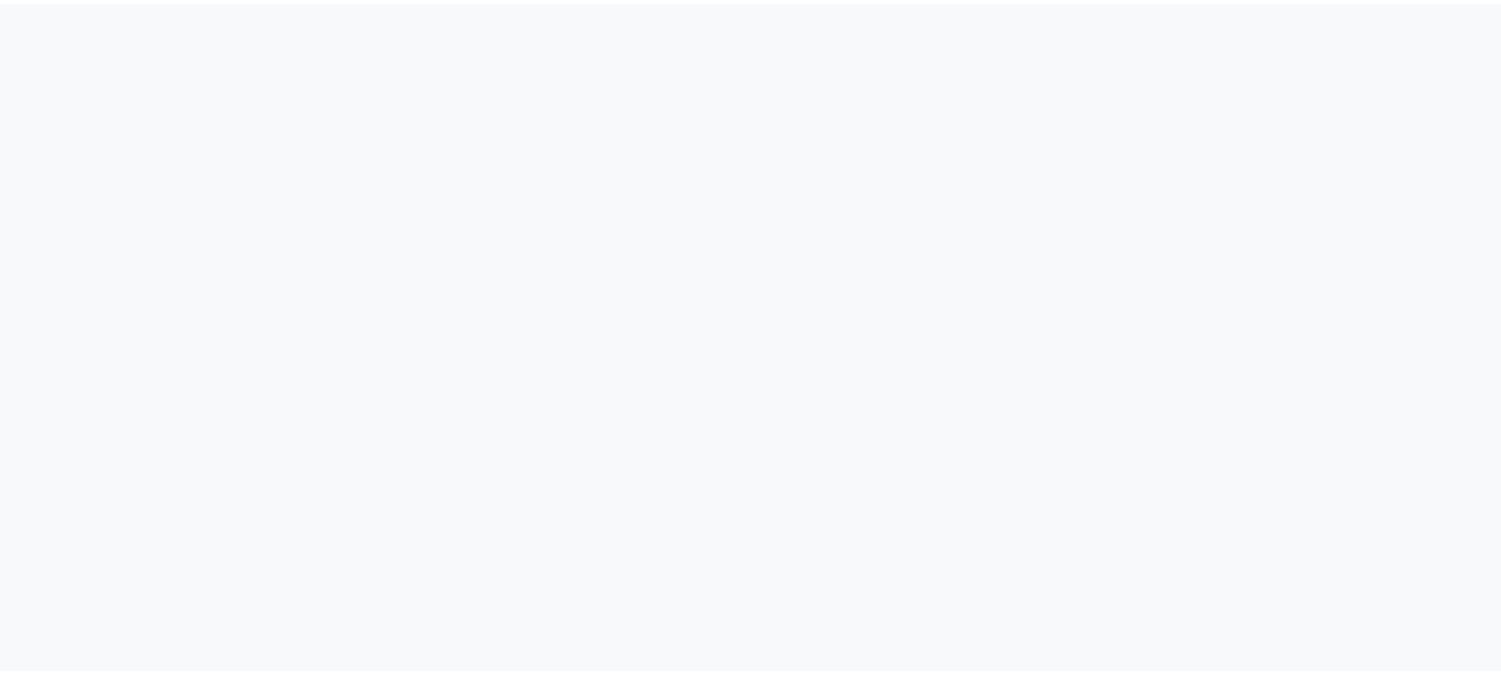scroll, scrollTop: 0, scrollLeft: 0, axis: both 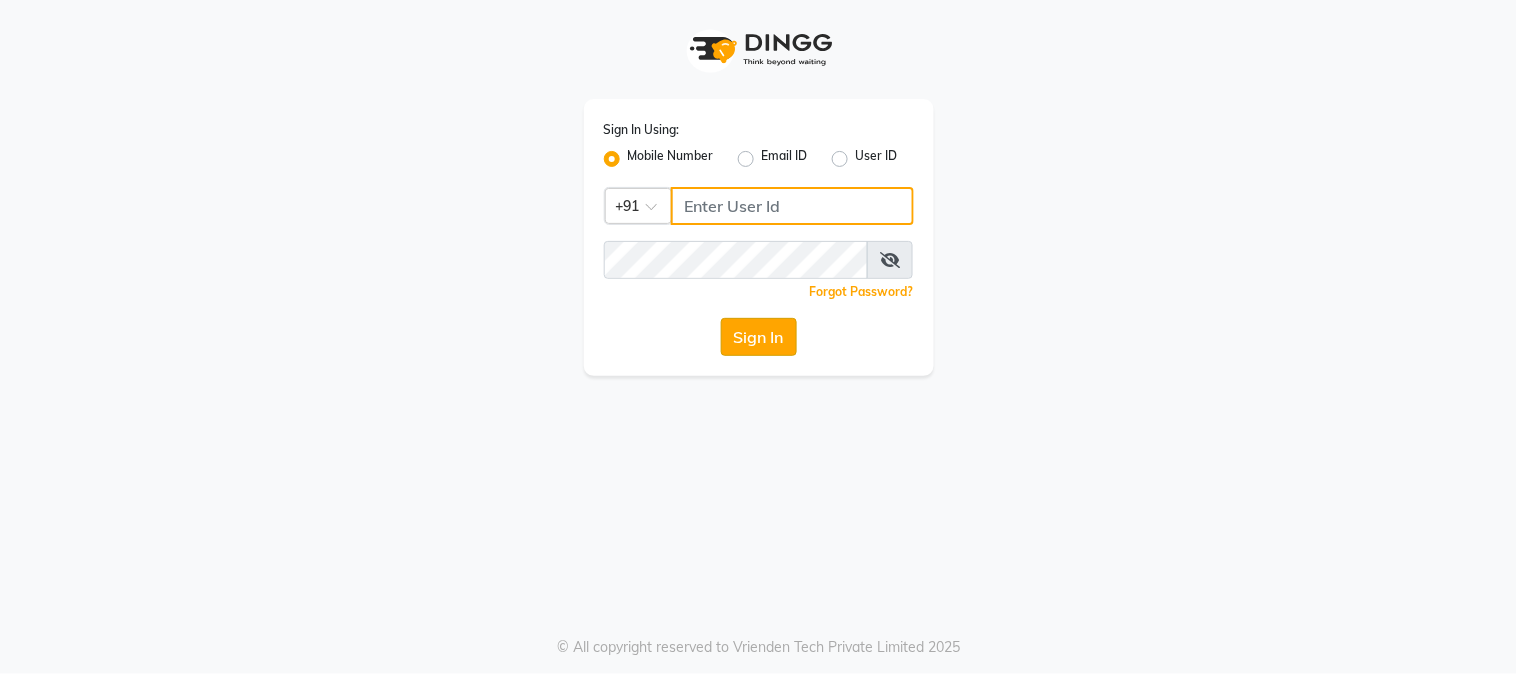 type on "8759660660" 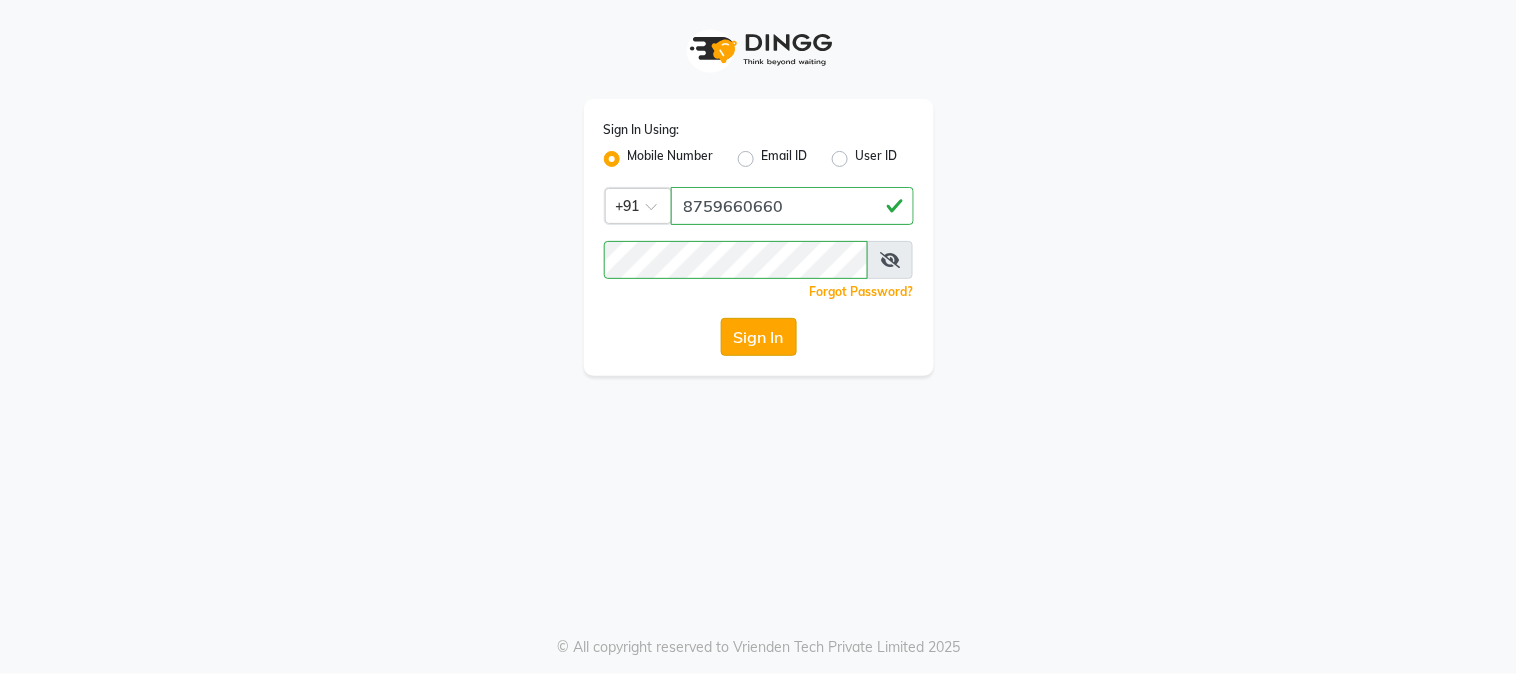 click on "Sign In" 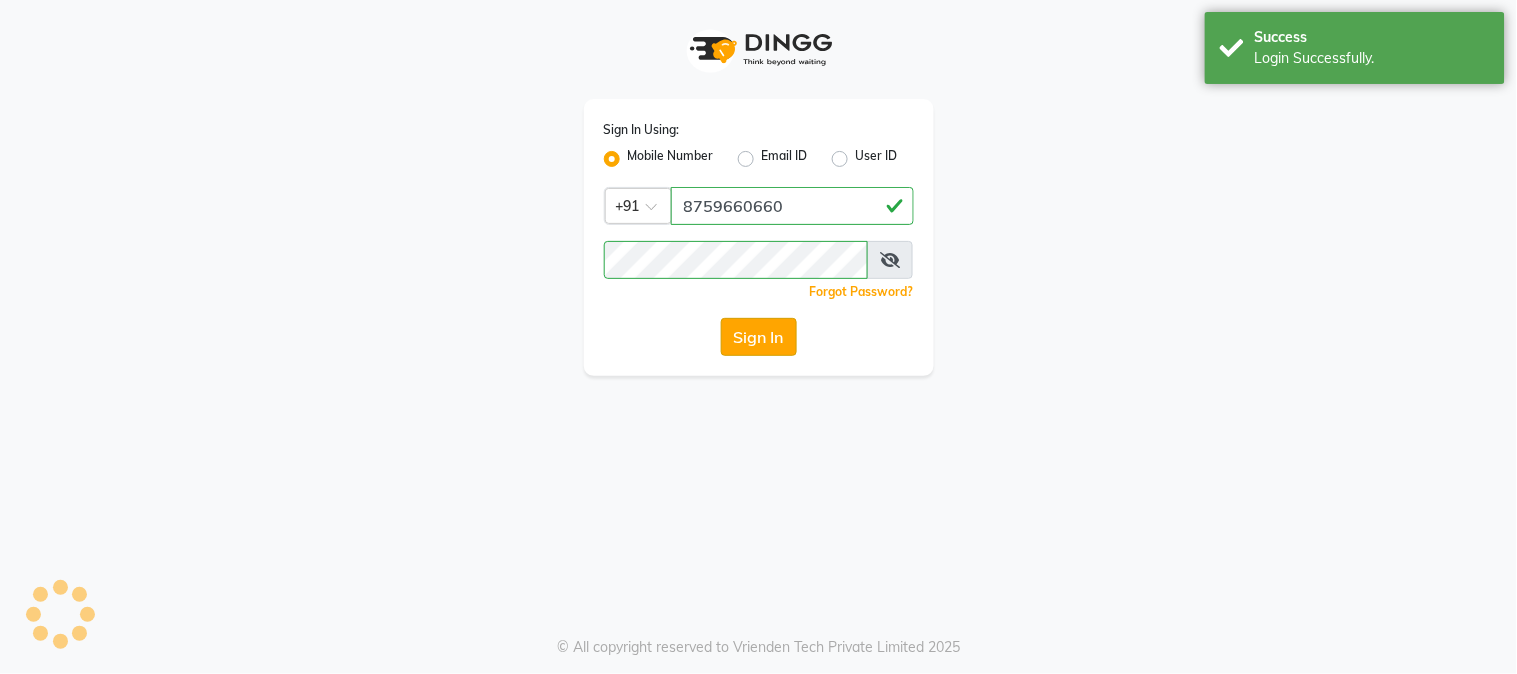 select on "service" 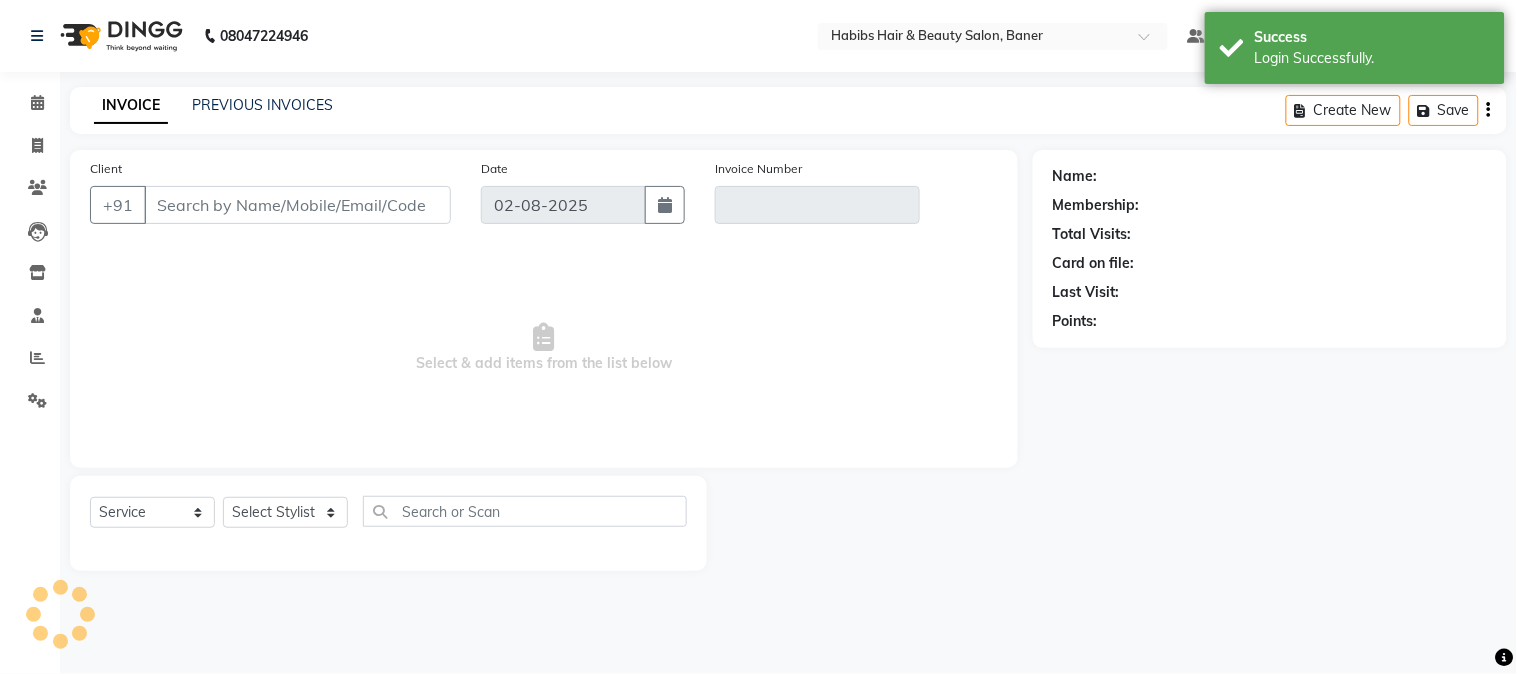 type on "99******99" 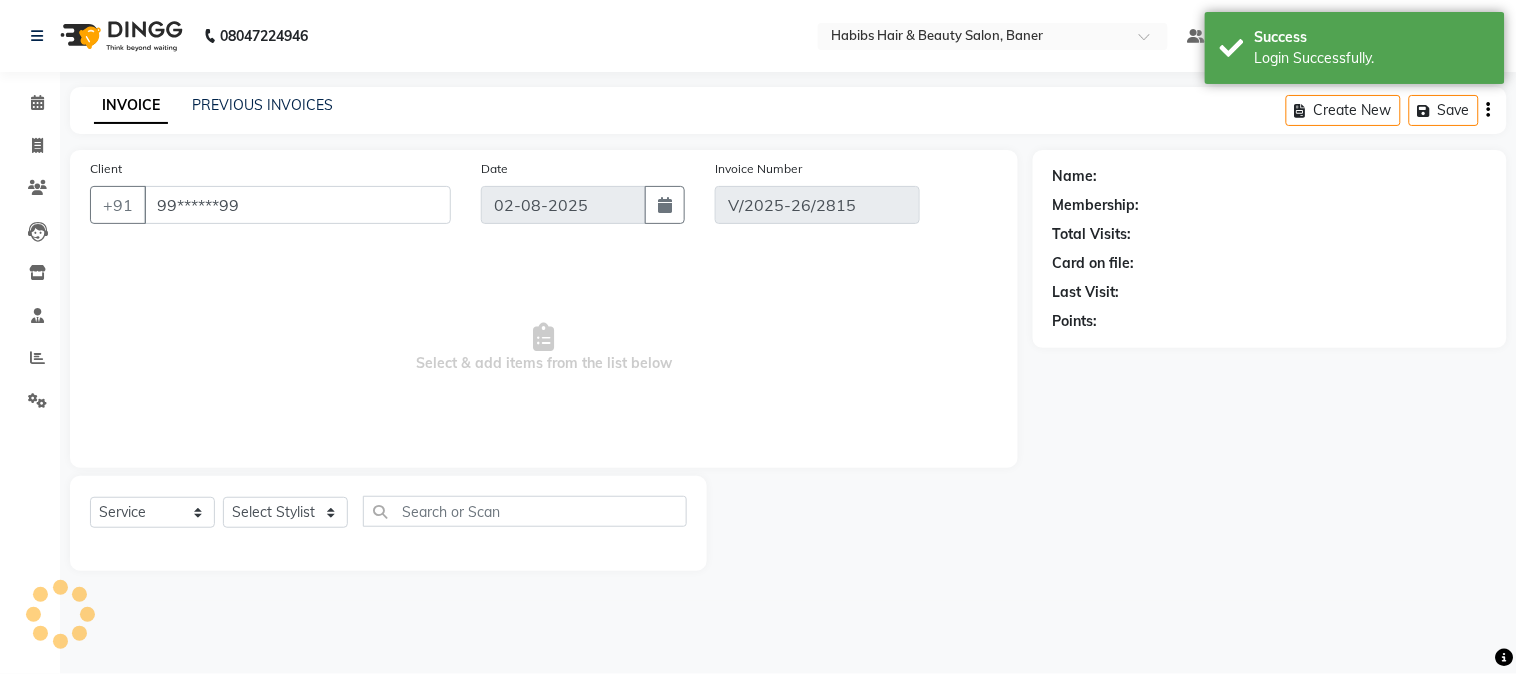 select on "2: Object" 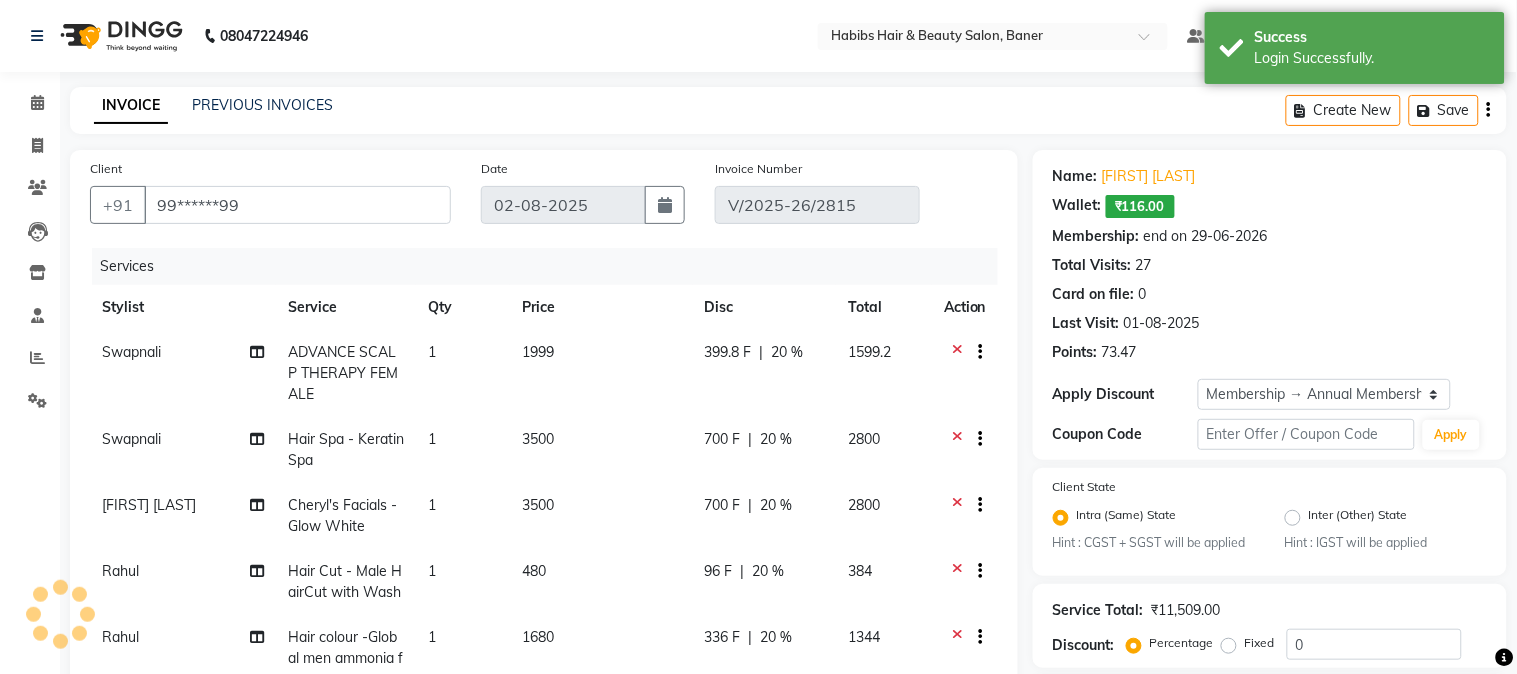 type on "01-08-2025" 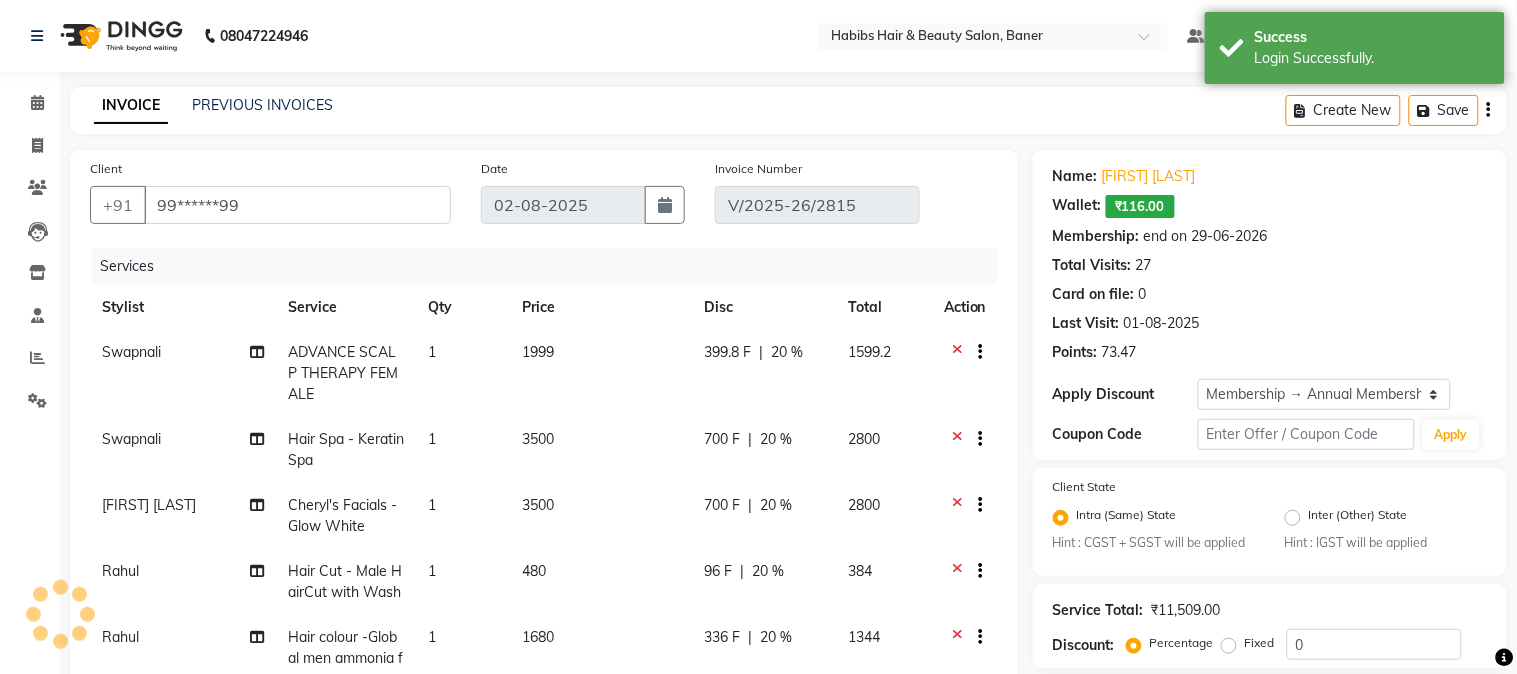 type on "20" 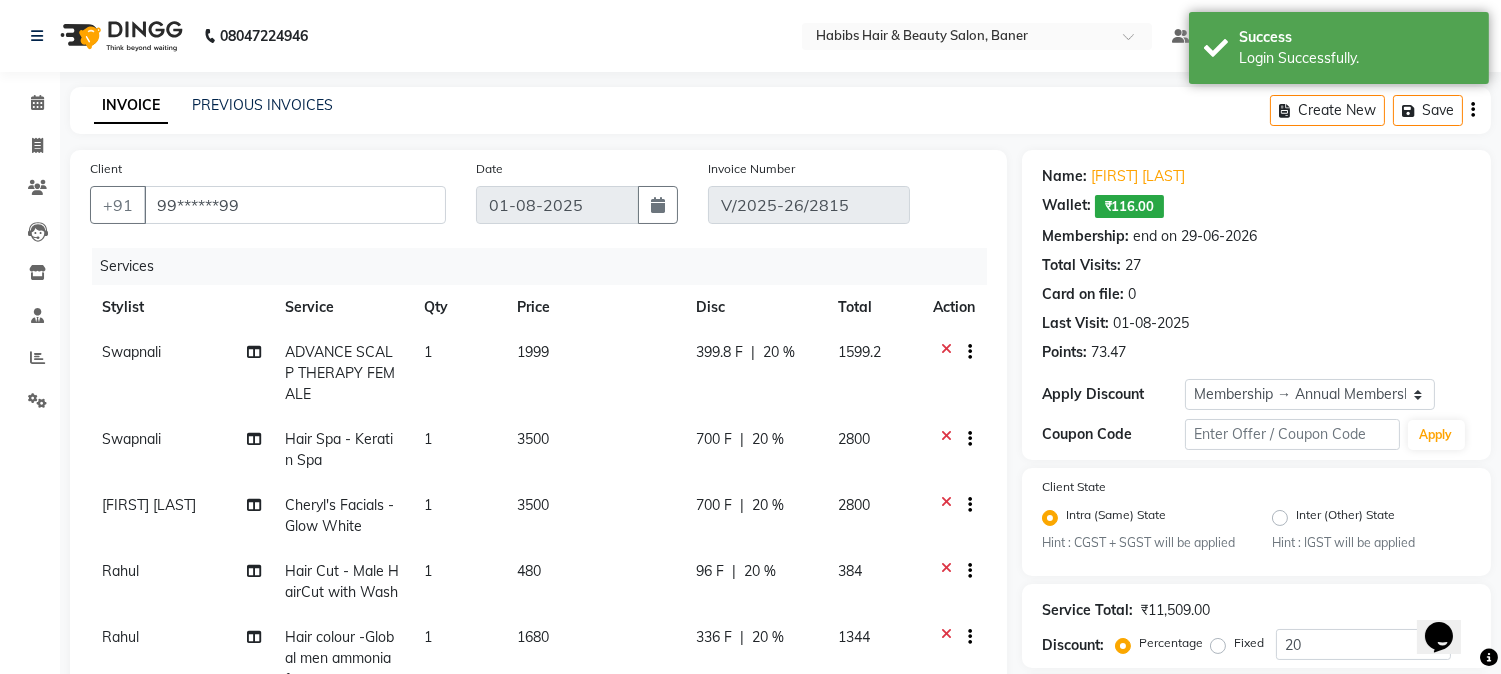 scroll, scrollTop: 0, scrollLeft: 0, axis: both 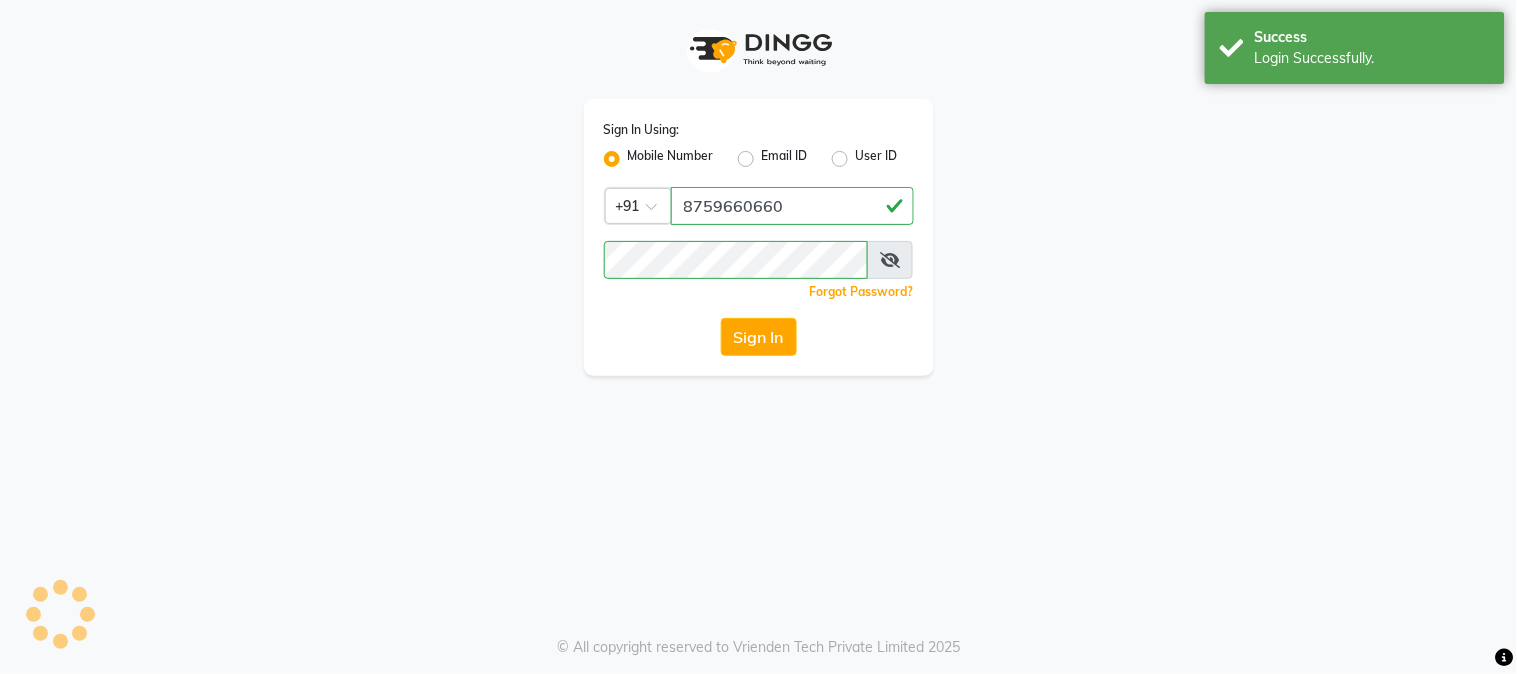 select on "service" 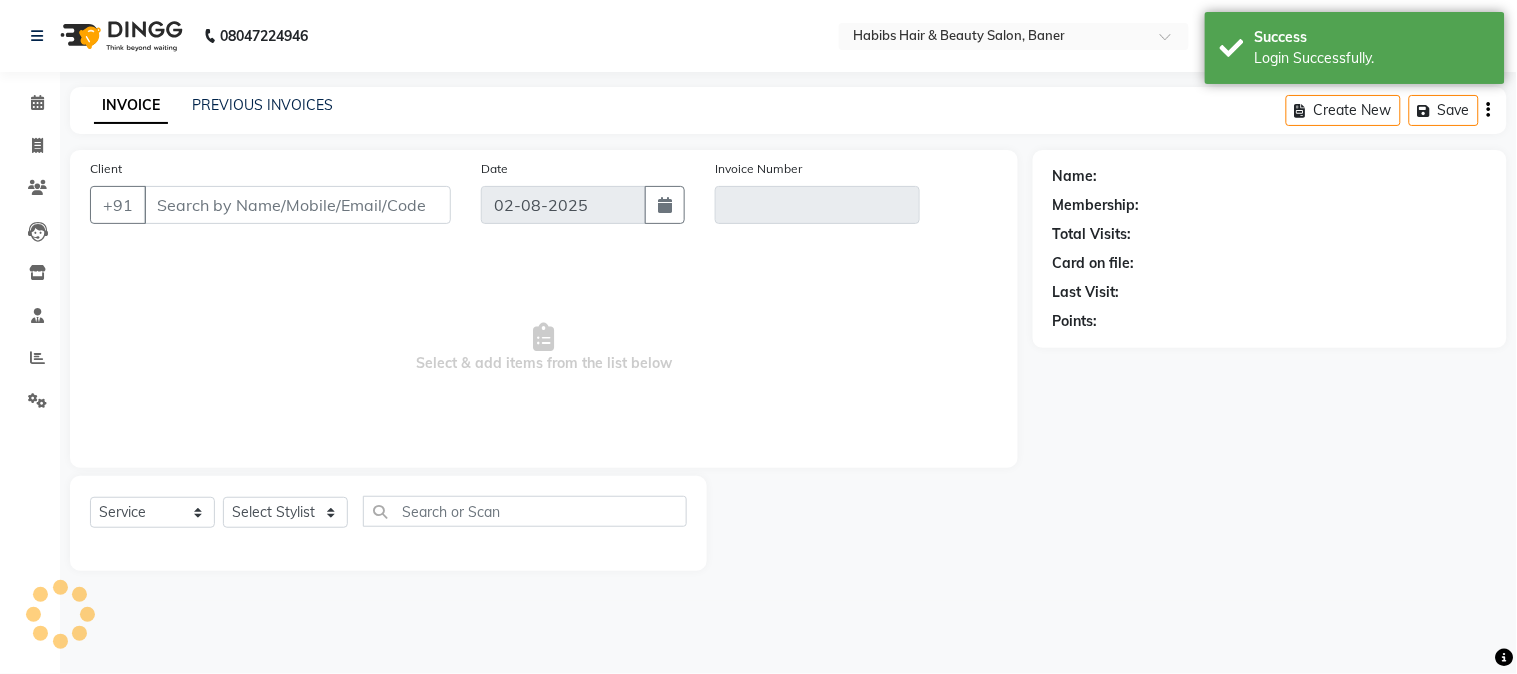 type on "99******99" 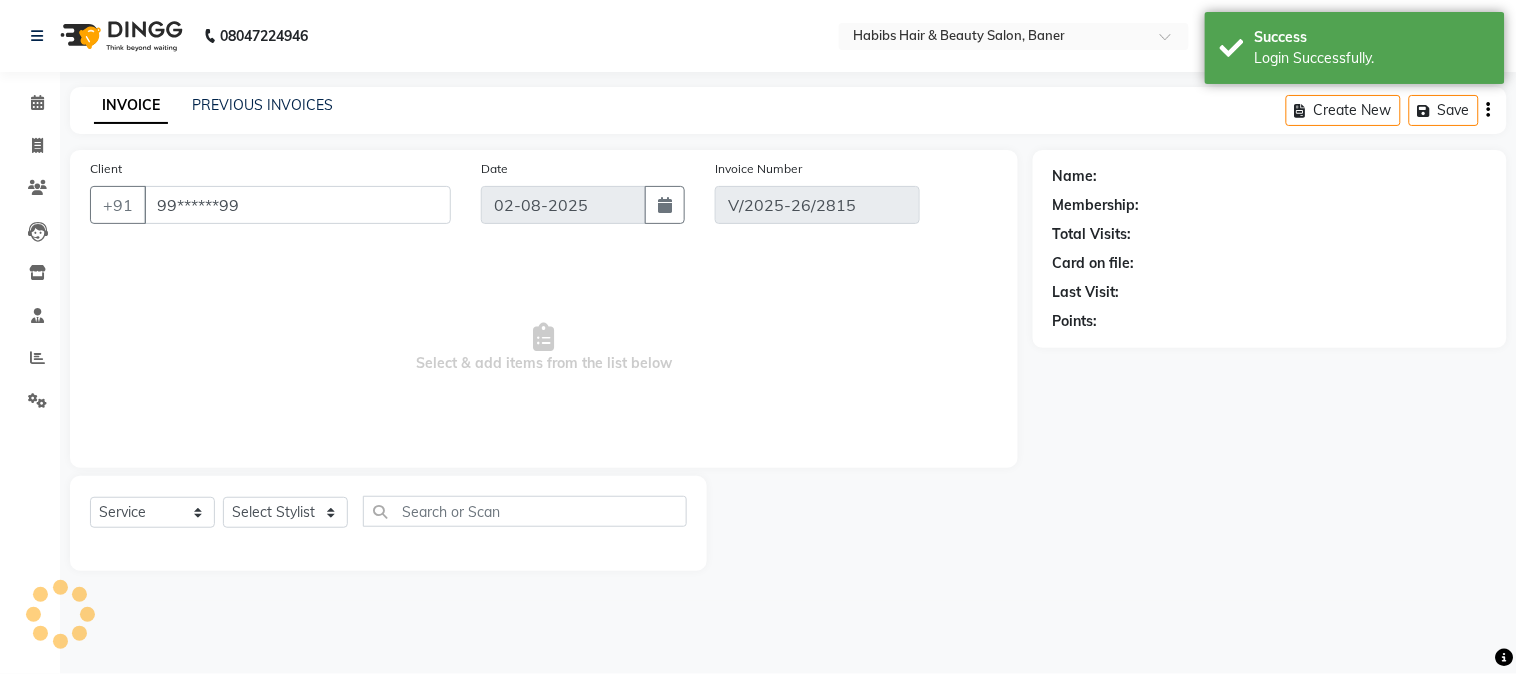 type on "01-08-2025" 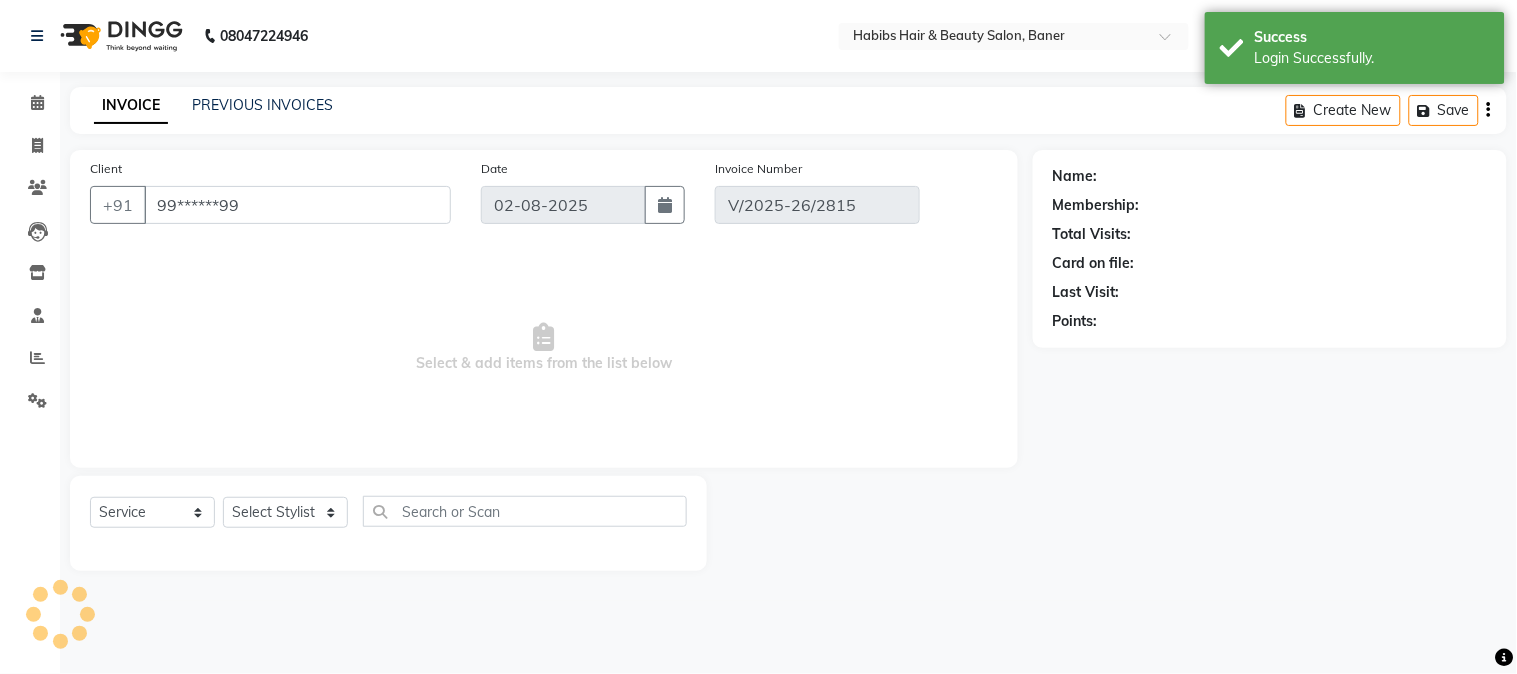 select on "select" 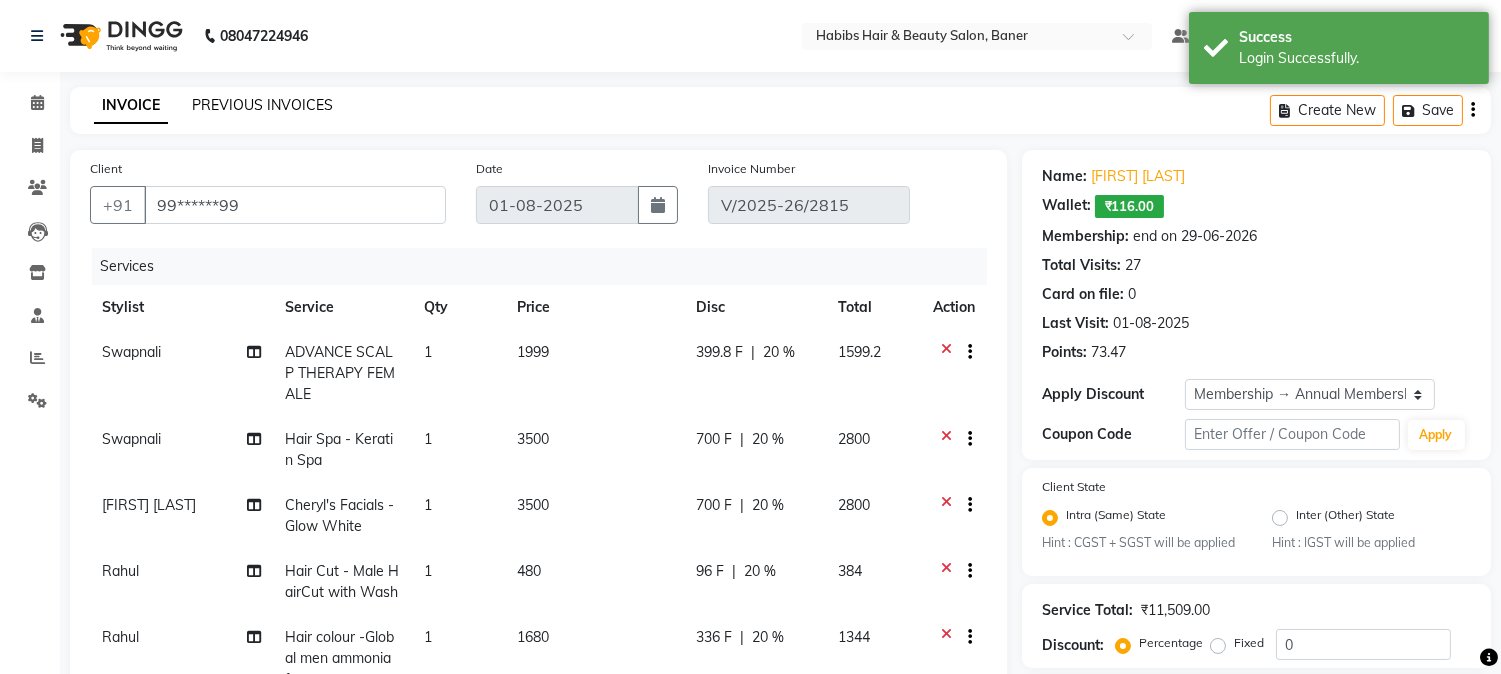 type on "20" 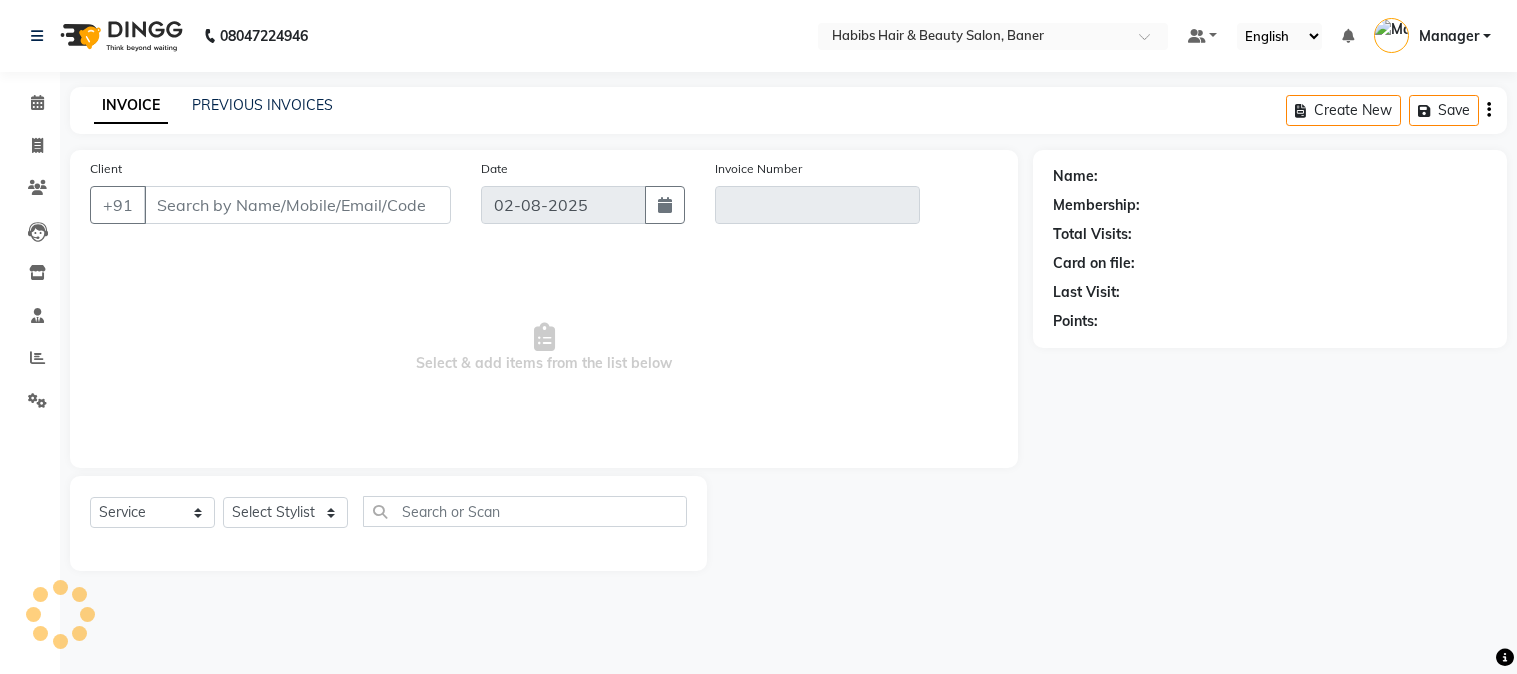 select on "service" 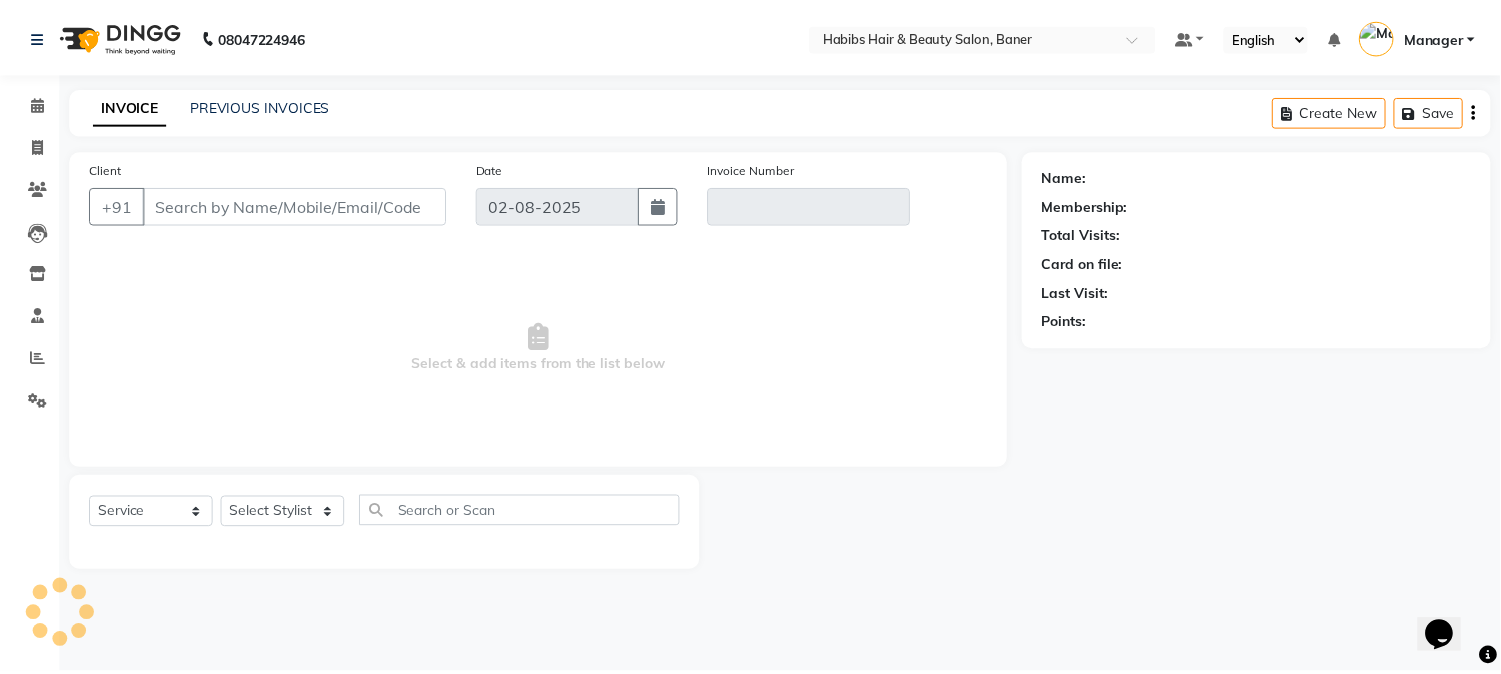scroll, scrollTop: 0, scrollLeft: 0, axis: both 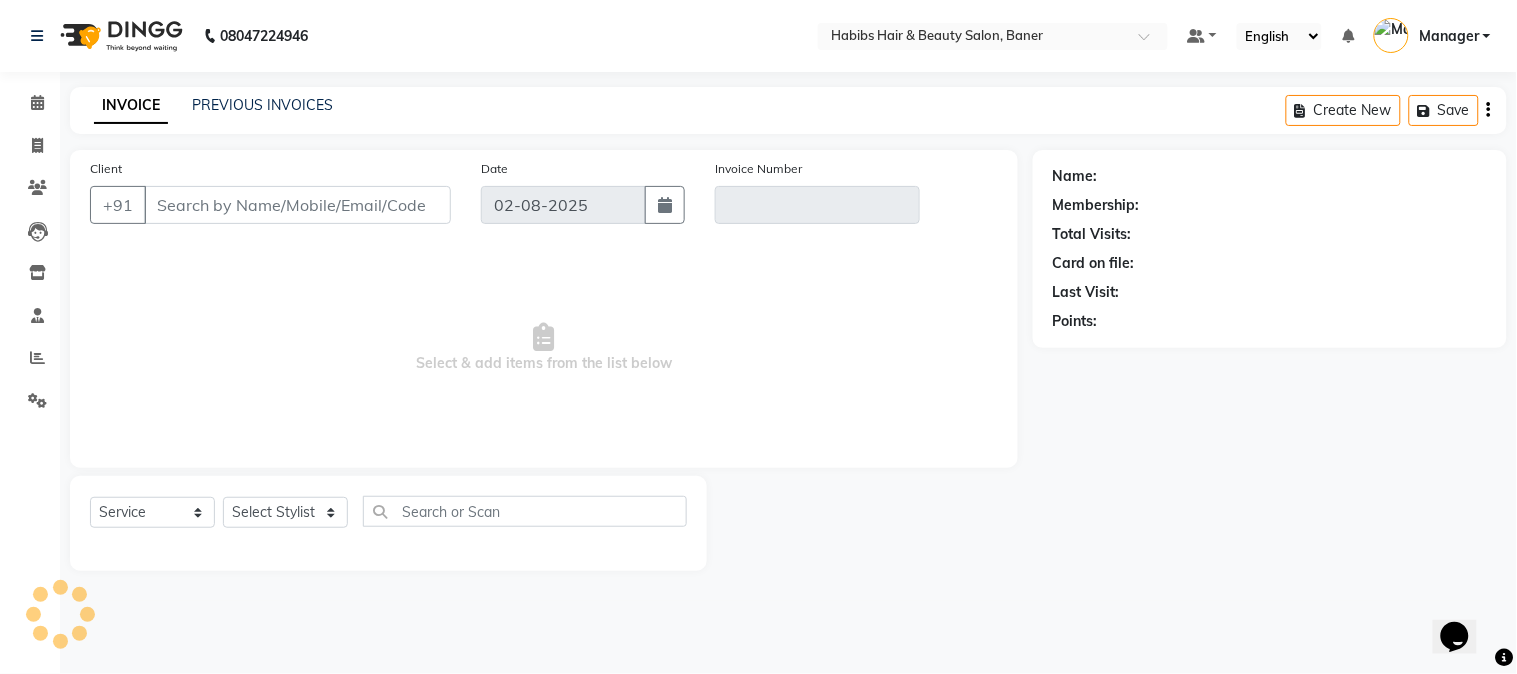 type on "99******99" 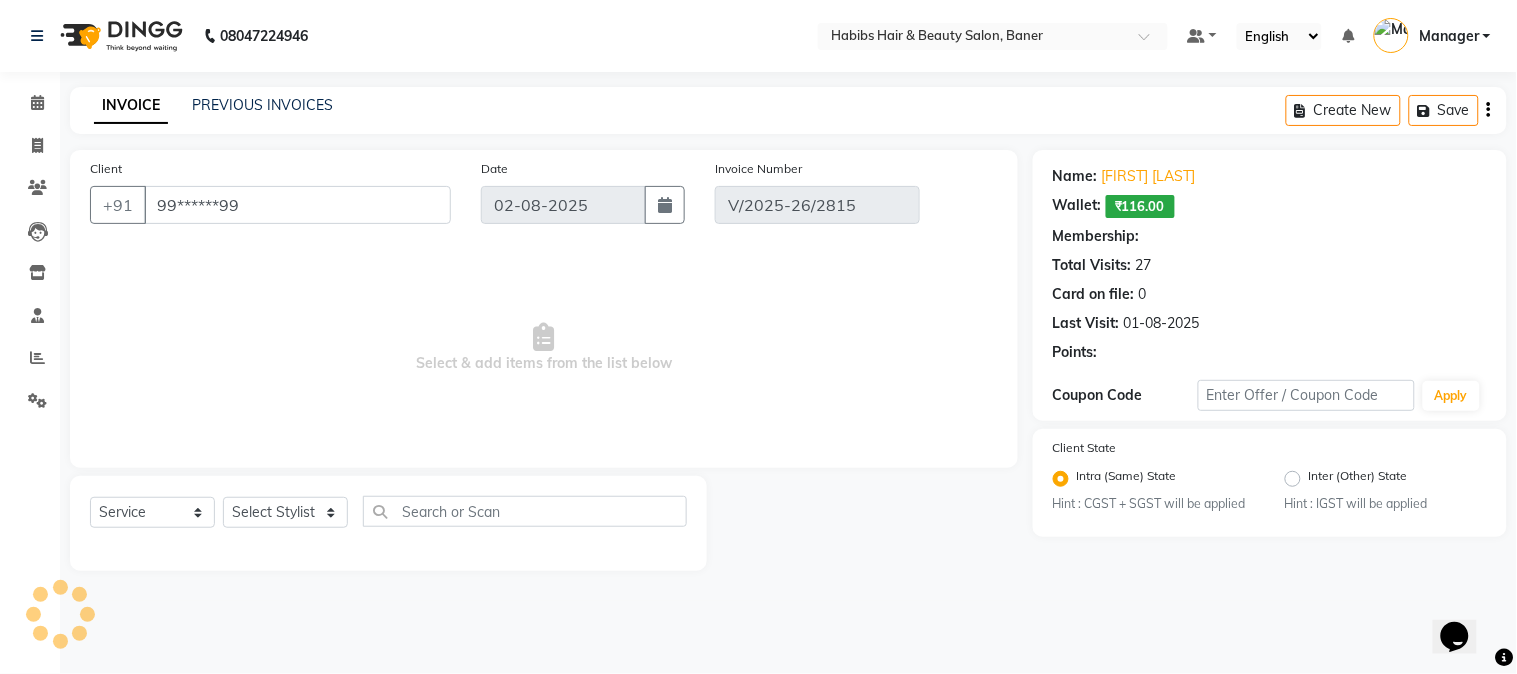 type on "01-08-2025" 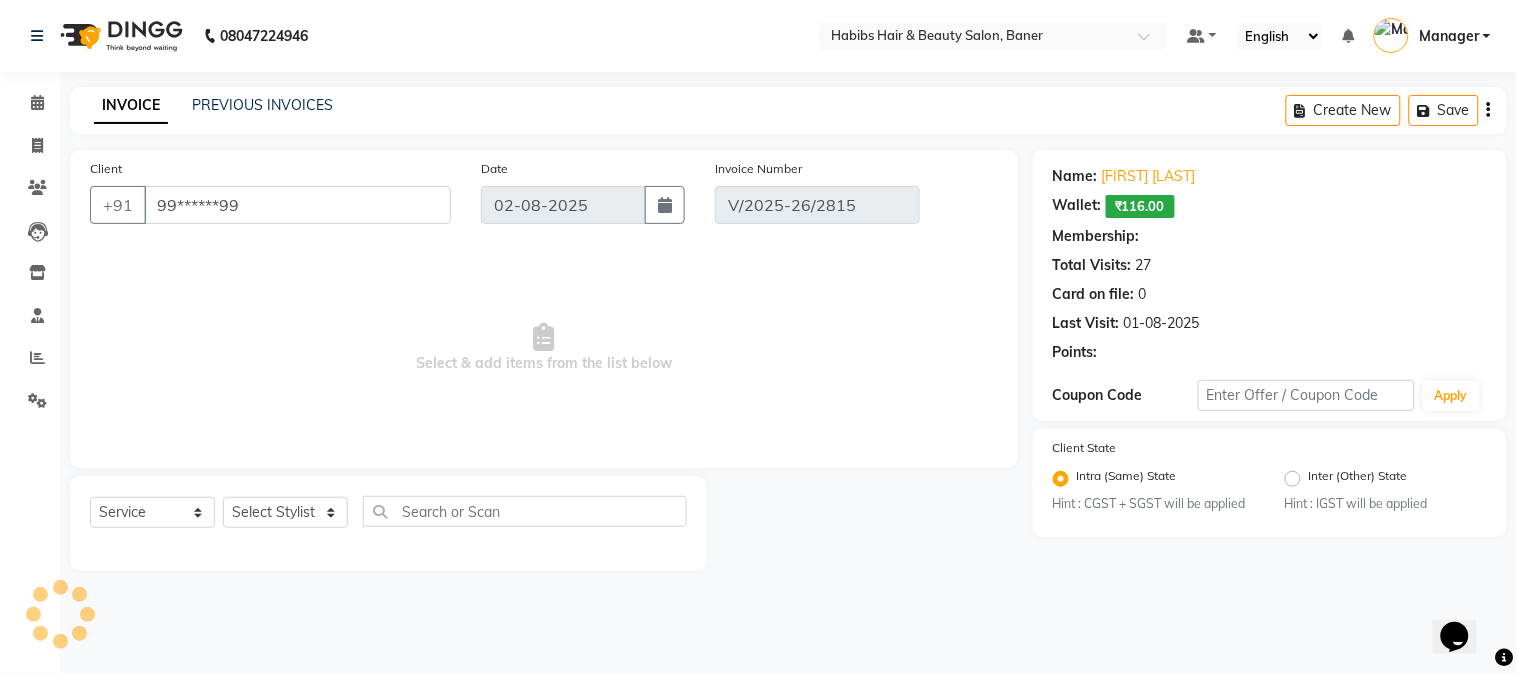 select on "select" 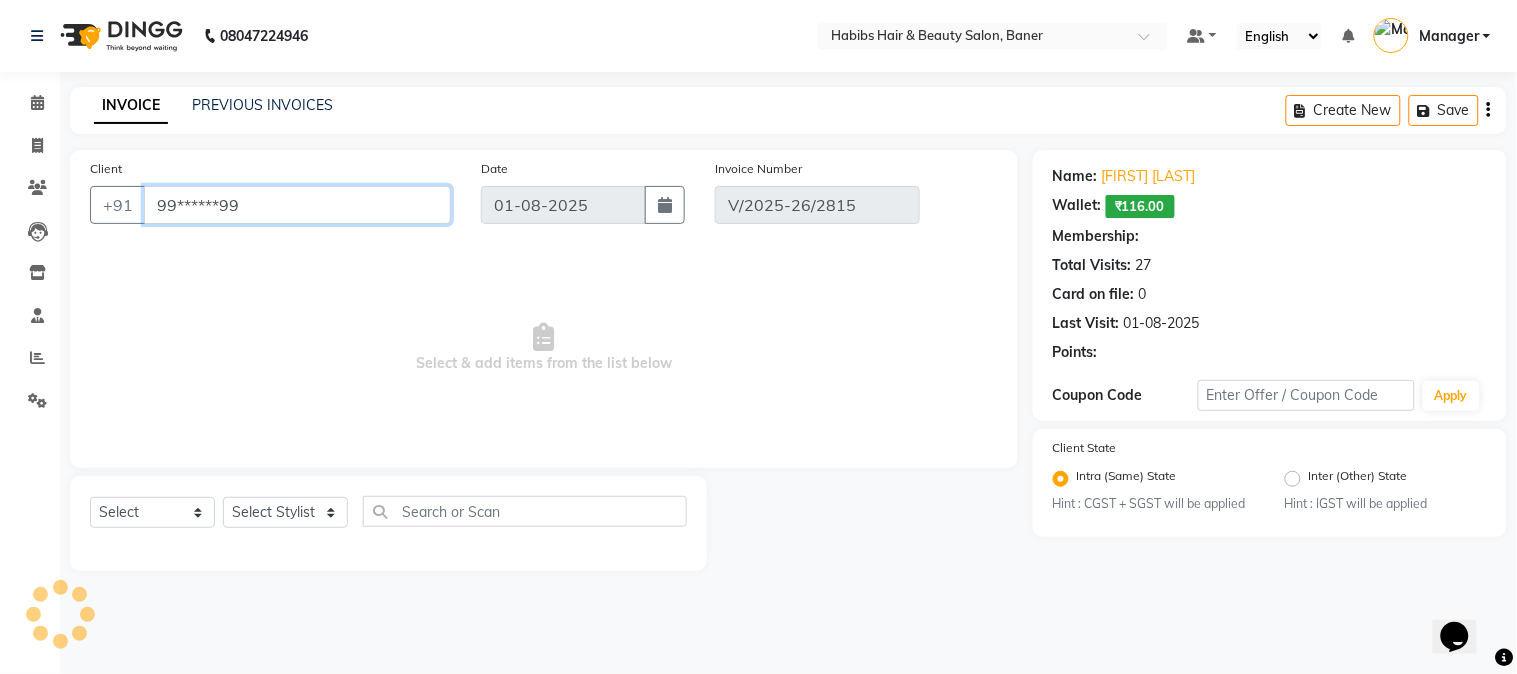 select on "2: Object" 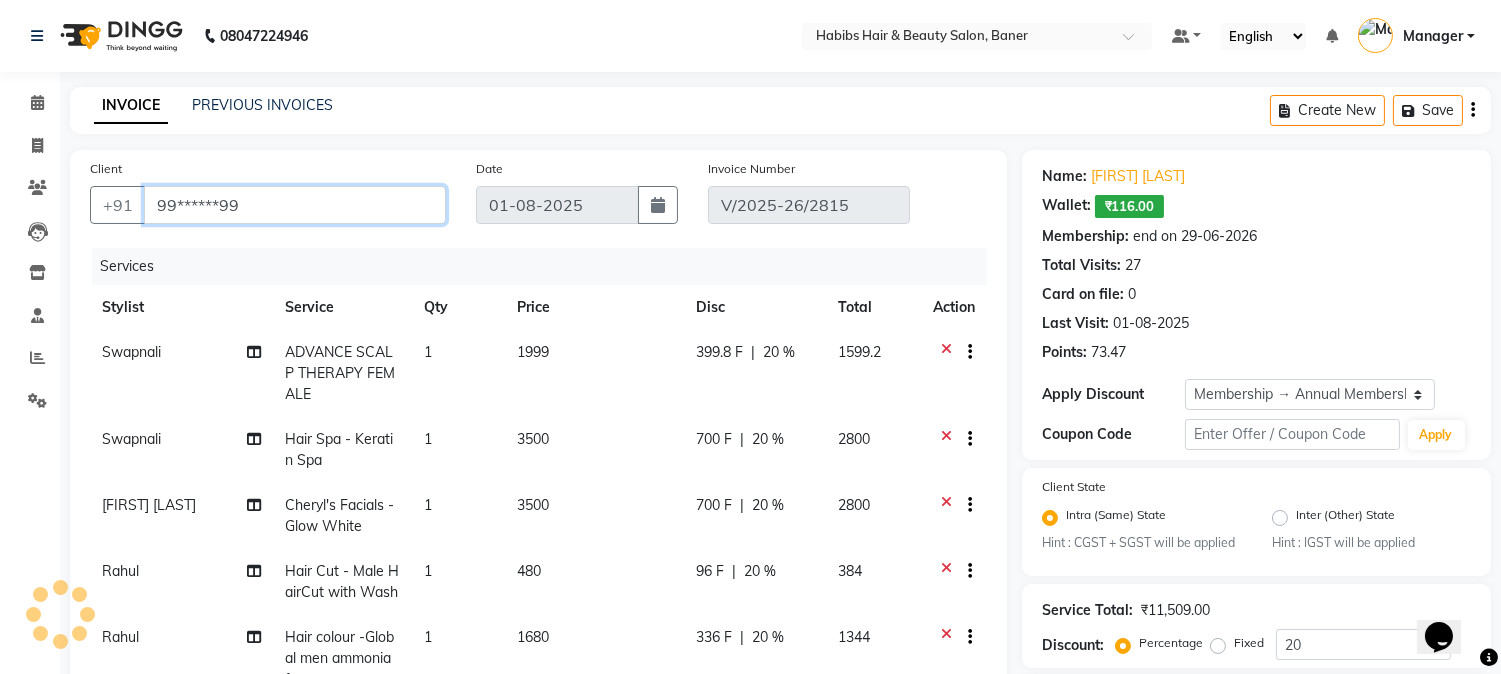 click on "99******99" at bounding box center [295, 205] 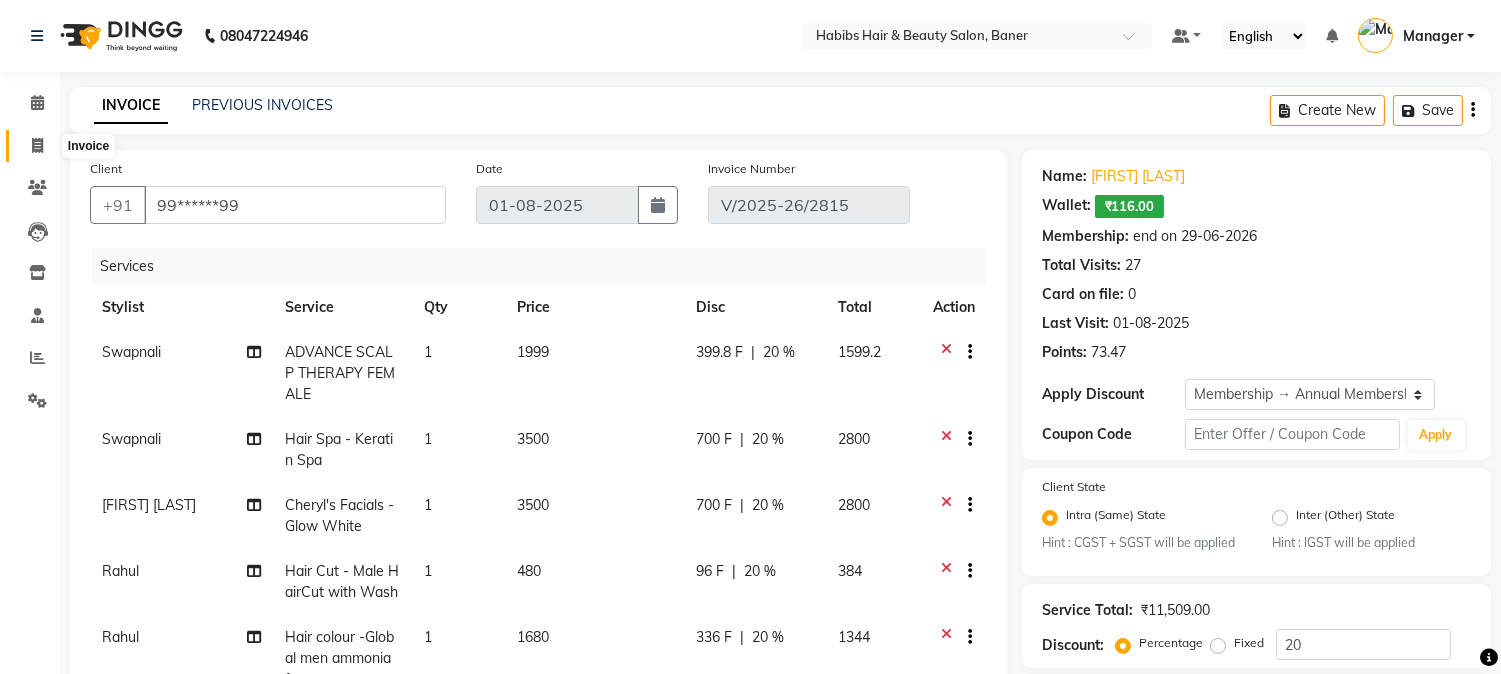 click 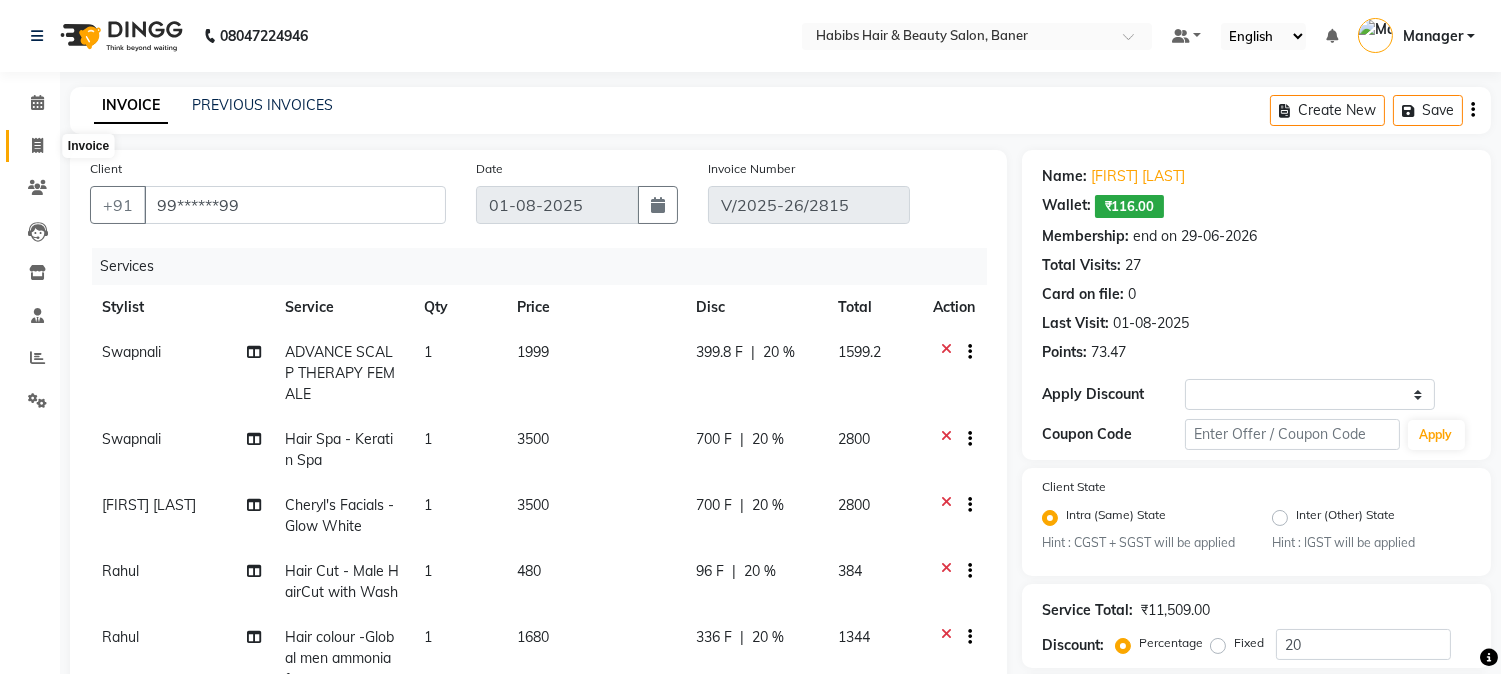select on "service" 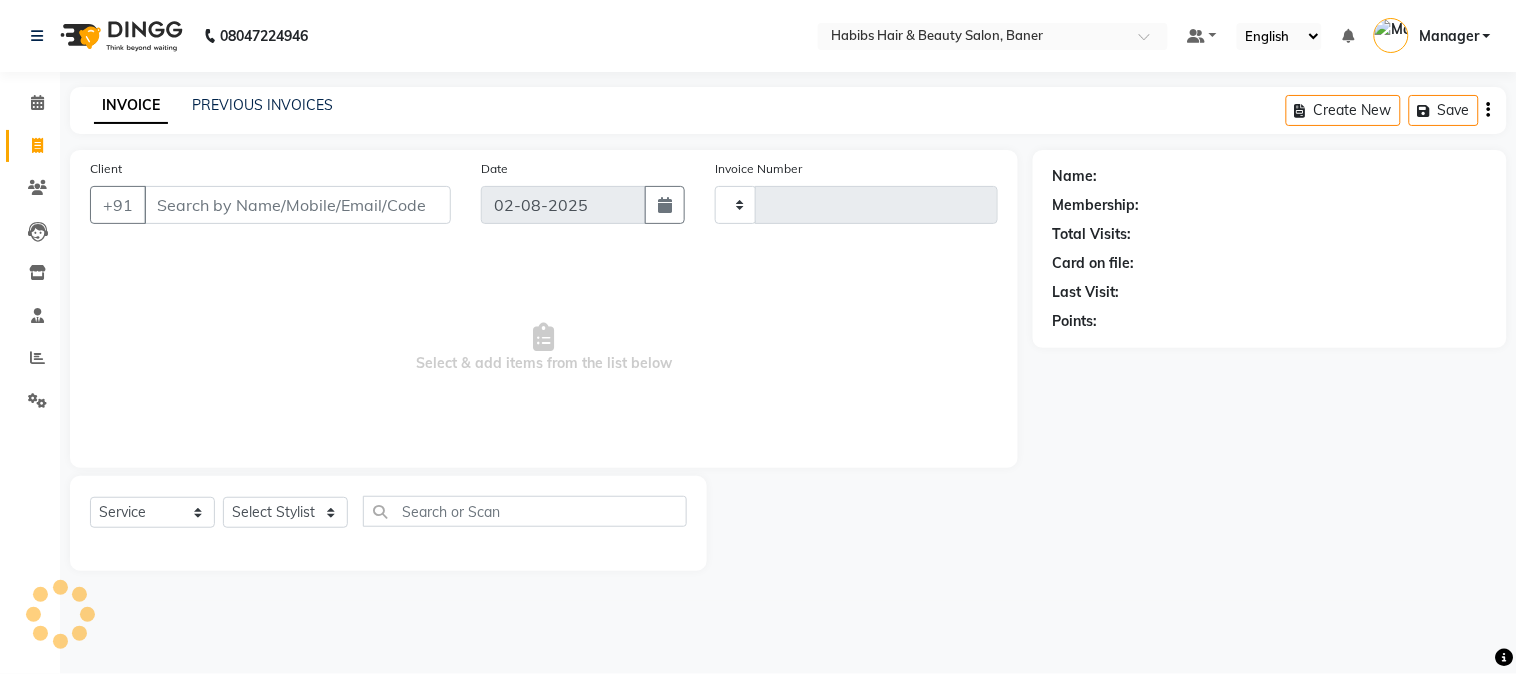 type on "2817" 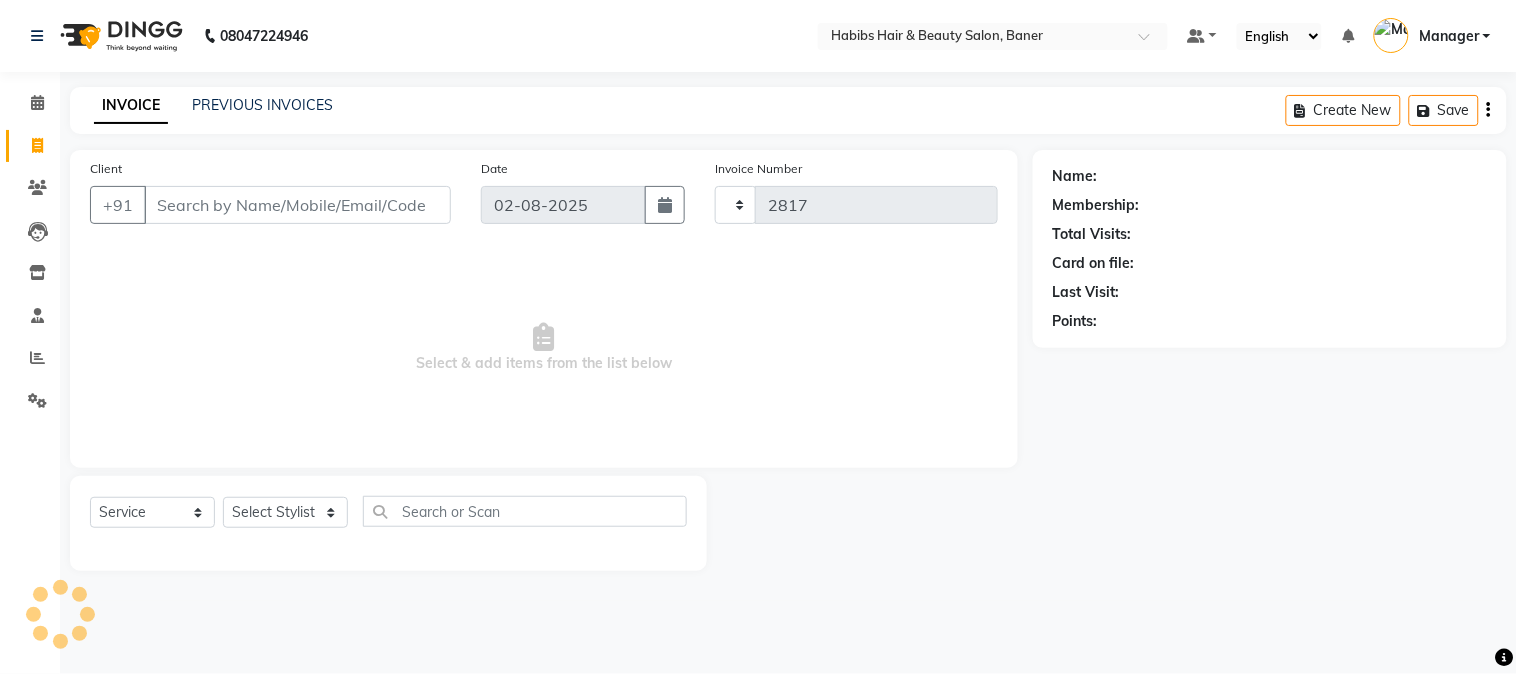 select on "5356" 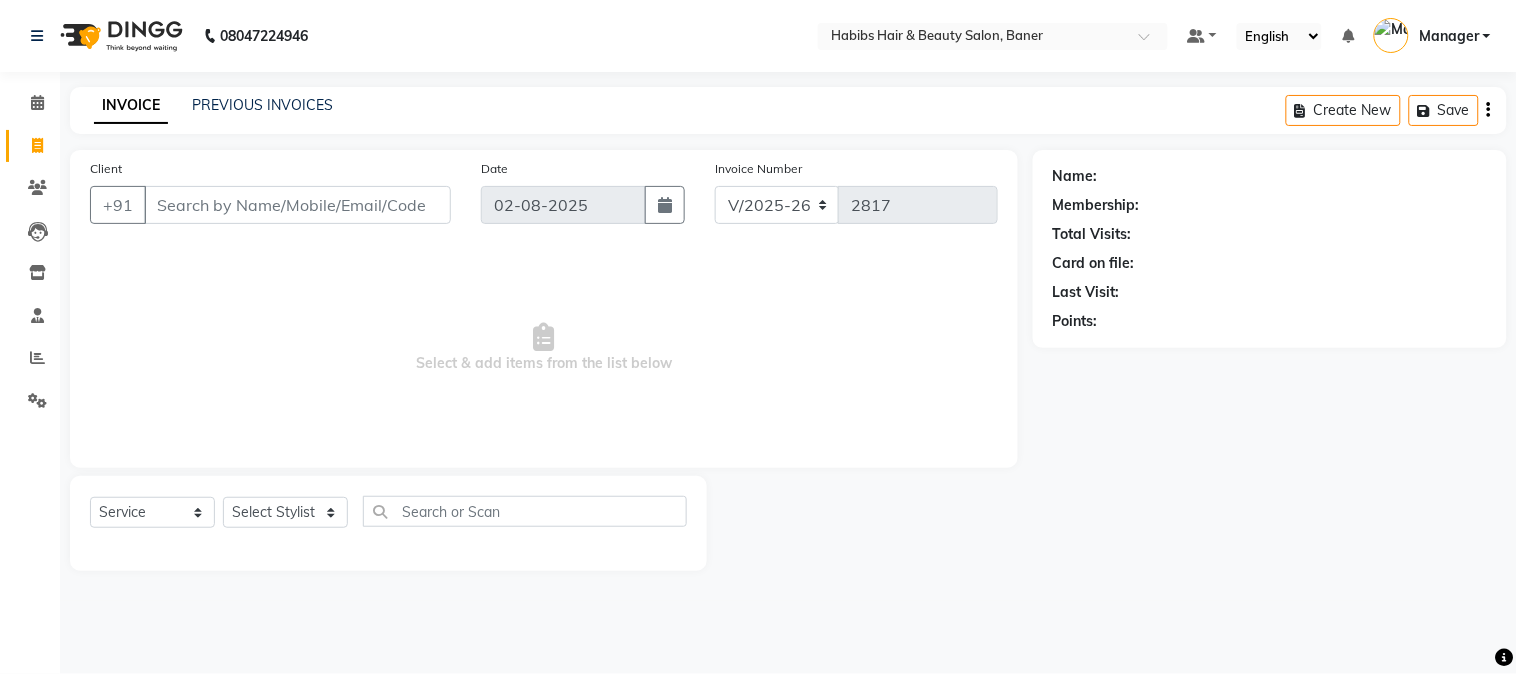 click on "Client" at bounding box center [297, 205] 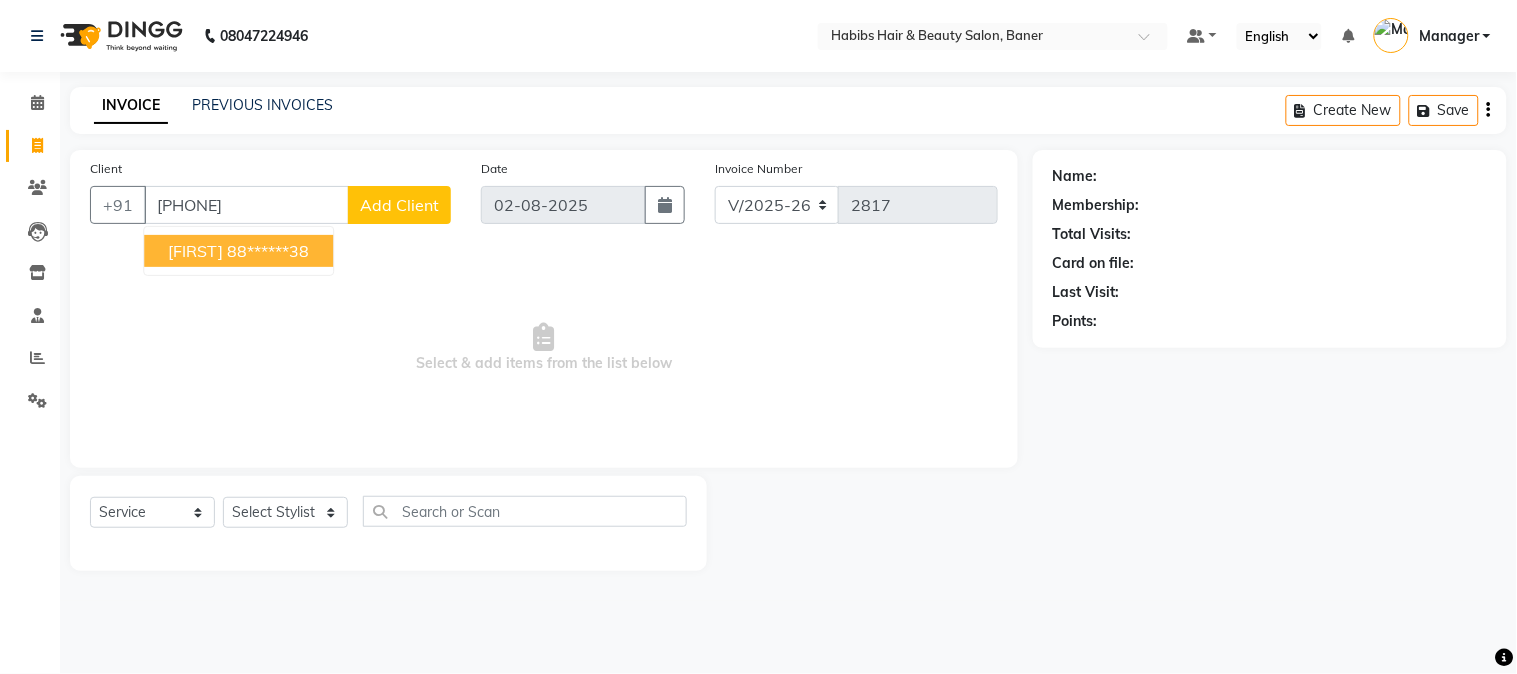 click on "88******38" at bounding box center [268, 251] 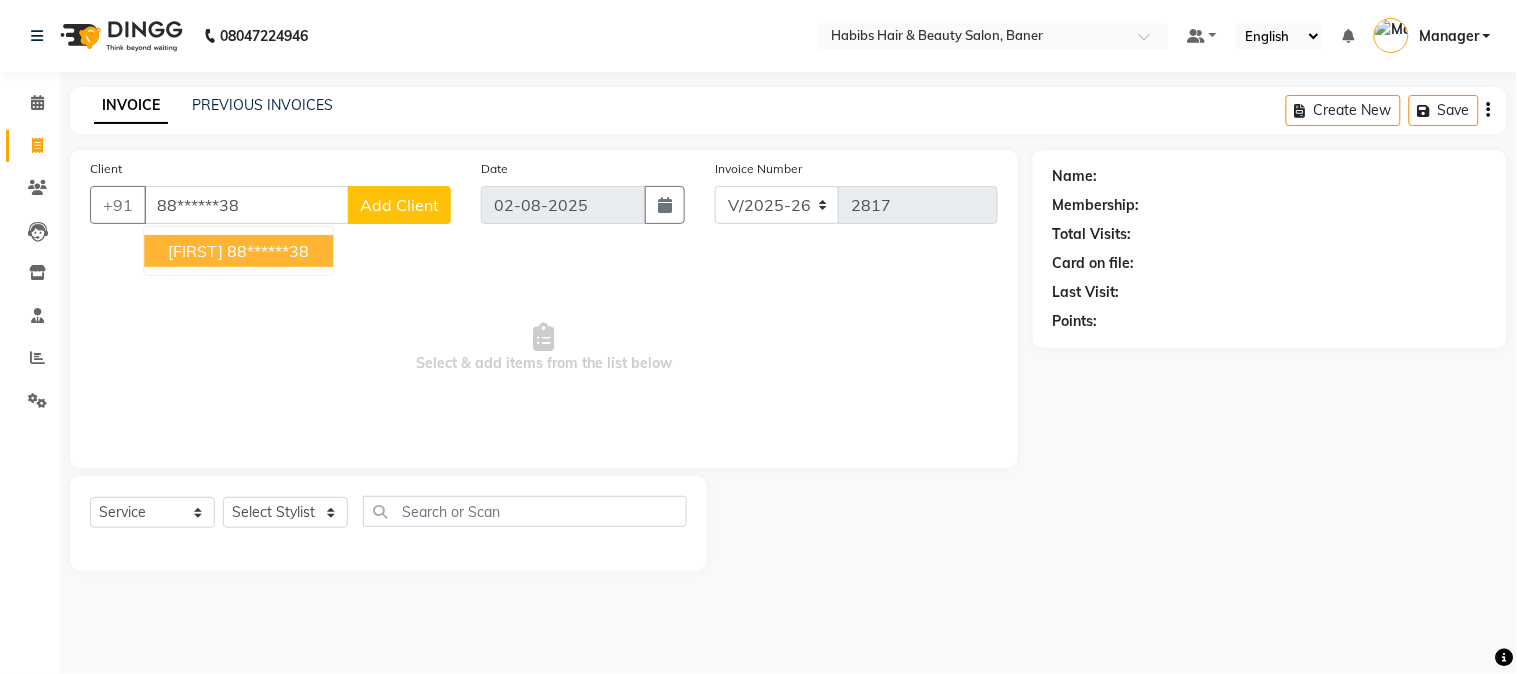 type on "88******38" 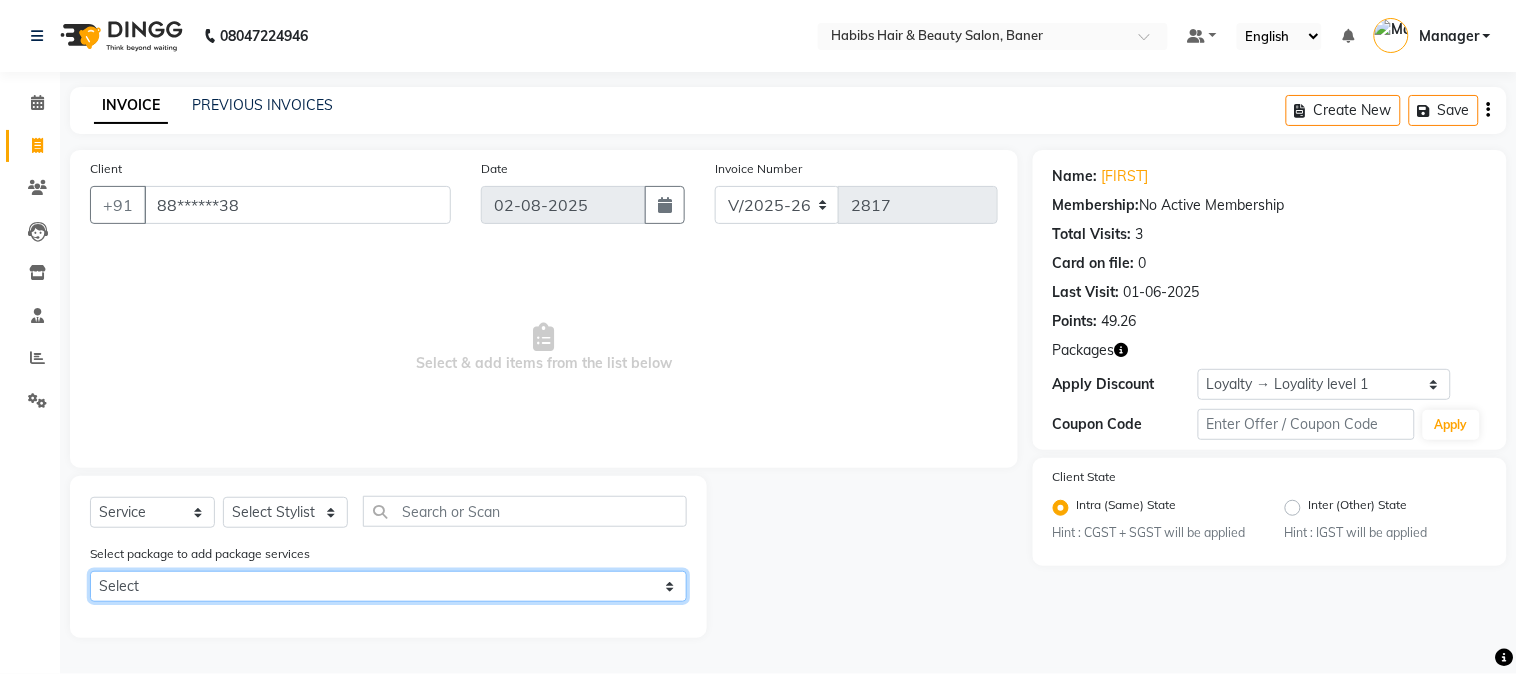 click on "Select 1799 HC/BD" 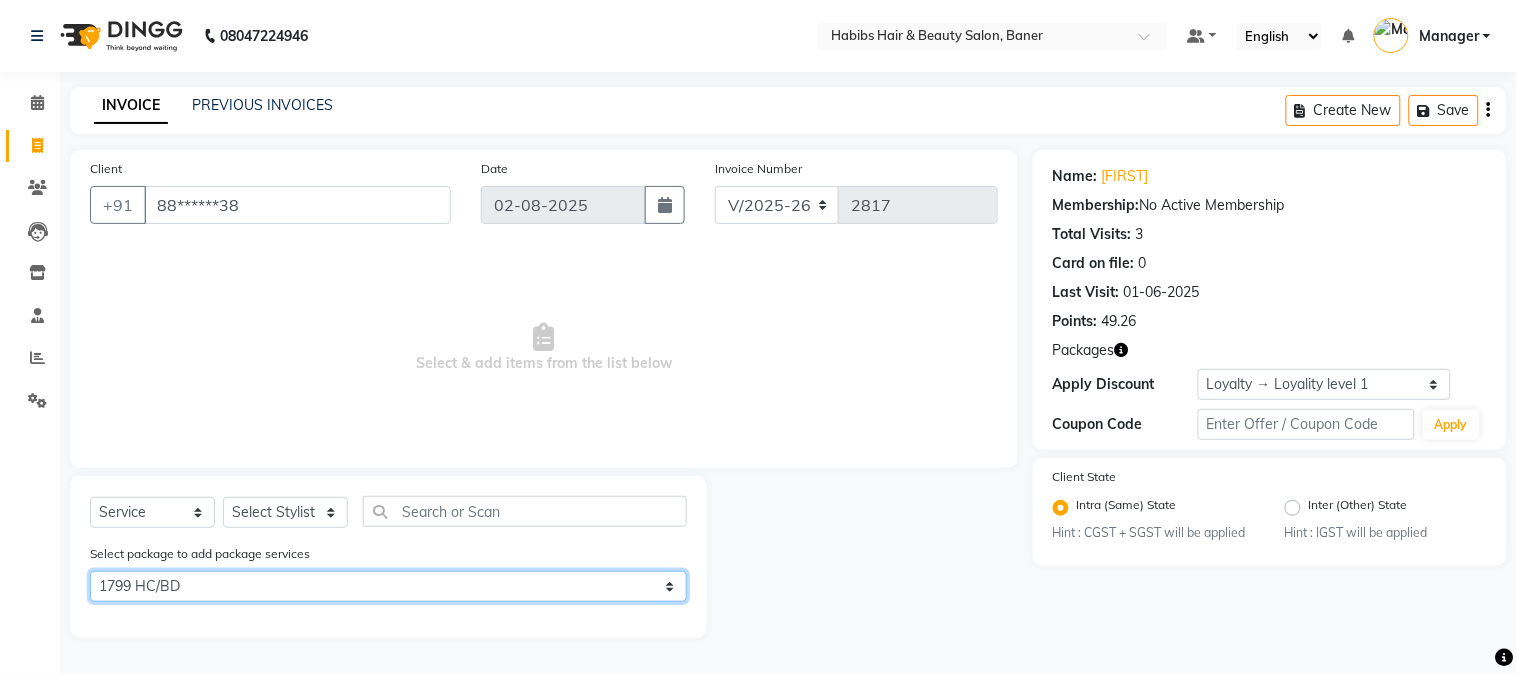 click on "Select 1799 HC/BD" 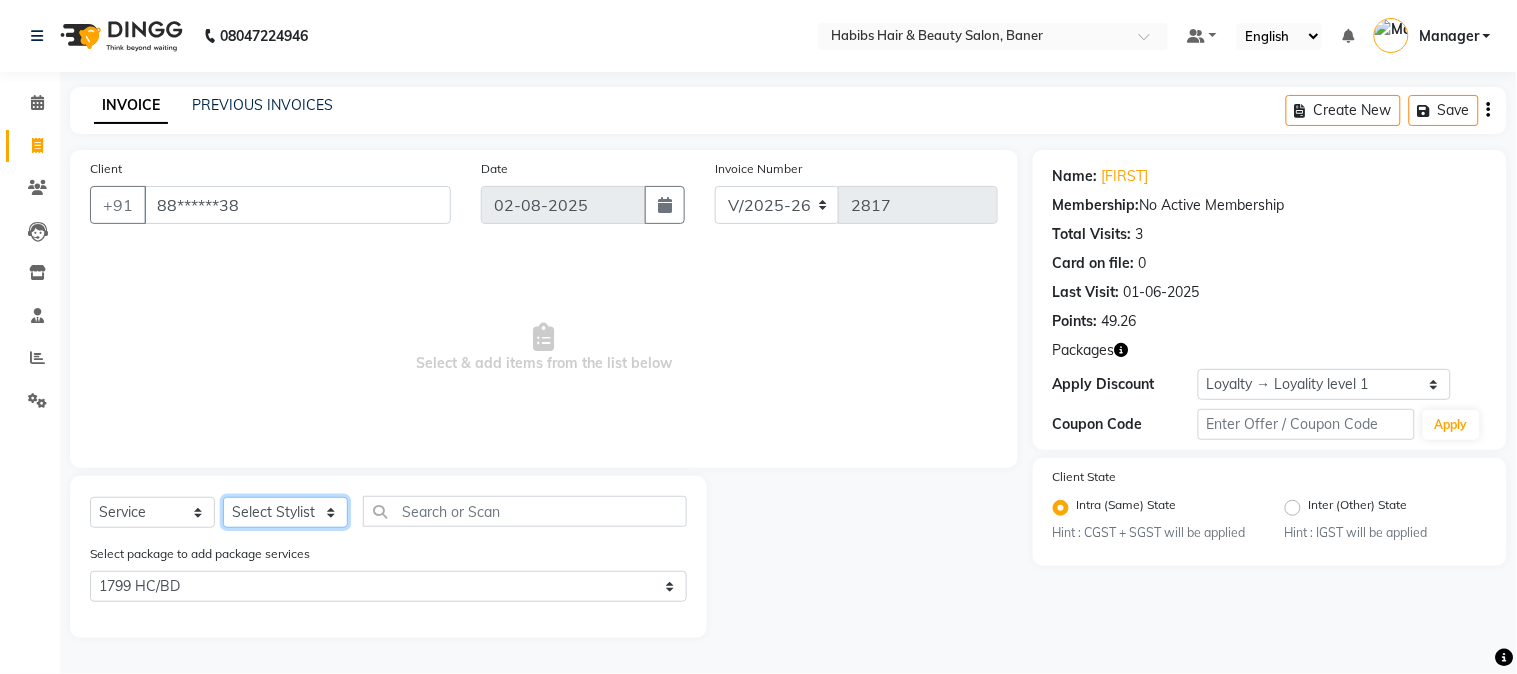 click on "Select Stylist Admin [FIRST] [LAST] Manager [FIRST] [LAST] [FIRST] [LAST]" 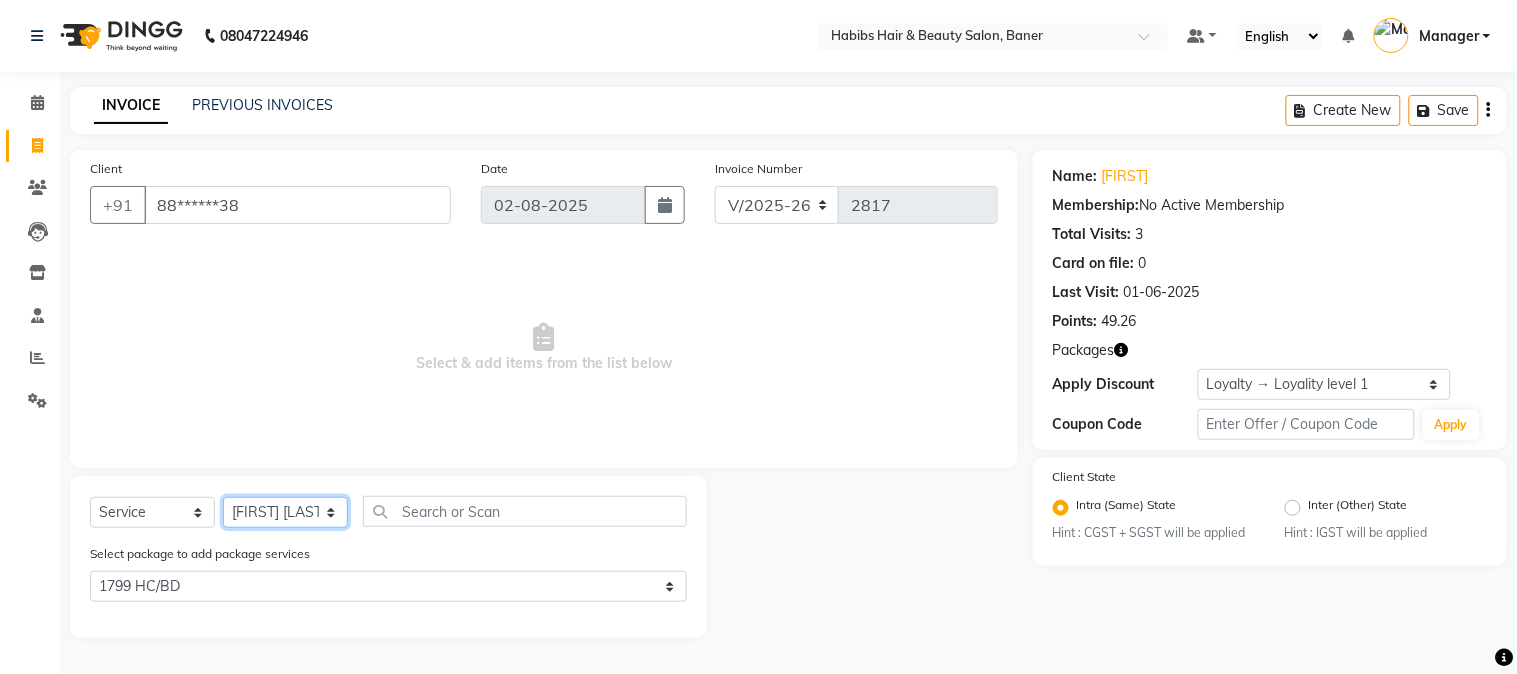 click on "Select Stylist Admin [FIRST] [LAST] Manager [FIRST] [LAST] [FIRST] [LAST]" 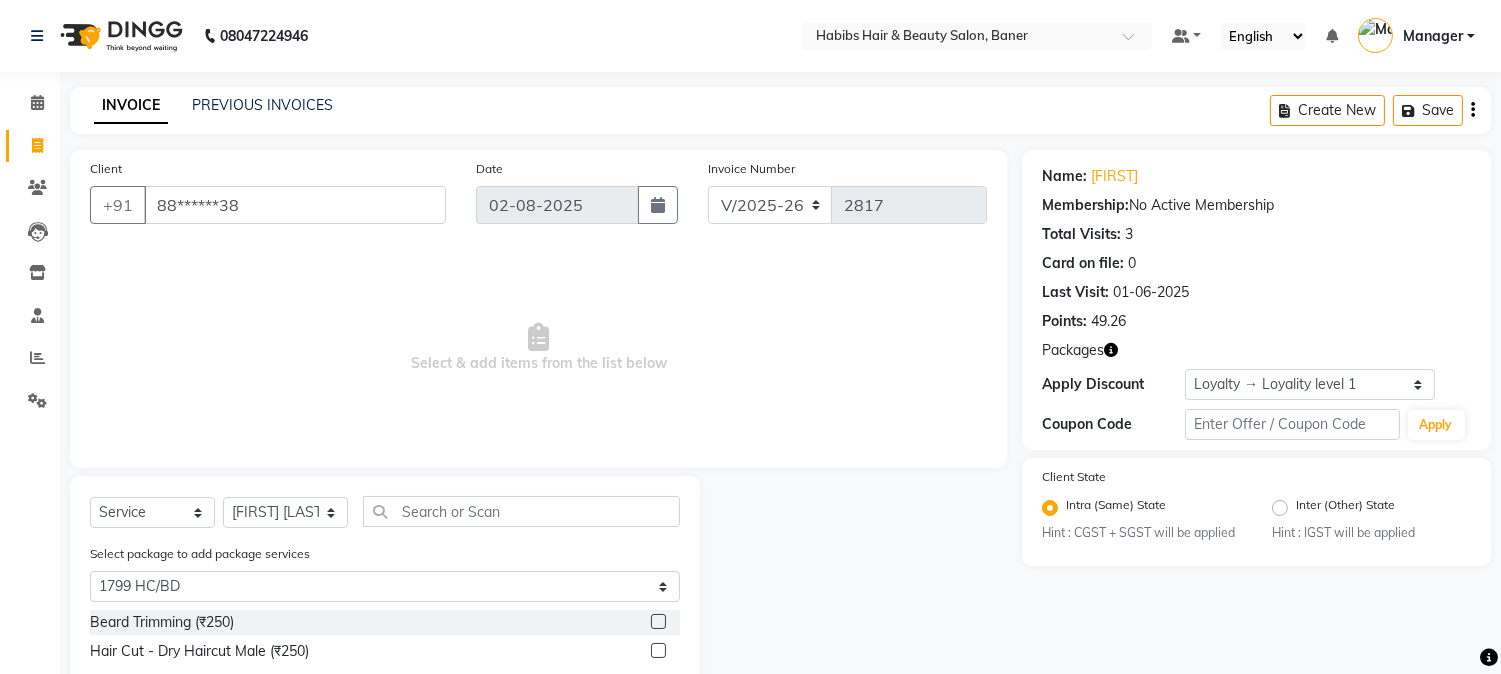 click on "Beard Trimming (₹250)" 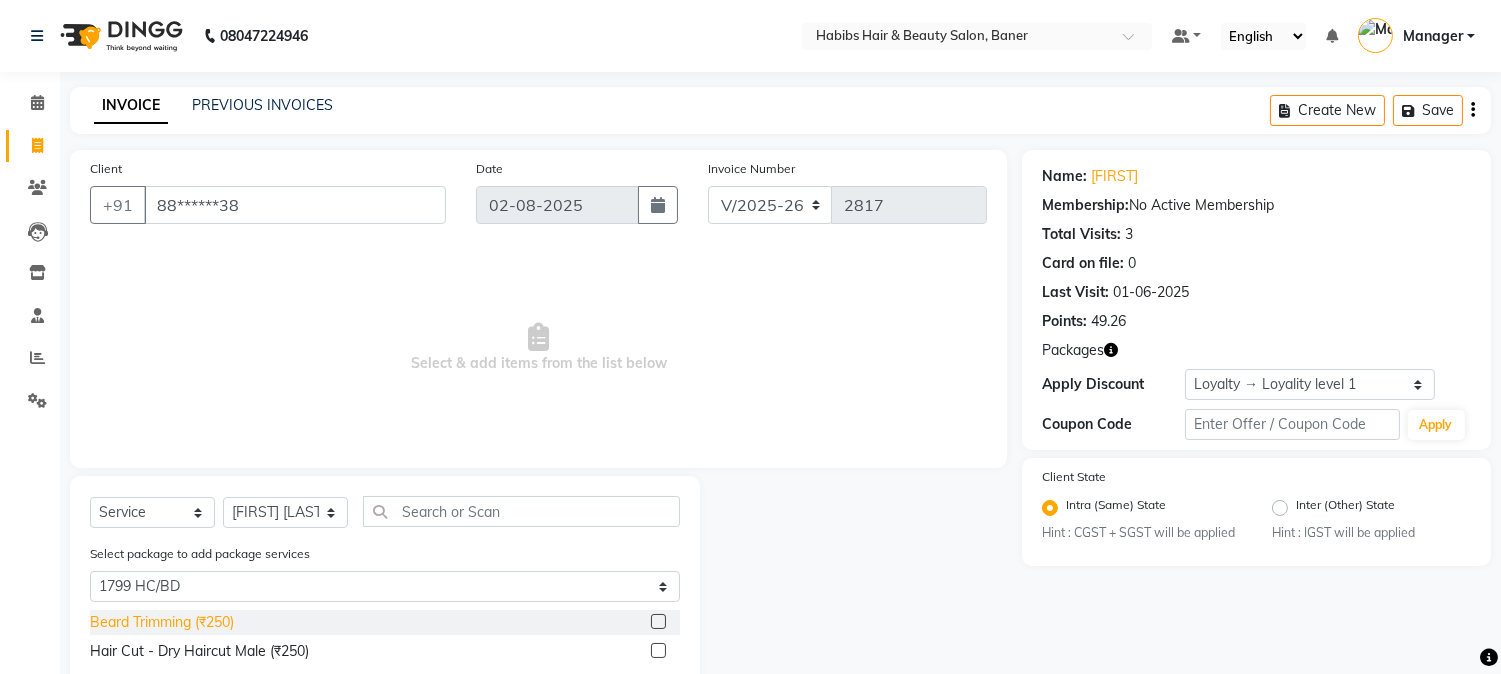 click on "Beard Trimming (₹250)" 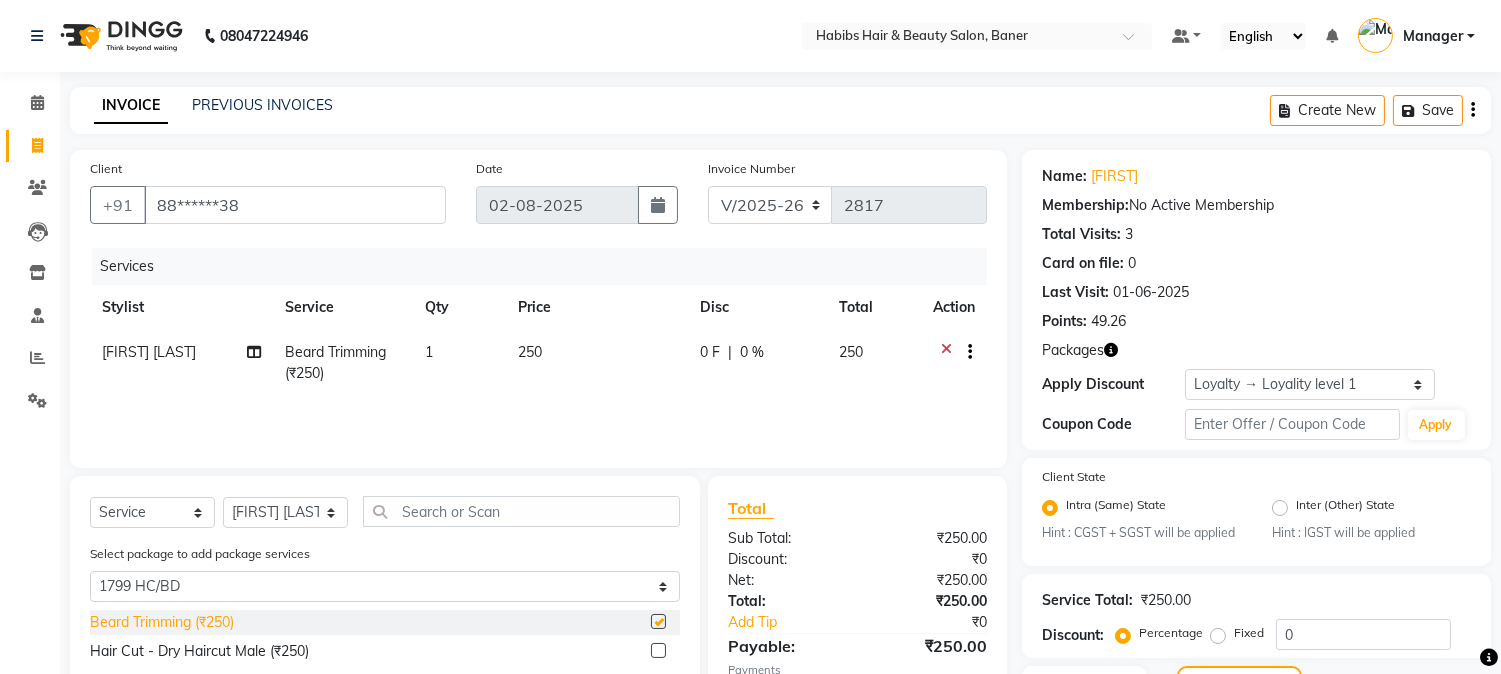 checkbox on "false" 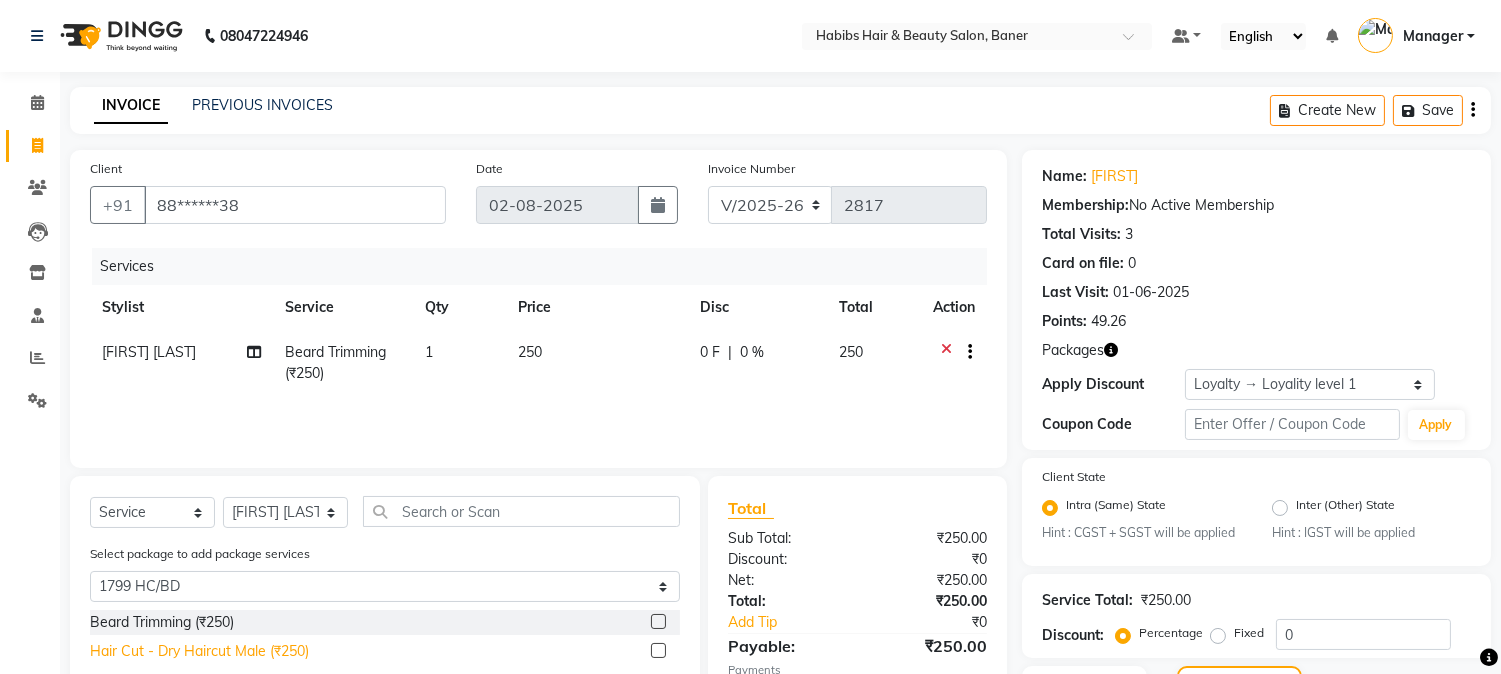 click on "Hair Cut - Dry Haircut Male (₹250)" 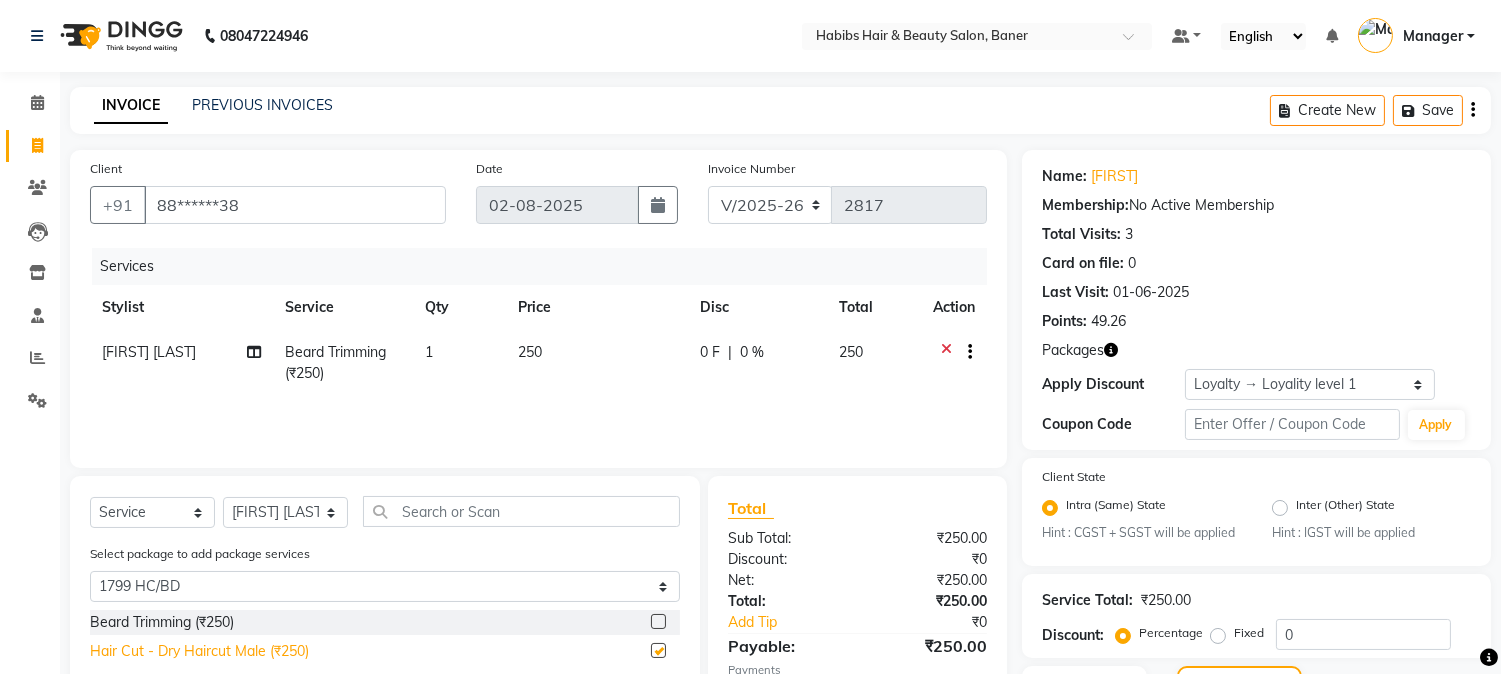checkbox on "false" 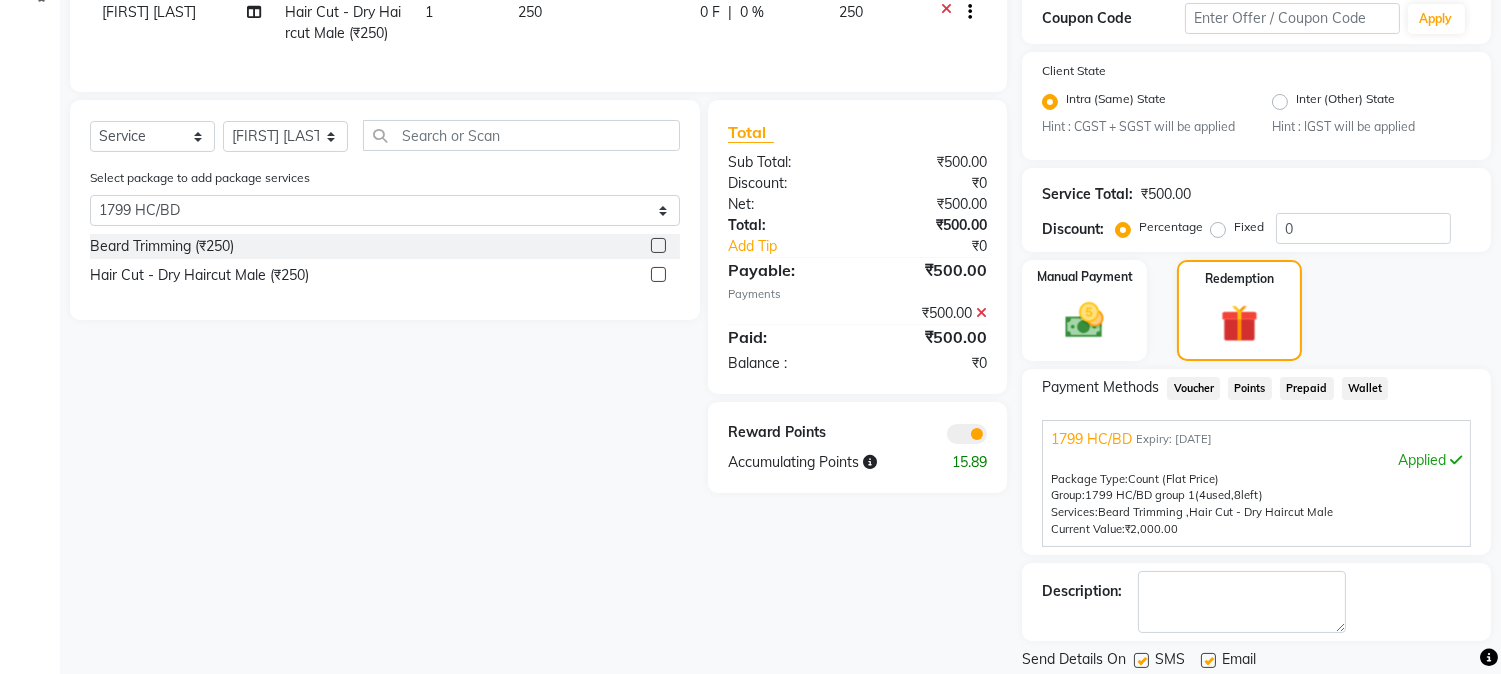 scroll, scrollTop: 470, scrollLeft: 0, axis: vertical 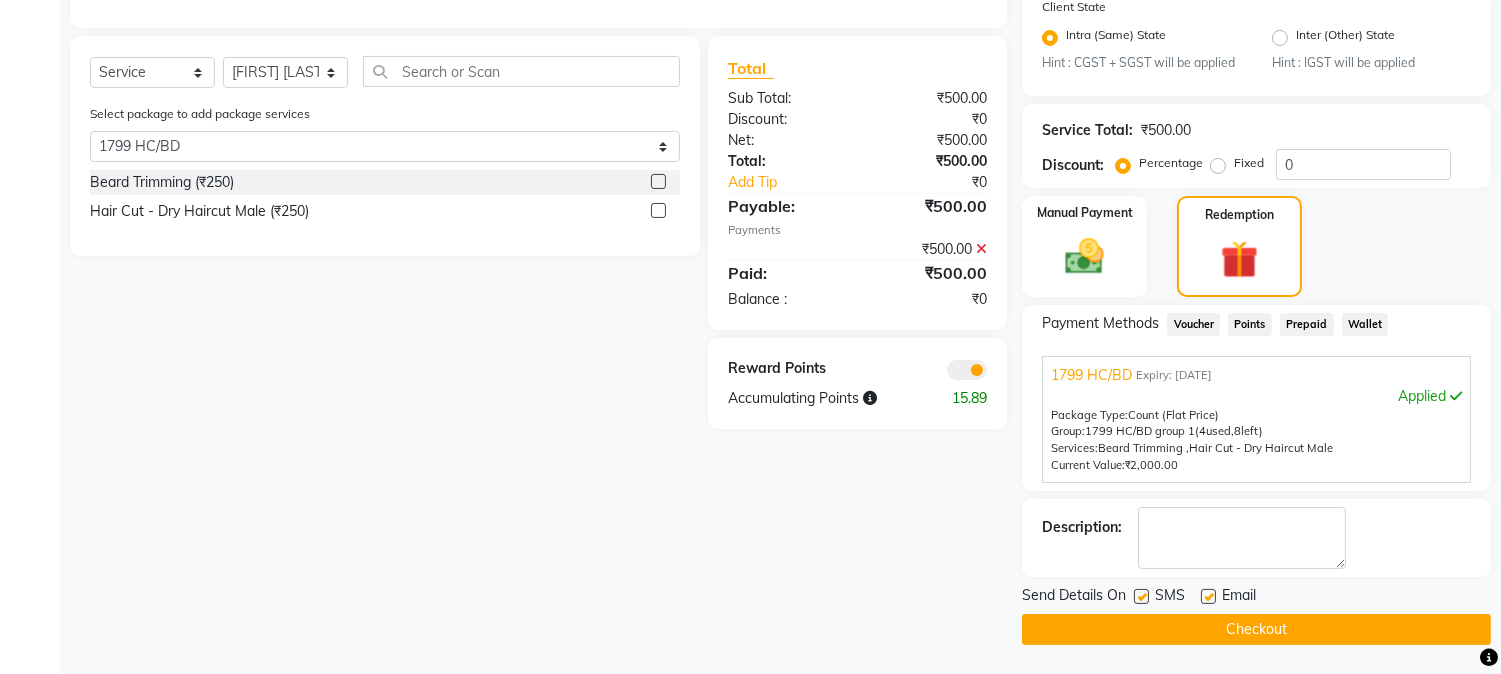 click on "Checkout" 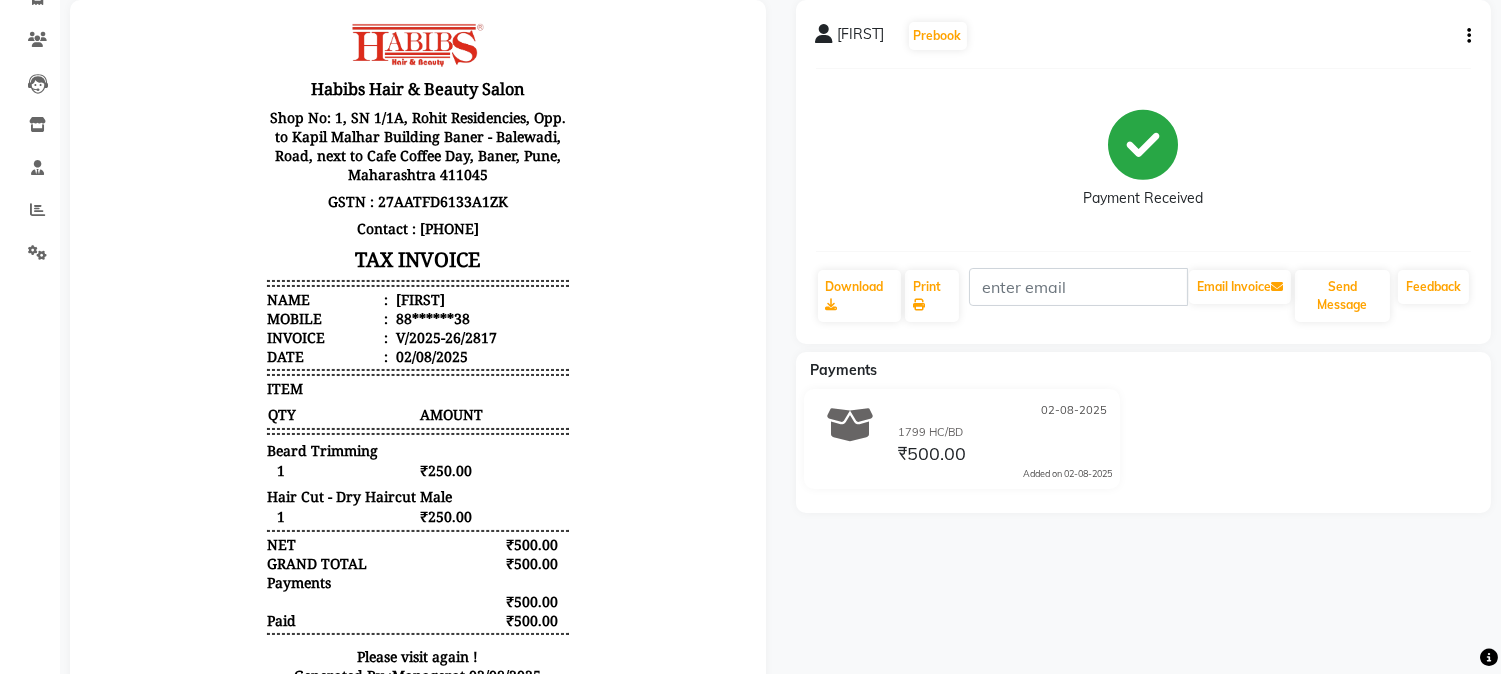 scroll, scrollTop: 0, scrollLeft: 0, axis: both 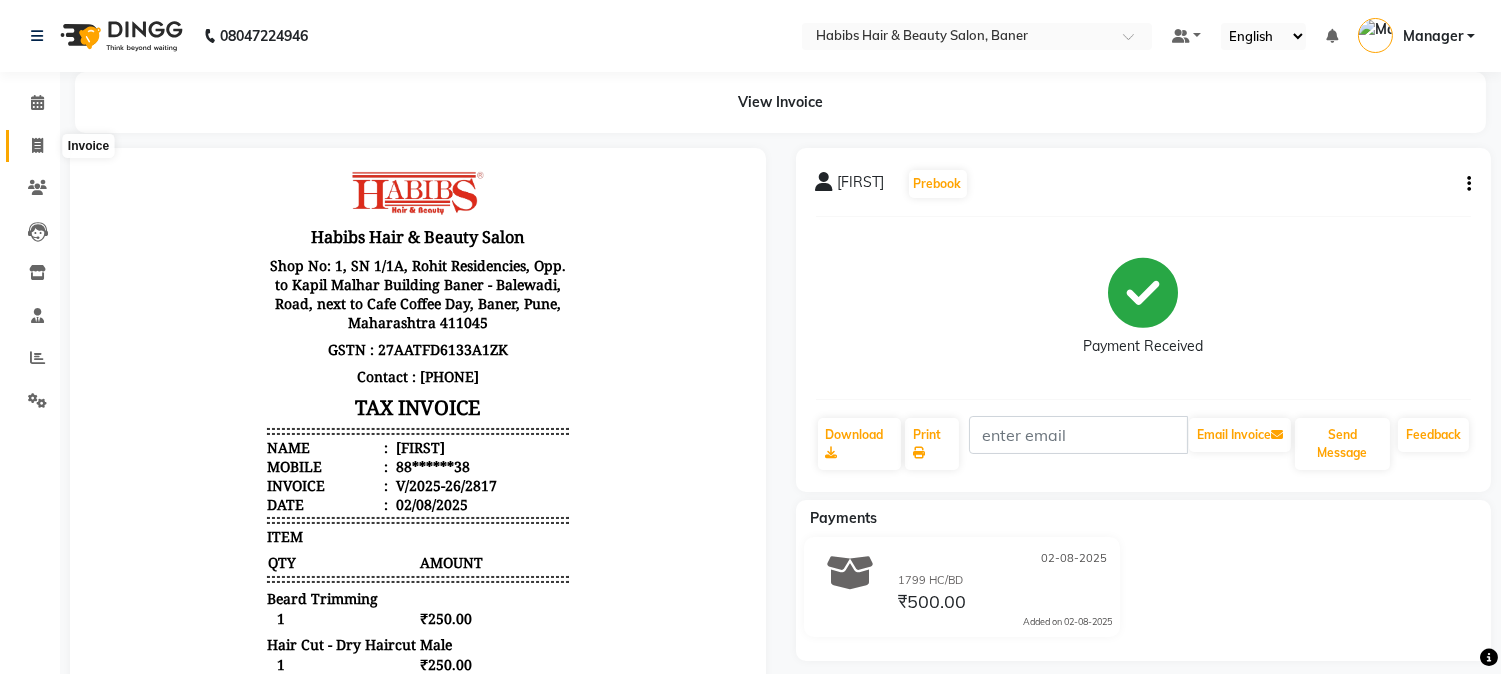 click 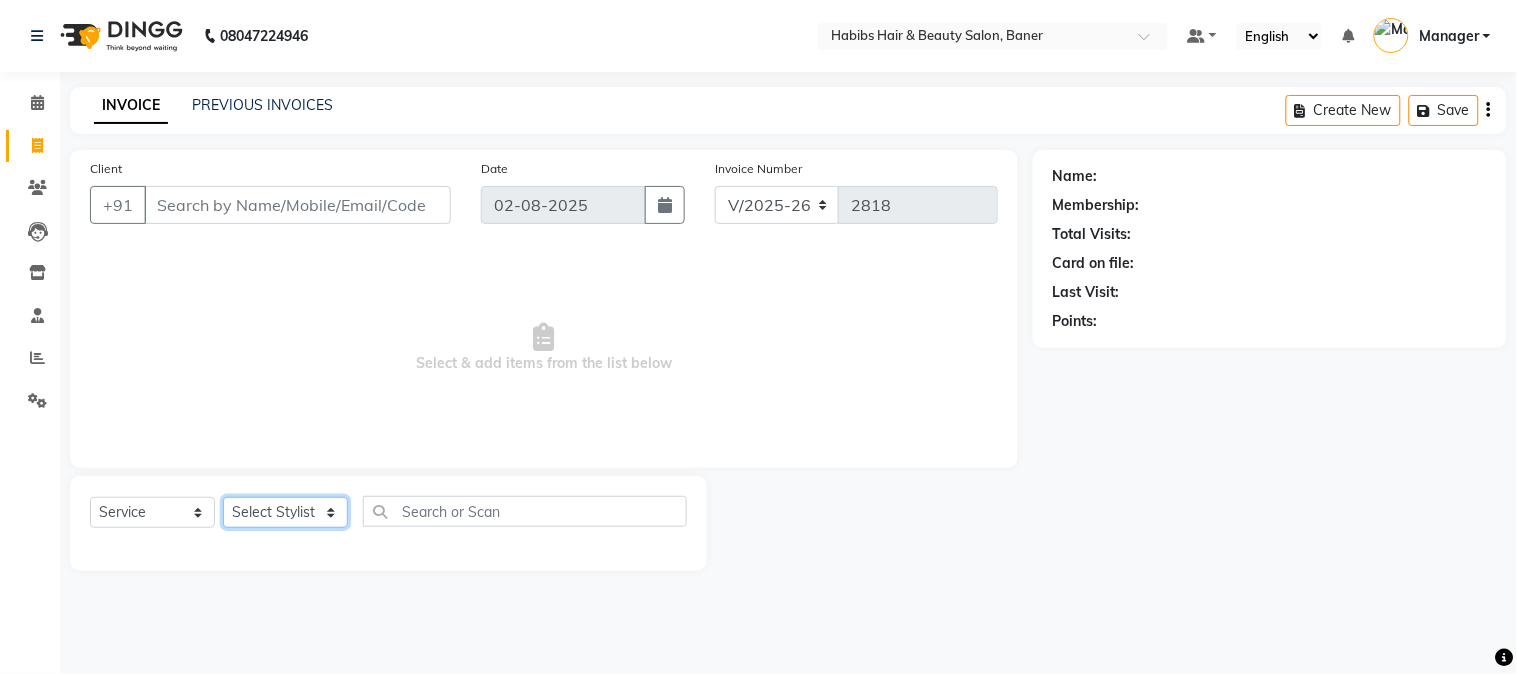 click on "Select Stylist Admin [FIRST] [LAST] Manager [FIRST] [LAST] [FIRST] [LAST]" 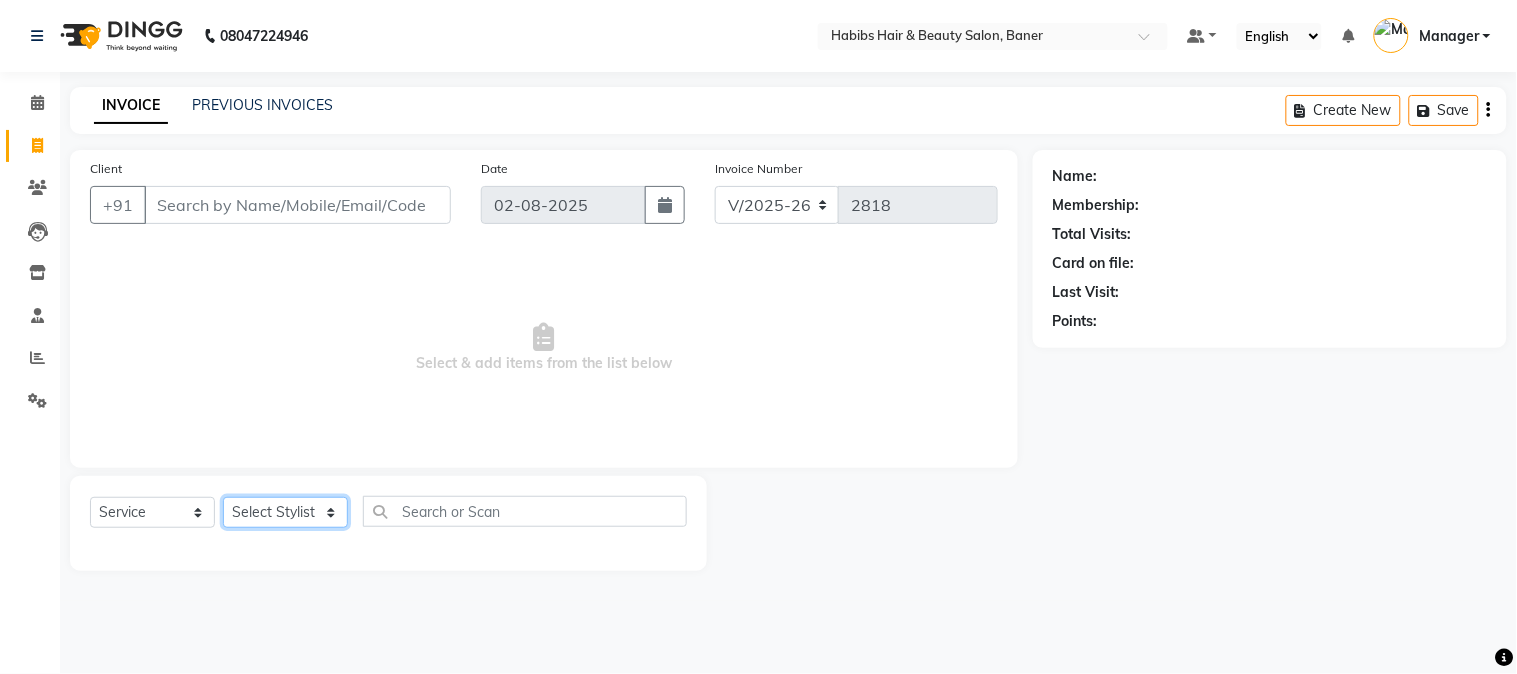 select on "35380" 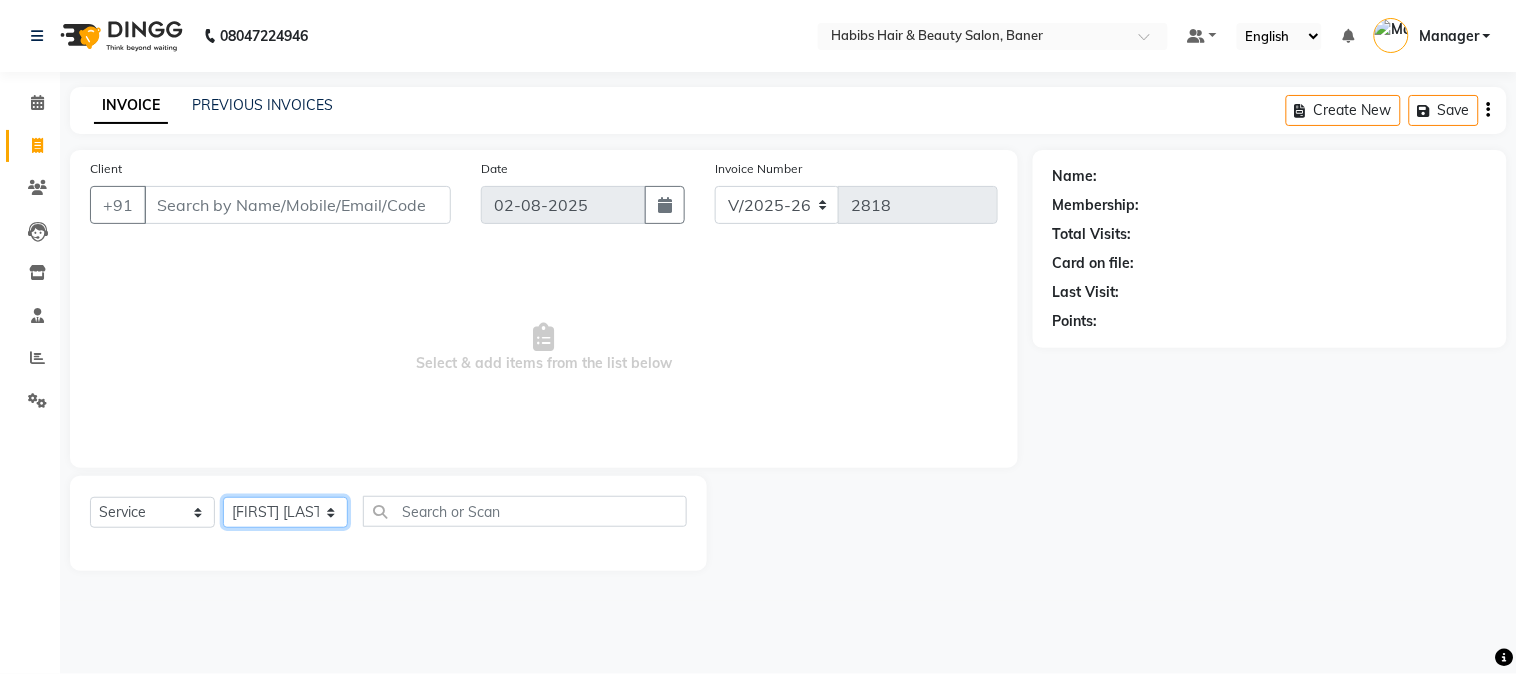 click on "Select Stylist Admin [FIRST] [LAST] Manager [FIRST] [LAST] [FIRST] [LAST]" 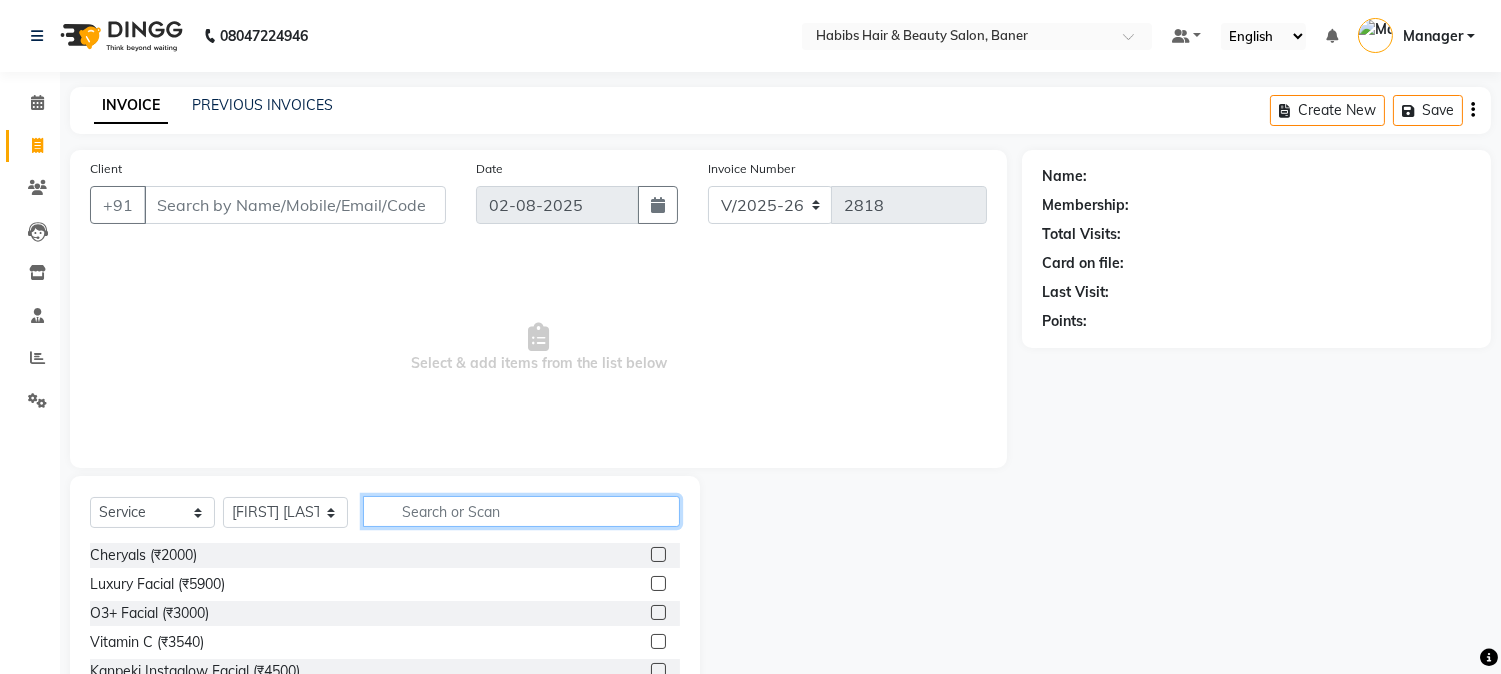click 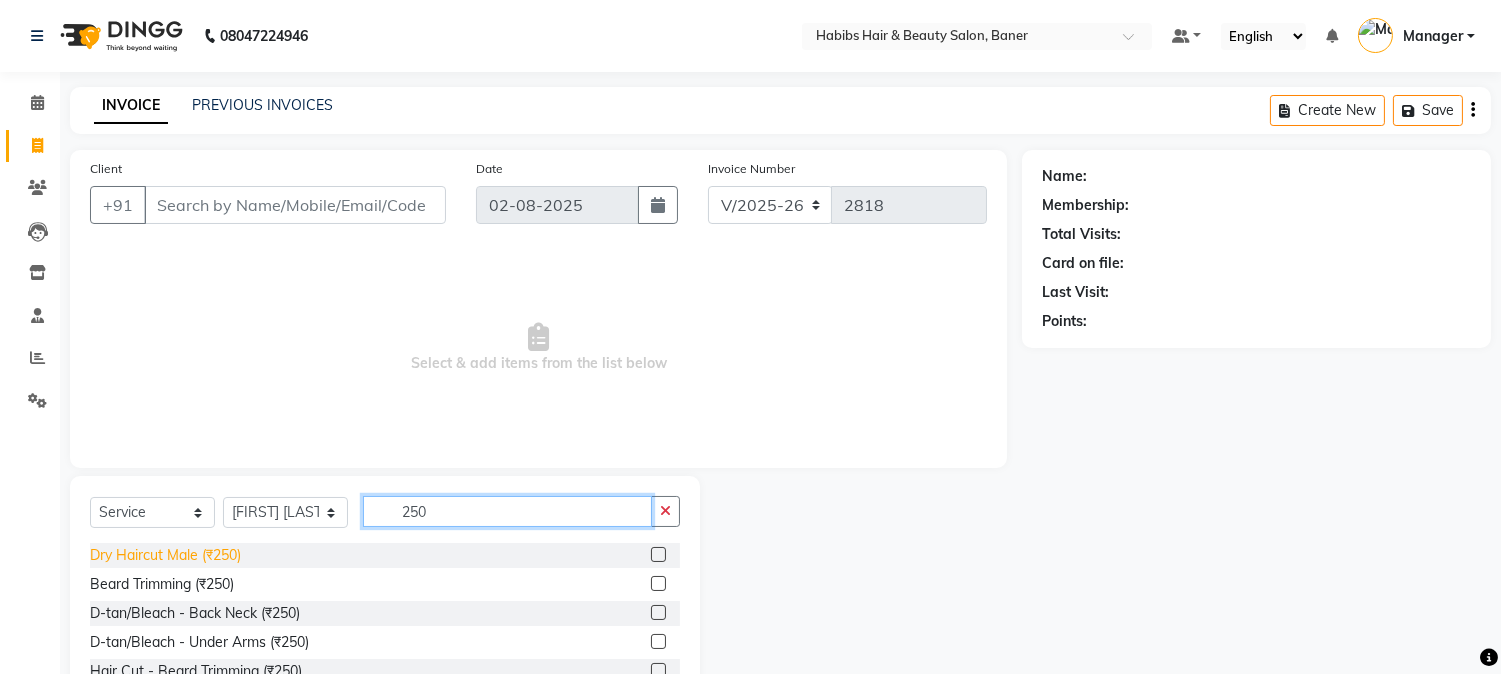 type on "250" 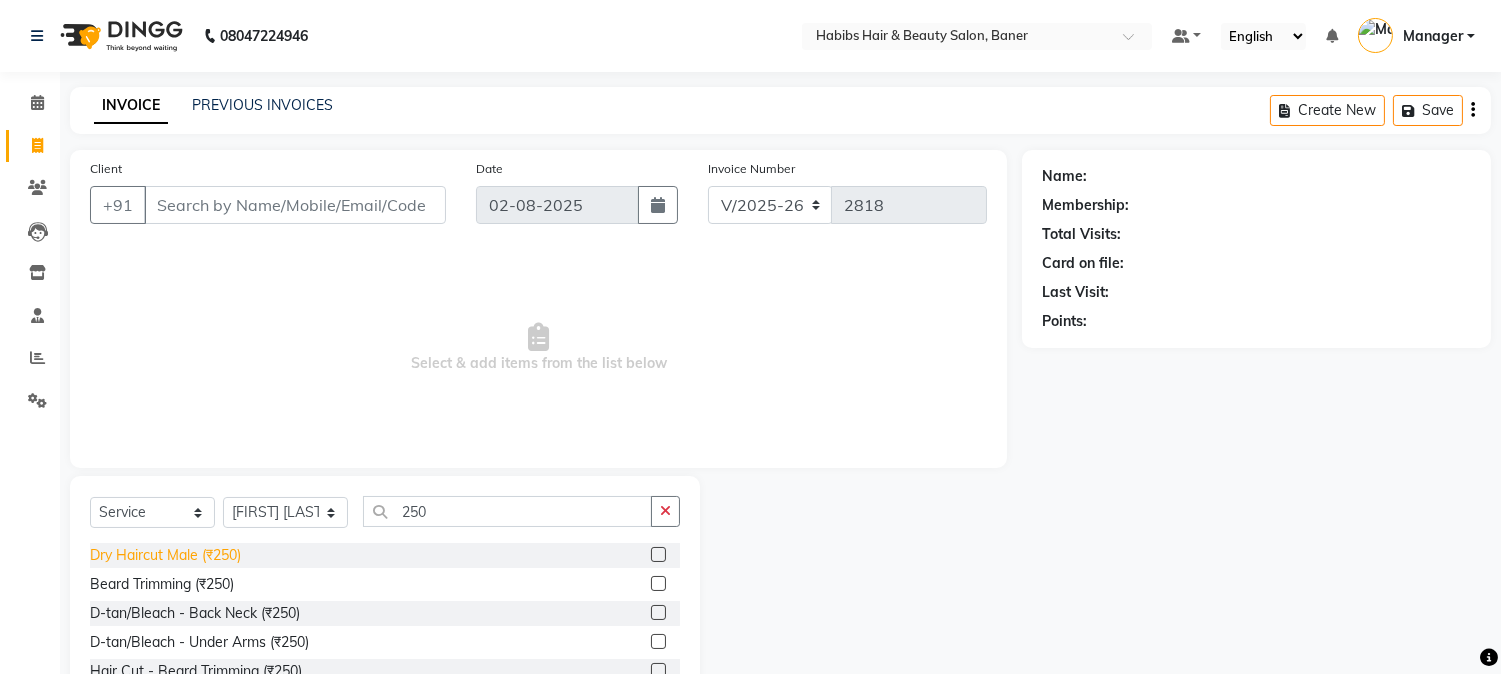 click on "Dry Haircut Male (₹250)" 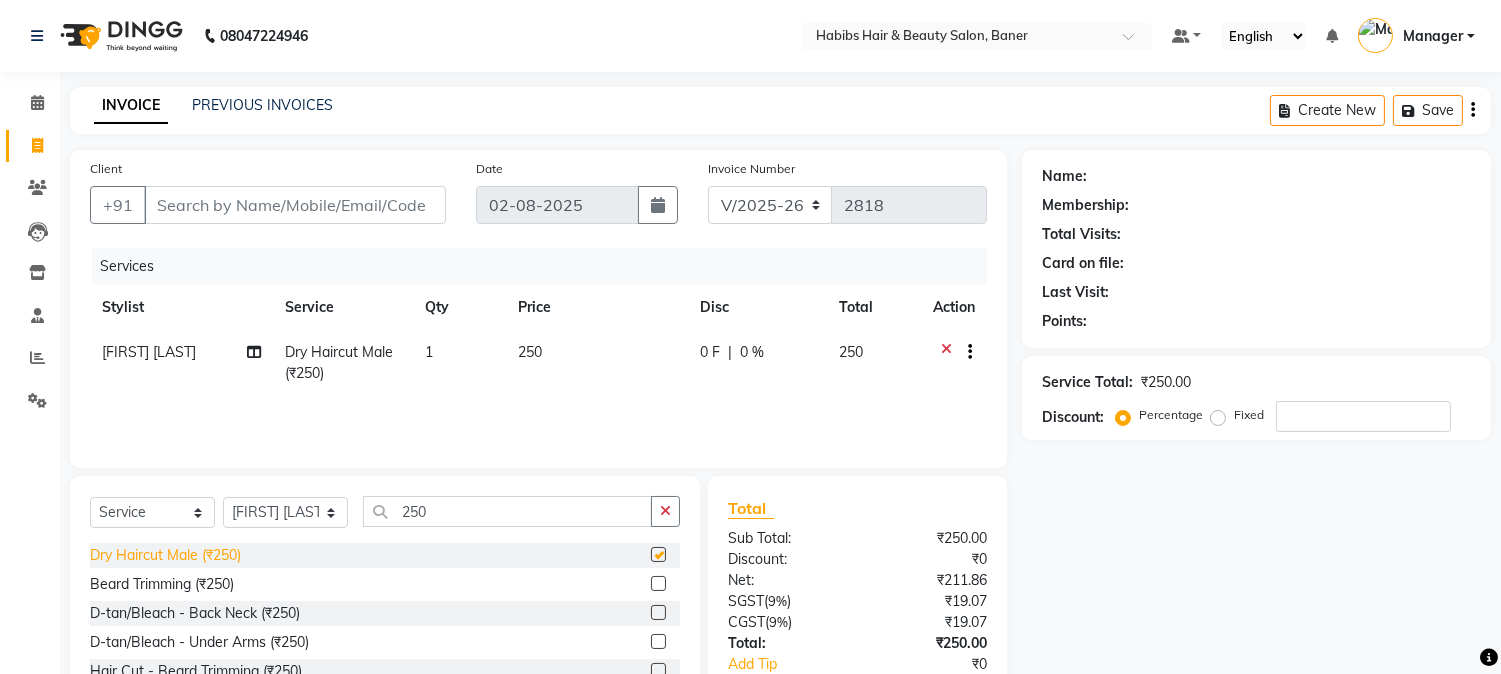 checkbox on "false" 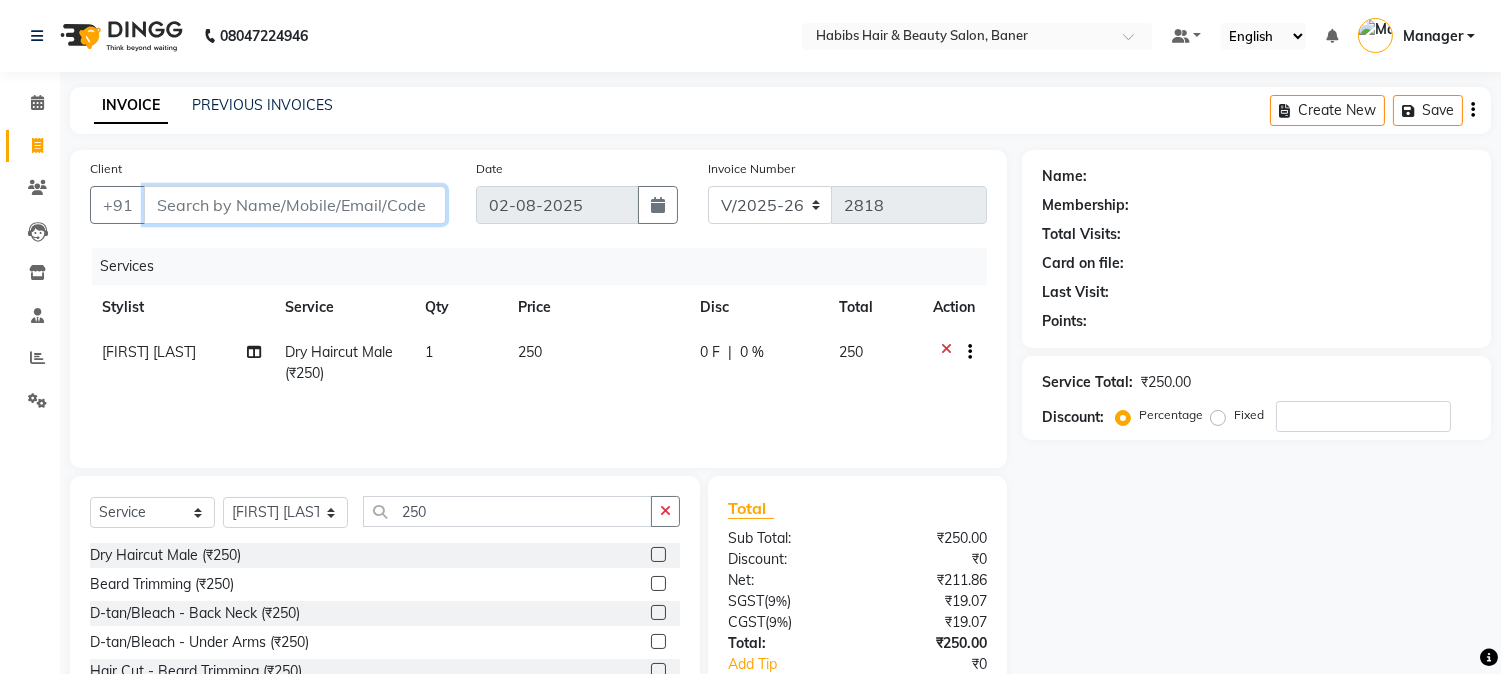 click on "Client" at bounding box center [295, 205] 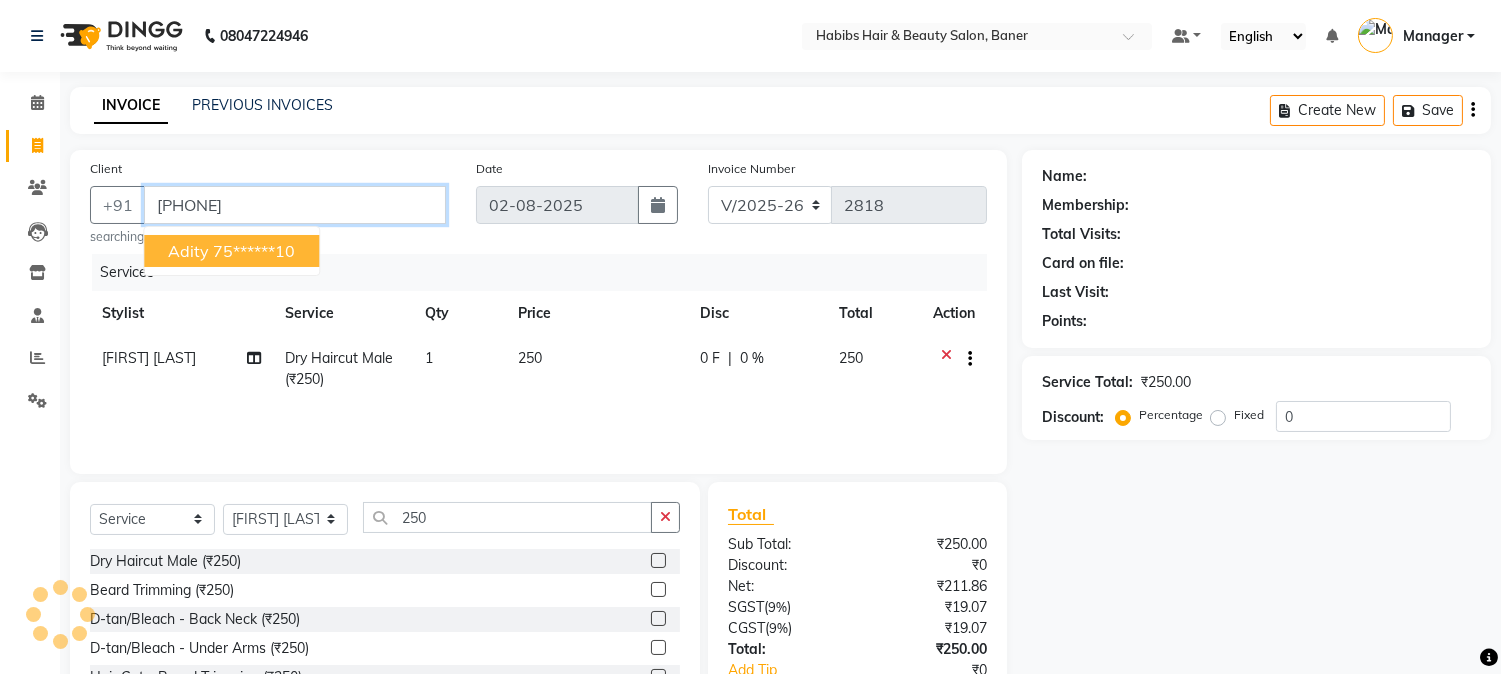 type on "7588407510" 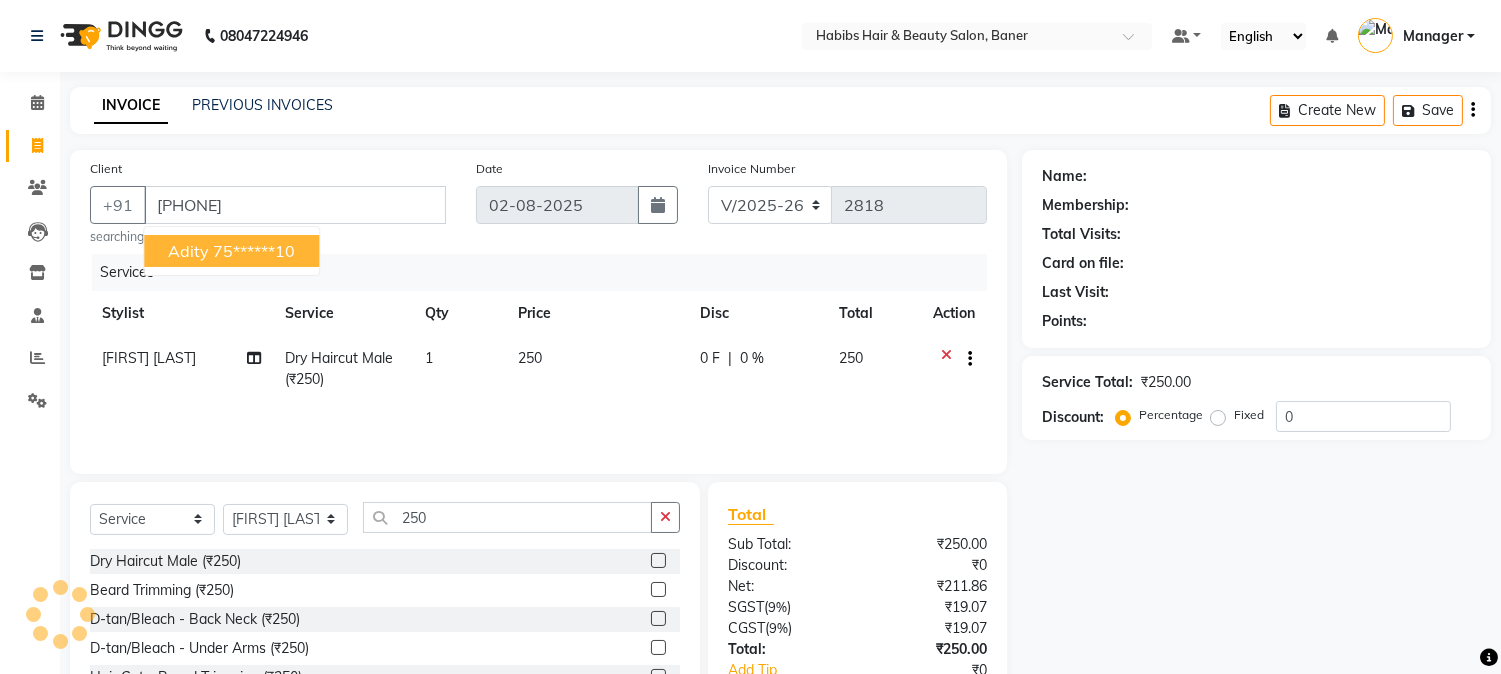 select on "1: Object" 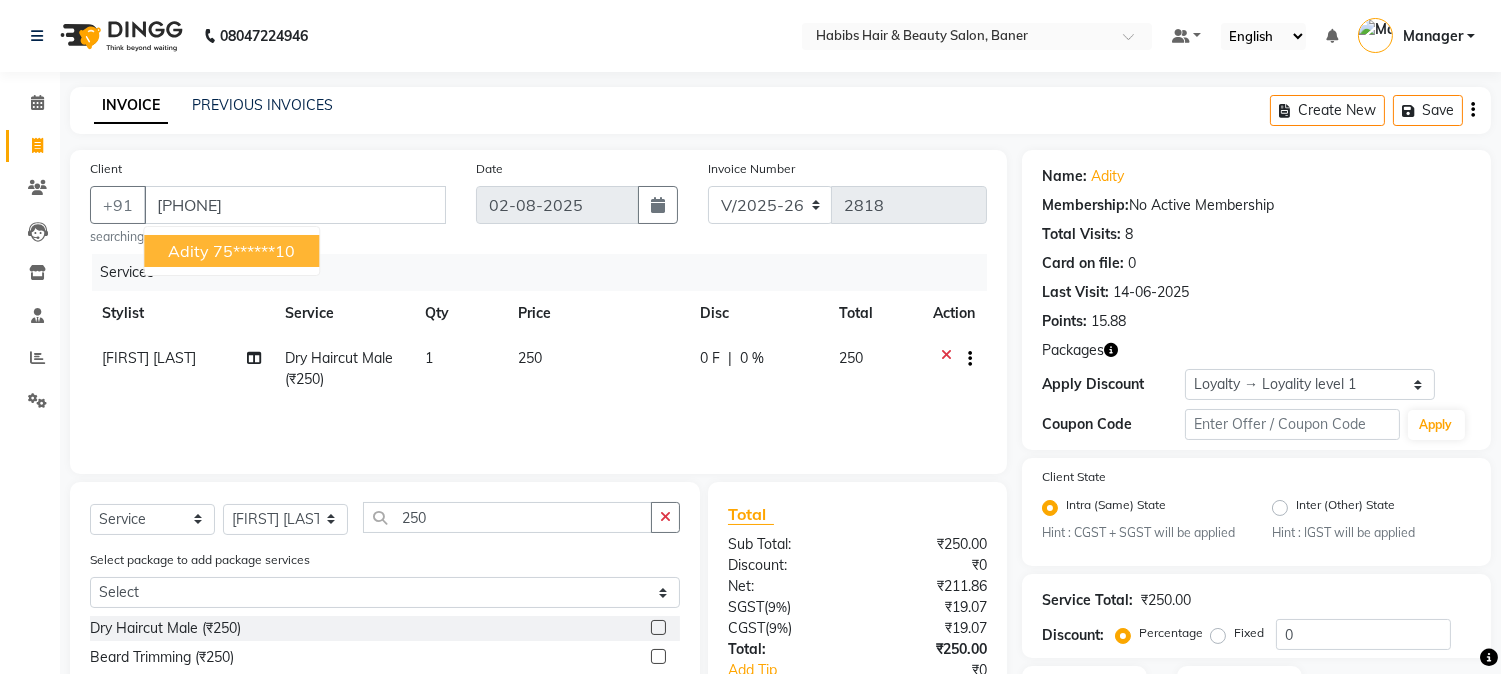 click on "75******10" at bounding box center (254, 251) 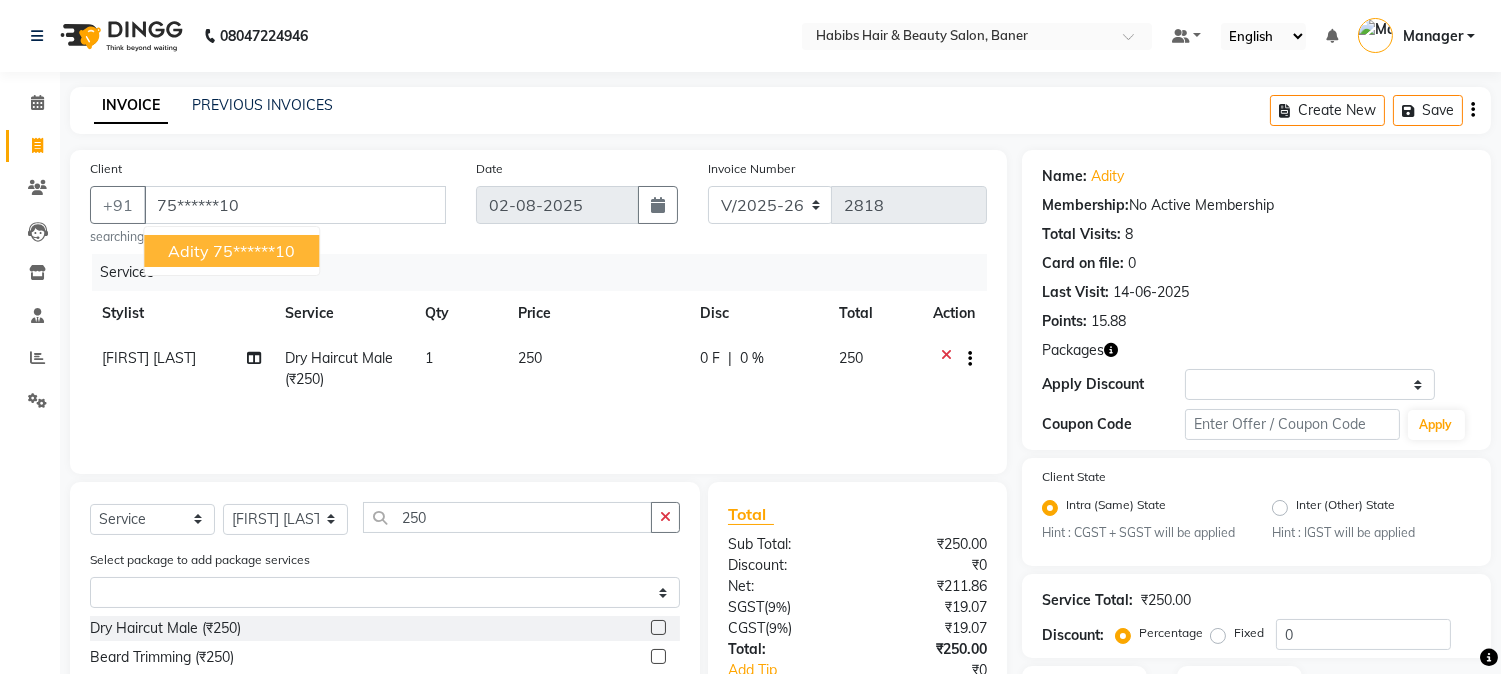 select on "1: Object" 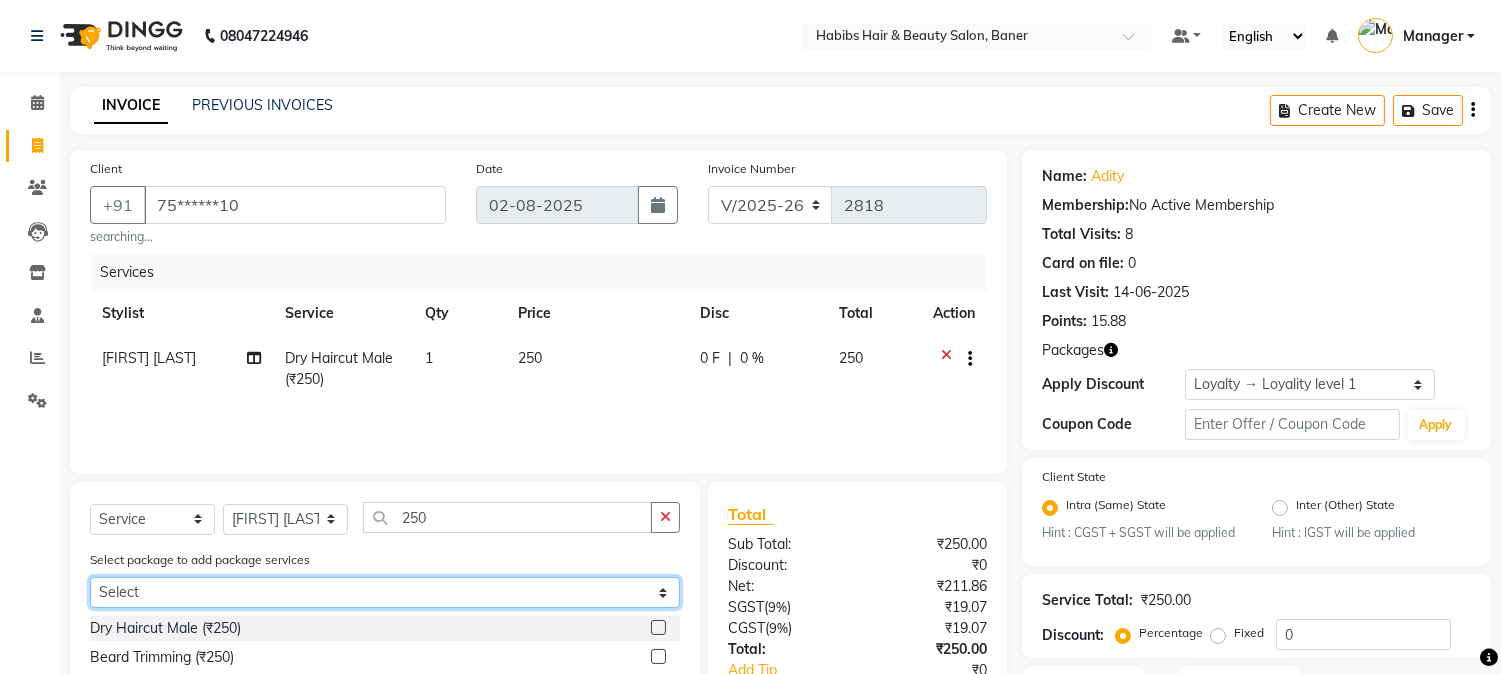 click on "Select 1799 HC/BD" 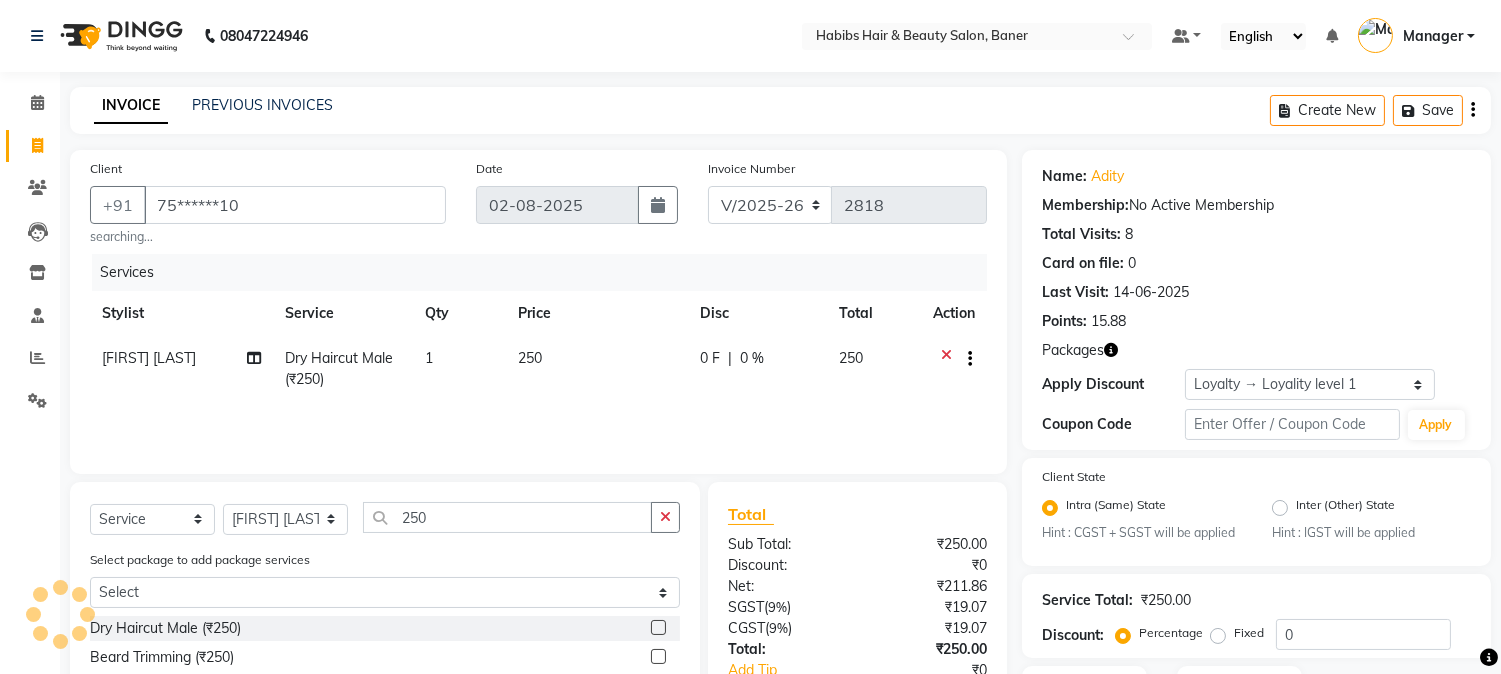 click 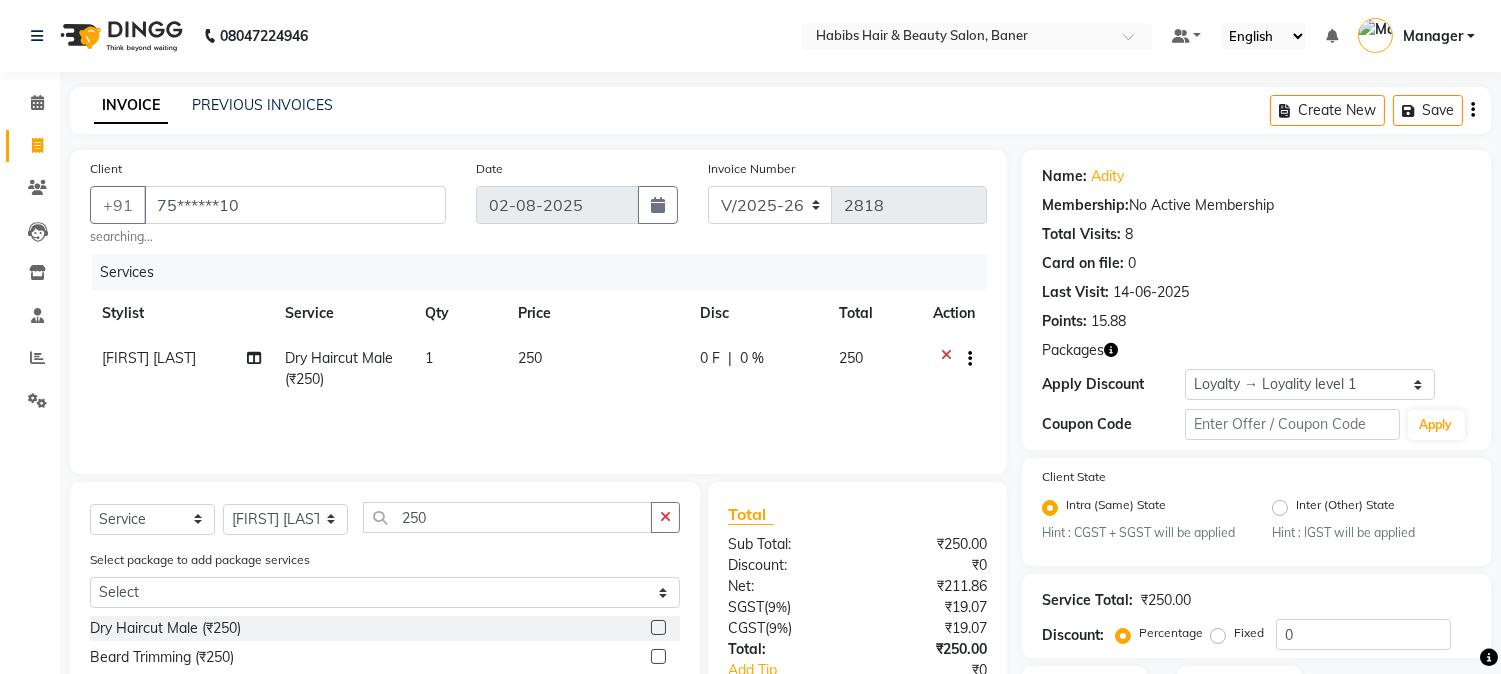 click 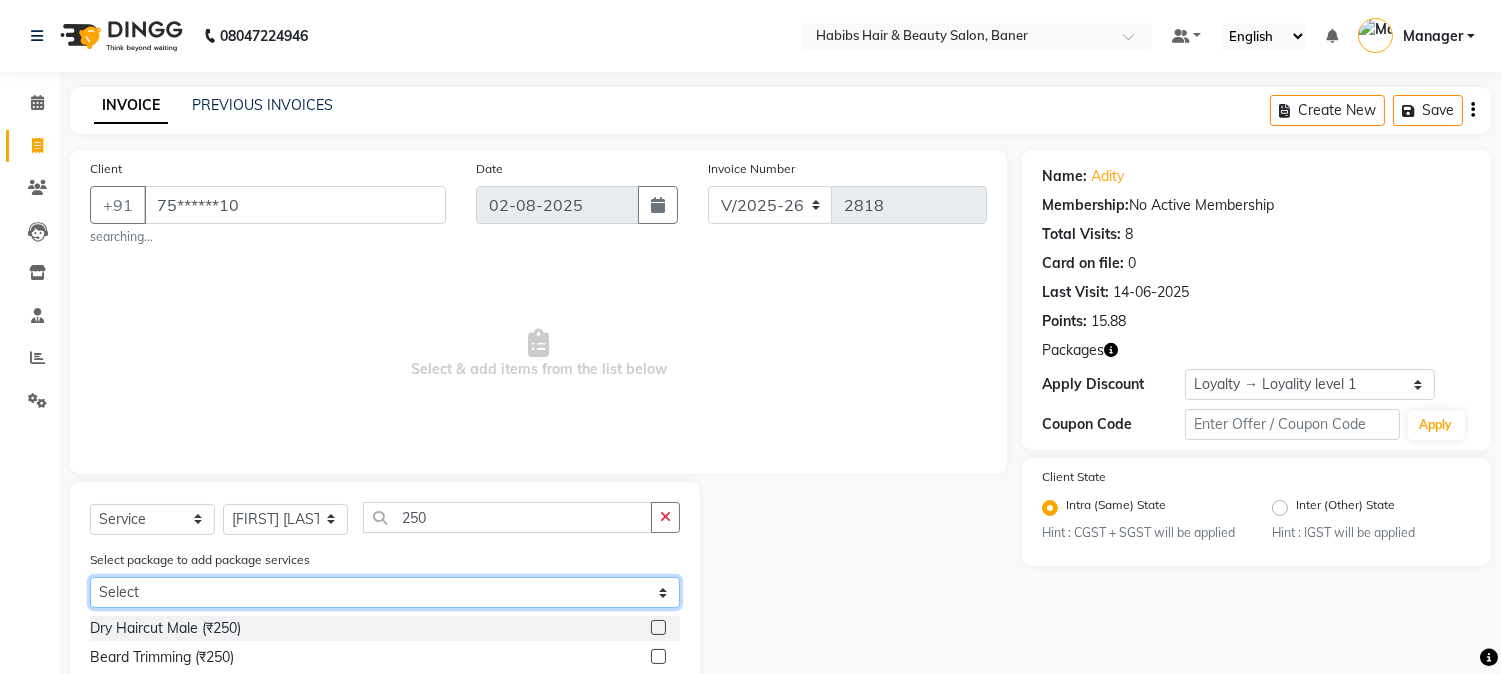 click on "Select 1799 HC/BD" 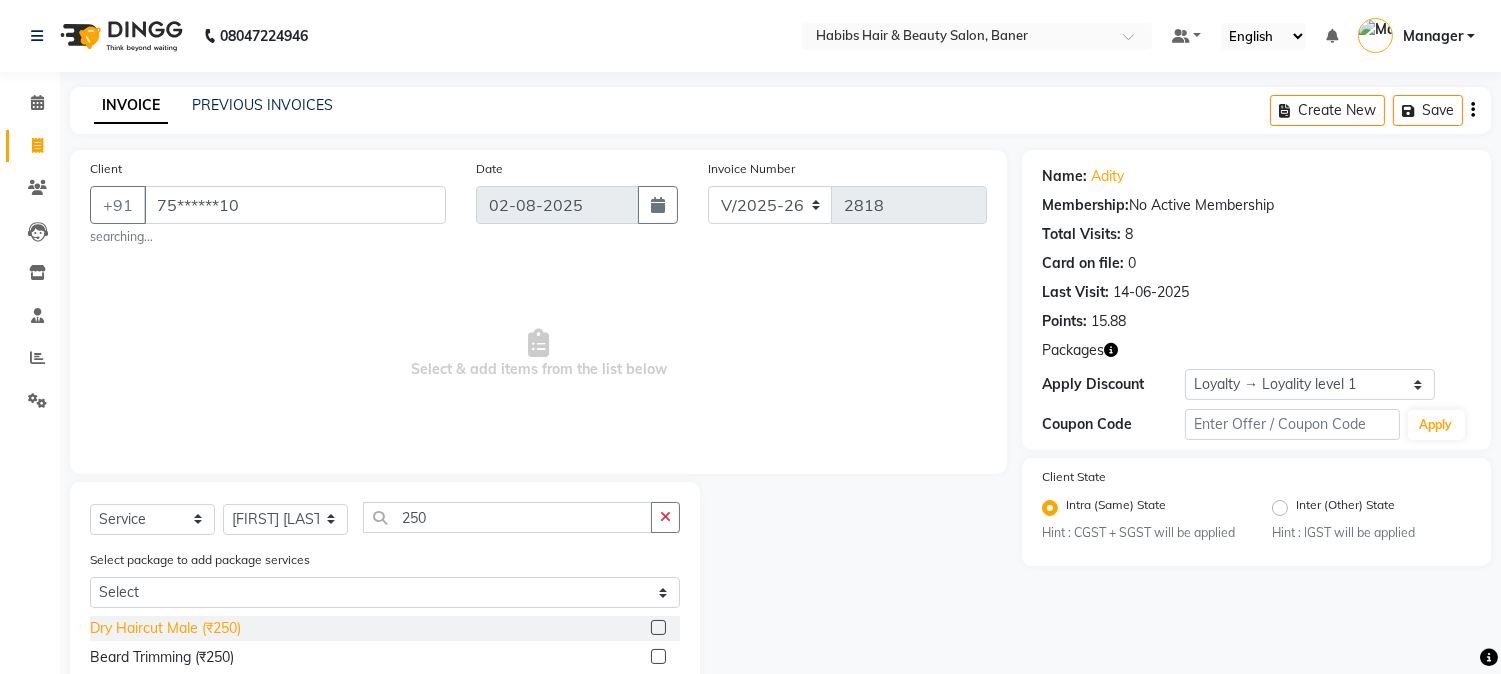 click on "Dry Haircut Male (₹250)" 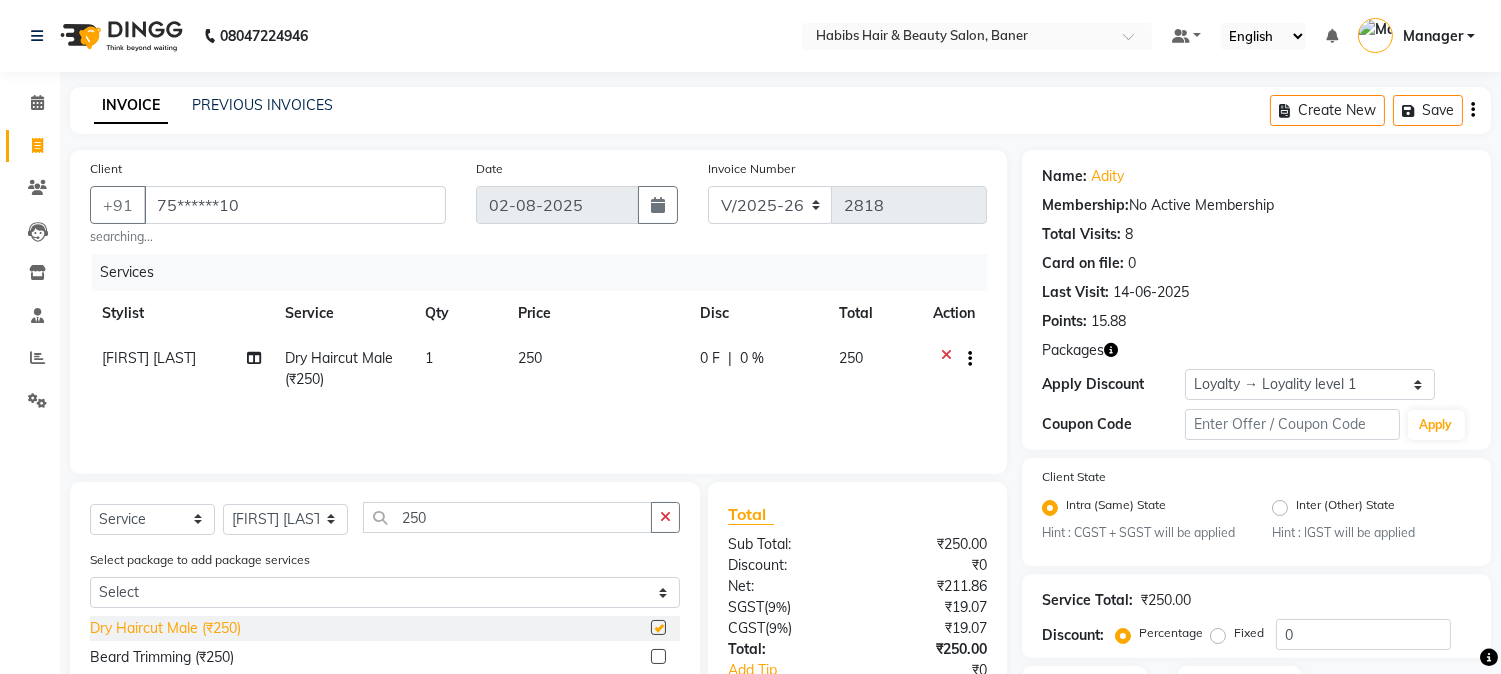 checkbox on "false" 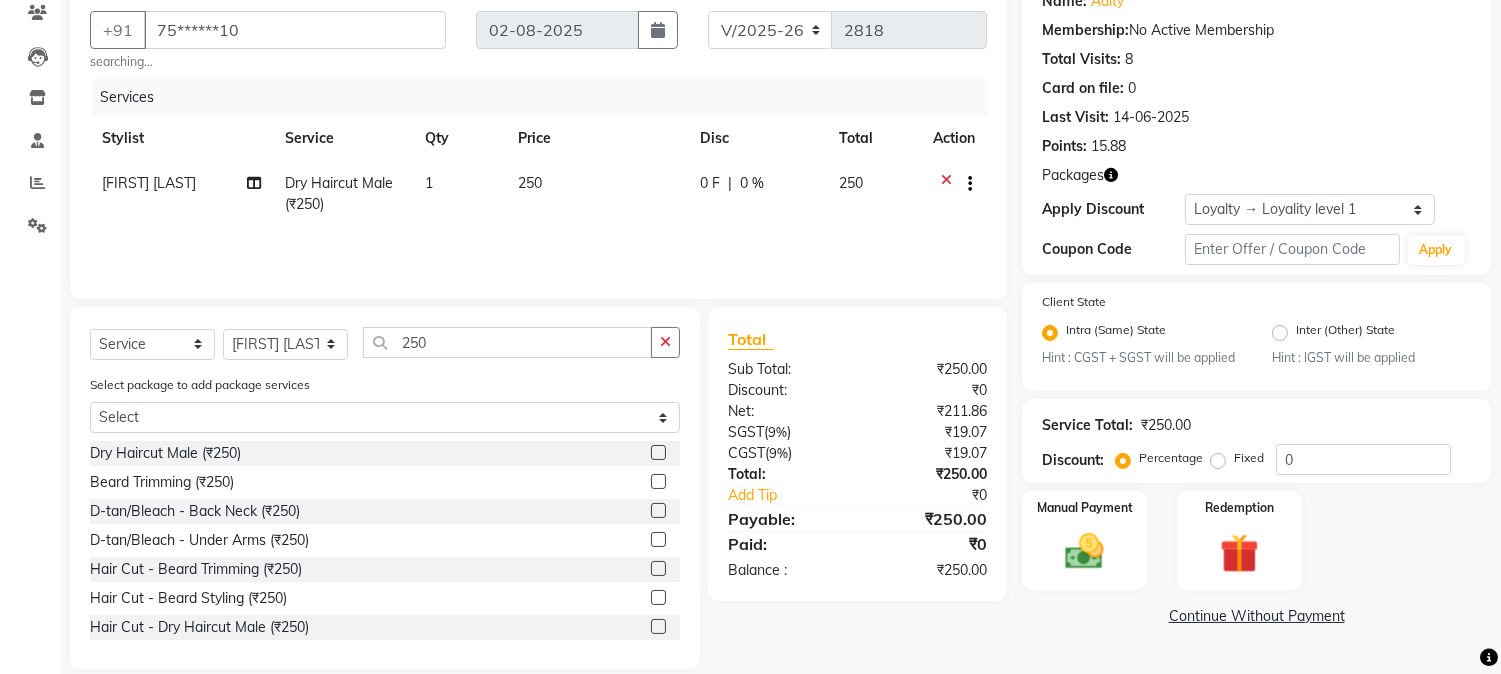 scroll, scrollTop: 201, scrollLeft: 0, axis: vertical 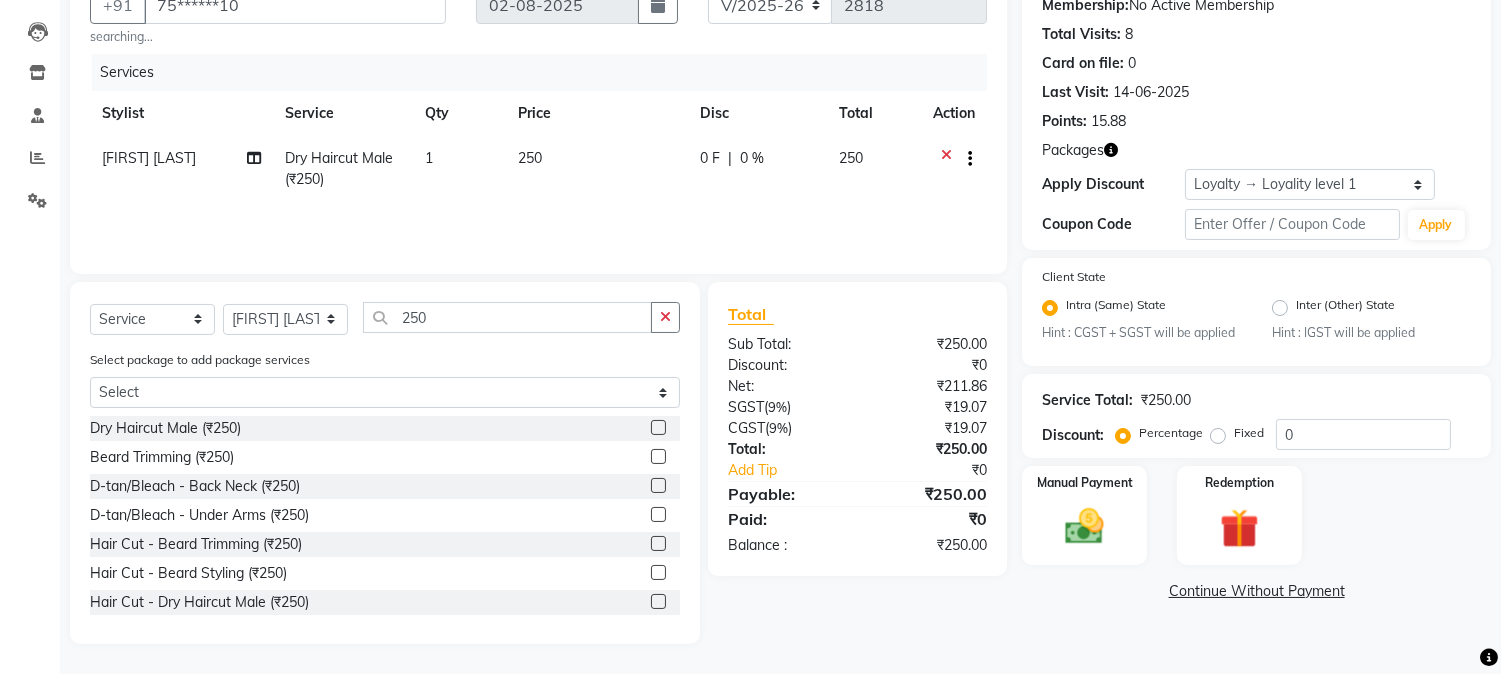 click 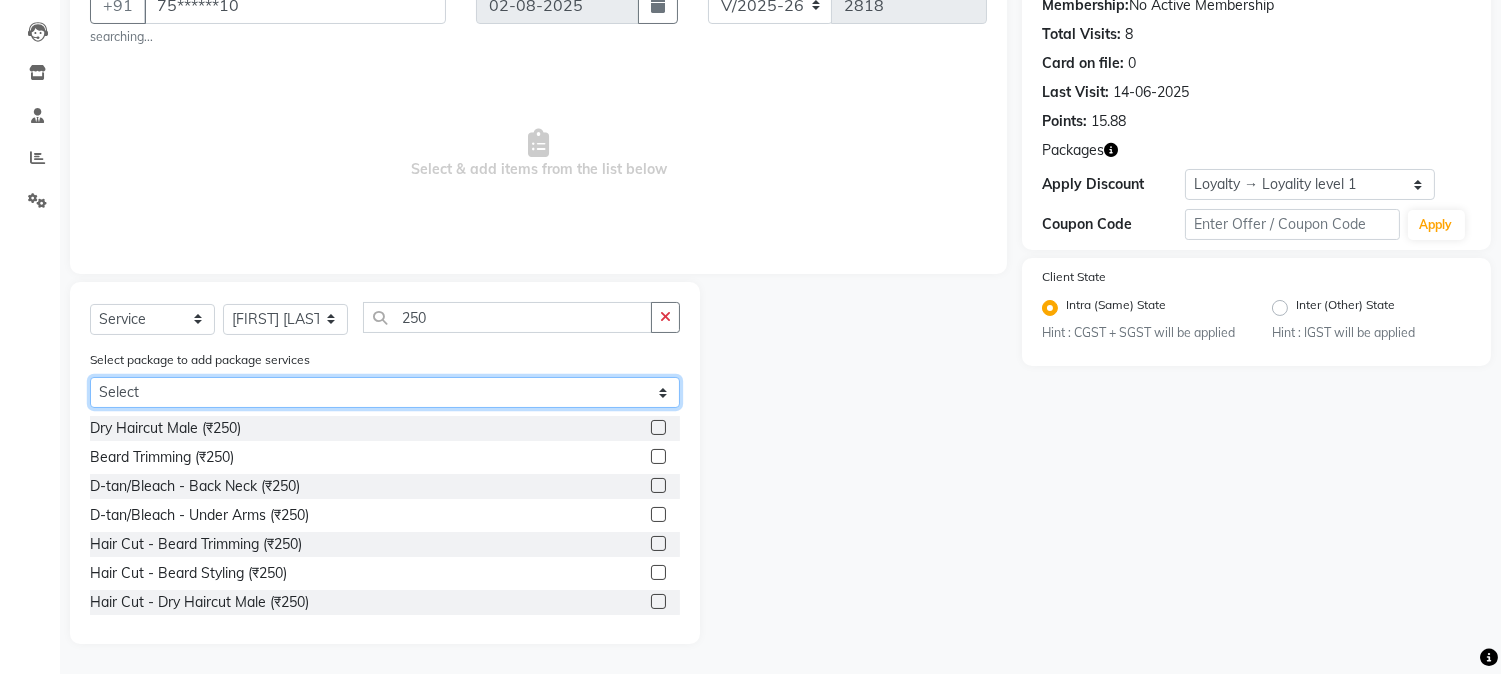 click on "Select 1799 HC/BD" 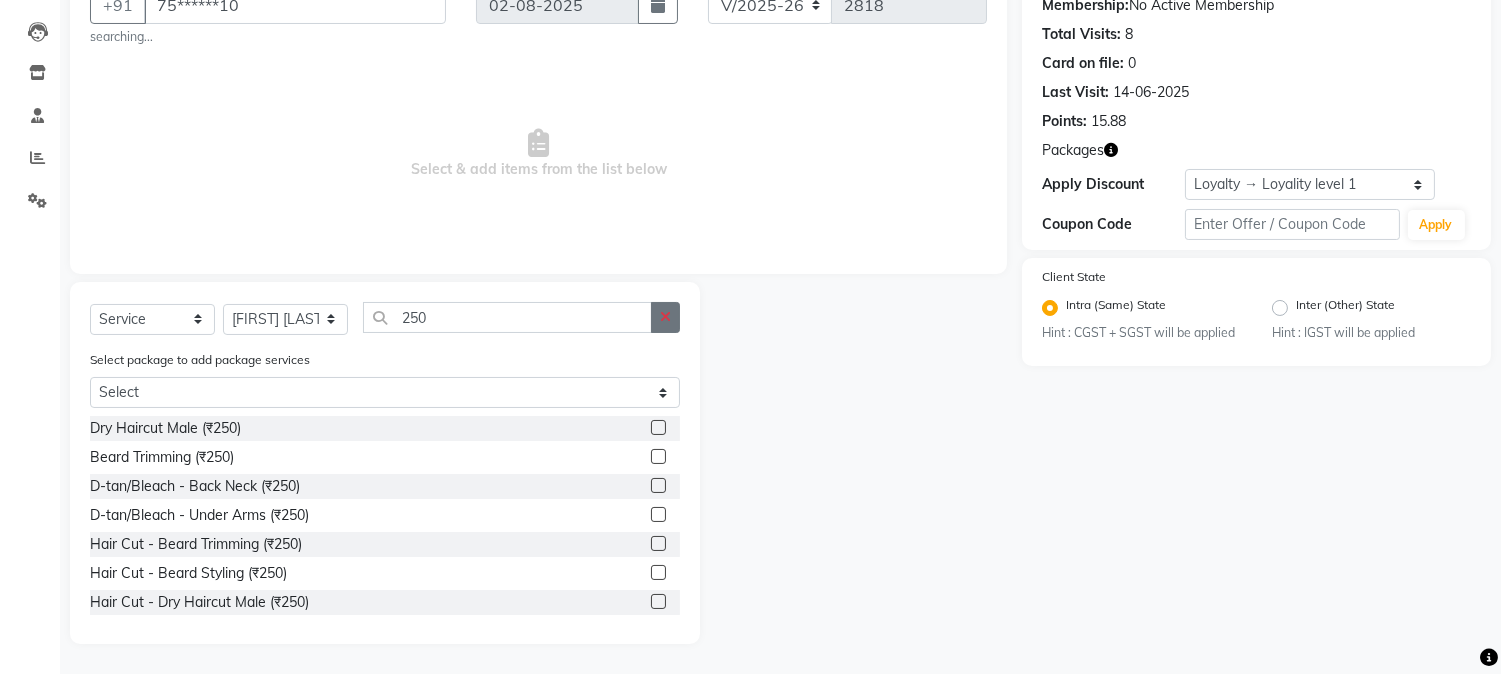 click 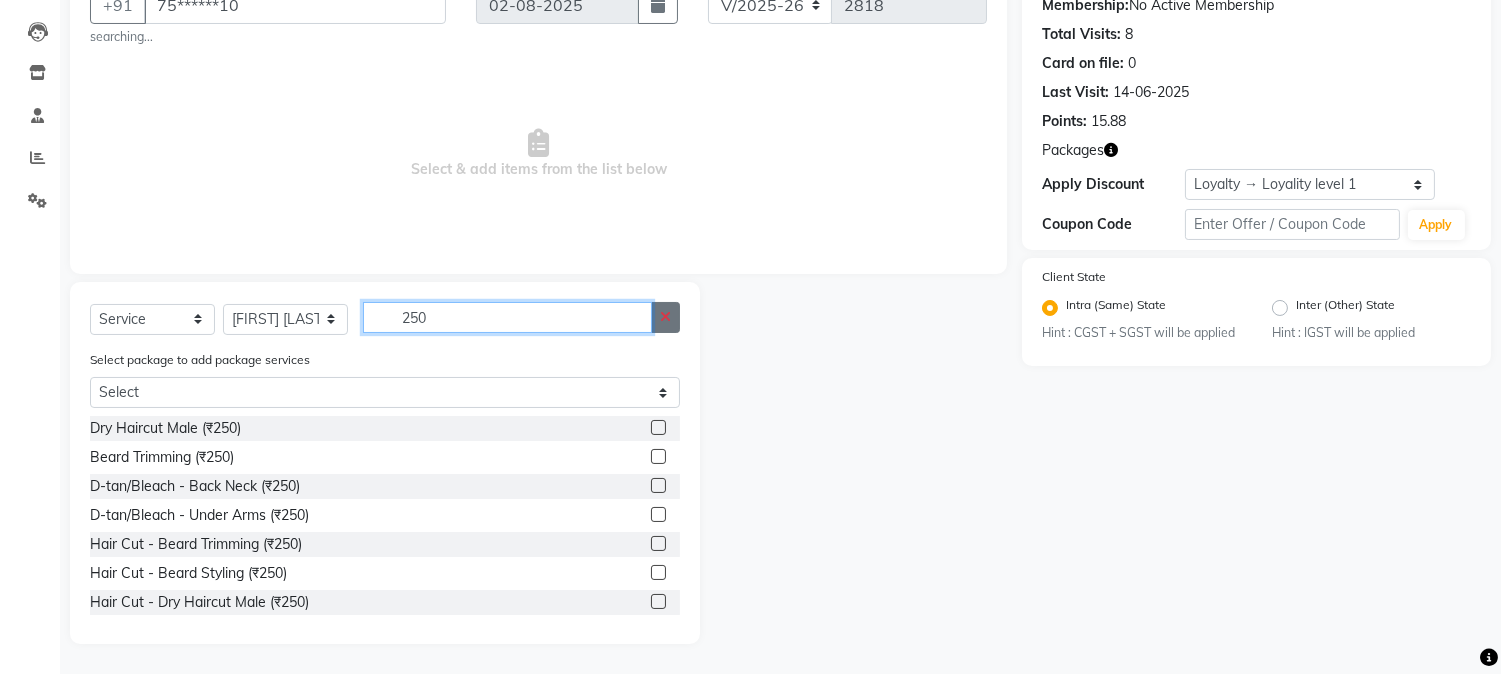 type 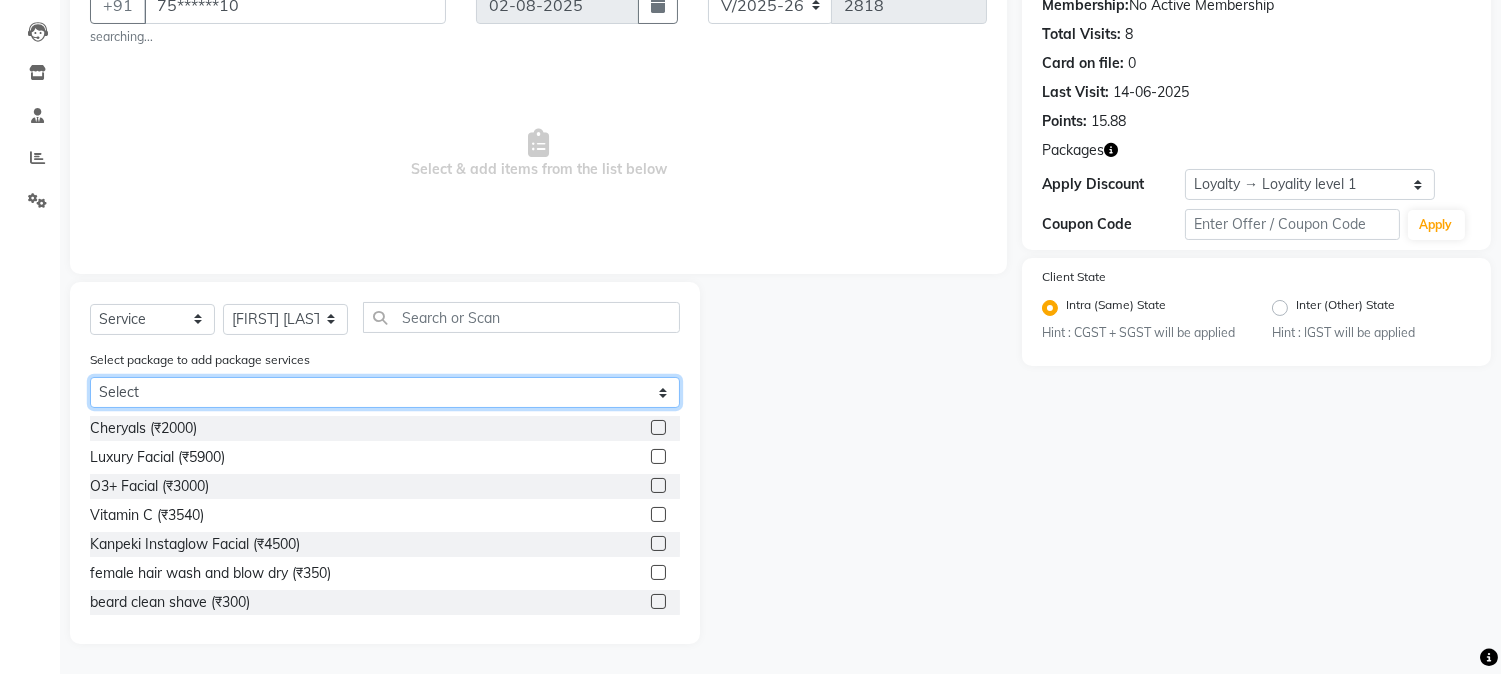 click on "Select 1799 HC/BD" 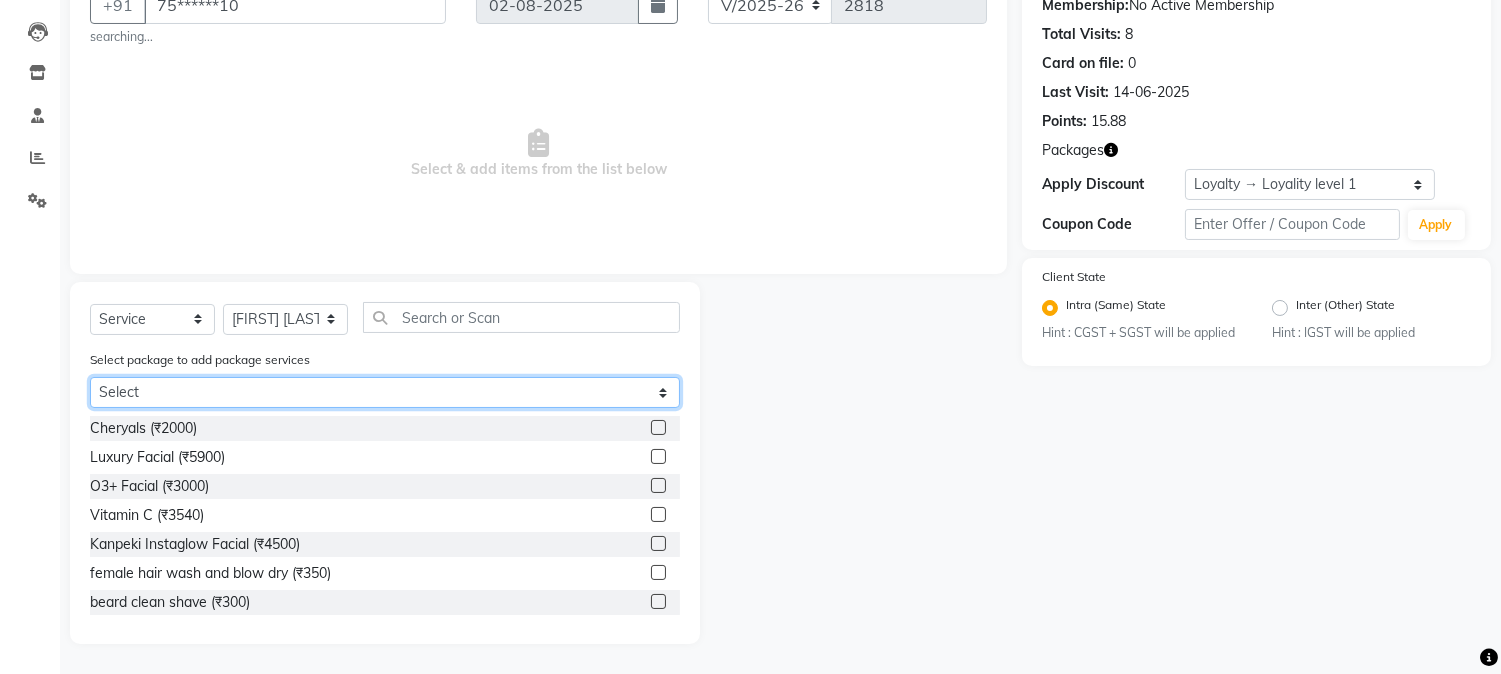 select on "1: Object" 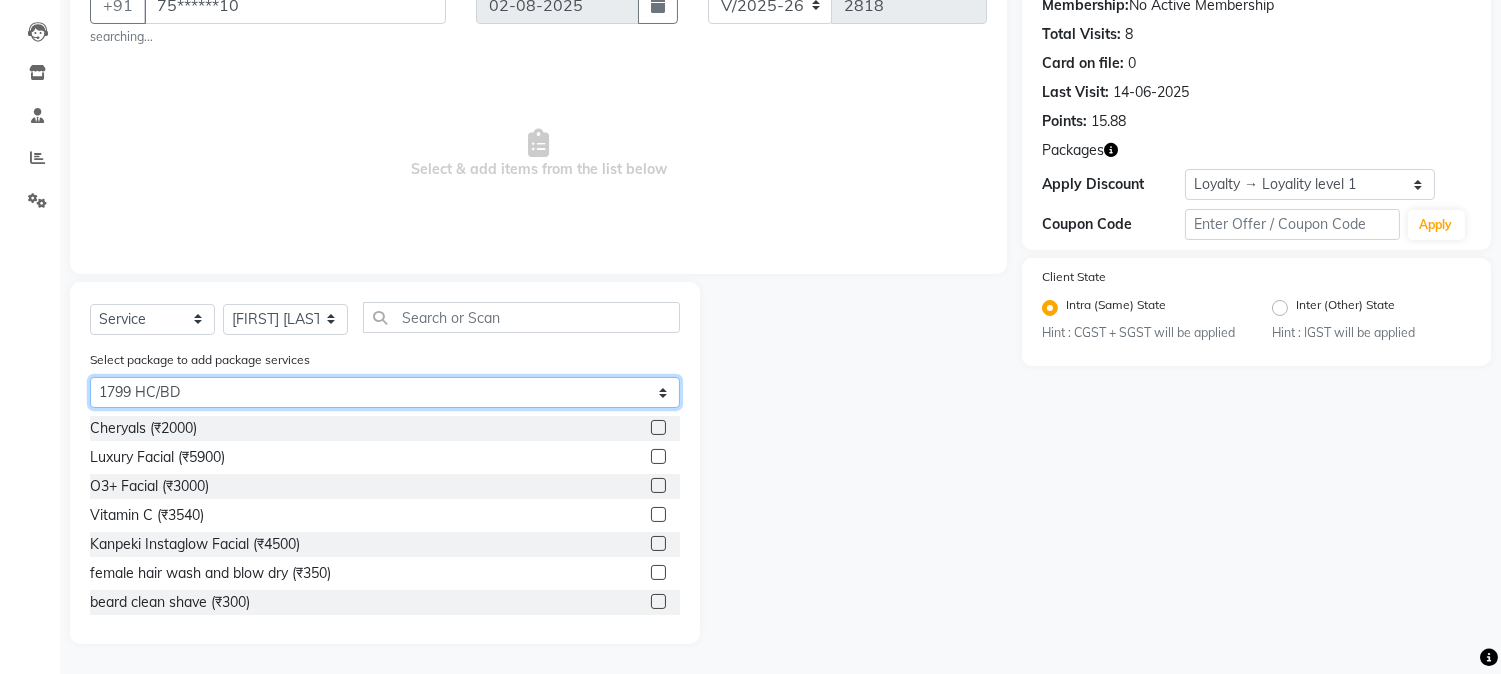 click on "Select 1799 HC/BD" 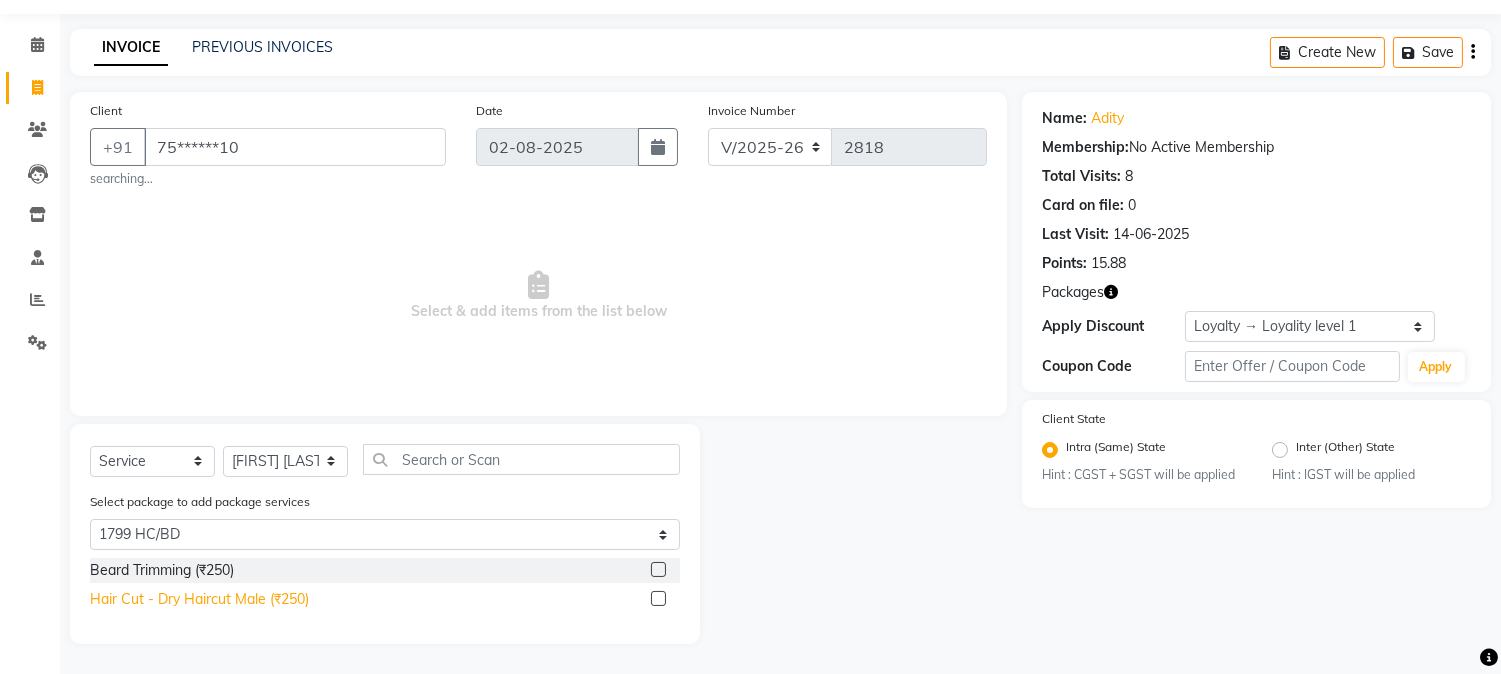 click on "Hair Cut - Dry Haircut Male (₹250)" 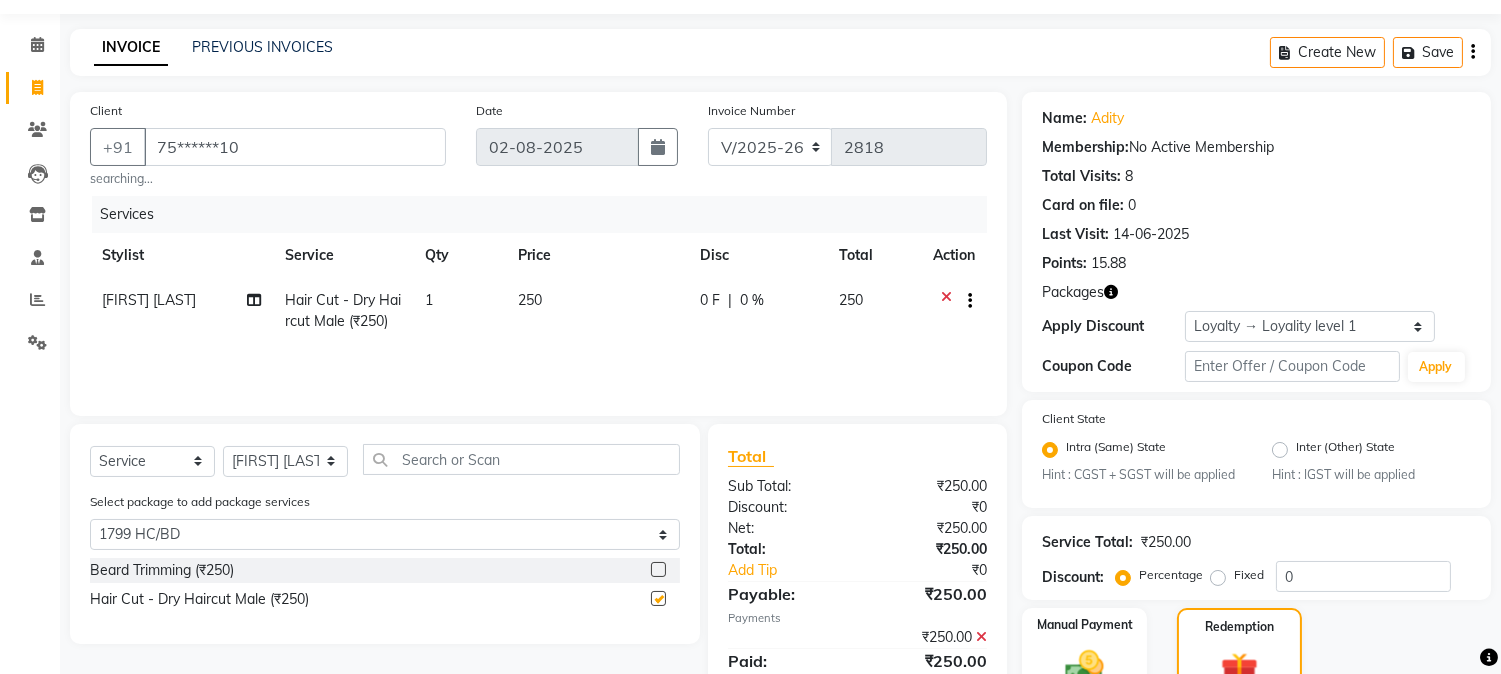 checkbox on "false" 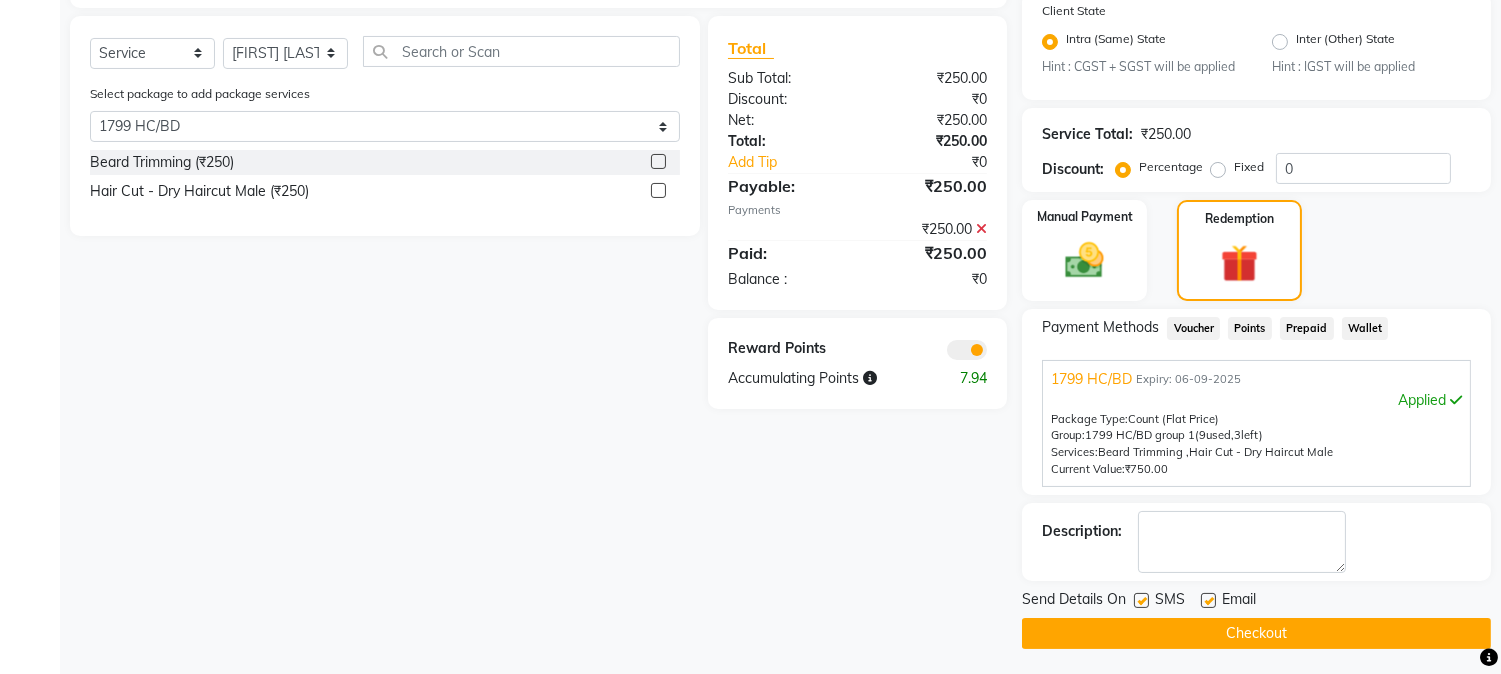 scroll, scrollTop: 470, scrollLeft: 0, axis: vertical 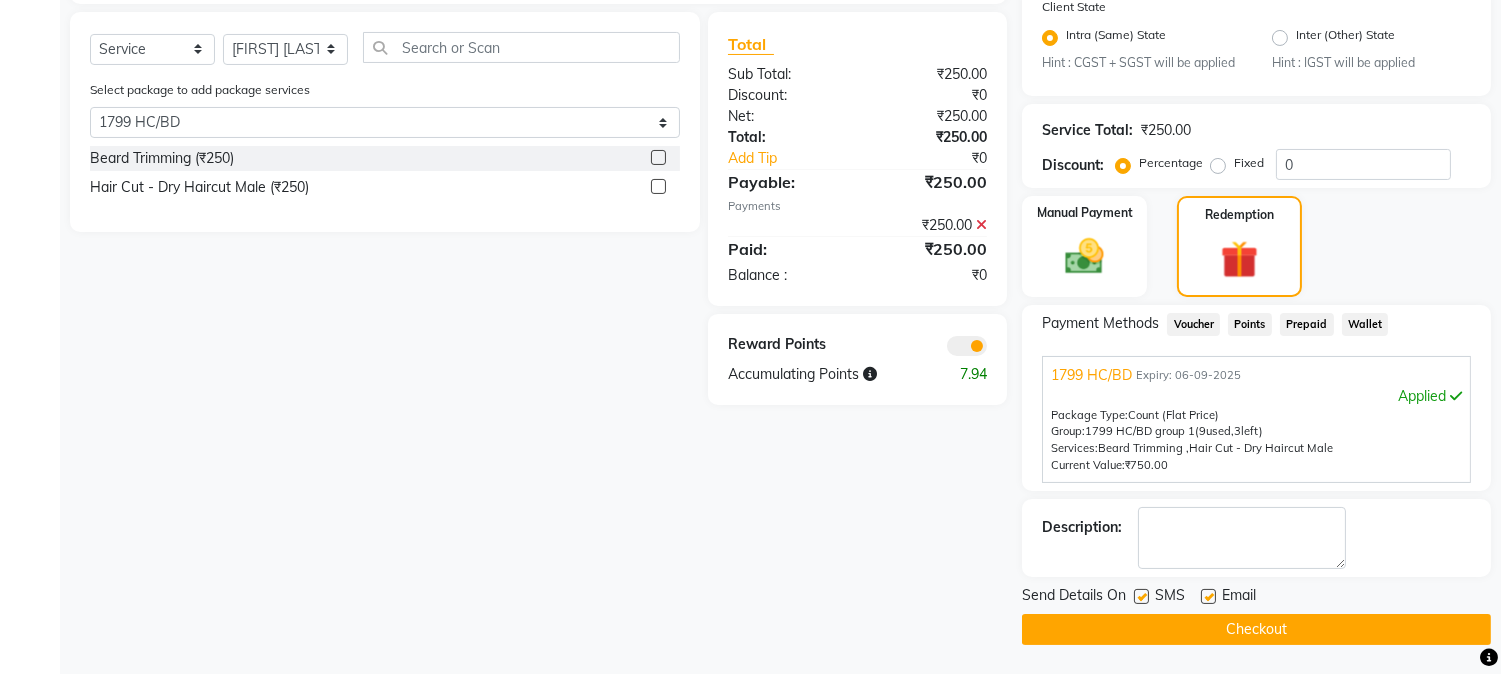 click on "Checkout" 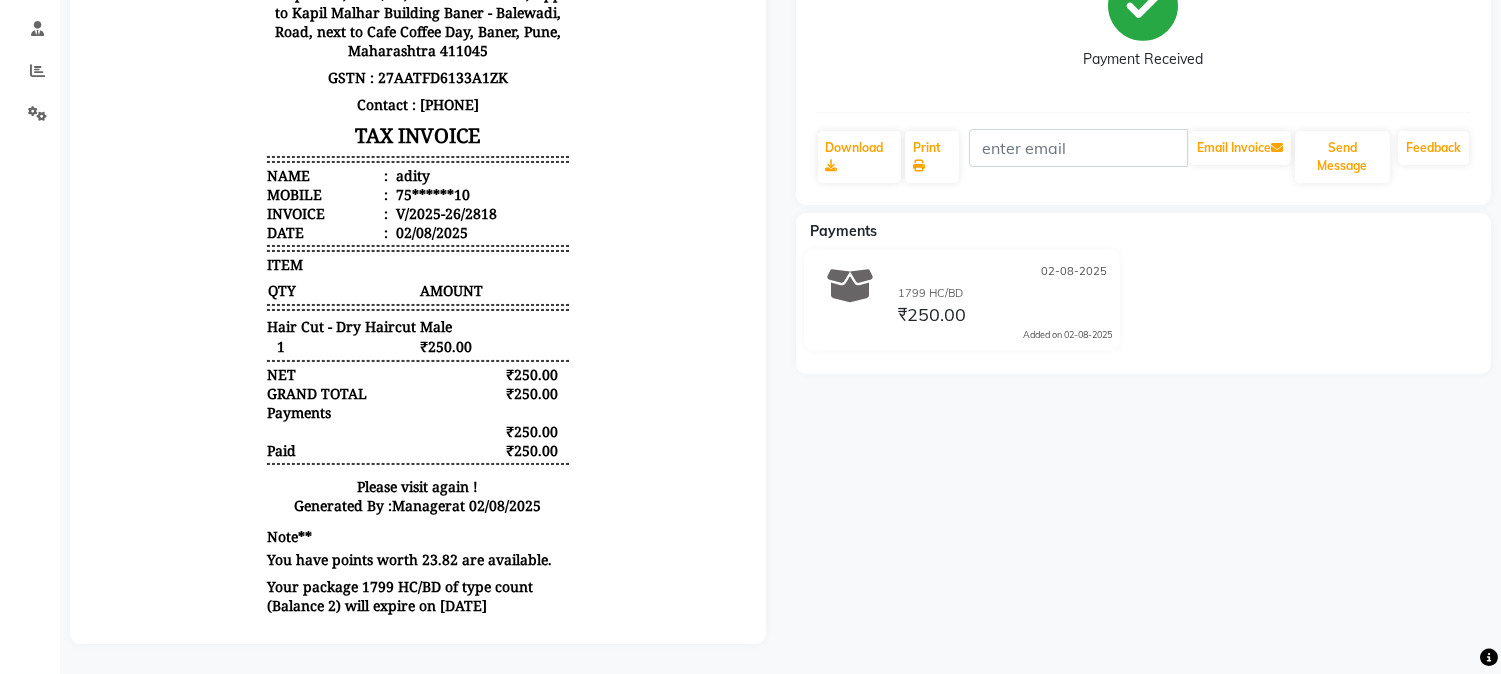 scroll, scrollTop: 0, scrollLeft: 0, axis: both 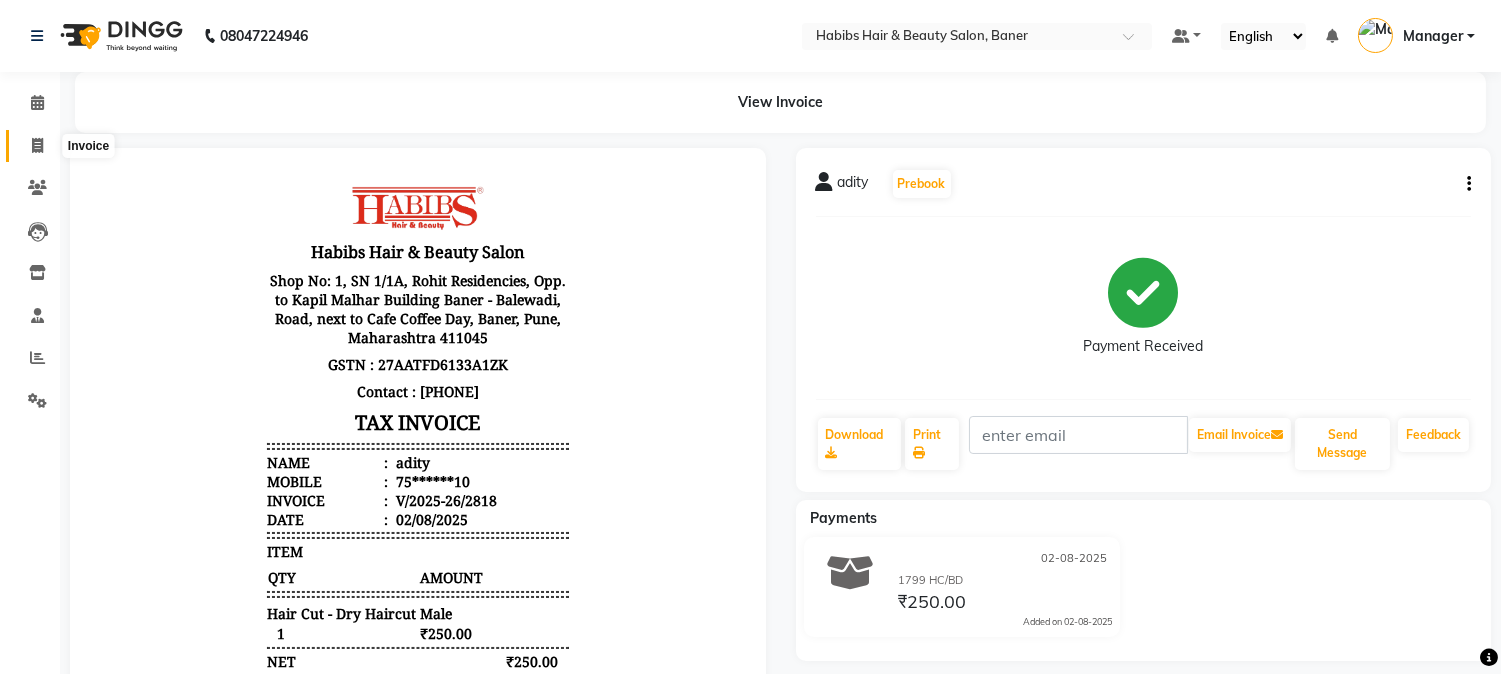 click 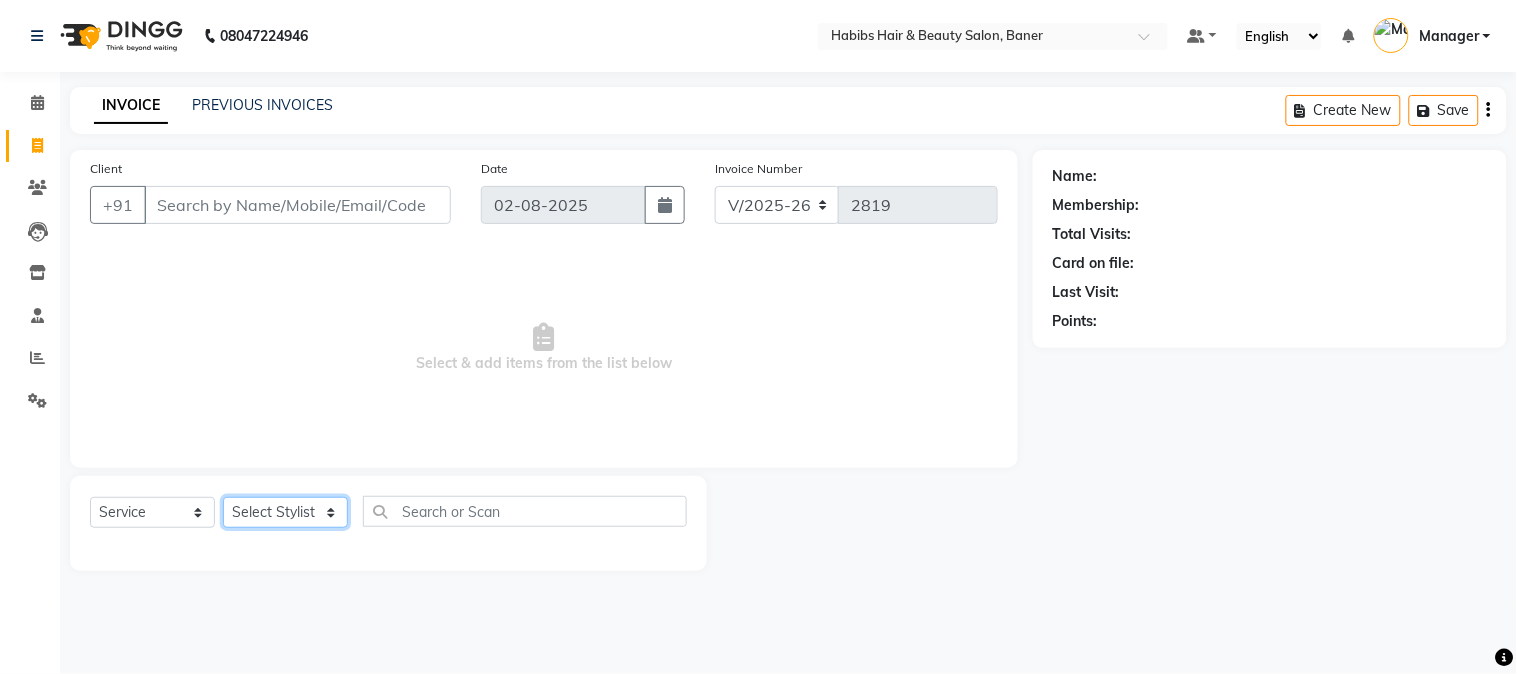 click on "Select Stylist Admin [FIRST] [LAST] Manager [FIRST] [LAST] [FIRST] [LAST]" 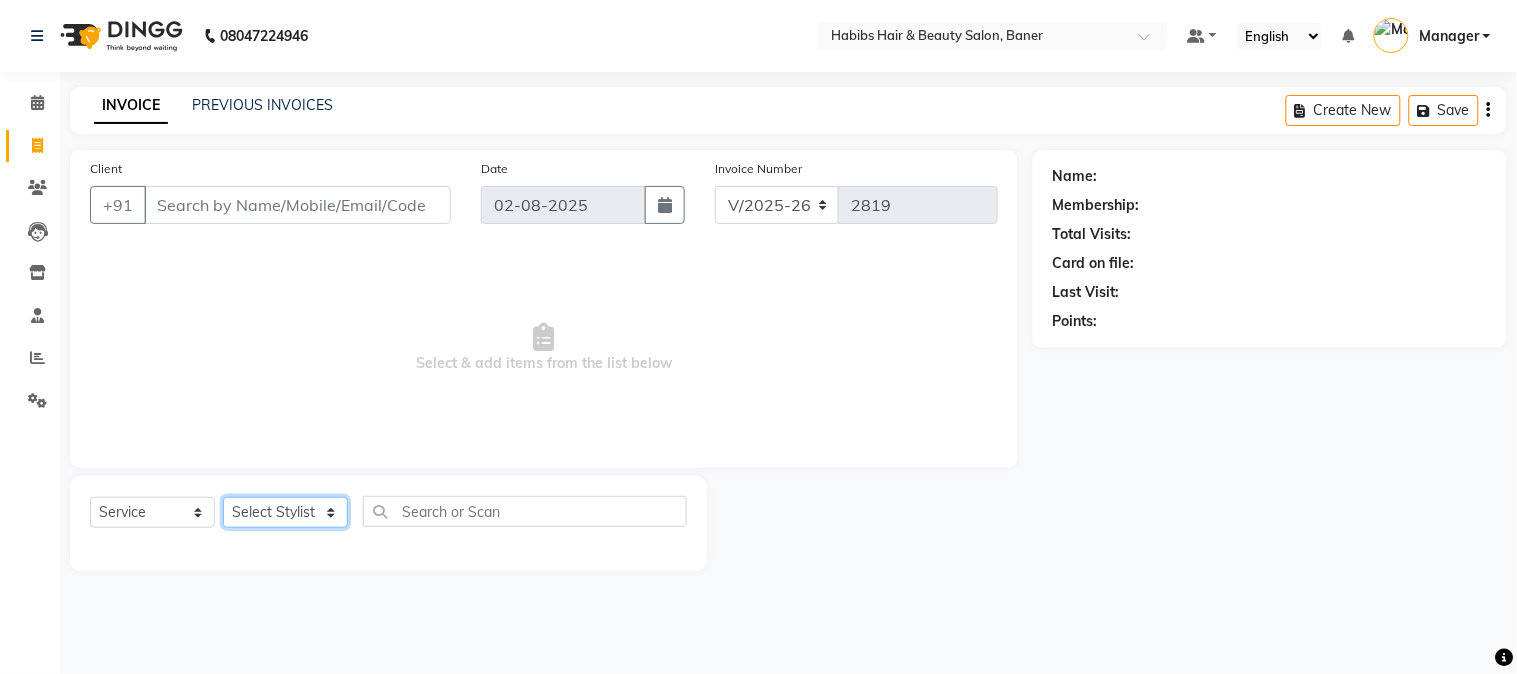 select on "35380" 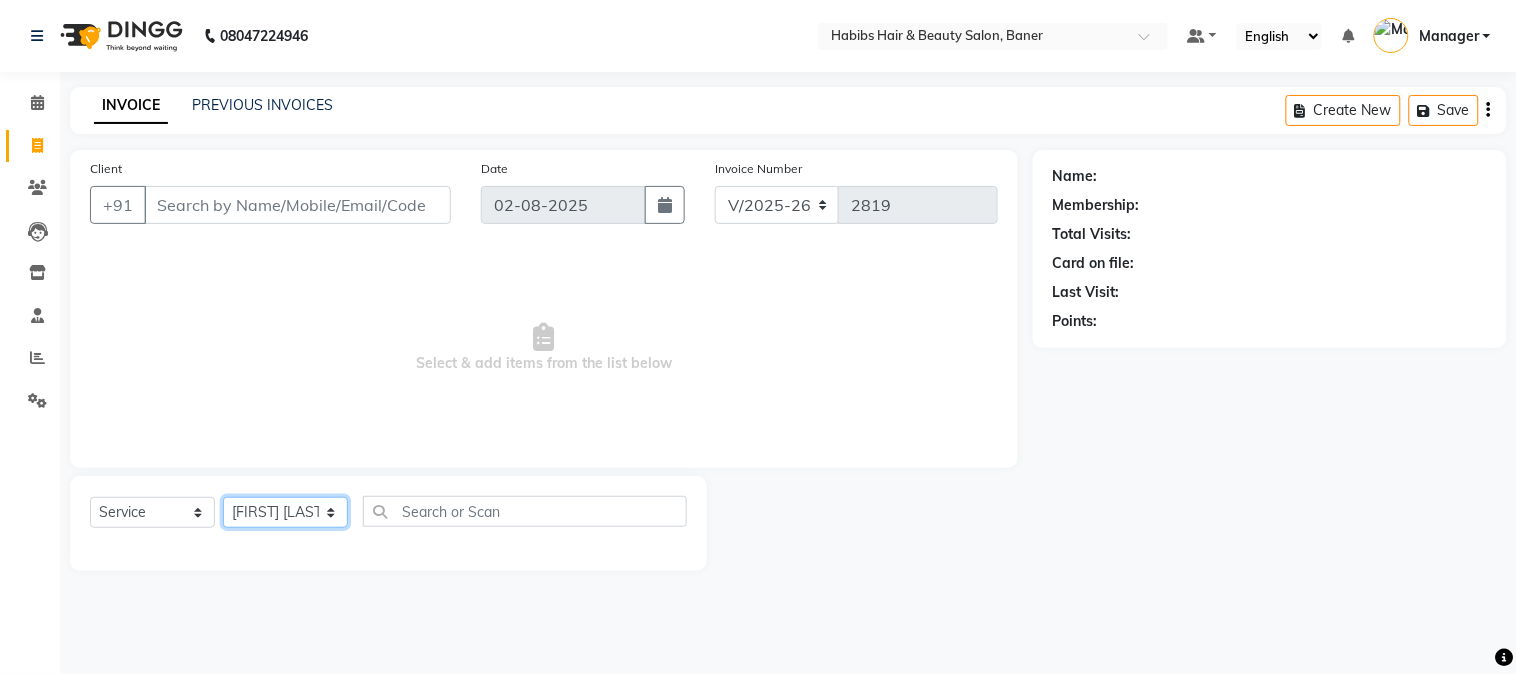 click on "Select Stylist Admin [FIRST] [LAST] Manager [FIRST] [LAST] [FIRST] [LAST]" 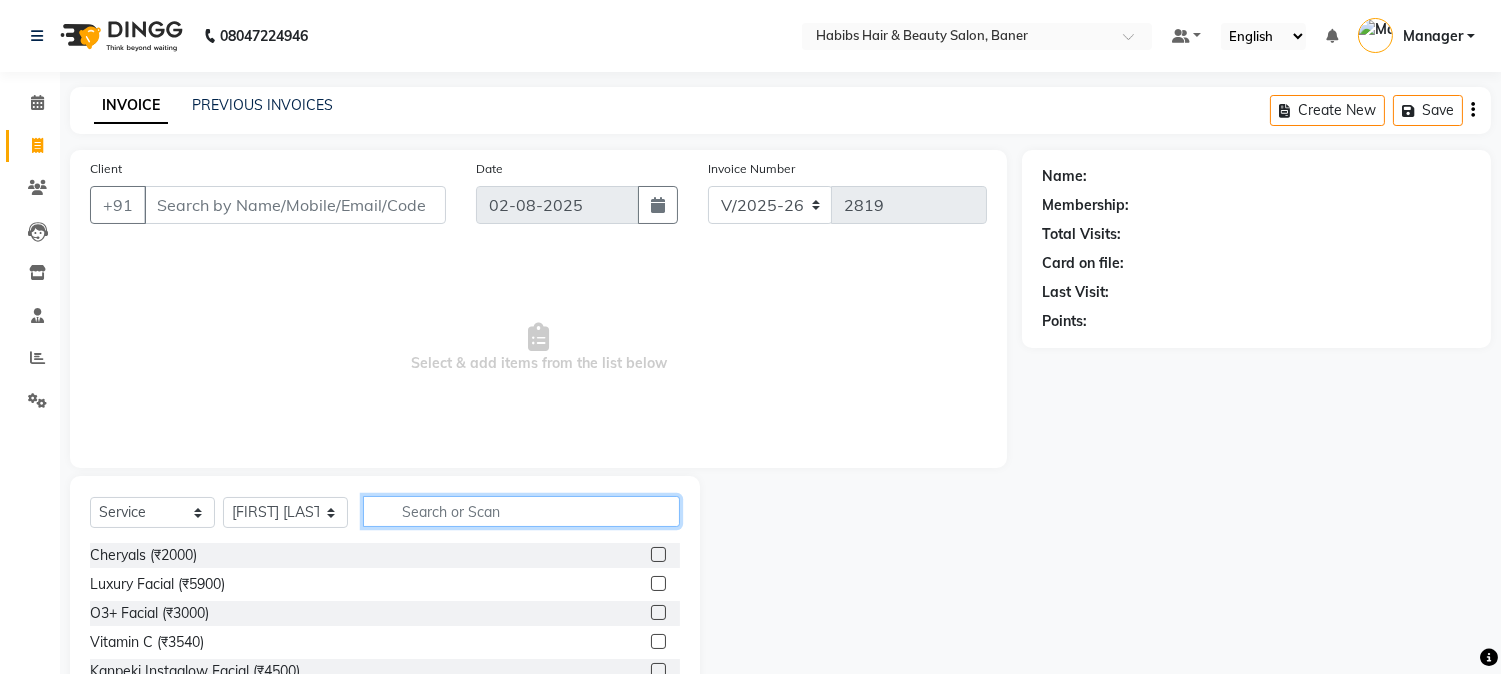 click 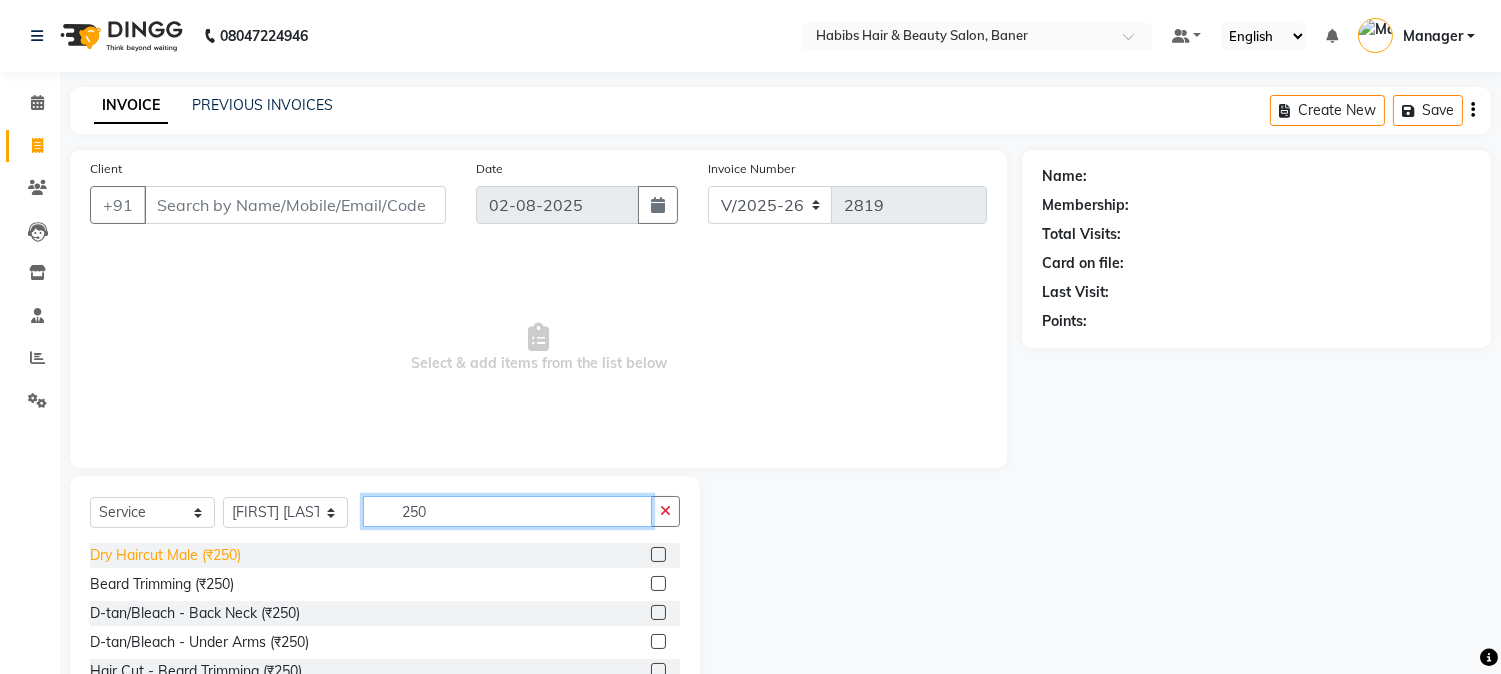 type on "250" 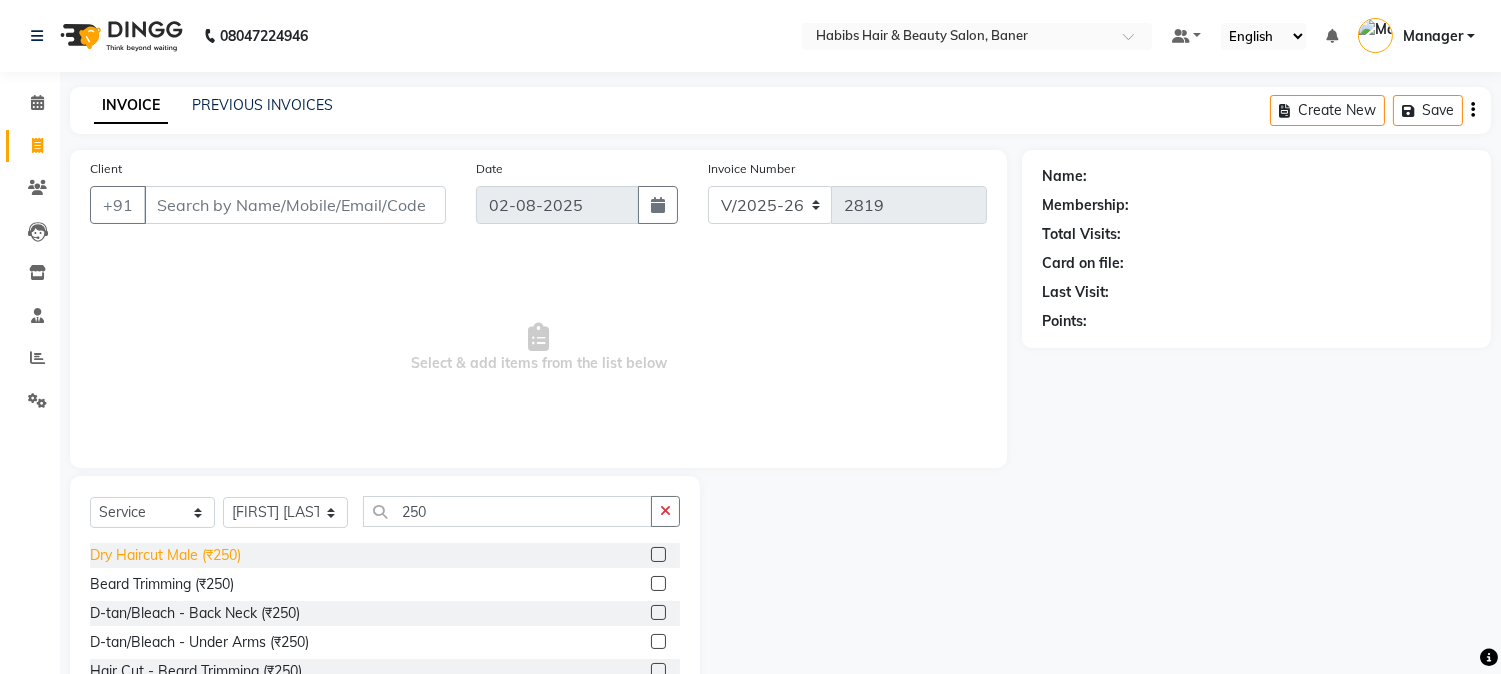 click on "Dry Haircut Male (₹250)" 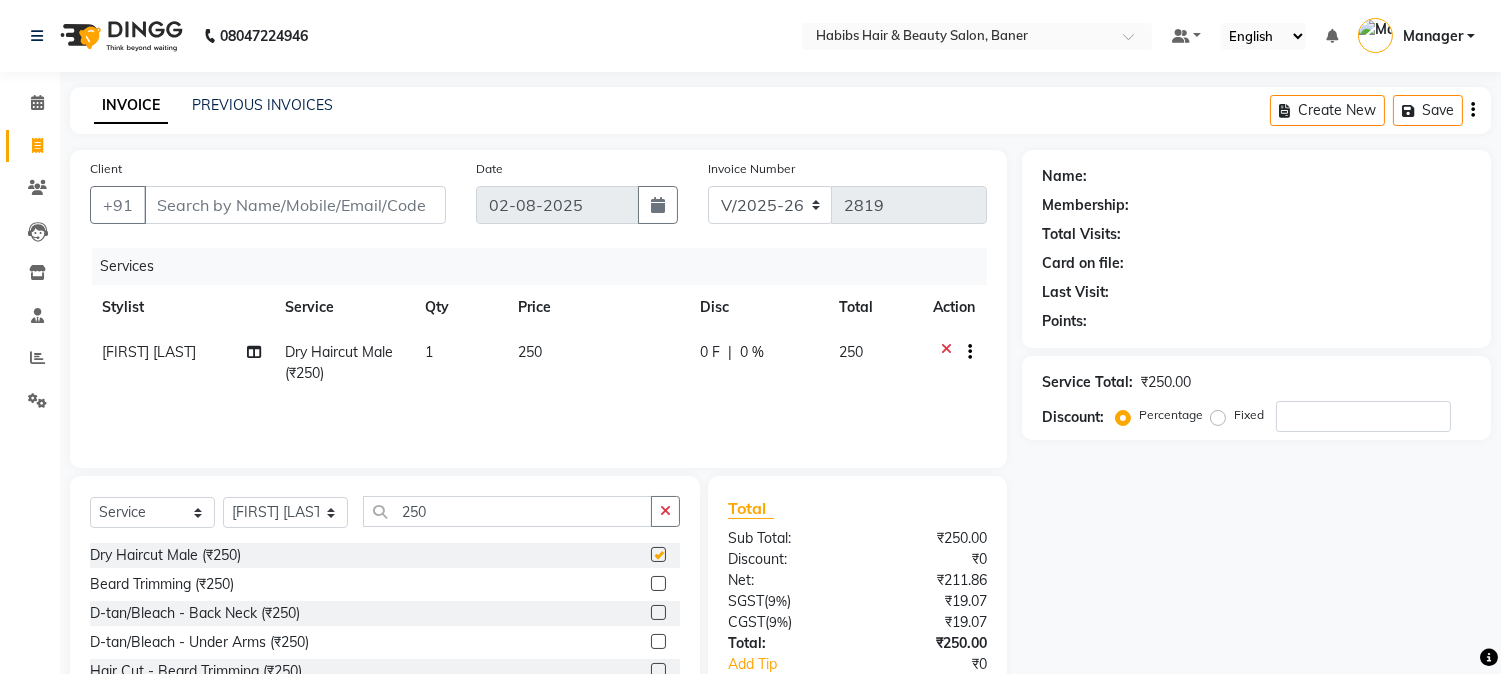 checkbox on "false" 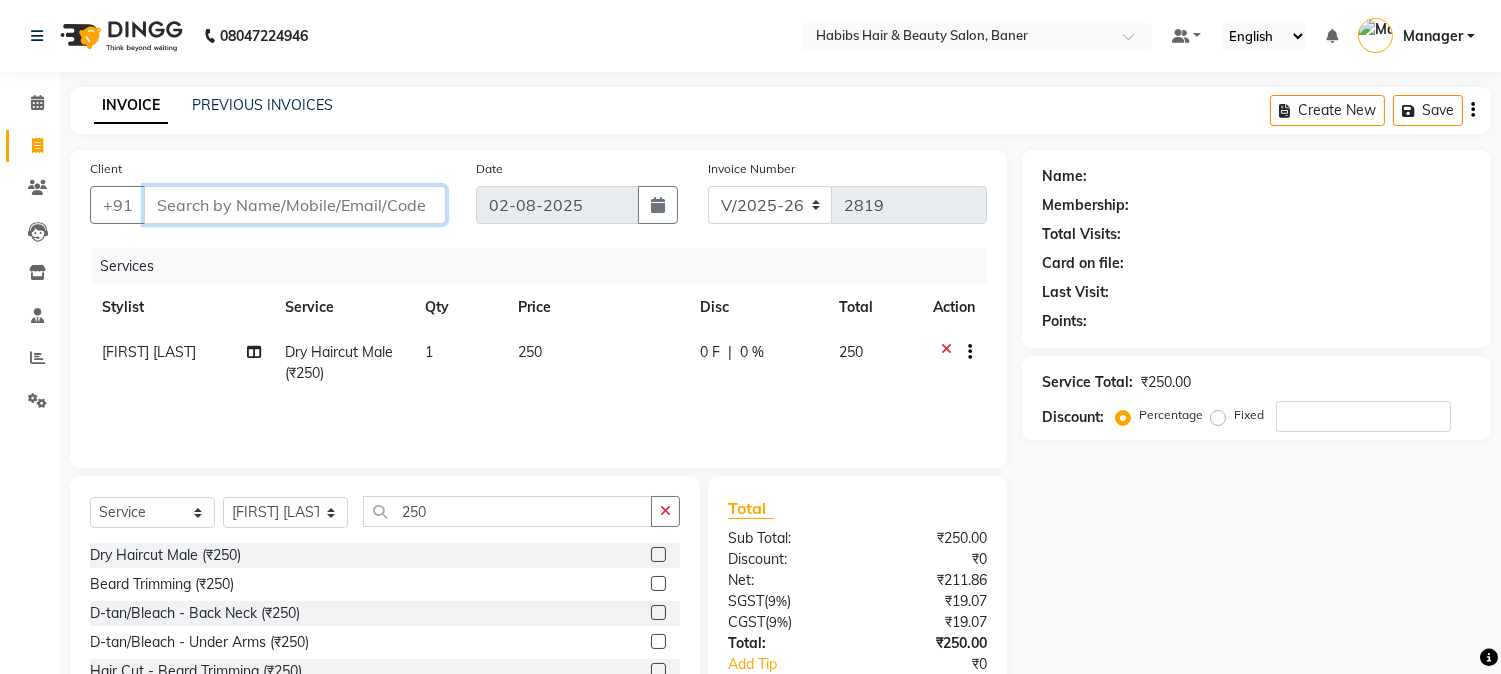 click on "Client" at bounding box center [295, 205] 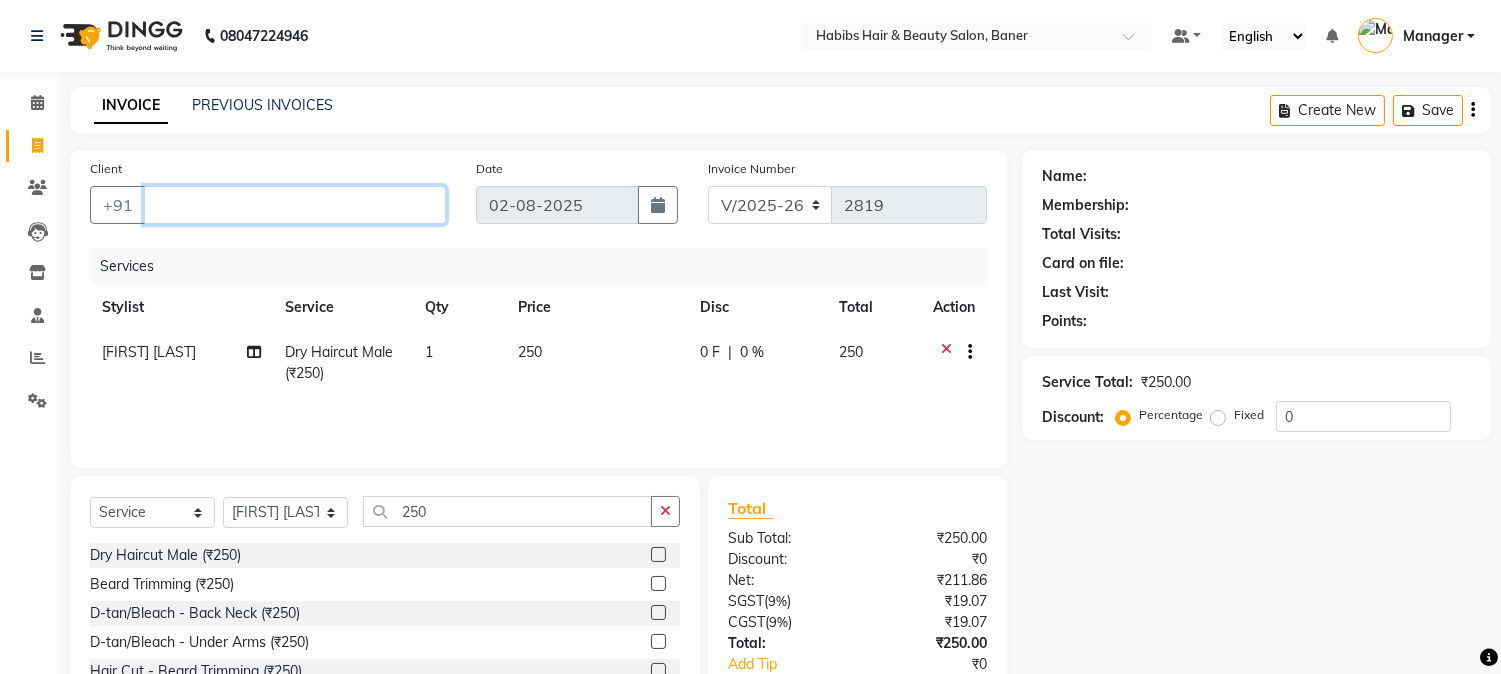 type 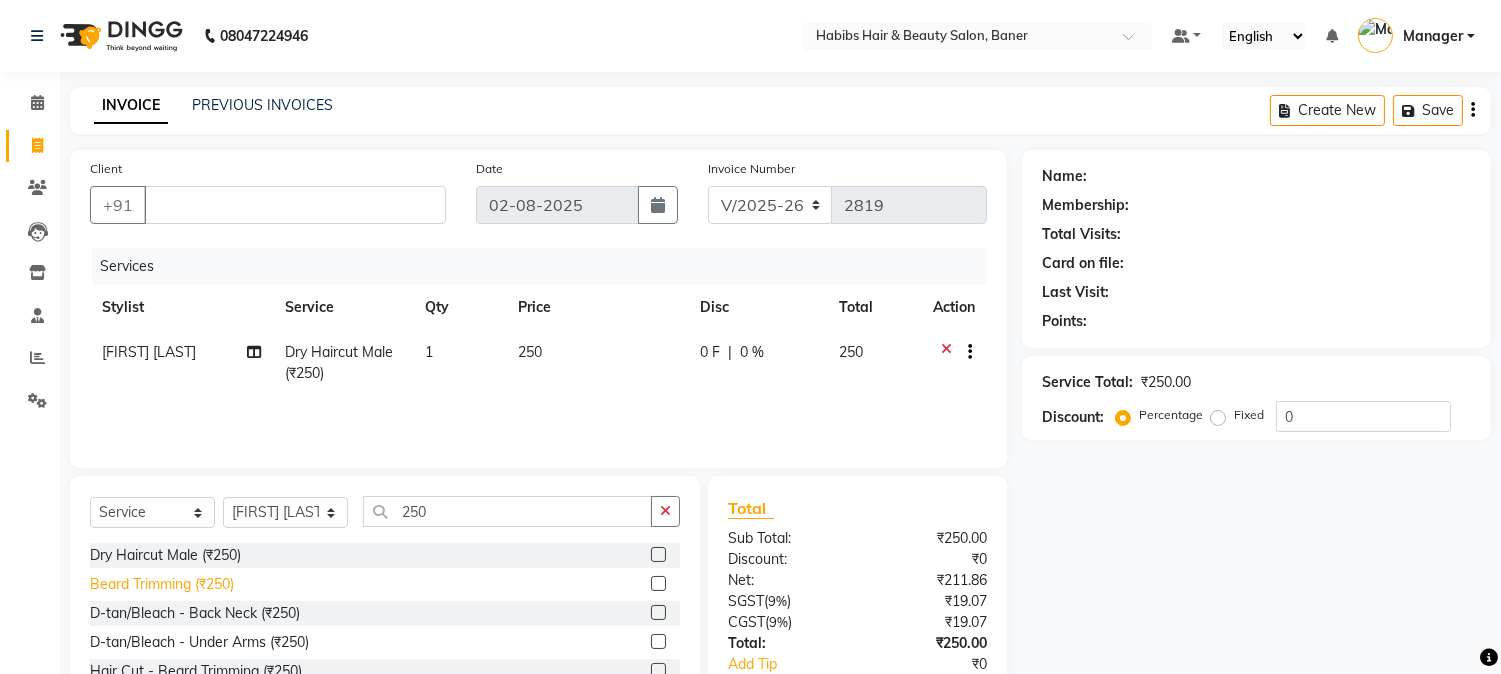 click on "Beard Trimming (₹250)" 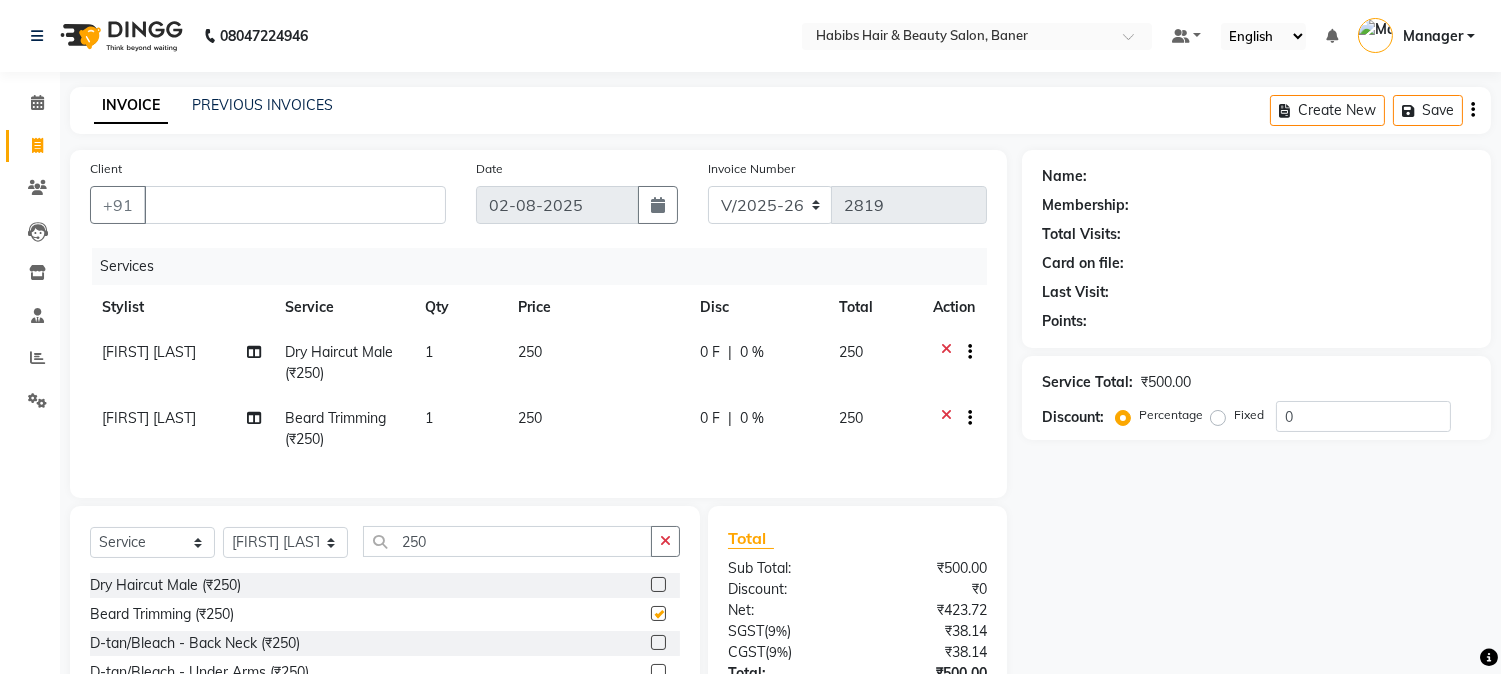 checkbox on "false" 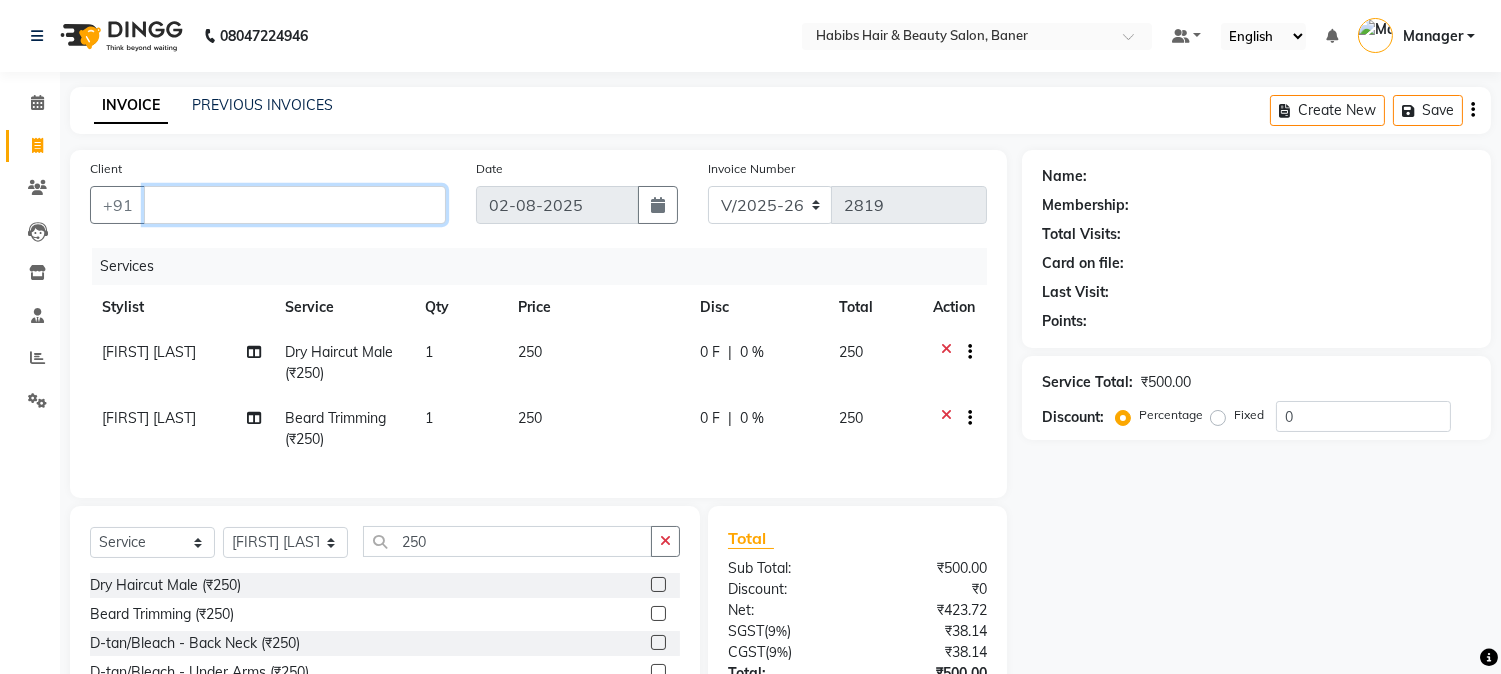 click on "Client" at bounding box center [295, 205] 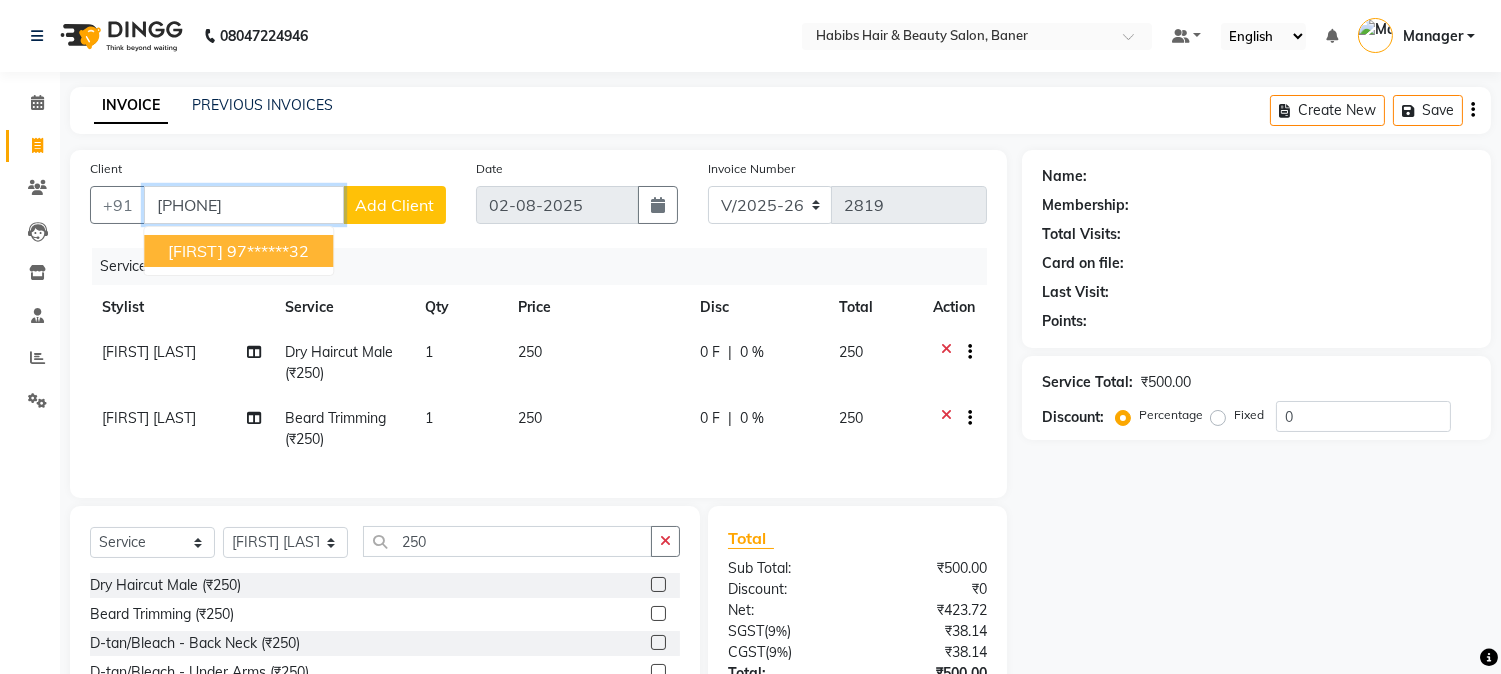 click on "sujay  97******32" at bounding box center [238, 251] 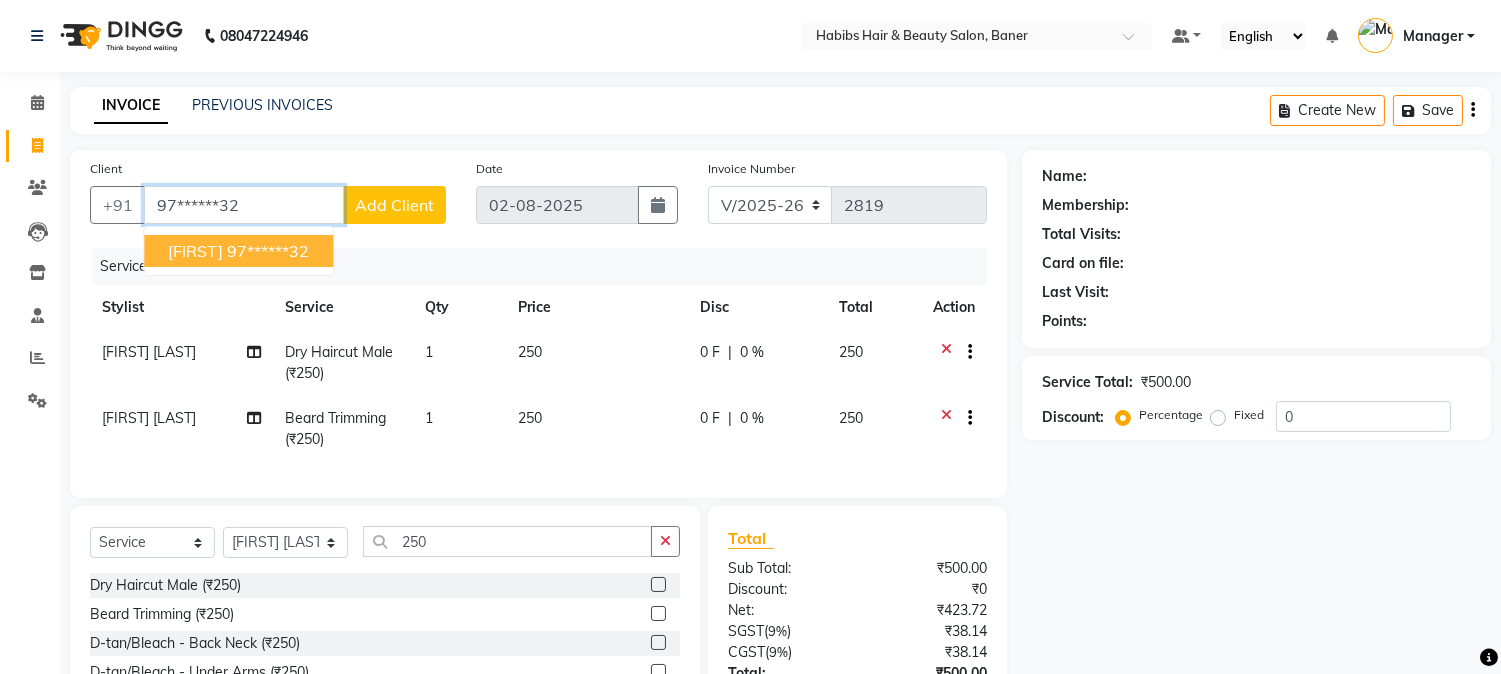type on "97******32" 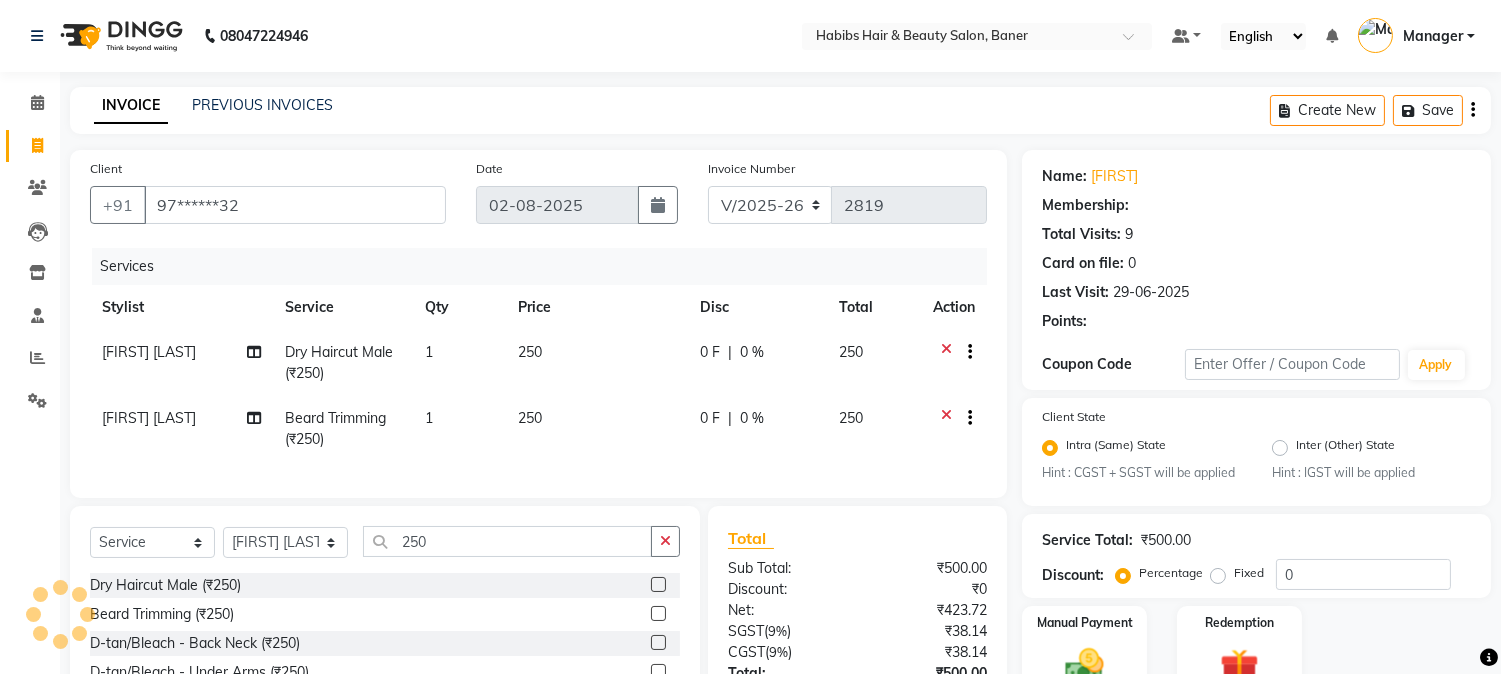 select on "1: Object" 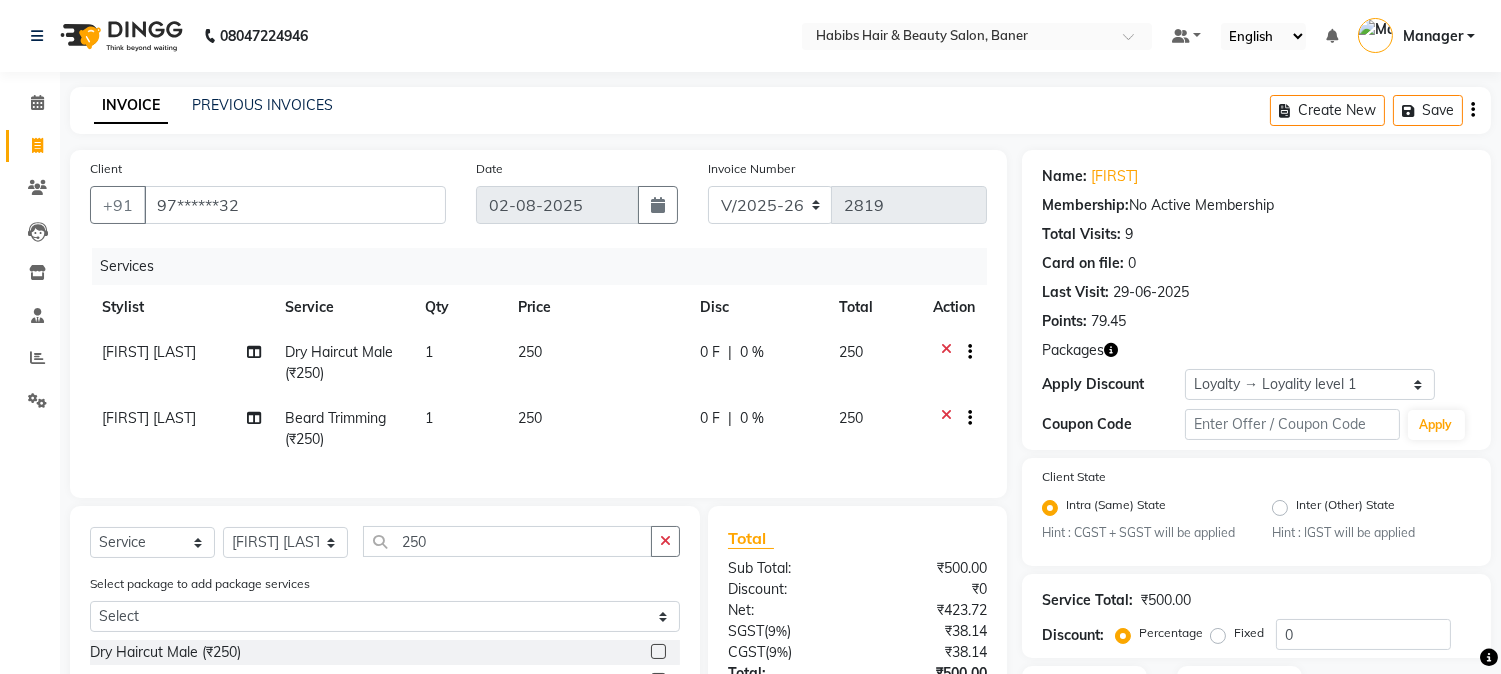click 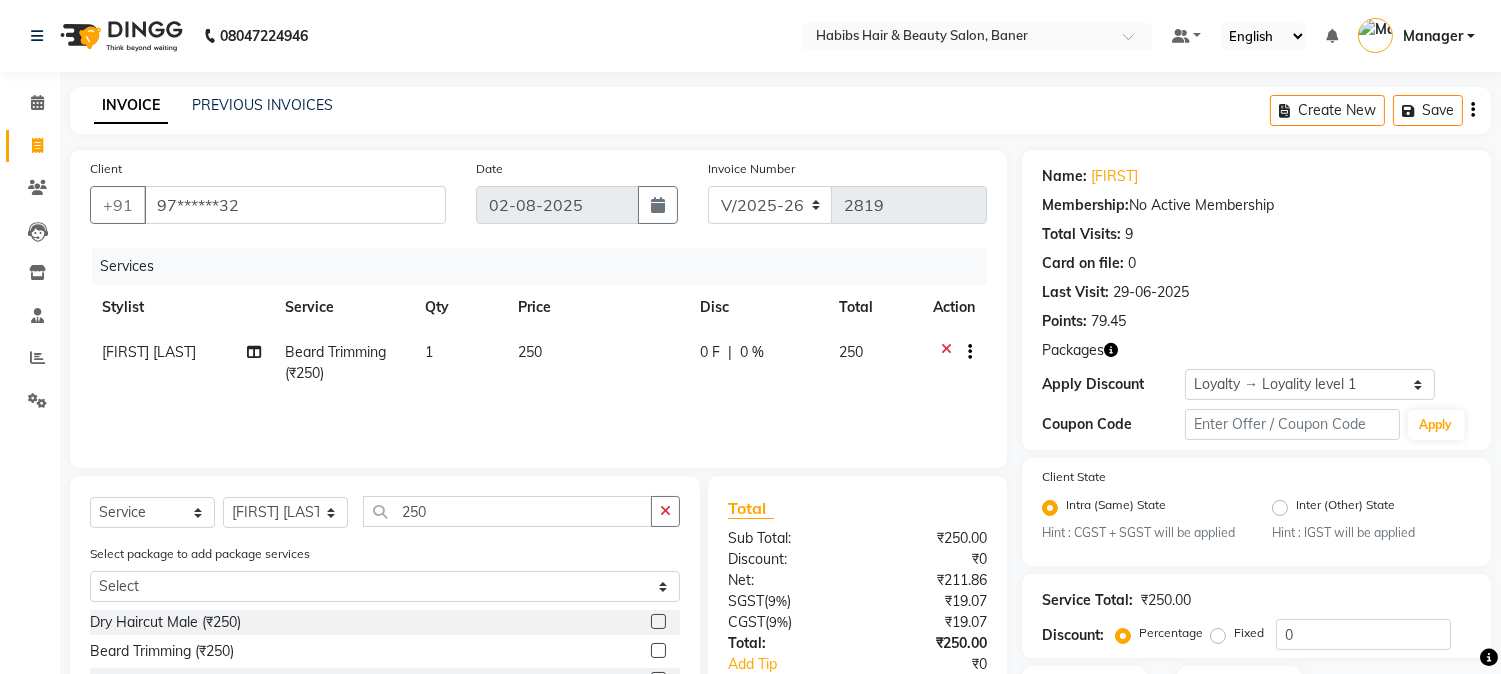 click 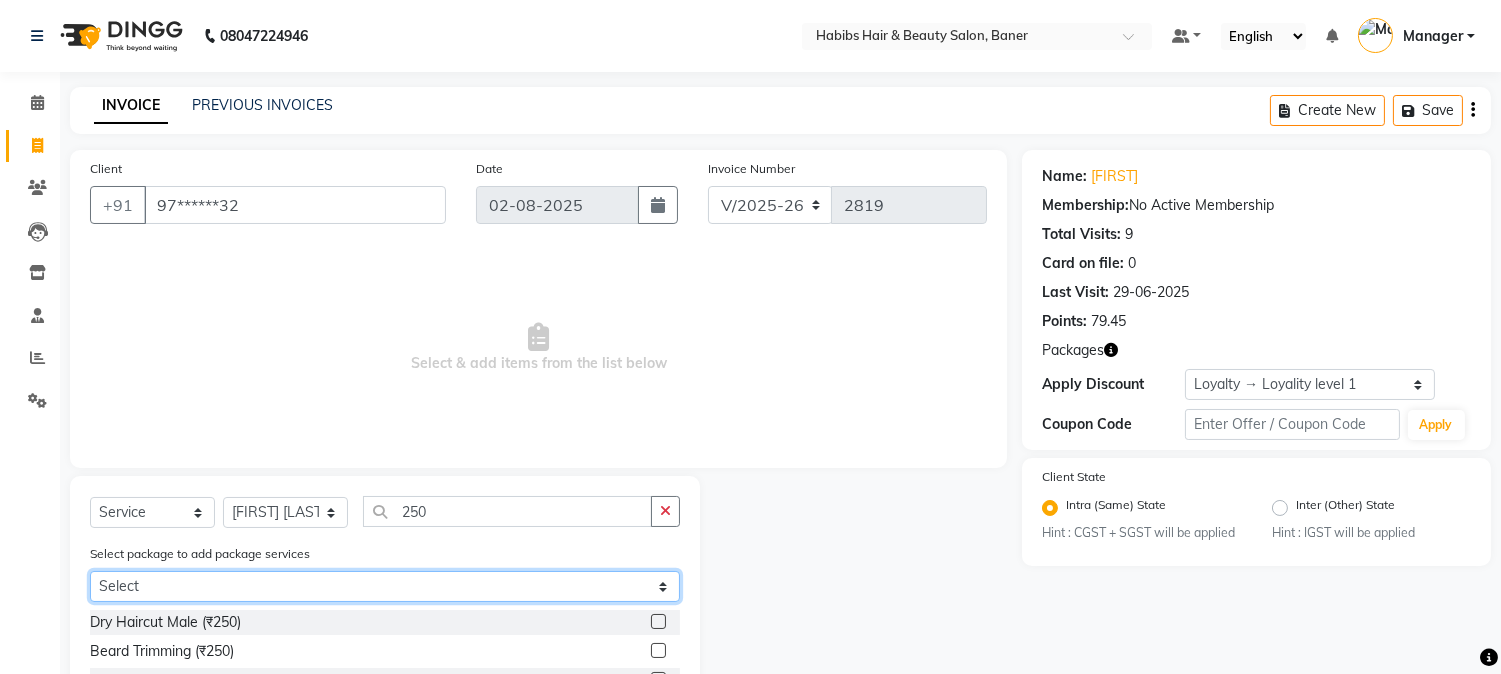 click on "Select 1799 HC/BD 1799 HC/BD" 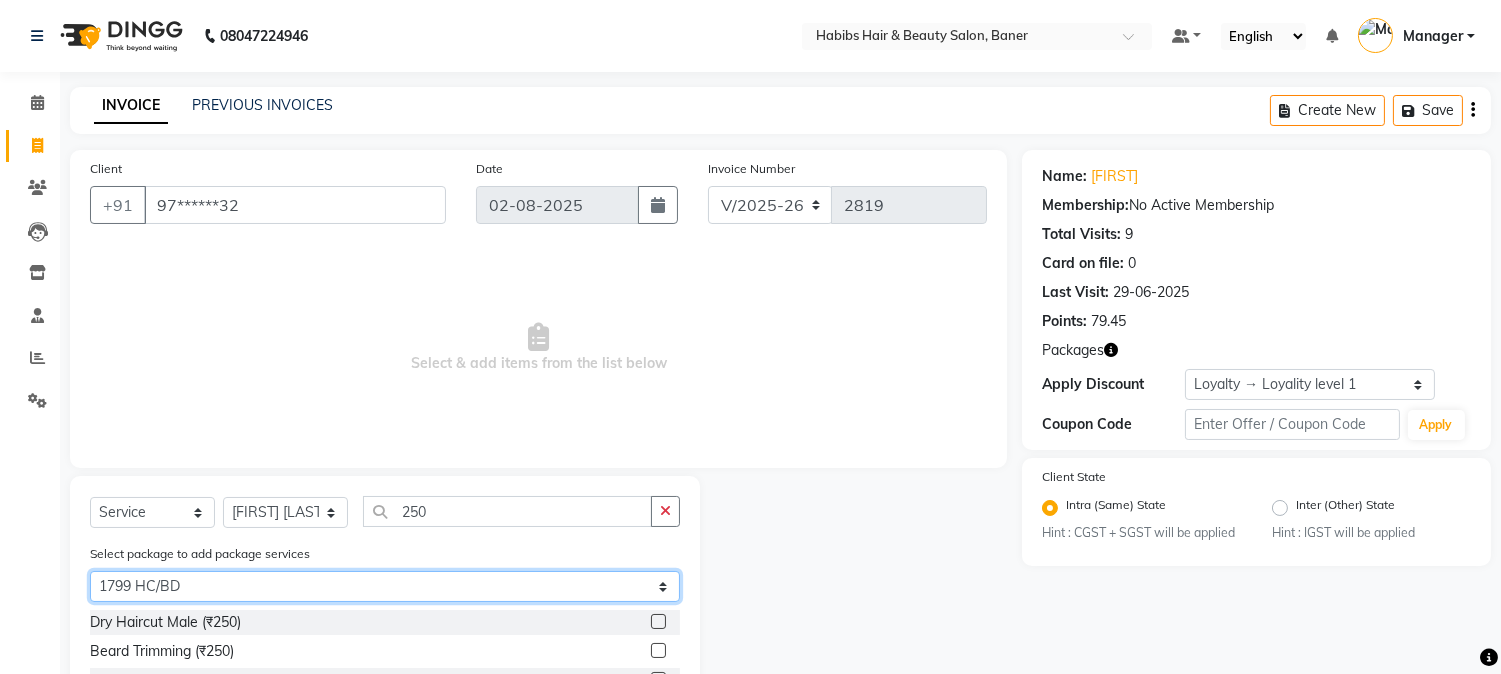 click on "Select 1799 HC/BD 1799 HC/BD" 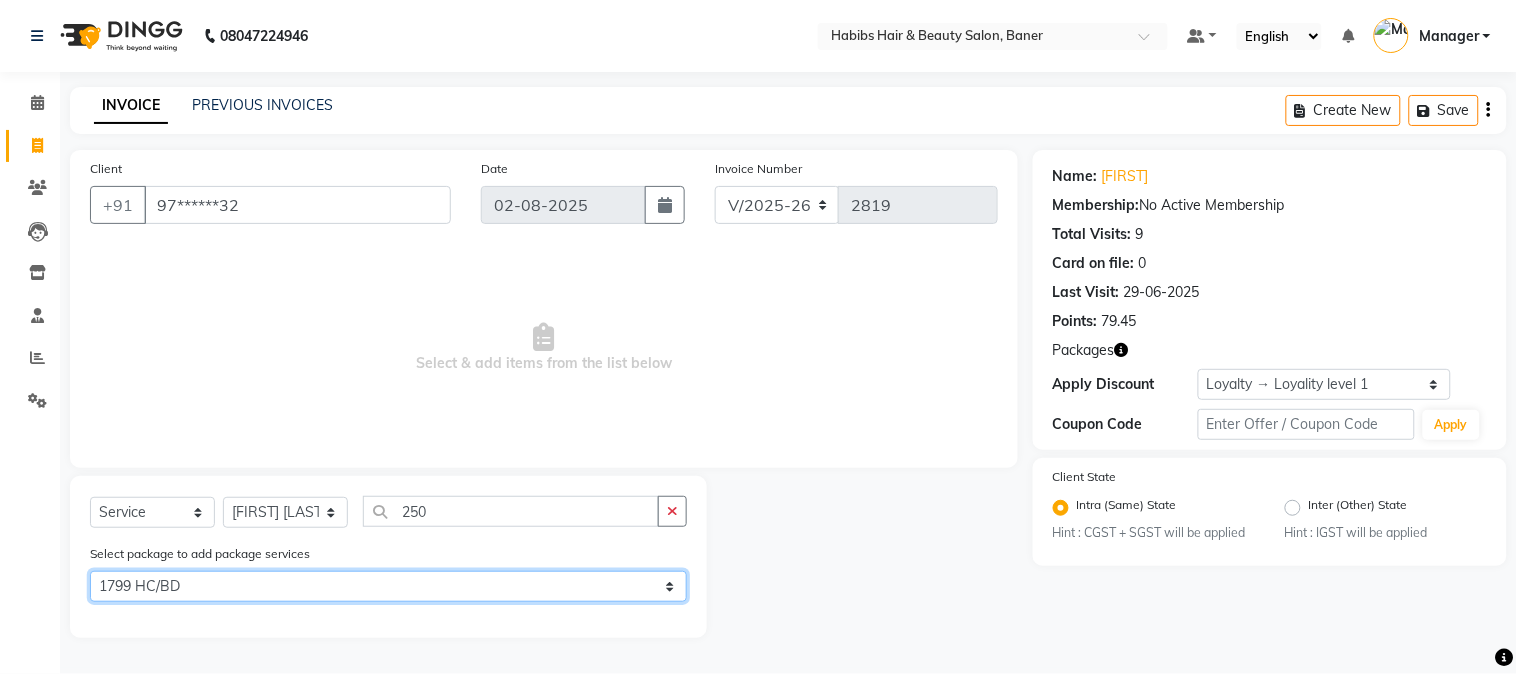 click on "Select 1799 HC/BD 1799 HC/BD" 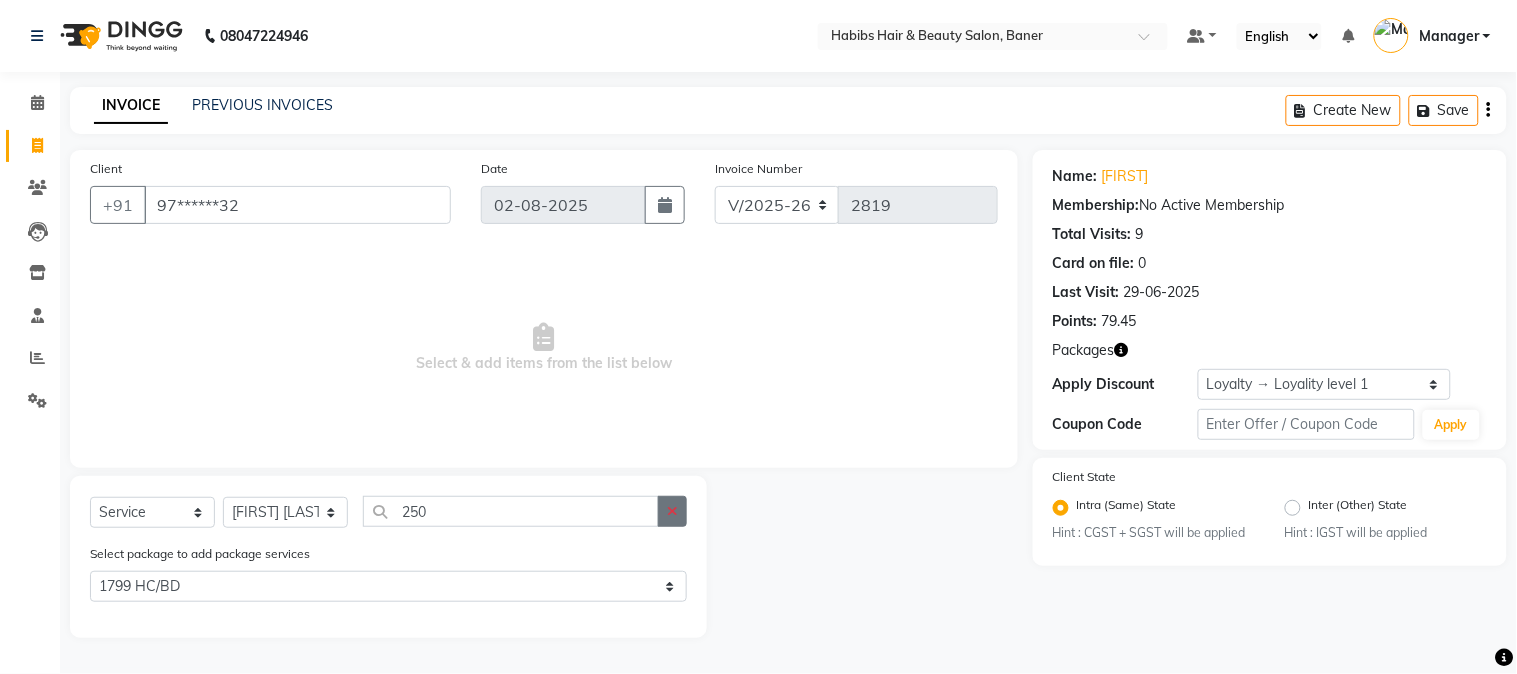click 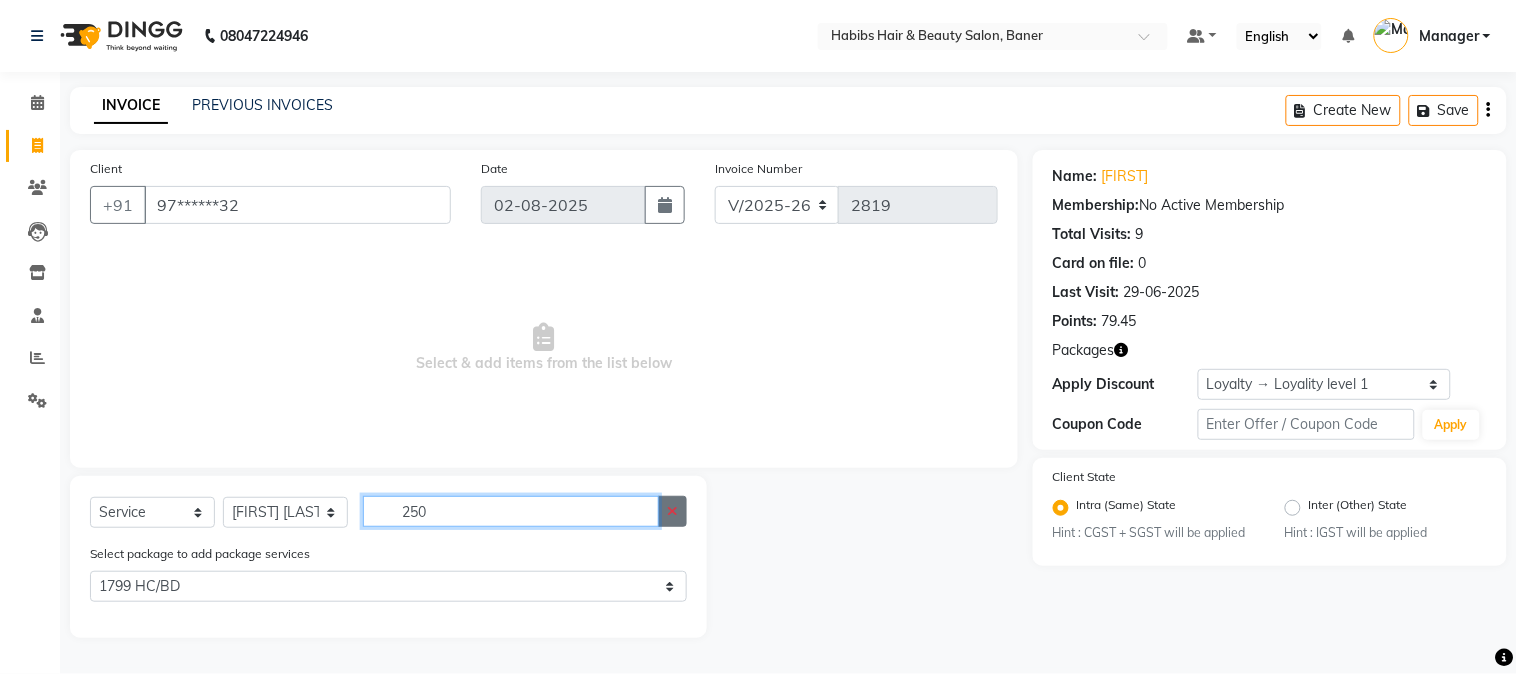 type 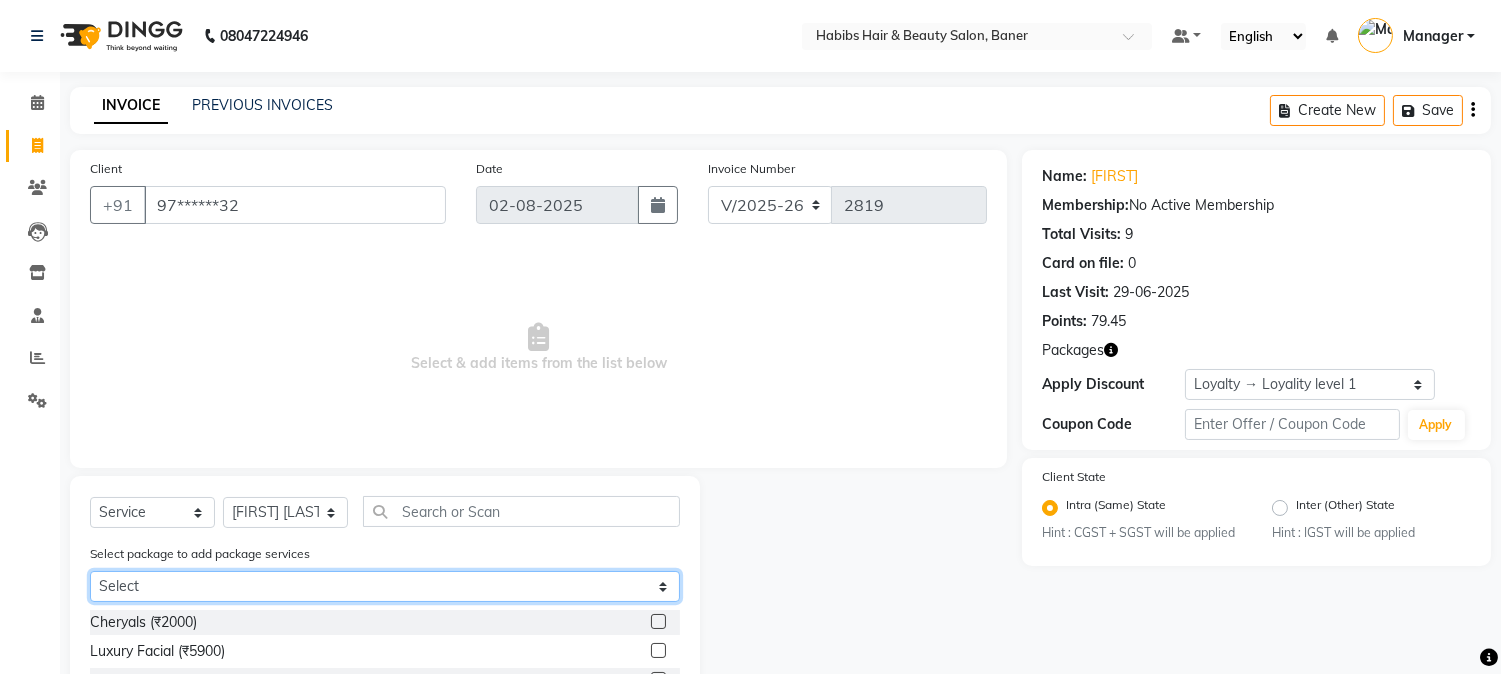 click on "Select 1799 HC/BD 1799 HC/BD" 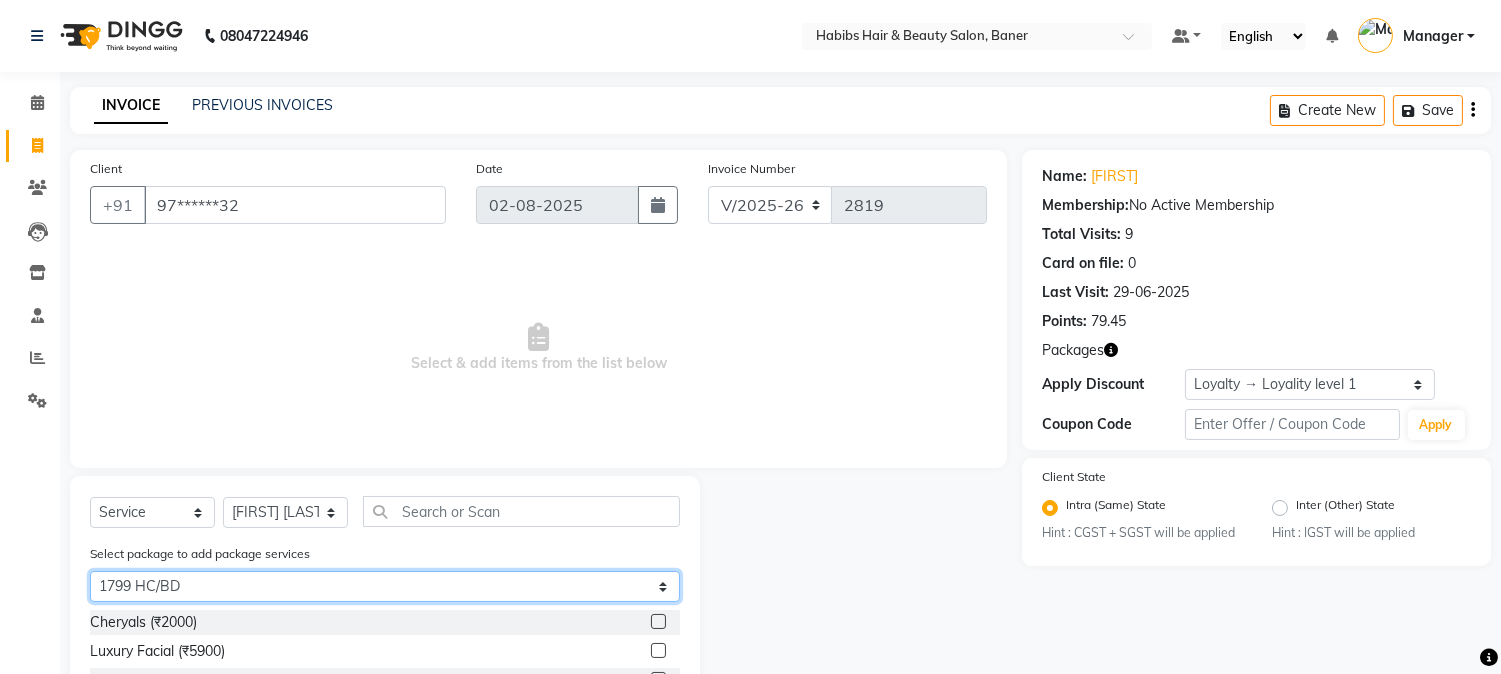 click on "Select 1799 HC/BD 1799 HC/BD" 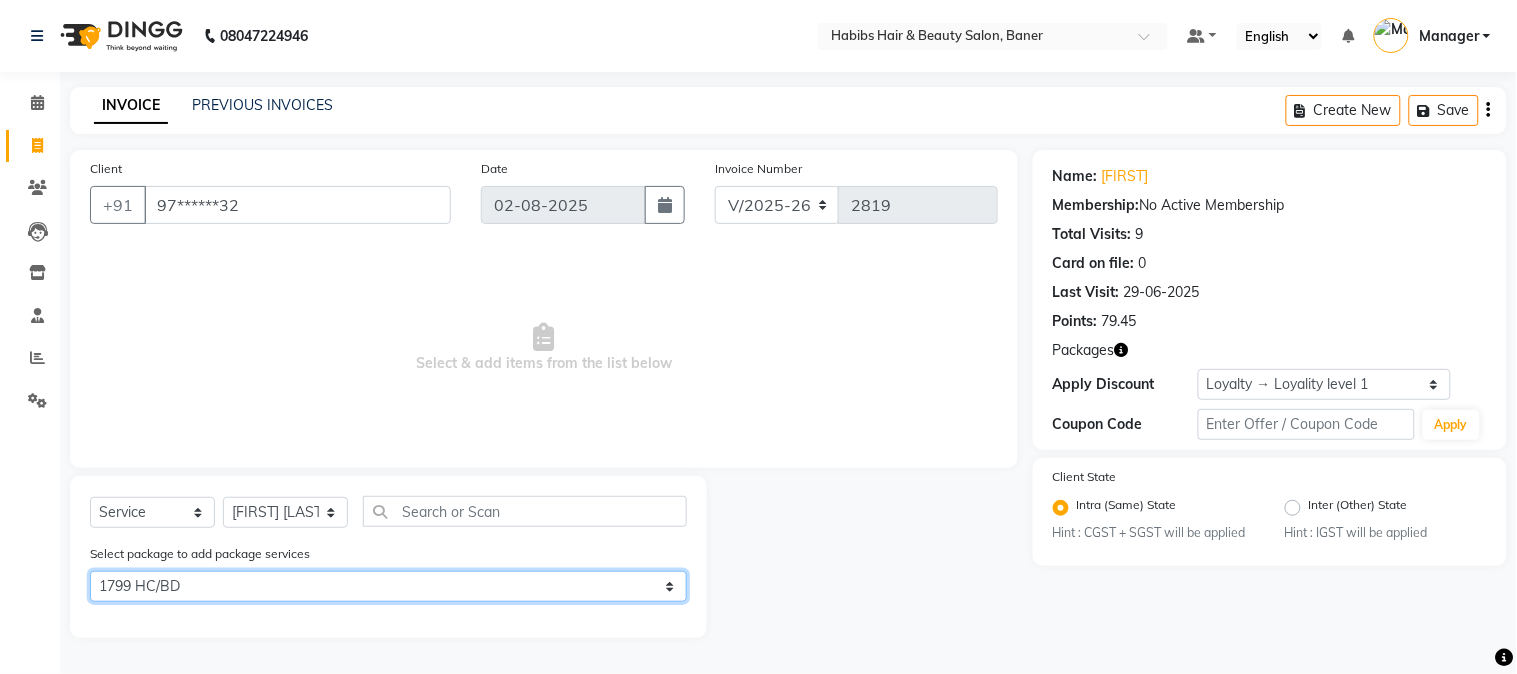 click on "Select 1799 HC/BD 1799 HC/BD" 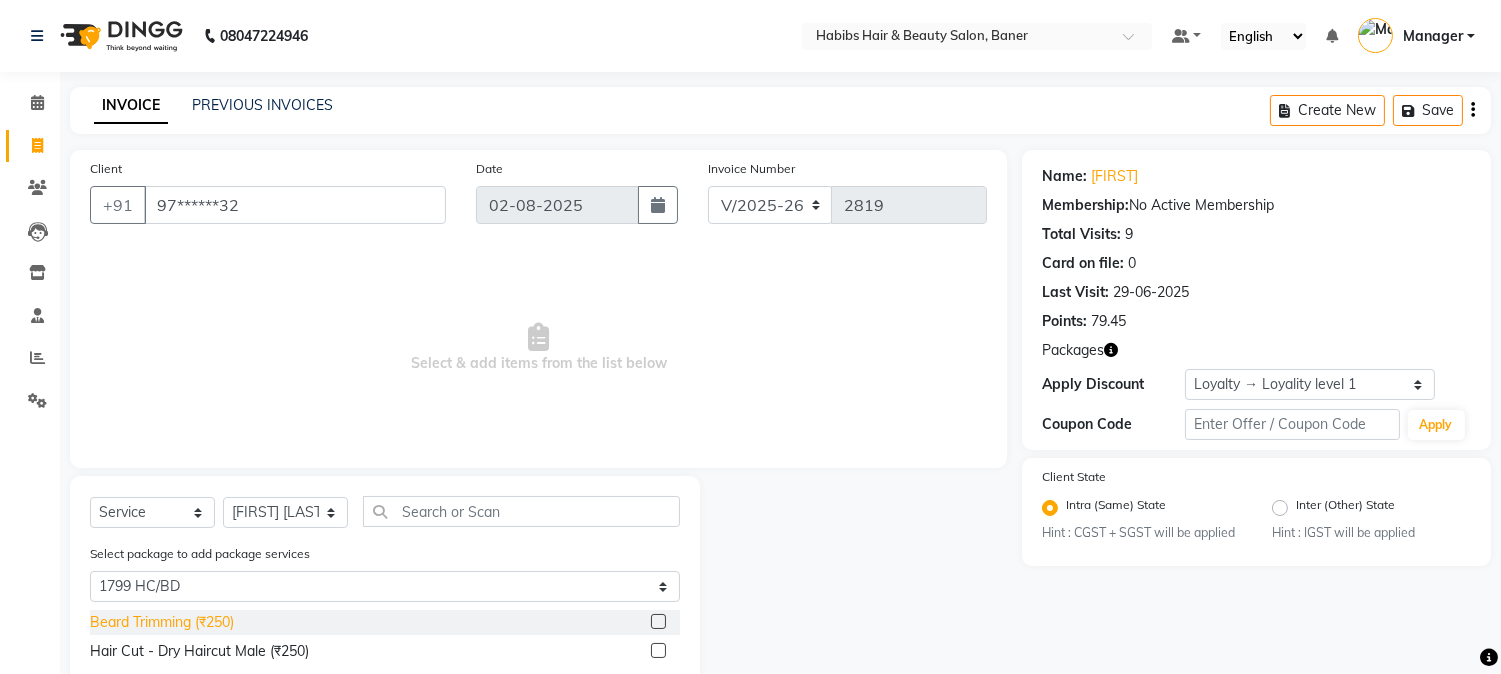 click on "Beard Trimming (₹250)" 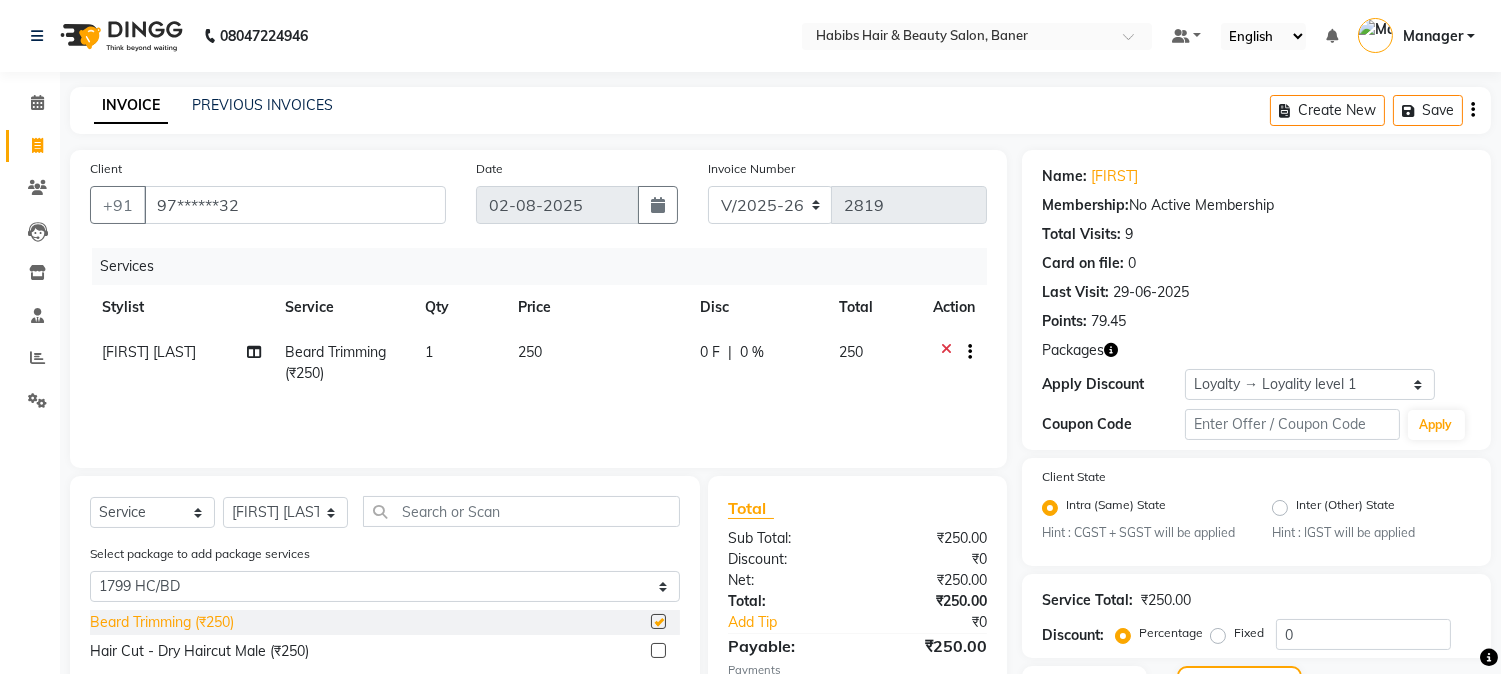checkbox on "false" 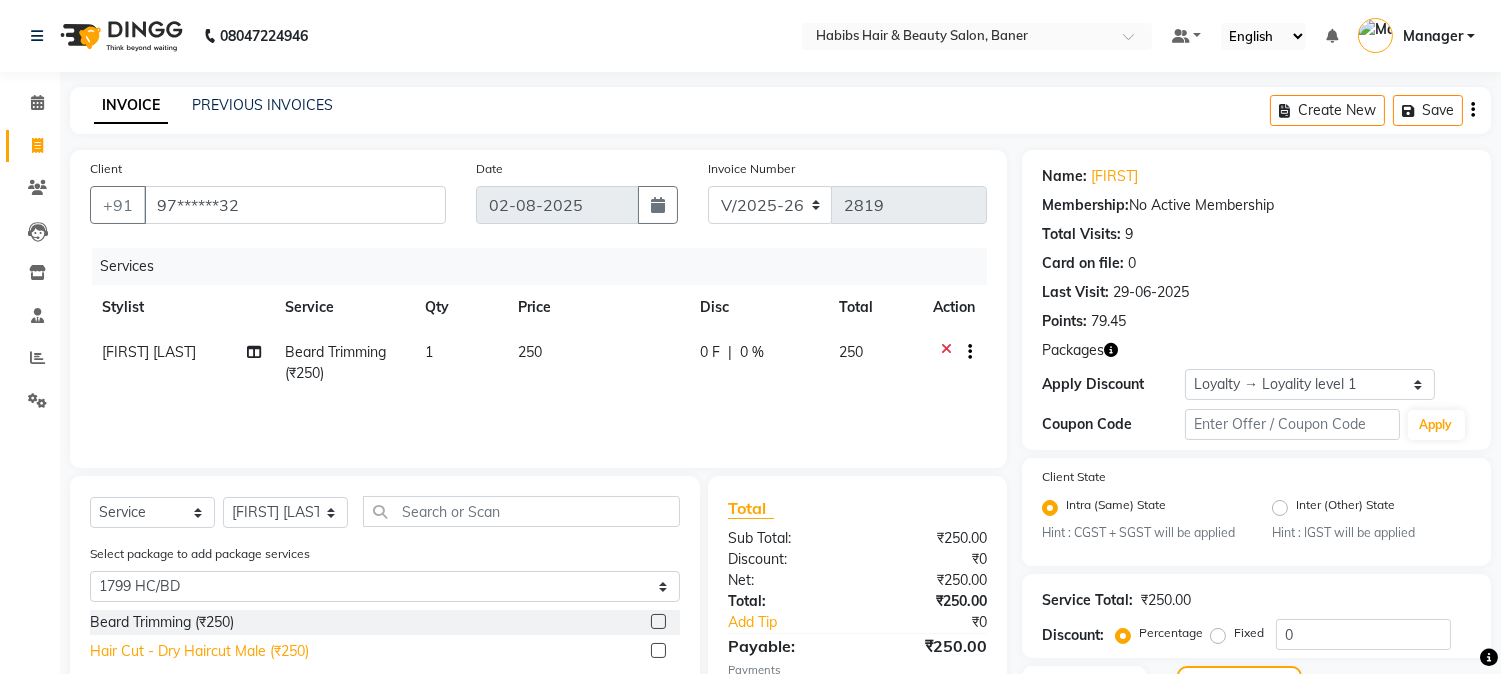 click on "Hair Cut - Dry Haircut Male (₹250)" 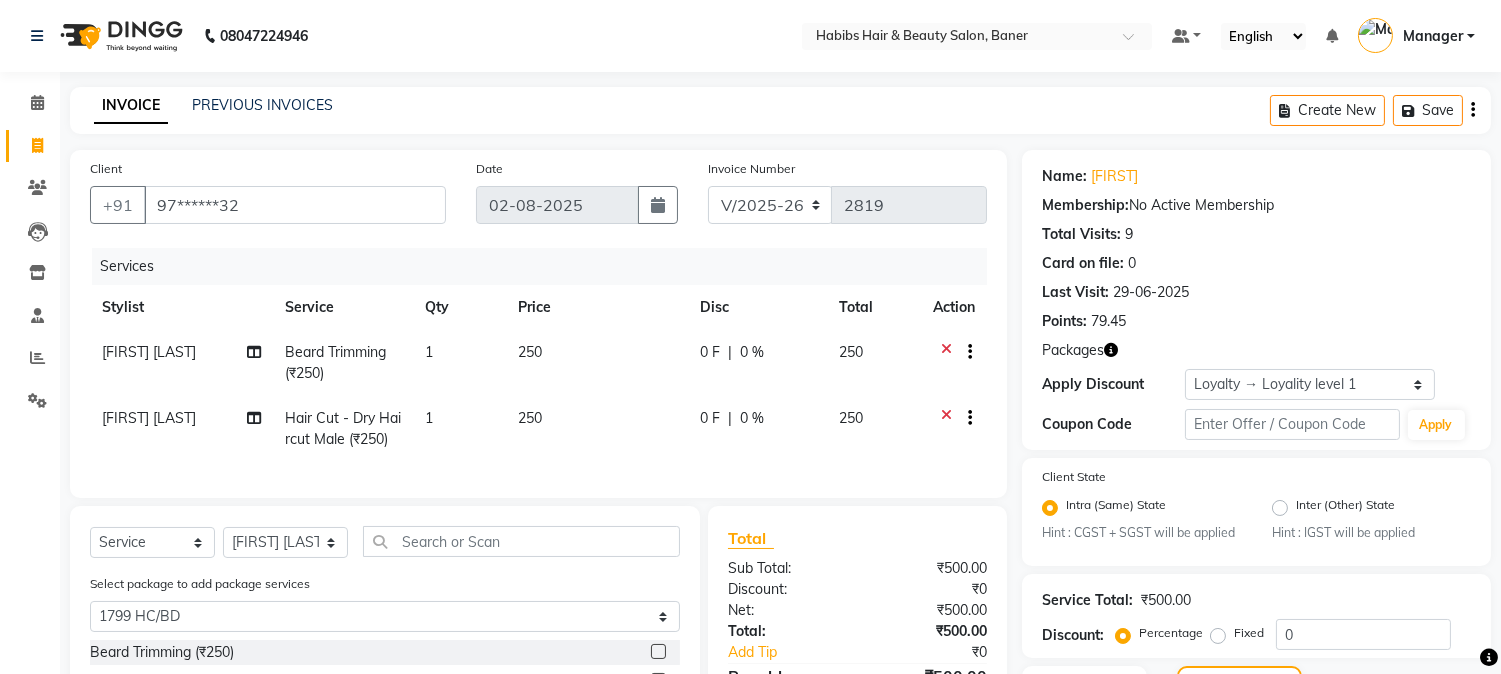 checkbox on "false" 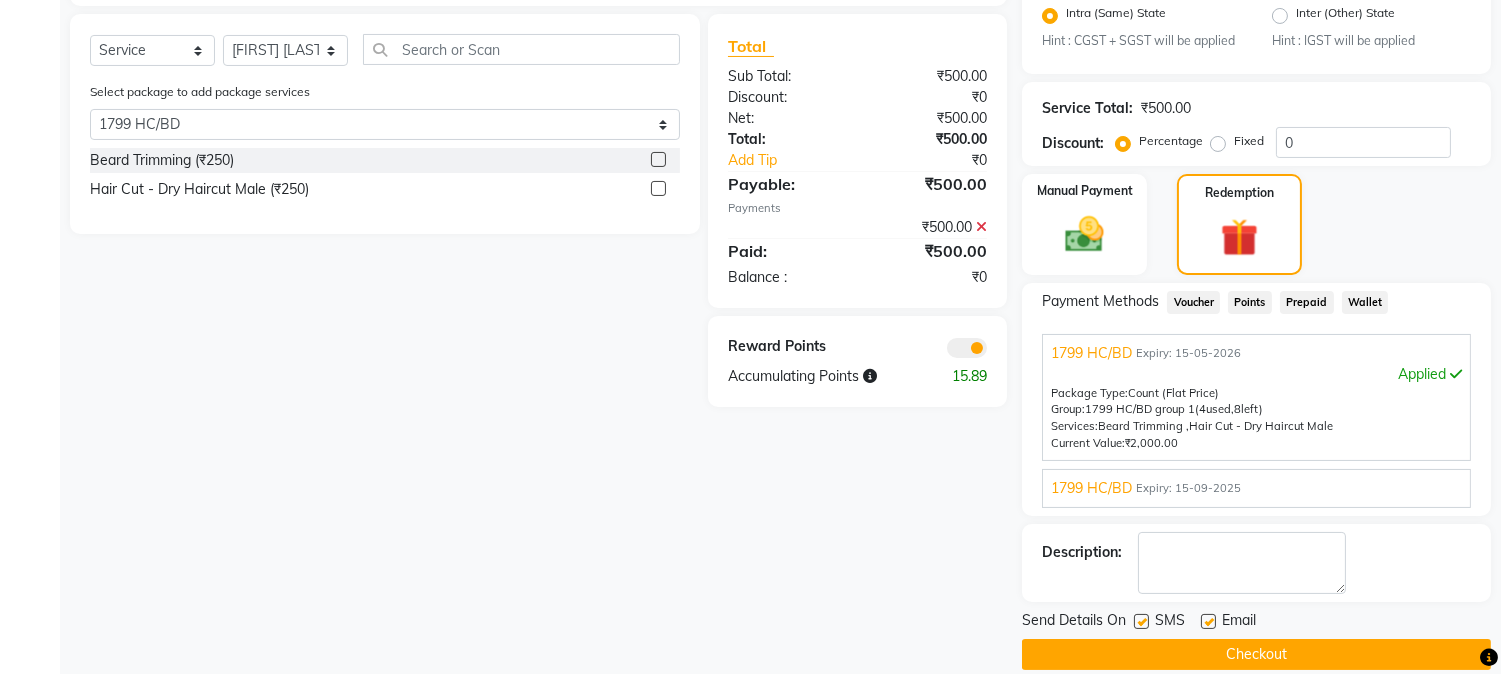 scroll, scrollTop: 517, scrollLeft: 0, axis: vertical 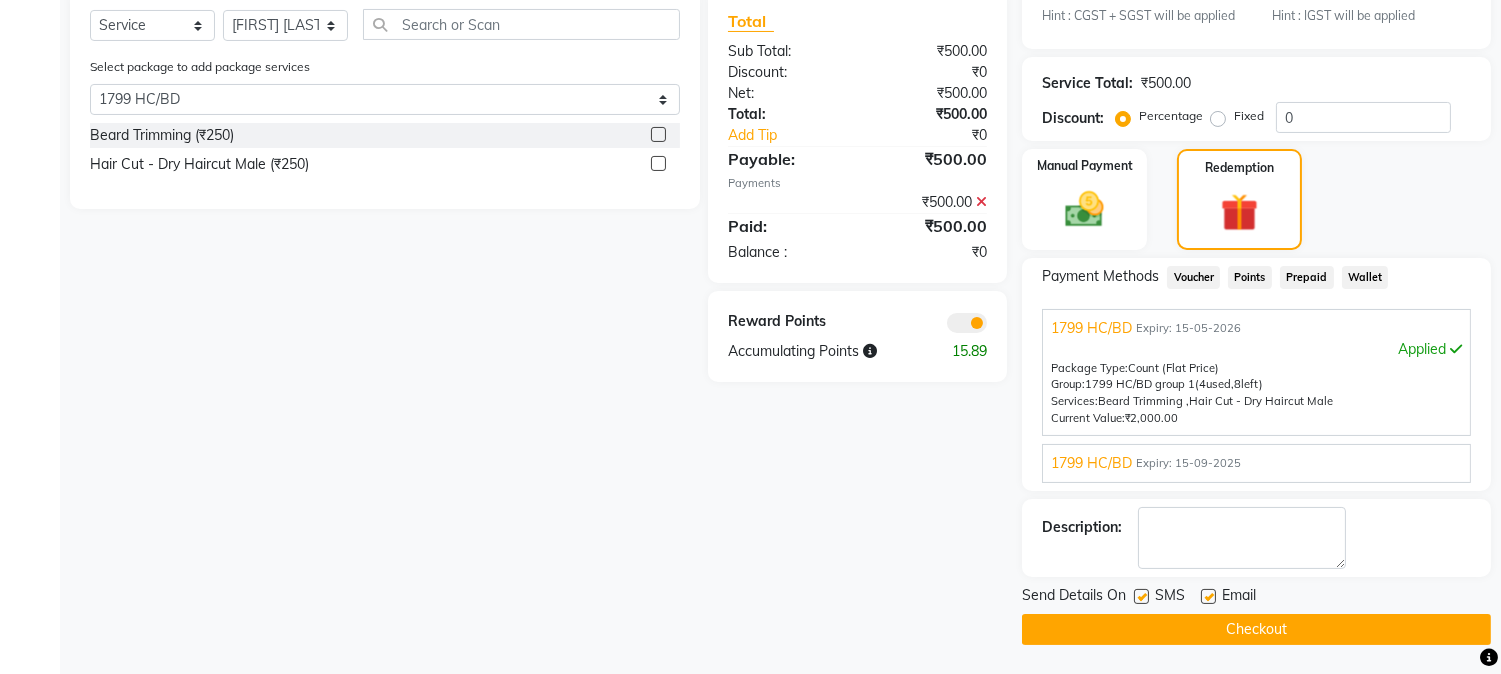 click on "Checkout" 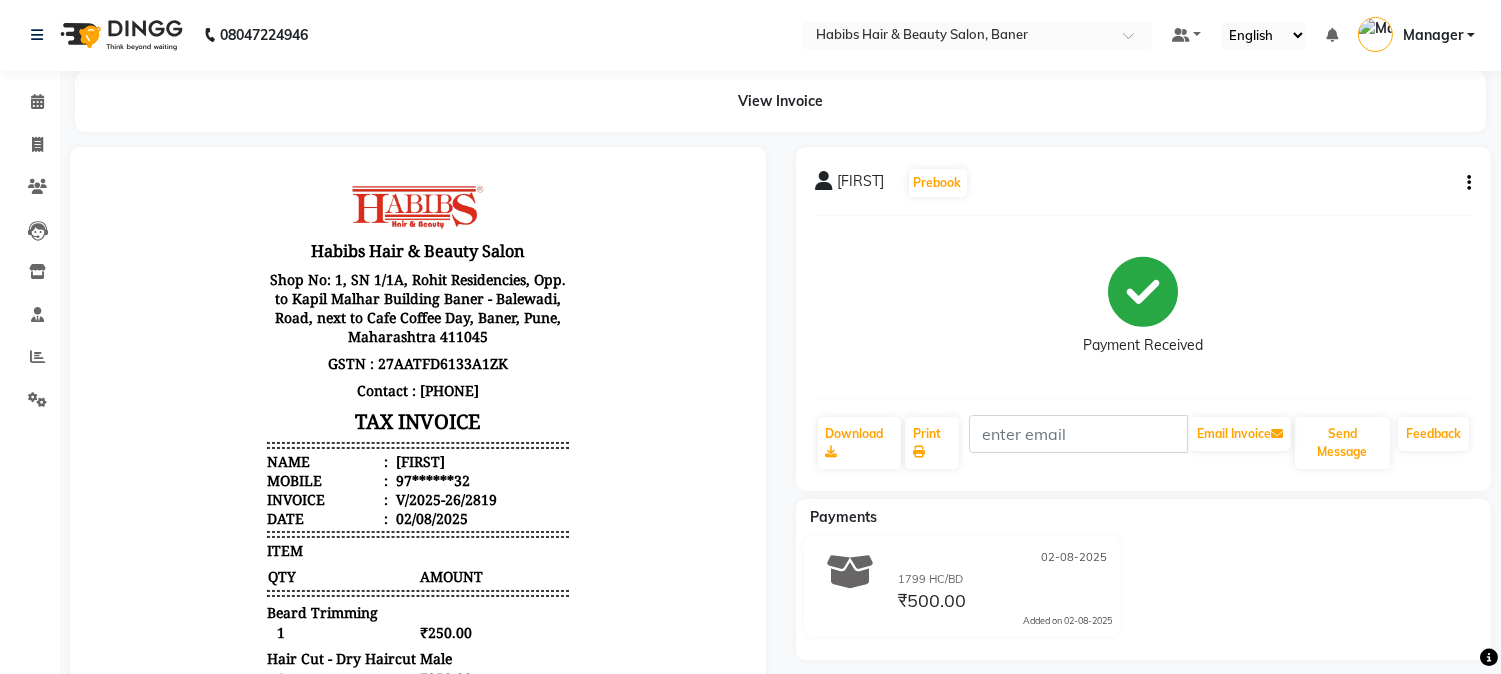 scroll, scrollTop: 0, scrollLeft: 0, axis: both 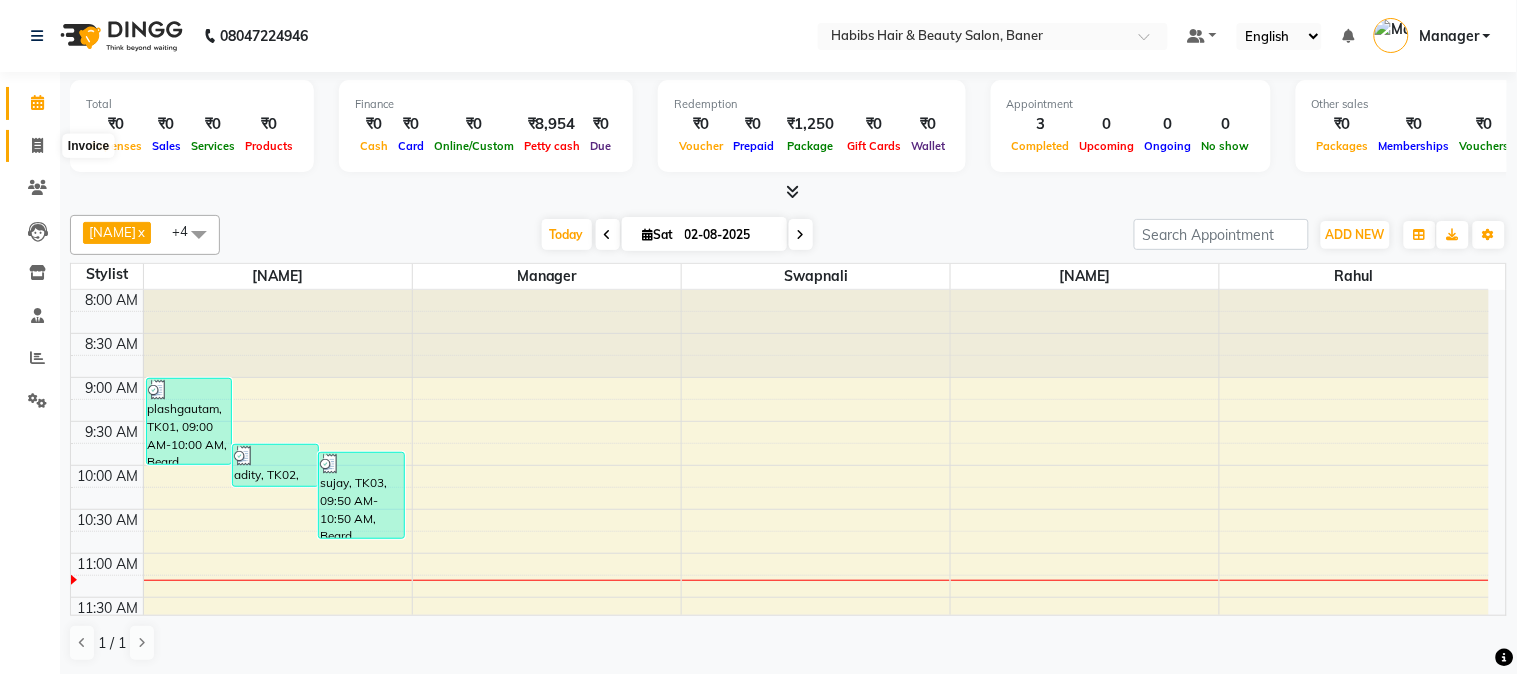 click 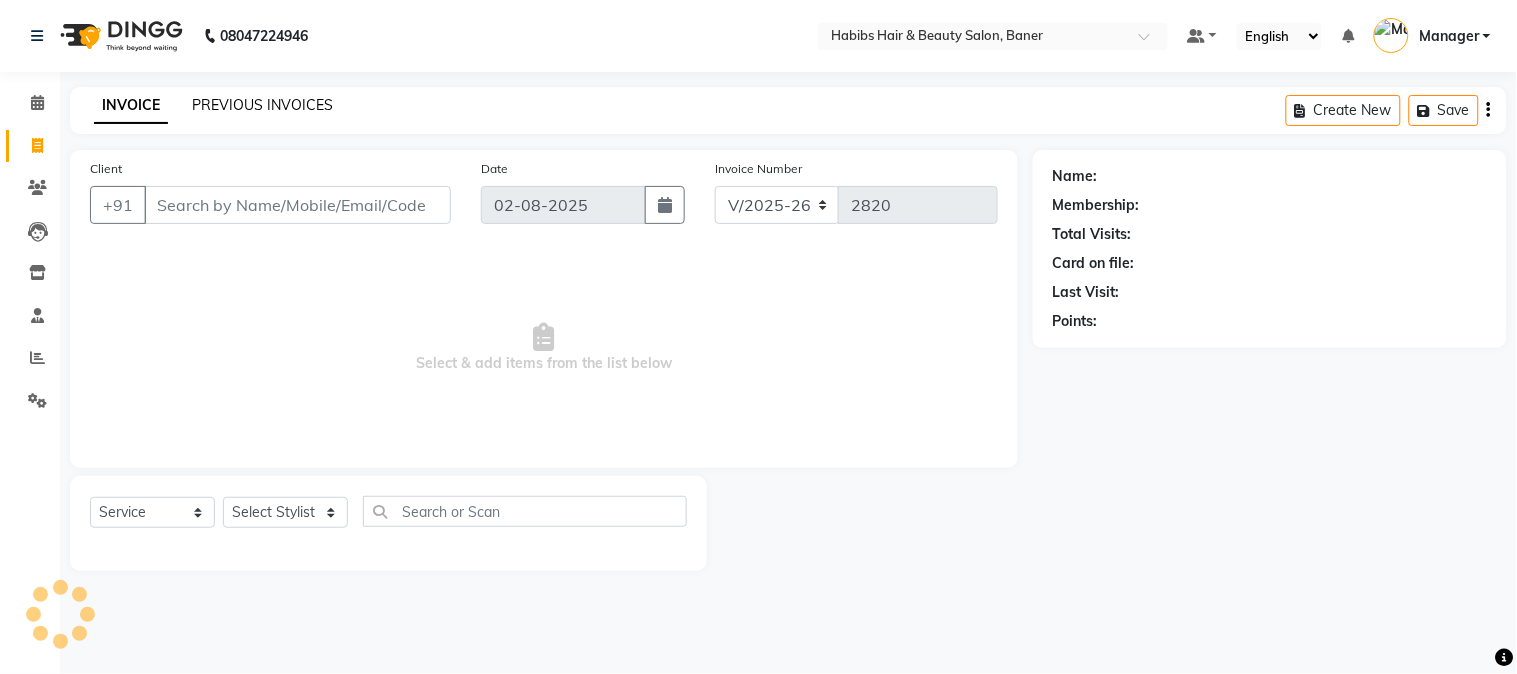 click on "PREVIOUS INVOICES" 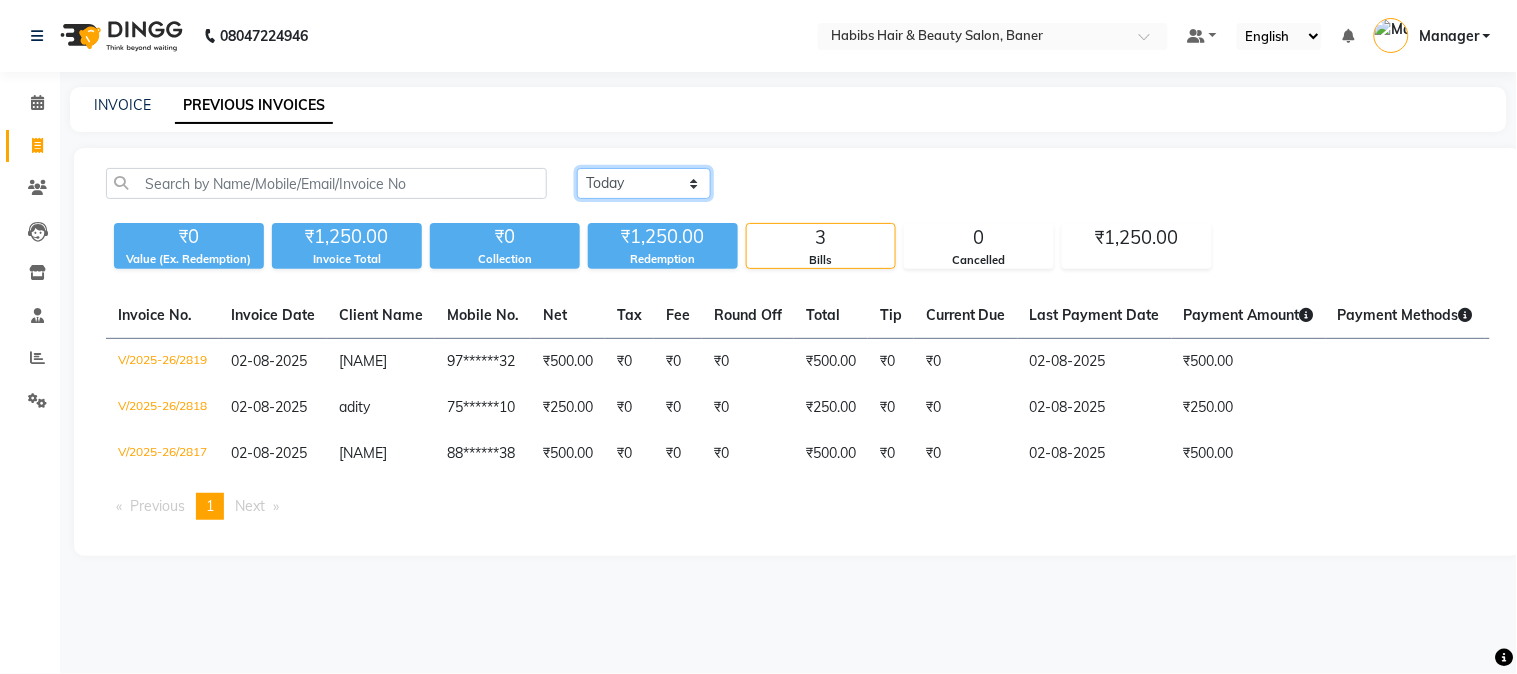 click on "Today Yesterday Custom Range" 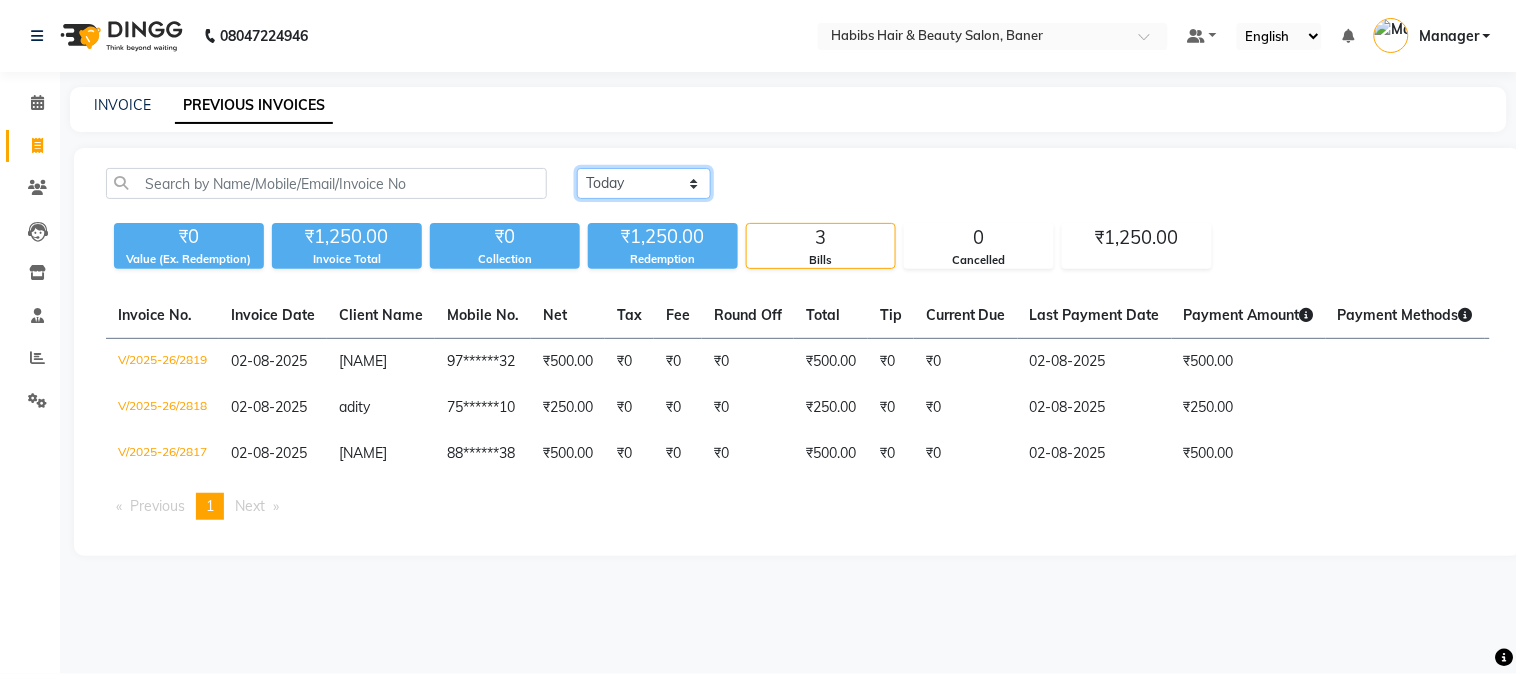 select on "yesterday" 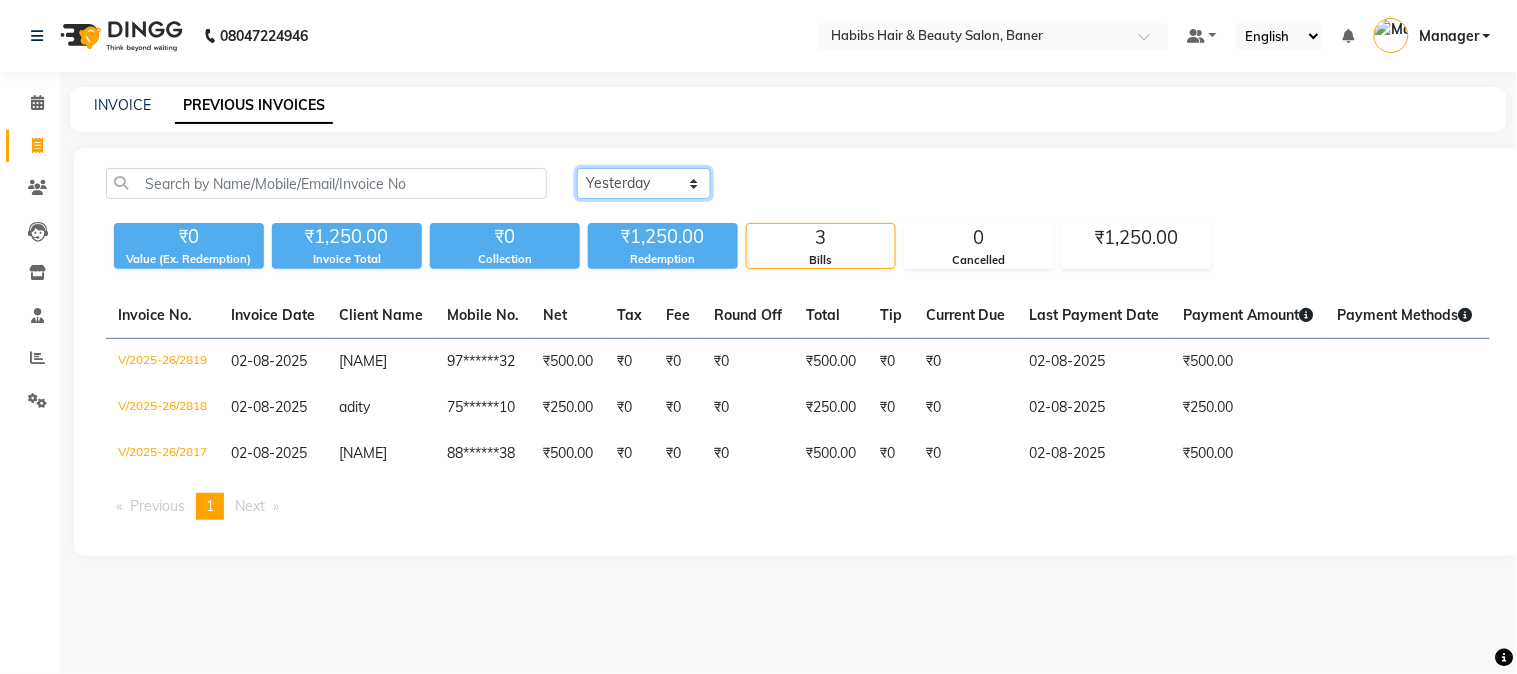 click on "Today Yesterday Custom Range" 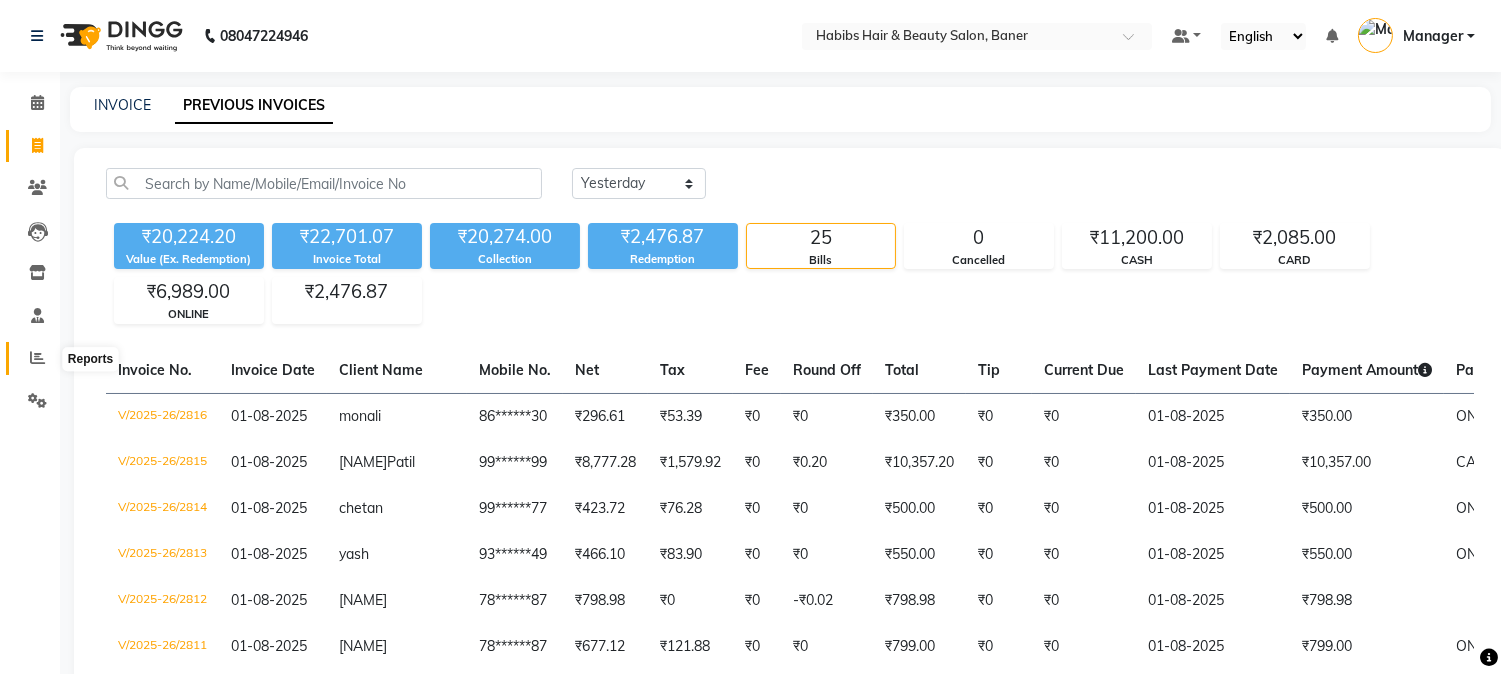 click 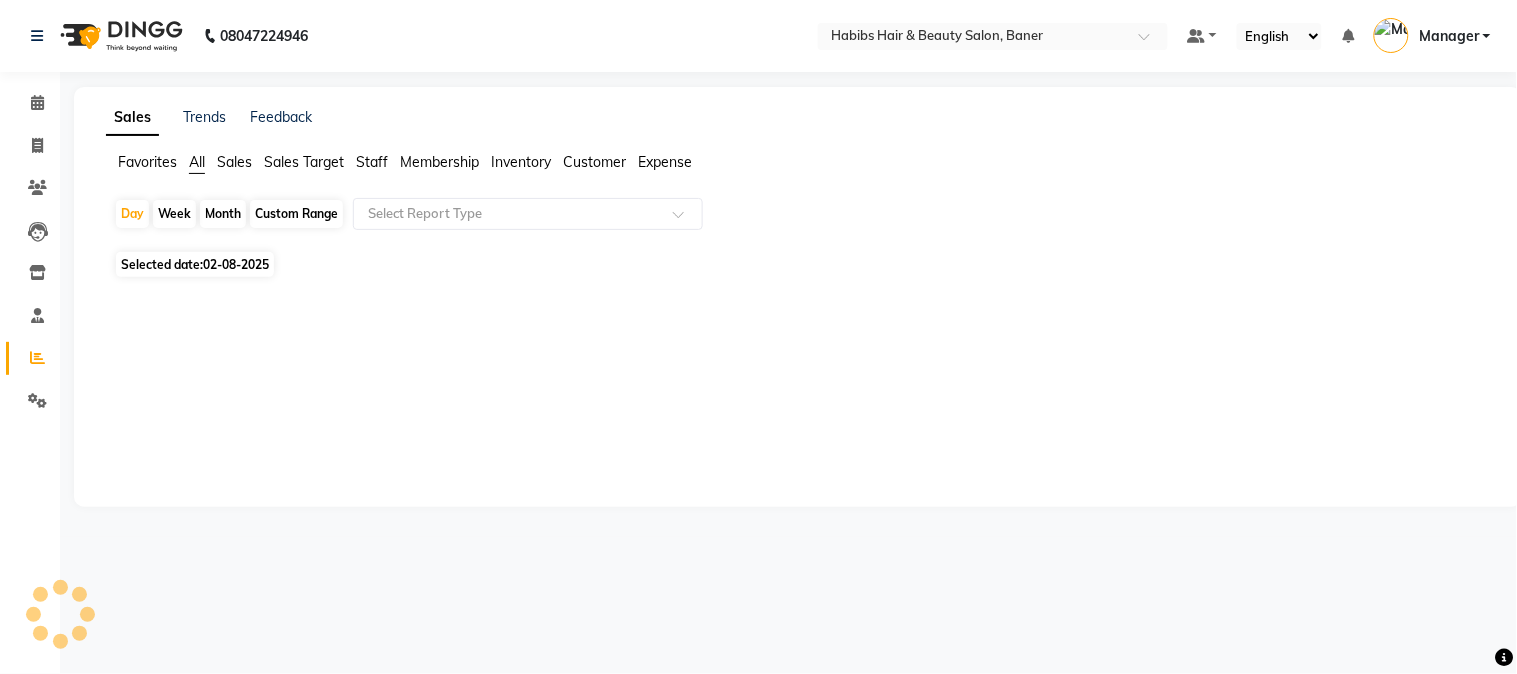 click on "02-08-2025" 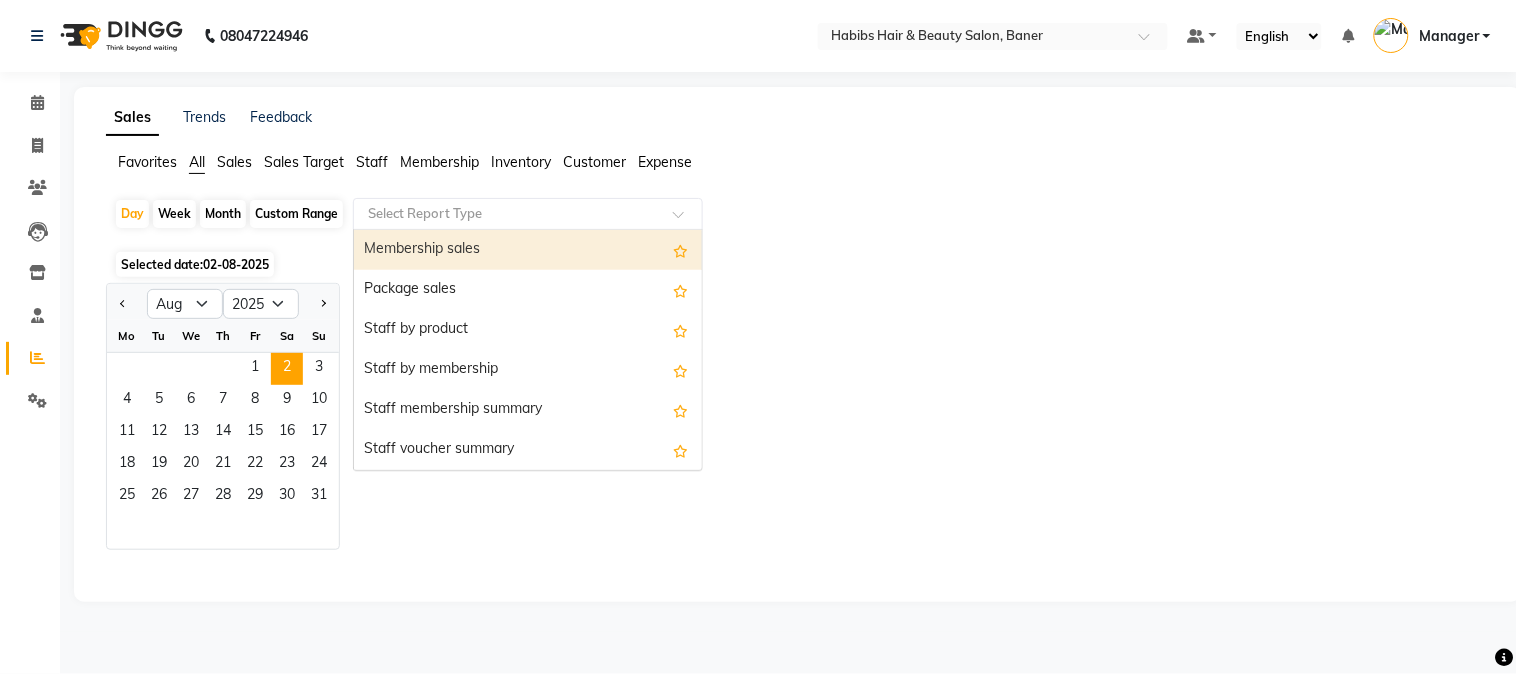 click 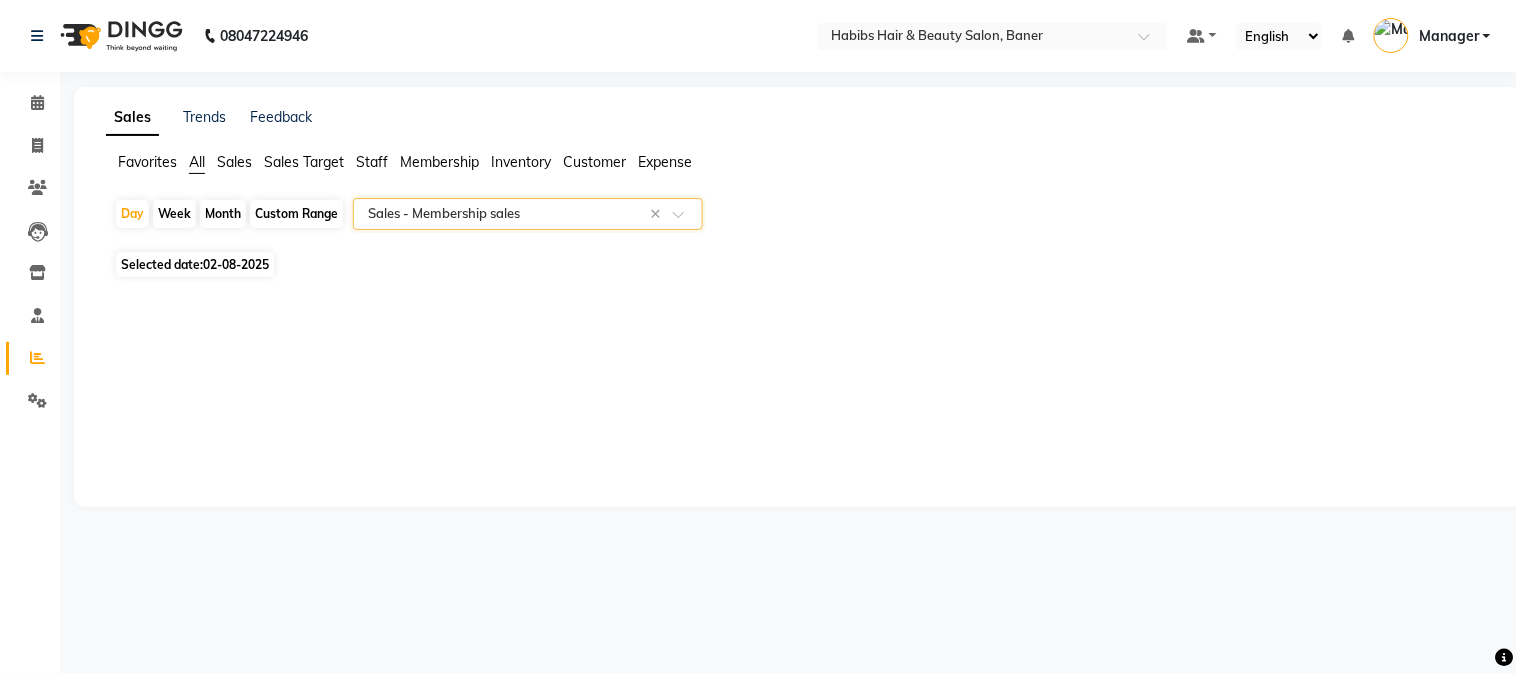 click 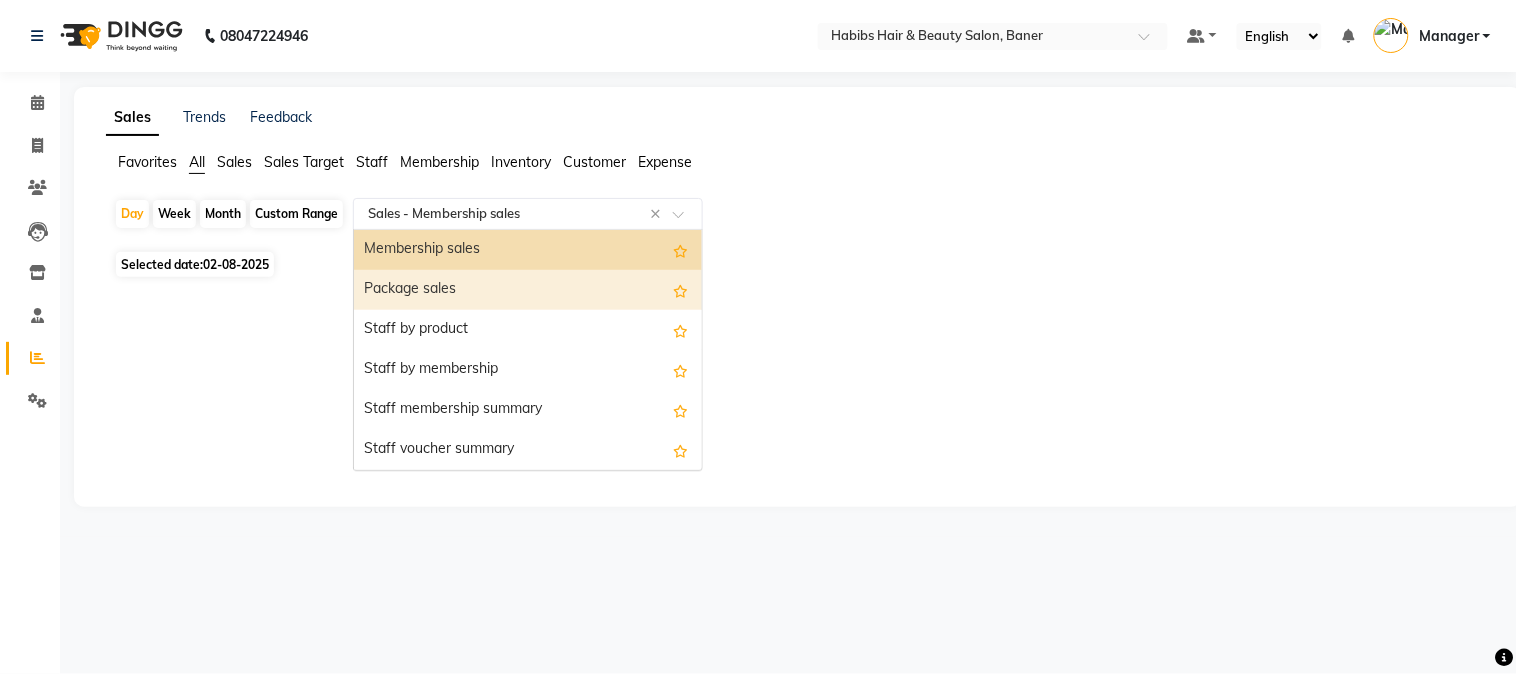 click on "Package sales" at bounding box center [528, 290] 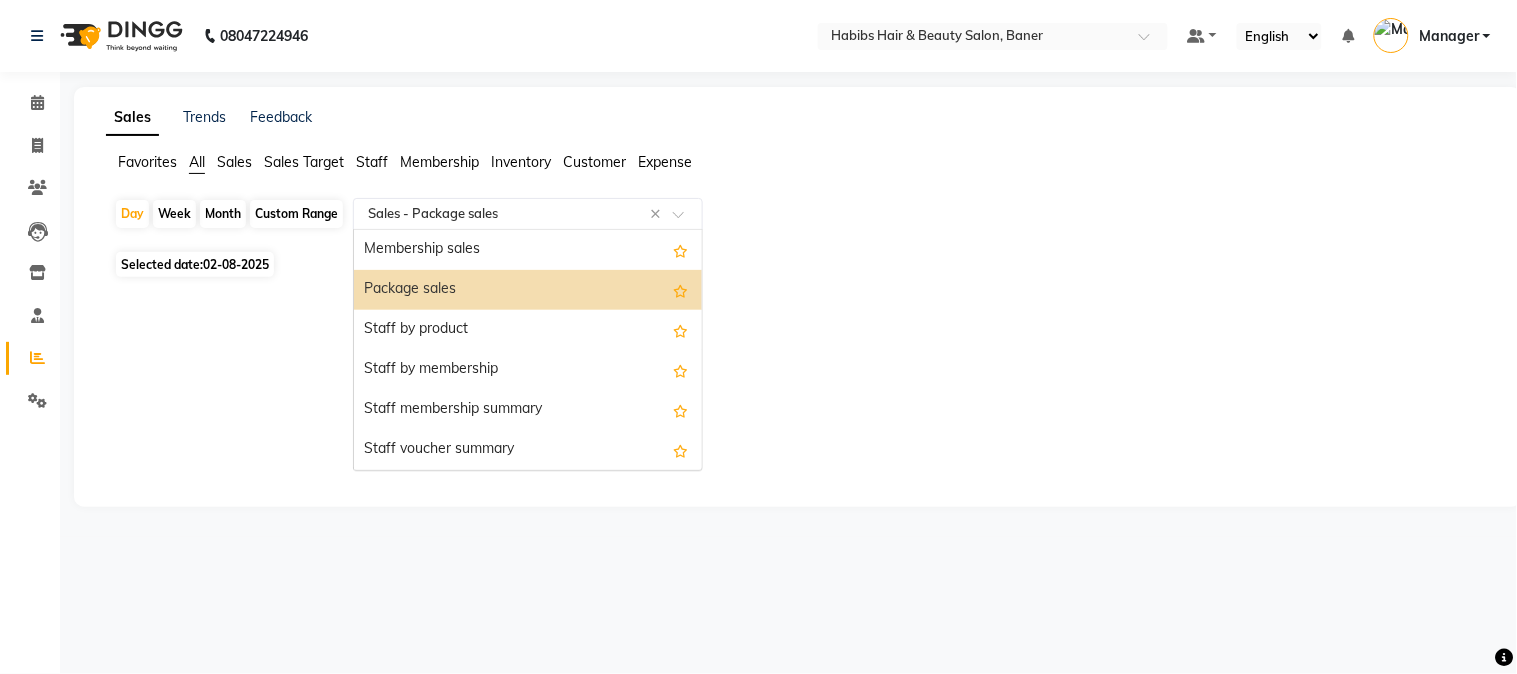 click 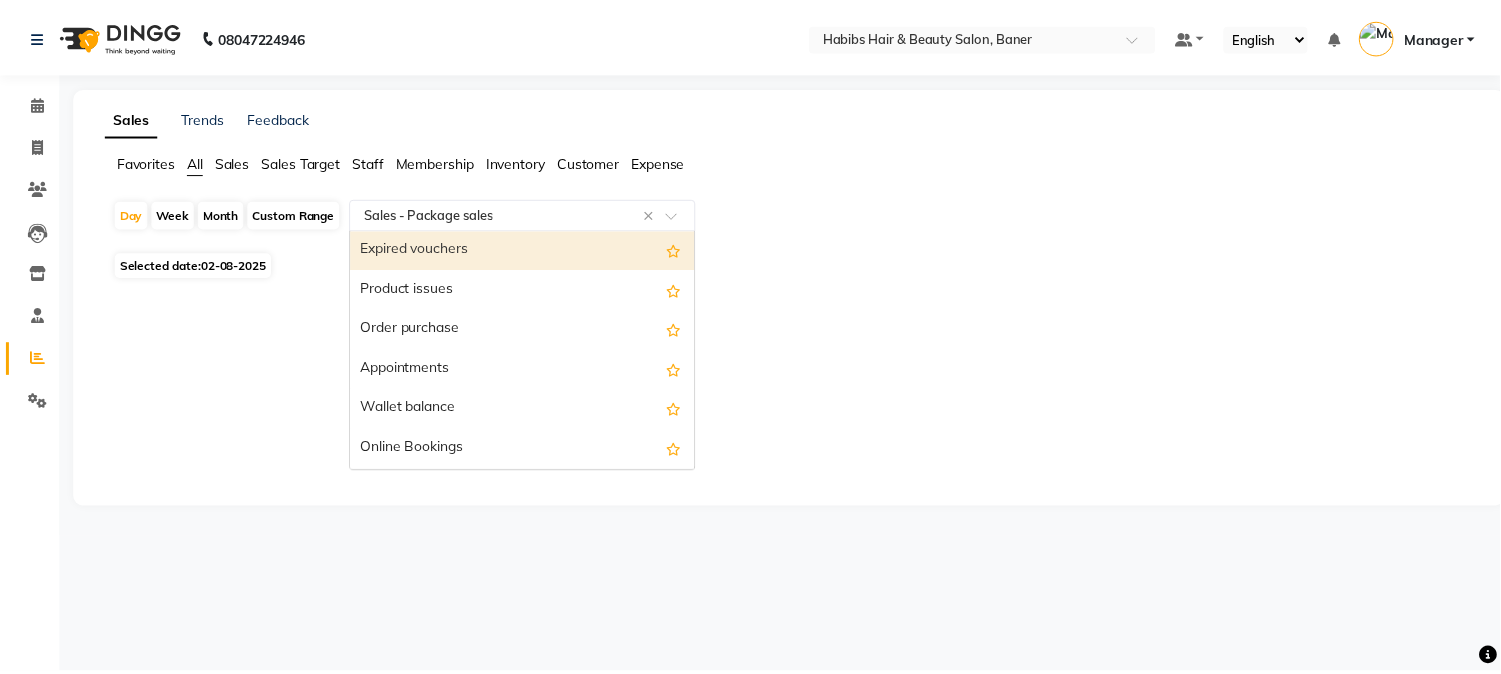scroll, scrollTop: 600, scrollLeft: 0, axis: vertical 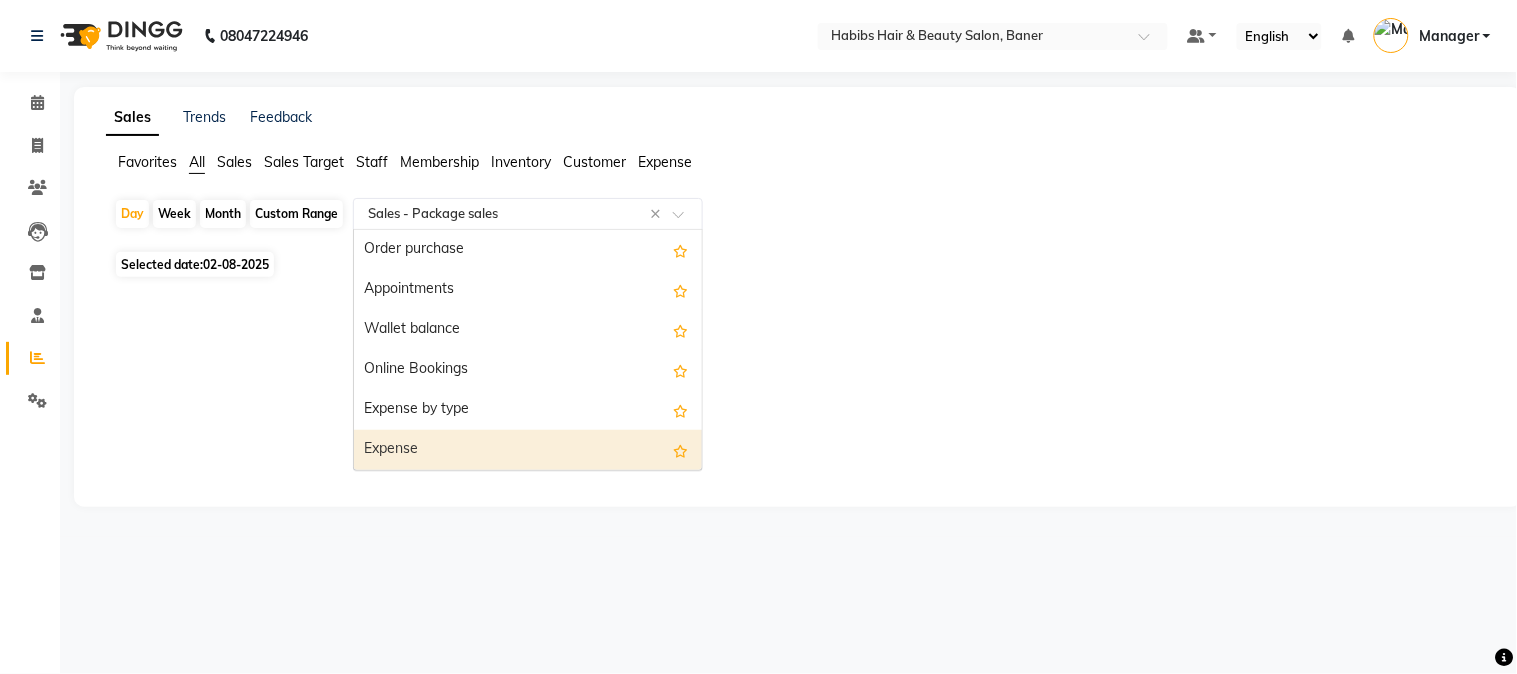 click on "Expense" at bounding box center [528, 450] 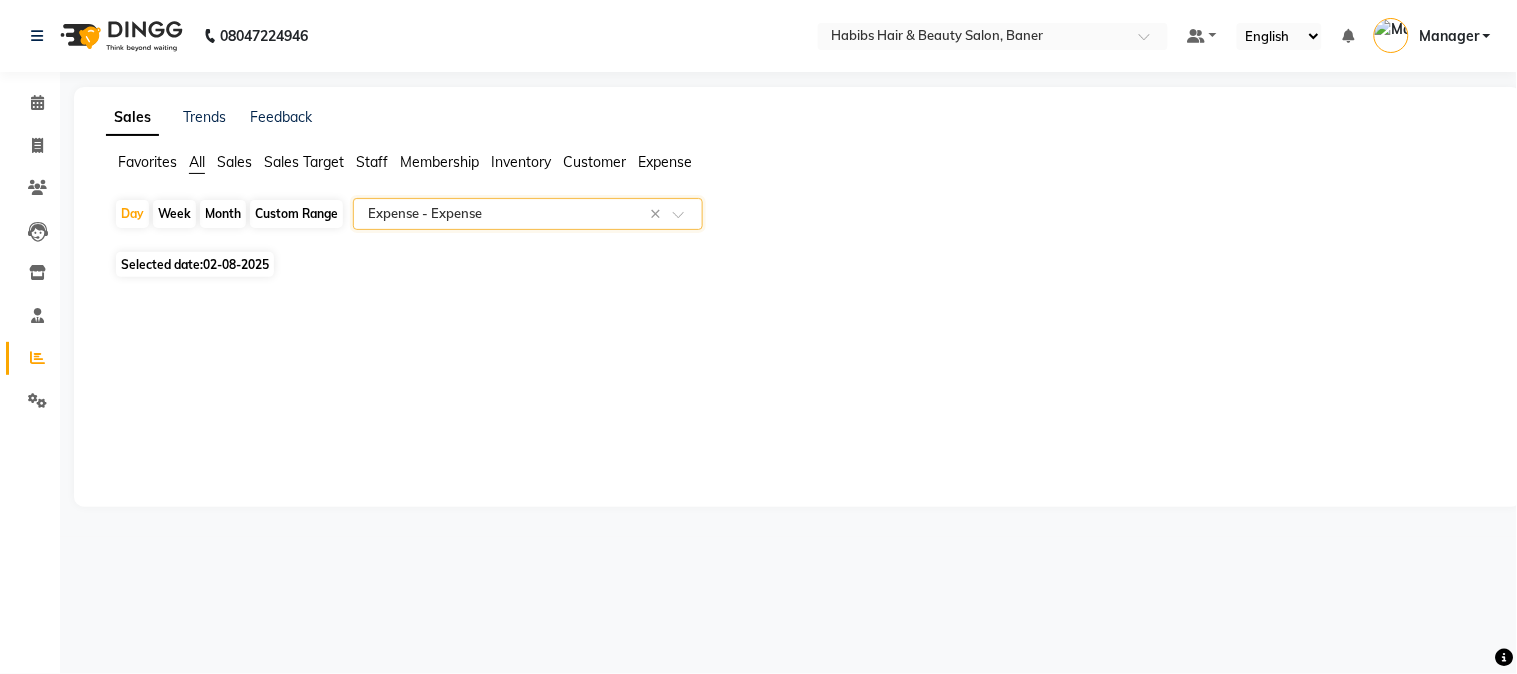 click 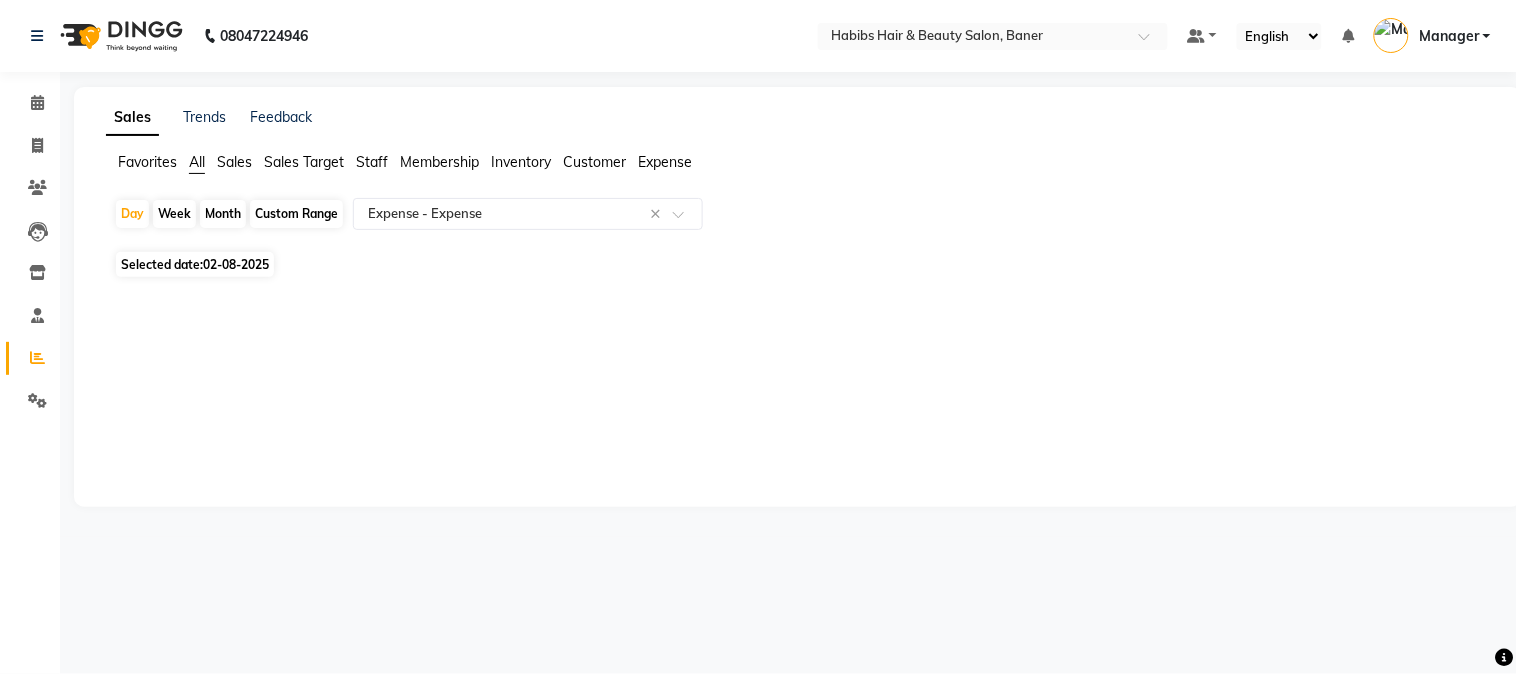 click on "02-08-2025" 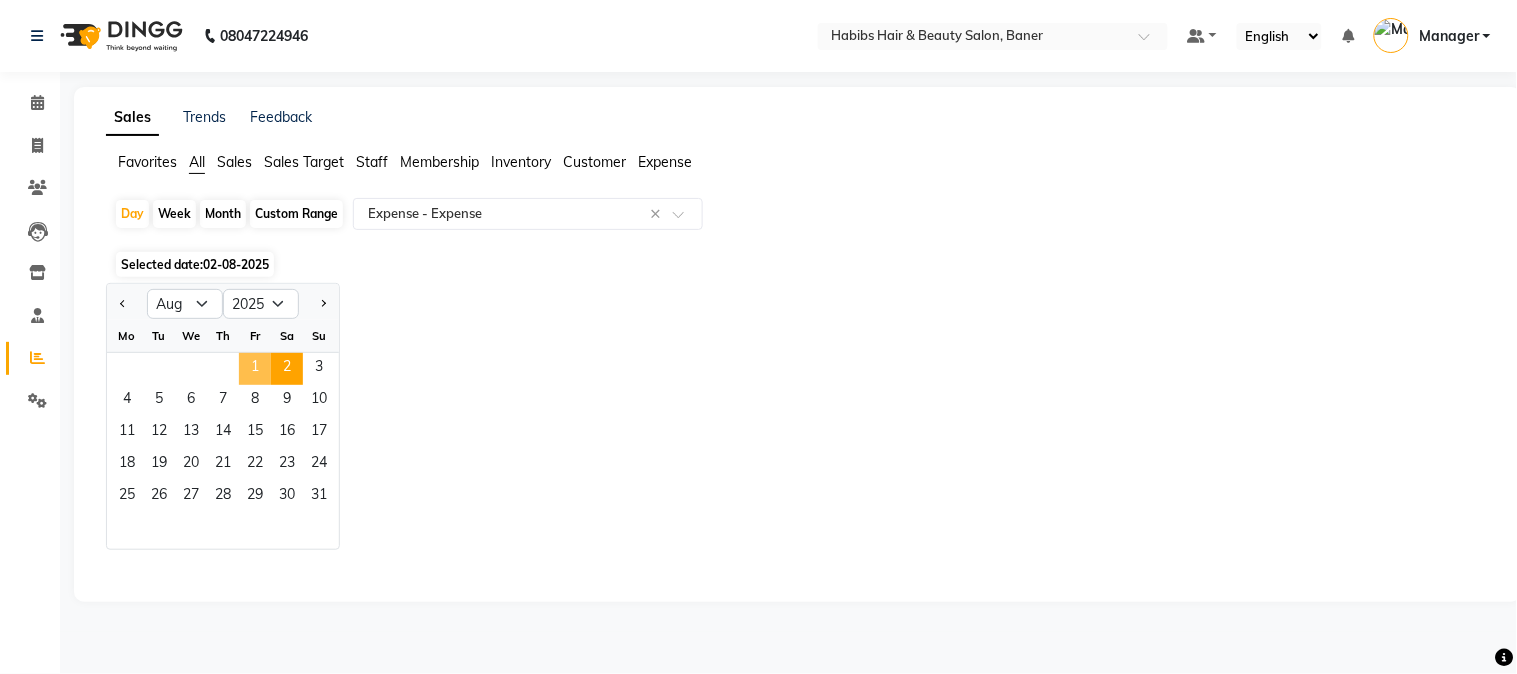 click on "1" 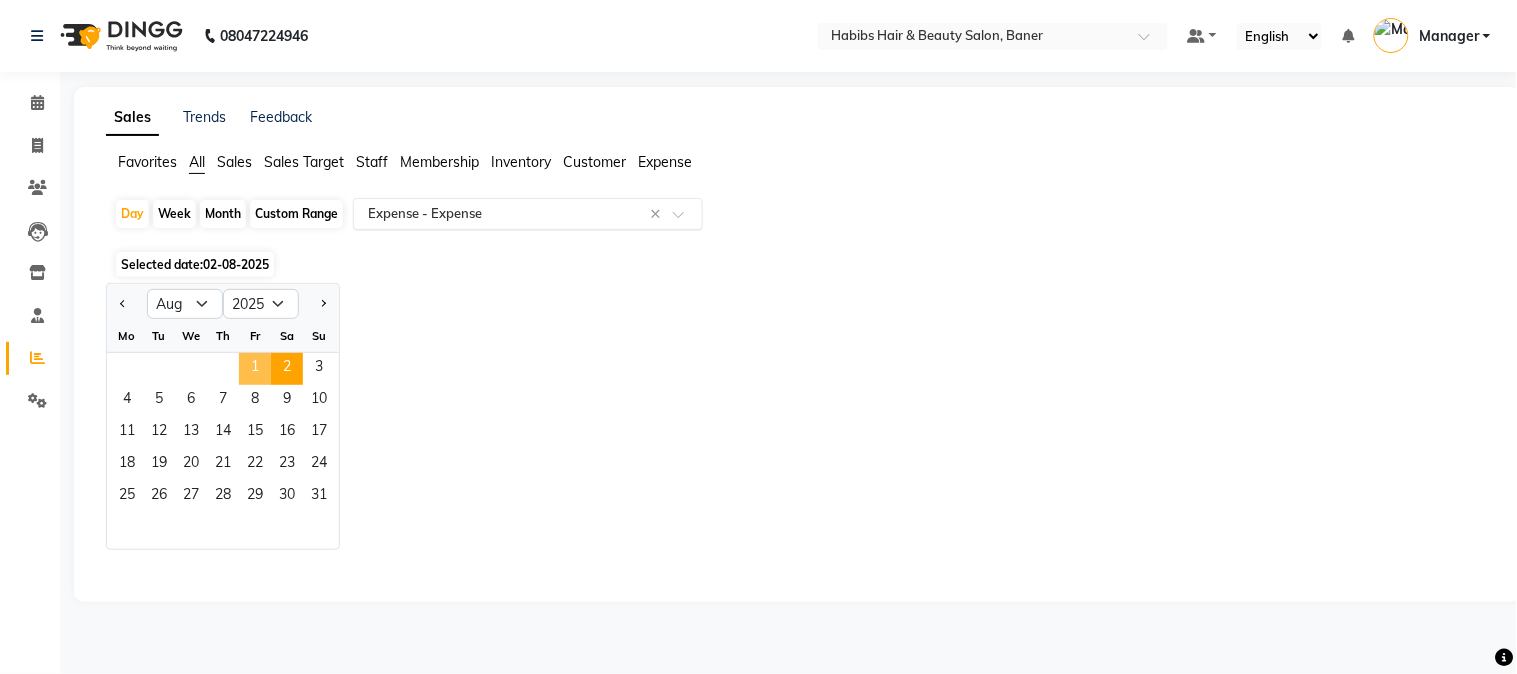 select on "csv" 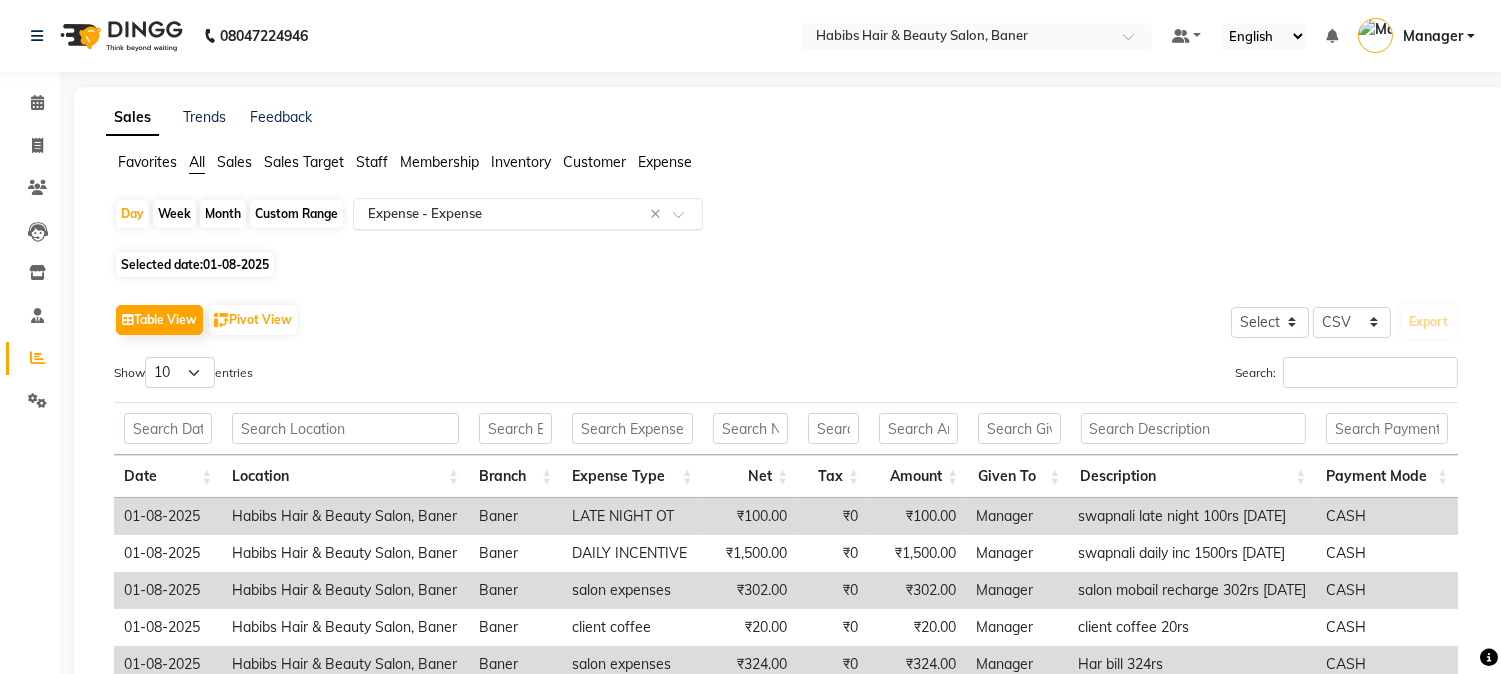 click 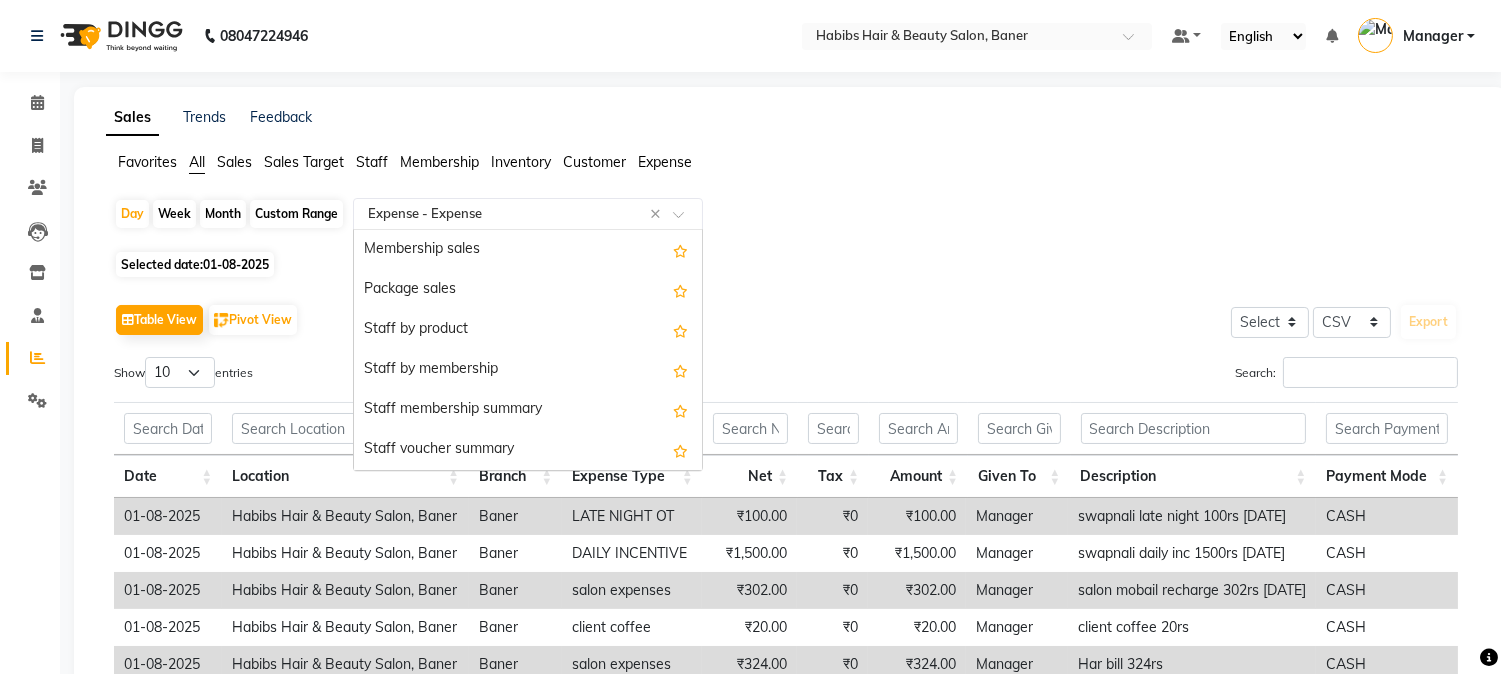scroll, scrollTop: 600, scrollLeft: 0, axis: vertical 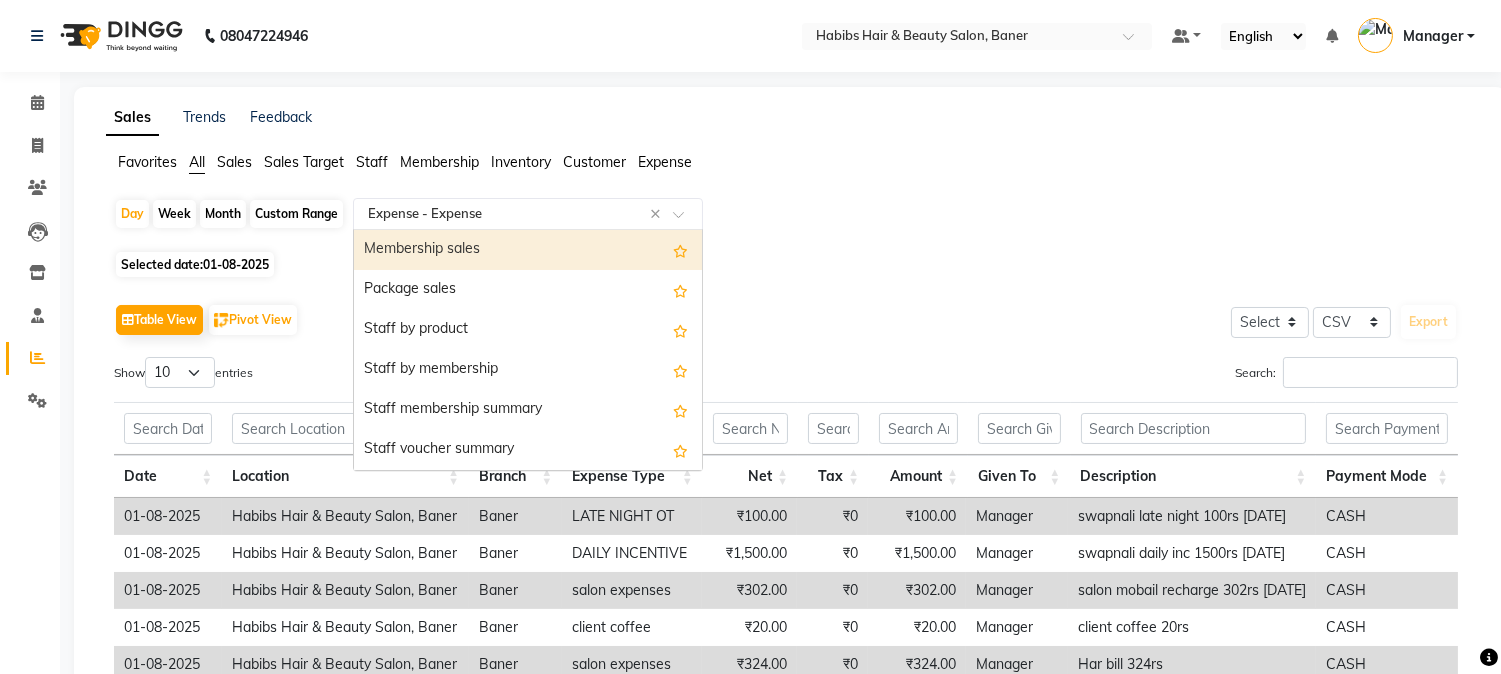 click on "Membership sales" at bounding box center (528, 250) 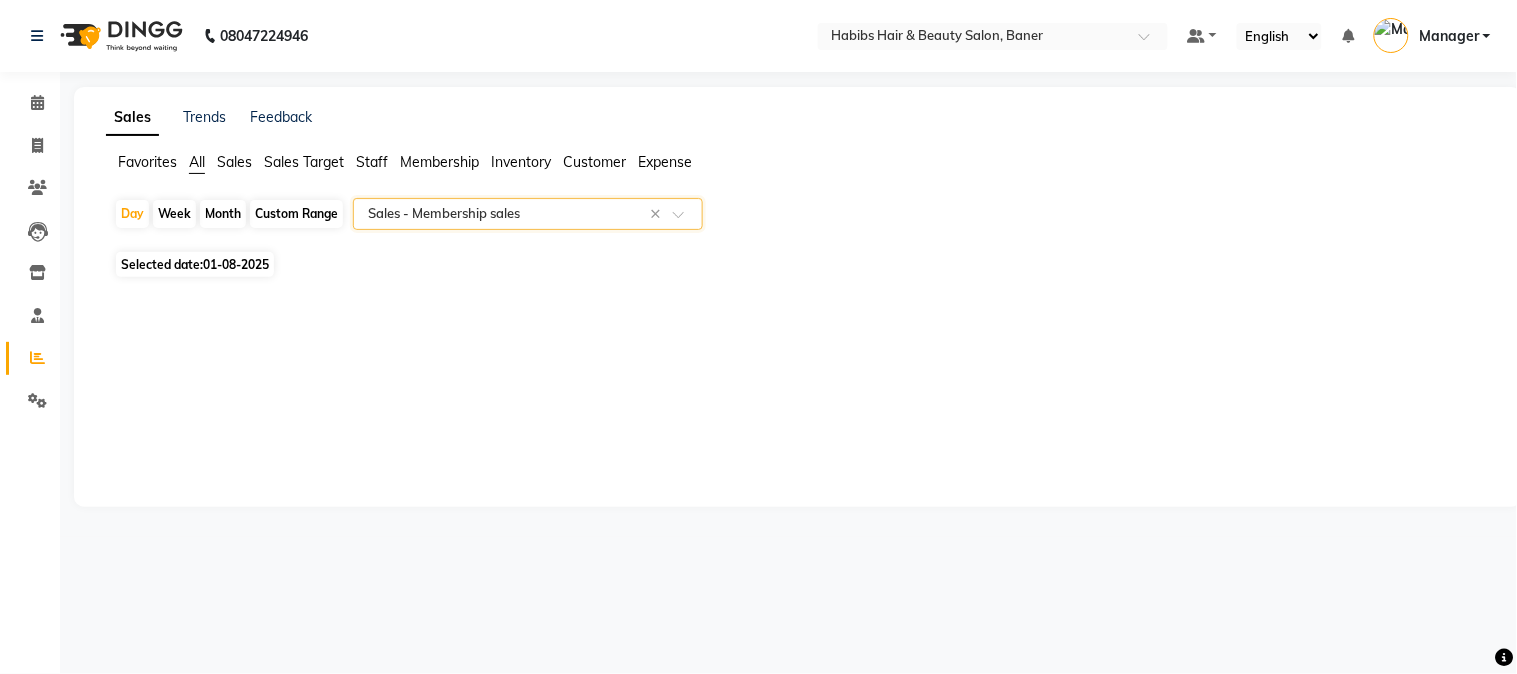 click on "Select Report Type × Sales -  Membership sales ×" 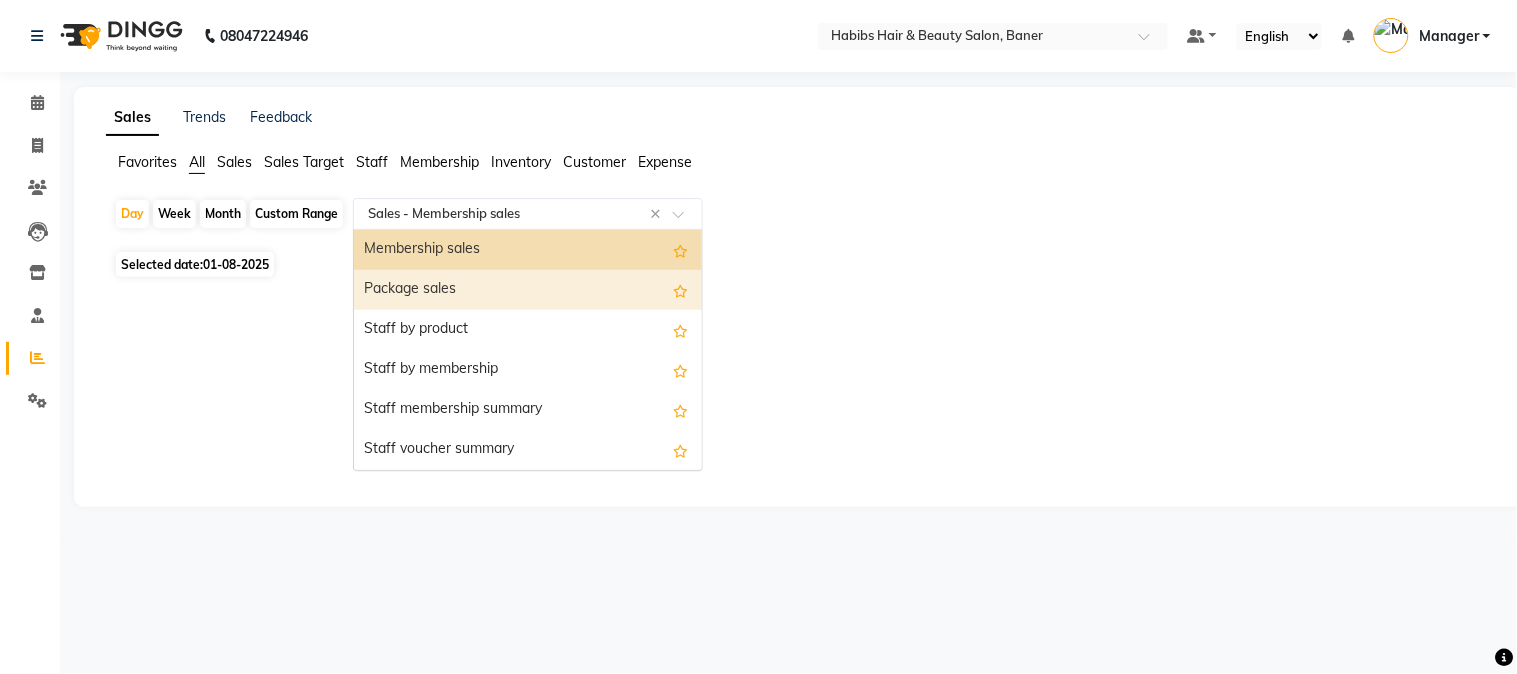 click on "Package sales" at bounding box center (528, 290) 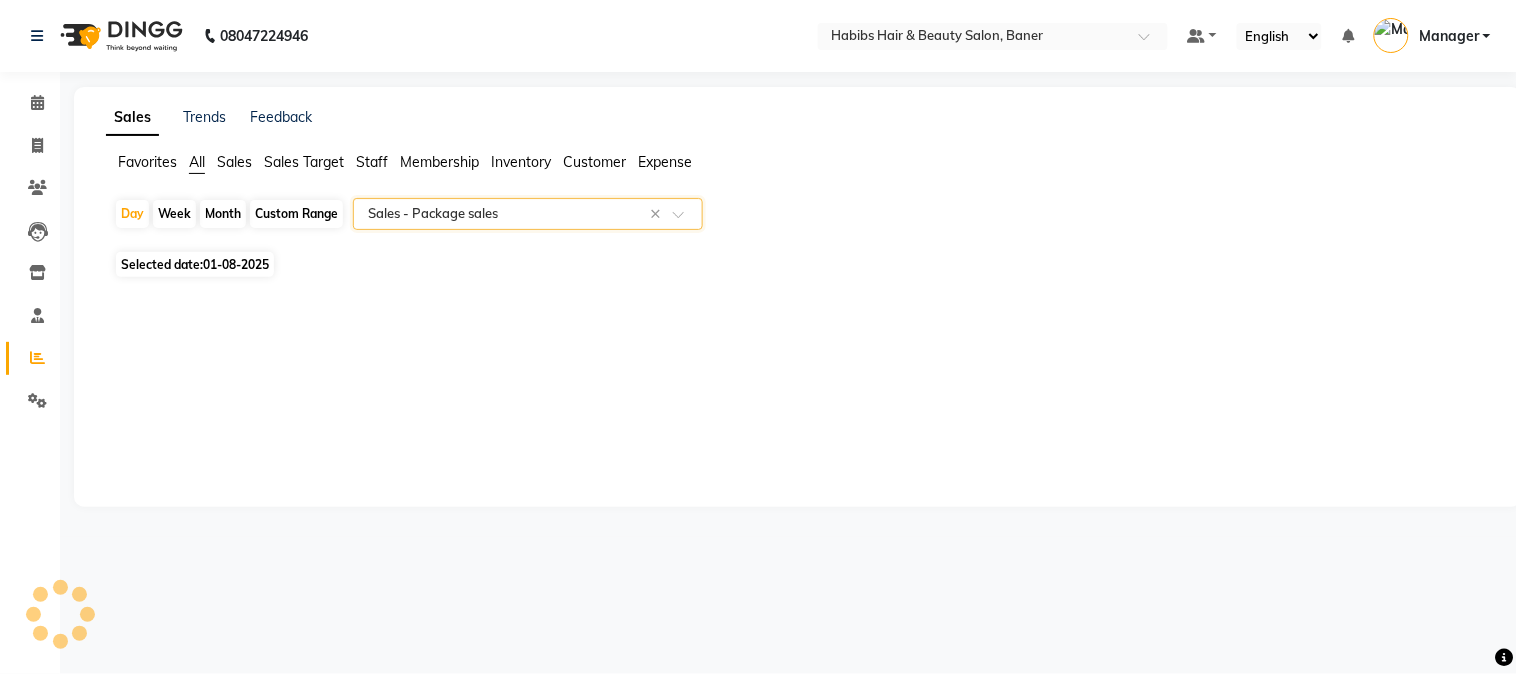 select on "csv" 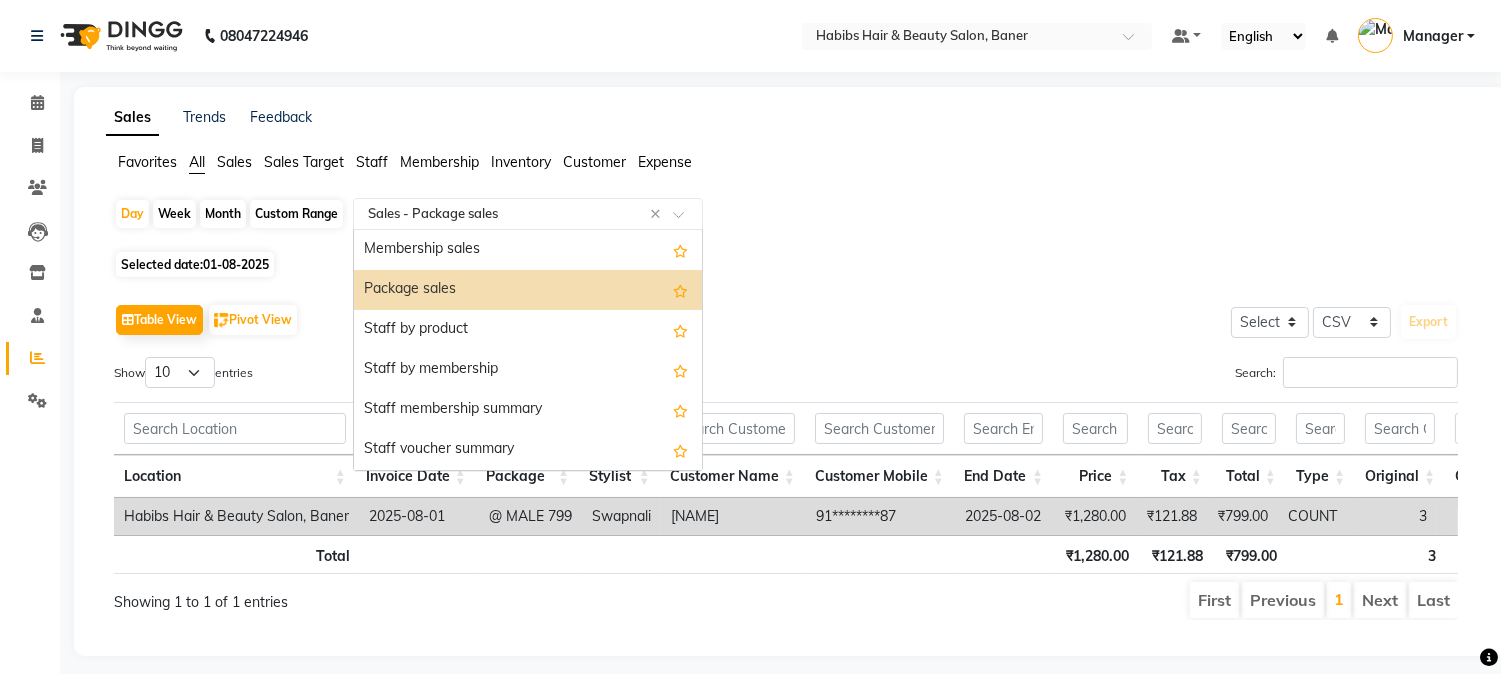 drag, startPoint x: 577, startPoint y: 206, endPoint x: 585, endPoint y: 222, distance: 17.888544 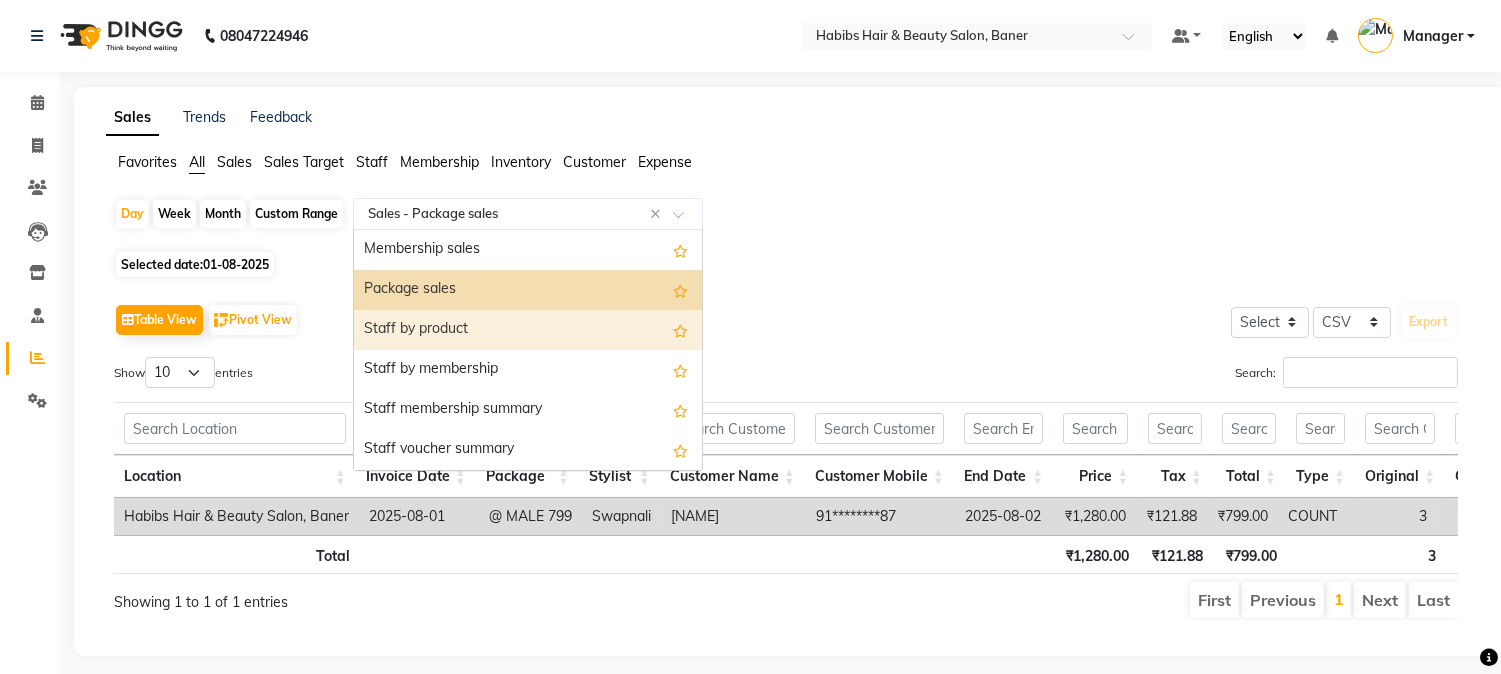 click on "Staff by product" at bounding box center [528, 330] 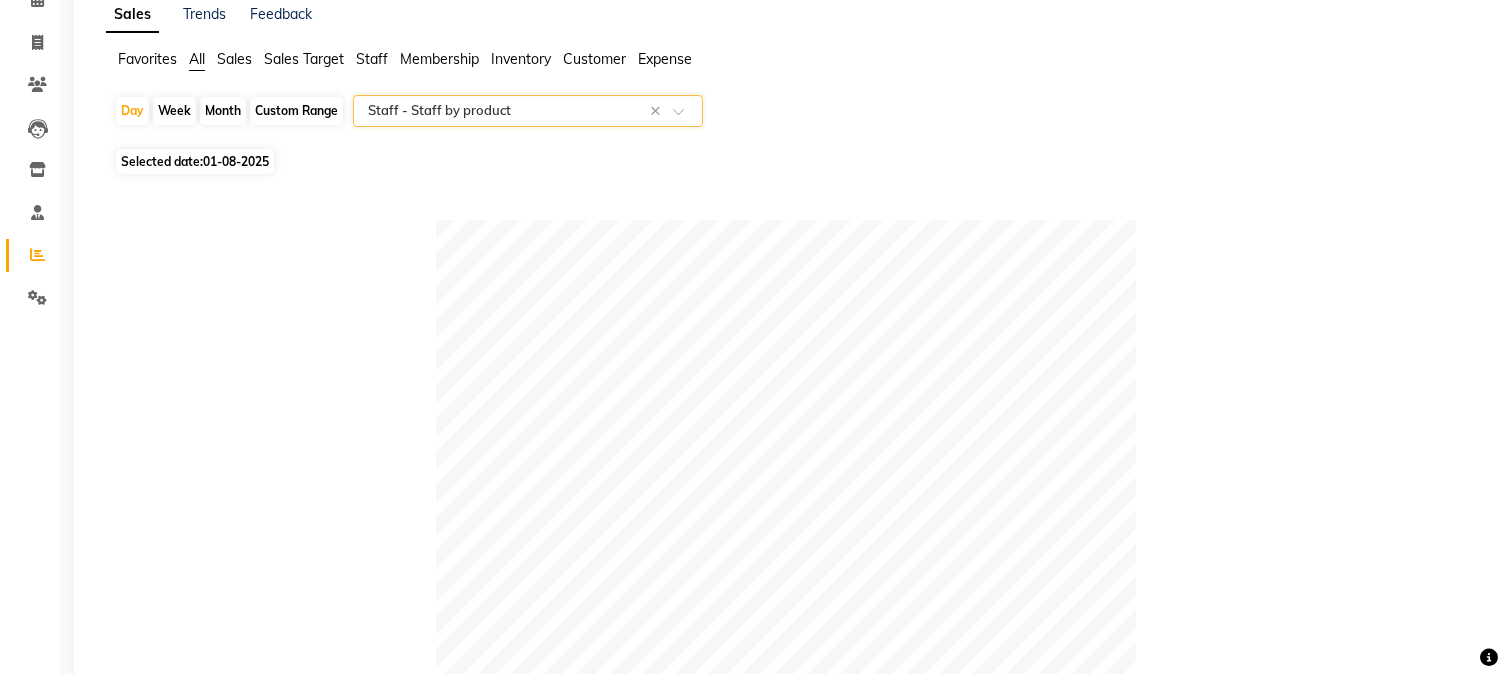 scroll, scrollTop: 0, scrollLeft: 0, axis: both 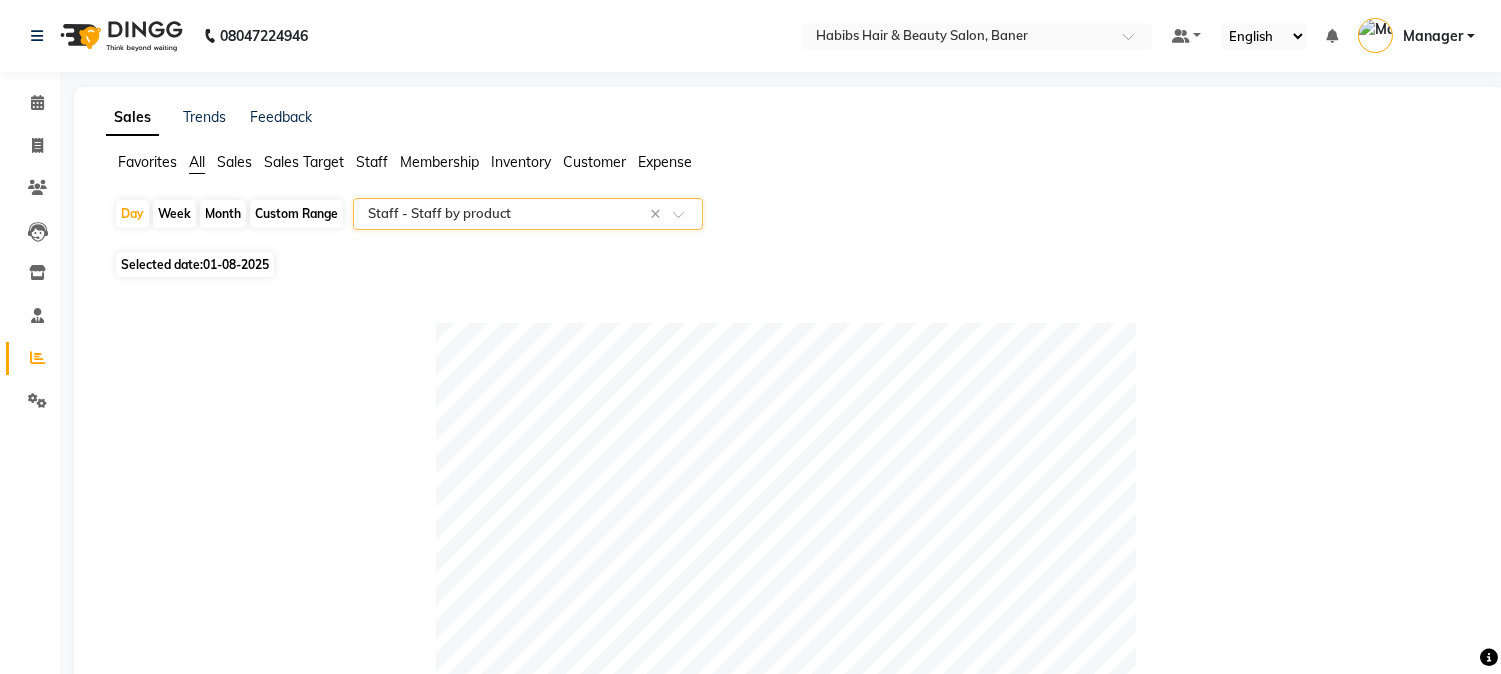 click 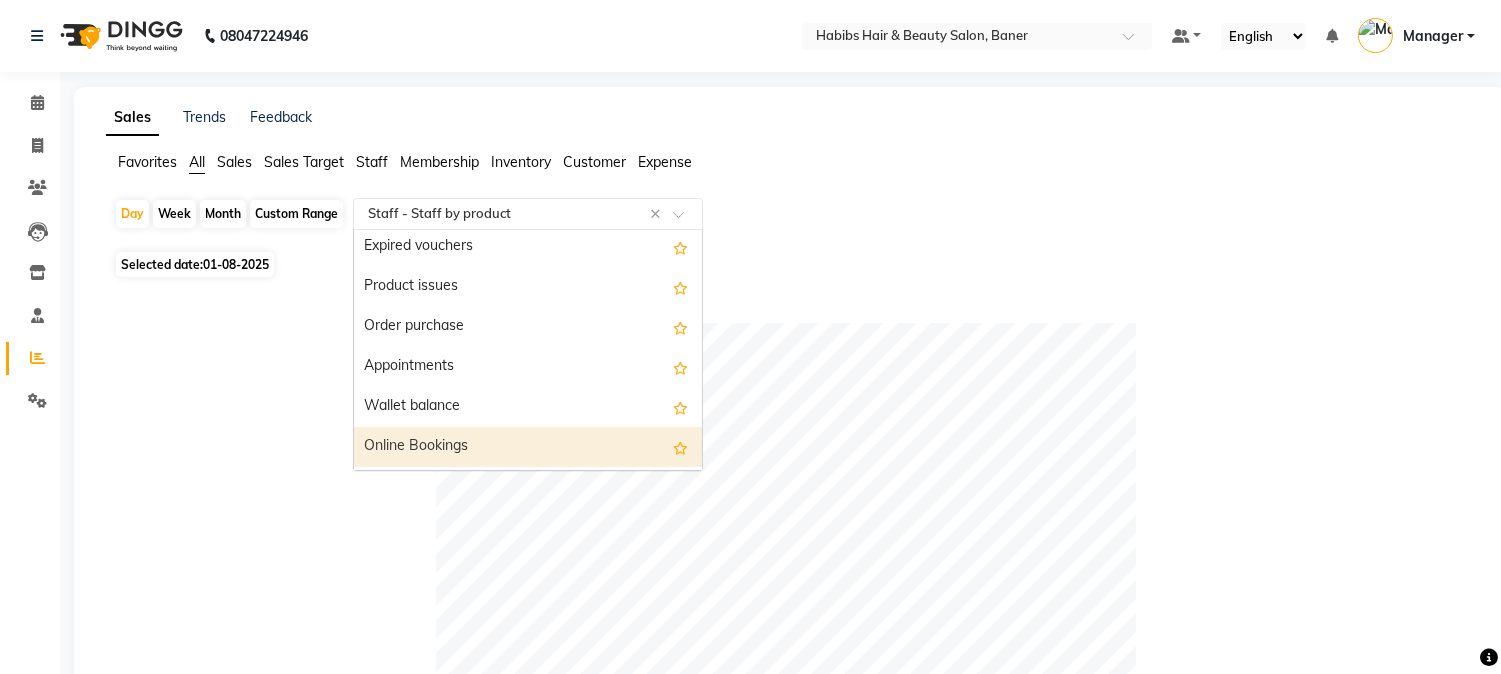 scroll, scrollTop: 600, scrollLeft: 0, axis: vertical 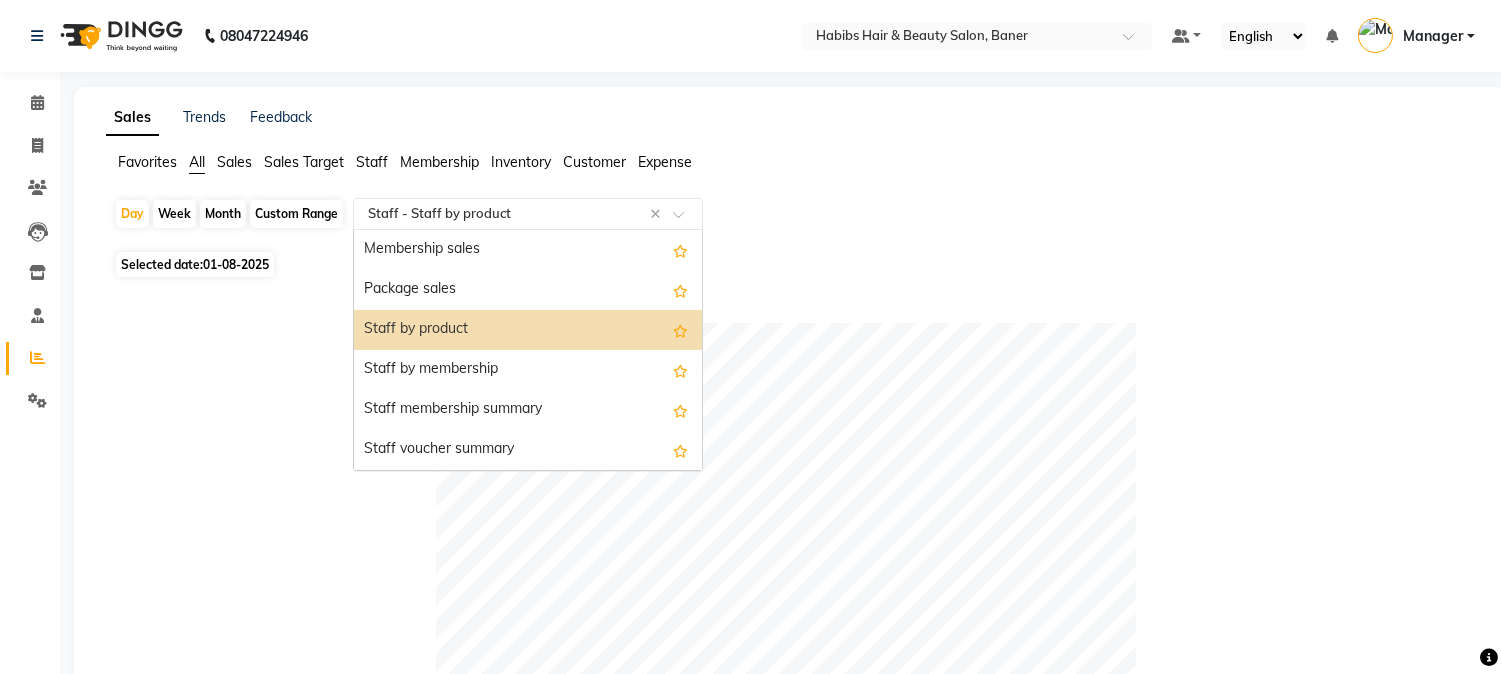 click 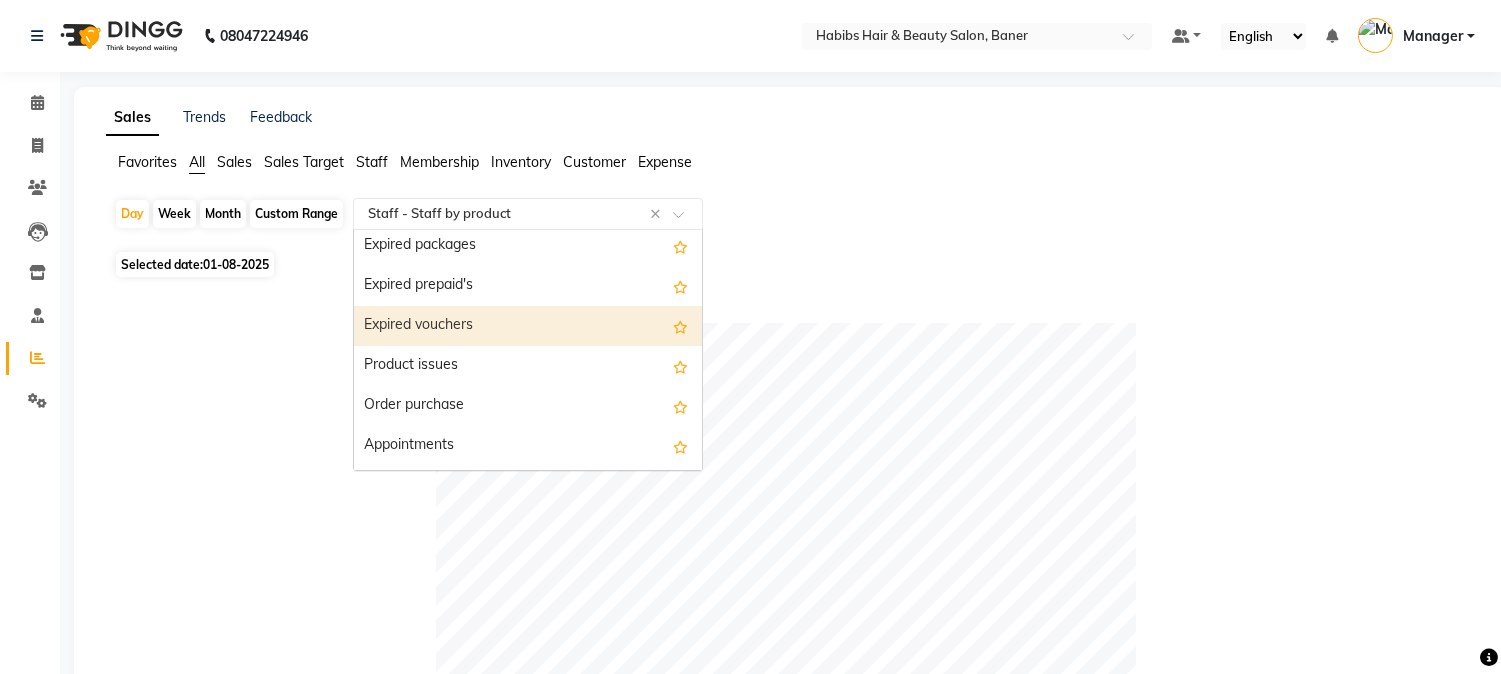 scroll, scrollTop: 600, scrollLeft: 0, axis: vertical 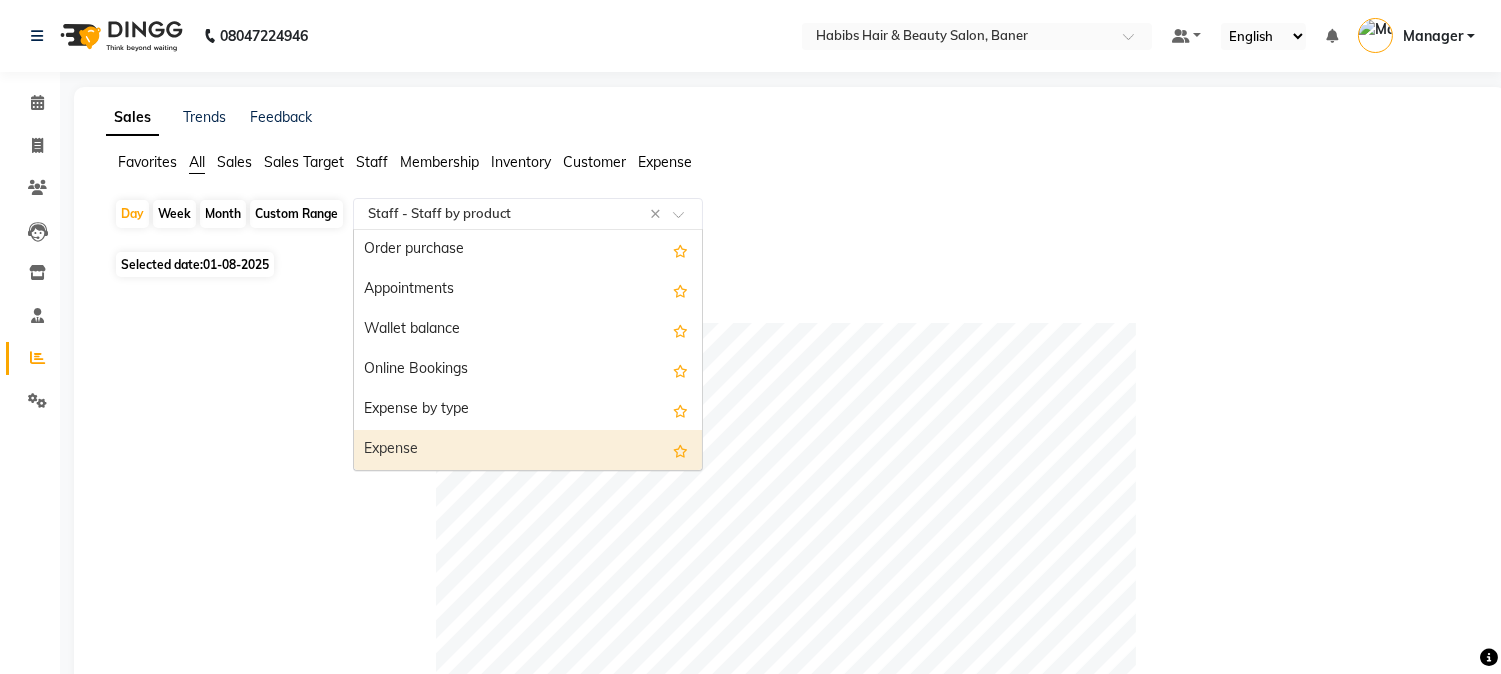 click on "Expense" at bounding box center (528, 450) 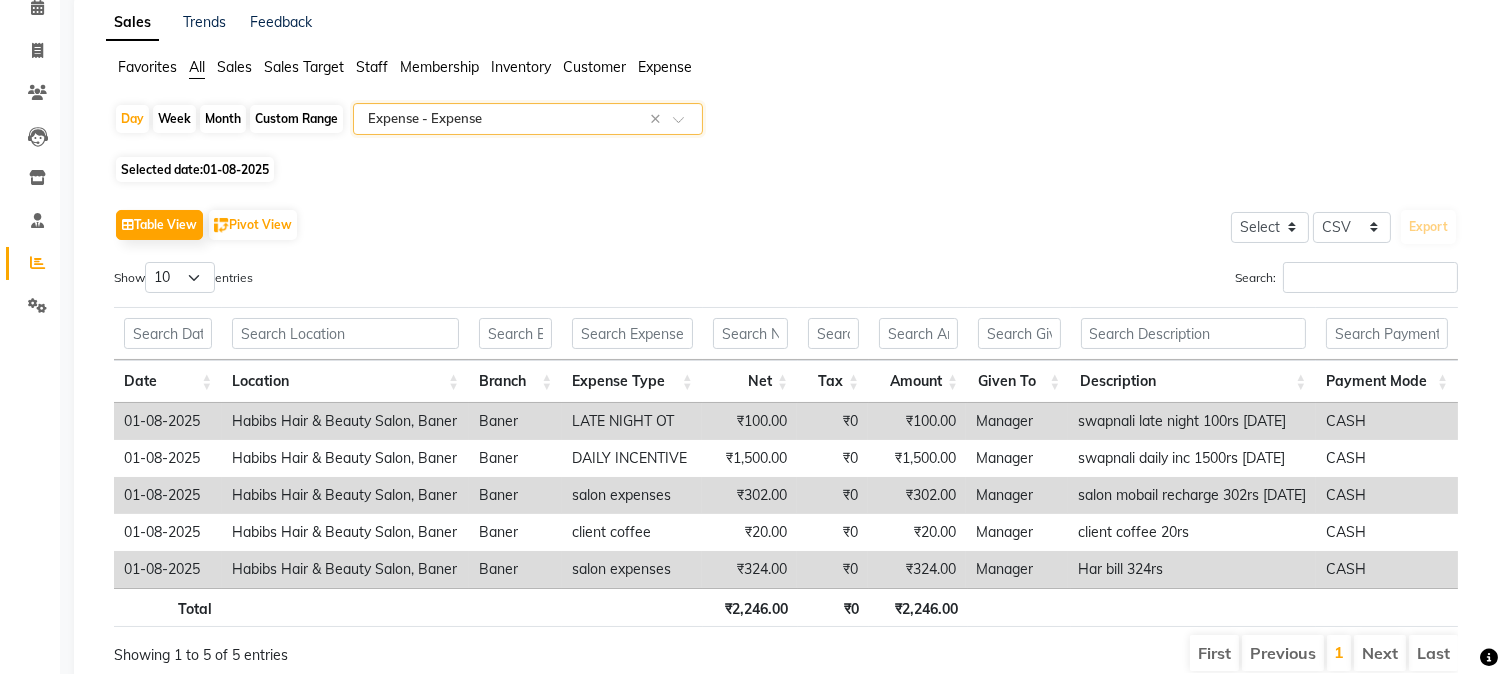 scroll, scrollTop: 176, scrollLeft: 0, axis: vertical 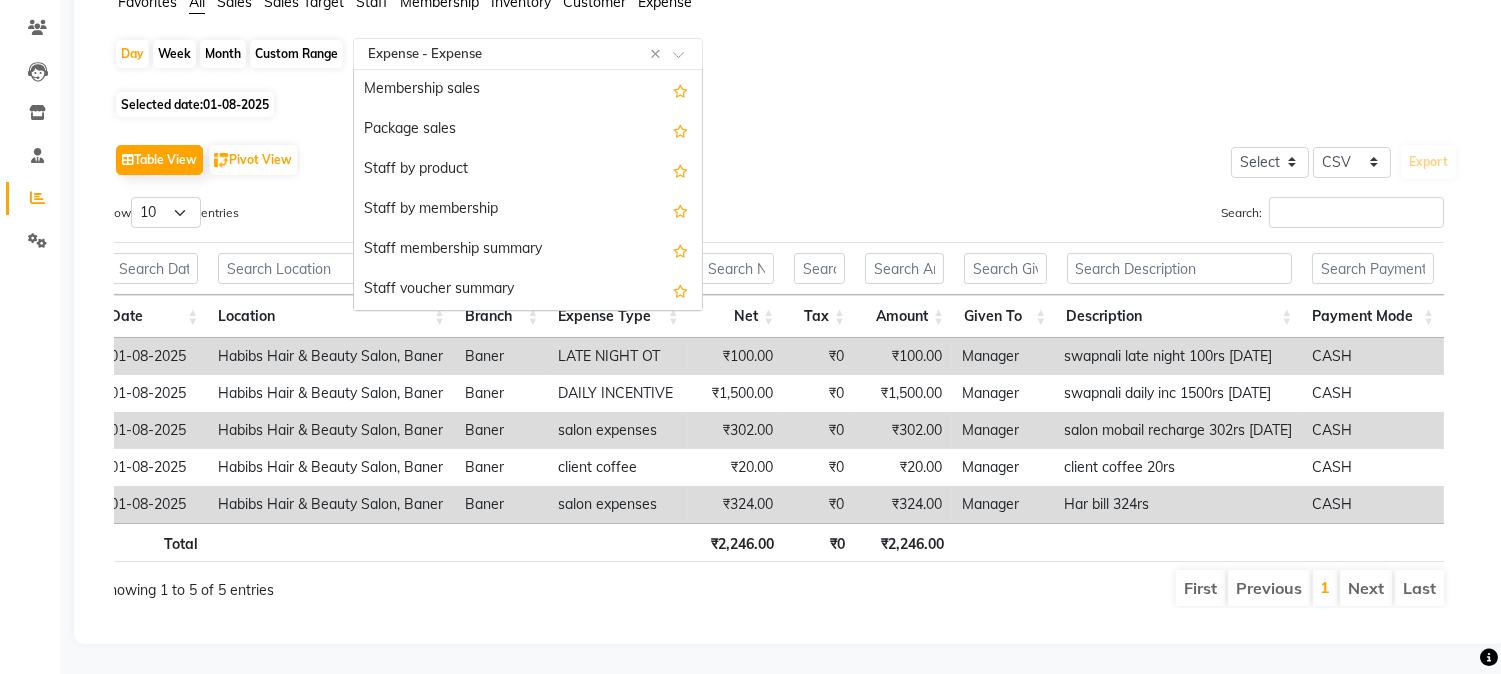 click 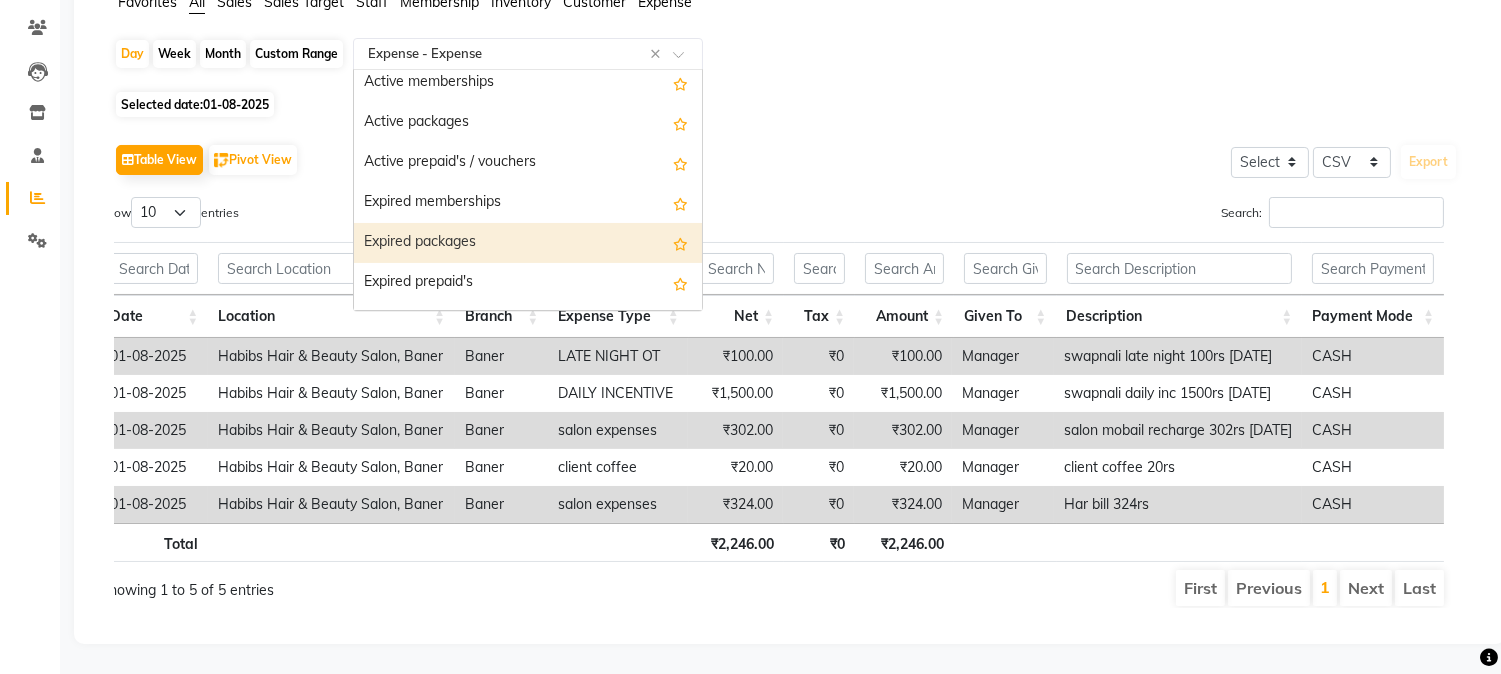 scroll, scrollTop: 266, scrollLeft: 0, axis: vertical 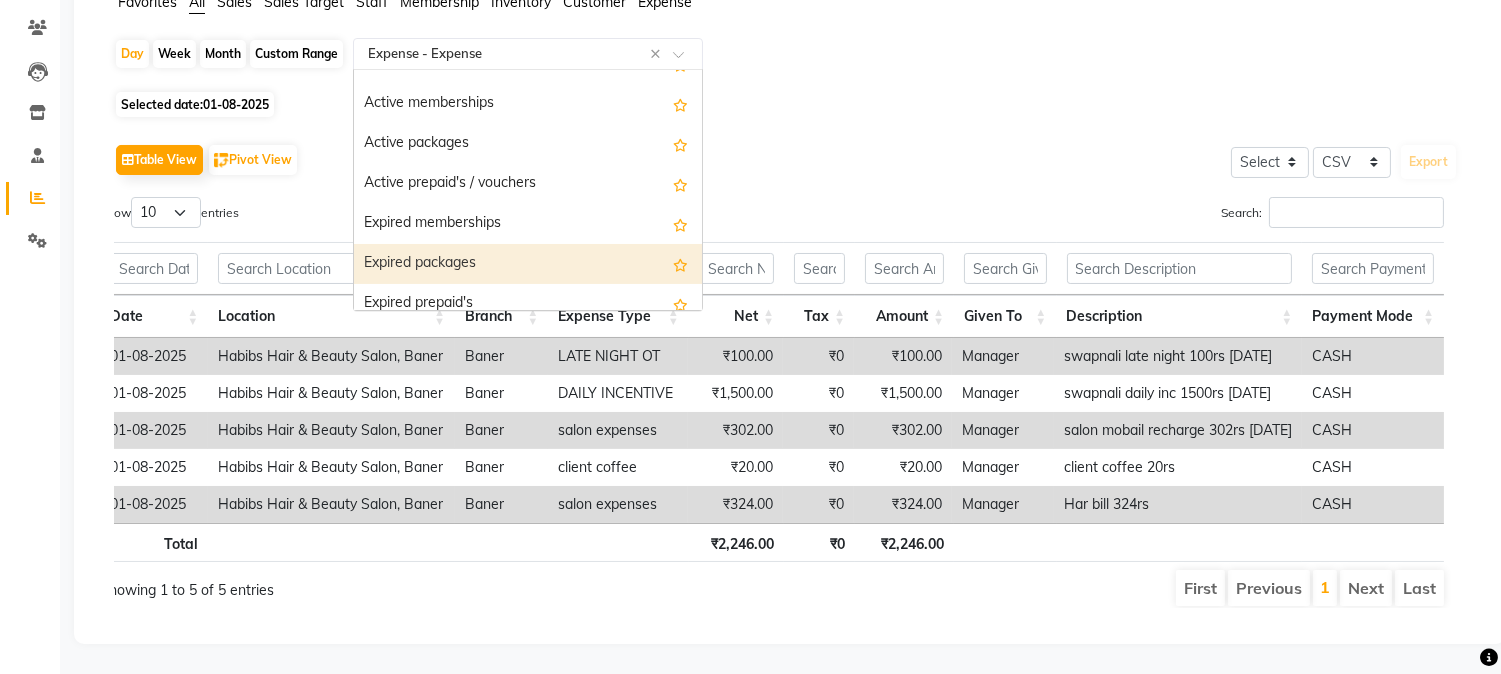 click on "Day   Week   Month   Custom Range  Select Report Type × Expense -  Expense ×  Membership sales   Package sales   Staff by product   Staff by membership   Staff membership summary   Staff voucher summary   Staff package summary   Active memberships   Active packages   Active prepaid's / vouchers   Expired memberships   Expired packages   Expired prepaid's   Expired vouchers   Product issues   Order purchase   Appointments   Wallet balance   Online Bookings   Expense by type   Expense  Selected date:  01-08-2025   Table View   Pivot View  Select Select CSV PDF  Export  Show  10 25 50 100  entries Search: Date Location Branch Expense Type Net Tax Amount Given To Description Payment Mode Date Location Branch Expense Type Net Tax Amount Given To Description Payment Mode Total ₹2,246.00 ₹0 ₹2,246.00 01-08-2025 Habibs Hair & Beauty Salon, Baner Baner LATE  NIGHT OT ₹100.00 ₹0 ₹100.00 Manager swapnali late night 100rs 31/07 CASH 01-08-2025 Habibs Hair & Beauty Salon, Baner Baner DAILY INCENTIVE ₹0" 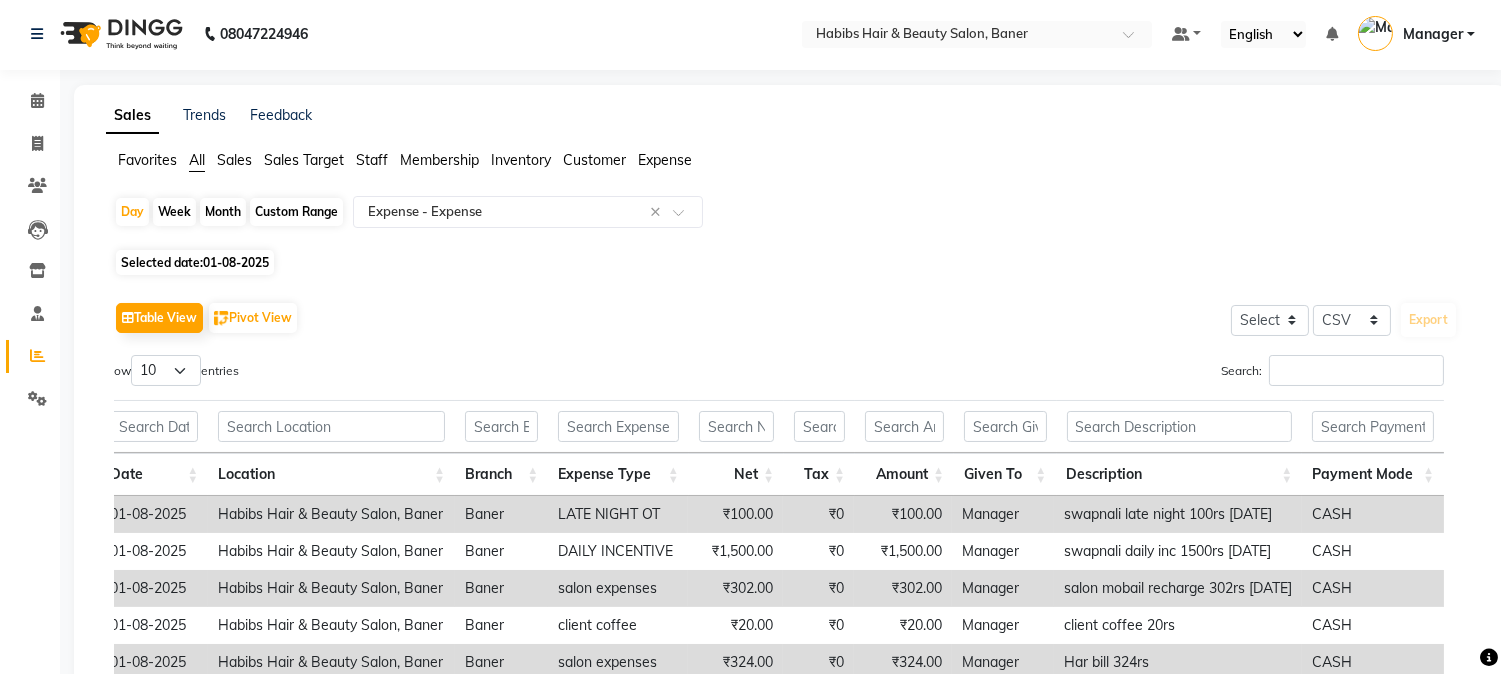 scroll, scrollTop: 0, scrollLeft: 0, axis: both 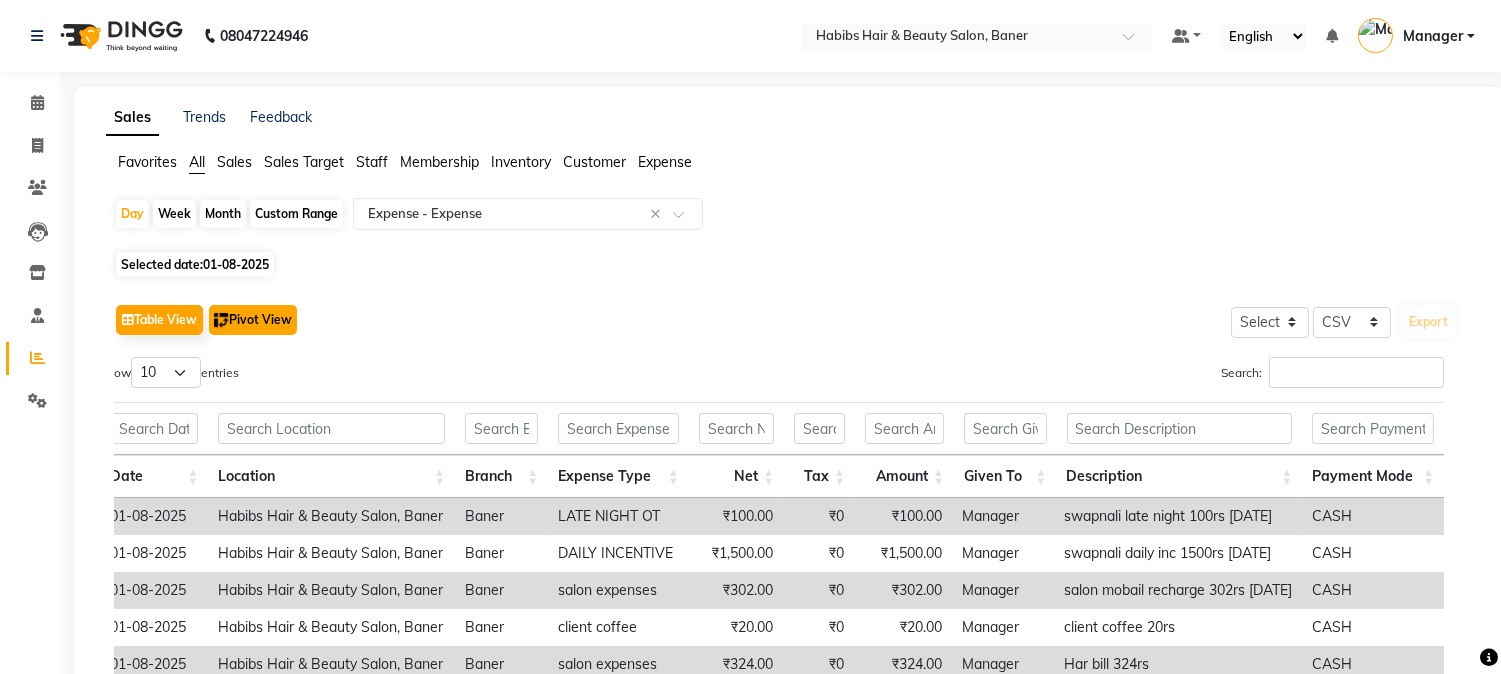 click on "Pivot View" 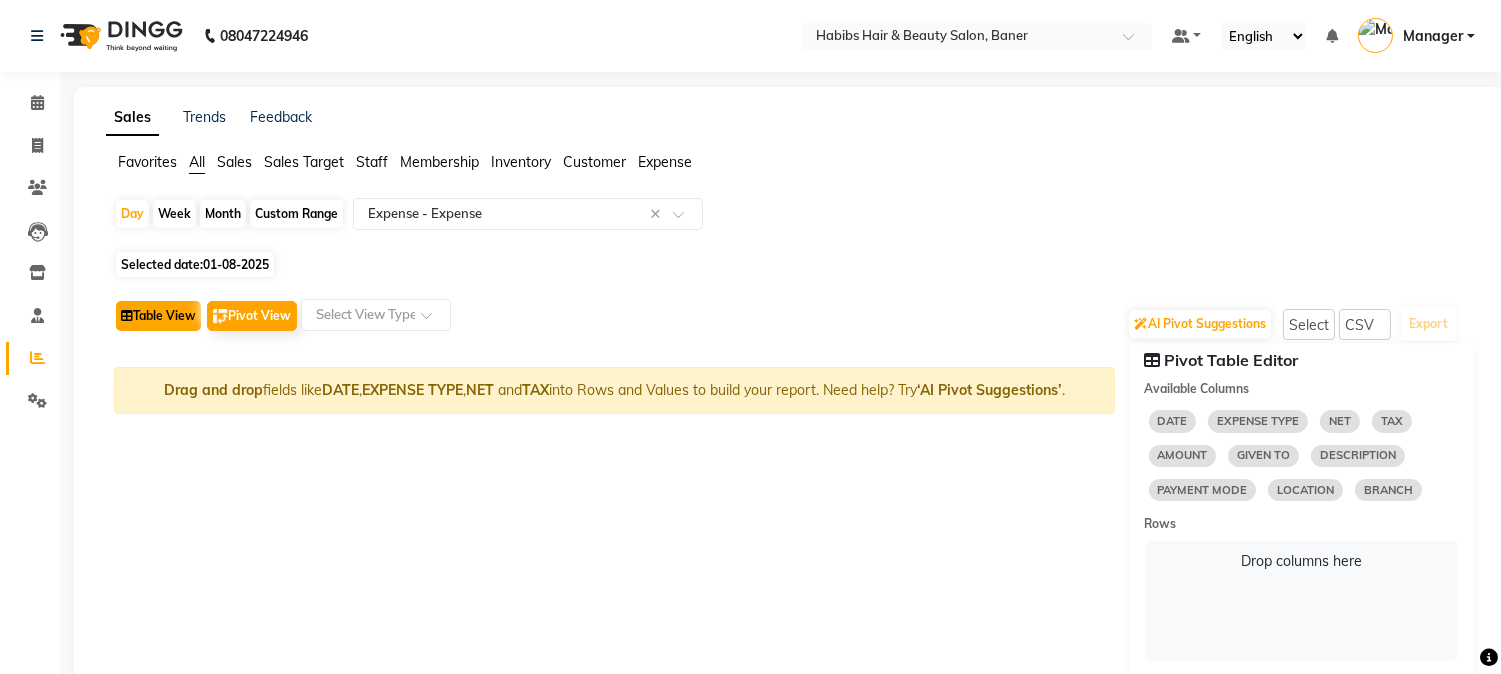 click on "Table View" 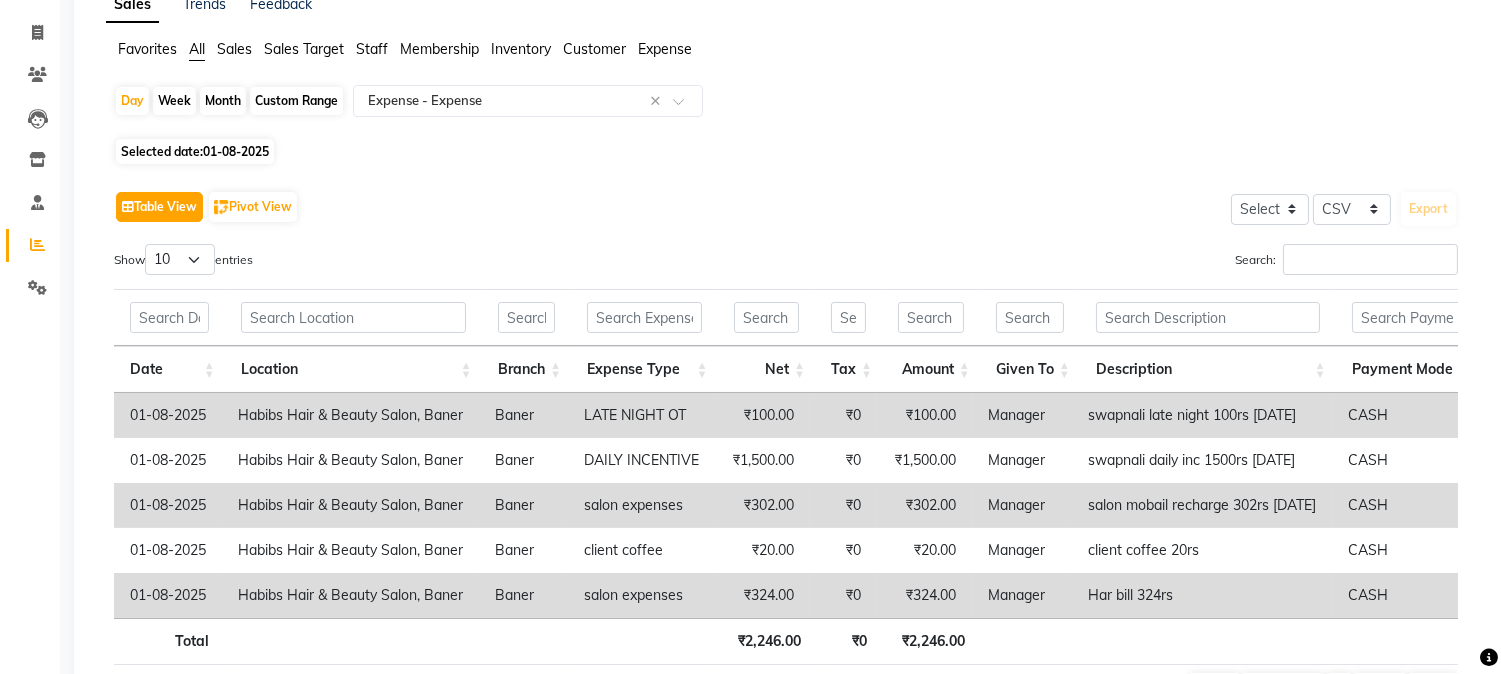 scroll, scrollTop: 250, scrollLeft: 0, axis: vertical 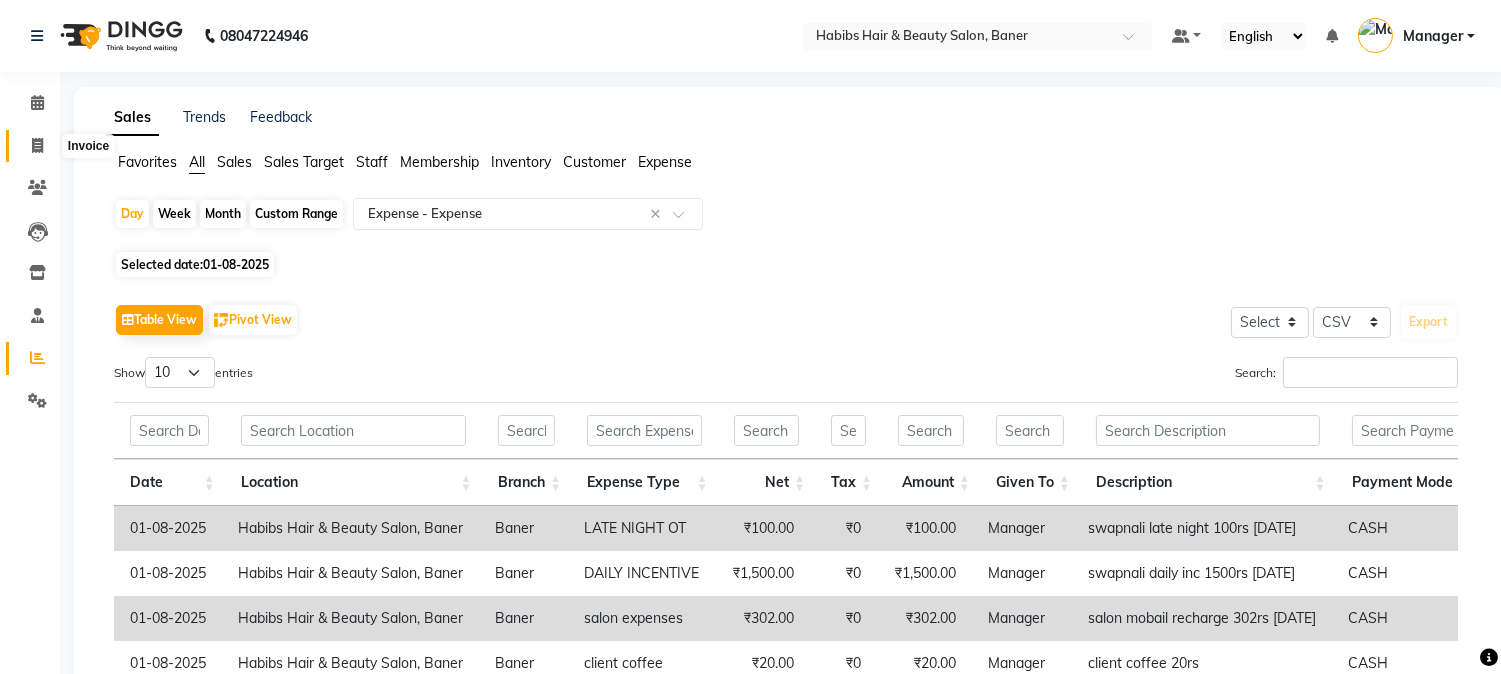 click 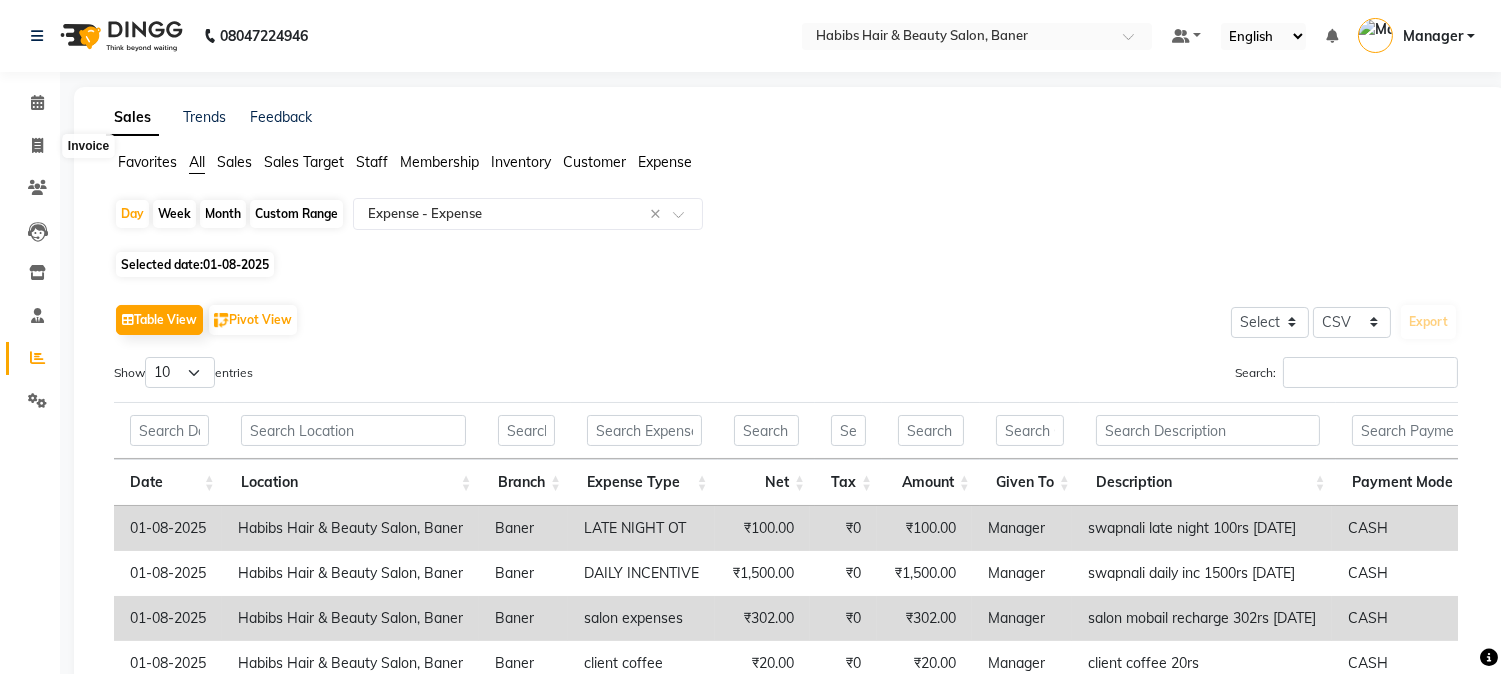 select on "service" 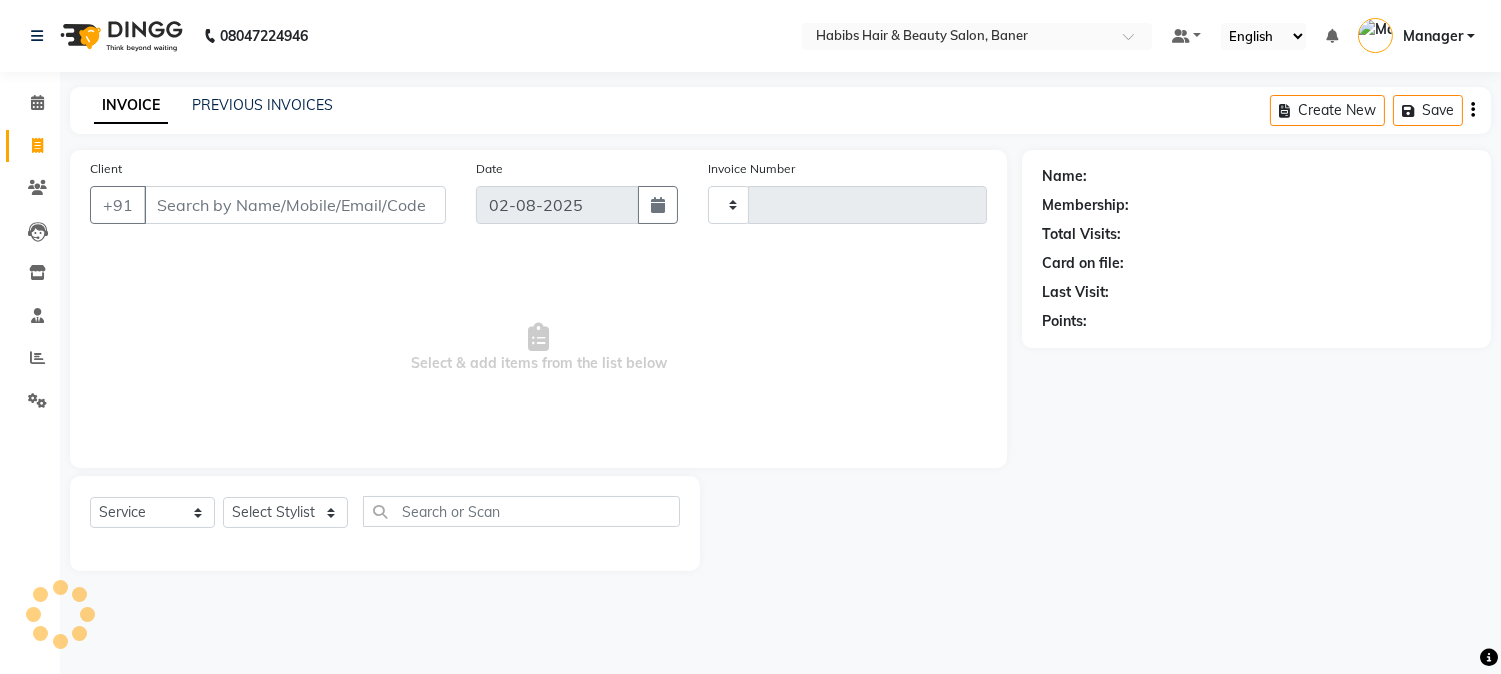type on "2820" 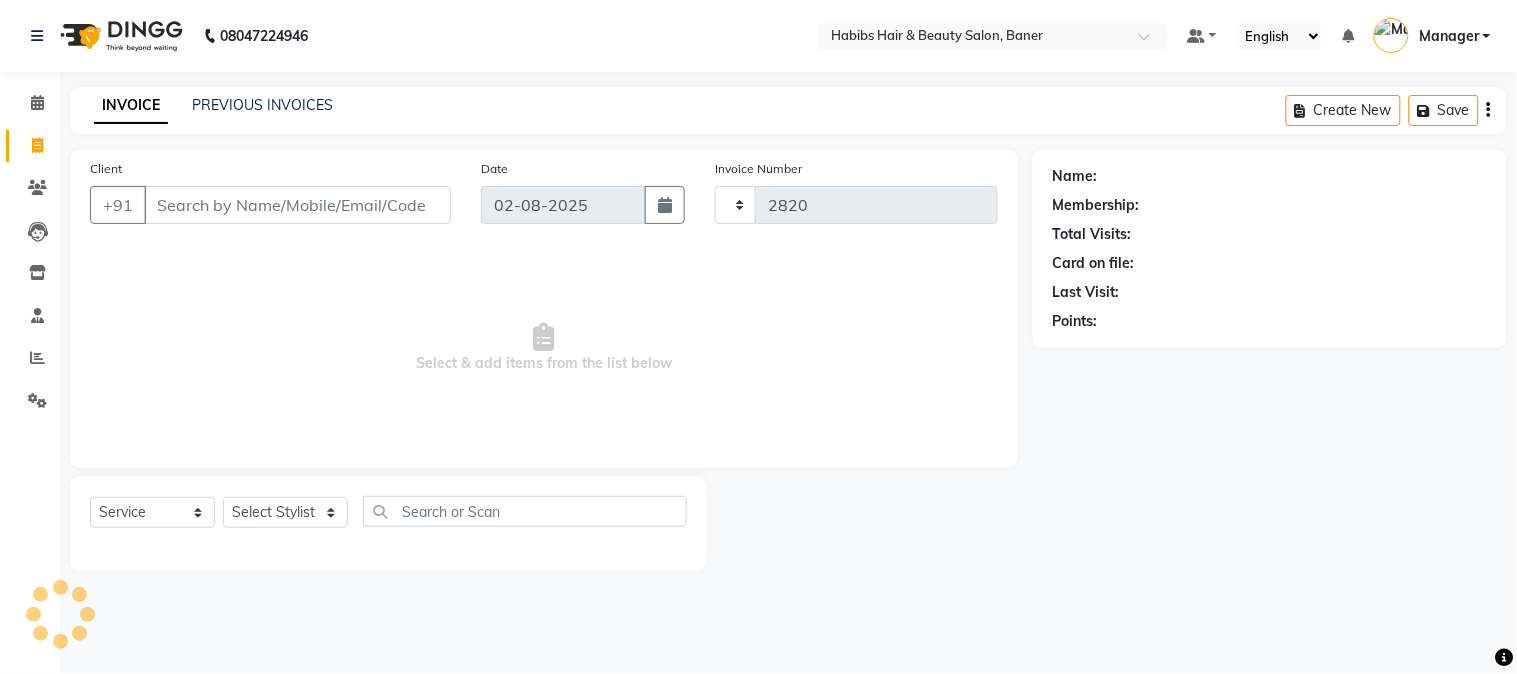 select on "5356" 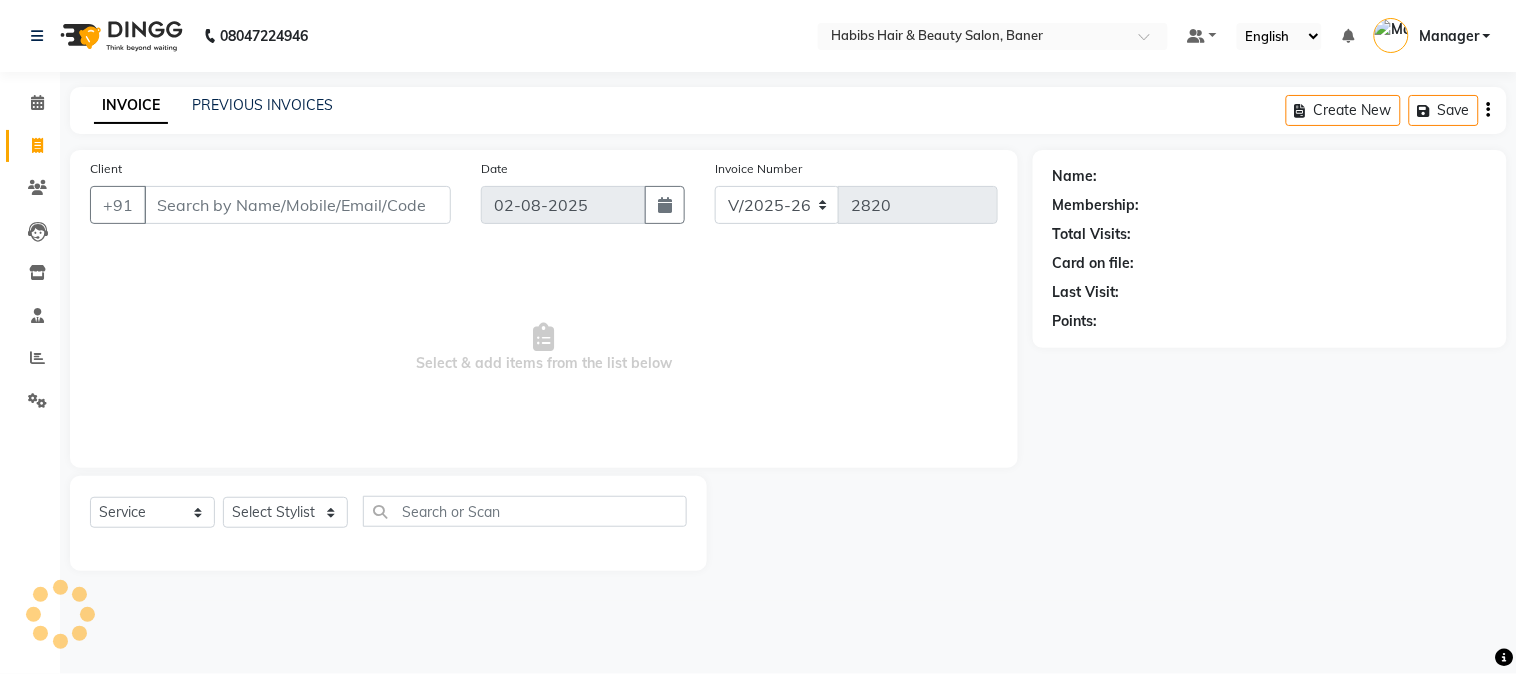 drag, startPoint x: 330, startPoint y: 206, endPoint x: 357, endPoint y: 222, distance: 31.38471 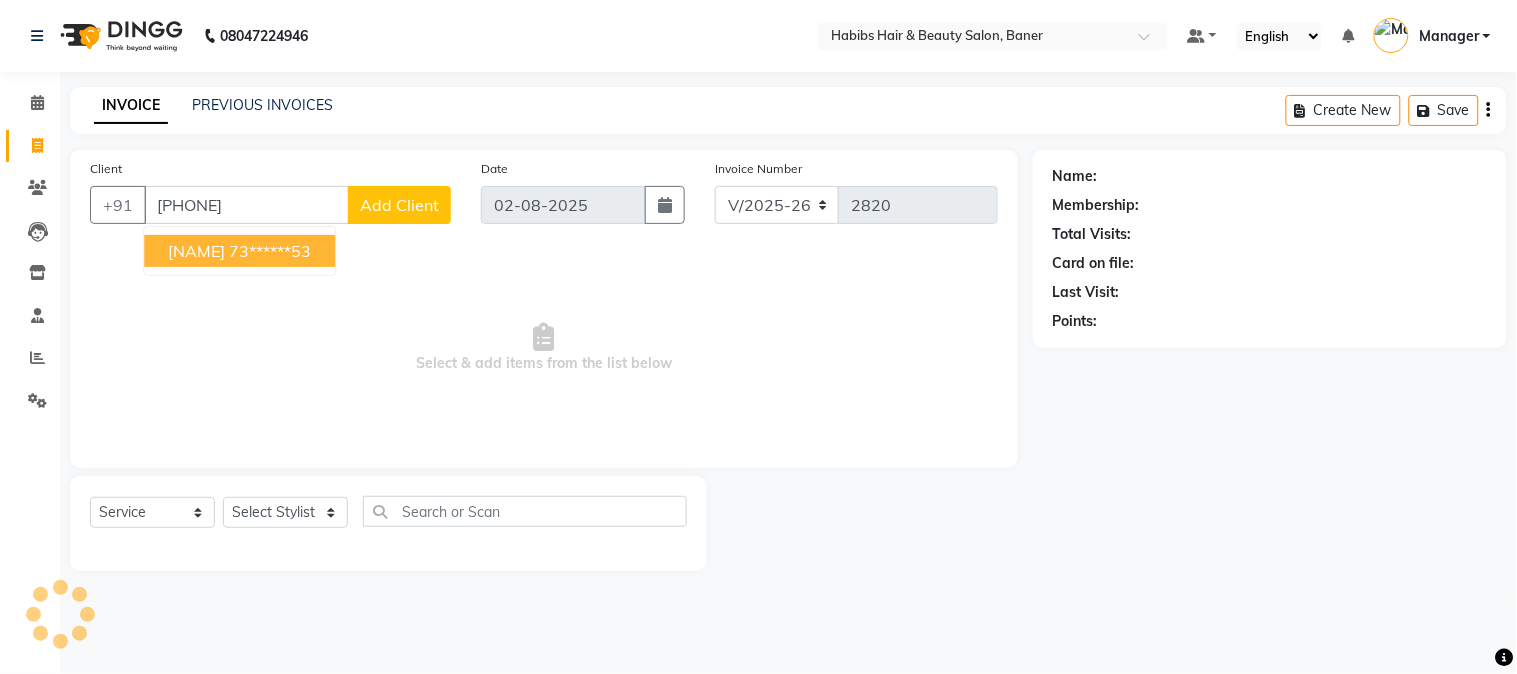 type on "7387402053" 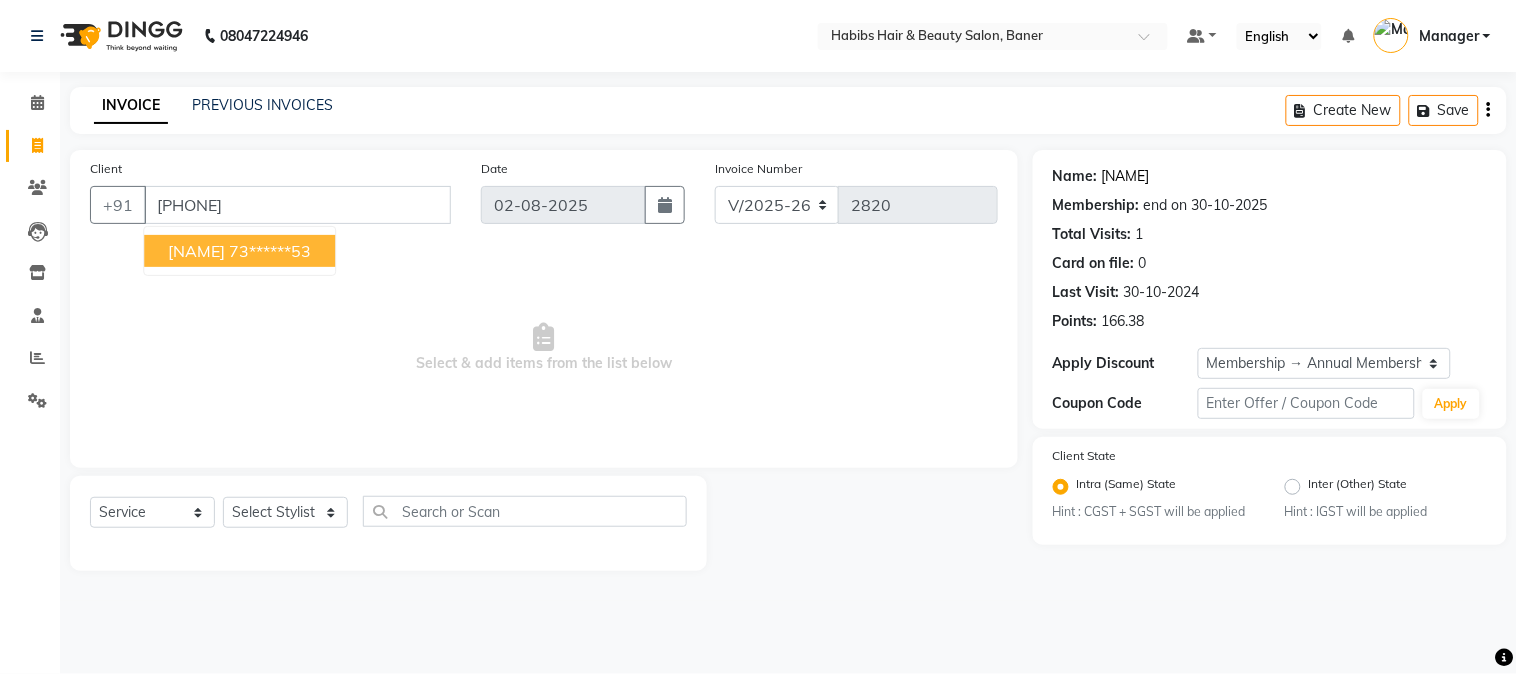 click on "Ganga Chitalkar" 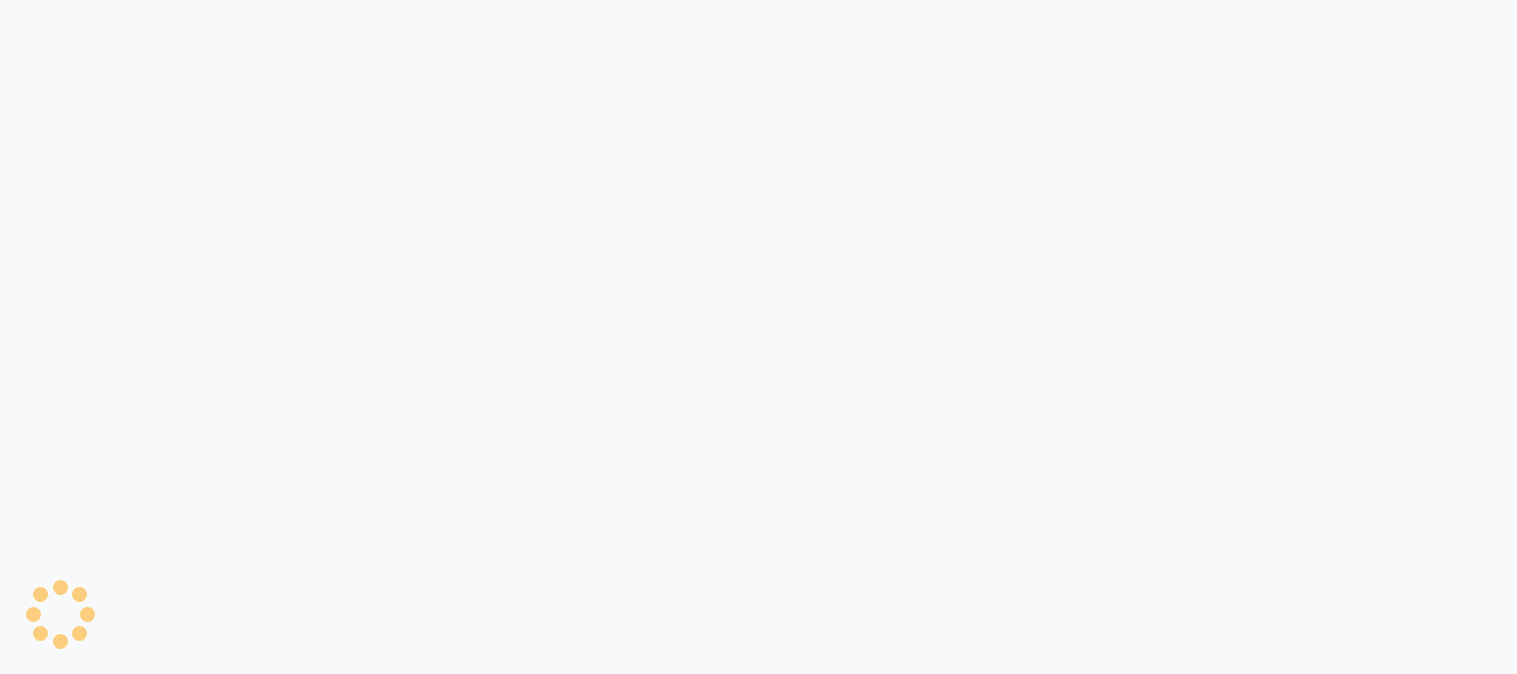 scroll, scrollTop: 0, scrollLeft: 0, axis: both 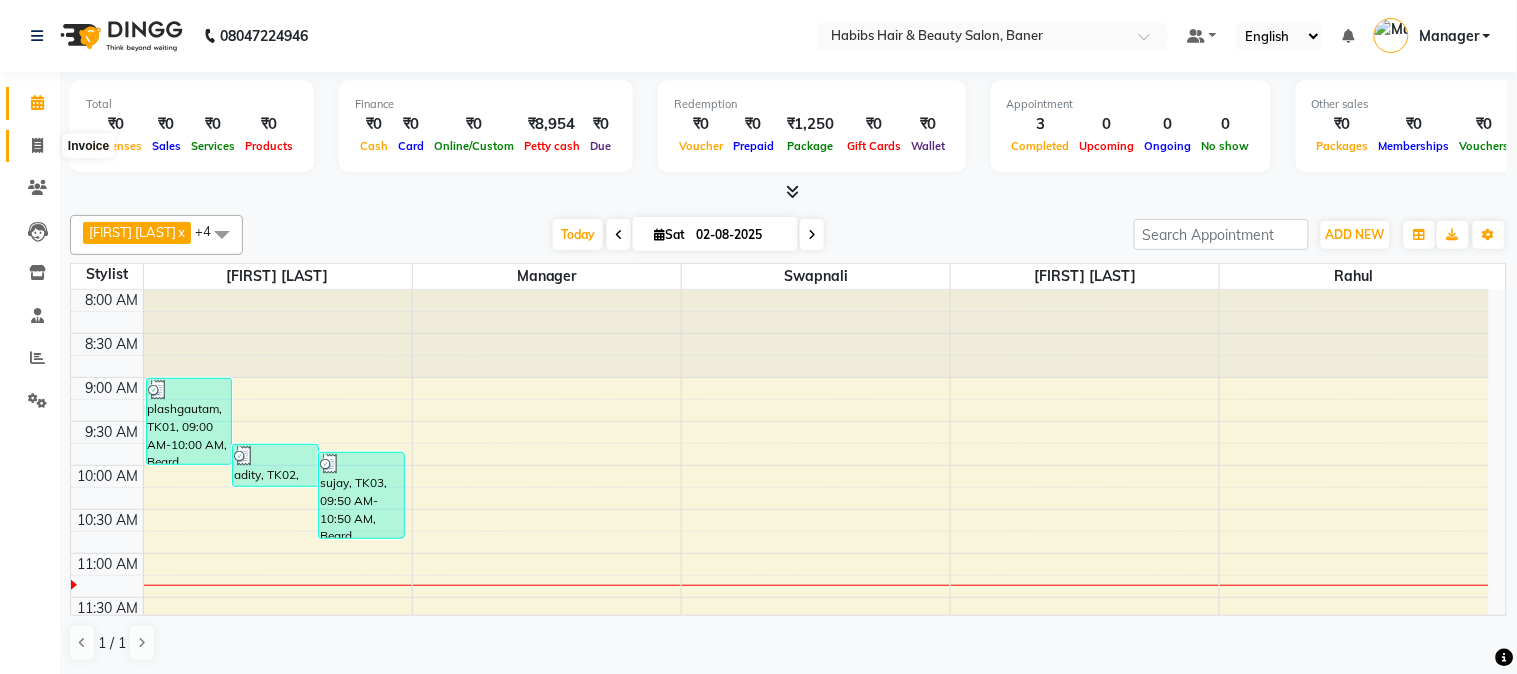 click 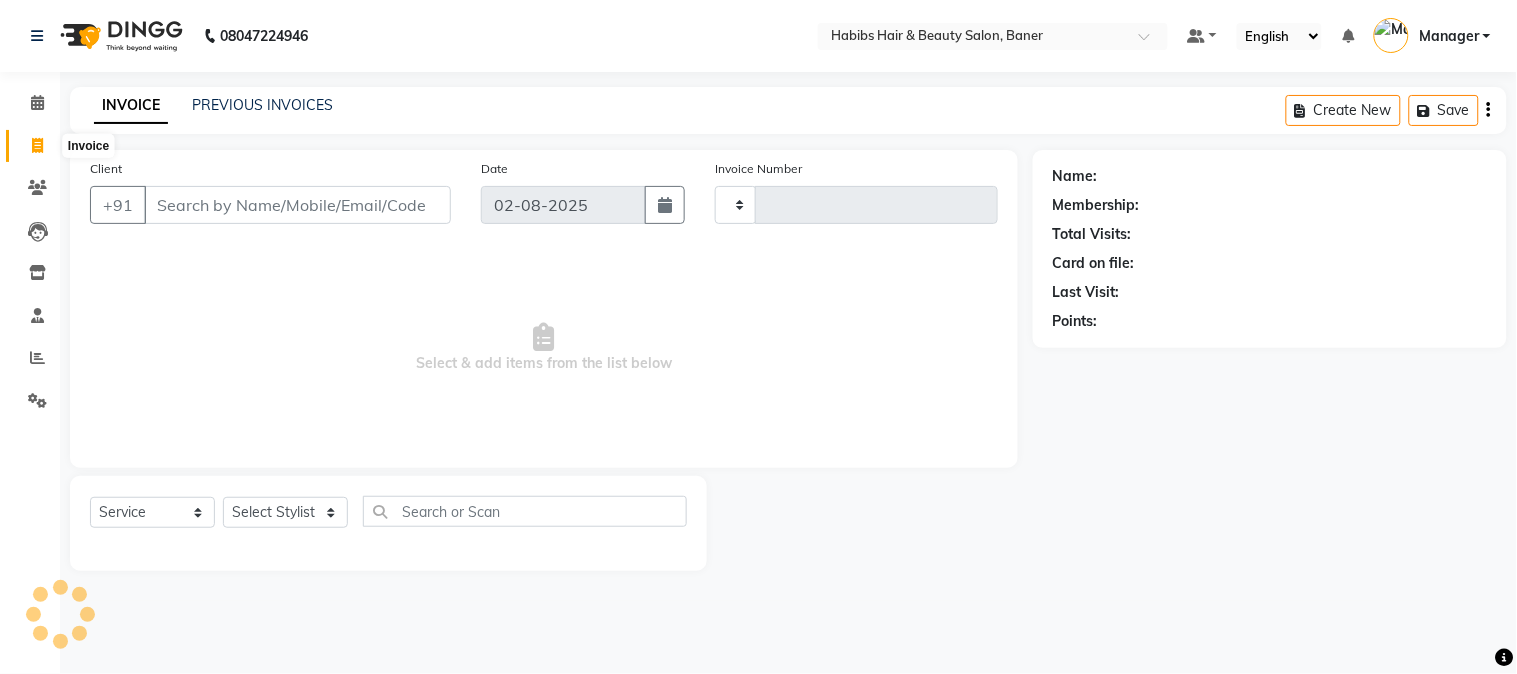 type on "2820" 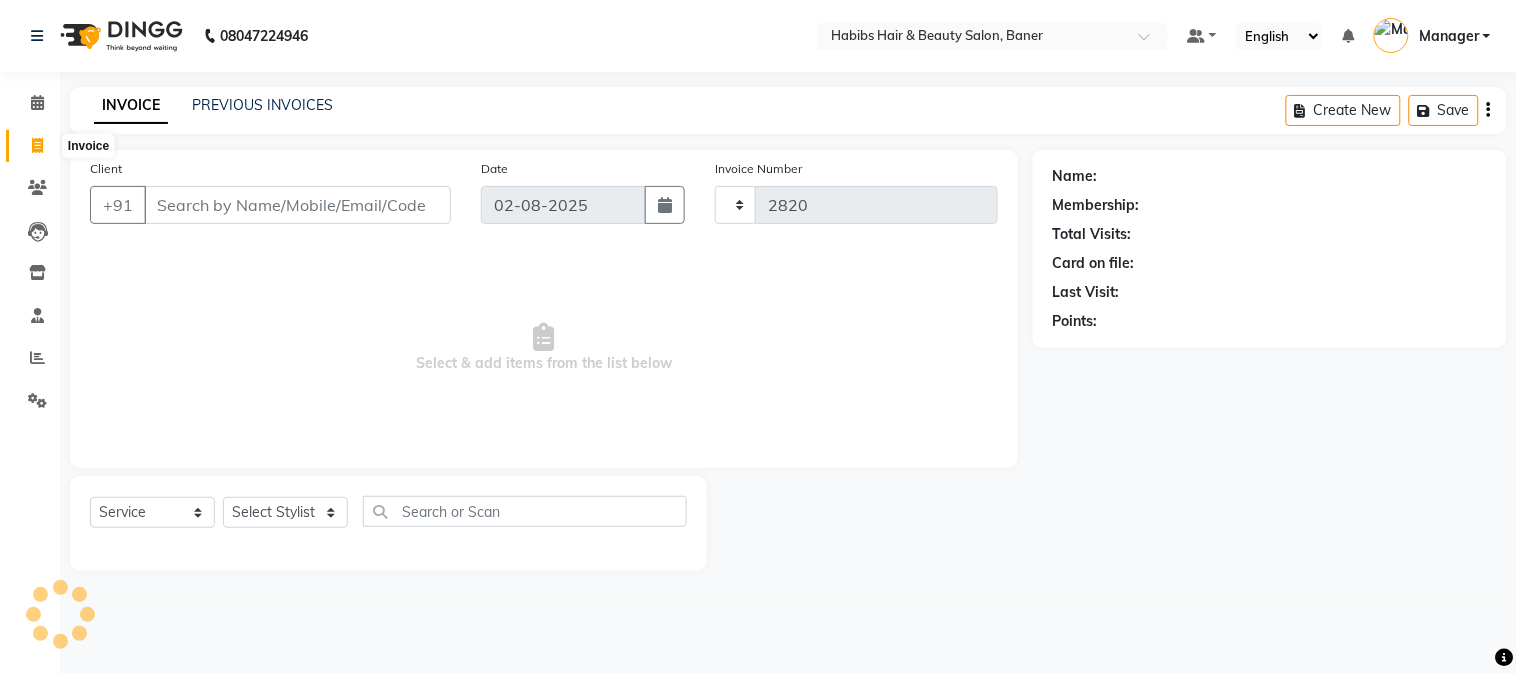 select on "5356" 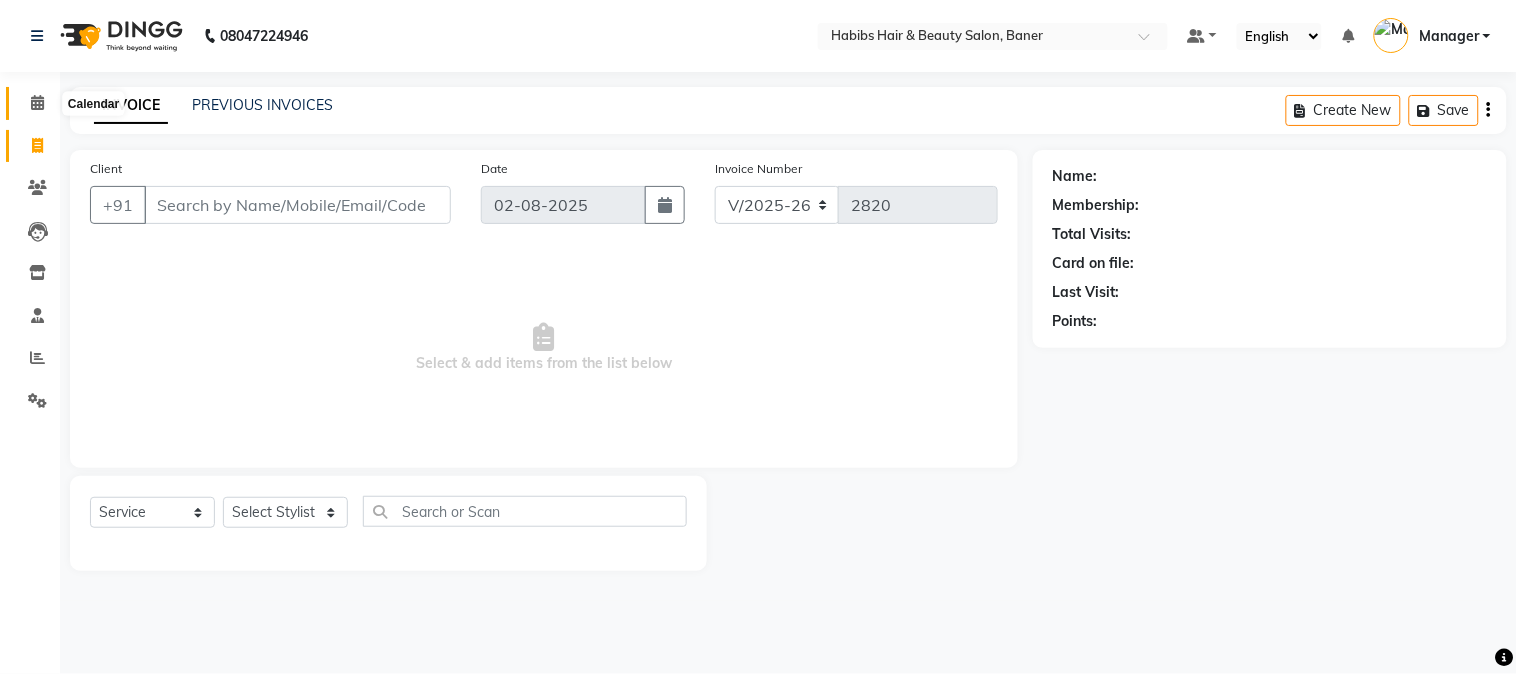 click 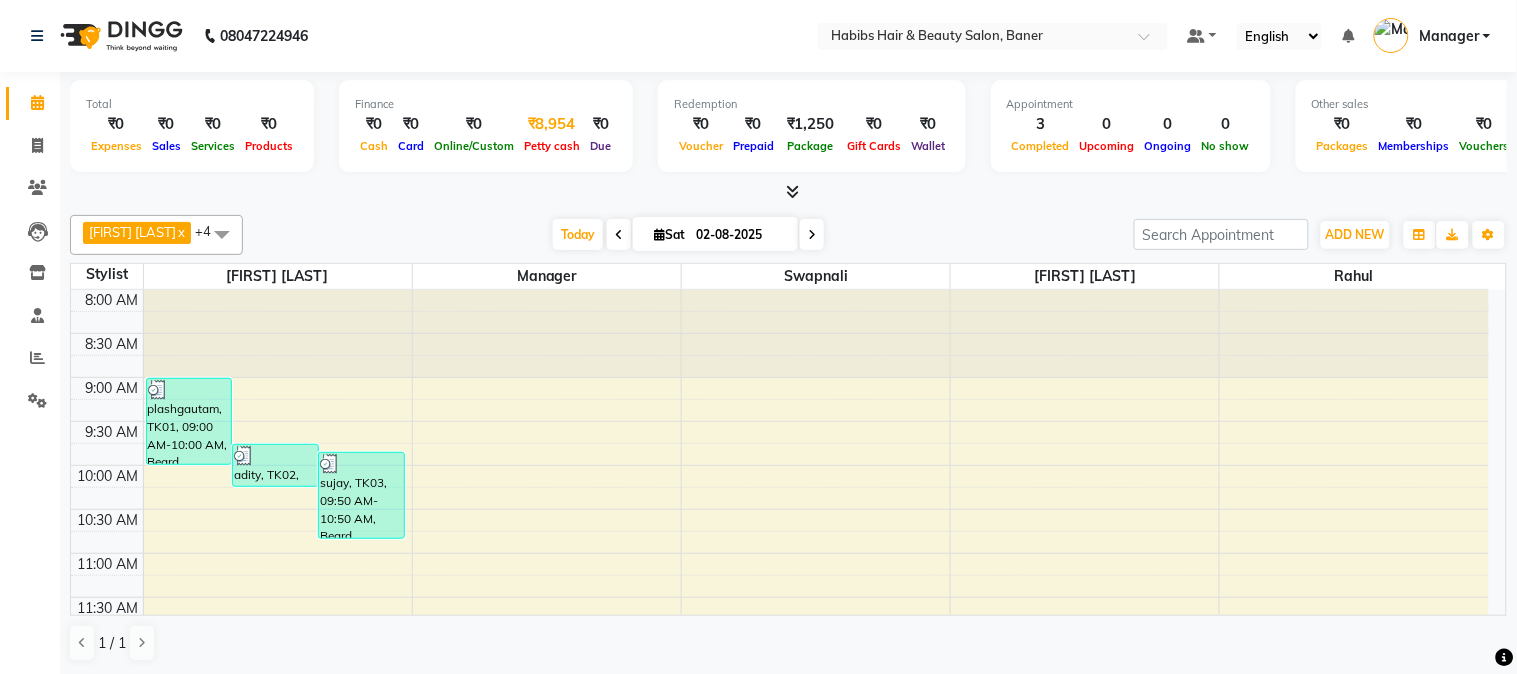 click on "Petty cash" at bounding box center (552, 146) 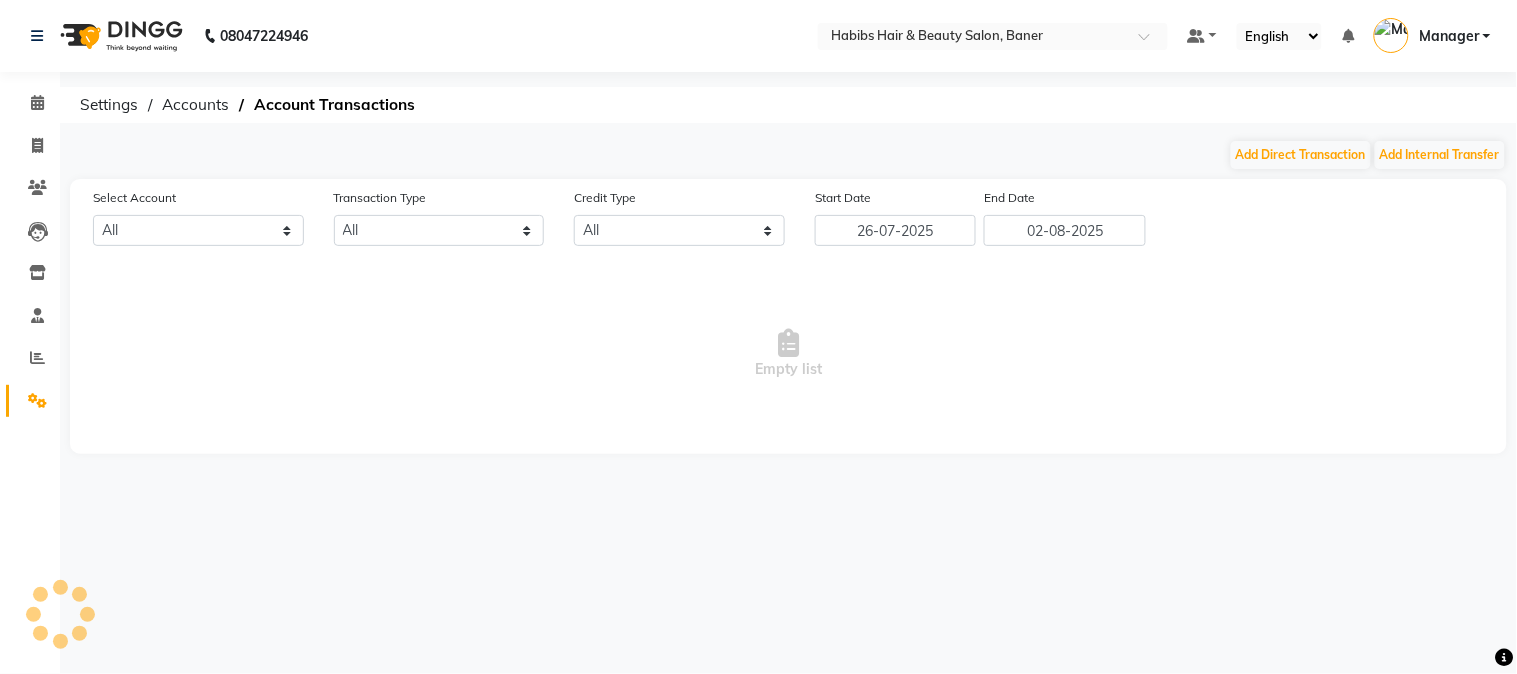 select on "4285" 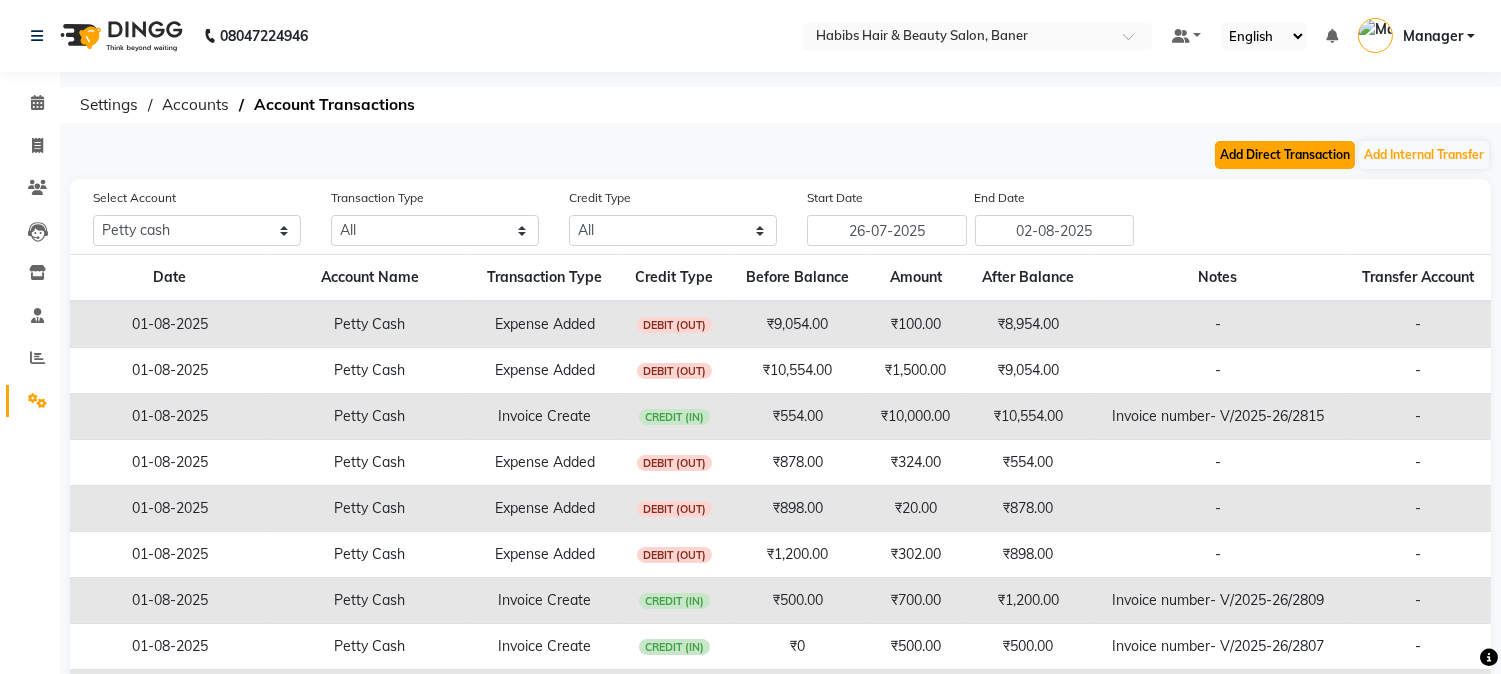 click on "Add Direct Transaction" 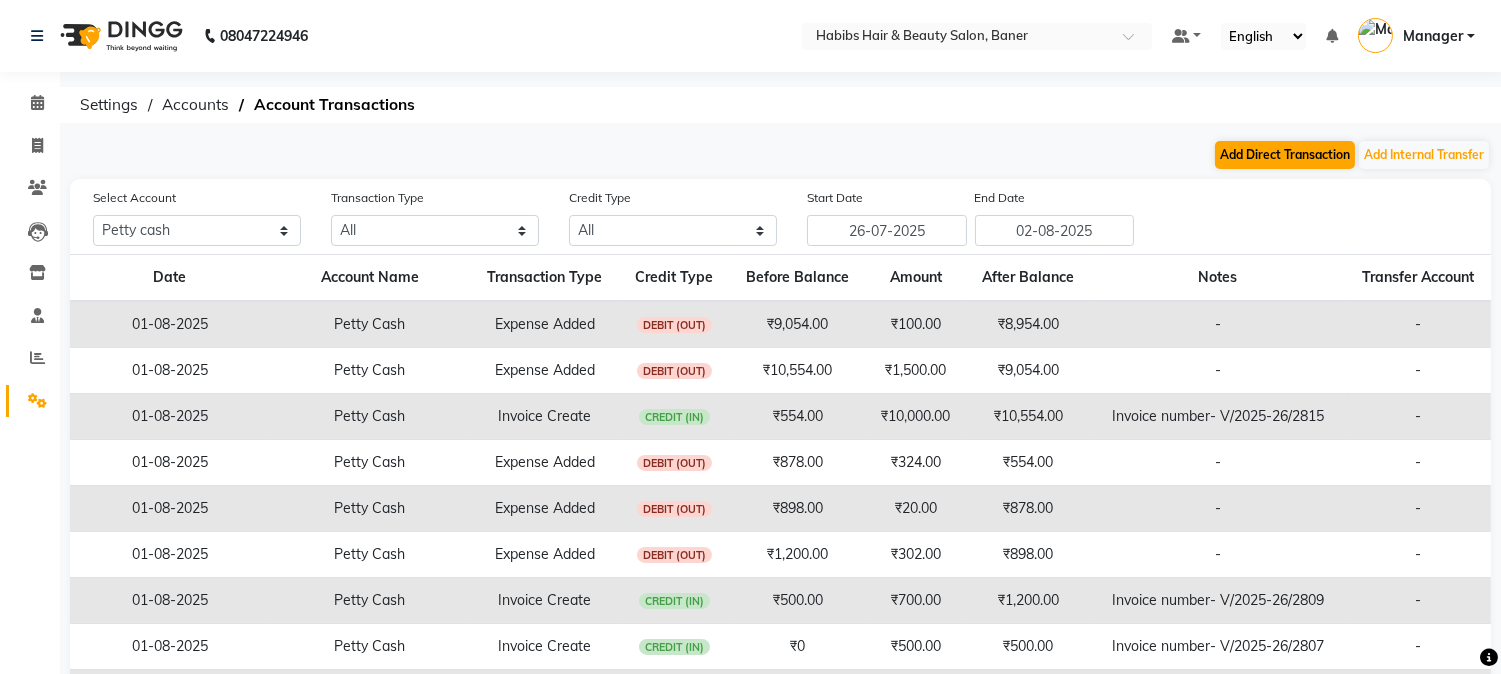 select on "direct" 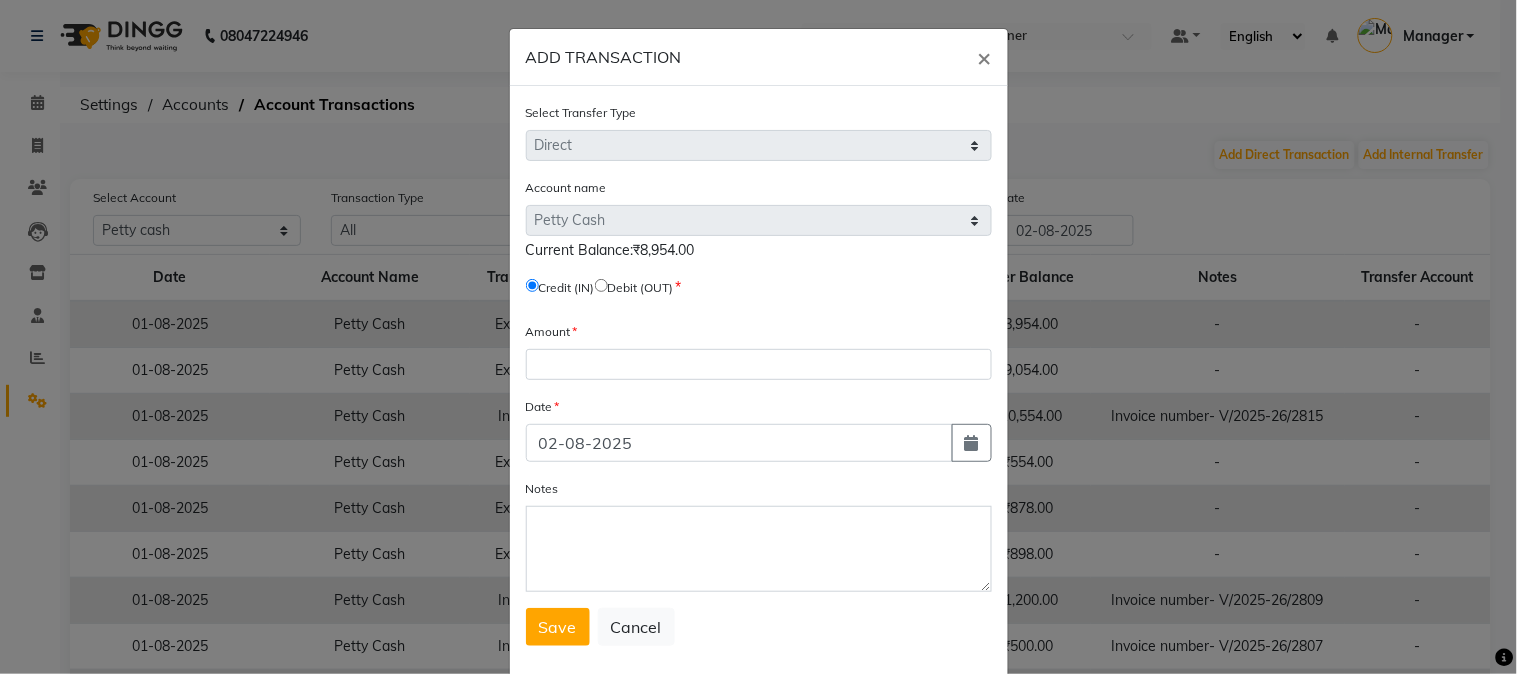 click 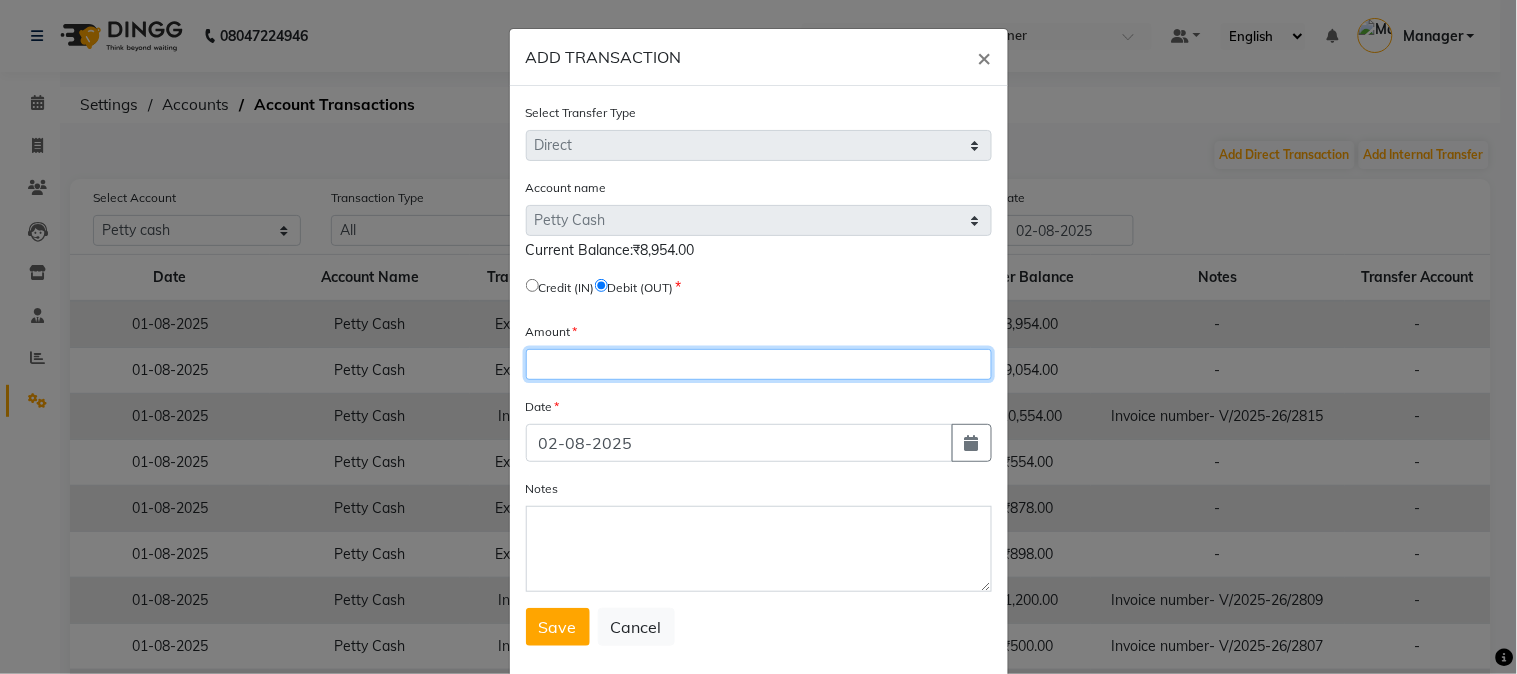 click 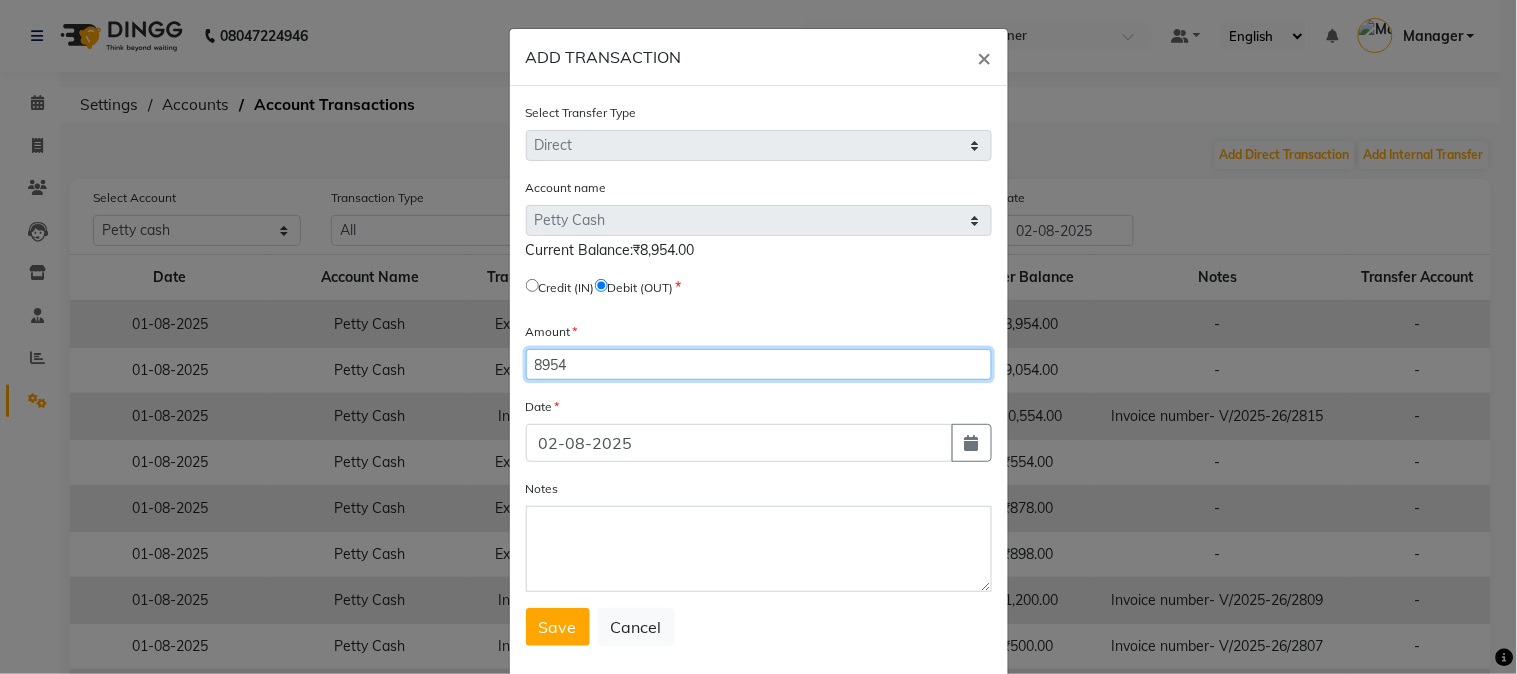 type on "8954" 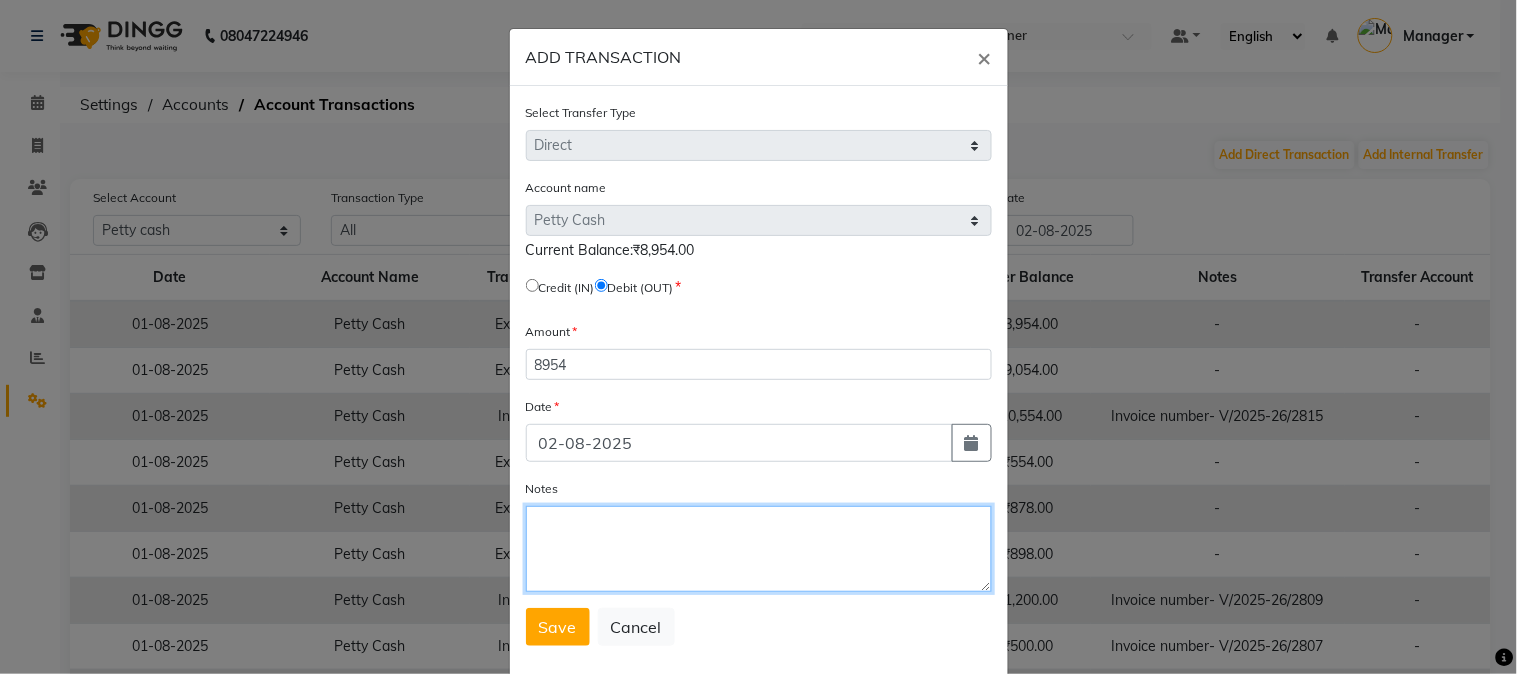 click on "Notes" at bounding box center (759, 549) 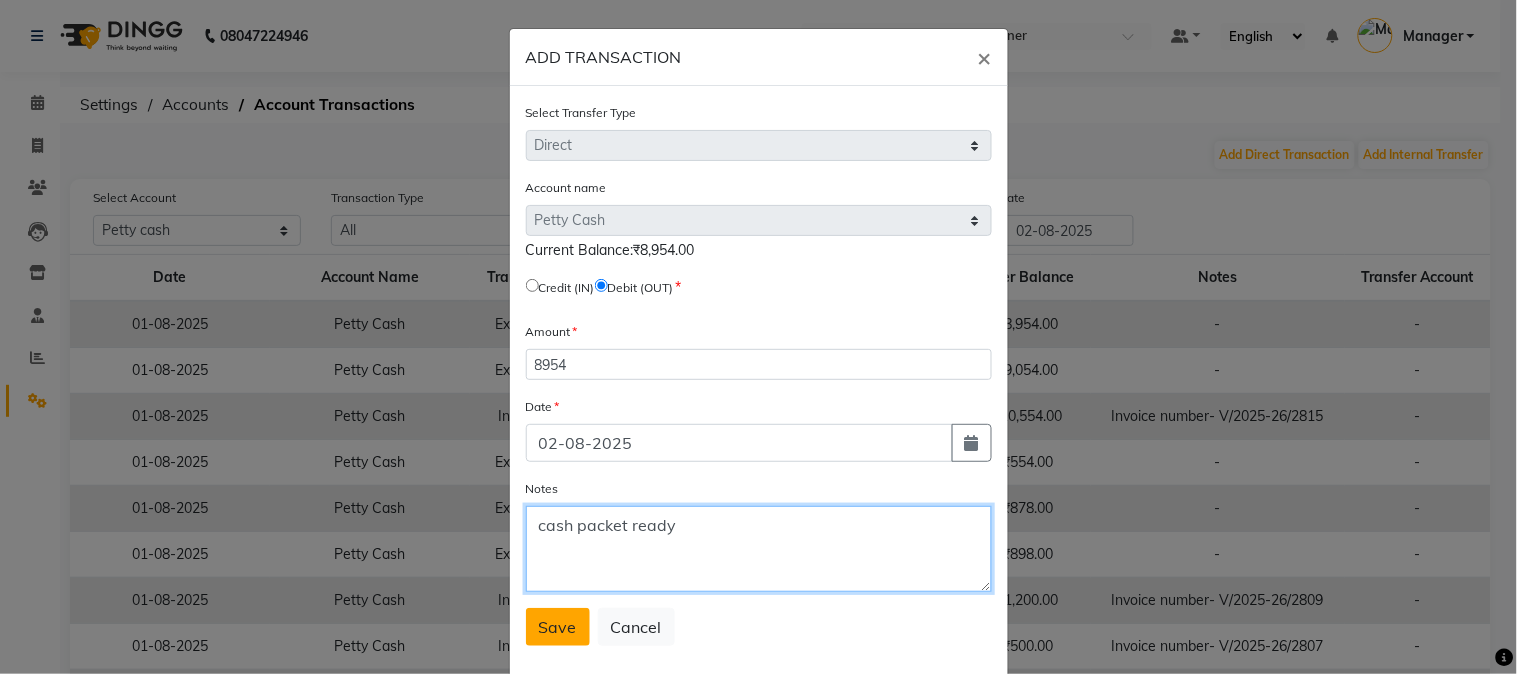 type on "cash packet ready" 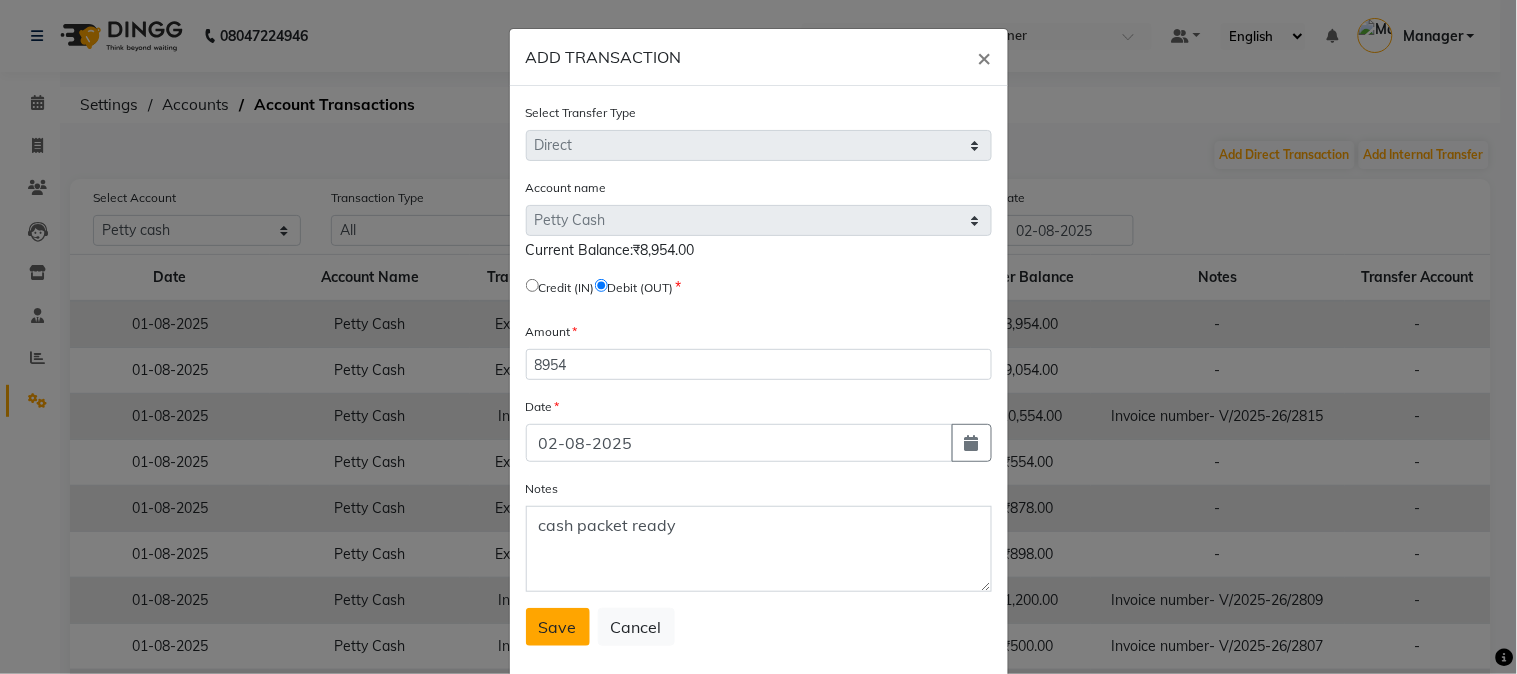 click on "Save" at bounding box center [558, 627] 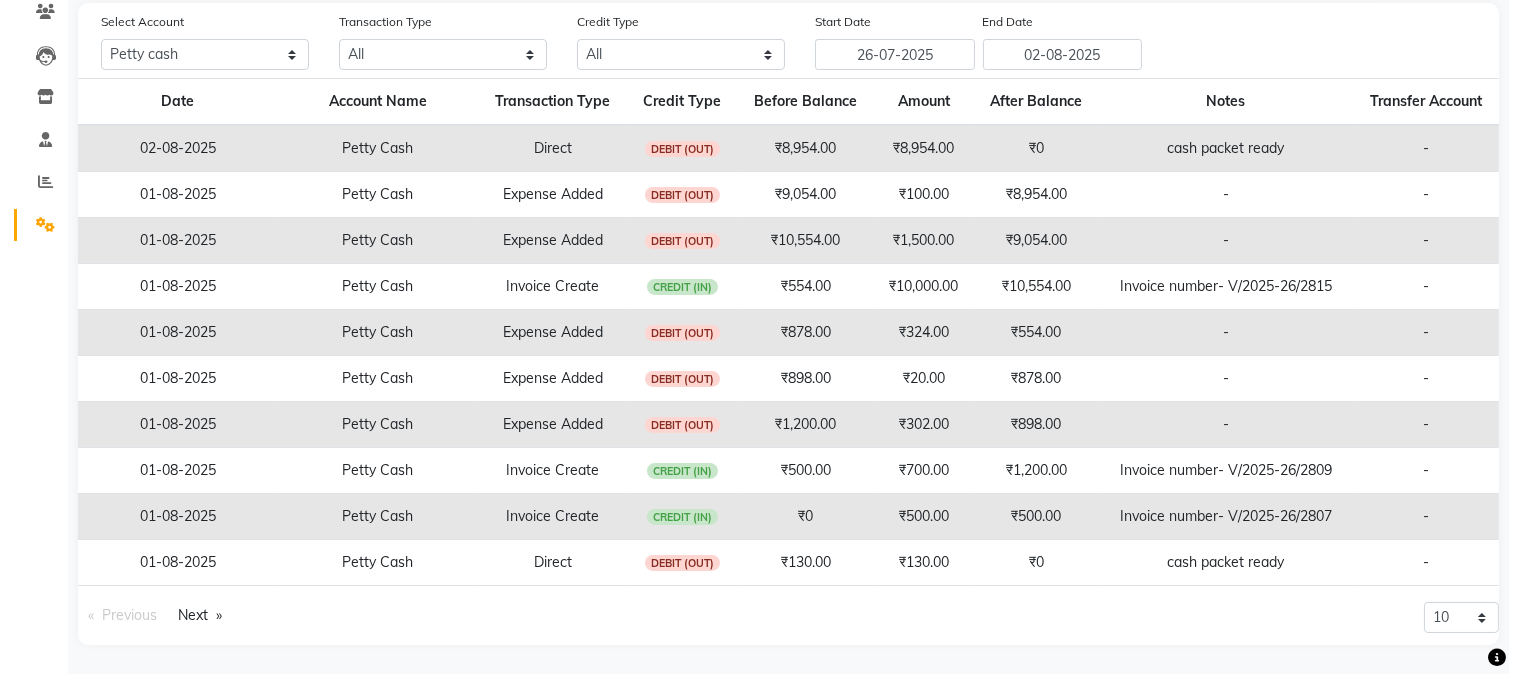 scroll, scrollTop: 0, scrollLeft: 0, axis: both 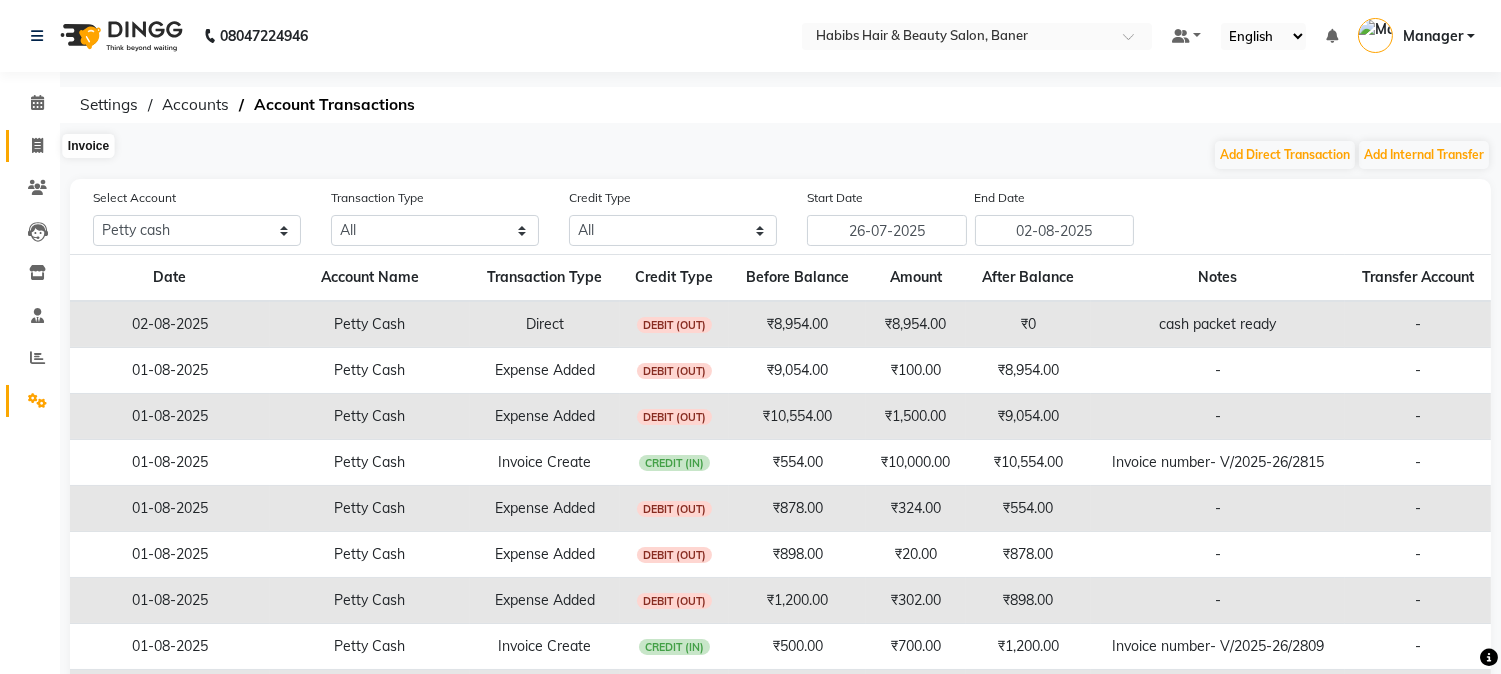 click 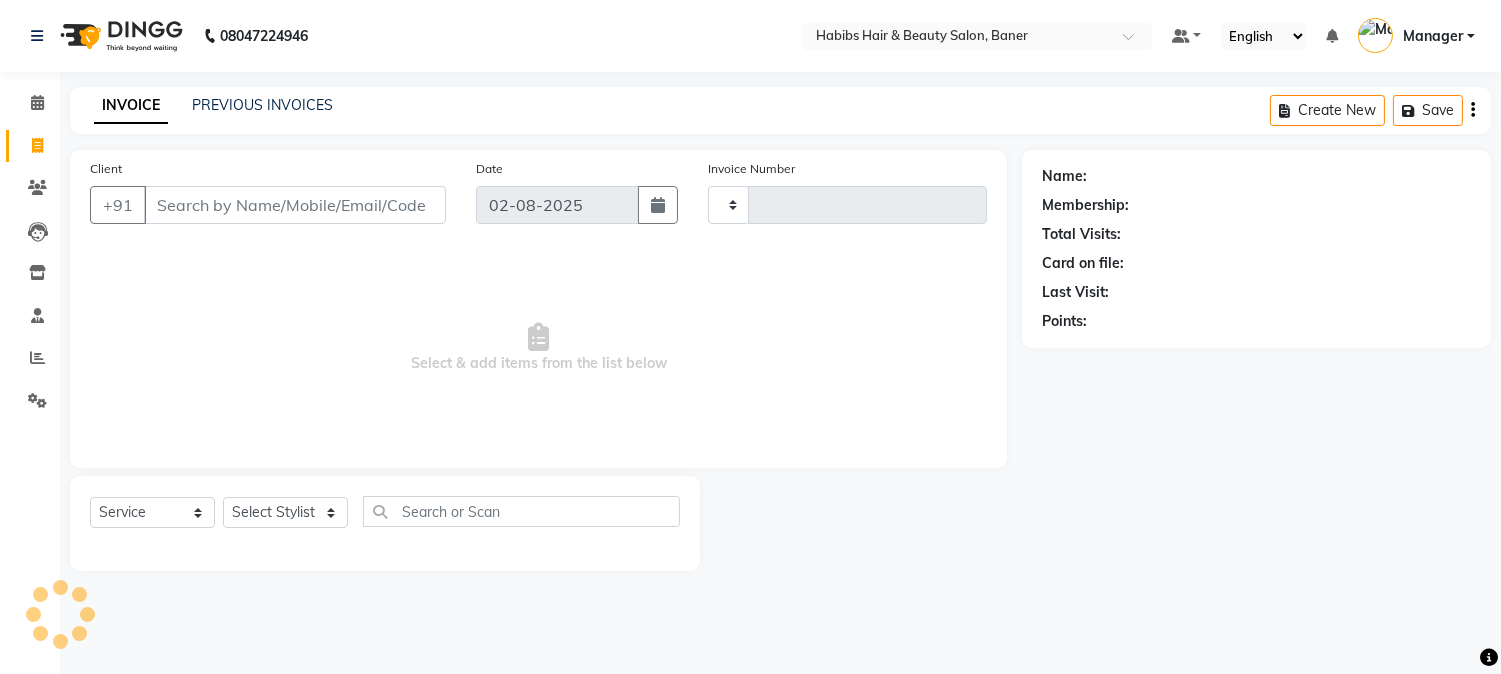 type on "2821" 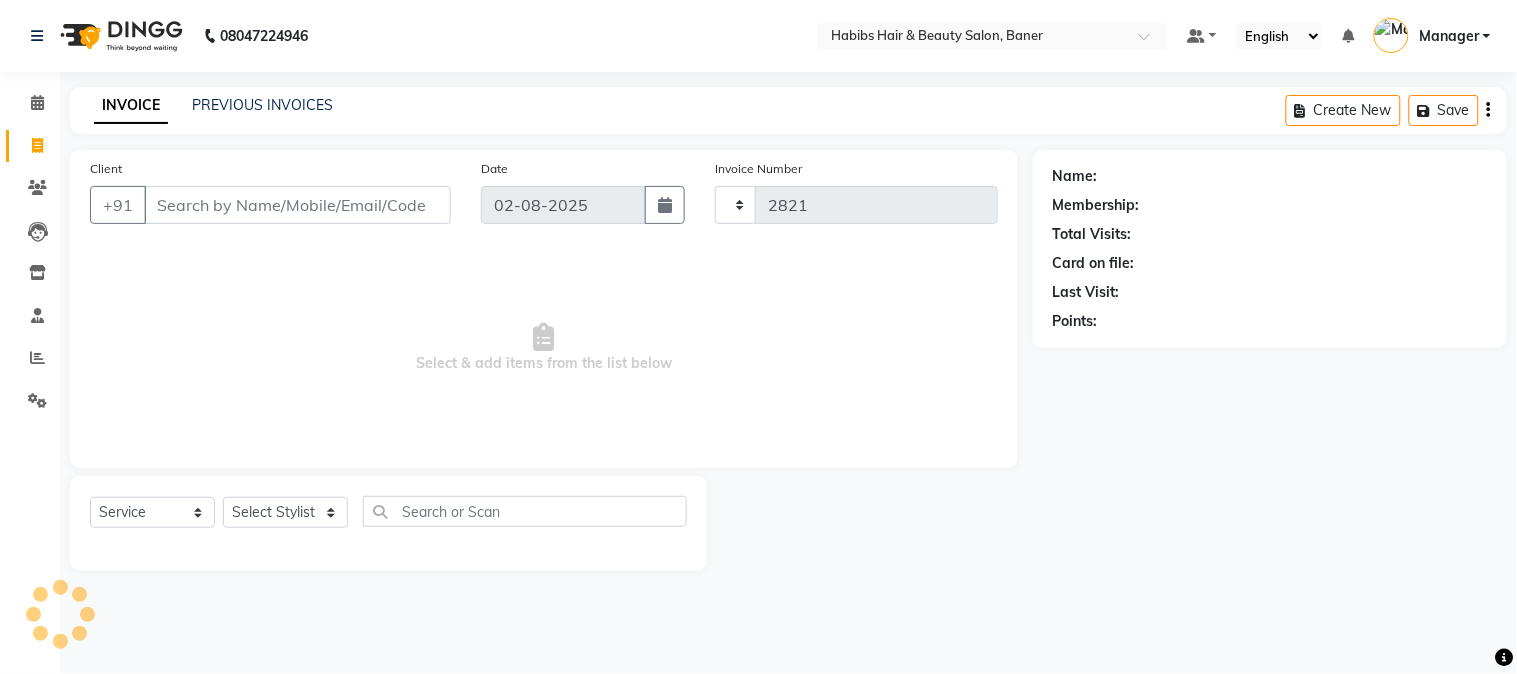 select on "5356" 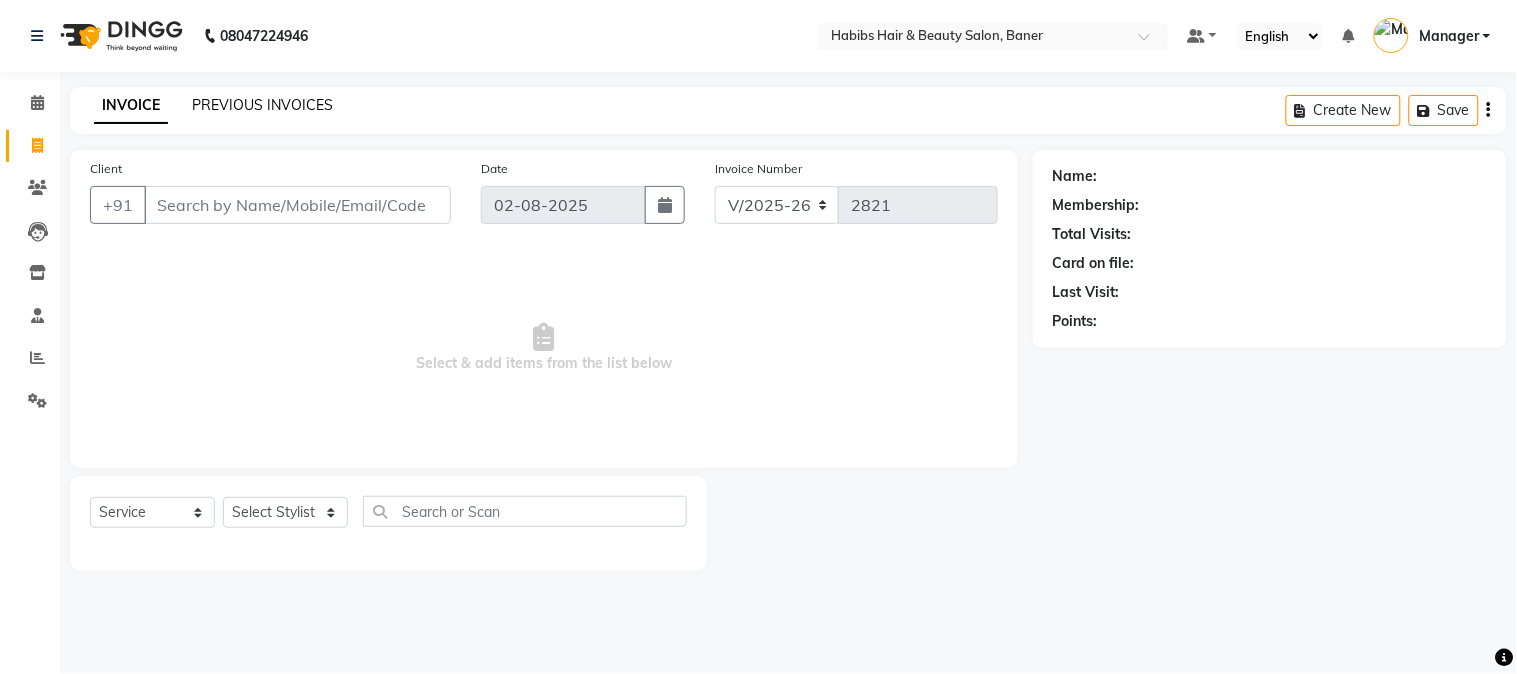 click on "PREVIOUS INVOICES" 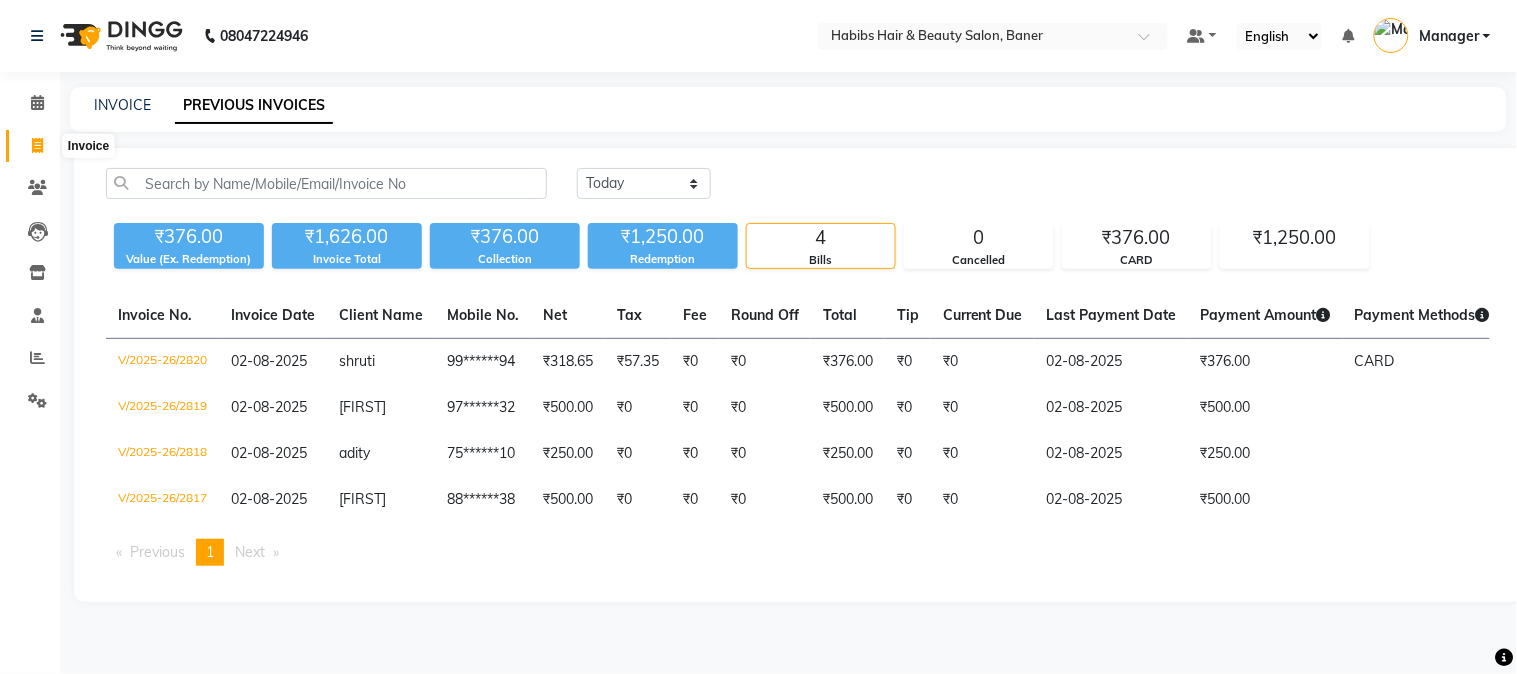 click 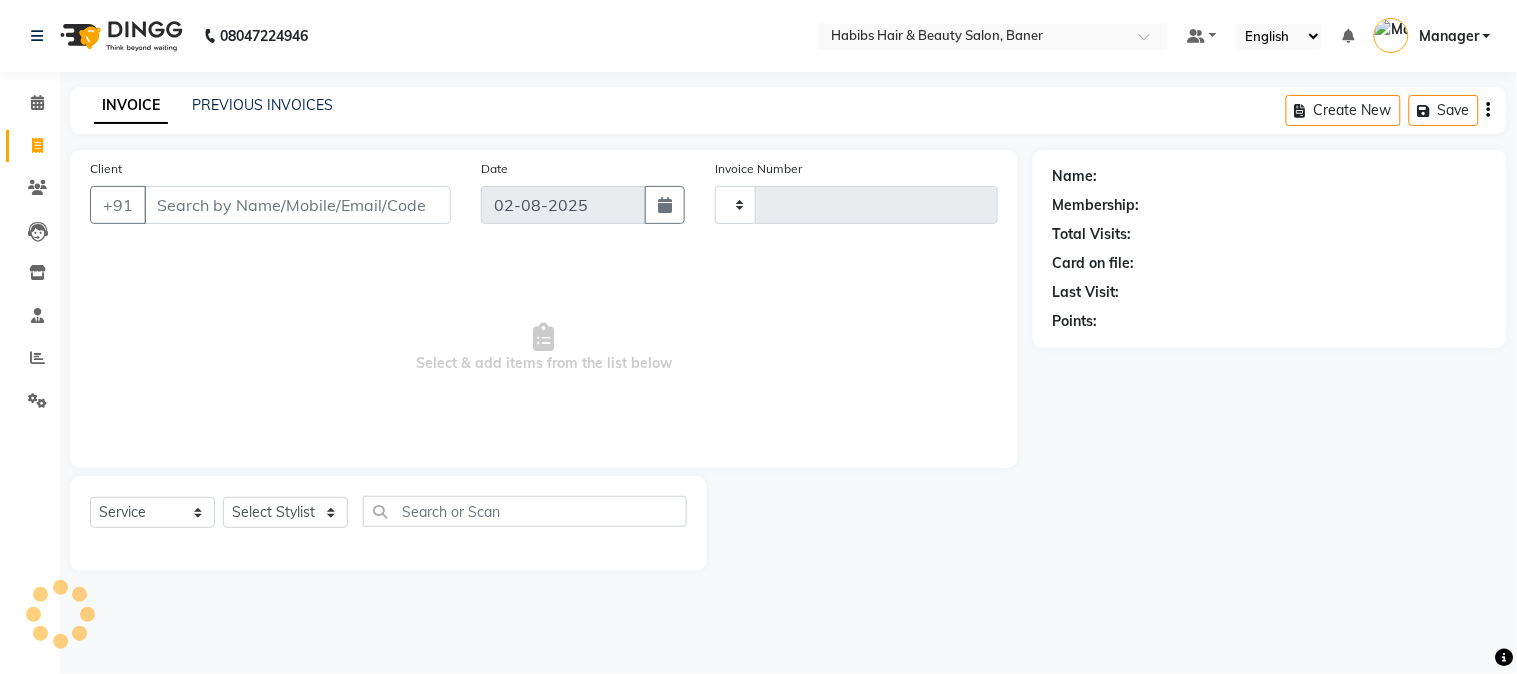type on "2821" 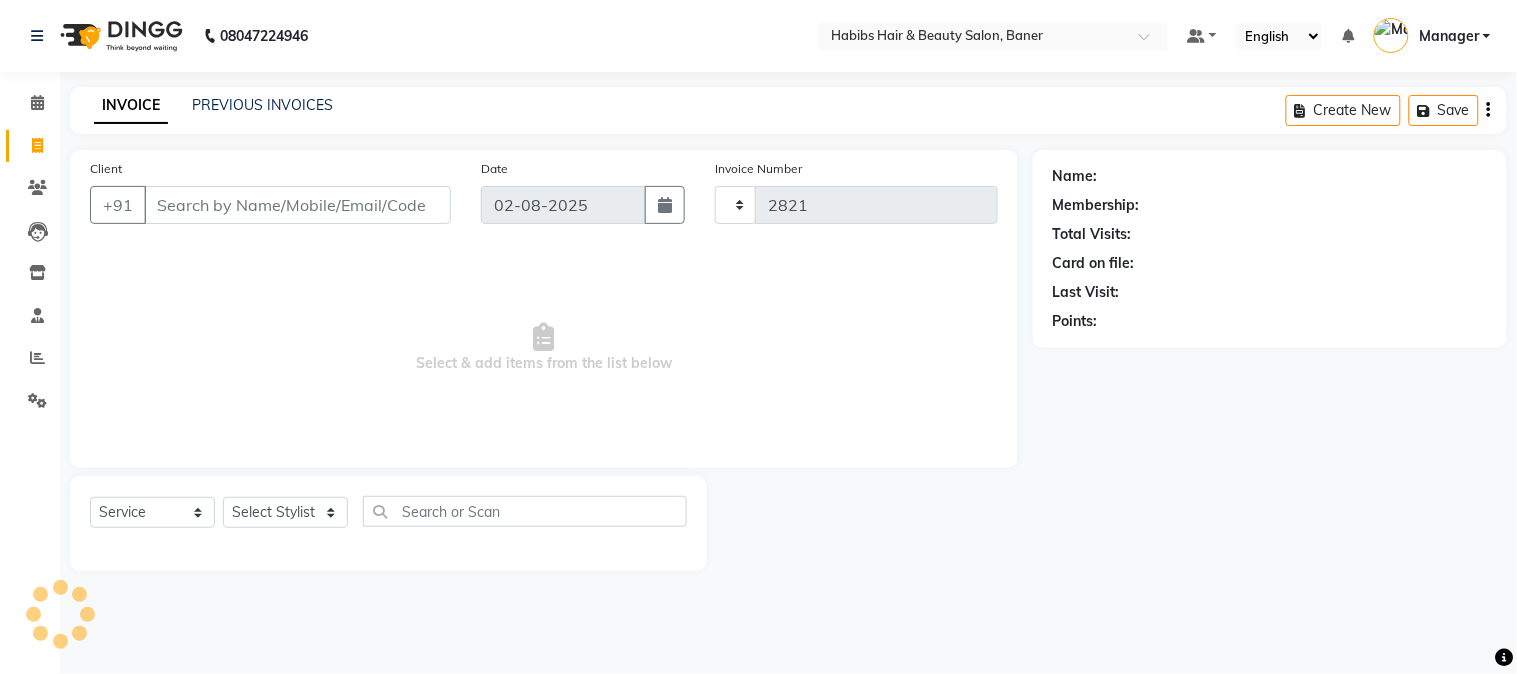 select on "5356" 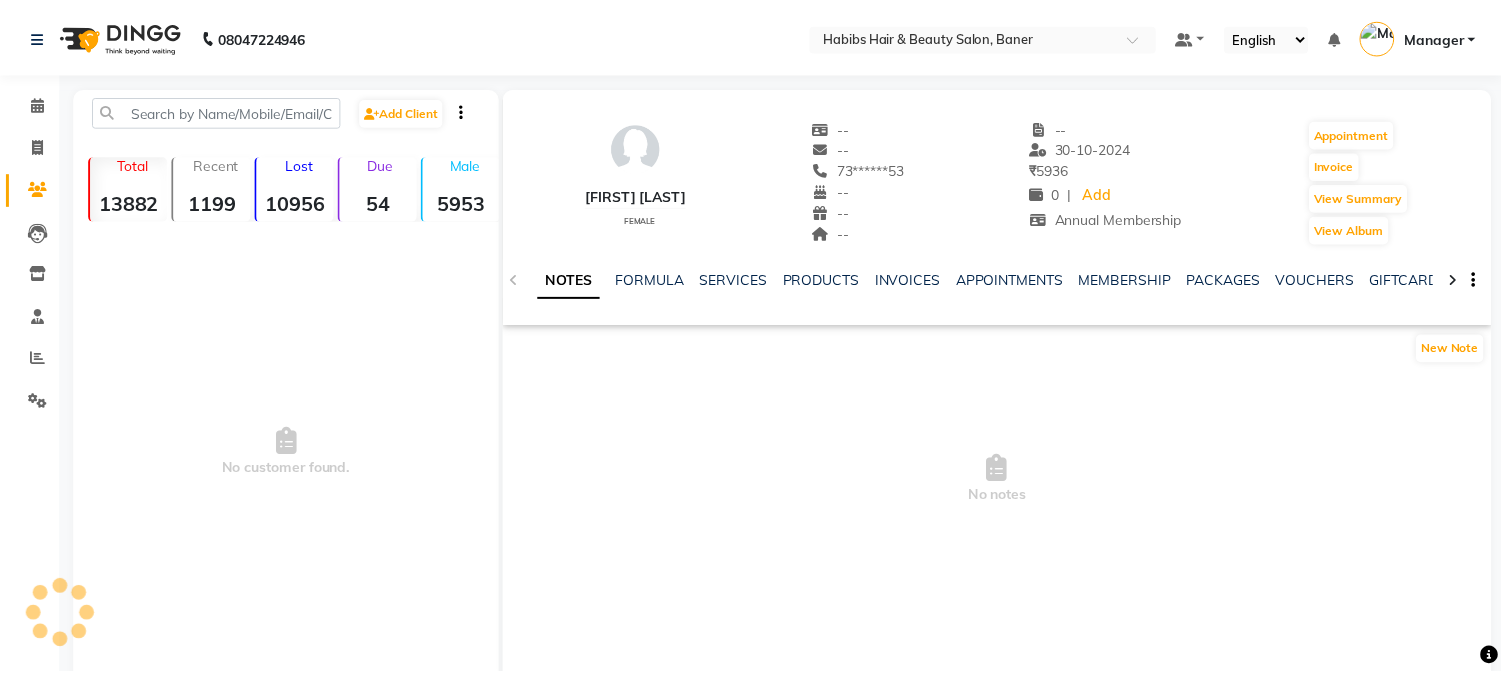scroll, scrollTop: 0, scrollLeft: 0, axis: both 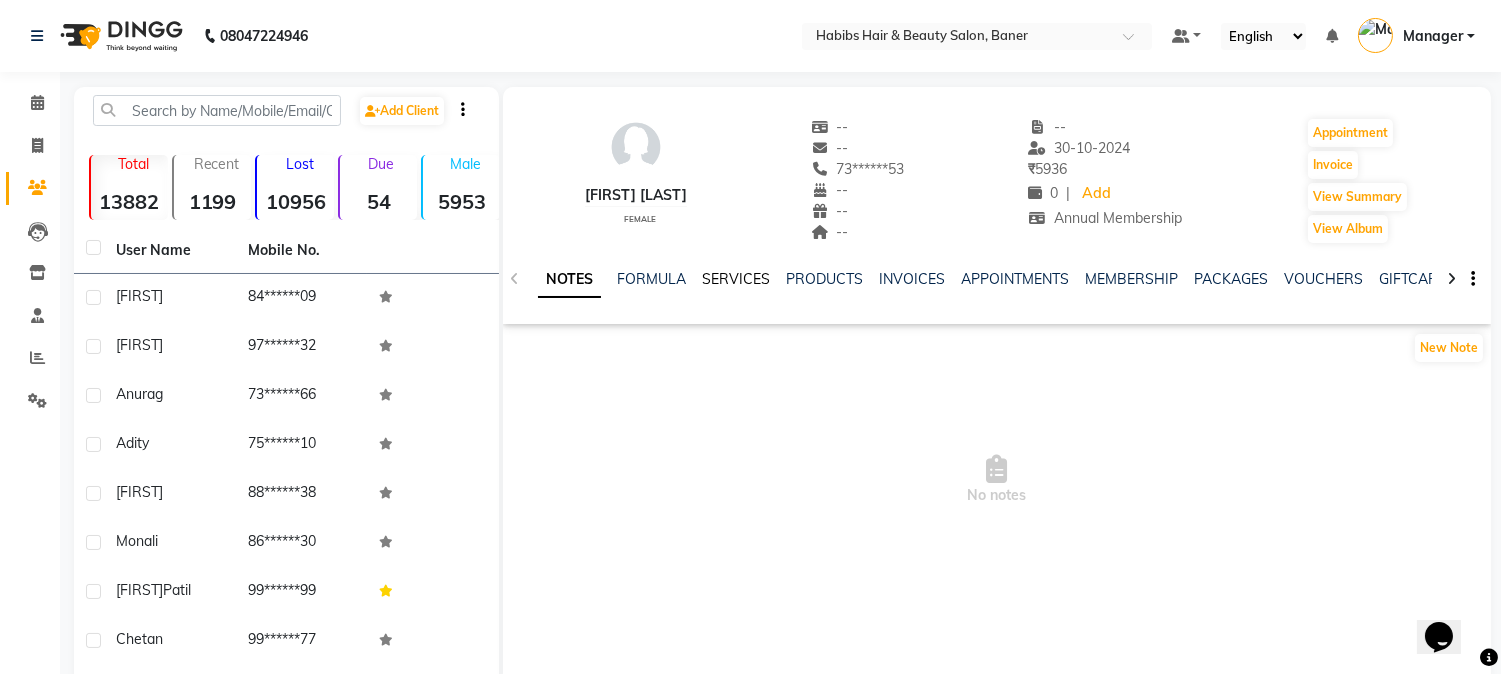 click on "SERVICES" 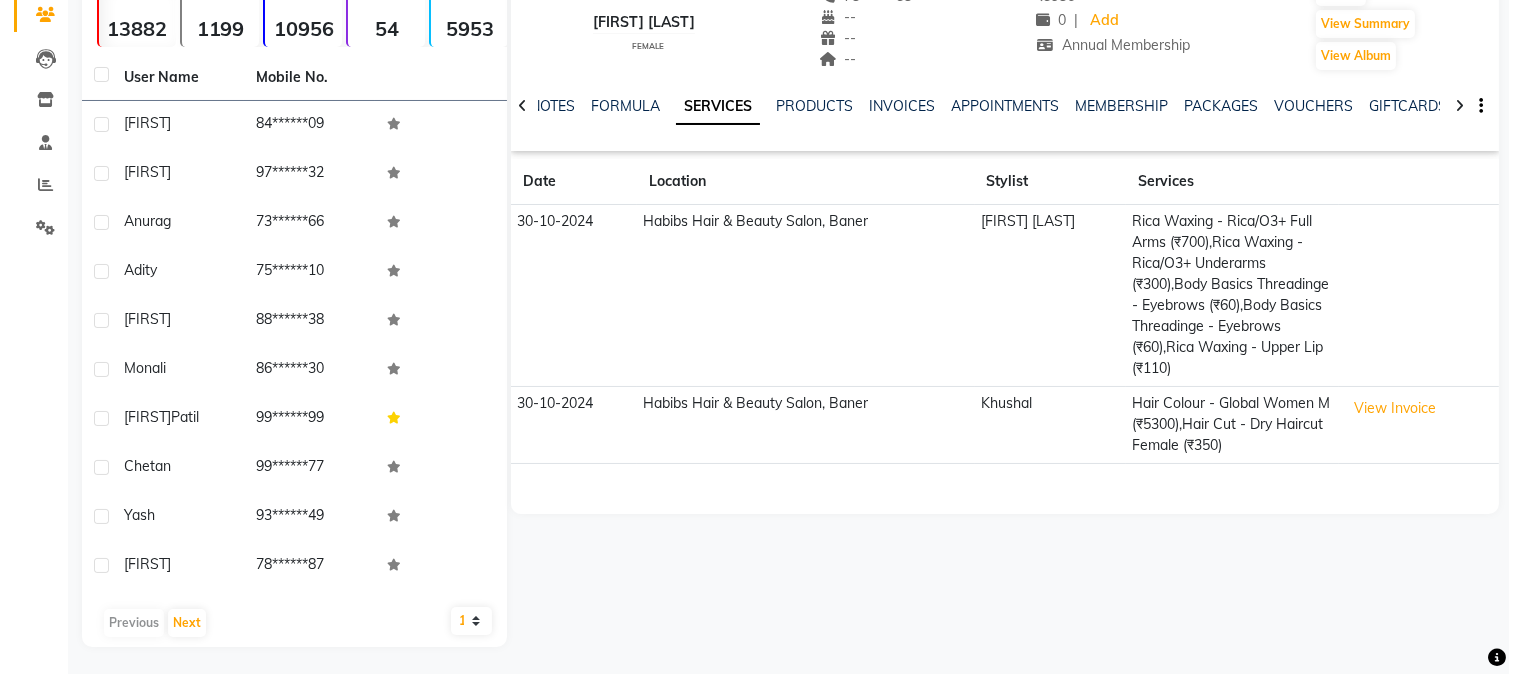 scroll, scrollTop: 175, scrollLeft: 0, axis: vertical 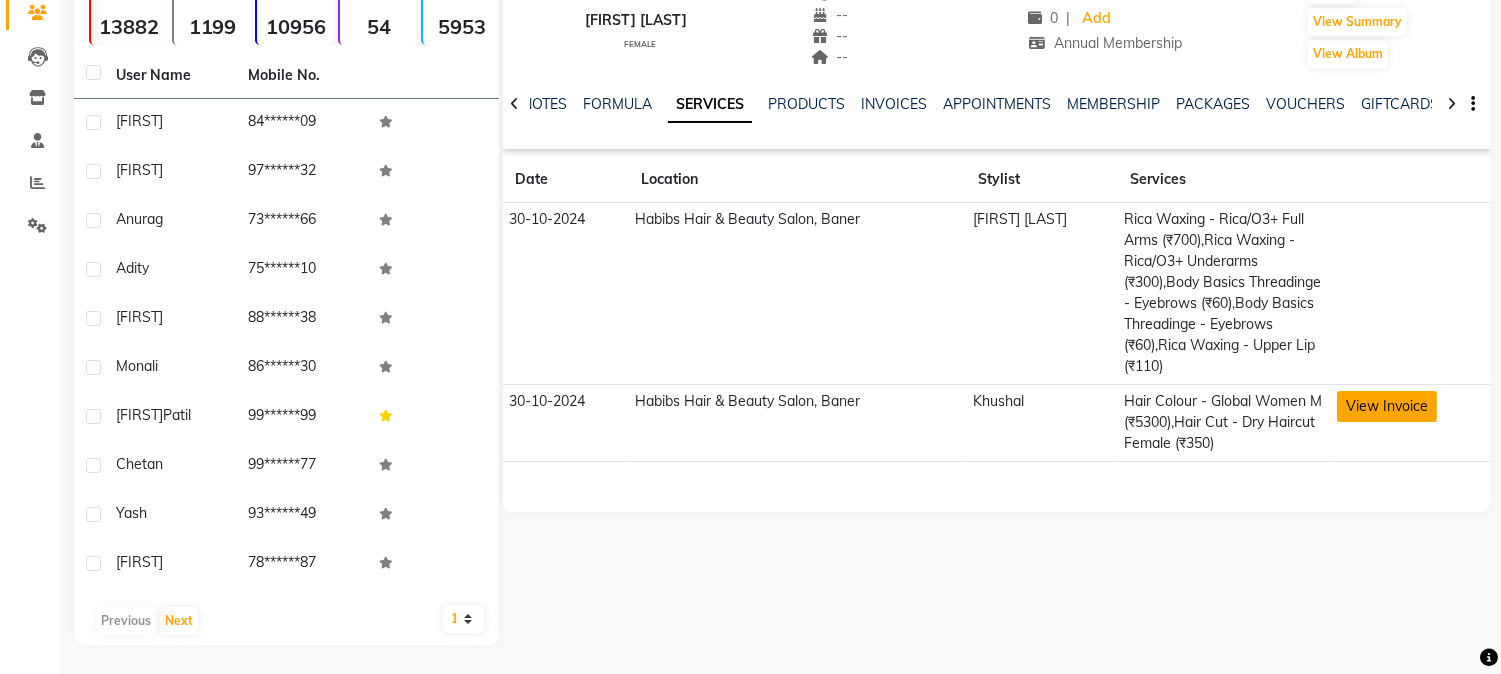 click on "View Invoice" 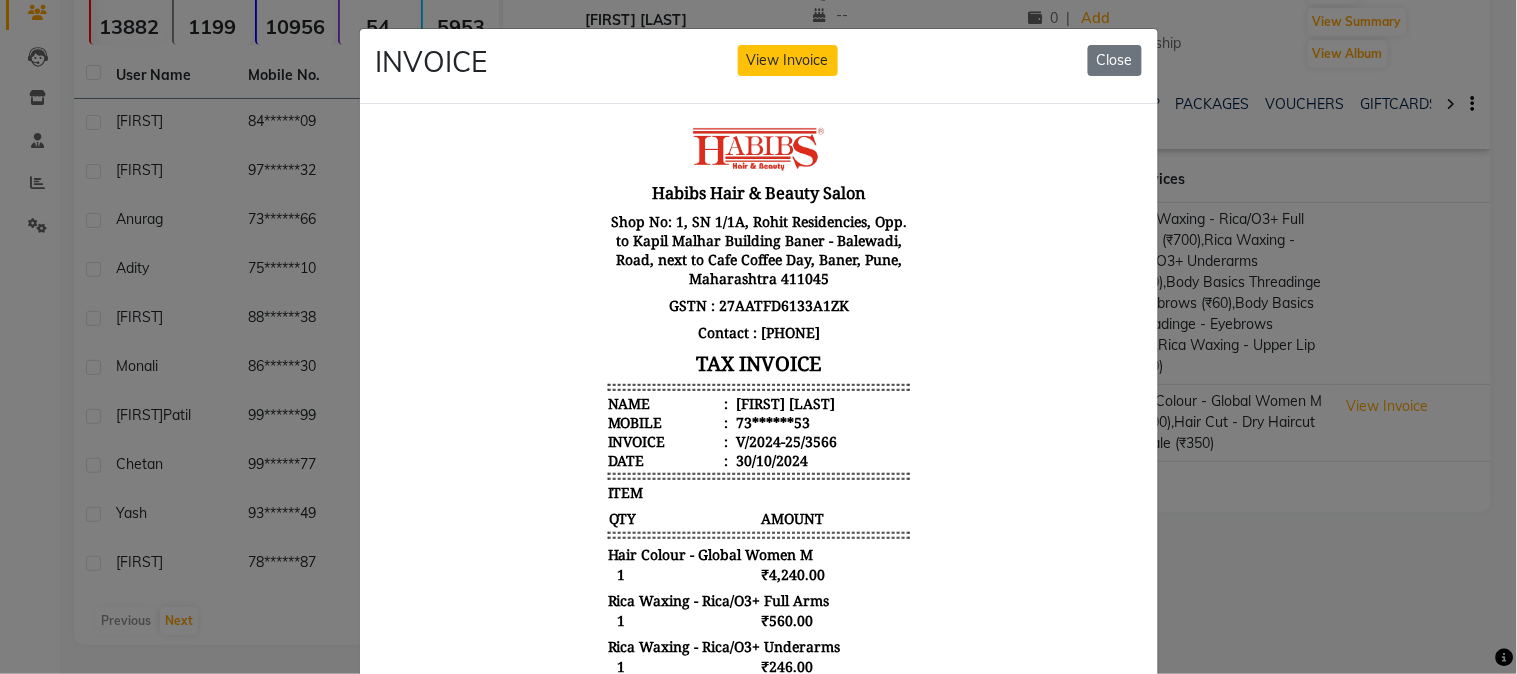 scroll, scrollTop: 16, scrollLeft: 0, axis: vertical 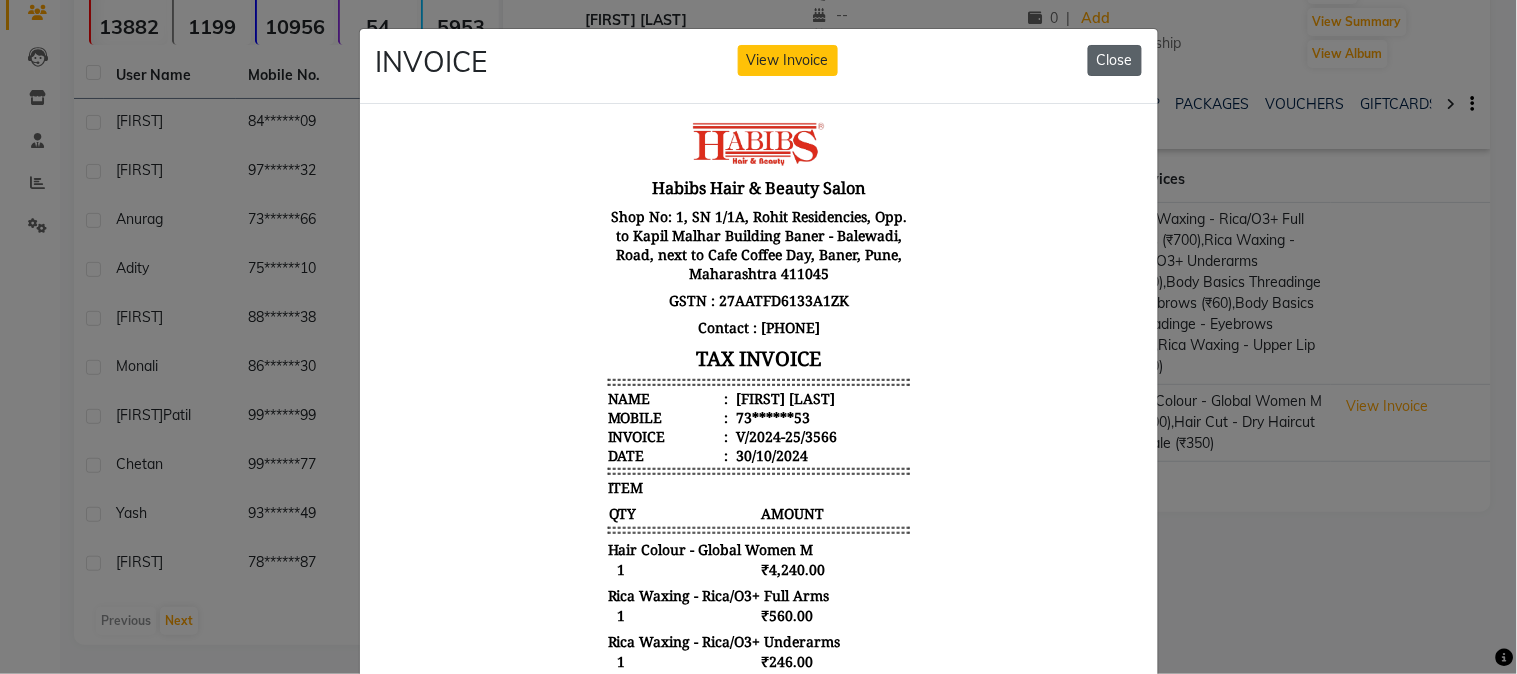 click on "Close" 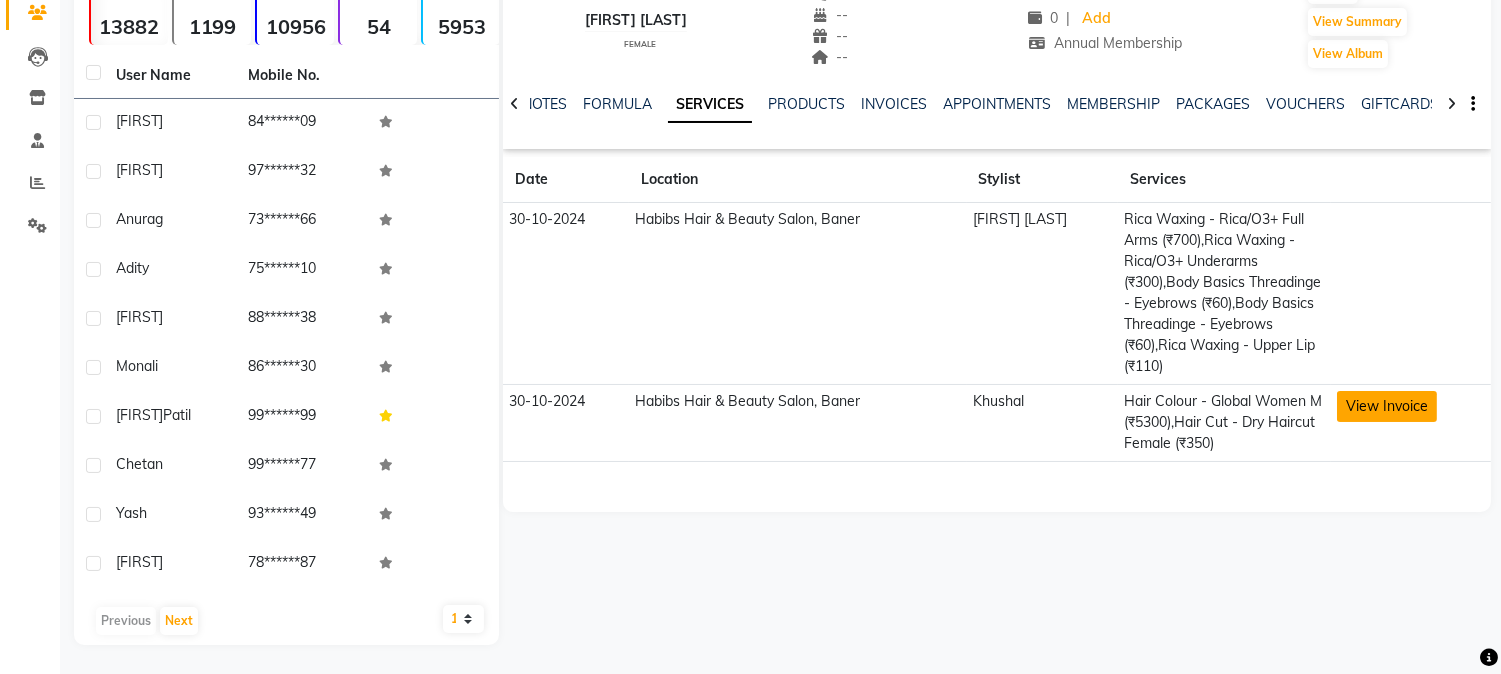 click on "View Invoice" 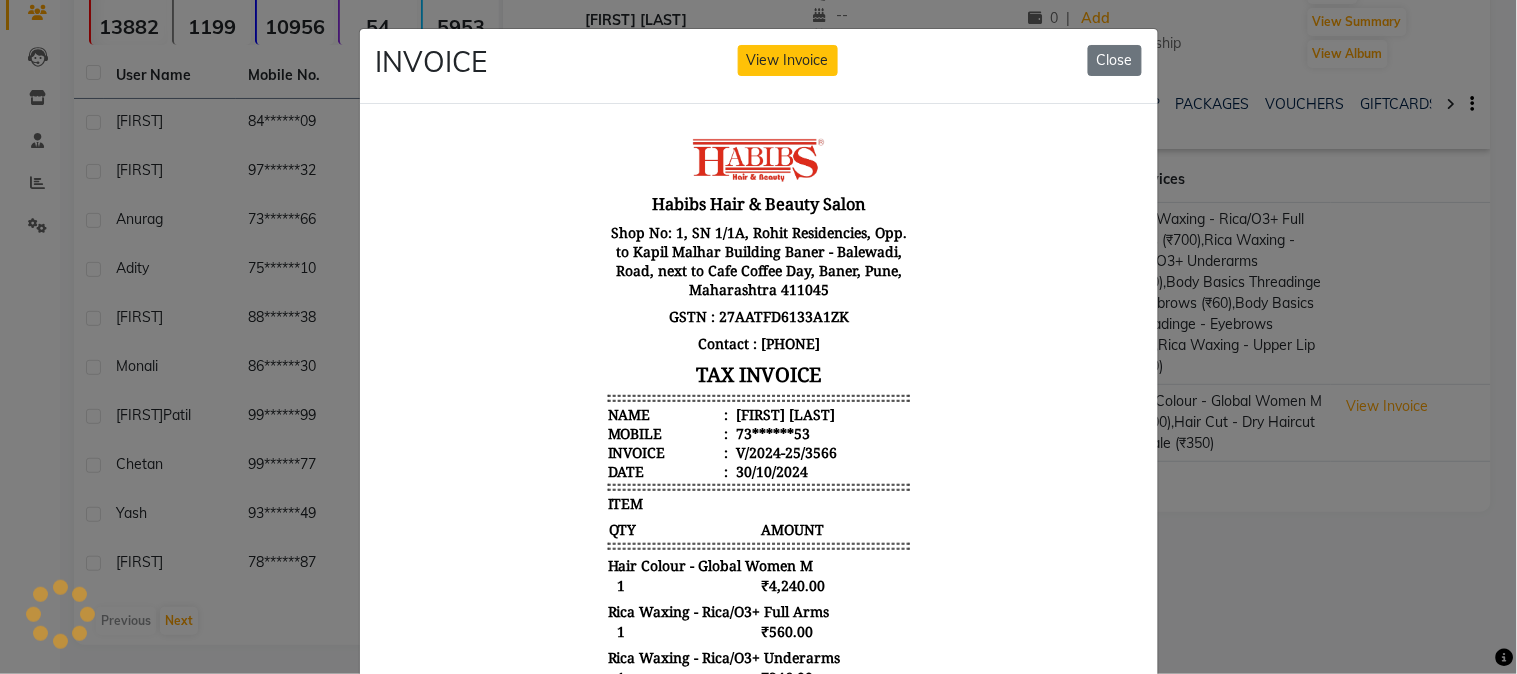 scroll, scrollTop: 0, scrollLeft: 0, axis: both 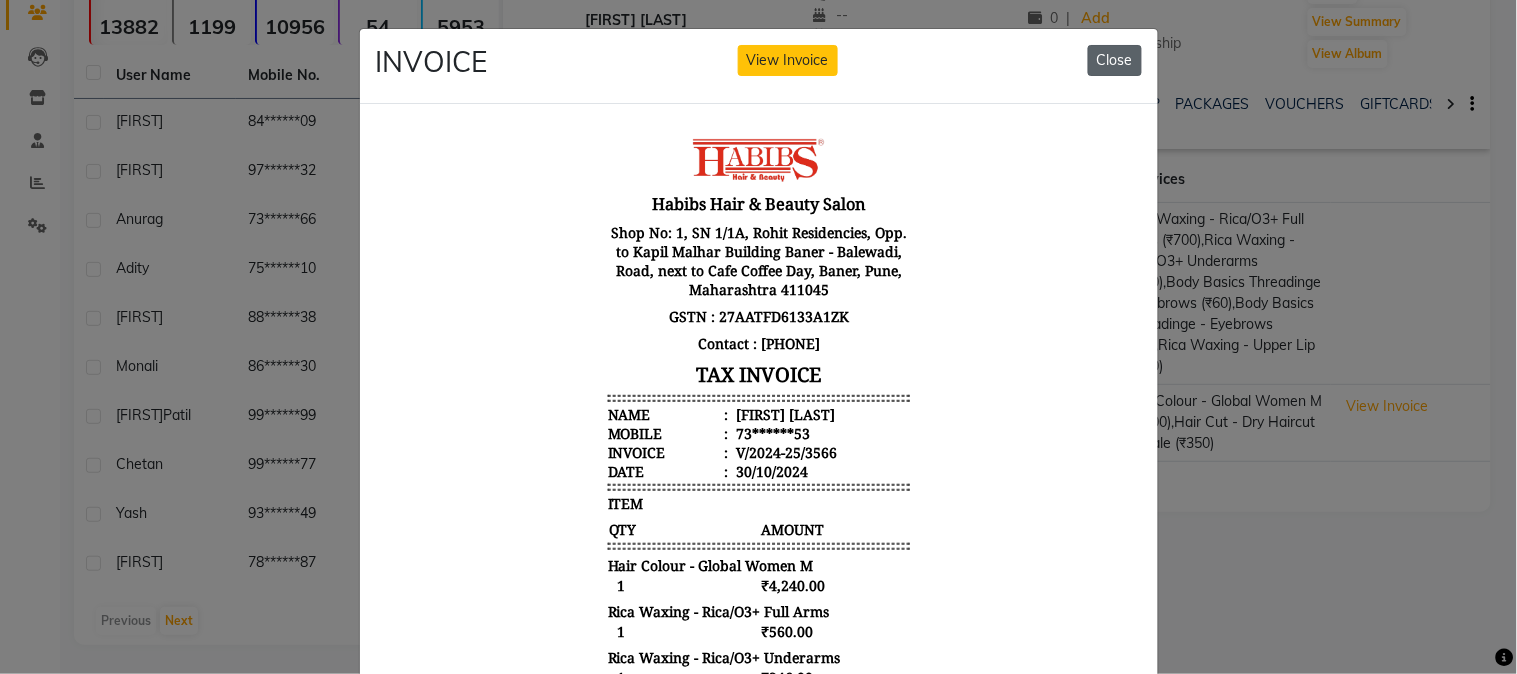 click on "Close" 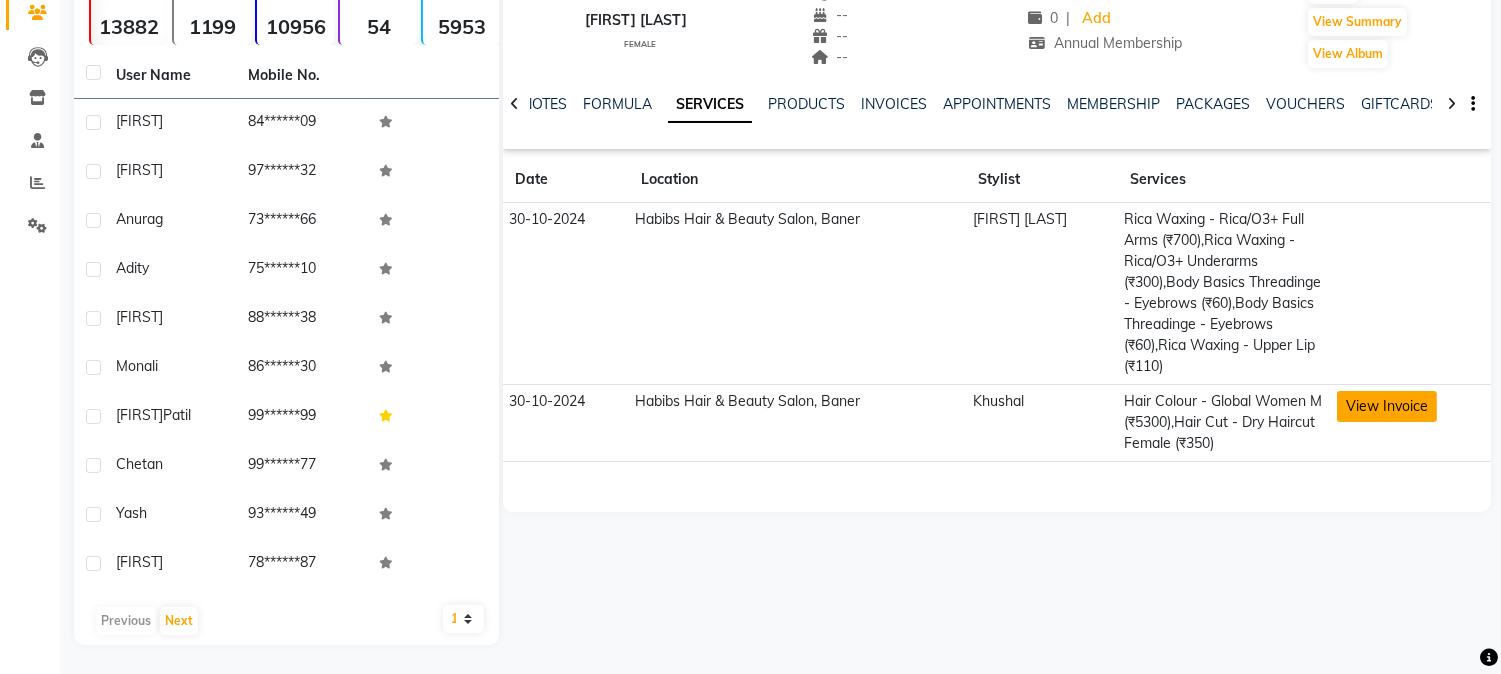click on "View Invoice" 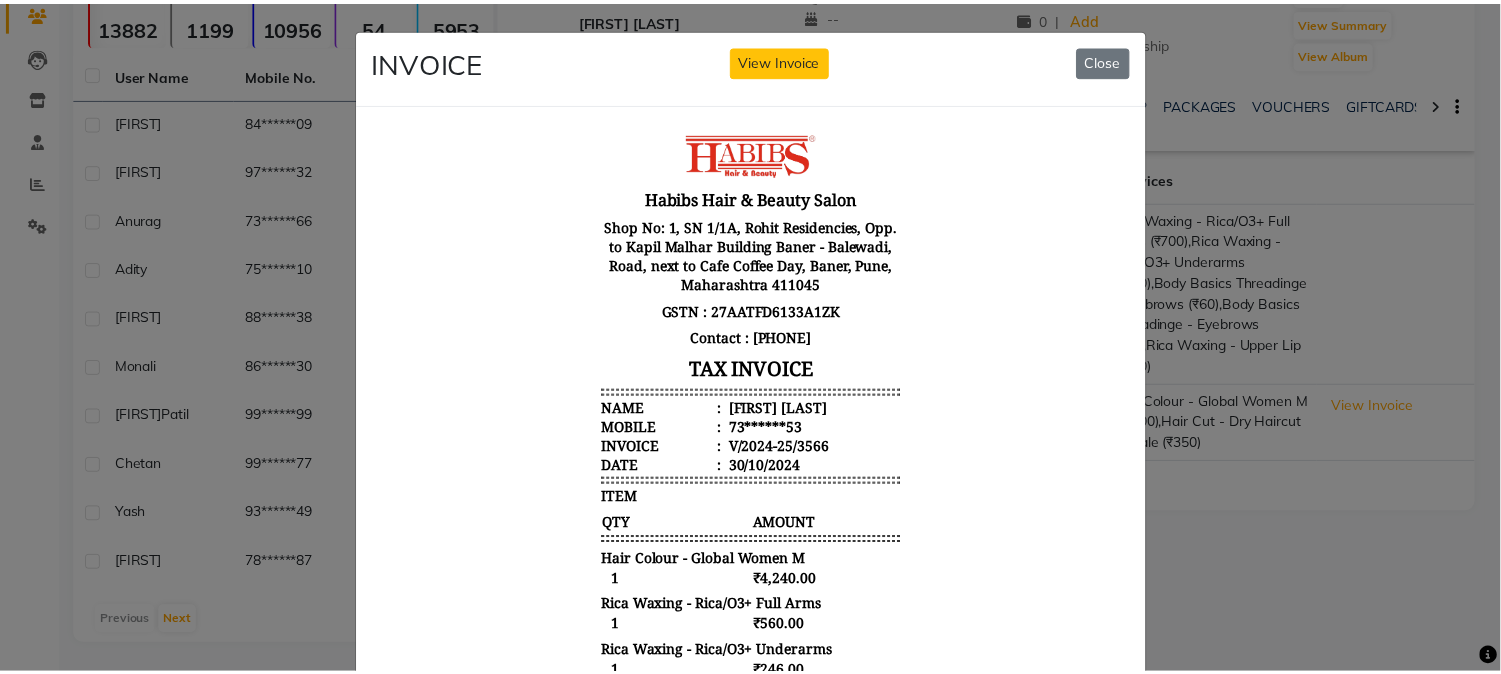 scroll, scrollTop: 16, scrollLeft: 0, axis: vertical 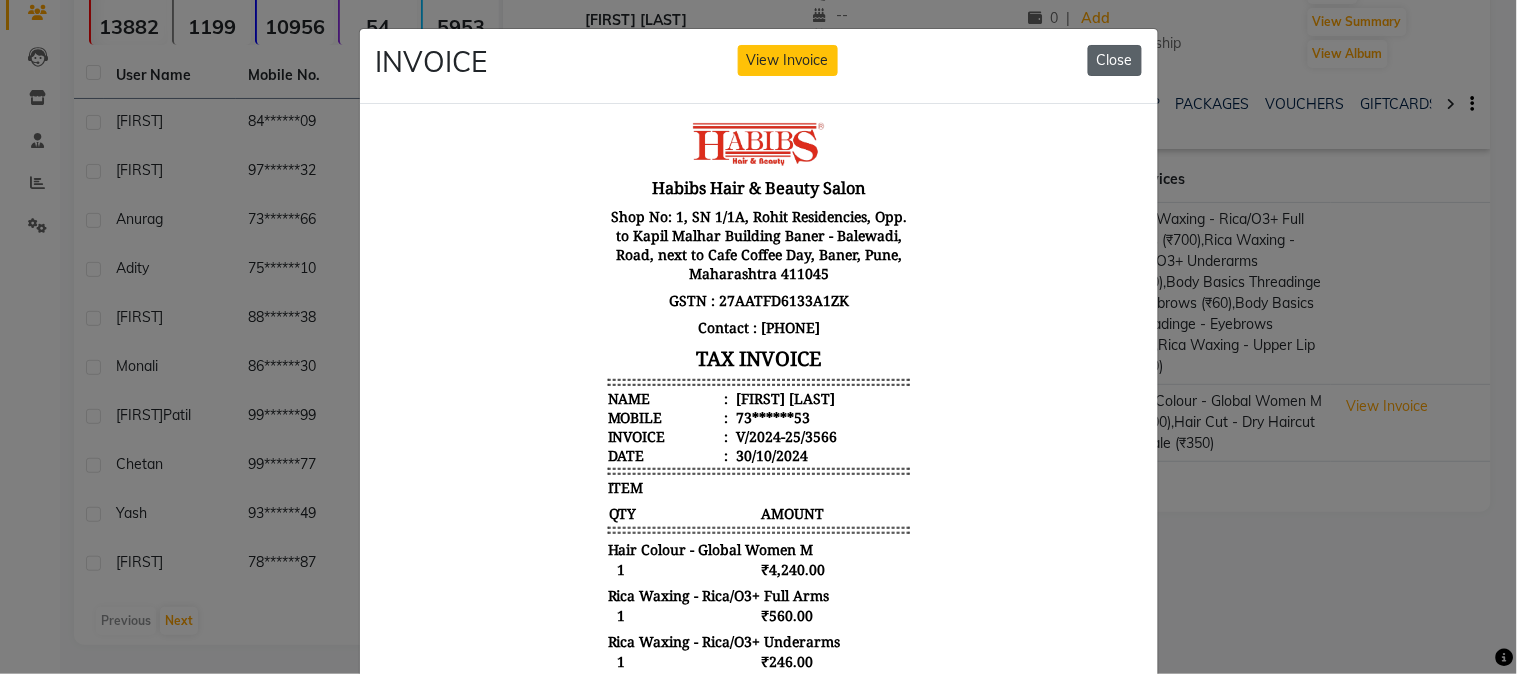 click on "Close" 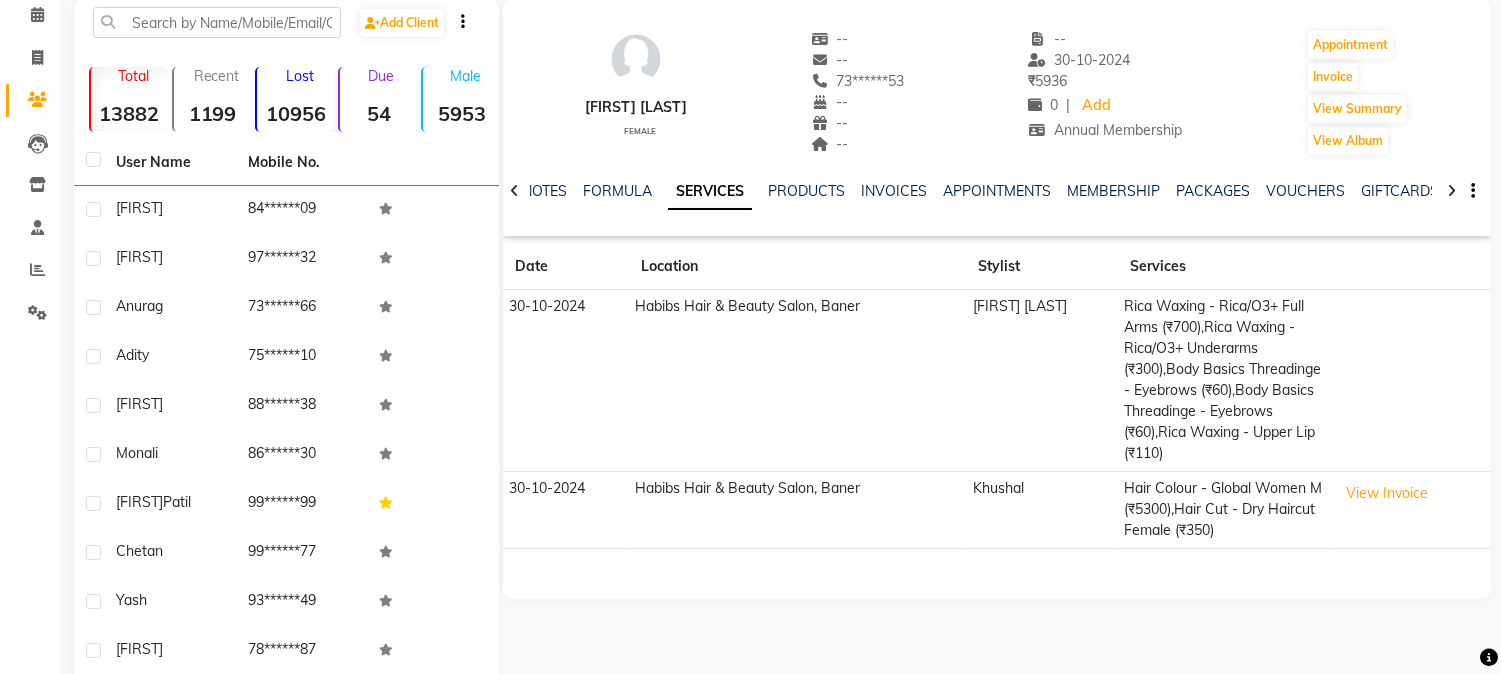 scroll, scrollTop: 0, scrollLeft: 0, axis: both 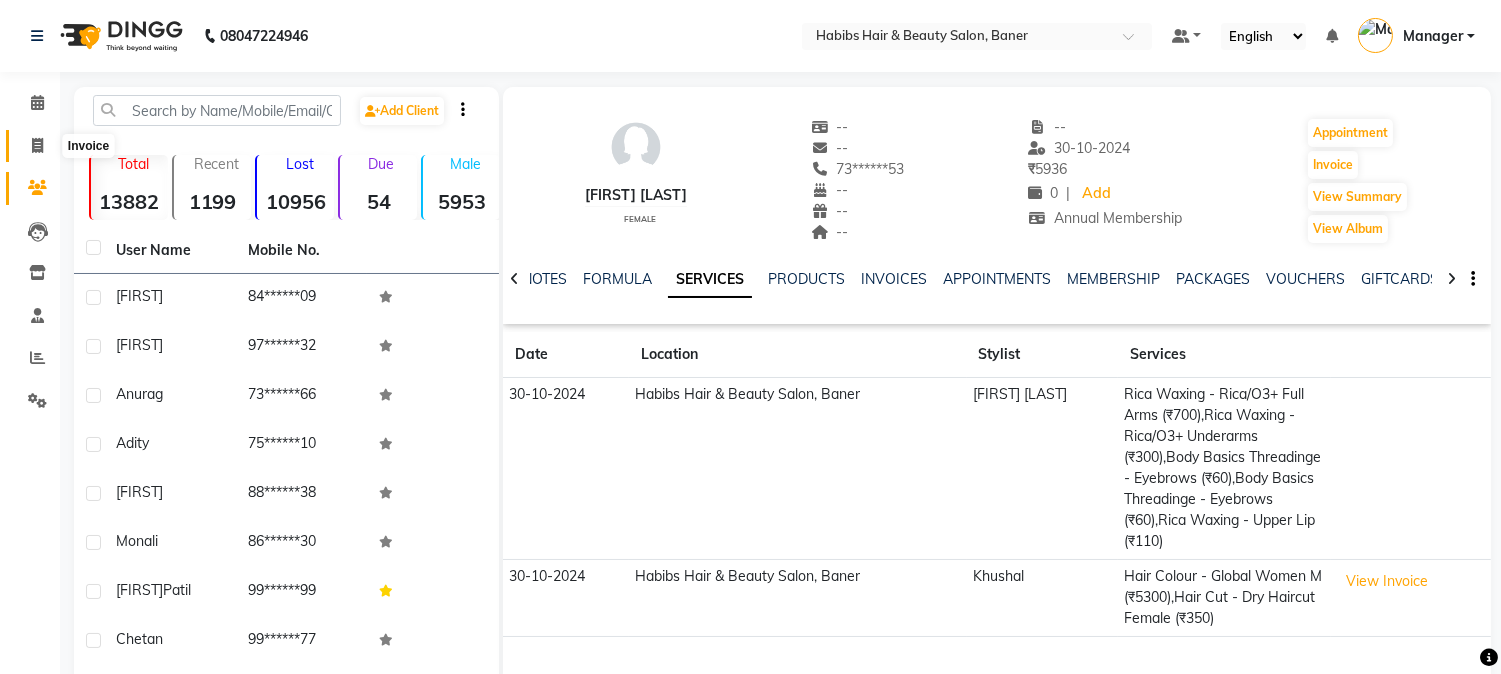 click 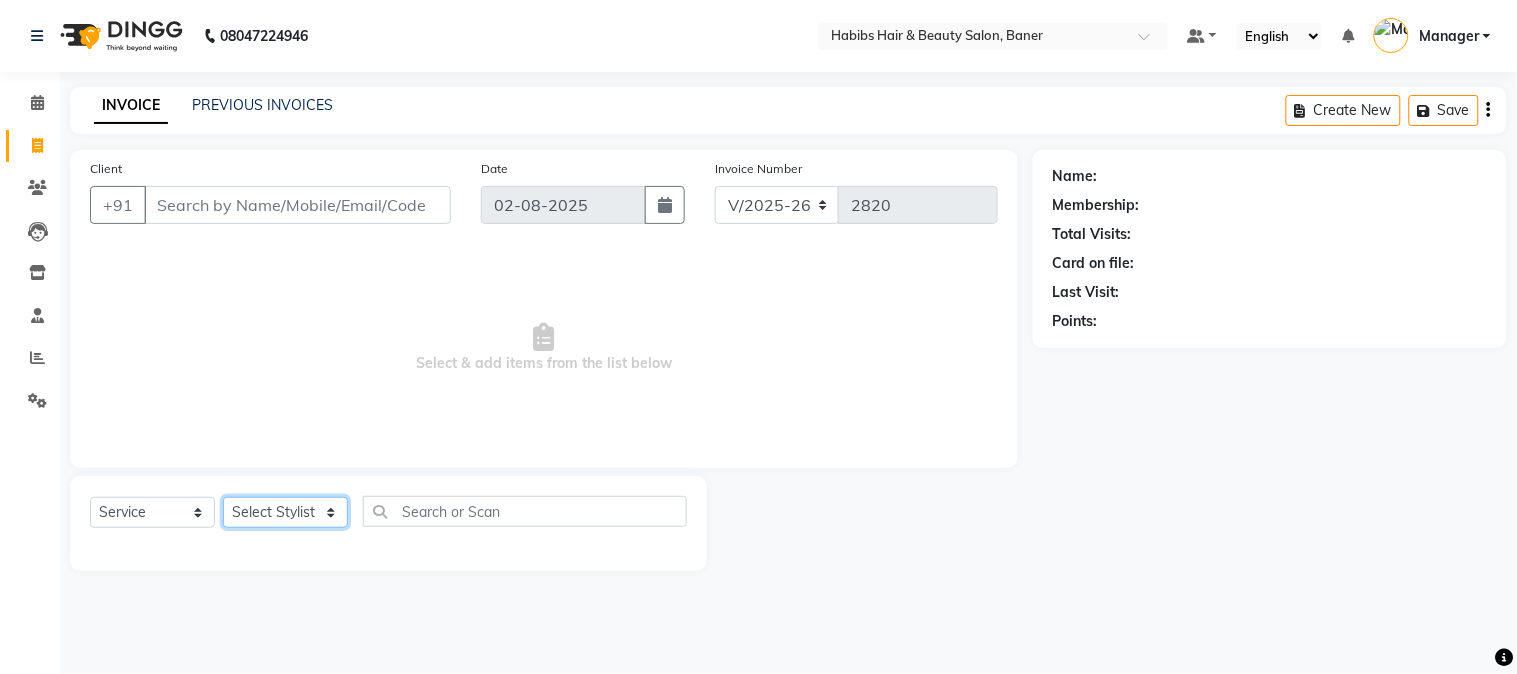 click on "Select Stylist Admin [FIRST] [LAST]  Manager [FIRST] [LAST] [FIRST] [FIRST]" 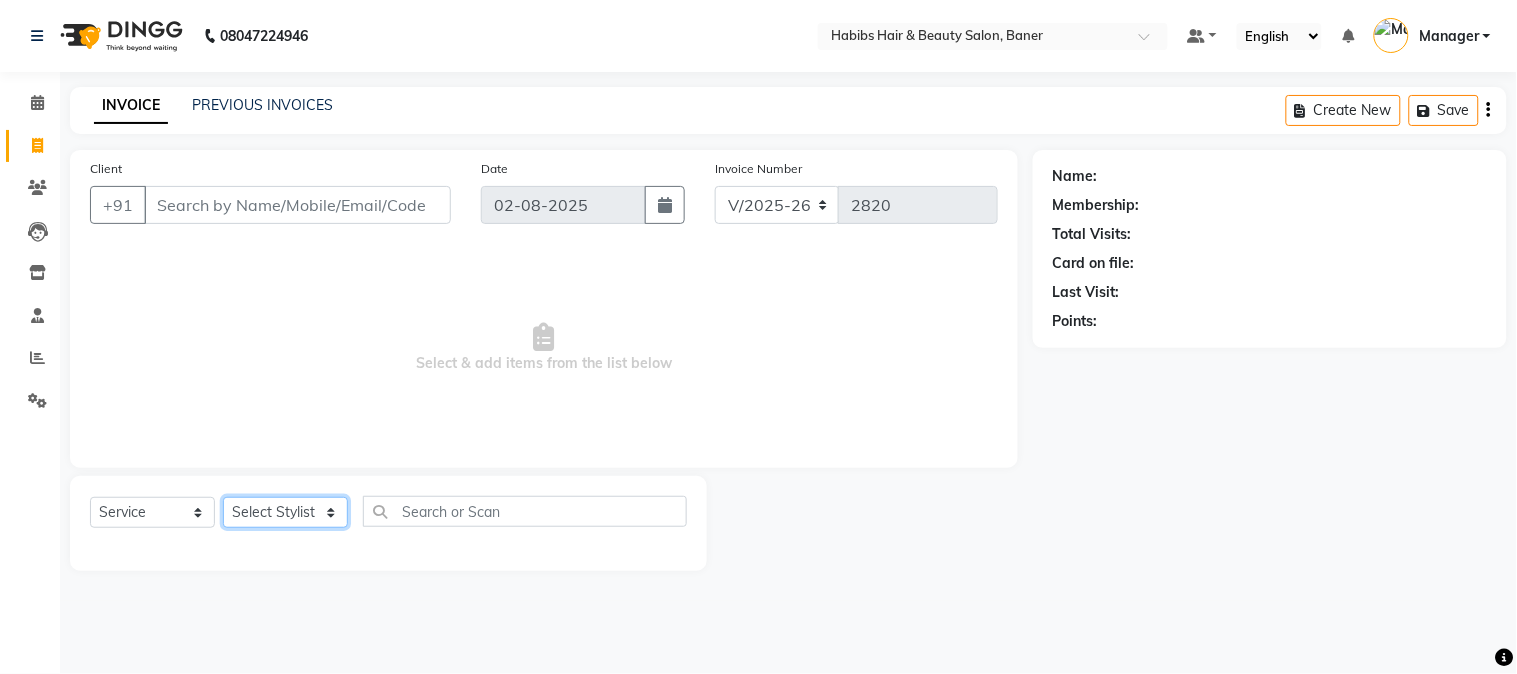 select on "35380" 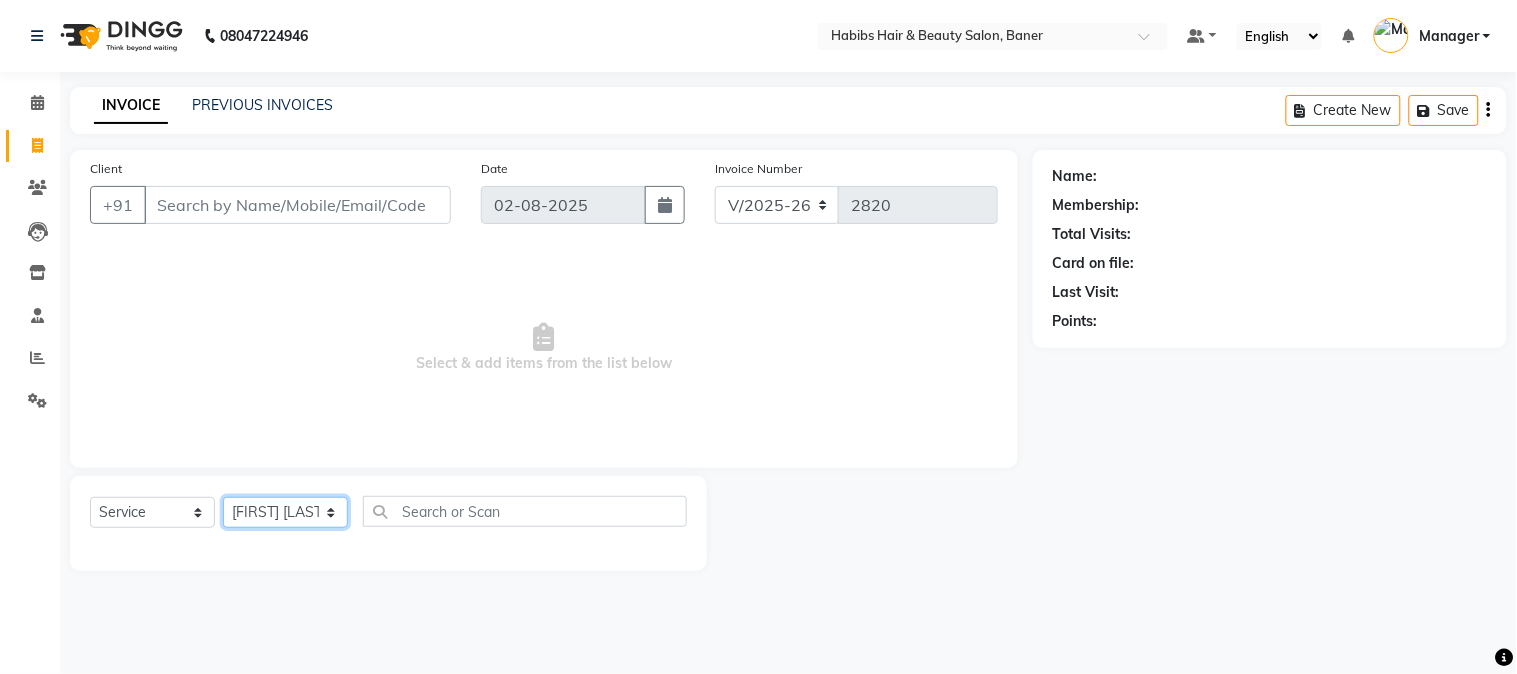 click on "Select Stylist Admin [FIRST] [LAST]  Manager [FIRST] [LAST] [FIRST] [FIRST]" 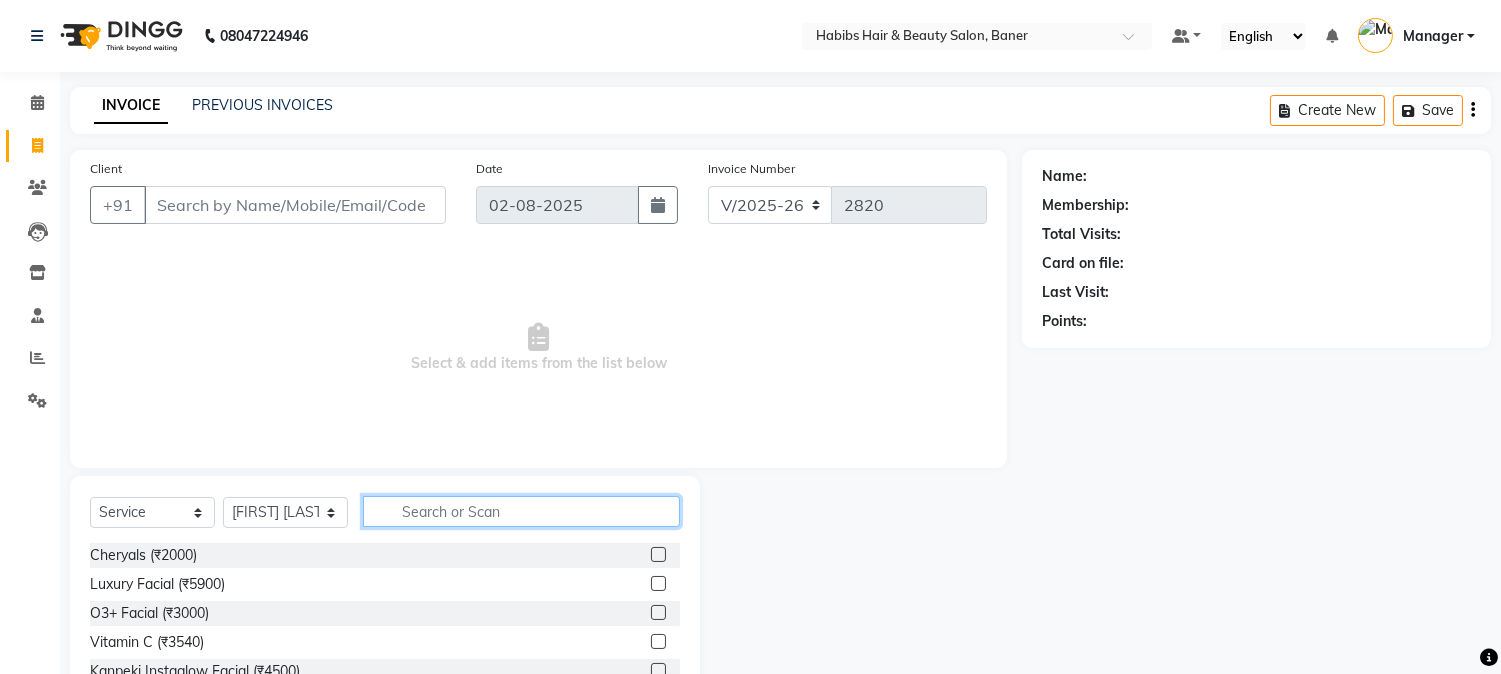 click 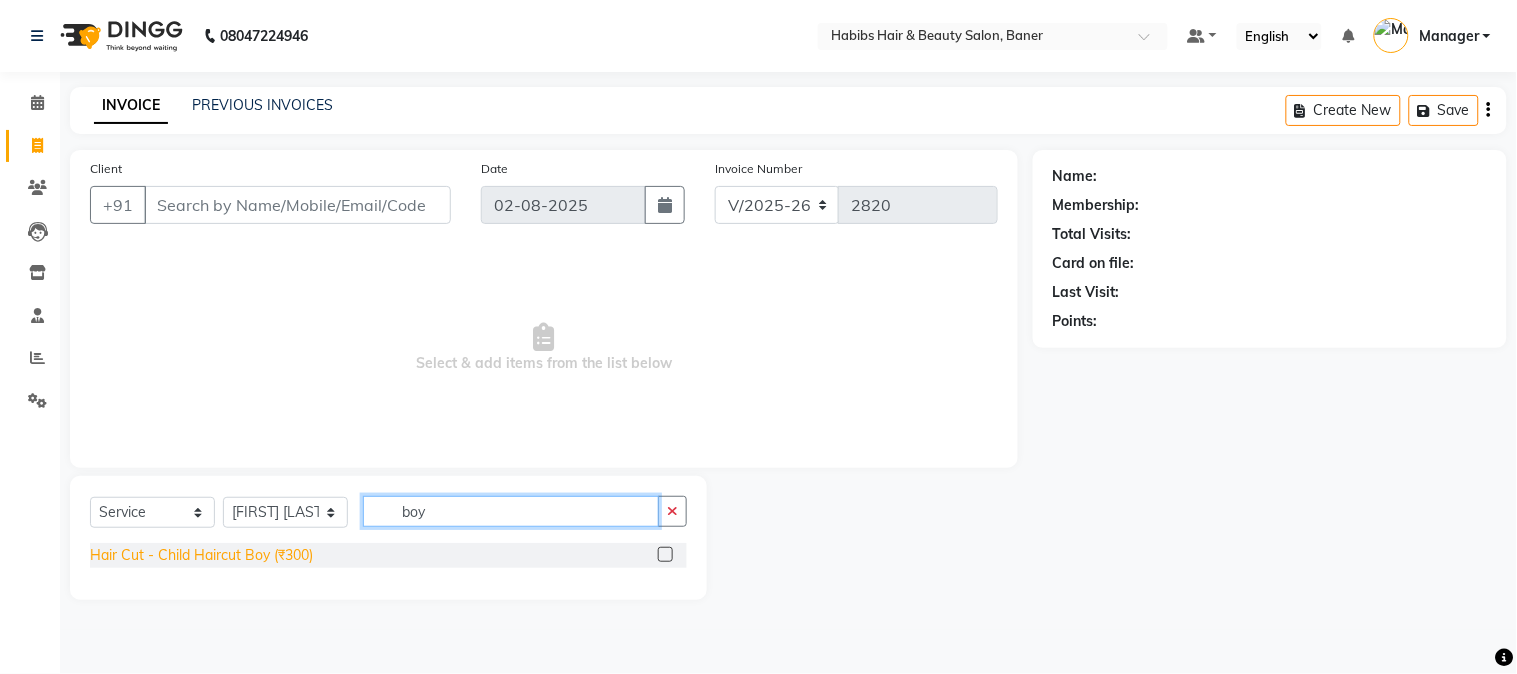 type on "boy" 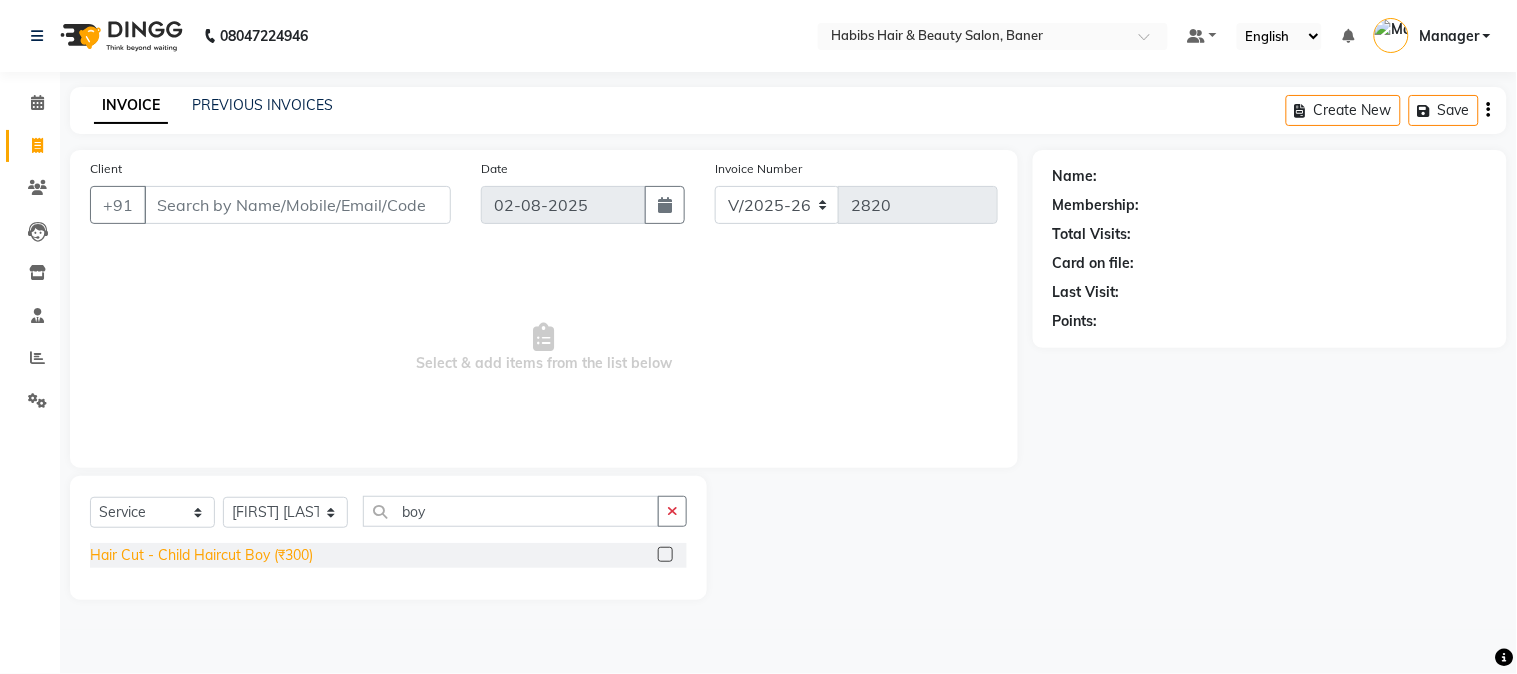 click on "Hair Cut - Child Haircut Boy (₹300)" 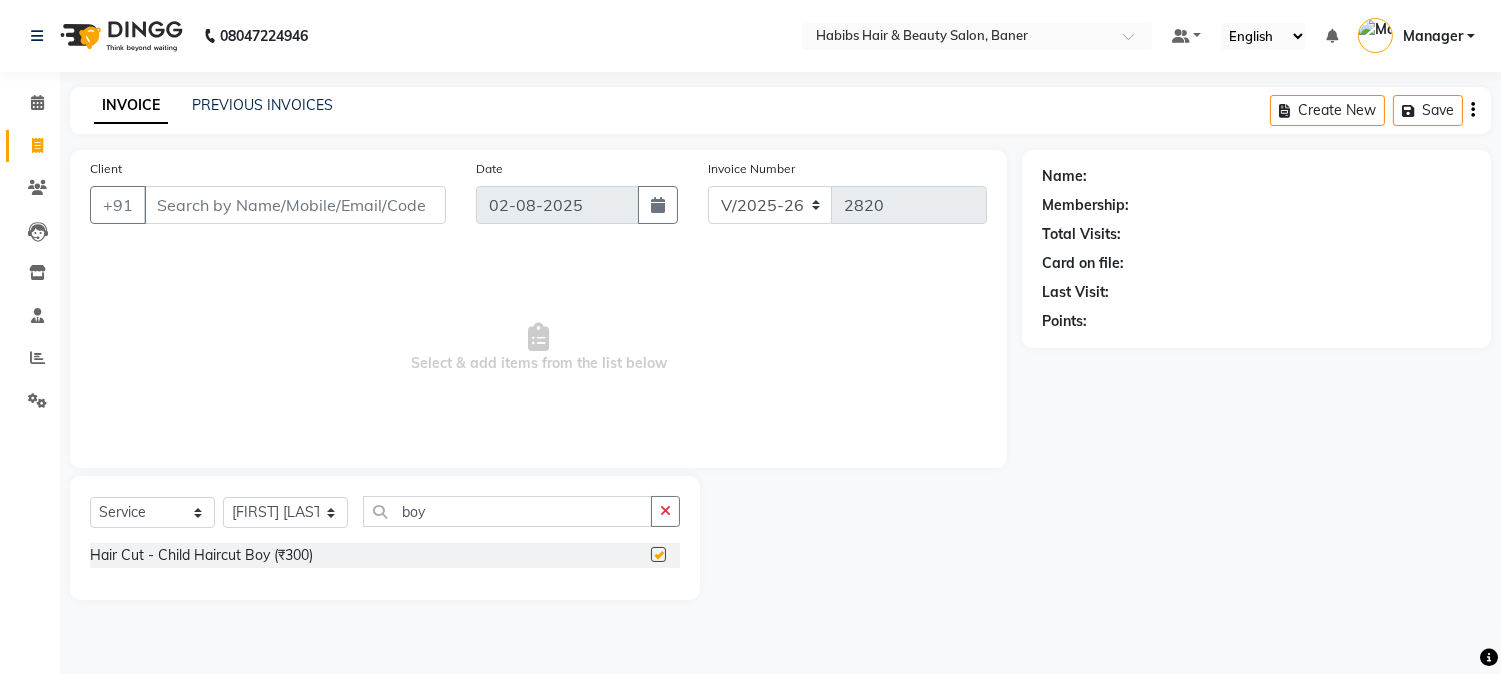 checkbox on "false" 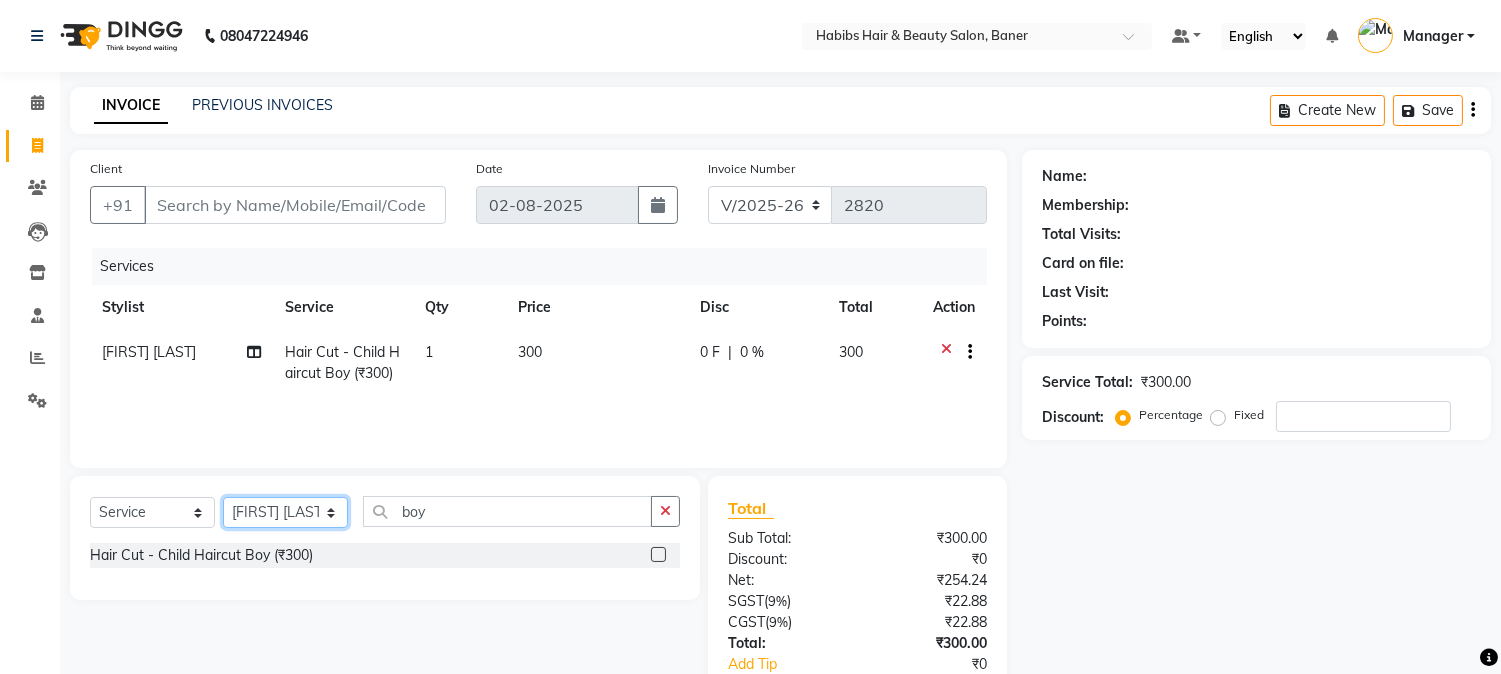 click on "Select Stylist Admin Kiran Mahesh Dalavi  Manager Pooja Singh Rahul Ram Swapnali" 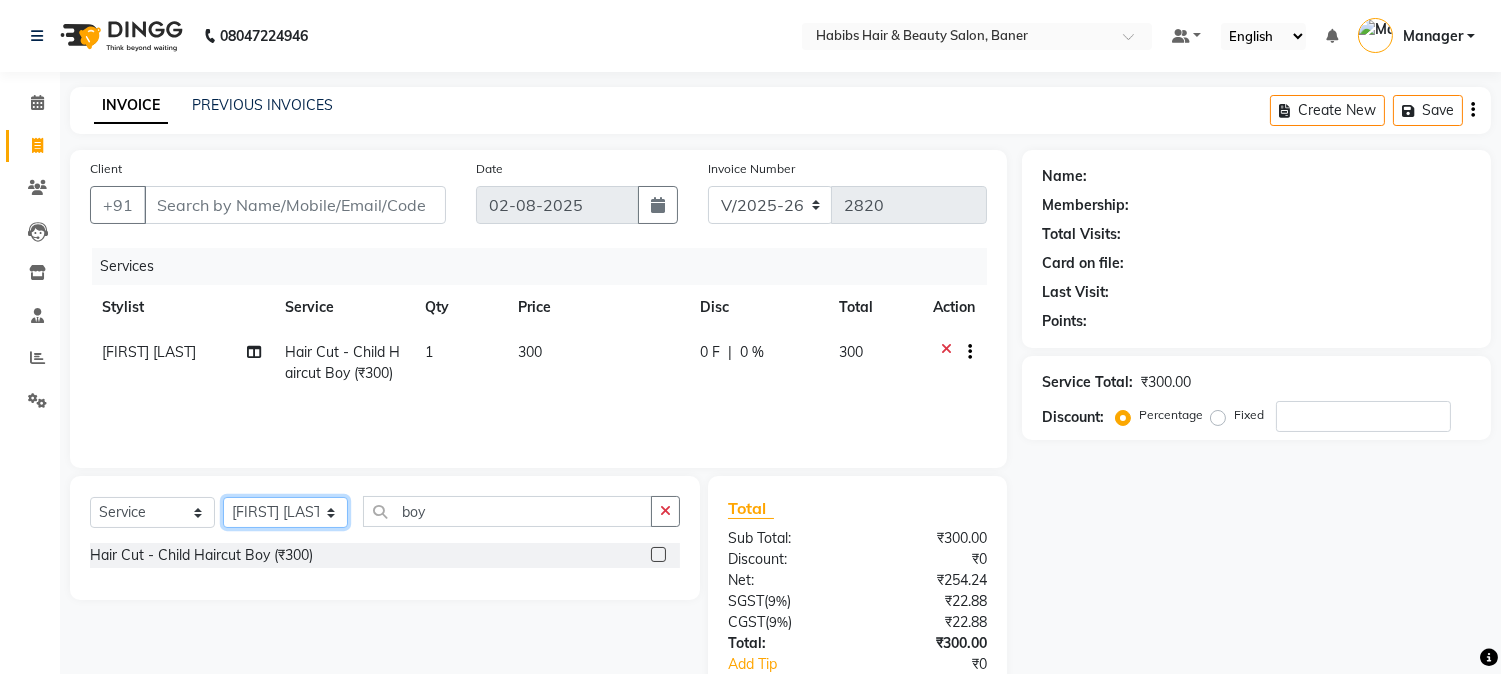 click on "Select Stylist Admin Kiran Mahesh Dalavi  Manager Pooja Singh Rahul Ram Swapnali" 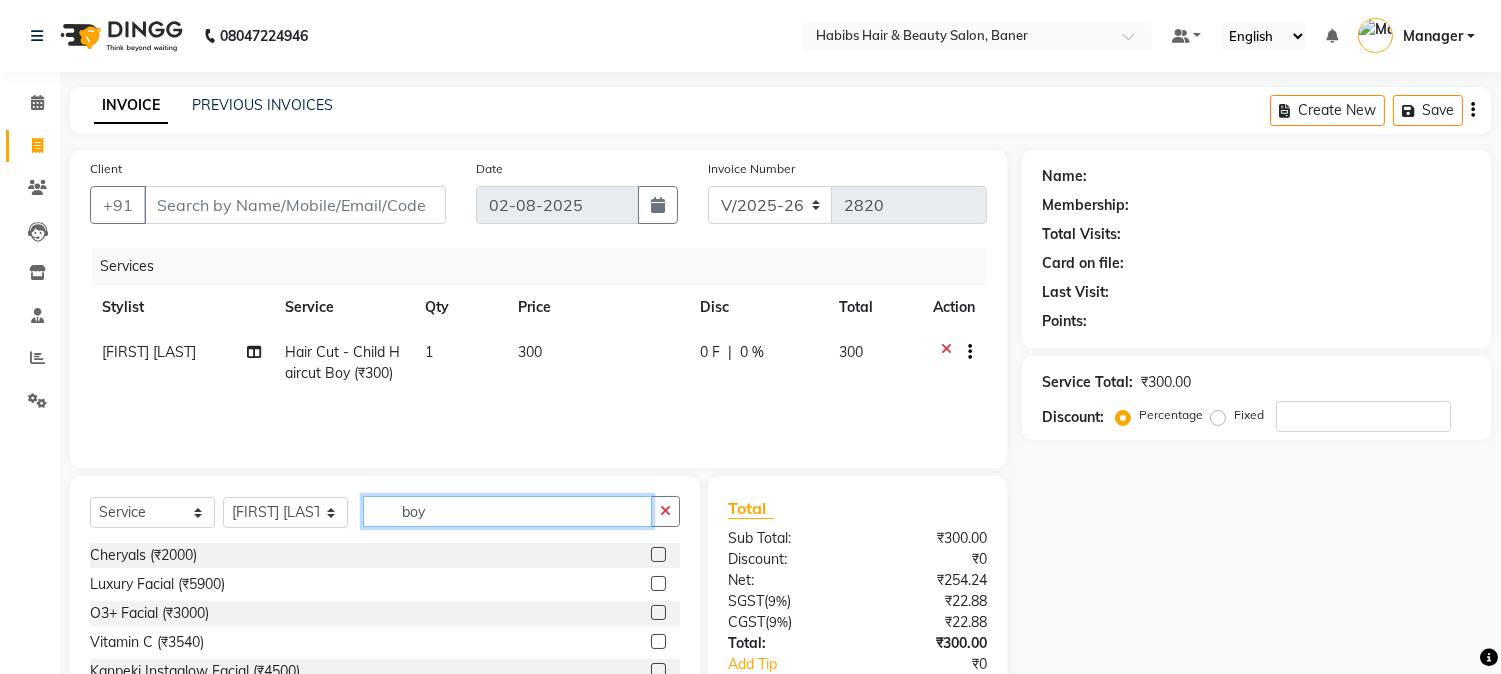 drag, startPoint x: 458, startPoint y: 510, endPoint x: 357, endPoint y: 534, distance: 103.81233 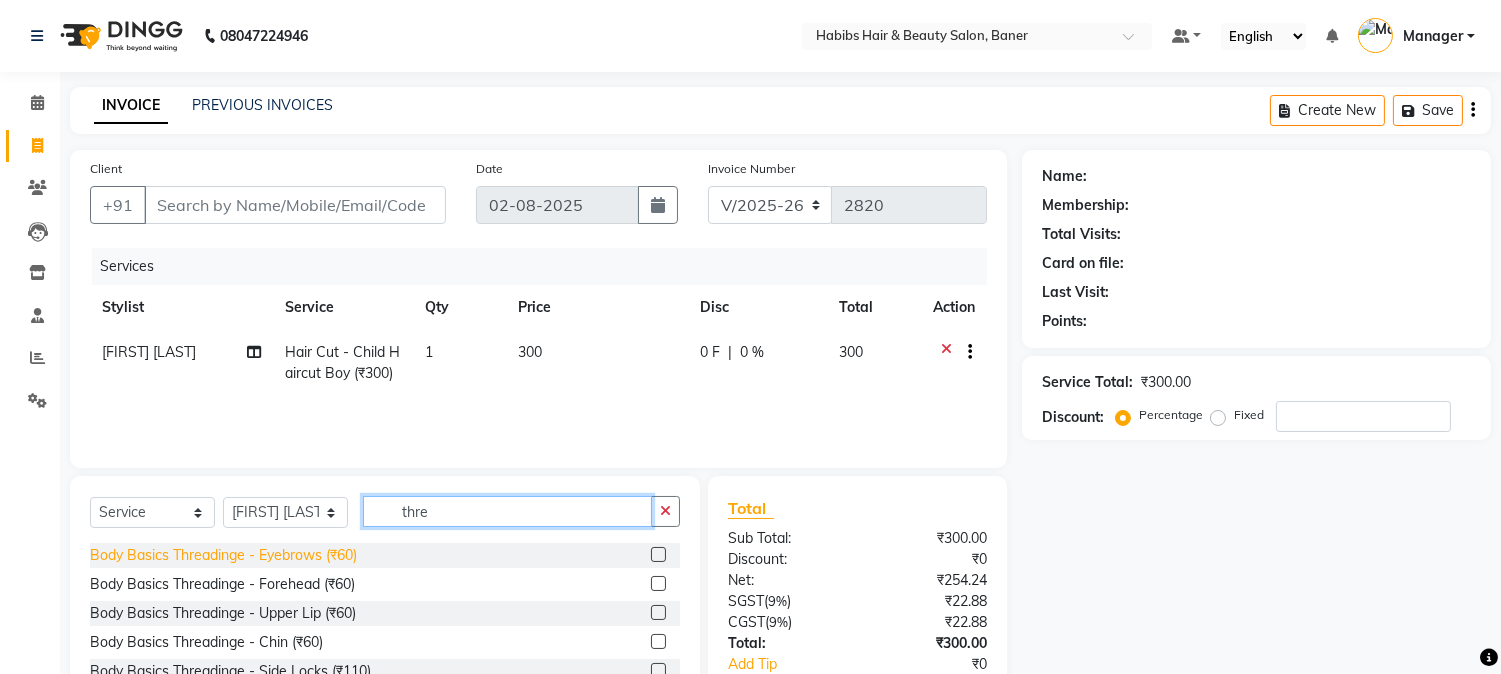 type on "thre" 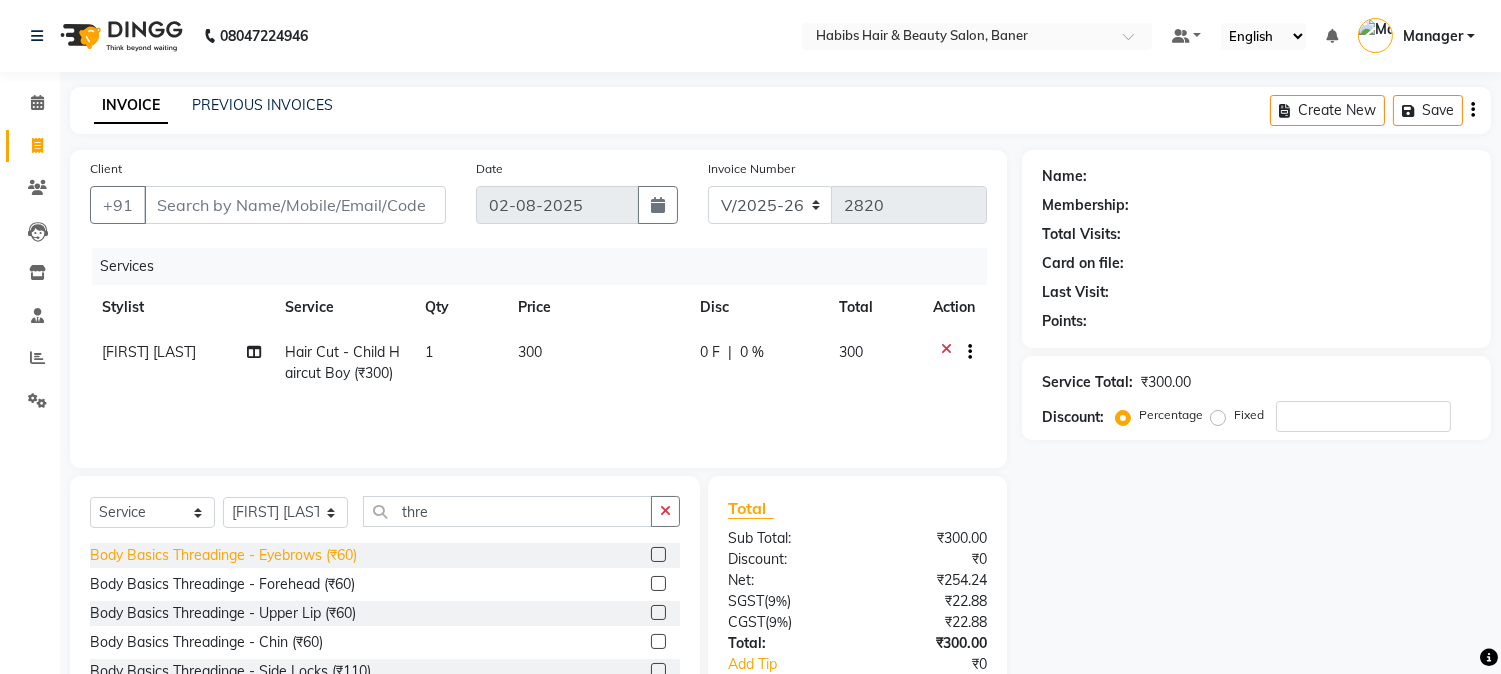 click on "Body Basics Threadinge - Eyebrows (₹60)" 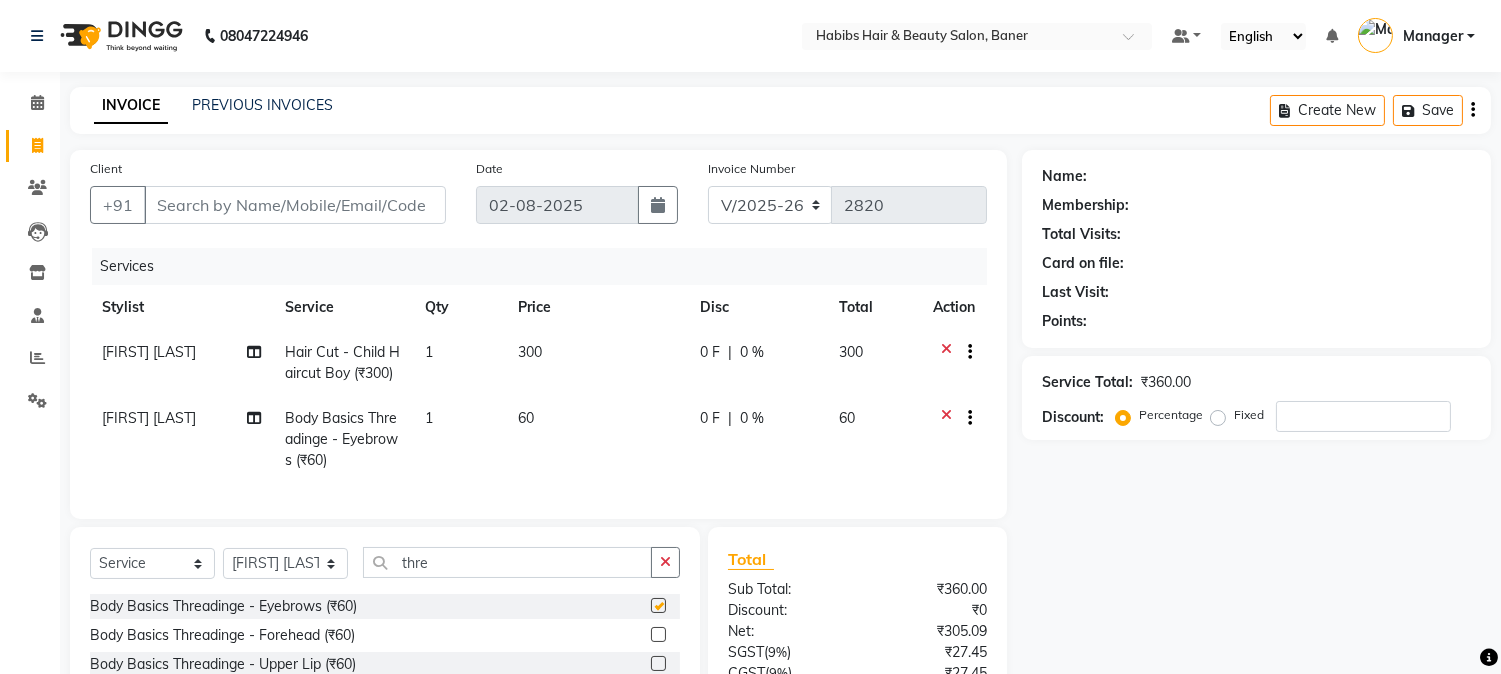 checkbox on "false" 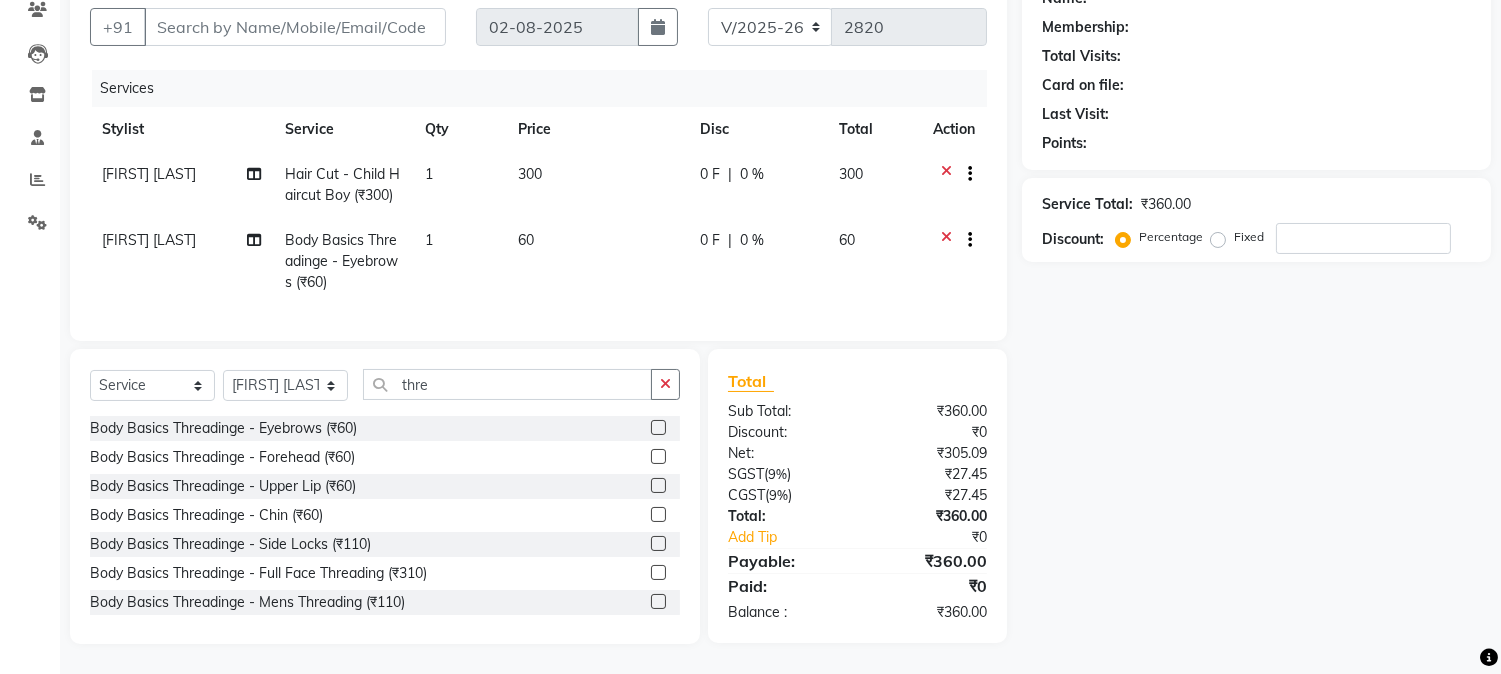 scroll, scrollTop: 194, scrollLeft: 0, axis: vertical 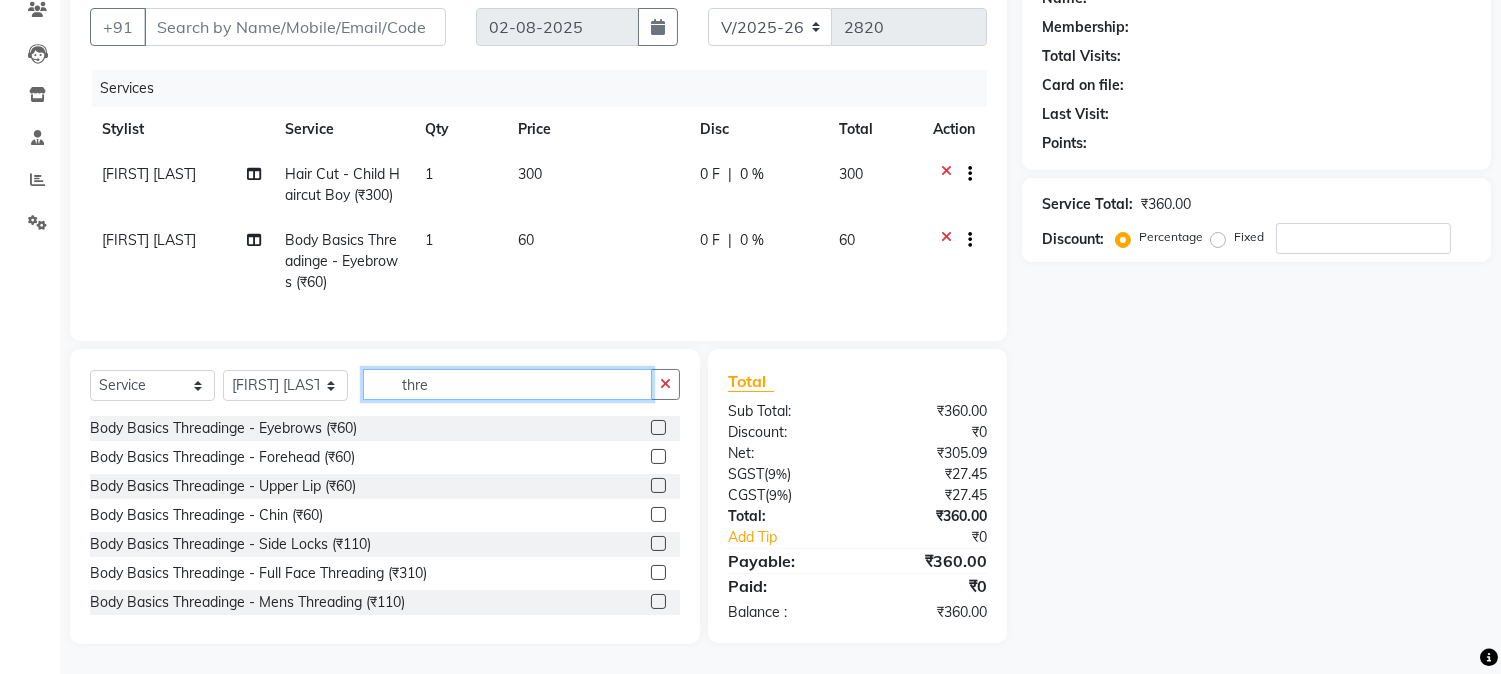 drag, startPoint x: 475, startPoint y: 386, endPoint x: 250, endPoint y: 388, distance: 225.0089 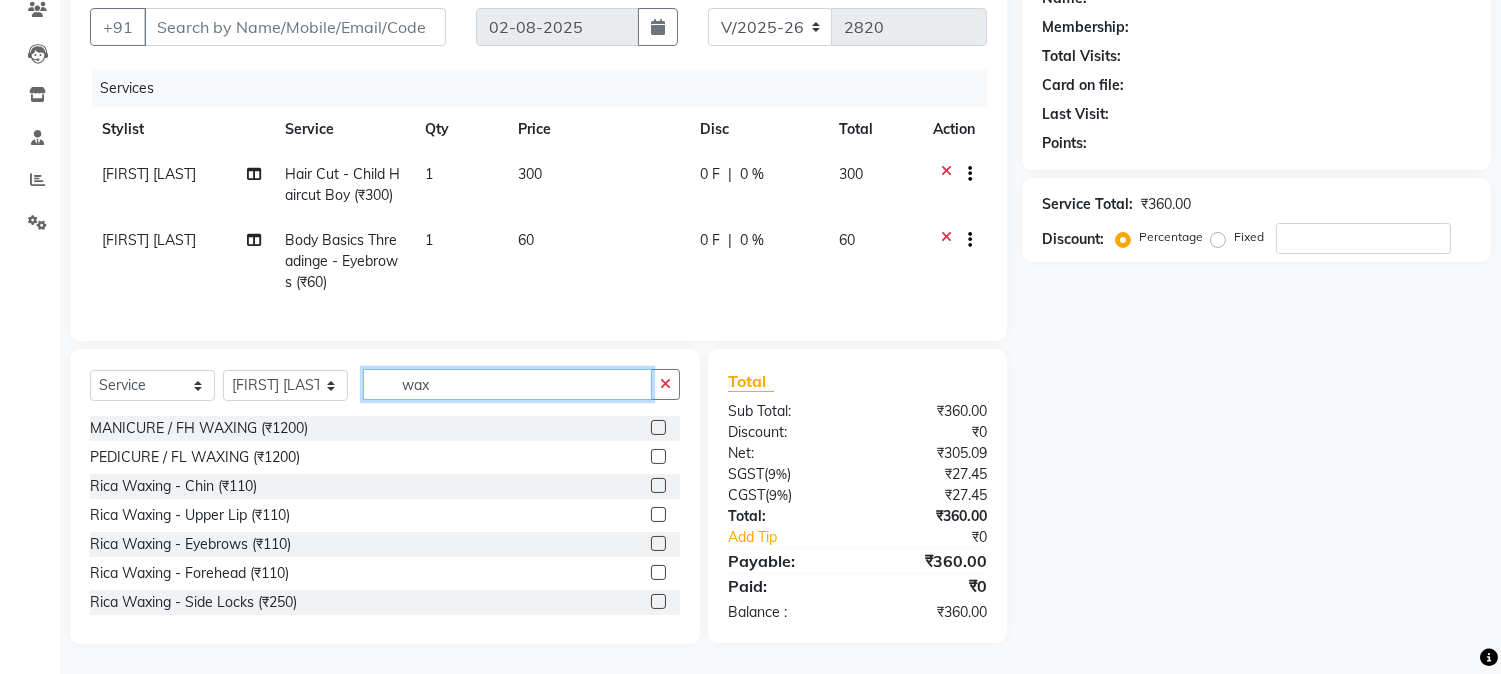 drag, startPoint x: 498, startPoint y: 384, endPoint x: 281, endPoint y: 403, distance: 217.83022 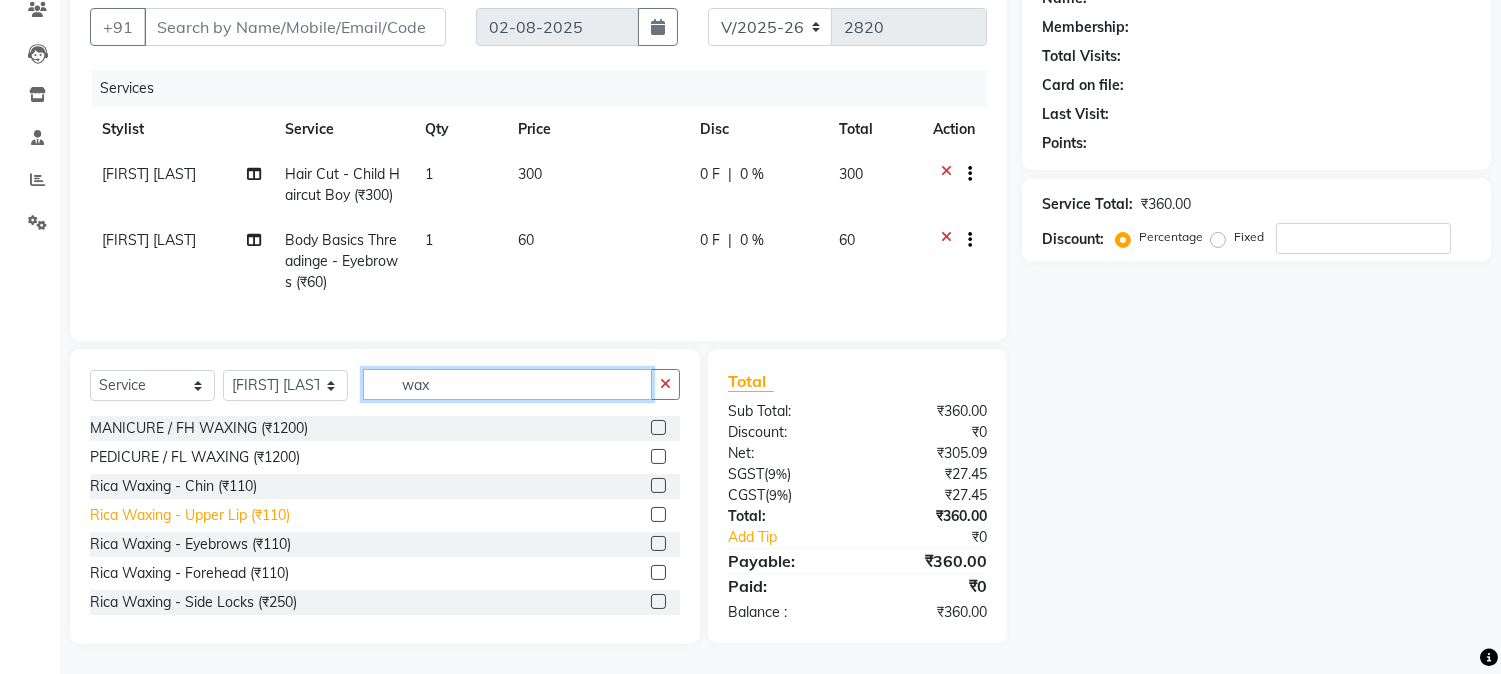 type on "wax" 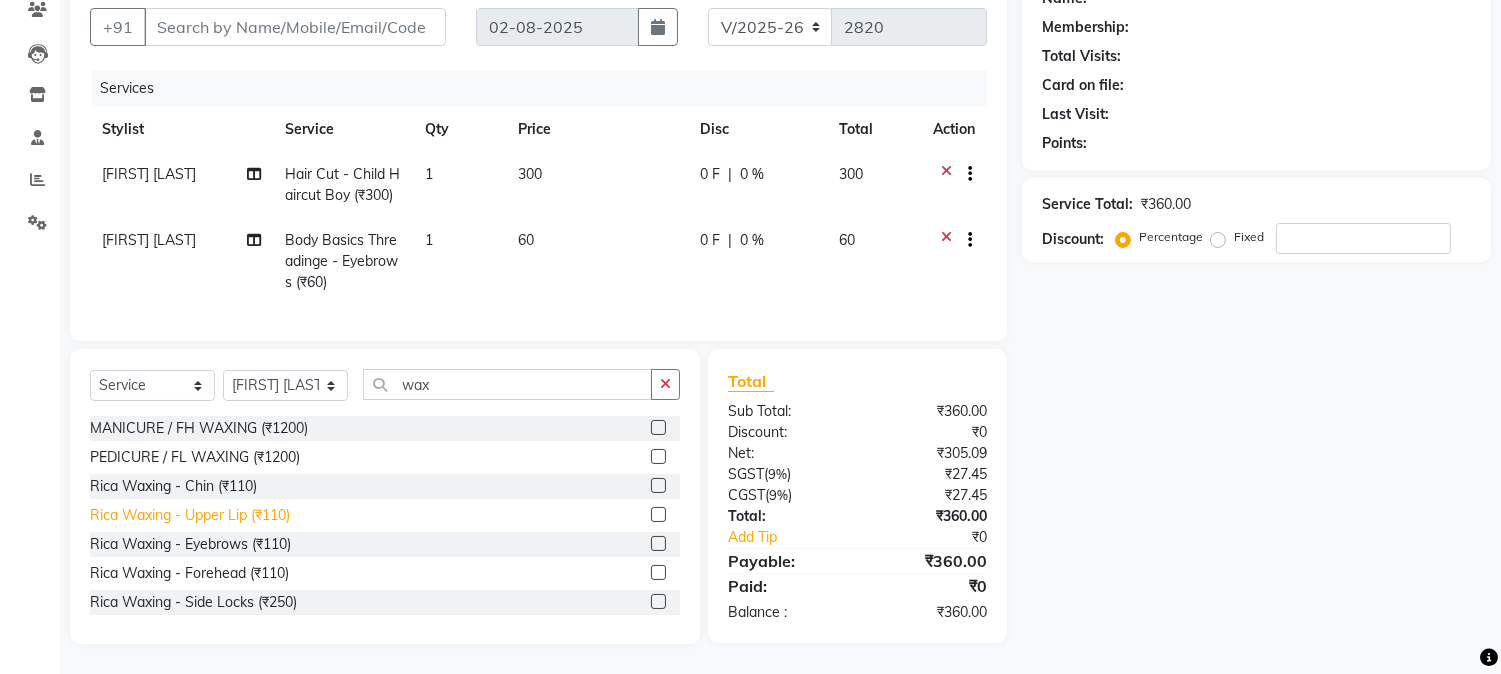 click on "Rica Waxing - Upper Lip (₹110)" 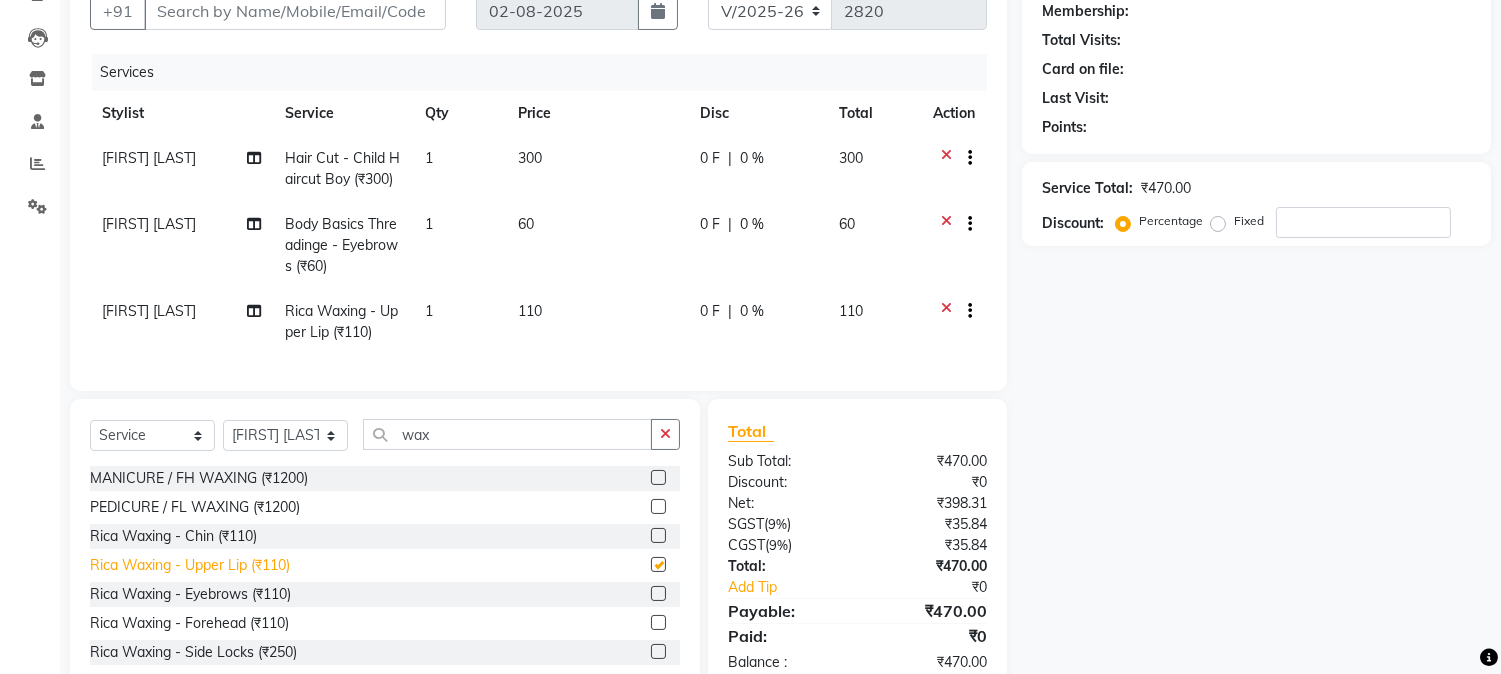 checkbox on "false" 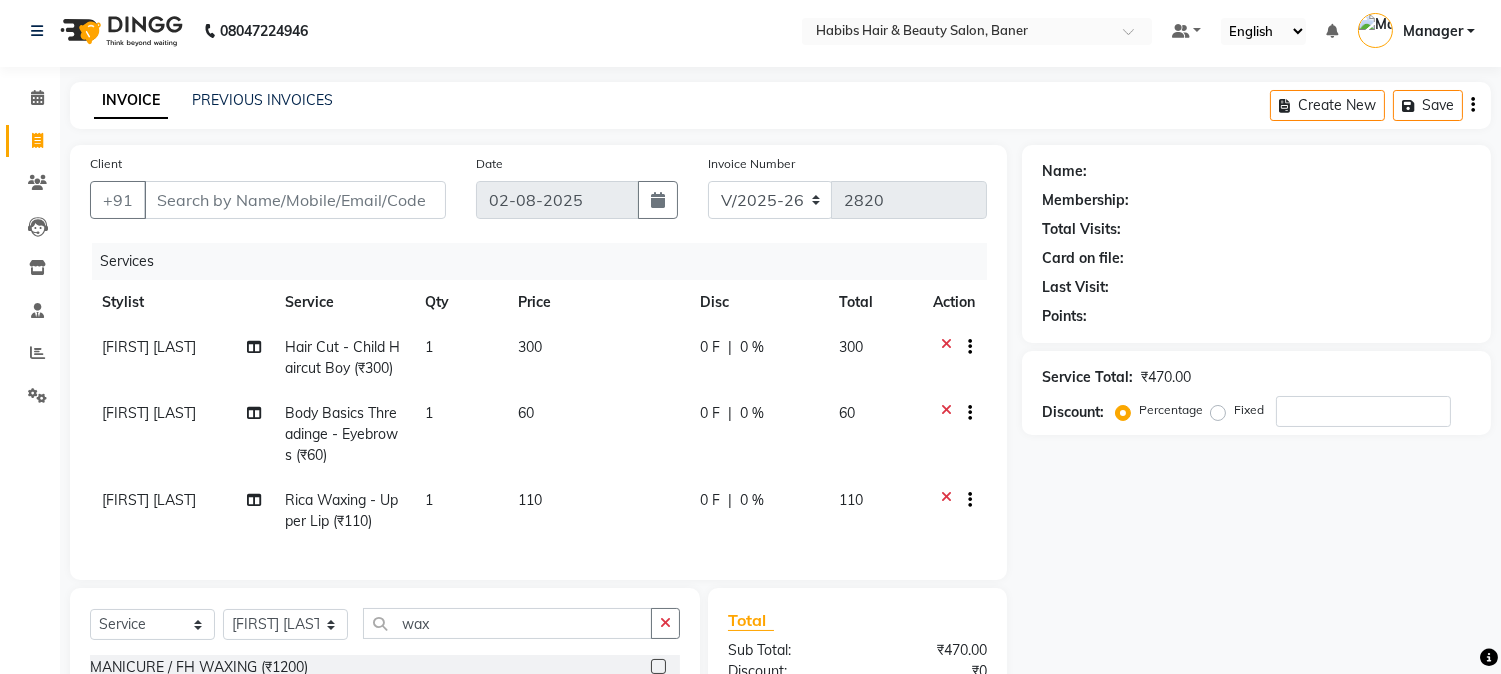 scroll, scrollTop: 0, scrollLeft: 0, axis: both 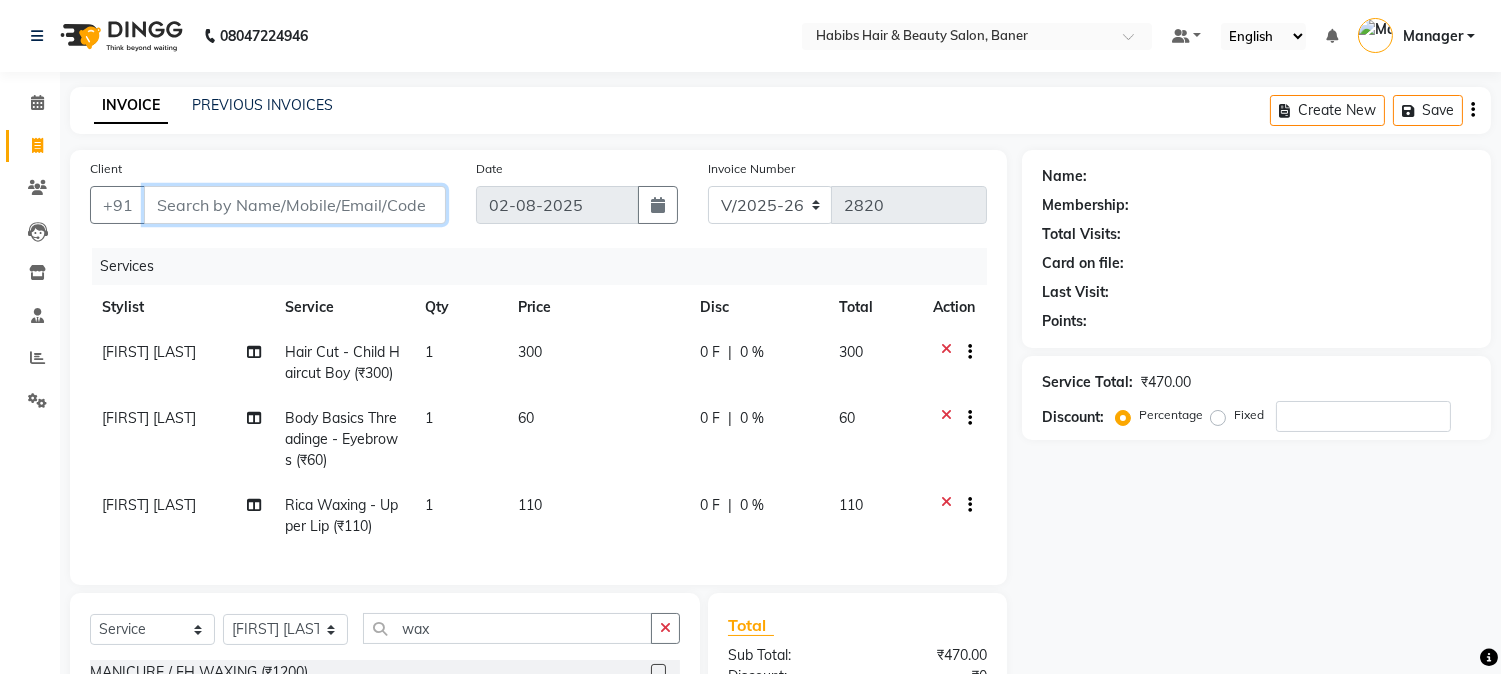 click on "Client" at bounding box center [295, 205] 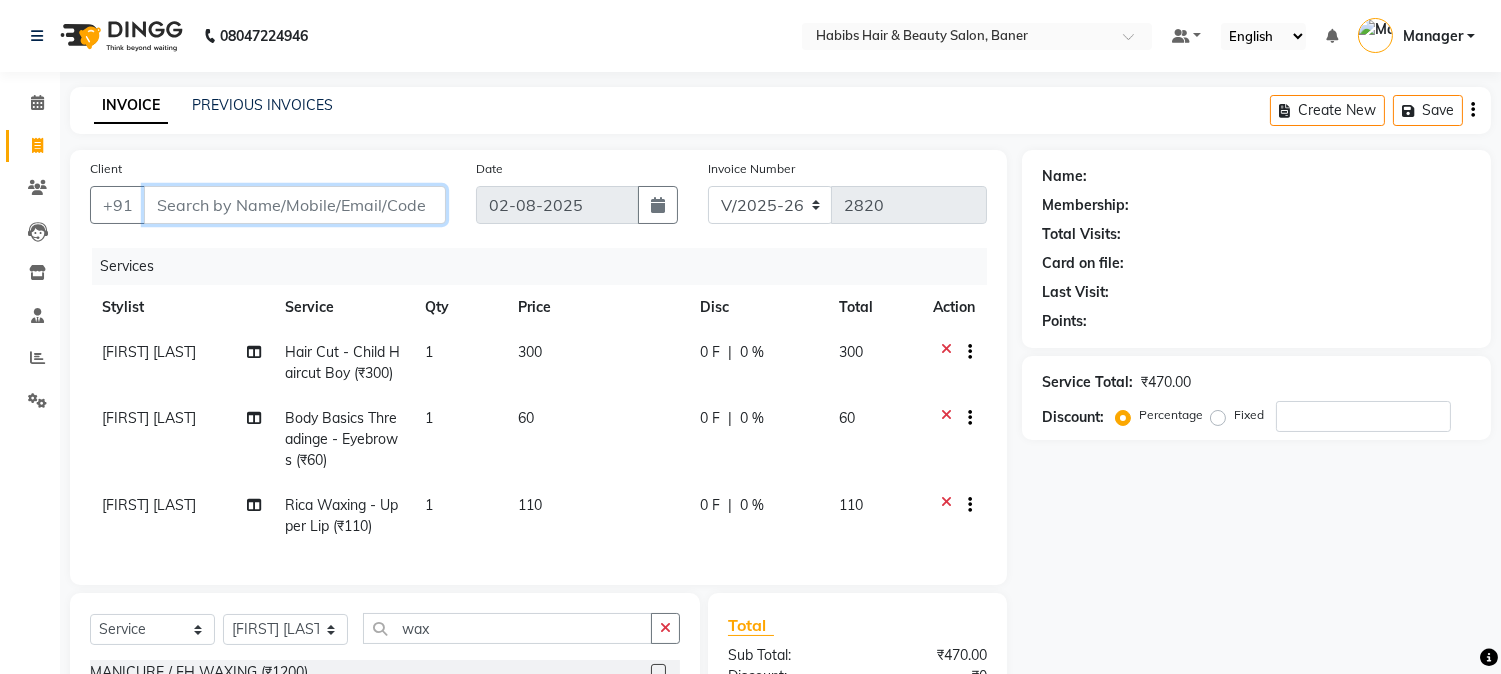 type on "9" 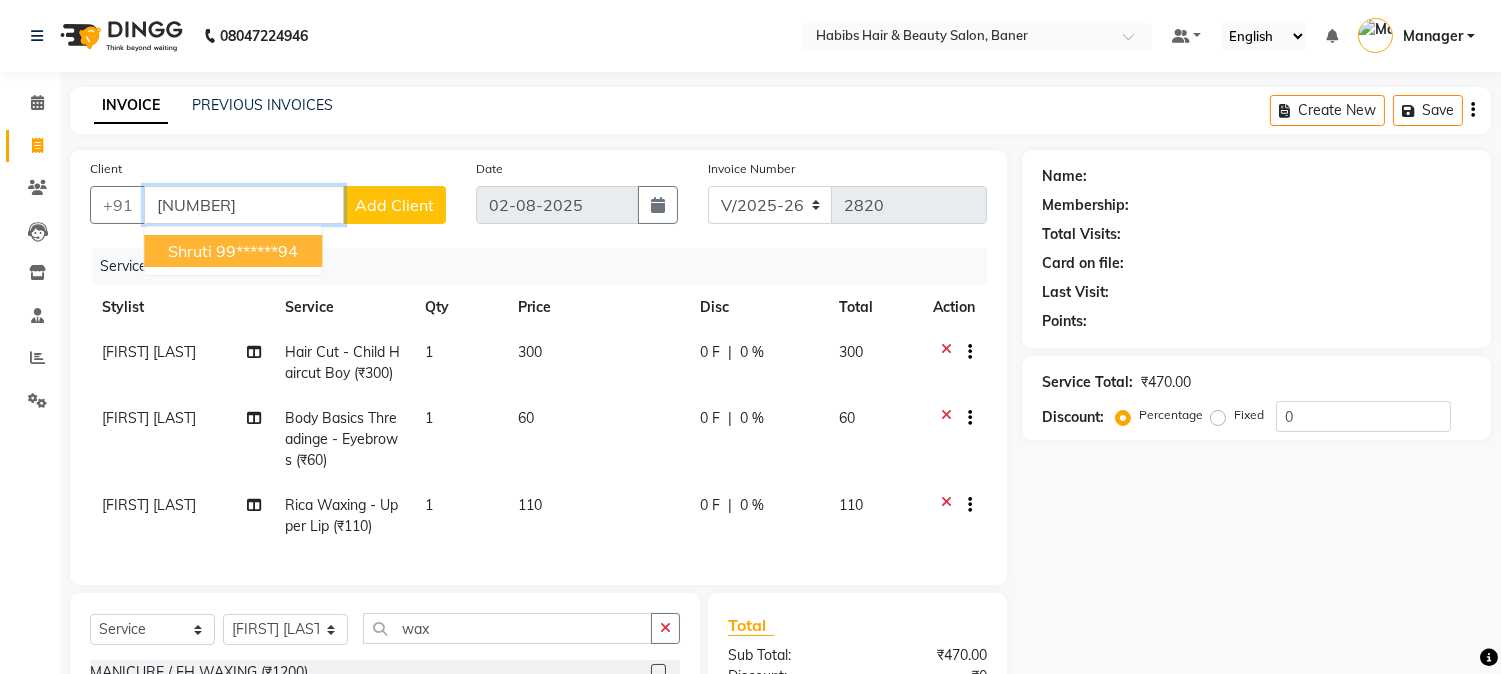 click on "99******94" at bounding box center (257, 251) 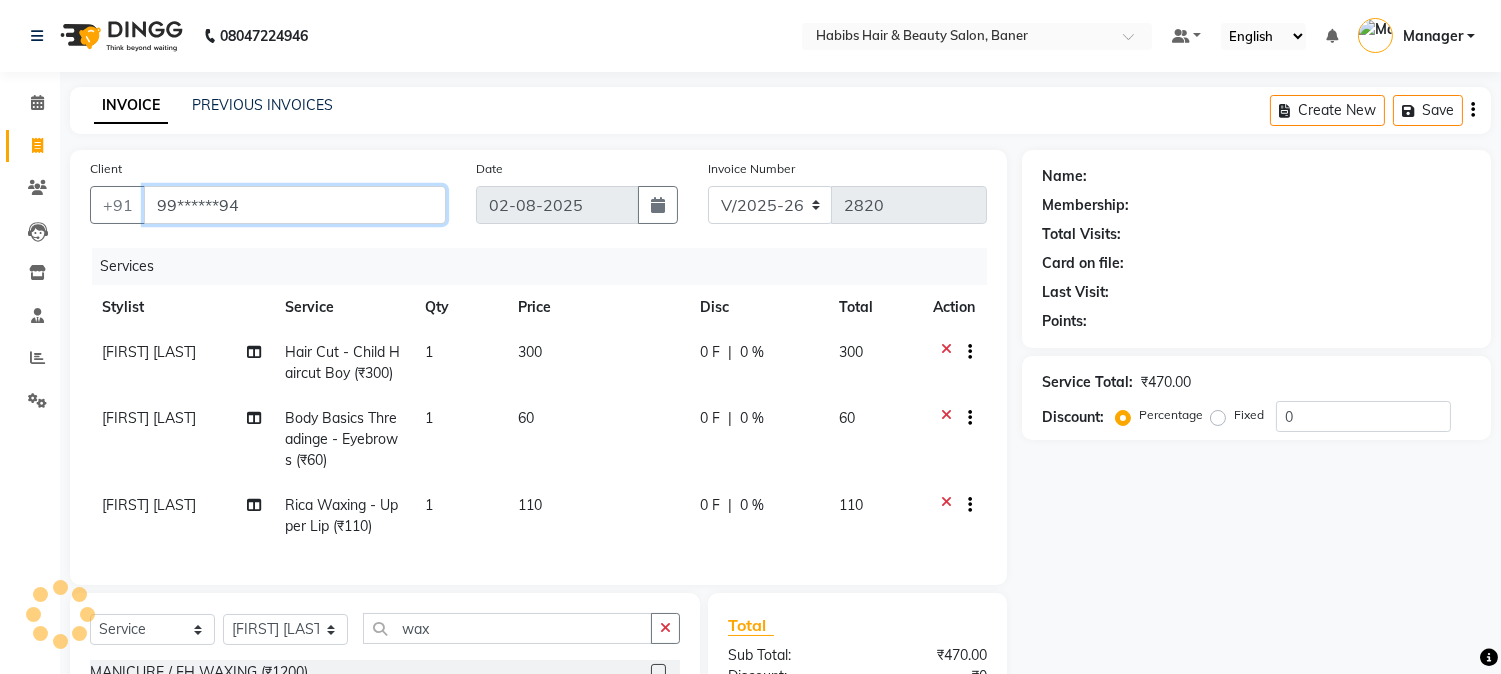 type on "99******94" 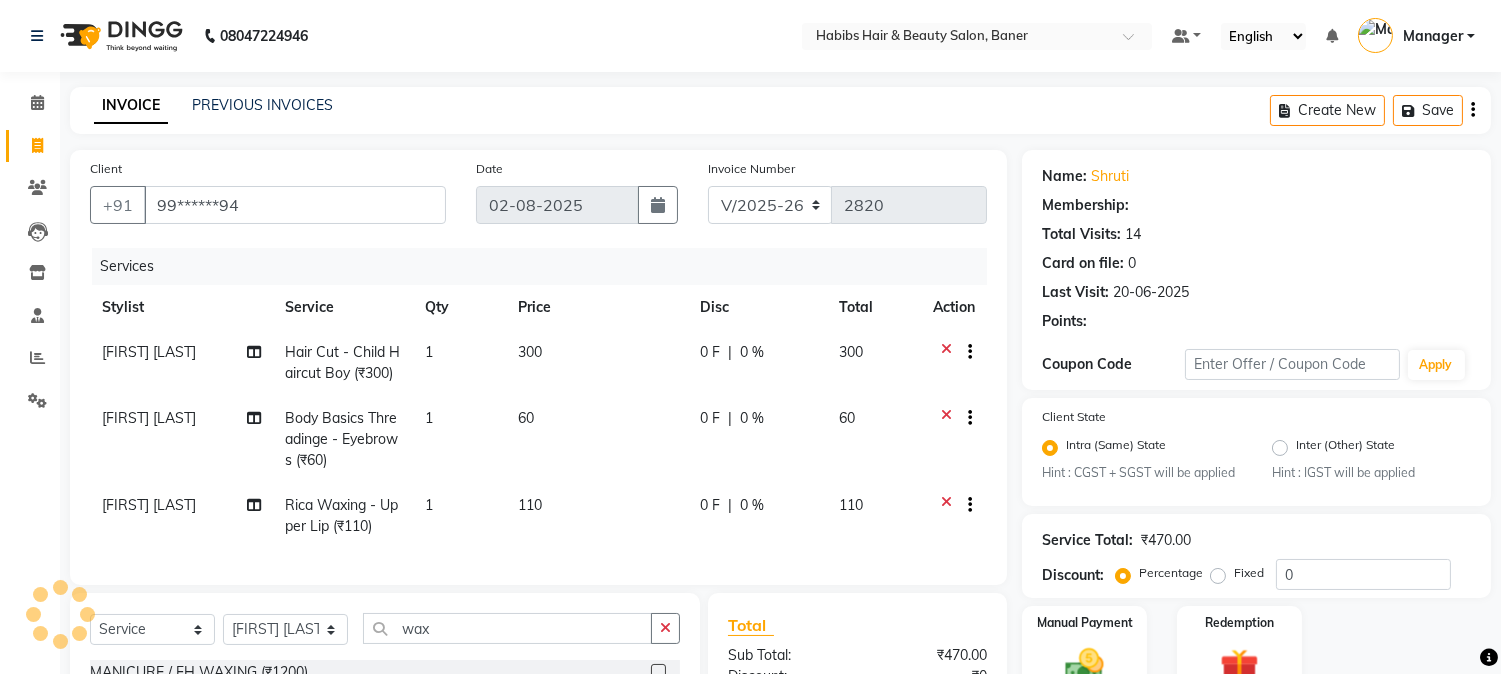 select on "2: Object" 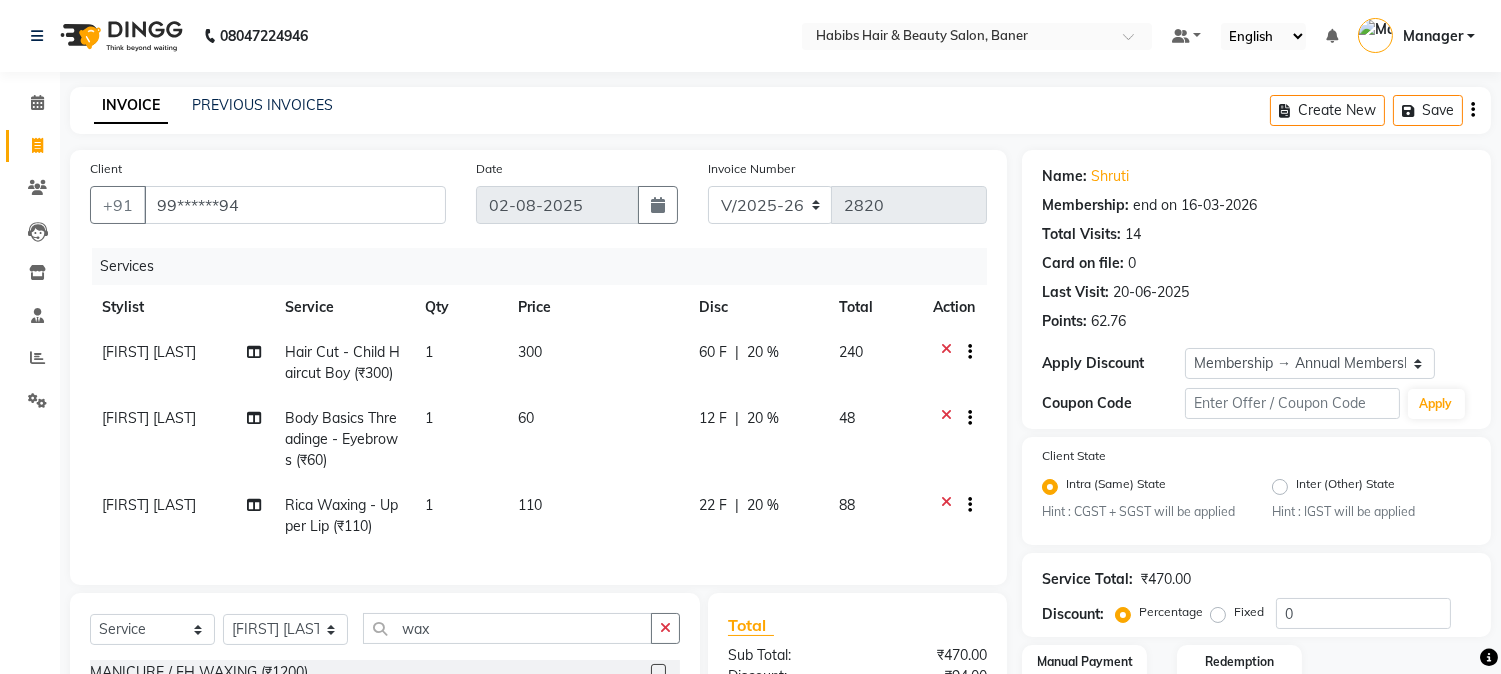 type on "20" 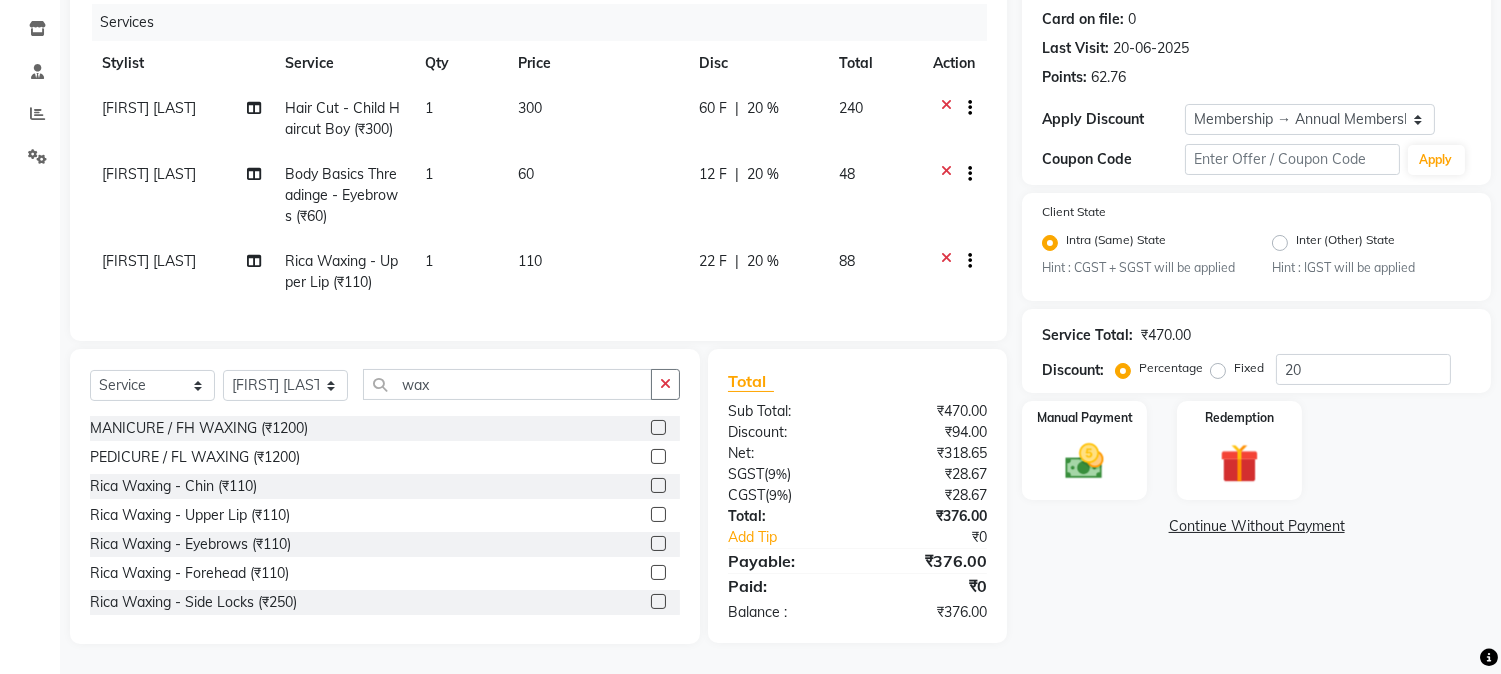 scroll, scrollTop: 260, scrollLeft: 0, axis: vertical 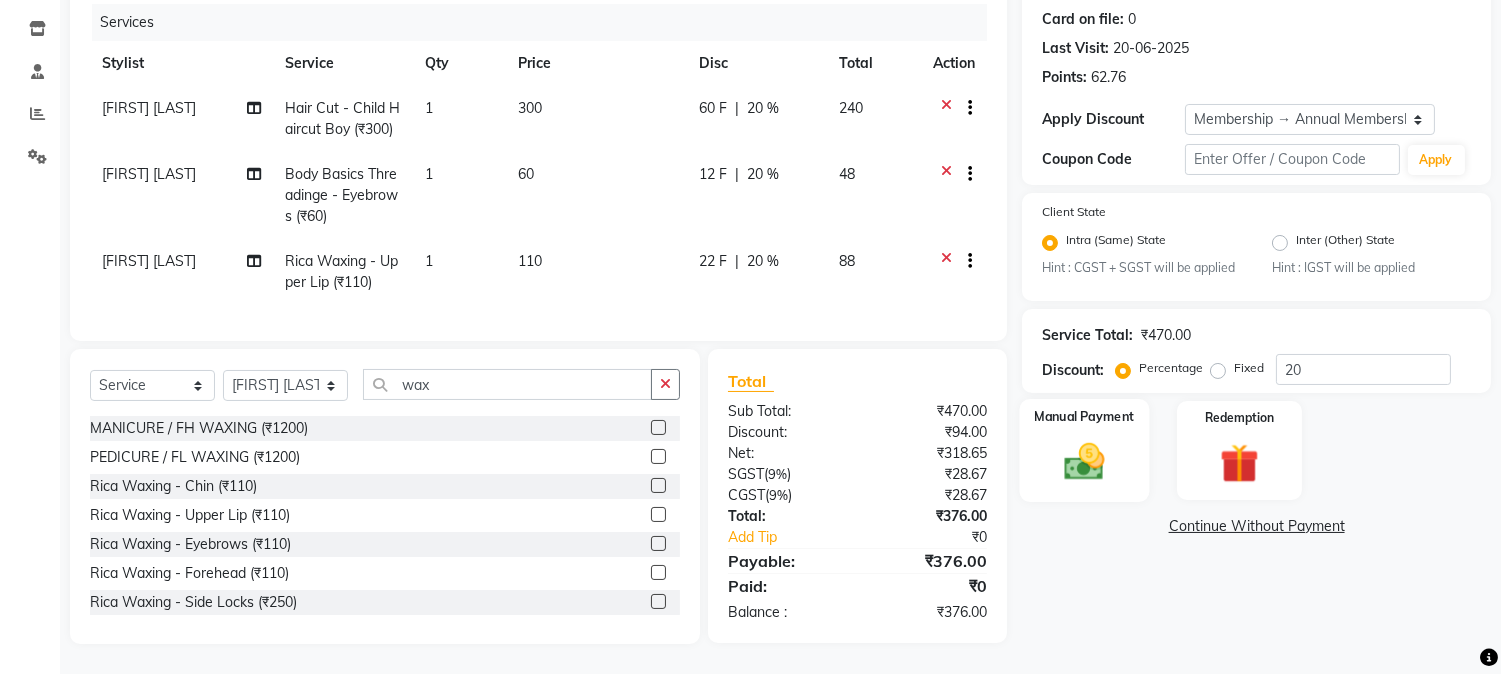 click 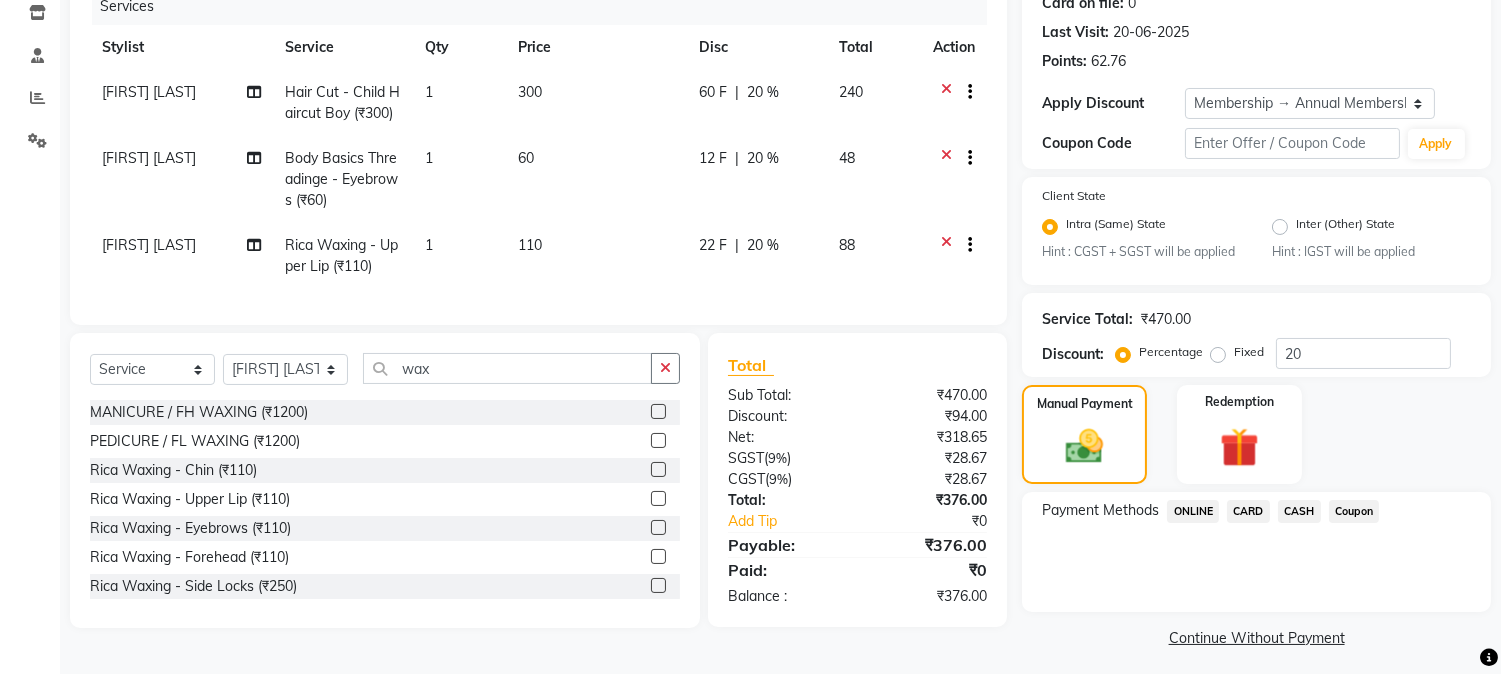 click on "ONLINE" 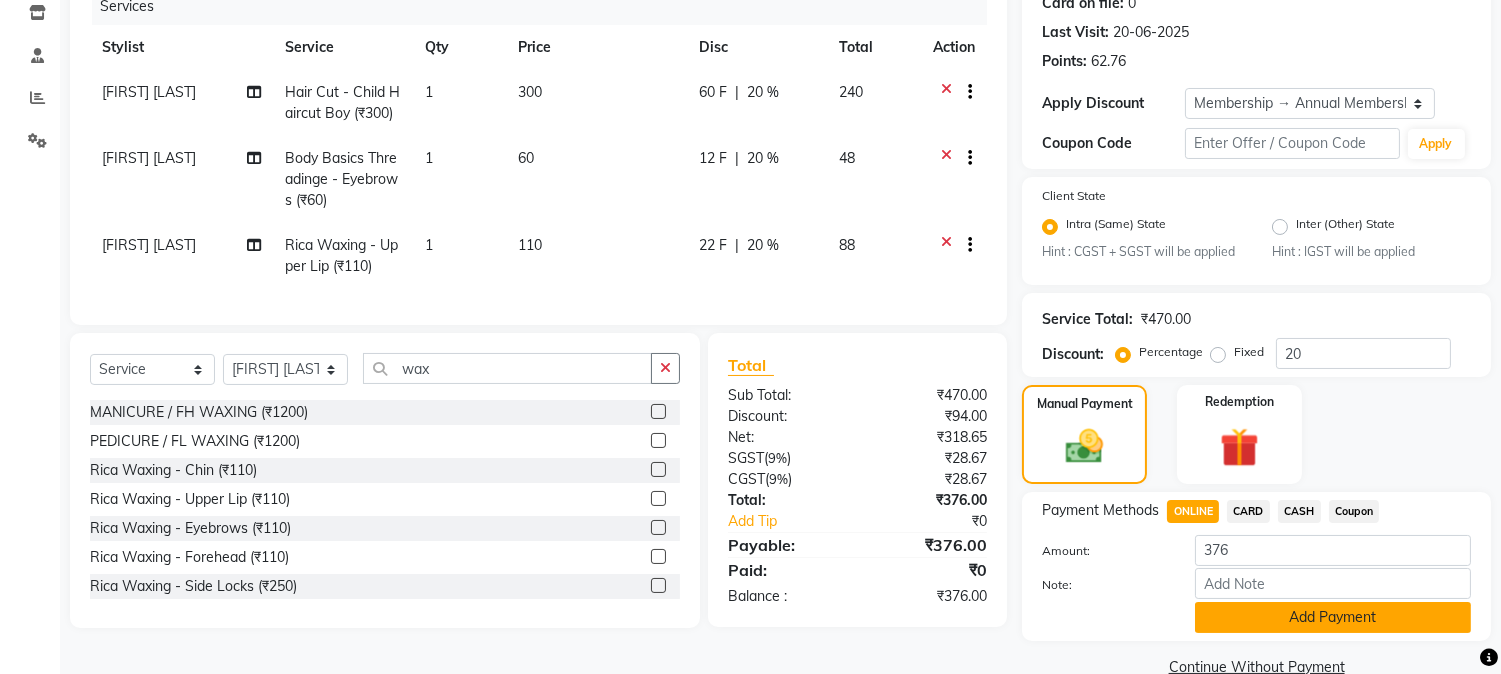 click on "Add Payment" 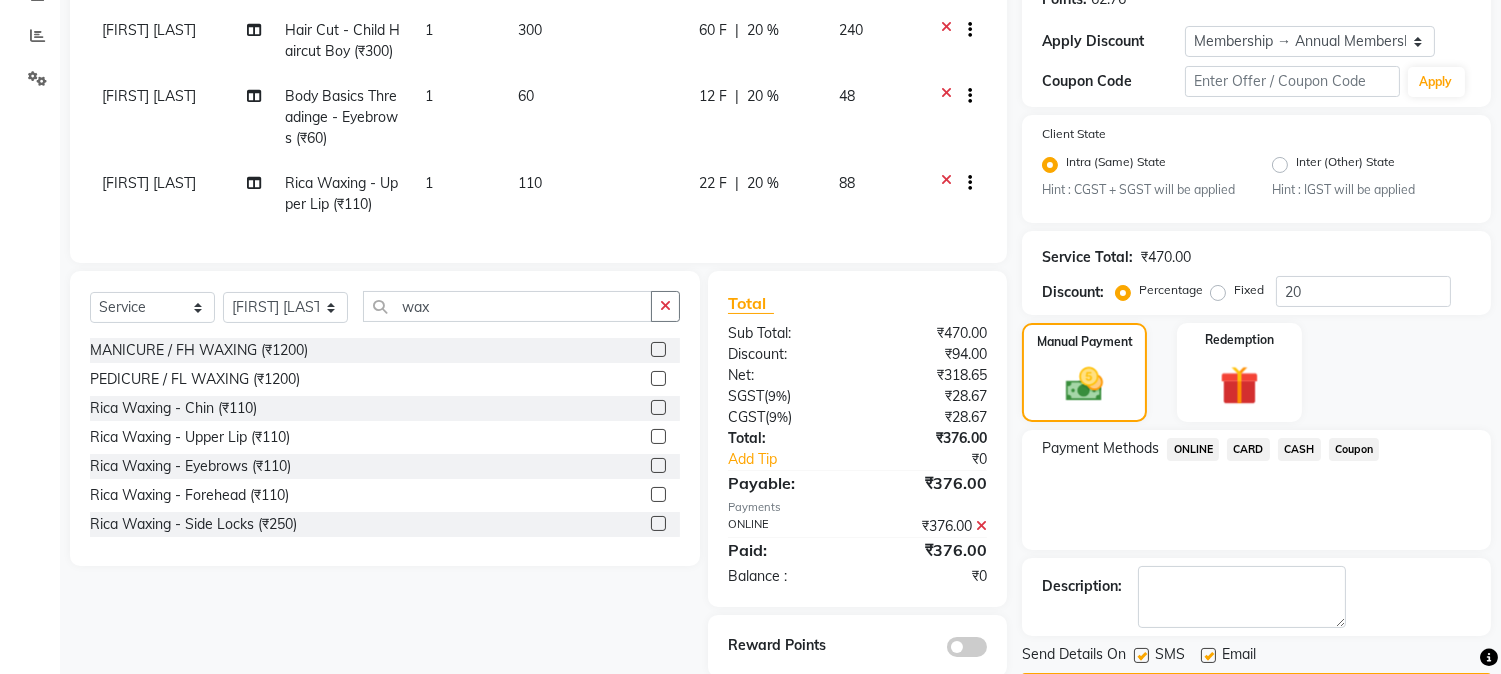 scroll, scrollTop: 382, scrollLeft: 0, axis: vertical 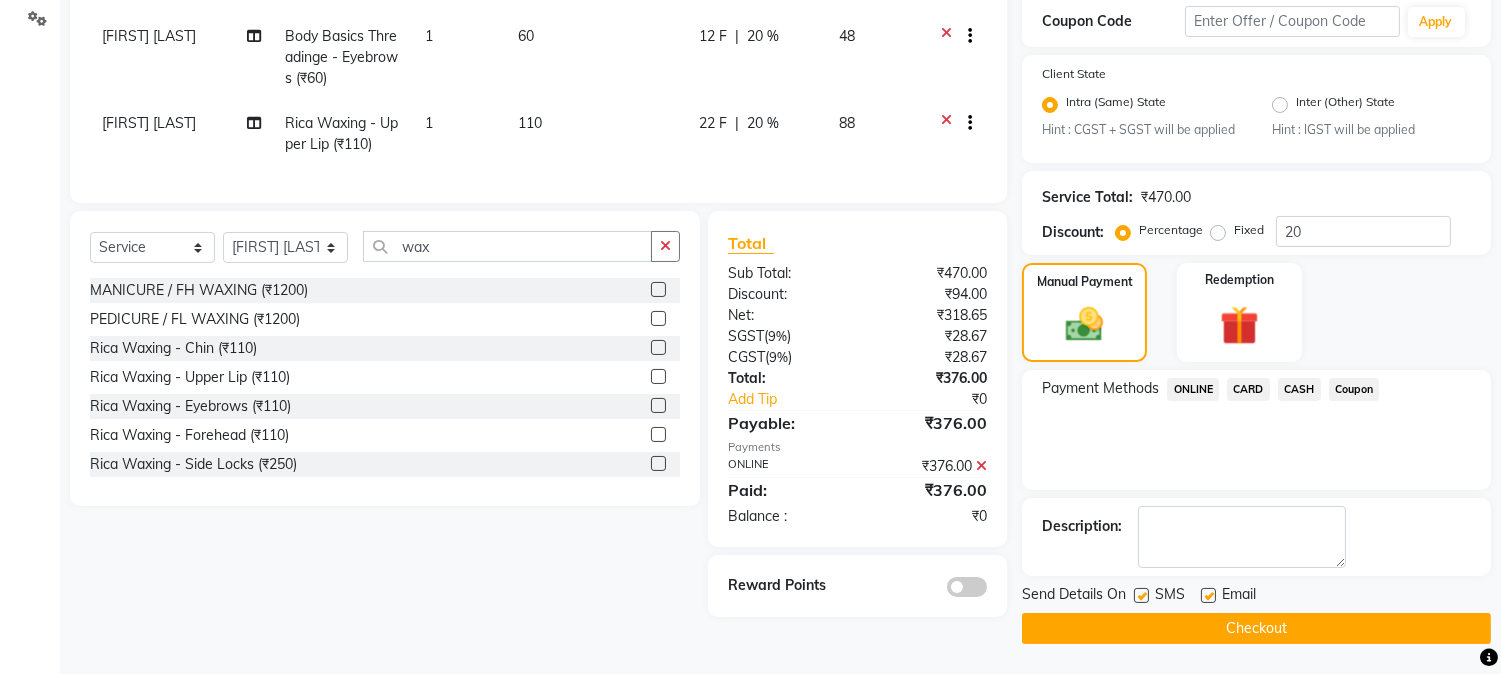 click on "Checkout" 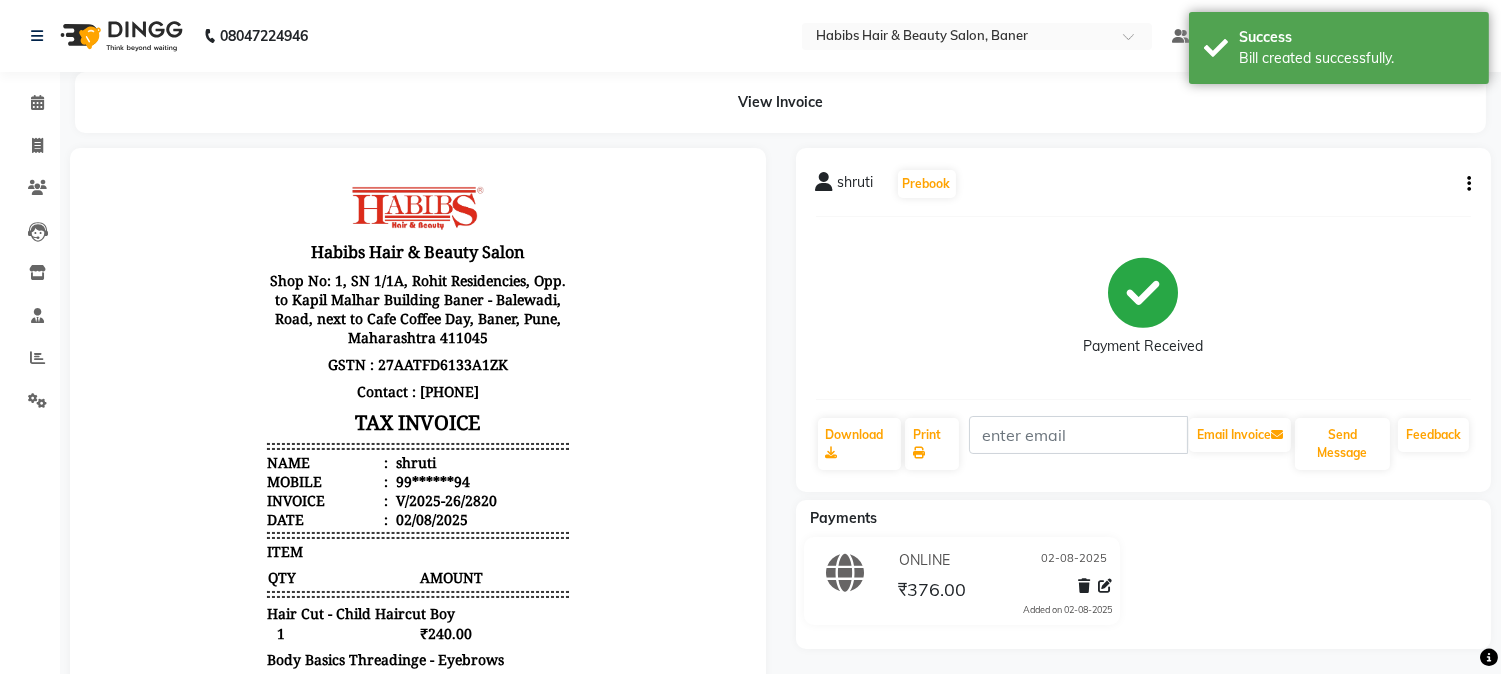 scroll, scrollTop: 0, scrollLeft: 0, axis: both 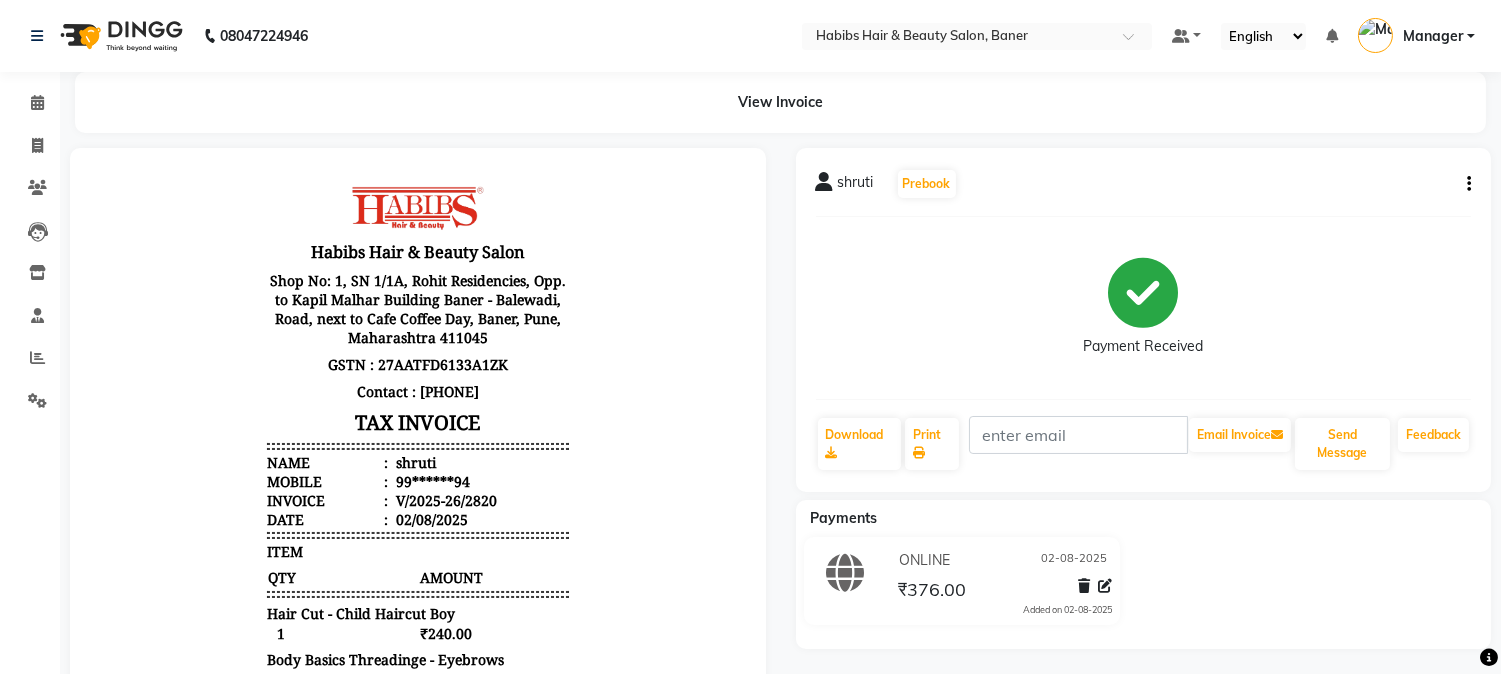 click on "shruti   Prebook" 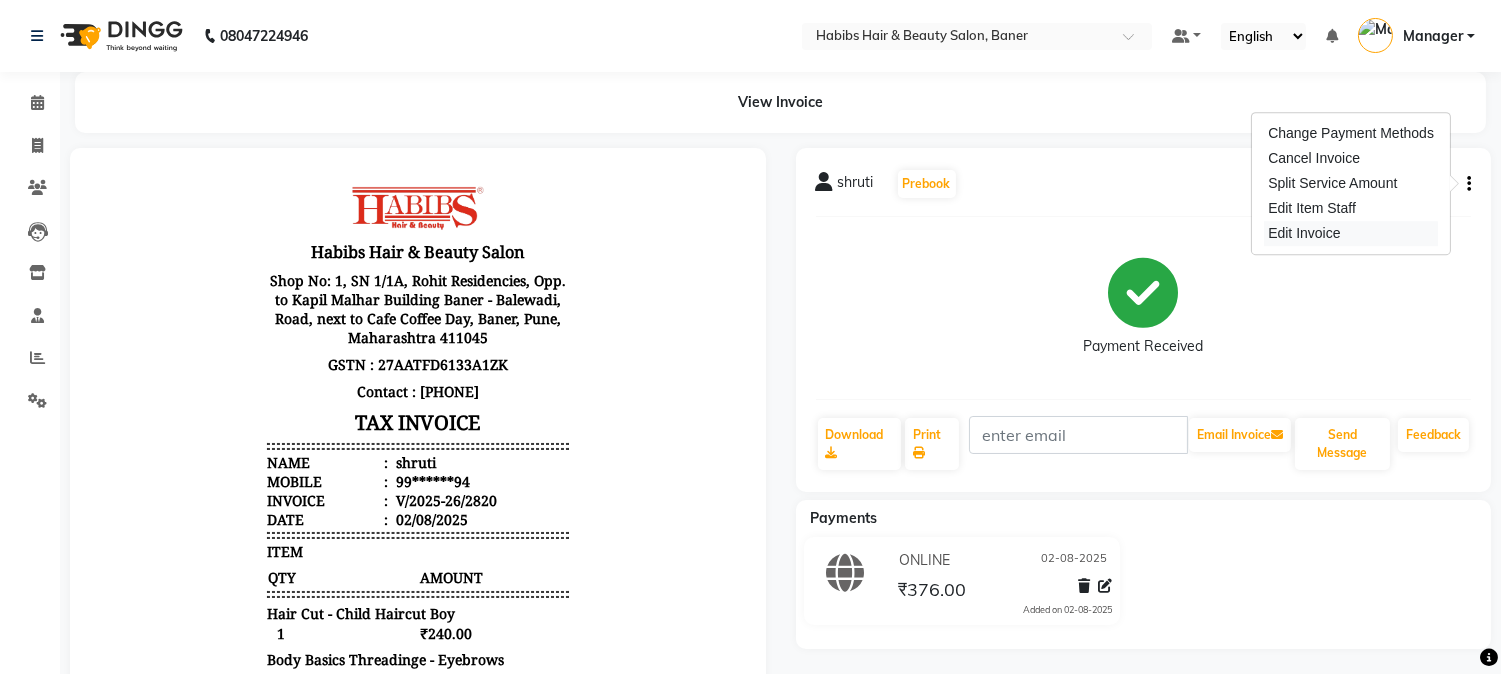 click on "Edit Invoice" at bounding box center (1351, 233) 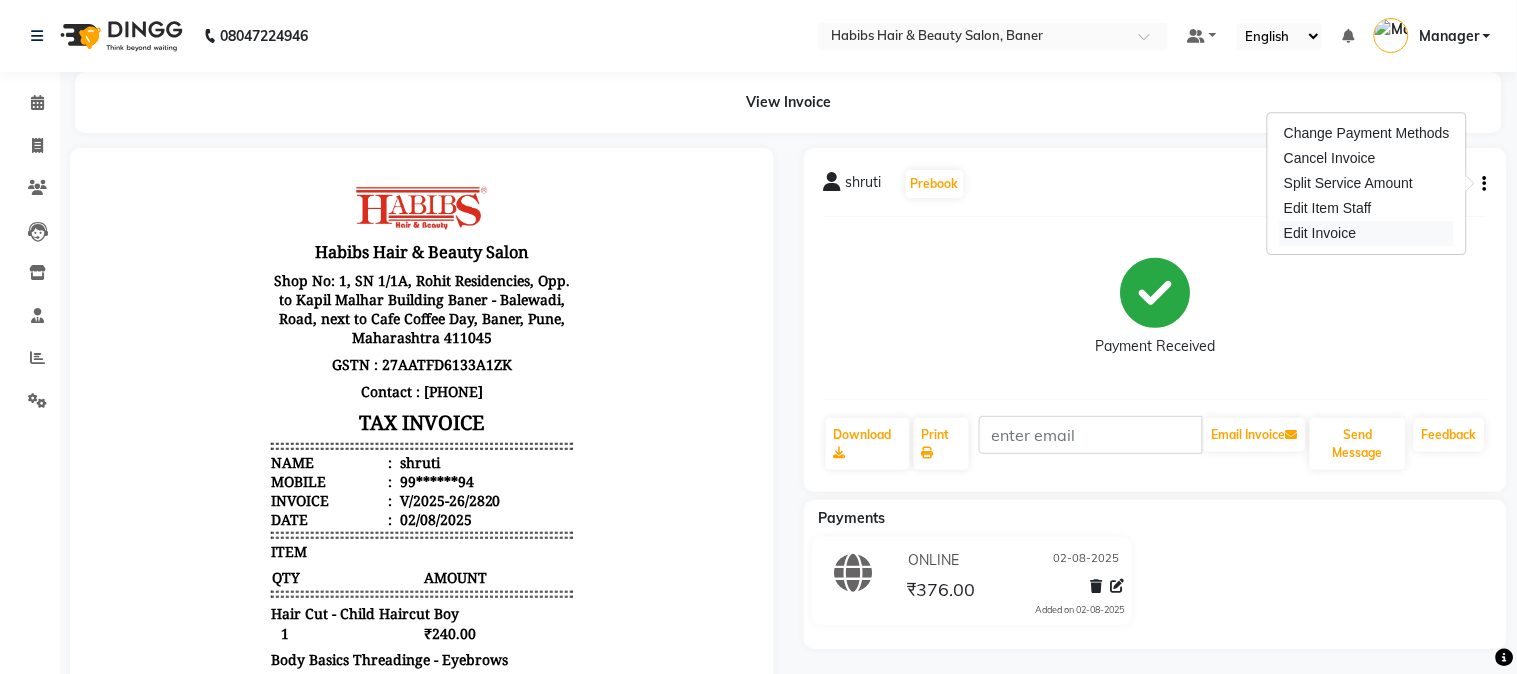 select on "service" 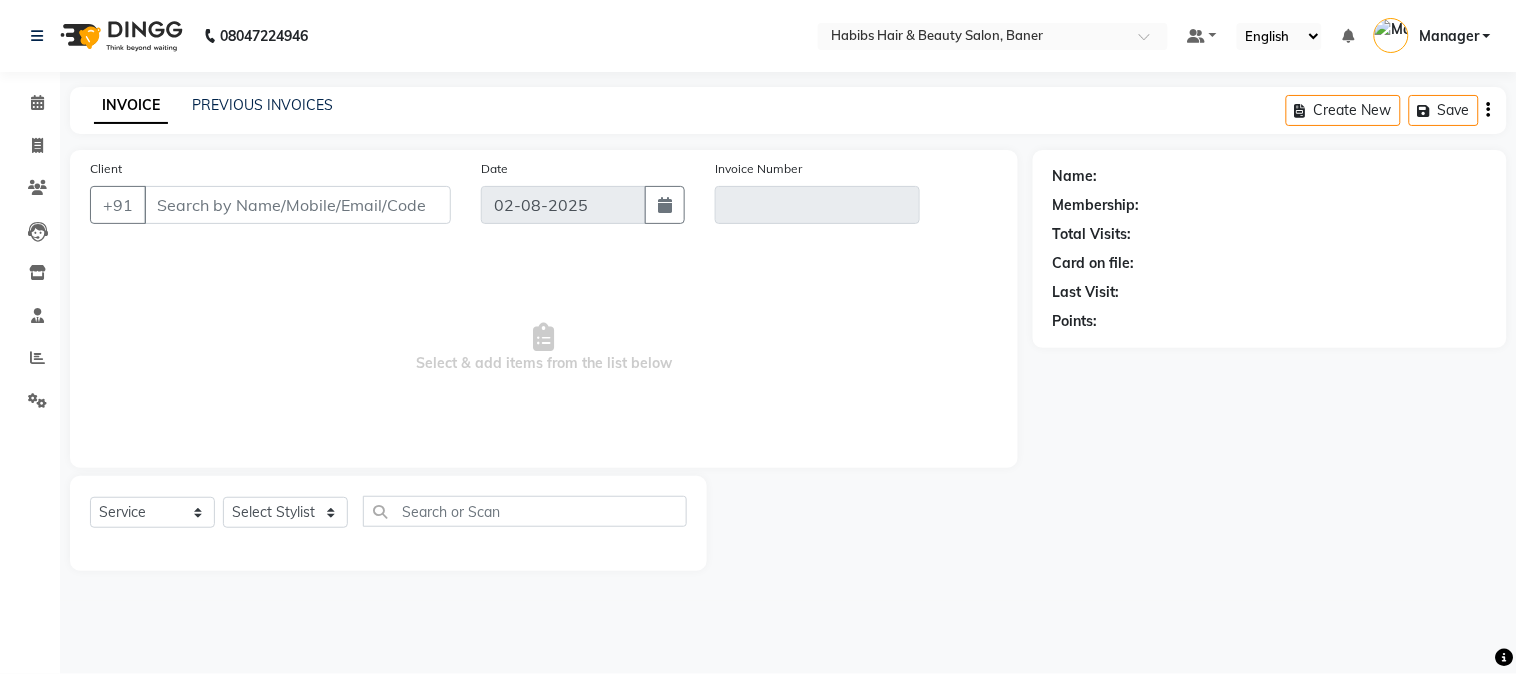 type on "99******94" 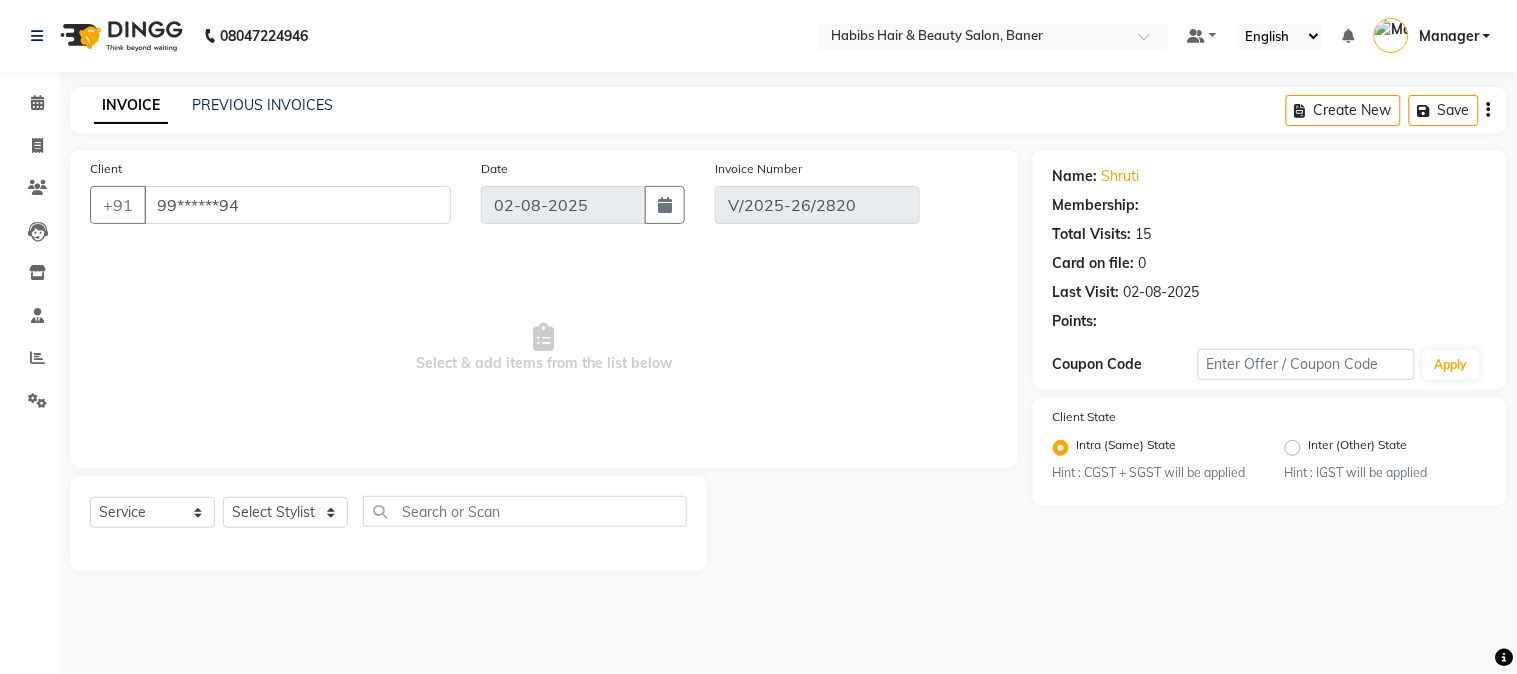 select on "select" 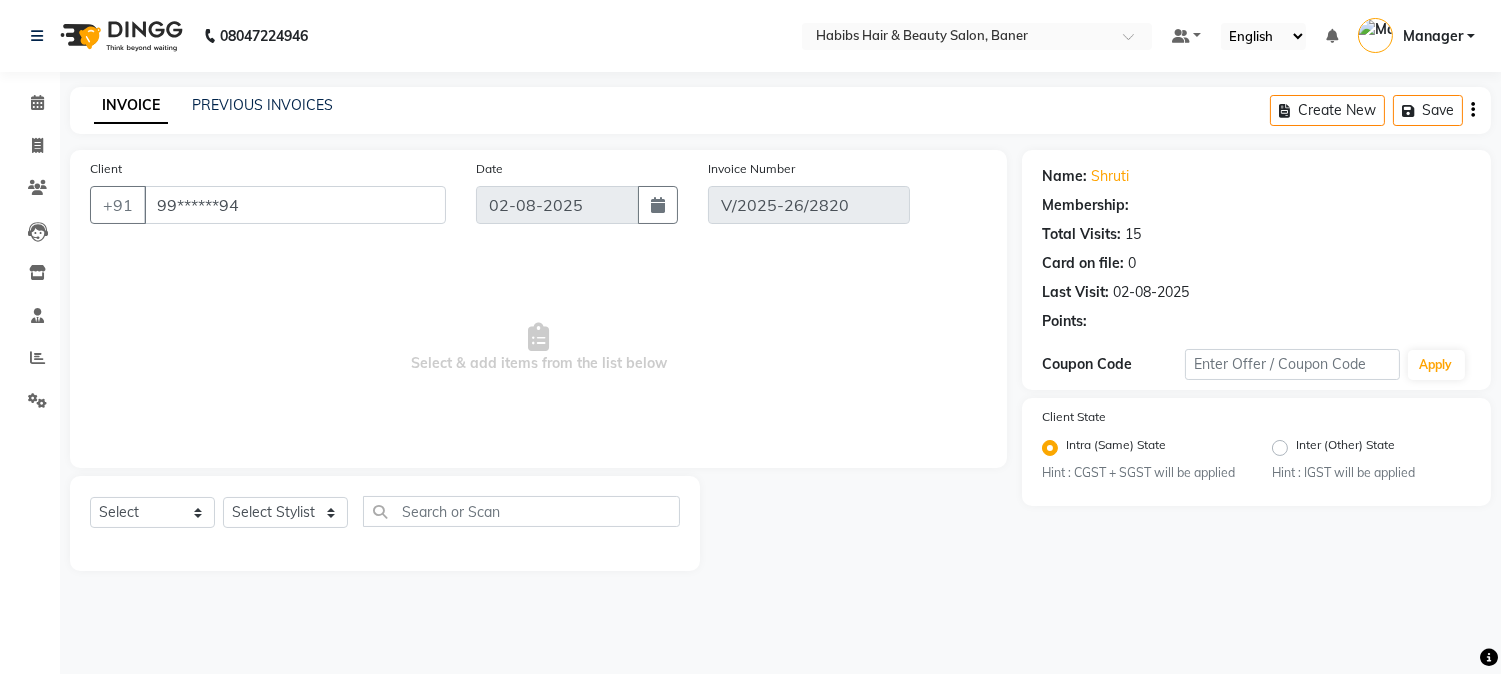 select on "2: Object" 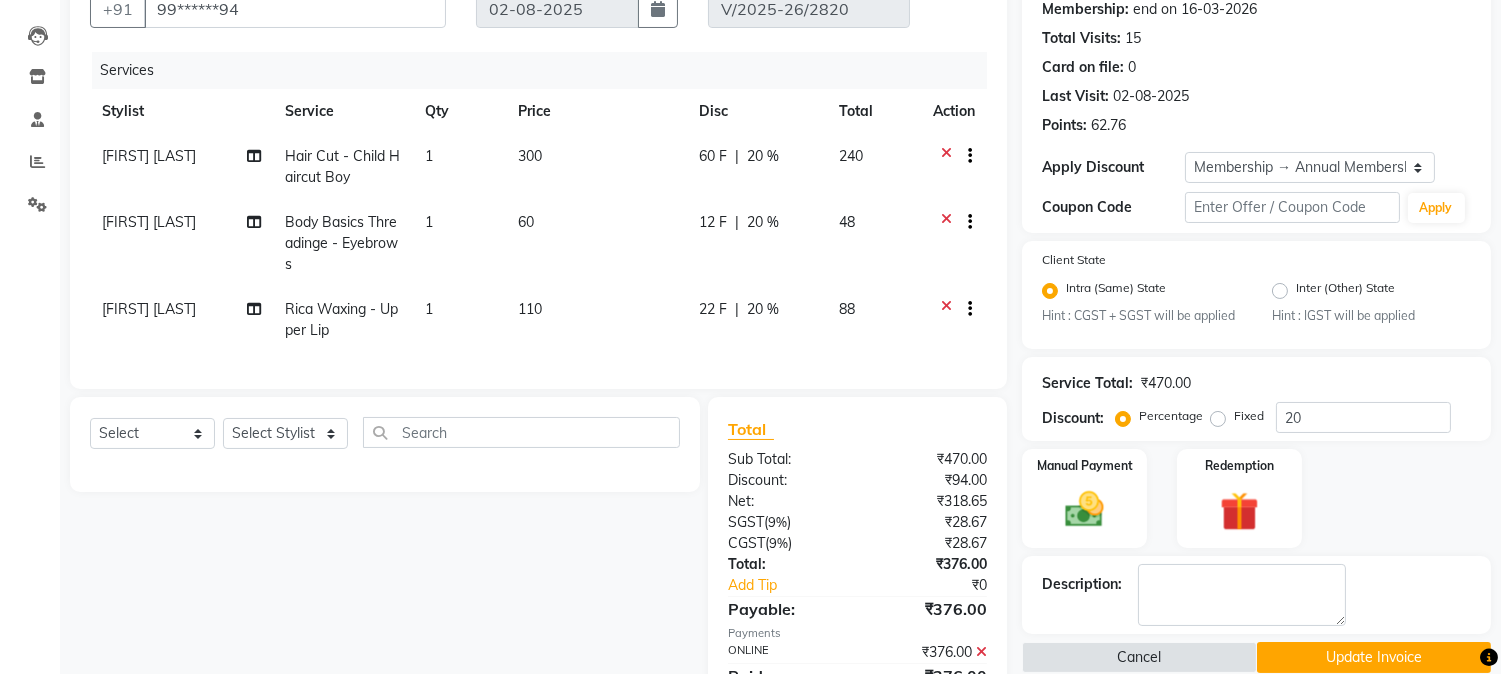 scroll, scrollTop: 371, scrollLeft: 0, axis: vertical 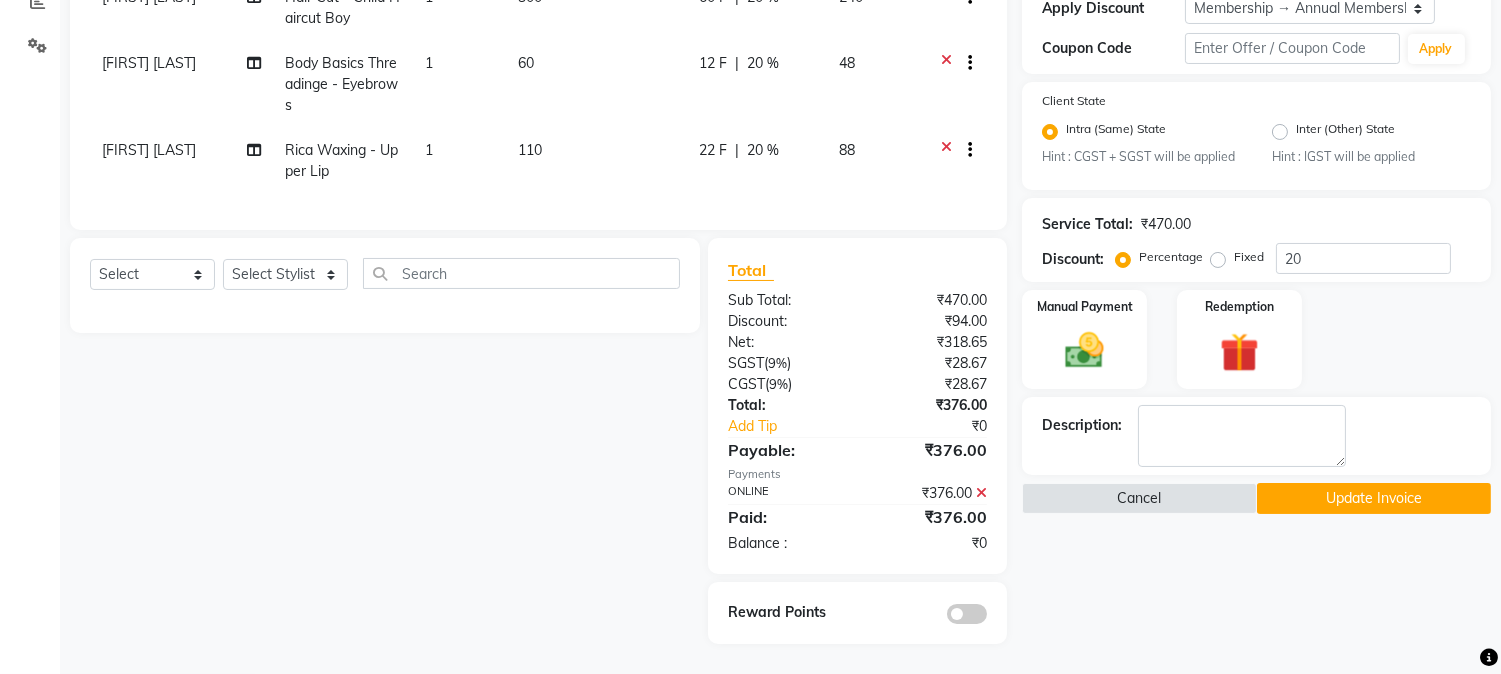 click 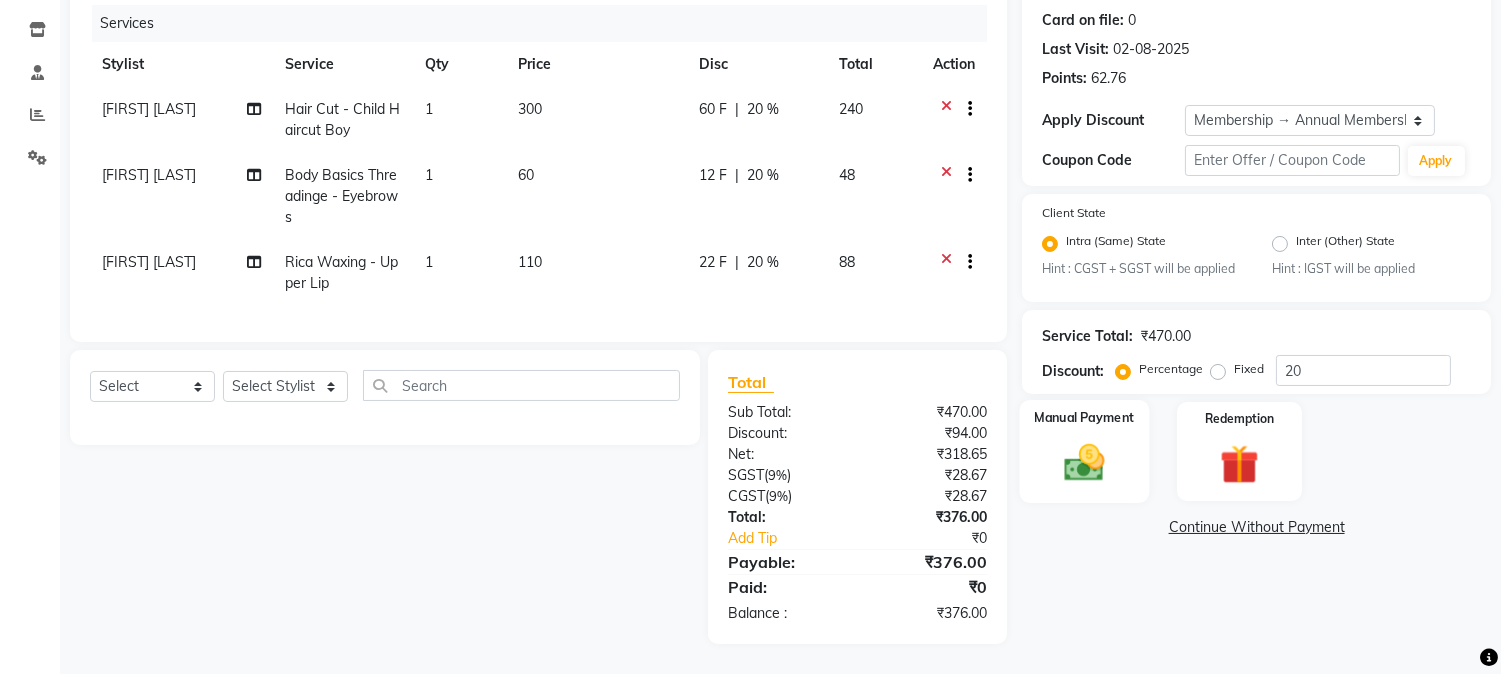 drag, startPoint x: 1082, startPoint y: 445, endPoint x: 1096, endPoint y: 445, distance: 14 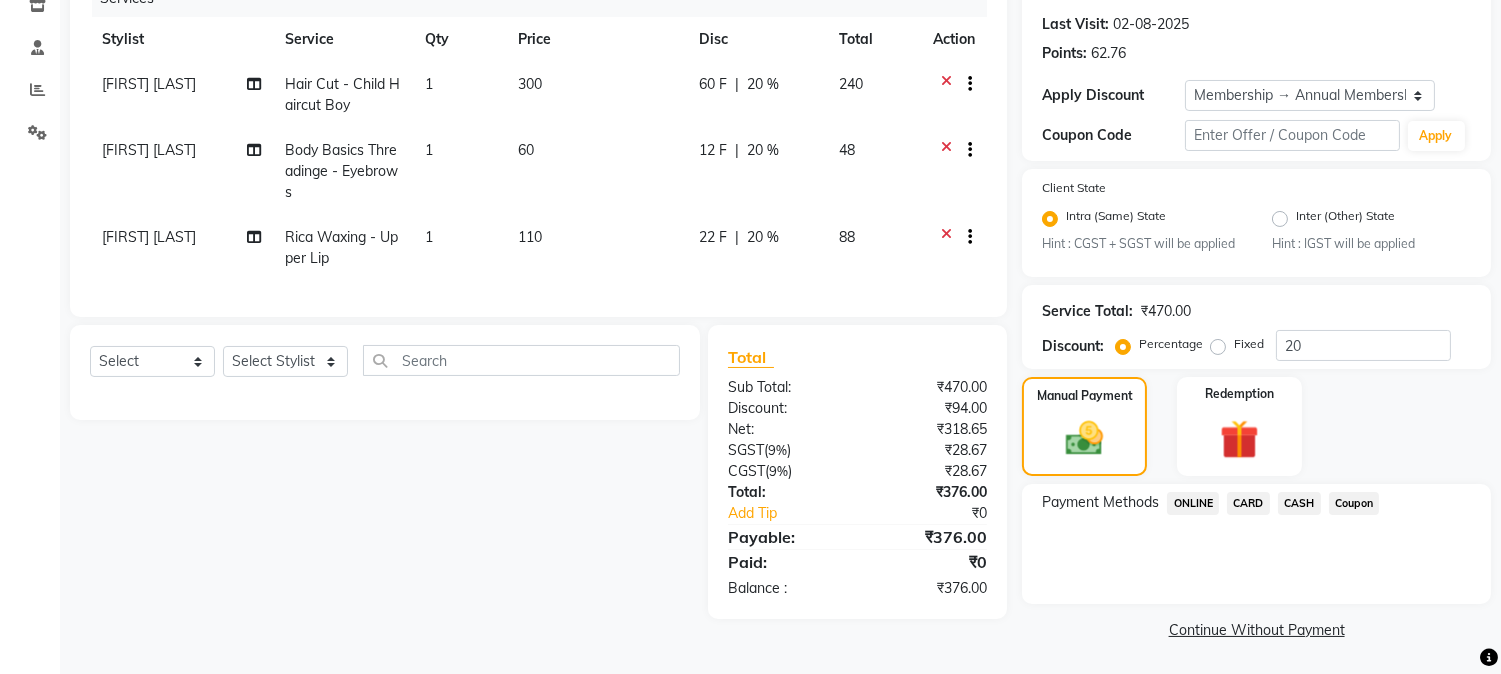 click on "CARD" 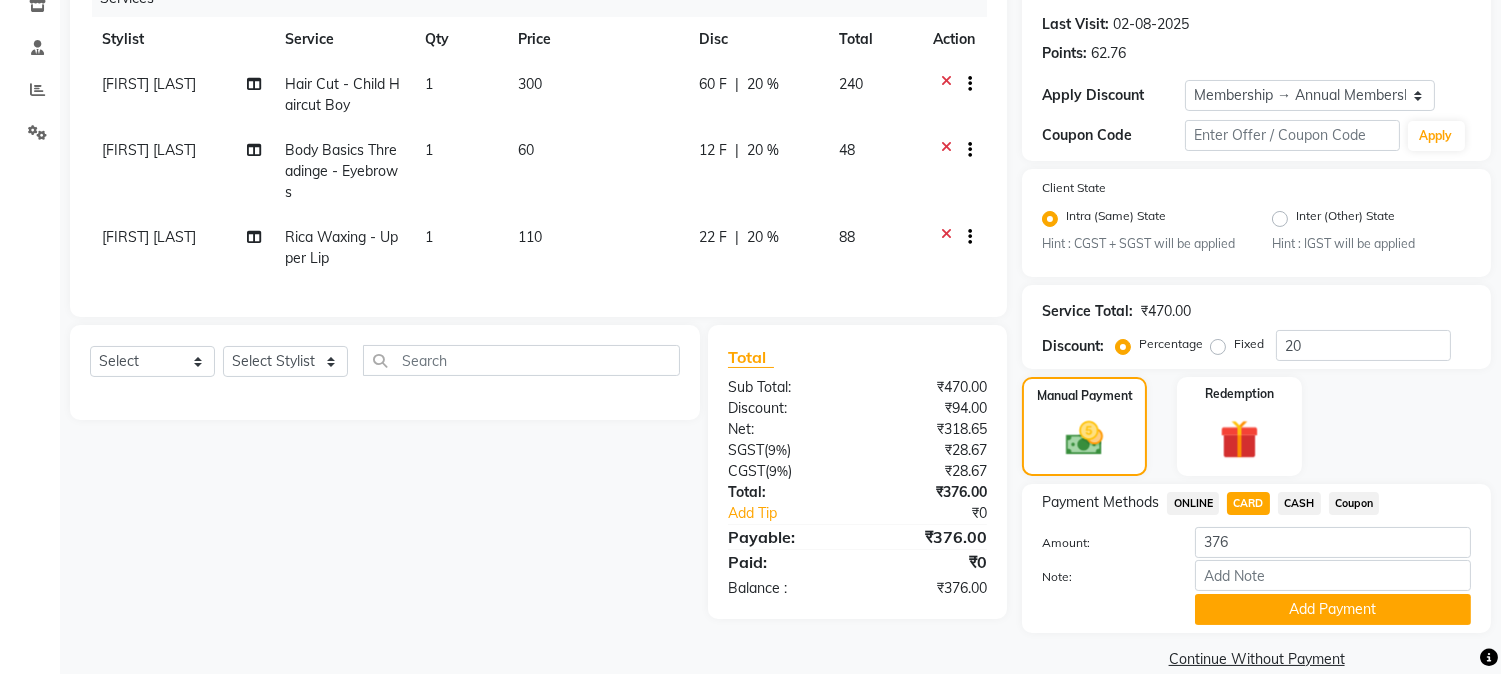 scroll, scrollTop: 297, scrollLeft: 0, axis: vertical 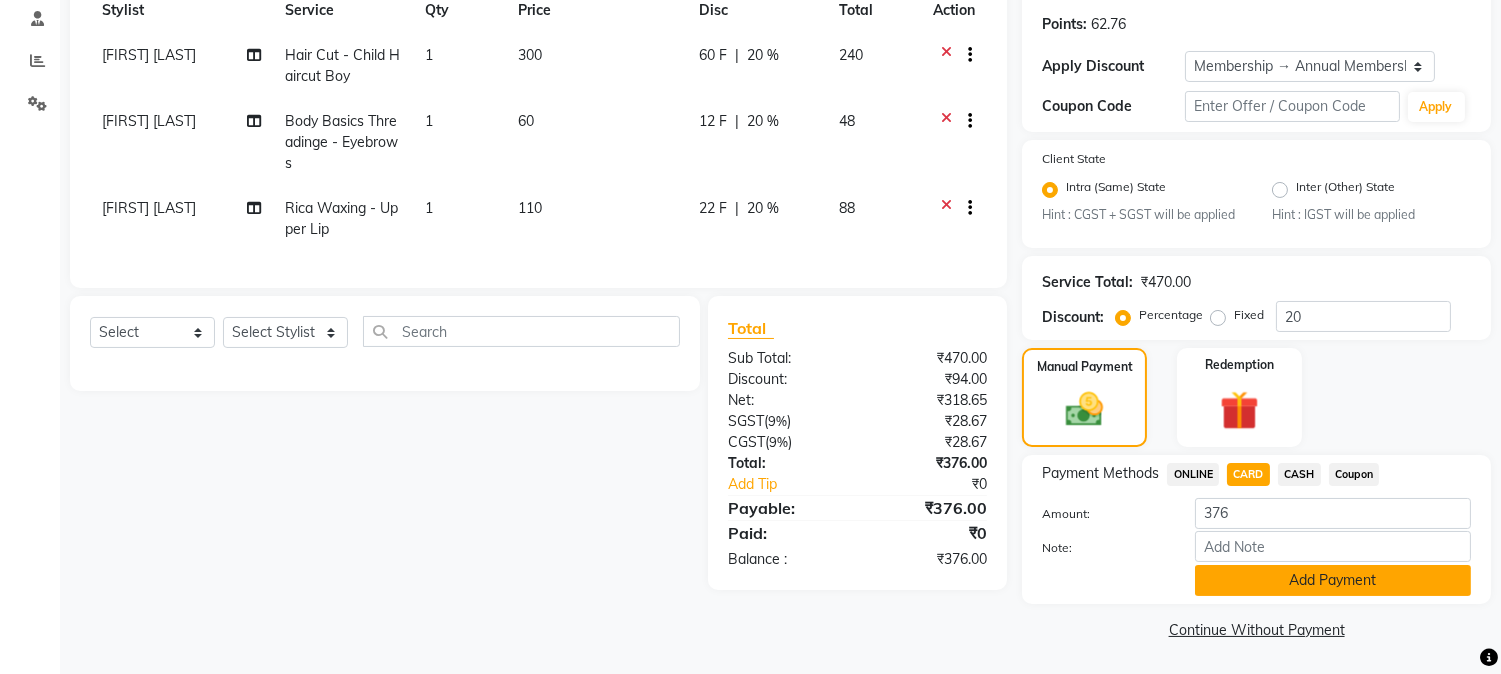 click on "Add Payment" 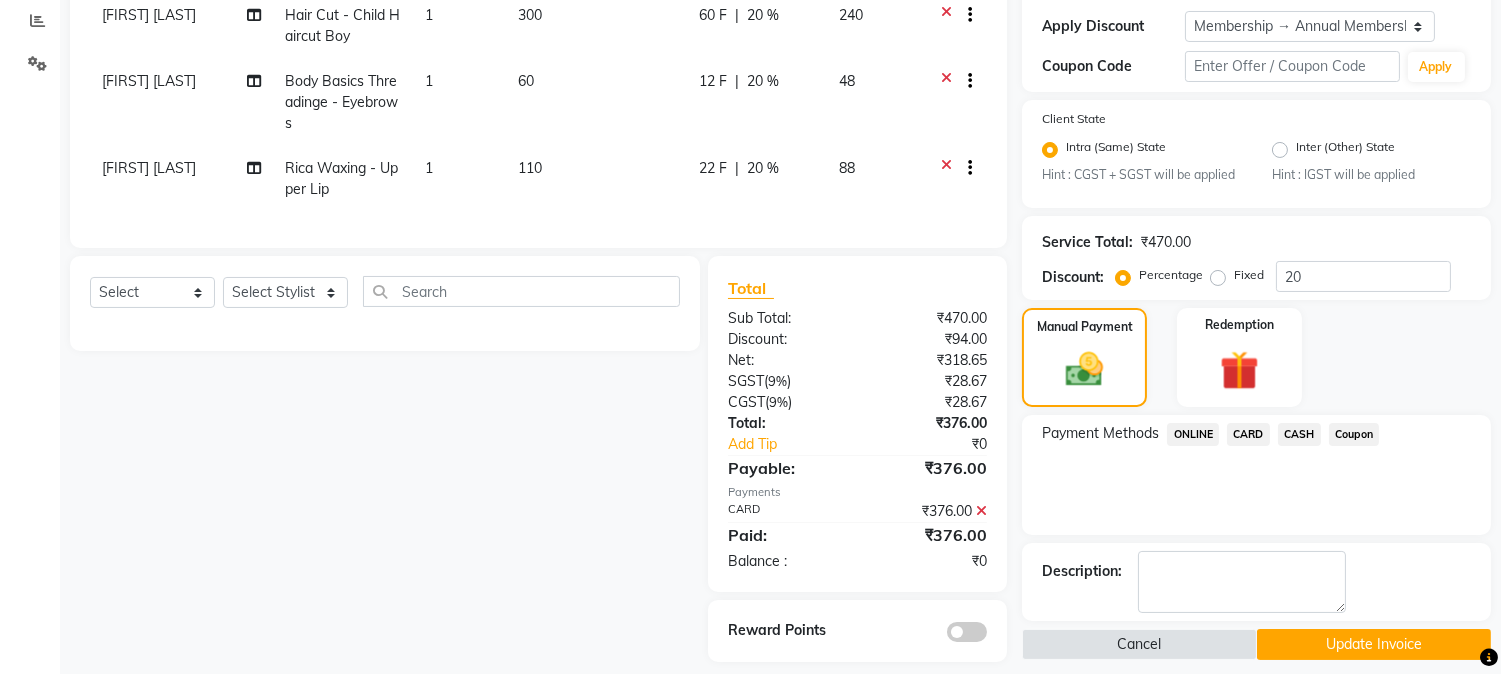 scroll, scrollTop: 371, scrollLeft: 0, axis: vertical 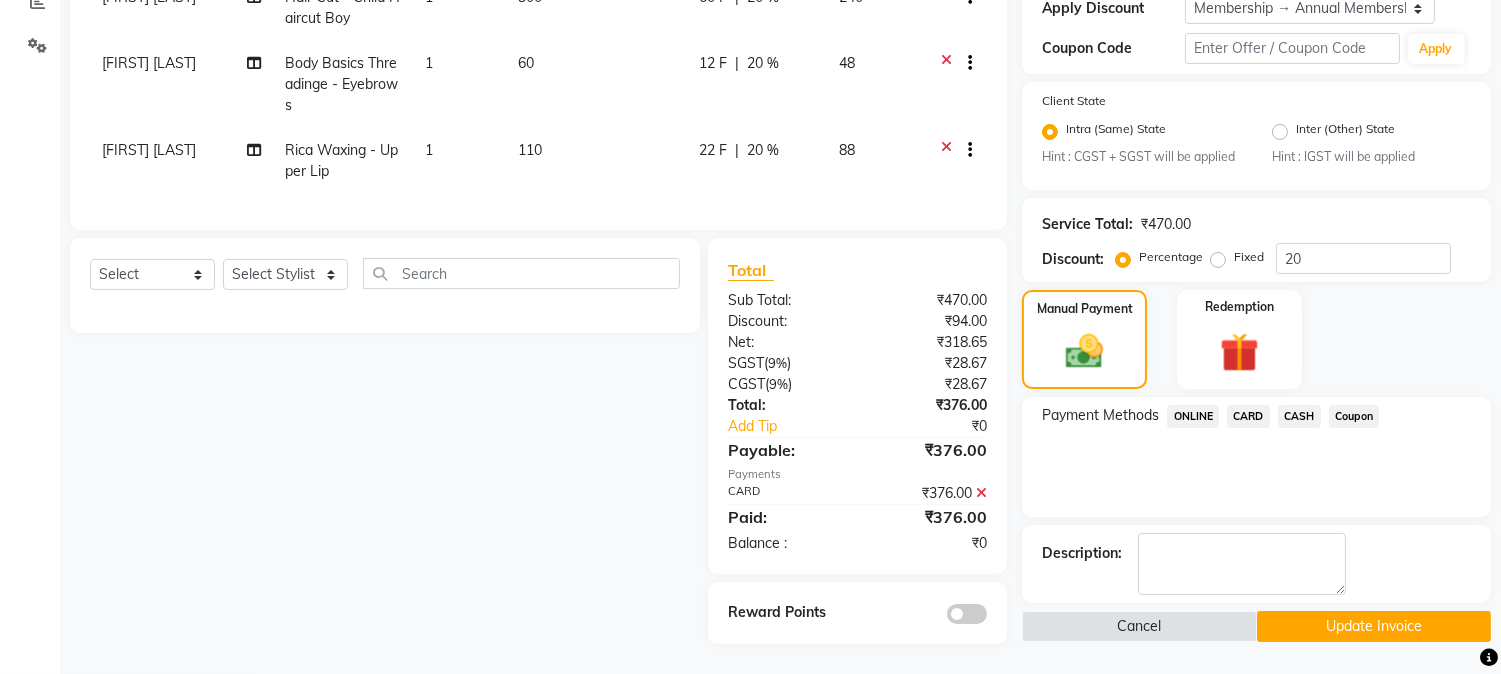click on "Update Invoice" 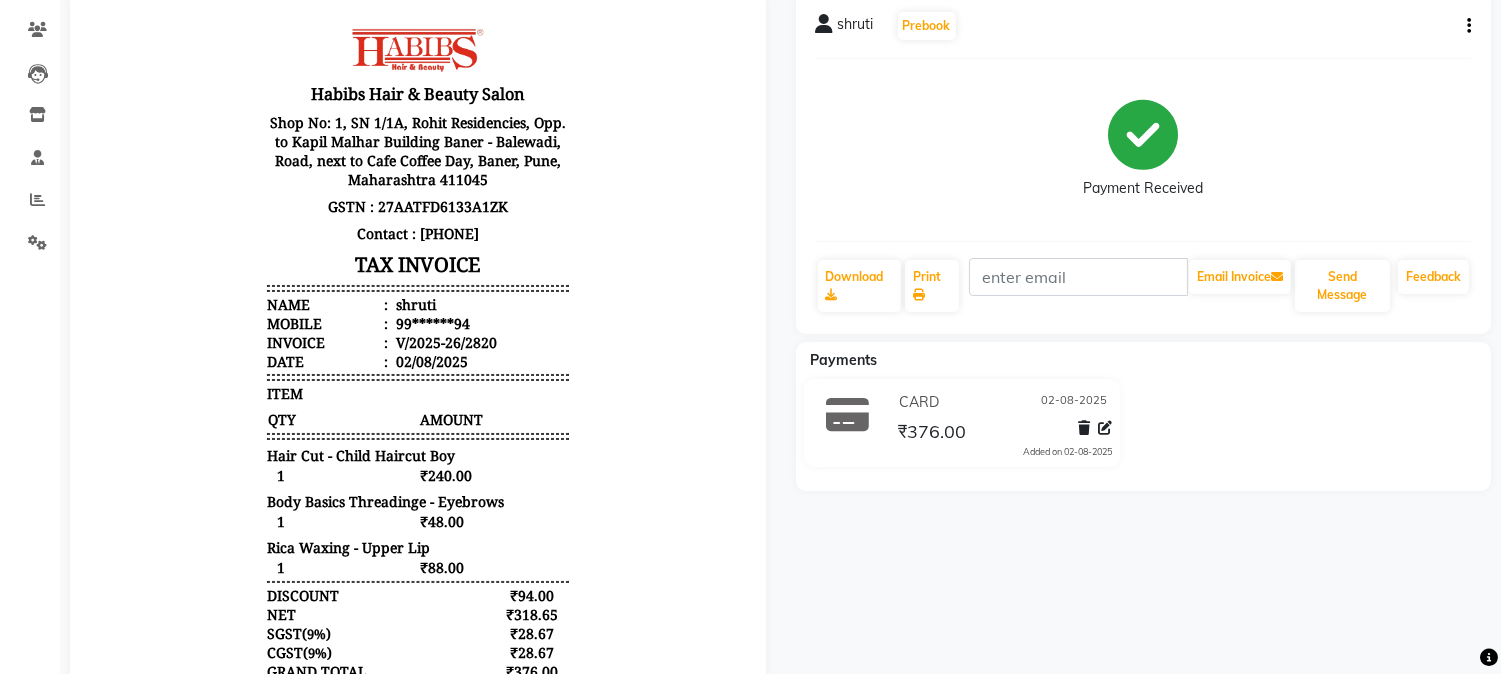 scroll, scrollTop: 0, scrollLeft: 0, axis: both 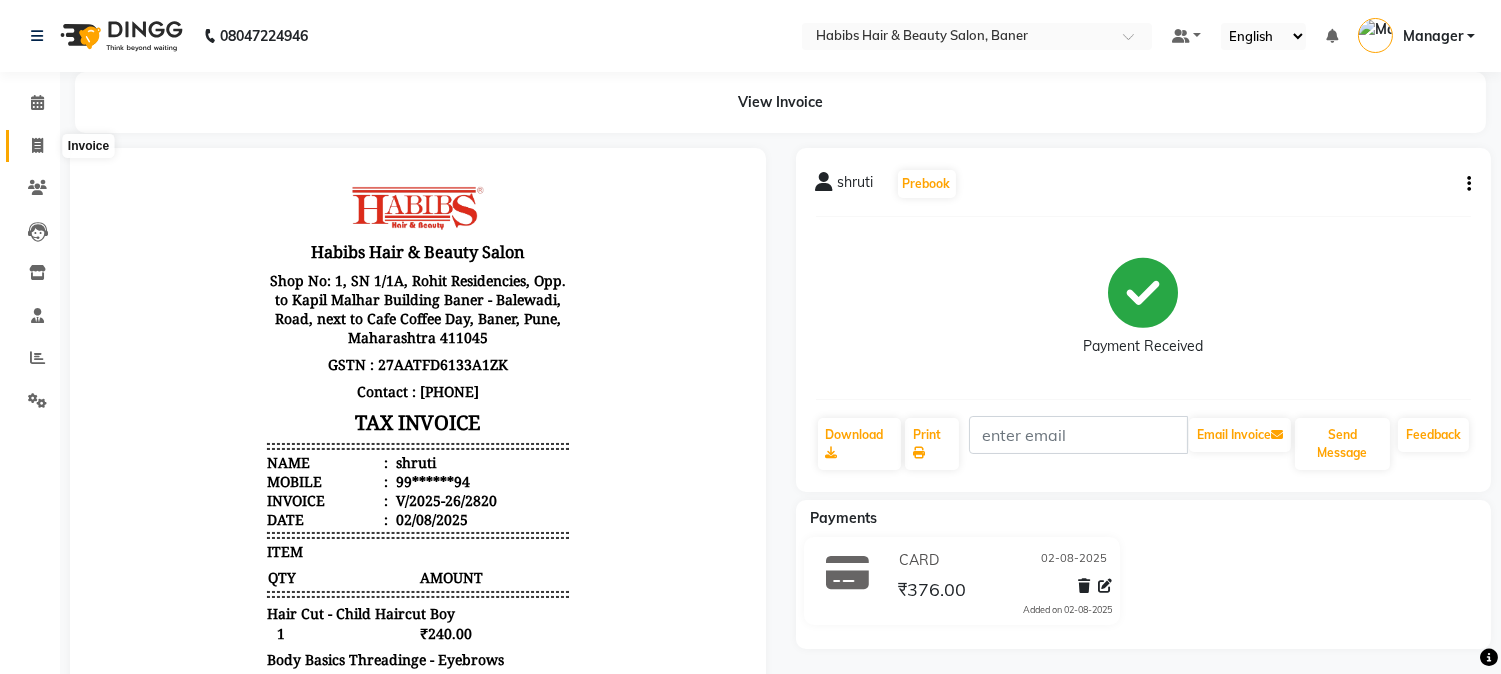 click 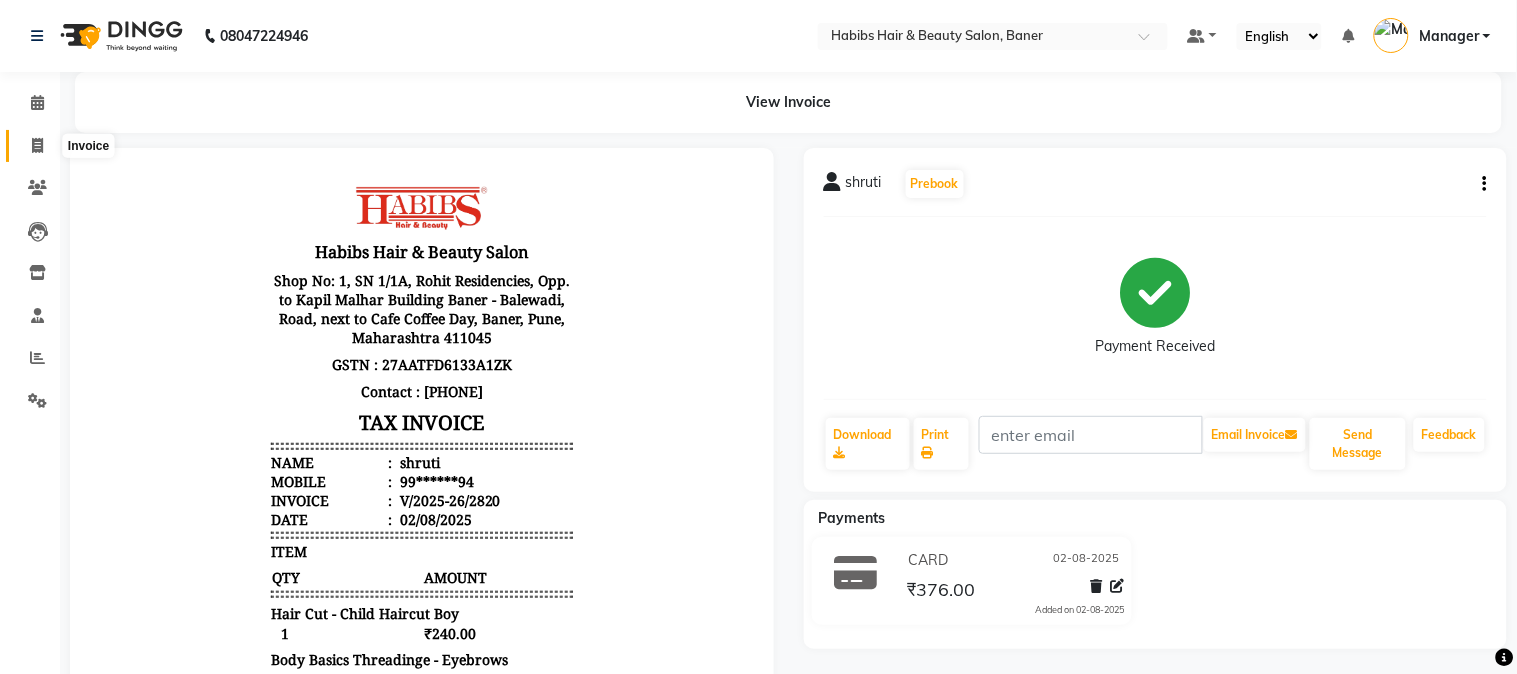 select on "5356" 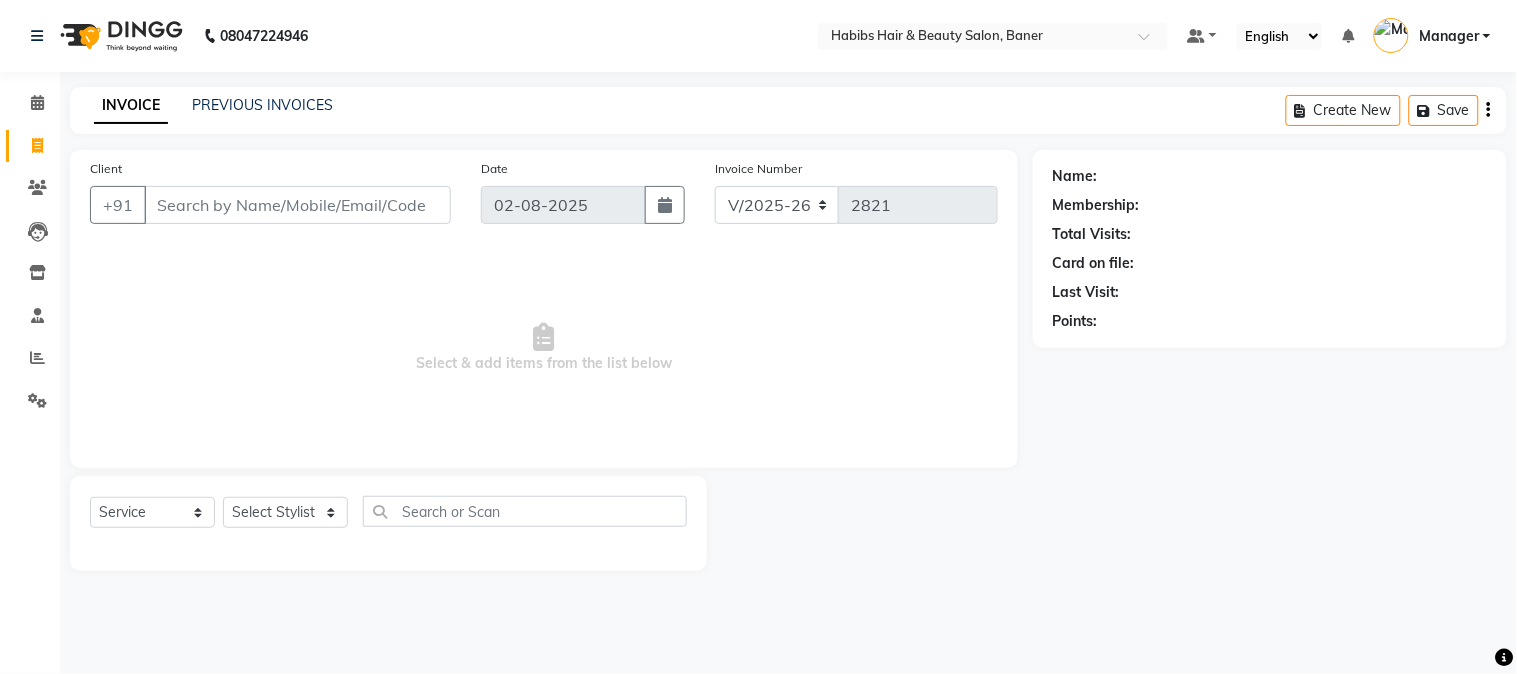 click on "Client" at bounding box center [297, 205] 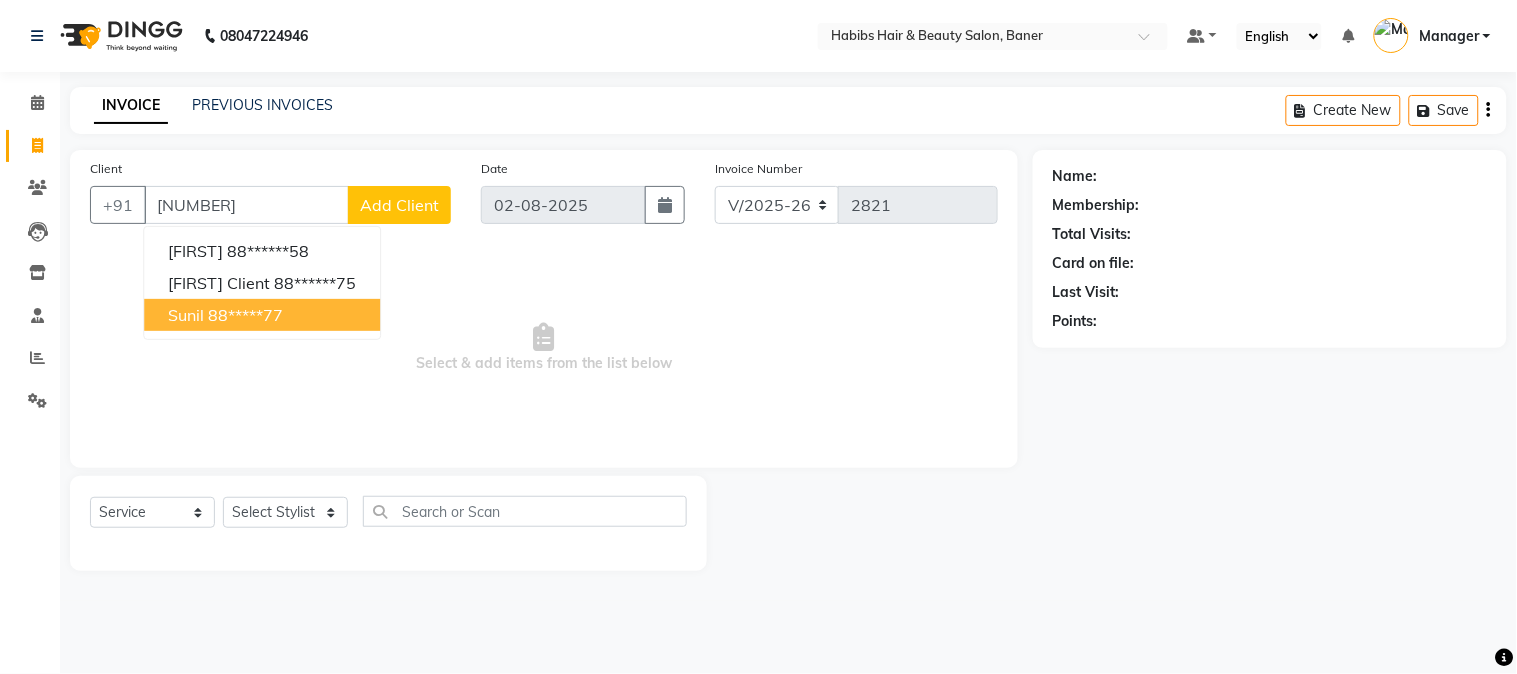 click on "88*****77" at bounding box center [245, 315] 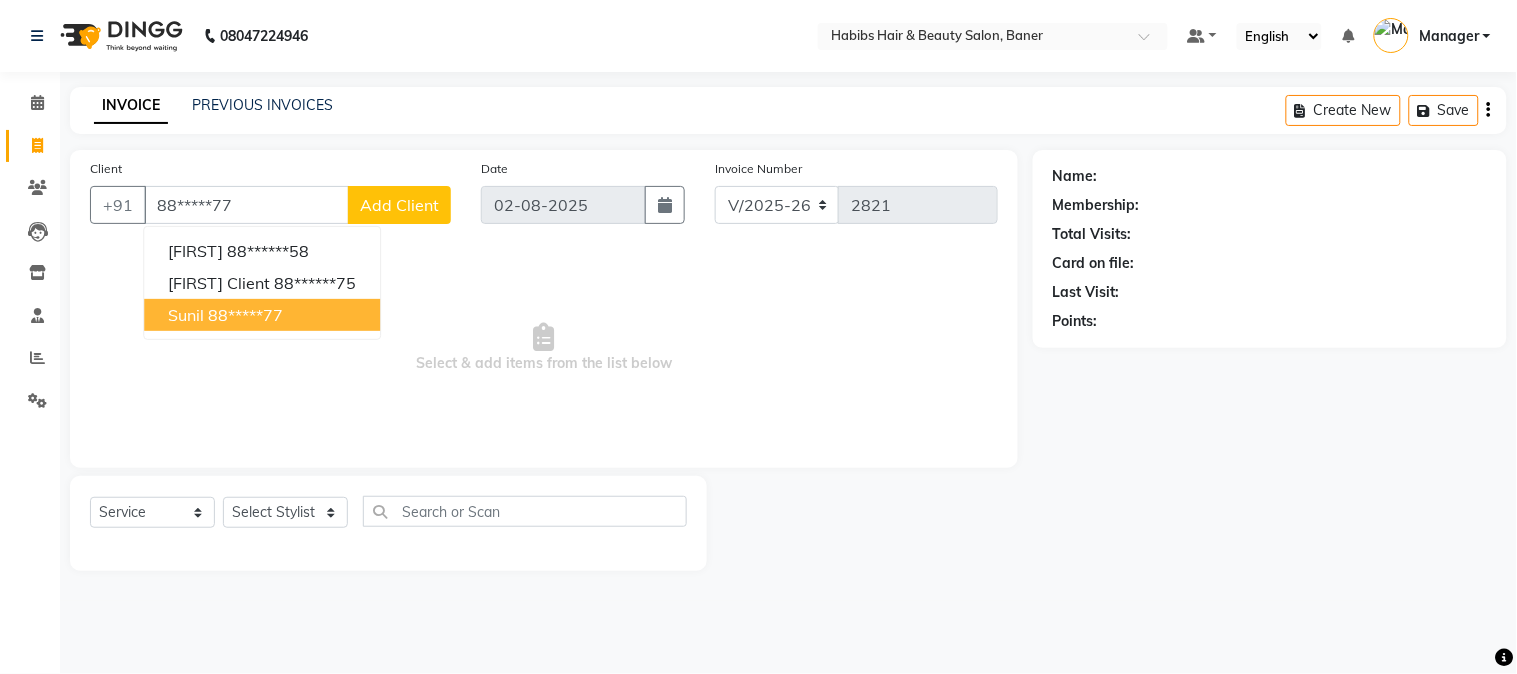 type on "88*****77" 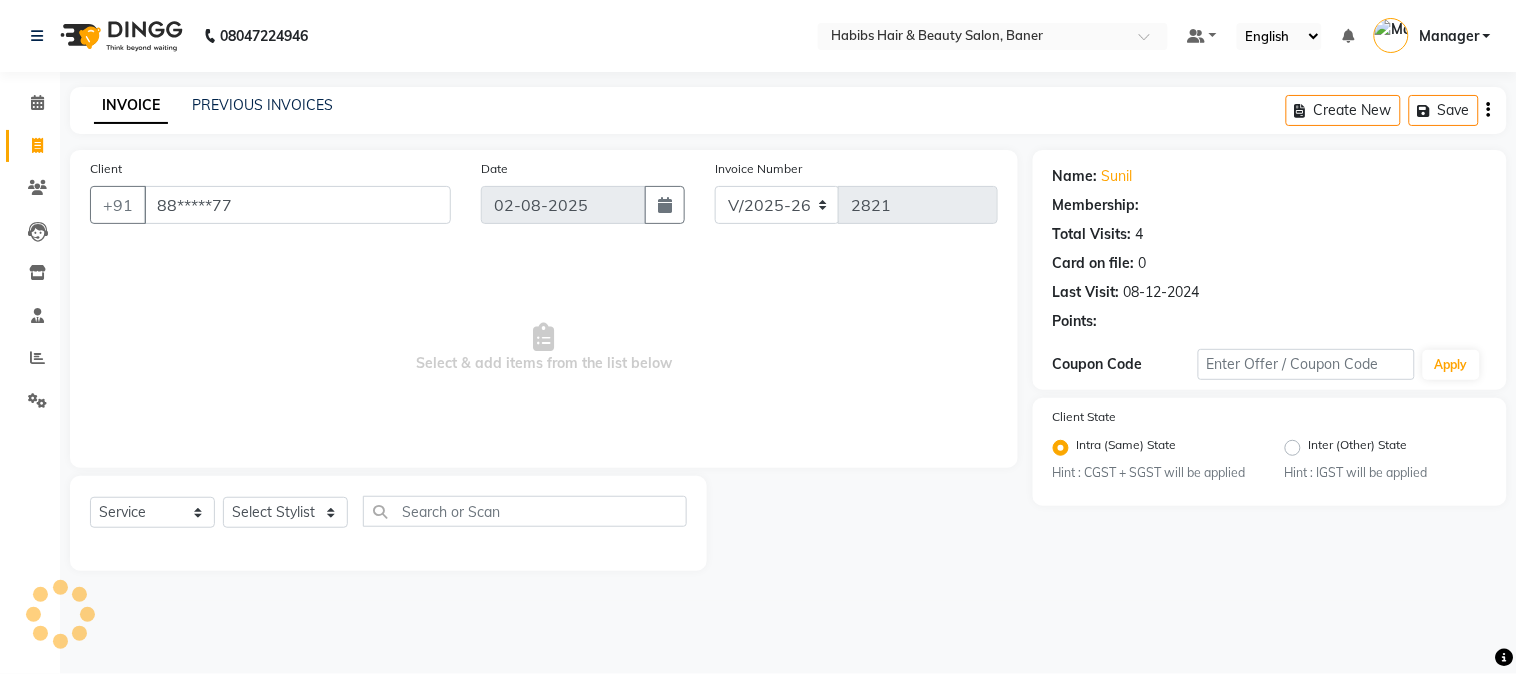 select on "1: Object" 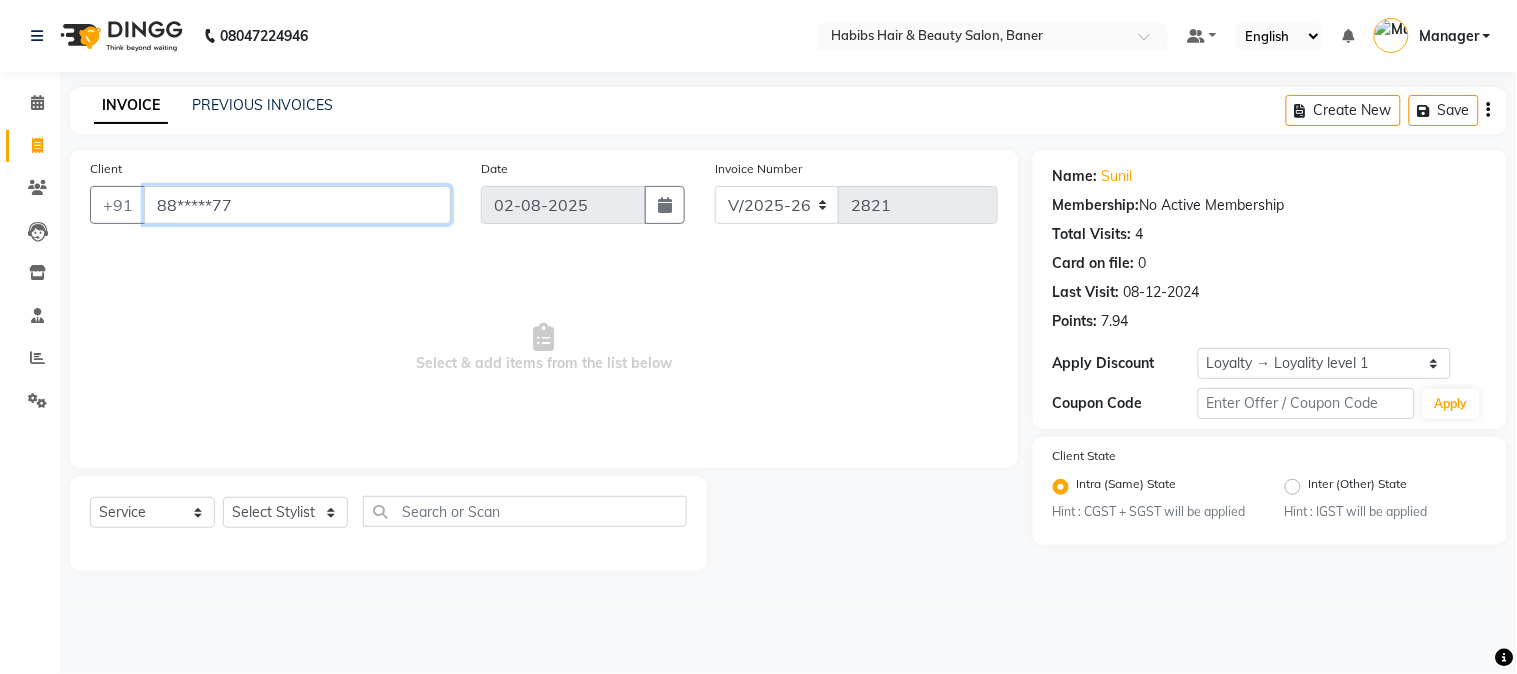 click on "88*****77" at bounding box center [297, 205] 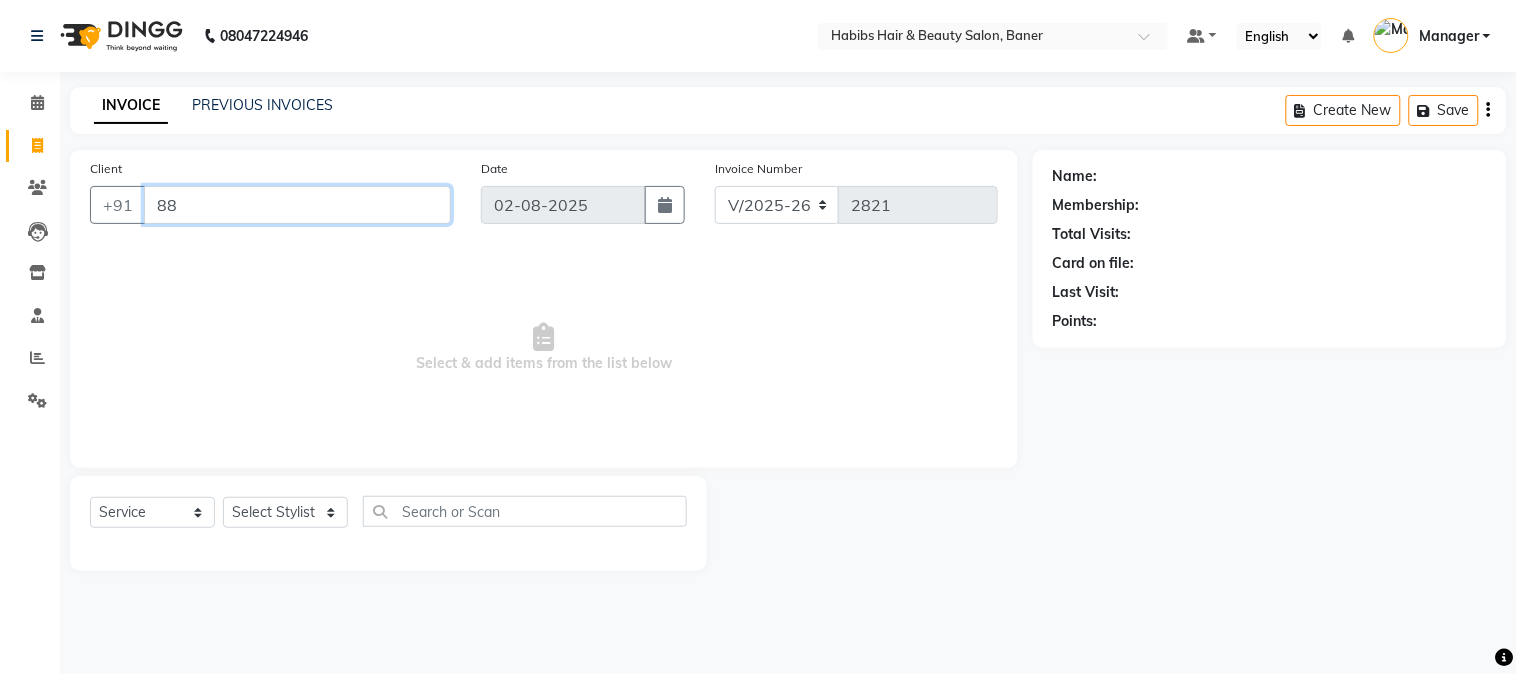 type on "8" 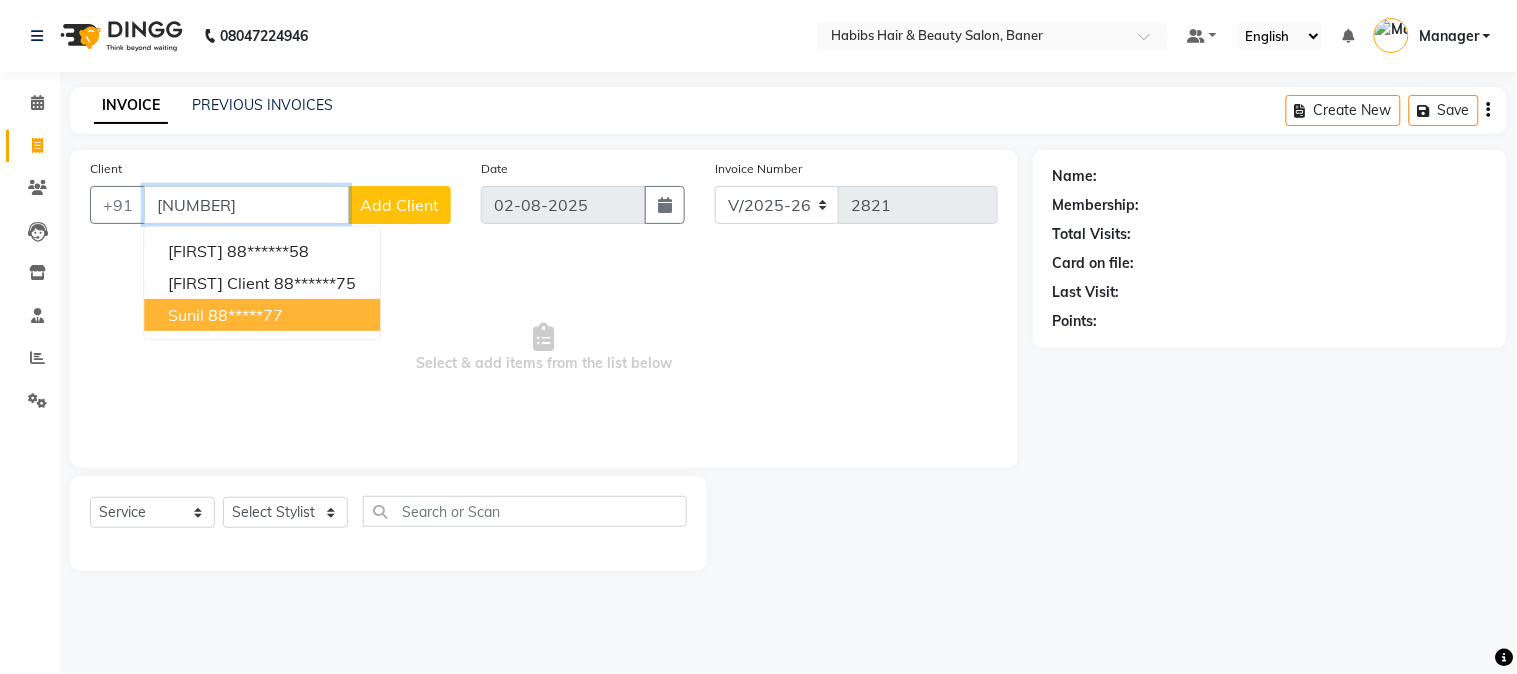 click on "88*****77" at bounding box center (245, 315) 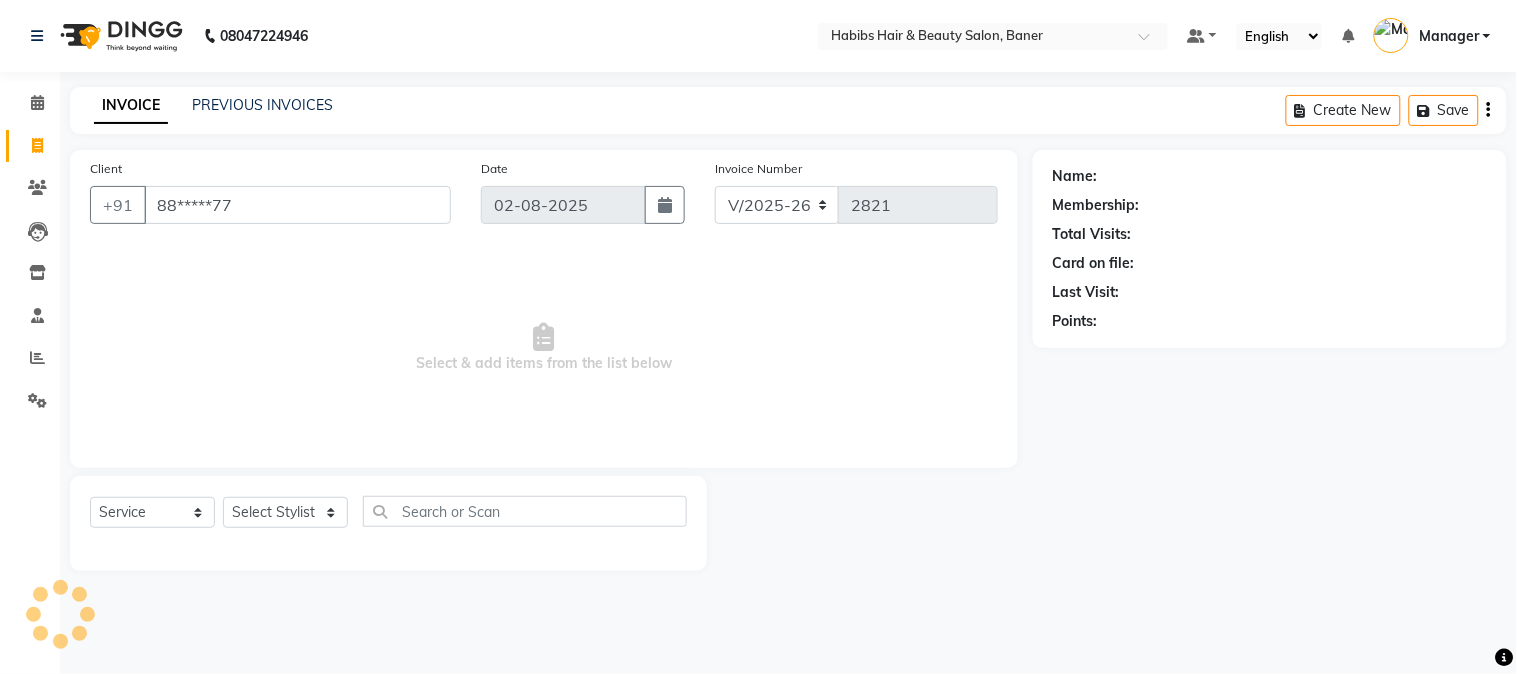 select on "1: Object" 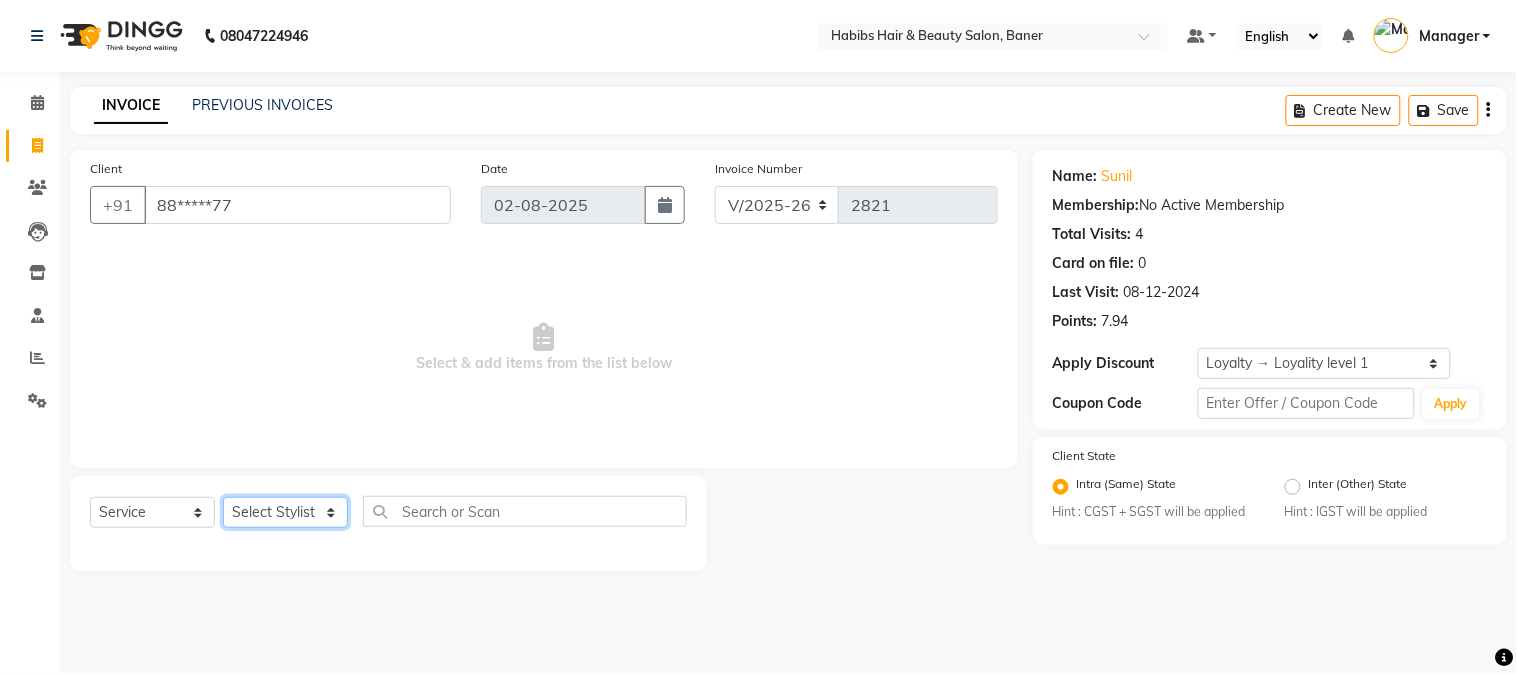 click on "Select Stylist Admin [FIRST] [LAST] Manager [FIRST] [LAST] [FIRST] [LAST]" 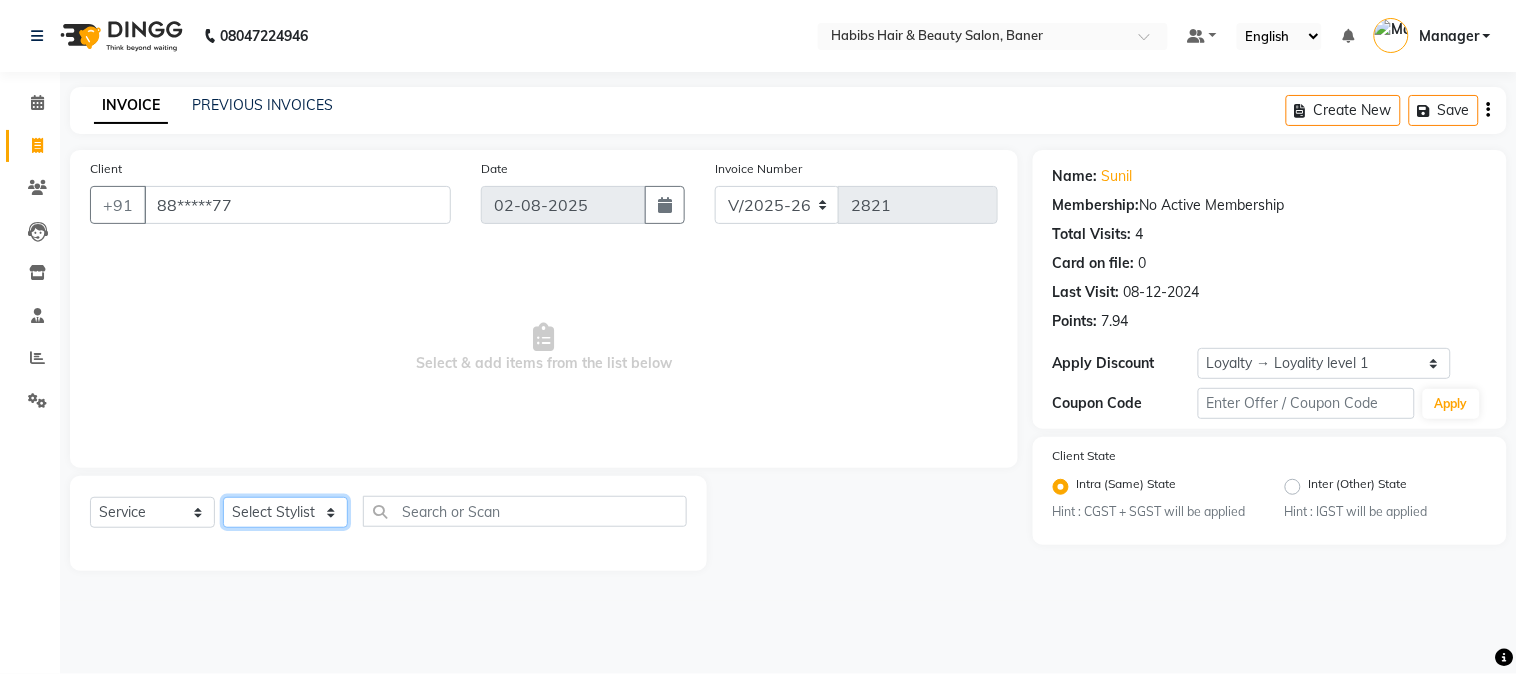 select on "35380" 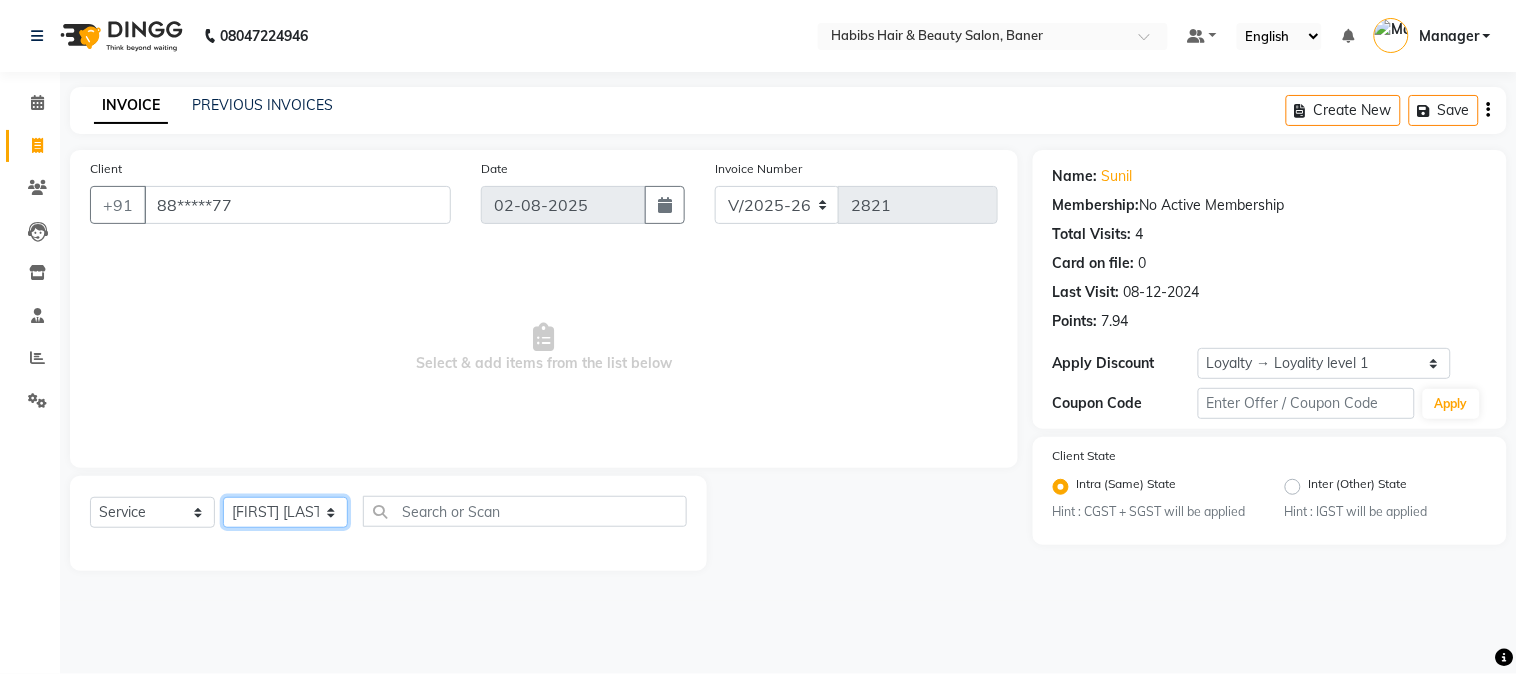 click on "Select Stylist Admin [FIRST] [LAST] Manager [FIRST] [LAST] [FIRST] [LAST]" 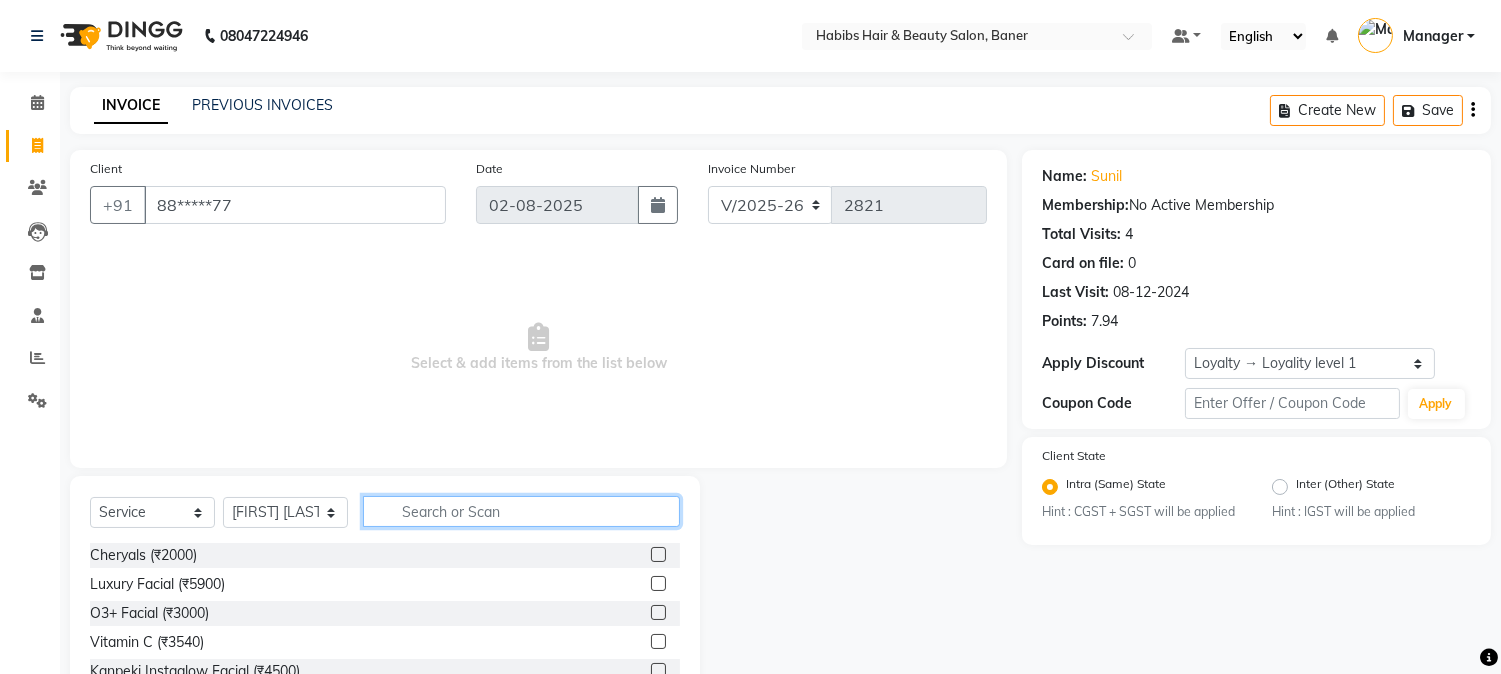 click 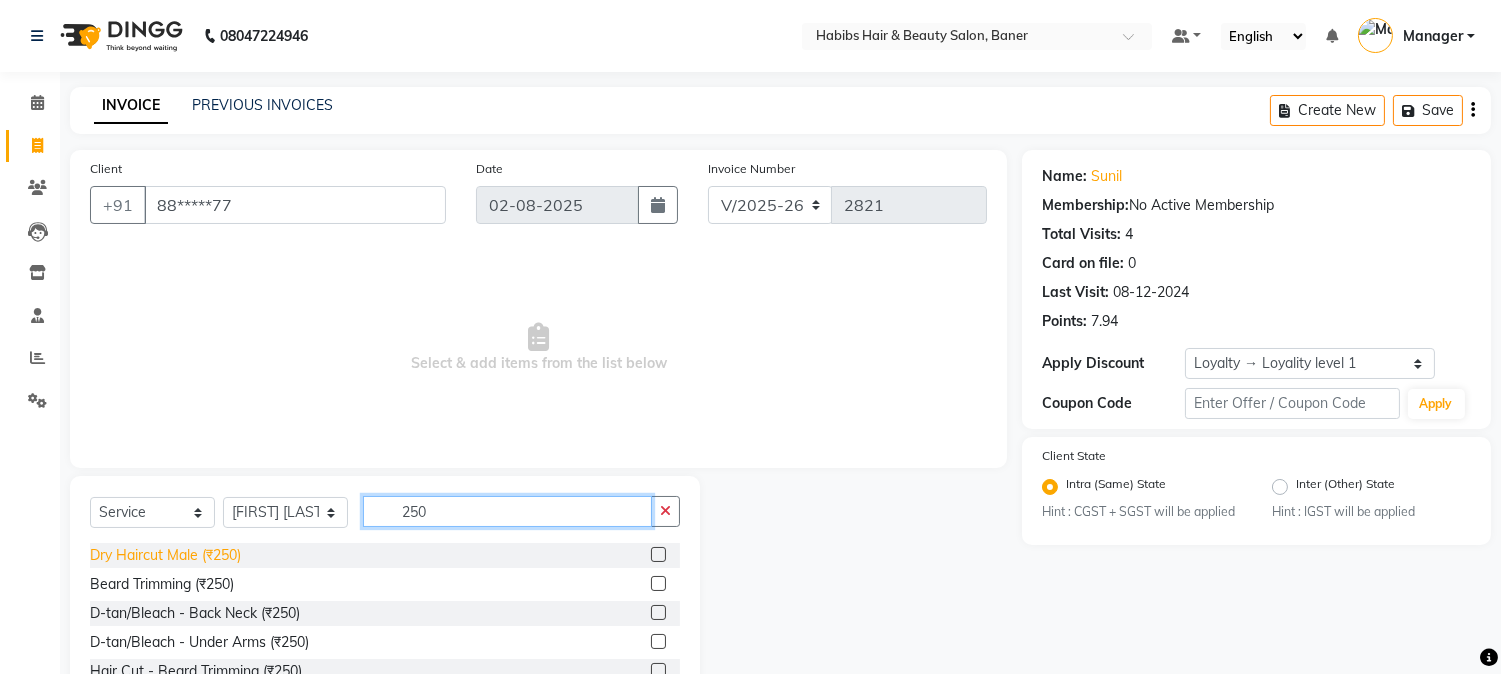 type on "250" 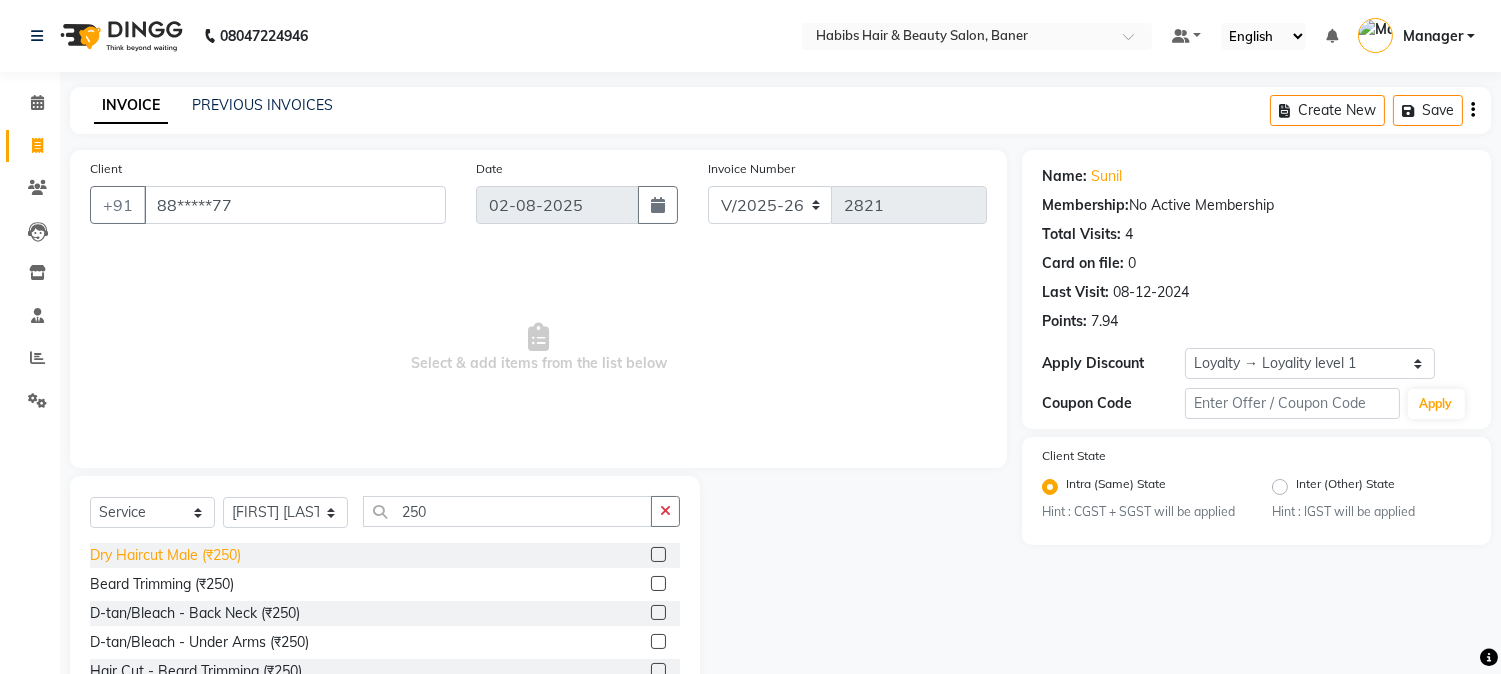 click on "Dry Haircut Male (₹250)" 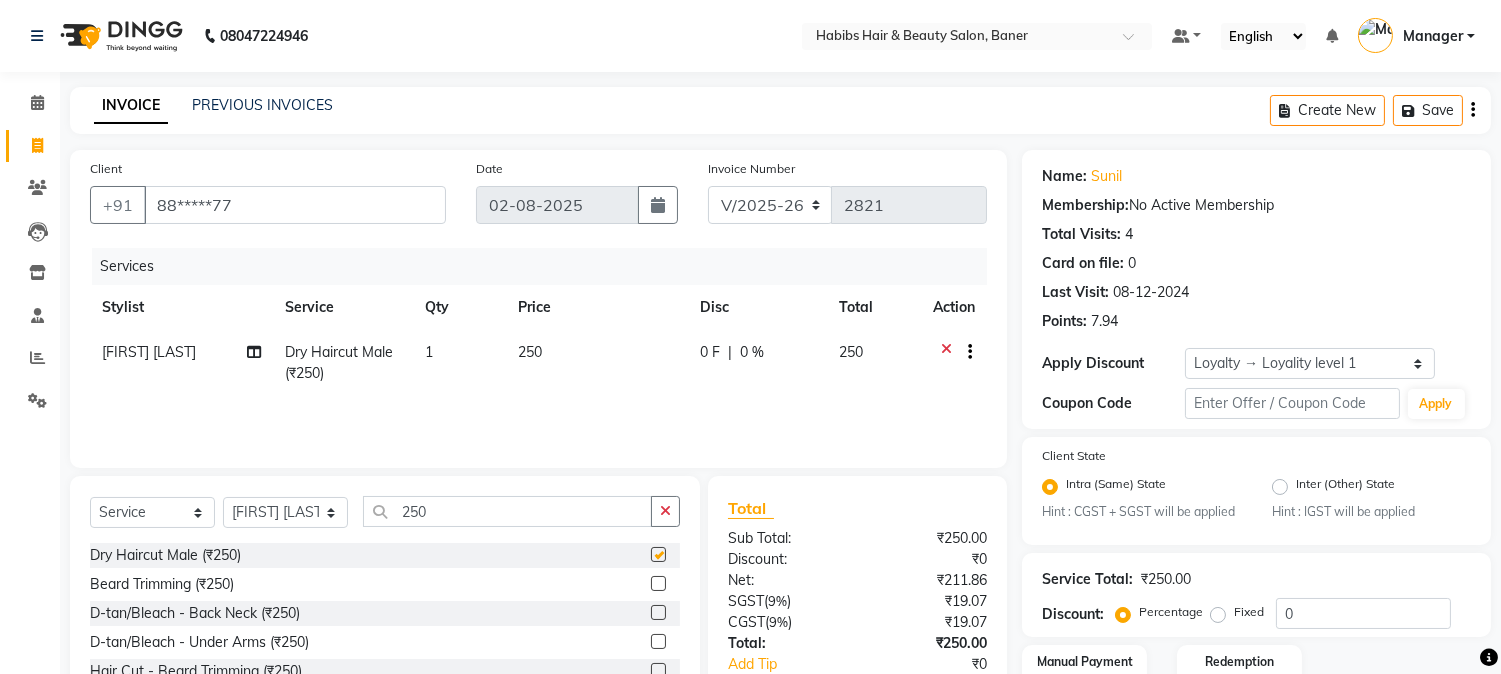 checkbox on "false" 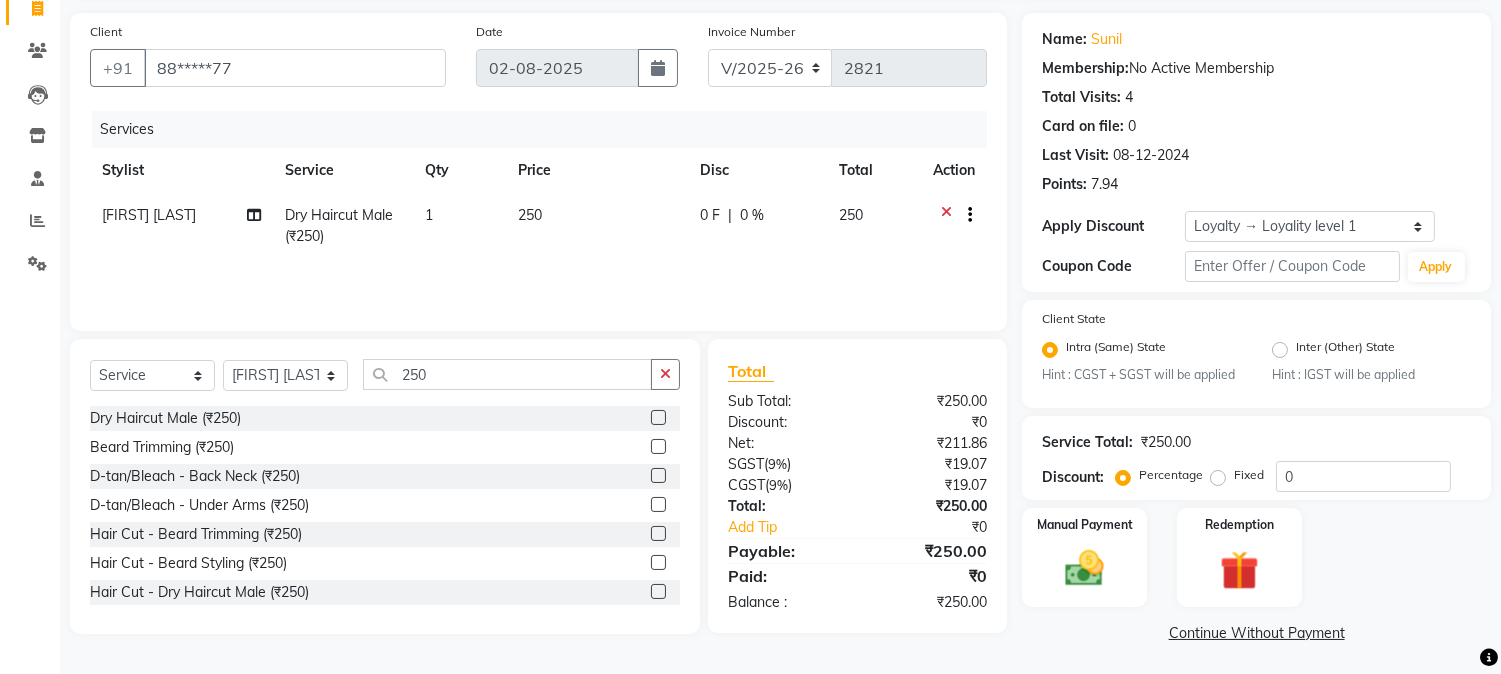 scroll, scrollTop: 140, scrollLeft: 0, axis: vertical 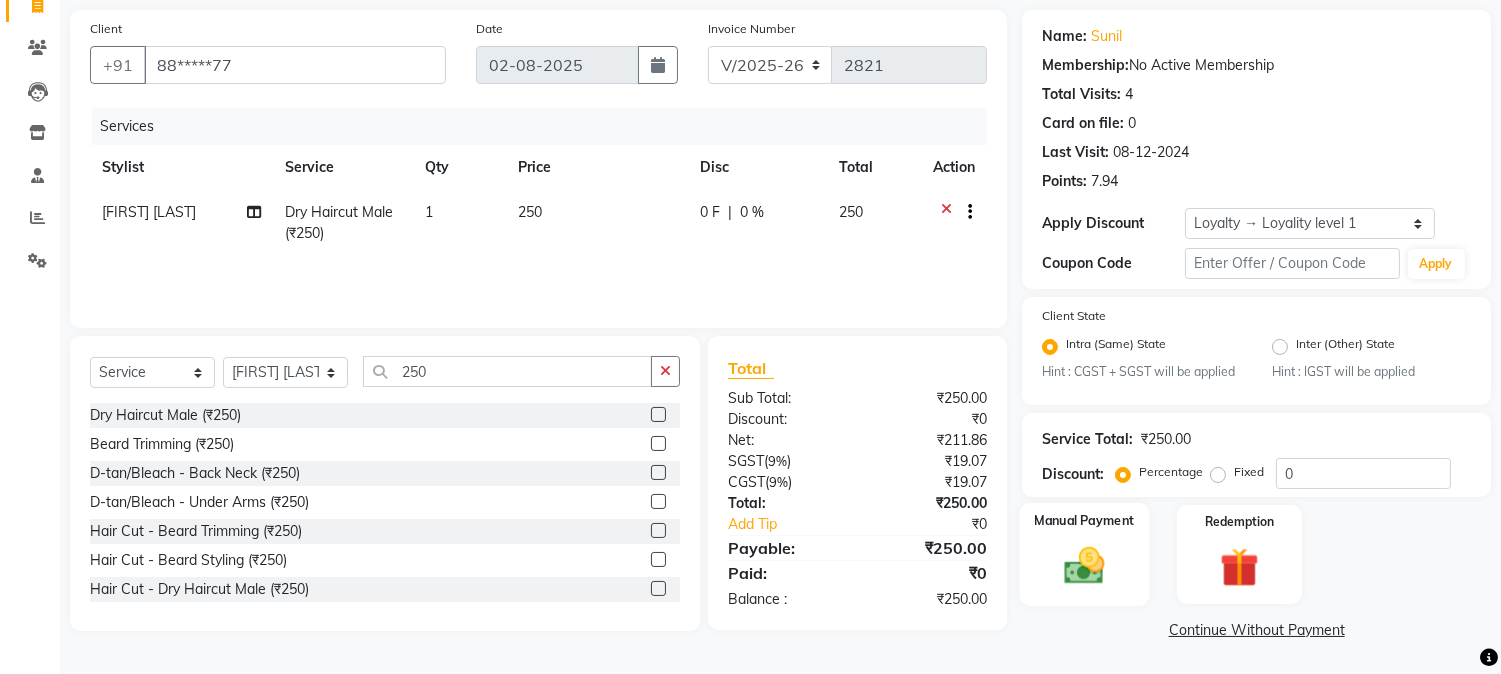 click 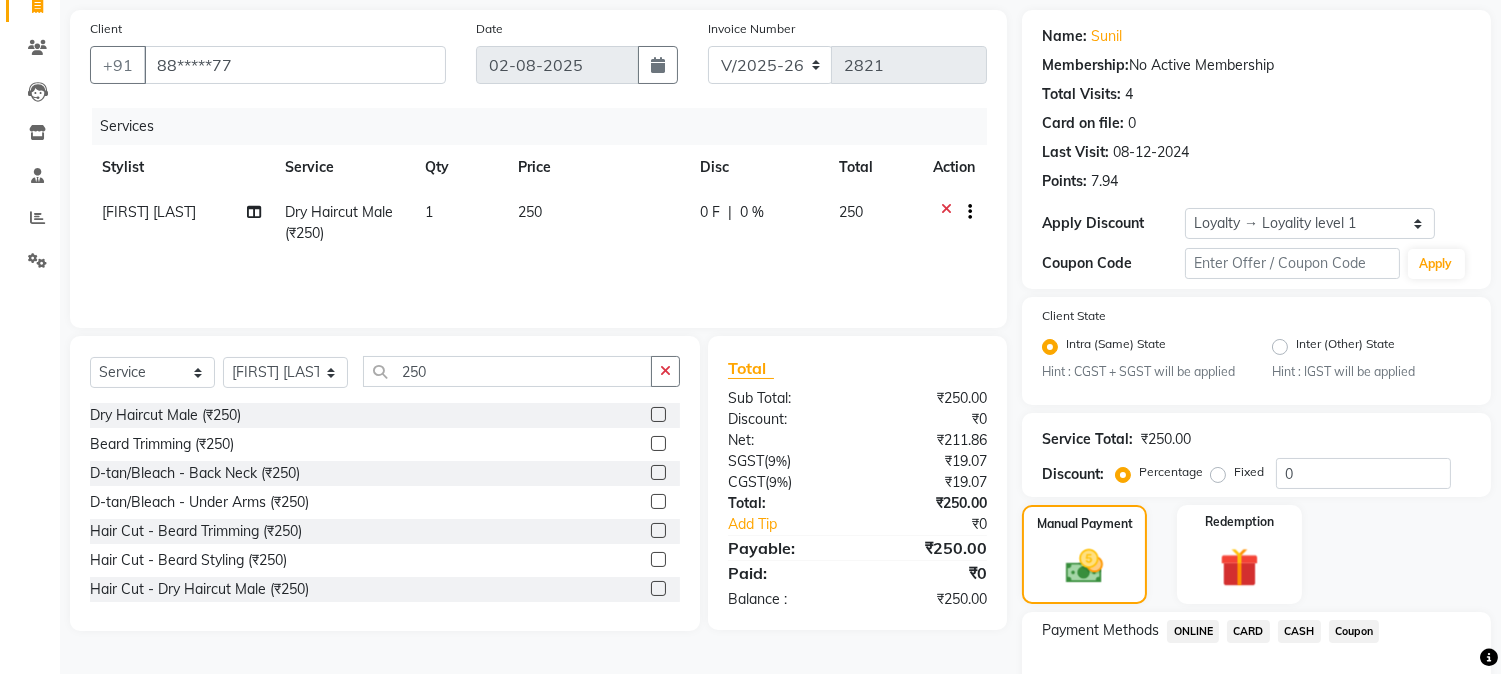 click on "ONLINE" 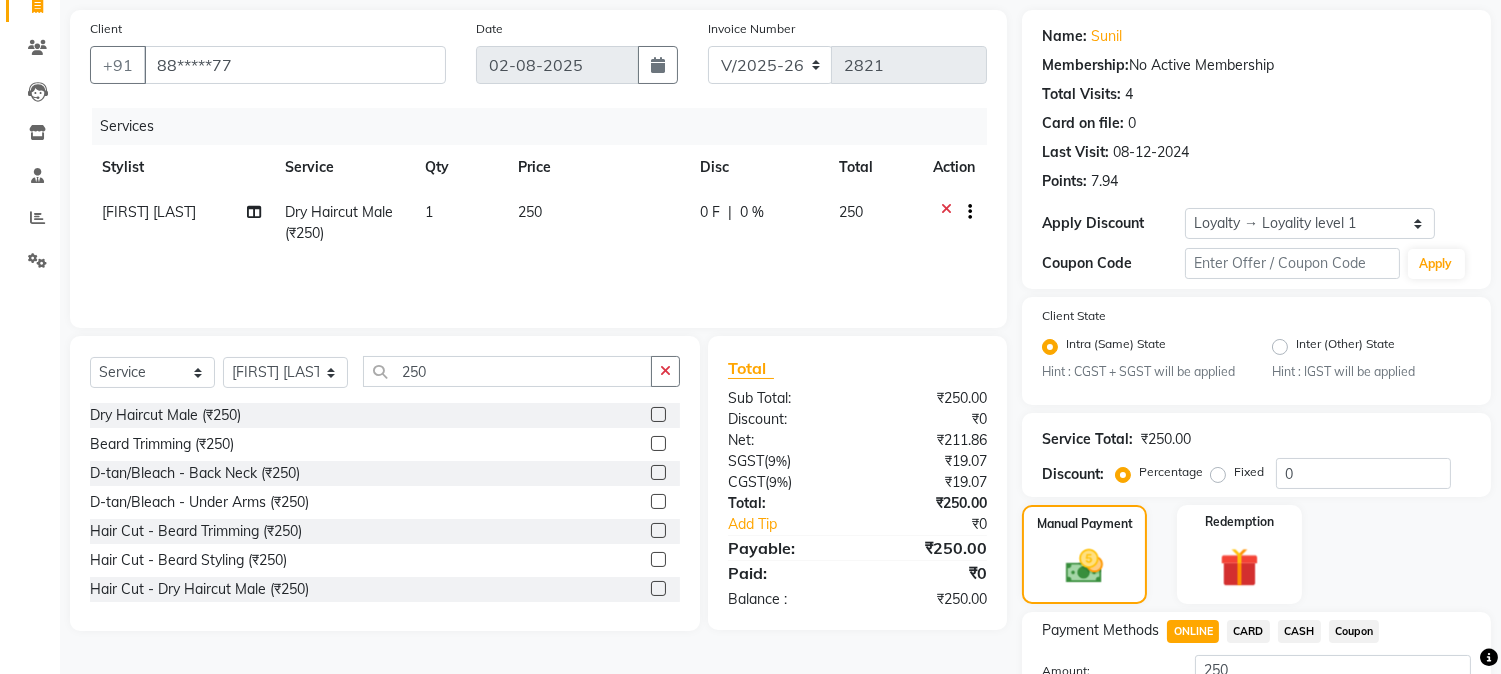 scroll, scrollTop: 297, scrollLeft: 0, axis: vertical 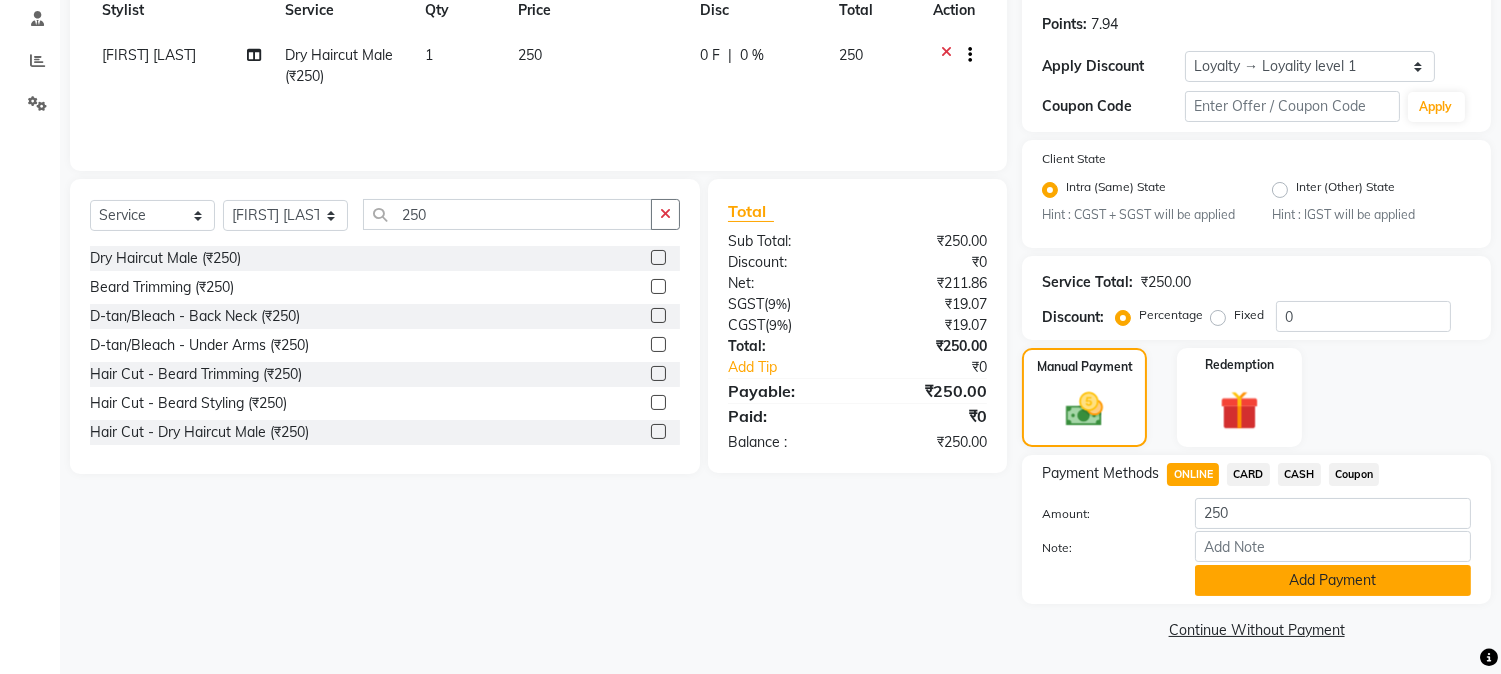 click on "Add Payment" 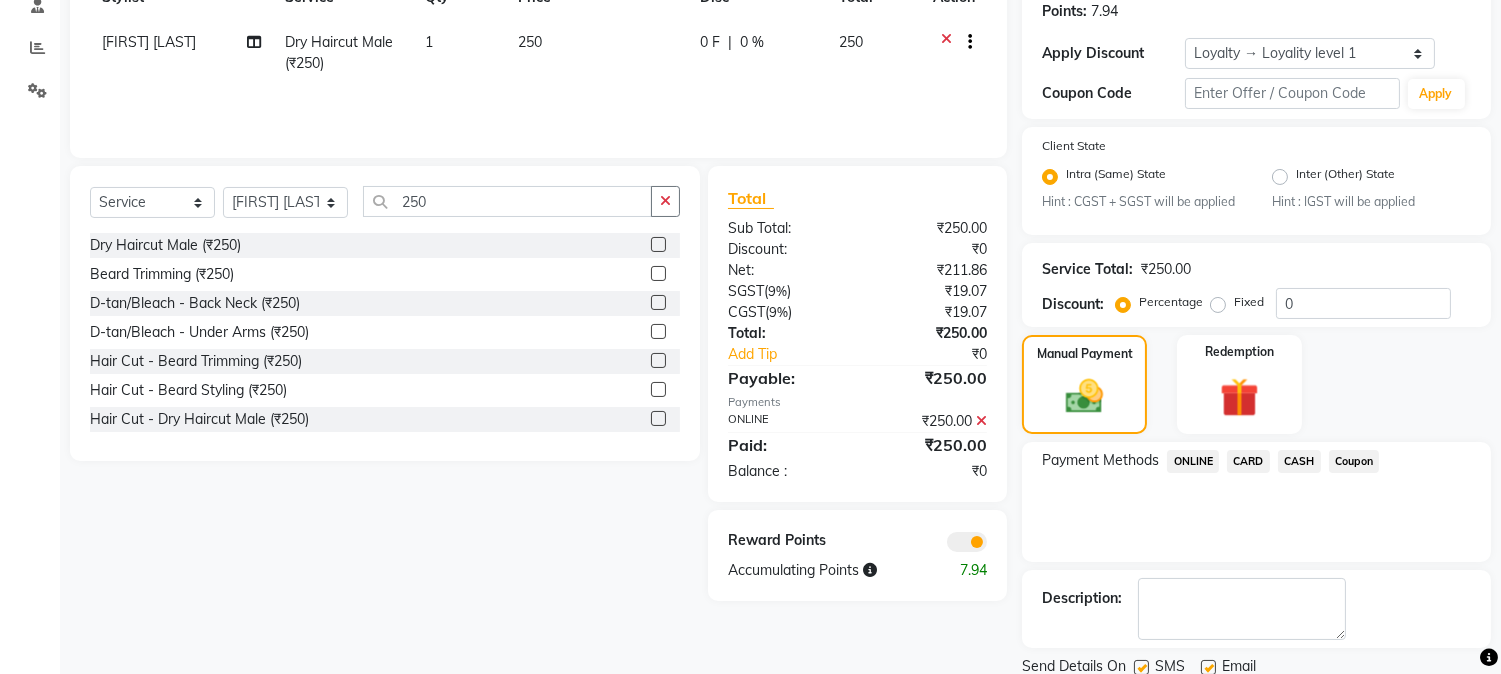 scroll, scrollTop: 382, scrollLeft: 0, axis: vertical 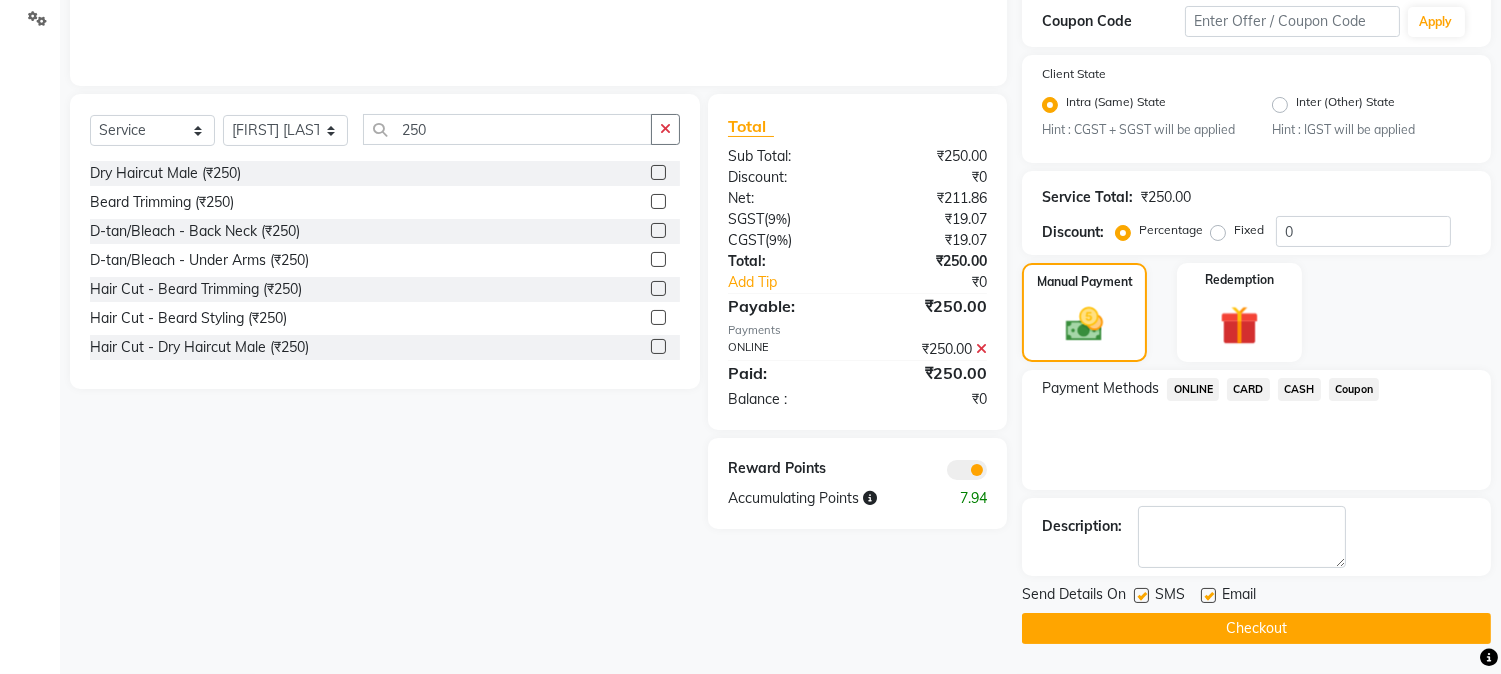 click on "Send Details On SMS Email  Checkout" 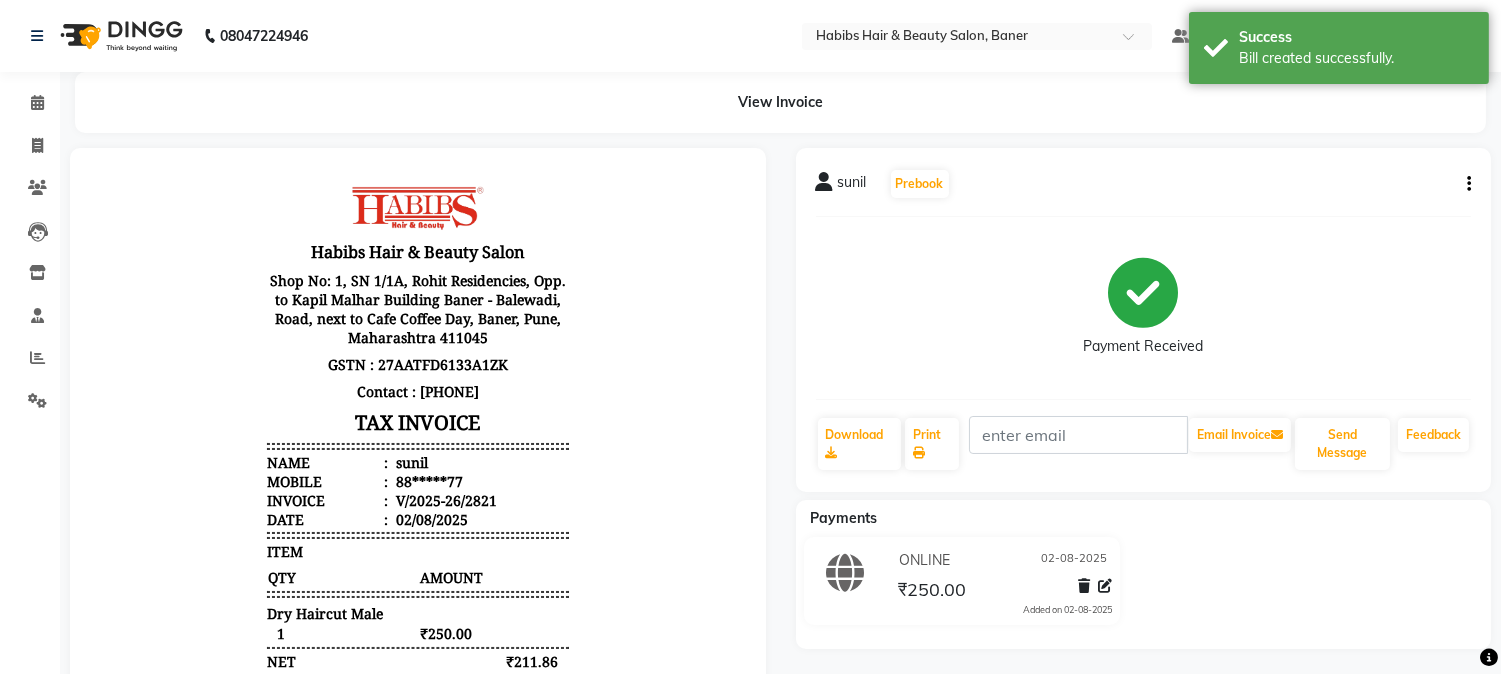 scroll, scrollTop: 0, scrollLeft: 0, axis: both 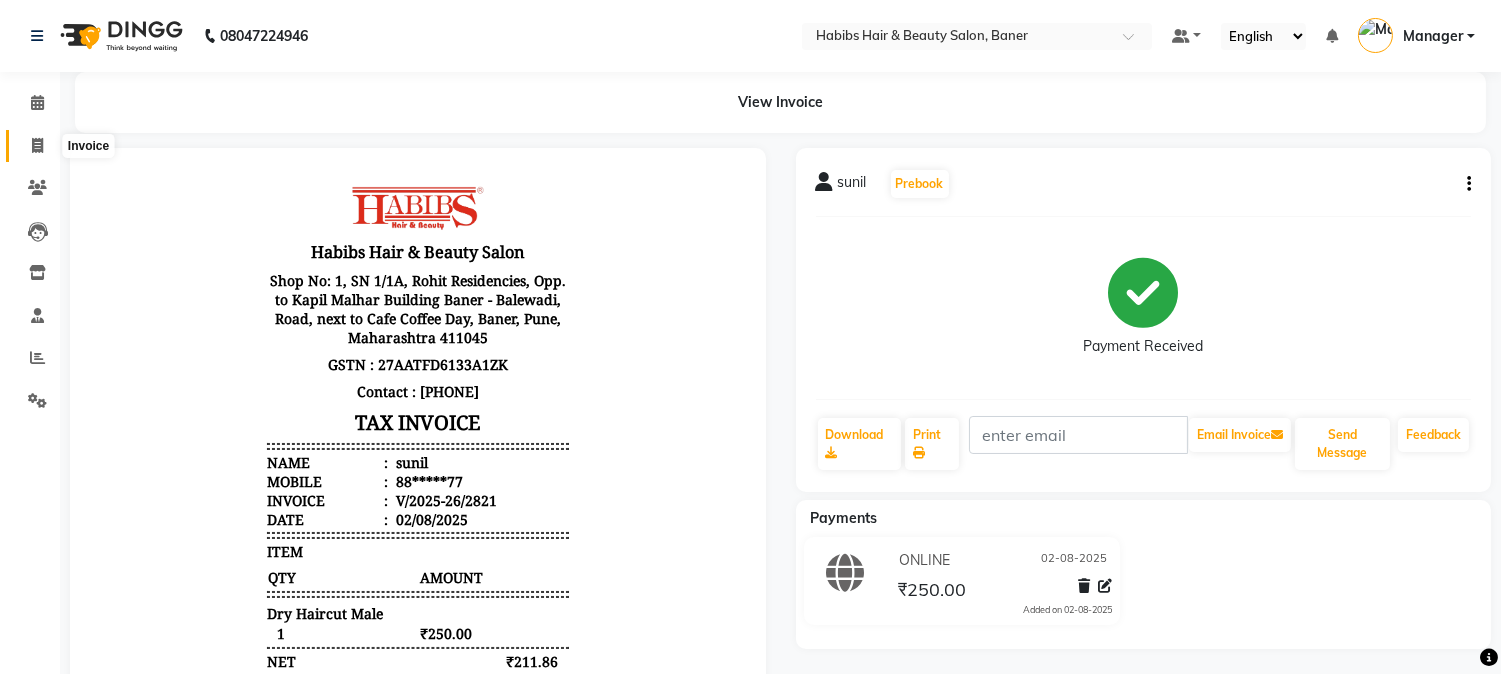 click 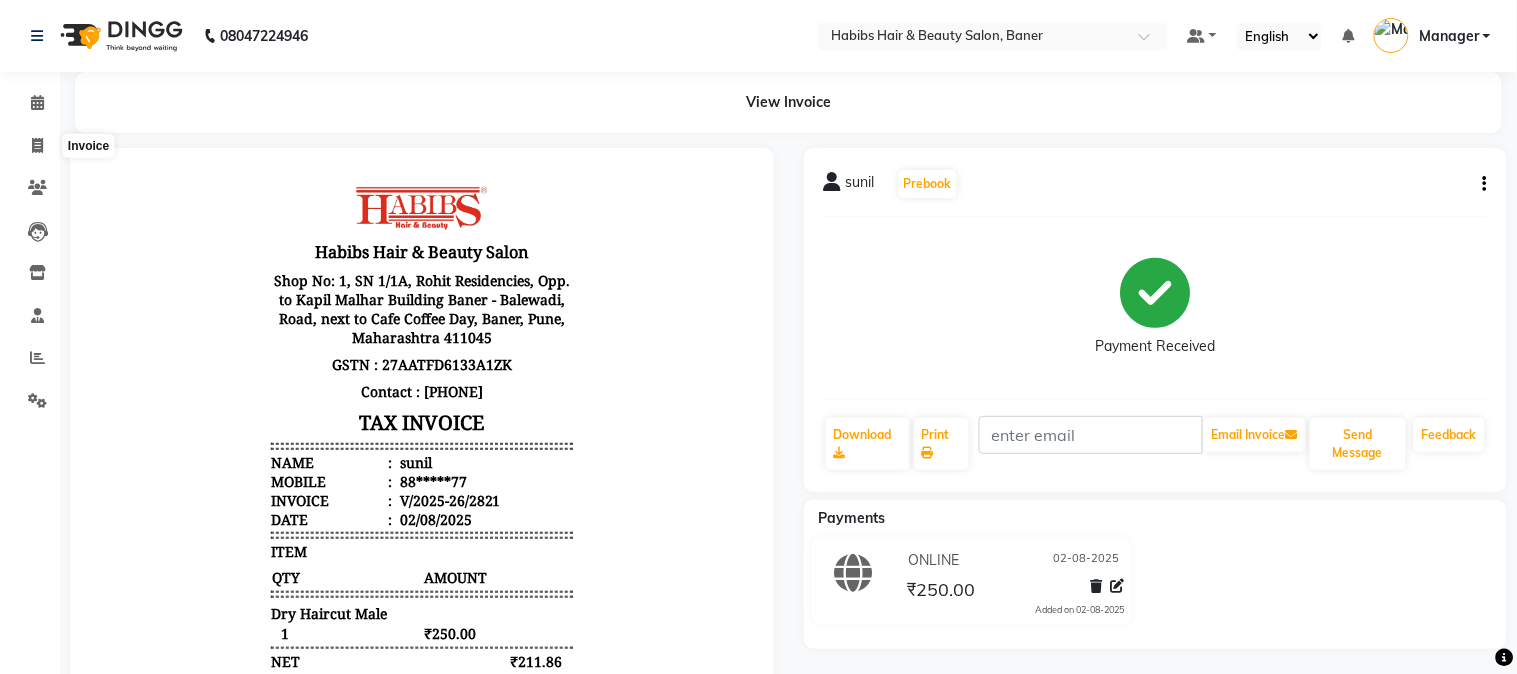 select on "5356" 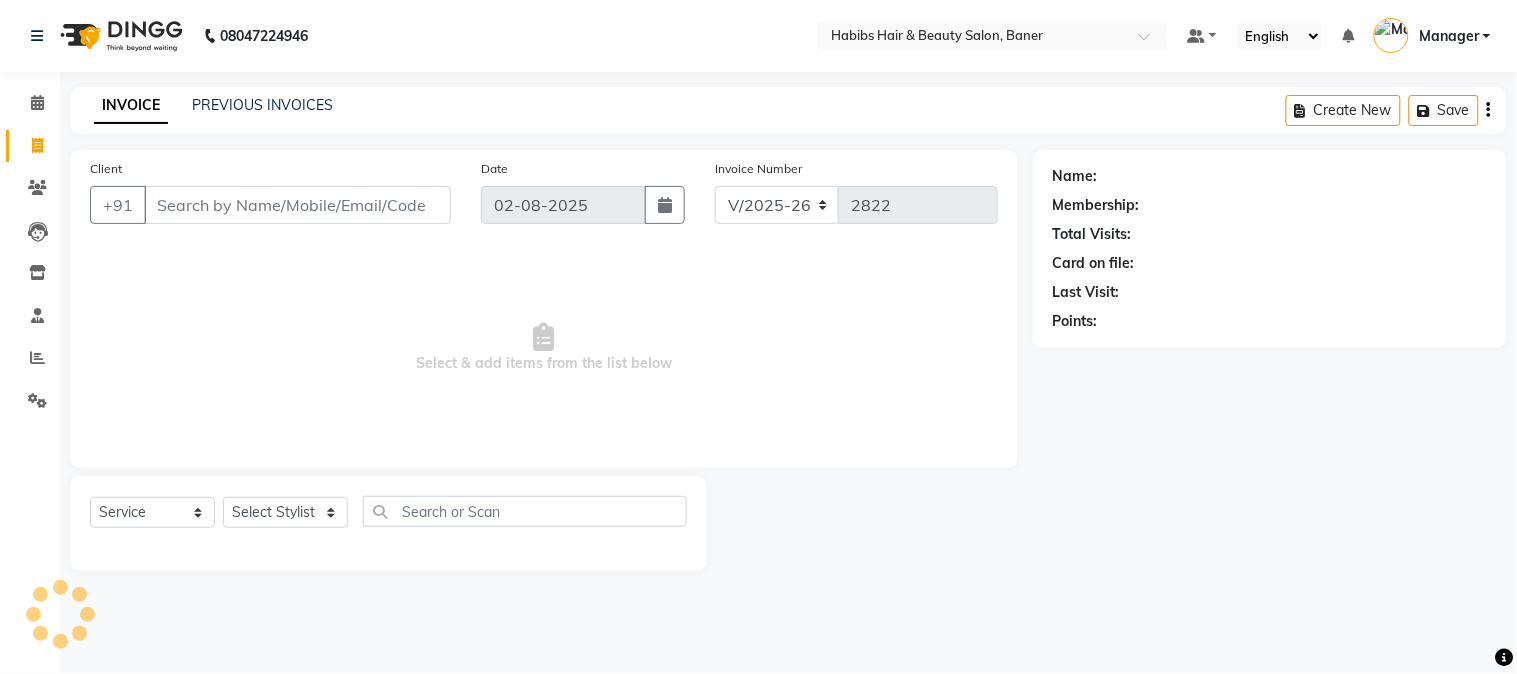 click on "Client" at bounding box center (297, 205) 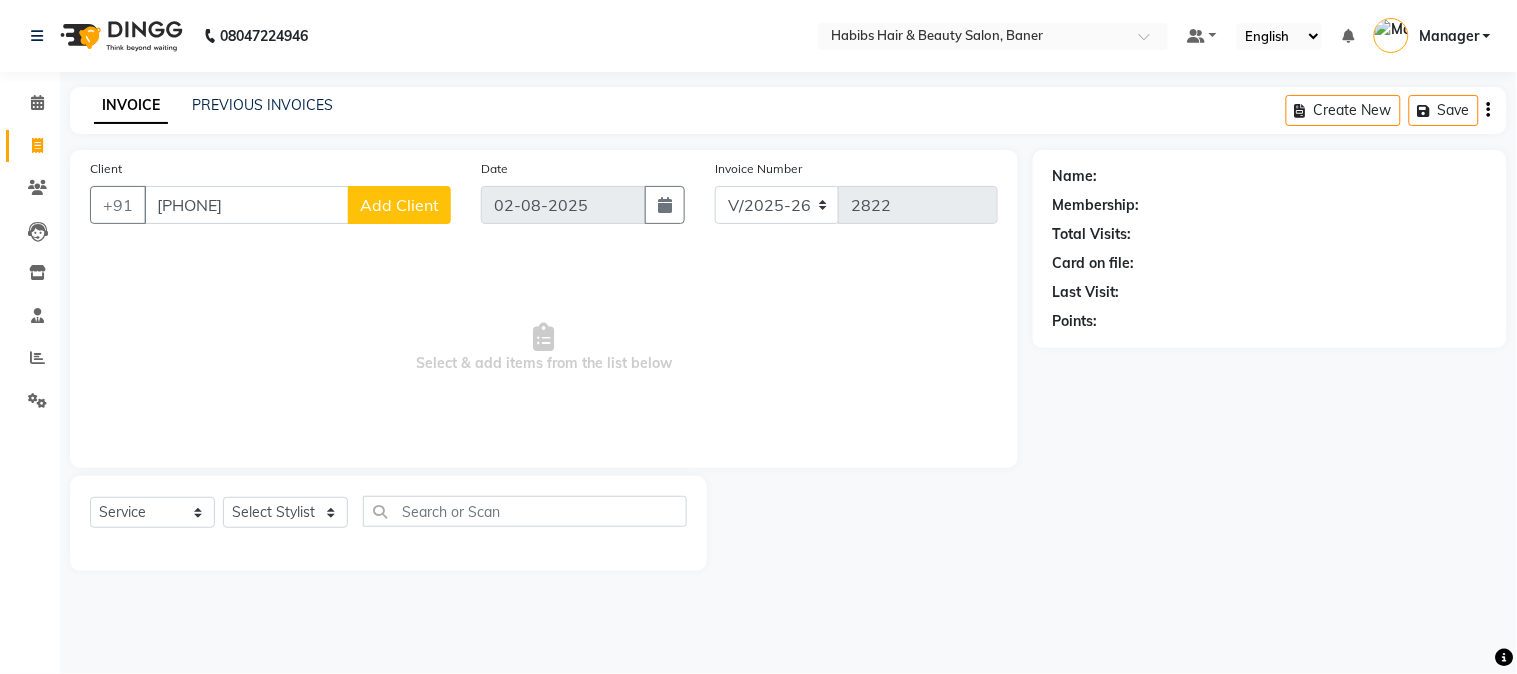 click on "9049035553" at bounding box center [246, 205] 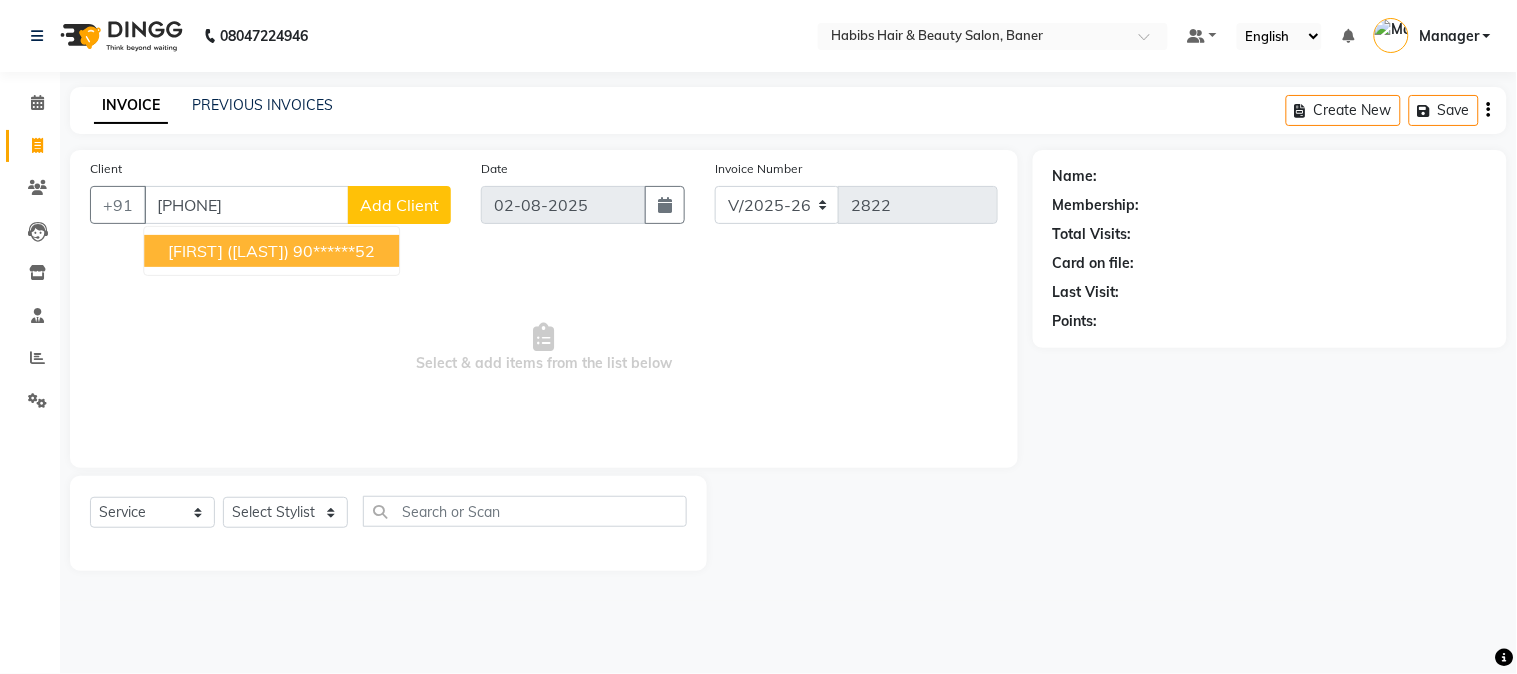 click on "Punam (Sagar)" at bounding box center [228, 251] 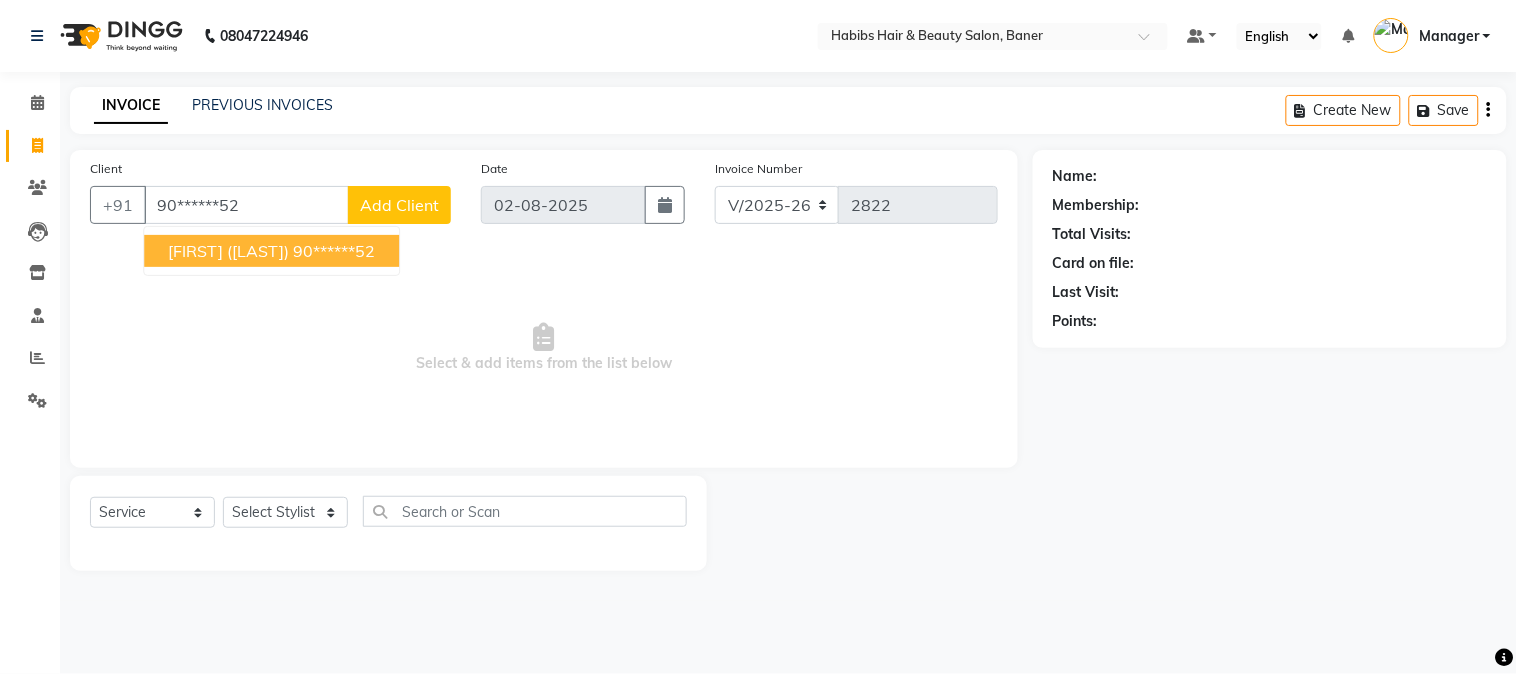 type on "90******52" 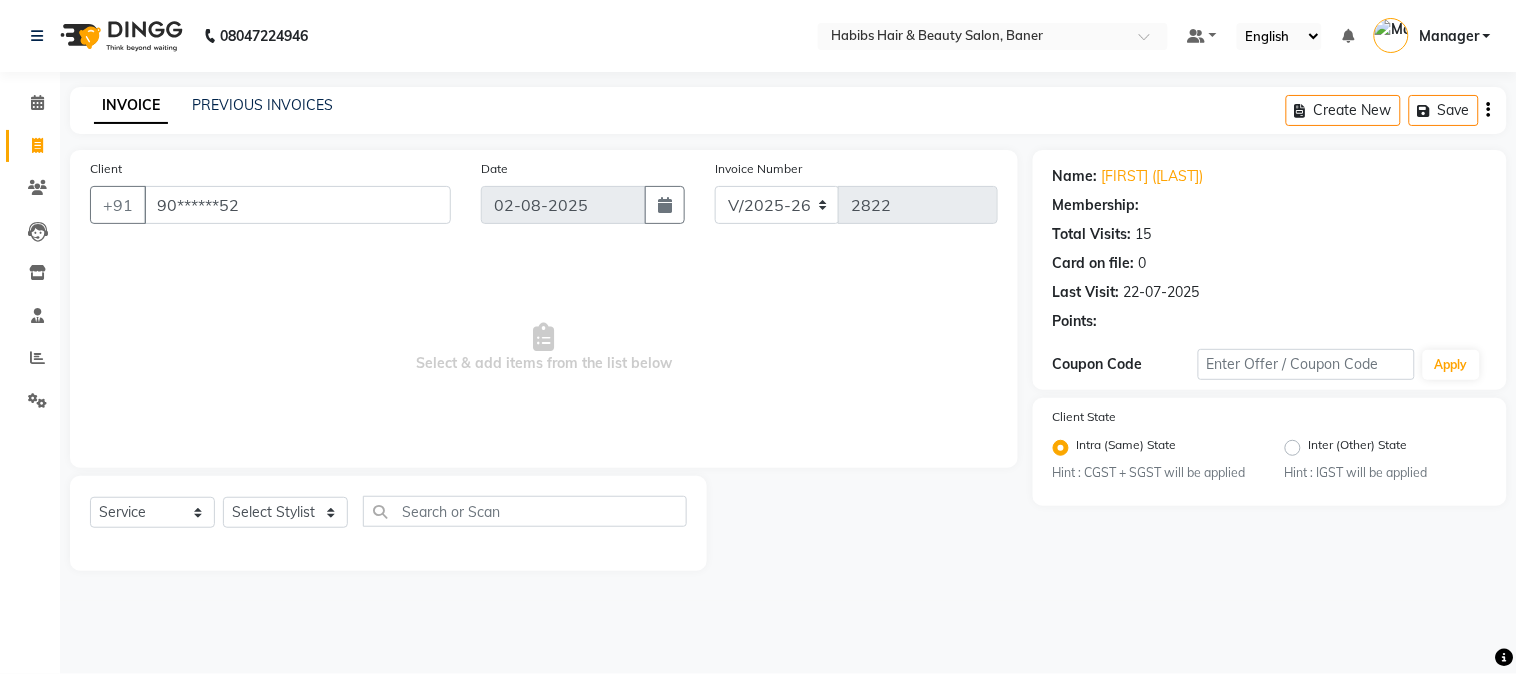 select on "2: Object" 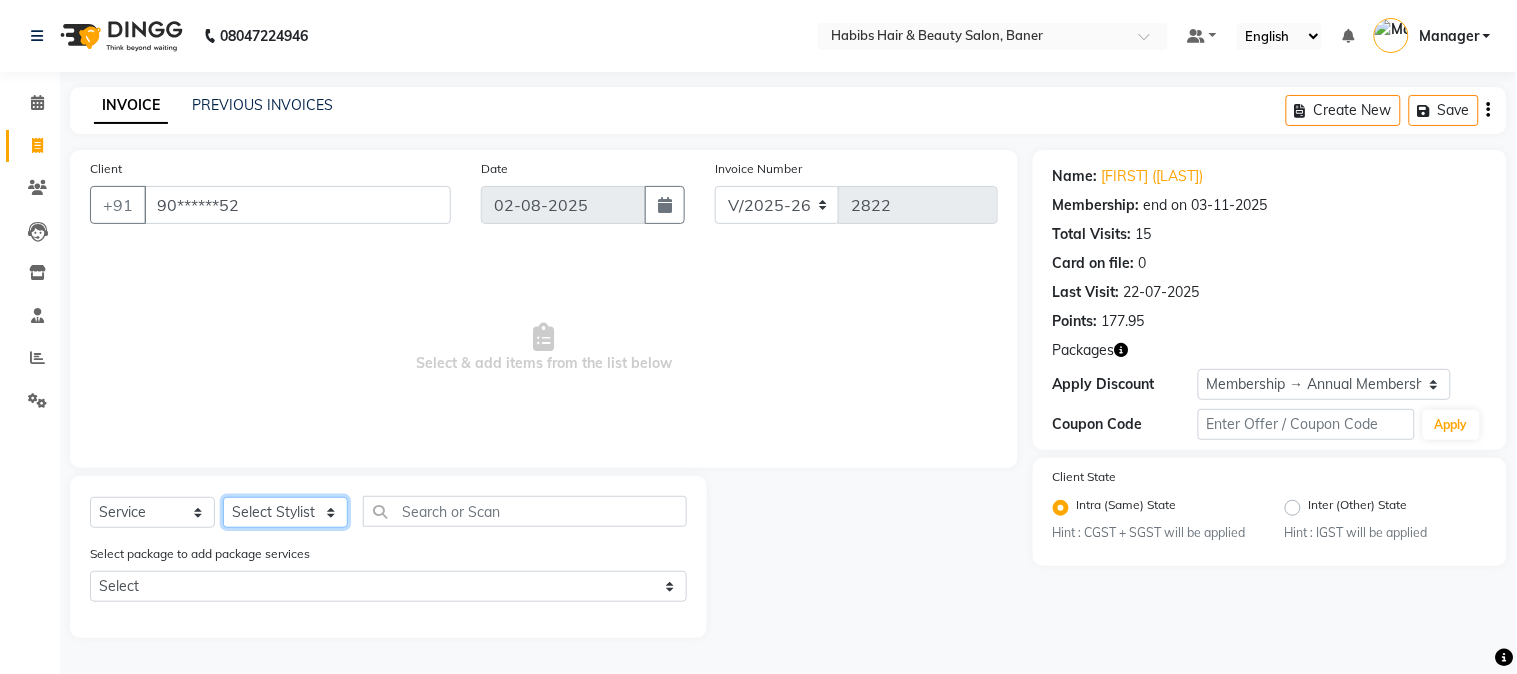 click on "Select Stylist Admin [FIRST] [LAST] Manager [FIRST] [LAST] [FIRST] [LAST]" 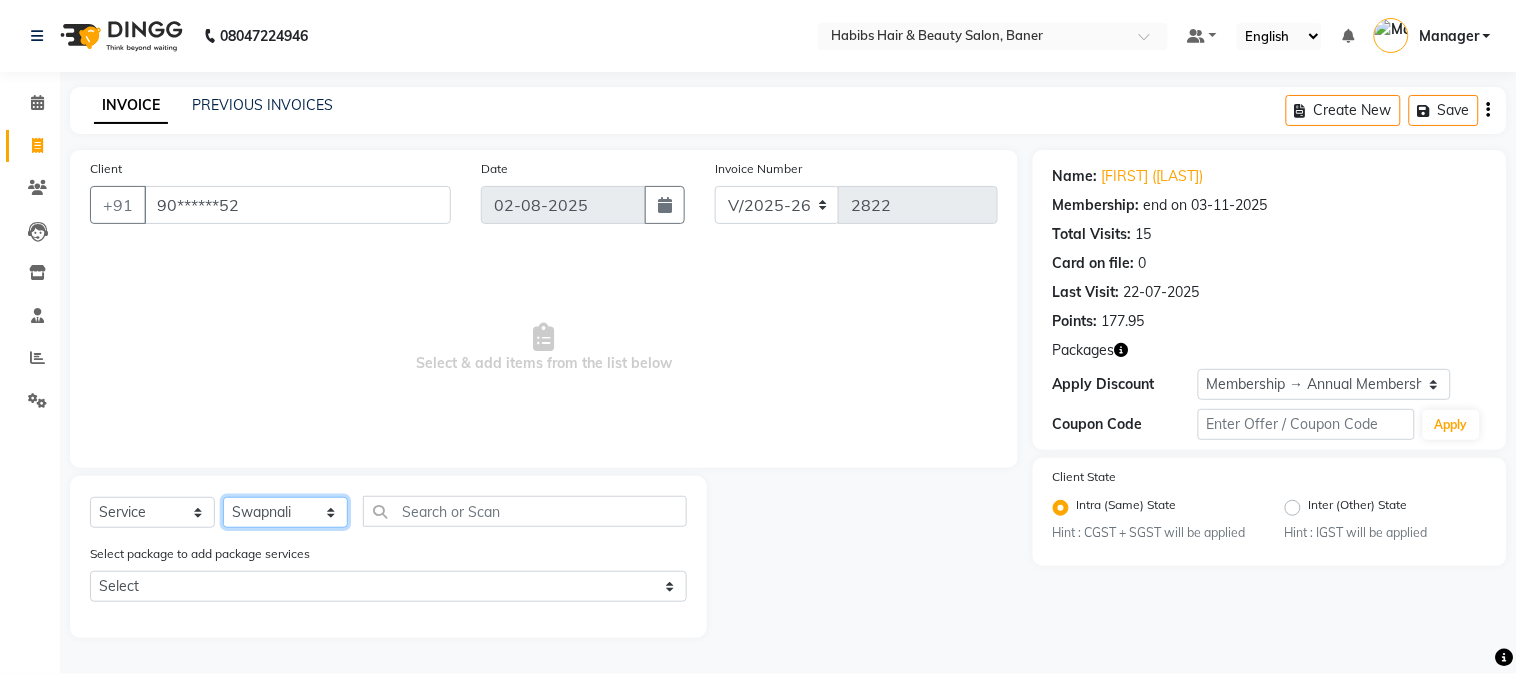 click on "Select Stylist Admin [FIRST] [LAST] Manager [FIRST] [LAST] [FIRST] [LAST]" 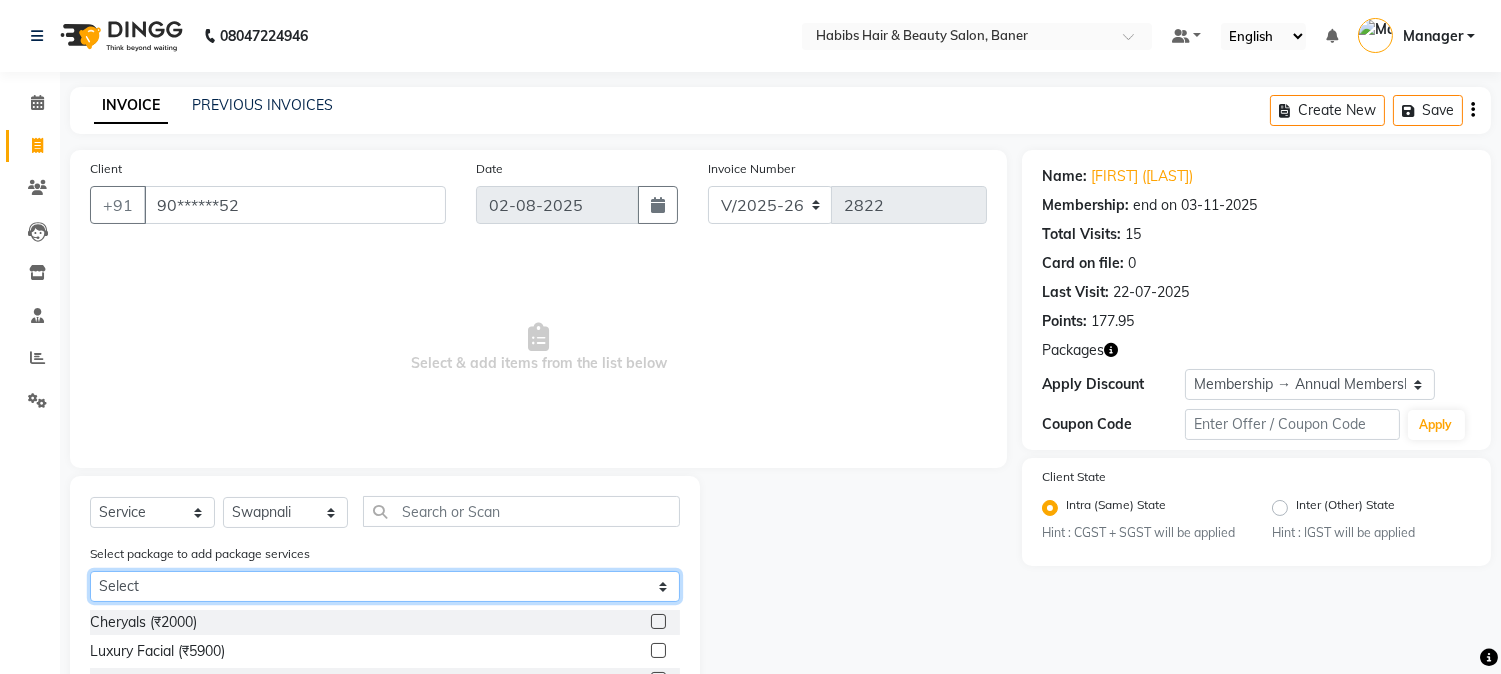 click on "Select K Spa 3+1  SCALP TREATMENT  NEW  3+1" 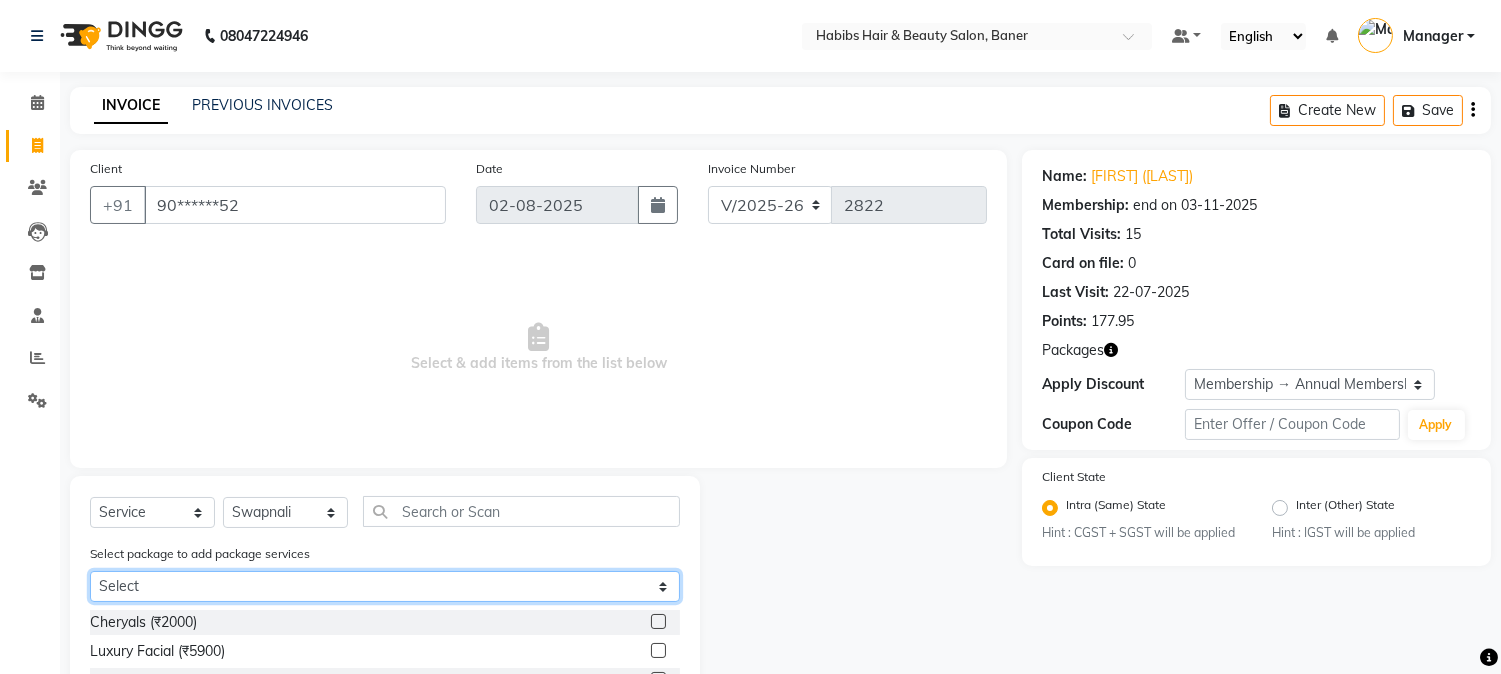 select on "2: Object" 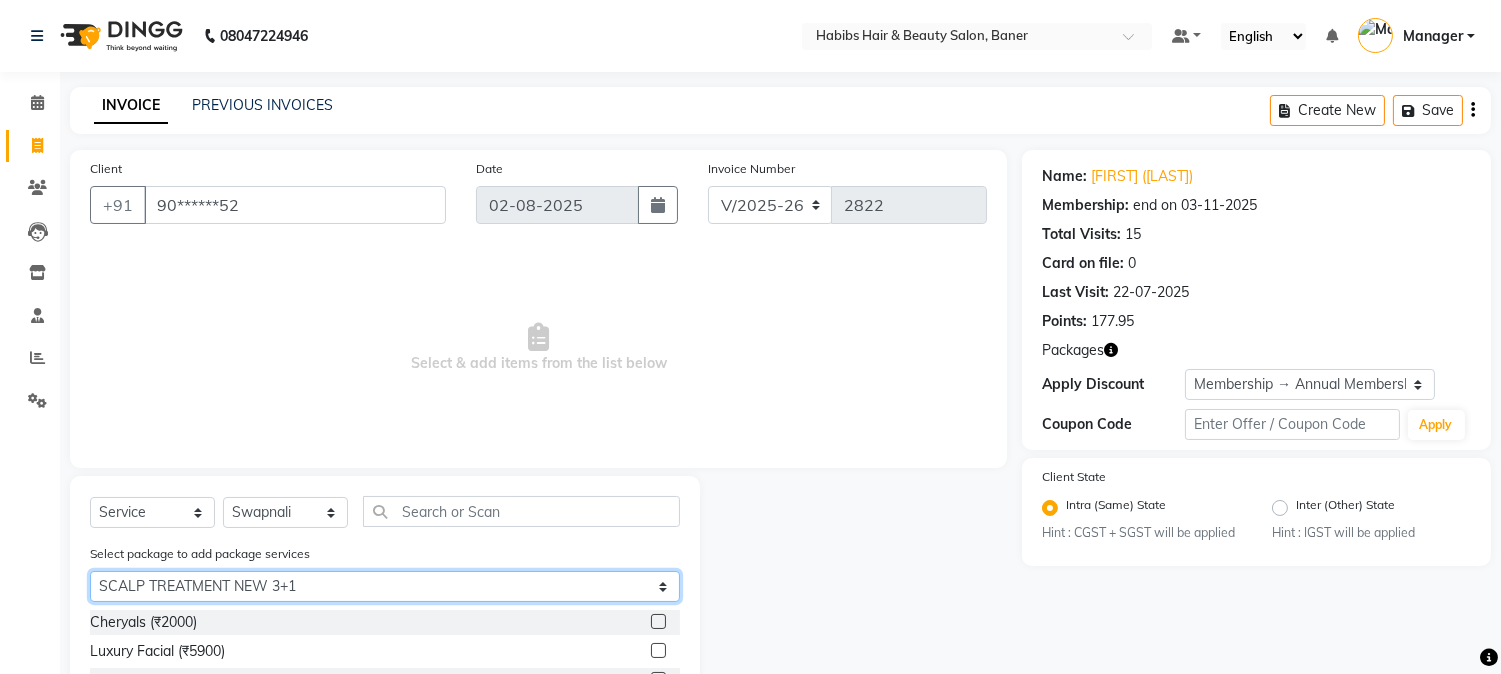 click on "Select K Spa 3+1  SCALP TREATMENT  NEW  3+1" 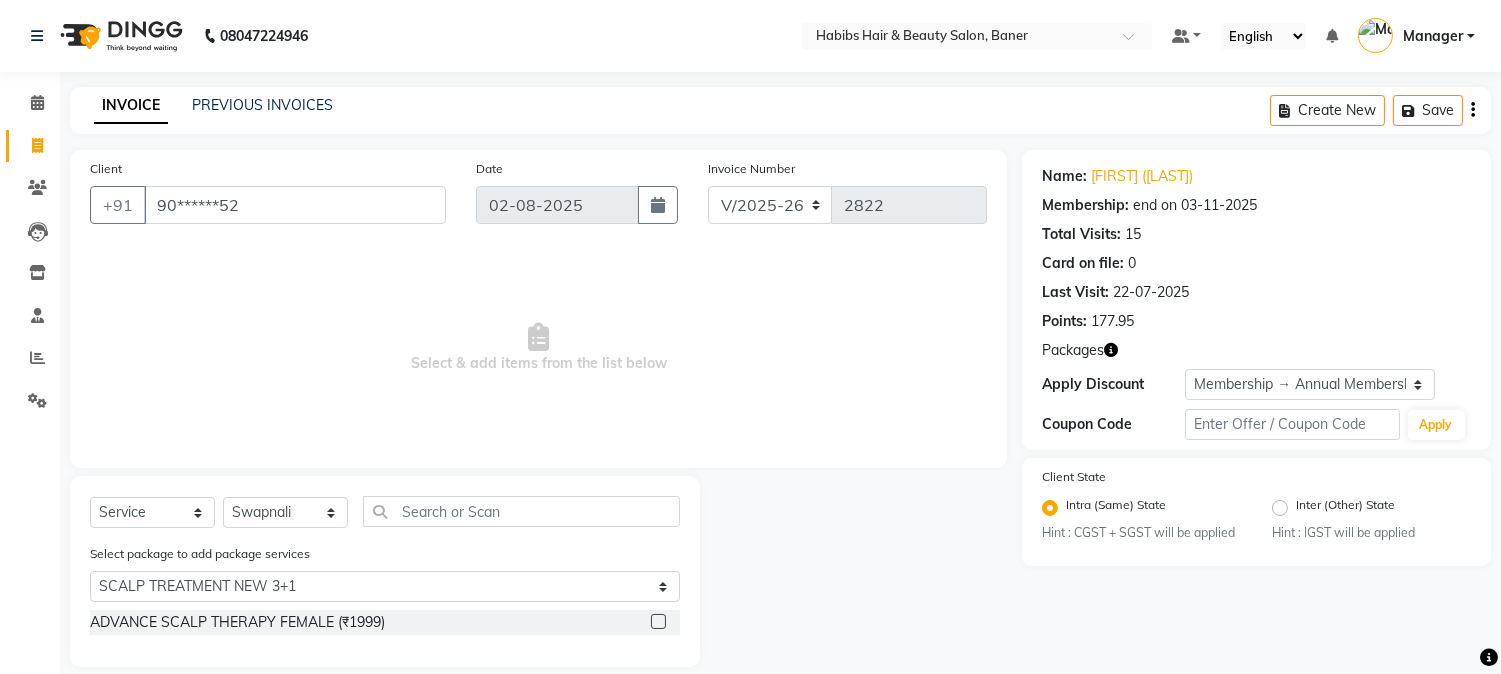 click 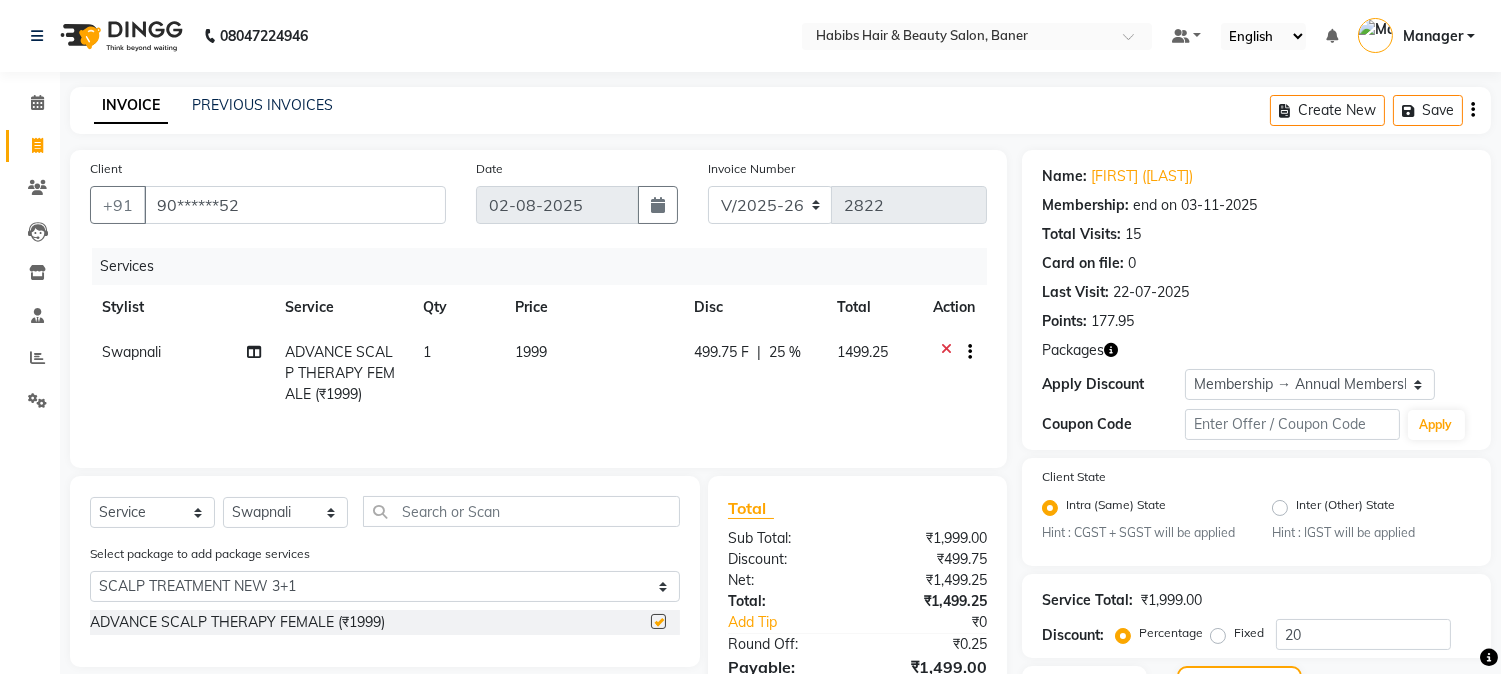 checkbox on "false" 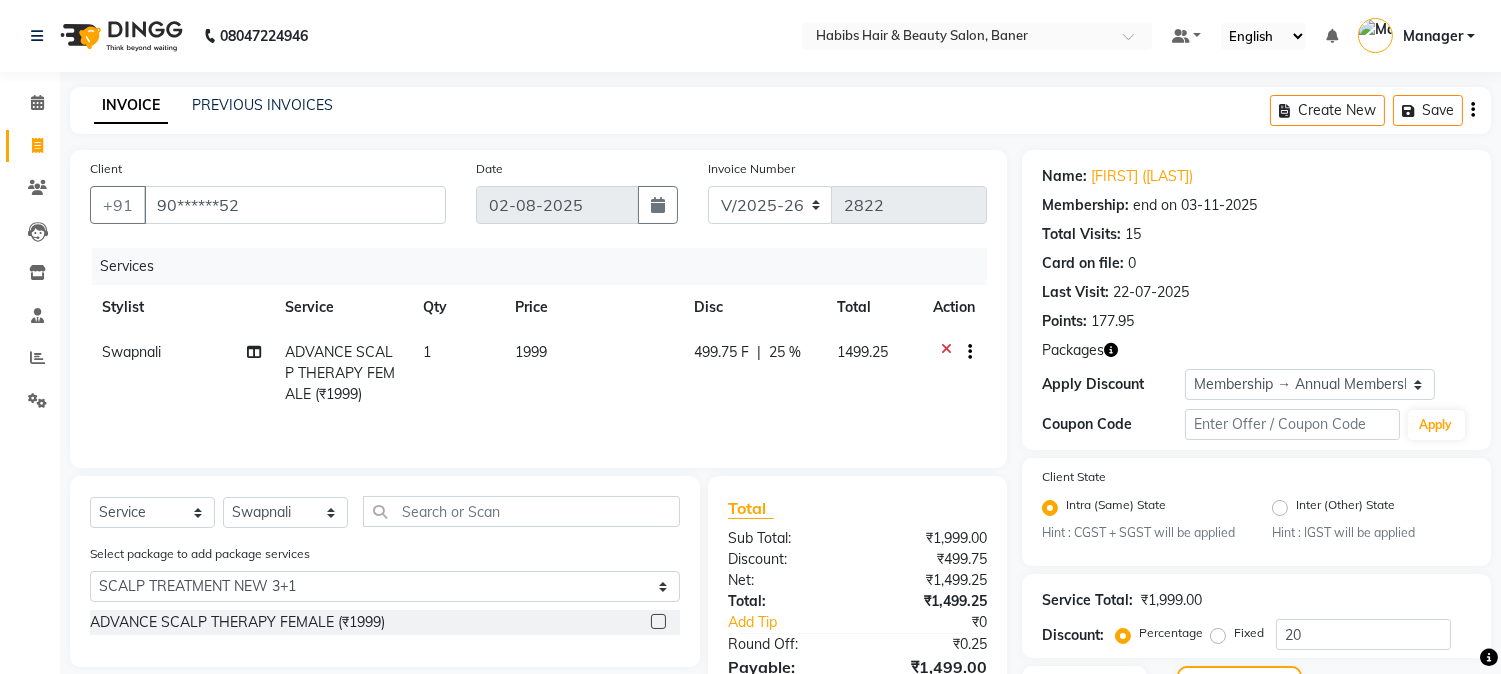scroll, scrollTop: 444, scrollLeft: 0, axis: vertical 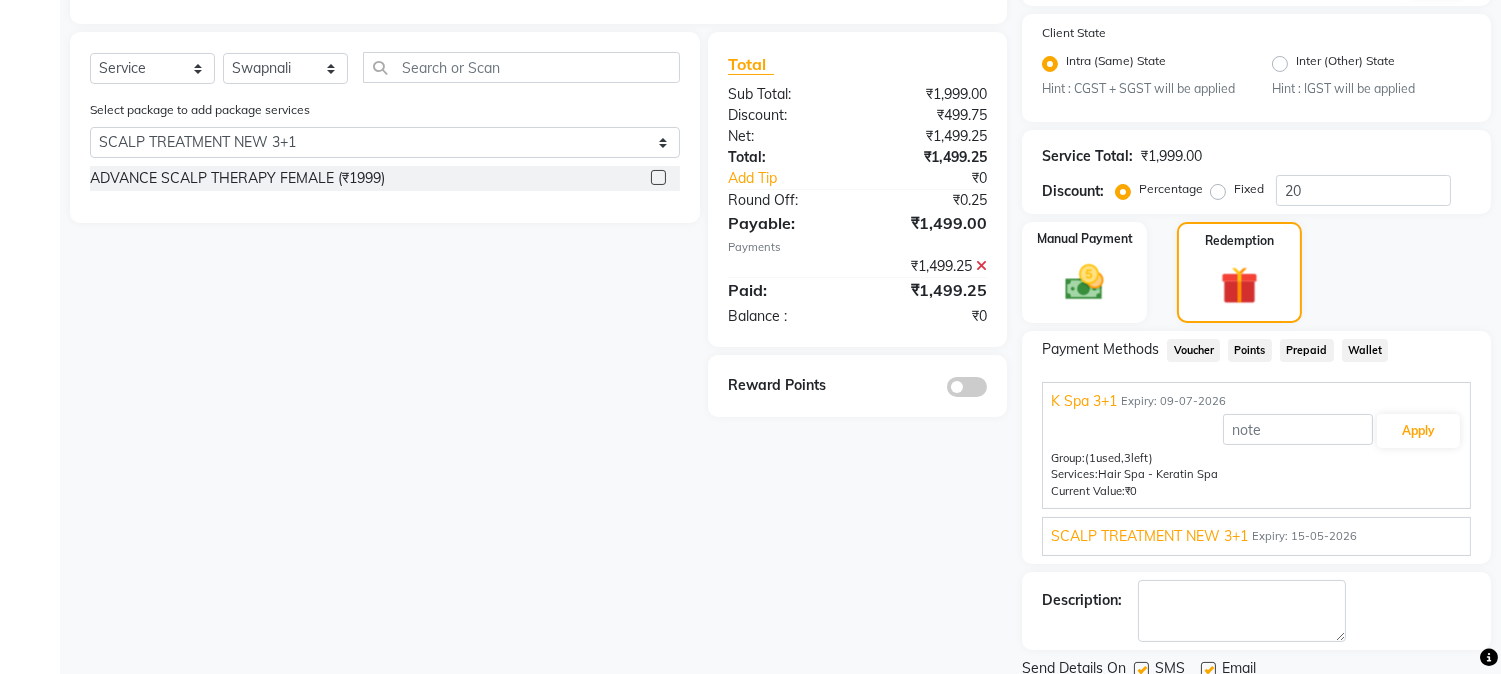 click on "SCALP TREATMENT  NEW  3+1 Expiry: 15-05-2026" at bounding box center (1256, 536) 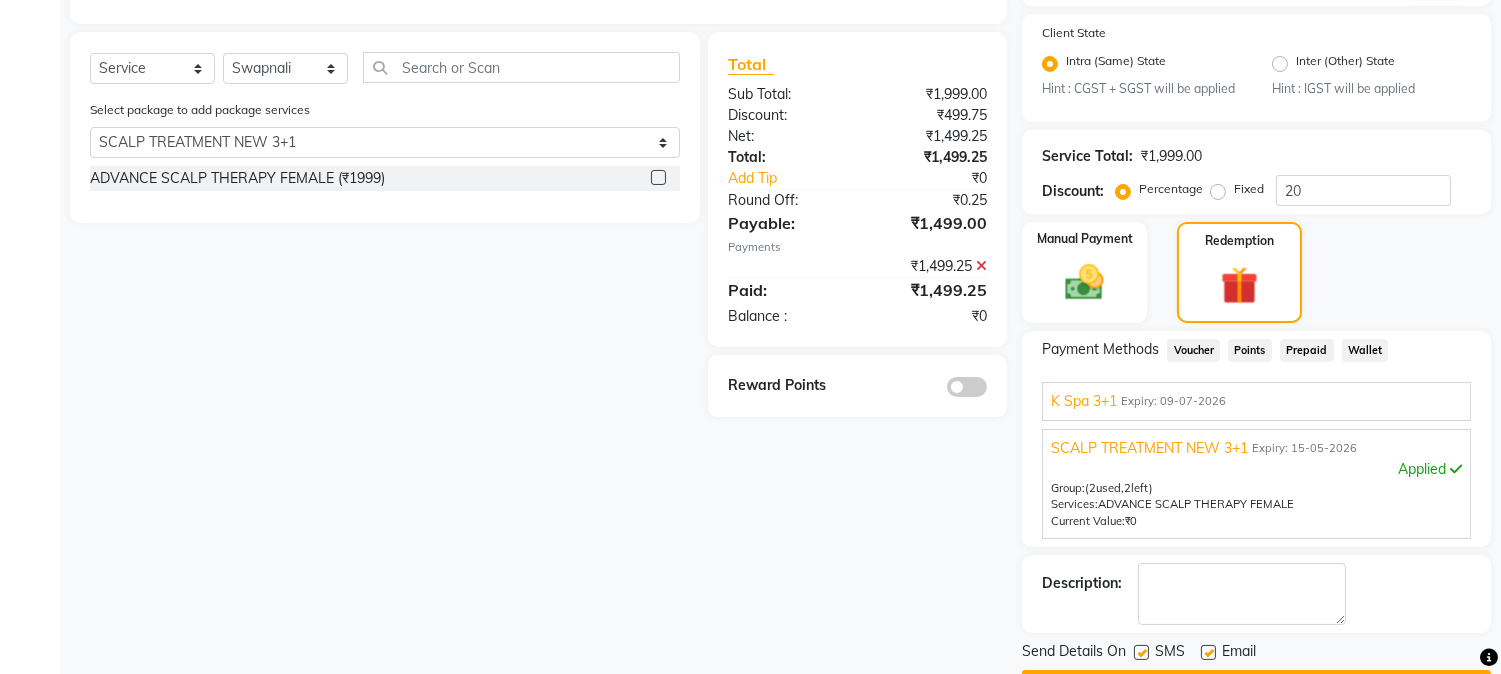 click on "Expiry: 09-07-2026" at bounding box center [1173, 401] 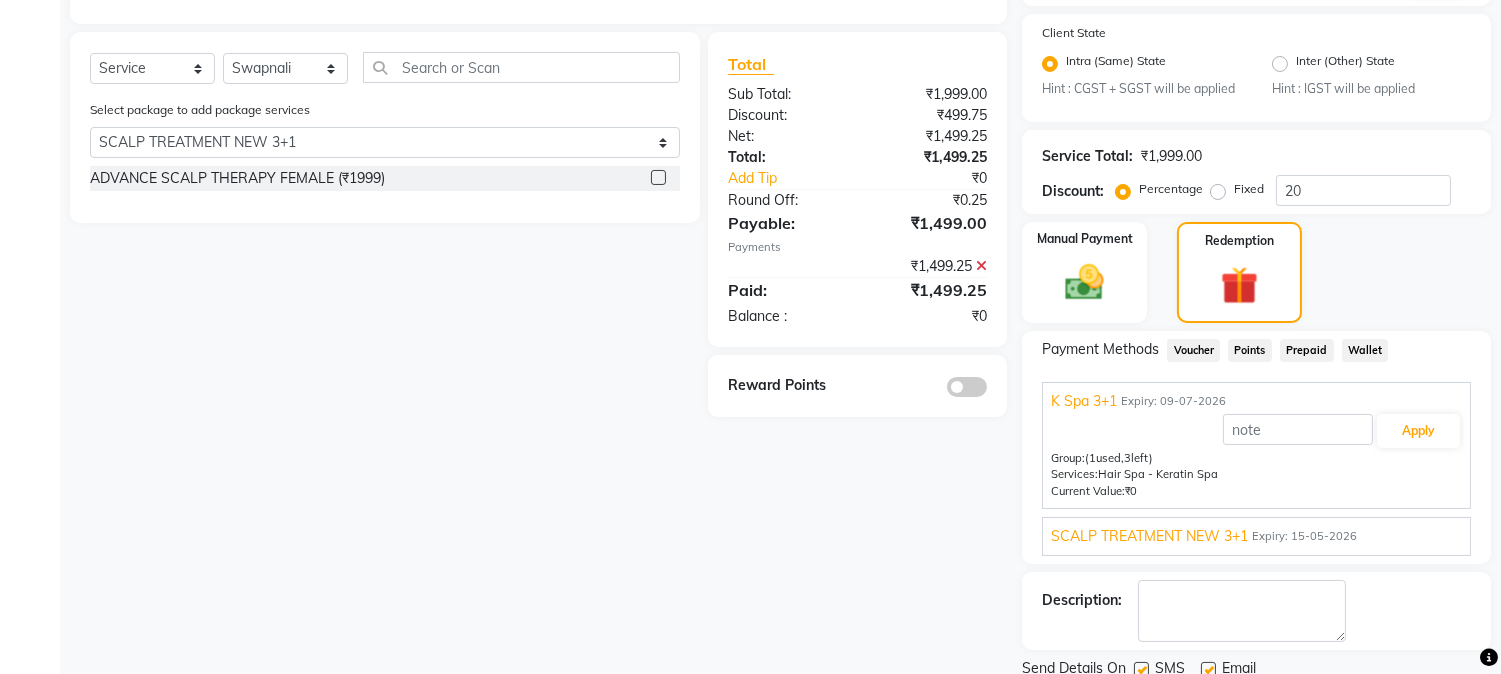click on "SCALP TREATMENT  NEW  3+1" at bounding box center [1149, 536] 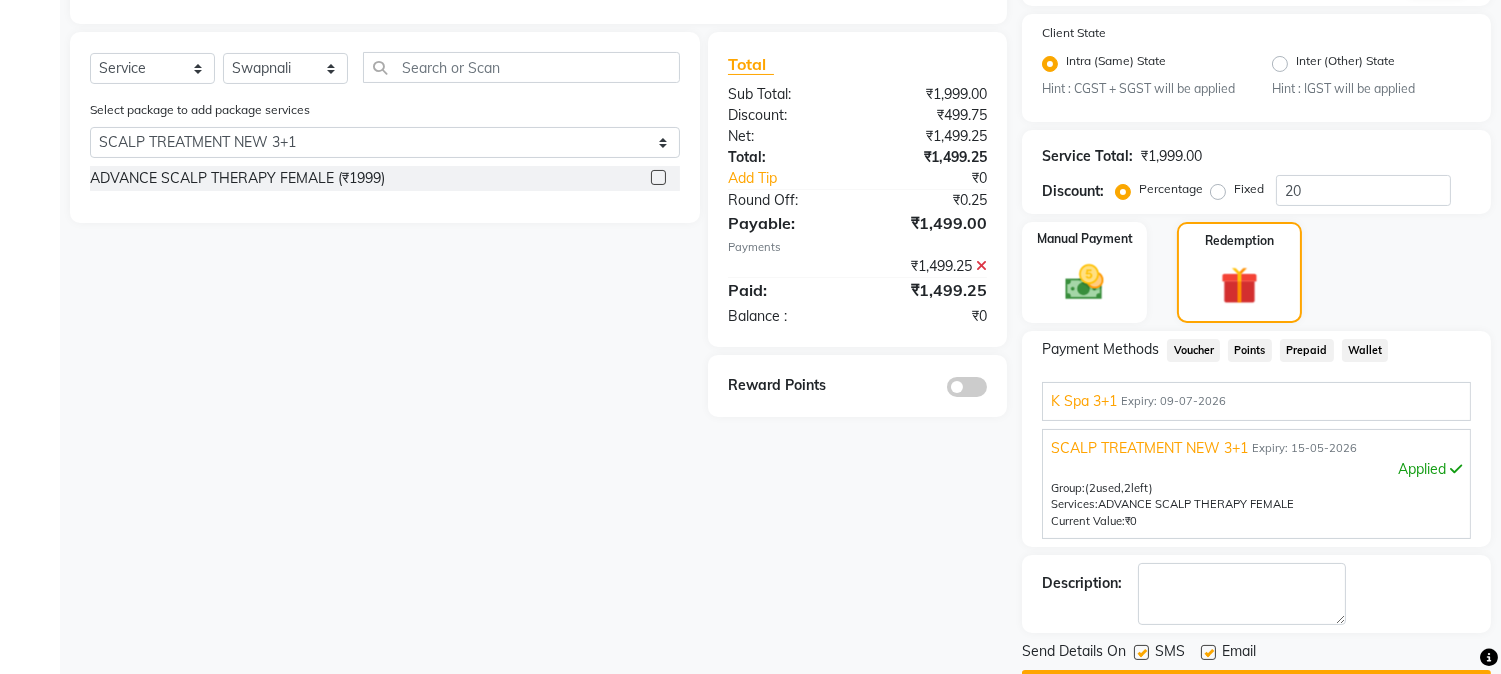 click on "K Spa 3+1 Expiry: 09-07-2026" at bounding box center (1256, 401) 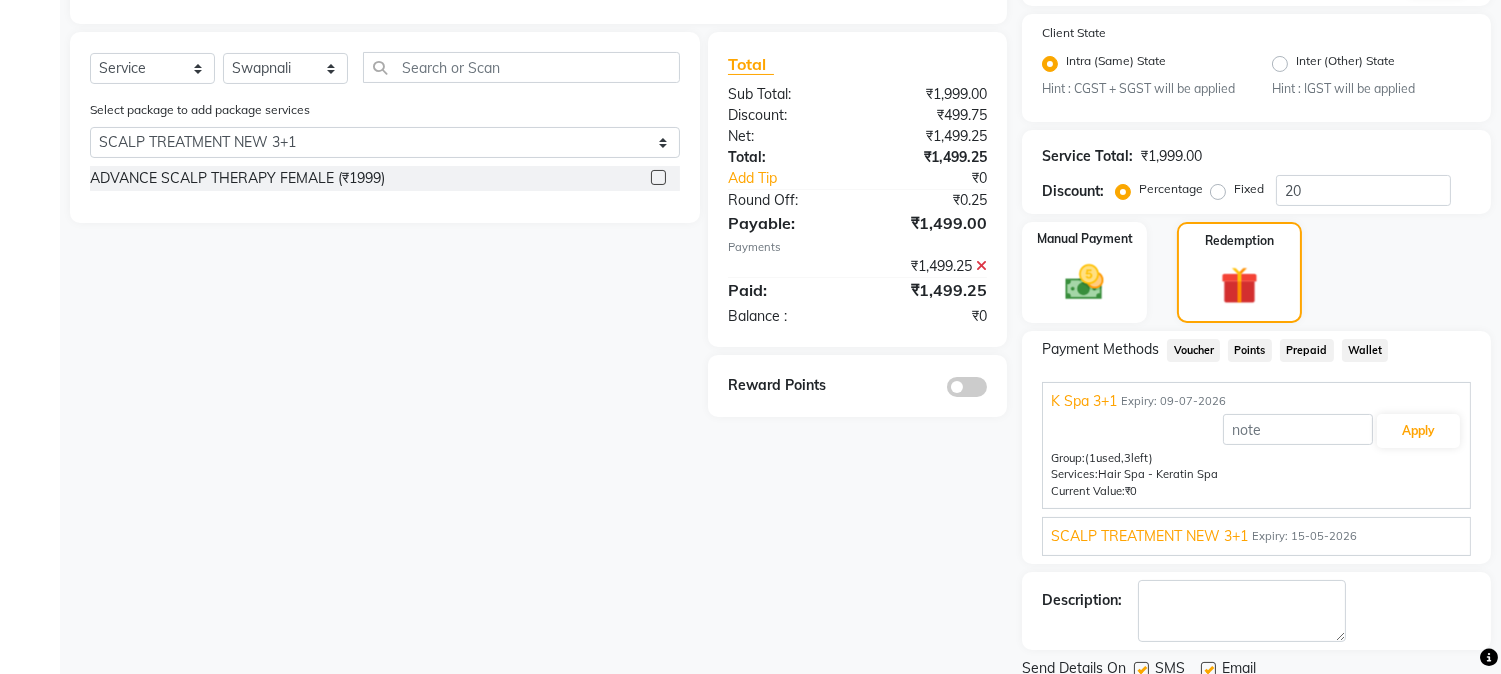 click on "SCALP TREATMENT  NEW  3+1 Expiry: 15-05-2026" at bounding box center [1256, 536] 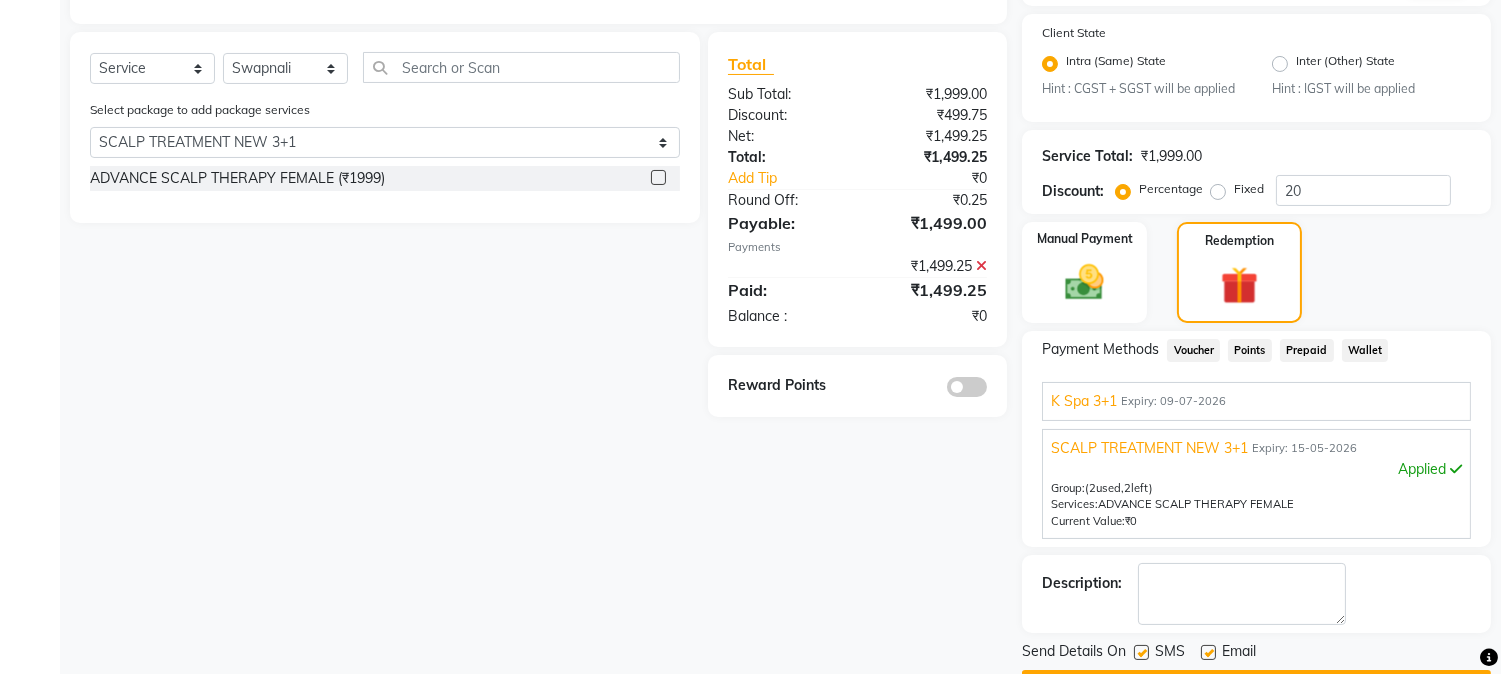 click 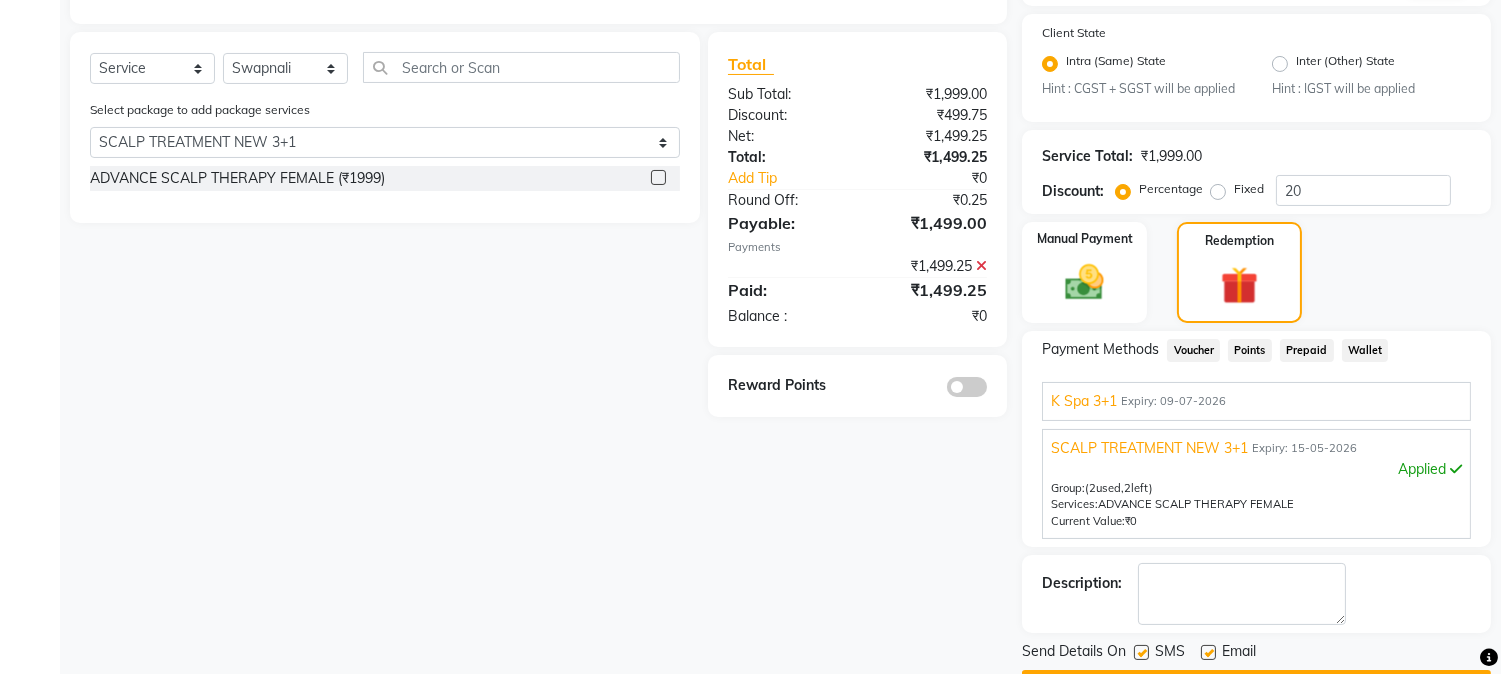 click 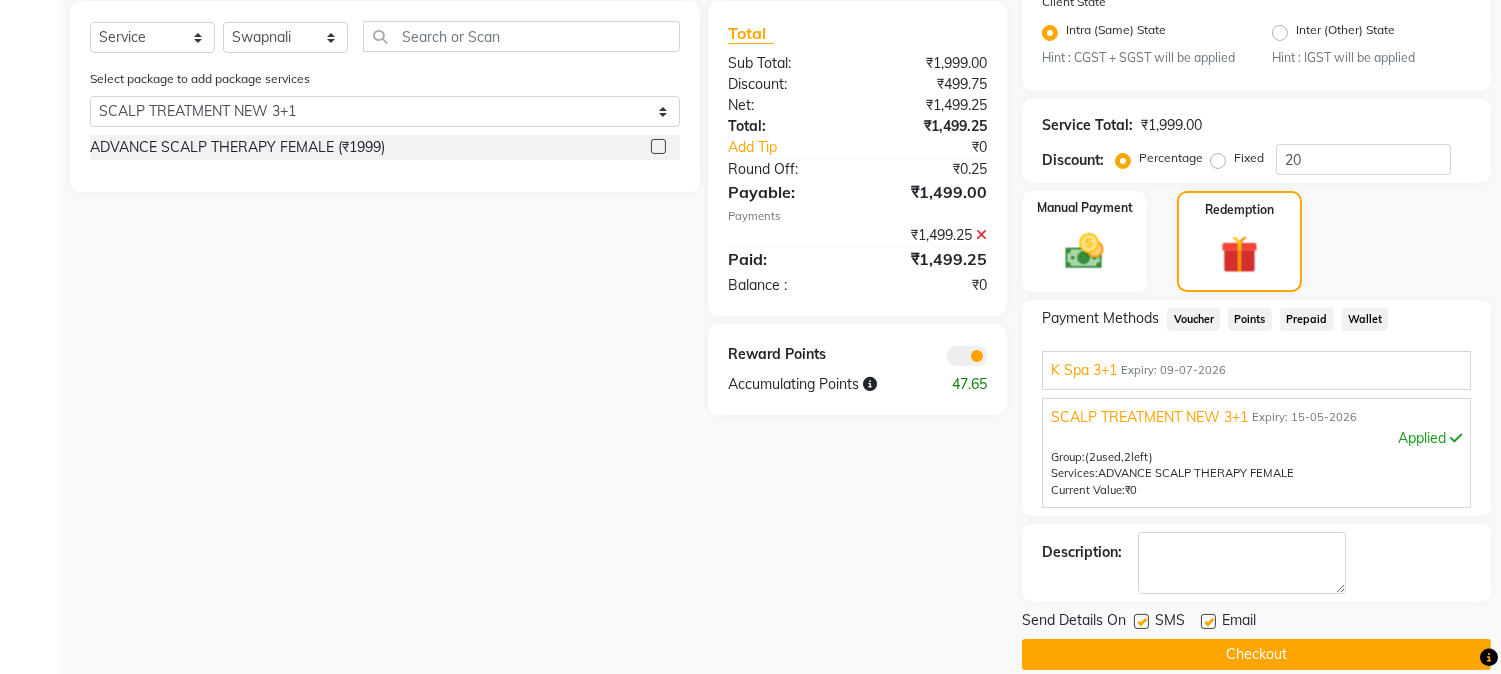 scroll, scrollTop: 501, scrollLeft: 0, axis: vertical 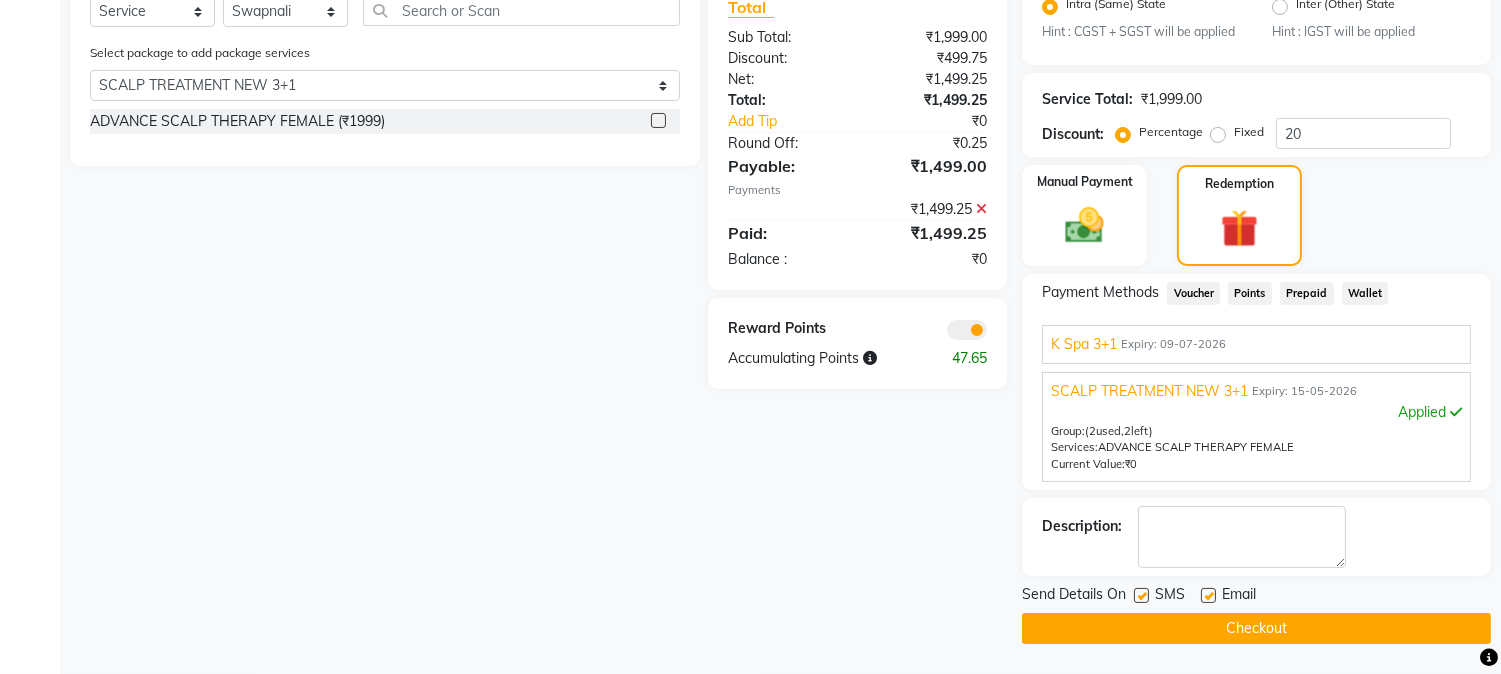 click on "Checkout" 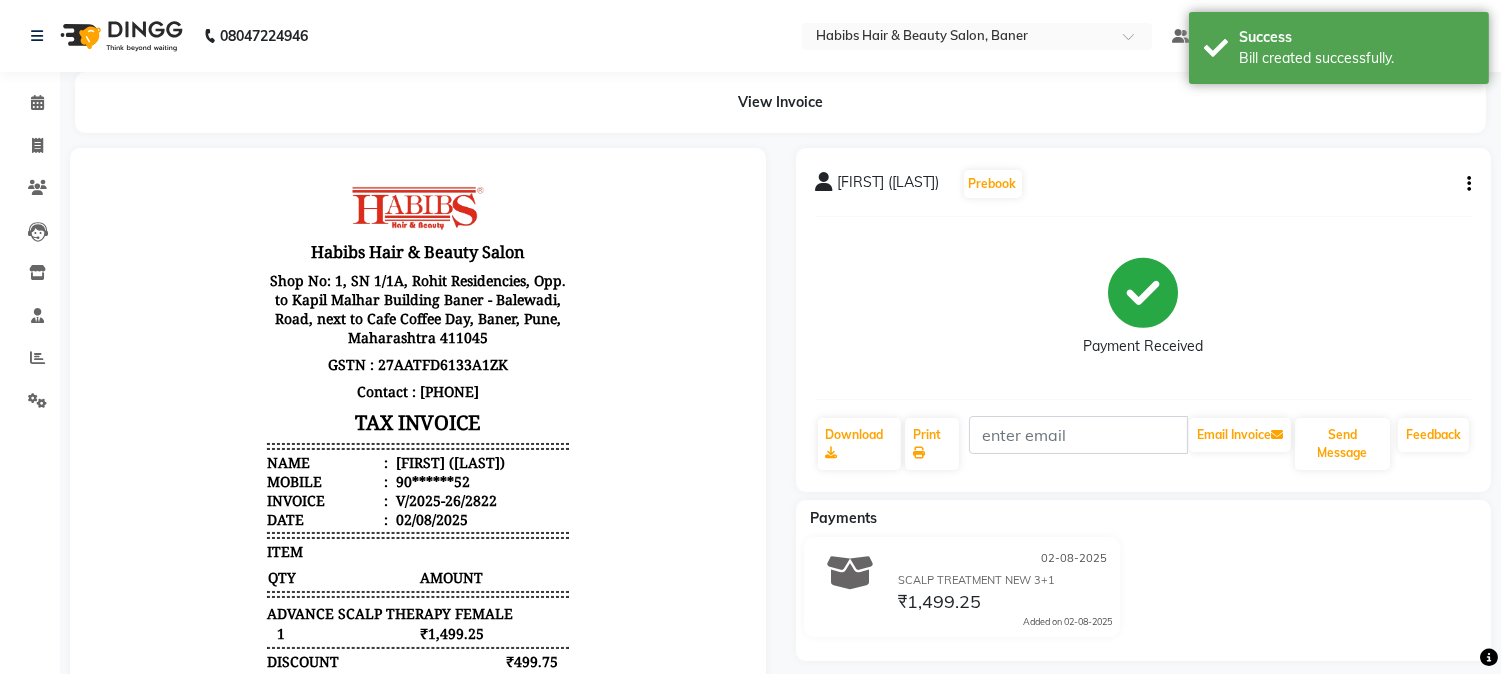 scroll, scrollTop: 0, scrollLeft: 0, axis: both 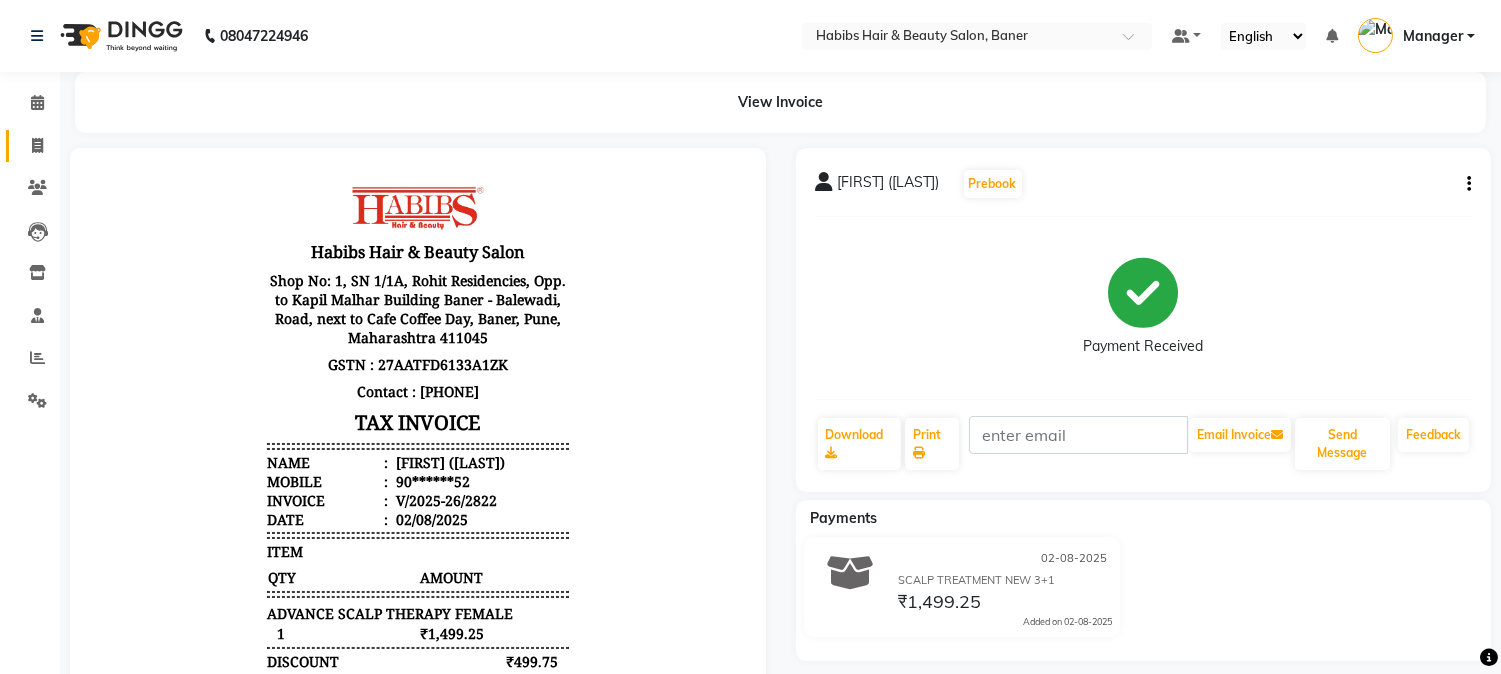 click on "Invoice" 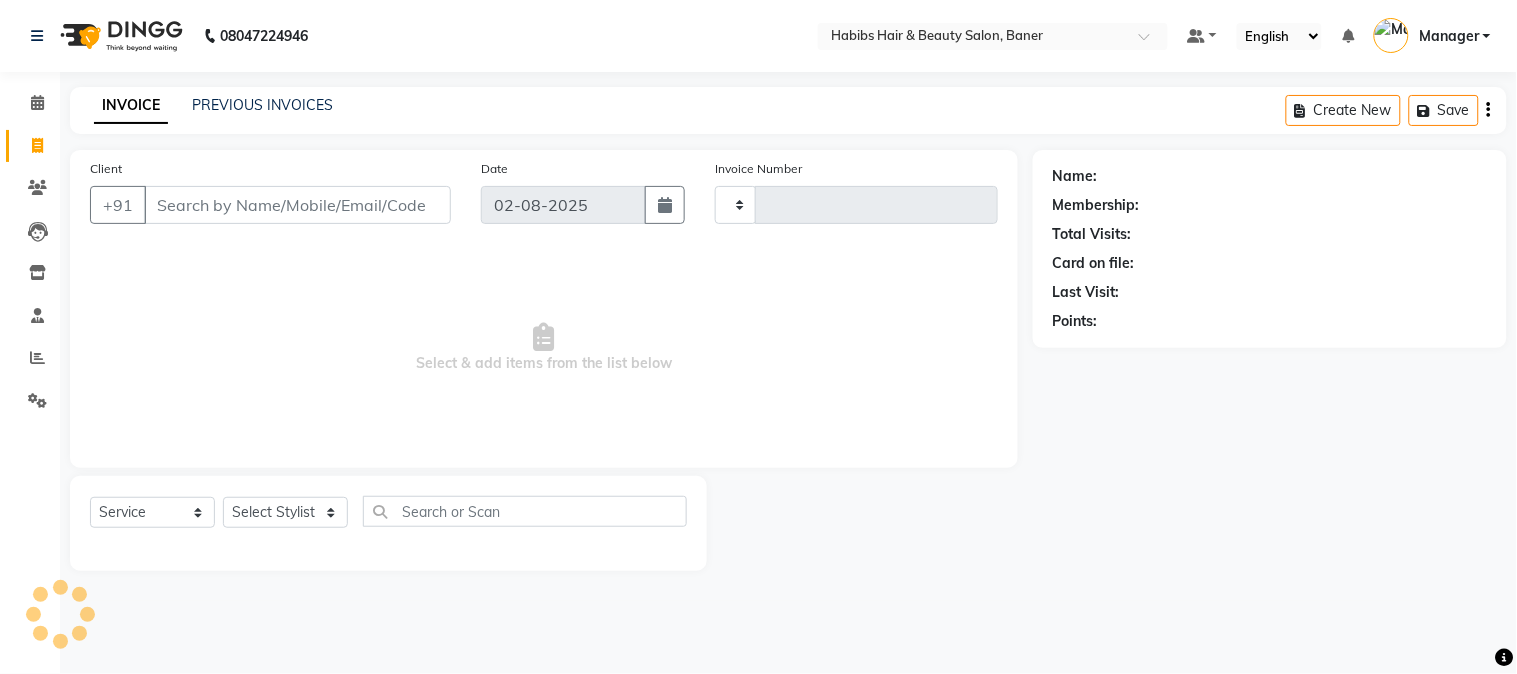 type on "2823" 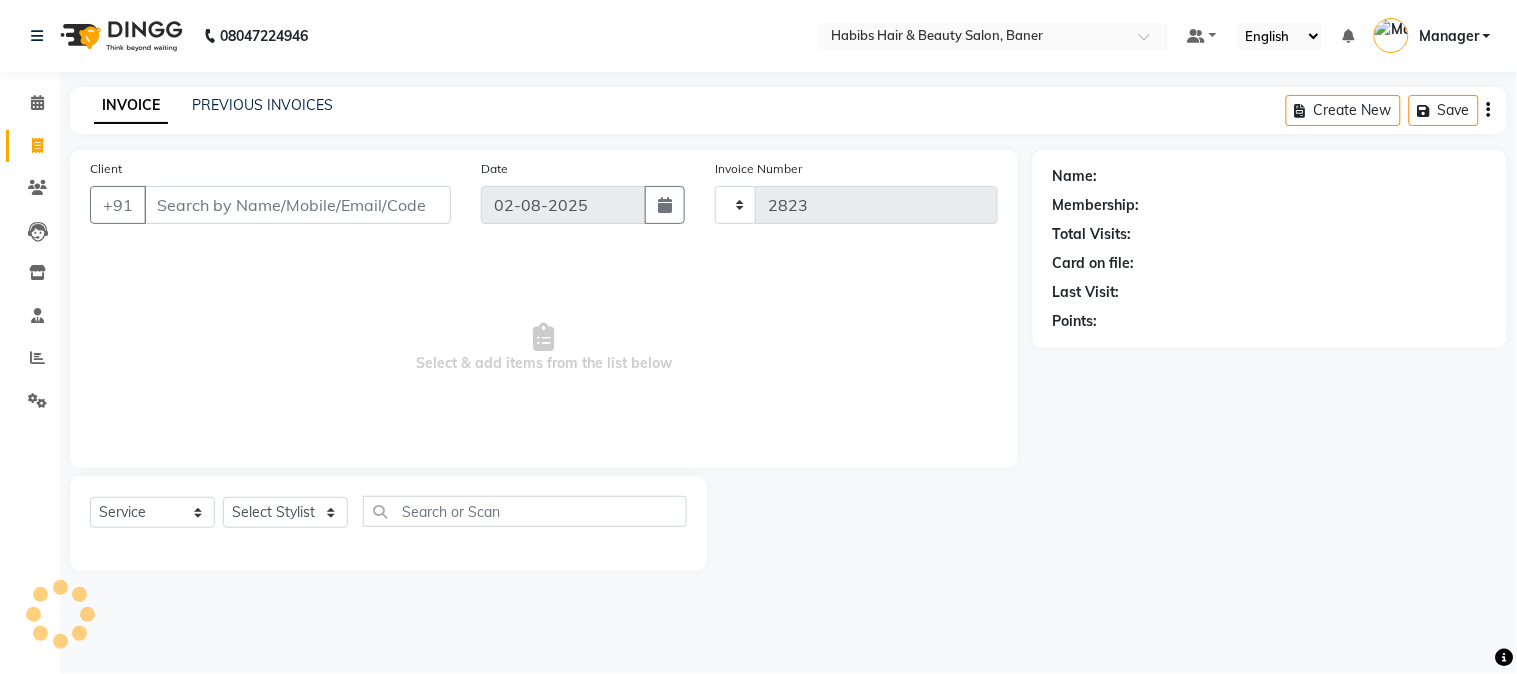 select on "5356" 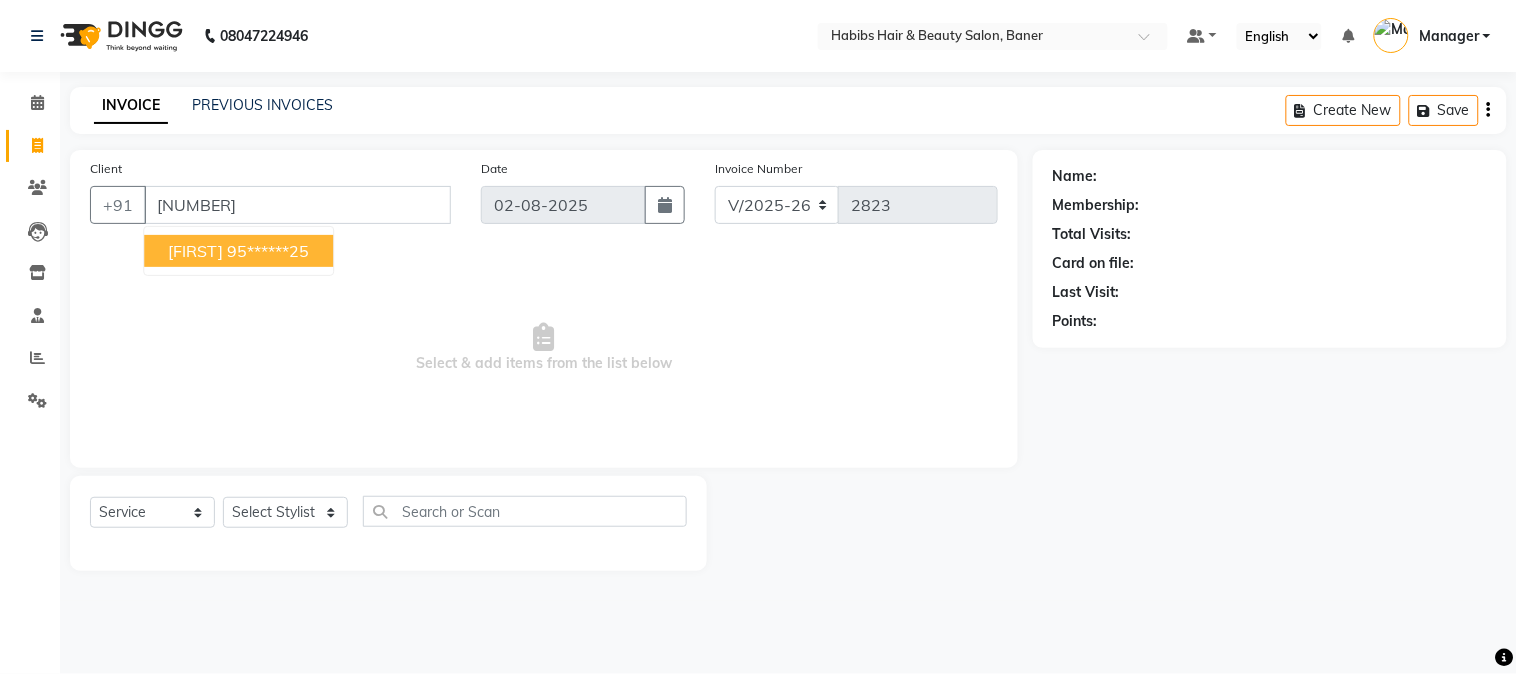 type on "9552912425" 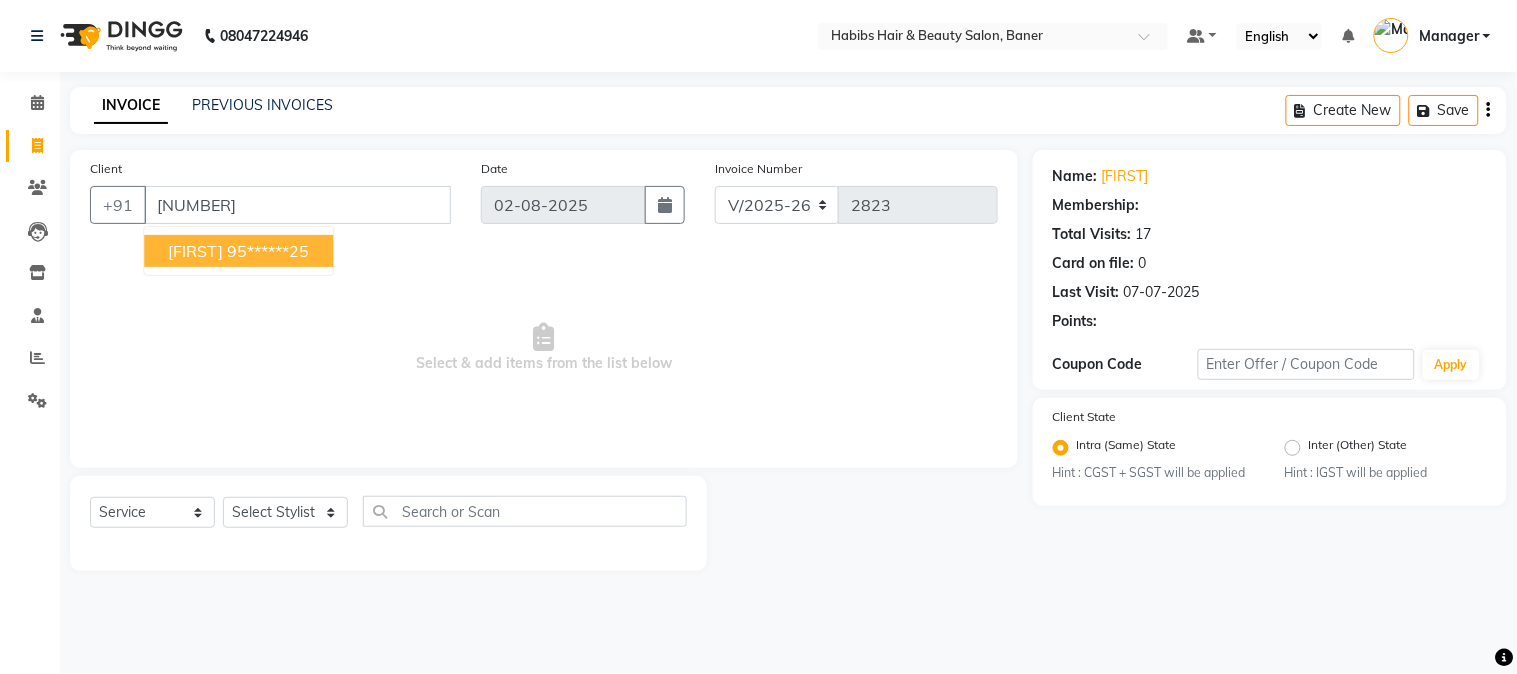 select on "1: Object" 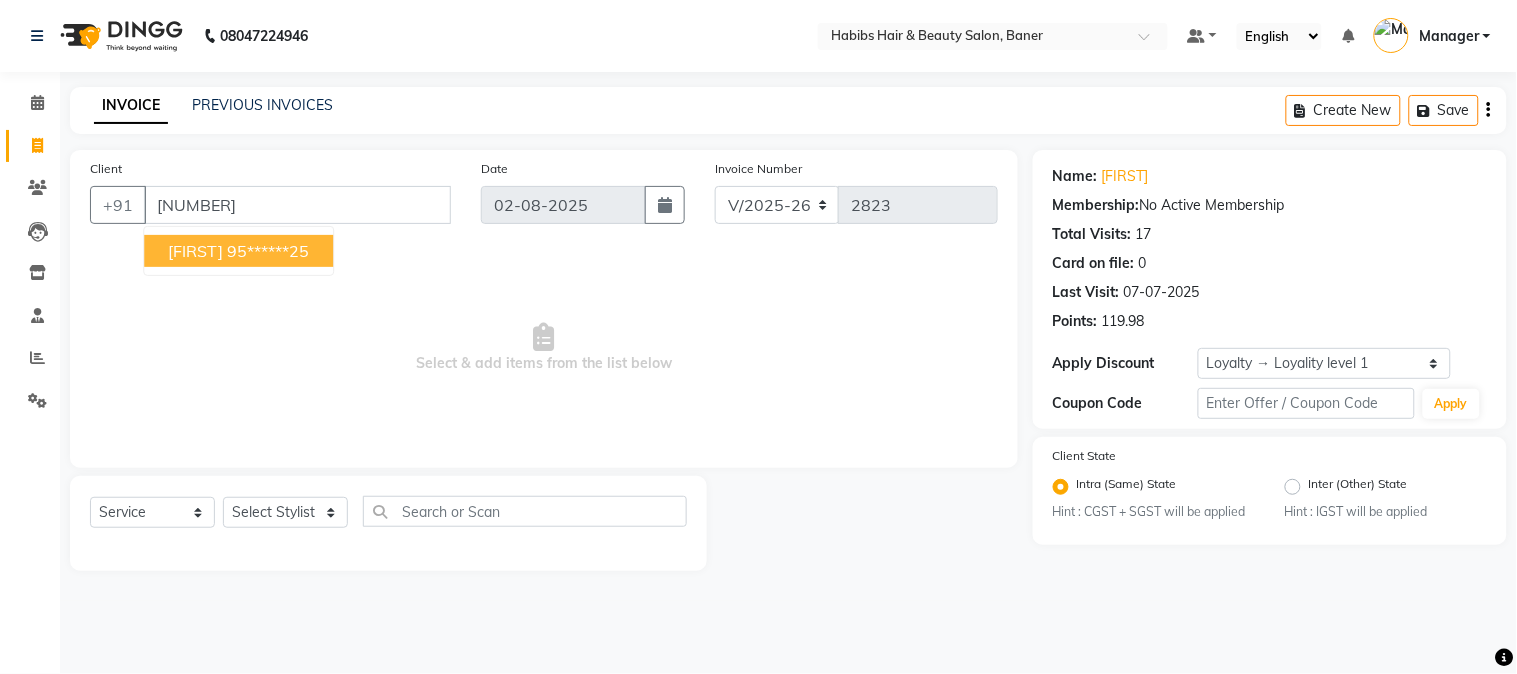 click on "95******25" at bounding box center [268, 251] 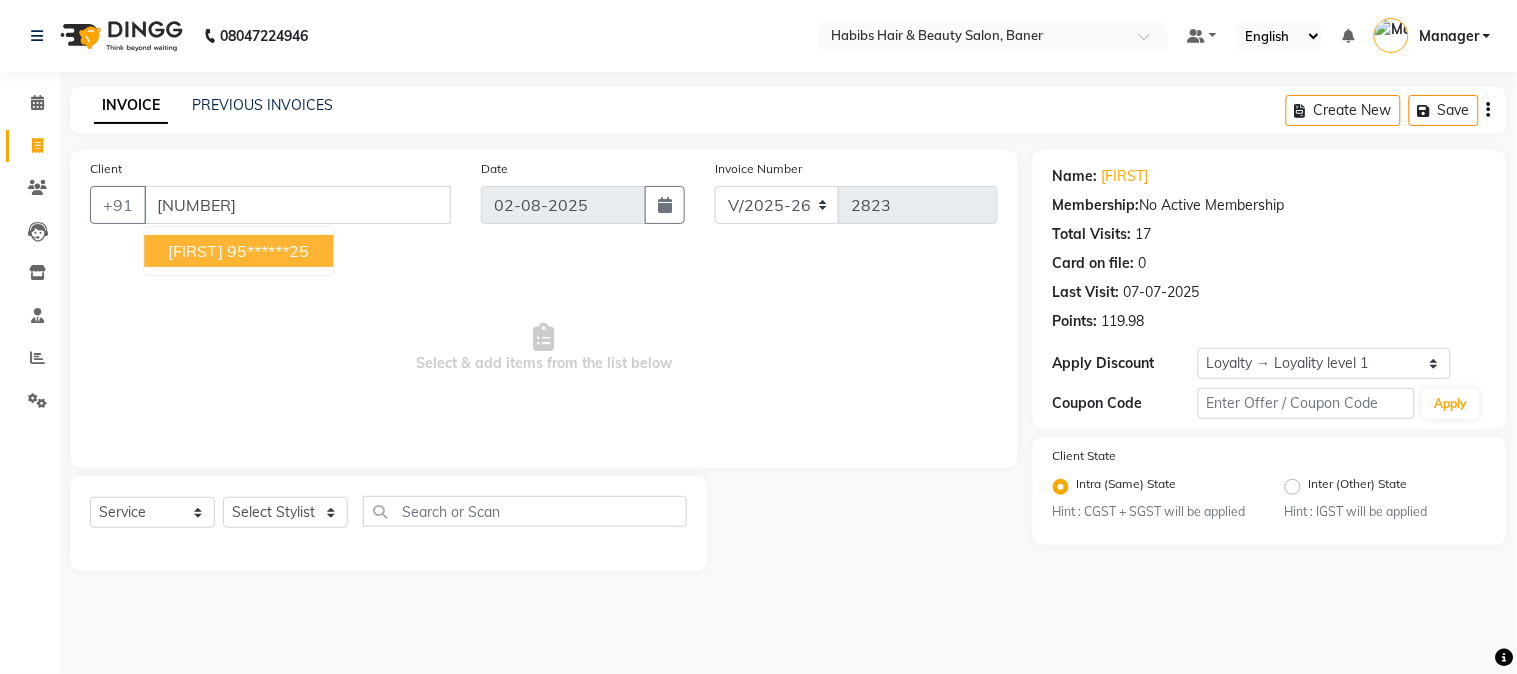 type on "95******25" 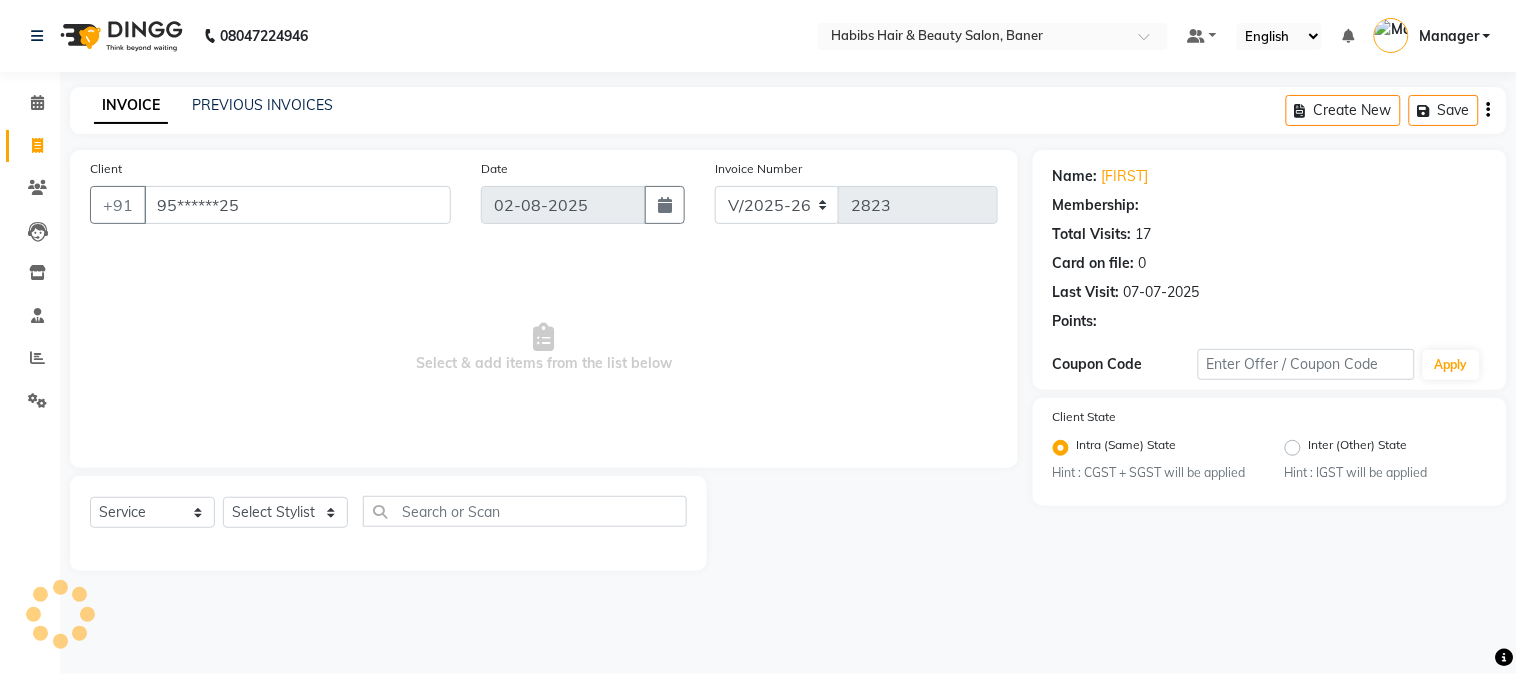 click on "Select  Service  Product  Membership  Package Voucher Prepaid Gift Card  Select Stylist Admin Kiran Mahesh Dalavi  Manager Pooja Singh Rahul Ram Swapnali" 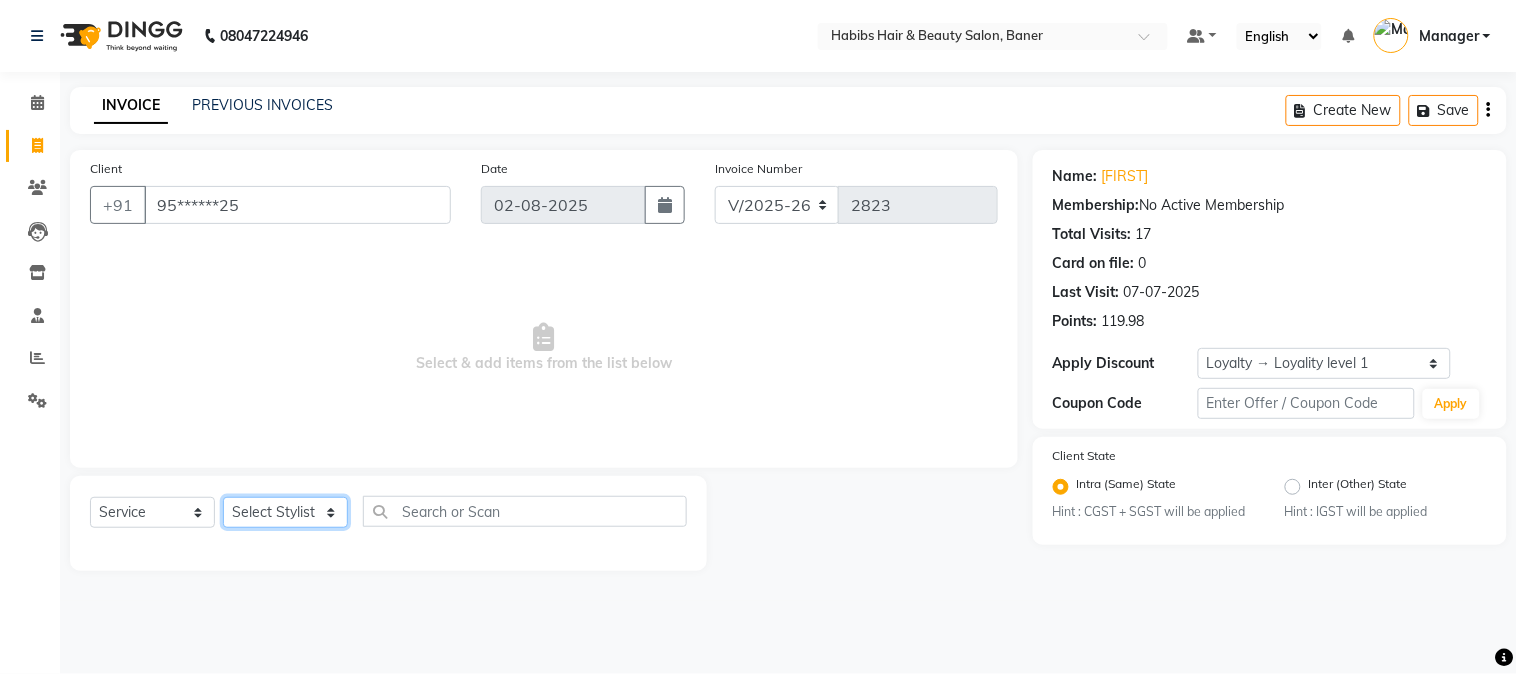 click on "Select Stylist Admin [FIRST] [LAST] Manager [FIRST] [LAST] [FIRST] [LAST]" 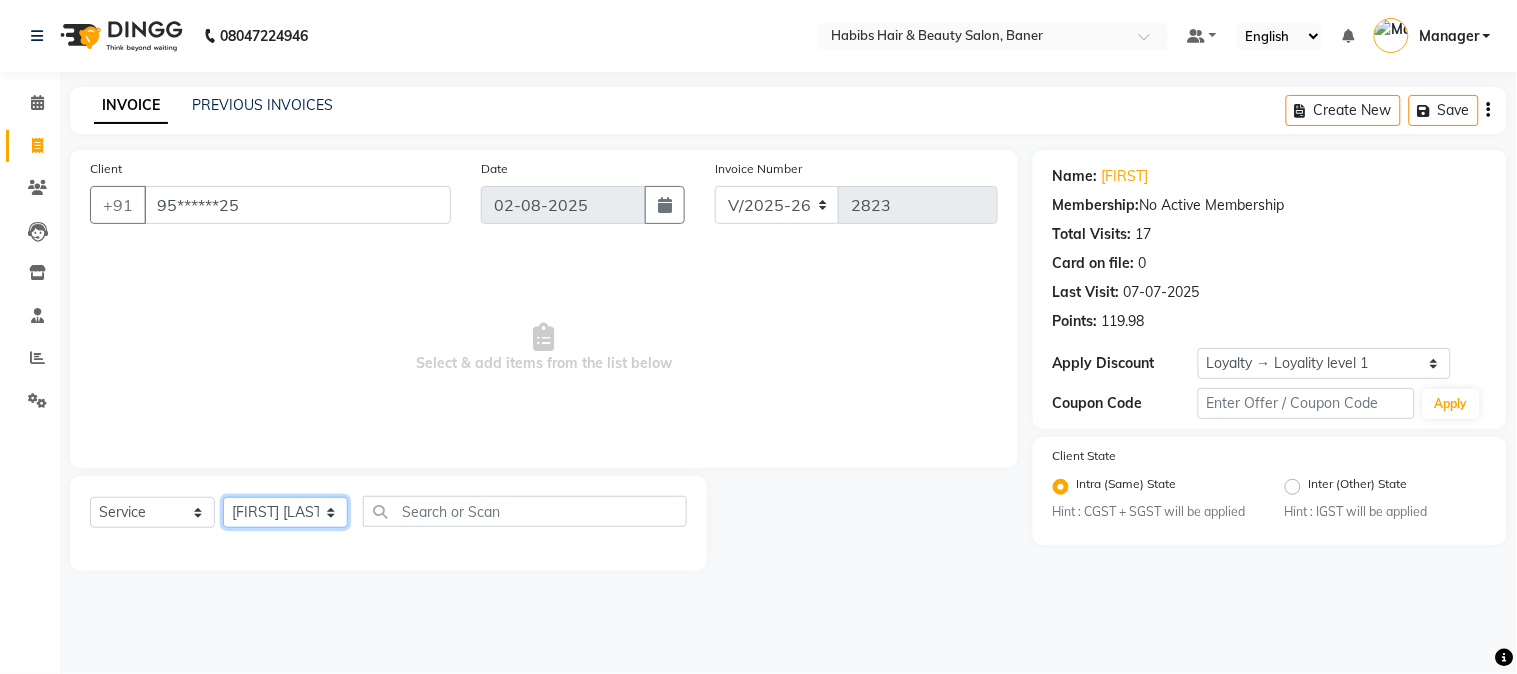 click on "Select Stylist Admin [FIRST] [LAST] Manager [FIRST] [LAST] [FIRST] [LAST]" 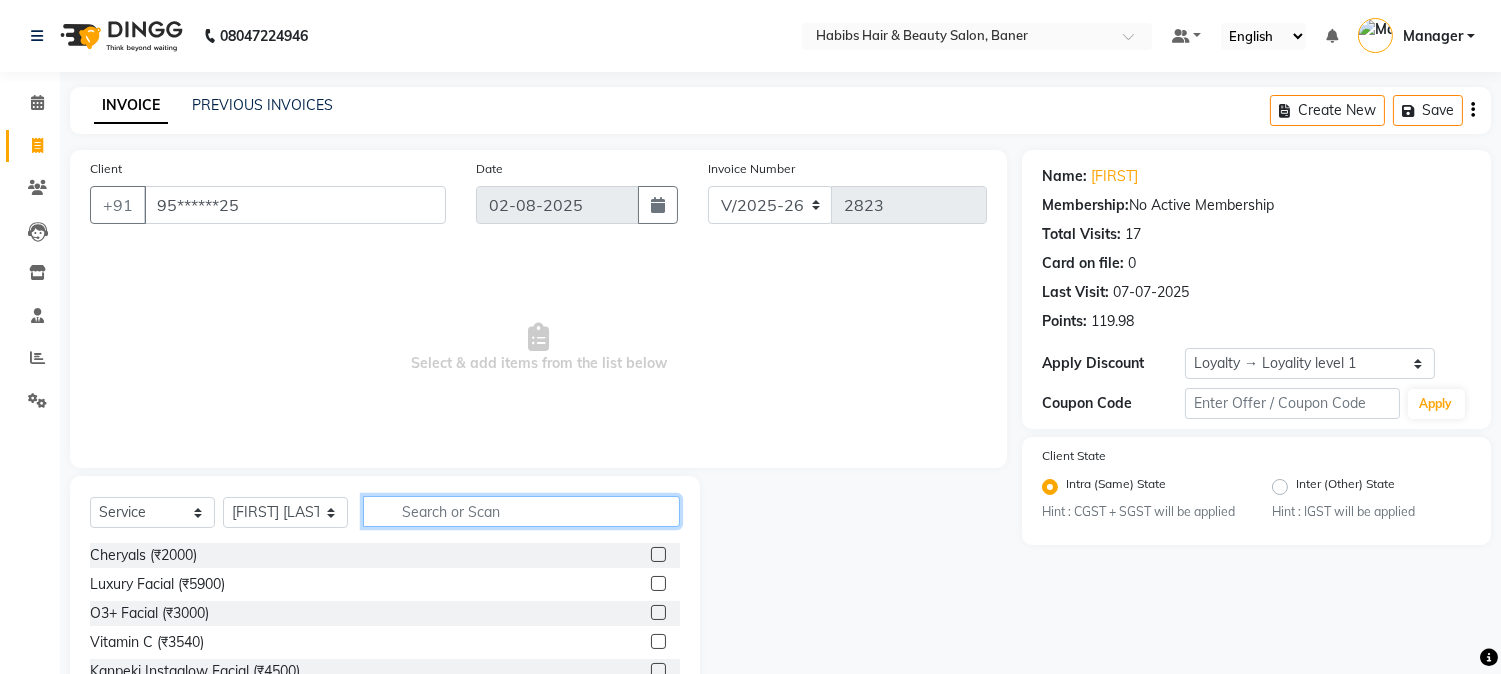 click 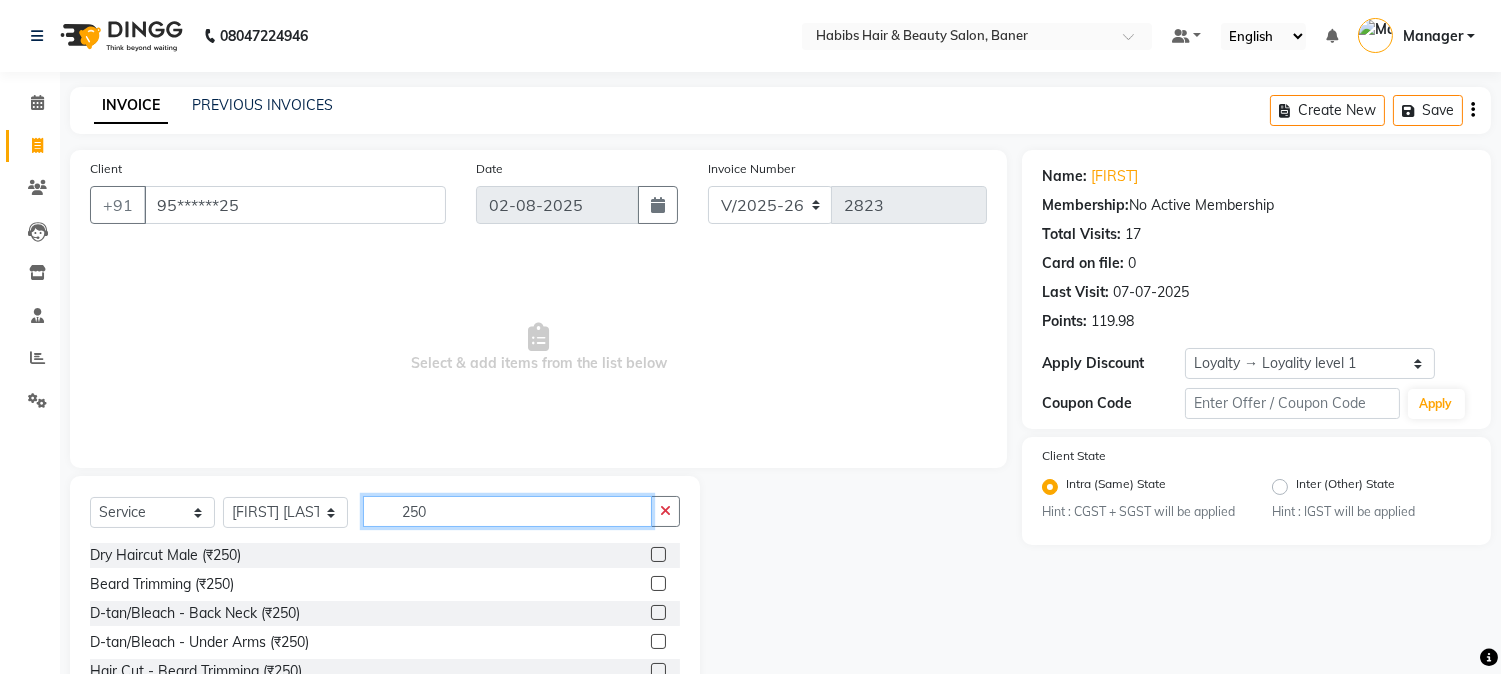 type on "250" 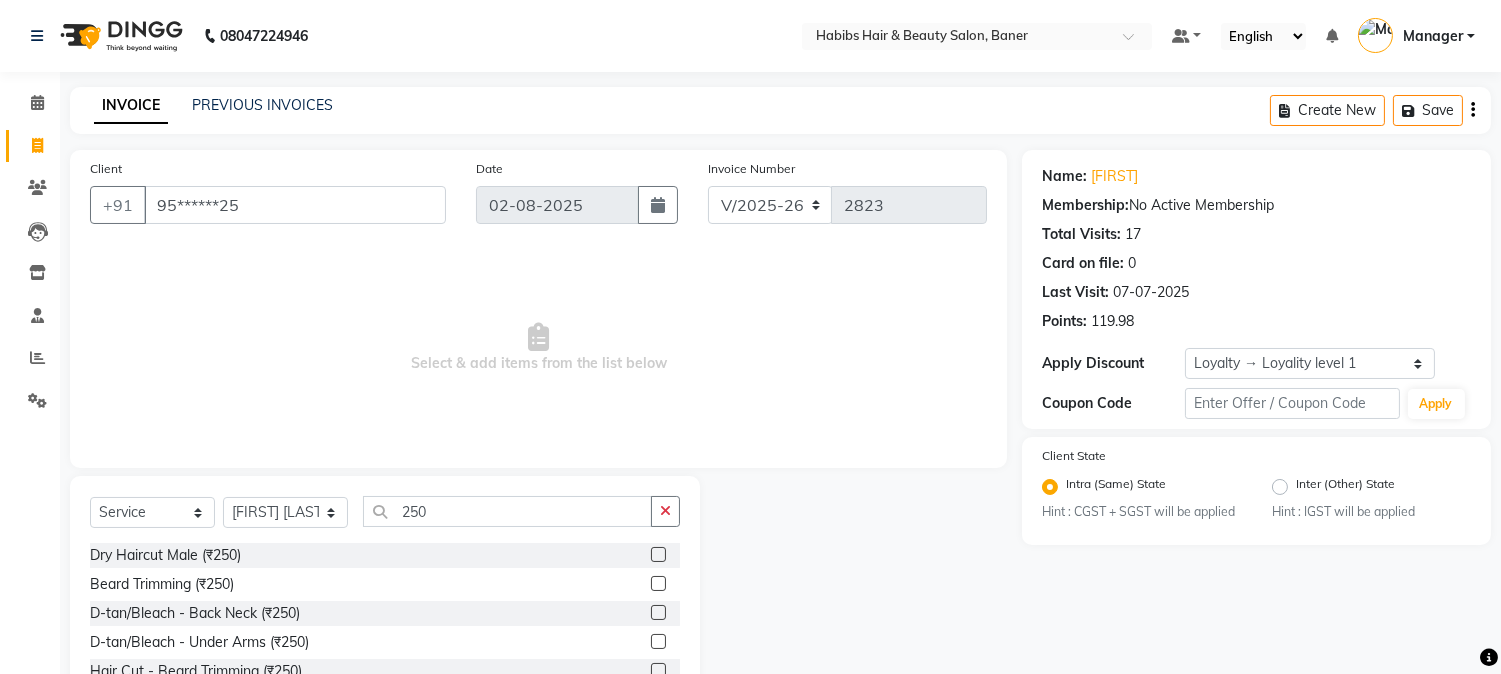 click 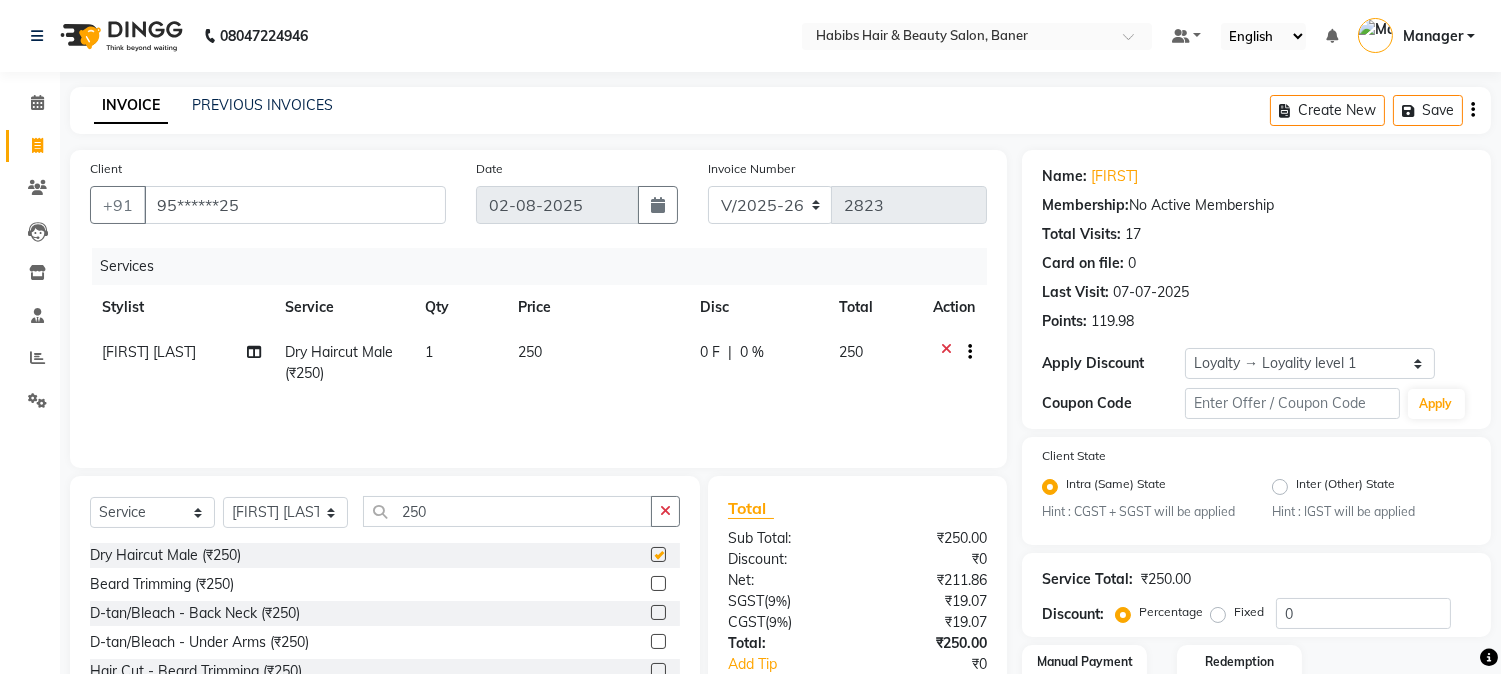 checkbox on "false" 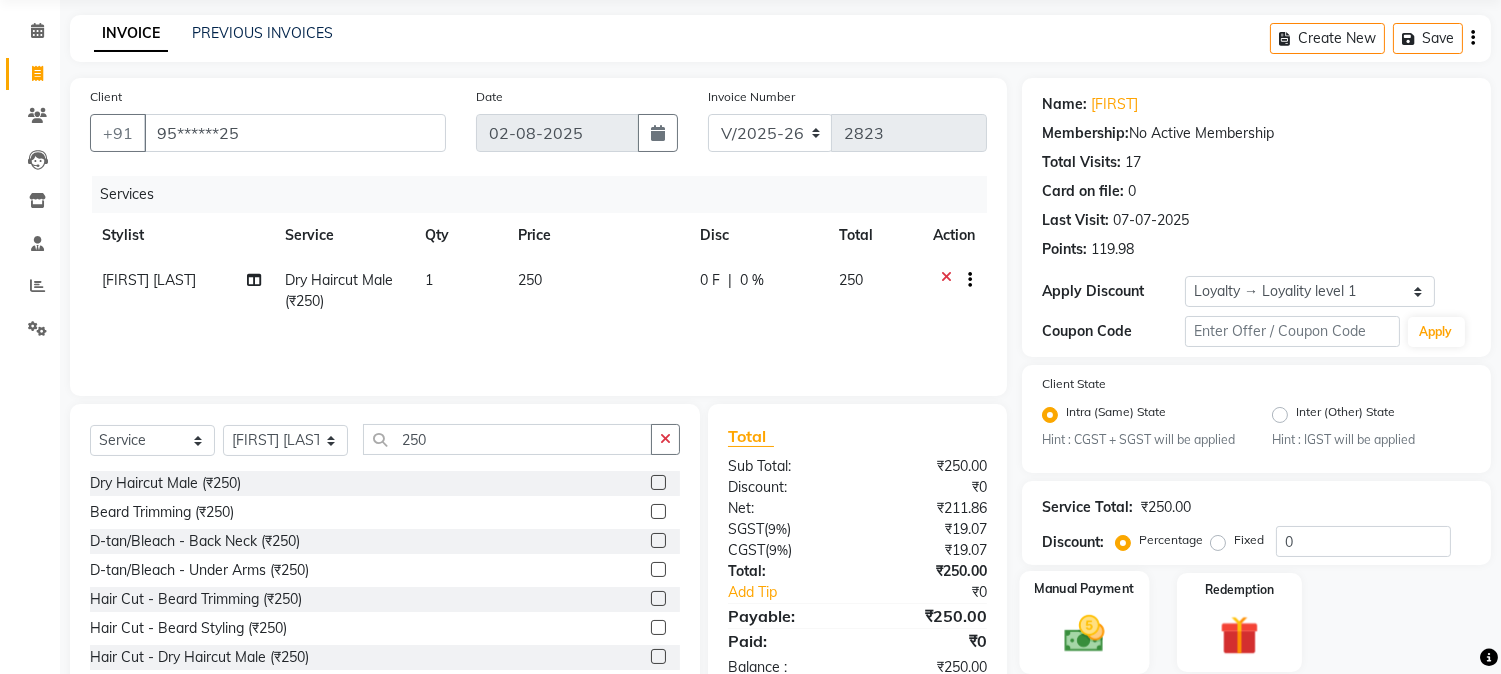 scroll, scrollTop: 111, scrollLeft: 0, axis: vertical 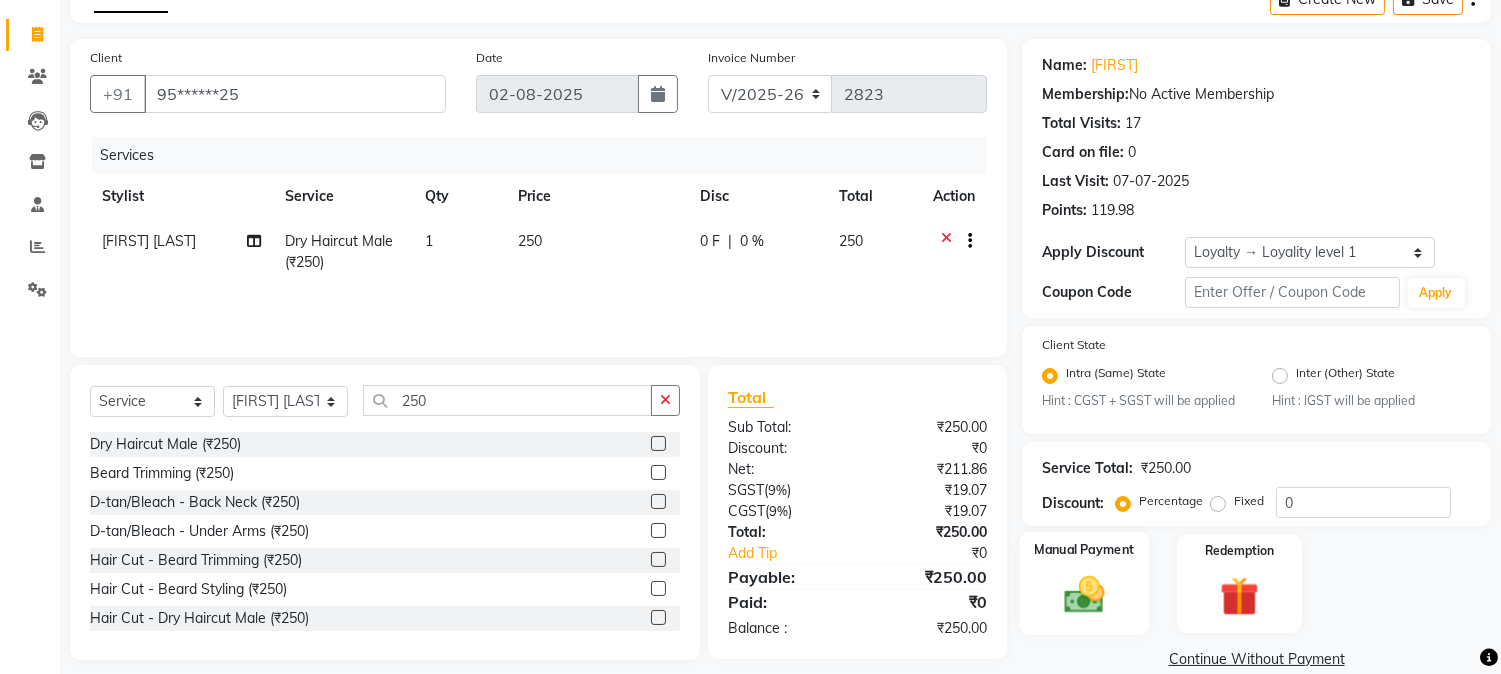 click on "Manual Payment" 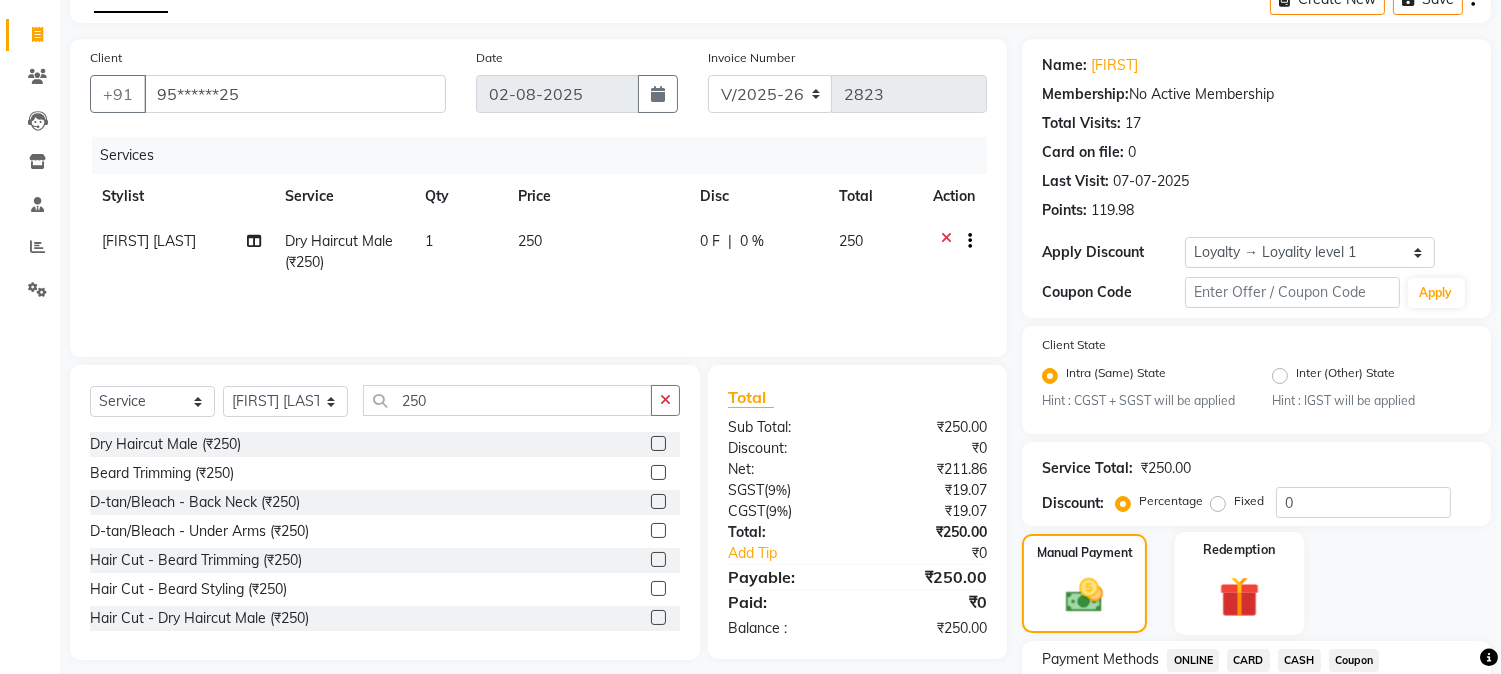 click on "Redemption" 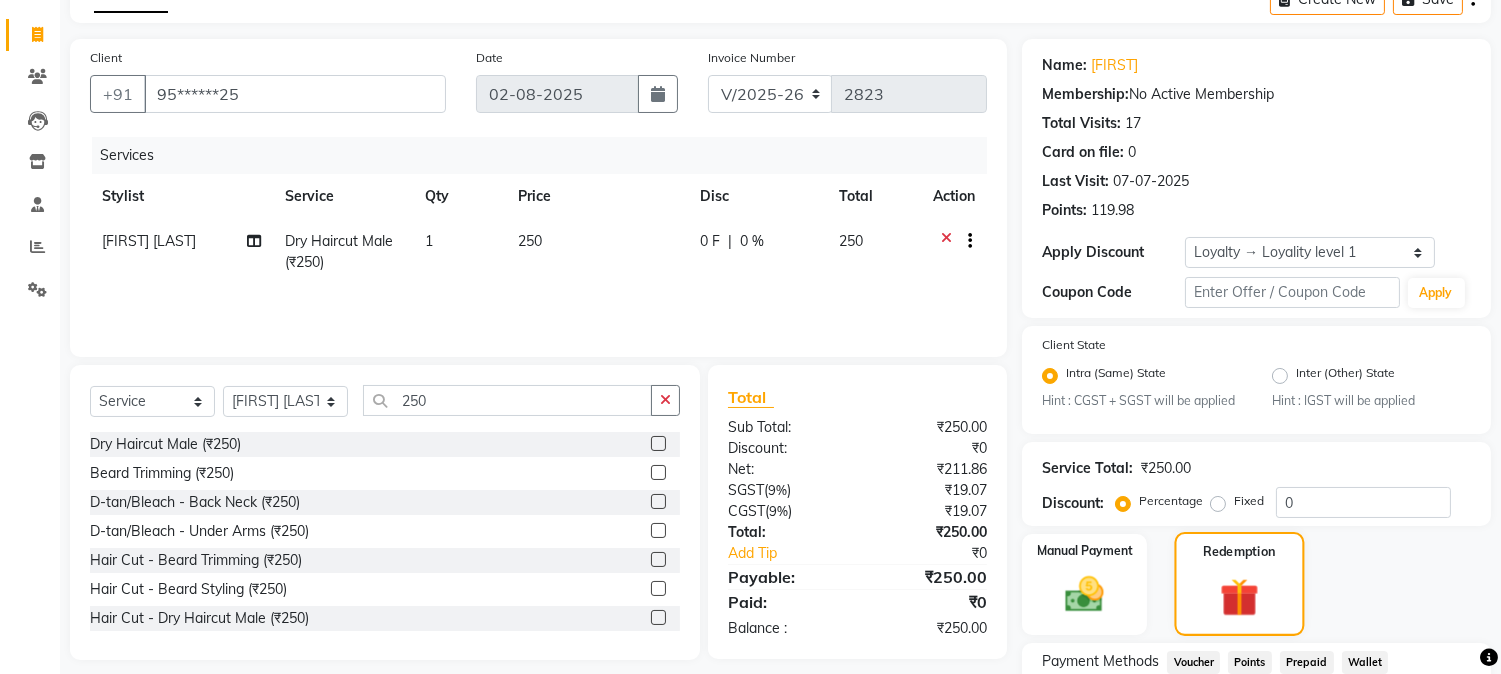 scroll, scrollTop: 222, scrollLeft: 0, axis: vertical 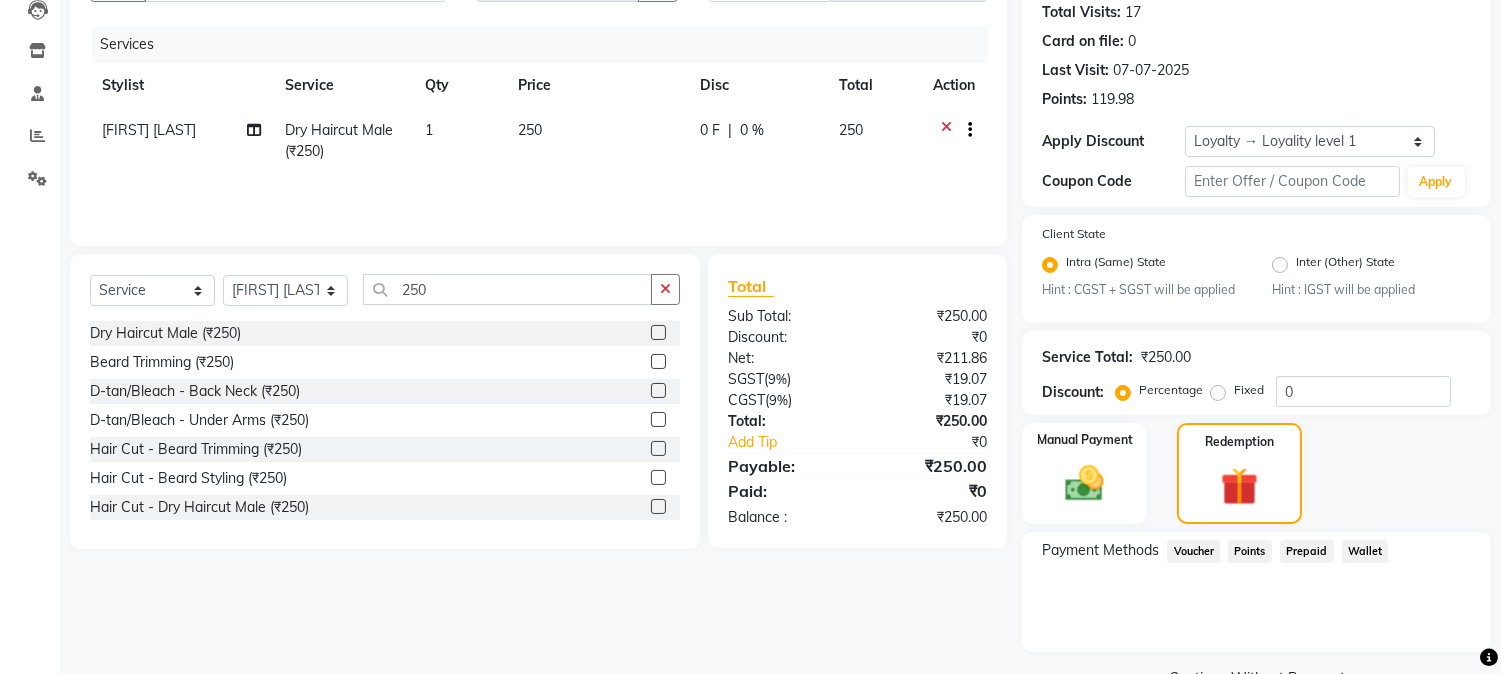 click on "Points" 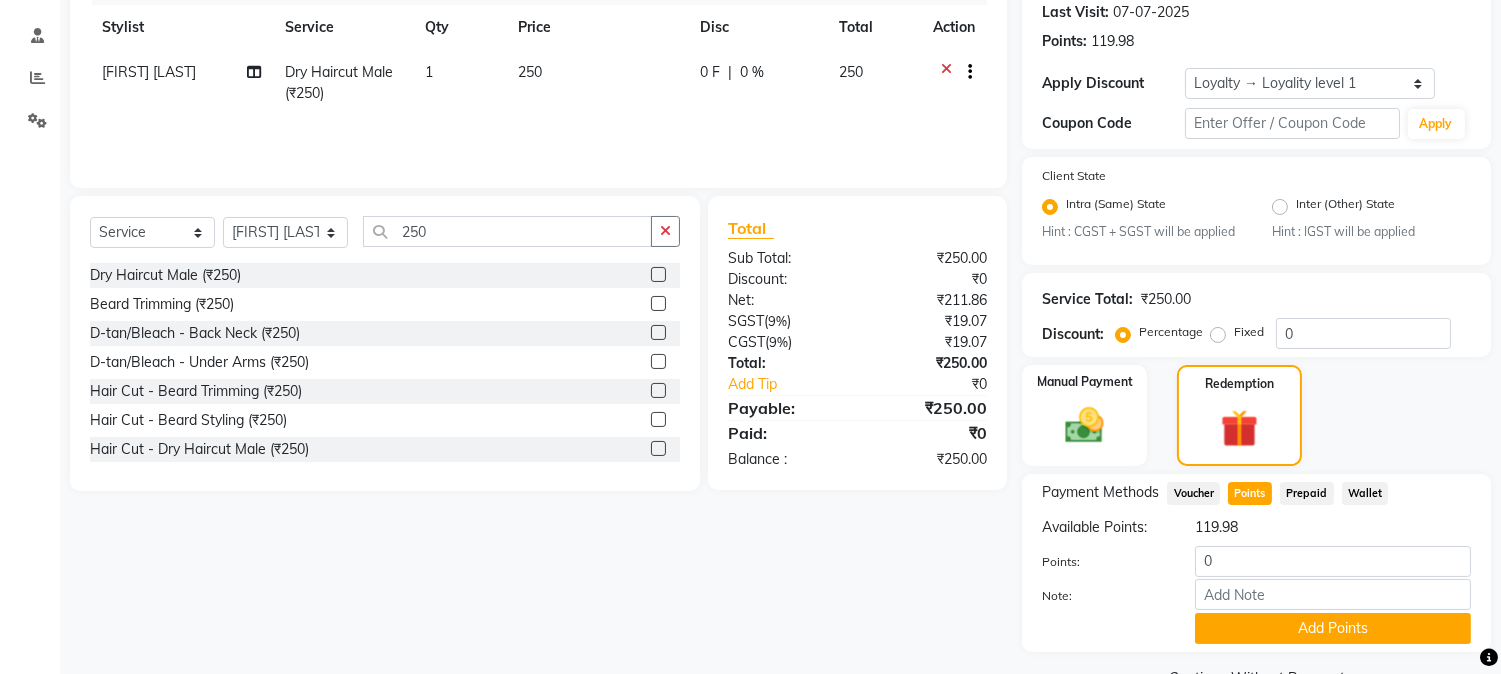 scroll, scrollTop: 327, scrollLeft: 0, axis: vertical 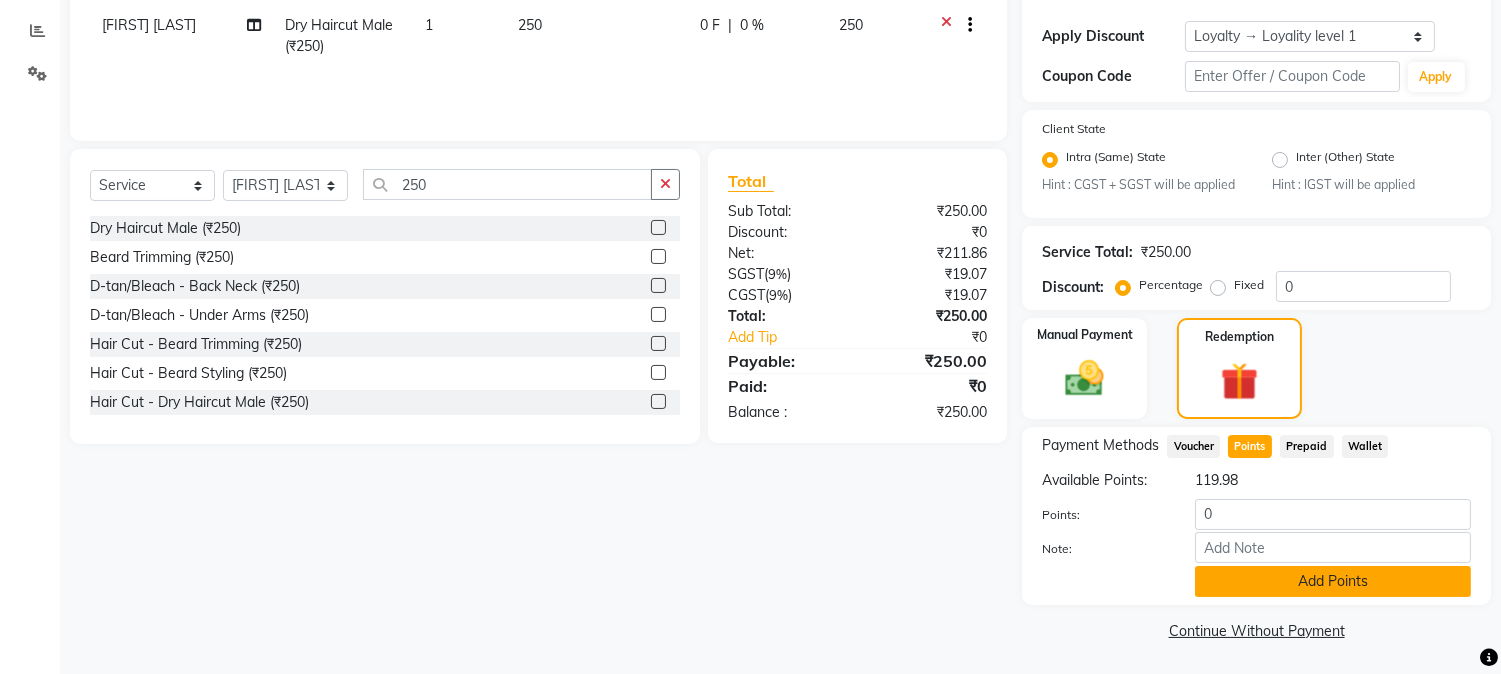 click on "Add Points" 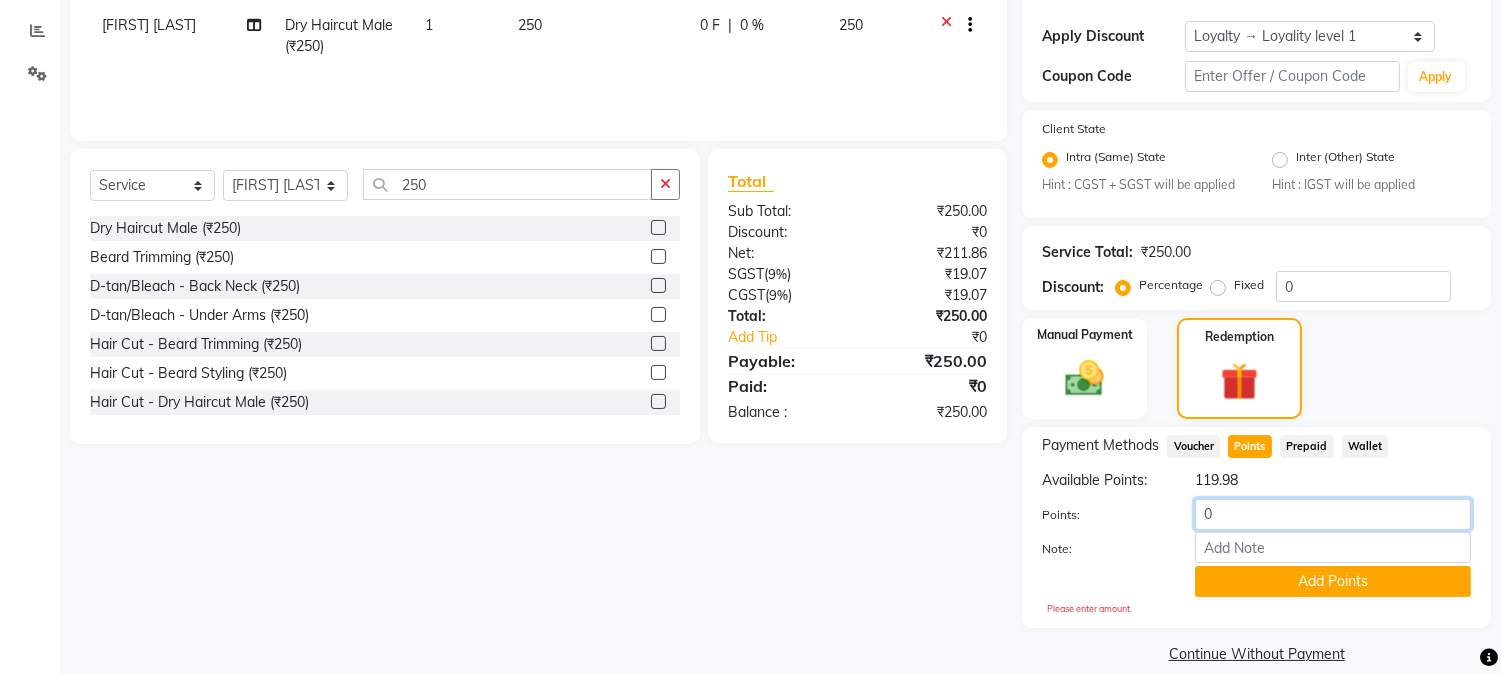 click on "0" 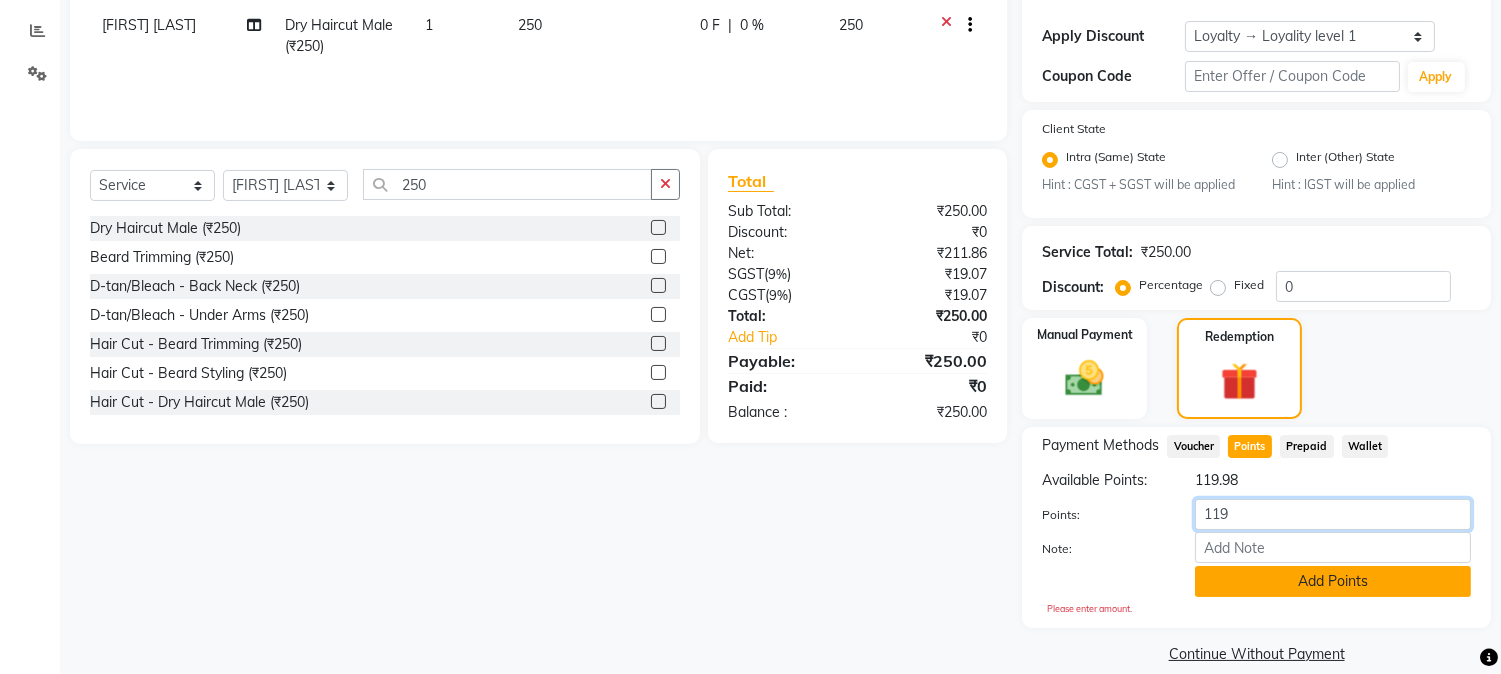 type on "119" 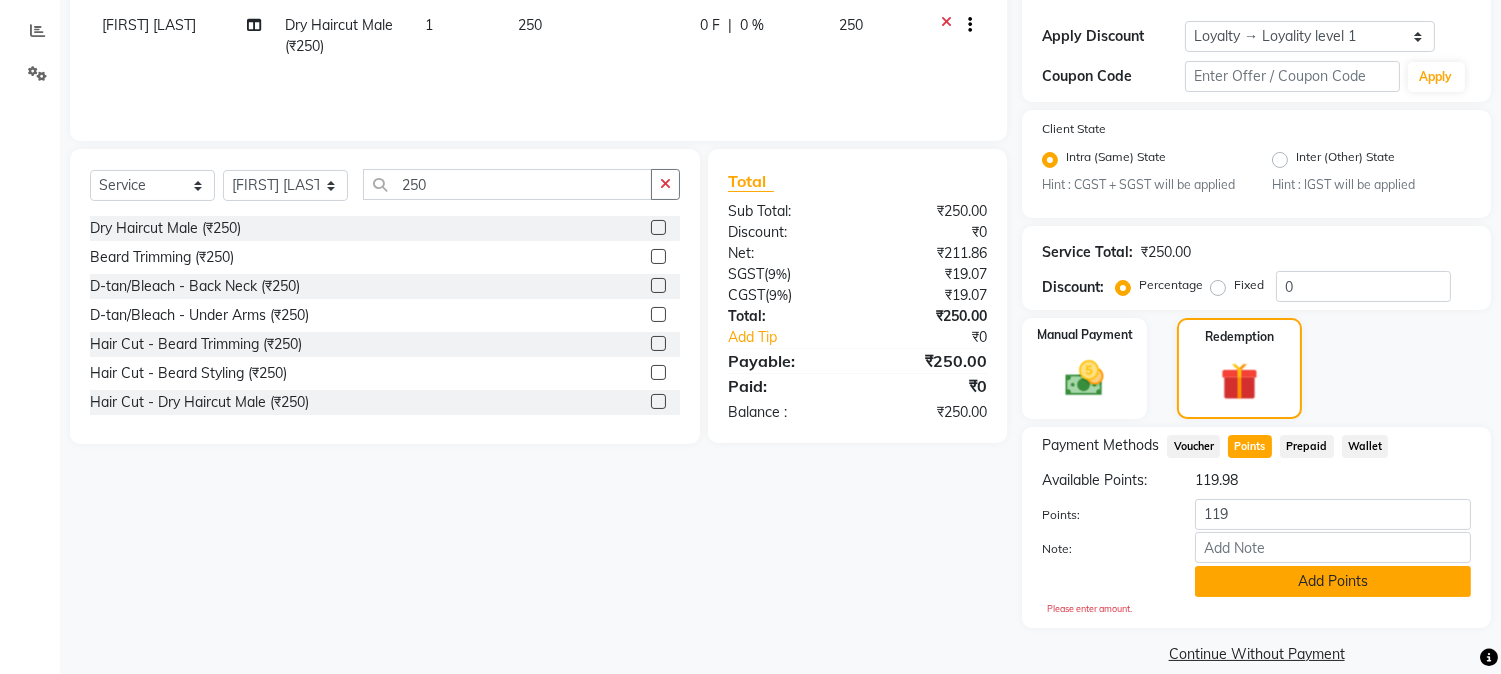 click on "Add Points" 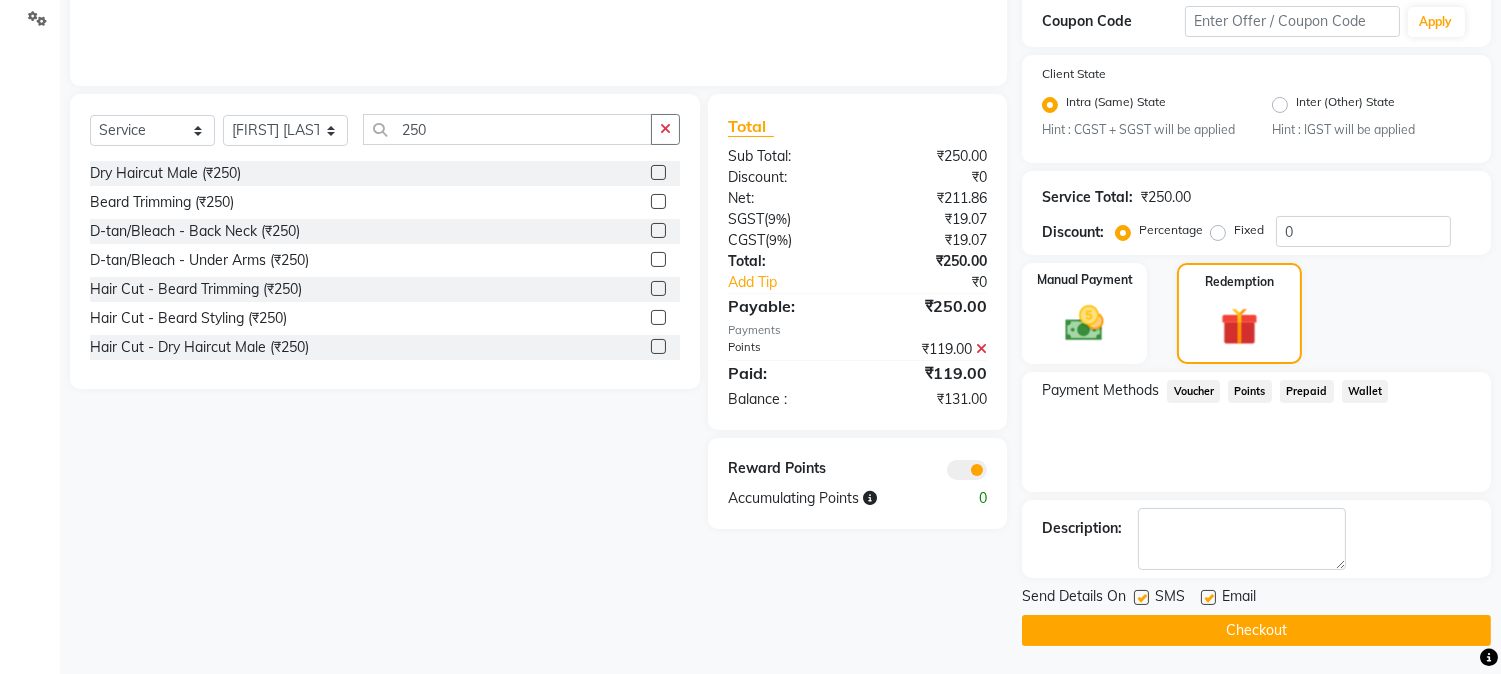 scroll, scrollTop: 271, scrollLeft: 0, axis: vertical 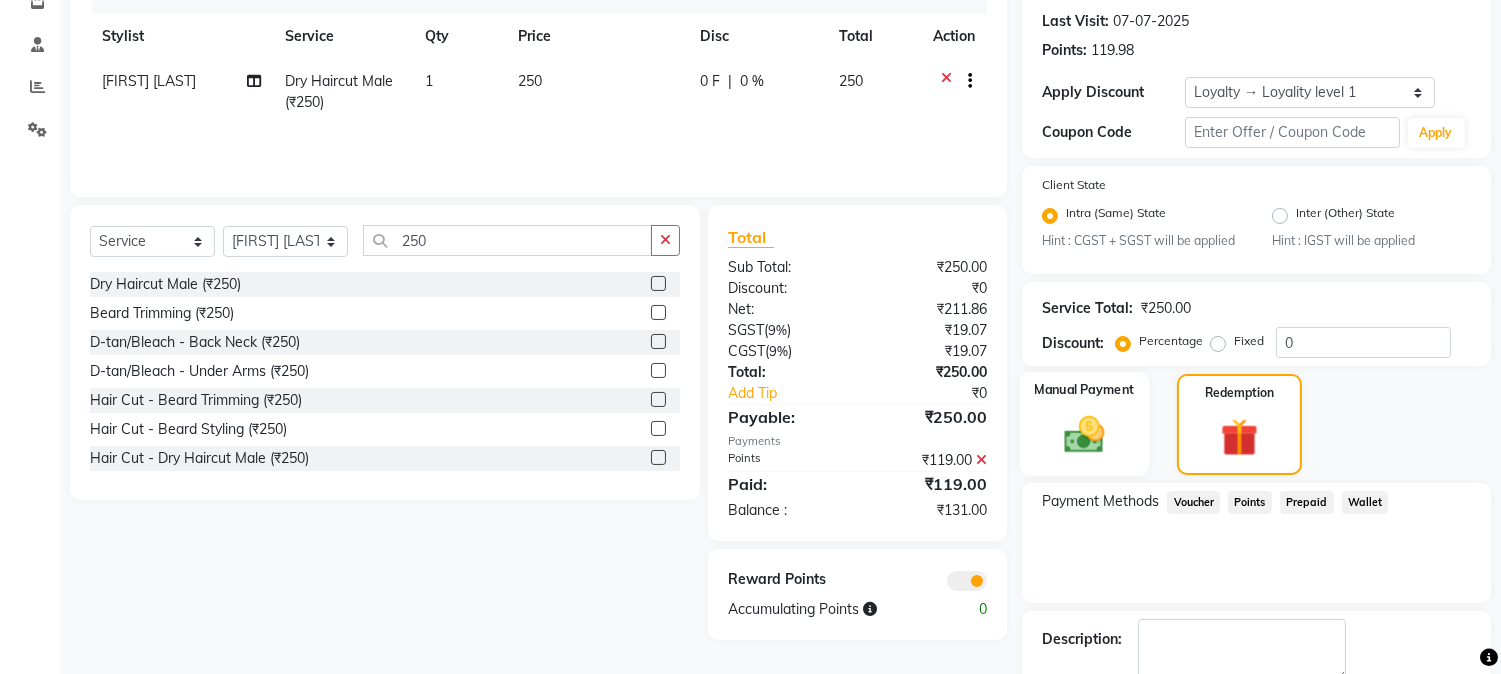 click on "Manual Payment" 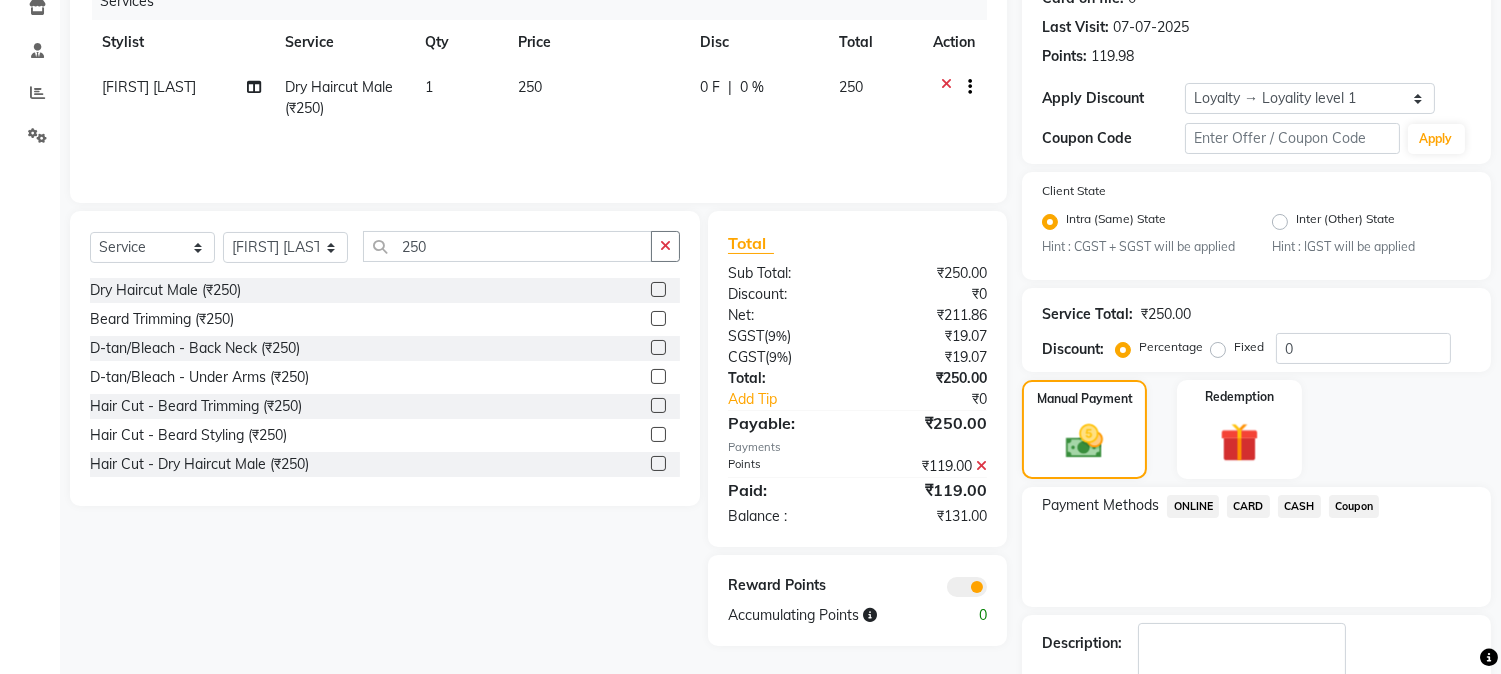 scroll, scrollTop: 271, scrollLeft: 0, axis: vertical 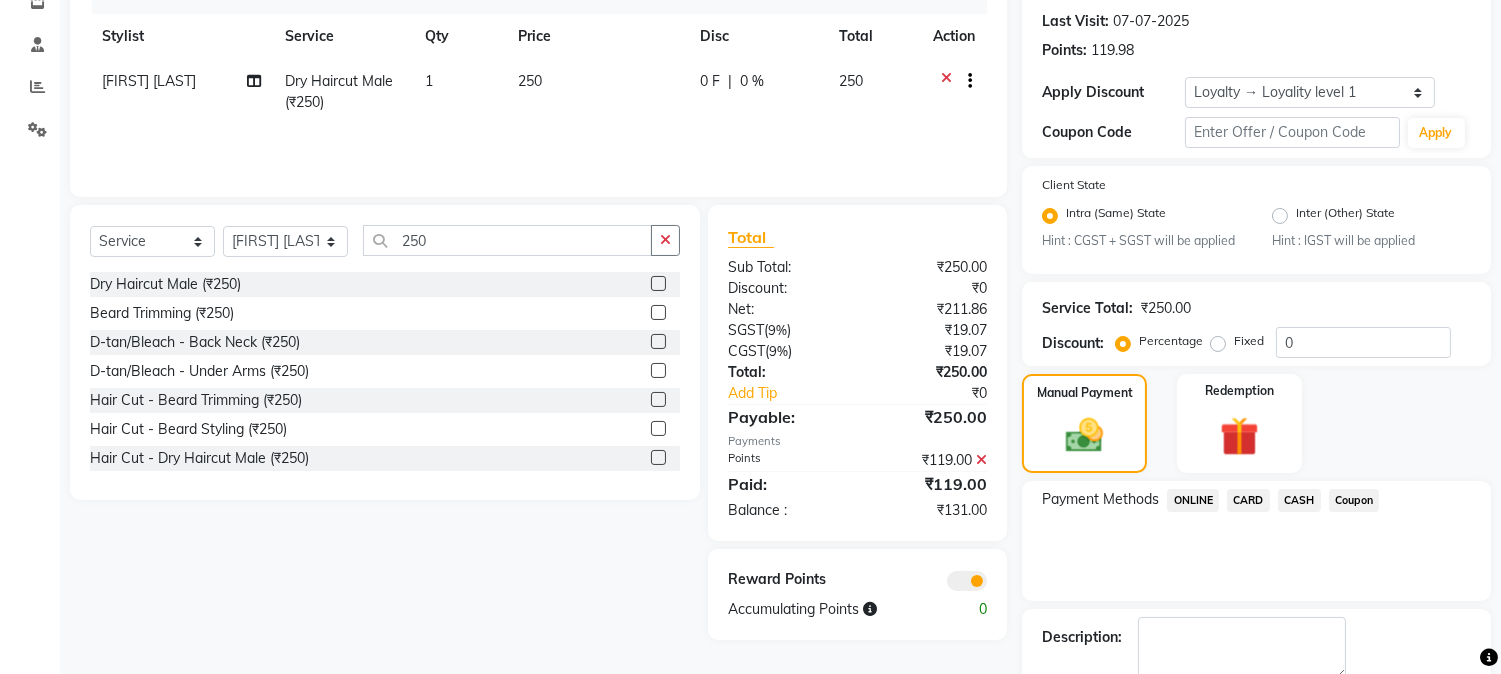 click 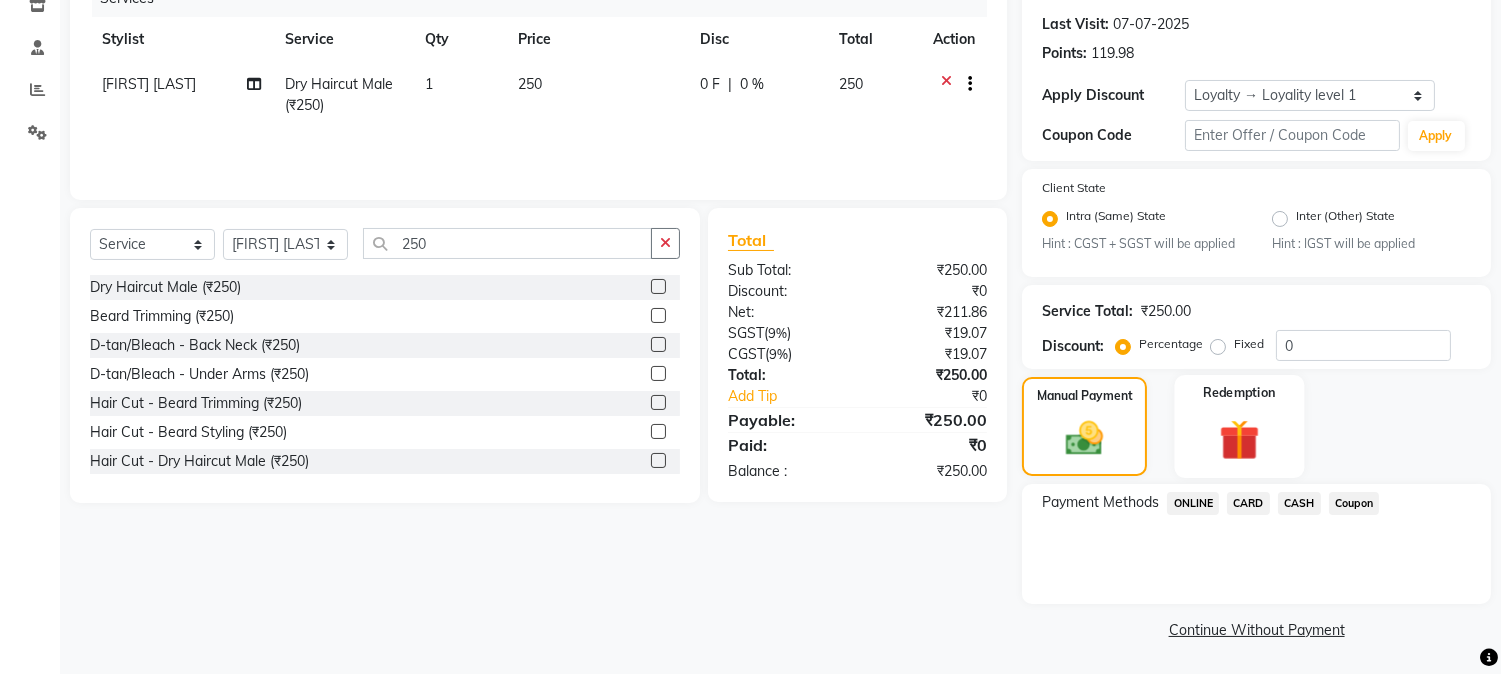 click 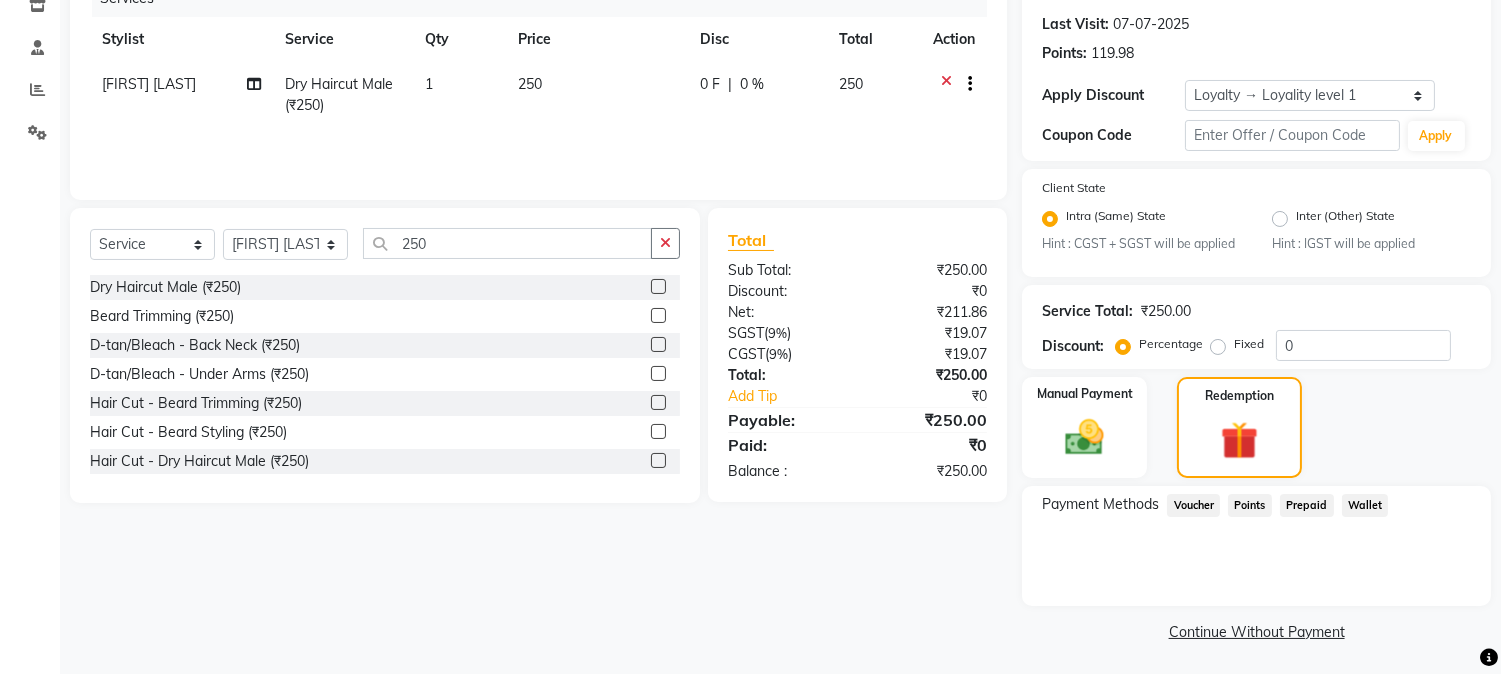 click on "Points" 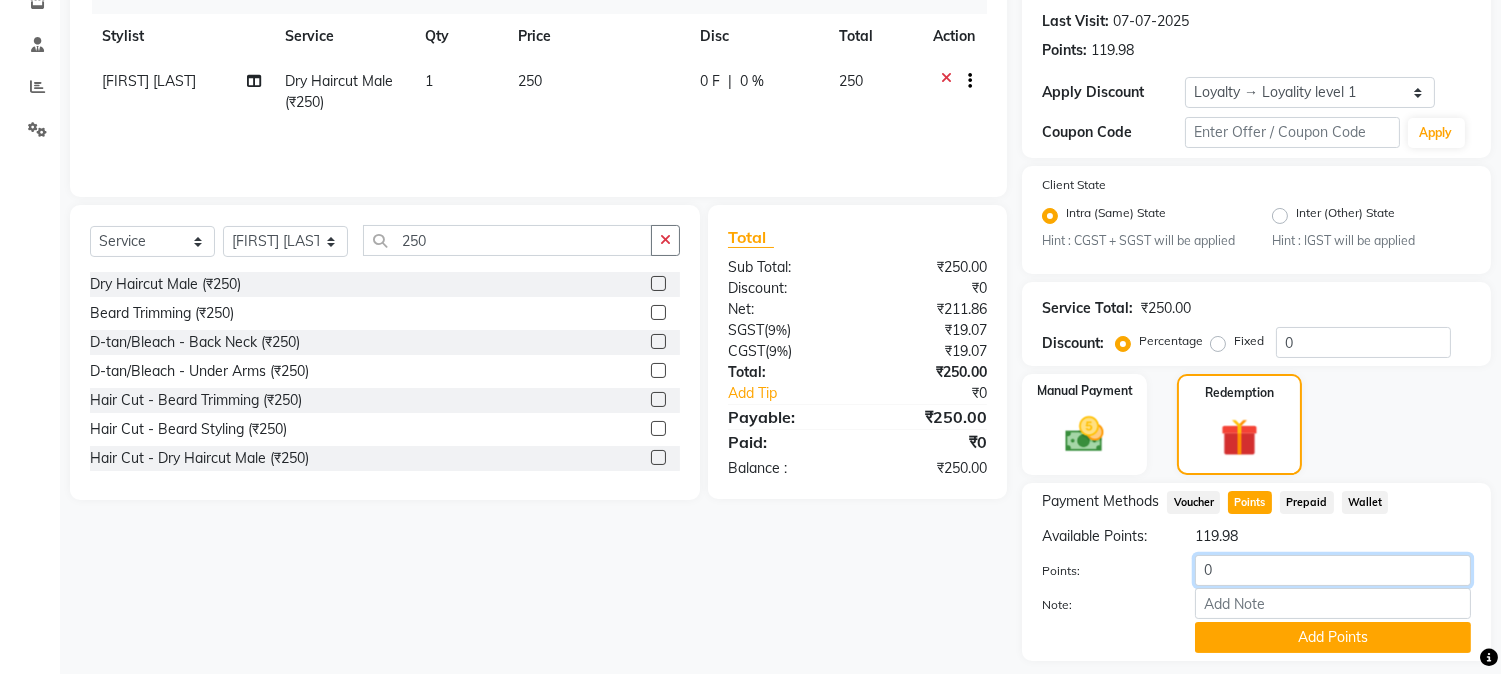 click on "0" 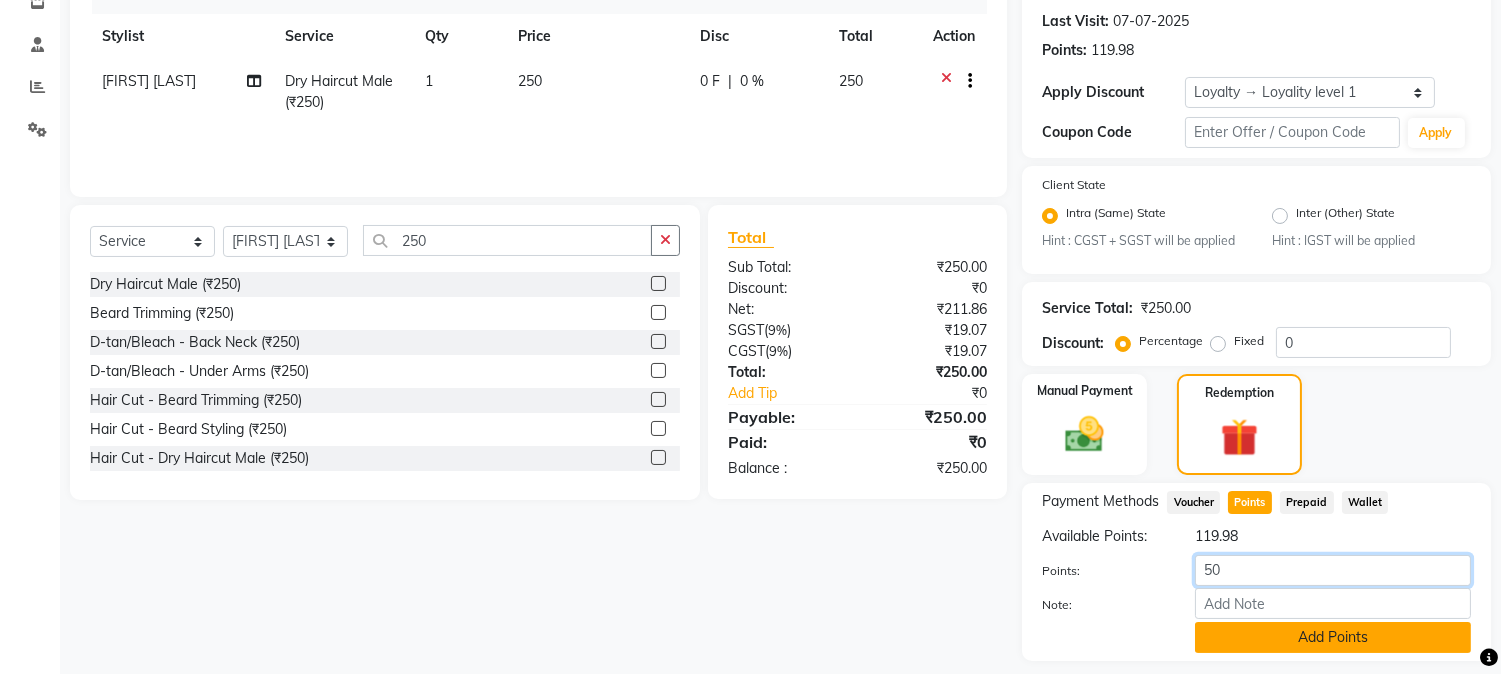type on "50" 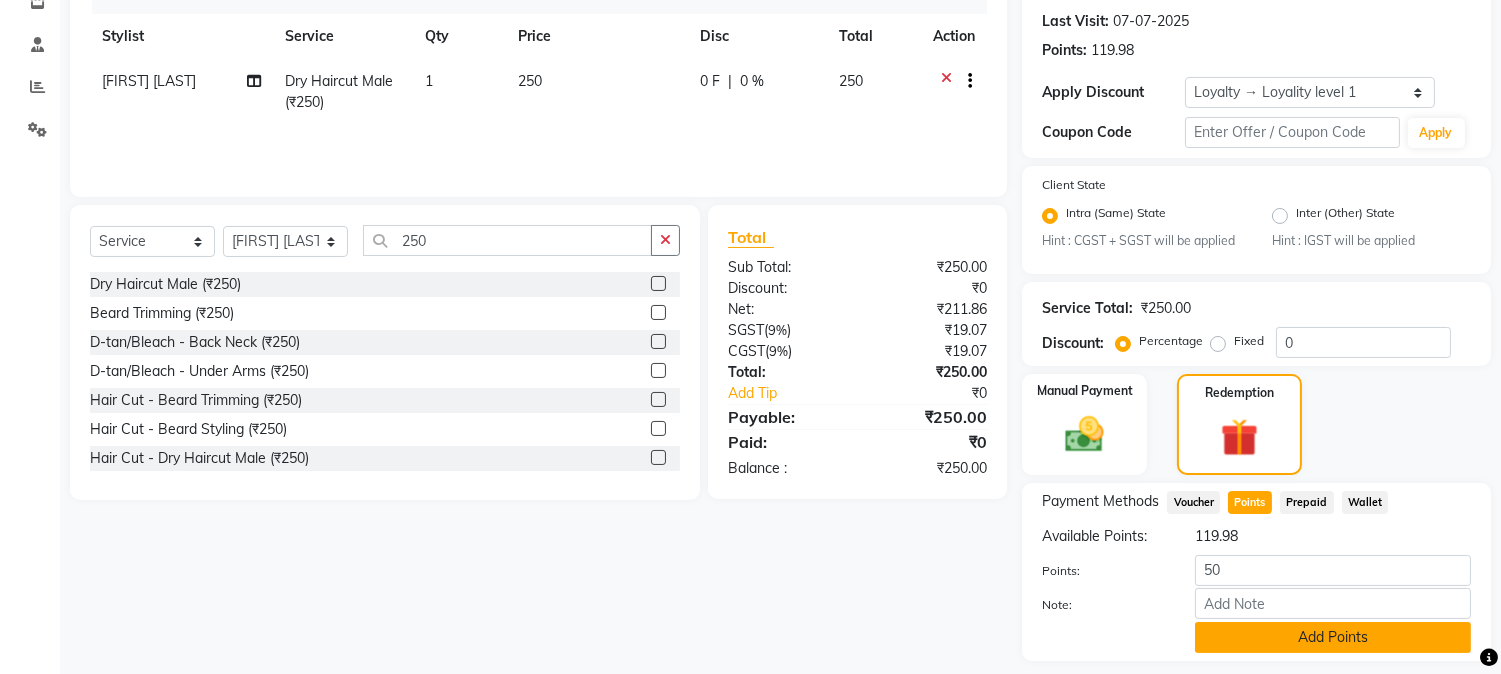 click on "Add Points" 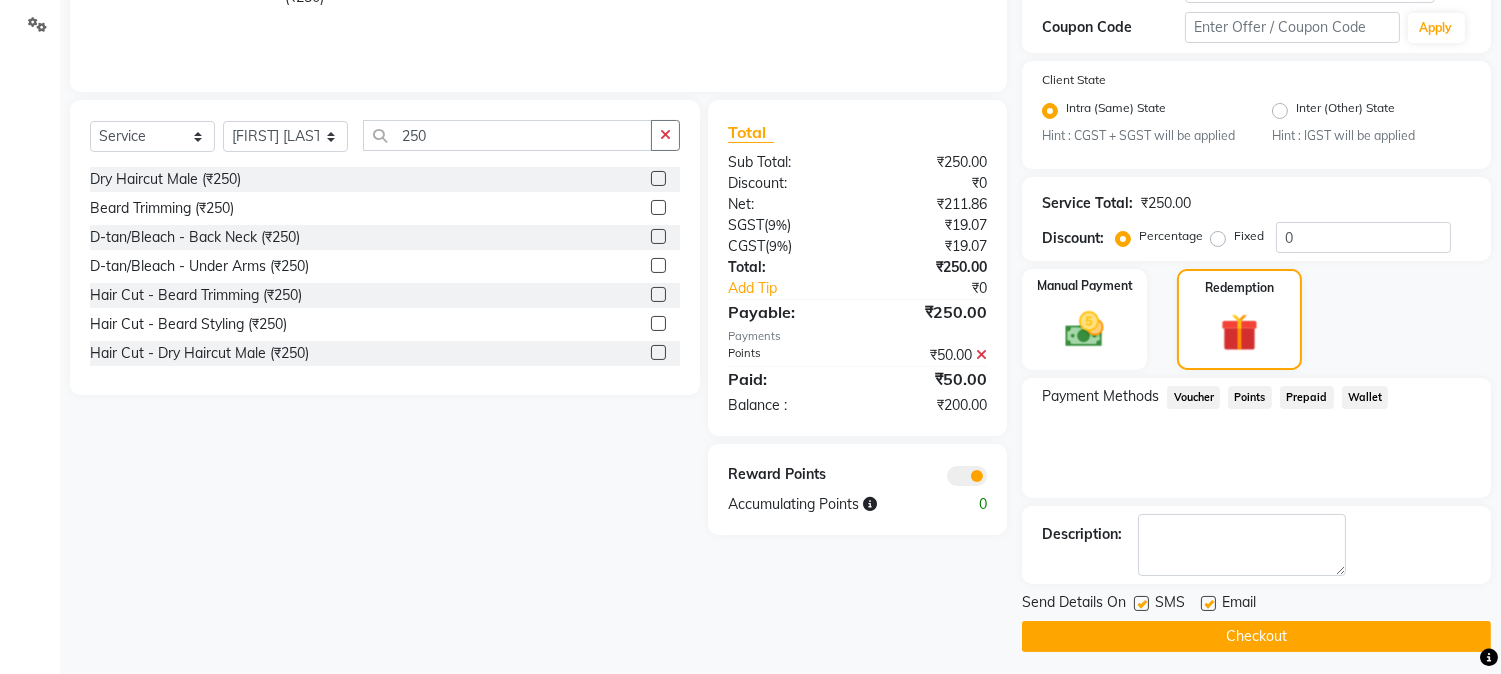 scroll, scrollTop: 382, scrollLeft: 0, axis: vertical 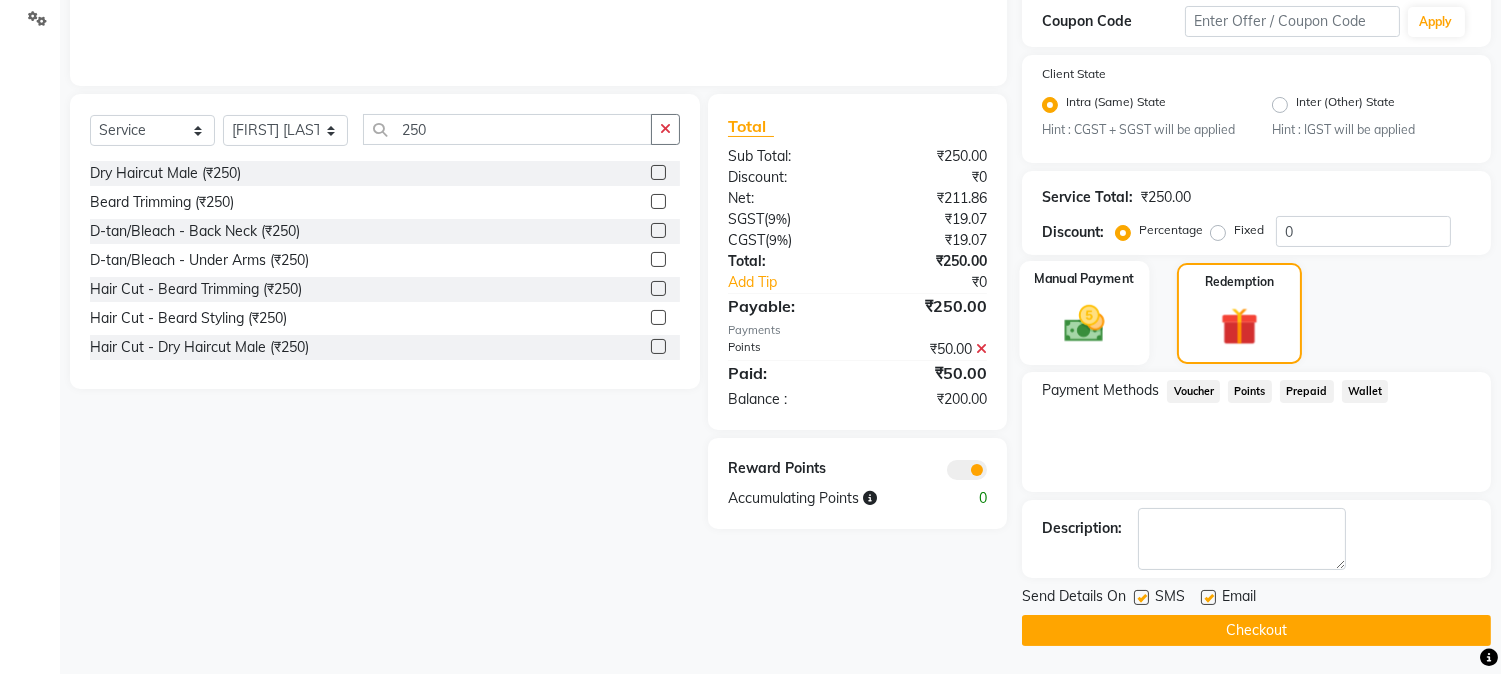 click on "Manual Payment" 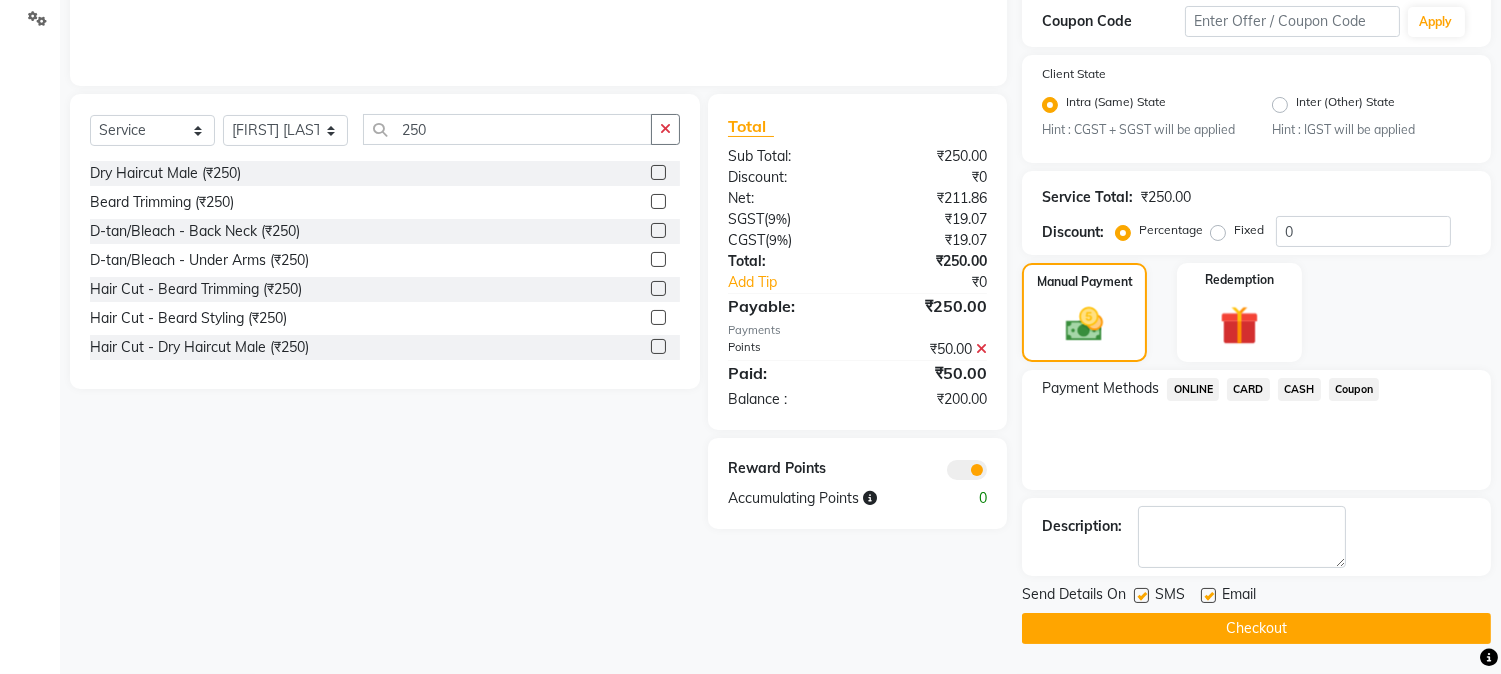 click on "ONLINE" 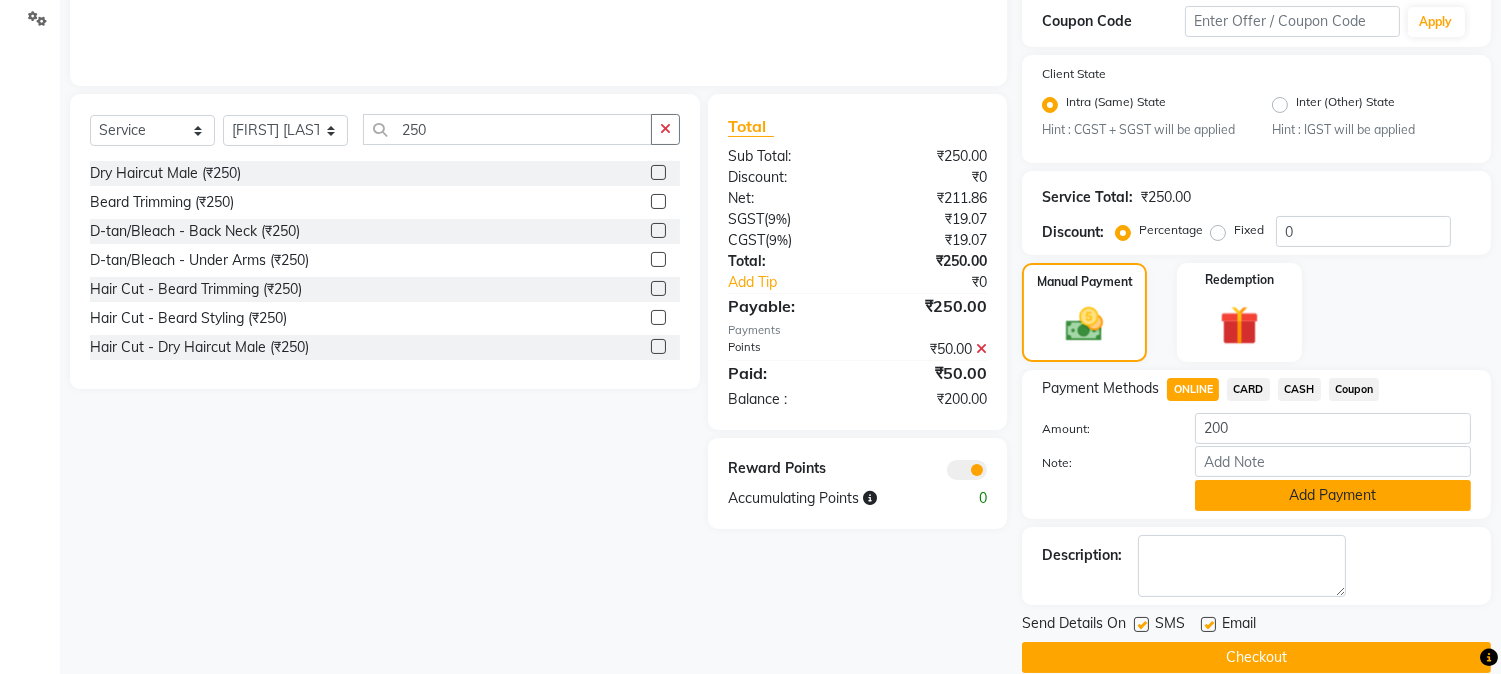 click on "Add Payment" 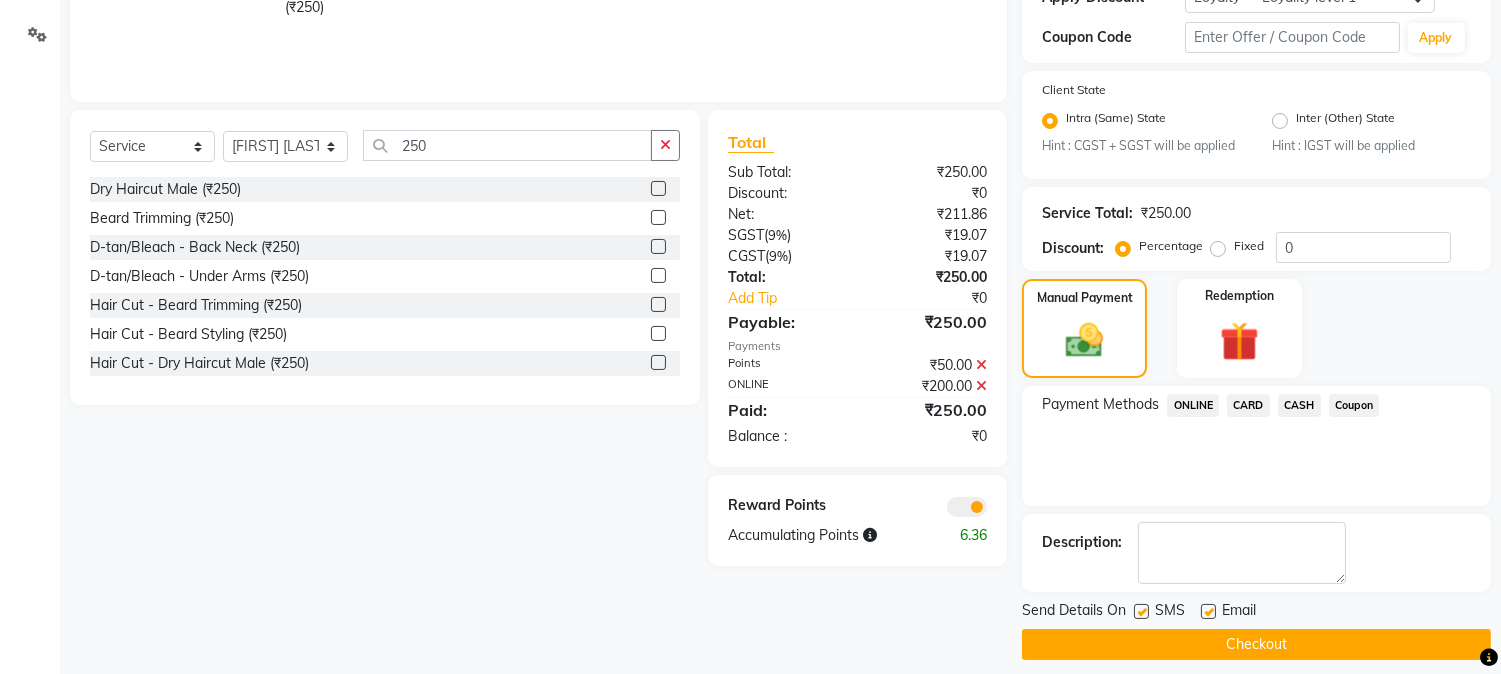scroll, scrollTop: 382, scrollLeft: 0, axis: vertical 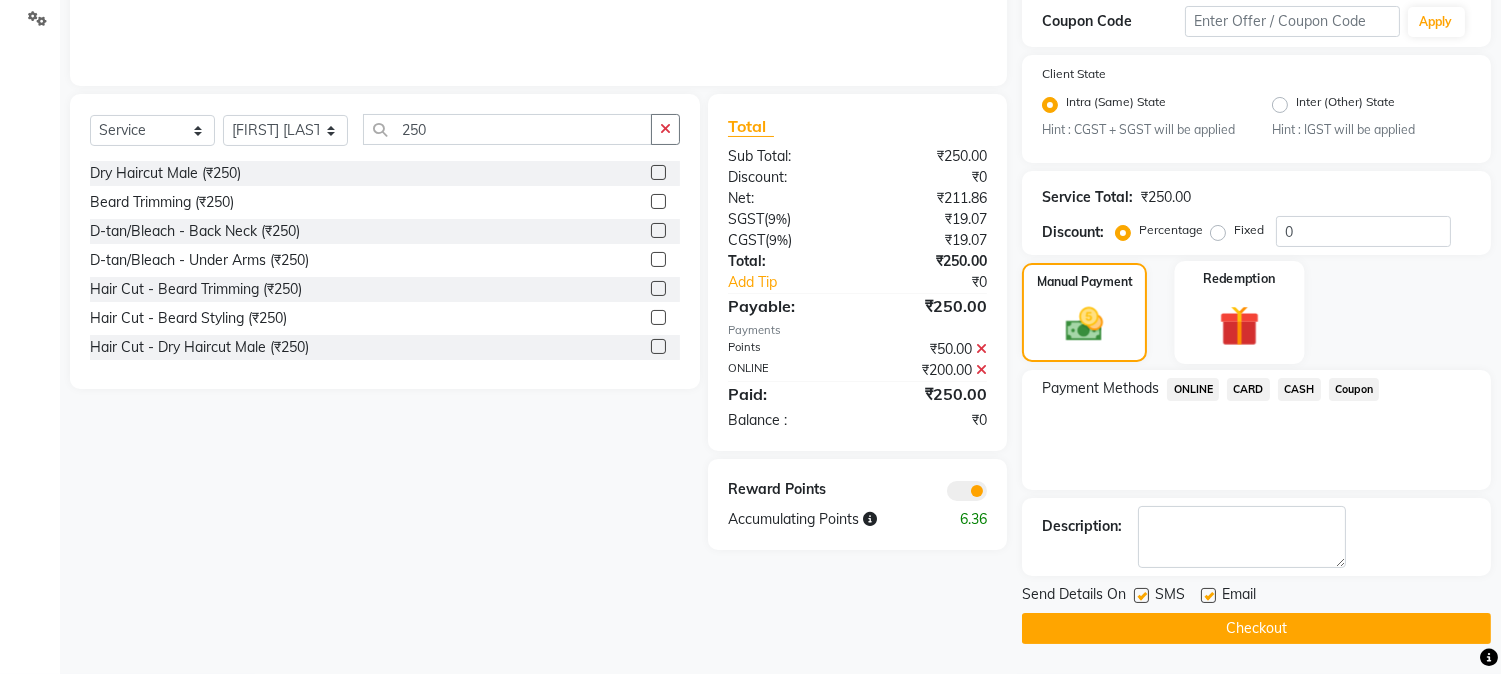 click 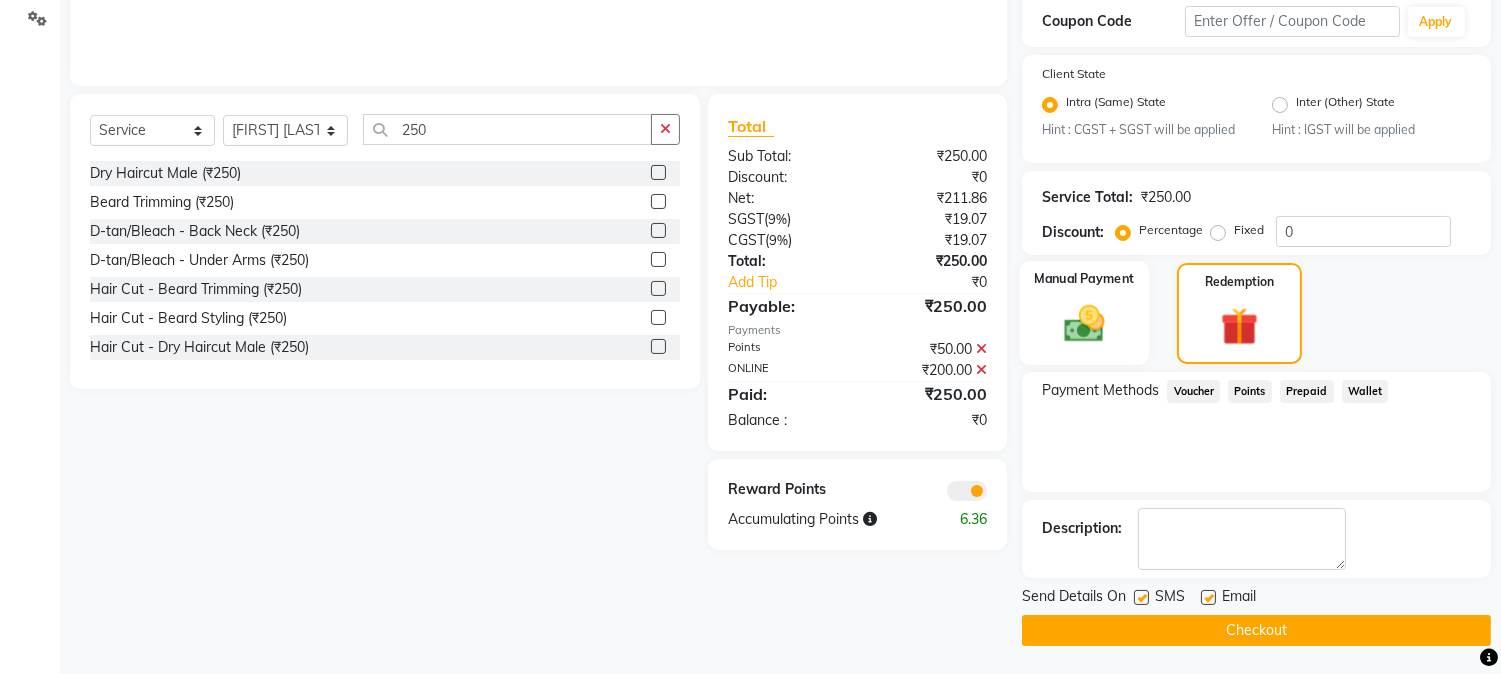 click 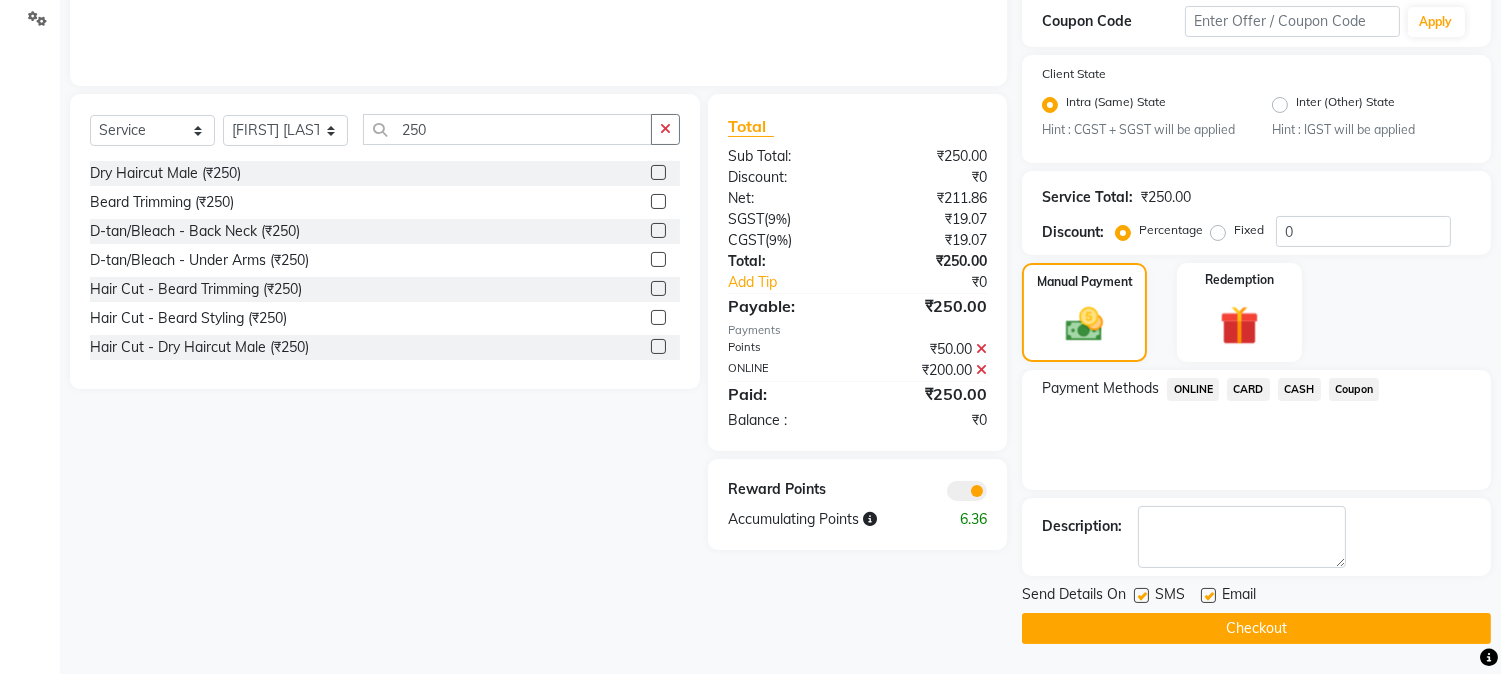 click on "ONLINE" 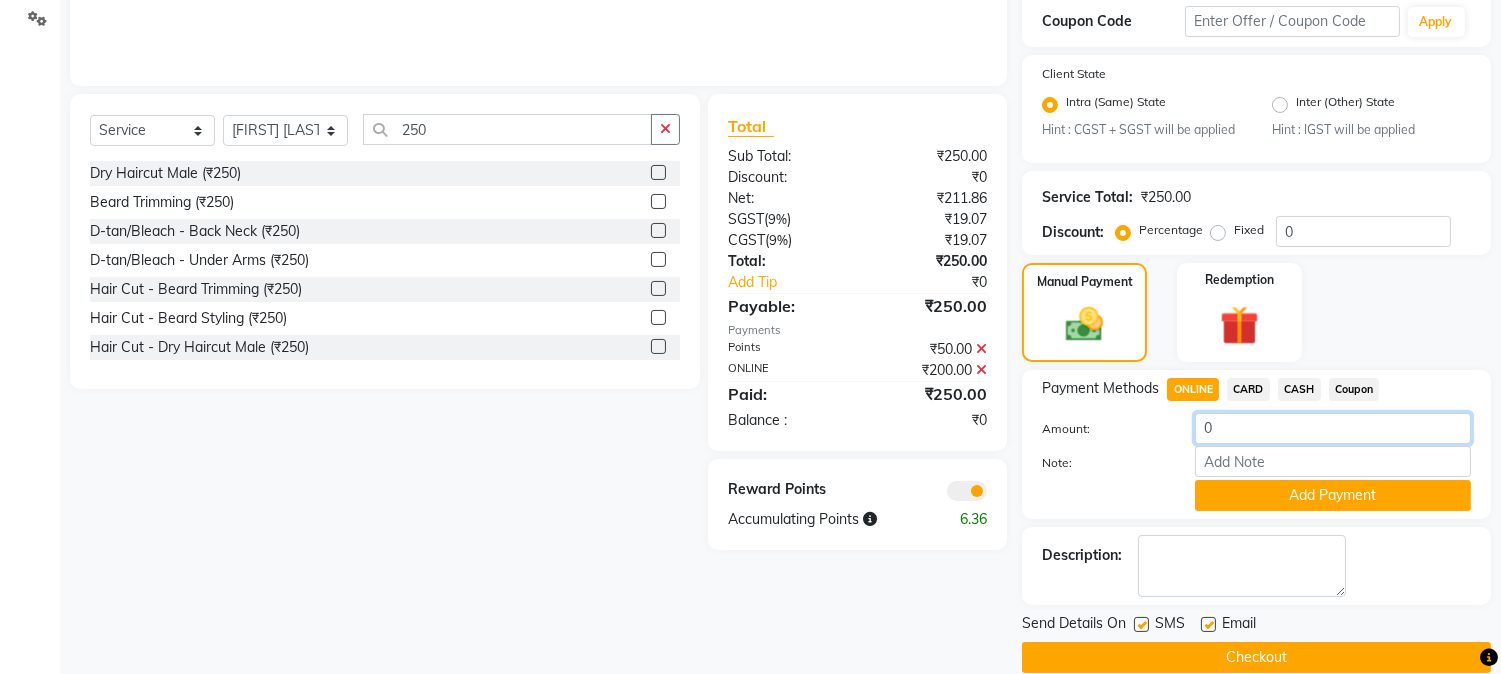 click on "0" 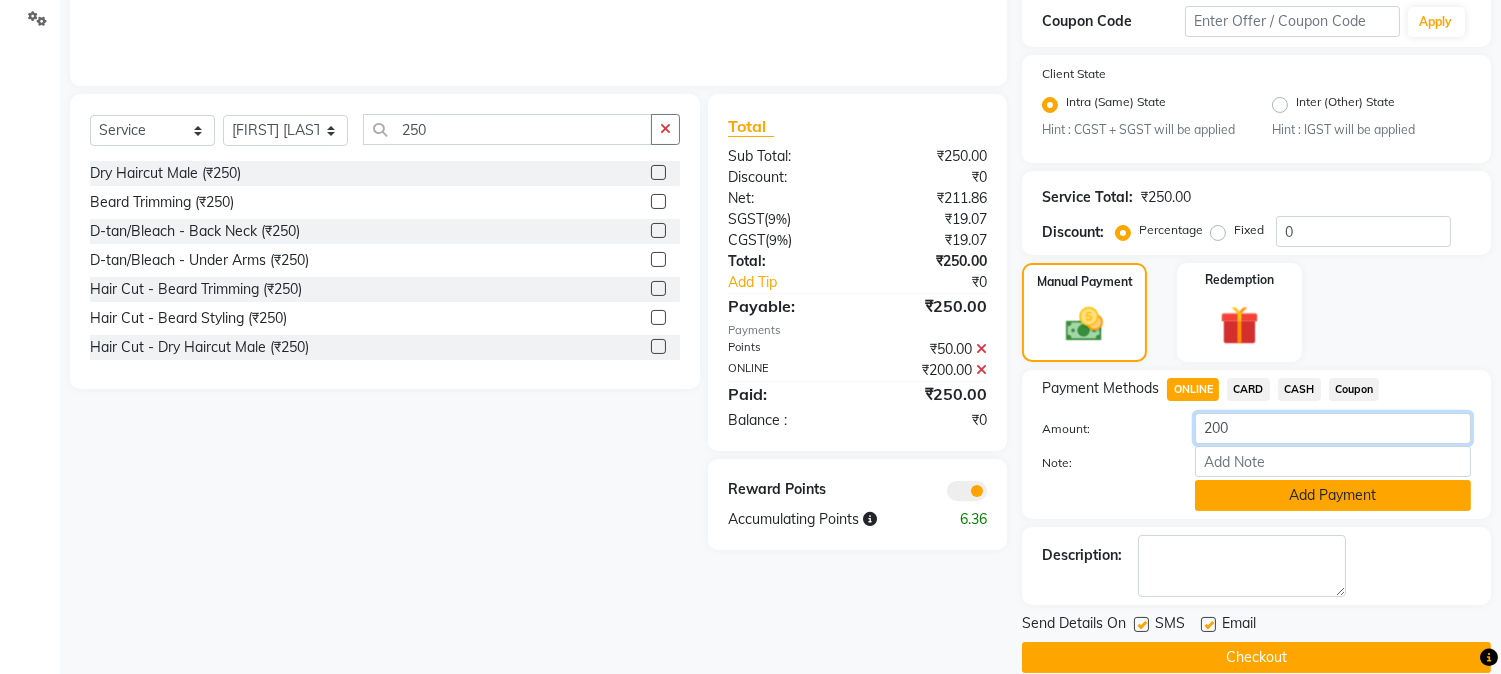 type on "200" 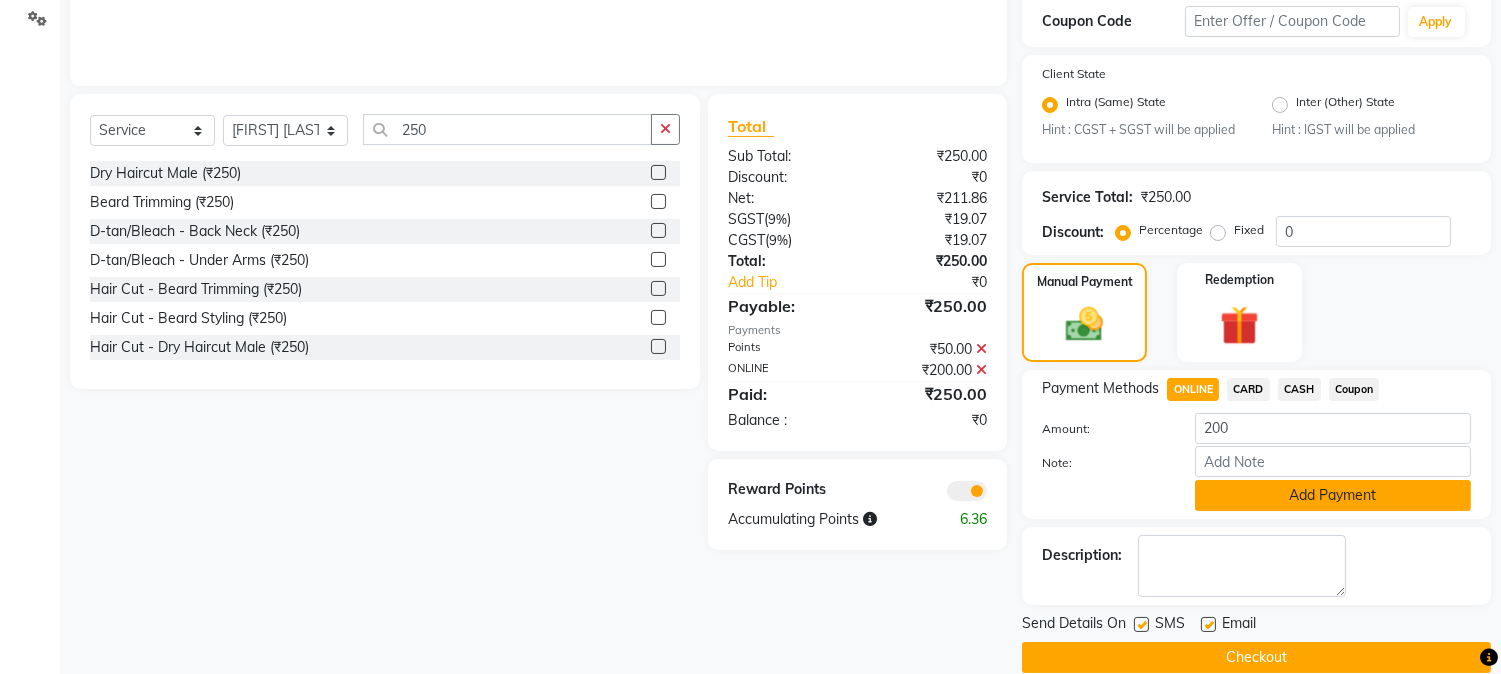 click on "Add Payment" 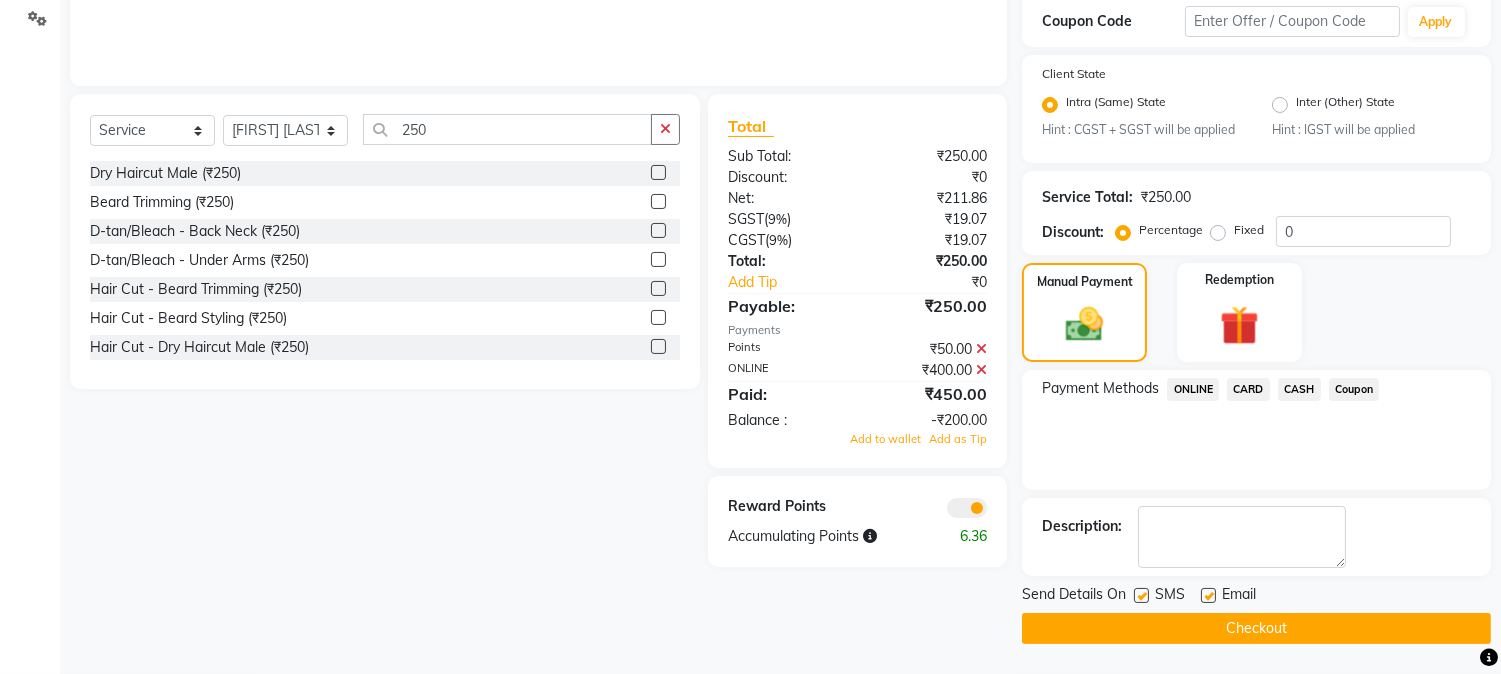 click 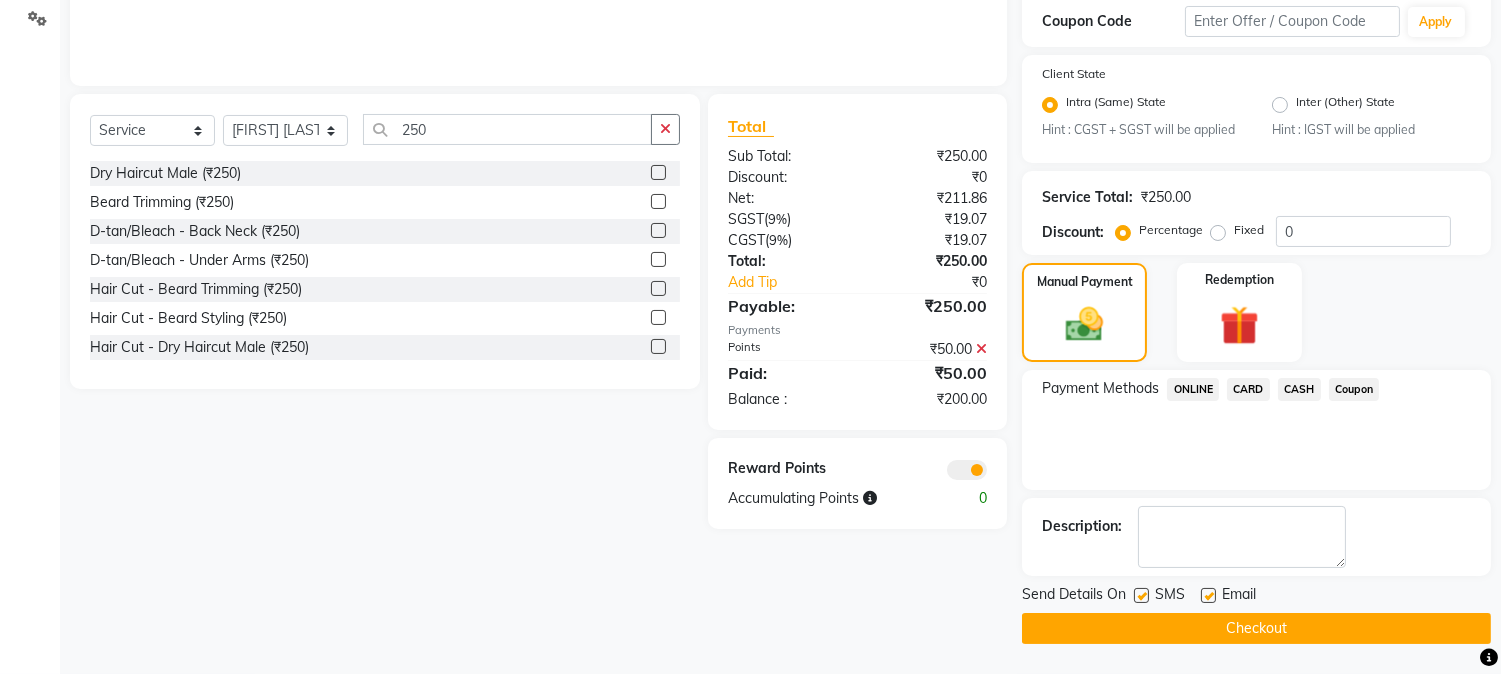 click 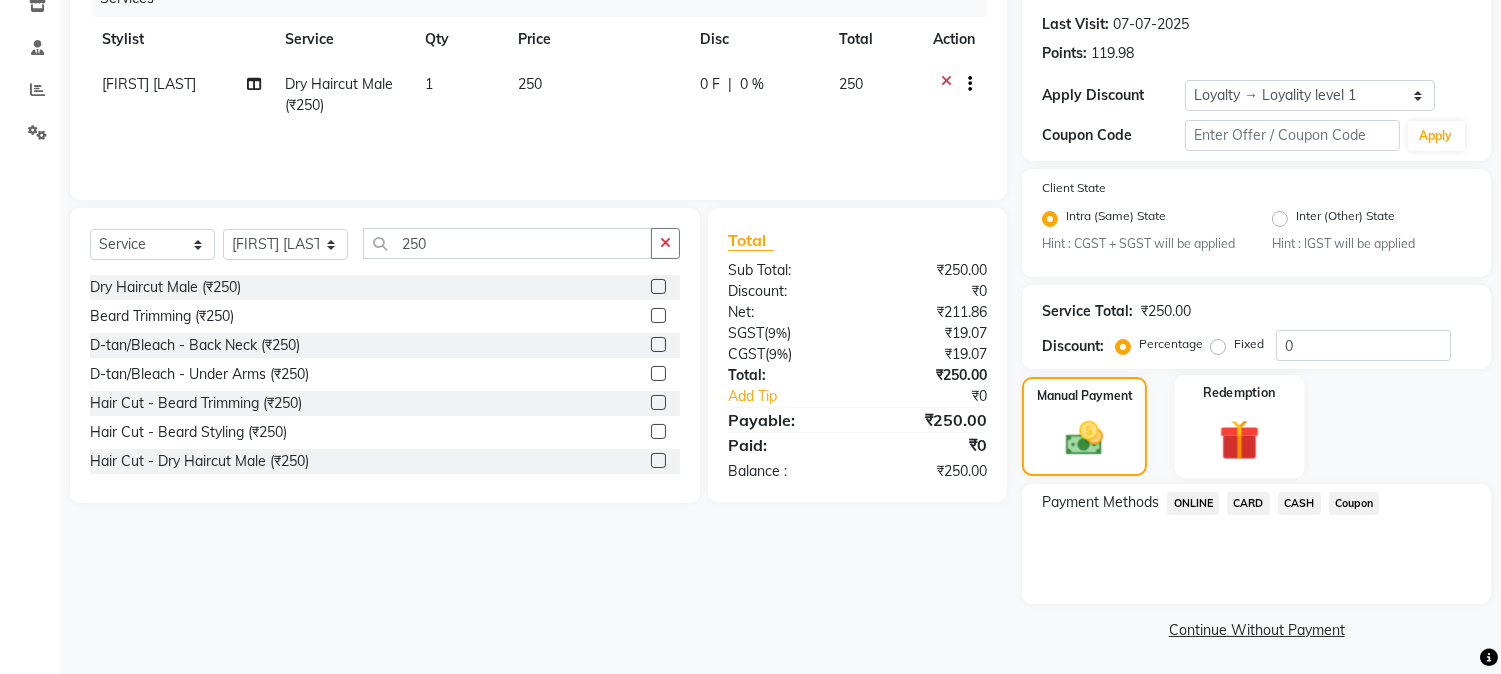 click 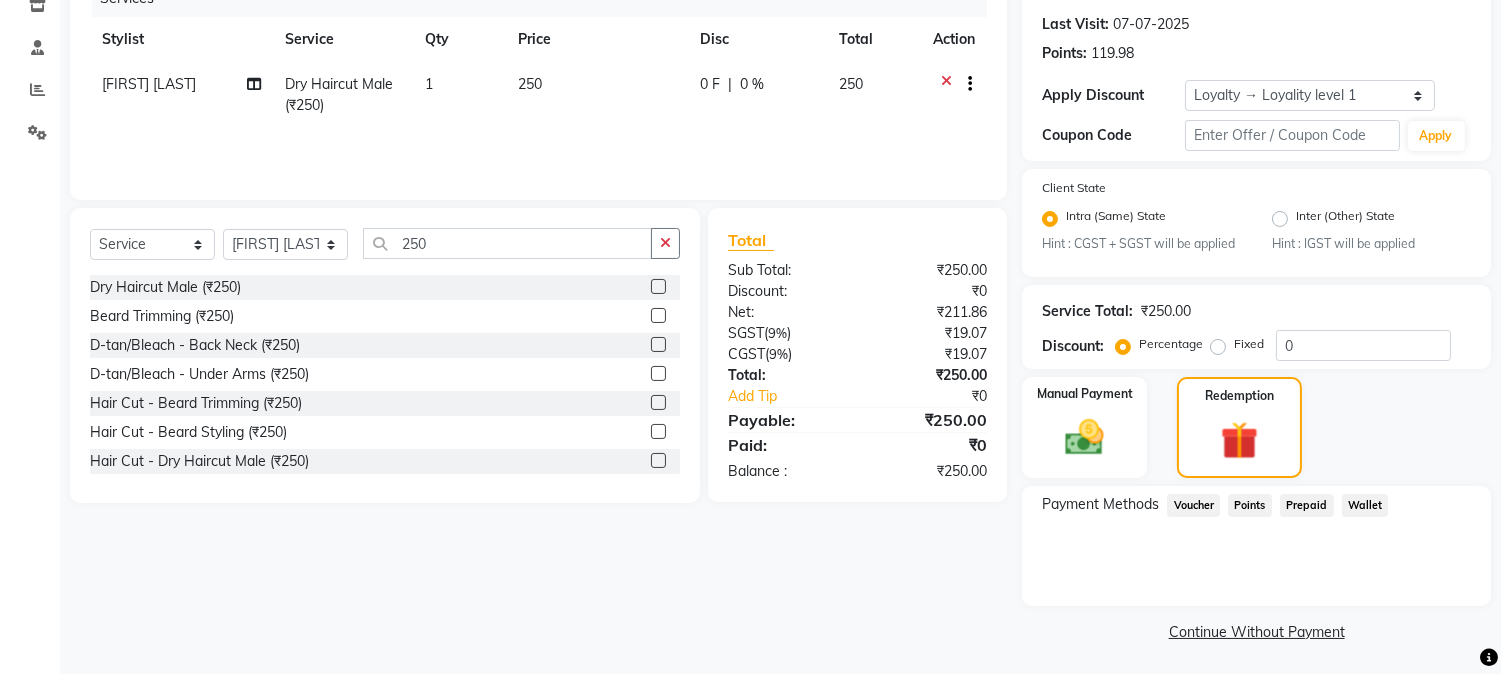 click on "Points" 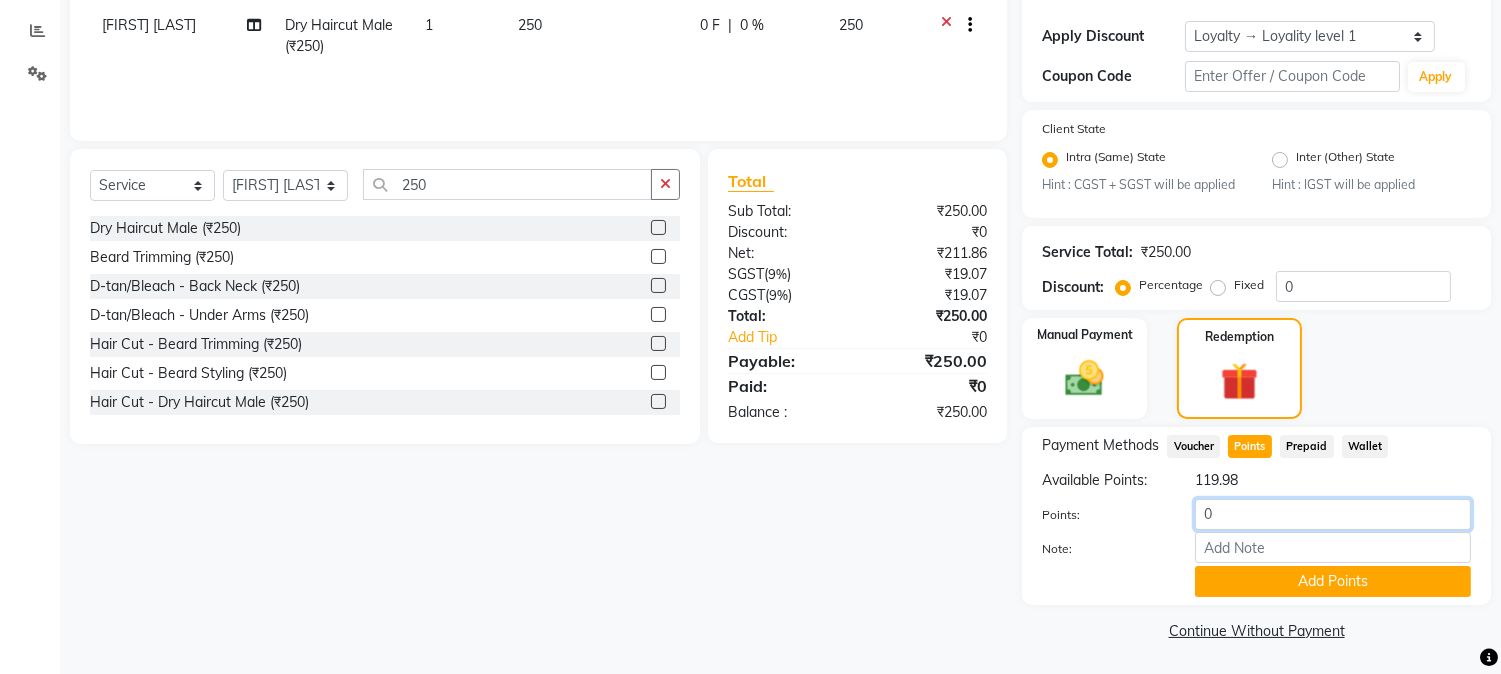 click on "0" 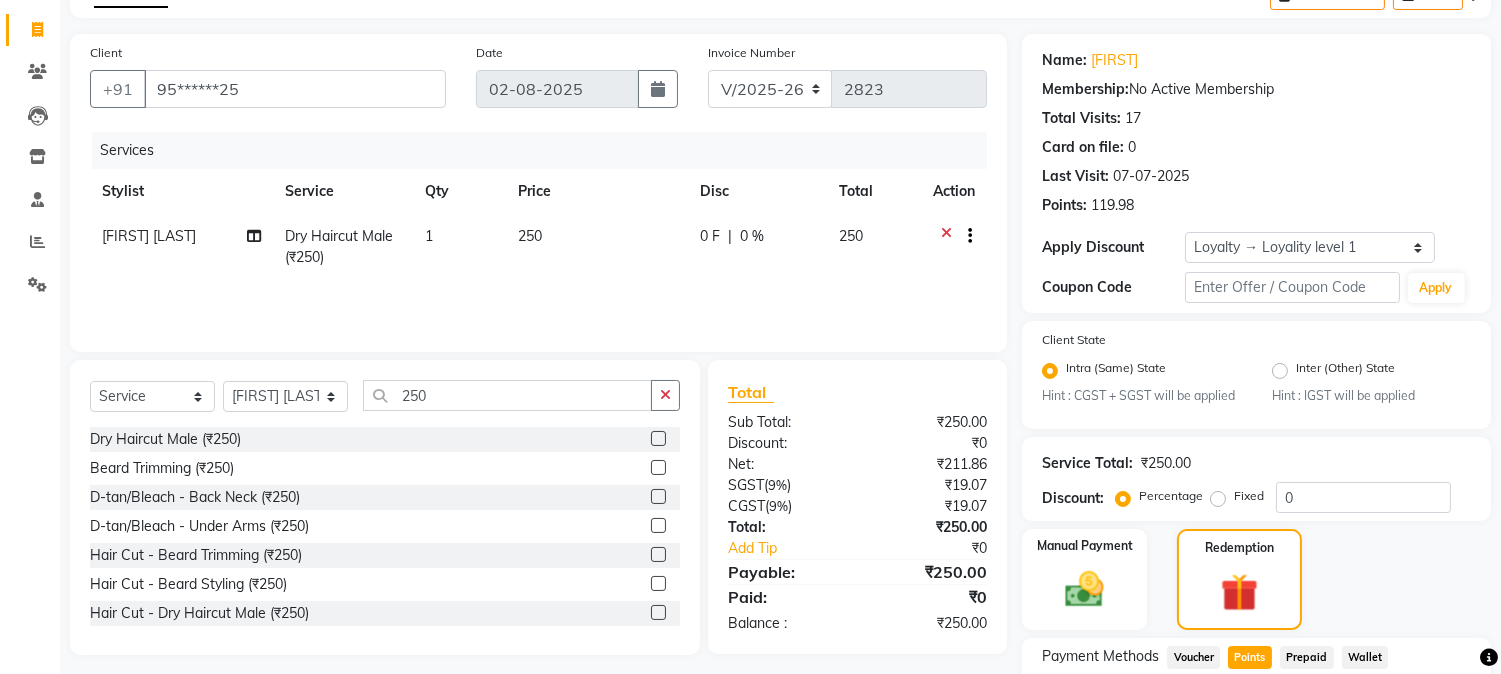 scroll, scrollTop: 327, scrollLeft: 0, axis: vertical 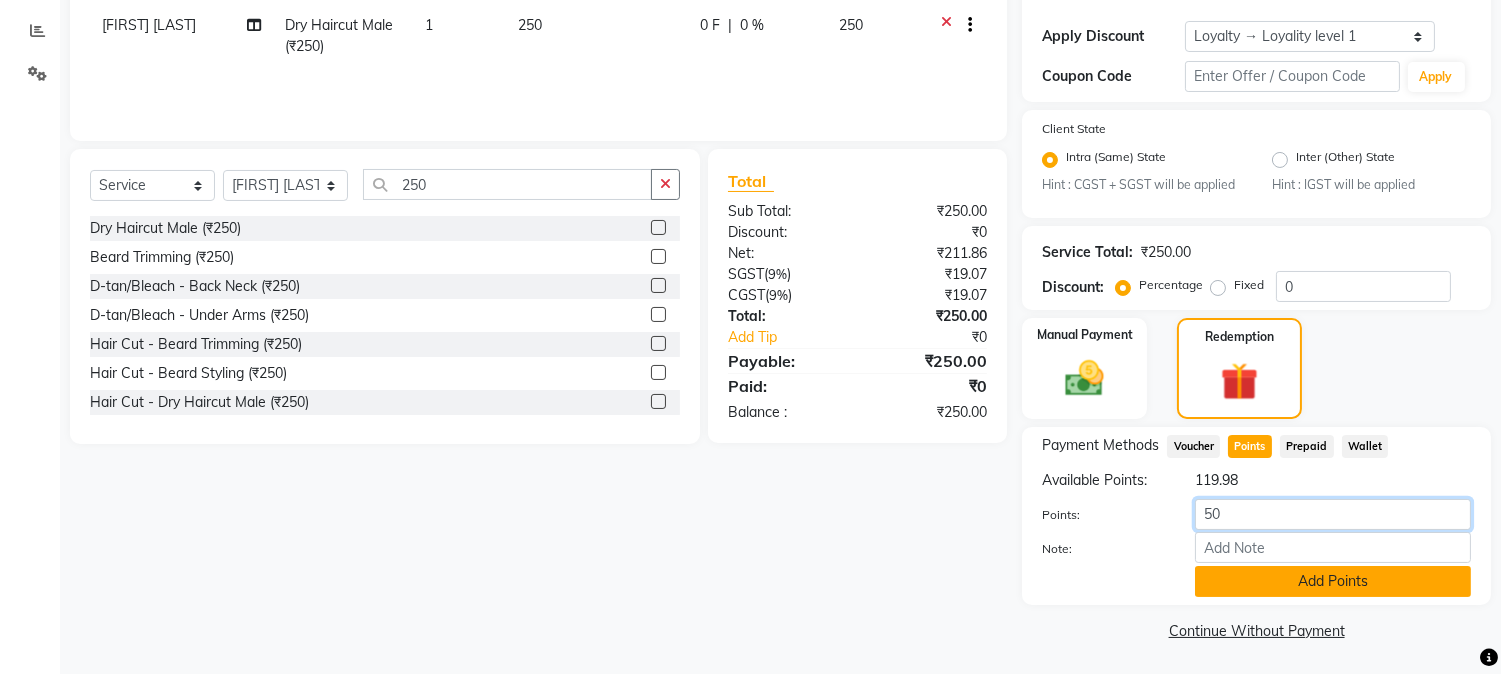 type on "50" 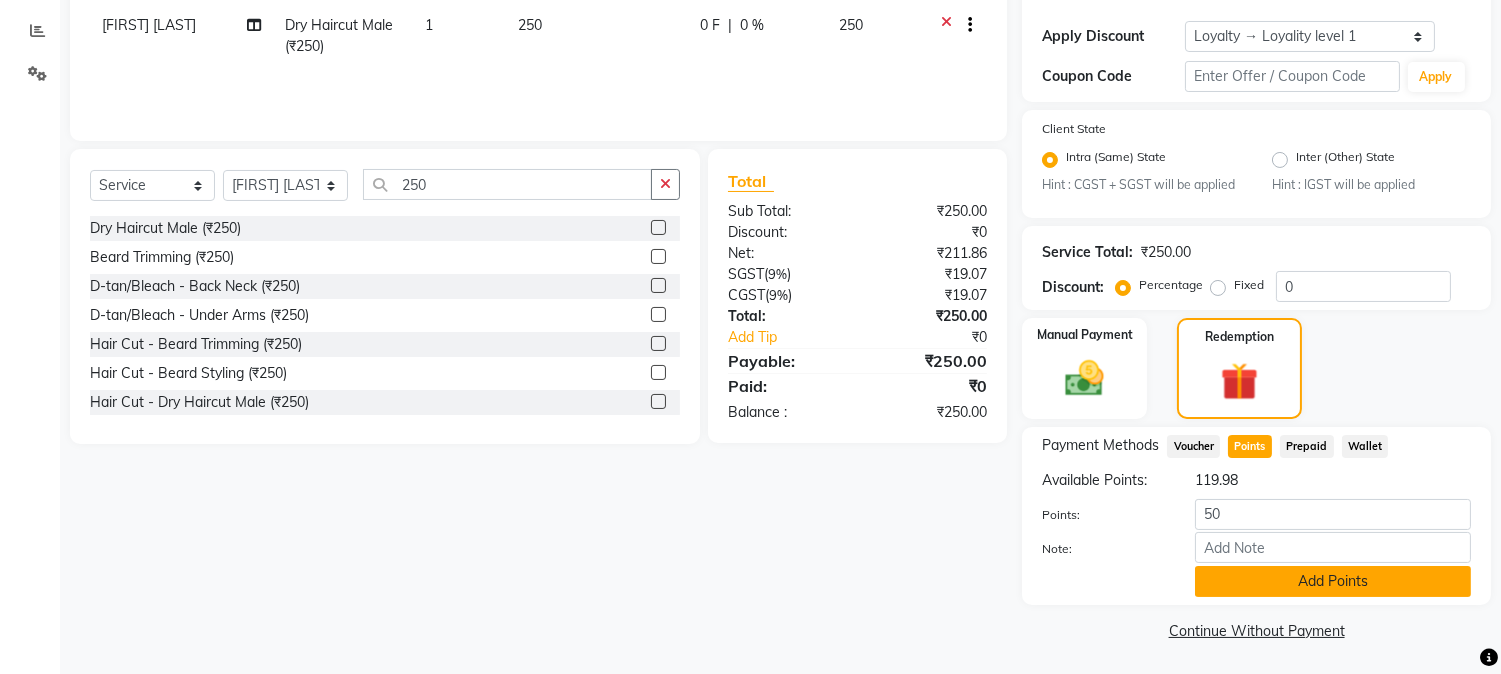 click on "Add Points" 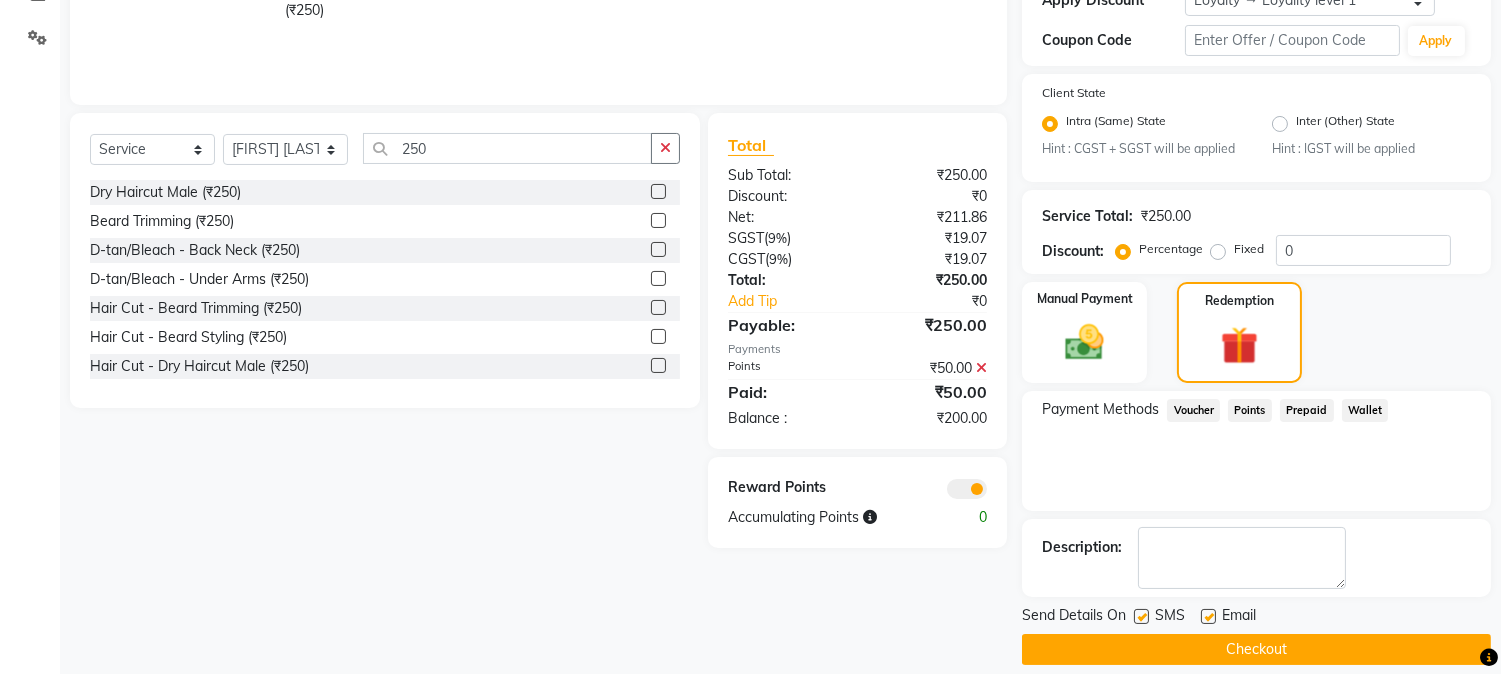 scroll, scrollTop: 382, scrollLeft: 0, axis: vertical 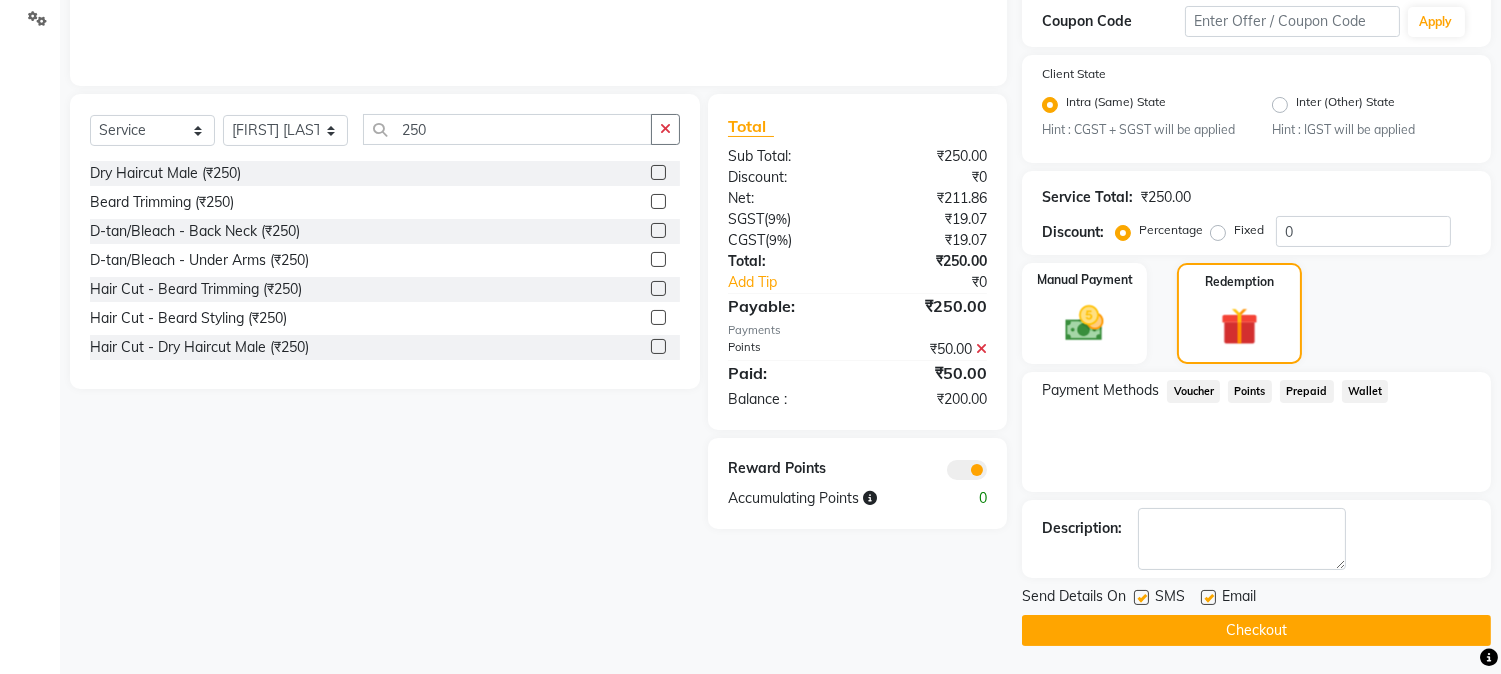 drag, startPoint x: 1106, startPoint y: 325, endPoint x: 1187, endPoint y: 365, distance: 90.33826 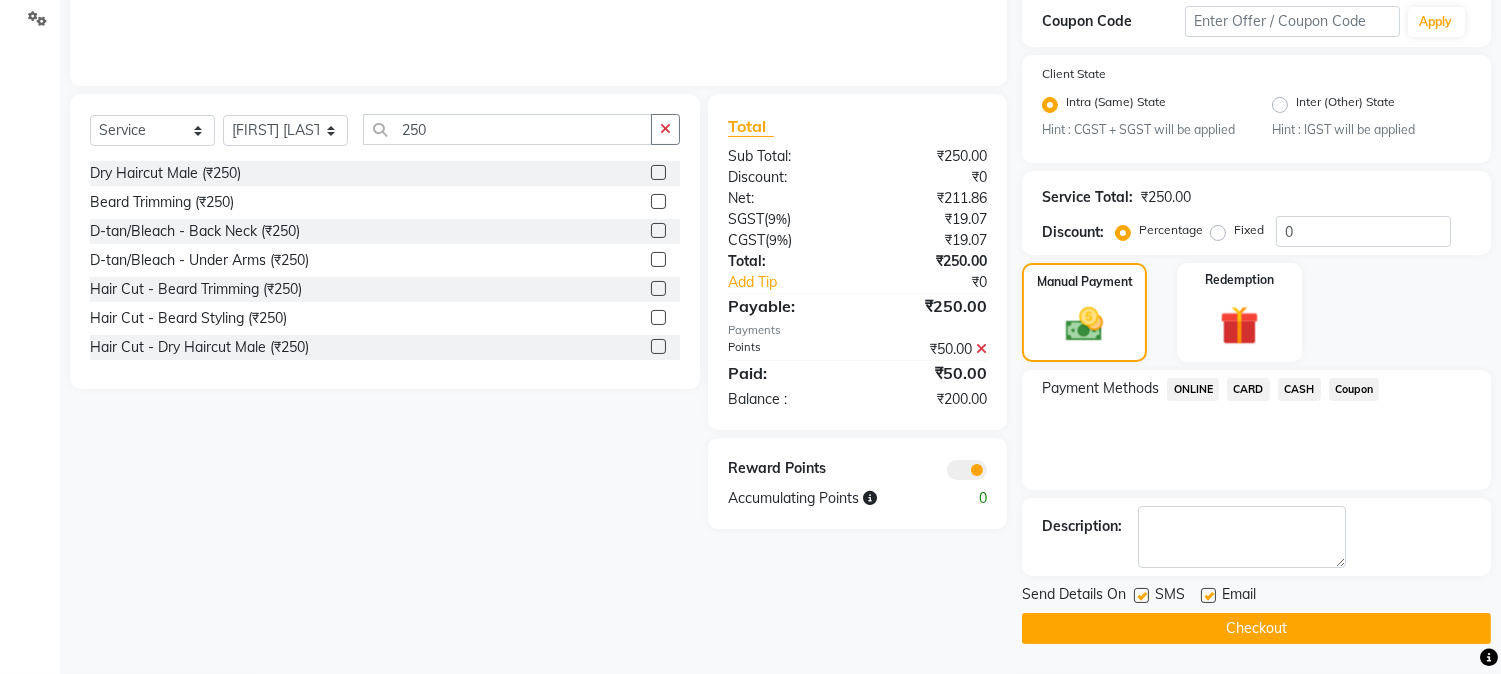 click on "ONLINE" 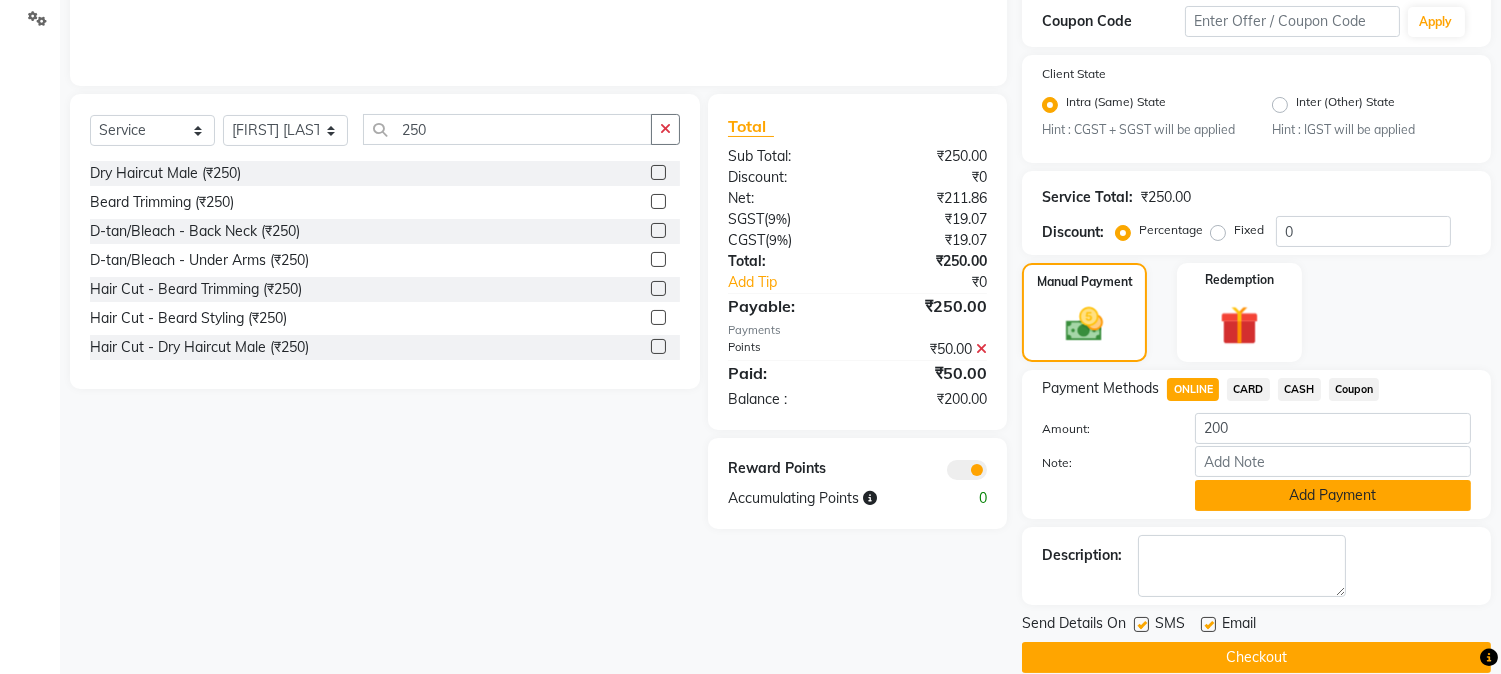 click on "Add Payment" 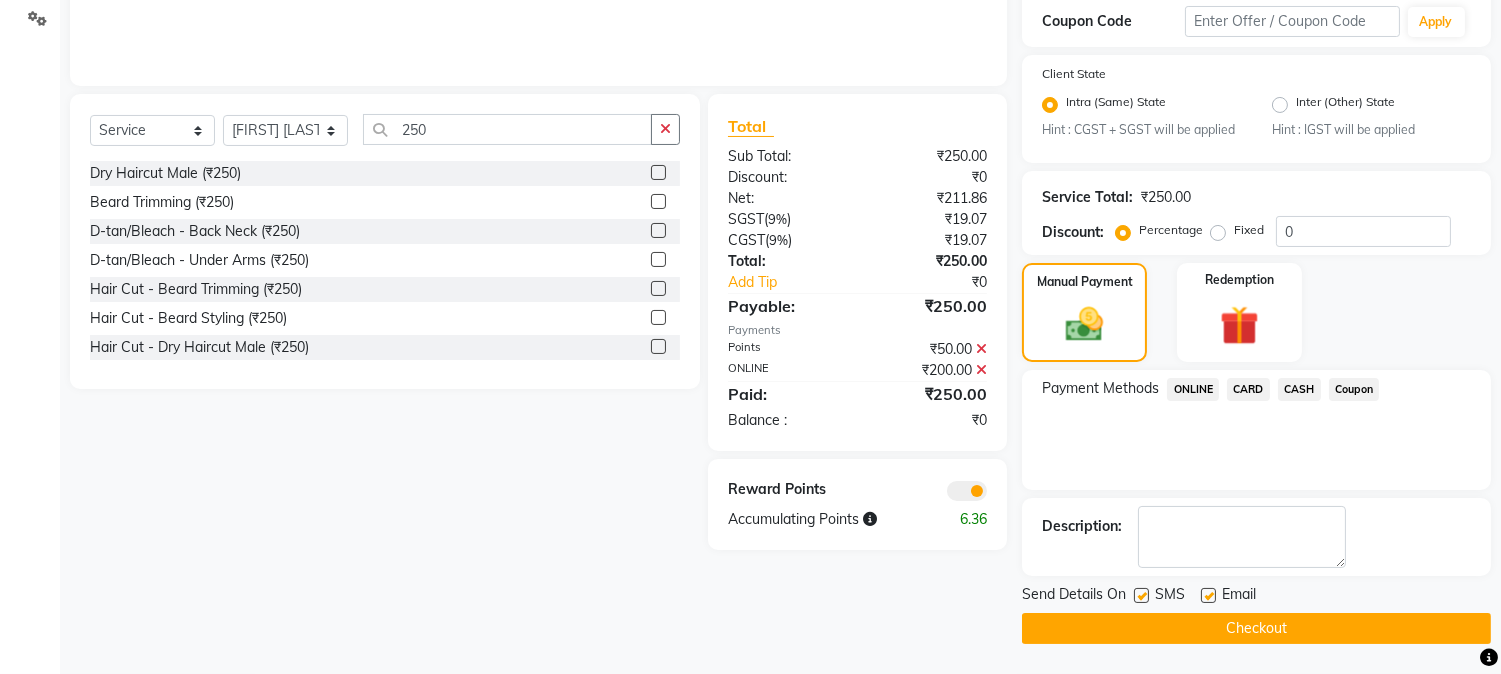click on "Checkout" 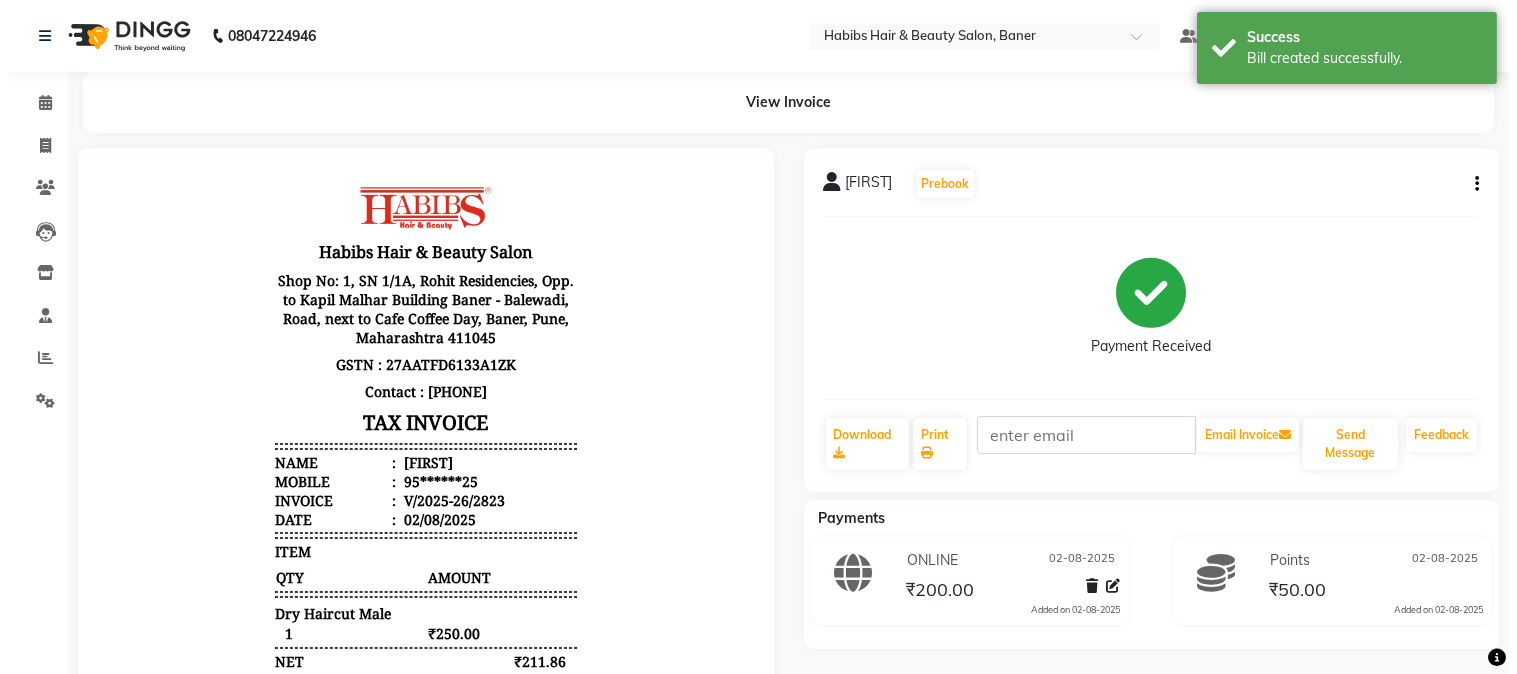 scroll, scrollTop: 0, scrollLeft: 0, axis: both 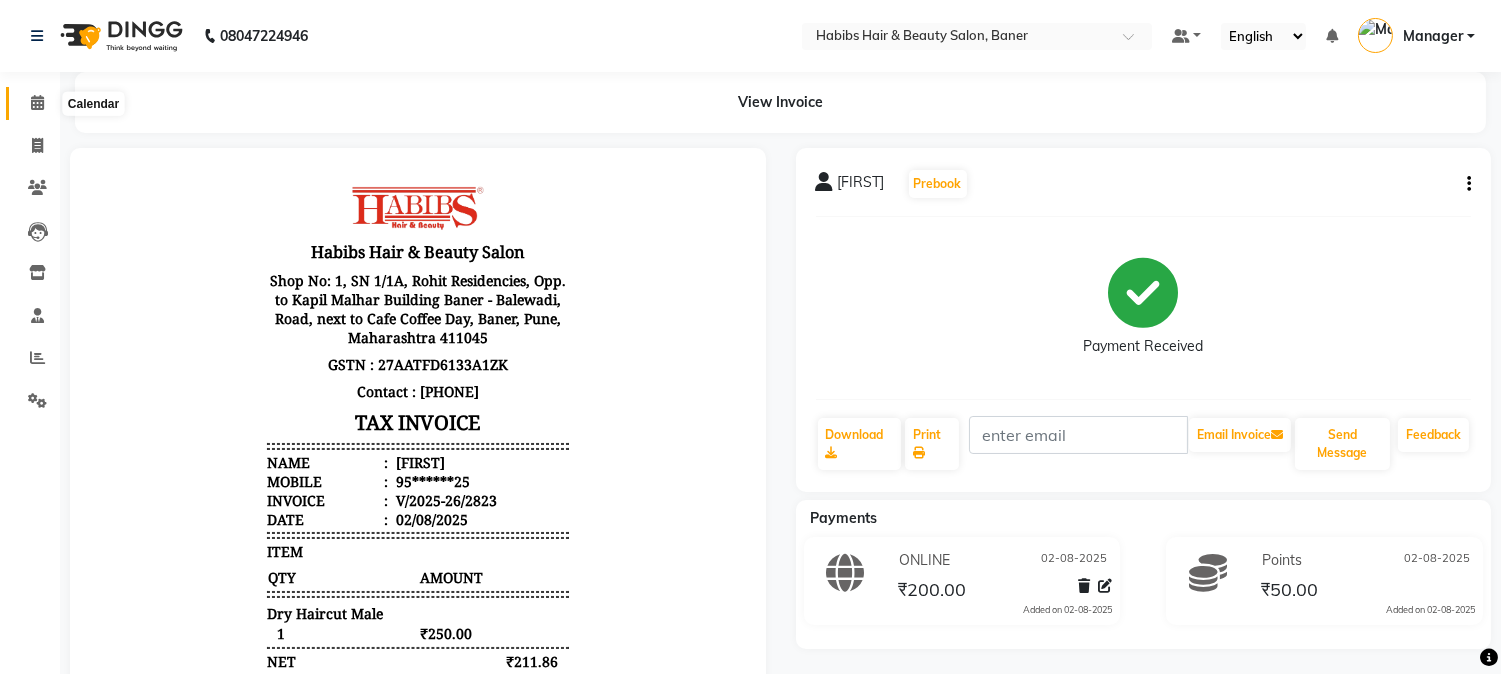 click 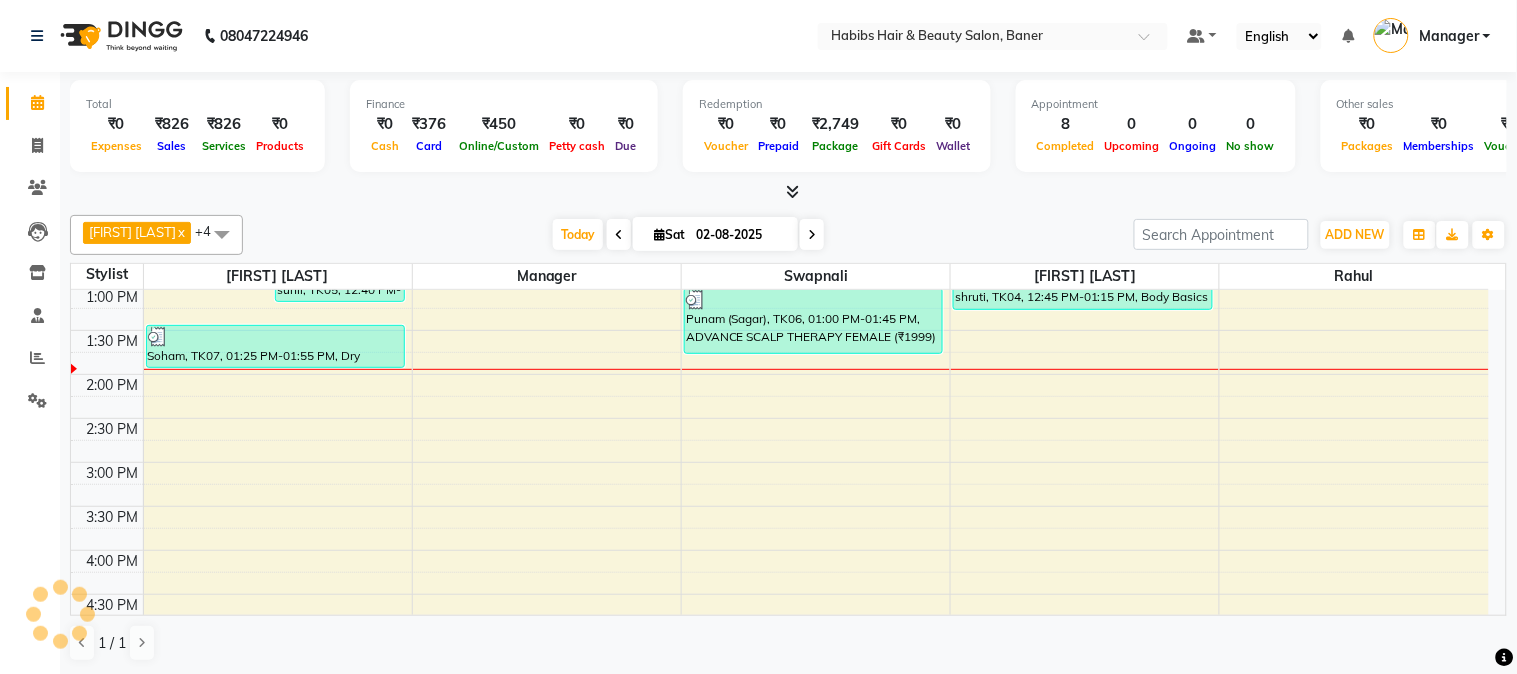 scroll, scrollTop: 0, scrollLeft: 0, axis: both 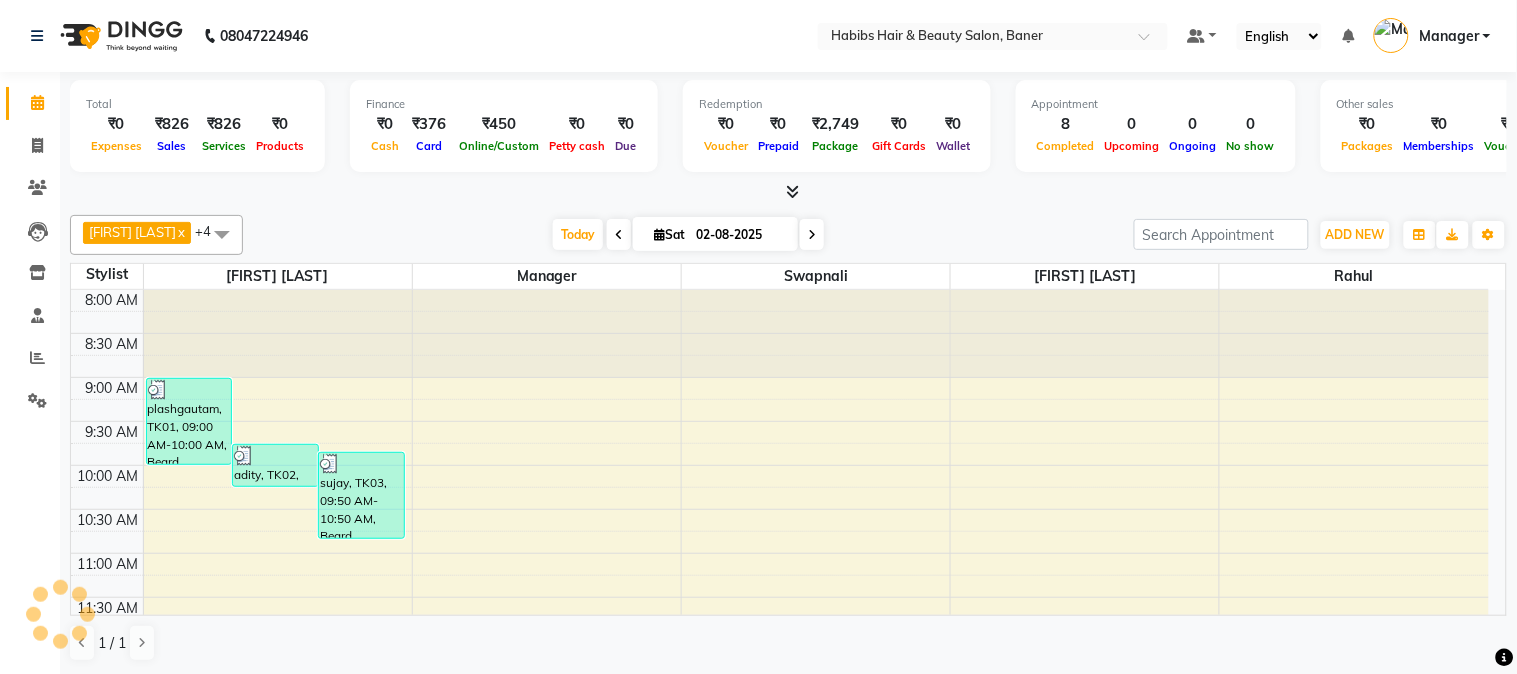 click on "Clients" 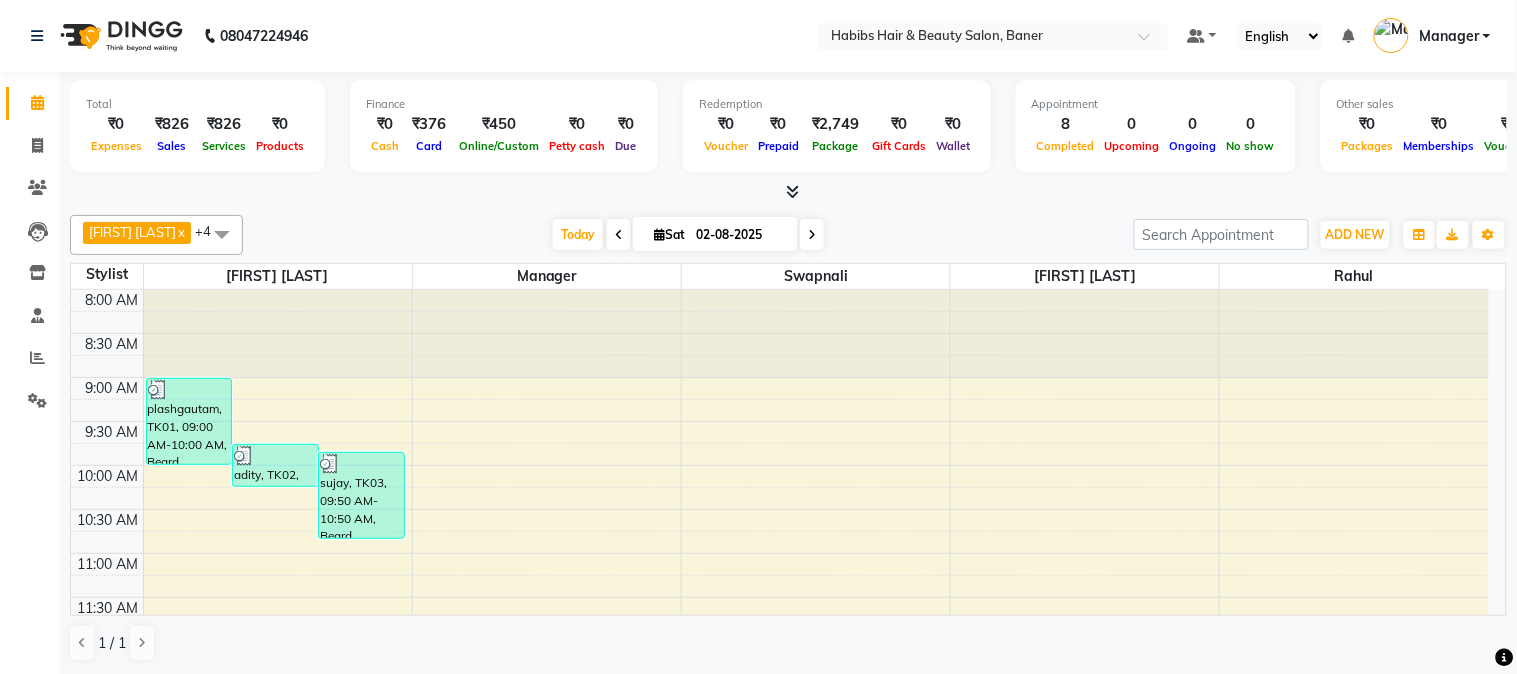 click on "02-08-2025" at bounding box center [740, 235] 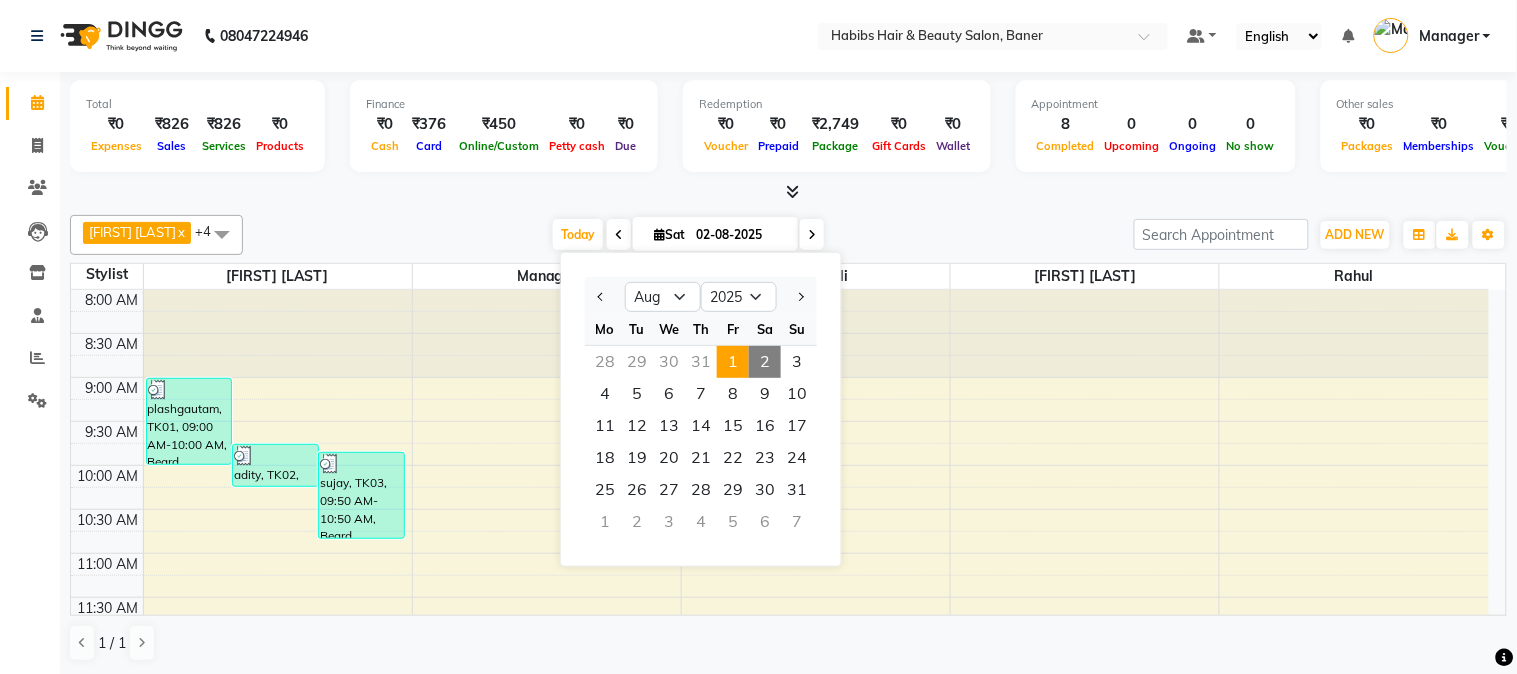click on "1" at bounding box center [733, 362] 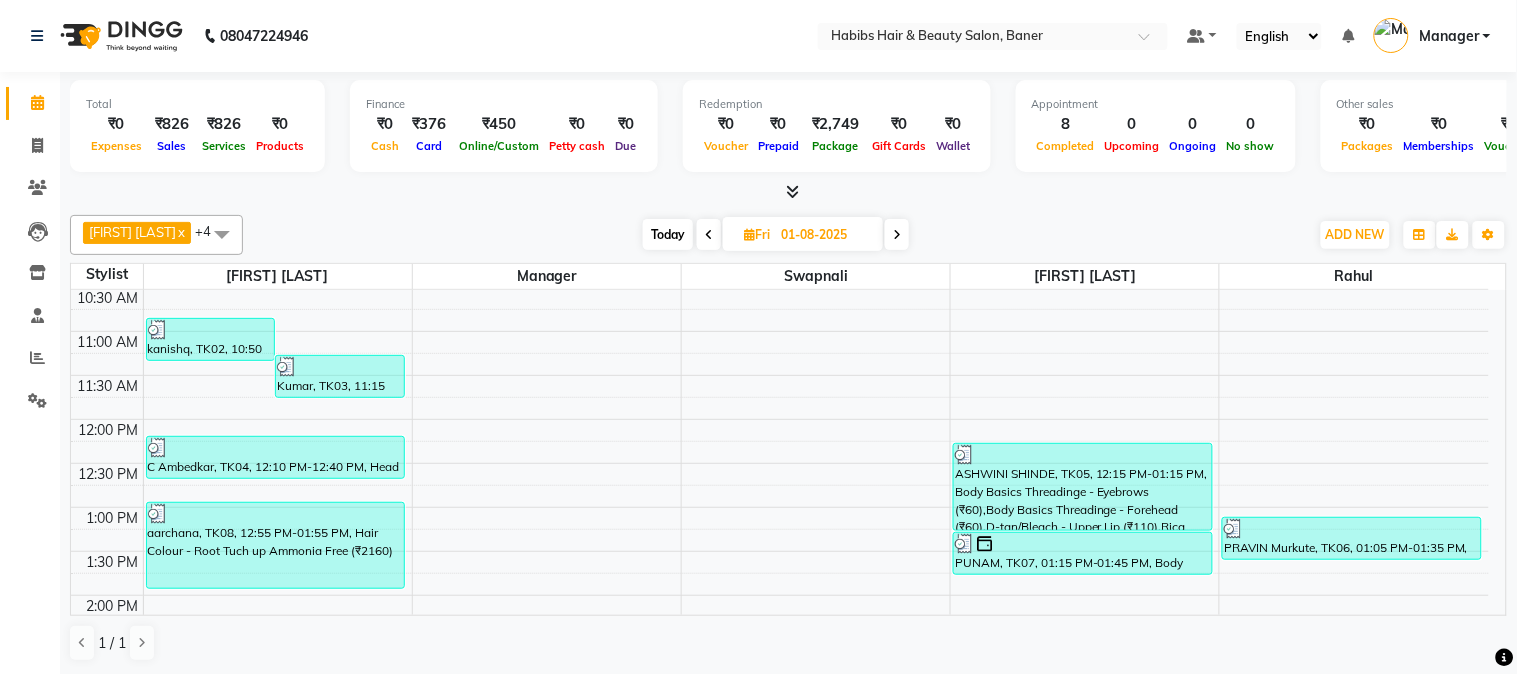 scroll, scrollTop: 221, scrollLeft: 0, axis: vertical 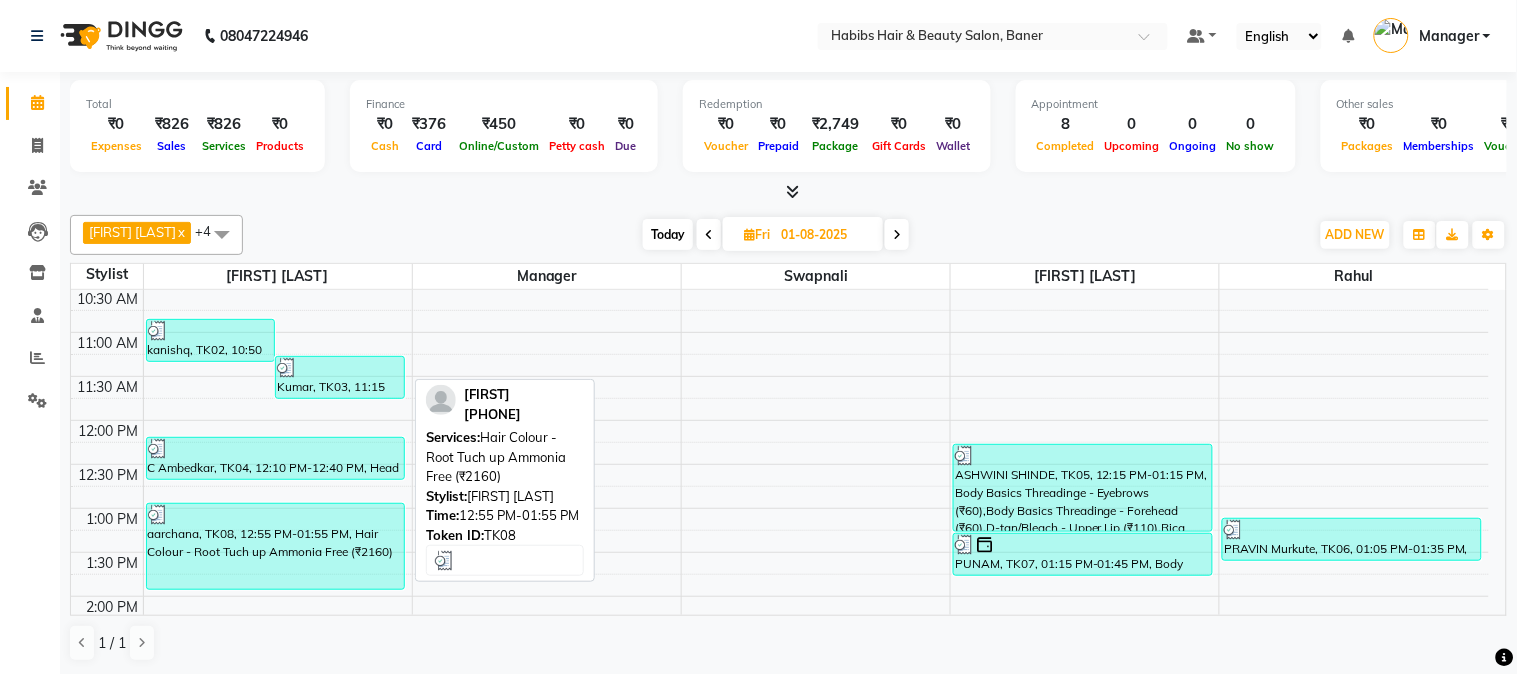 click on "aarchana, TK08, 12:55 PM-01:55 PM, Hair Colour - Root Tuch up Ammonia Free (₹2160)" at bounding box center [275, 546] 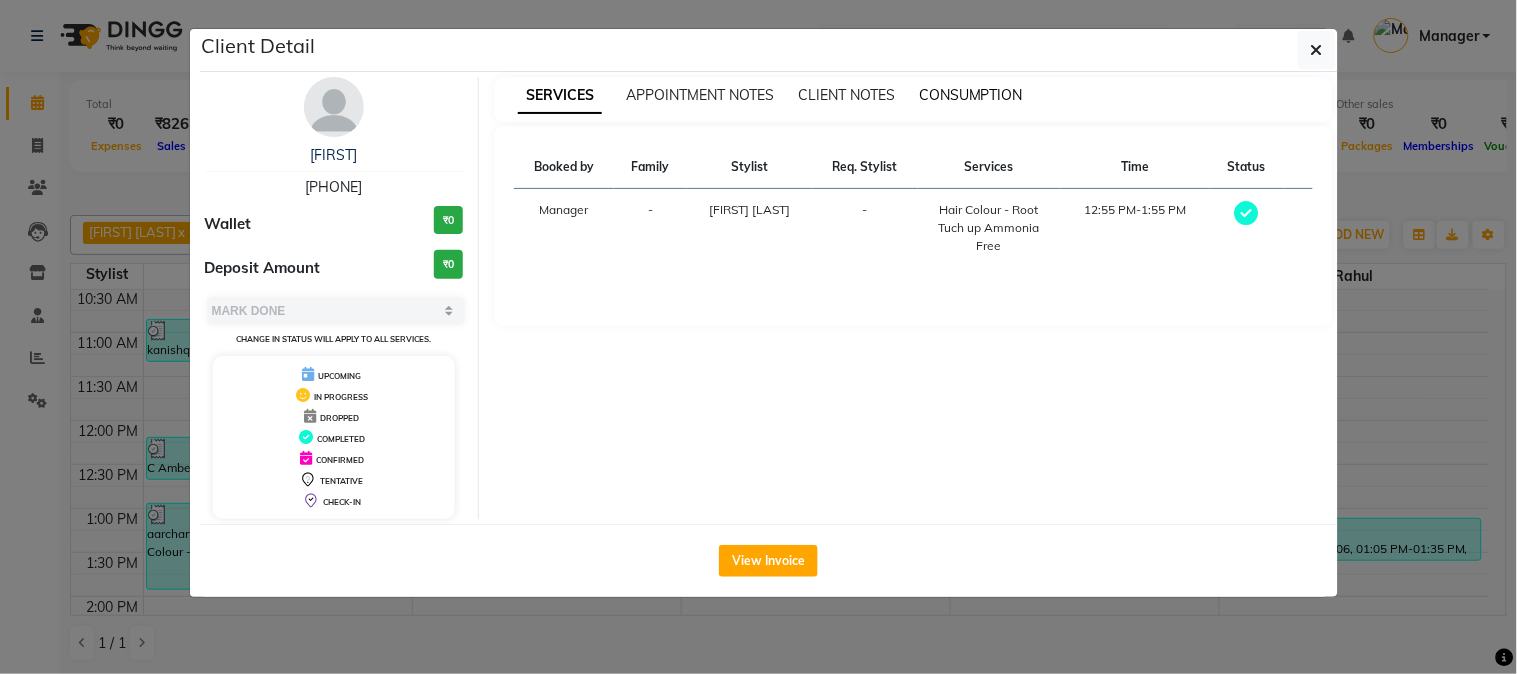 click on "CONSUMPTION" at bounding box center [971, 95] 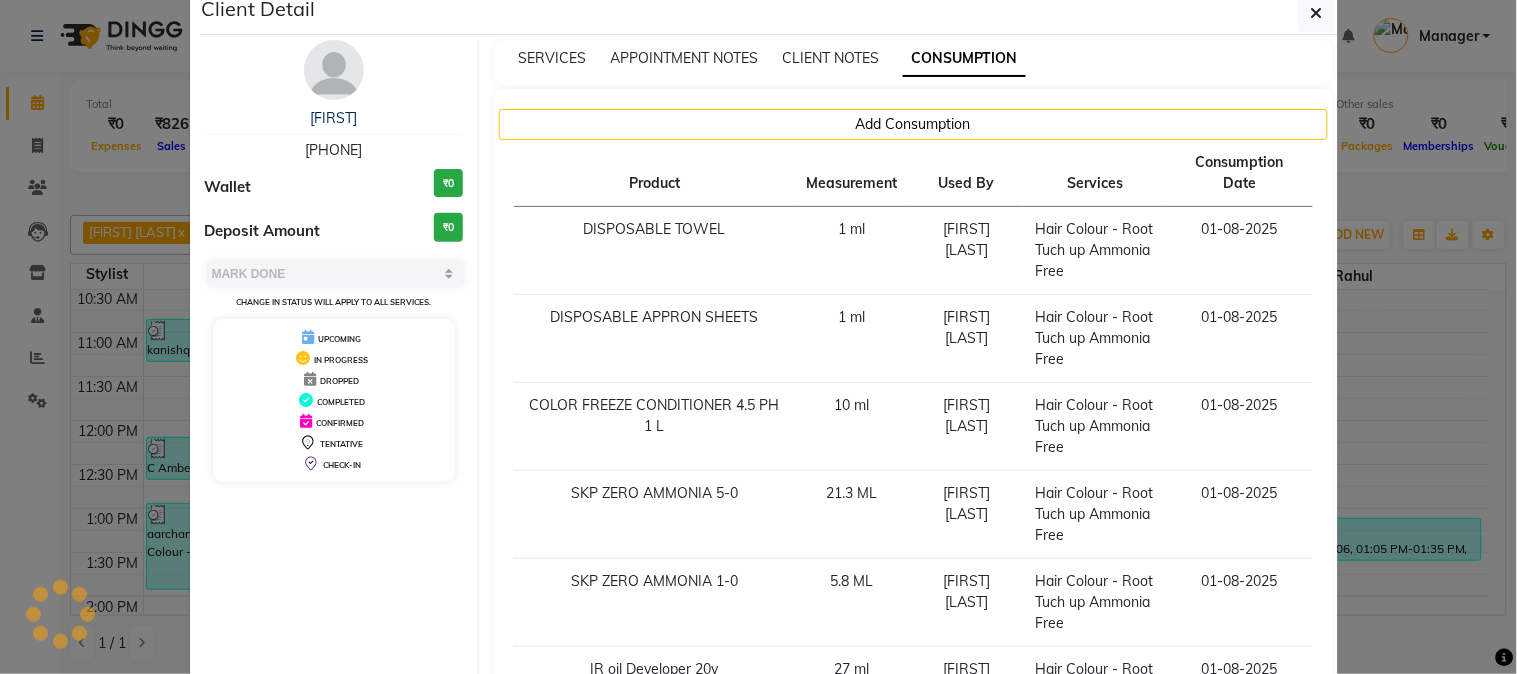 scroll, scrollTop: 0, scrollLeft: 0, axis: both 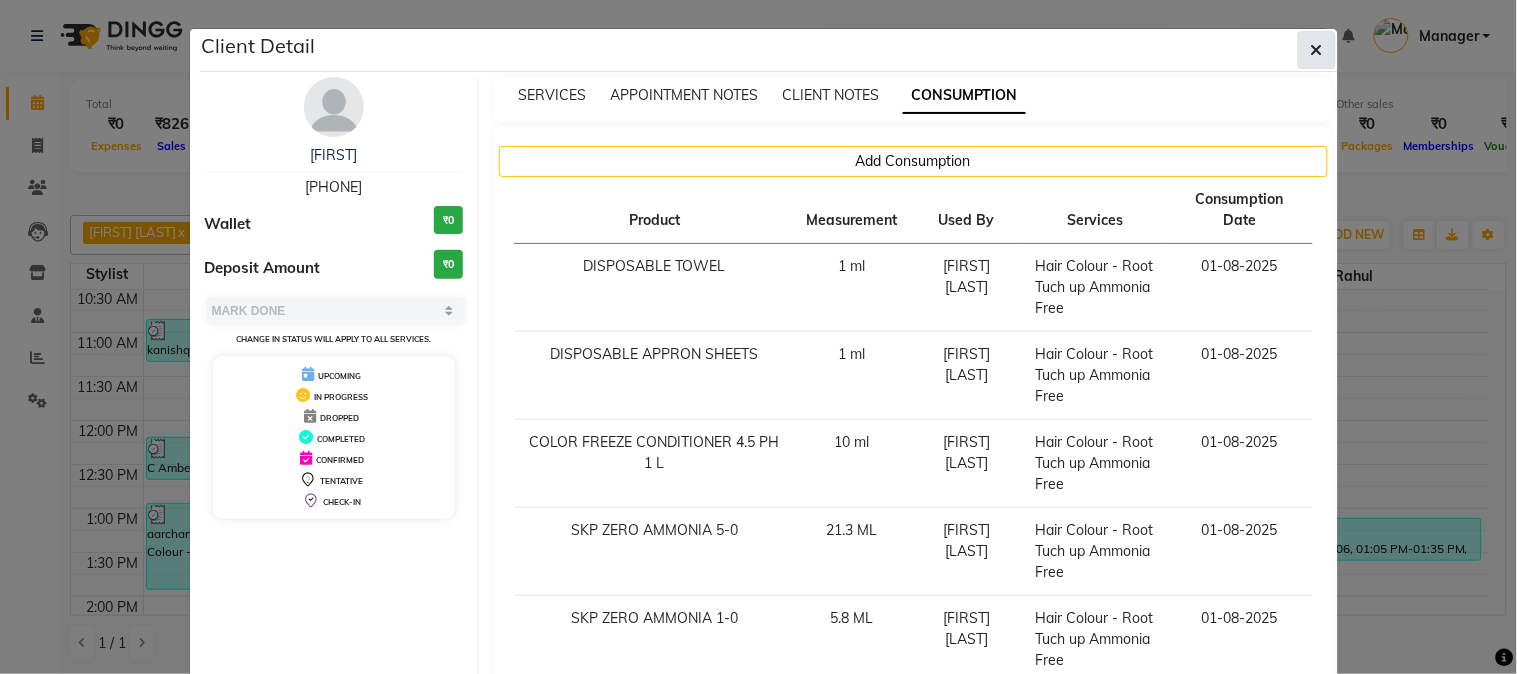 click 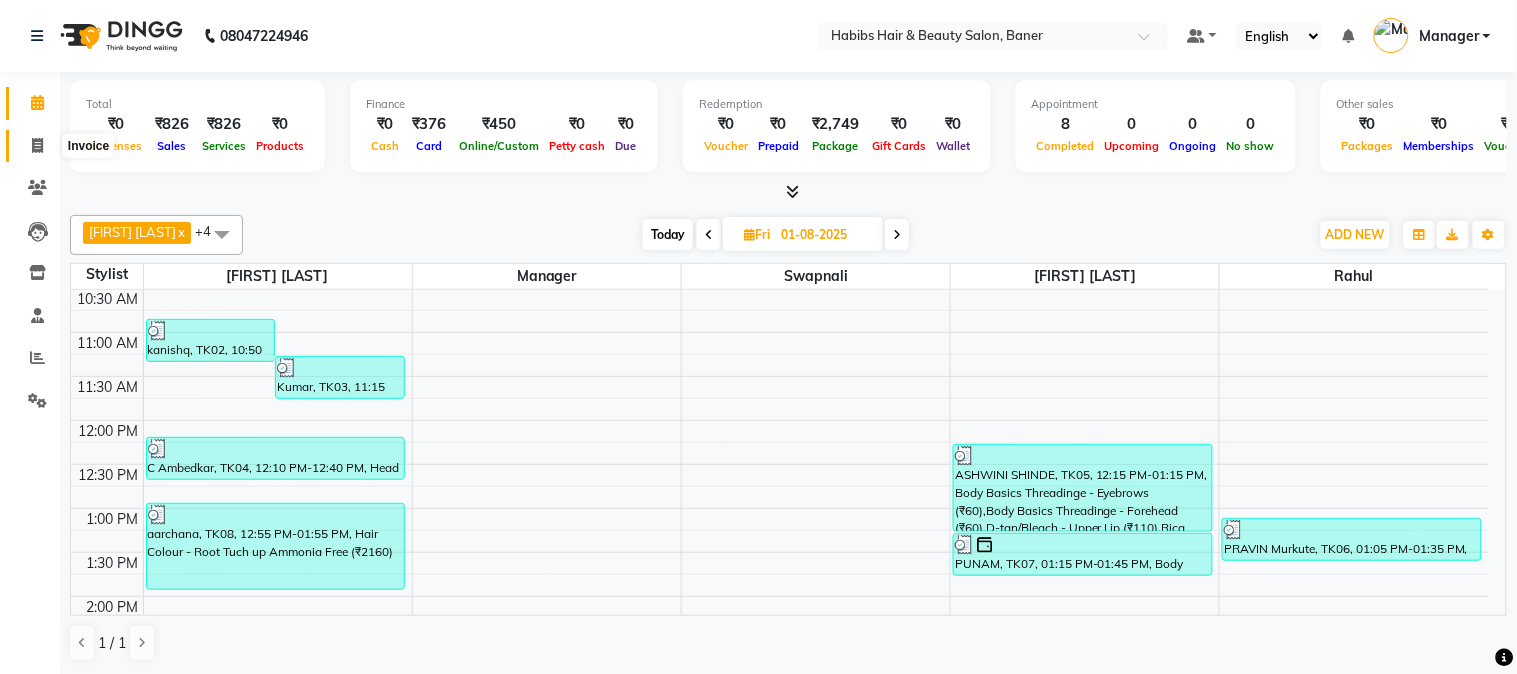 click 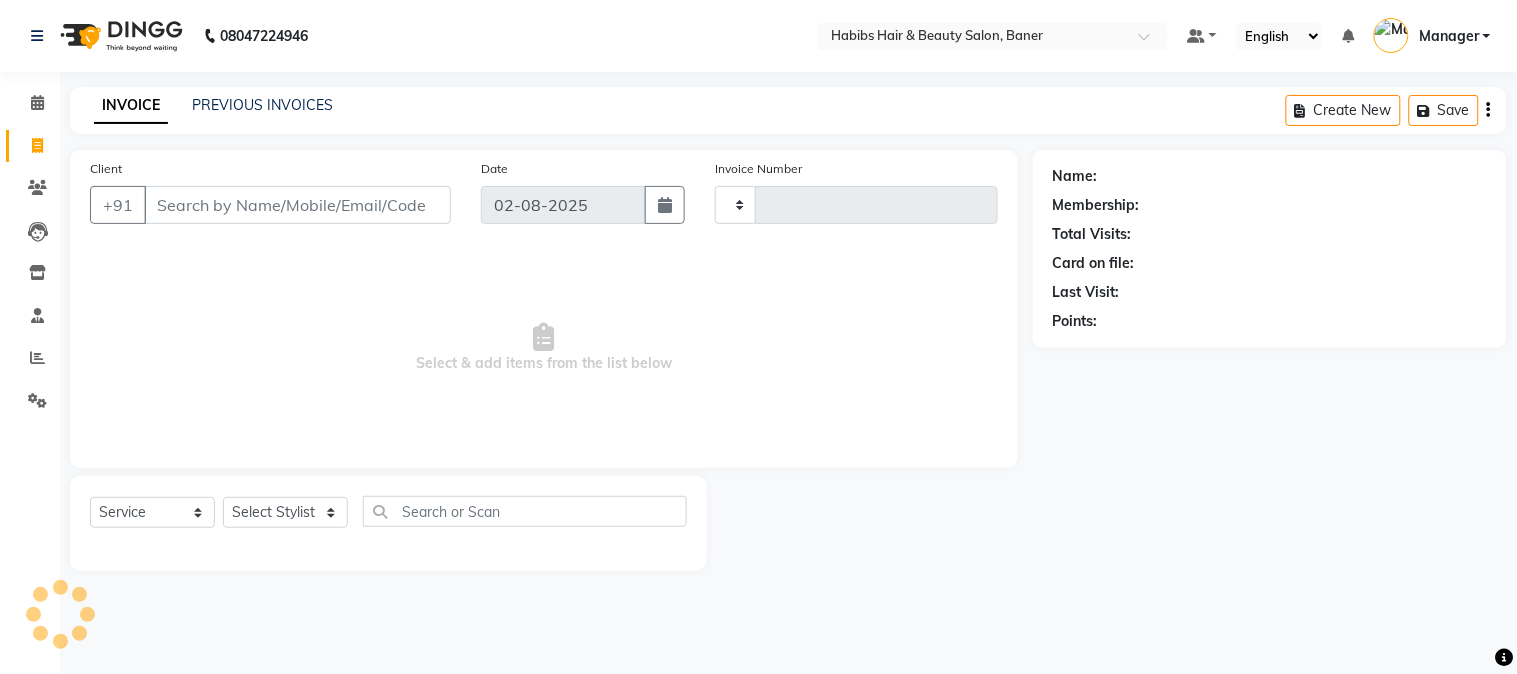 type on "2824" 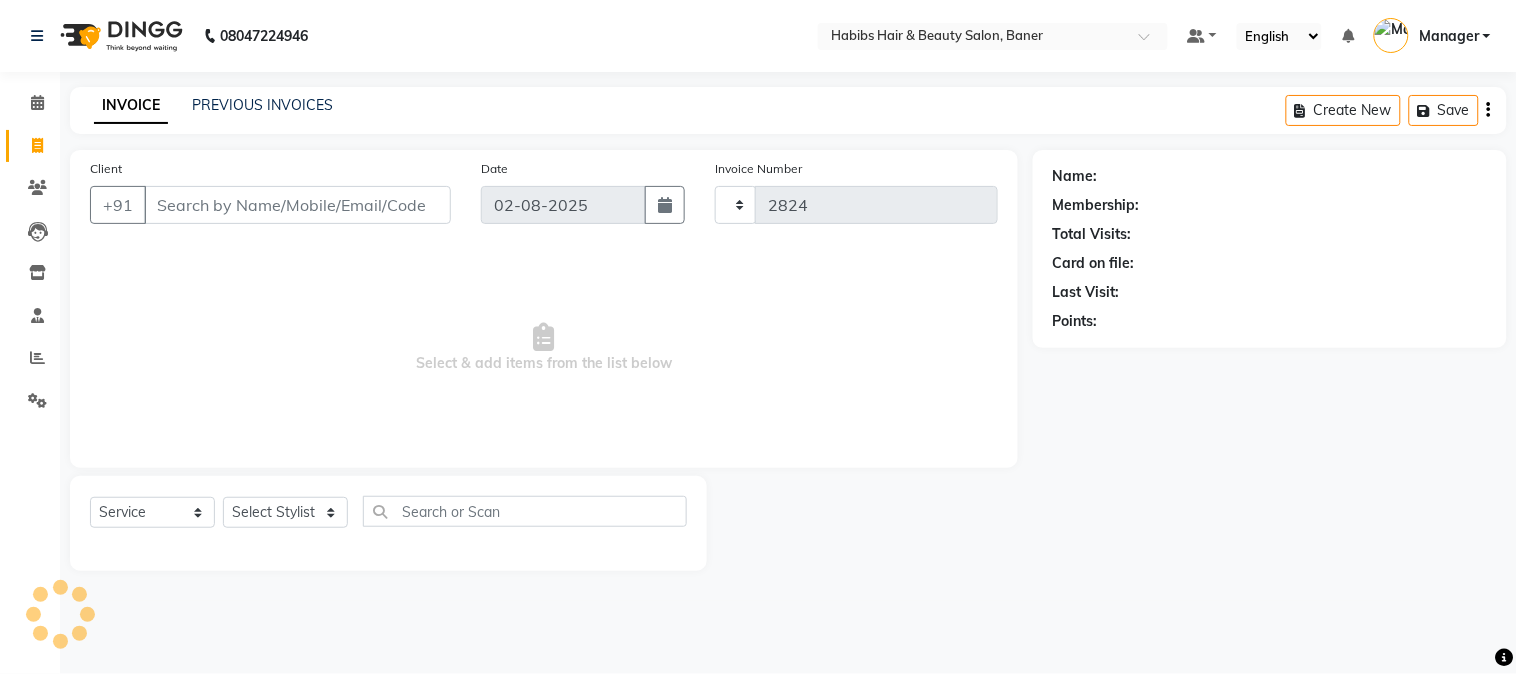 select on "5356" 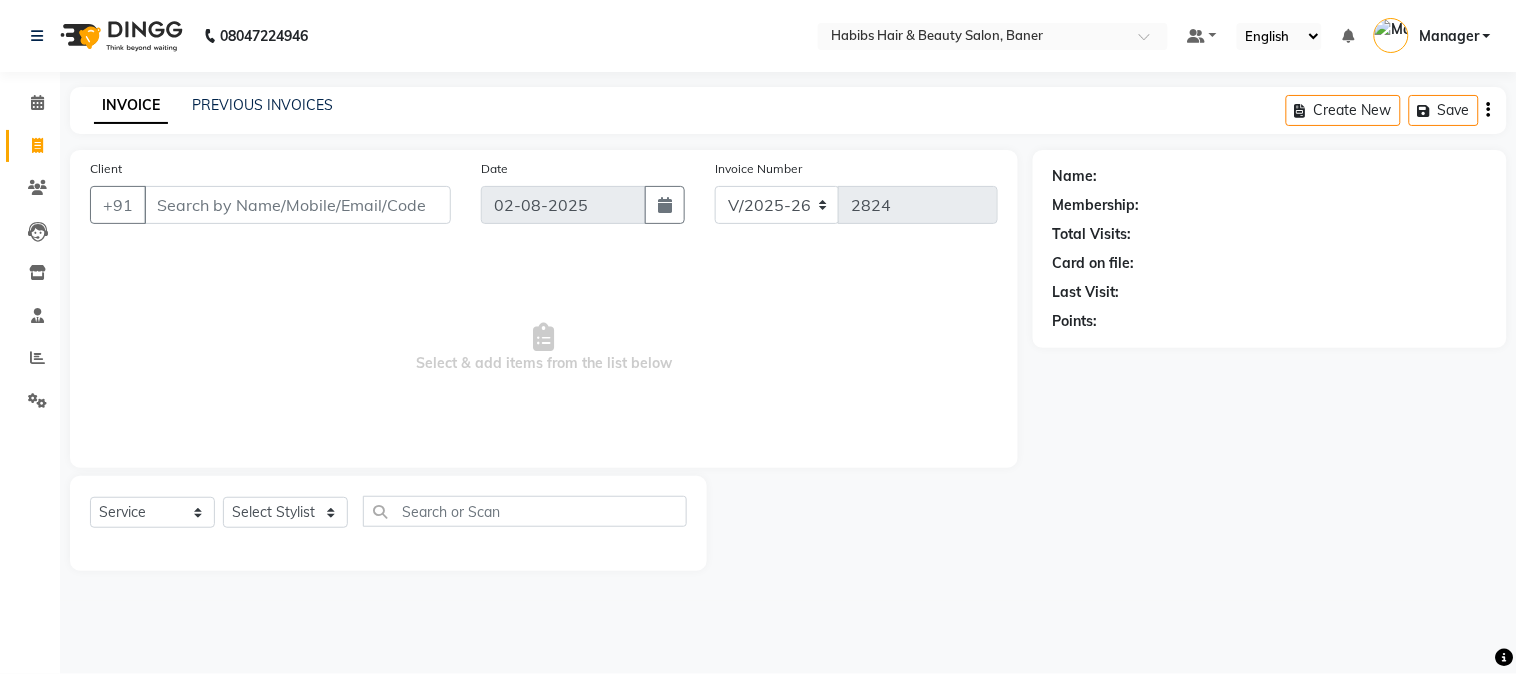 click on "Calendar" 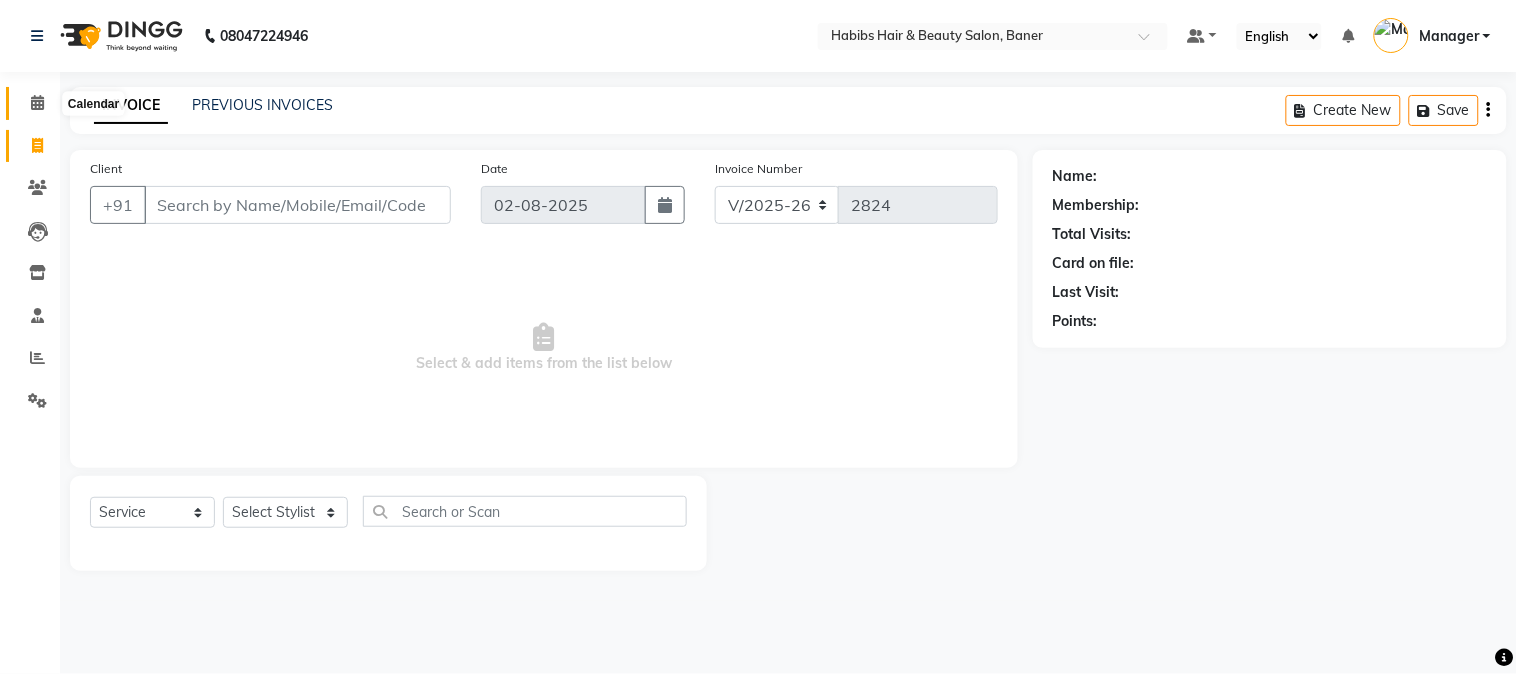 click 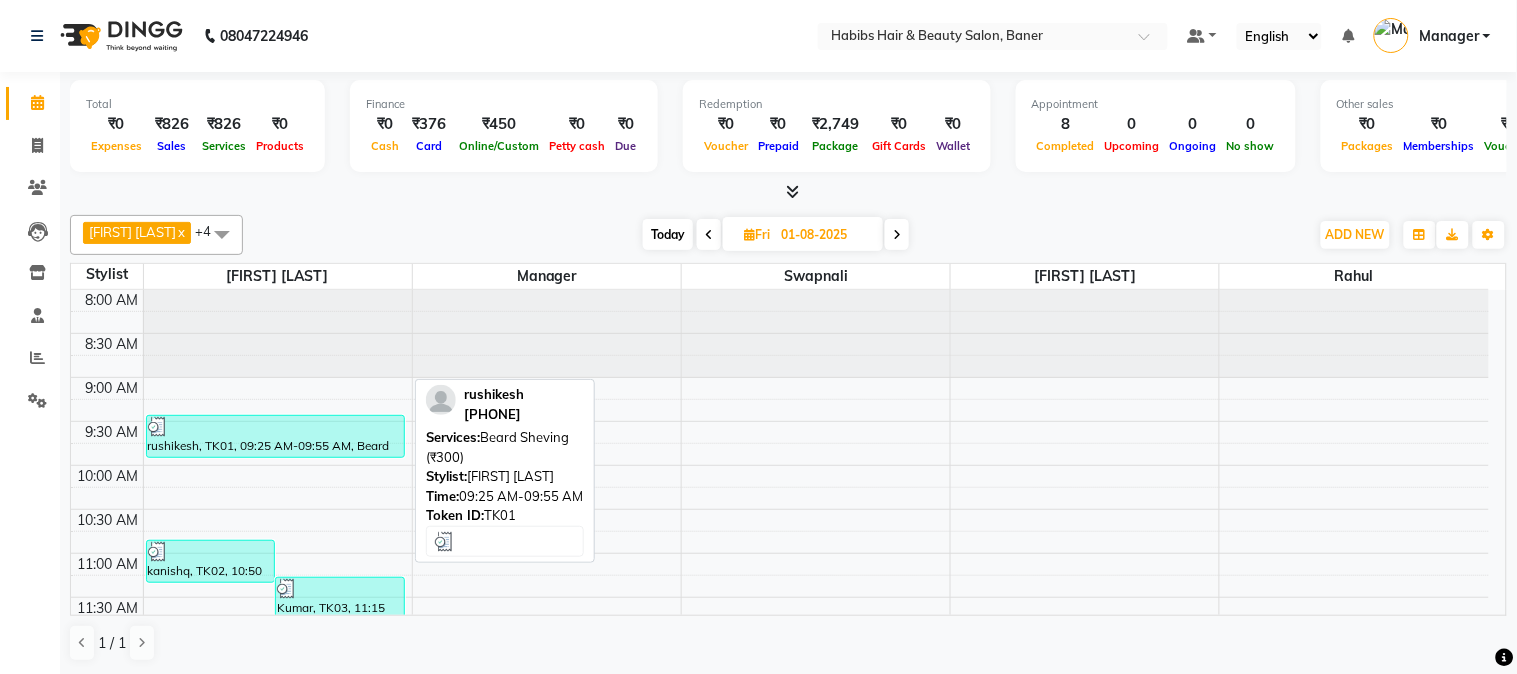 click at bounding box center (275, 427) 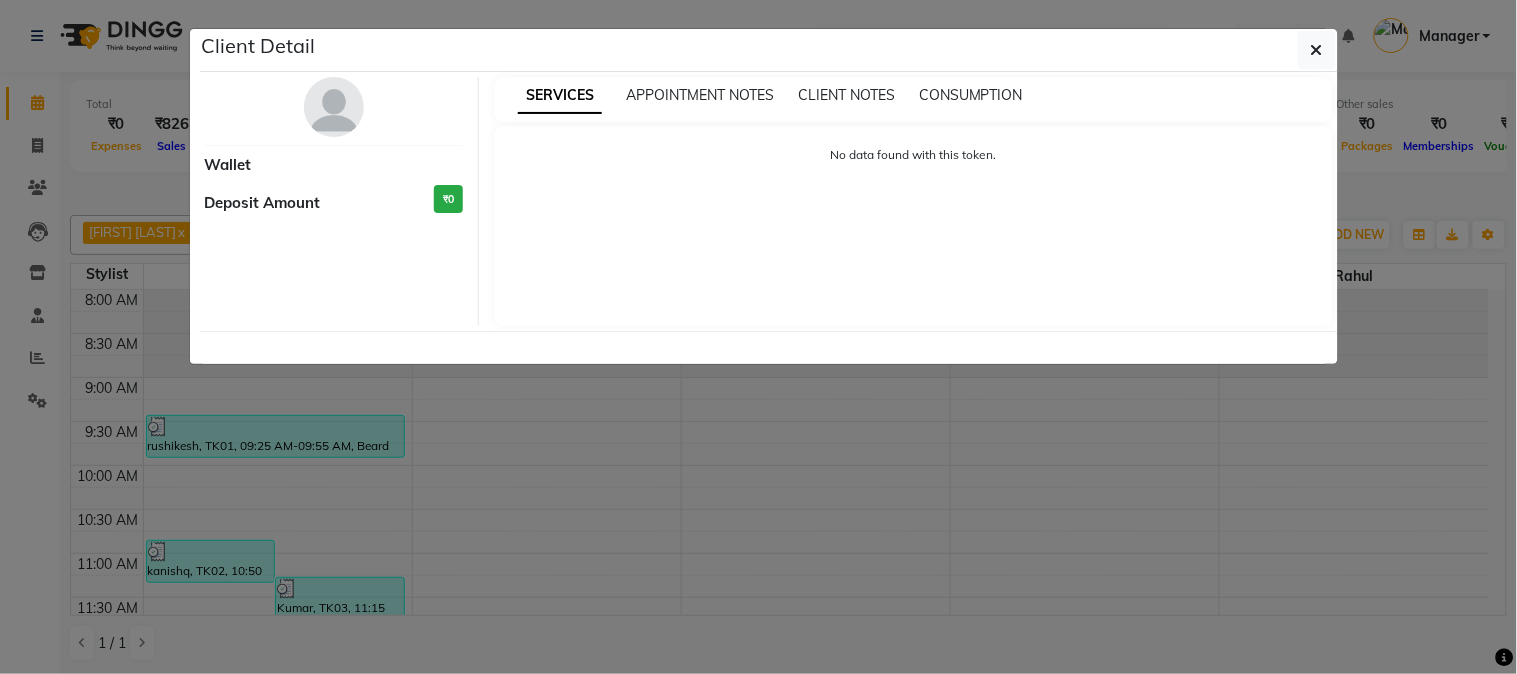 select on "3" 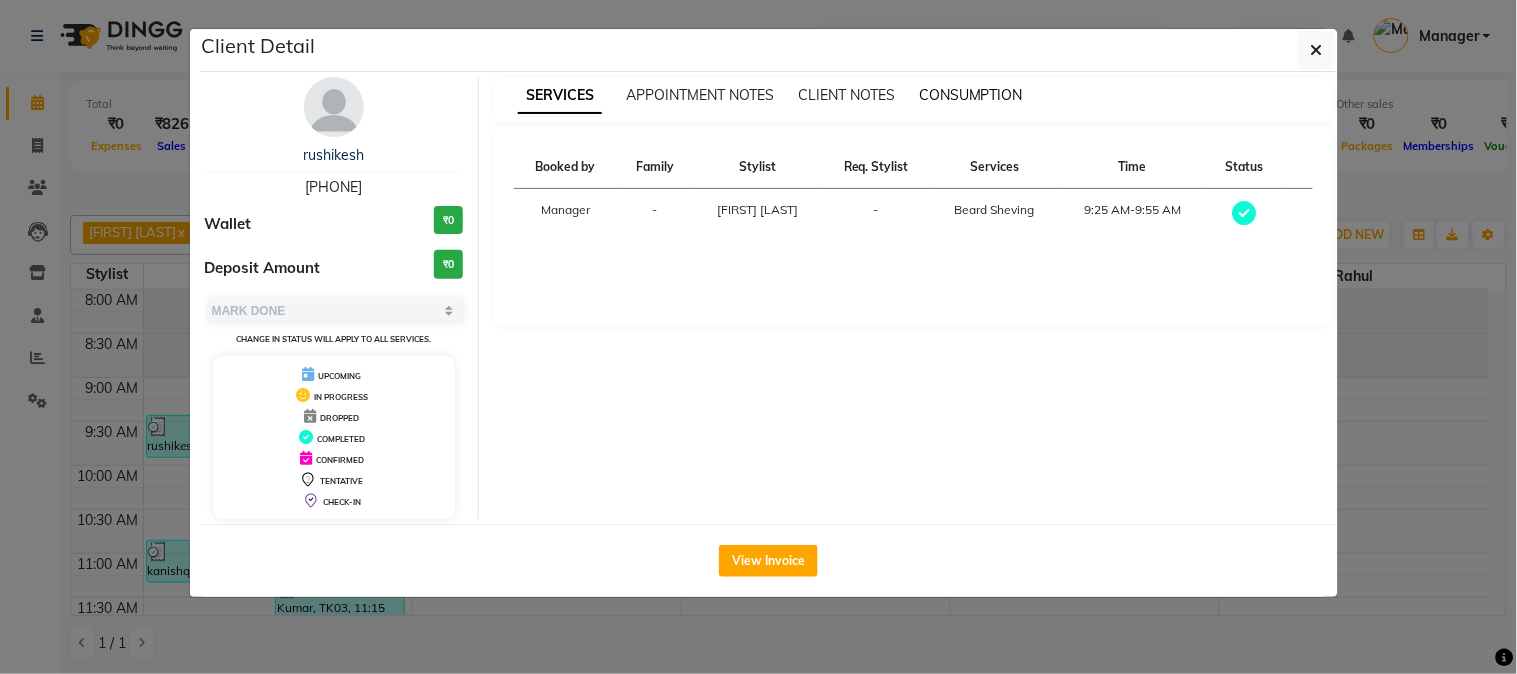 click on "CONSUMPTION" at bounding box center (971, 95) 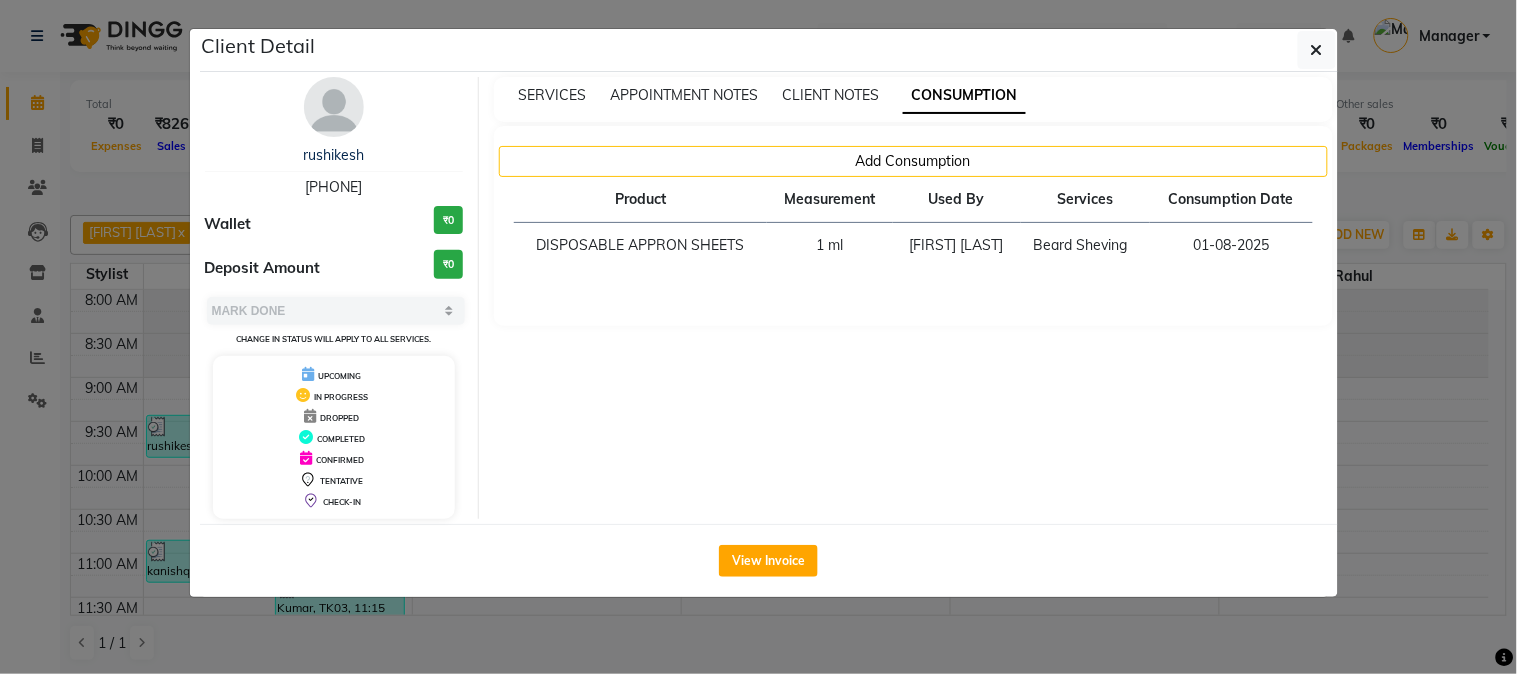 click on "Client Detail" 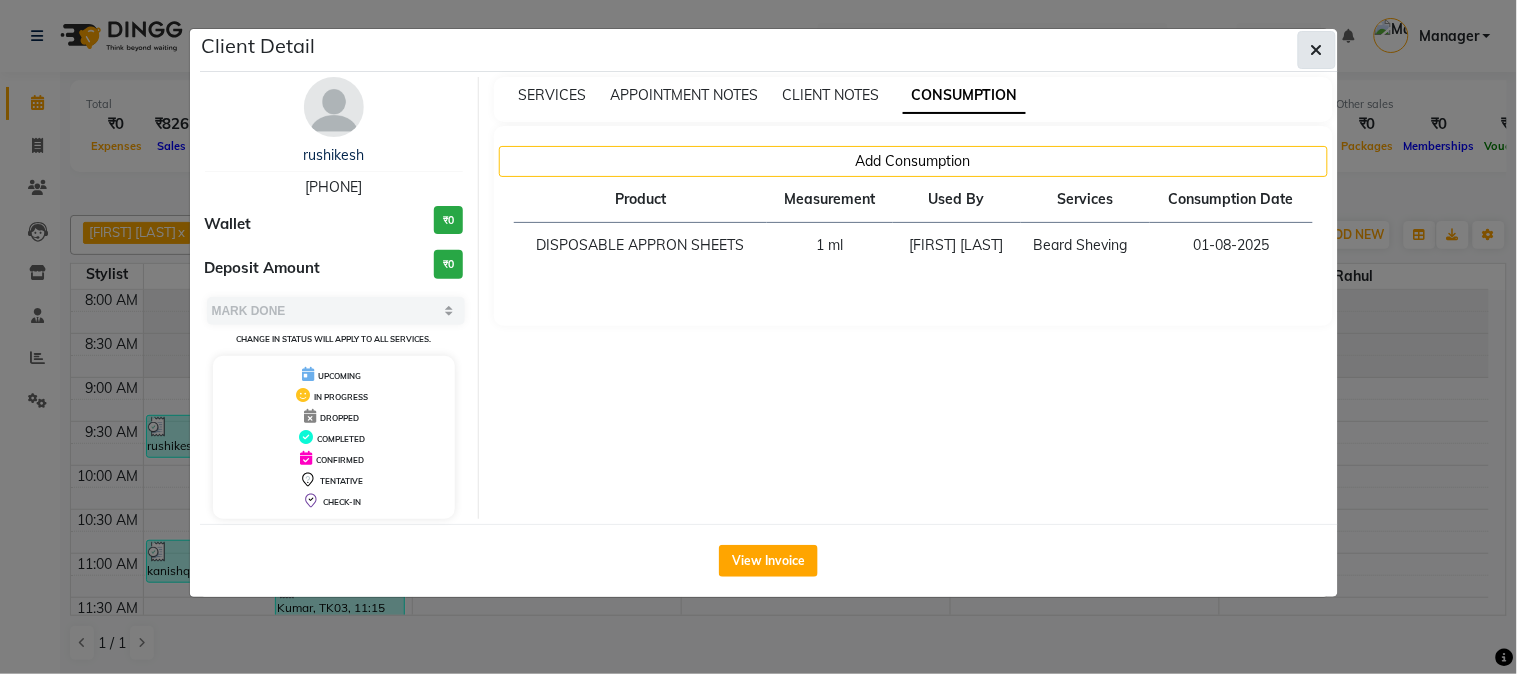 click 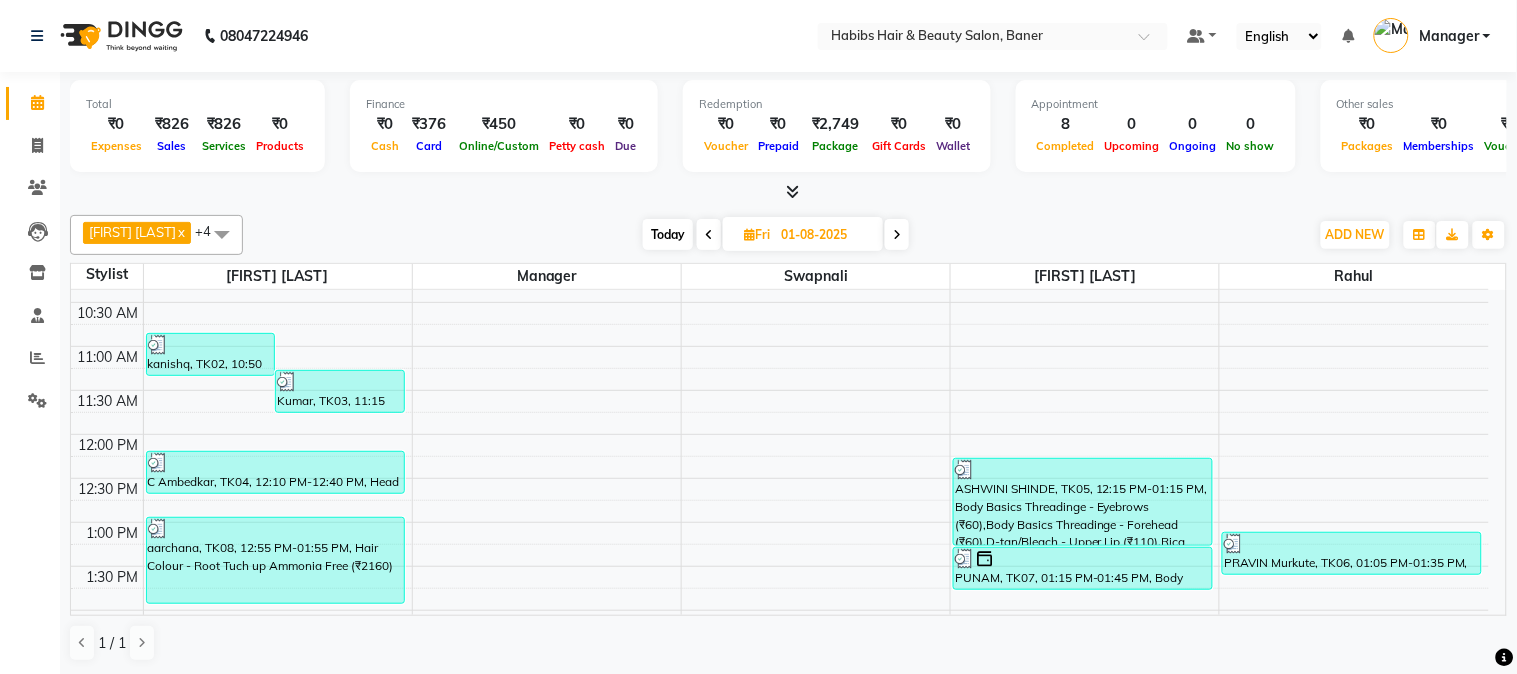 scroll, scrollTop: 222, scrollLeft: 0, axis: vertical 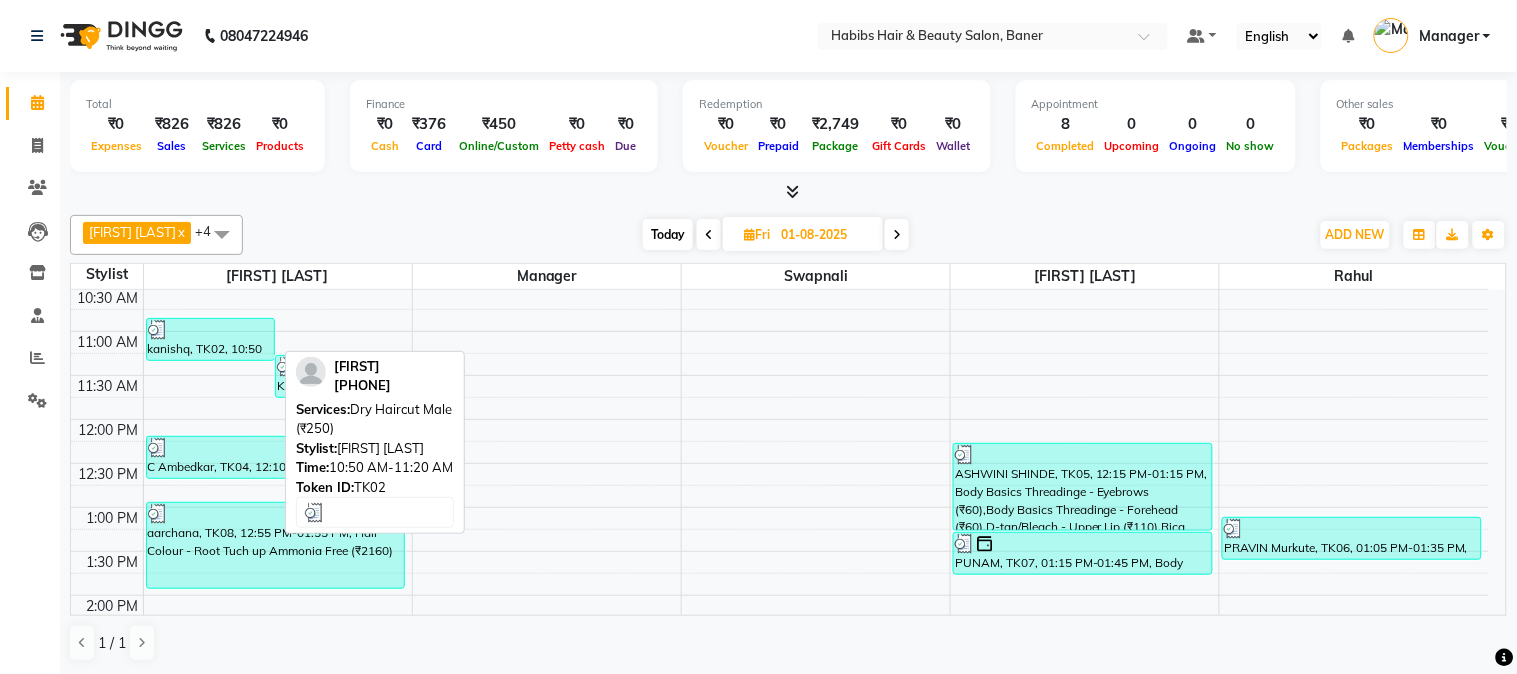 click on "kanishq, TK02, 10:50 AM-11:20 AM, Dry Haircut Male (₹250)" at bounding box center (211, 339) 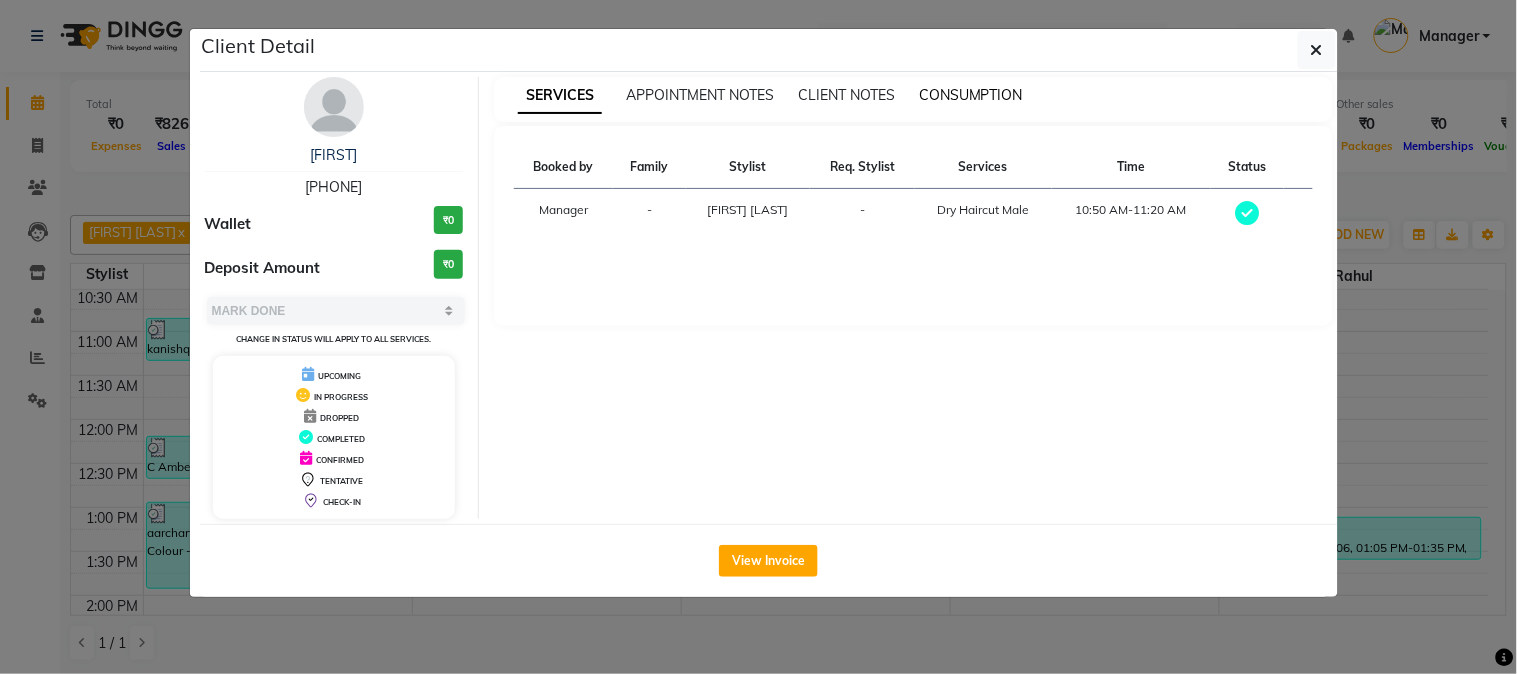 click on "CONSUMPTION" at bounding box center [971, 95] 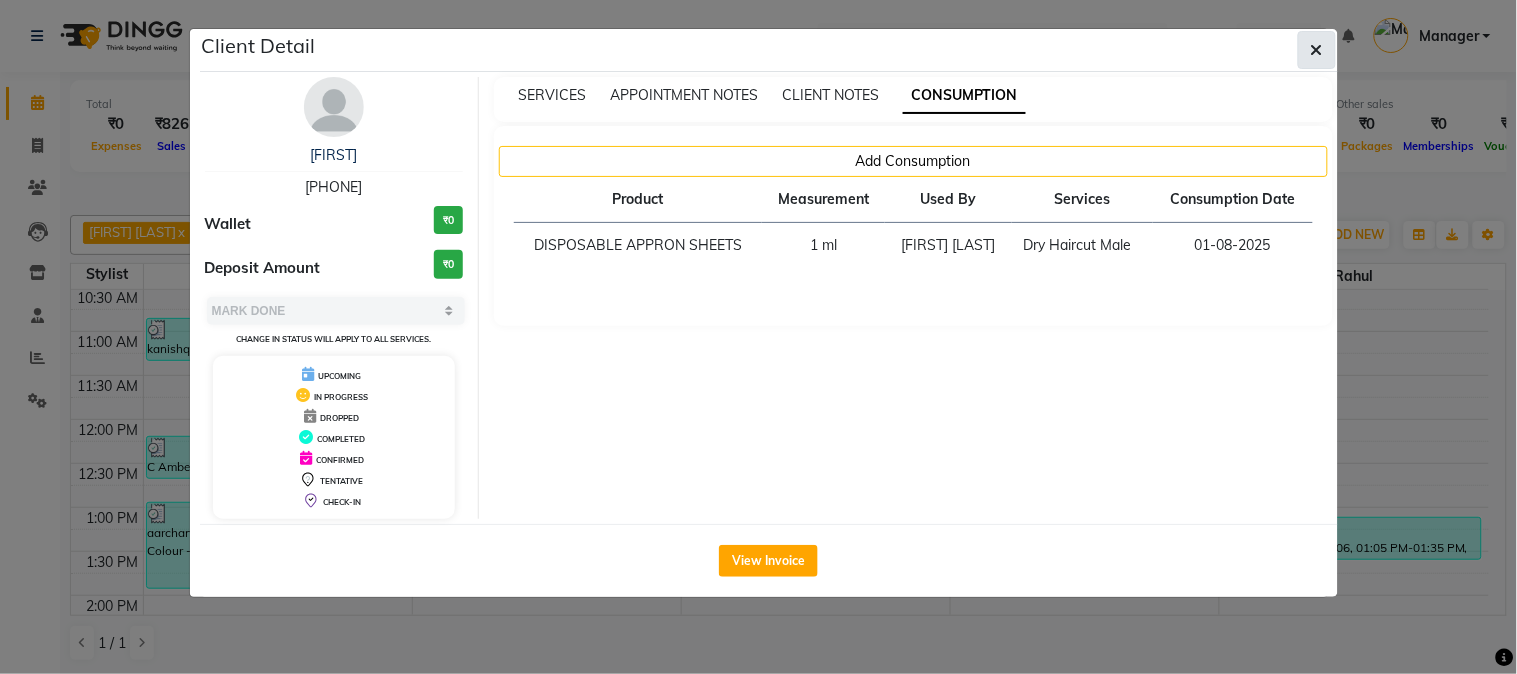 click 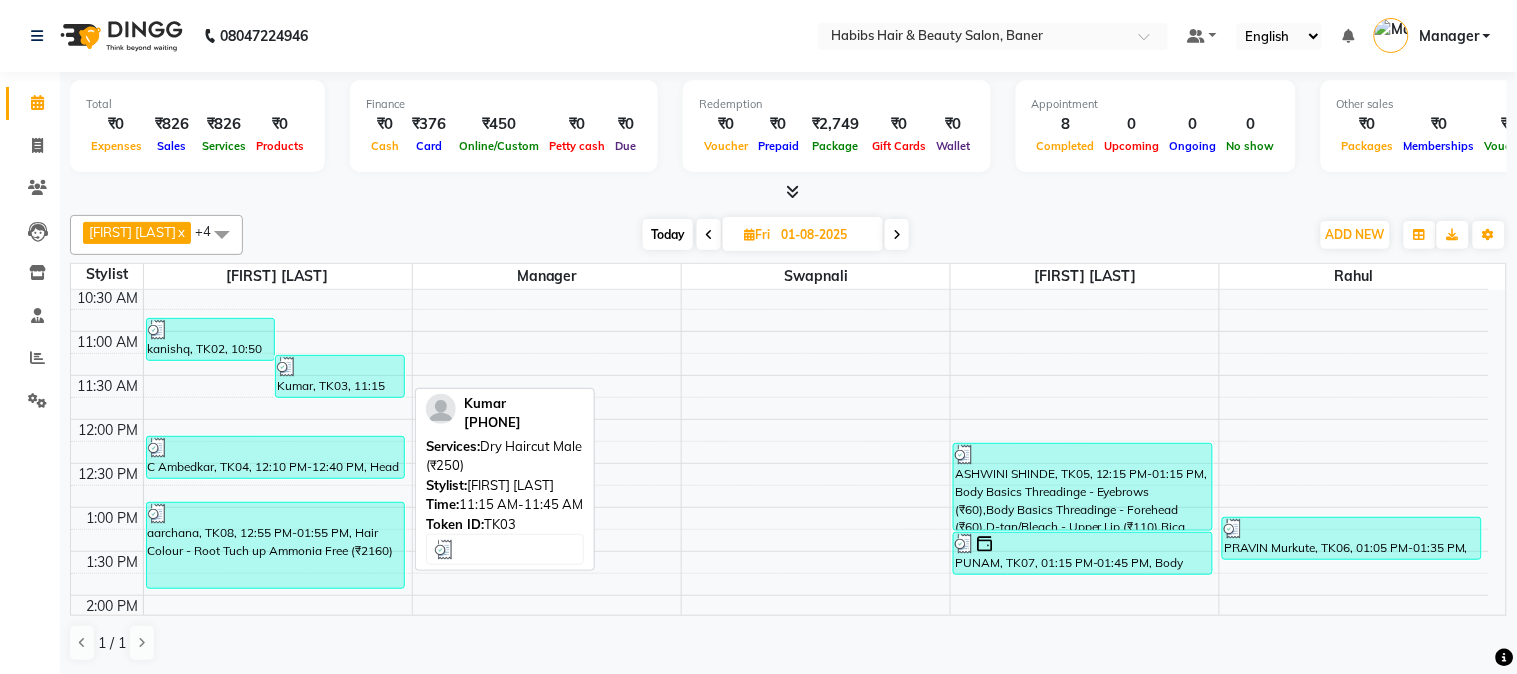 click at bounding box center (340, 367) 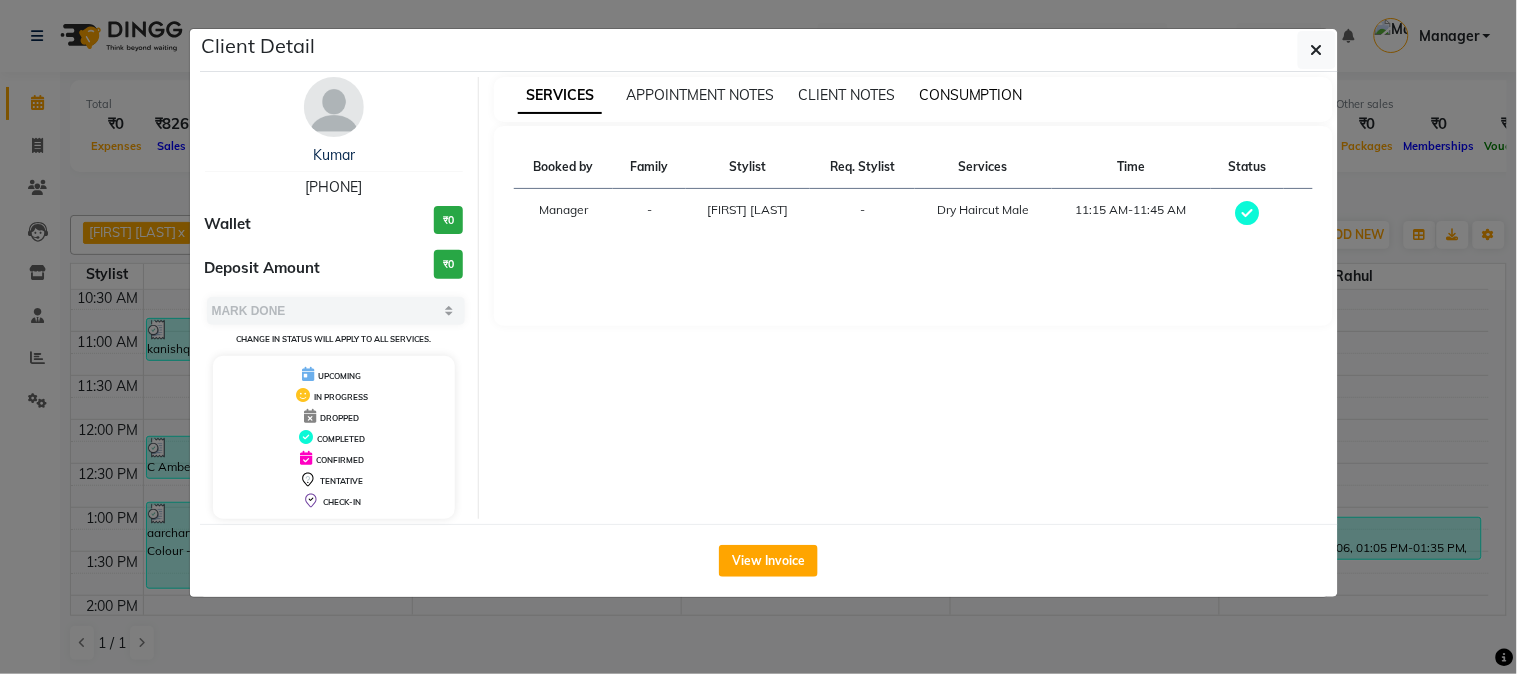 click on "CONSUMPTION" at bounding box center (971, 95) 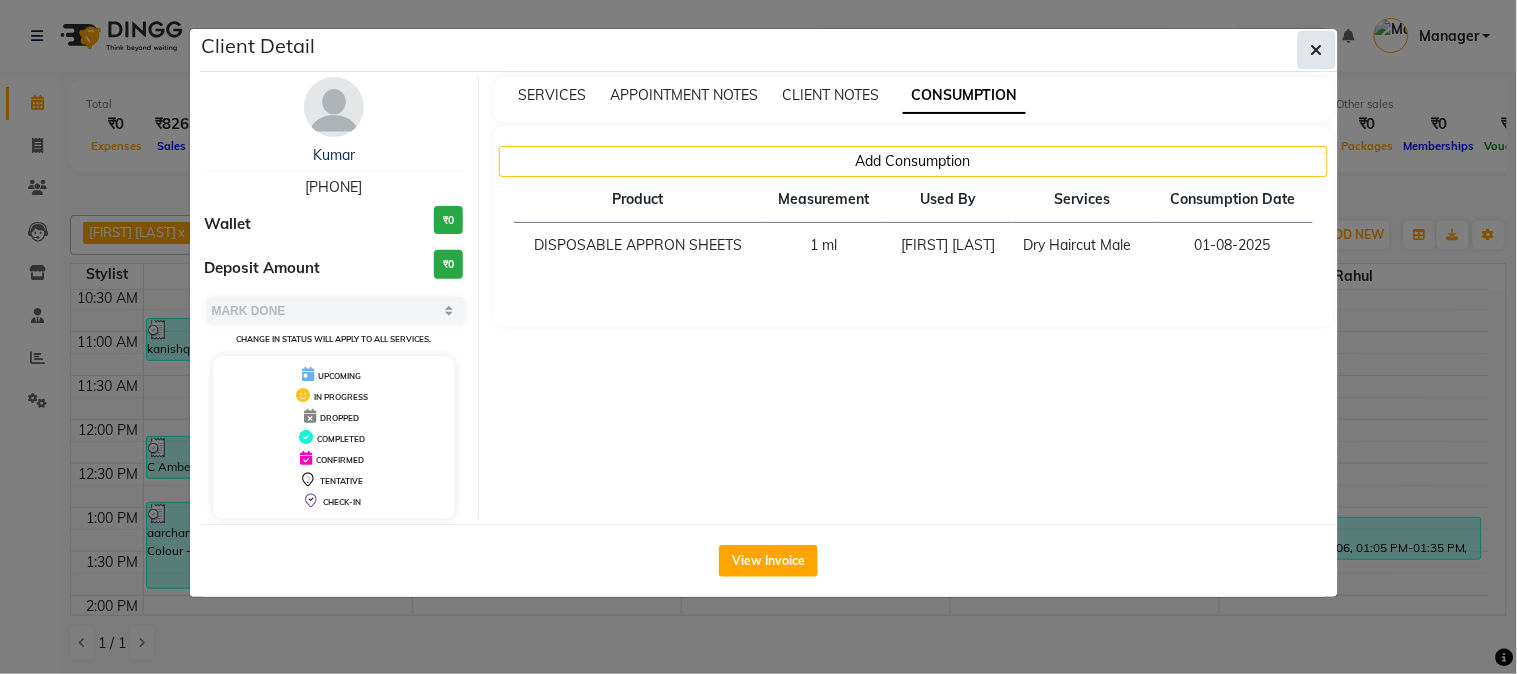 click 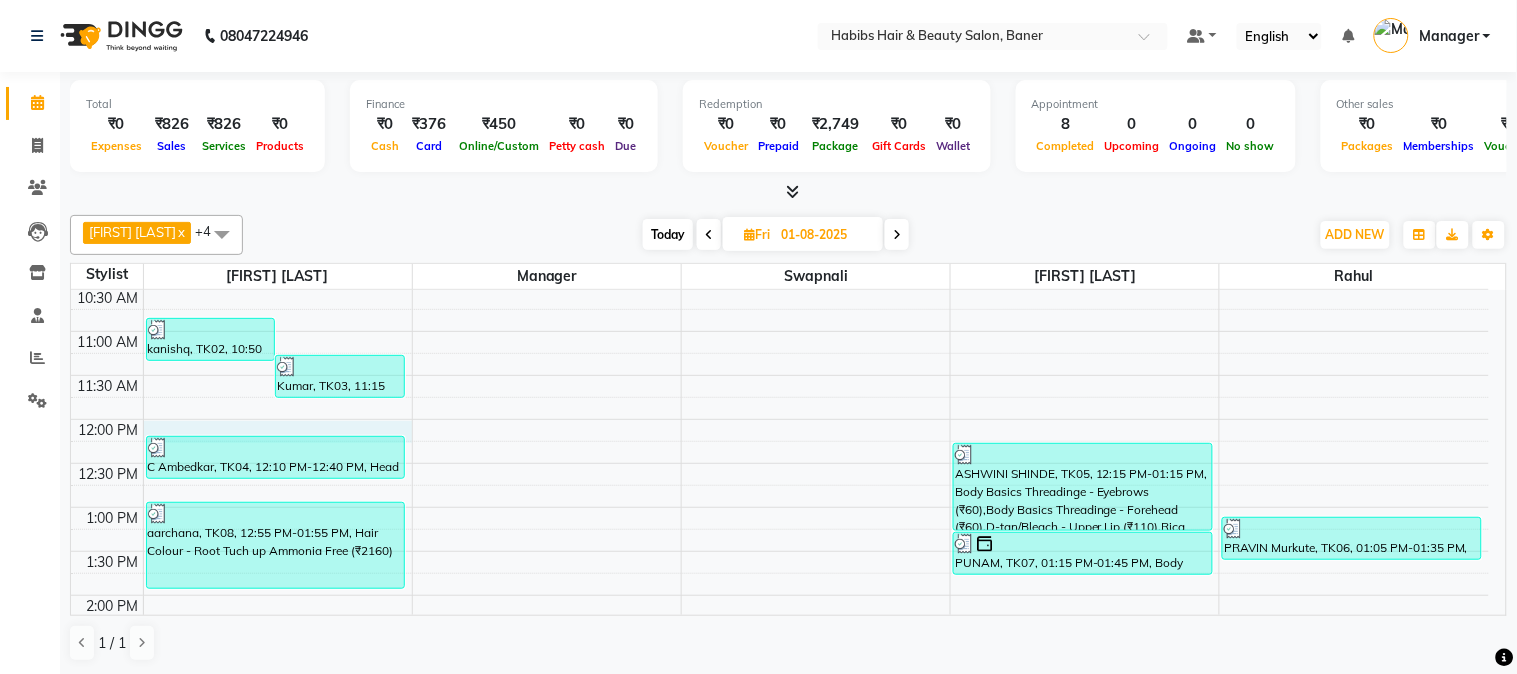click on "8:00 AM 8:30 AM 9:00 AM 9:30 AM 10:00 AM 10:30 AM 11:00 AM 11:30 AM 12:00 PM 12:30 PM 1:00 PM 1:30 PM 2:00 PM 2:30 PM 3:00 PM 3:30 PM 4:00 PM 4:30 PM 5:00 PM 5:30 PM 6:00 PM 6:30 PM 7:00 PM 7:30 PM 8:00 PM 8:30 PM 9:00 PM 9:30 PM 10:00 PM 10:30 PM     kanishq, TK02, 10:50 AM-11:20 AM, Dry Haircut Male (₹250)     Kumar, TK03, 11:15 AM-11:45 AM, Dry Haircut Male (₹250)     rushikesh, TK01, 09:25 AM-09:55 AM, Beard Sheving (₹300)     C Ambedkar, TK04, 12:10 PM-12:40 PM, Head Massage - Coconut Oil (₹550)     aarchana, TK08, 12:55 PM-01:55 PM, Hair Colour - Root Tuch up Ammonia Free (₹2160)     Vaibhav, TK13, 05:50 PM-06:50 PM, Dry Haircut Male (₹250),Beard Trimming (₹250)     urmila, TK18, 07:45 PM-08:15 PM, Hair Cut - Female HairCut with wash (₹700)     Mohmad, TK20, 06:15 PM-09:10 PM, Hair Cut - Male HairCut with Wash (₹480),Hair Cut - Shaving (₹300),D-tan/Face-Raga (₹500)         monali, TK24, 09:55 PM-10:25 PM, Hair Cut - Dry Haircut Female (₹350)" at bounding box center [780, 727] 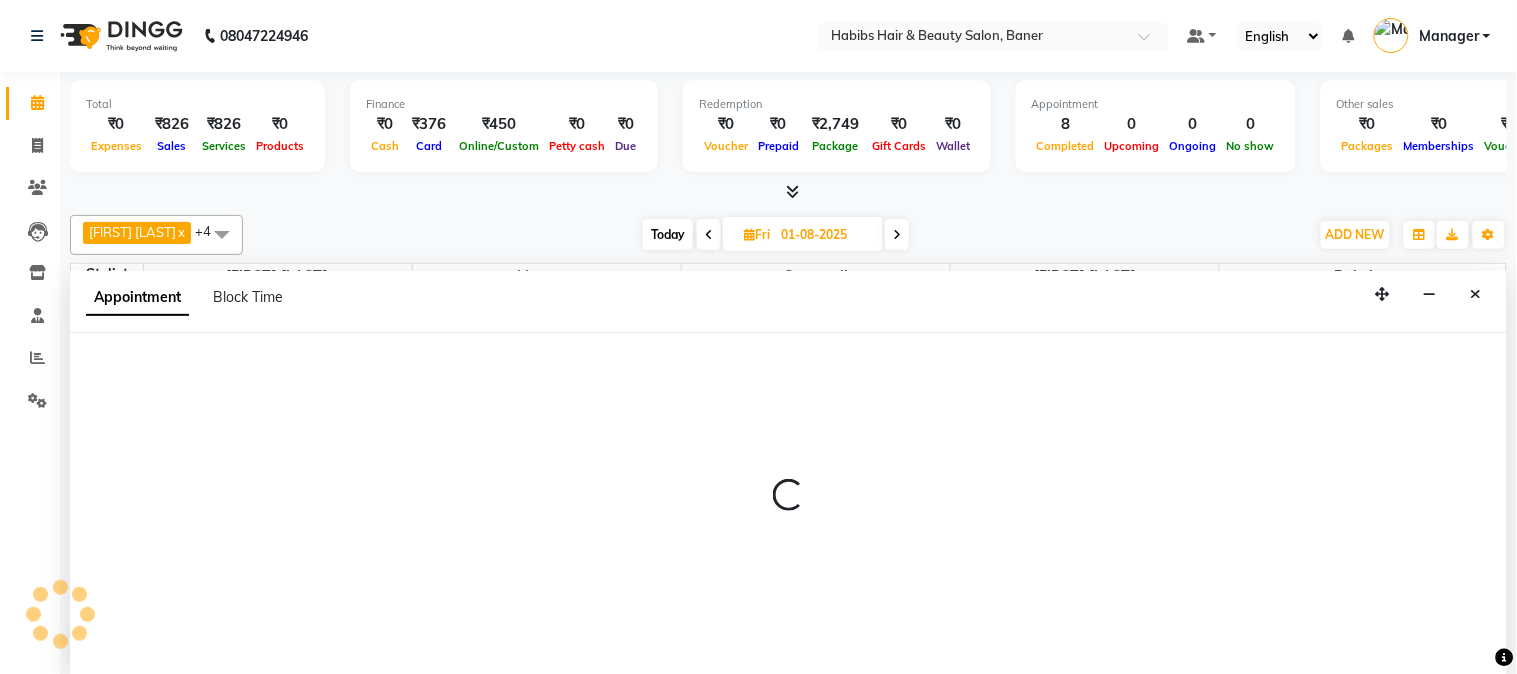 select on "35380" 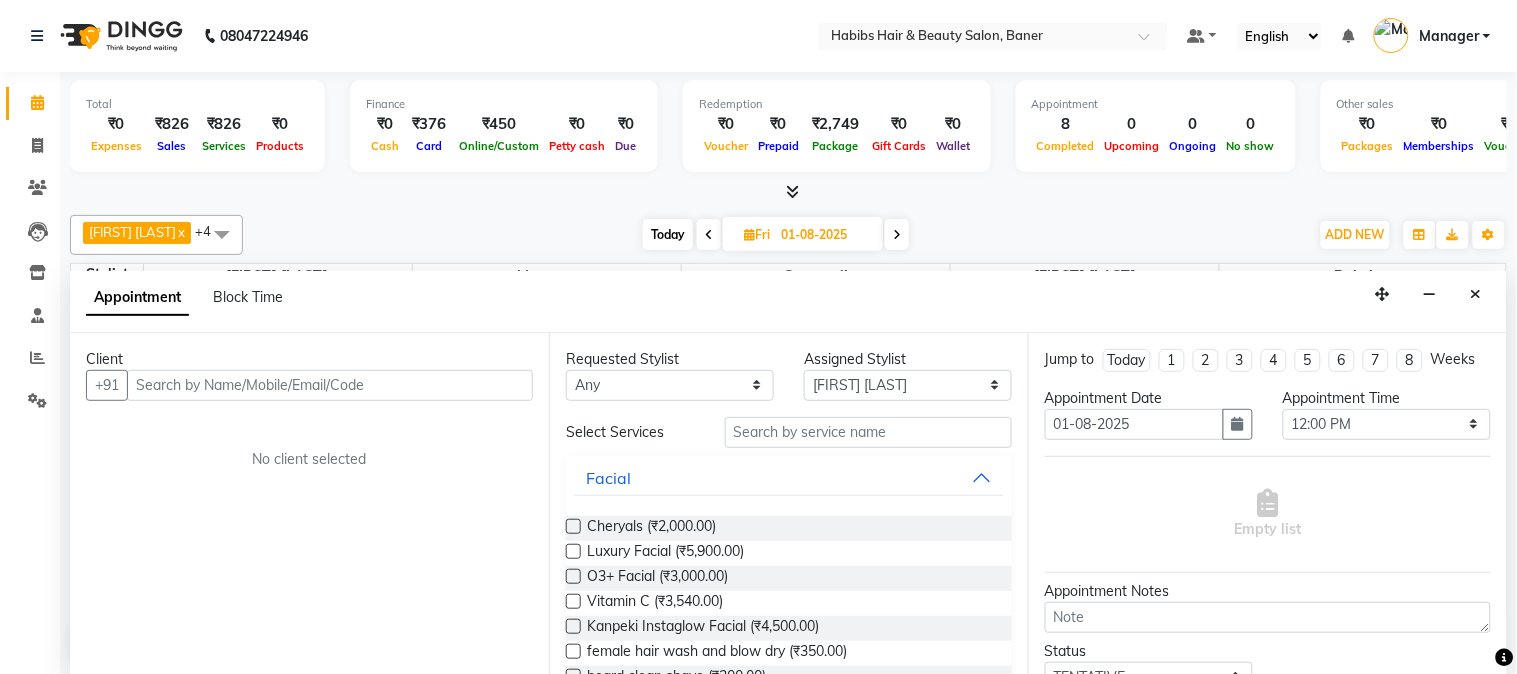 select on "service" 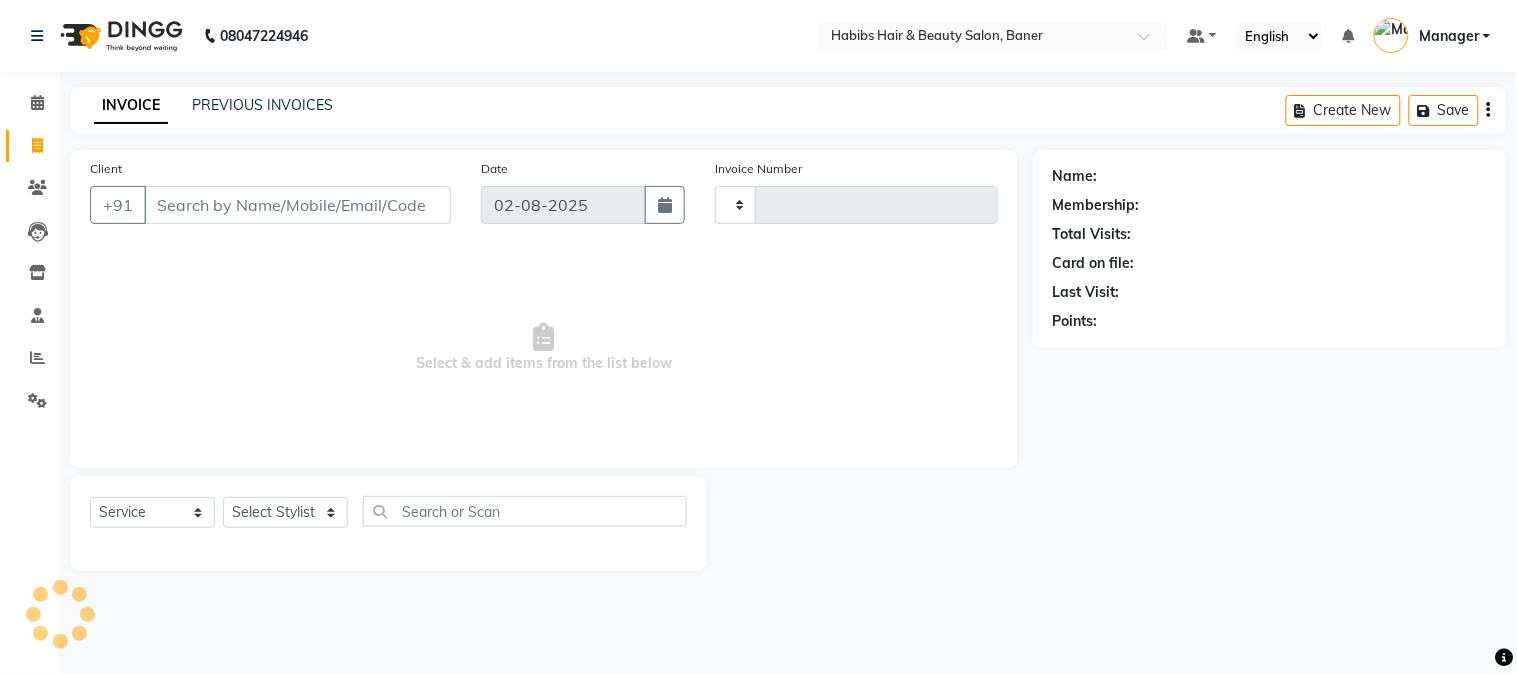 type on "2824" 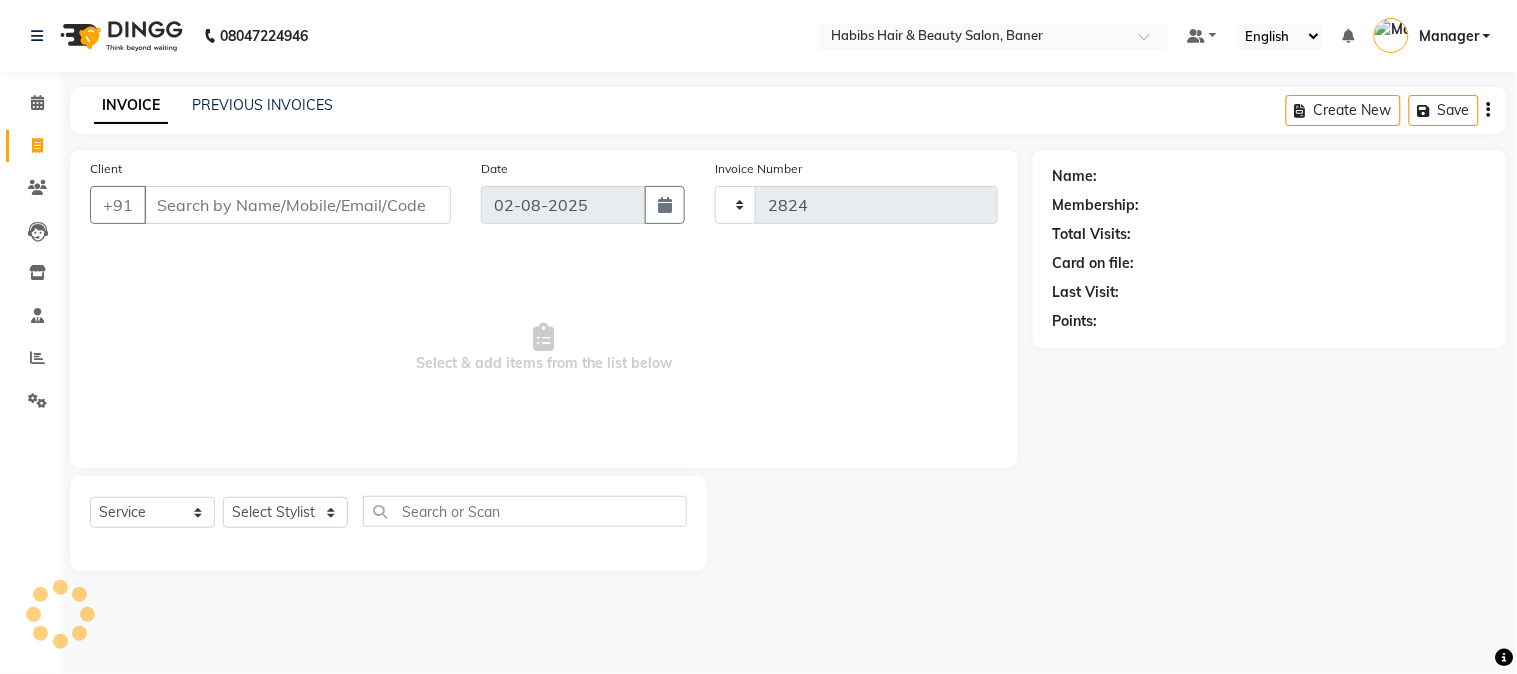 select on "5356" 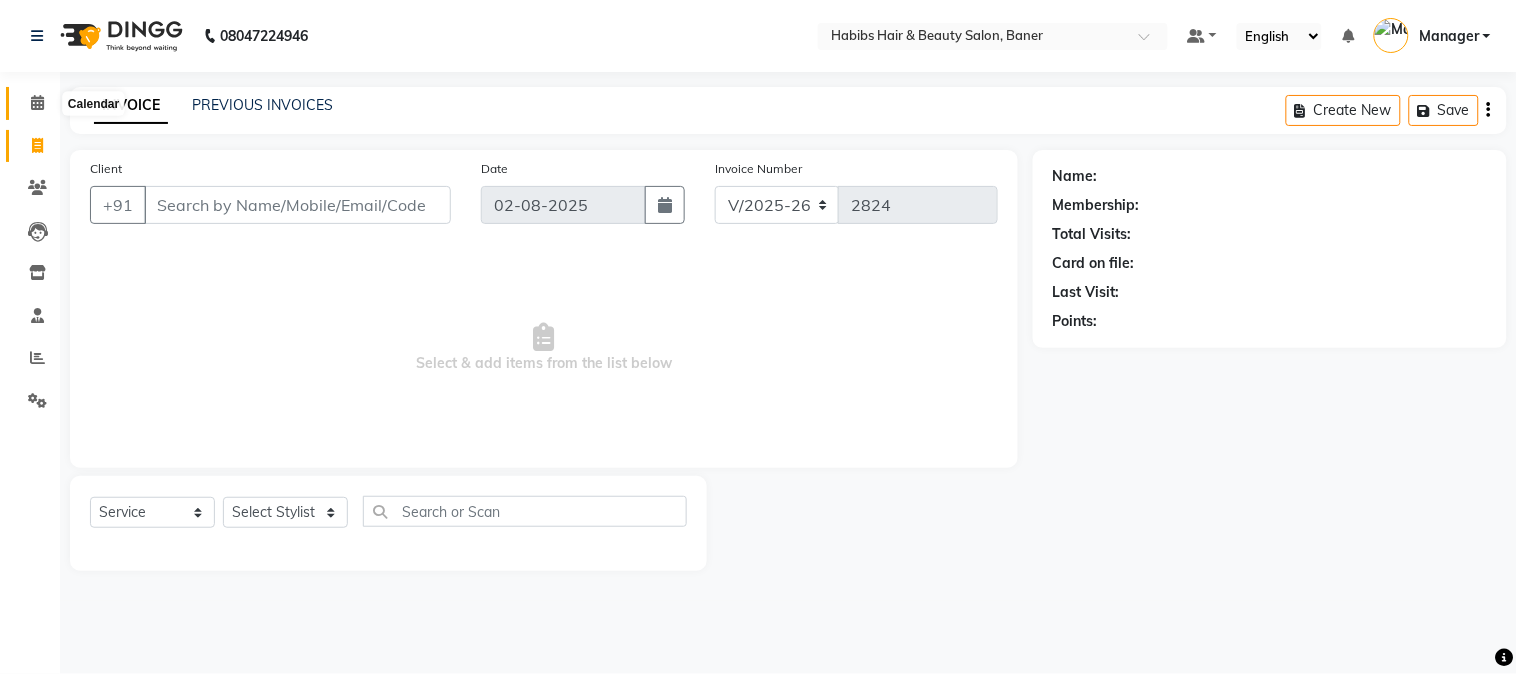 click 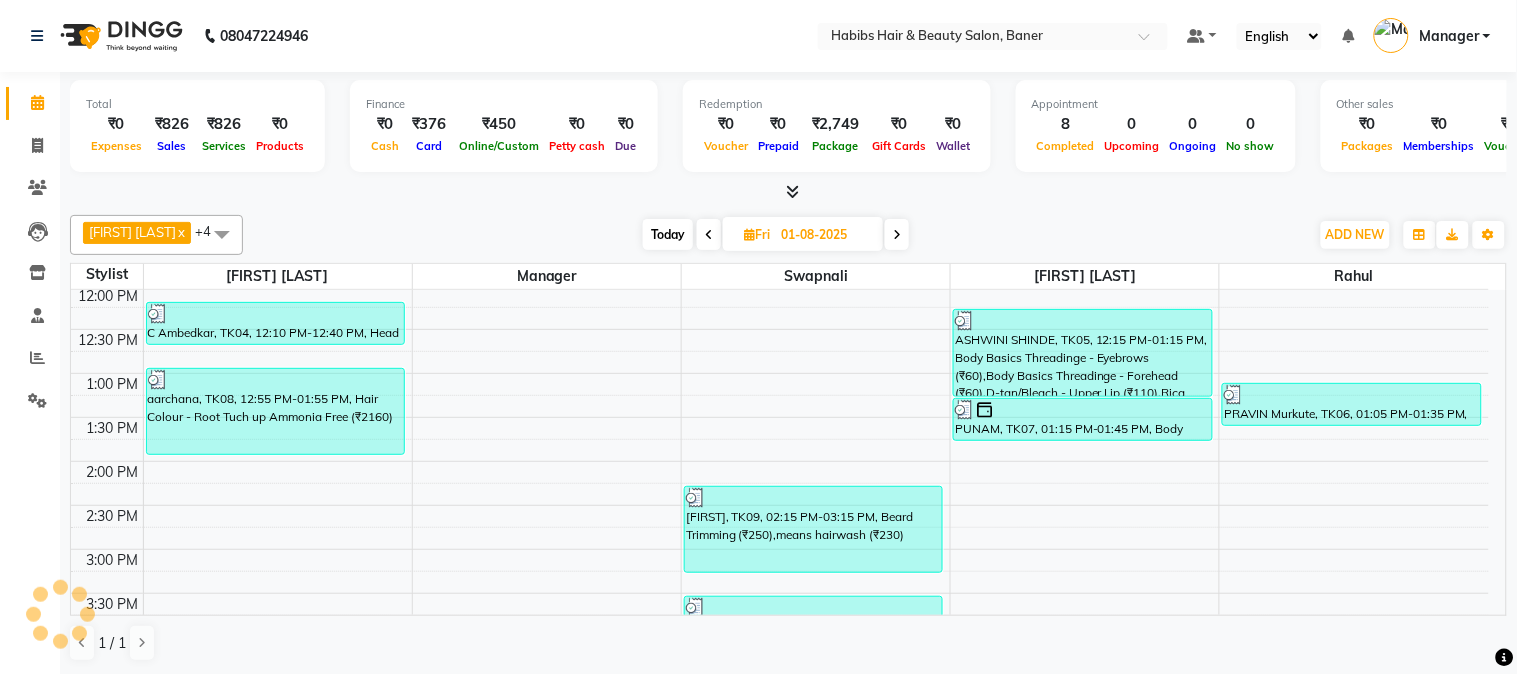 scroll, scrollTop: 444, scrollLeft: 0, axis: vertical 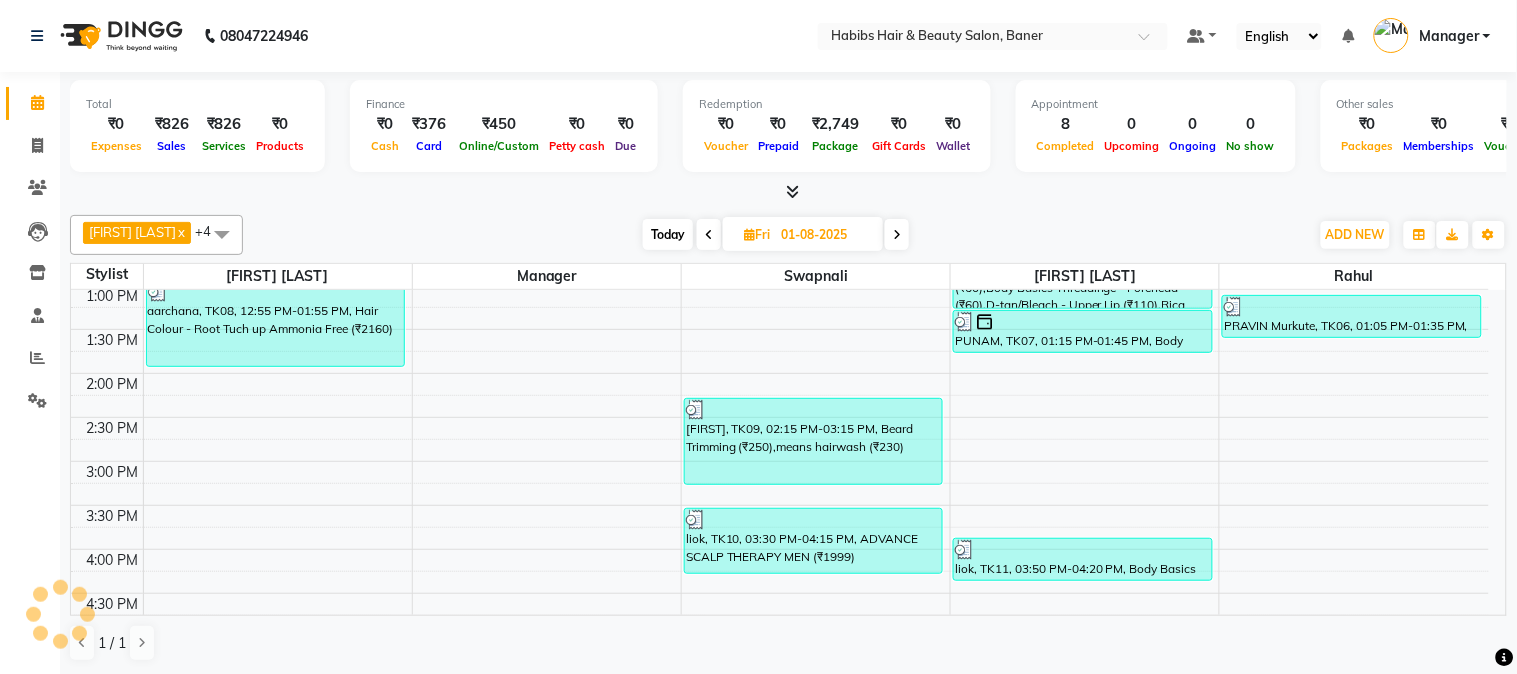 click on "aarchana, TK08, 12:55 PM-01:55 PM, Hair Colour - Root Tuch up Ammonia Free (₹2160)" at bounding box center [275, 323] 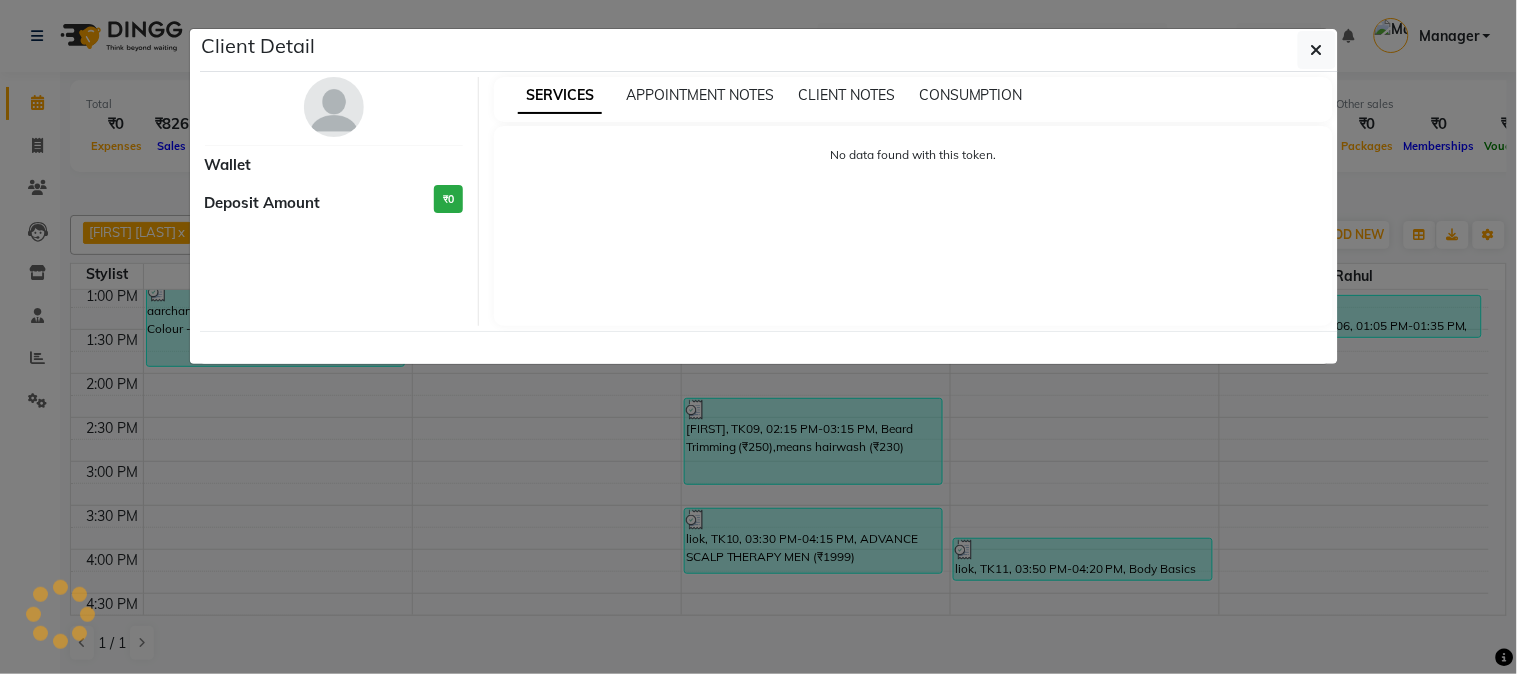 select on "3" 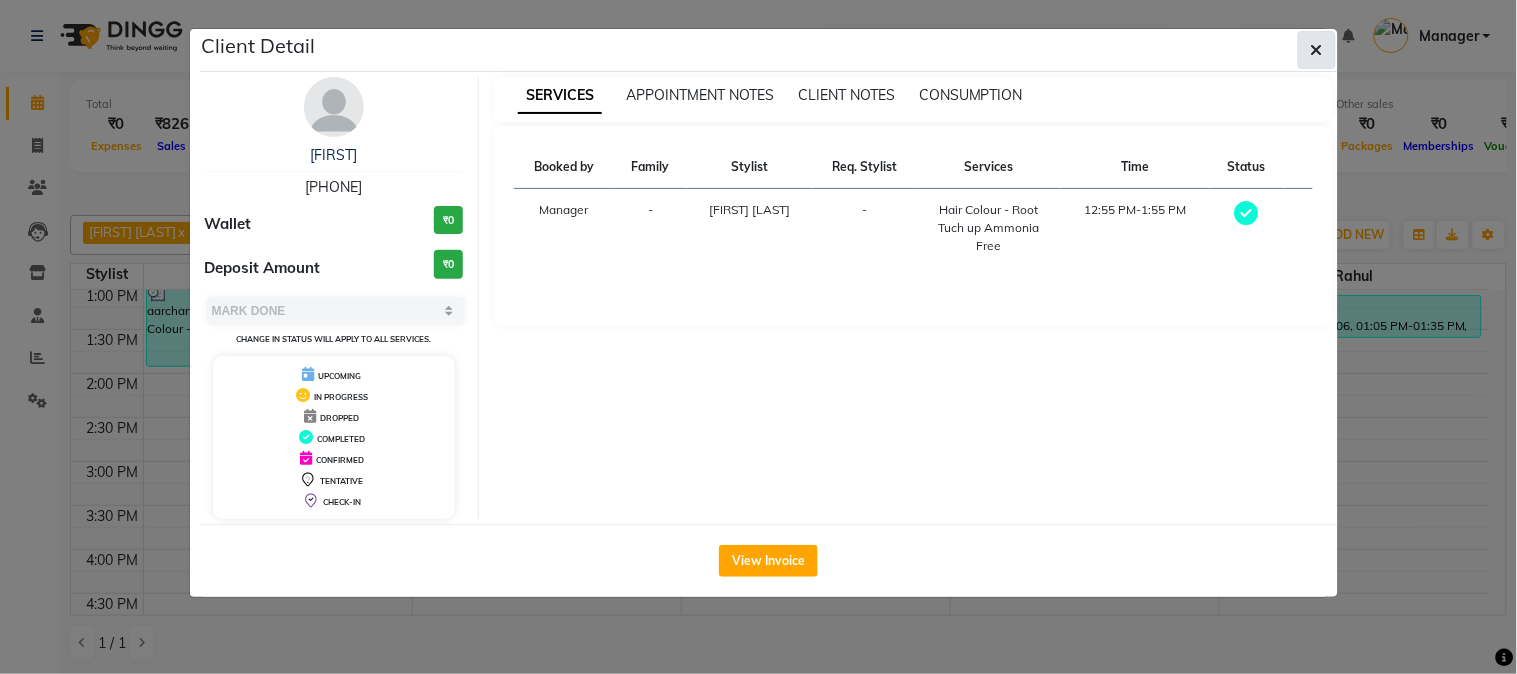 click 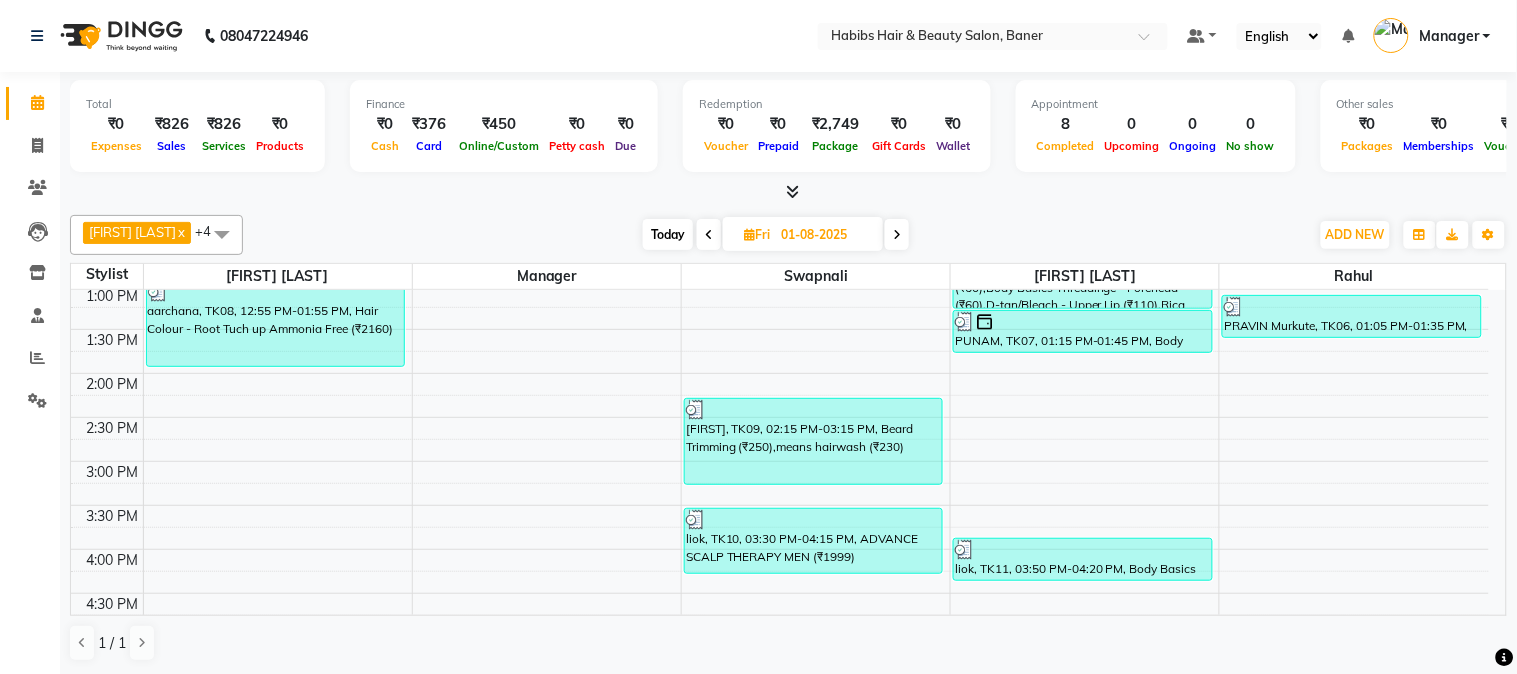 click on "01-08-2025" at bounding box center [825, 235] 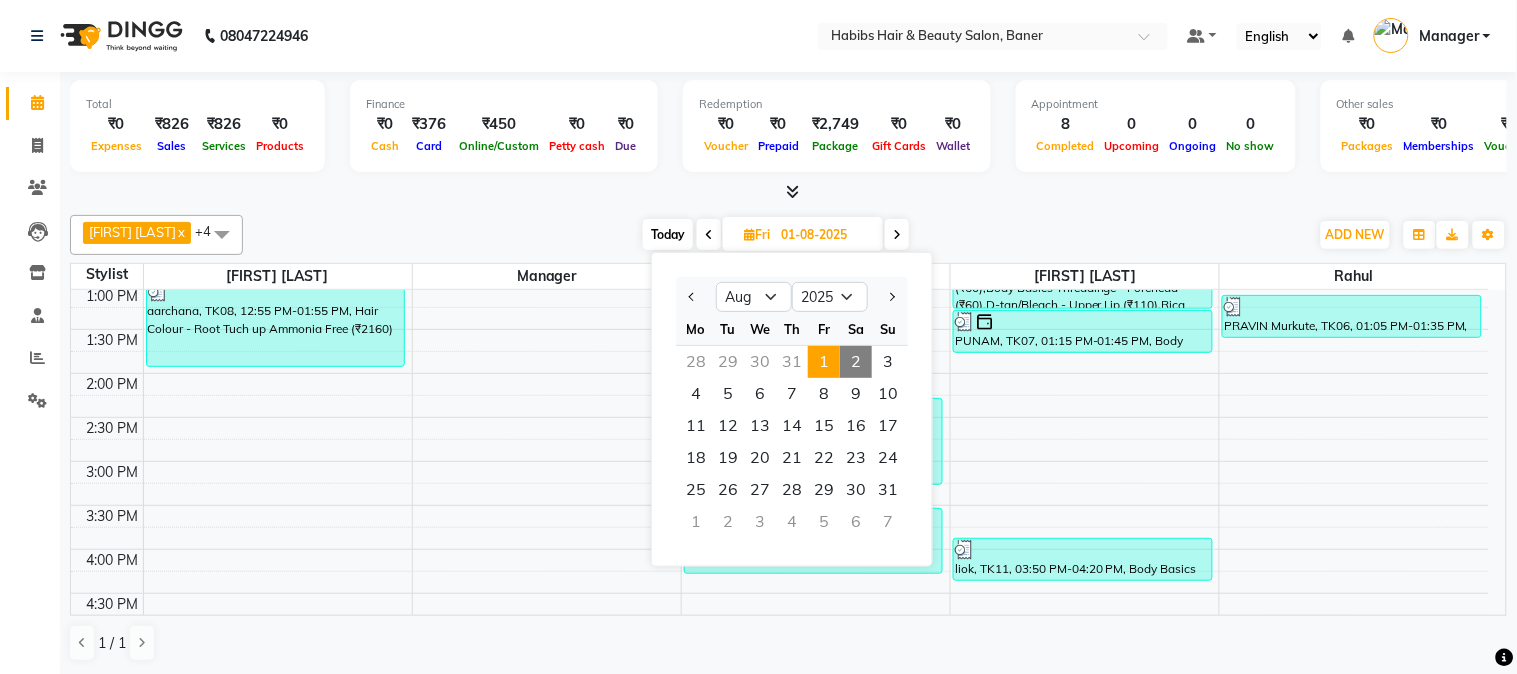 click on "2" at bounding box center (856, 362) 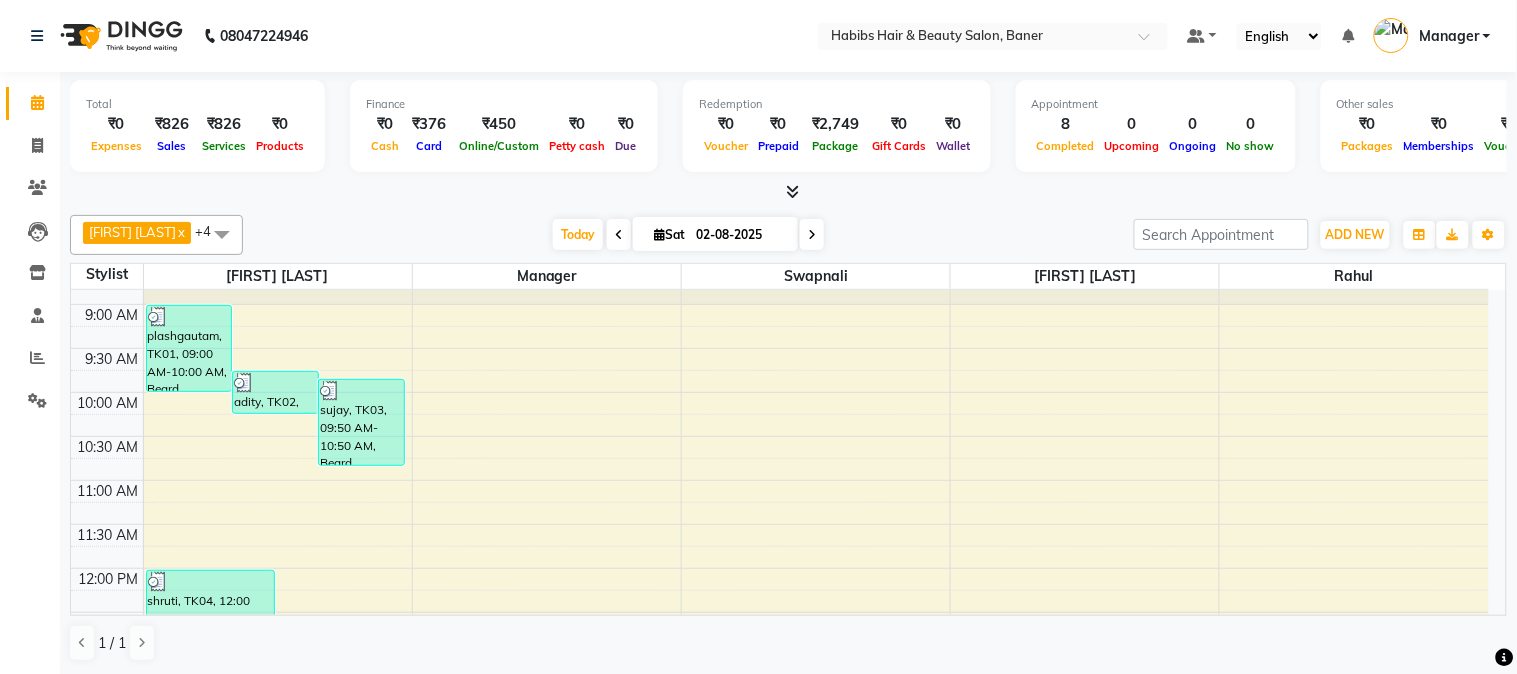 scroll, scrollTop: 0, scrollLeft: 0, axis: both 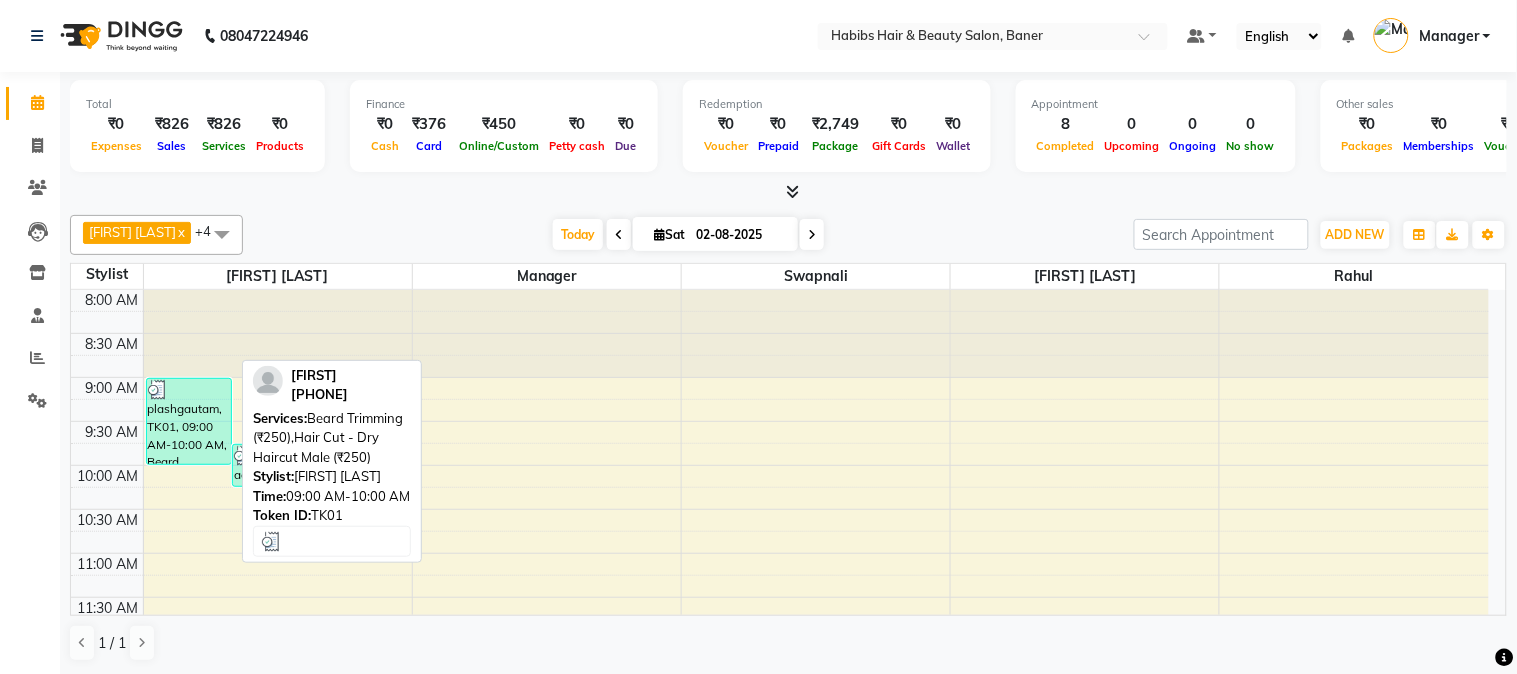 click on "plashgautam, TK01, 09:00 AM-10:00 AM, Beard Trimming (₹250),Hair Cut - Dry Haircut Male (₹250)" at bounding box center [189, 421] 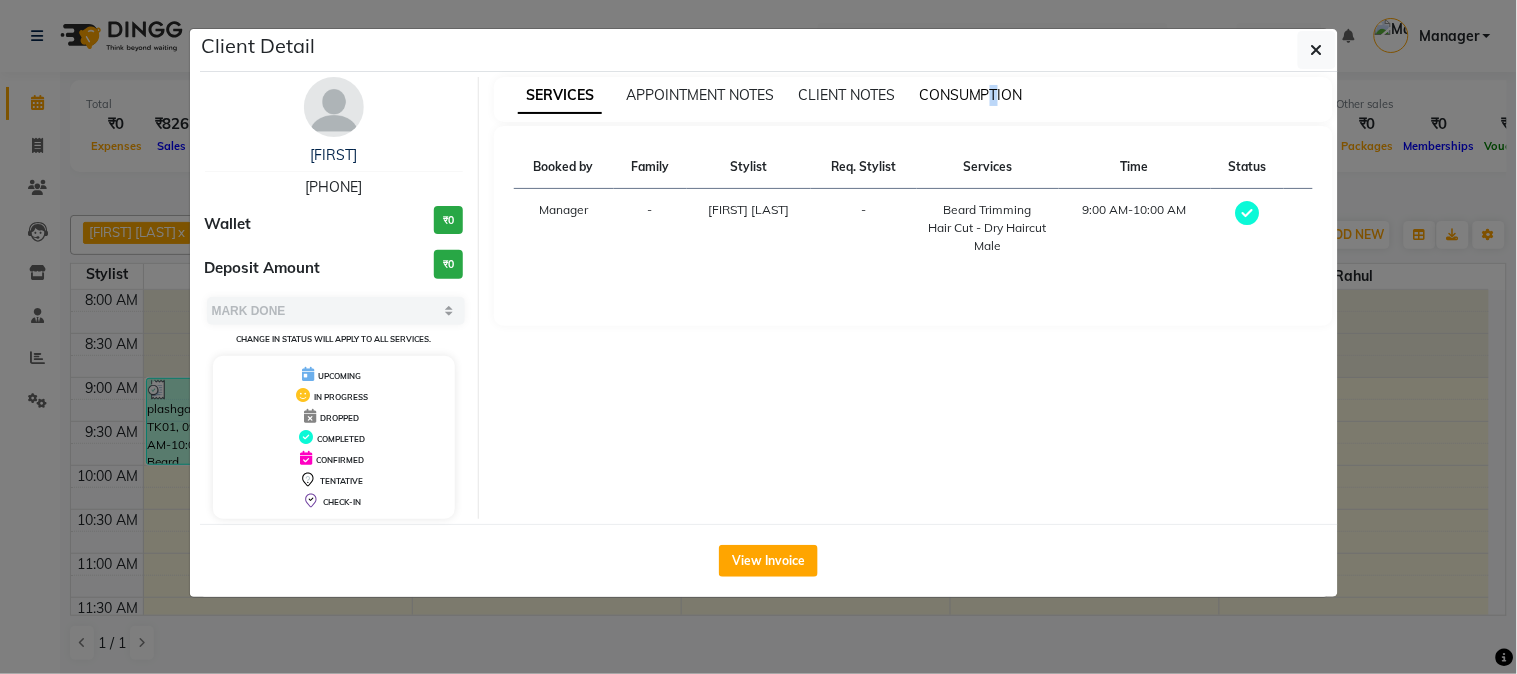 click on "CONSUMPTION" at bounding box center [971, 95] 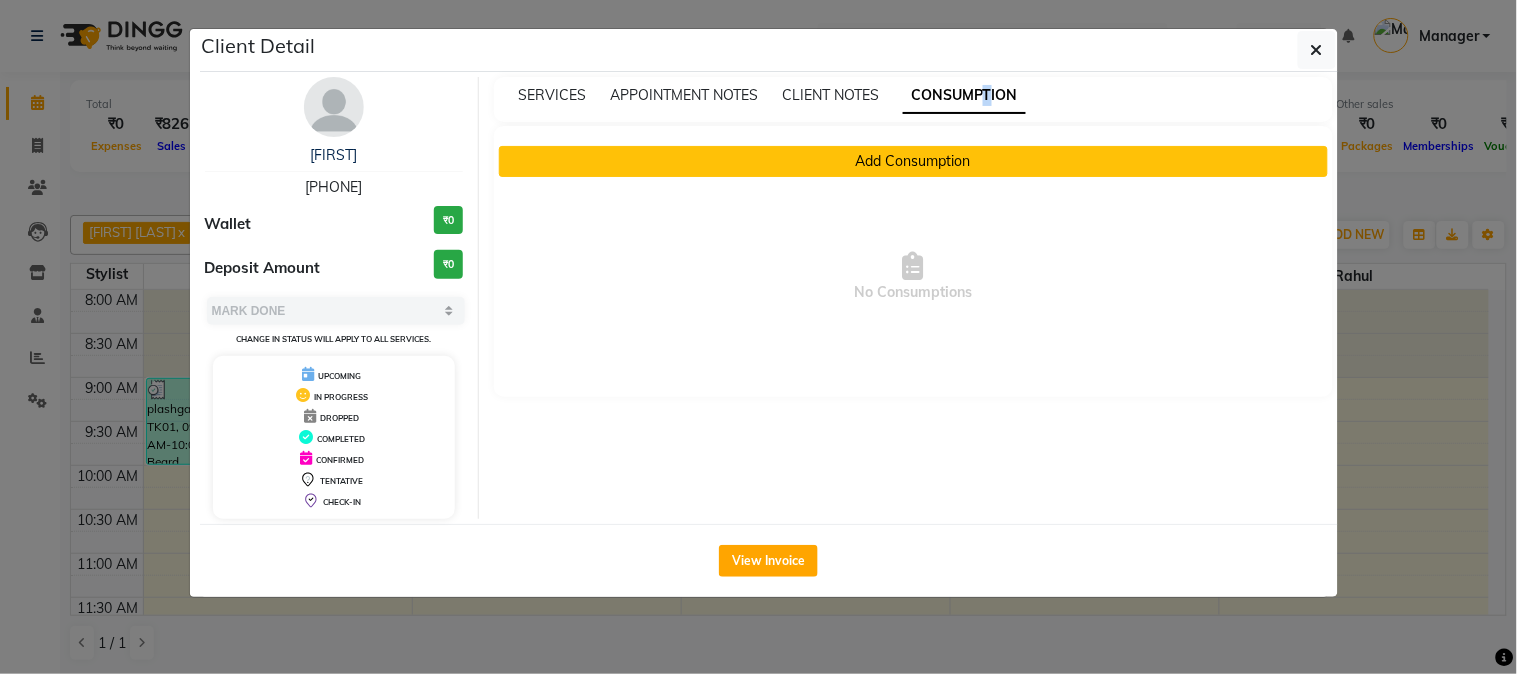 click on "Add Consumption" at bounding box center [913, 161] 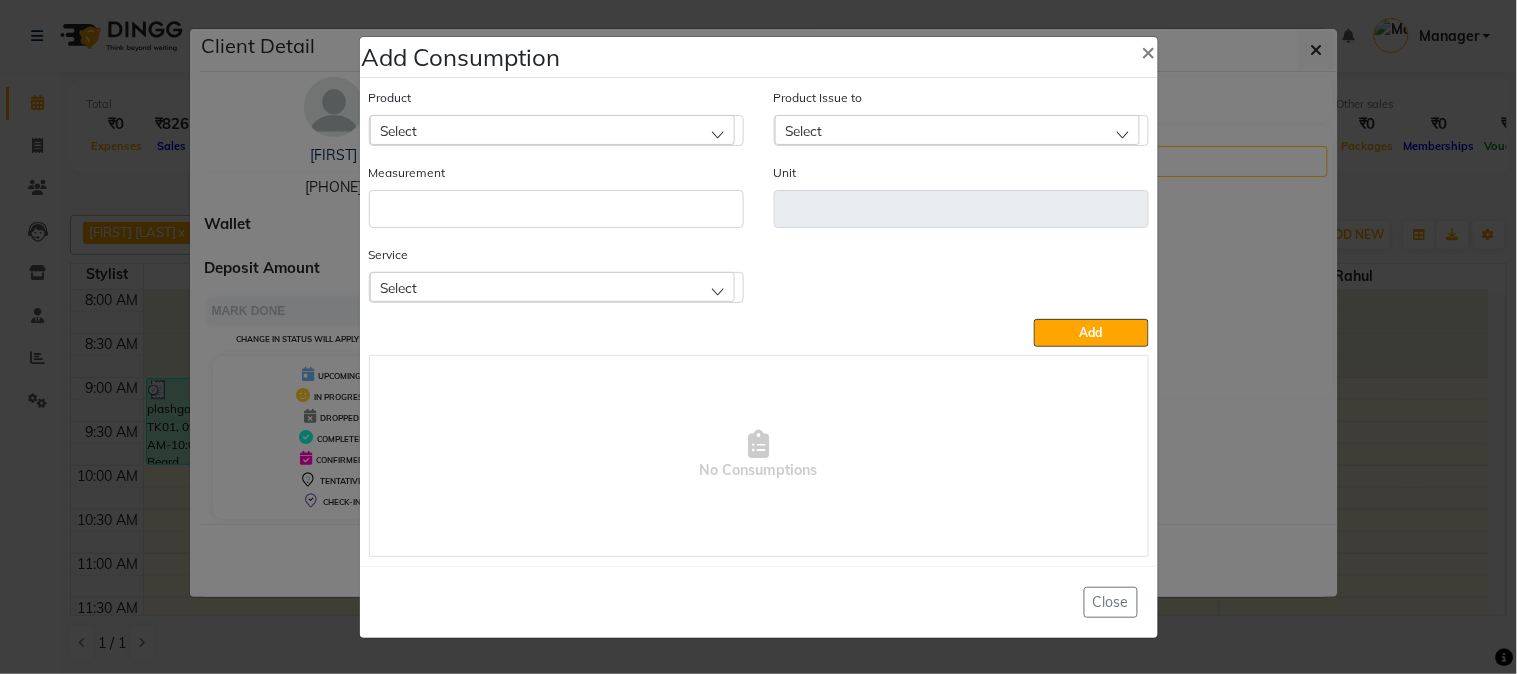 click on "Service Select Beard Trimming  Hair Cut - Dry Haircut Male" 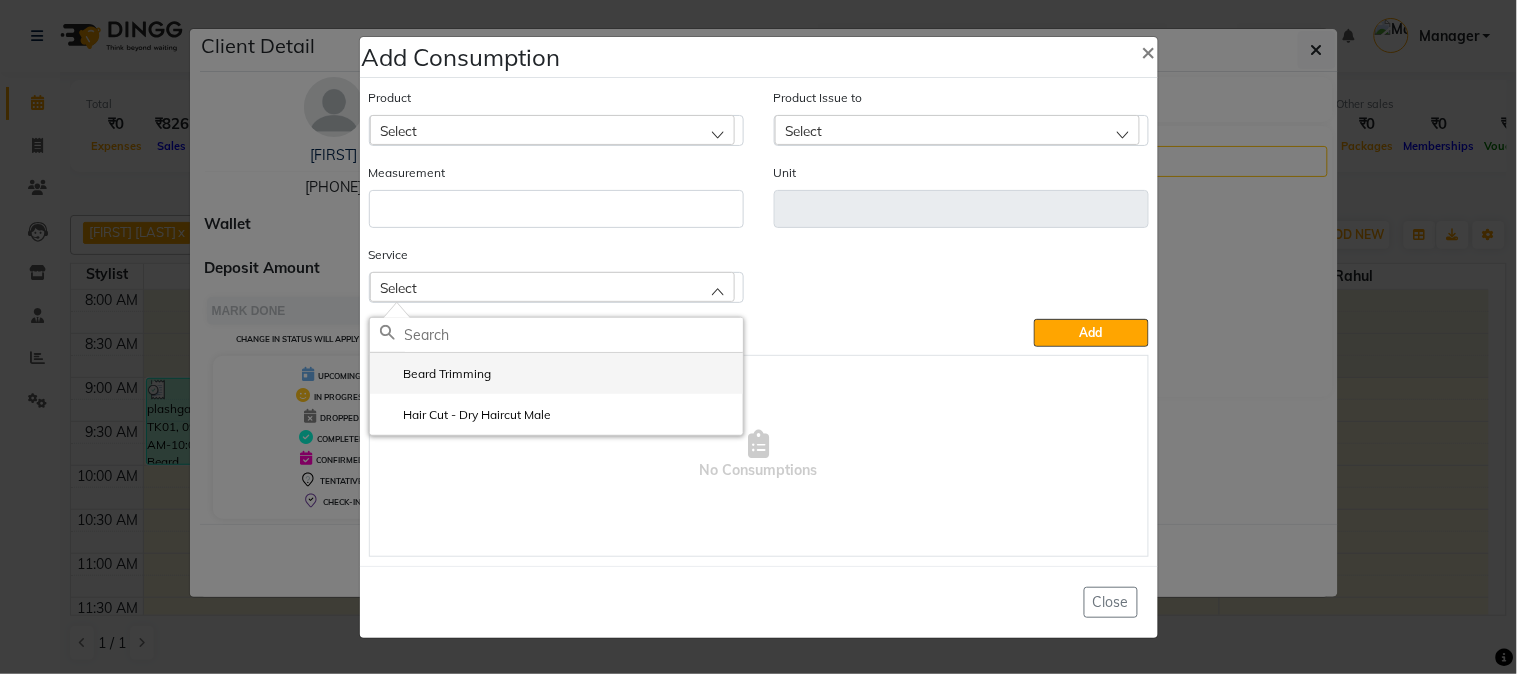 click on "Beard Trimming" 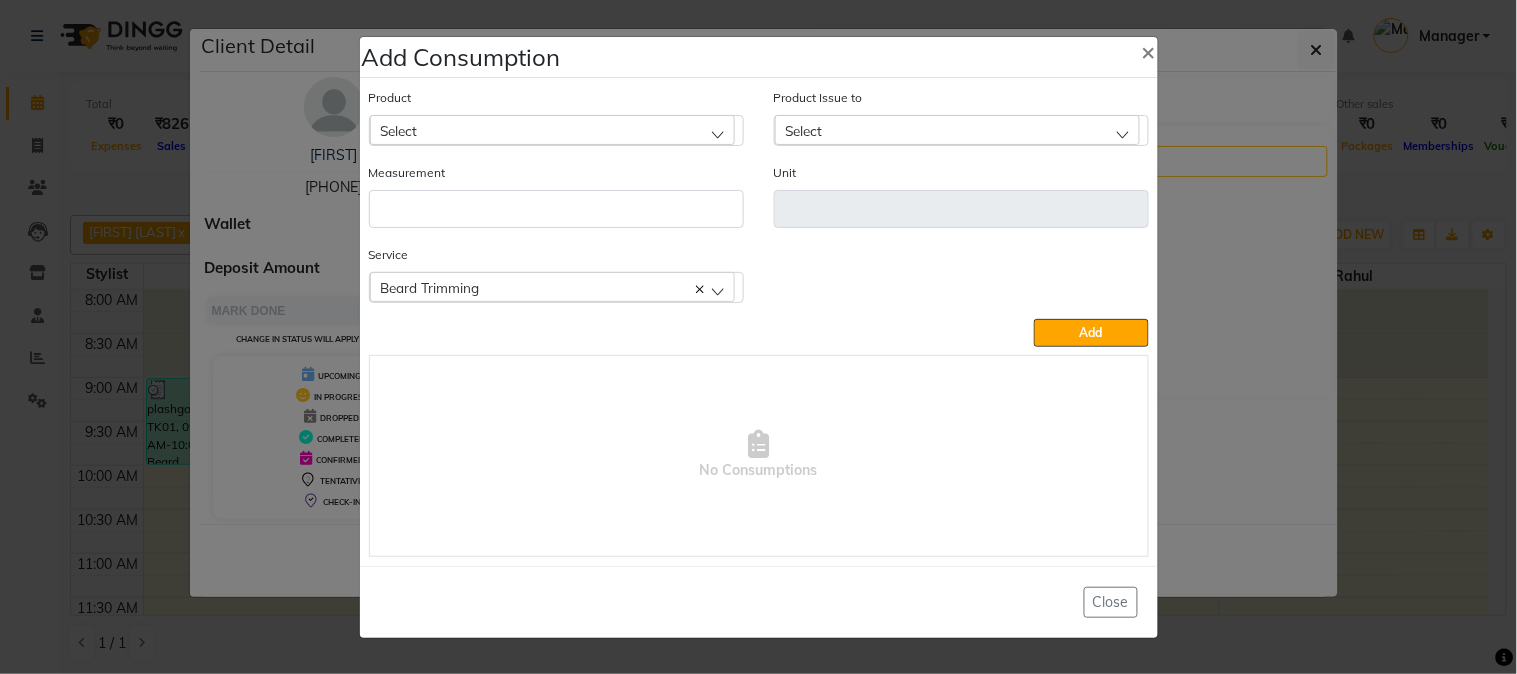 click on "Product Select" 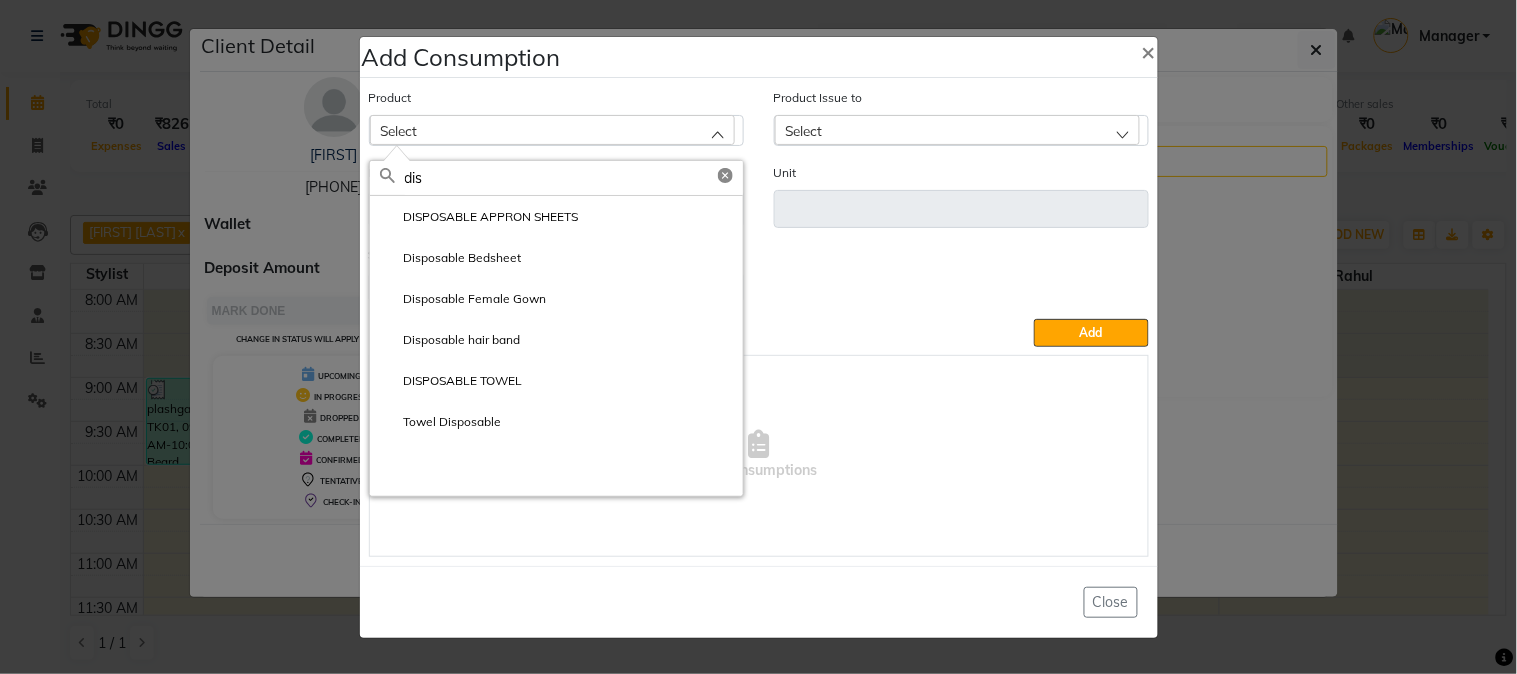 type on "dis" 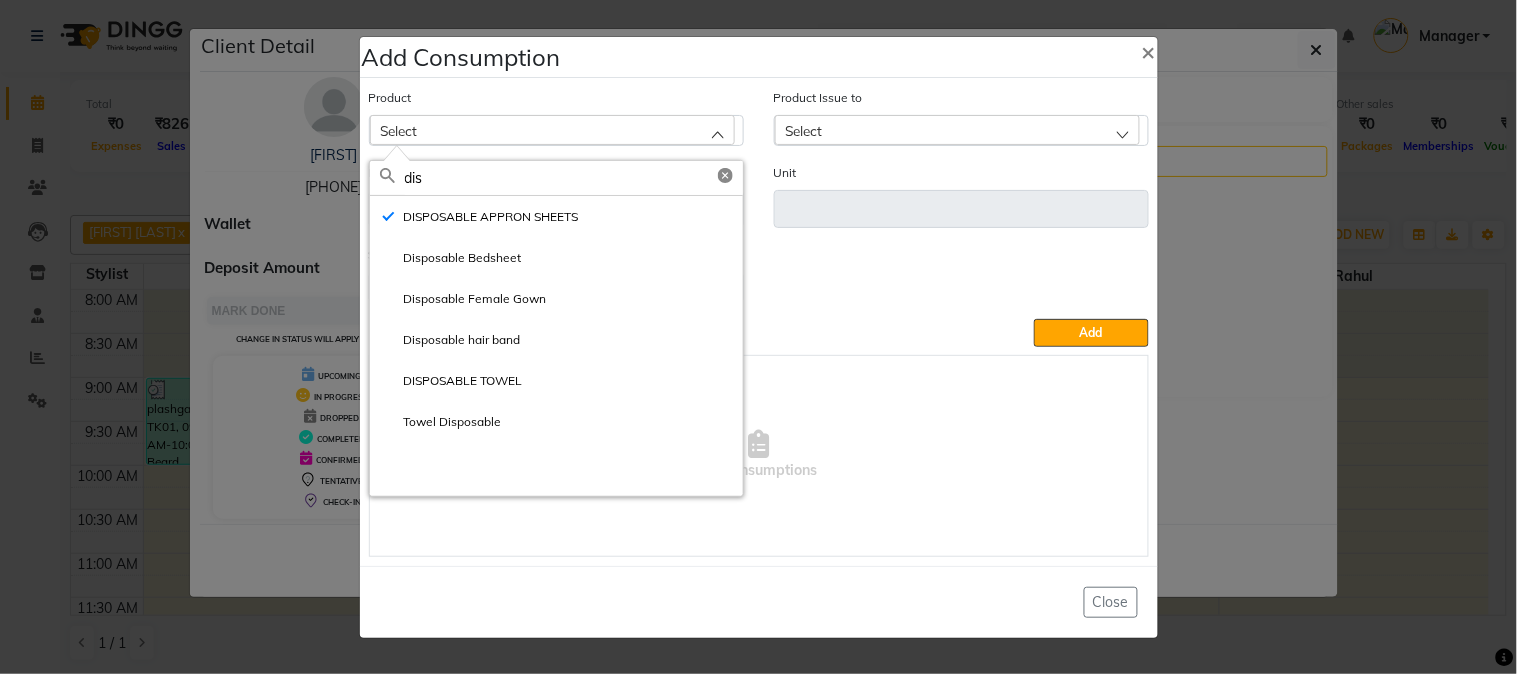 type on "ml" 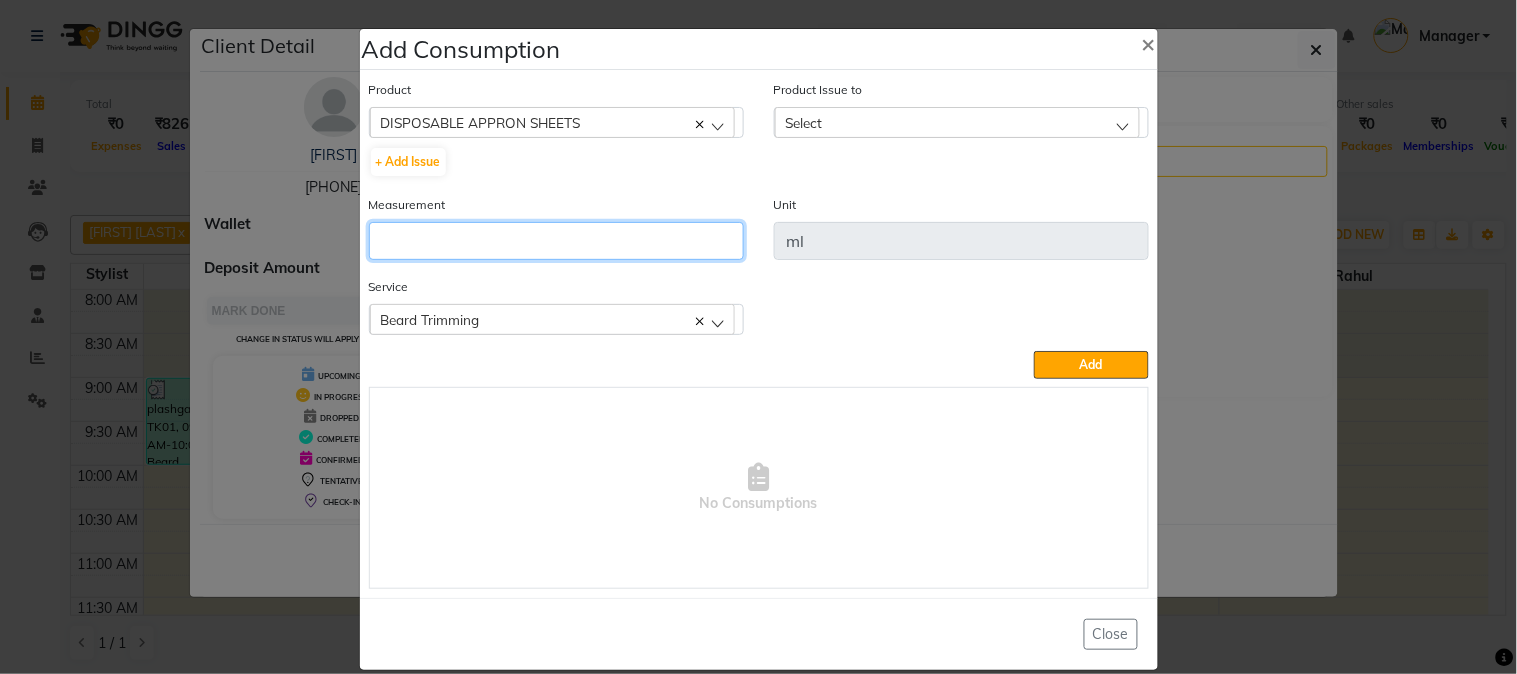 click 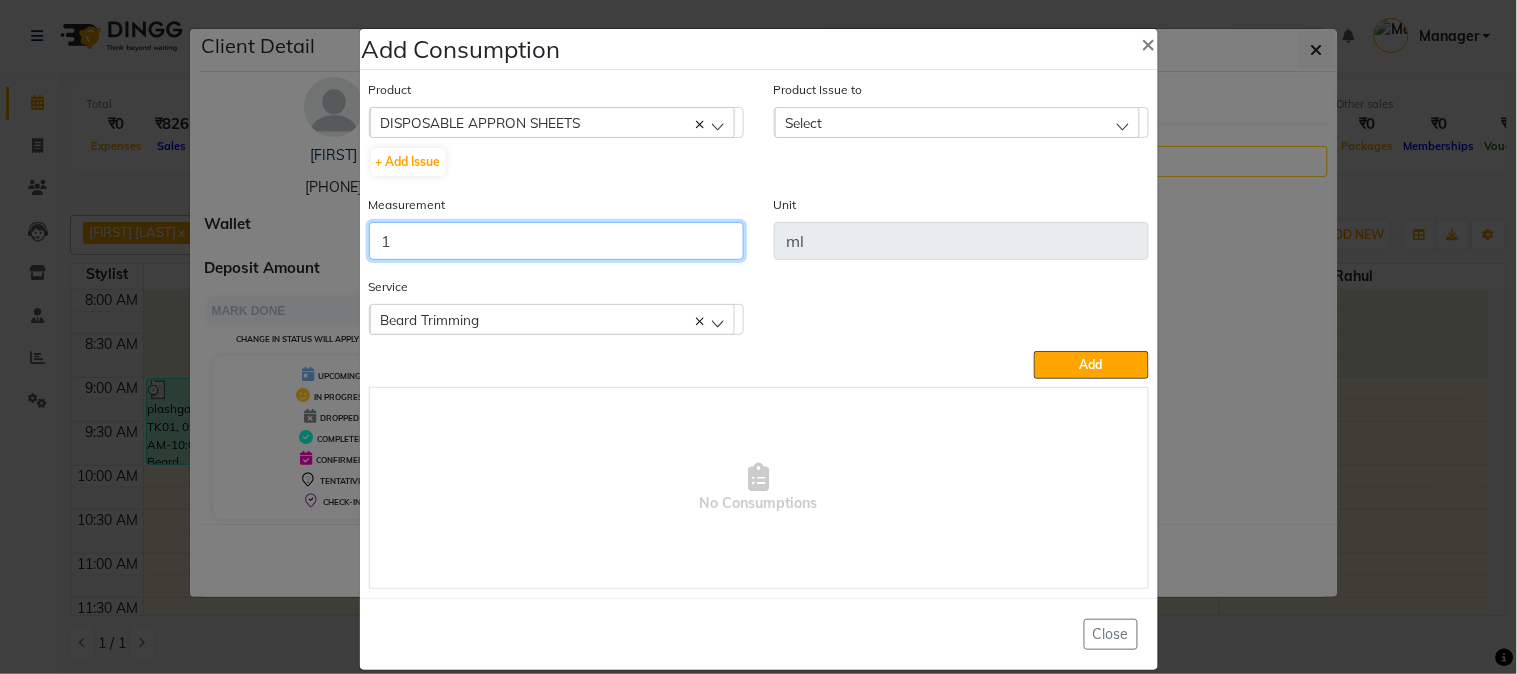 type on "1" 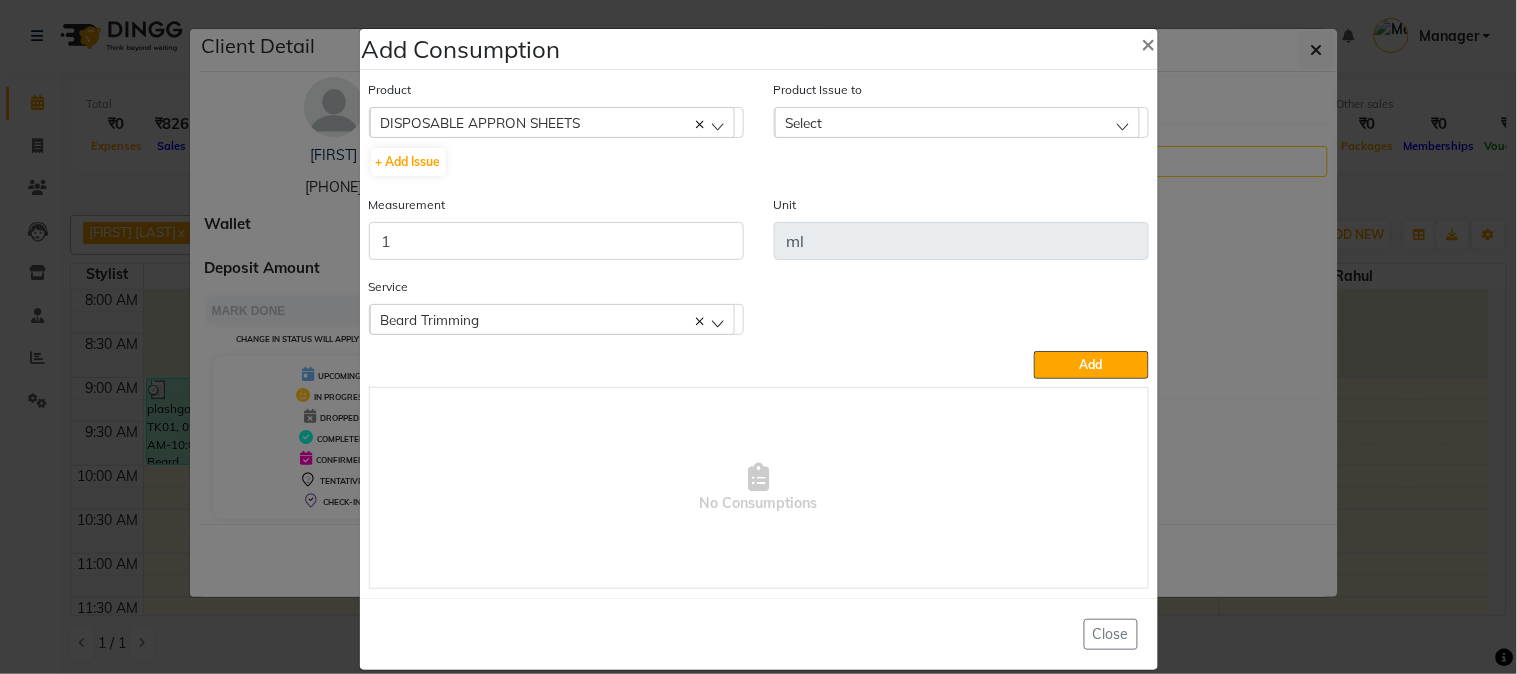 click on "Select" 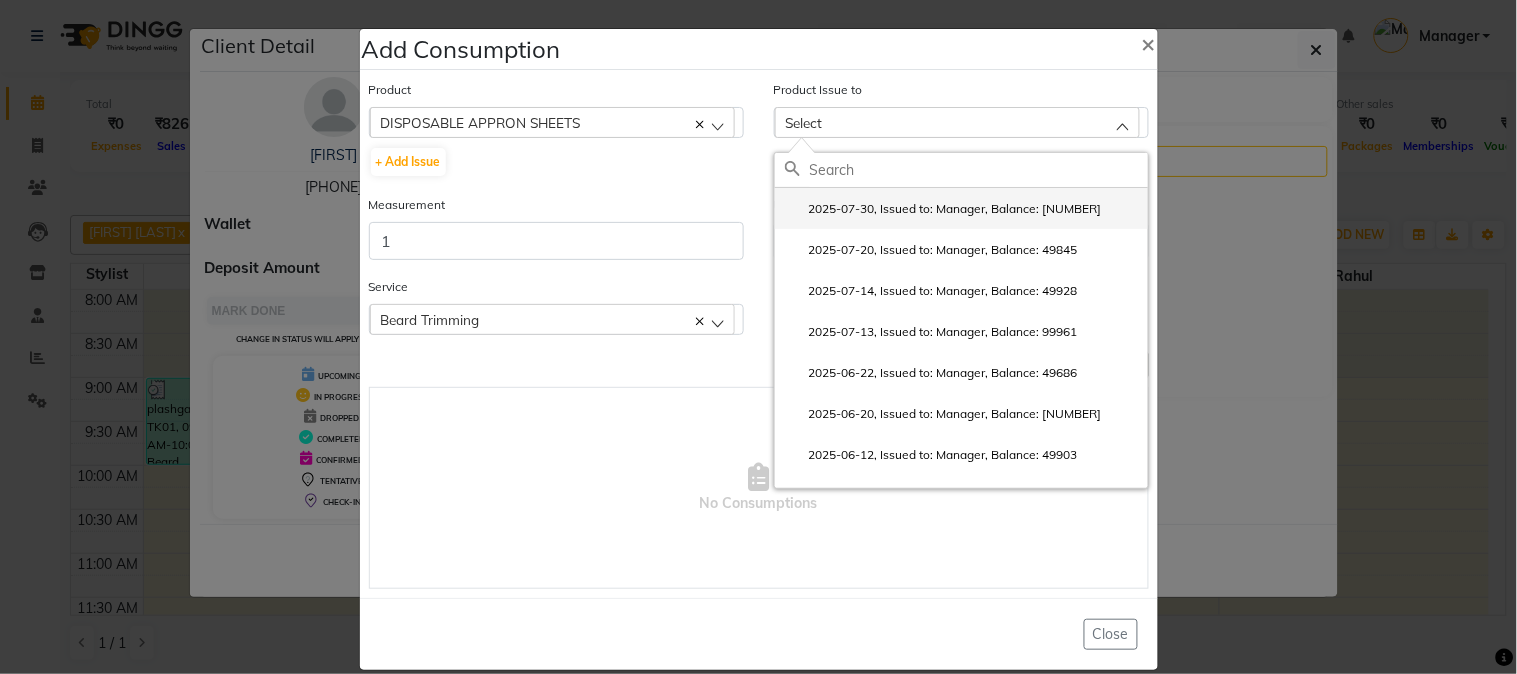 click on "2025-07-30, Issued to: Manager, Balance: 199965" 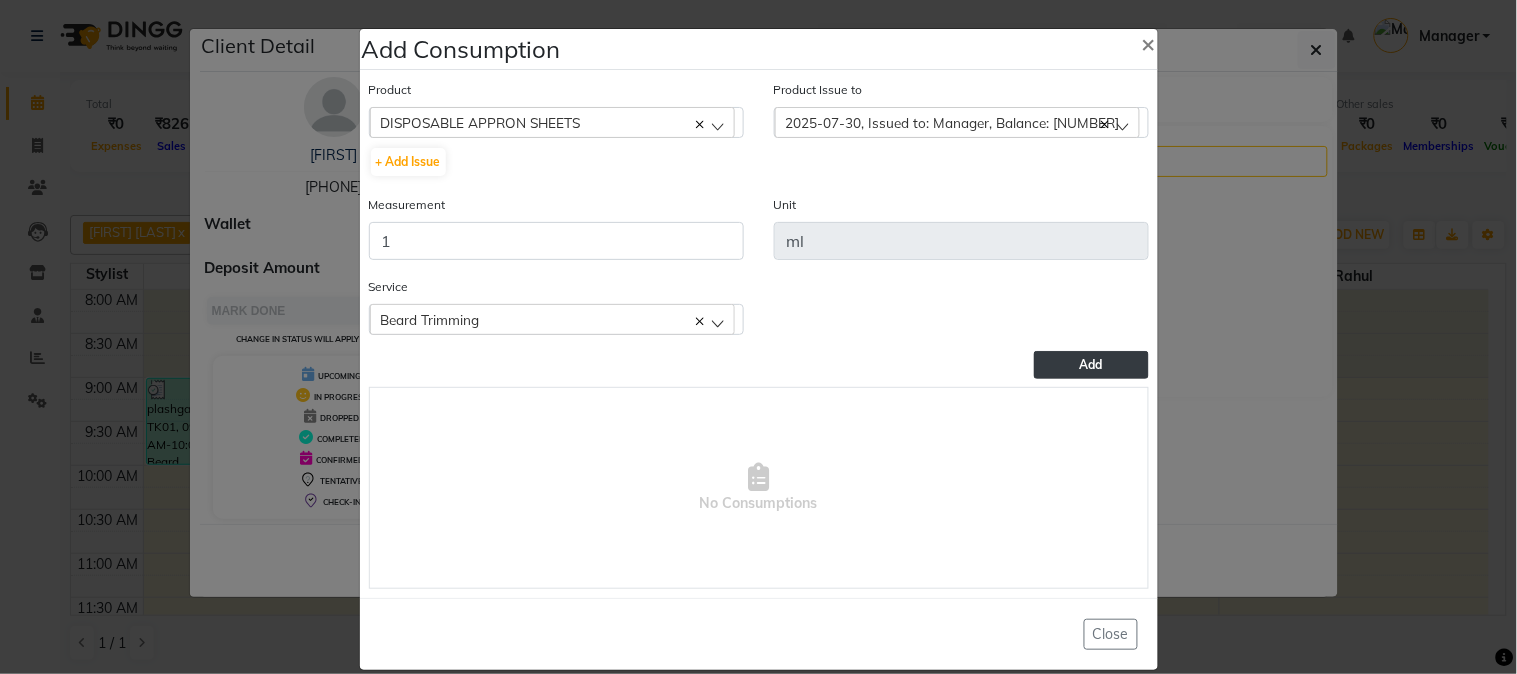click on "Product  DISPOSABLE APPRON SHEETS  5-7  + Add Issue  Product Issue to  2025-07-30, Issued to: Manager, Balance: 199965  2025-07-30, Issued to: Manager, Balance: 199965 2025-07-20, Issued to: Manager, Balance: 49845 2025-07-14, Issued to: Manager, Balance: 49928 2025-07-13, Issued to: Manager, Balance: 99961 2025-06-22, Issued to: Manager, Balance: 49686 2025-06-20, Issued to: Manager, Balance: 49957 2025-06-12, Issued to: Manager, Balance: 49903 2025-06-07, Issued to: Manager, Balance: 199893 2025-06-07, Issued to: Manager, Balance: 500000 2025-05-08, Issued to: Manager, Balance: 49539 2025-05-03, Issued to: Manager, Balance: 299928 2025-03-28, Issued to: Manager, Balance: 199452 2025-02-10, Issued to: Manager, Balance: 99455 Measurement 1 Unit ml Service  Beard Trimming  Beard Trimming  Hair Cut - Dry Haircut Male  Add   No Consumptions" 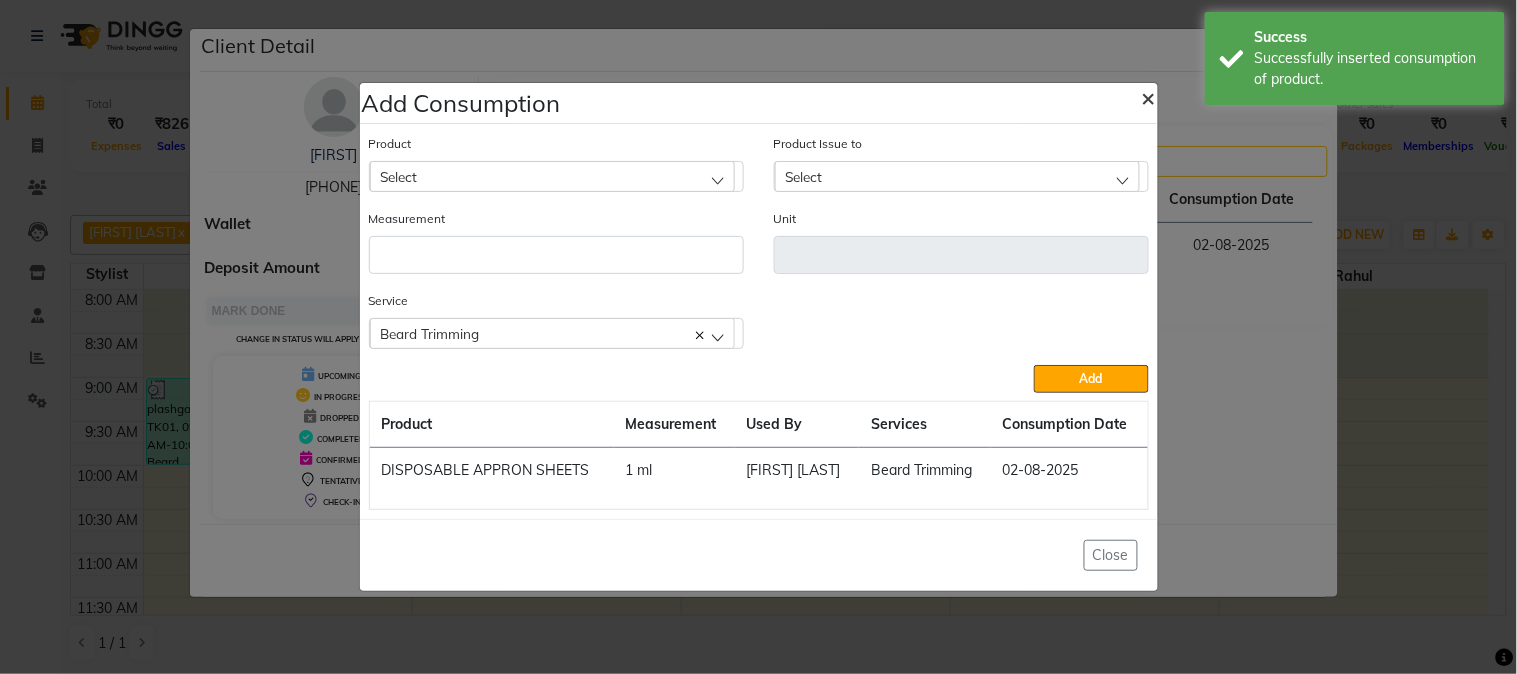 click on "×" 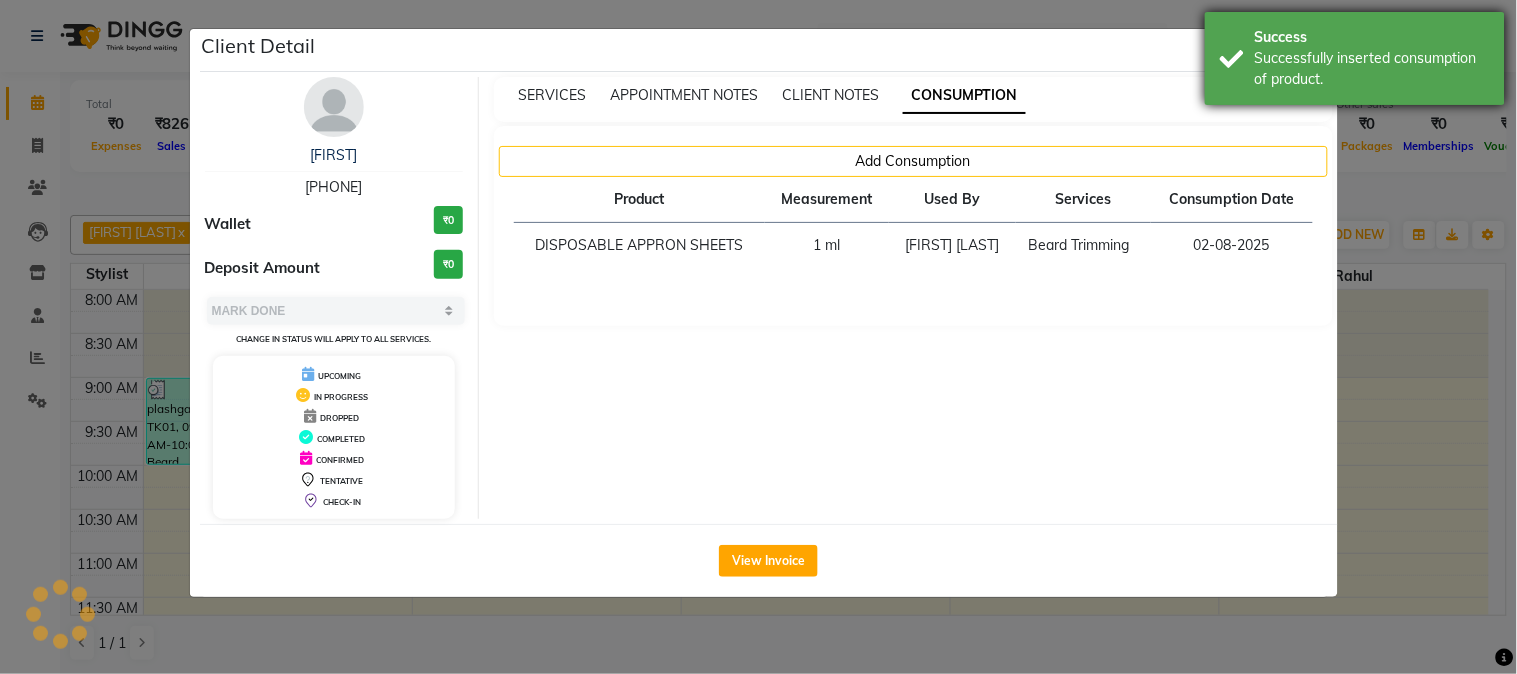 click on "Success" at bounding box center [1372, 37] 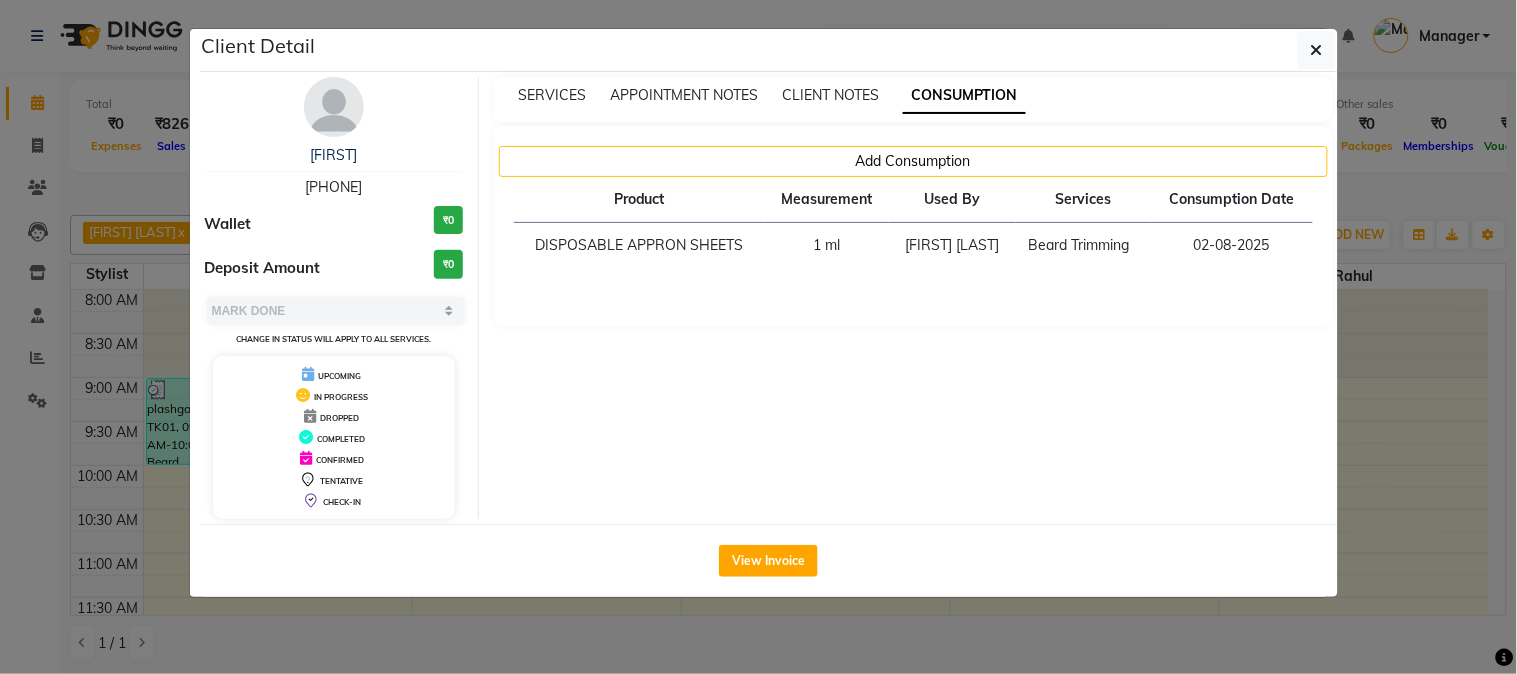 click 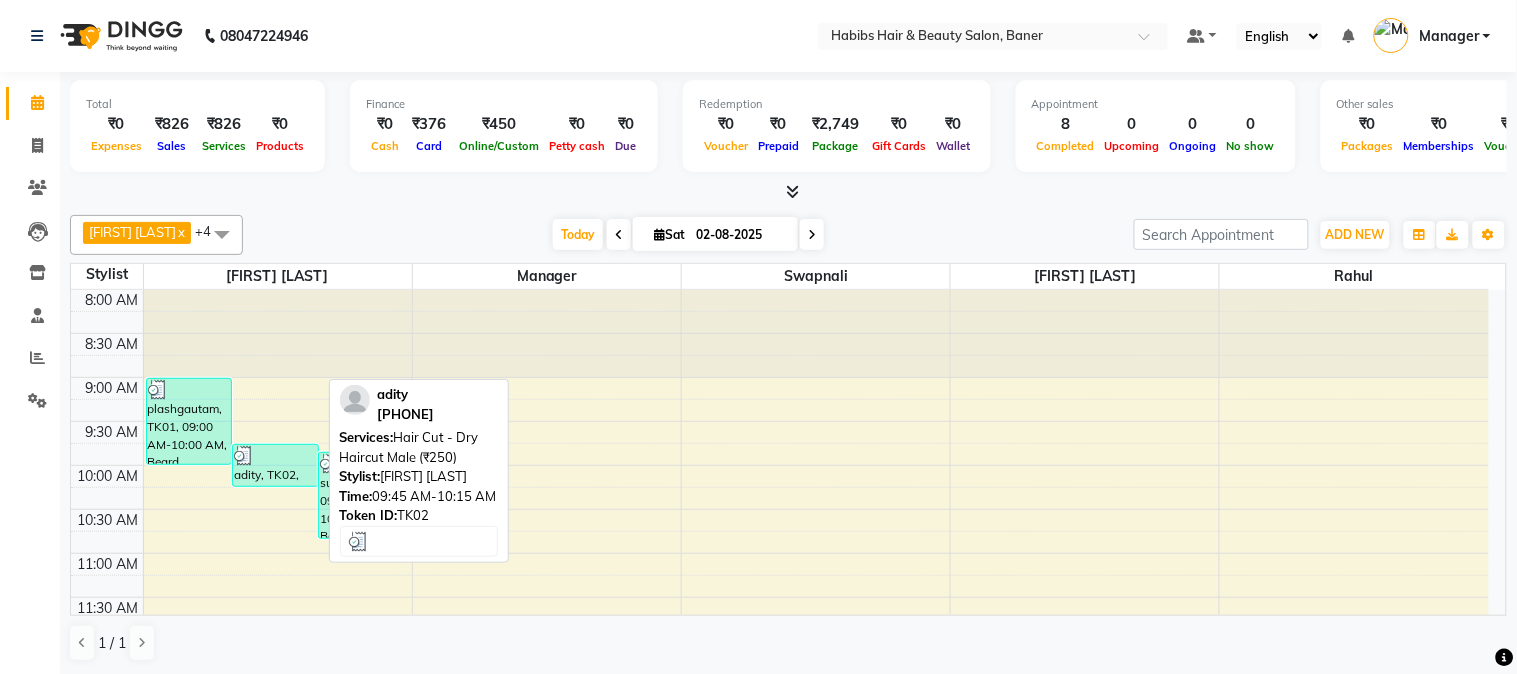 click at bounding box center [275, 456] 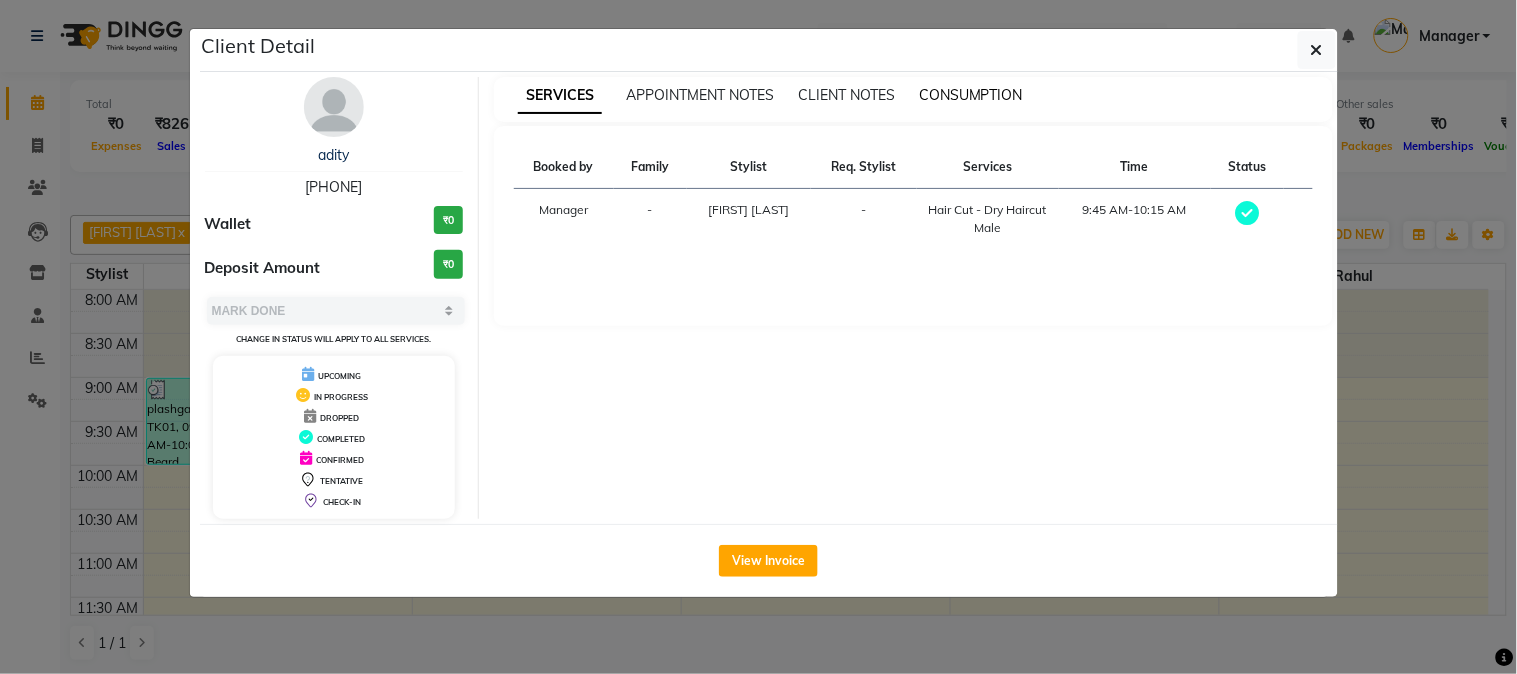 click on "CONSUMPTION" at bounding box center (971, 95) 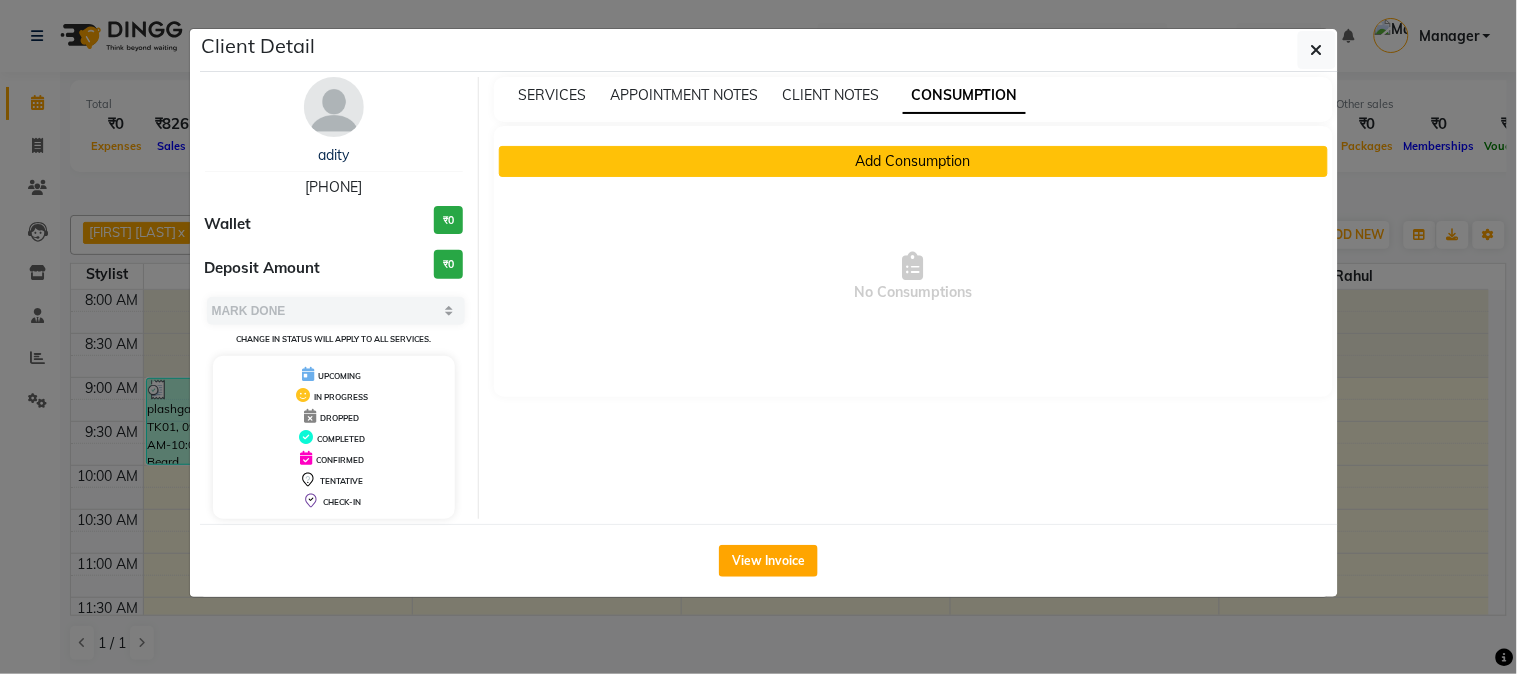 click on "Add Consumption" at bounding box center [913, 161] 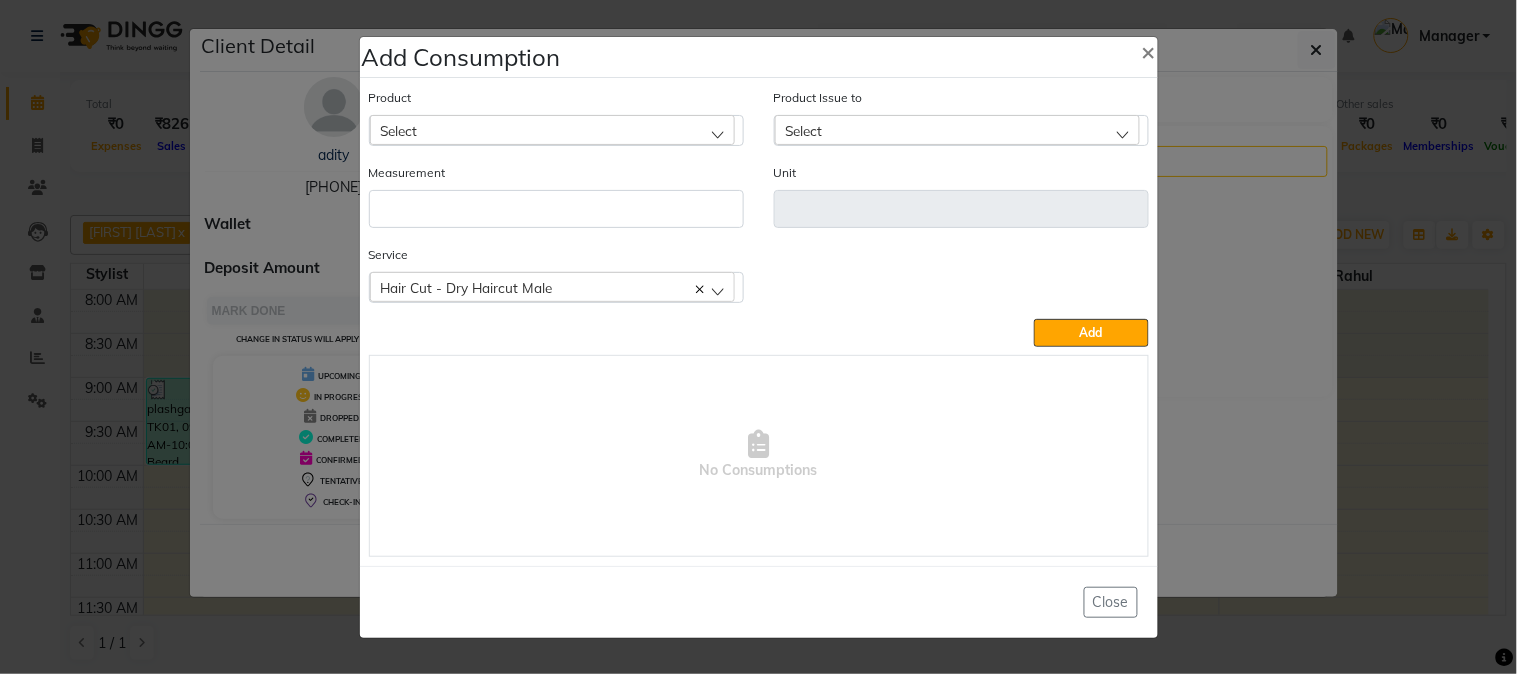 click on "Select" 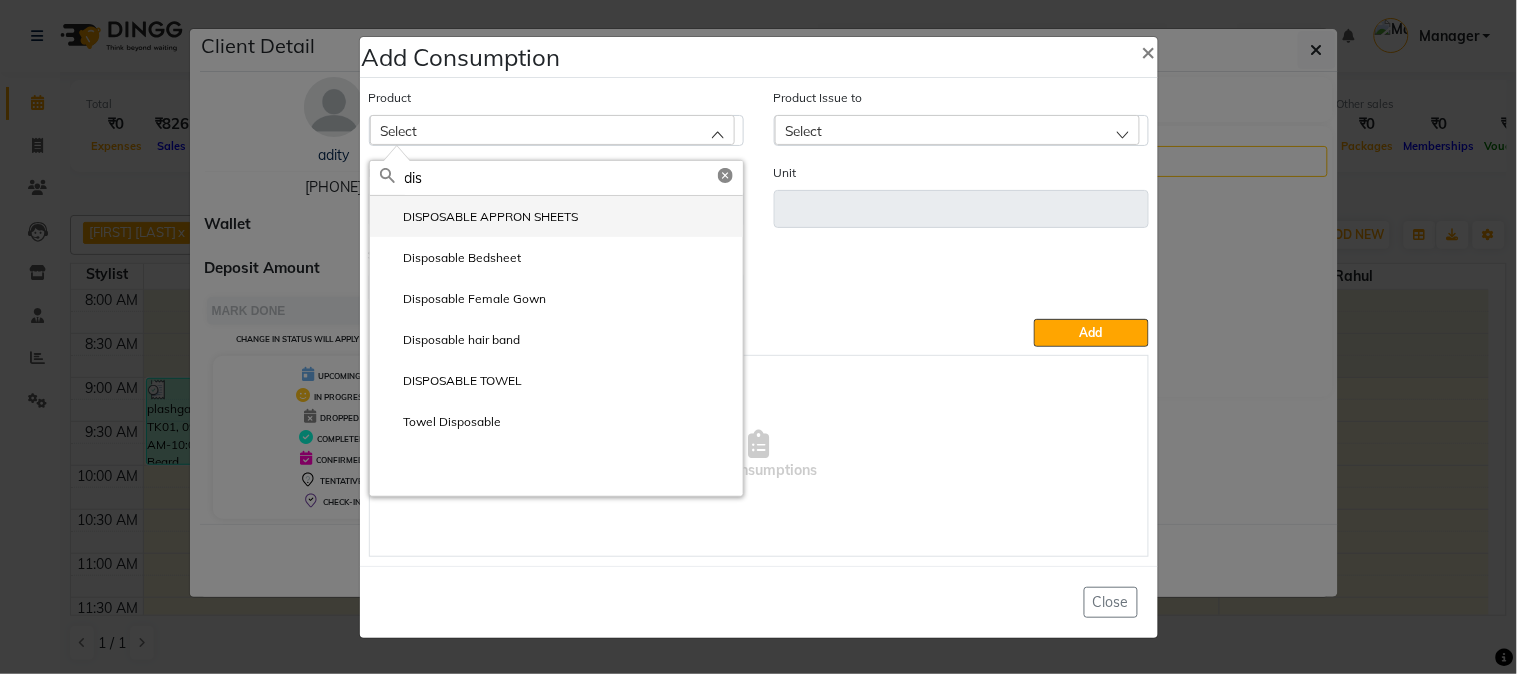 type on "dis" 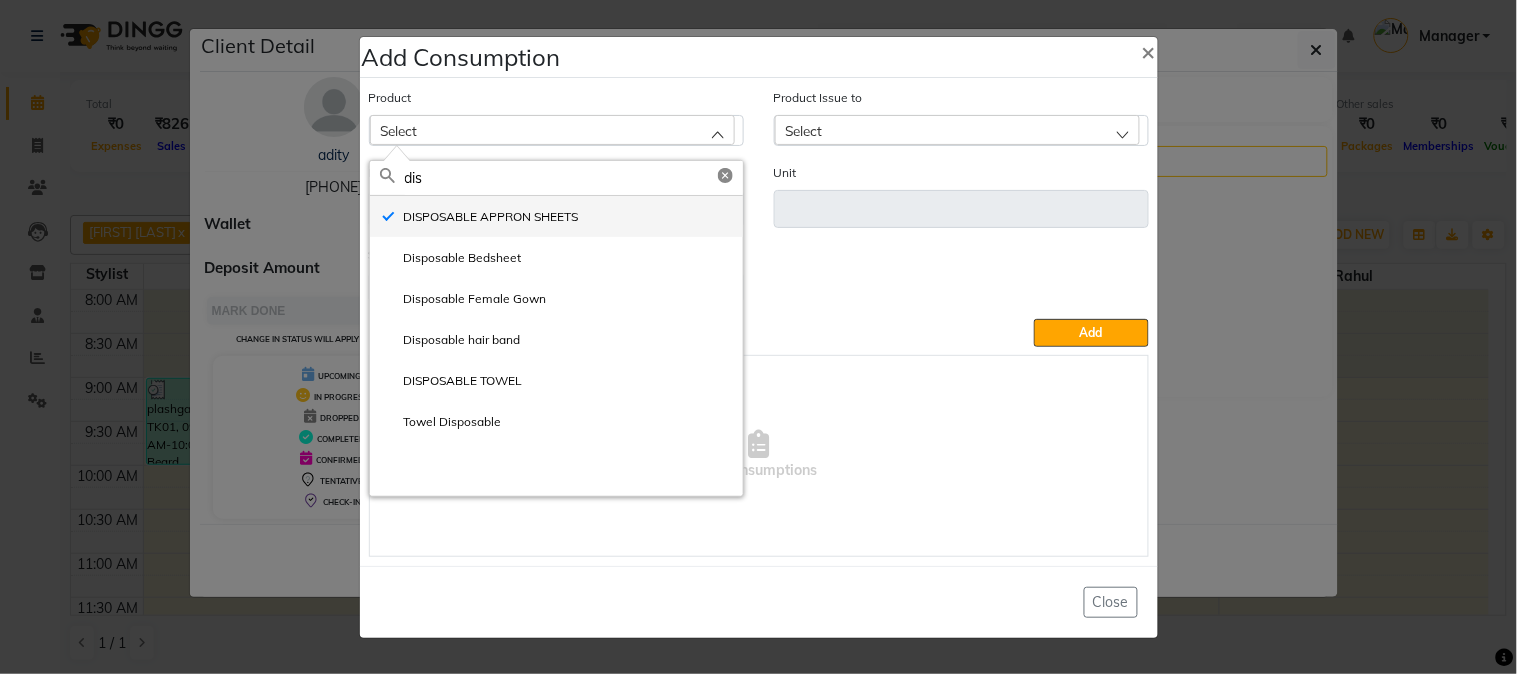 type on "ml" 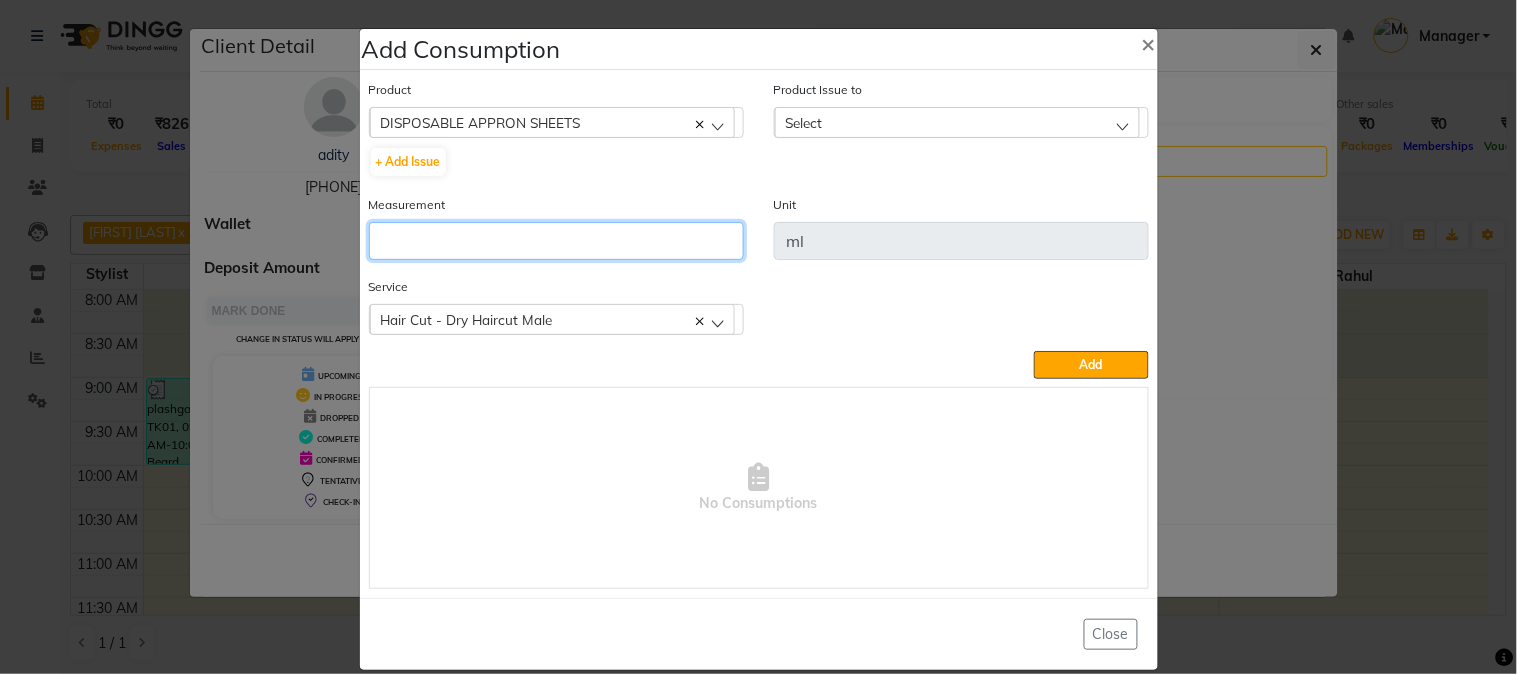 click 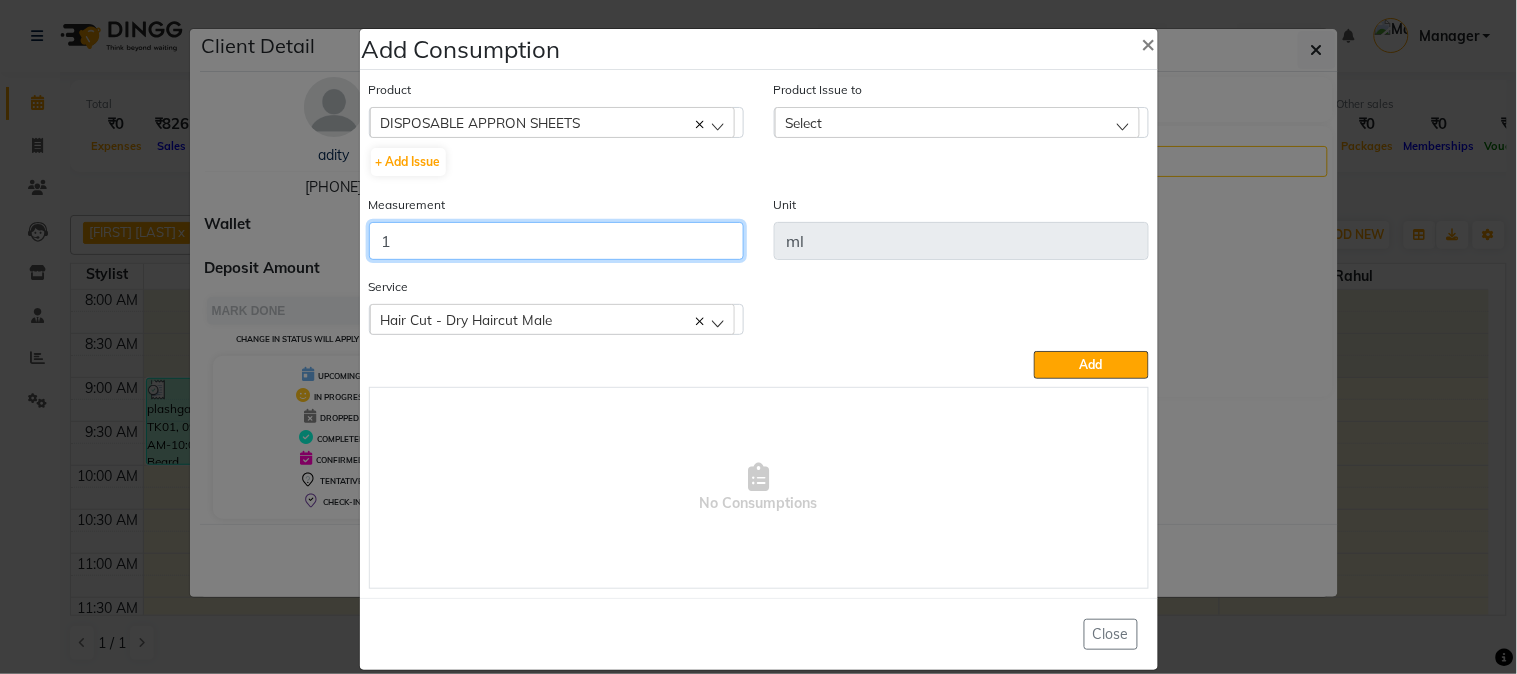 type on "1" 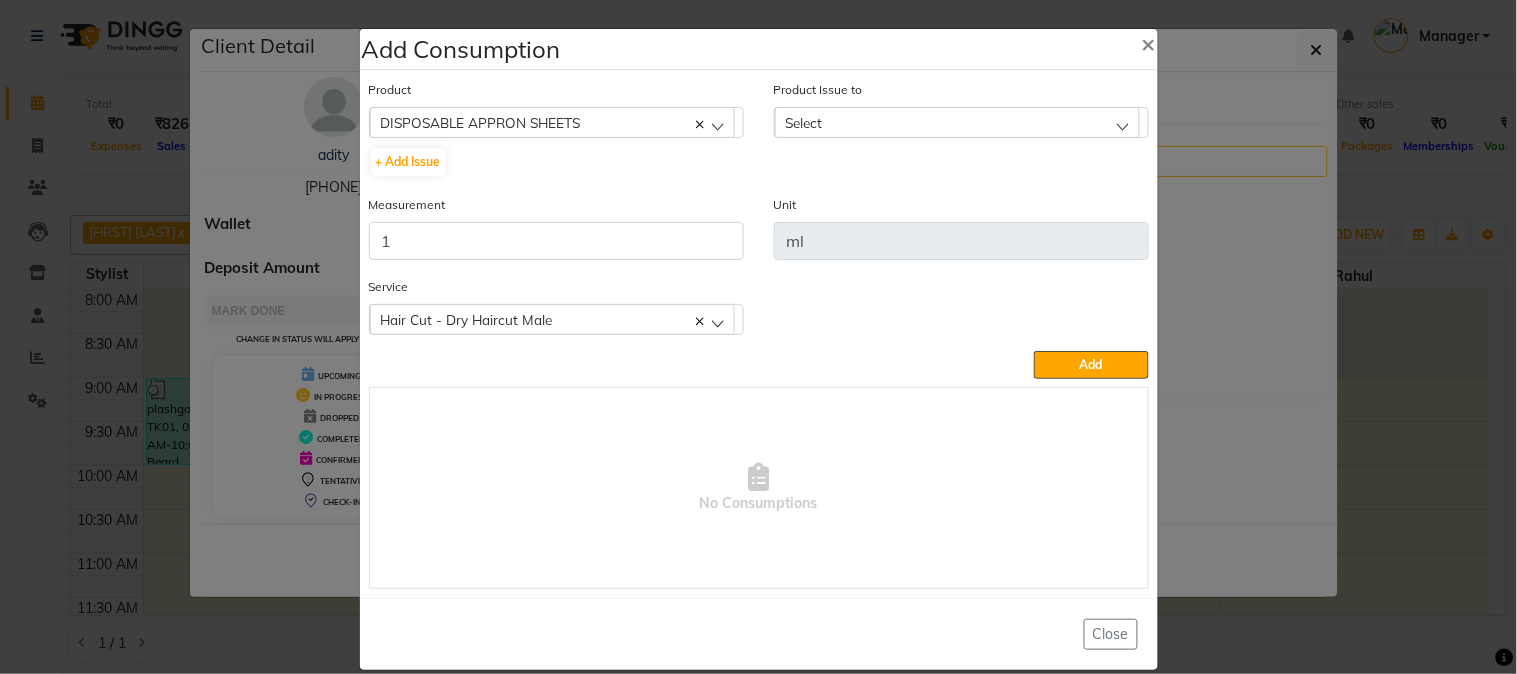 click on "Product Issue to Select 2025-07-30, Issued to: Manager, Balance: 199964 2025-07-20, Issued to: Manager, Balance: 49845 2025-07-14, Issued to: Manager, Balance: 49928 2025-07-13, Issued to: Manager, Balance: 99961 2025-06-22, Issued to: Manager, Balance: 49686 2025-06-20, Issued to: Manager, Balance: 49957 2025-06-12, Issued to: Manager, Balance: 49903 2025-06-07, Issued to: Manager, Balance: 199893 2025-06-07, Issued to: Manager, Balance: 500000 2025-05-08, Issued to: Manager, Balance: 49539 2025-05-03, Issued to: Manager, Balance: 299928 2025-03-28, Issued to: Manager, Balance: 199452 2025-02-10, Issued to: Manager, Balance: 99455" 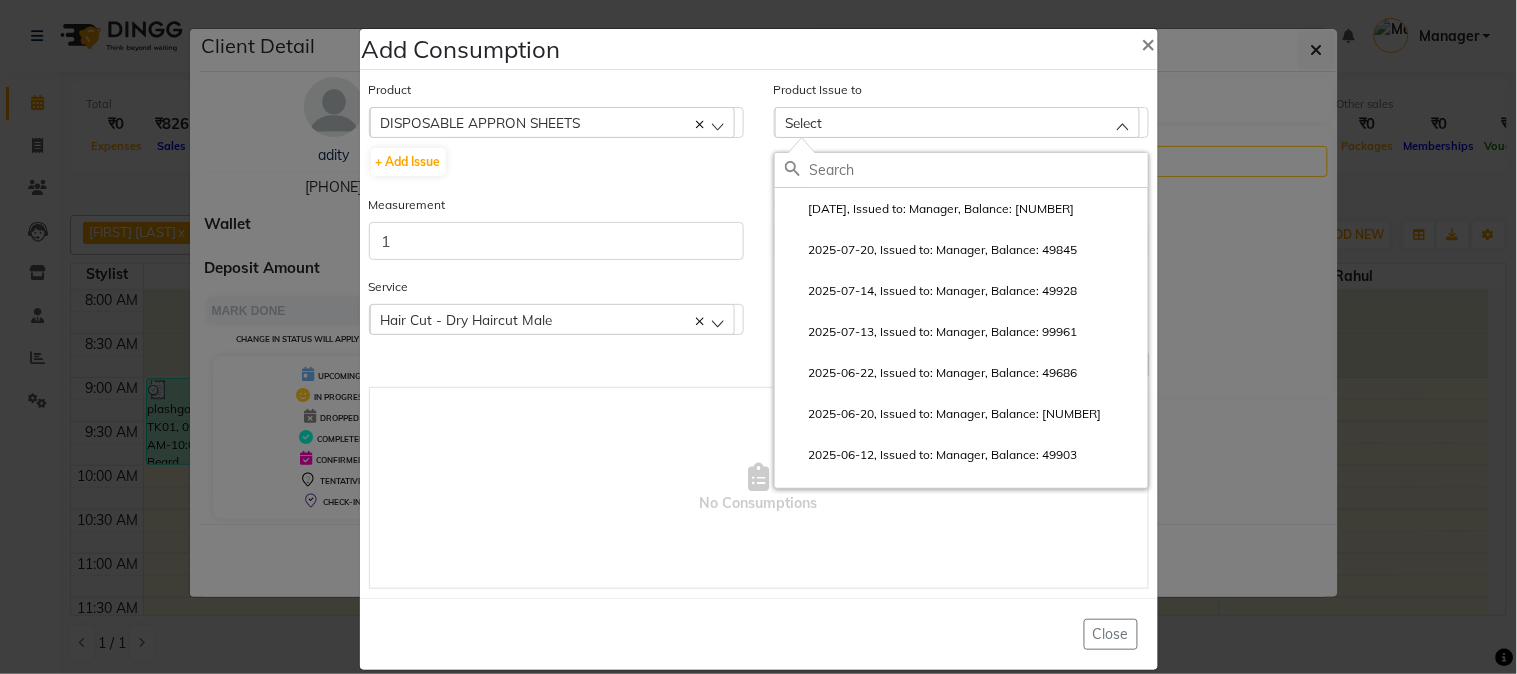 click on "2025-07-30, Issued to: Manager, Balance: 199964" 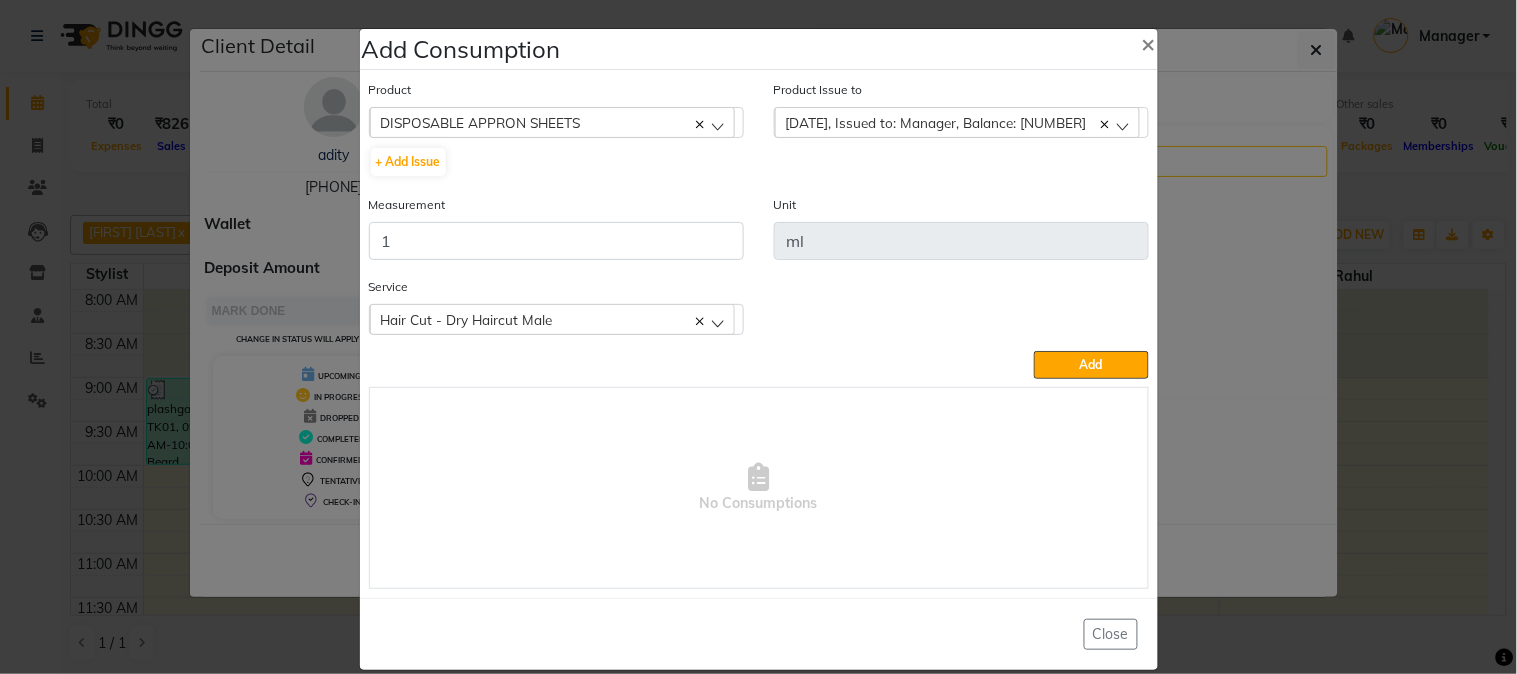 click on "Add" 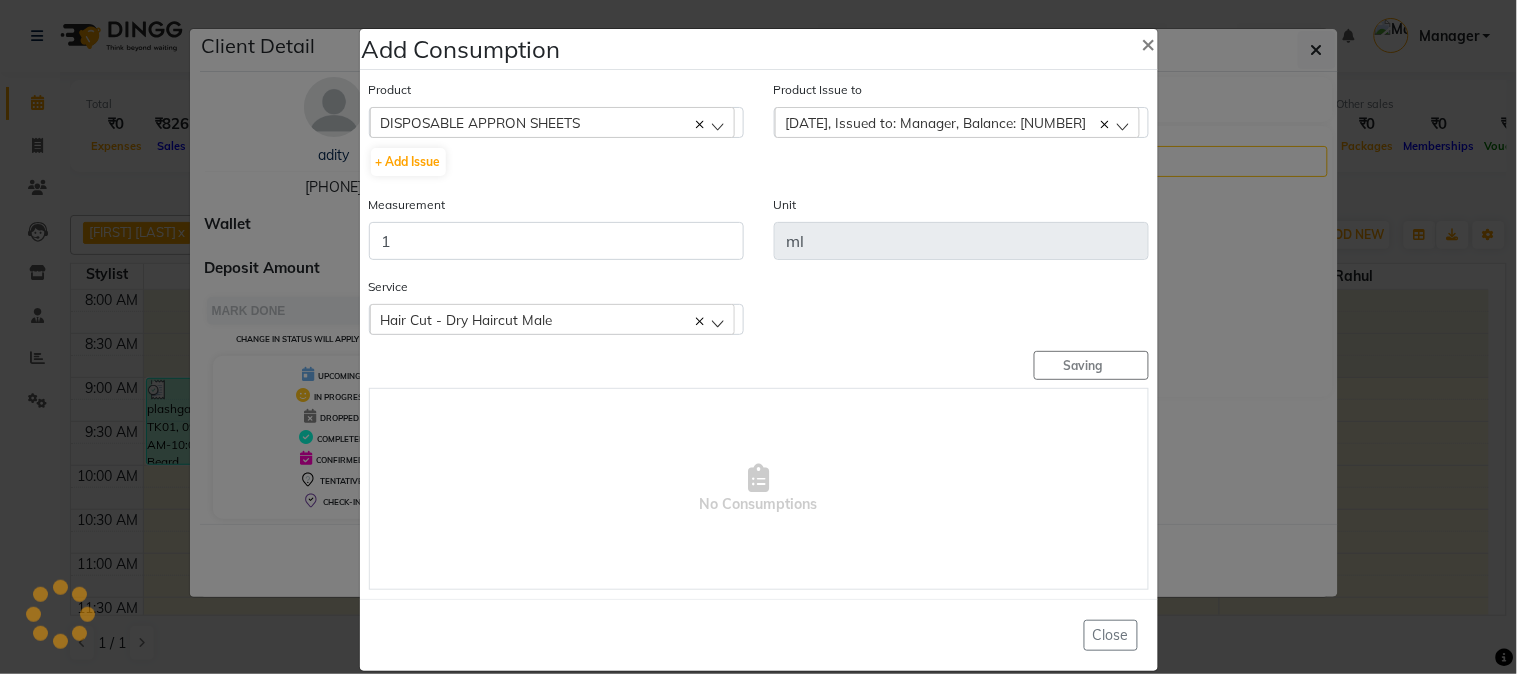 type 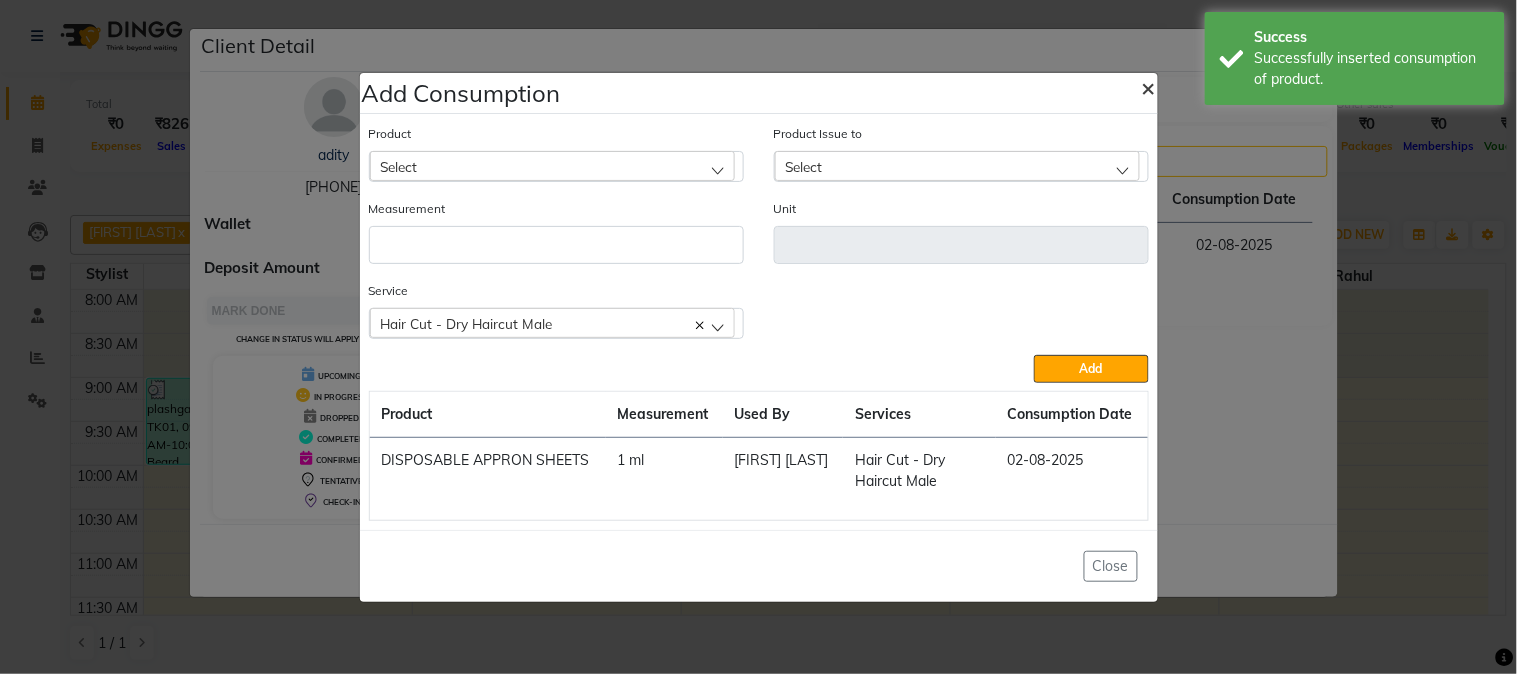 click on "×" 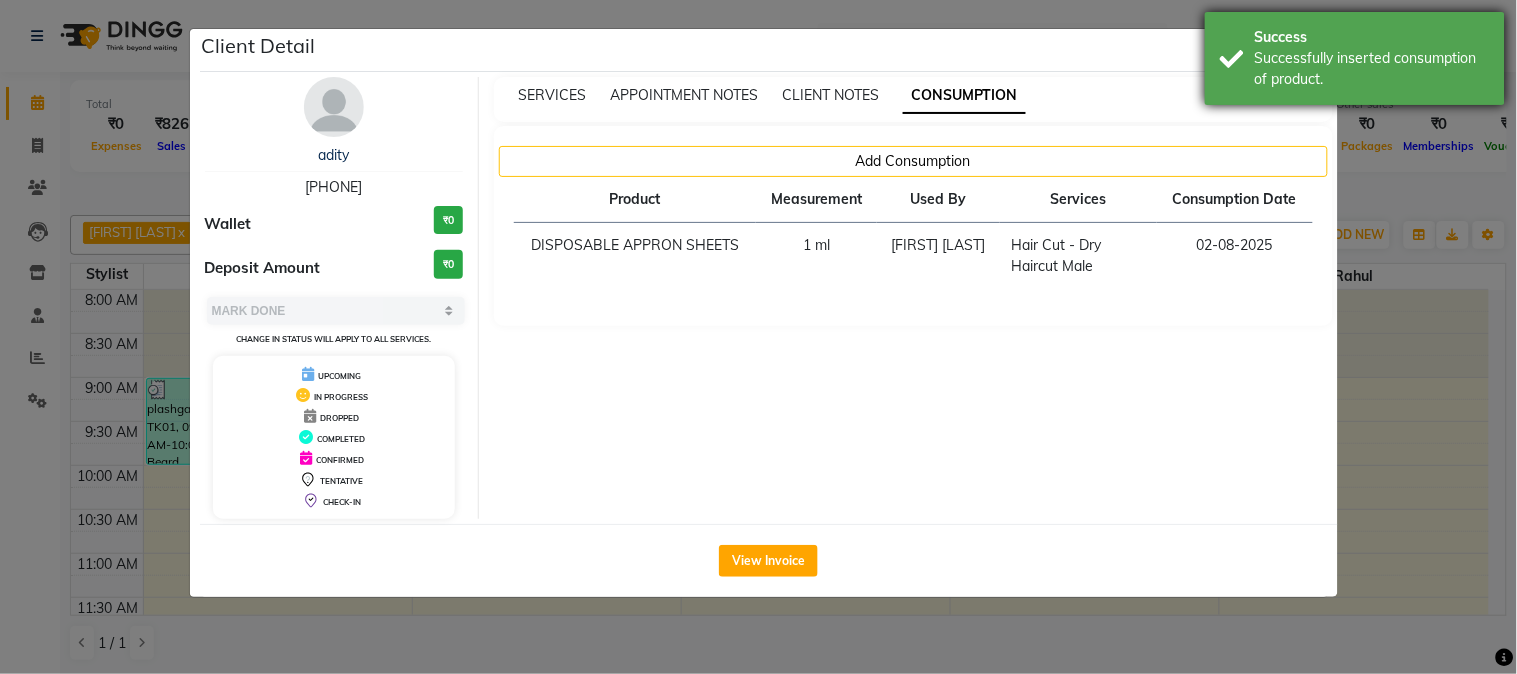click on "Successfully inserted consumption of product." at bounding box center [1372, 69] 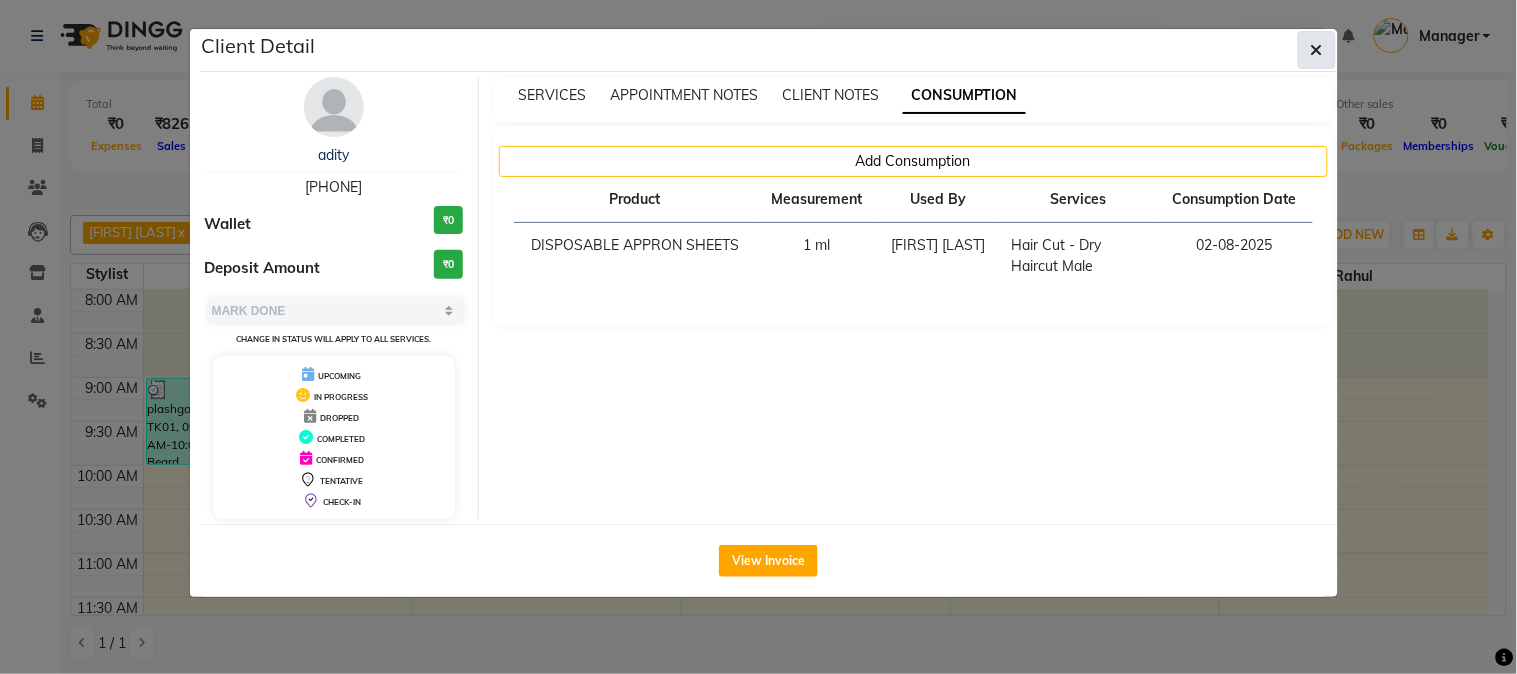 click 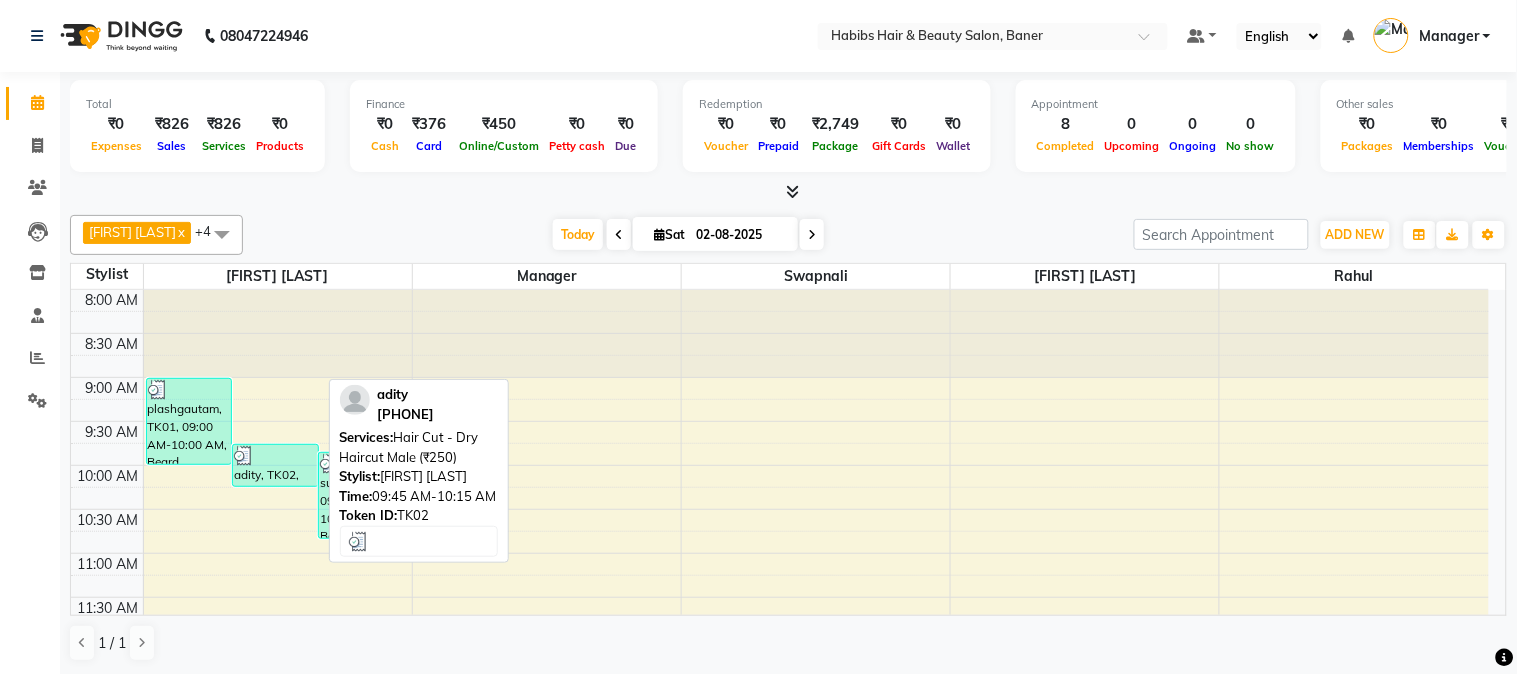 click at bounding box center [275, 456] 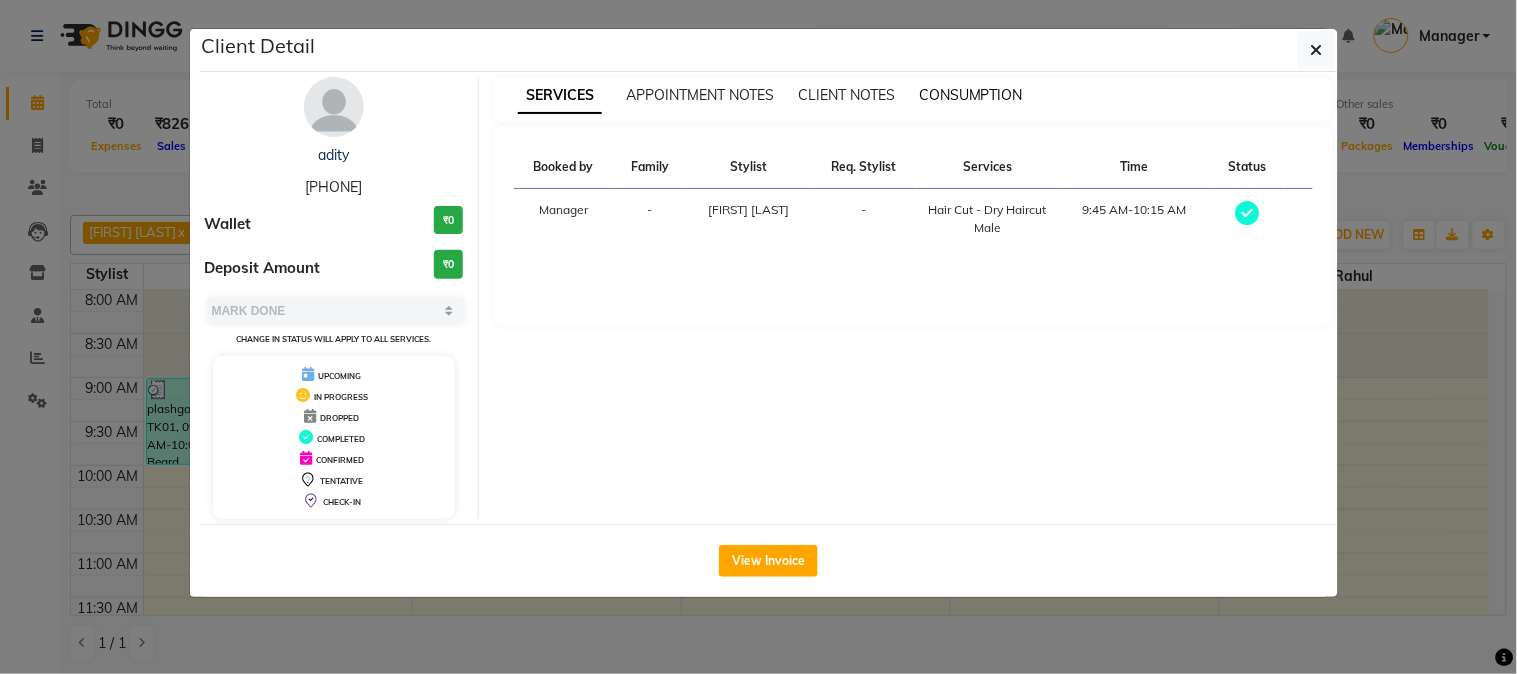 click on "CONSUMPTION" at bounding box center [971, 95] 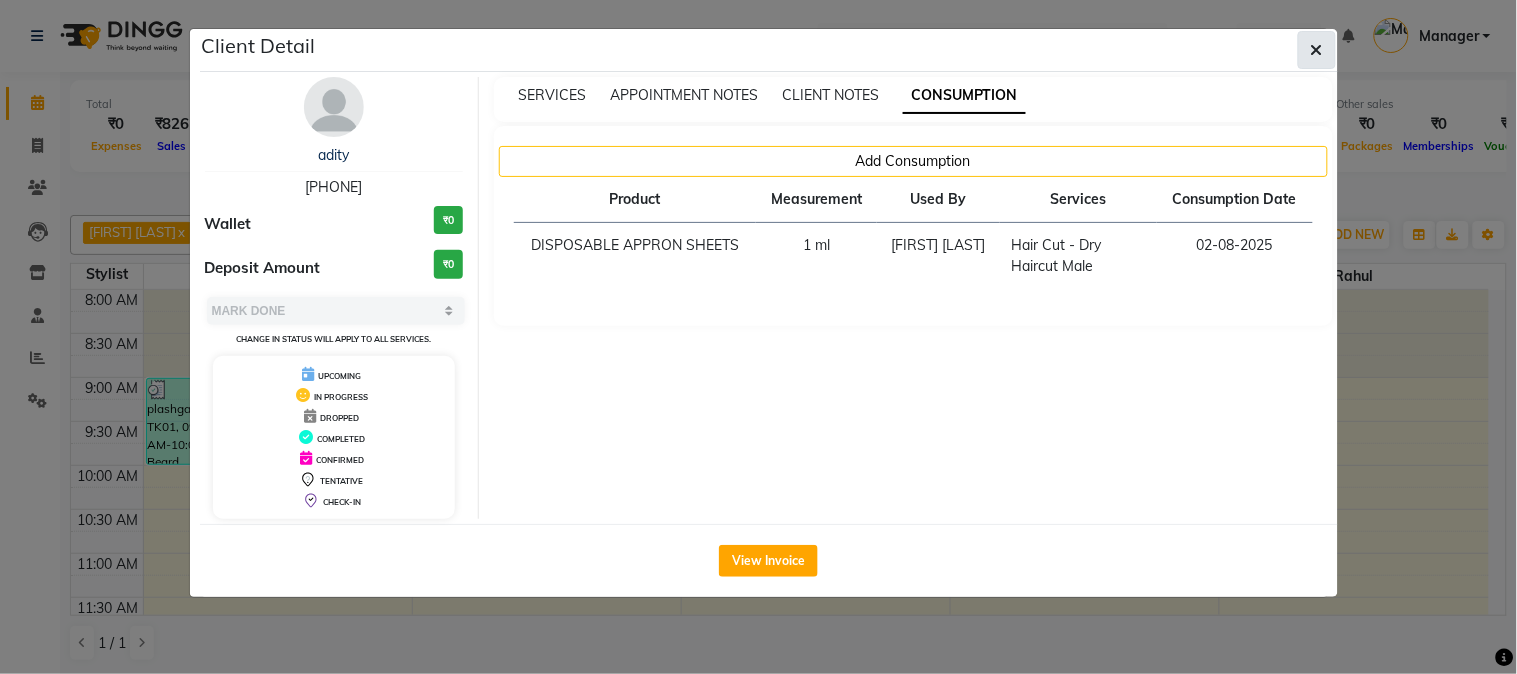 click 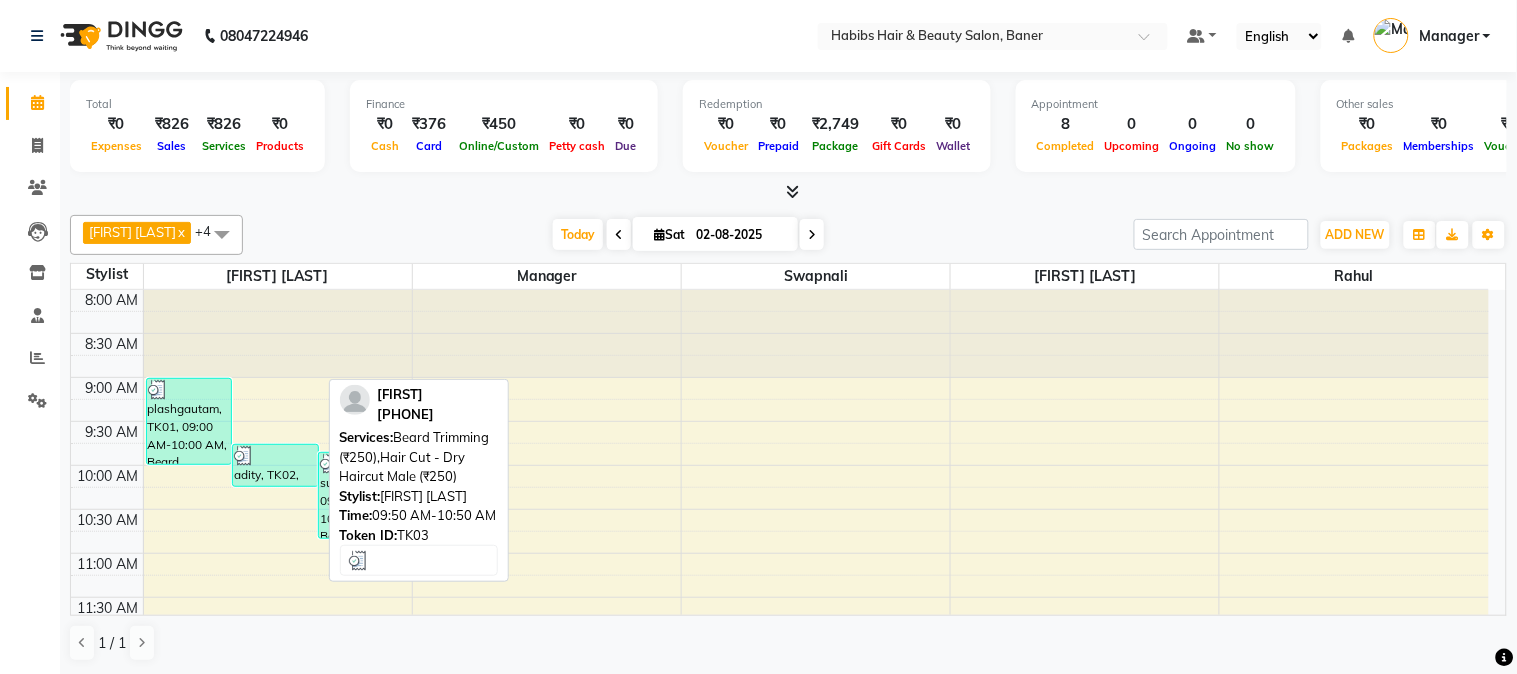 click on "sujay, TK03, 09:50 AM-10:50 AM, Beard Trimming (₹250),Hair Cut - Dry Haircut Male (₹250)" at bounding box center (361, 495) 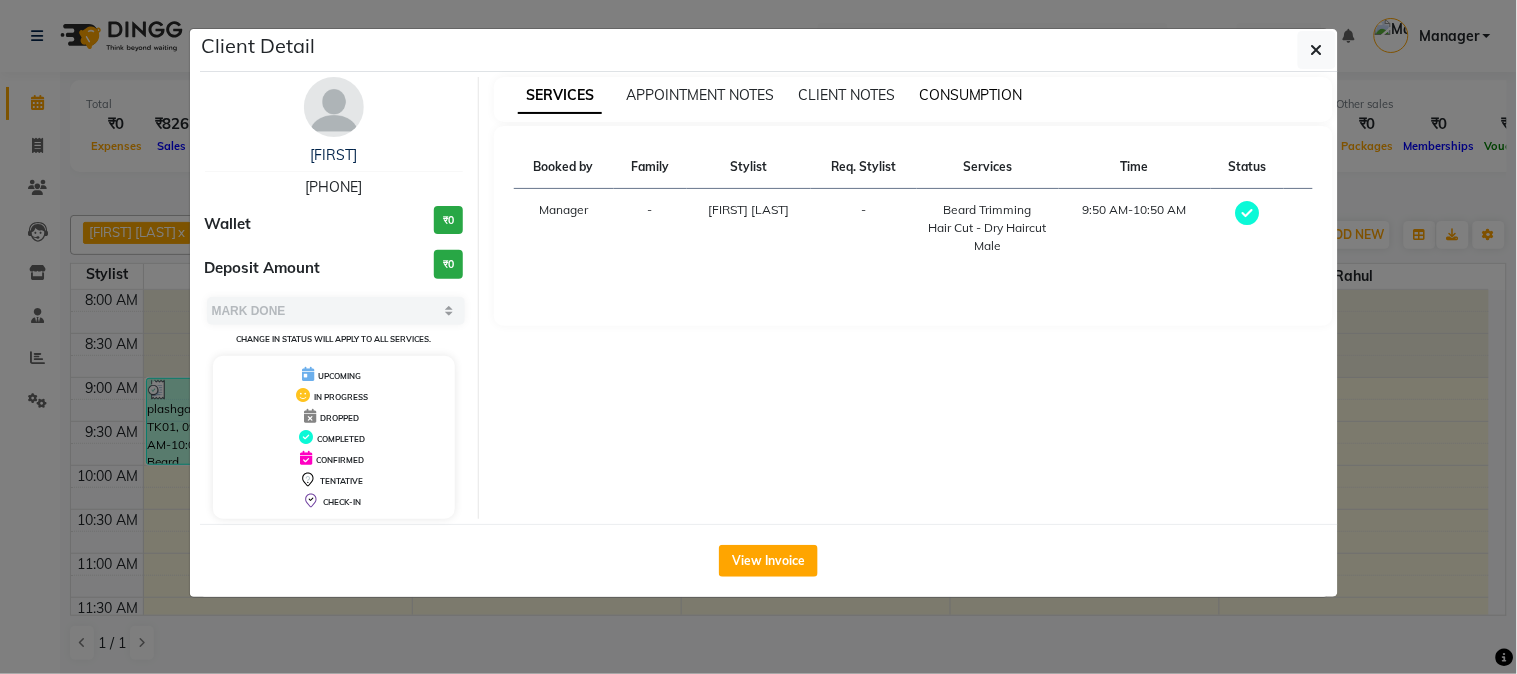 click on "CONSUMPTION" at bounding box center (971, 95) 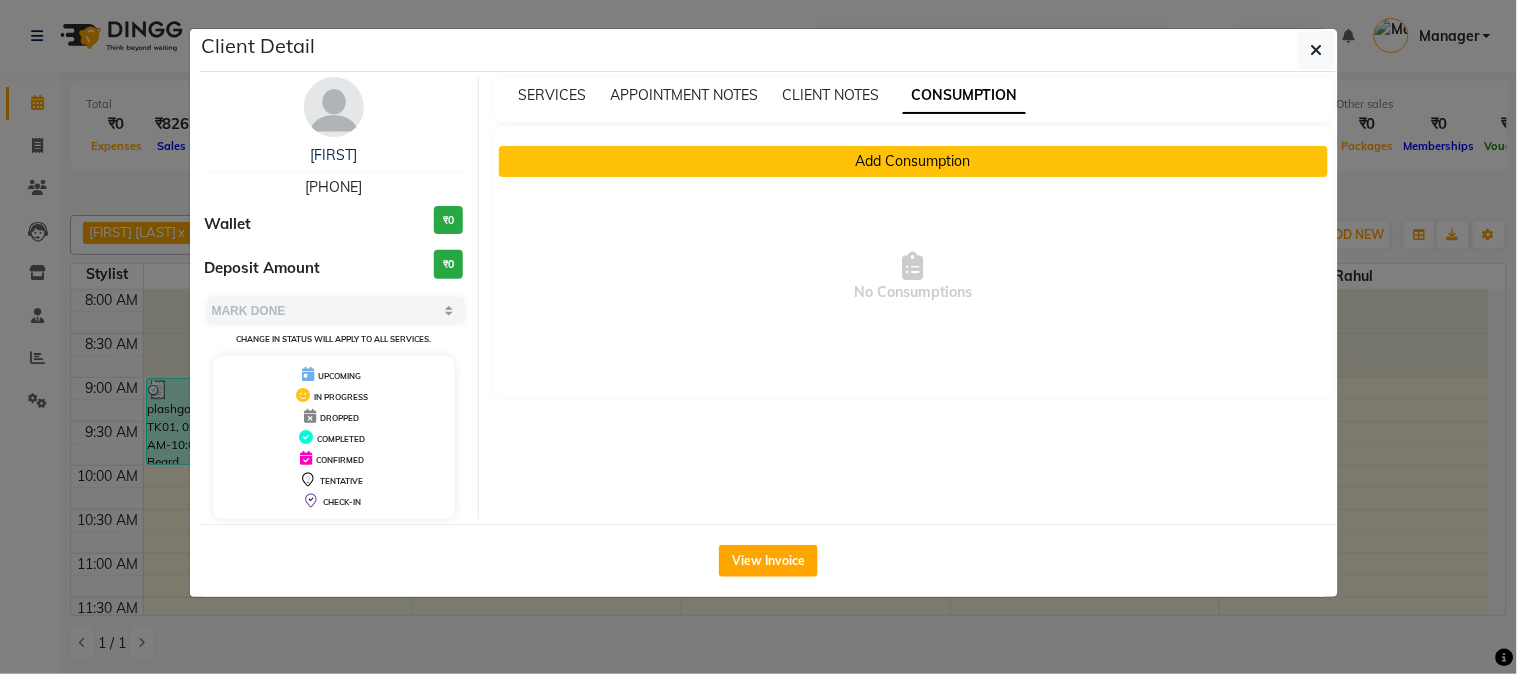 click on "Add Consumption" at bounding box center (913, 161) 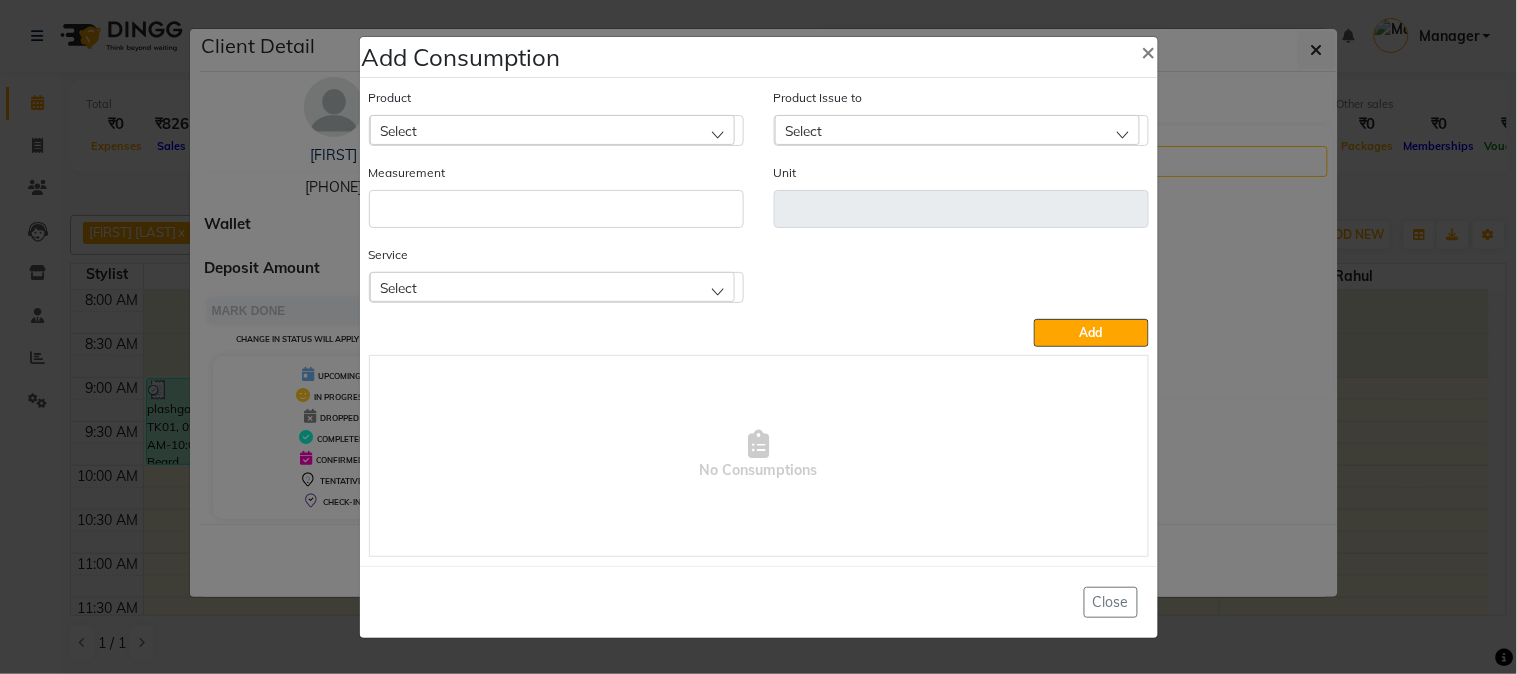 click on "Product Select" 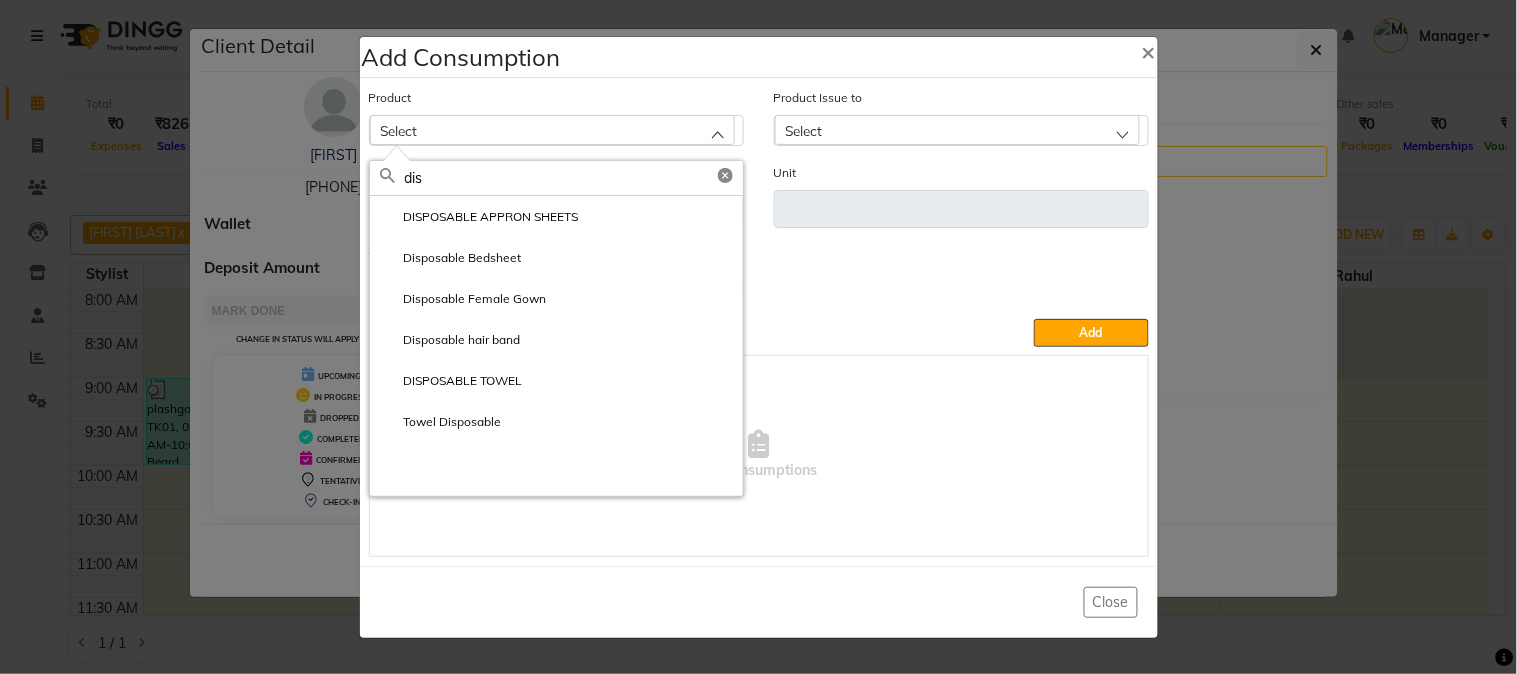 type on "dis" 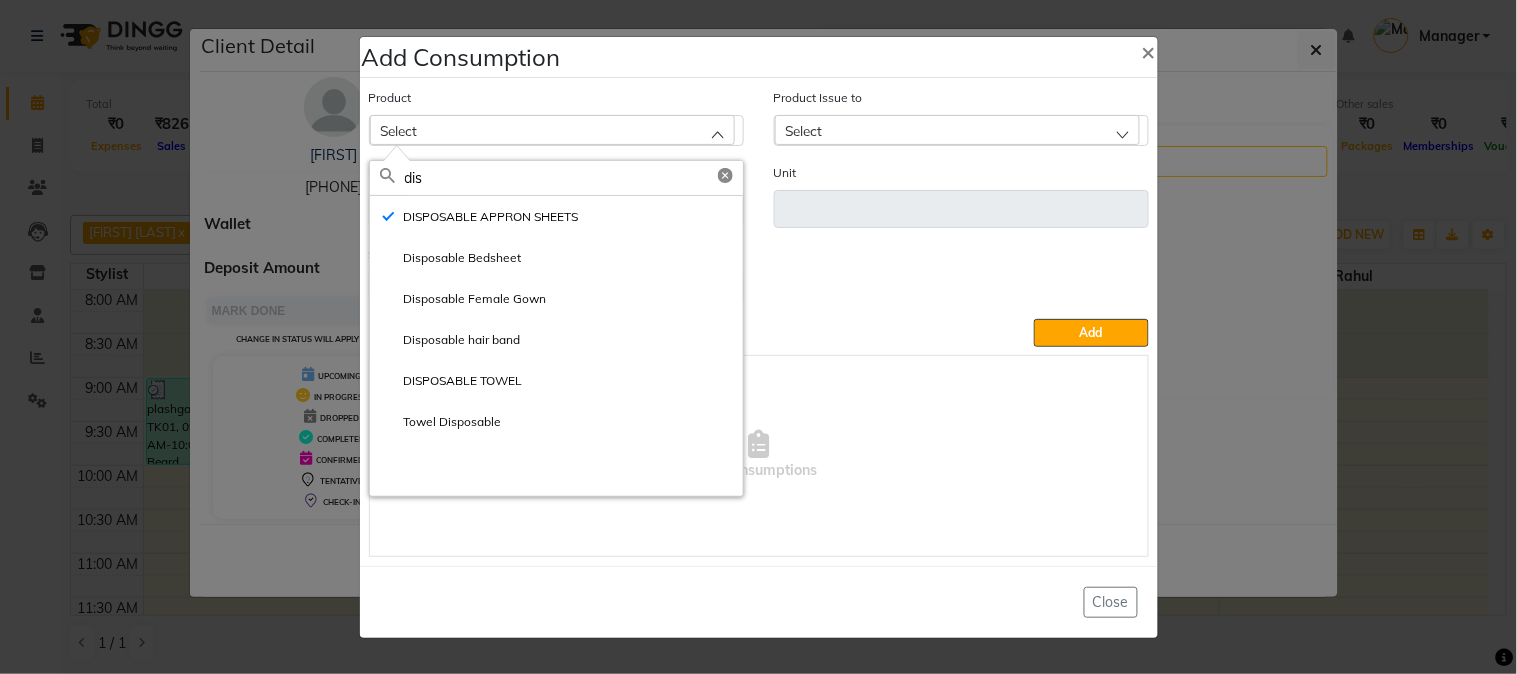 type on "ml" 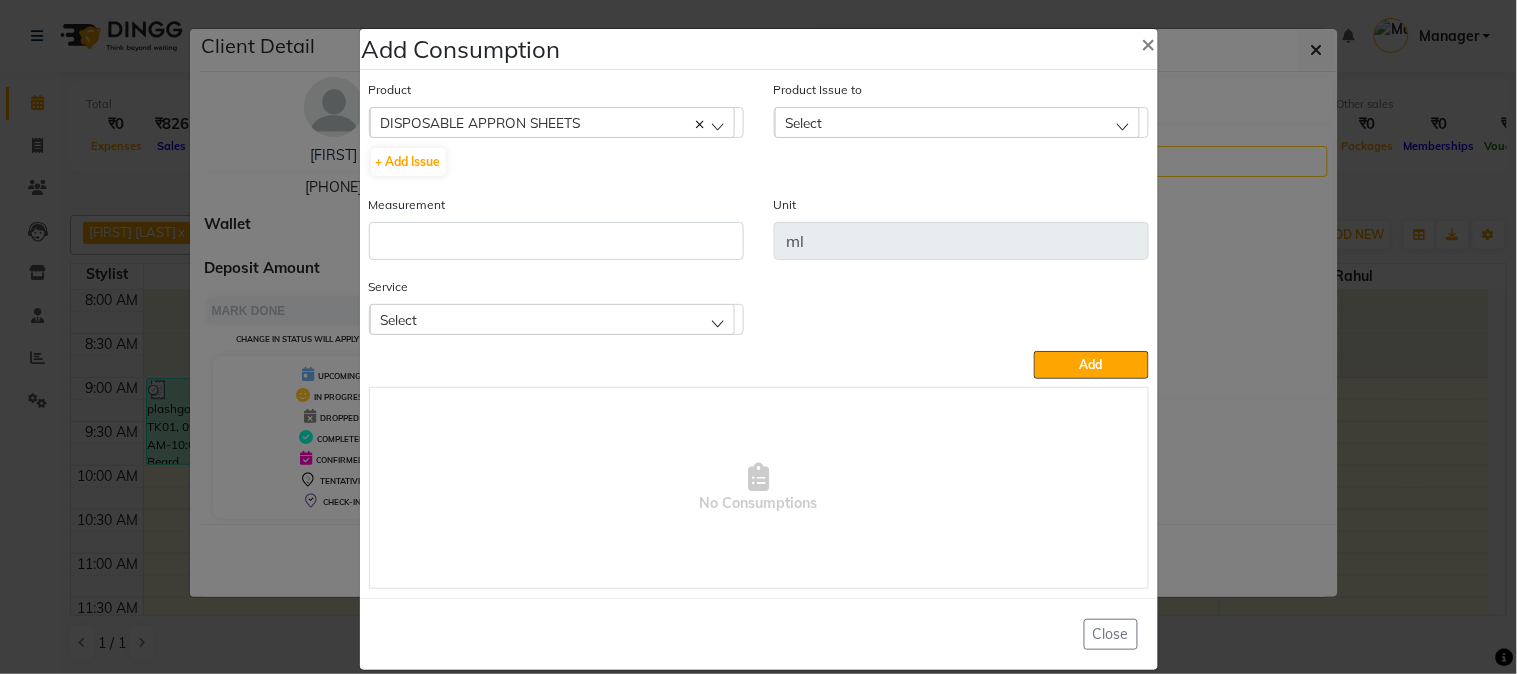 click on "Service Select Beard Trimming  Hair Cut - Dry Haircut Male" 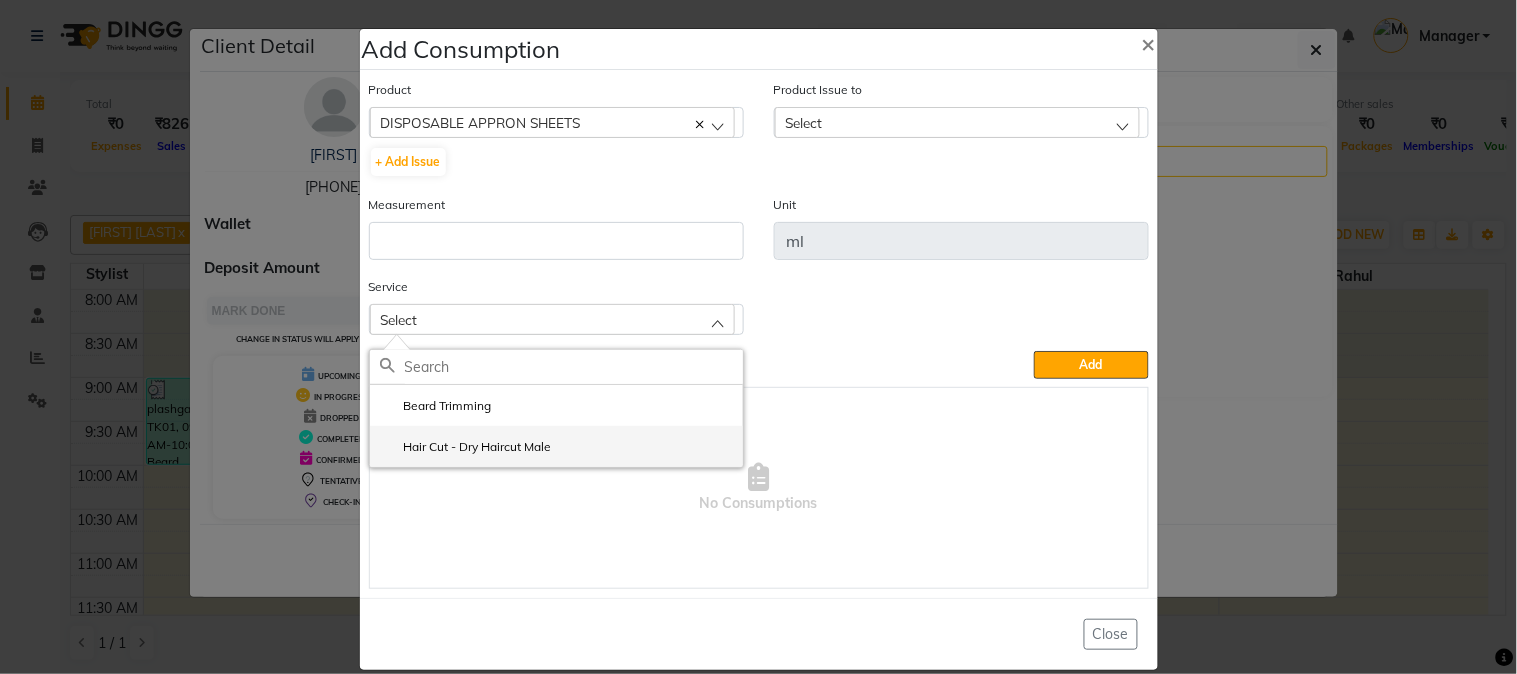 click on "Hair Cut - Dry Haircut Male" 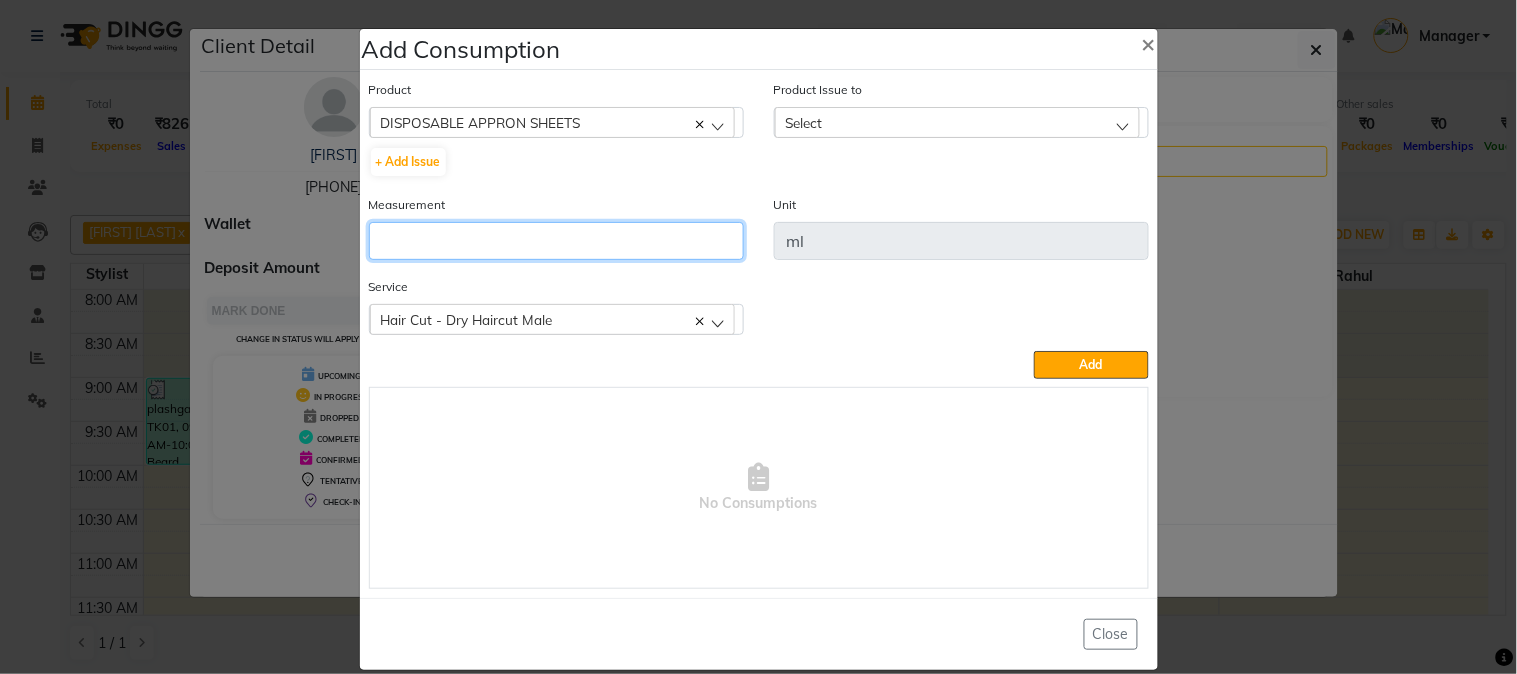 click 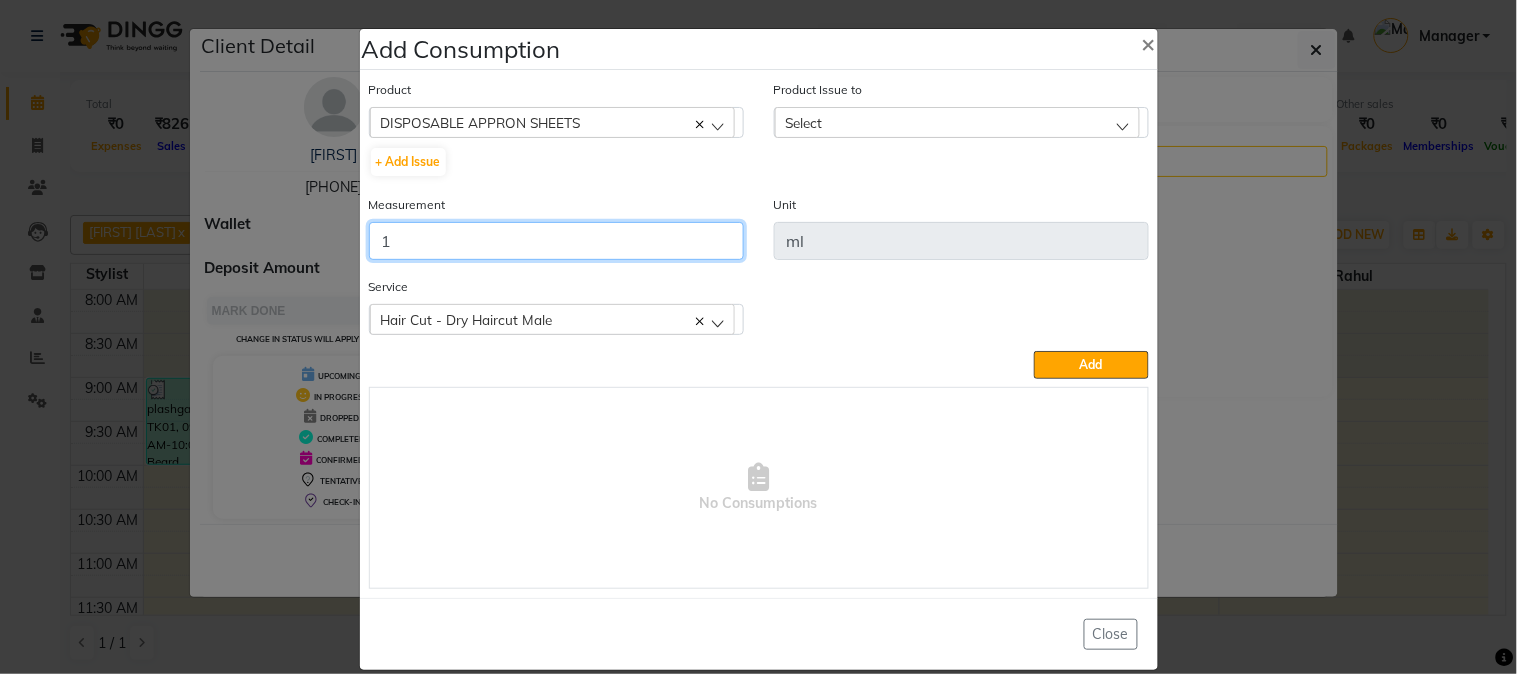 type on "1" 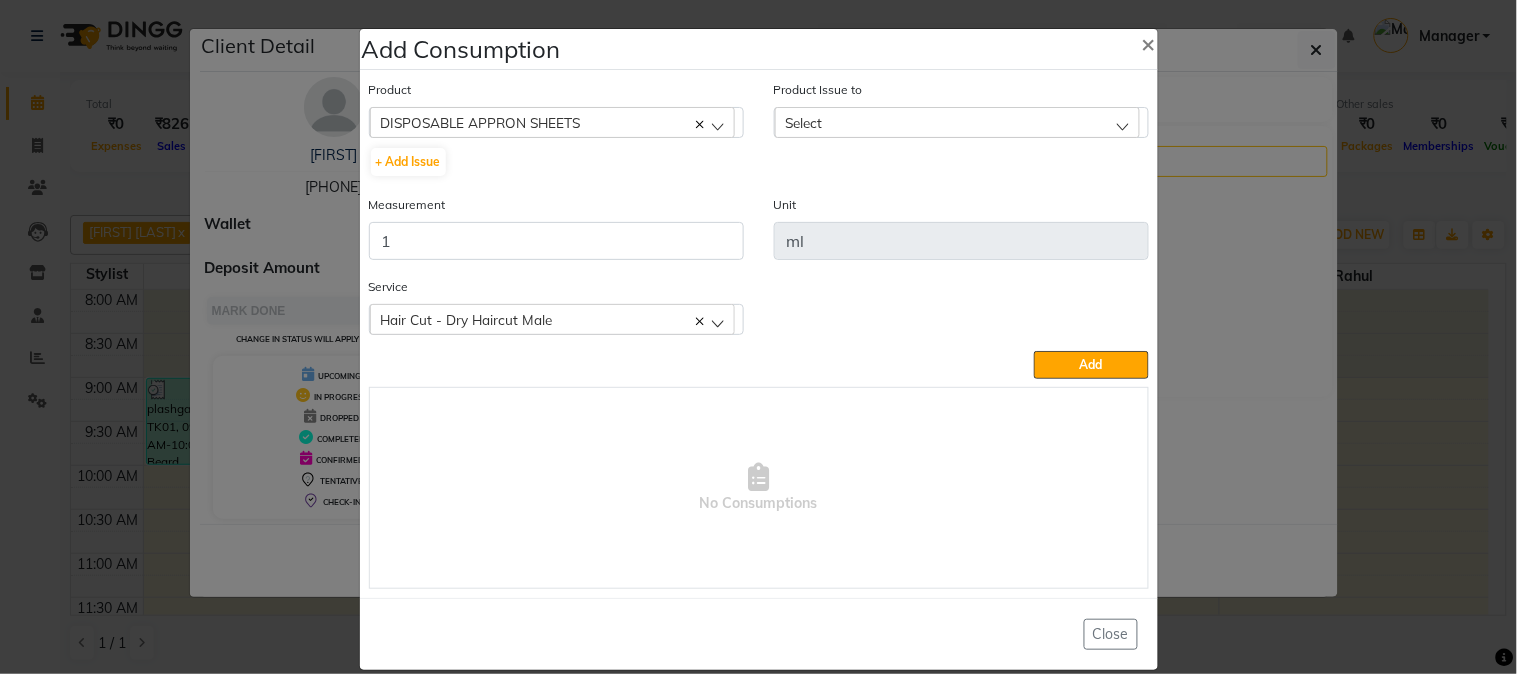 click on "Select" 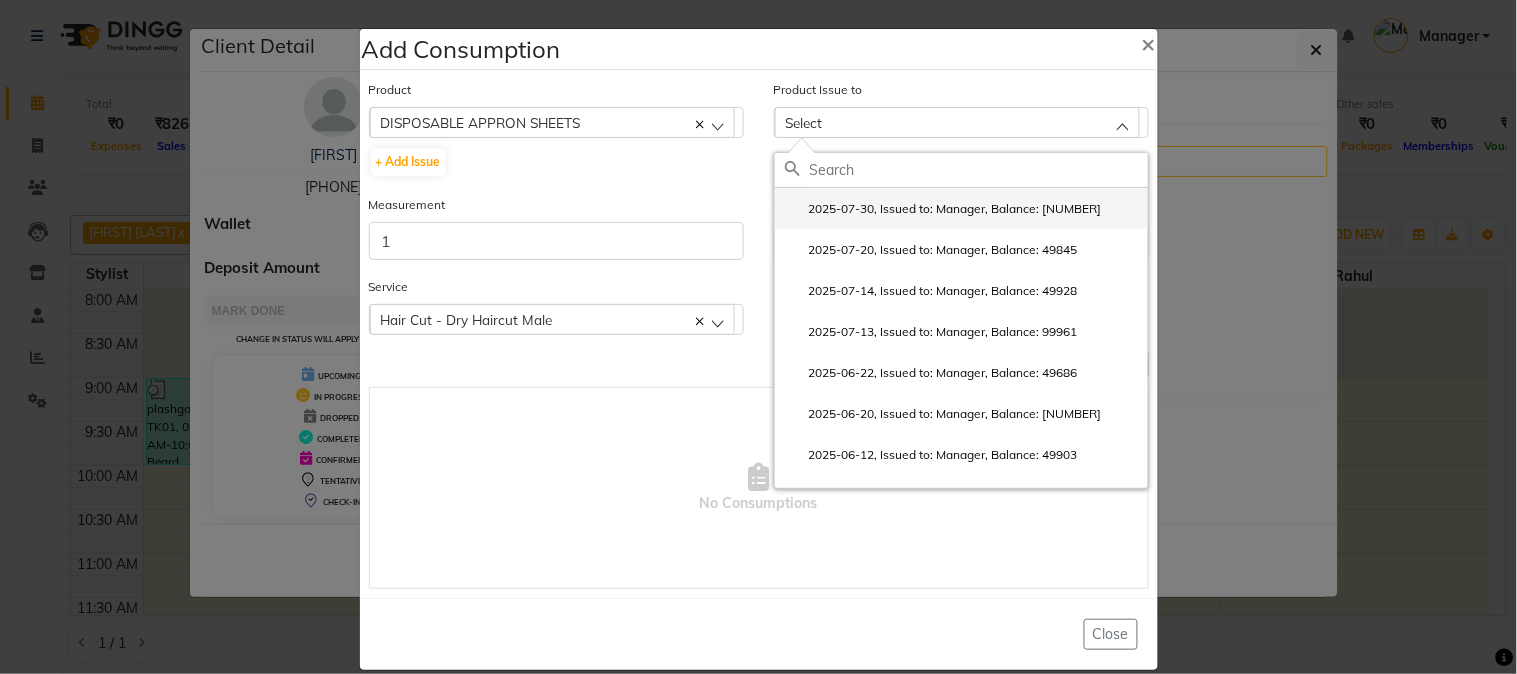 click on "2025-07-30, Issued to: Manager, Balance: 199963" 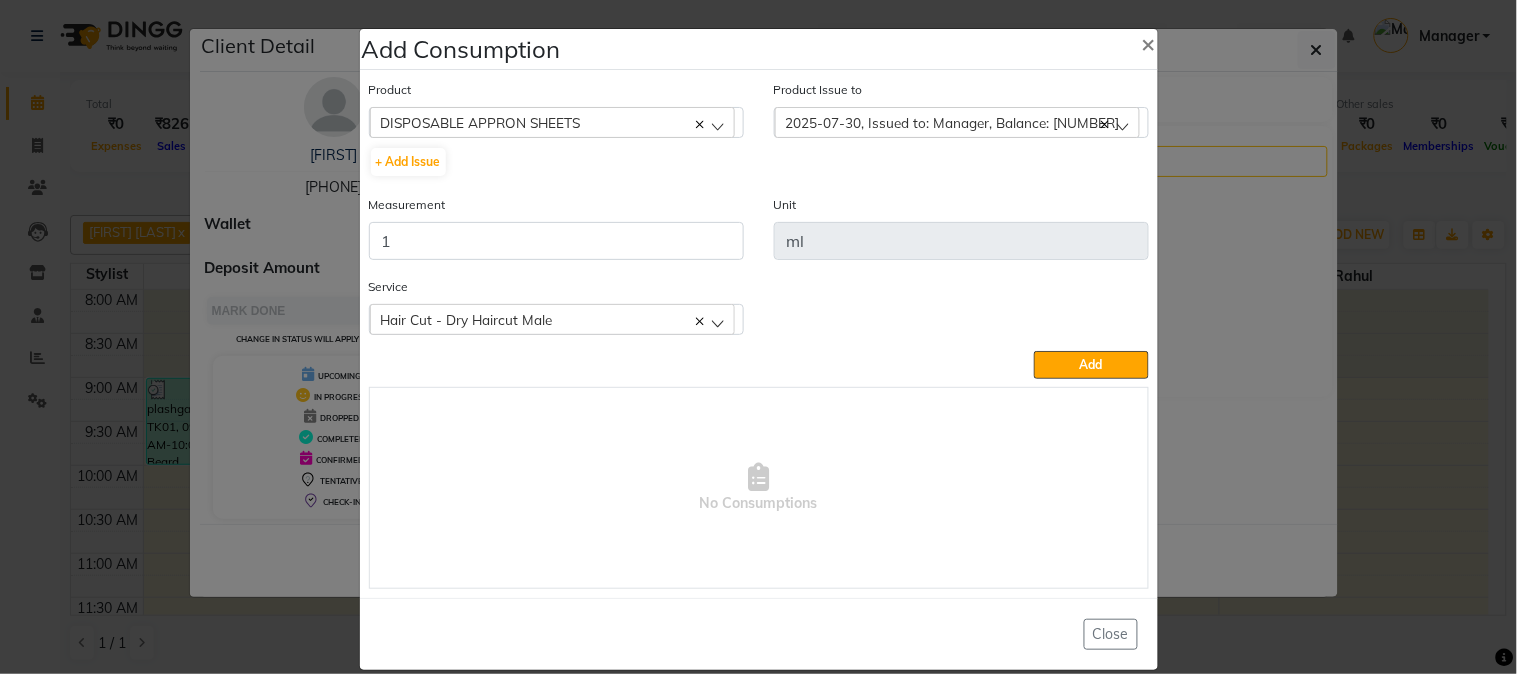 click on "Add" 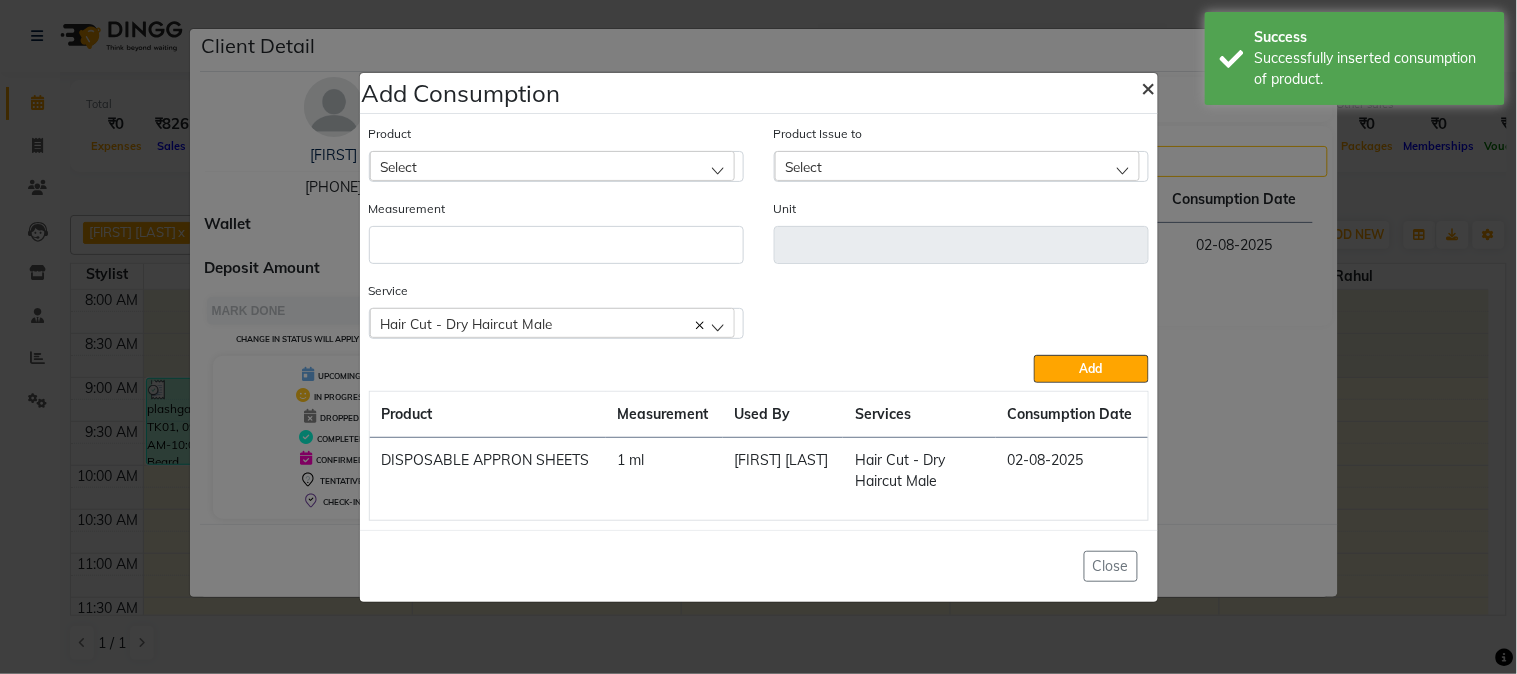 click on "×" 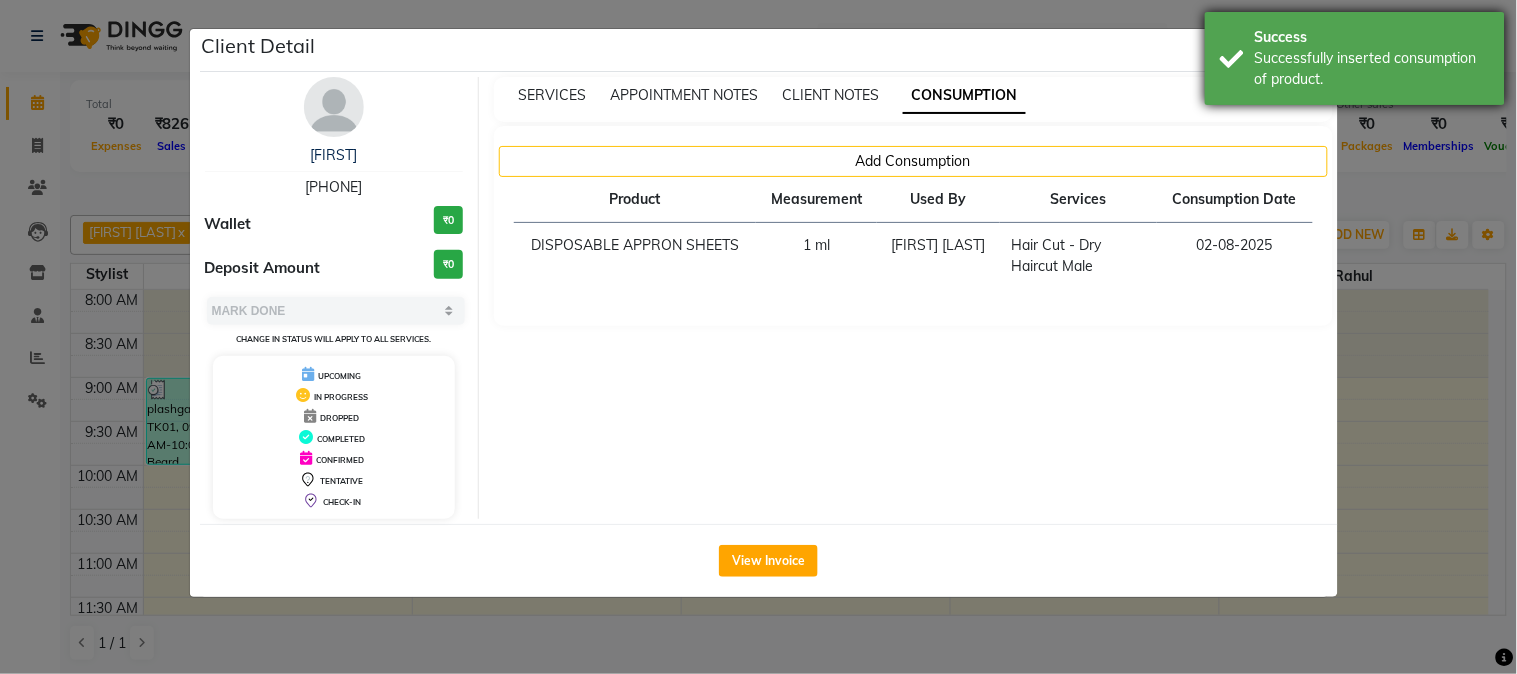 click on "Success" at bounding box center [1372, 37] 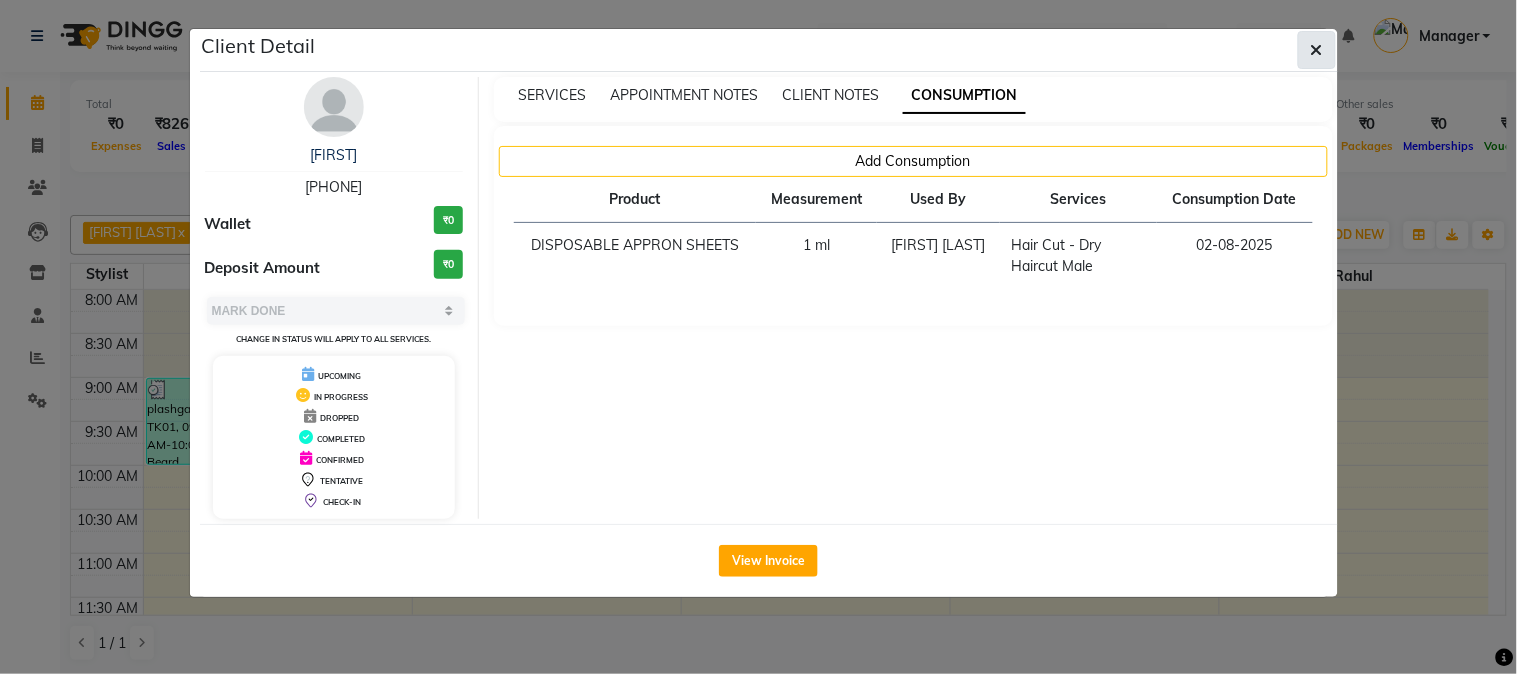 click 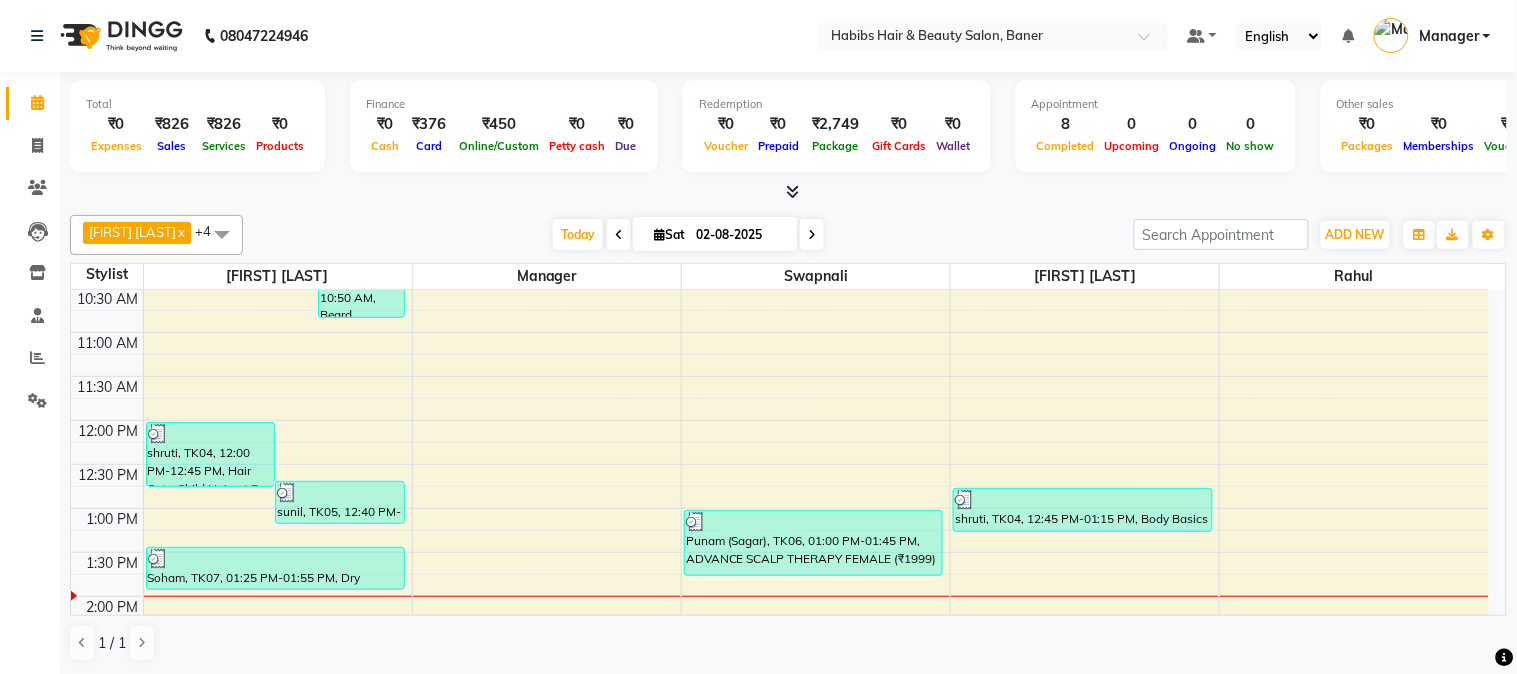 scroll, scrollTop: 222, scrollLeft: 0, axis: vertical 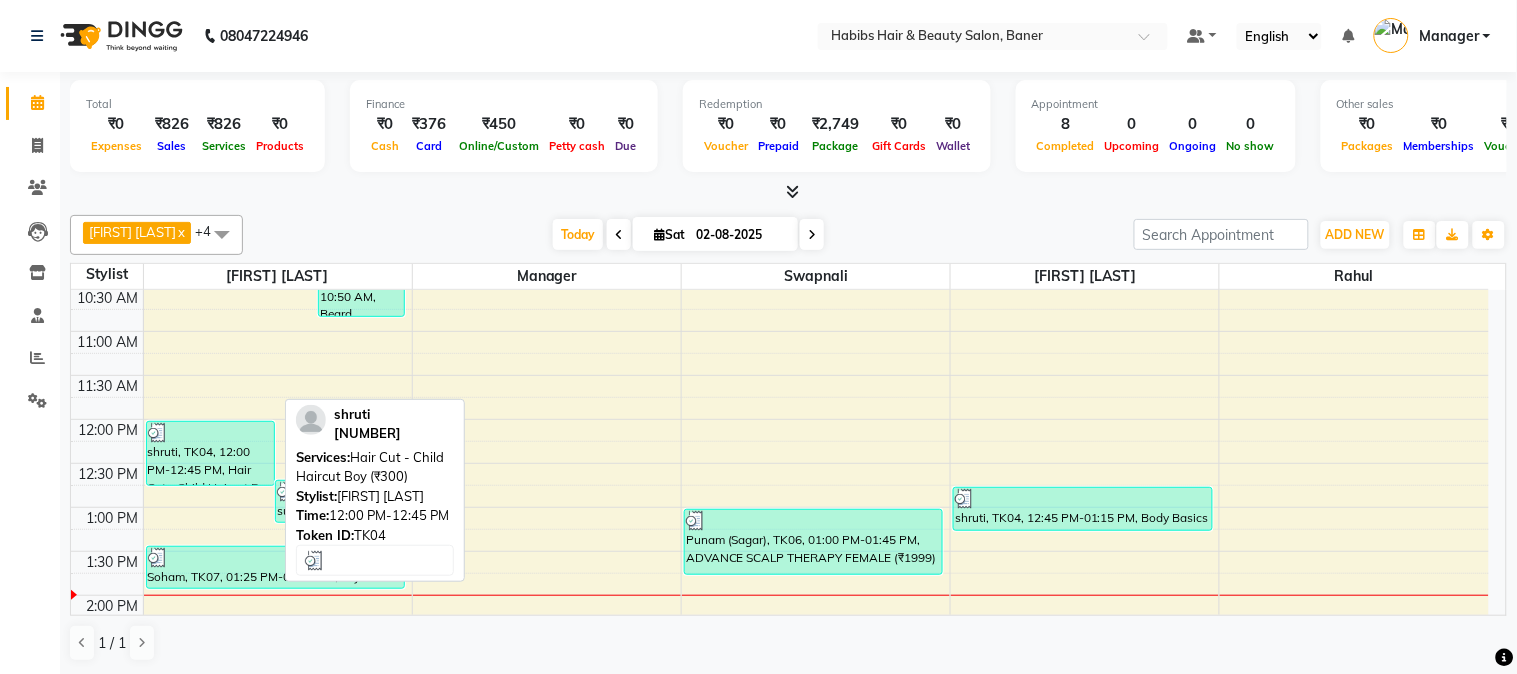 click at bounding box center (211, 433) 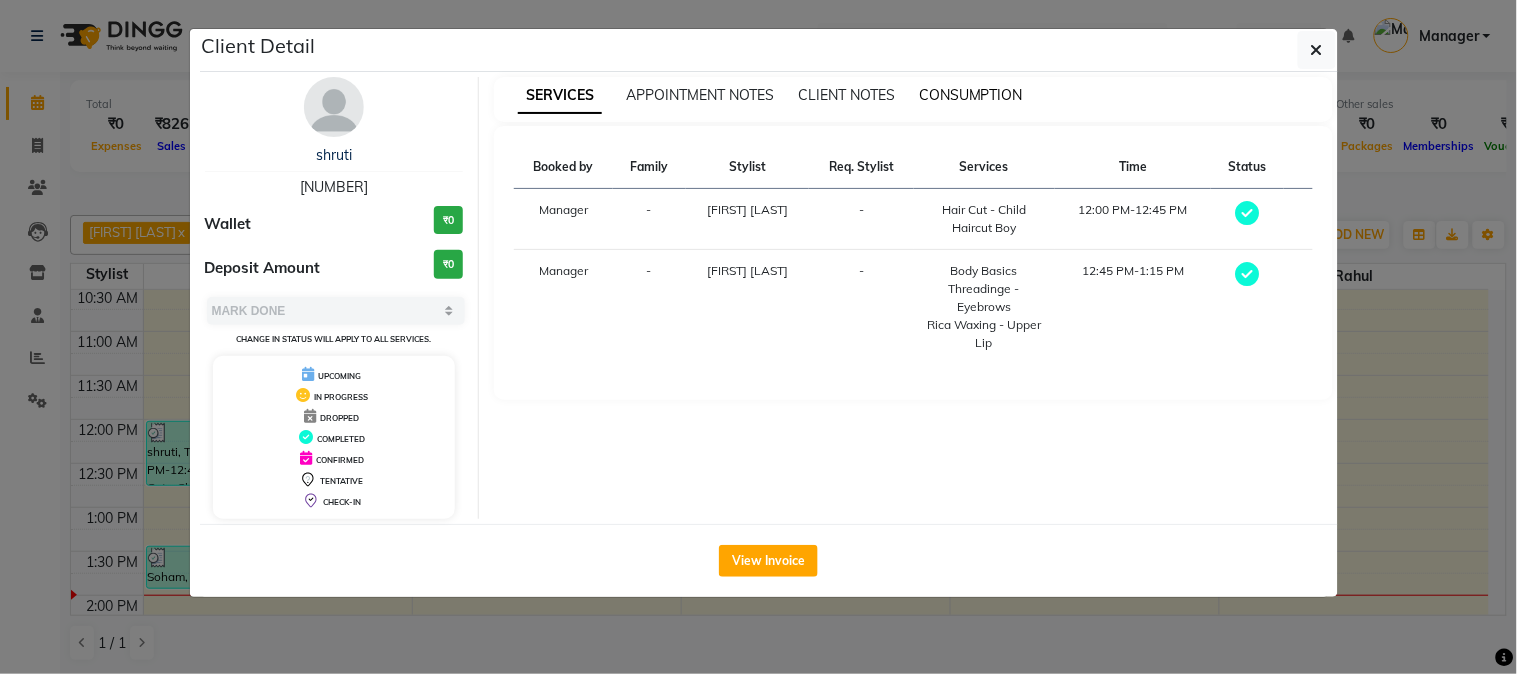 click on "CONSUMPTION" at bounding box center (971, 95) 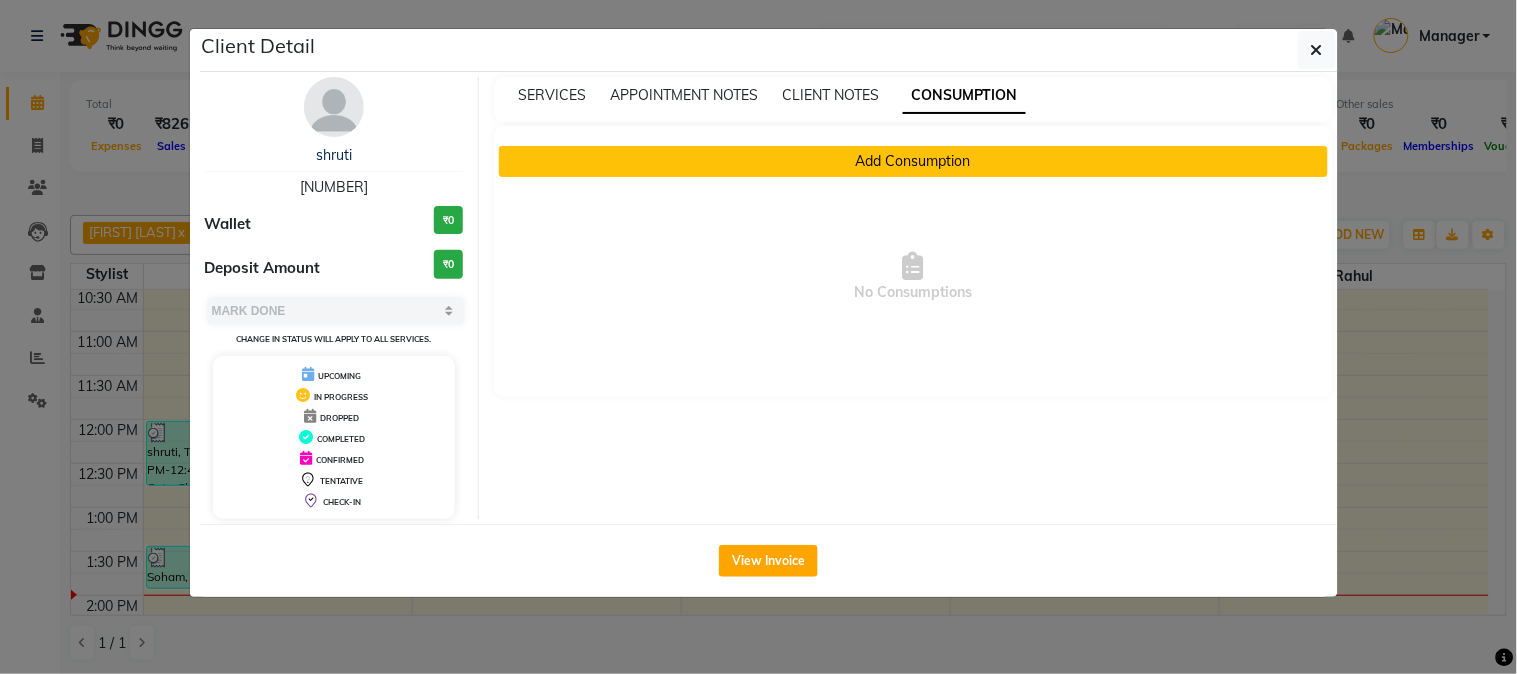 click on "Add Consumption" at bounding box center [913, 161] 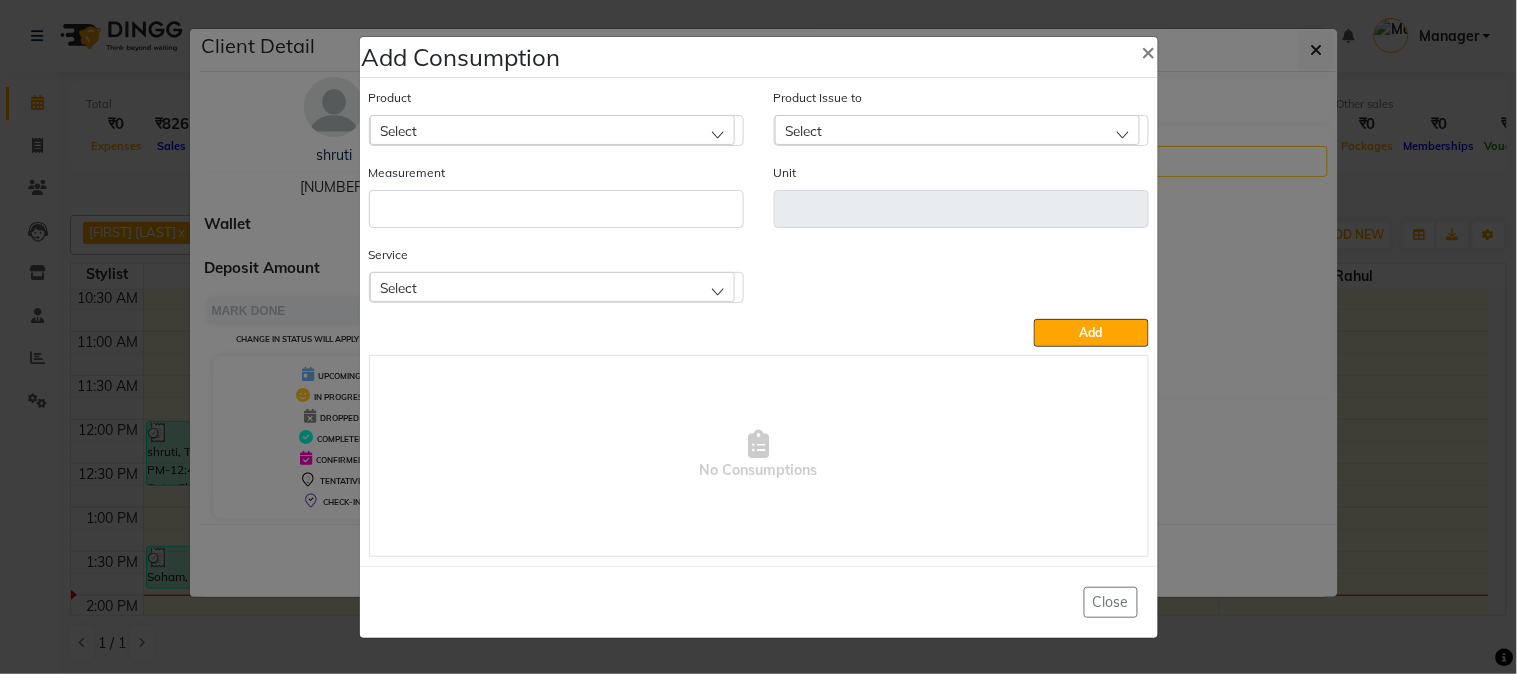 click on "Select" 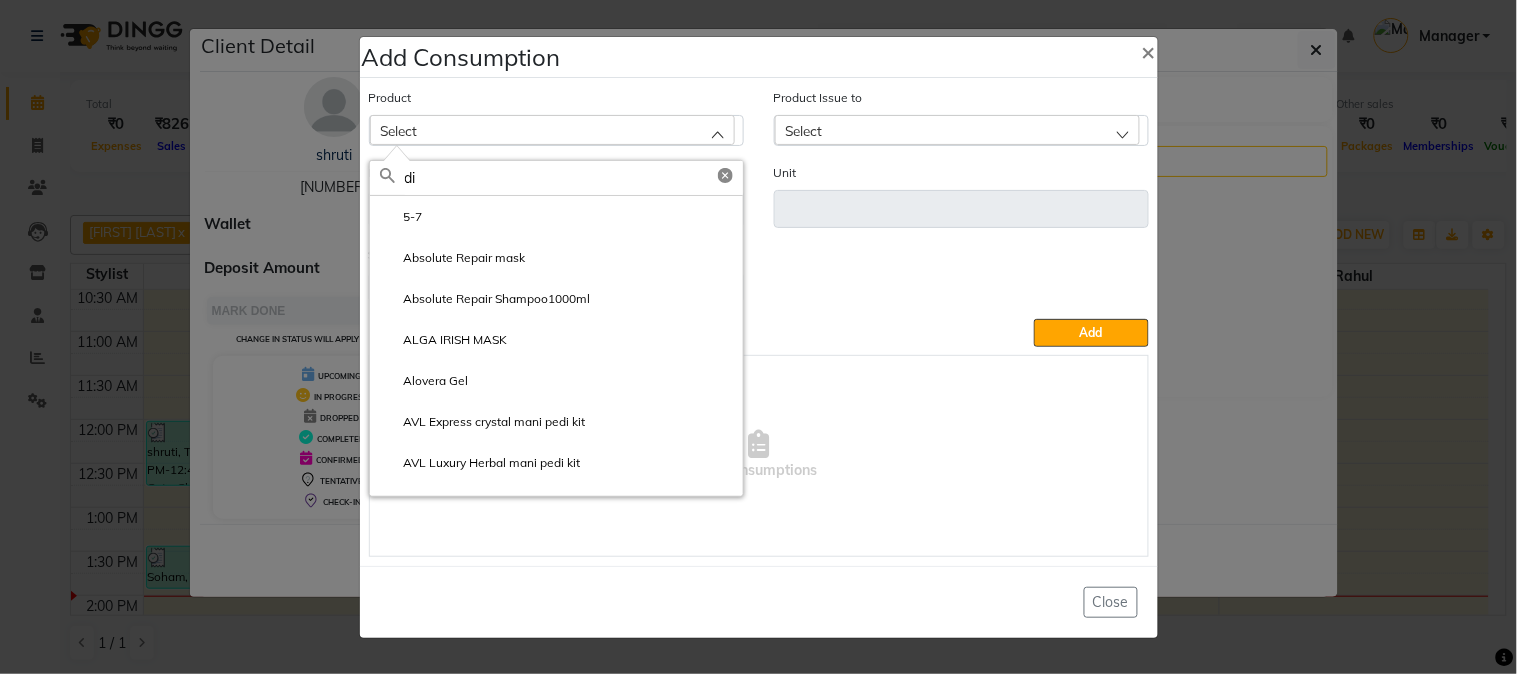 type on "dis" 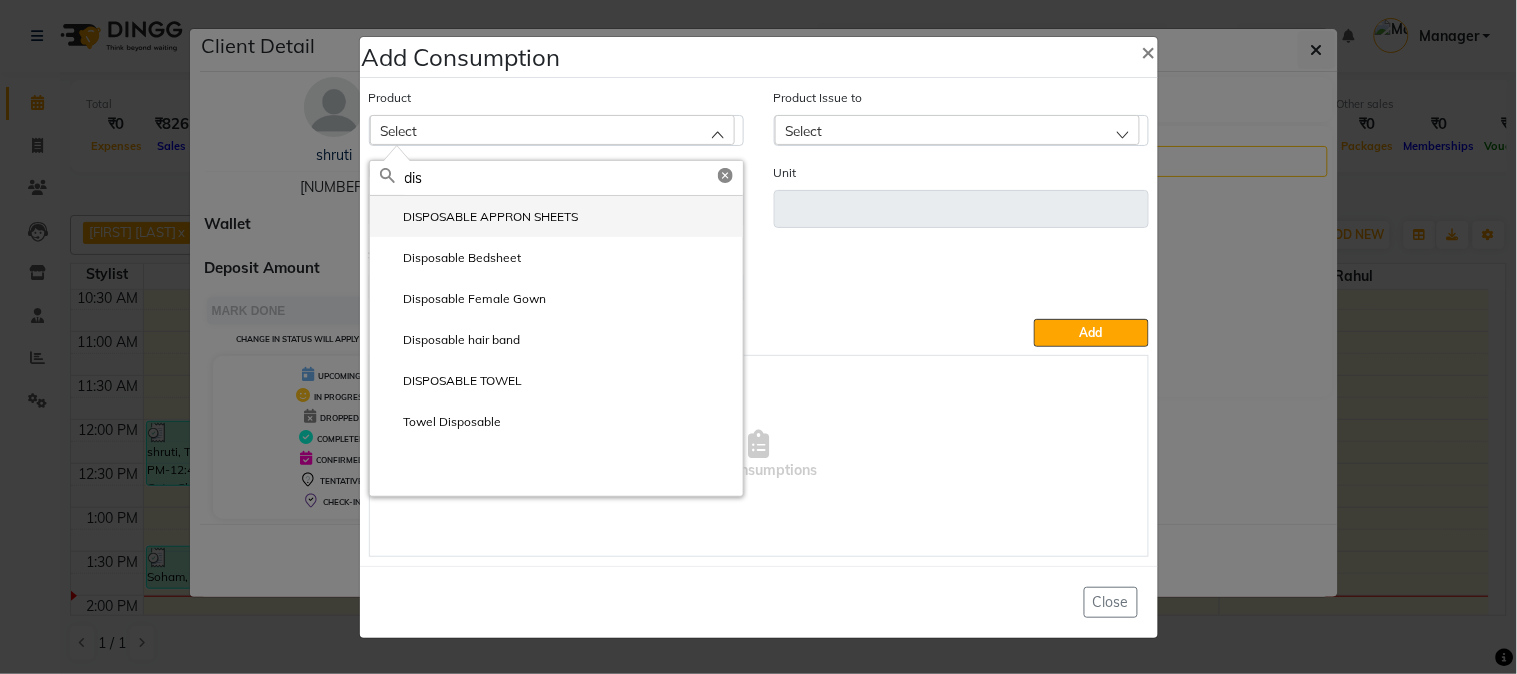 click on "DISPOSABLE APPRON SHEETS" 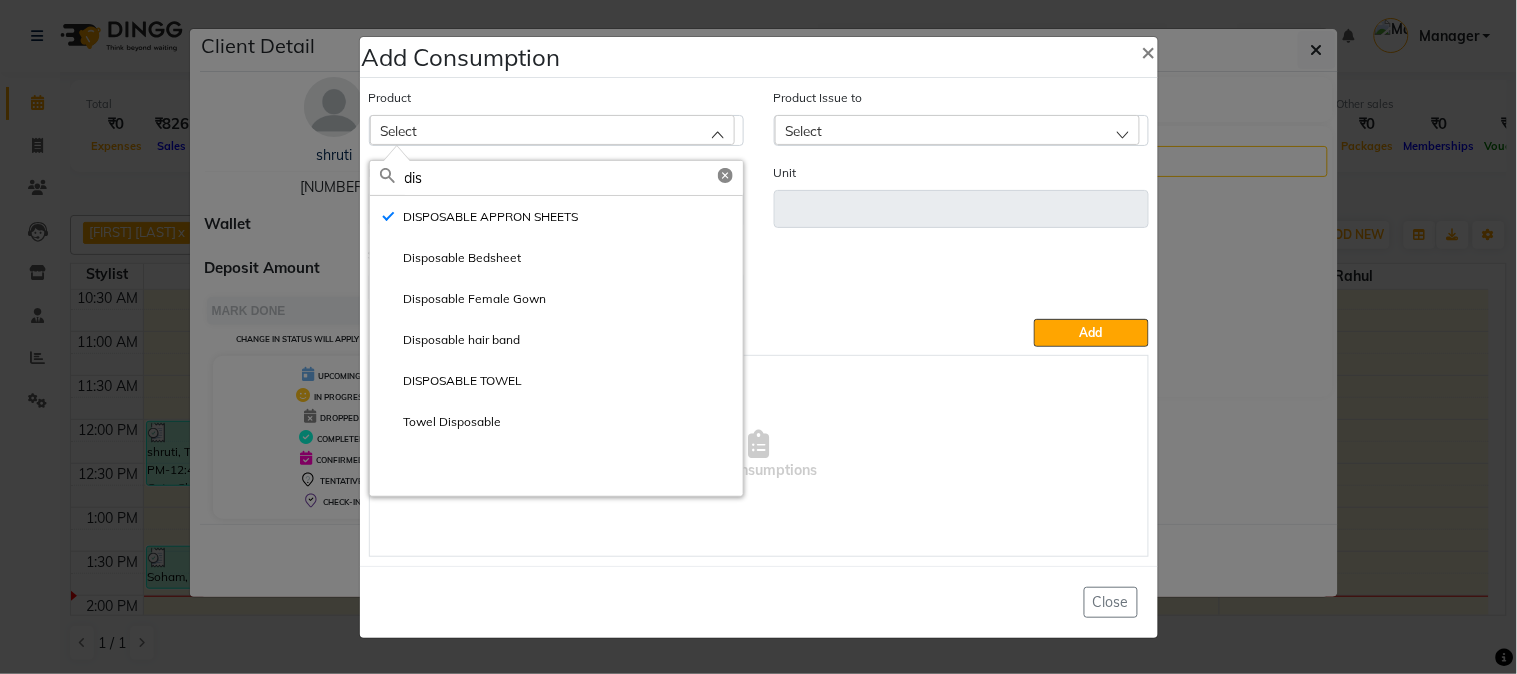 type on "ml" 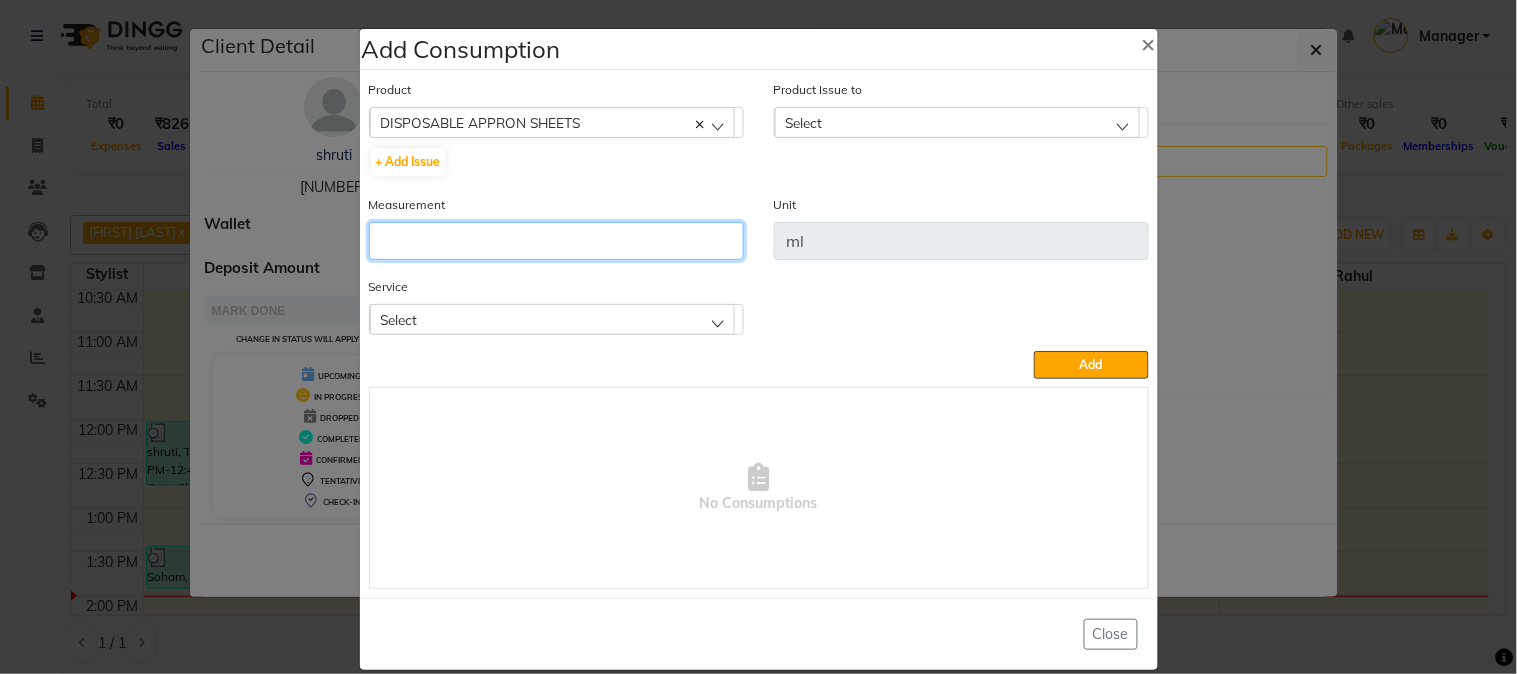 click 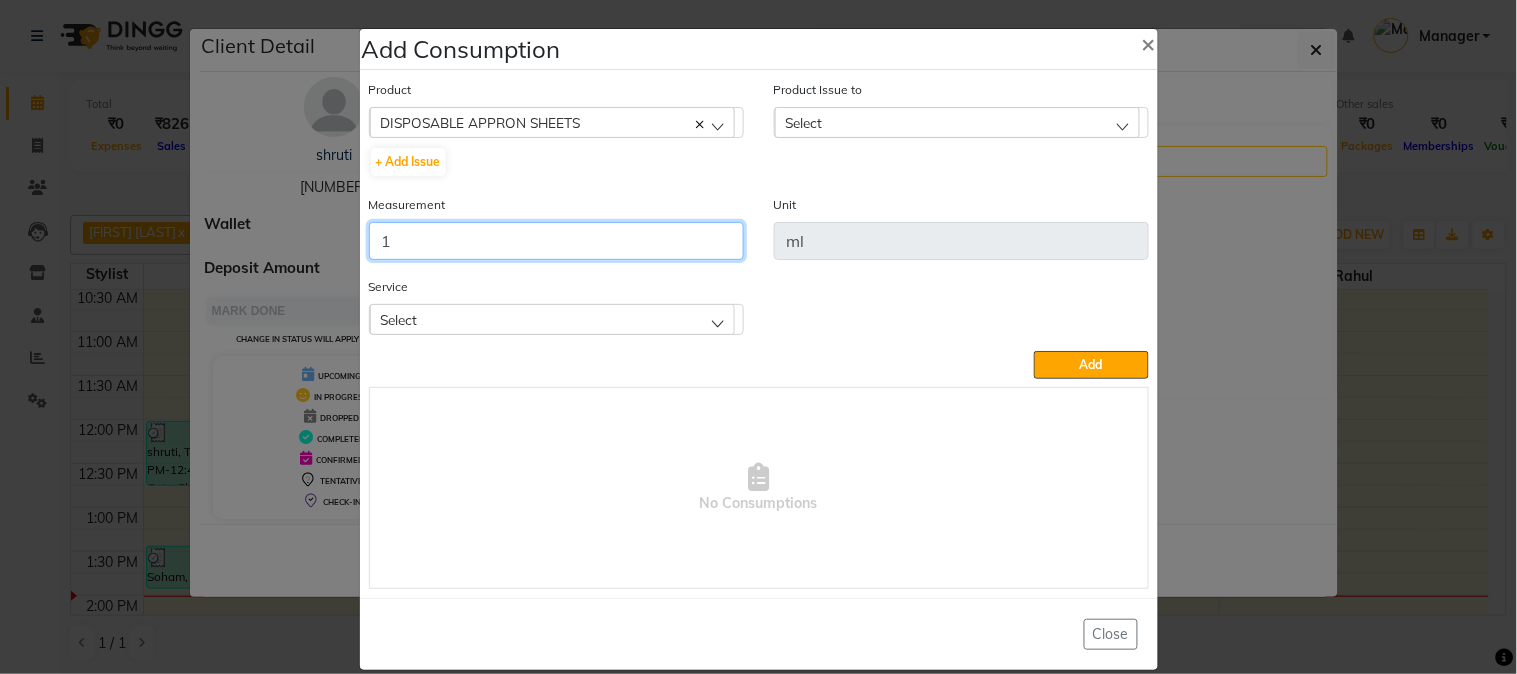type on "1" 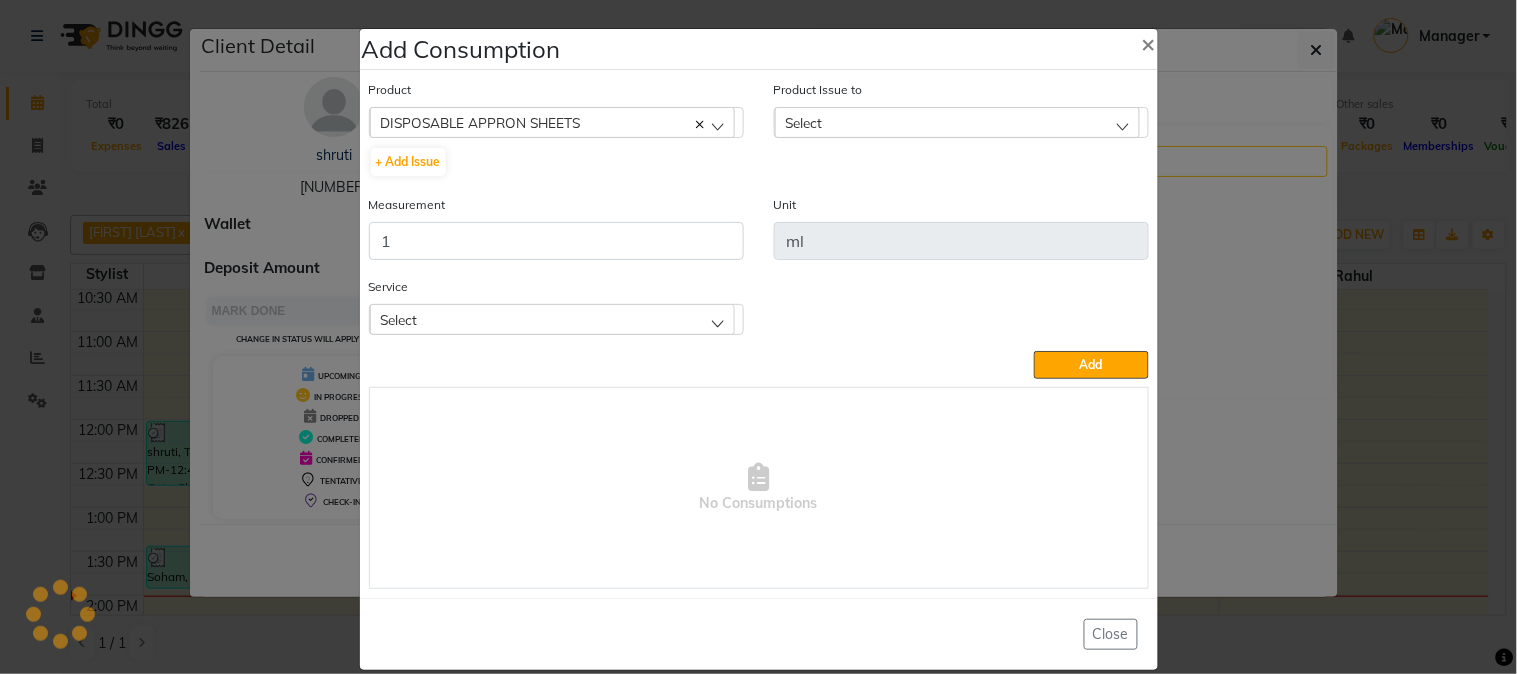 click on "Select" 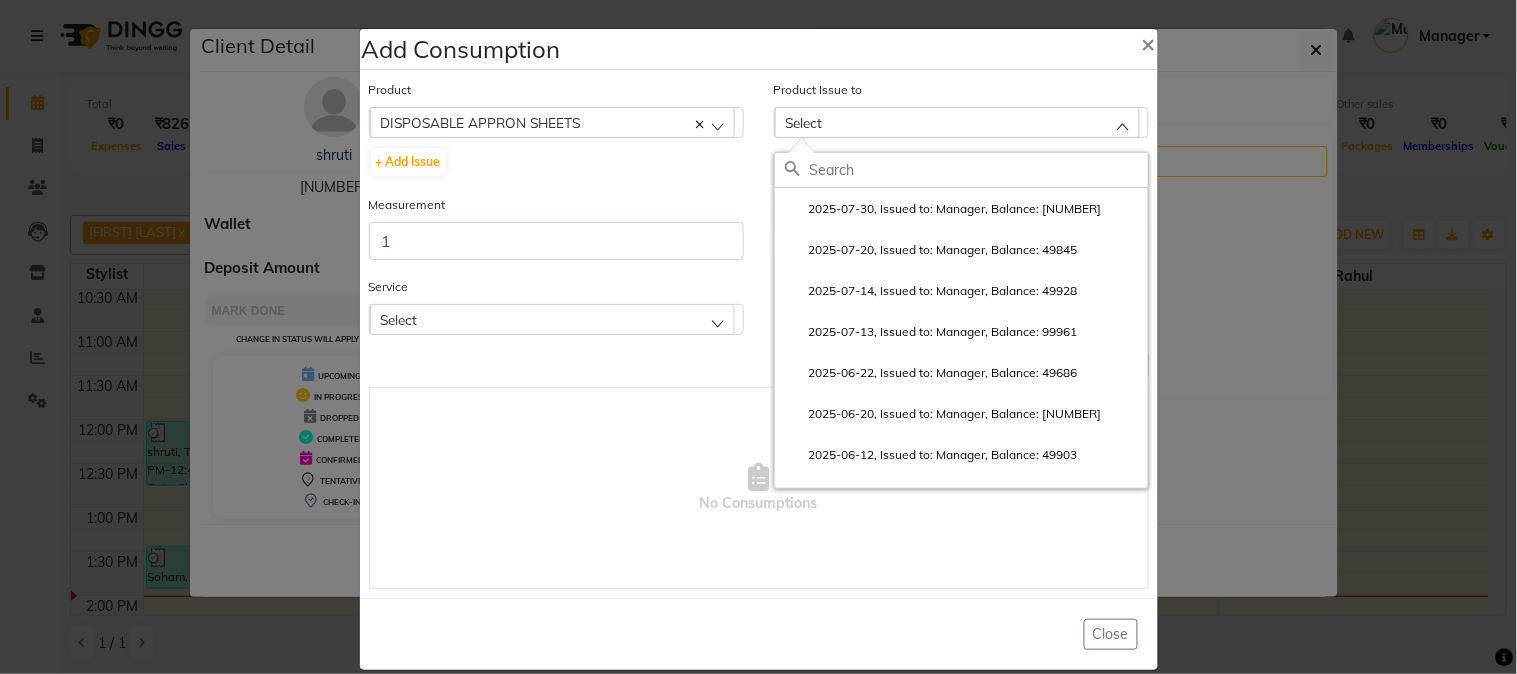 click on "2025-07-30, Issued to: Manager, Balance: 199962" 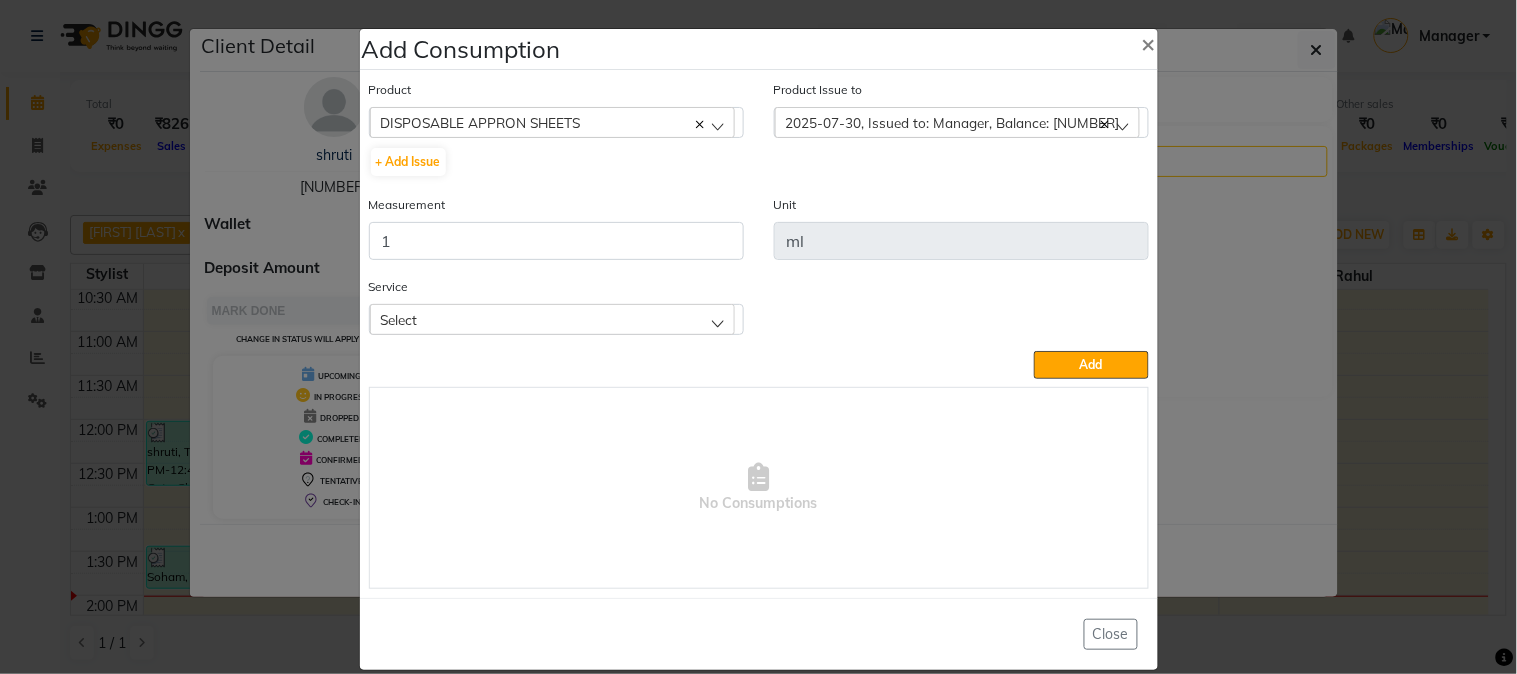 click on "Select" 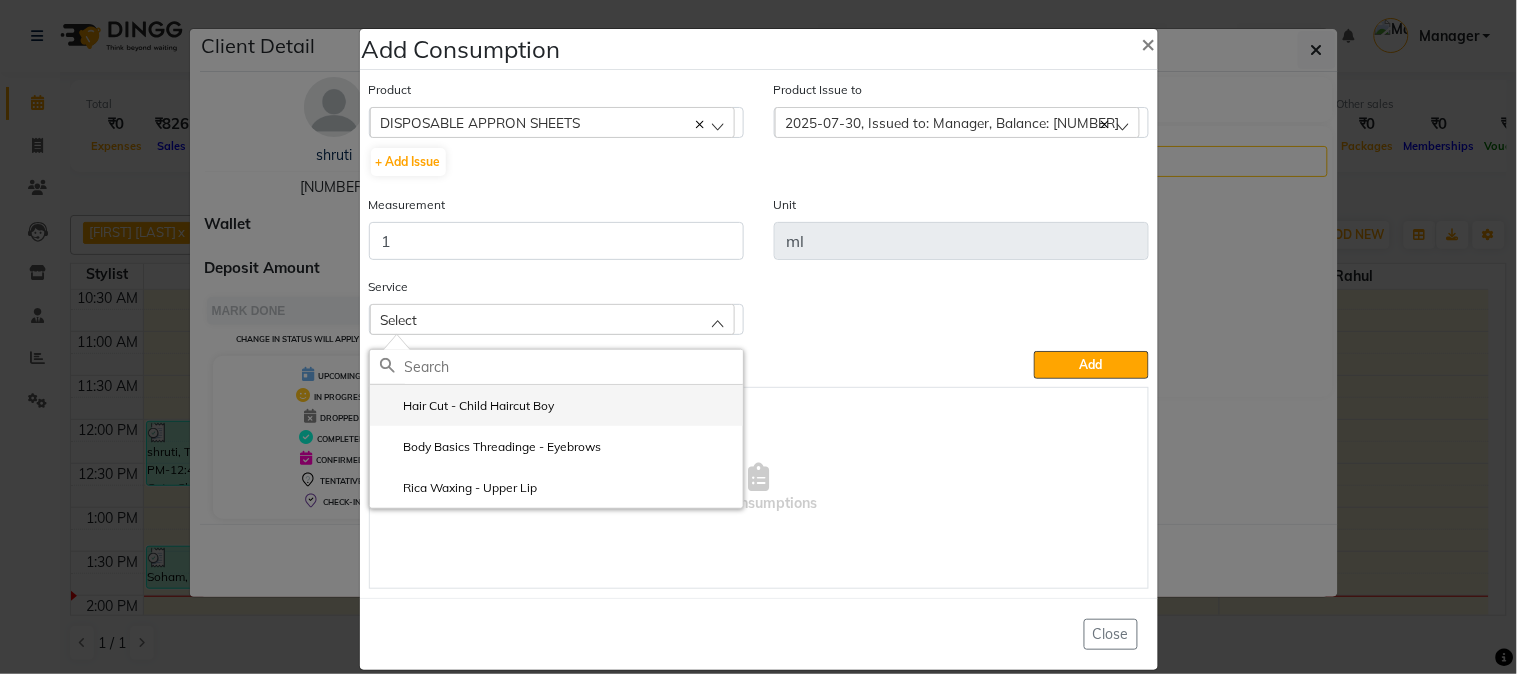 click on "Hair Cut - Child Haircut Boy" 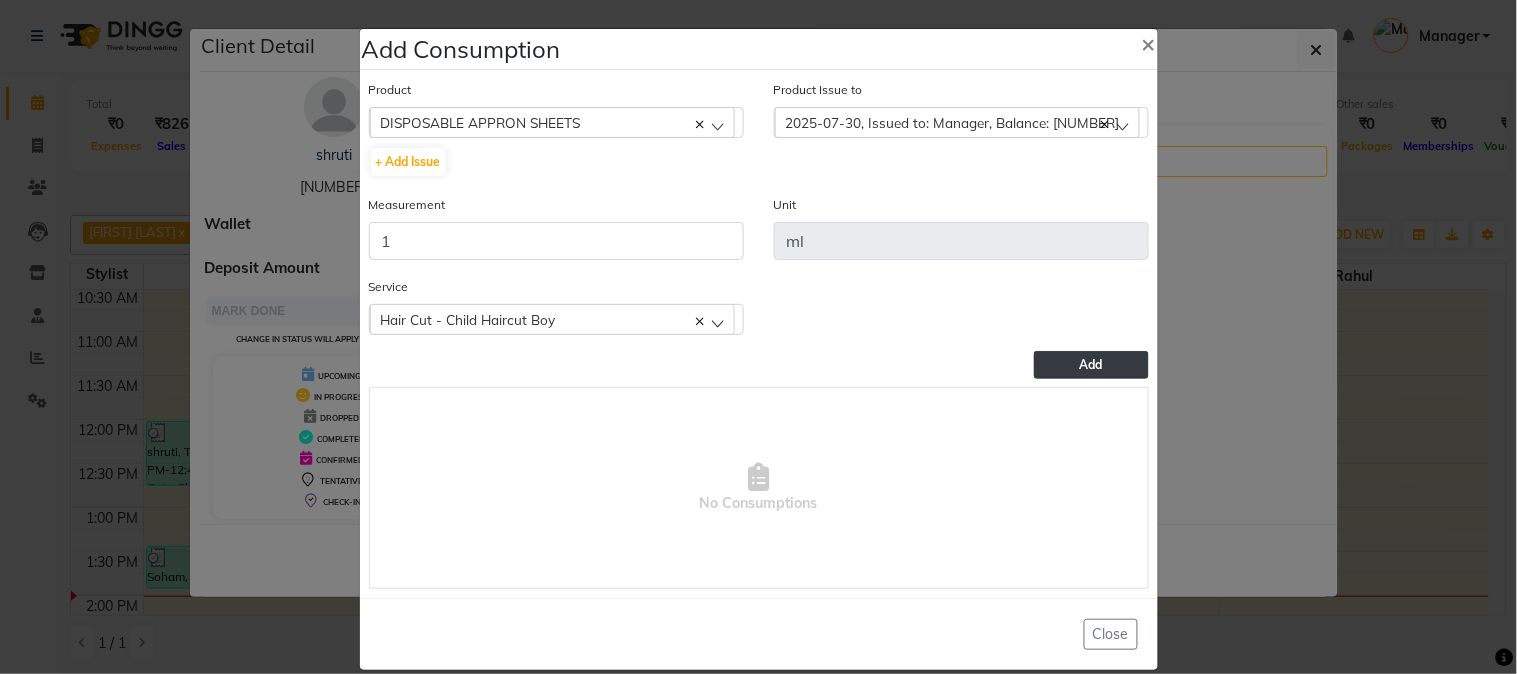 click on "Add" 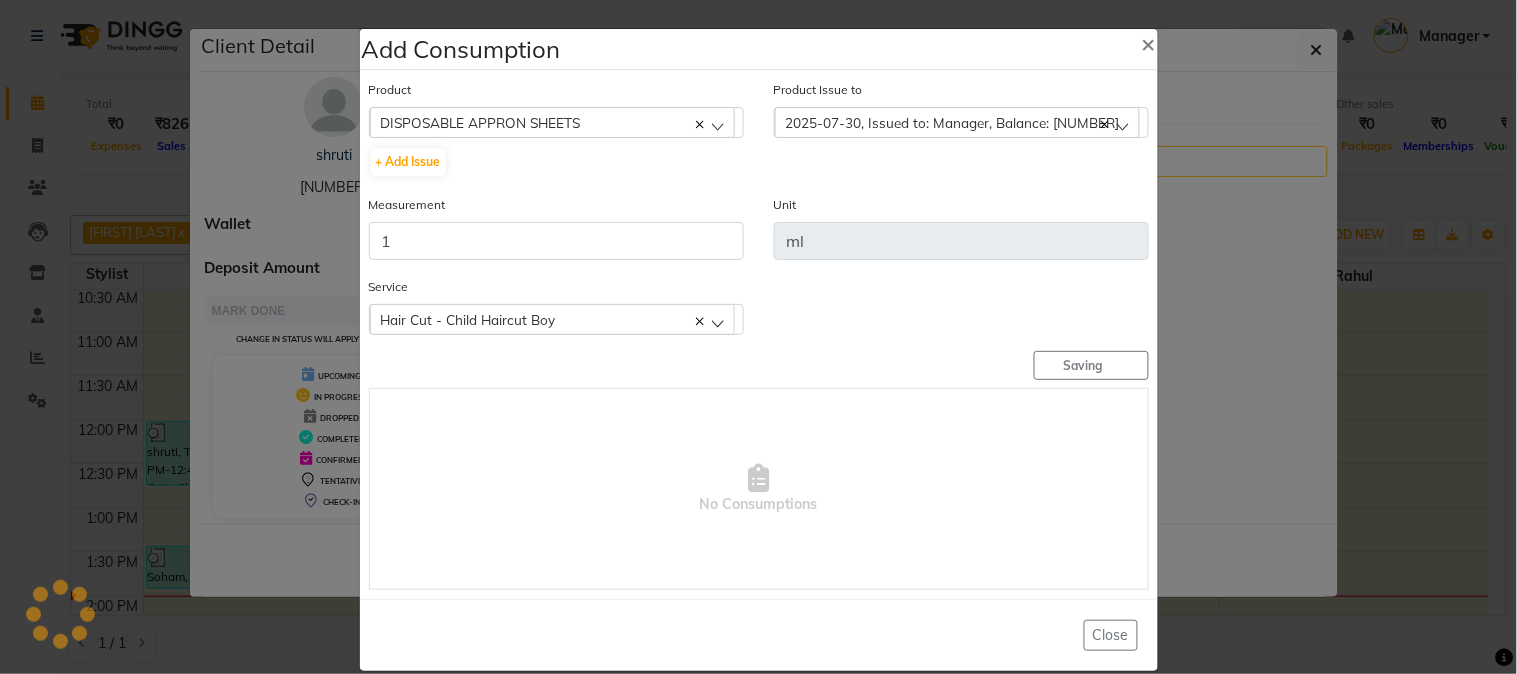 type 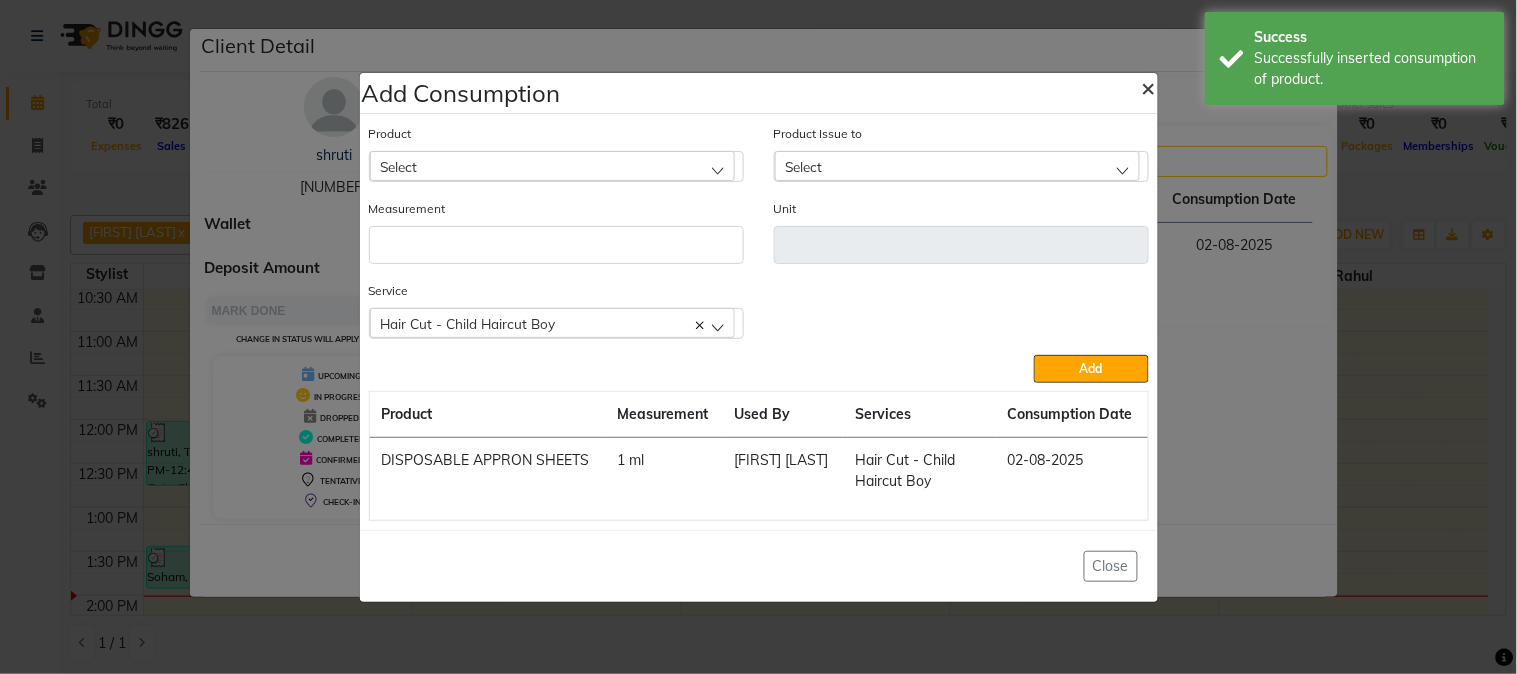 click on "×" 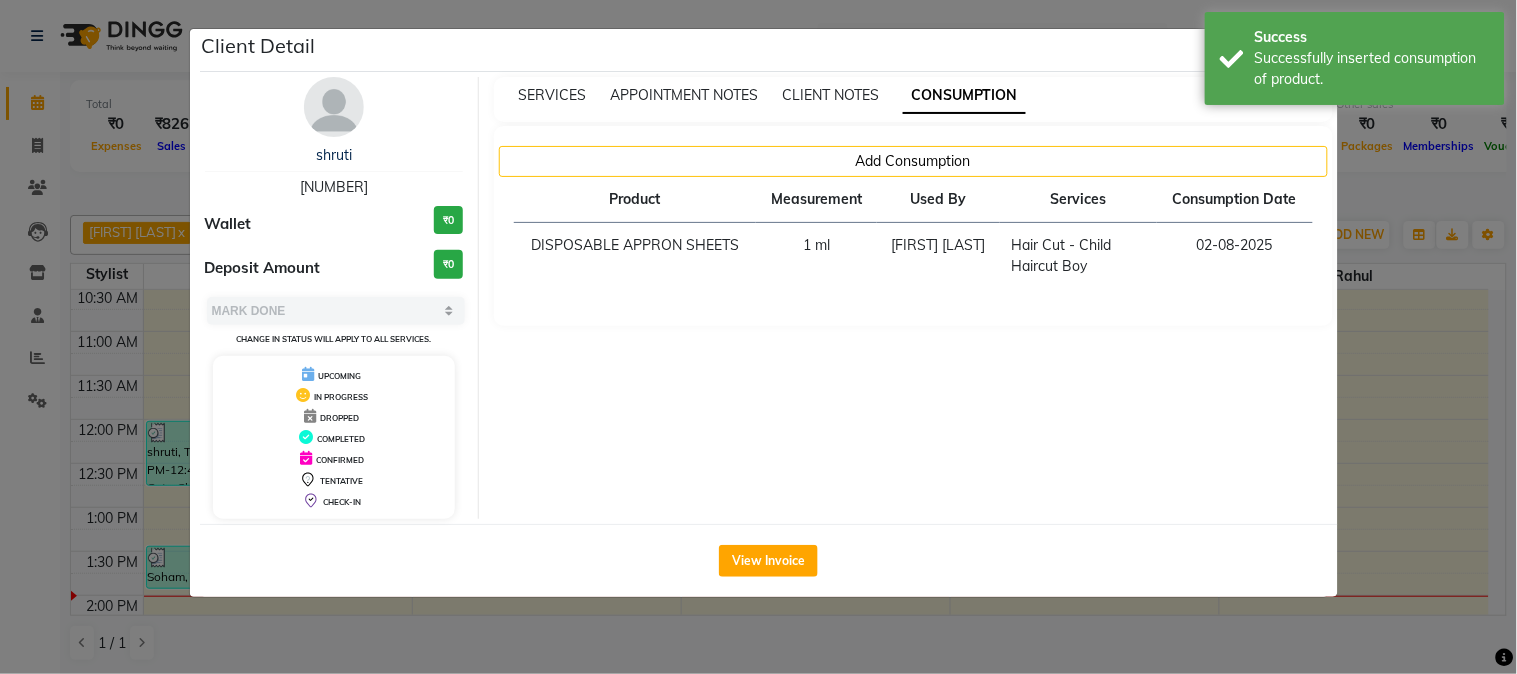 drag, startPoint x: 1134, startPoint y: 78, endPoint x: 1174, endPoint y: 75, distance: 40.112343 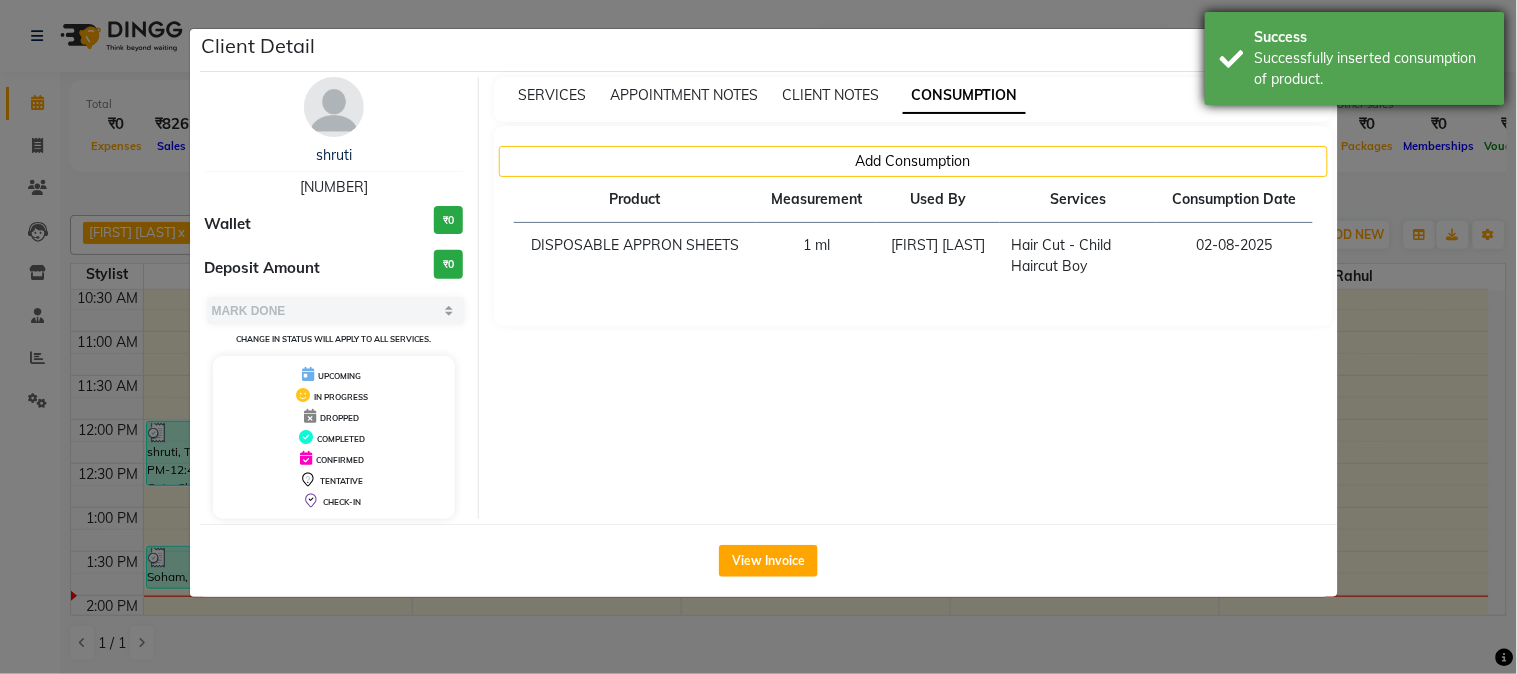 click on "Success   Successfully inserted consumption of product." at bounding box center [1355, 58] 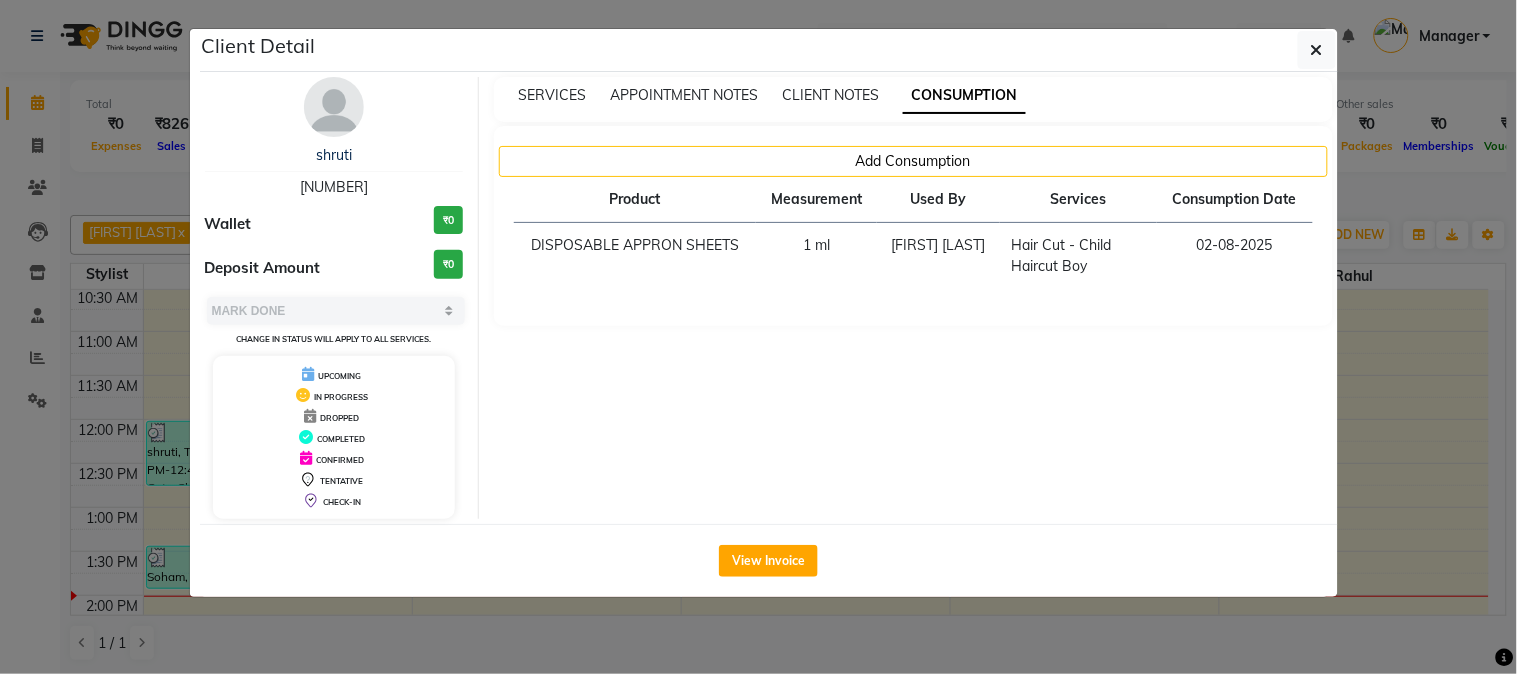 drag, startPoint x: 1265, startPoint y: 52, endPoint x: 1276, endPoint y: 48, distance: 11.7046995 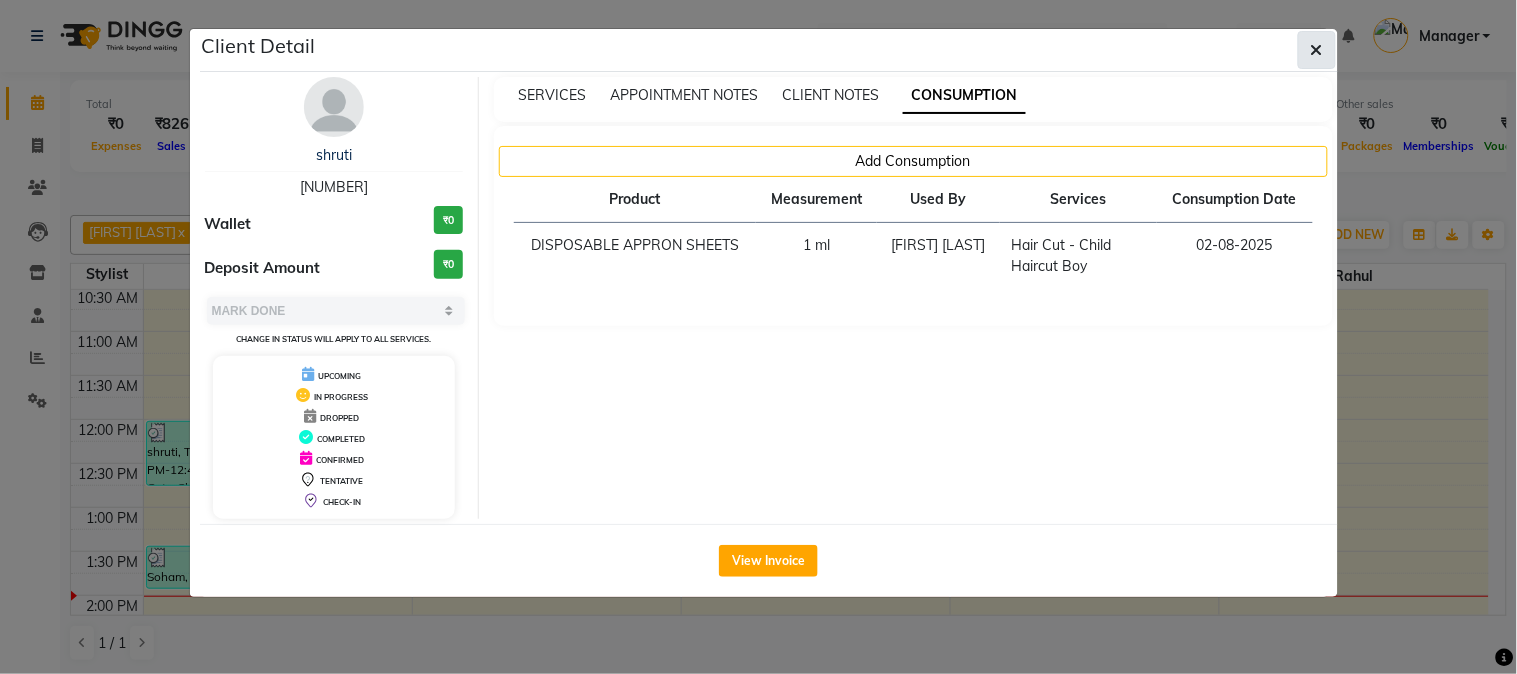 click 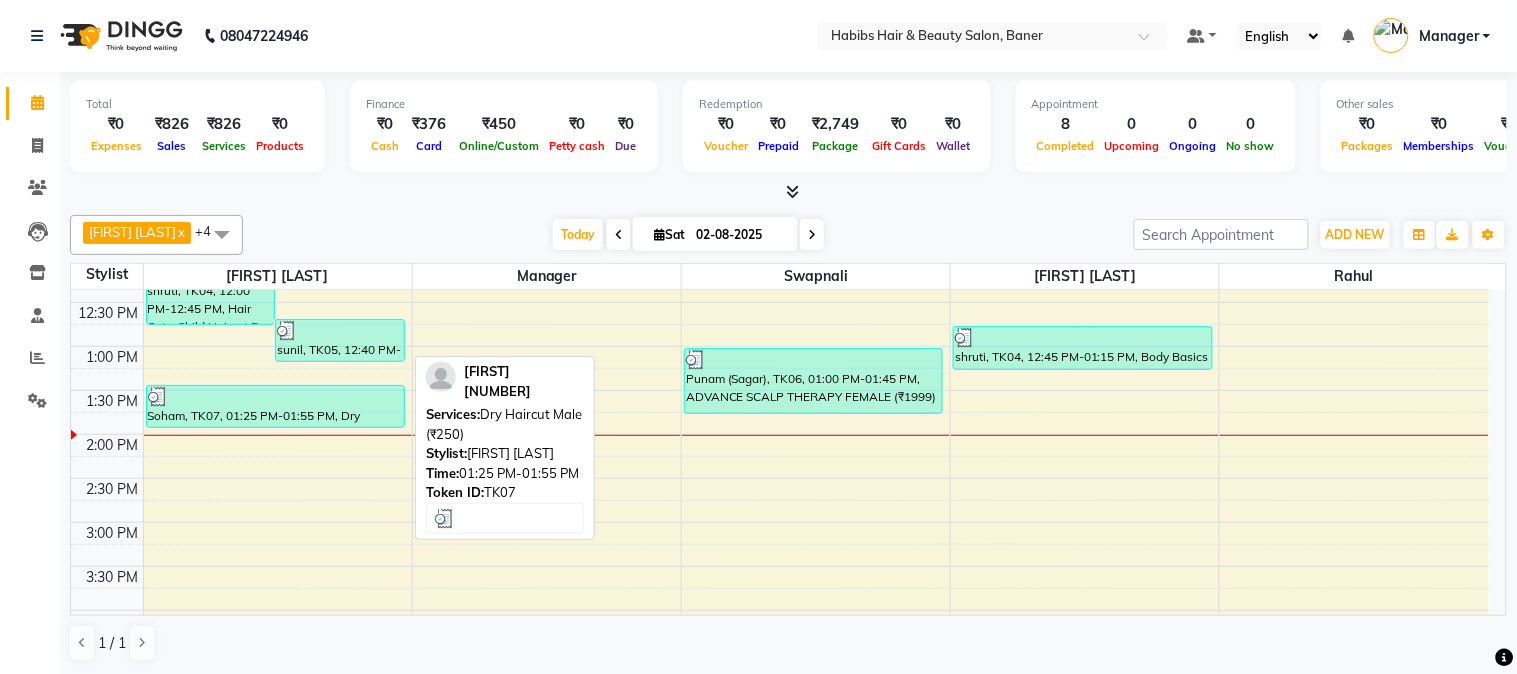 scroll, scrollTop: 333, scrollLeft: 0, axis: vertical 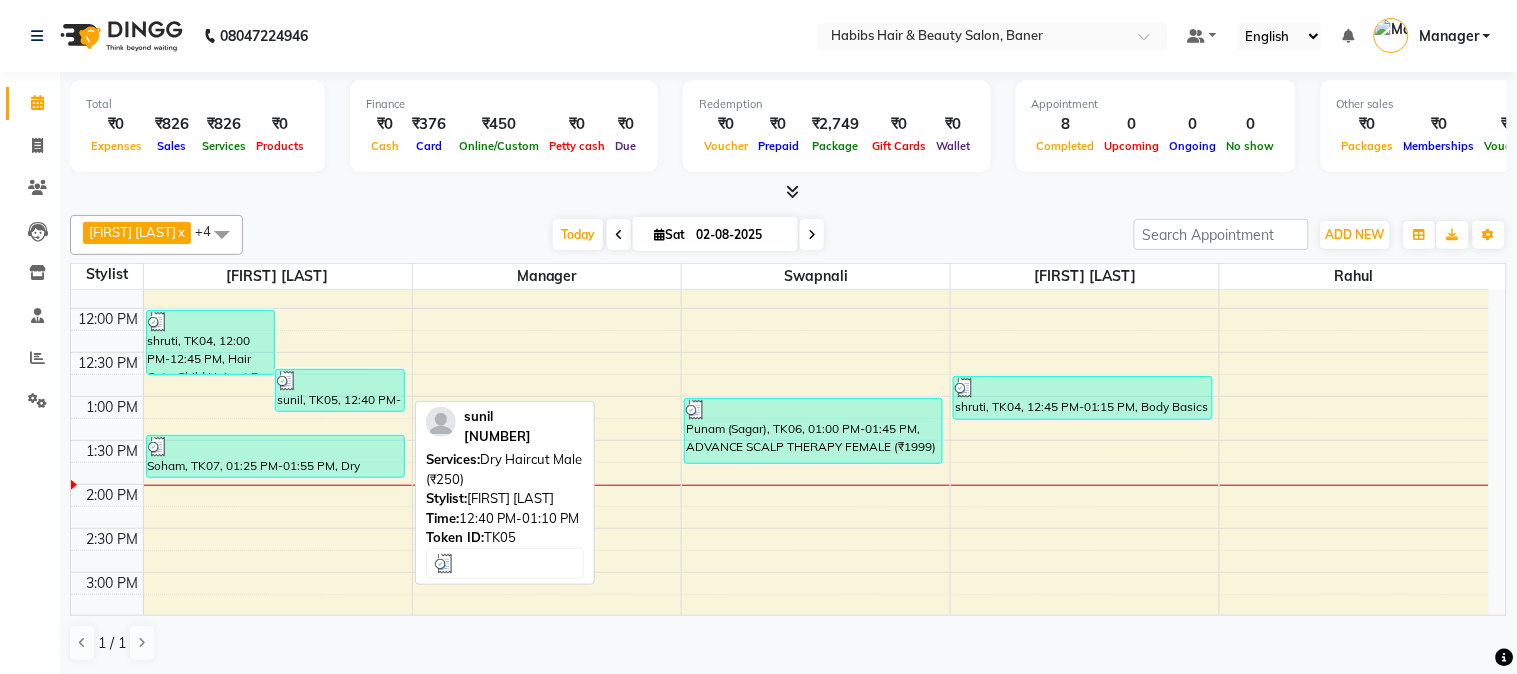 click on "sunil, TK05, 12:40 PM-01:10 PM, Dry Haircut Male (₹250)" at bounding box center (340, 390) 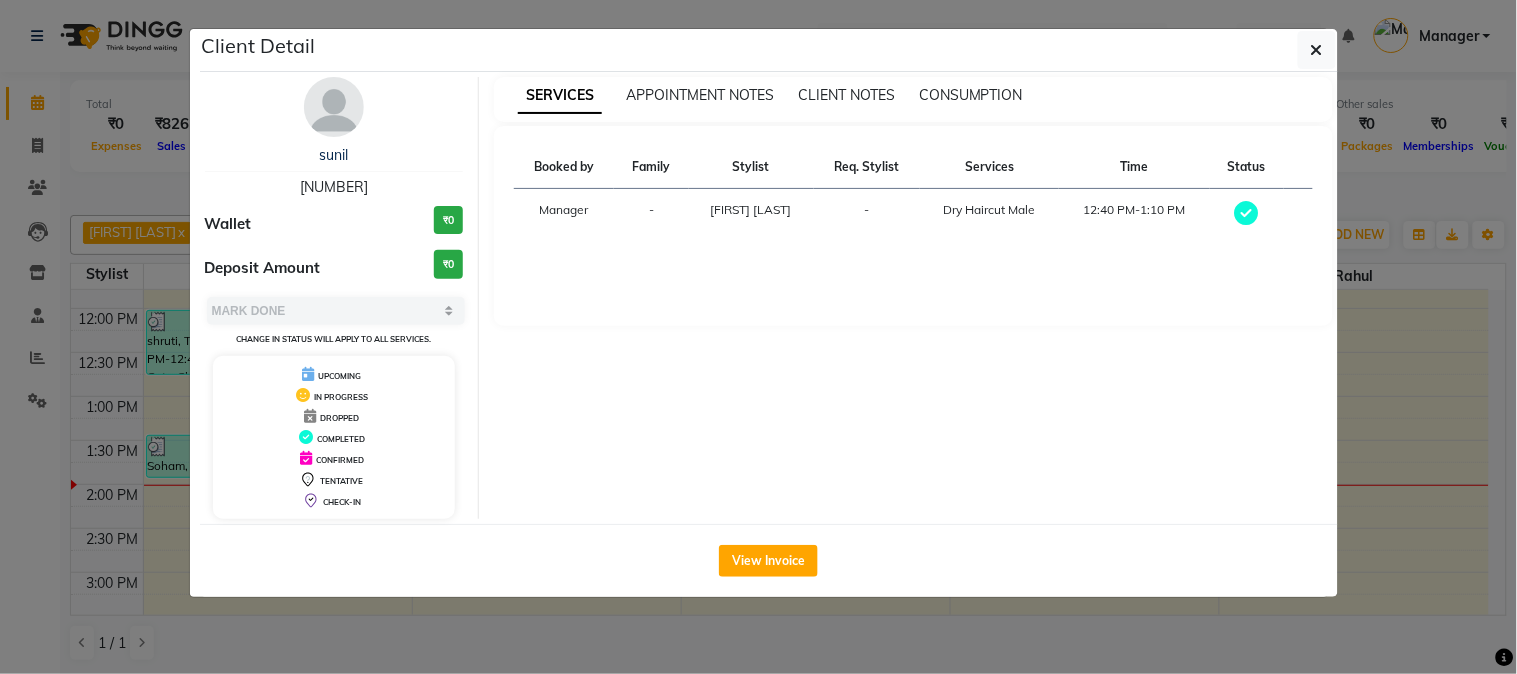 click on "SERVICES APPOINTMENT NOTES CLIENT NOTES CONSUMPTION" at bounding box center (913, 99) 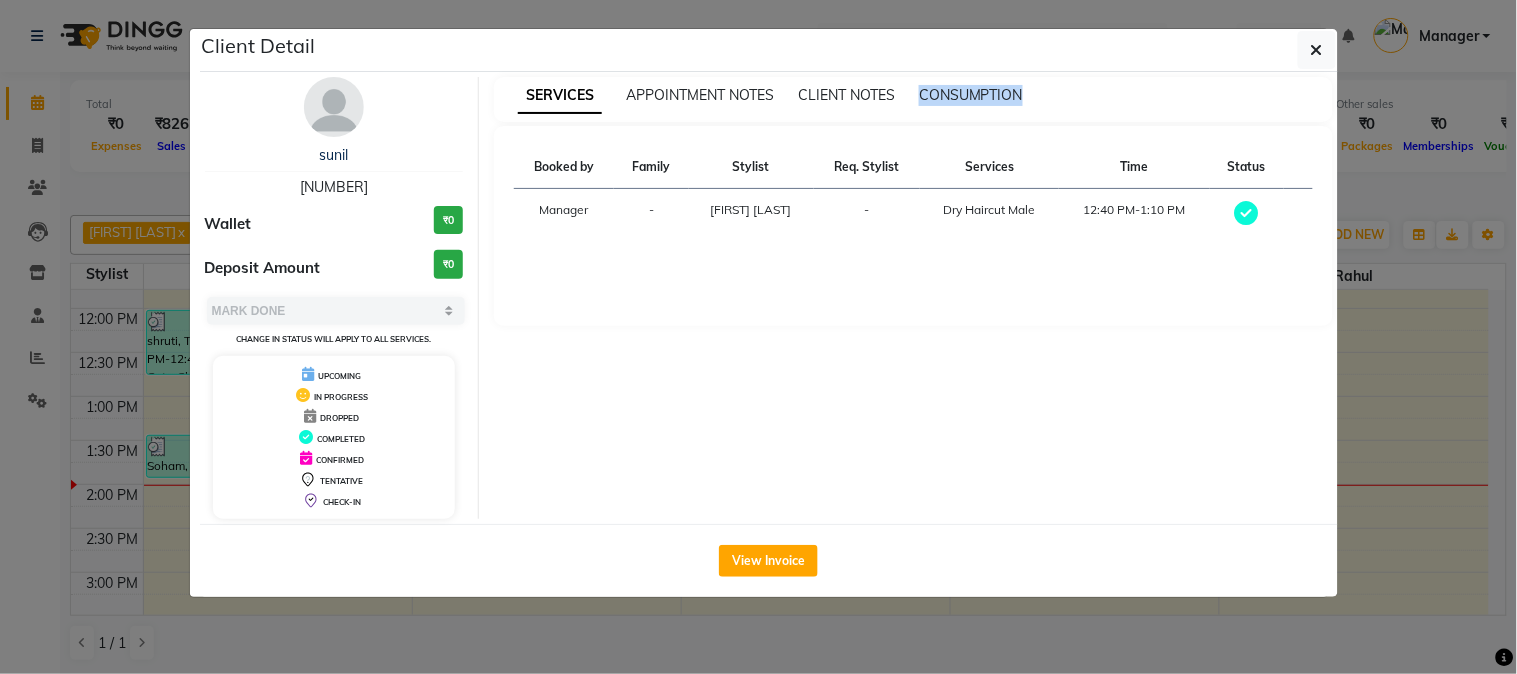 click on "SERVICES APPOINTMENT NOTES CLIENT NOTES CONSUMPTION" at bounding box center [913, 99] 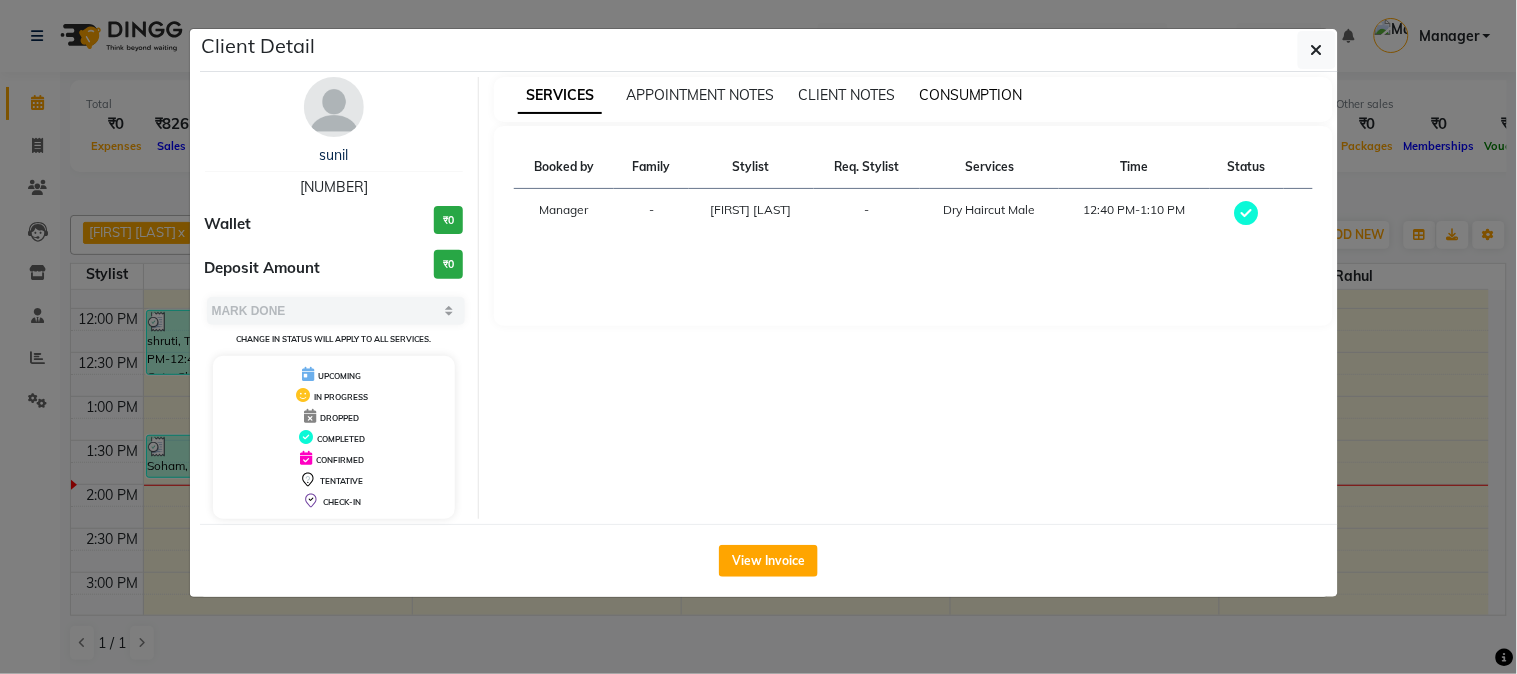 click on "CONSUMPTION" at bounding box center (971, 95) 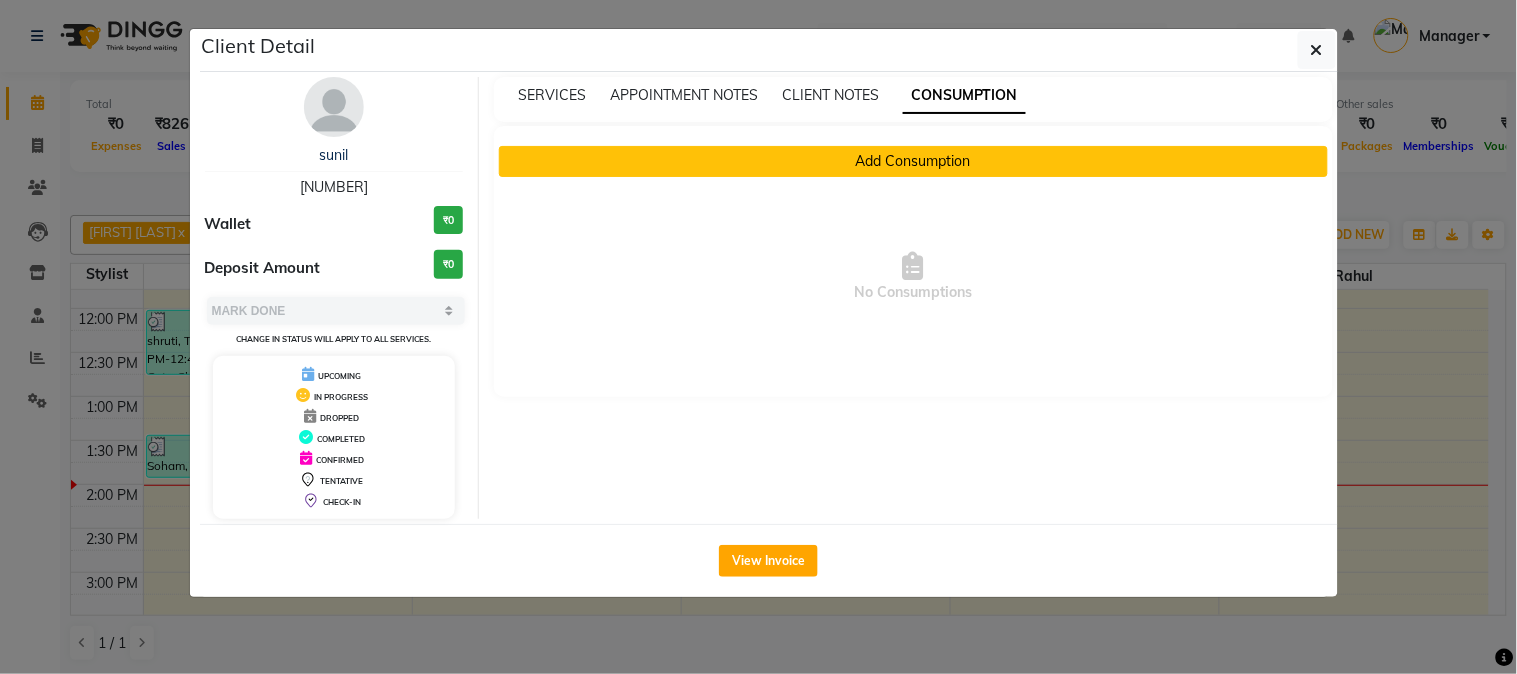 click on "Add Consumption" at bounding box center (913, 161) 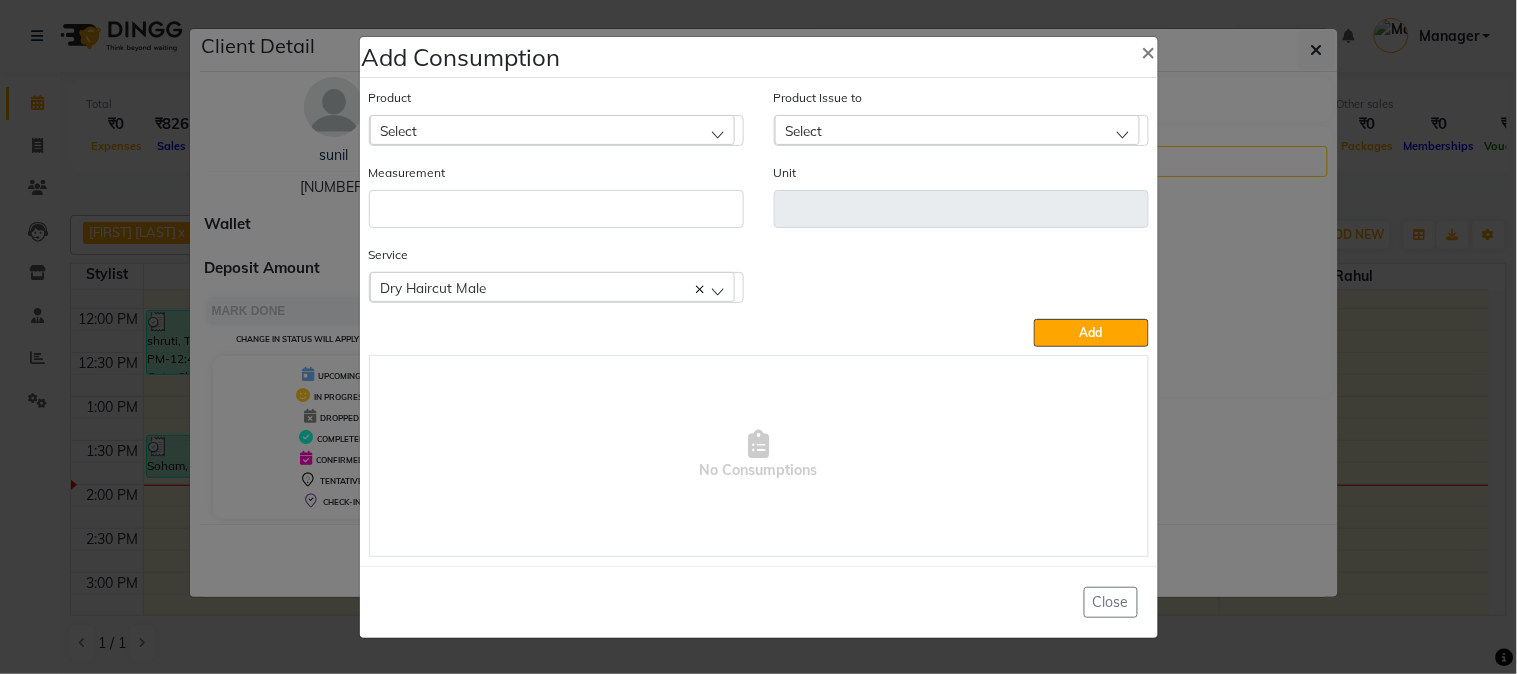 click on "Select" 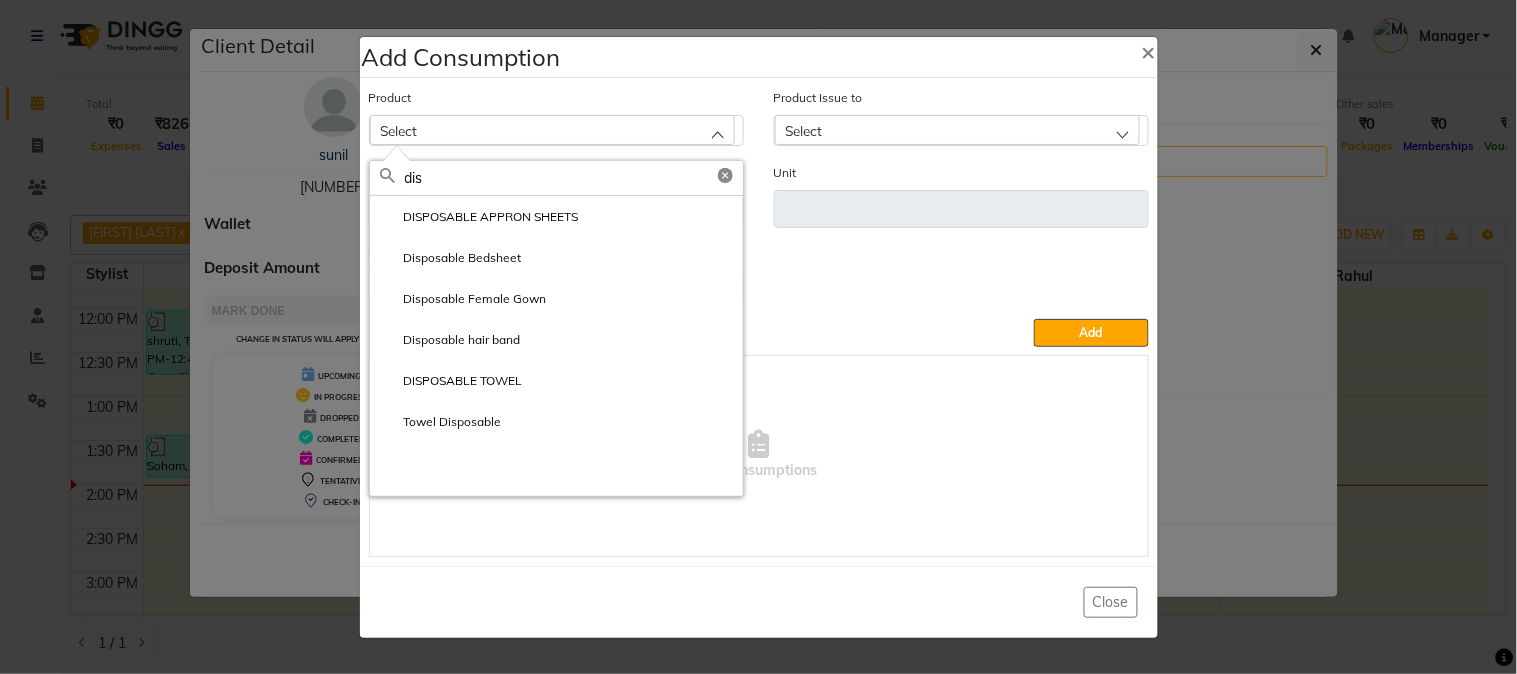 type on "dis" 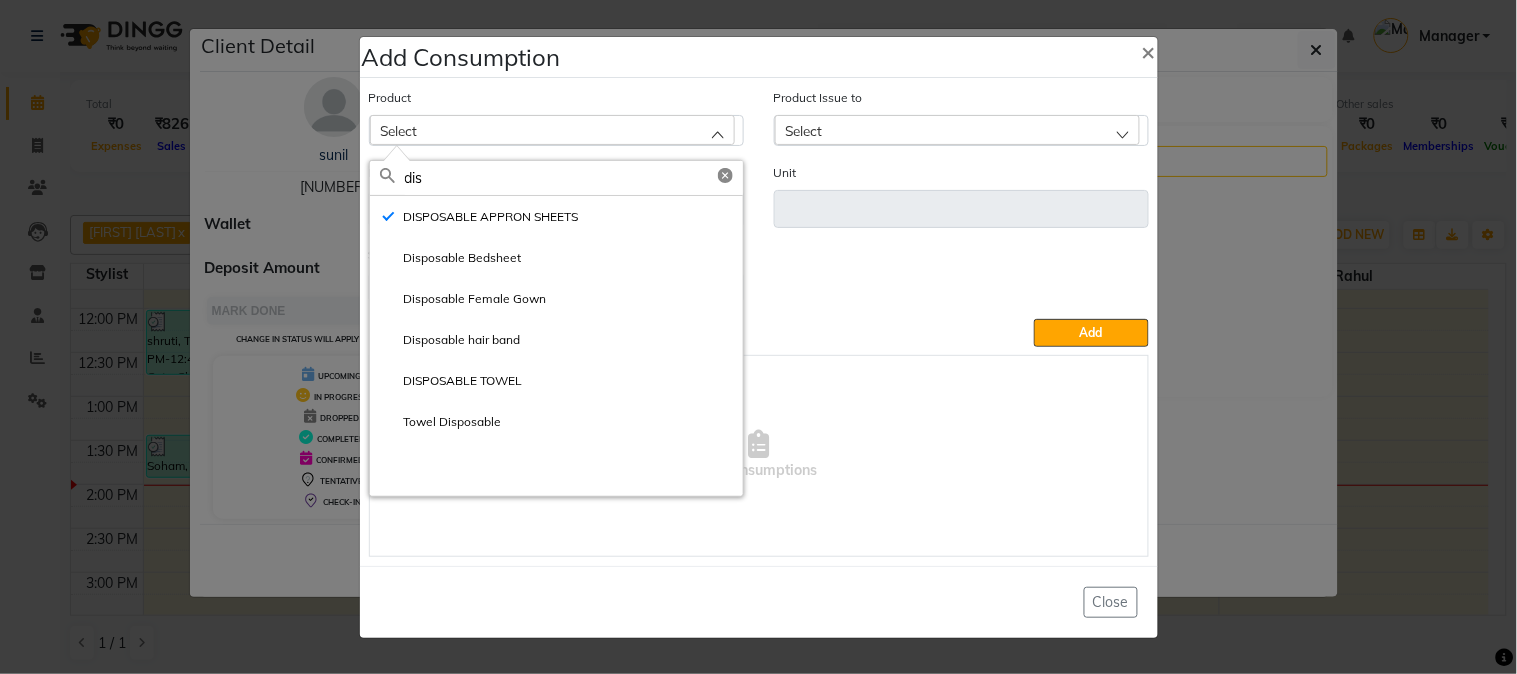 type on "ml" 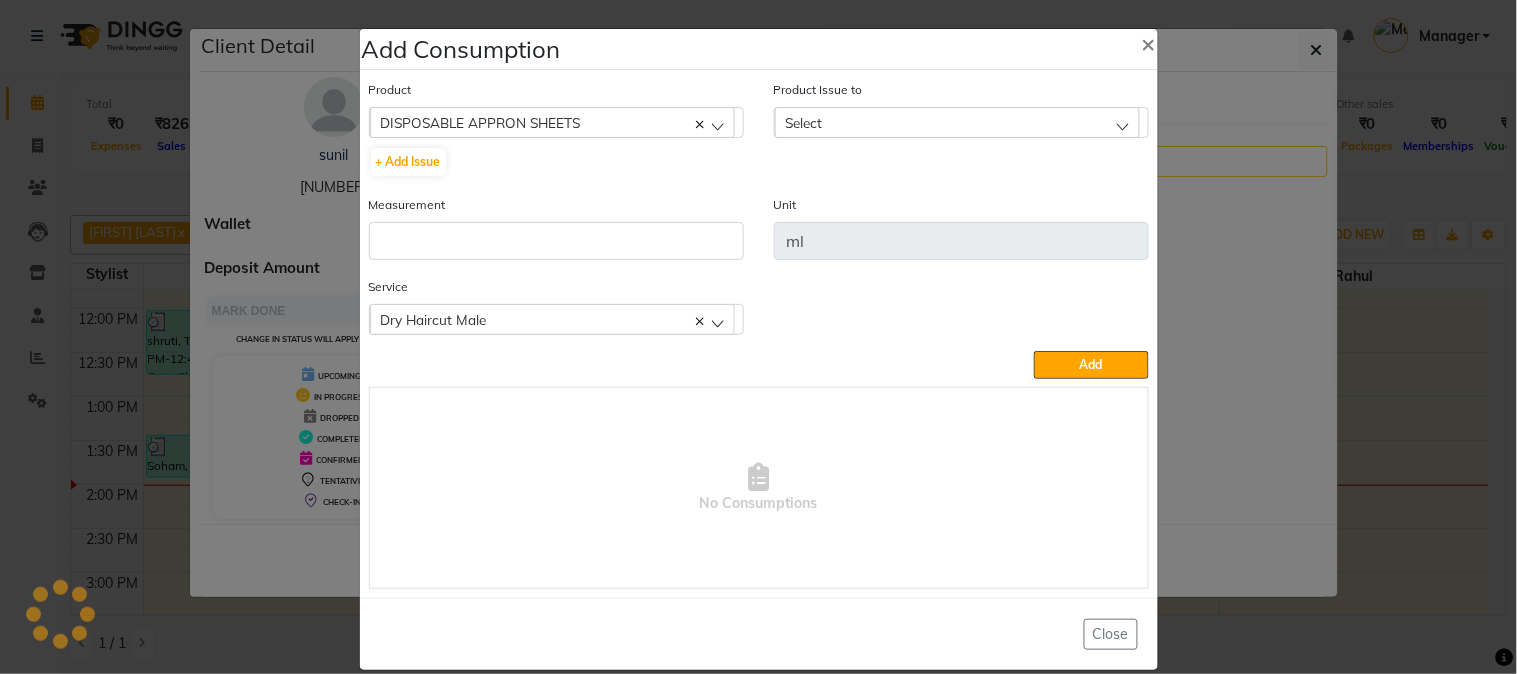 drag, startPoint x: 495, startPoint y: 214, endPoint x: 490, endPoint y: 223, distance: 10.29563 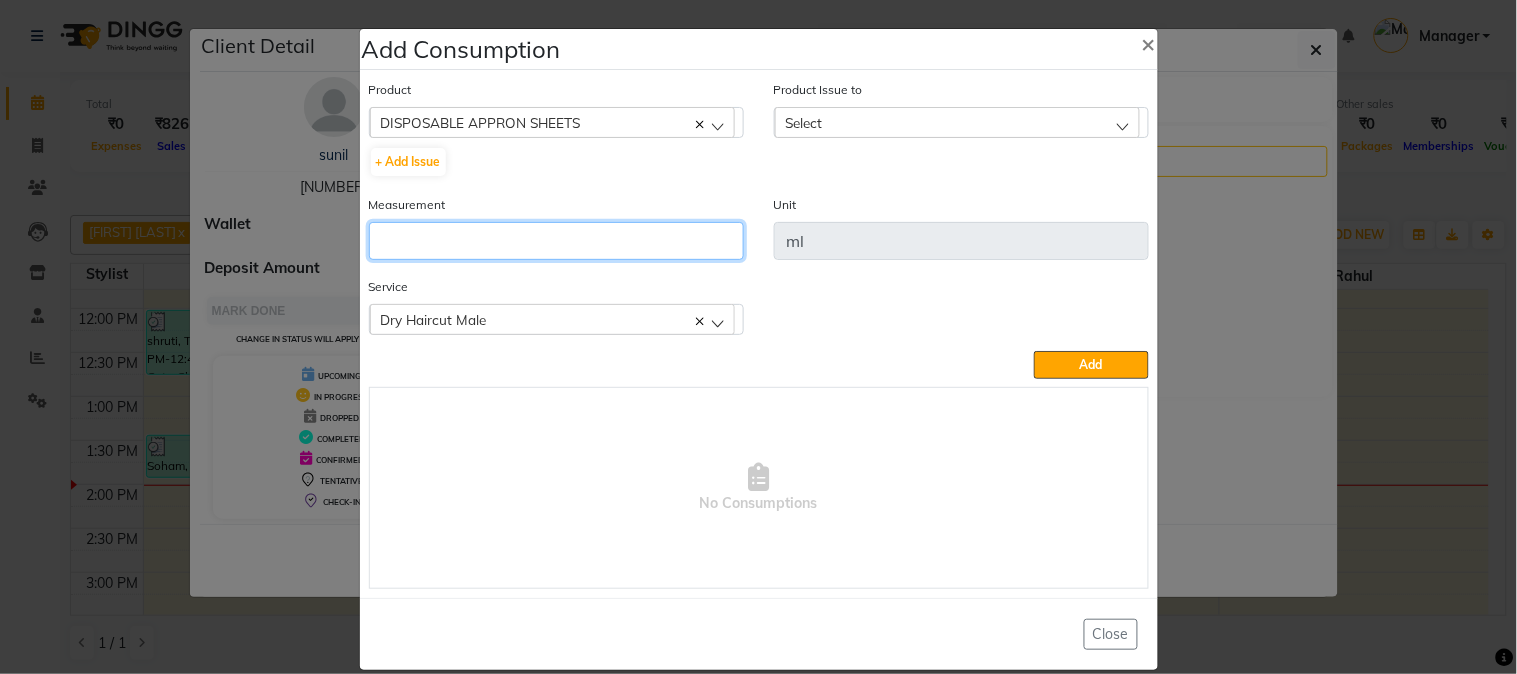 click 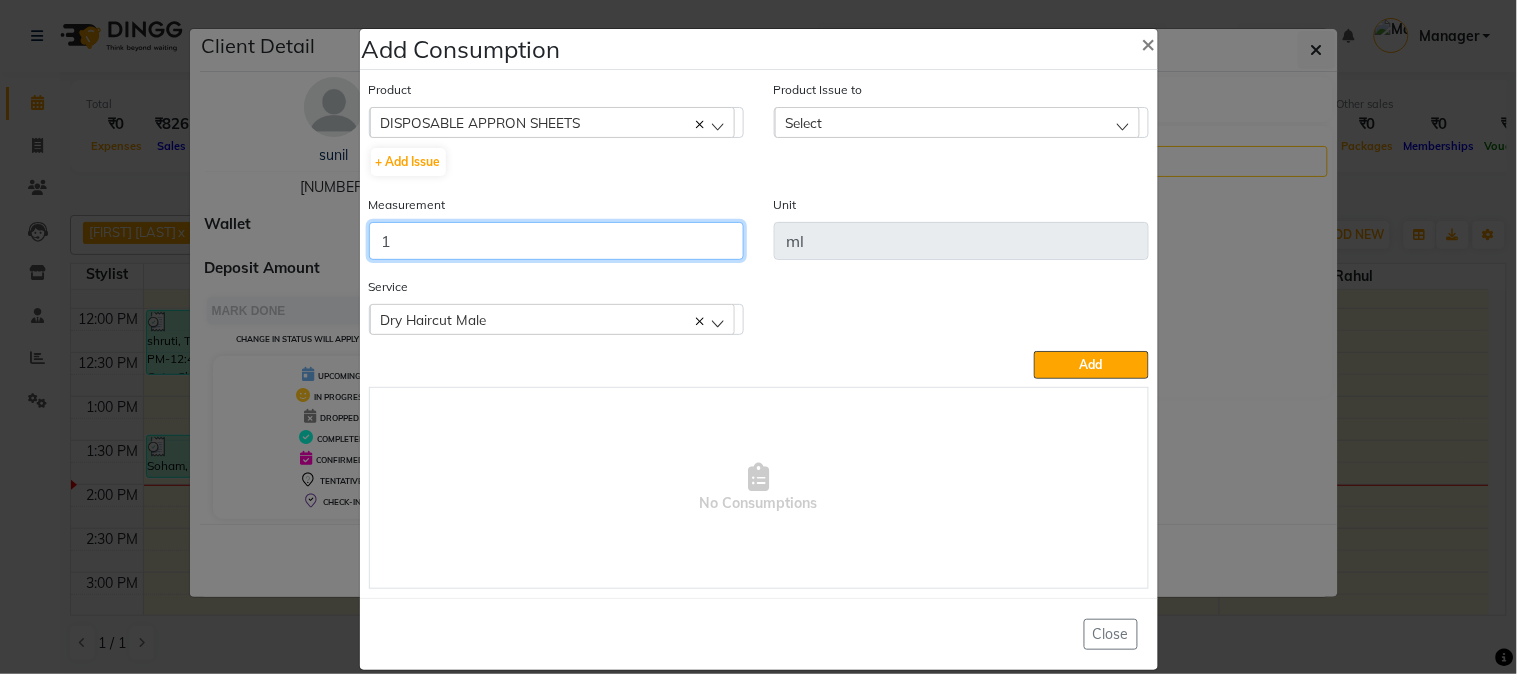 type on "1" 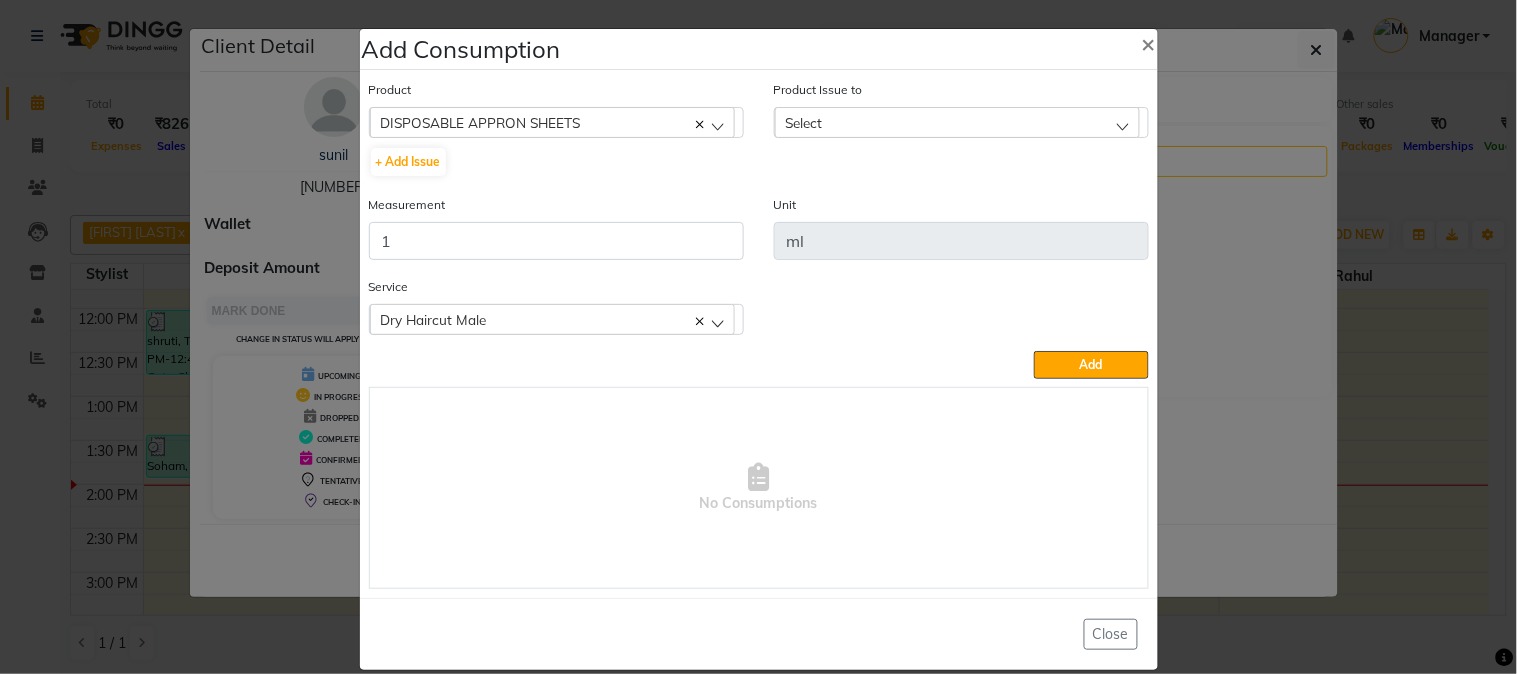 click on "Select" 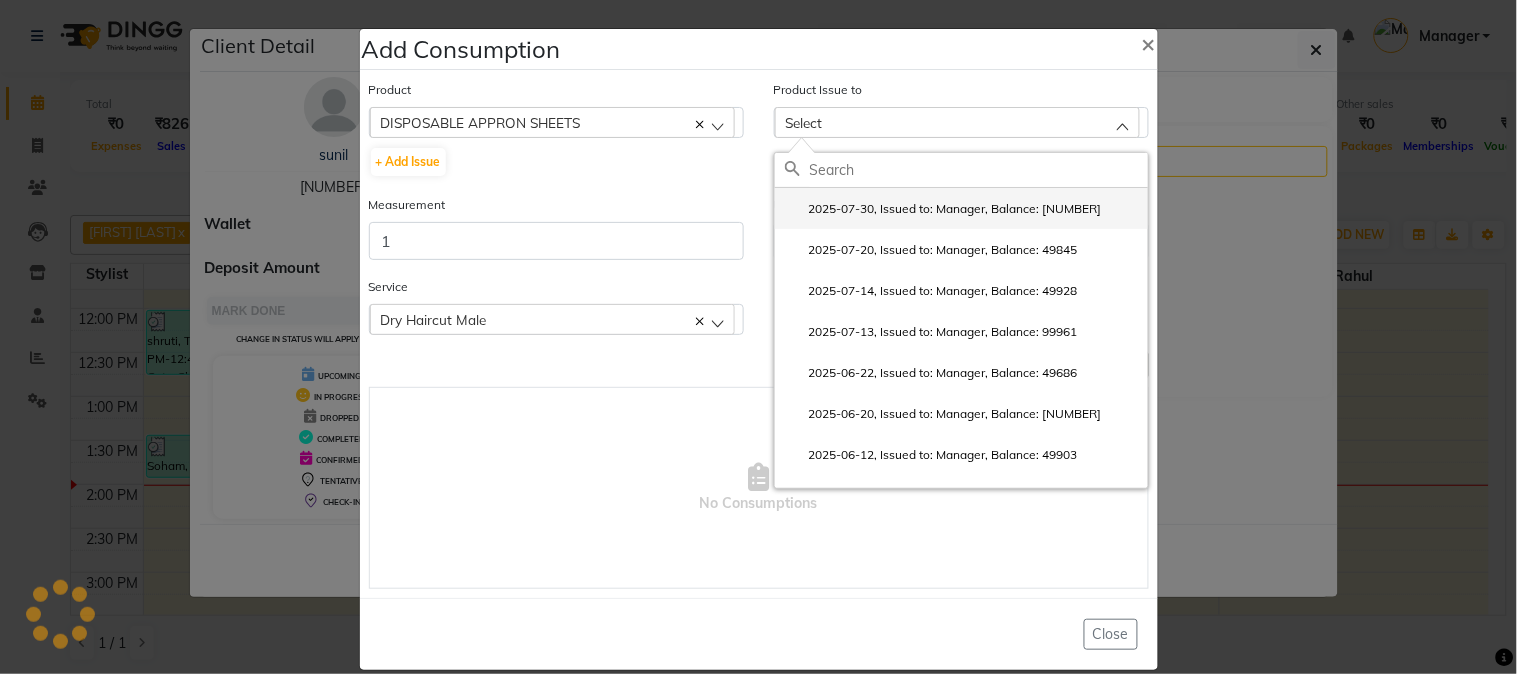 click on "2025-07-30, Issued to: Manager, Balance: 199961" 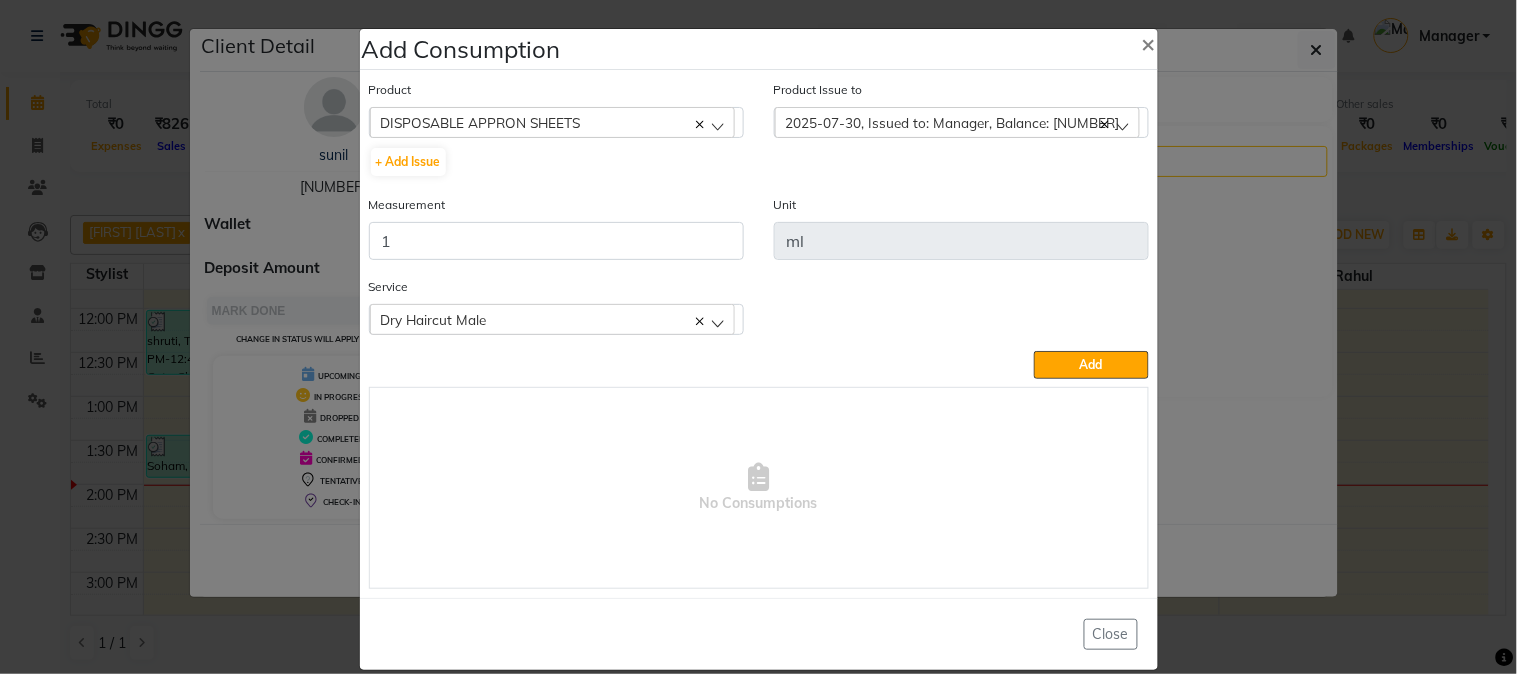 click on "Add" 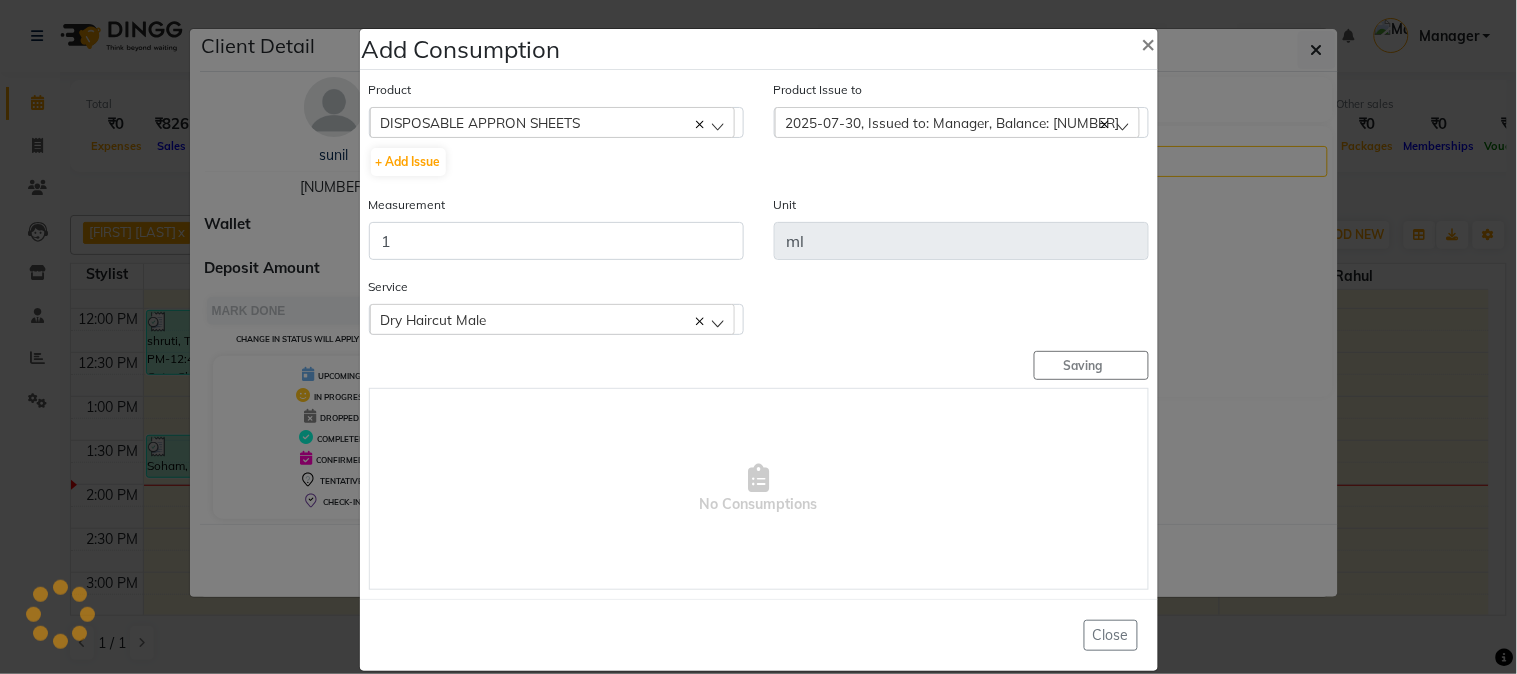 type 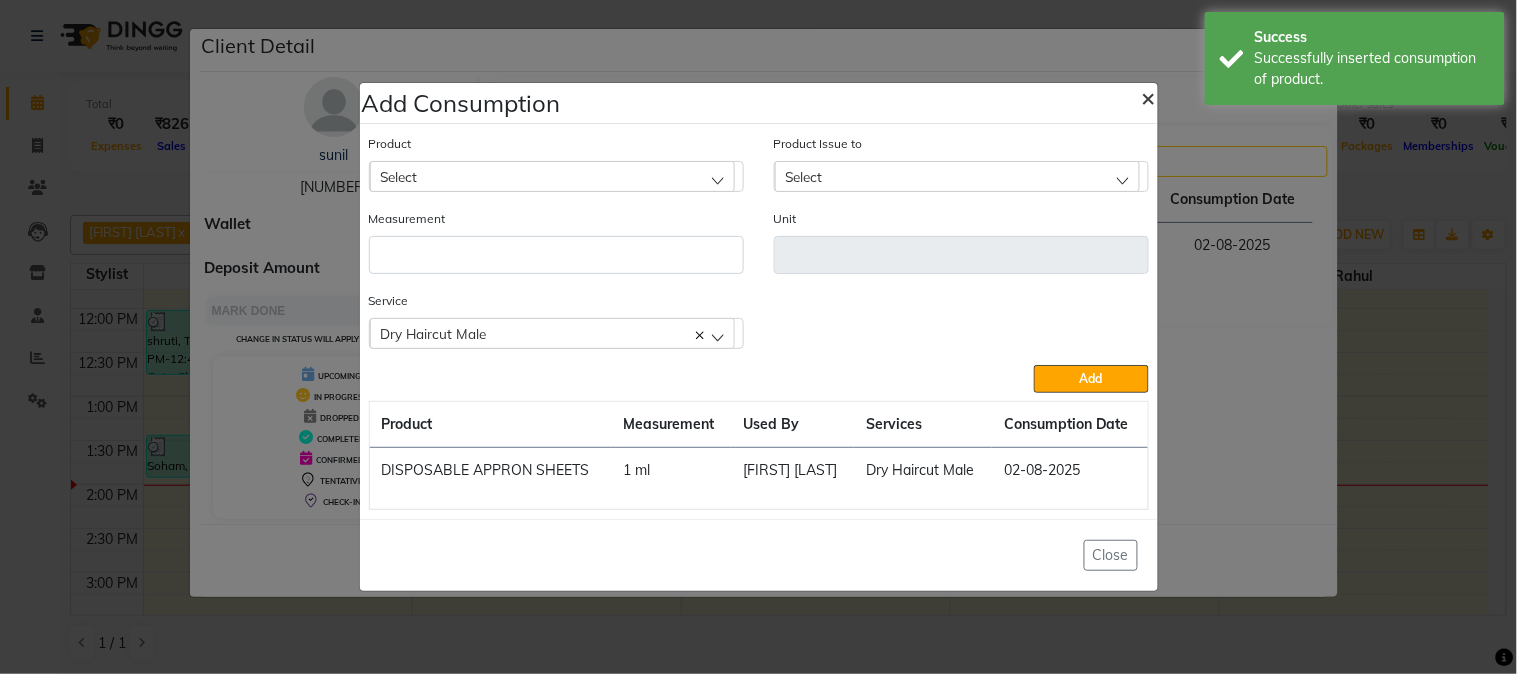 click on "×" 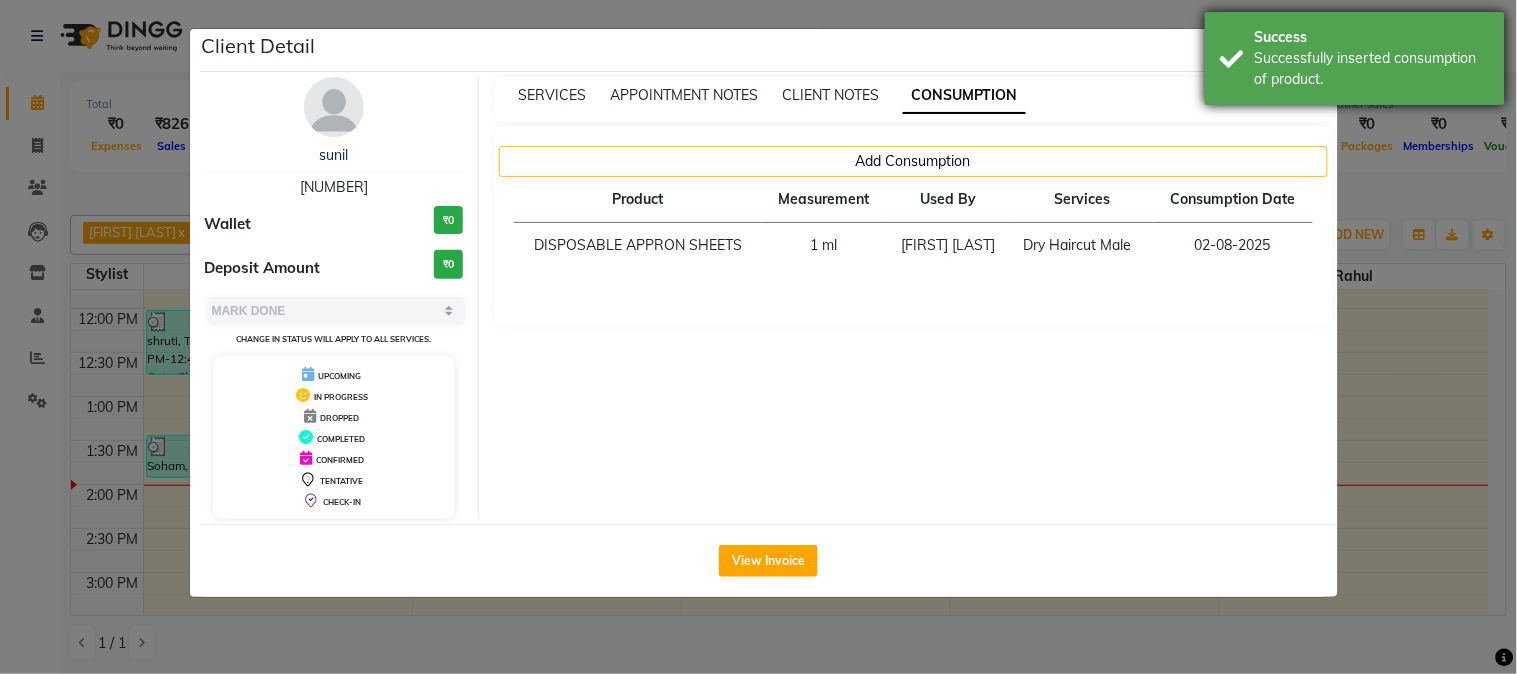click on "Successfully inserted consumption of product." at bounding box center (1372, 69) 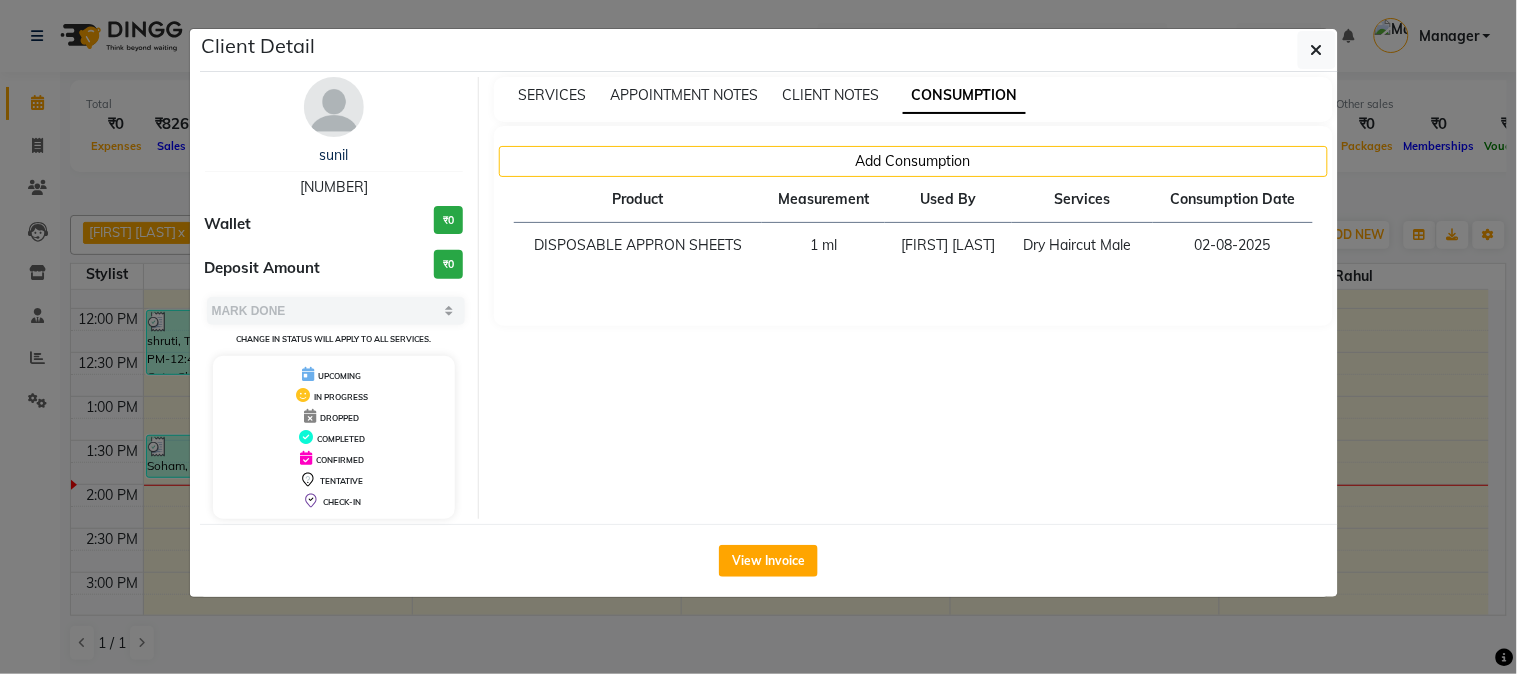 click 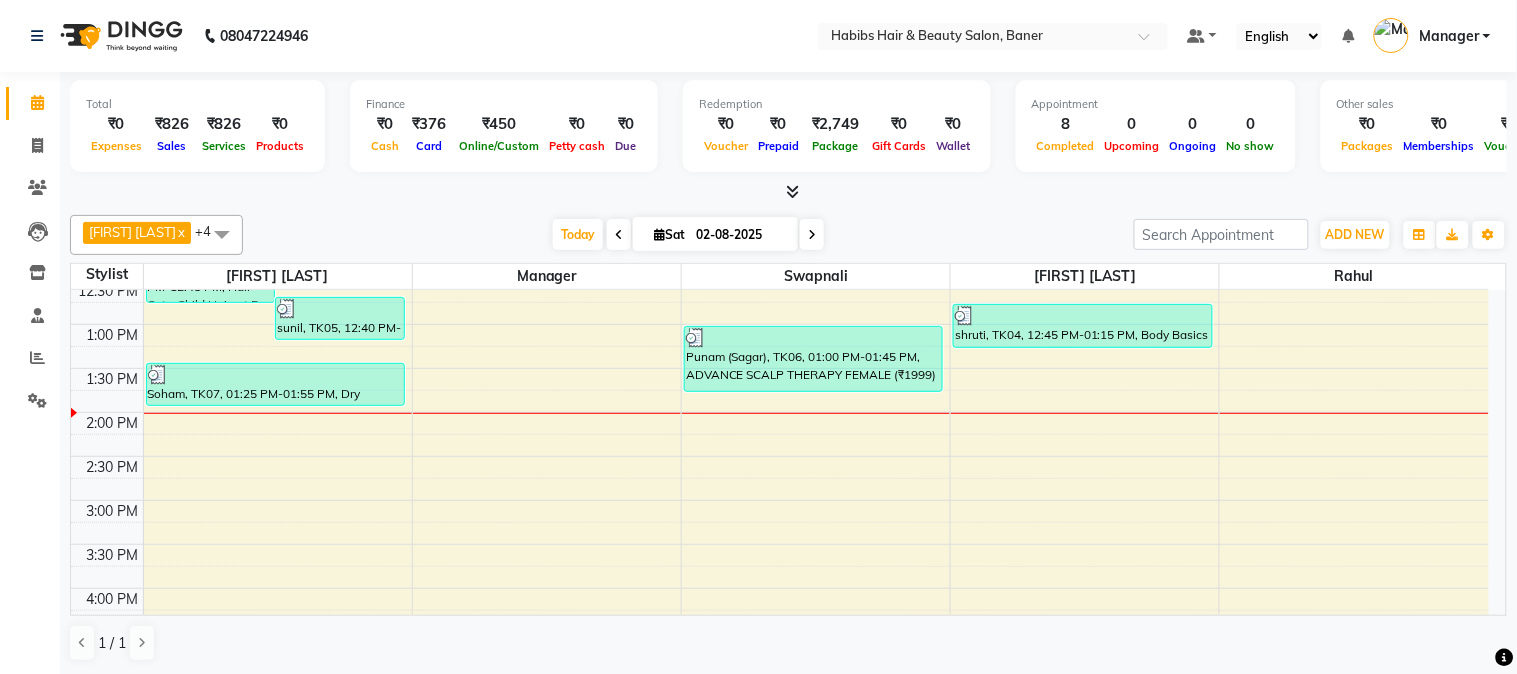 scroll, scrollTop: 444, scrollLeft: 0, axis: vertical 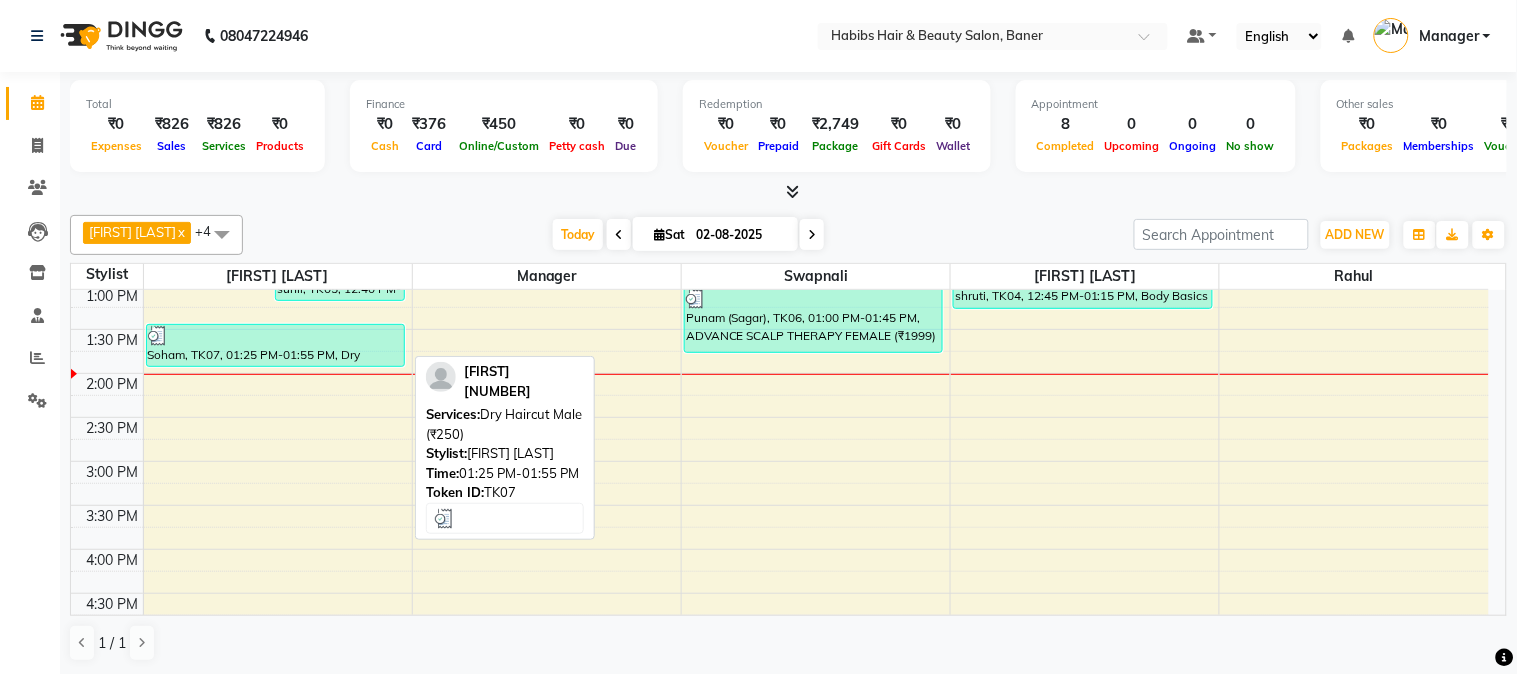 click on "Soham, TK07, 01:25 PM-01:55 PM, Dry Haircut Male (₹250)" at bounding box center [275, 345] 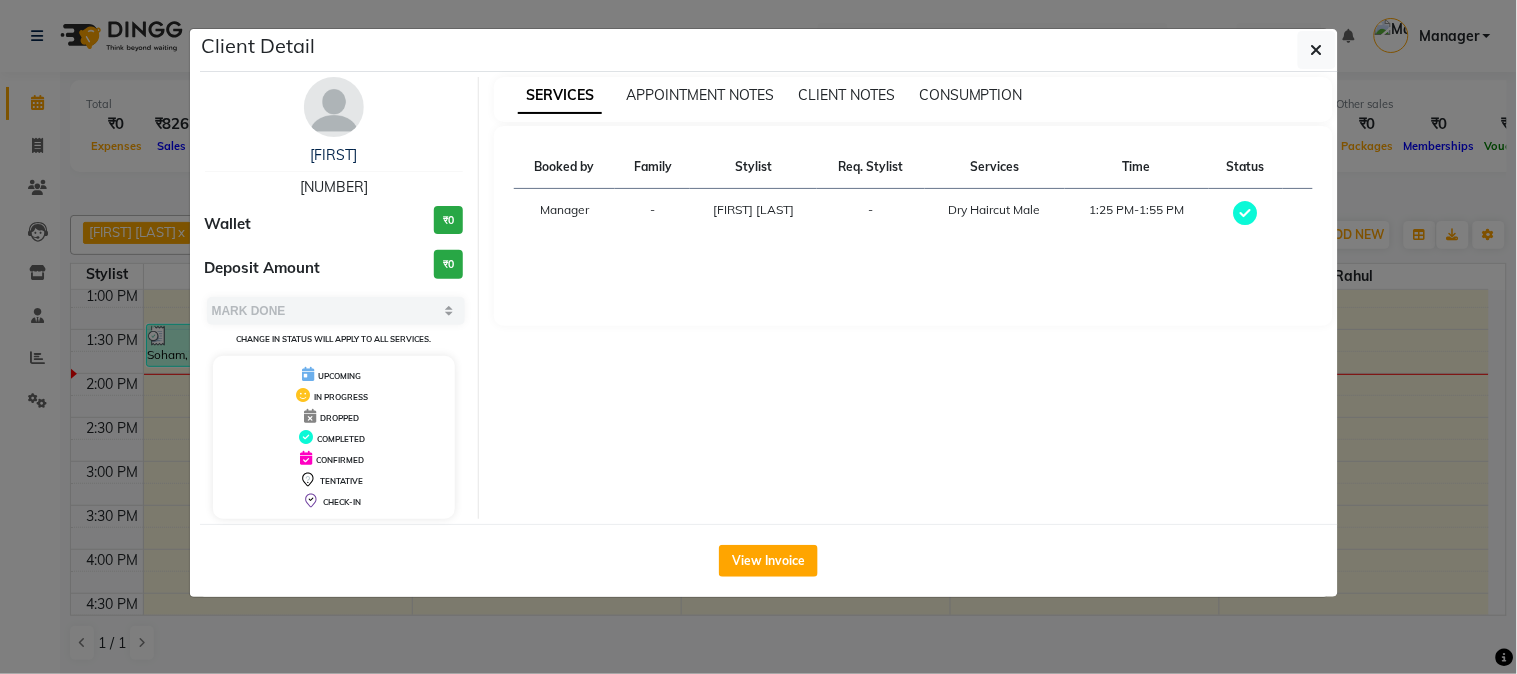 click on "SERVICES APPOINTMENT NOTES CLIENT NOTES CONSUMPTION" at bounding box center [901, 95] 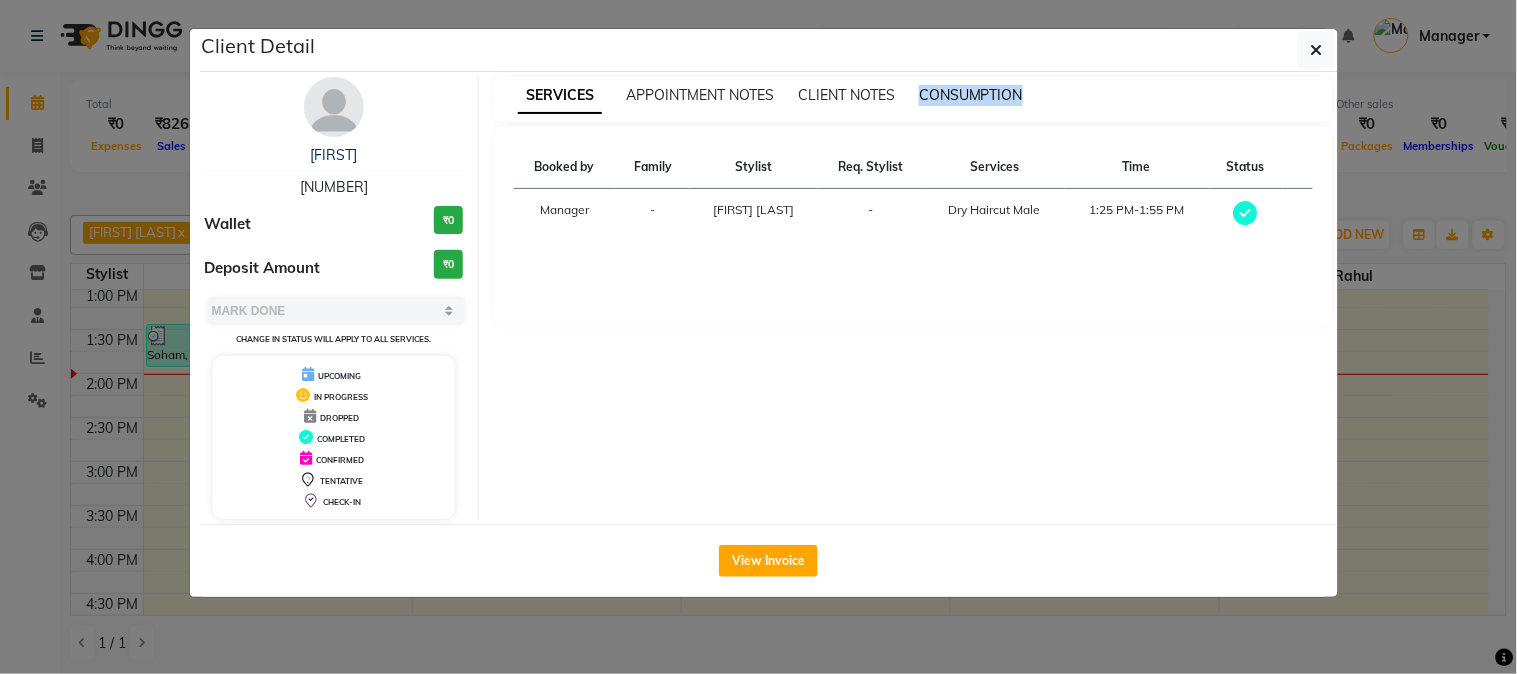 click on "CONSUMPTION" at bounding box center [971, 95] 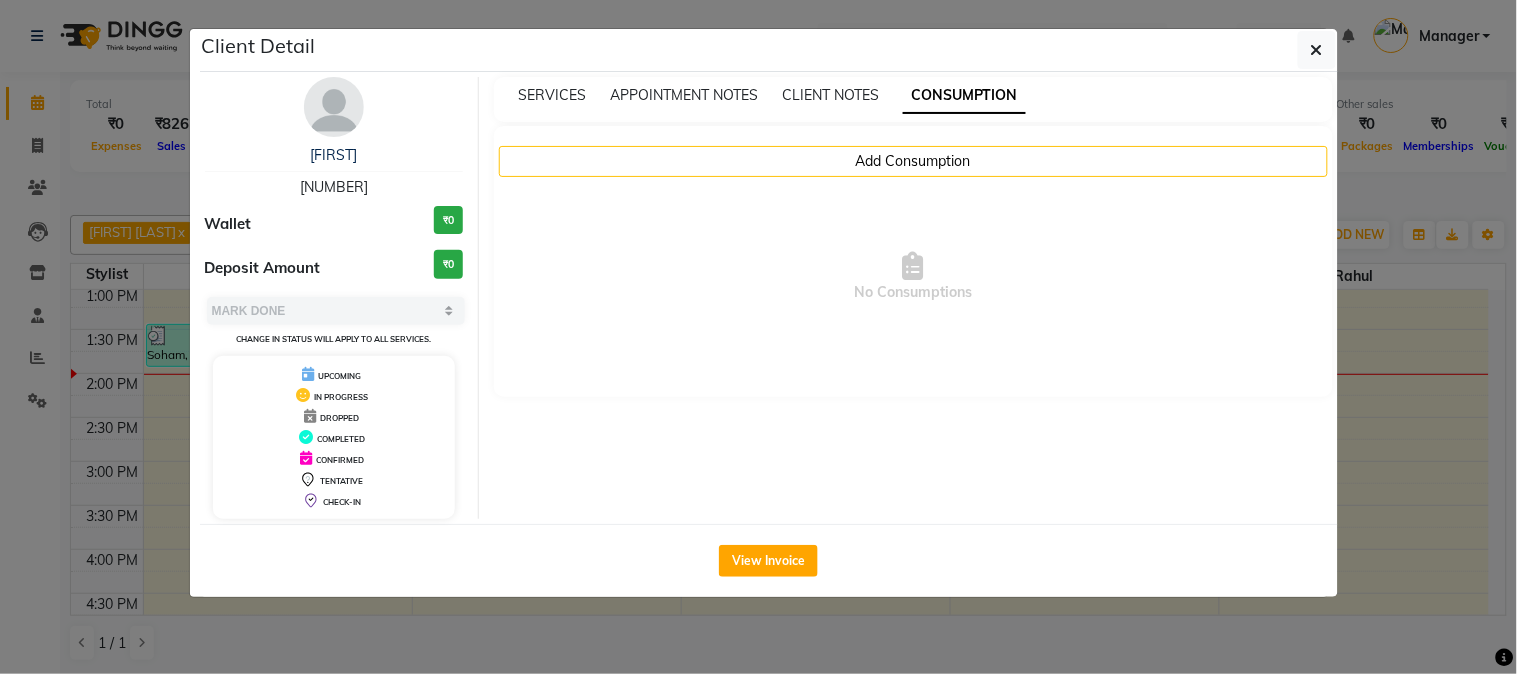click on "No Consumptions" at bounding box center (913, 277) 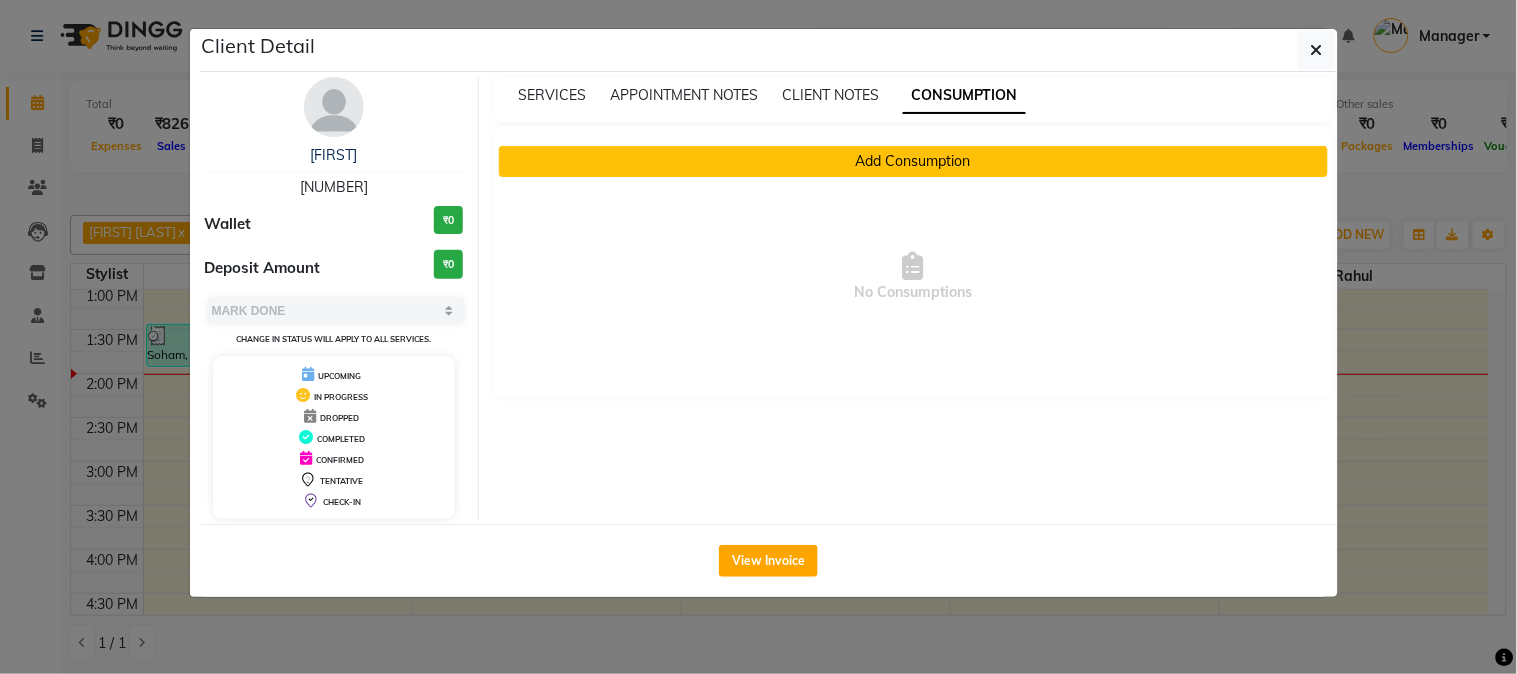 click on "Add Consumption" at bounding box center (913, 161) 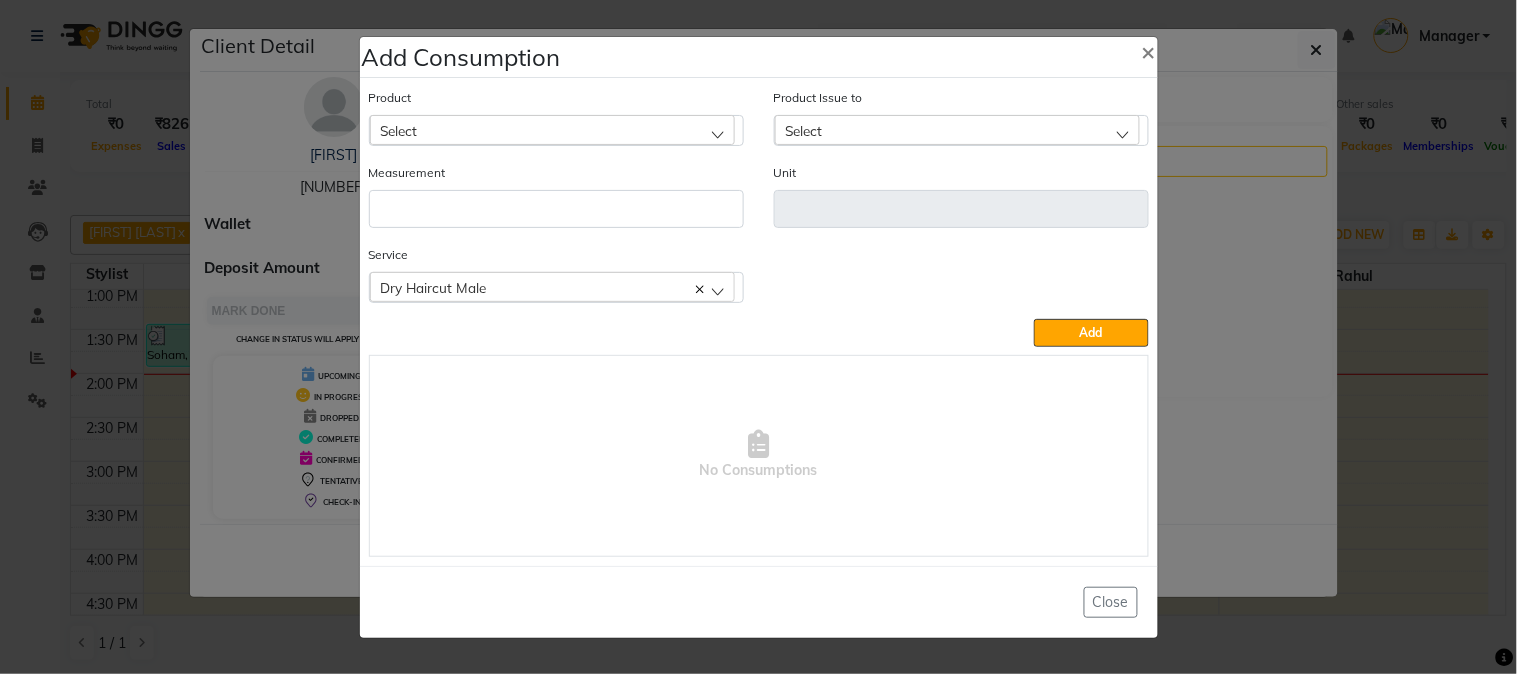click on "Select" 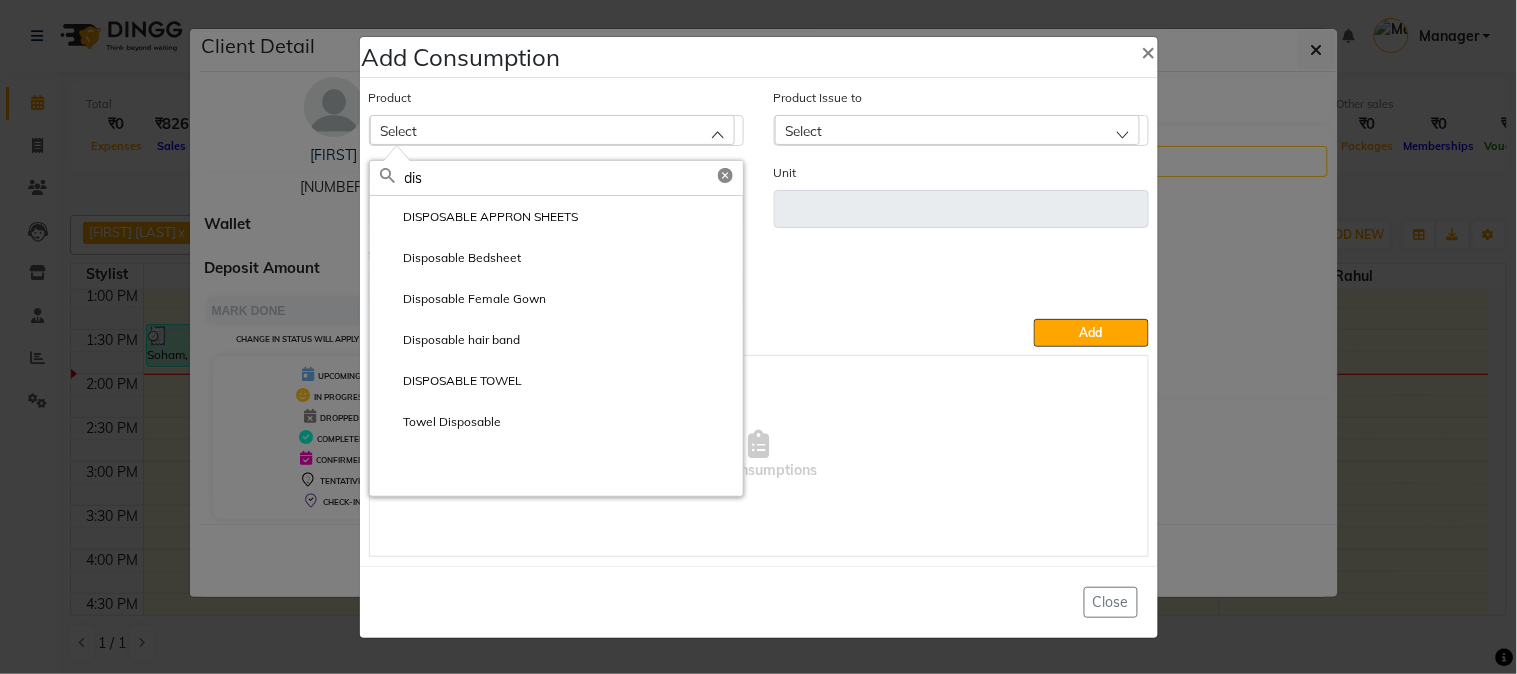 type on "dis" 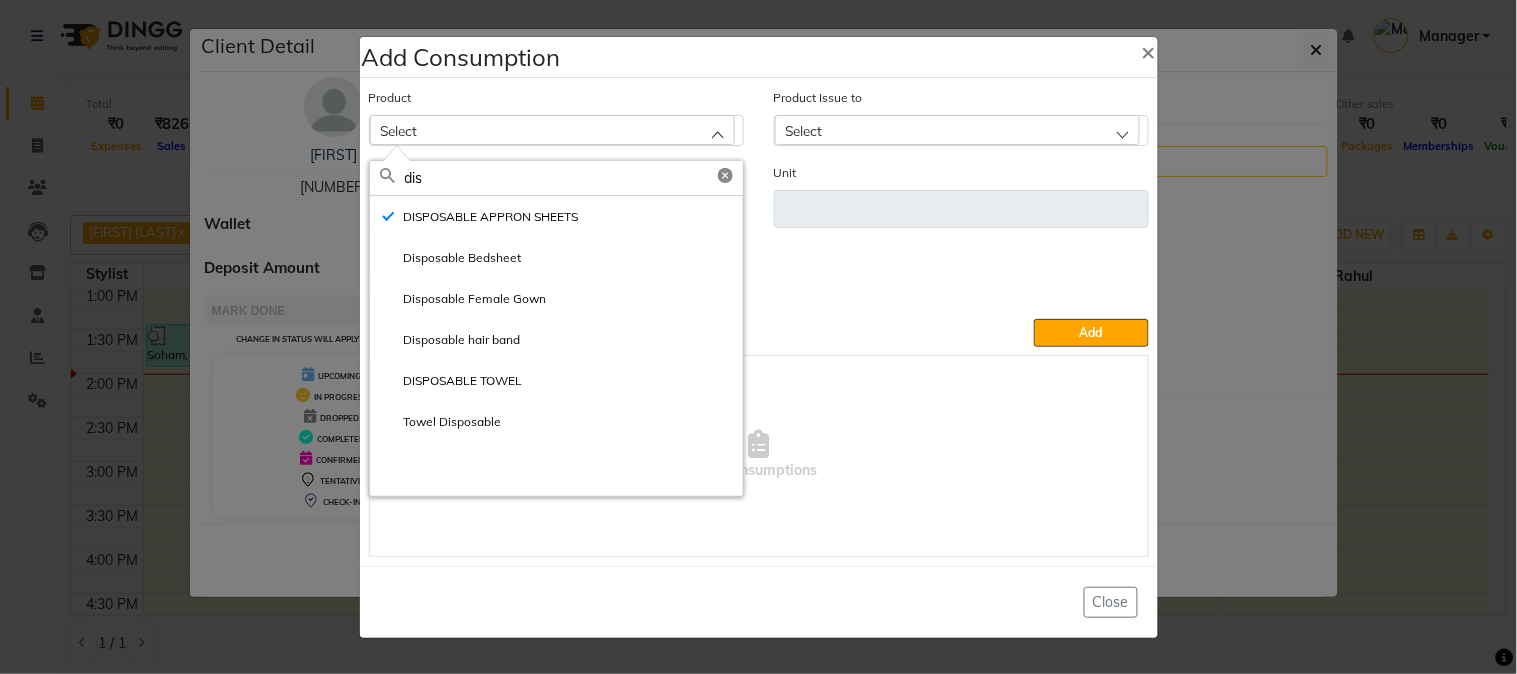 type on "ml" 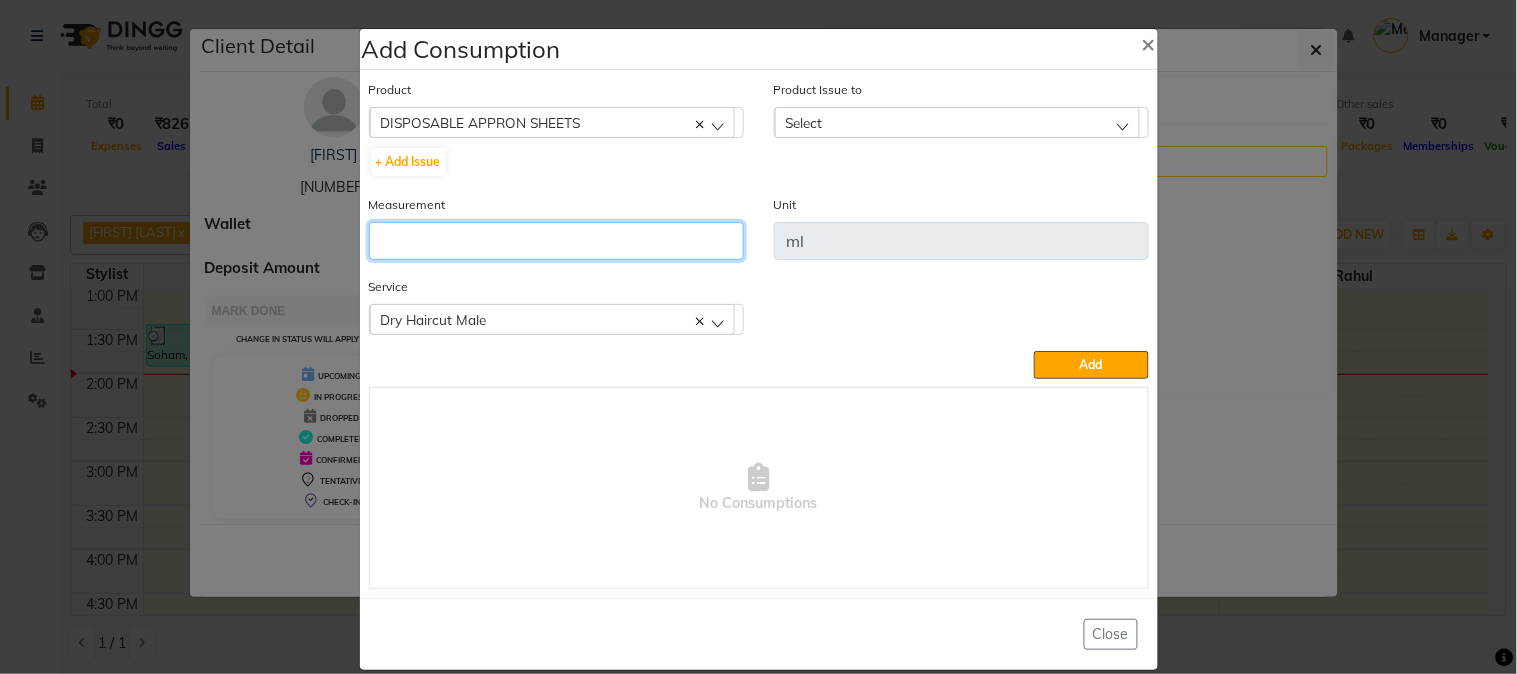 click 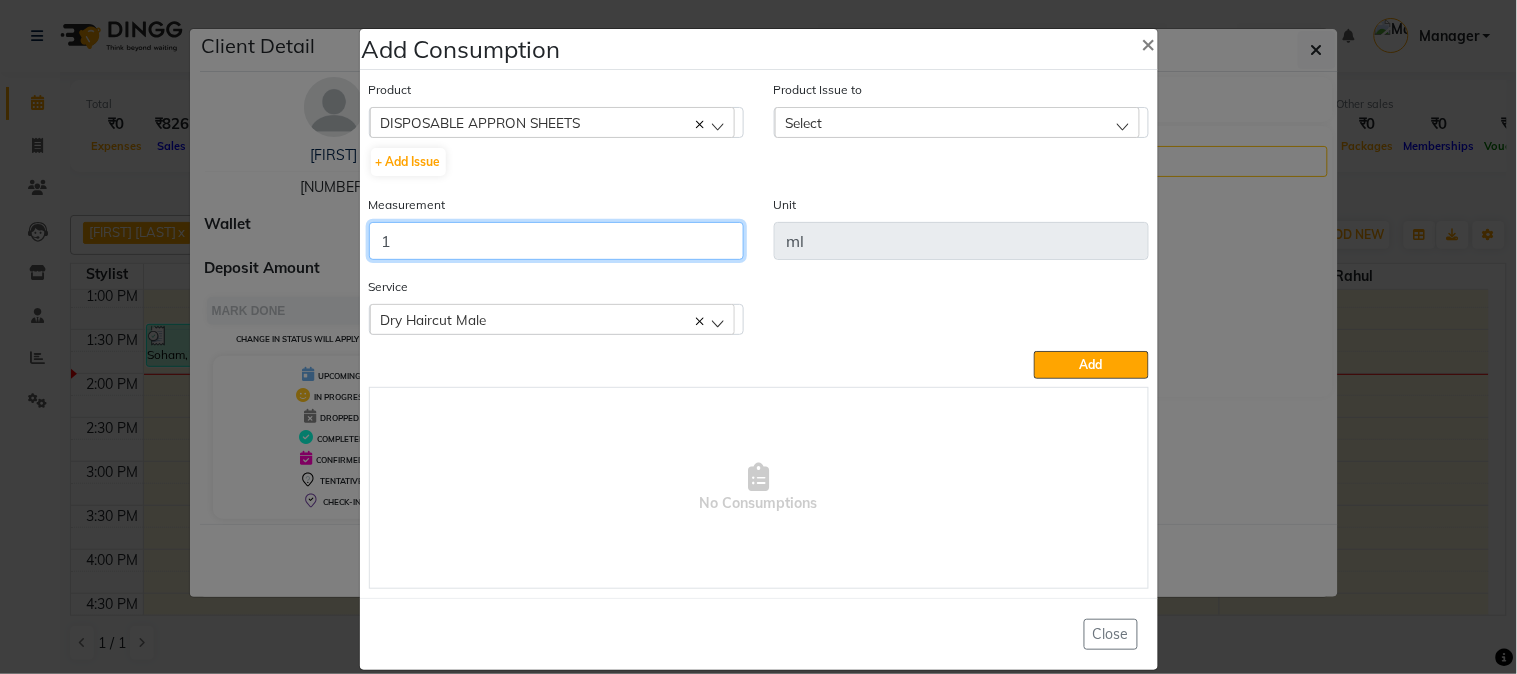 type on "1" 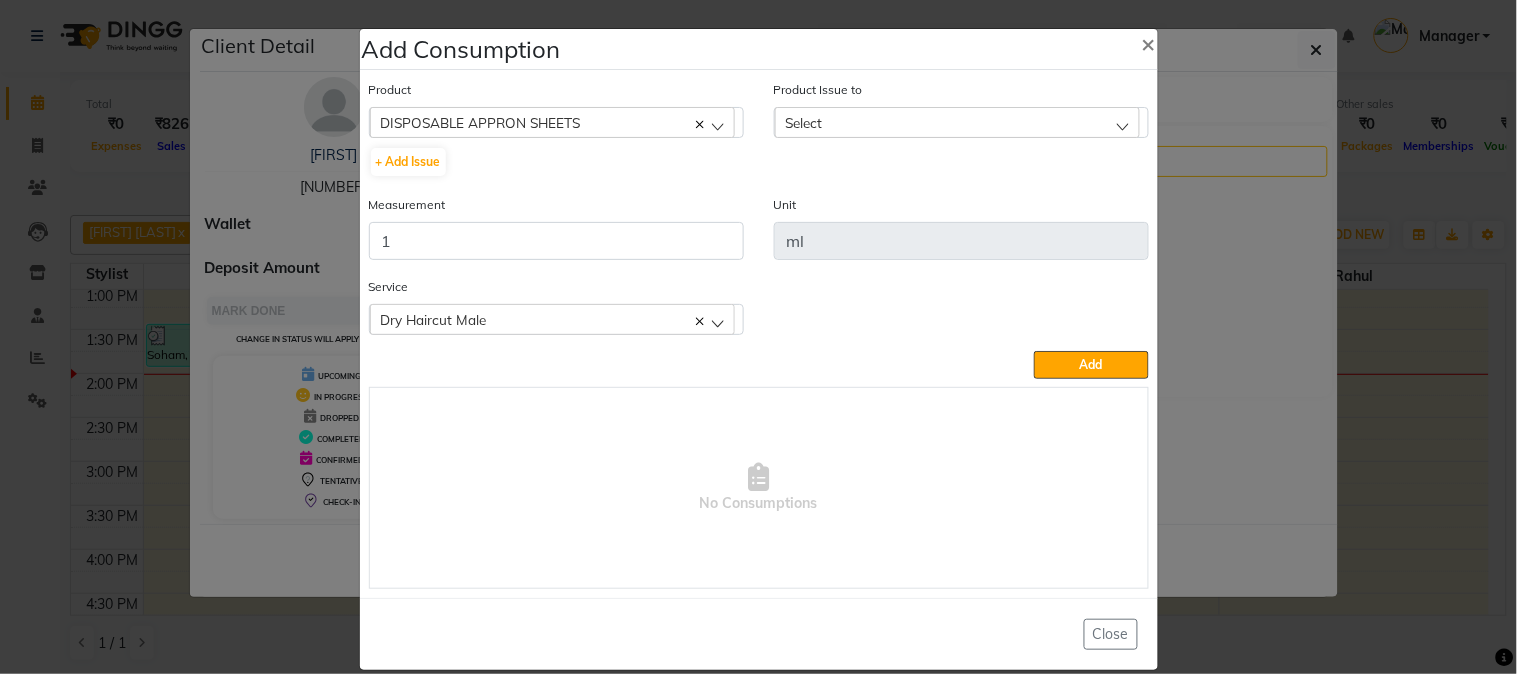 click on "Select" 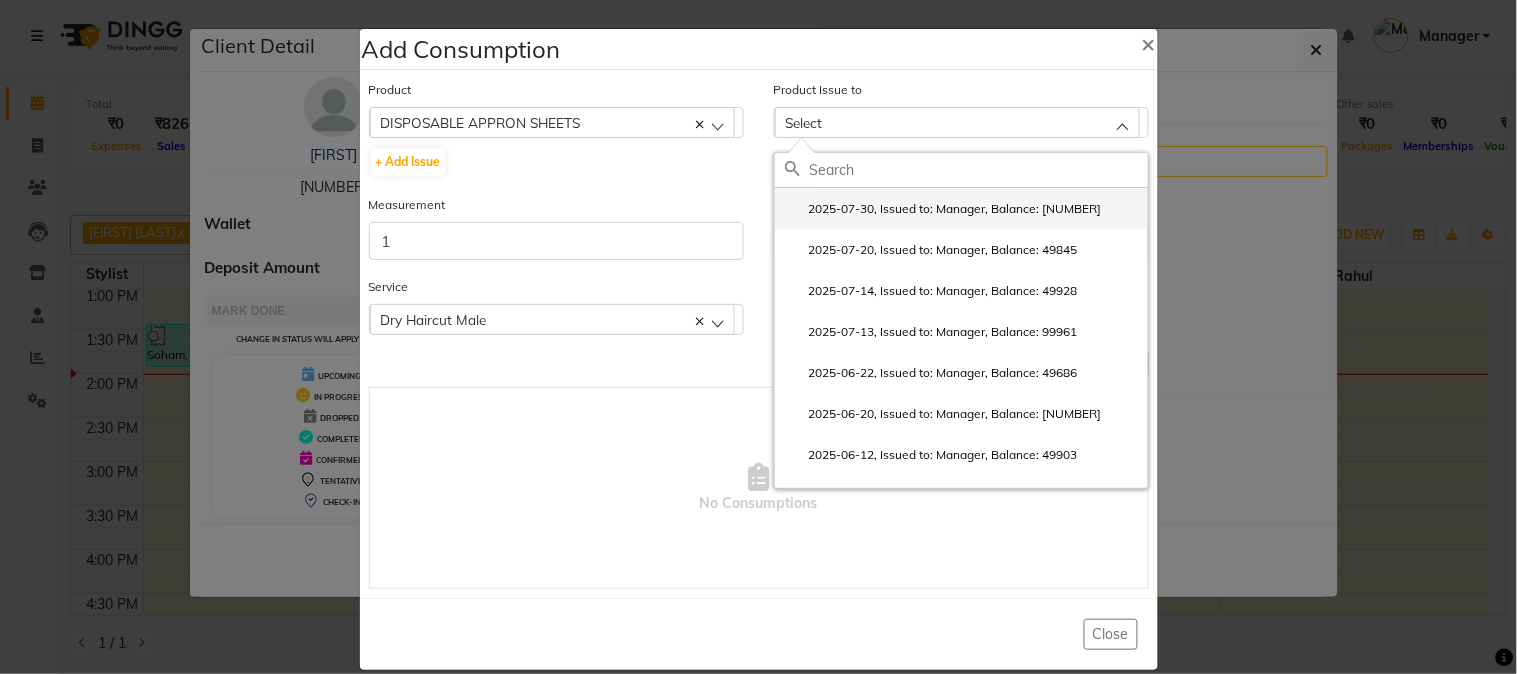 click on "2025-07-30, Issued to: Manager, Balance: 199960" 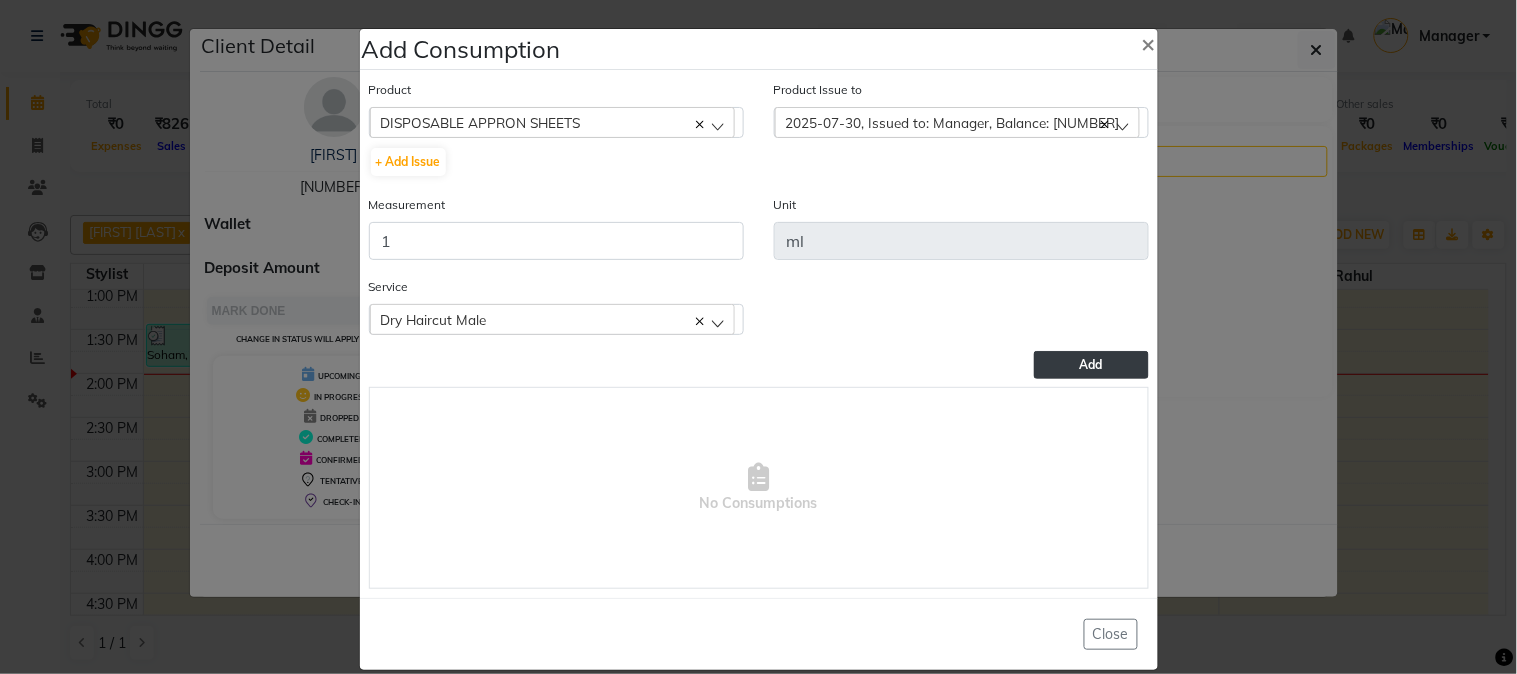 click on "Add" 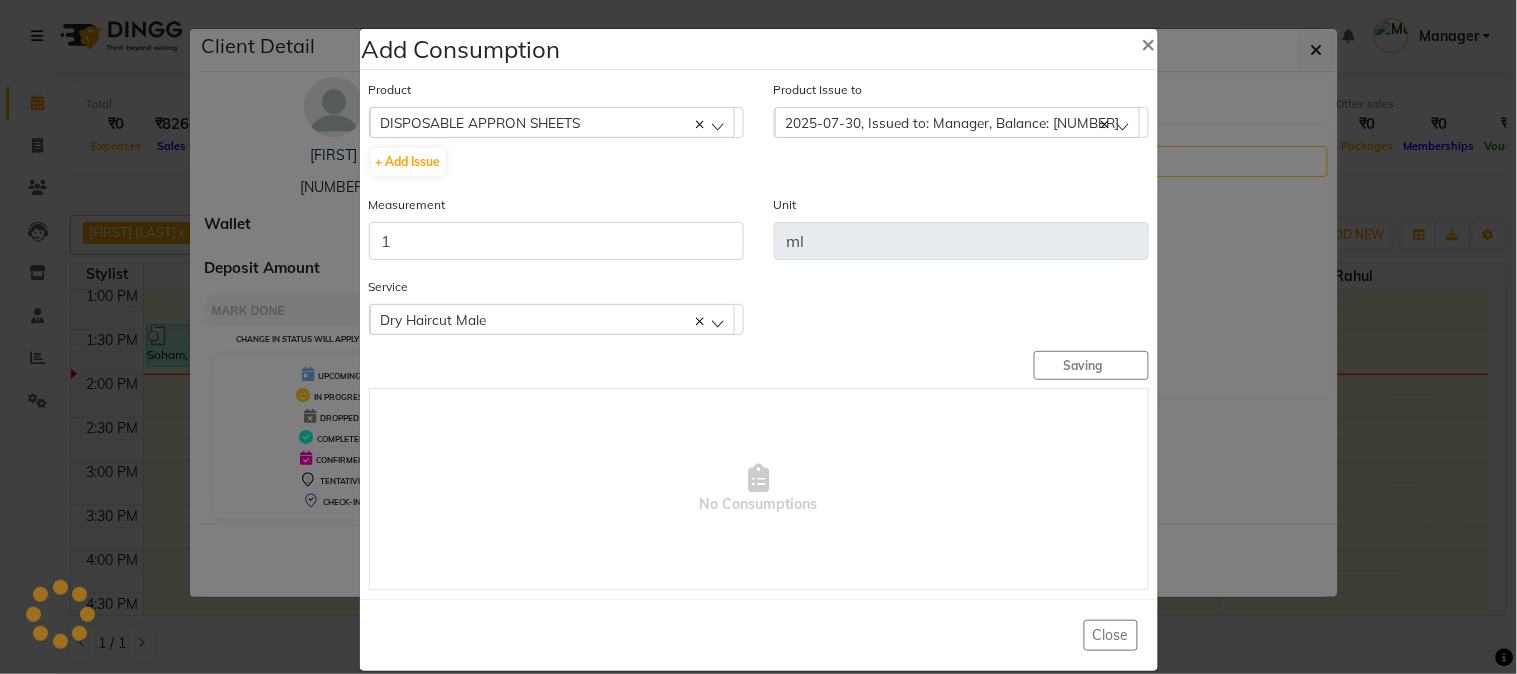 type 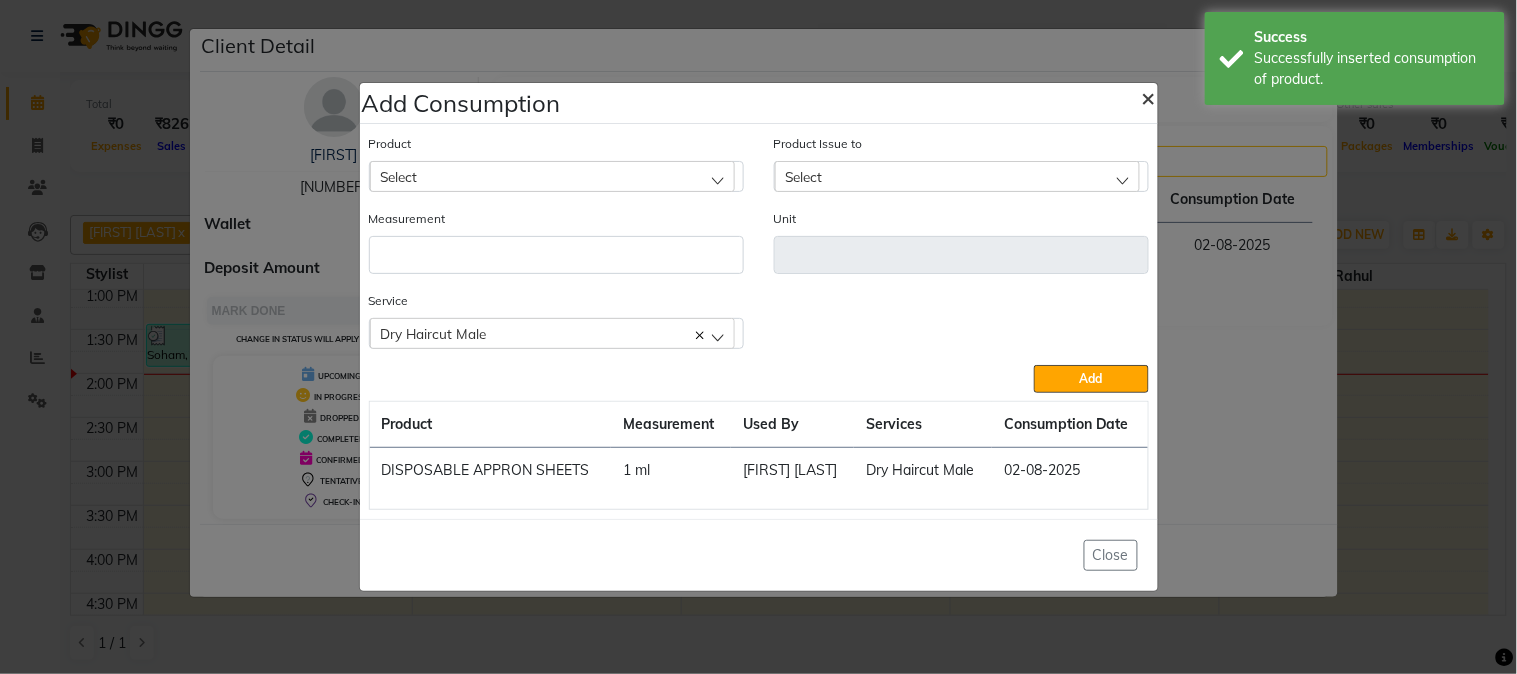 click on "×" 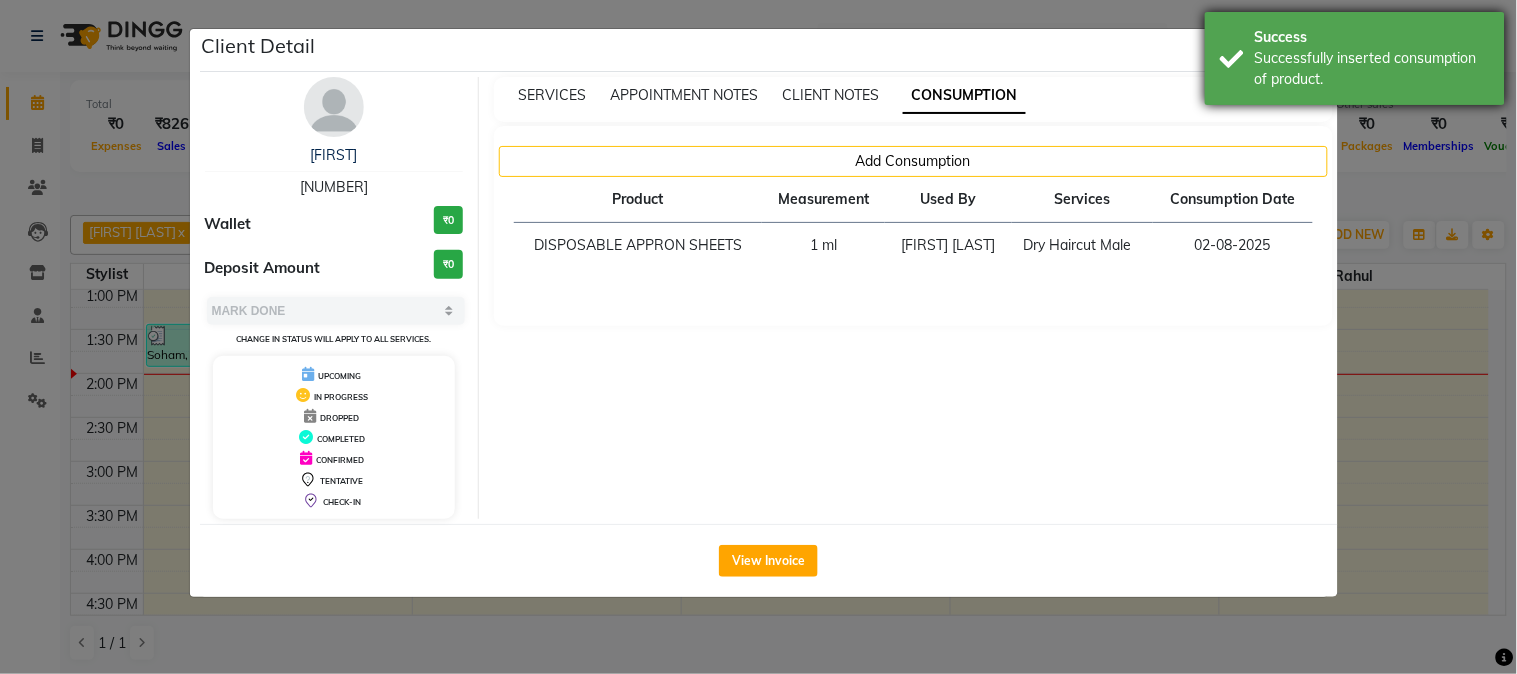 click on "Success   Successfully inserted consumption of product." at bounding box center [1355, 58] 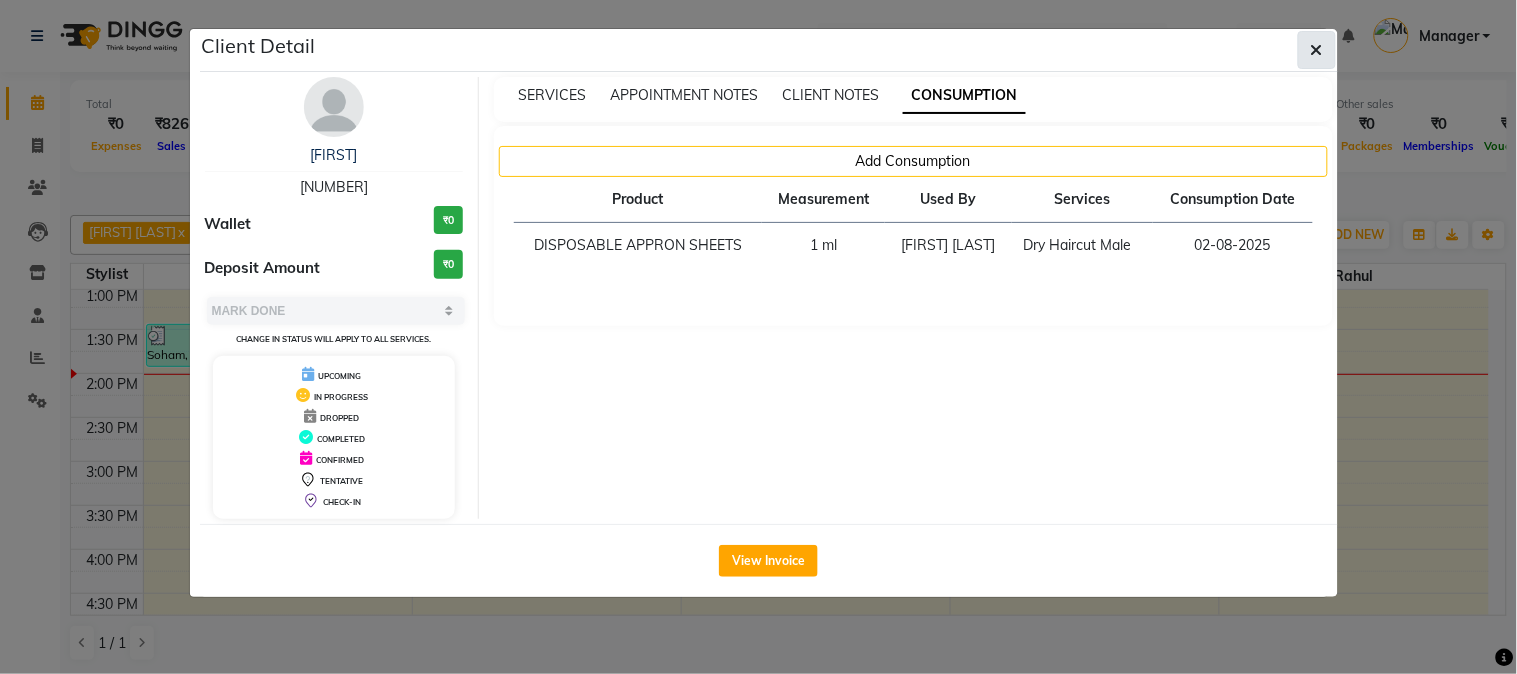 click 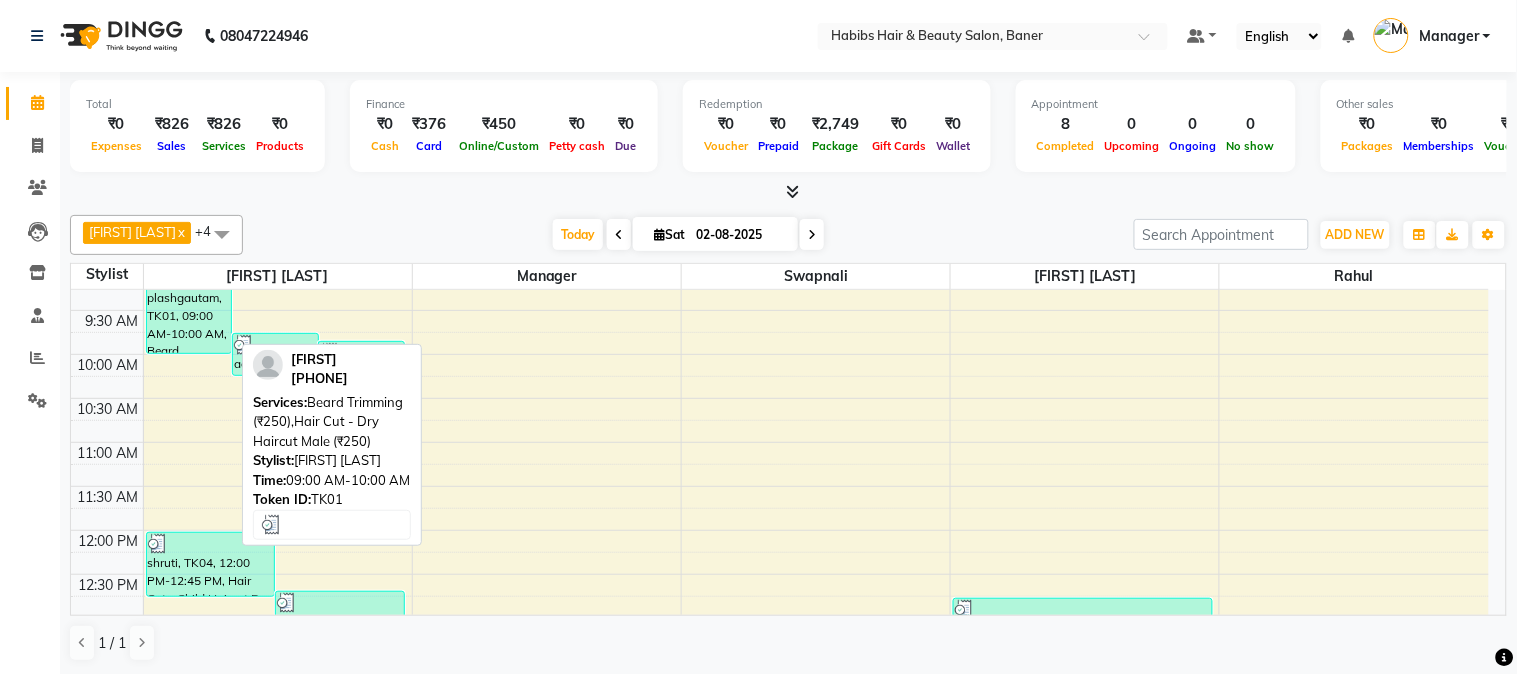 scroll, scrollTop: 0, scrollLeft: 0, axis: both 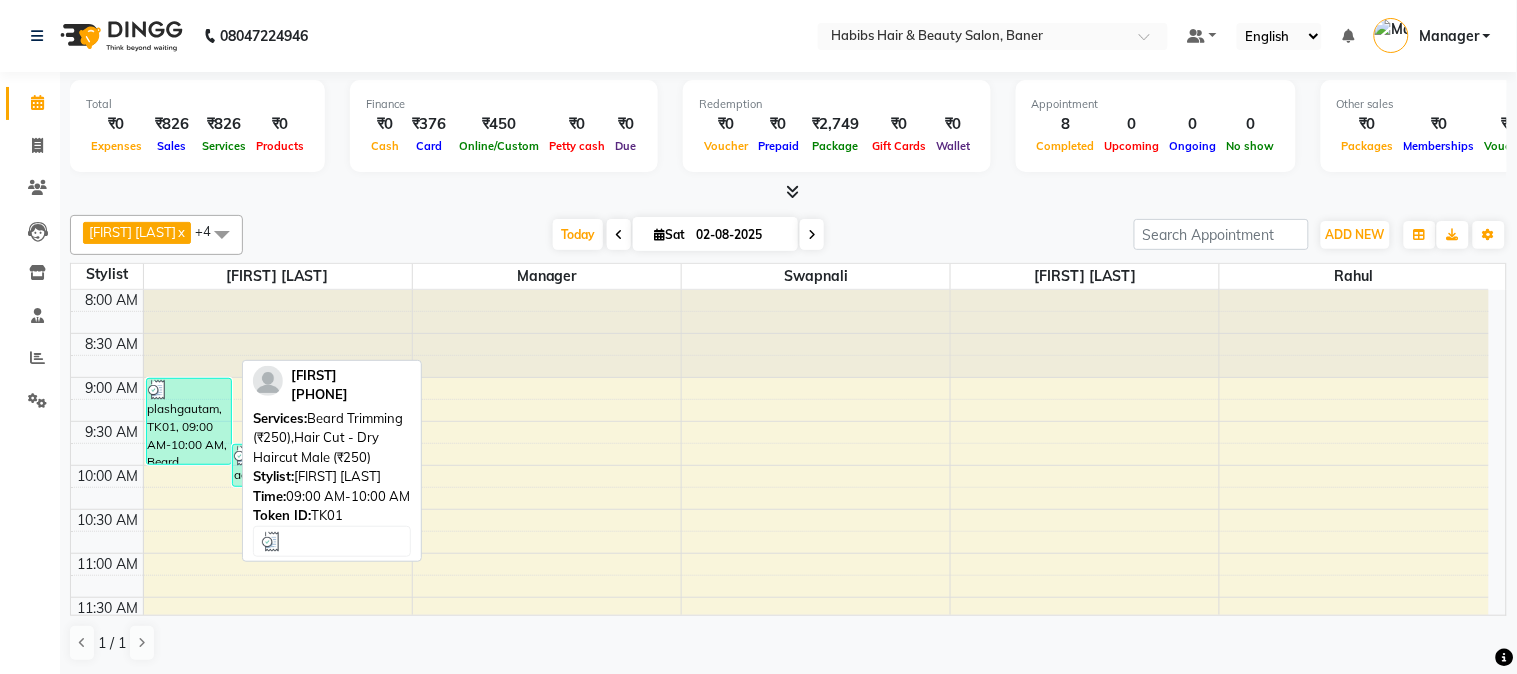 click on "plashgautam, TK01, 09:00 AM-10:00 AM, Beard Trimming (₹250),Hair Cut - Dry Haircut Male (₹250)" at bounding box center (189, 421) 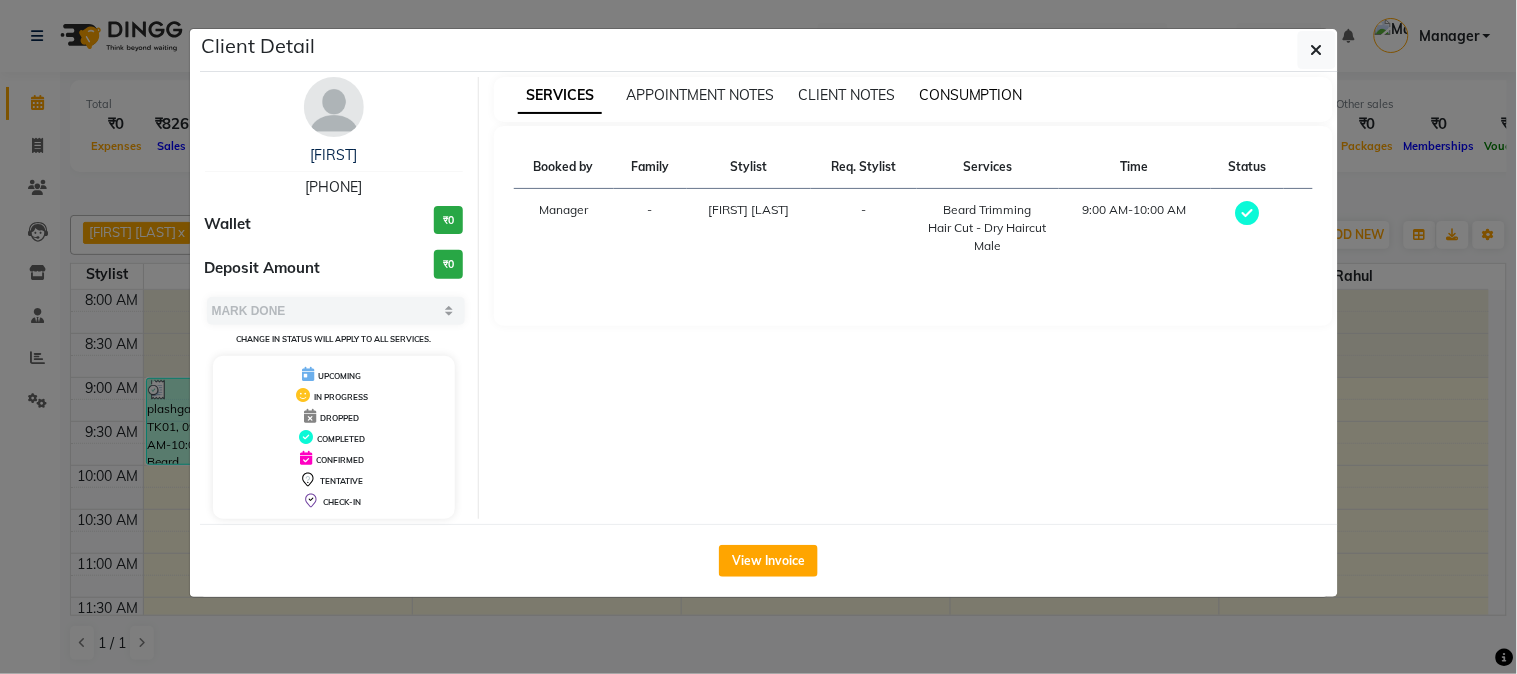 click on "CONSUMPTION" at bounding box center [971, 95] 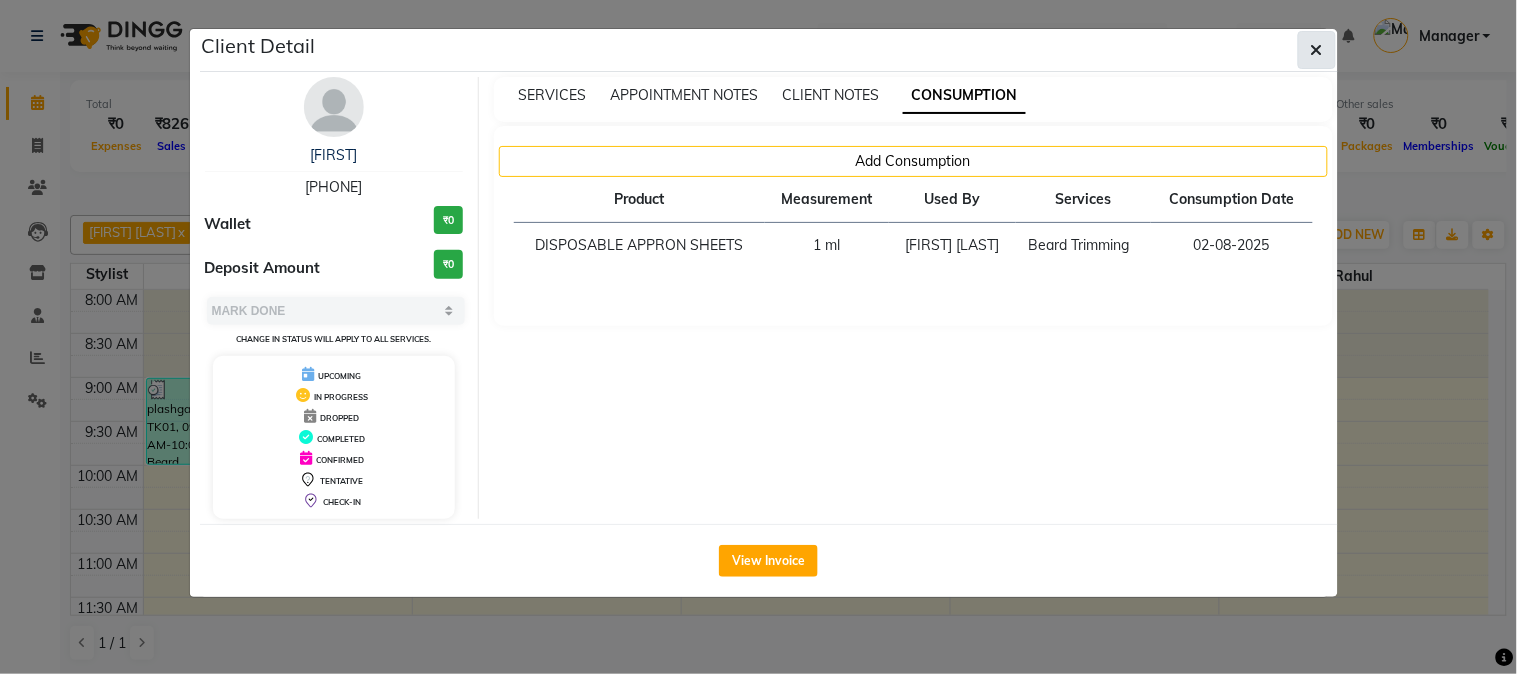 click 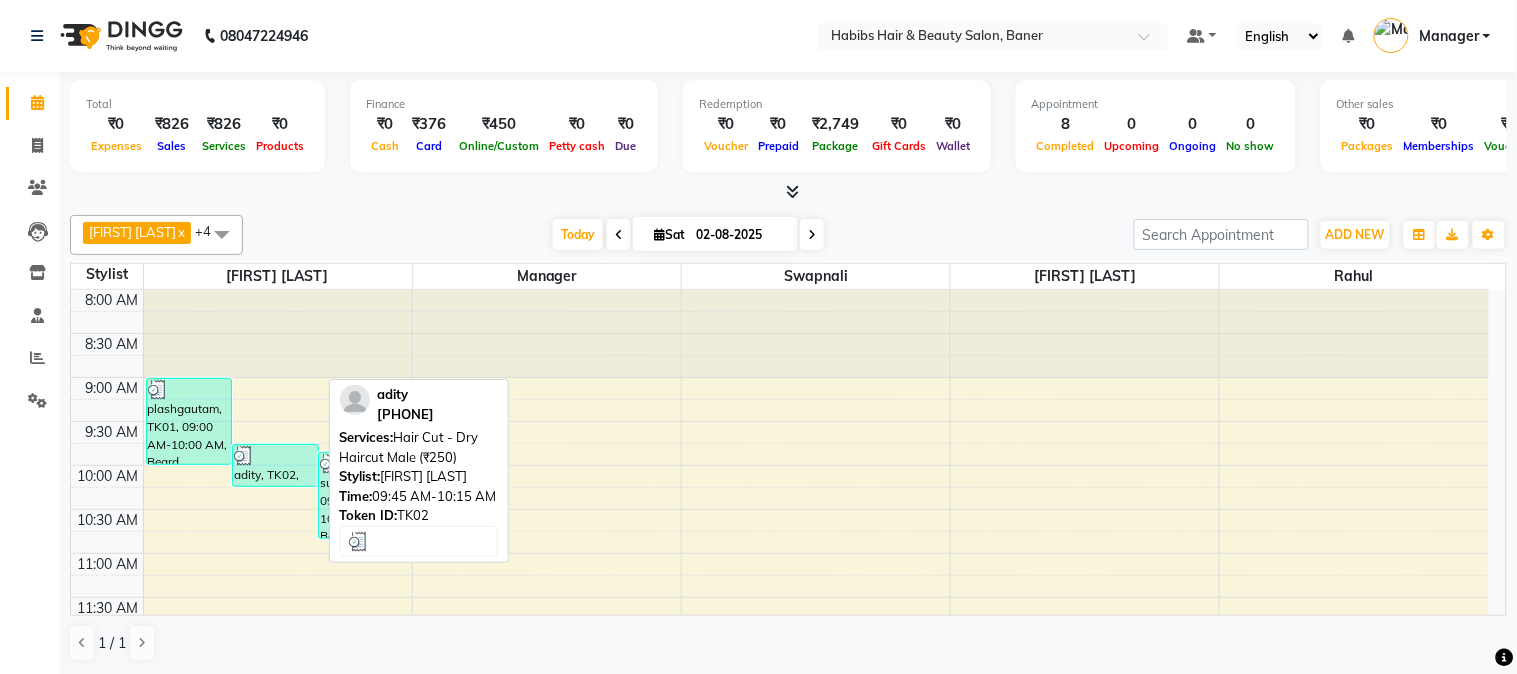 click at bounding box center (244, 456) 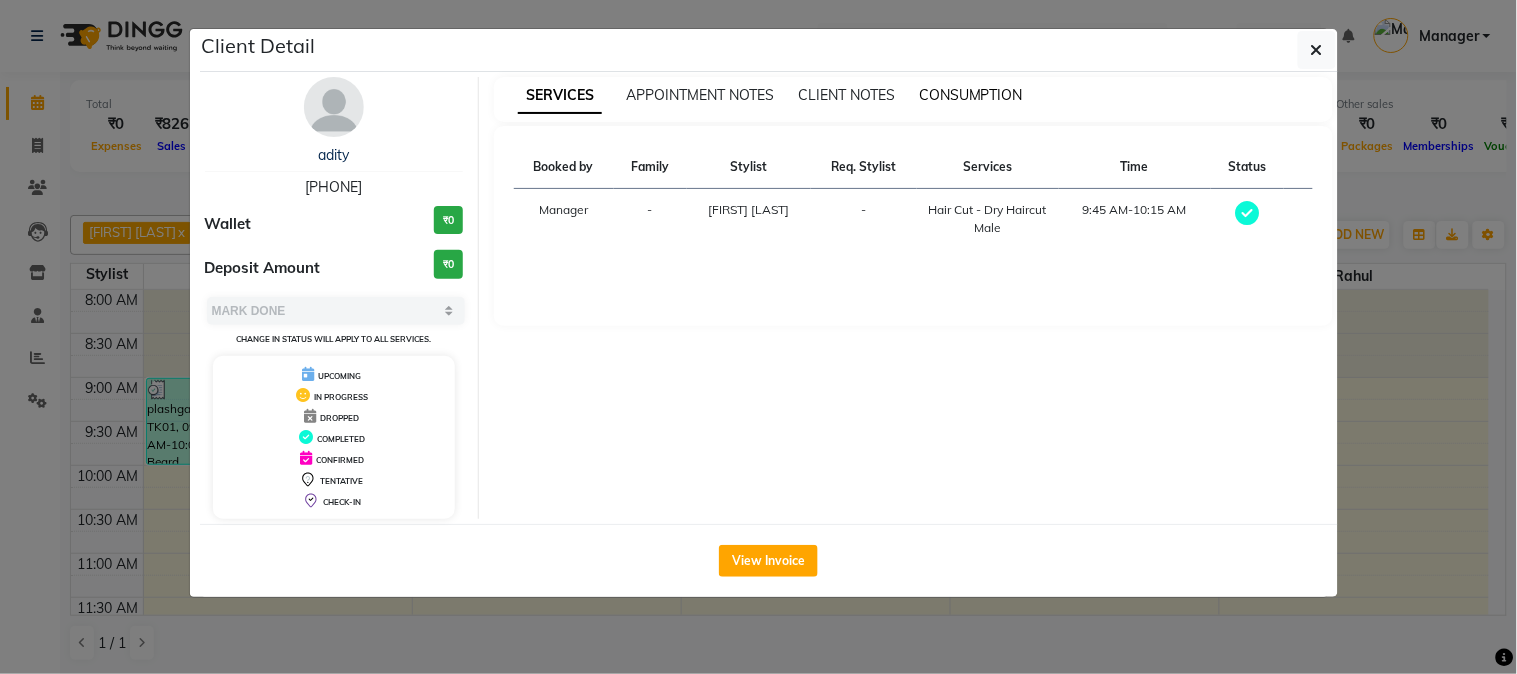 click on "CONSUMPTION" at bounding box center [971, 95] 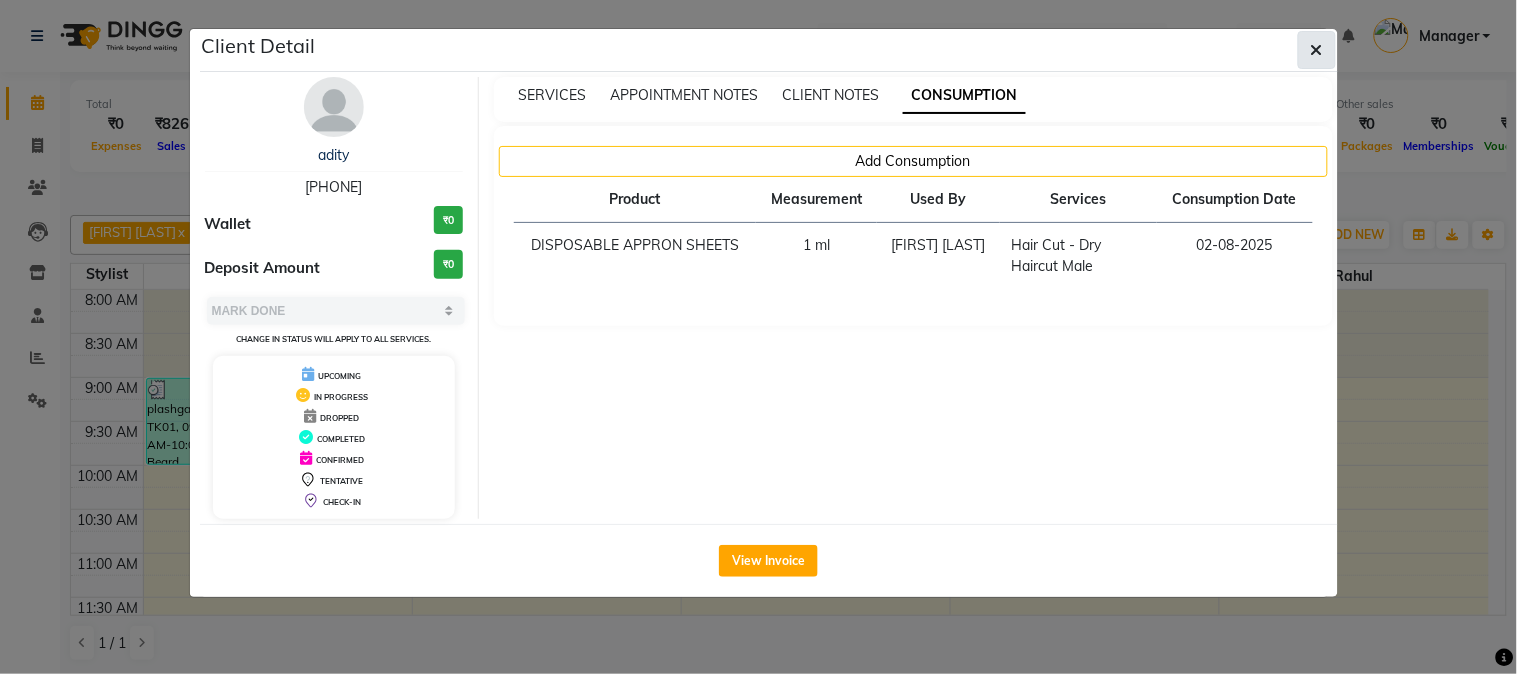 click 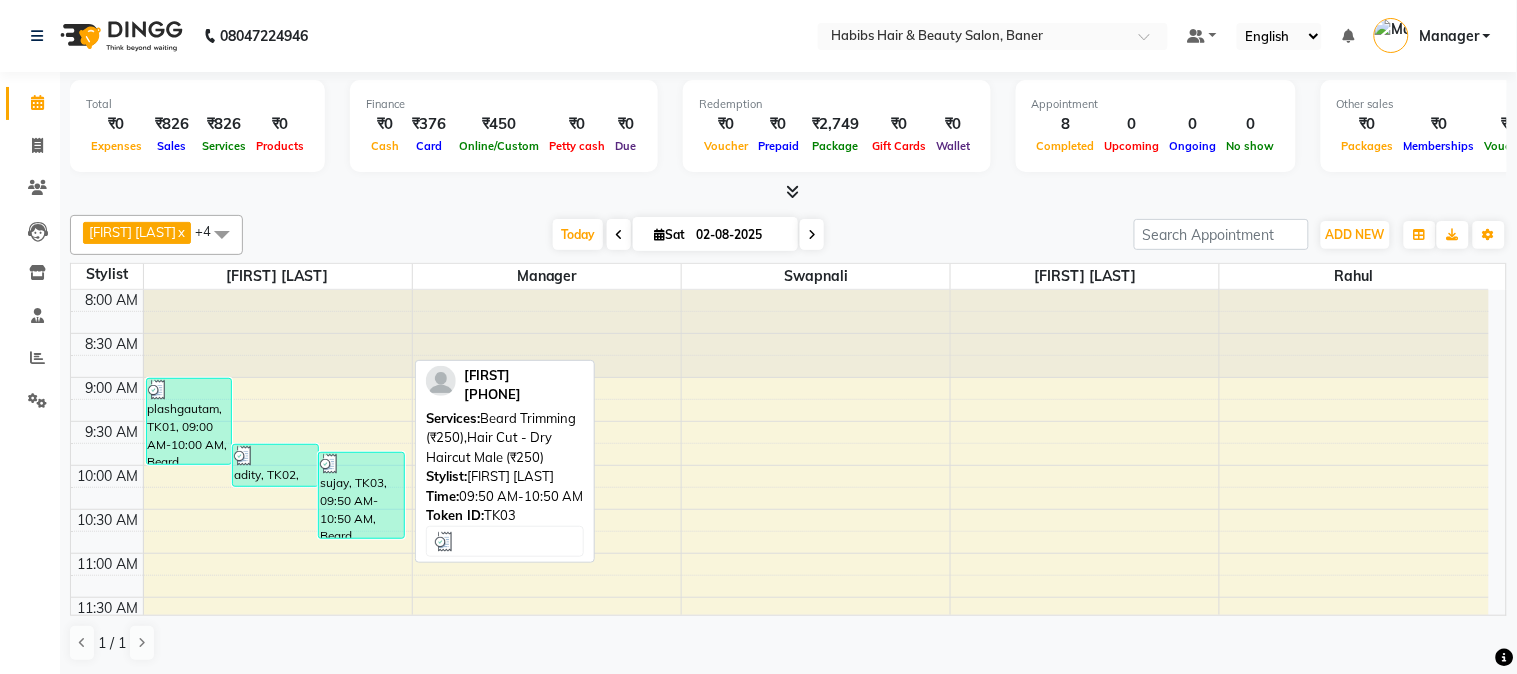 click on "sujay, TK03, 09:50 AM-10:50 AM, Beard Trimming (₹250),Hair Cut - Dry Haircut Male (₹250)" at bounding box center [361, 495] 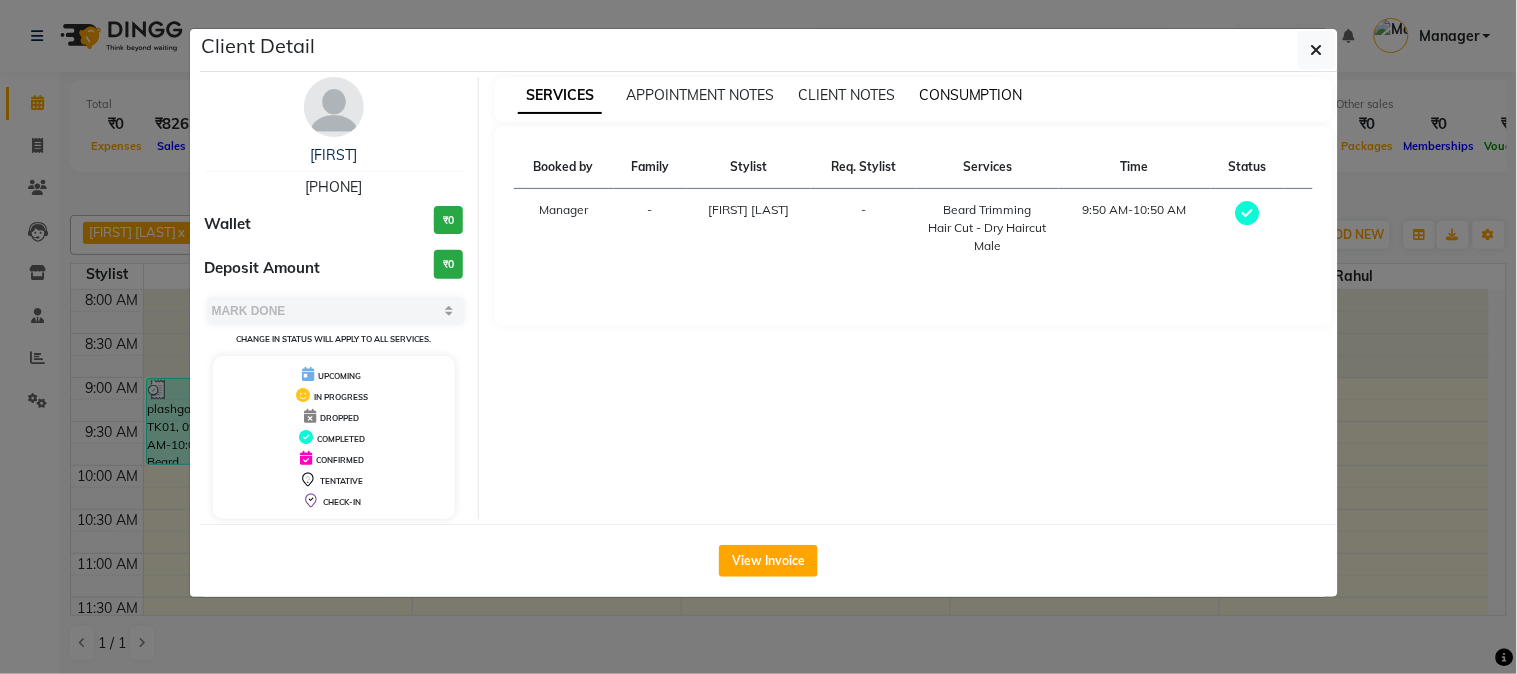 click on "CONSUMPTION" at bounding box center [971, 95] 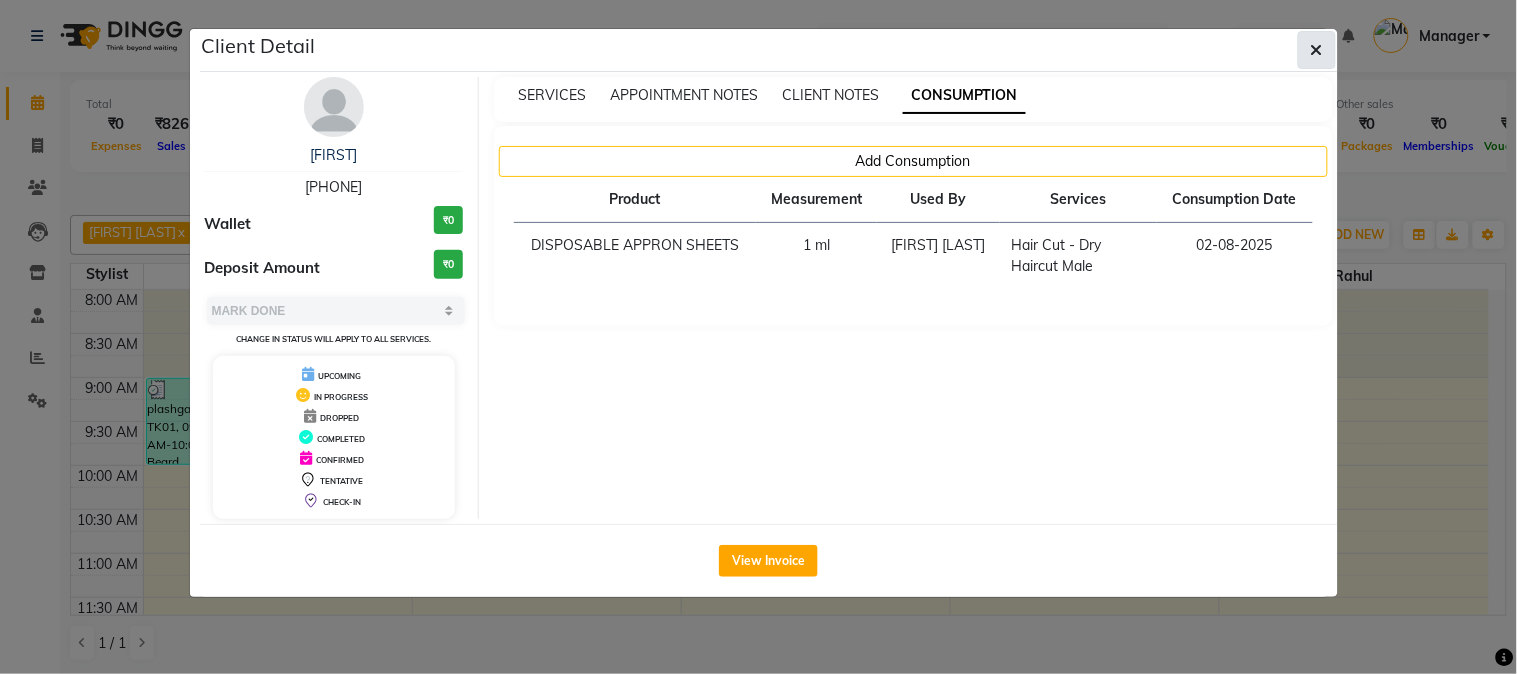 click 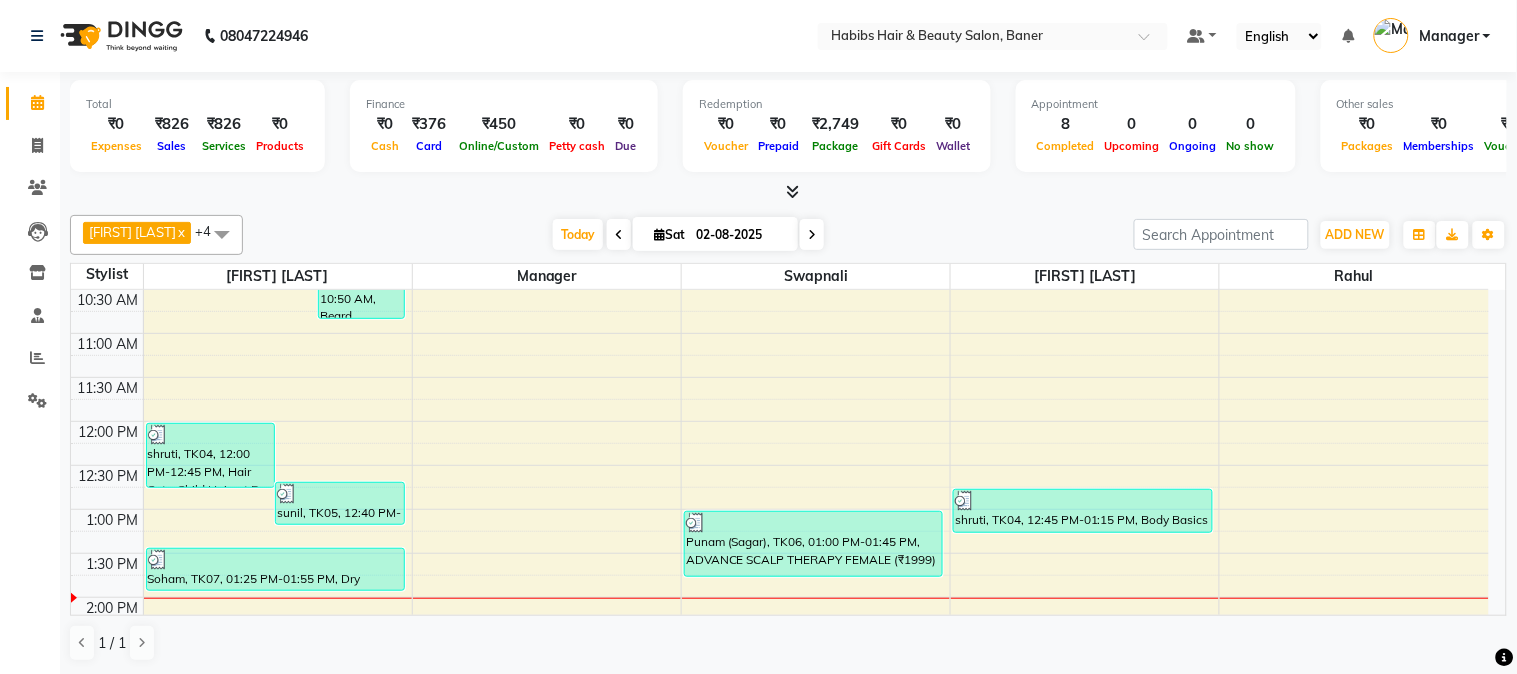 scroll, scrollTop: 222, scrollLeft: 0, axis: vertical 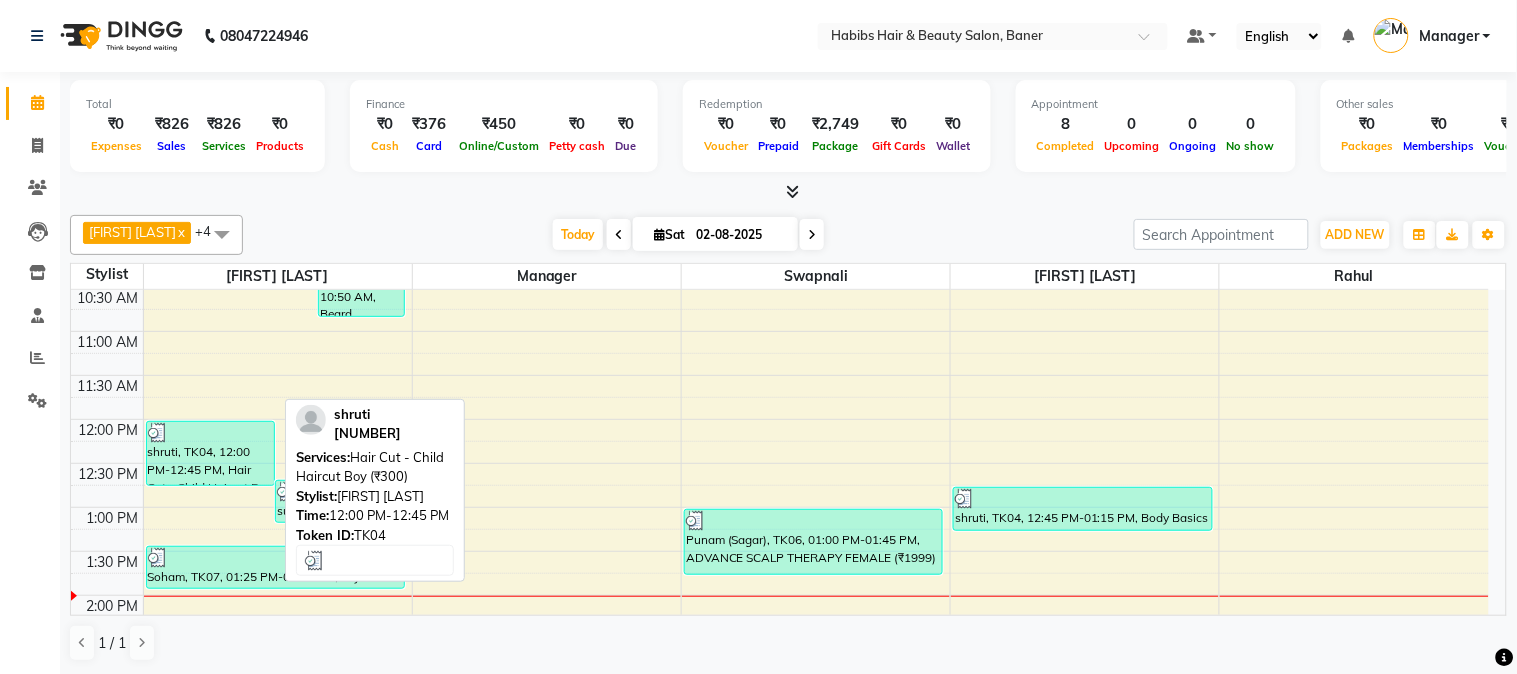 click at bounding box center [211, 433] 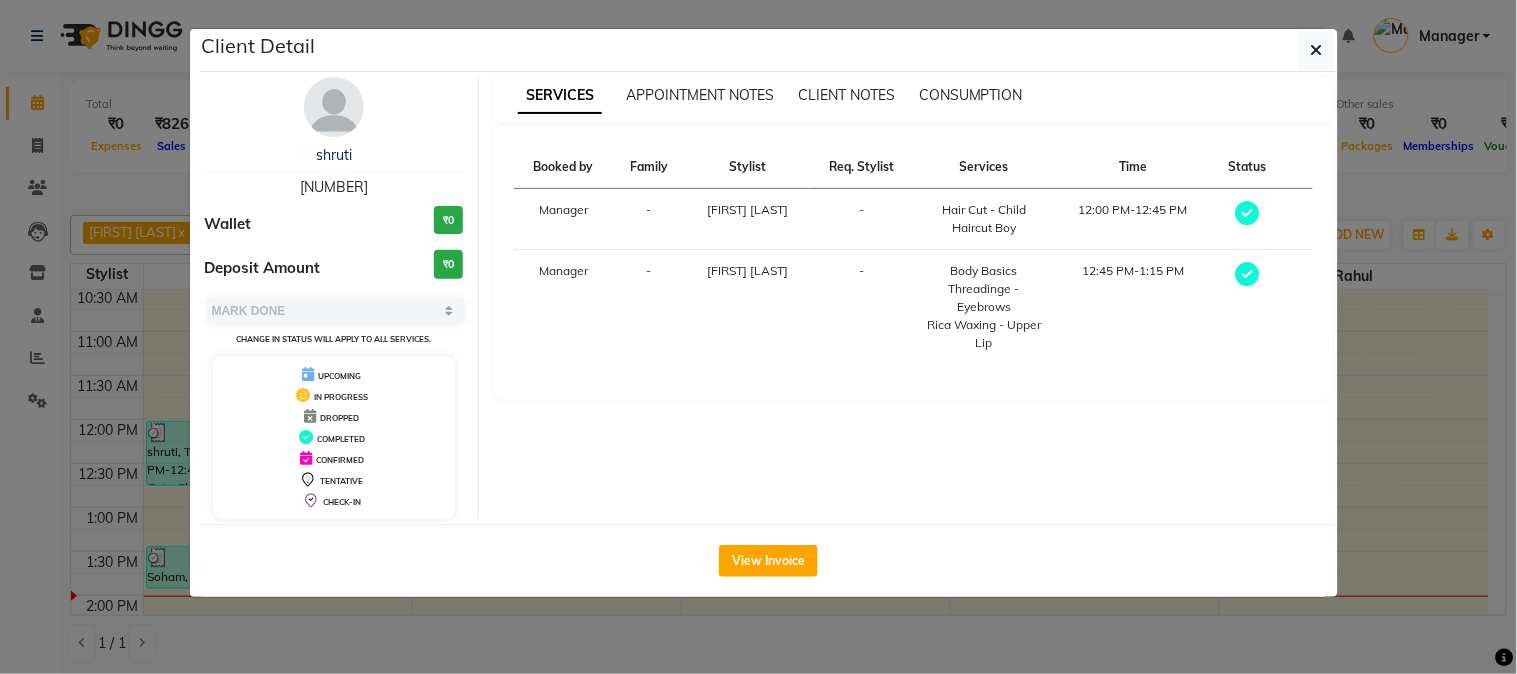 click on "CONSUMPTION" at bounding box center [971, 95] 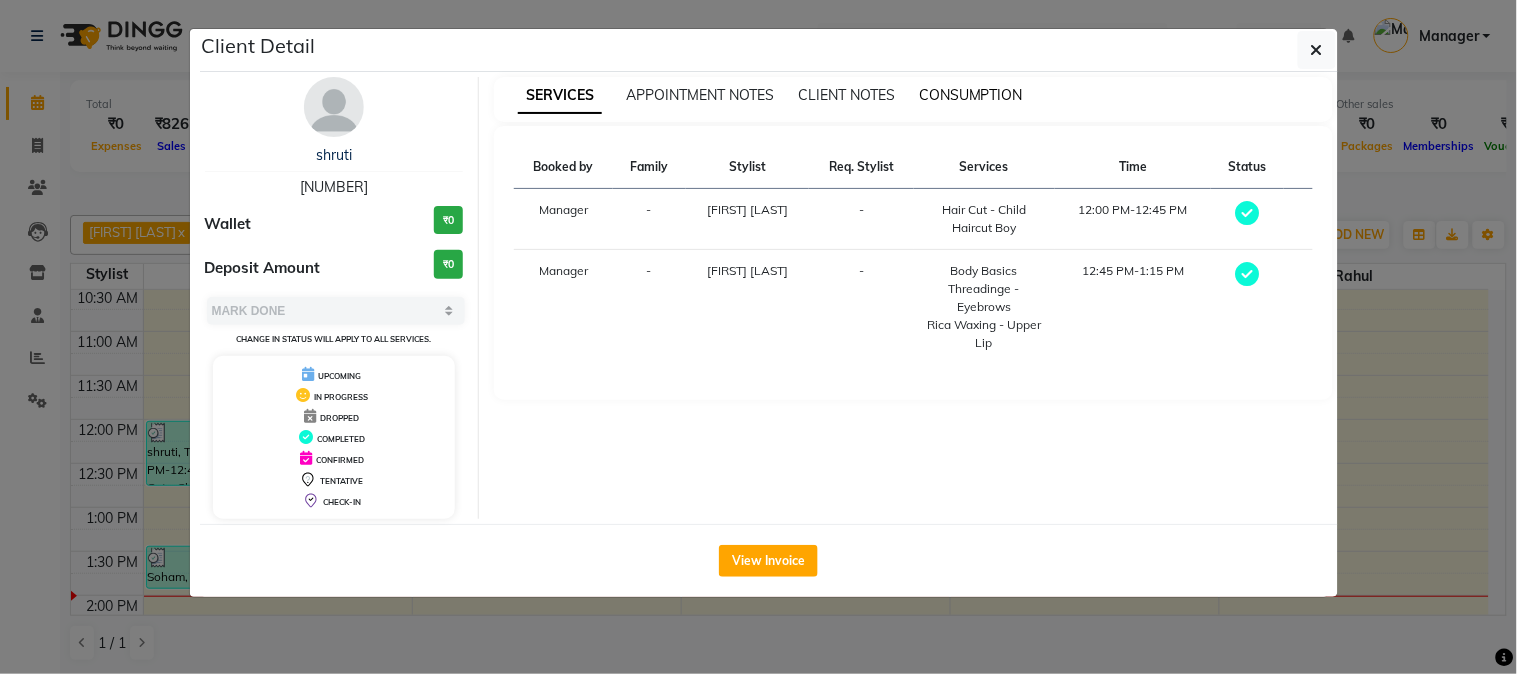 click on "CONSUMPTION" at bounding box center (971, 95) 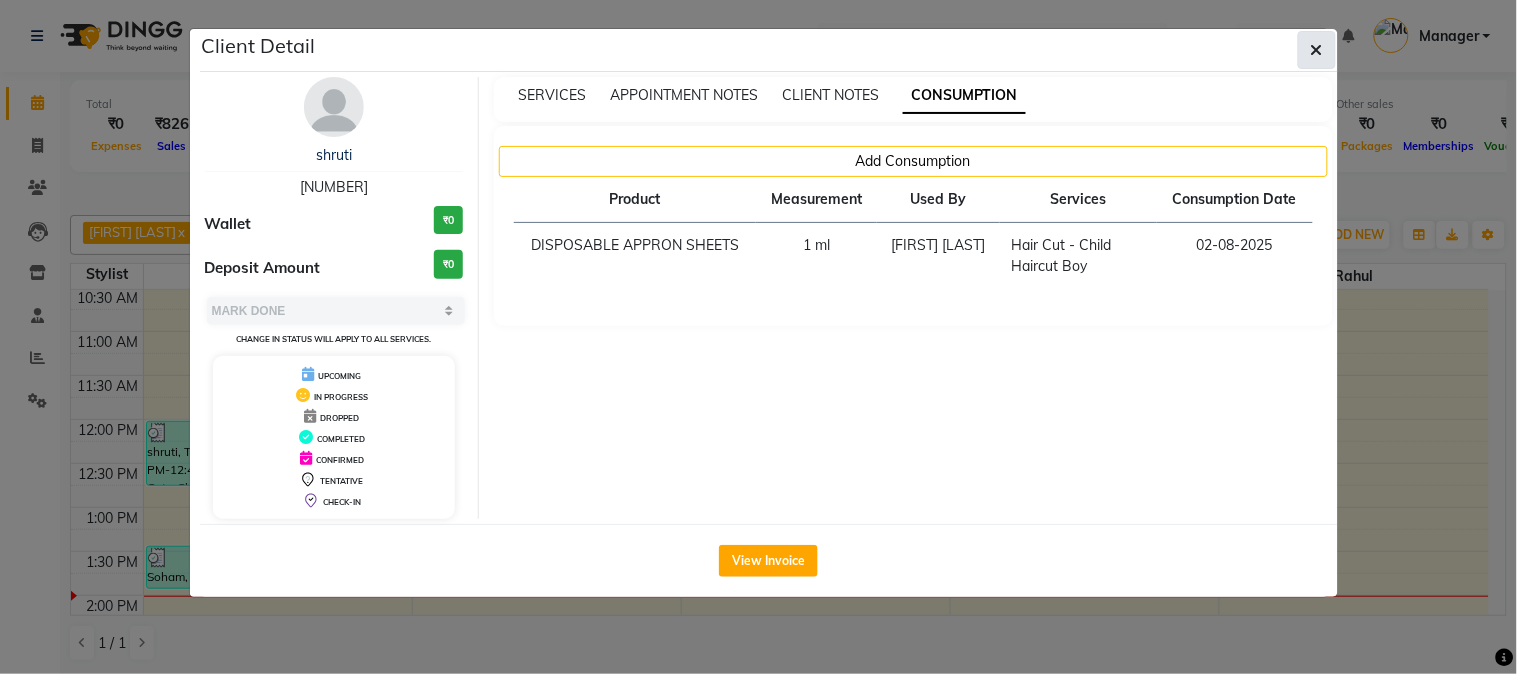 click 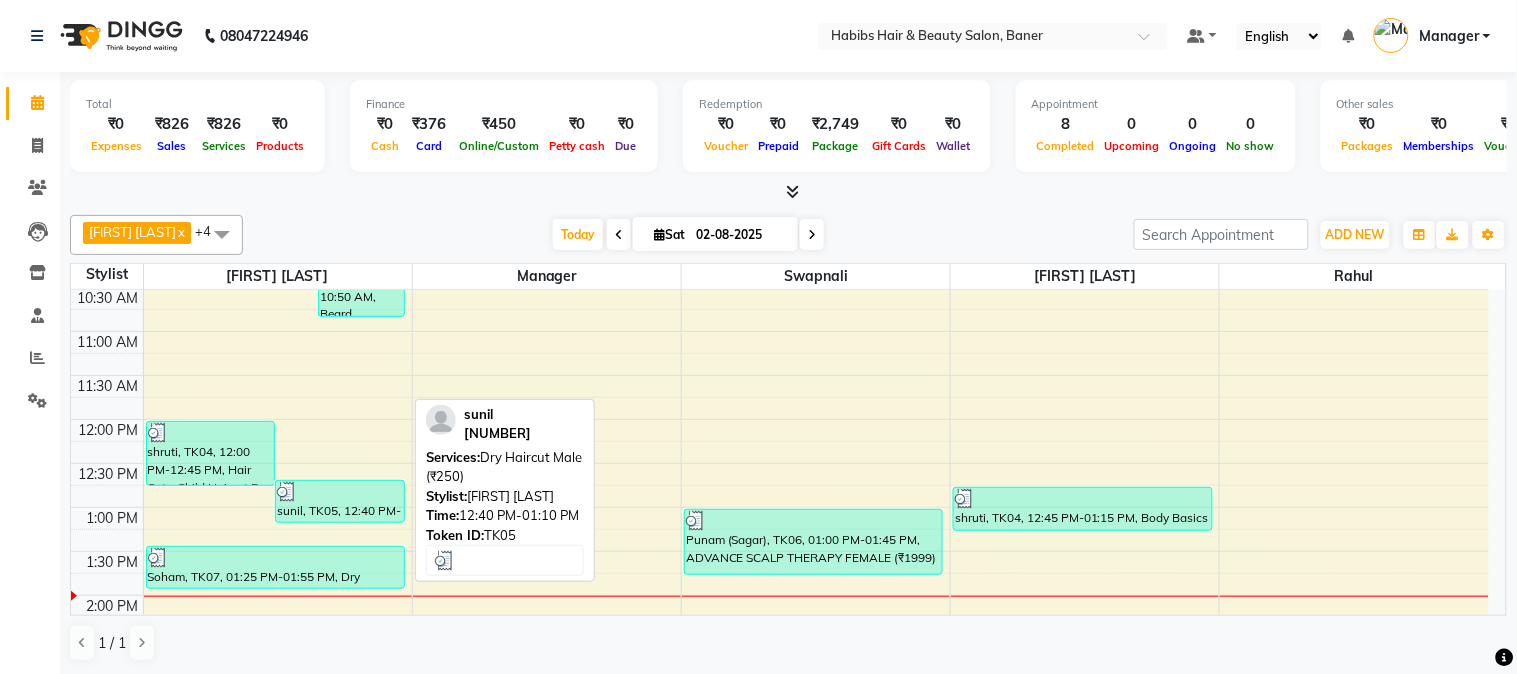 click on "sunil, TK05, 12:40 PM-01:10 PM, Dry Haircut Male (₹250)" at bounding box center (340, 501) 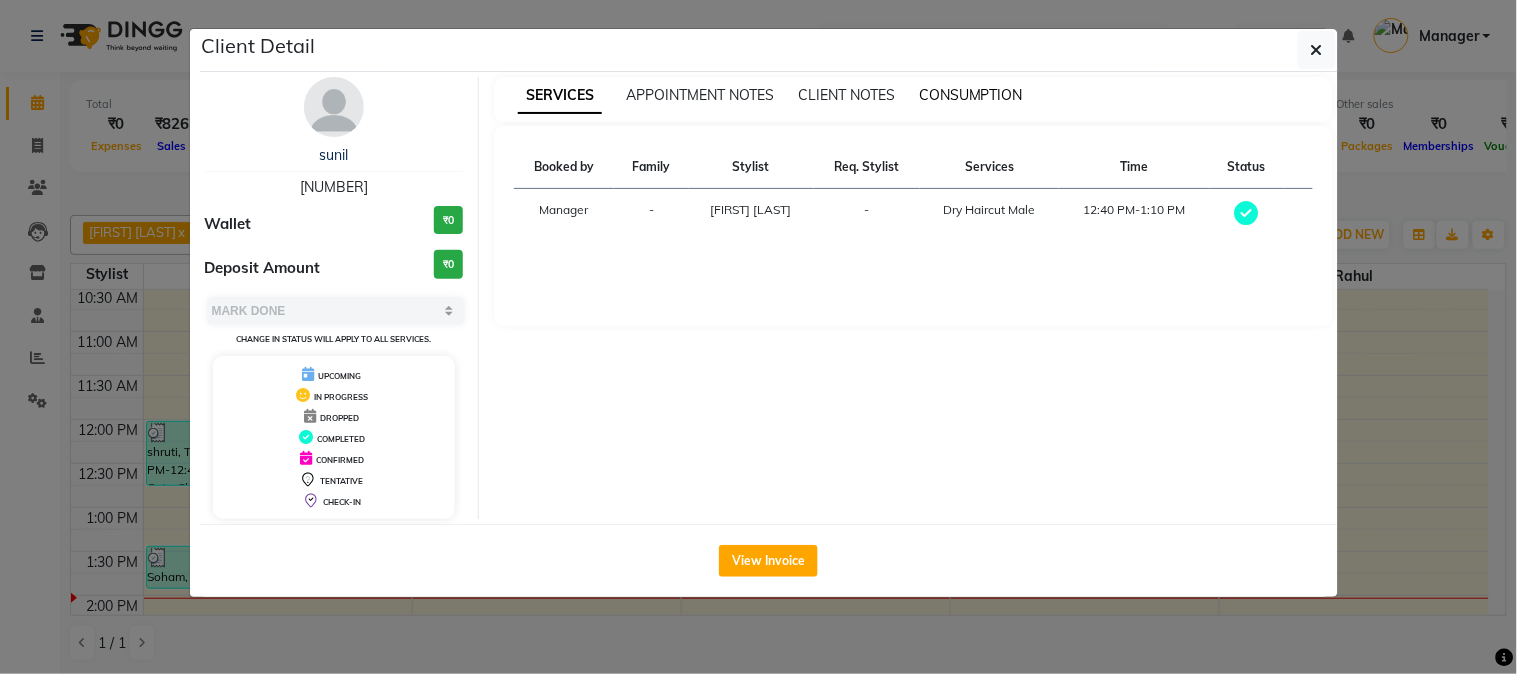 click on "CONSUMPTION" at bounding box center [971, 95] 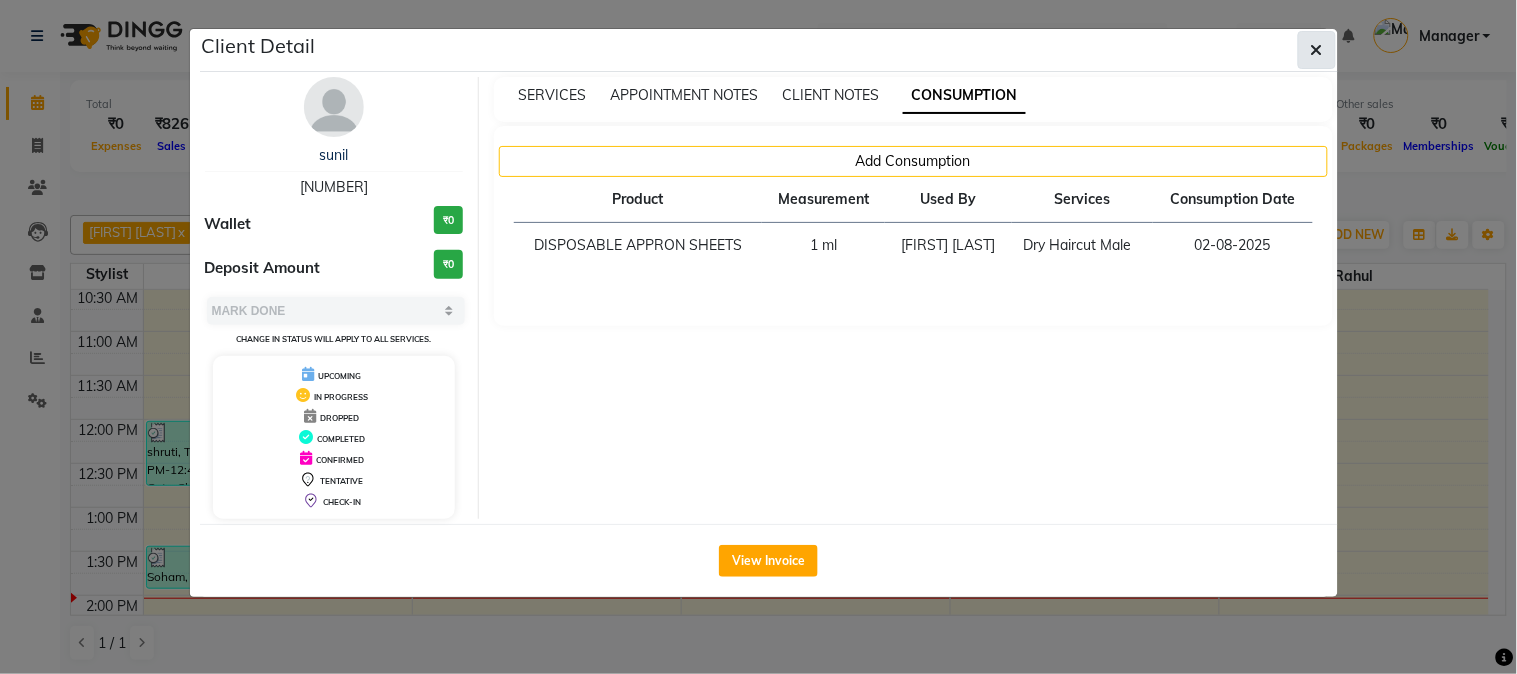click 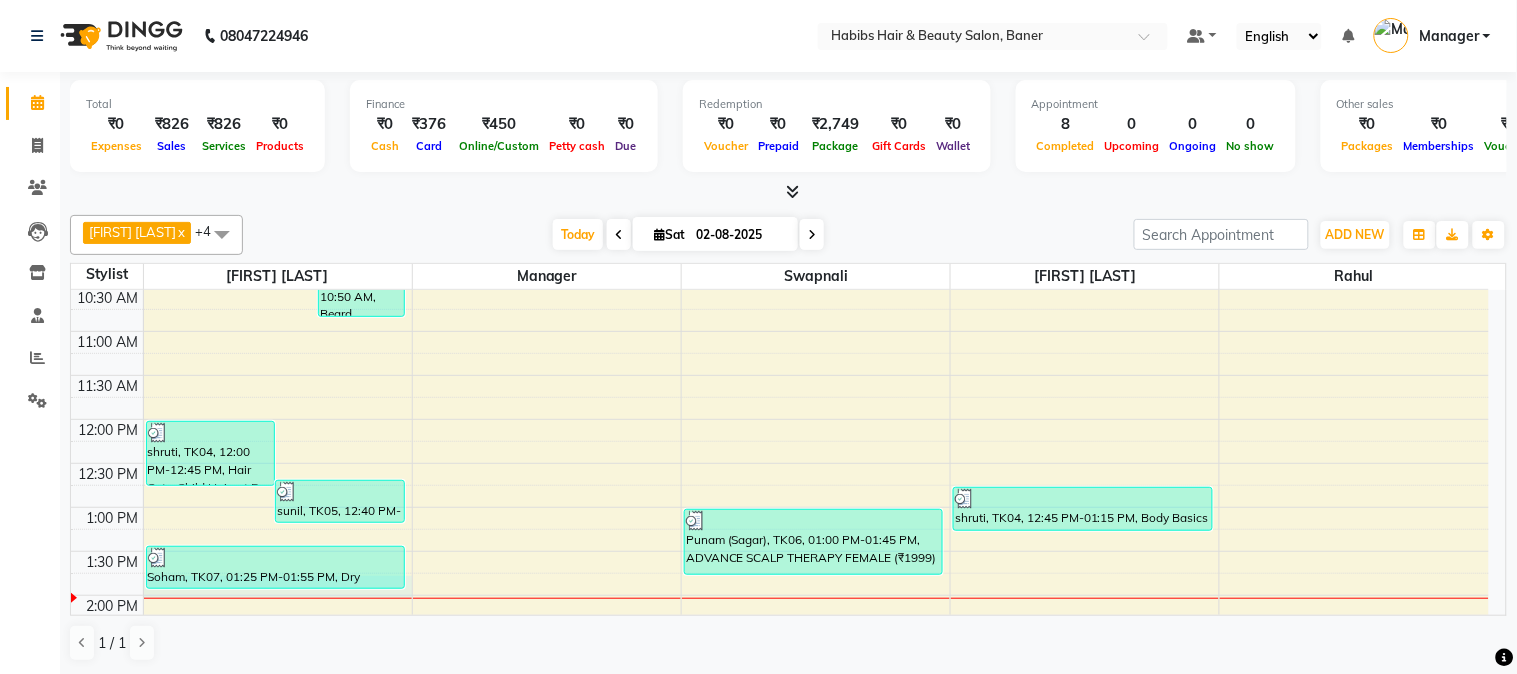 click on "8:00 AM 8:30 AM 9:00 AM 9:30 AM 10:00 AM 10:30 AM 11:00 AM 11:30 AM 12:00 PM 12:30 PM 1:00 PM 1:30 PM 2:00 PM 2:30 PM 3:00 PM 3:30 PM 4:00 PM 4:30 PM 5:00 PM 5:30 PM 6:00 PM 6:30 PM 7:00 PM 7:30 PM 8:00 PM 8:30 PM 9:00 PM 9:30 PM 10:00 PM 10:30 PM     plashgautam, TK01, 09:00 AM-10:00 AM, Beard Trimming (₹250),Hair Cut - Dry Haircut Male (₹250)     adity, TK02, 09:45 AM-10:15 AM, Hair Cut - Dry Haircut Male (₹250)     sujay, TK03, 09:50 AM-10:50 AM, Beard Trimming (₹250),Hair Cut - Dry Haircut Male (₹250)     shruti, TK04, 12:00 PM-12:45 PM, Hair Cut - Child Haircut Boy (₹300)     sunil, TK05, 12:40 PM-01:10 PM, Dry Haircut Male (₹250)     Soham, TK07, 01:25 PM-01:55 PM, Dry Haircut Male (₹250)     Punam (Sagar), TK06, 01:00 PM-01:45 PM, ADVANCE SCALP THERAPY FEMALE (₹1999)     shruti, TK04, 12:45 PM-01:15 PM, Body Basics Threadinge - Eyebrows (₹60),Rica Waxing - Upper Lip (₹110)" at bounding box center [780, 727] 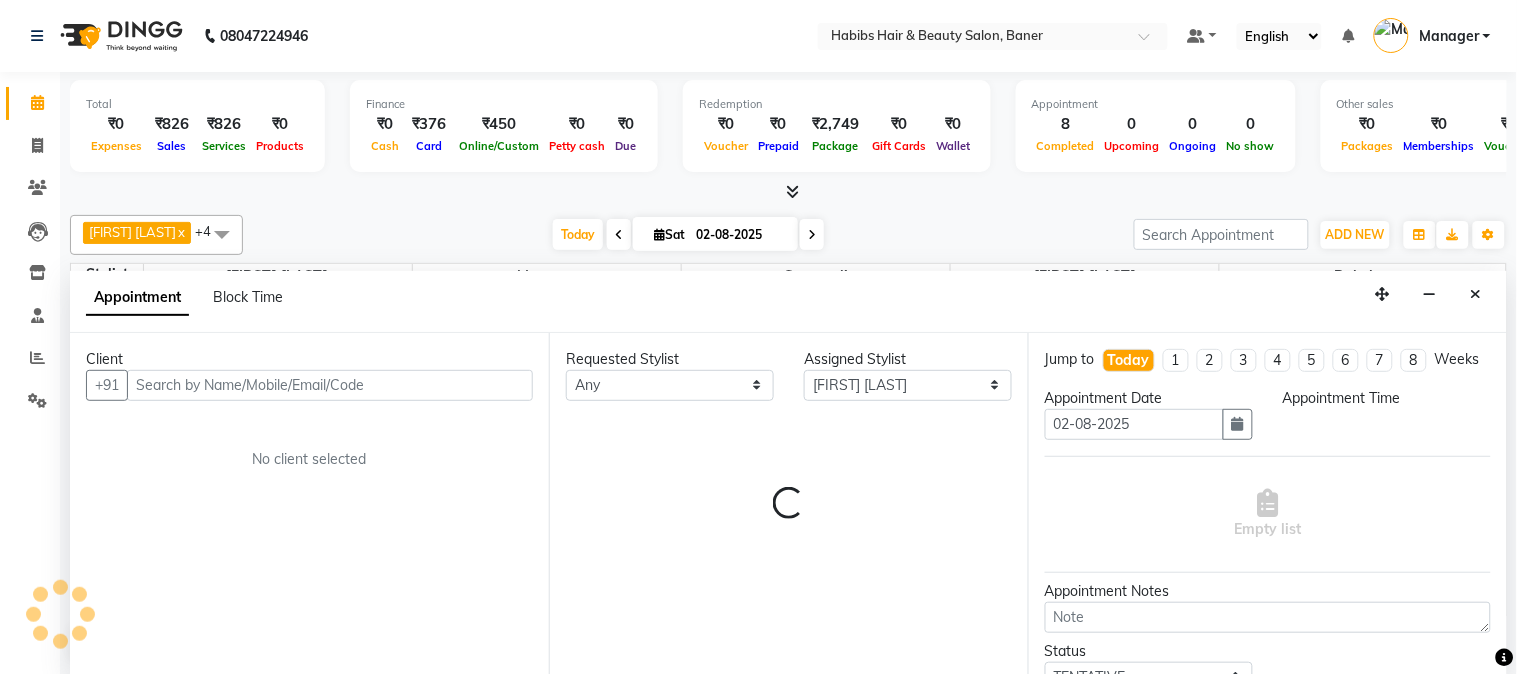 click on "Client +91  No client selected" at bounding box center (309, 504) 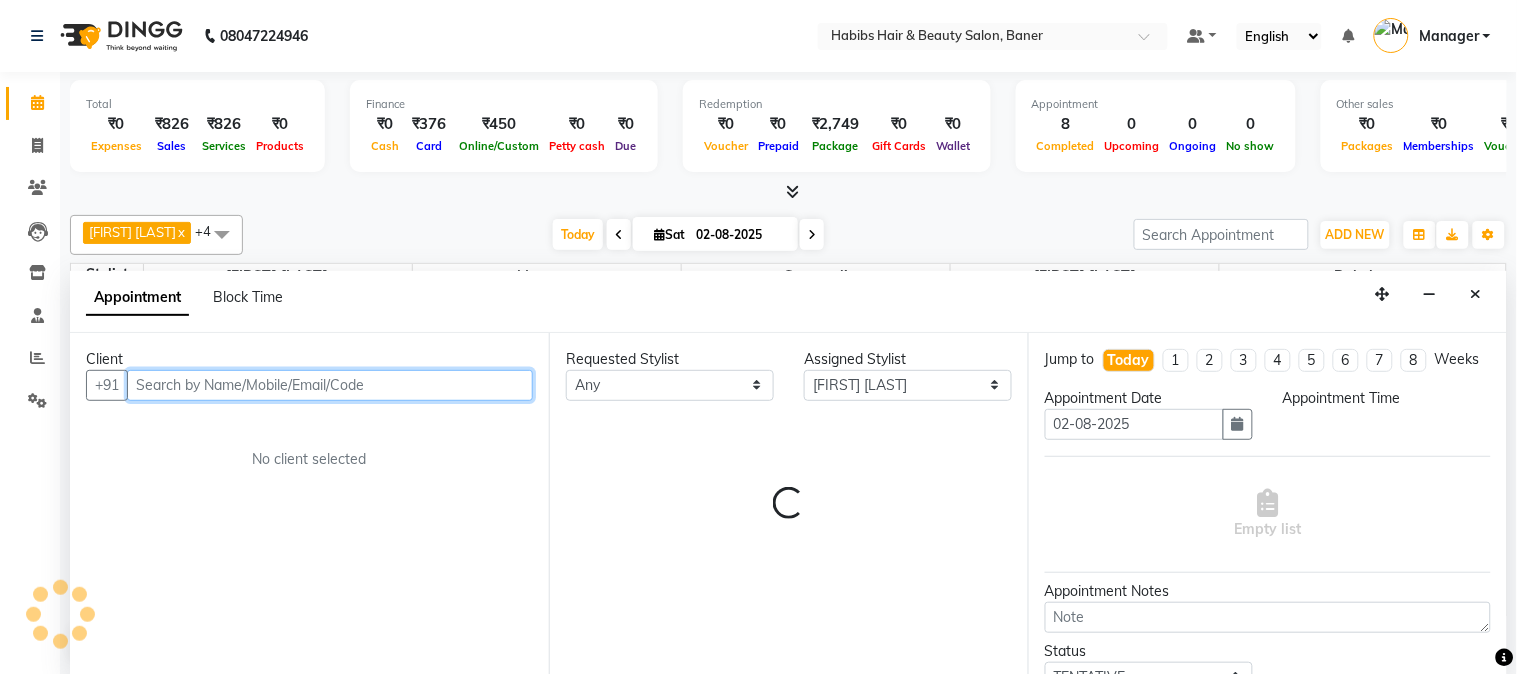 select on "825" 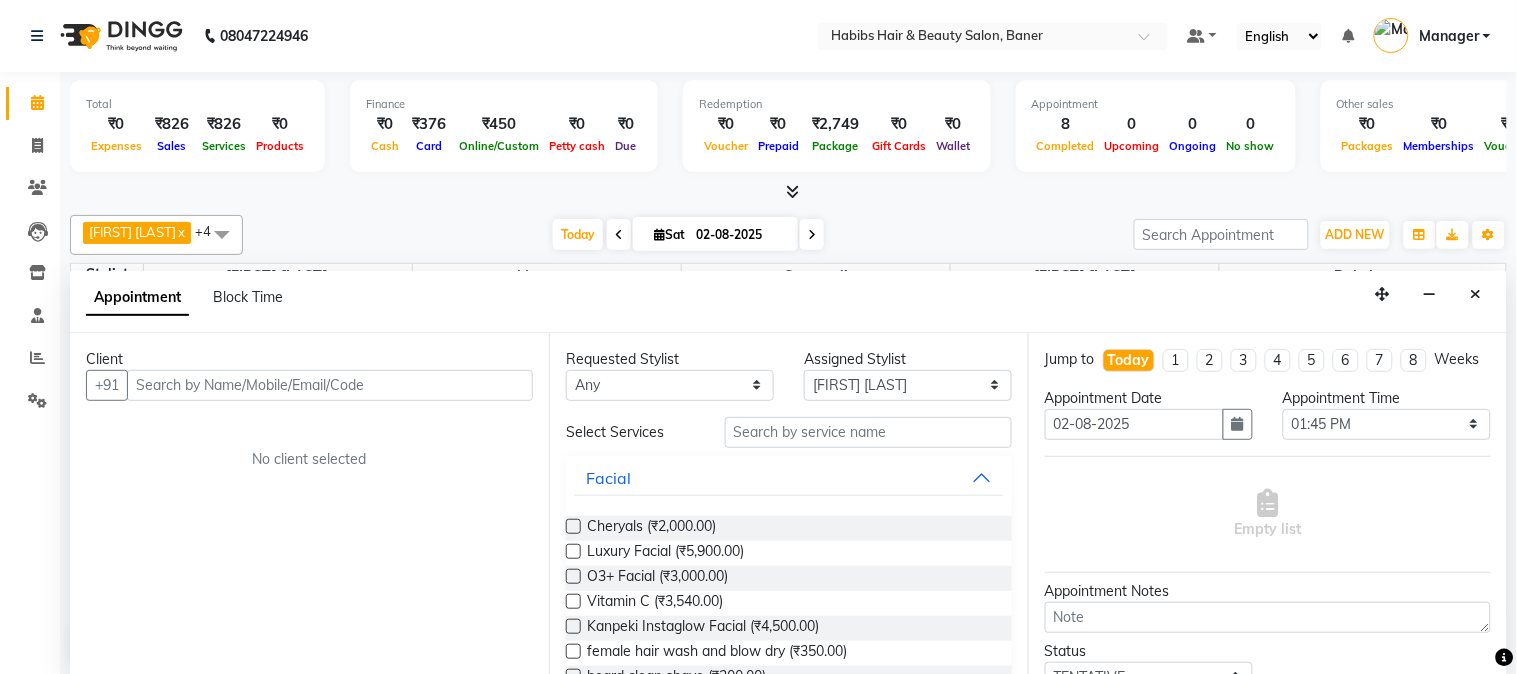 select on "5356" 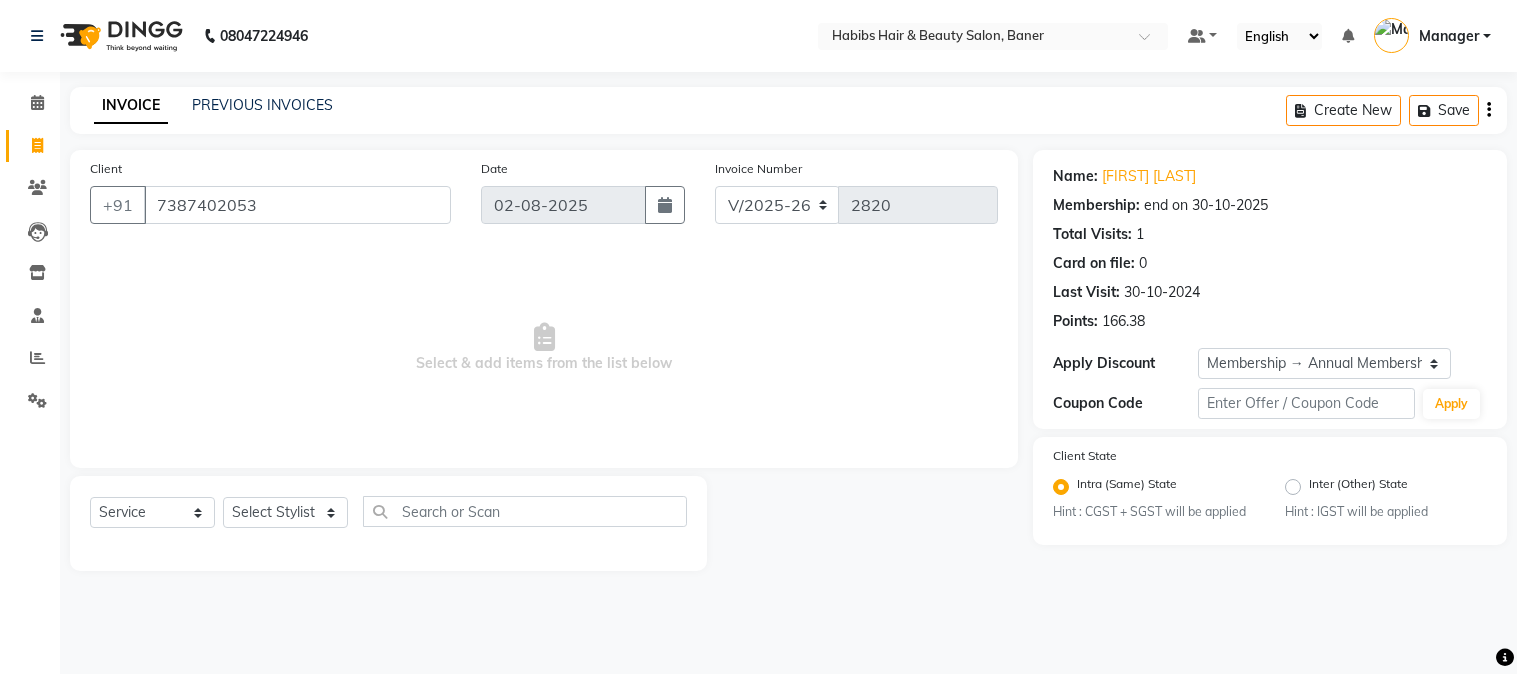 select on "5356" 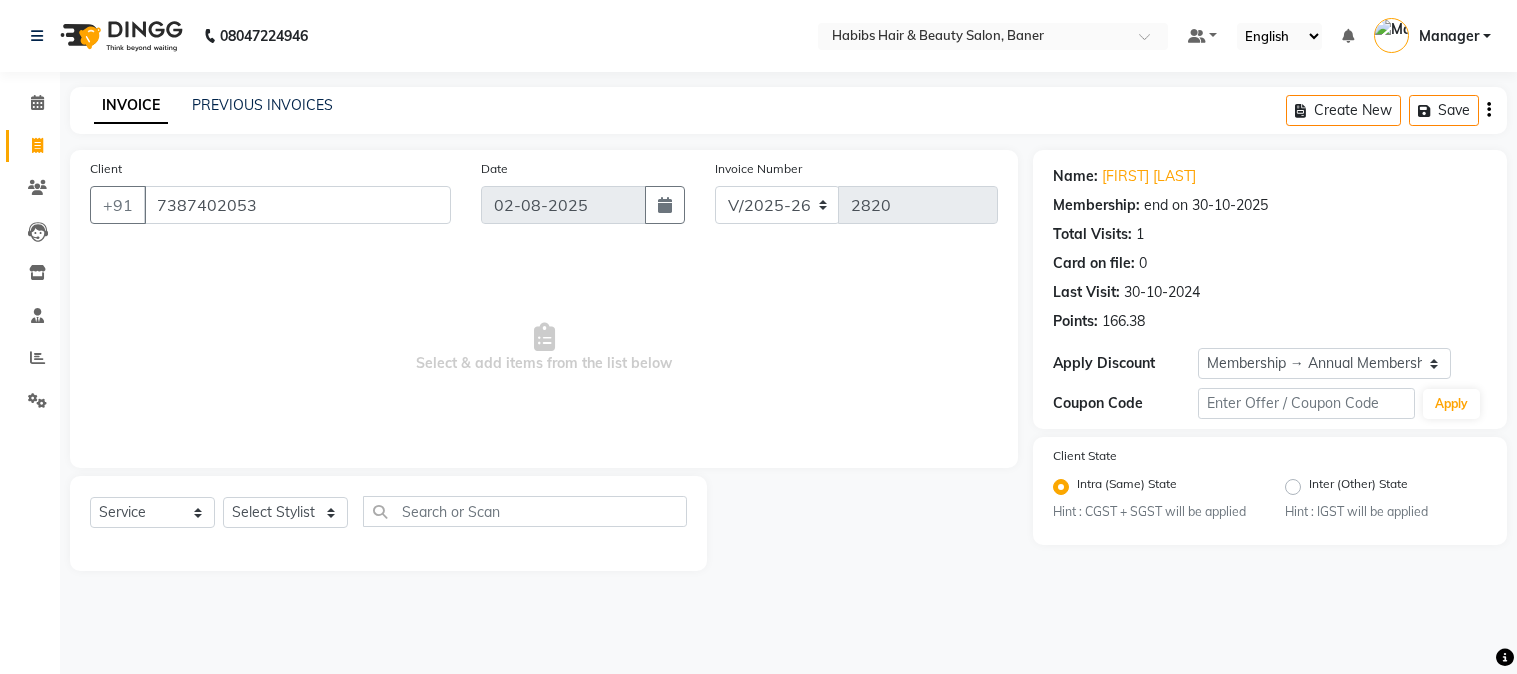 scroll, scrollTop: 0, scrollLeft: 0, axis: both 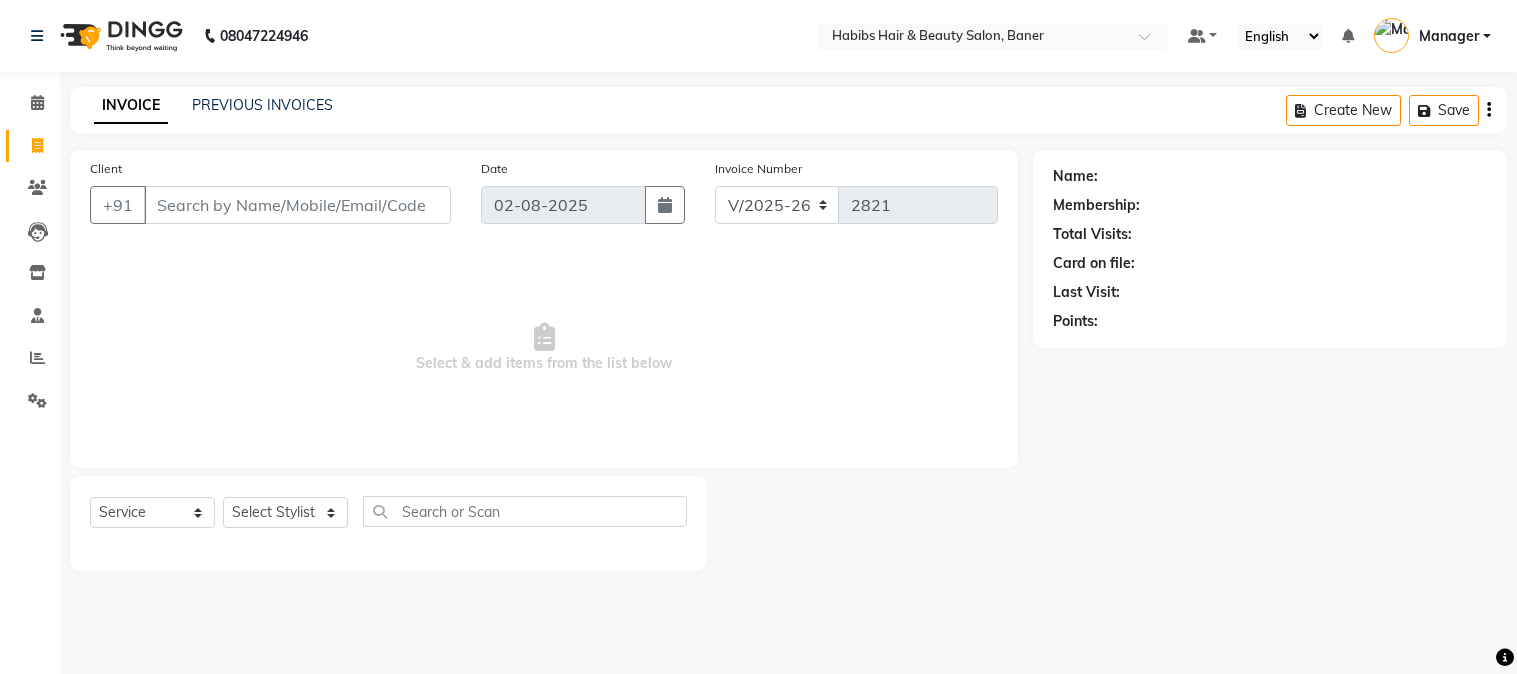 select on "5356" 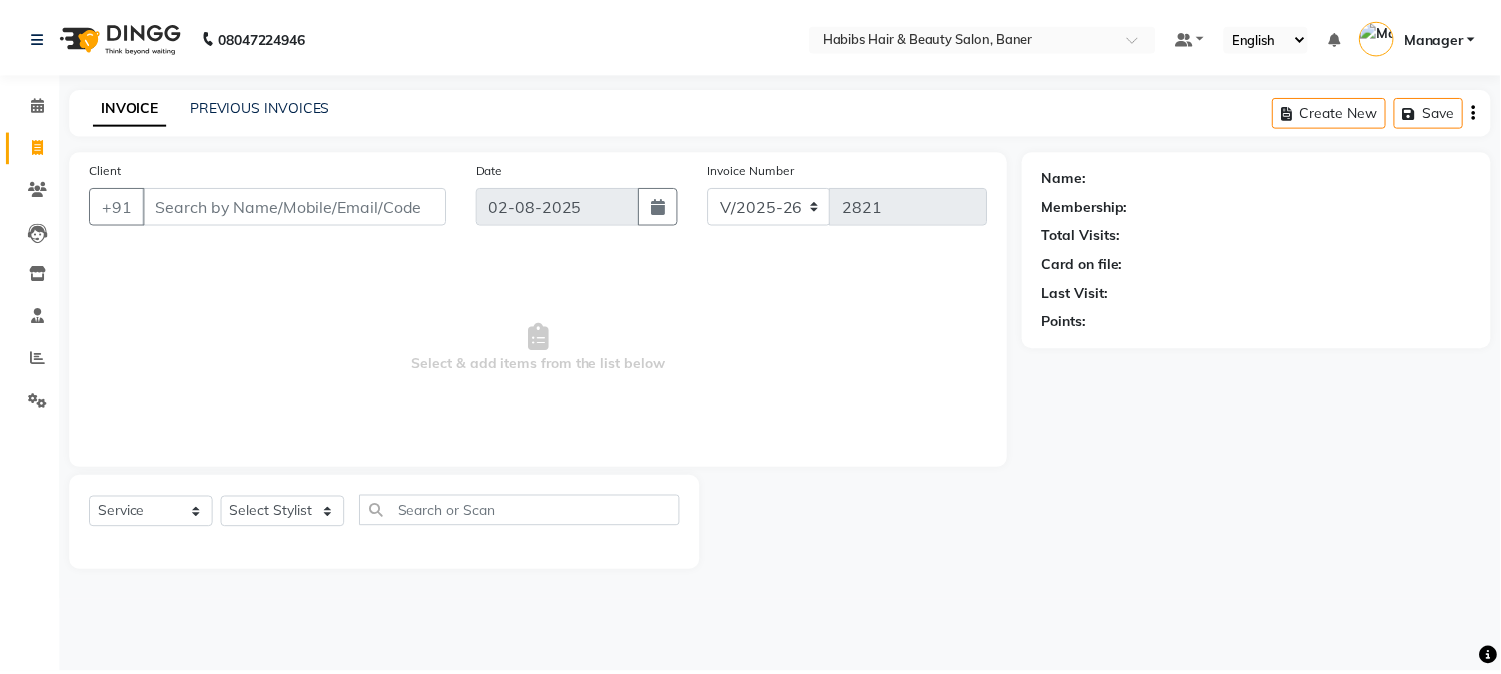scroll, scrollTop: 0, scrollLeft: 0, axis: both 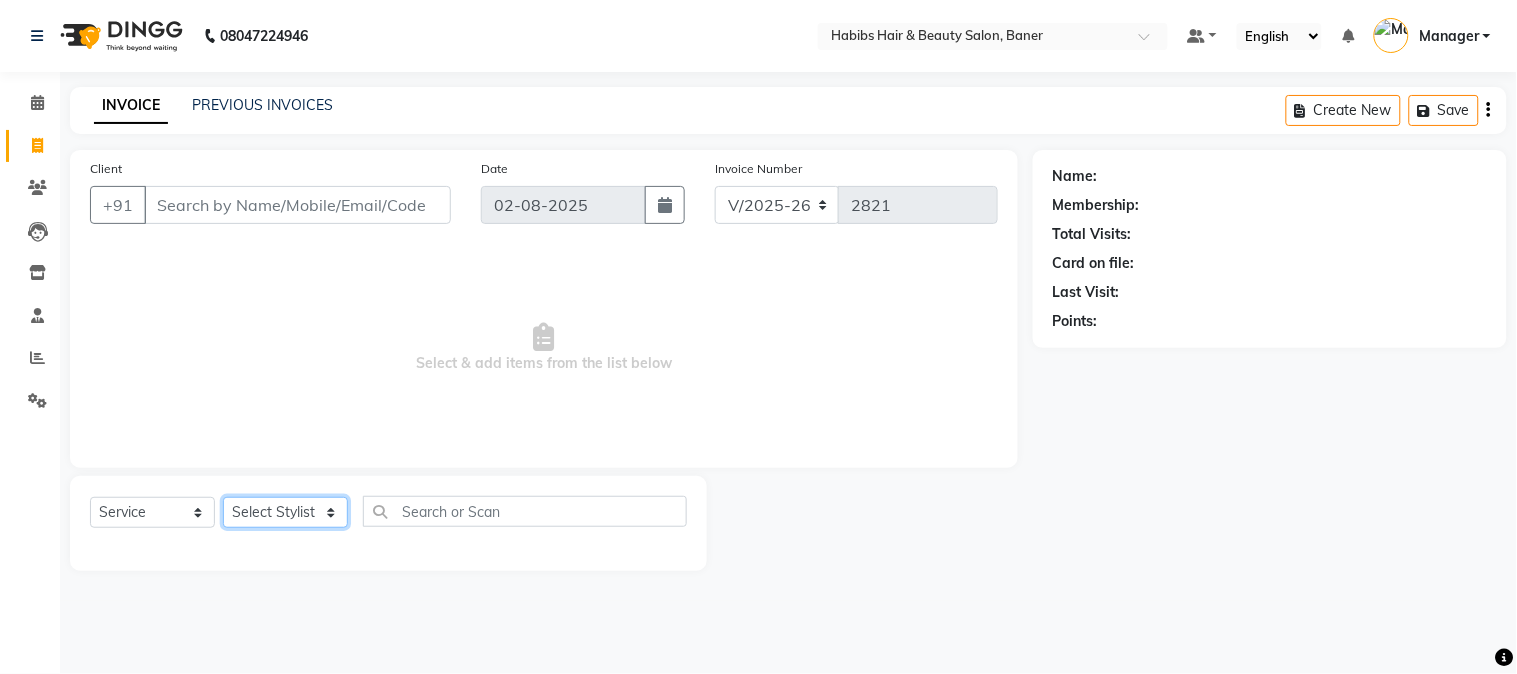 click on "Select Stylist Admin [FIRST] [LAST] Manager [FIRST] [LAST] [FIRST] [LAST] [FIRST]" 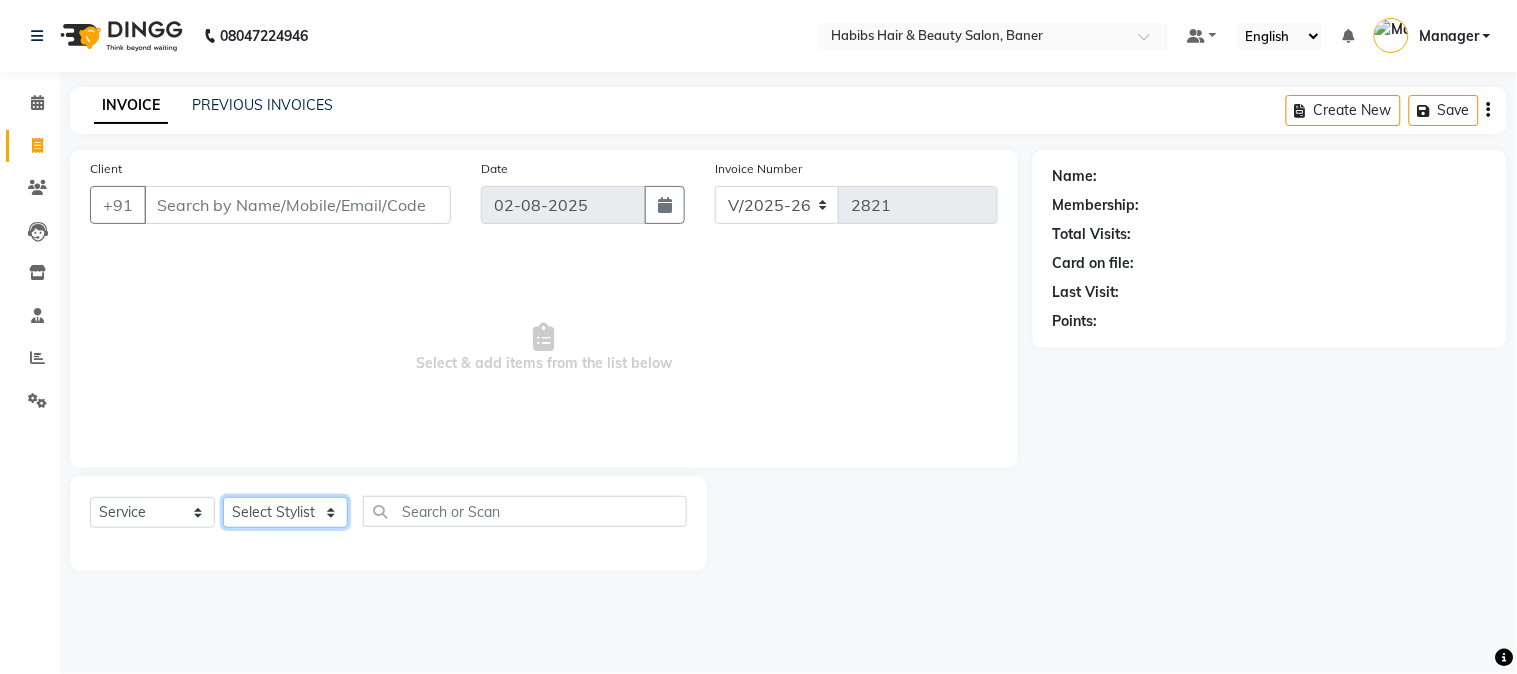 select on "83468" 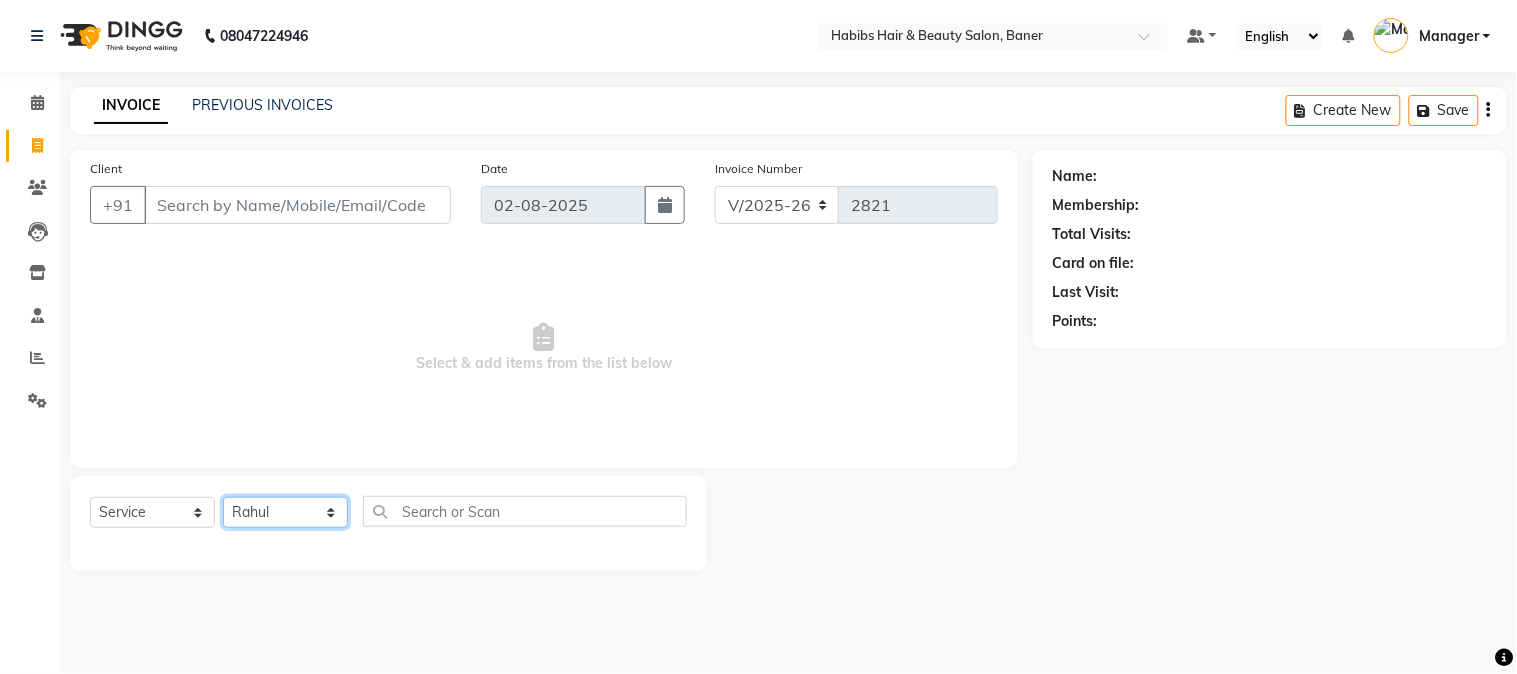 click on "Select Stylist Admin [FIRST] [LAST] Manager [FIRST] [LAST] [FIRST] [LAST] [FIRST]" 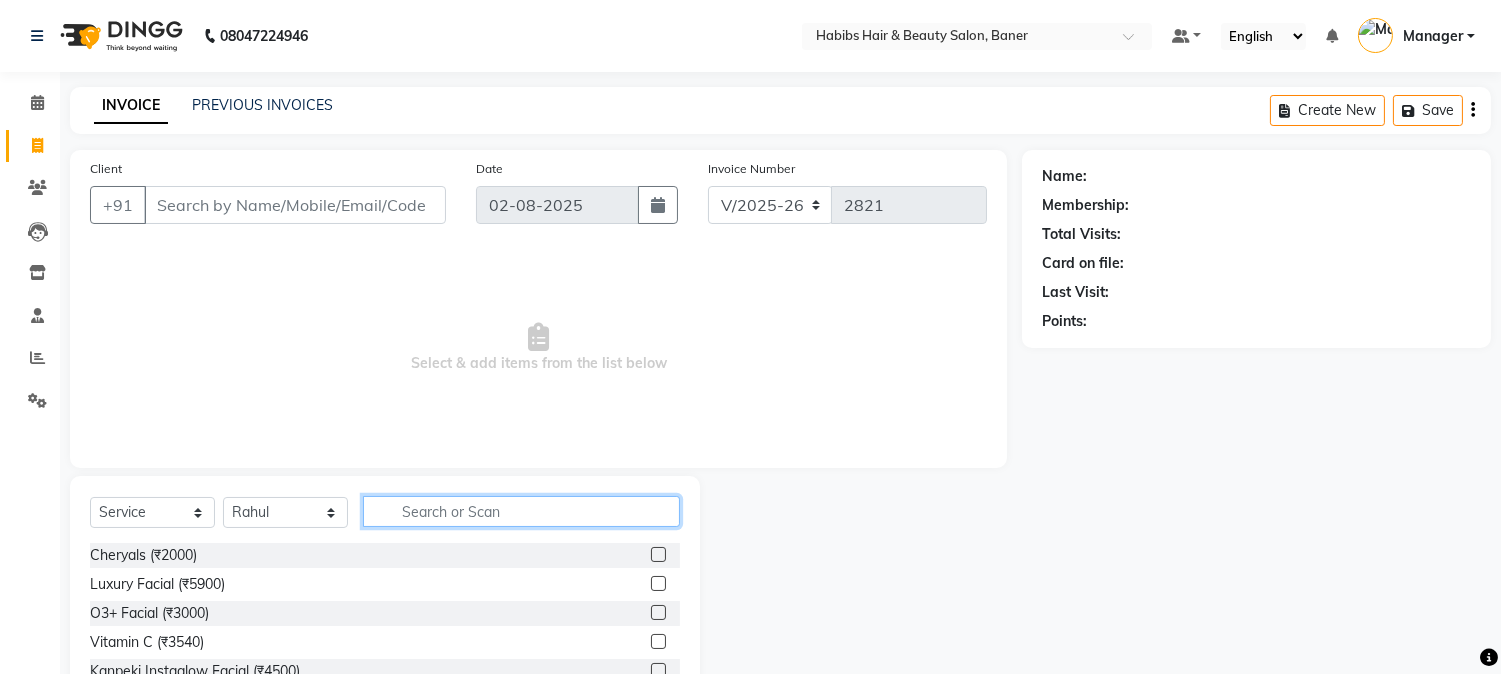 click 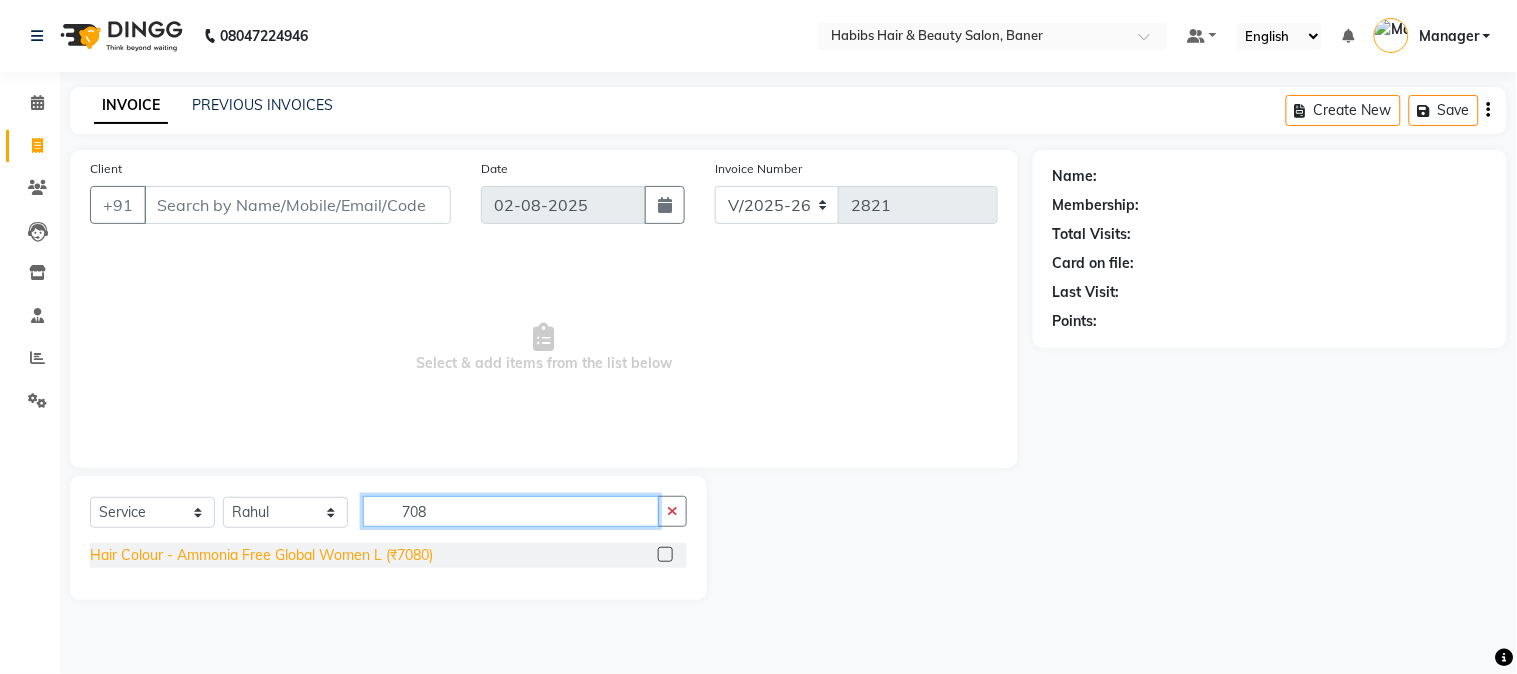 type on "708" 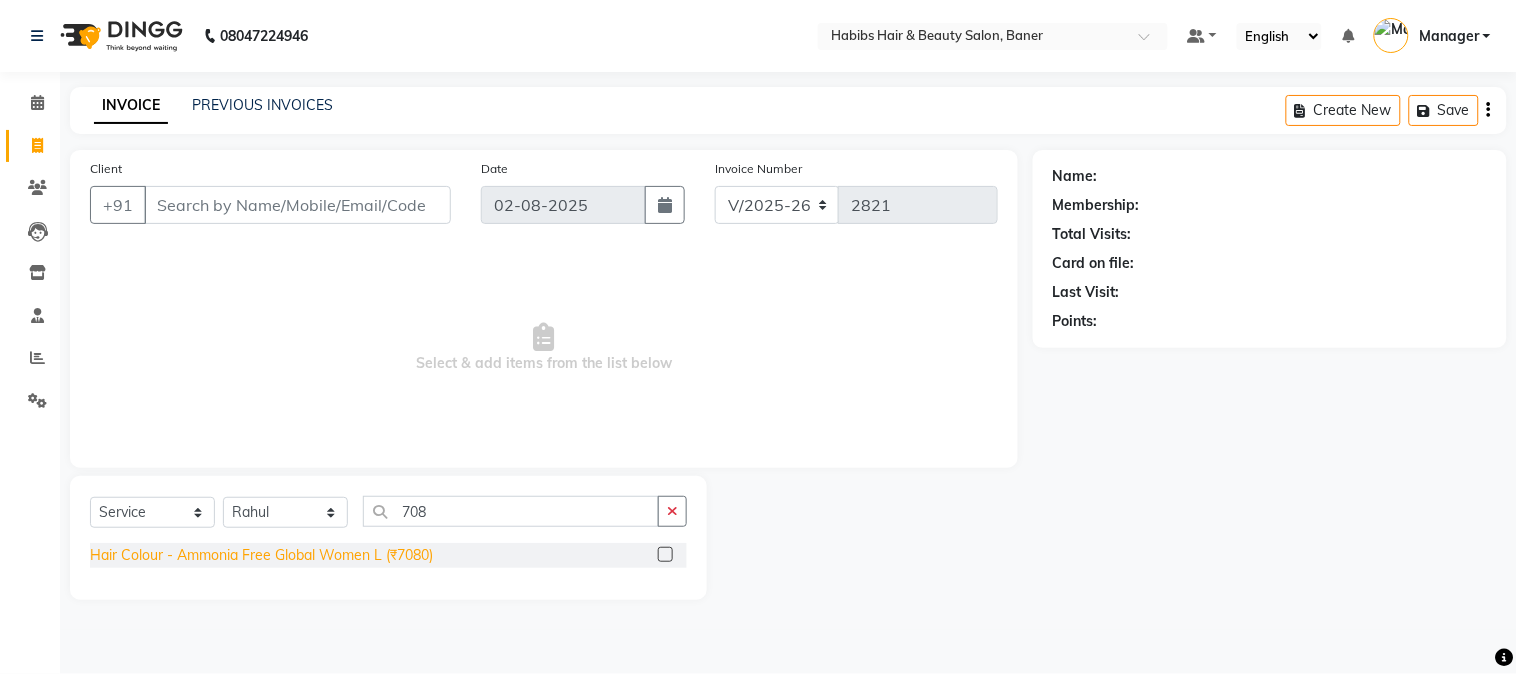 click on "Hair Colour  - Ammonia Free Global Women L (₹7080)" 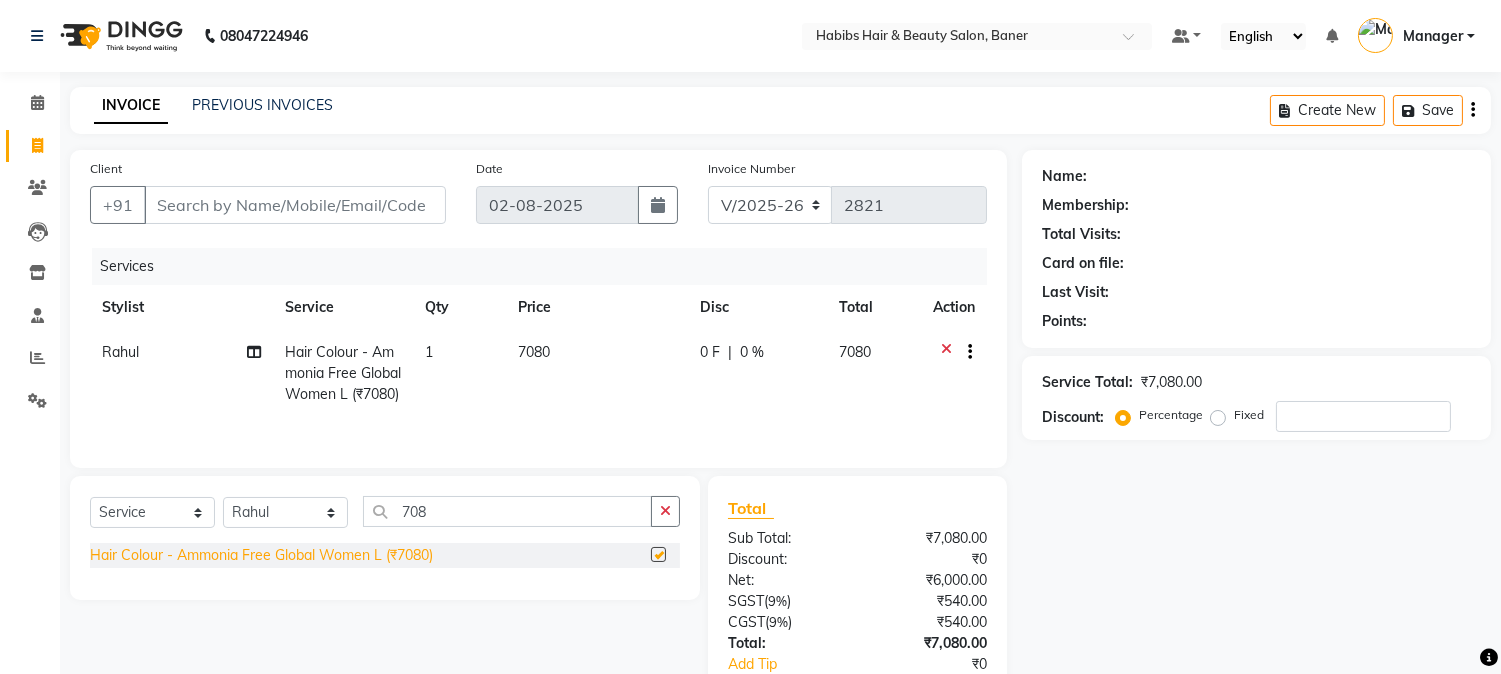 checkbox on "false" 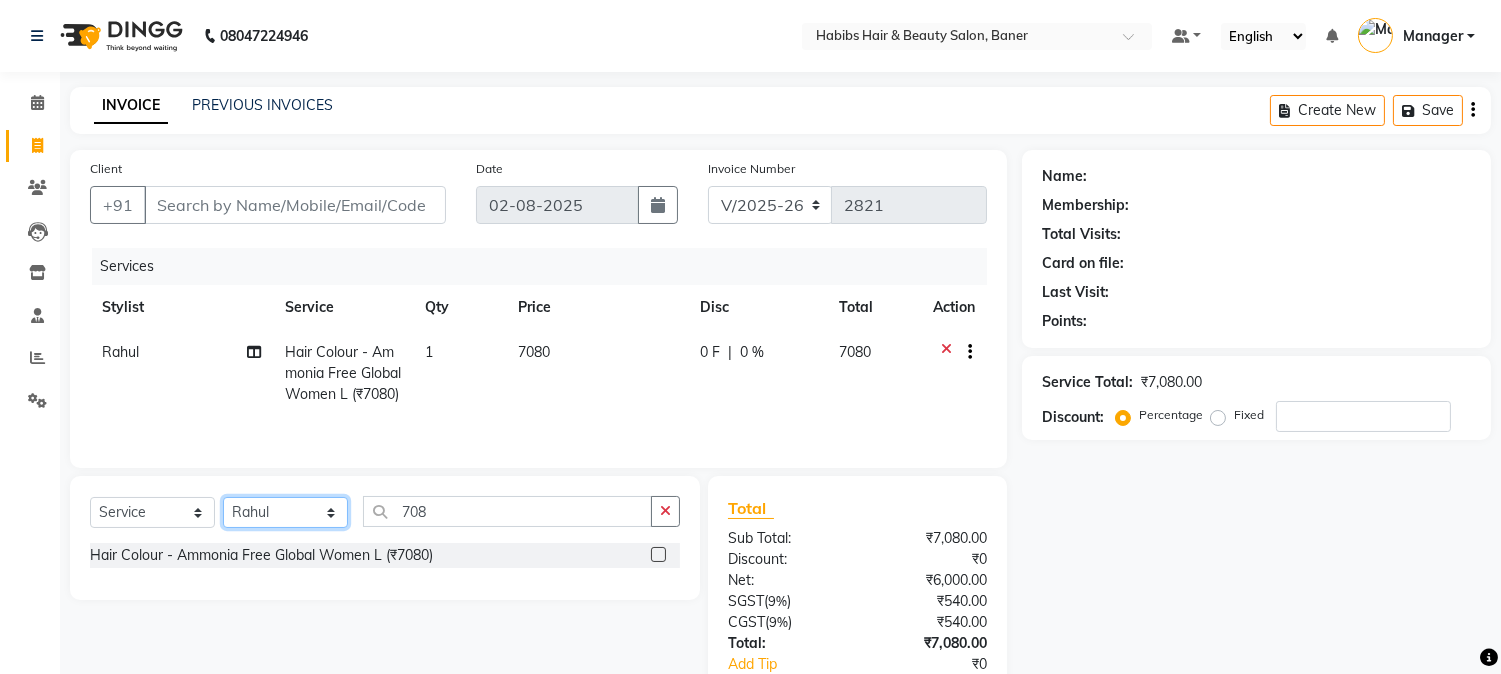click on "Select Stylist Admin [FIRST] [LAST] Manager [FIRST] [LAST] [FIRST] [LAST] [FIRST]" 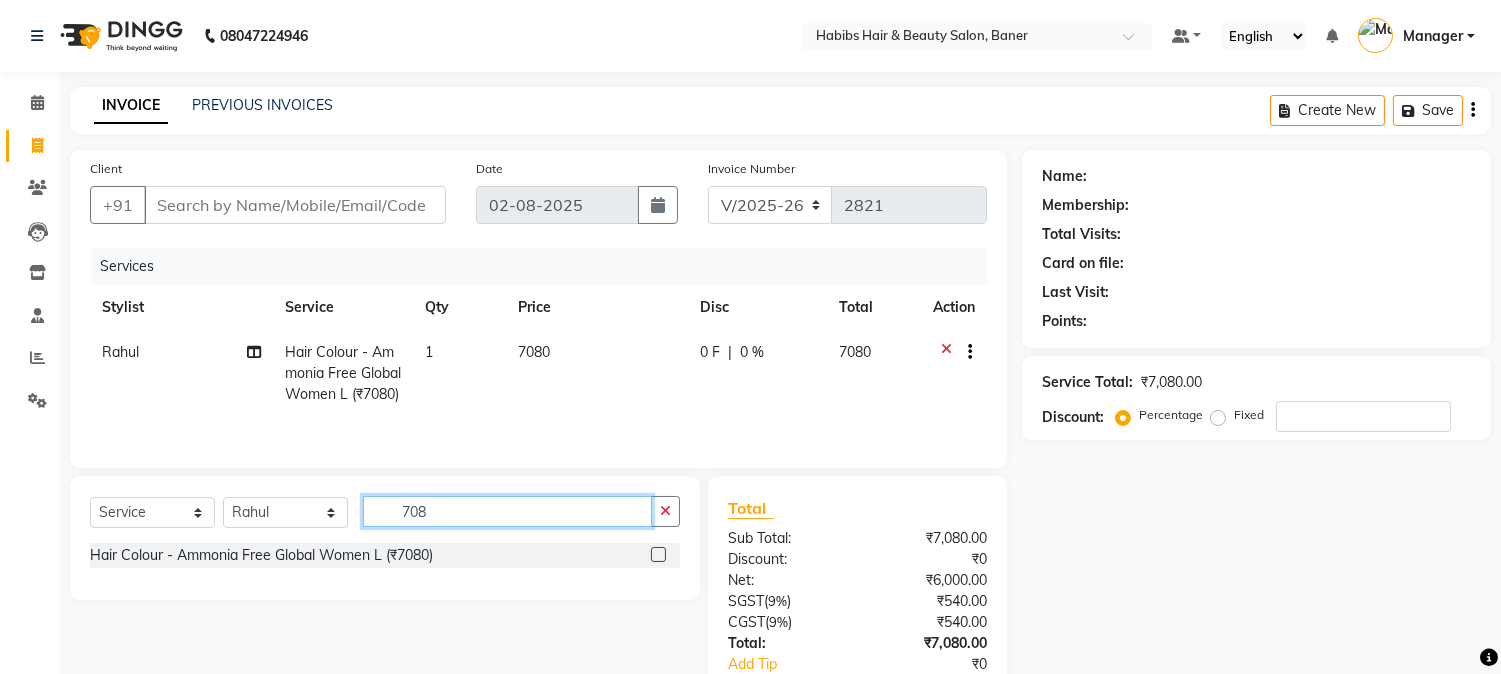 drag, startPoint x: 468, startPoint y: 532, endPoint x: 277, endPoint y: 532, distance: 191 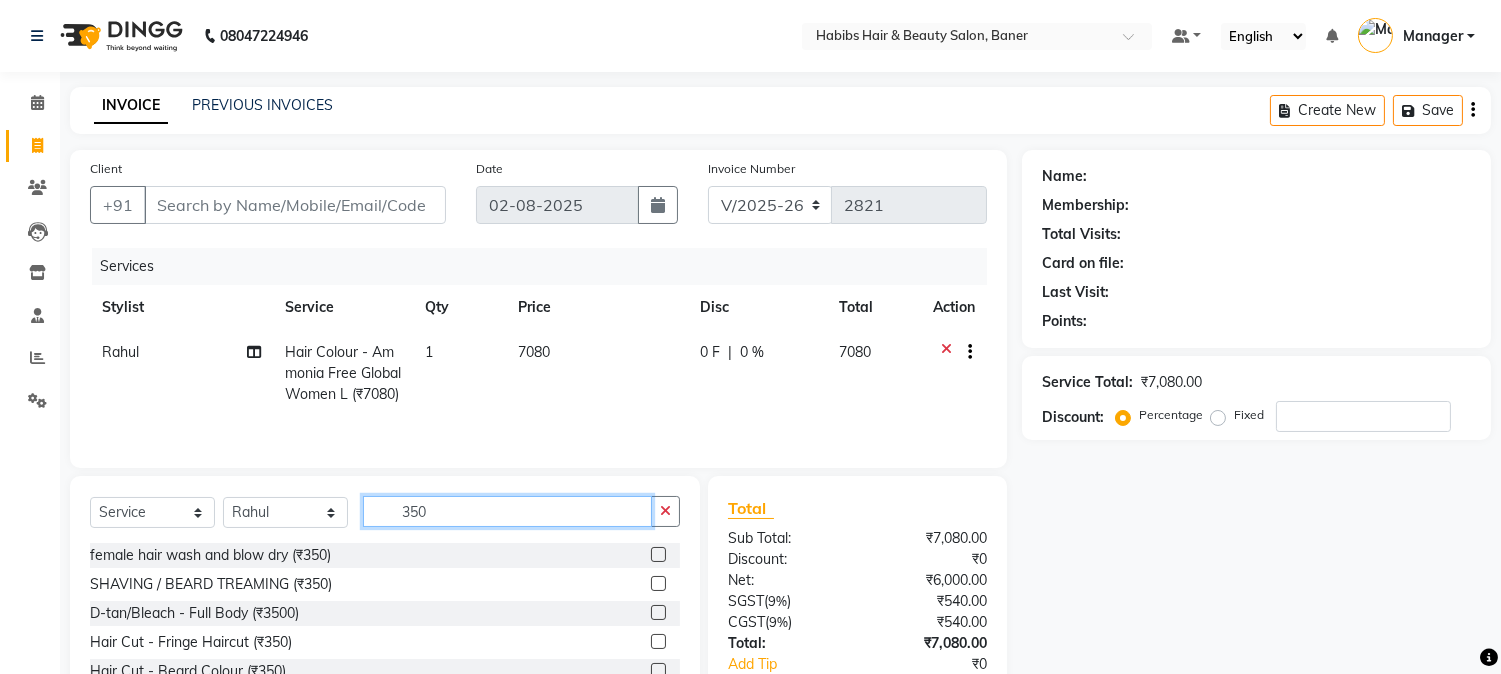 scroll, scrollTop: 150, scrollLeft: 0, axis: vertical 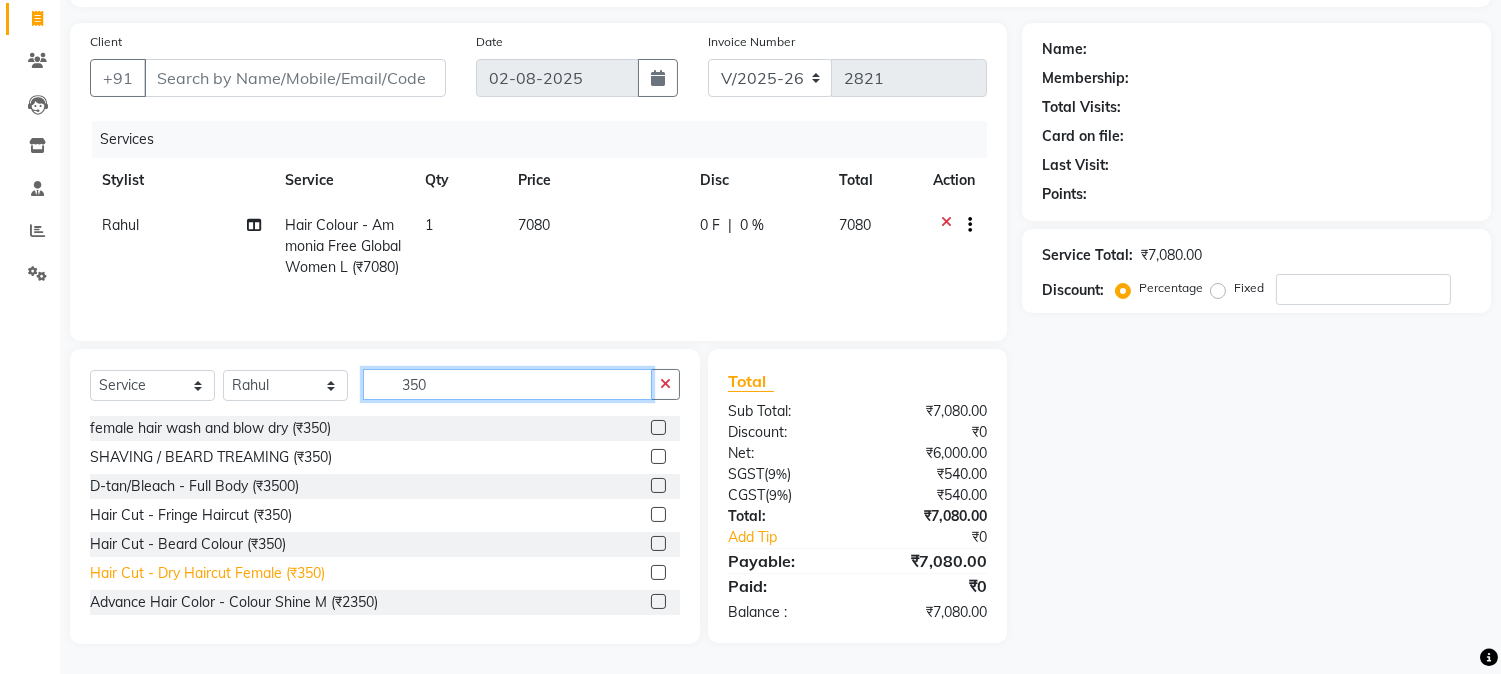 type on "350" 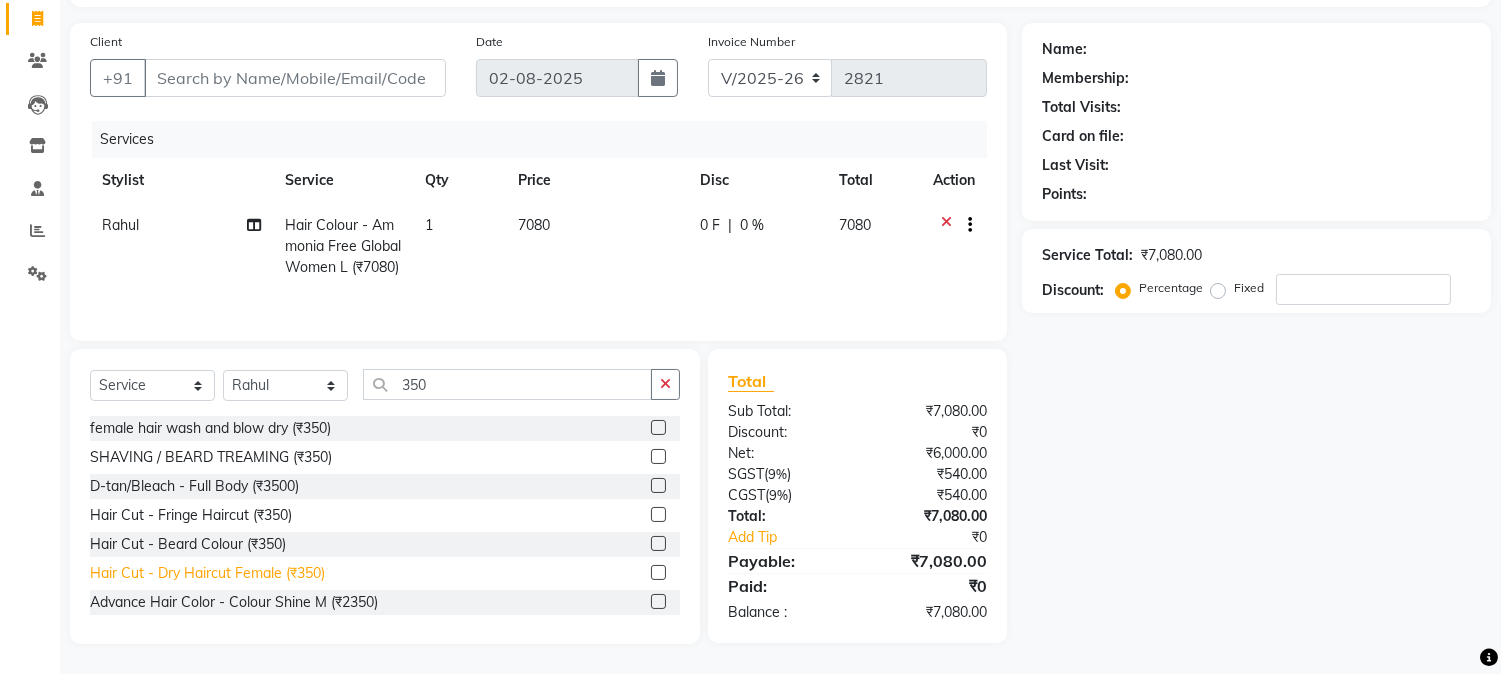 click on "Hair Cut - Dry Haircut Female (₹350)" 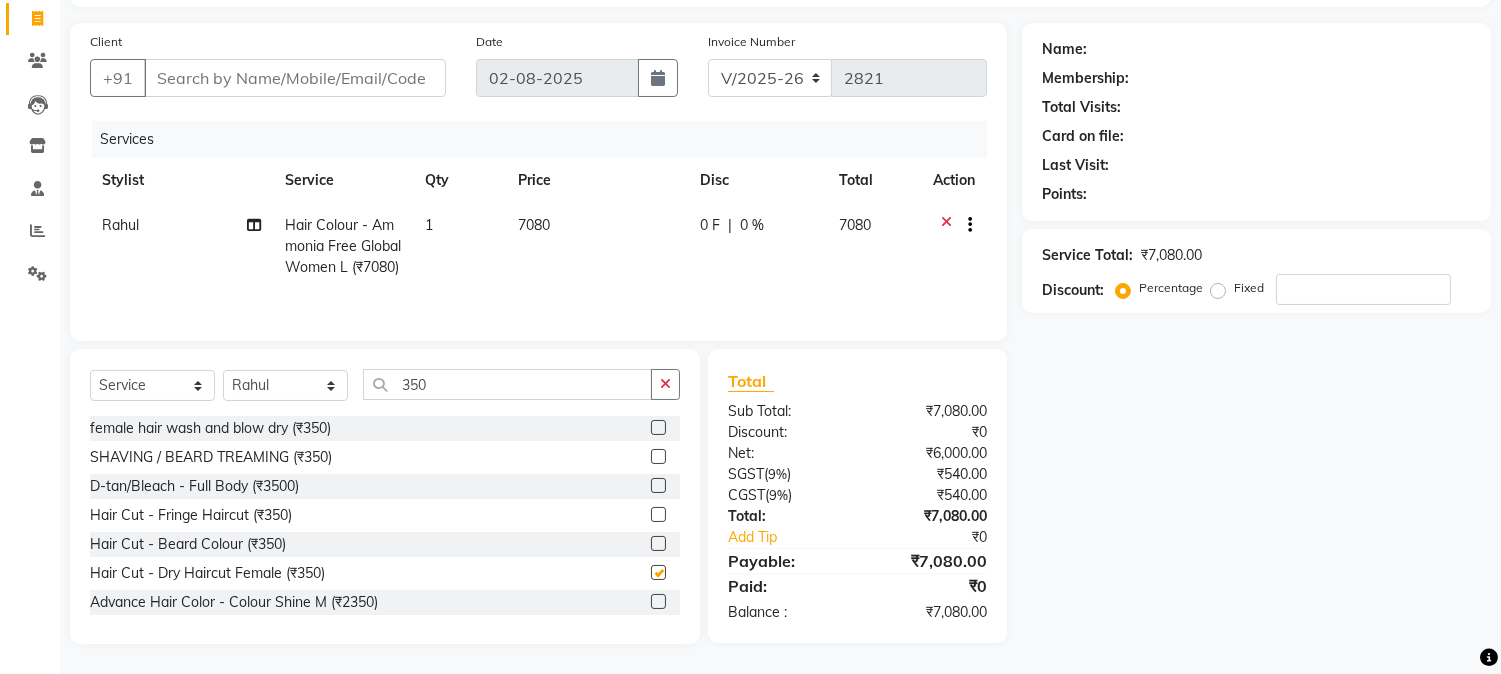 checkbox on "false" 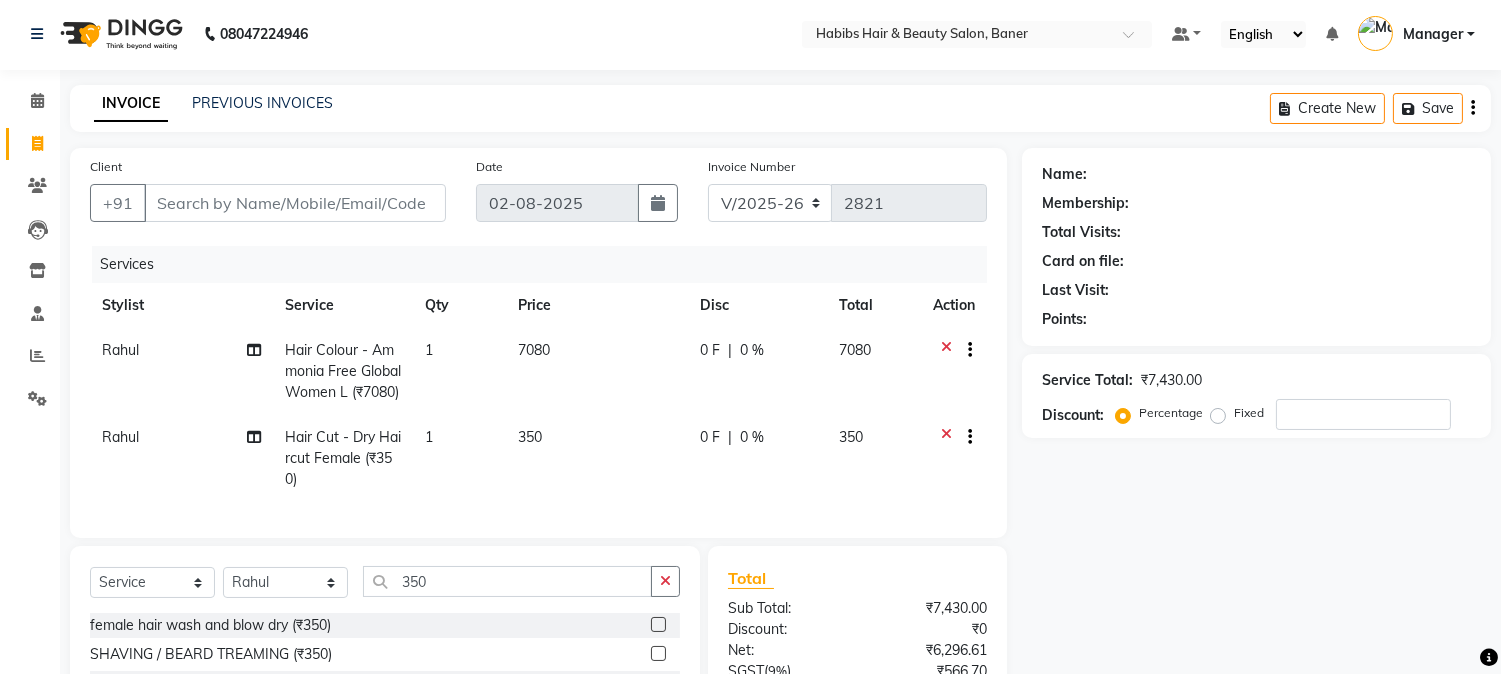 scroll, scrollTop: 0, scrollLeft: 0, axis: both 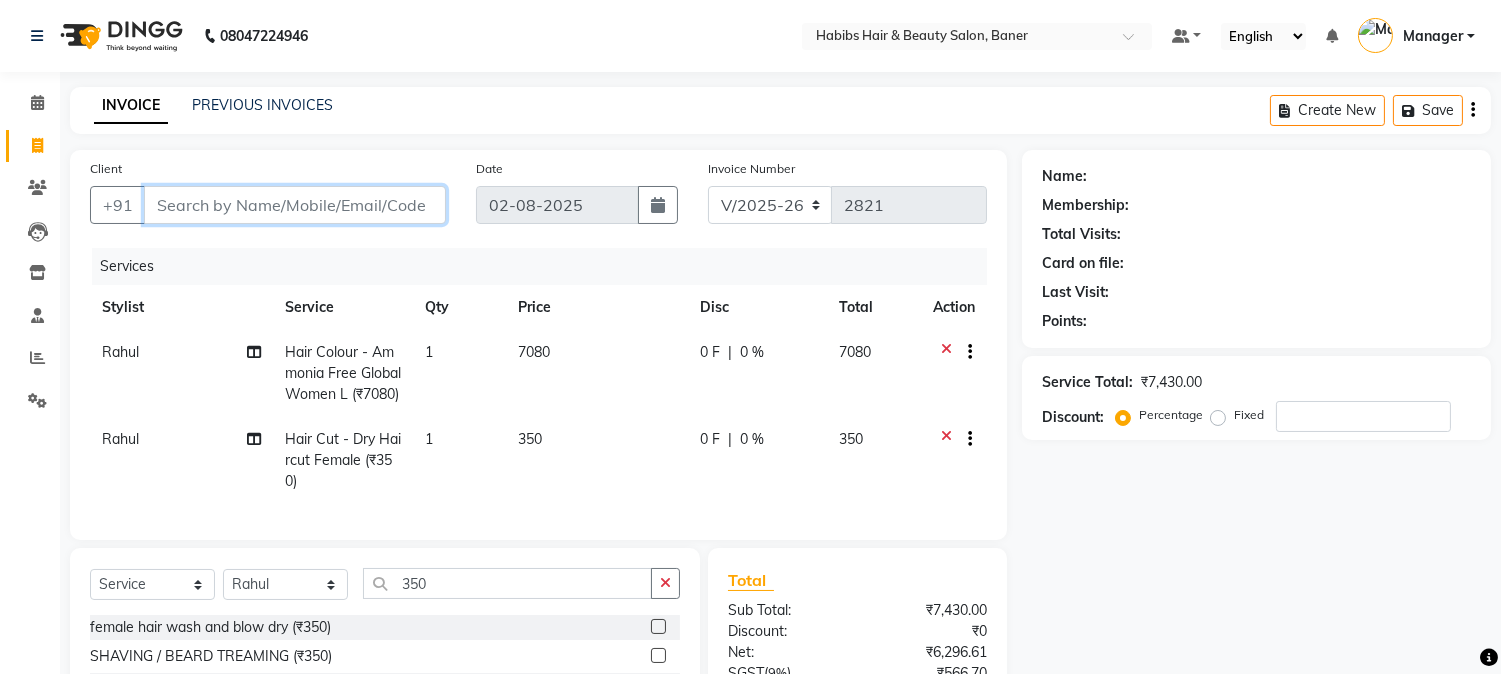 click on "Client" at bounding box center [295, 205] 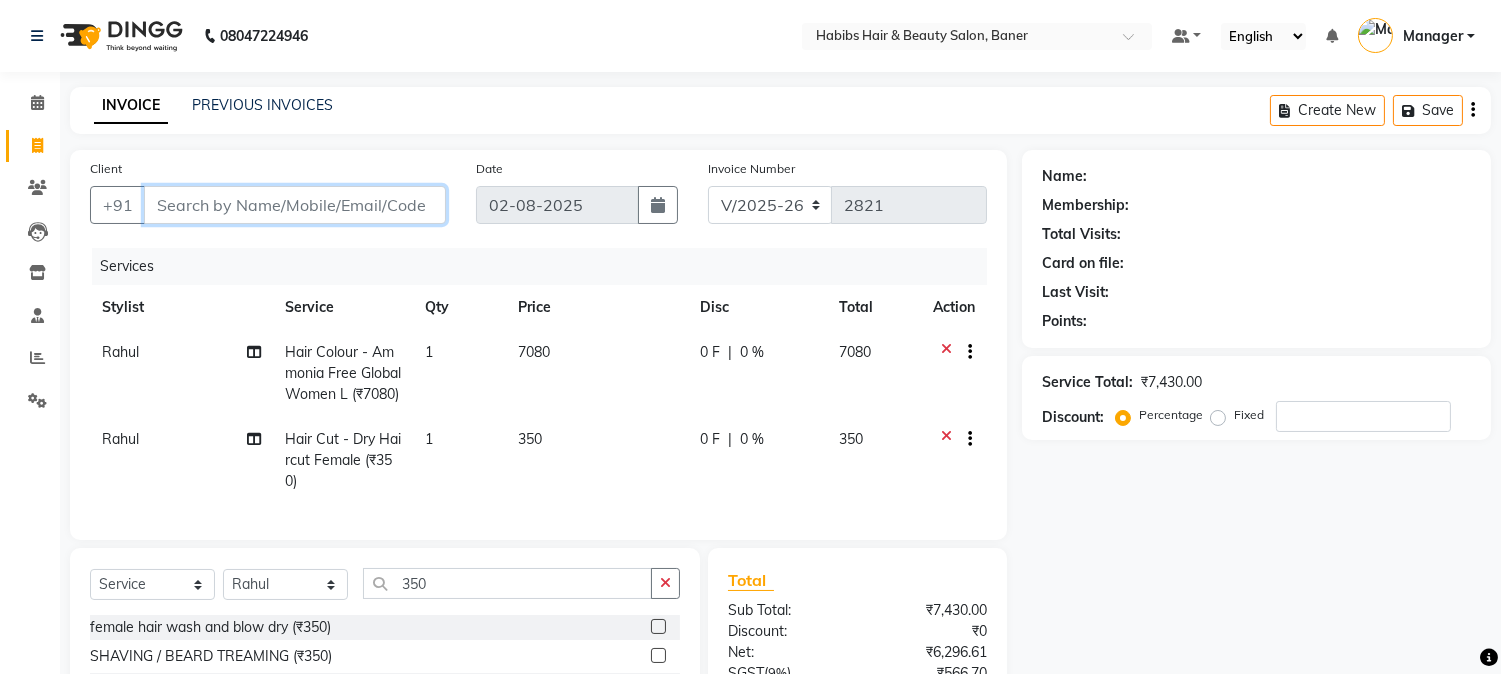 click on "Client" at bounding box center [295, 205] 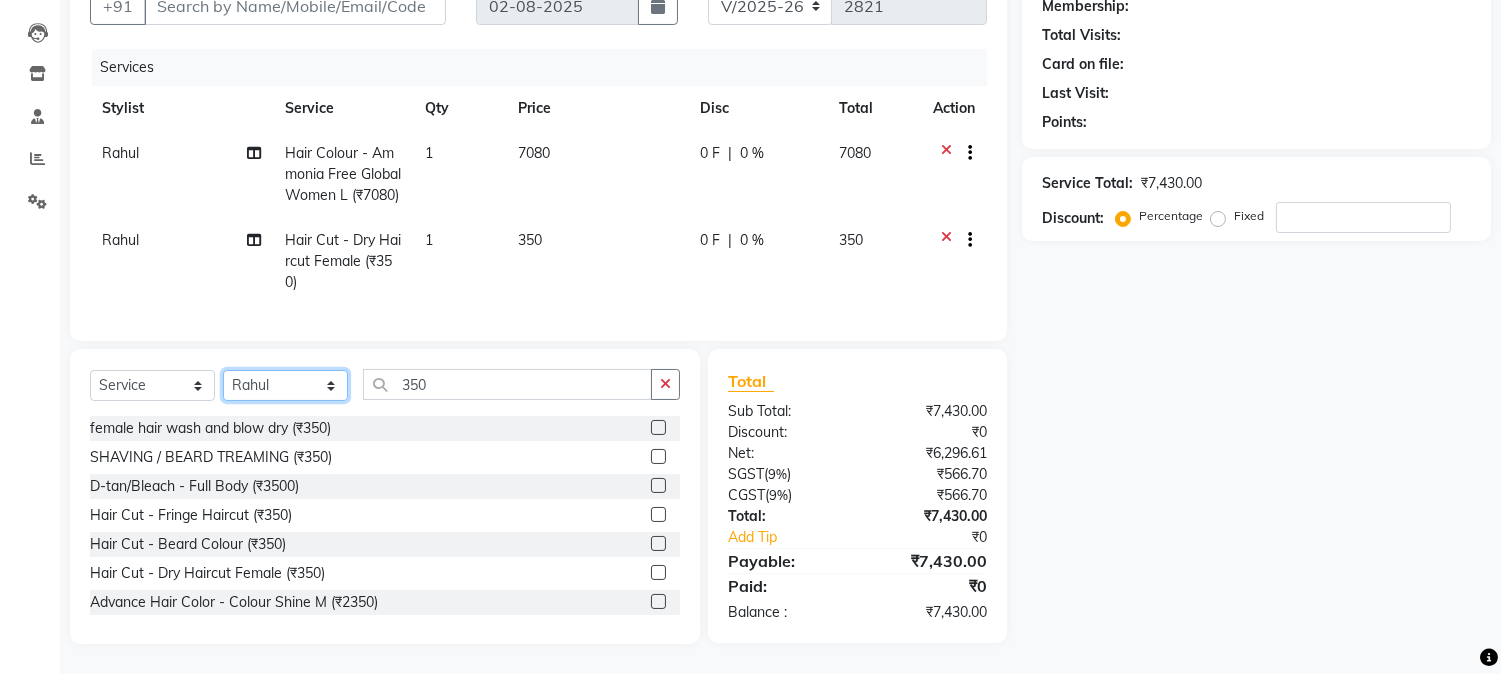 click on "Select Stylist Admin [FIRST] [LAST] Manager [FIRST] [LAST] [FIRST] [LAST] [FIRST]" 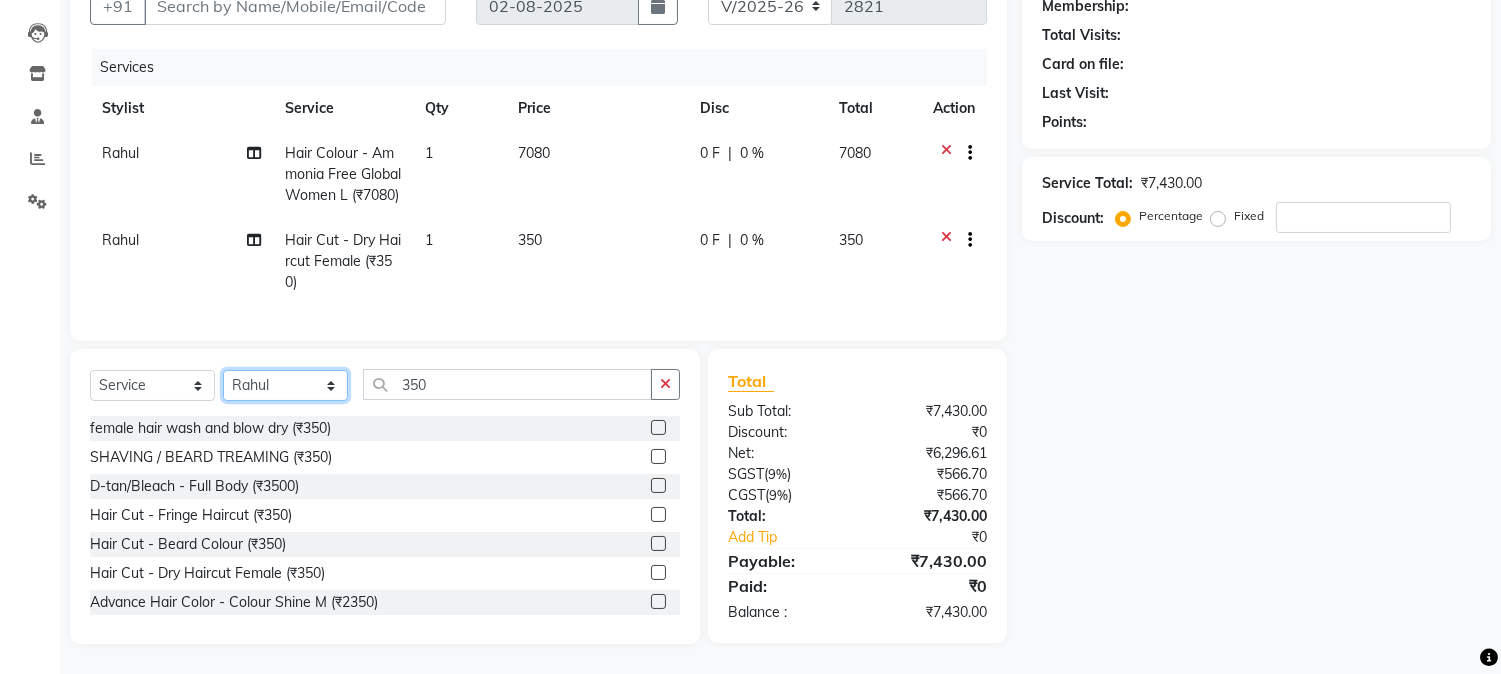 select on "67829" 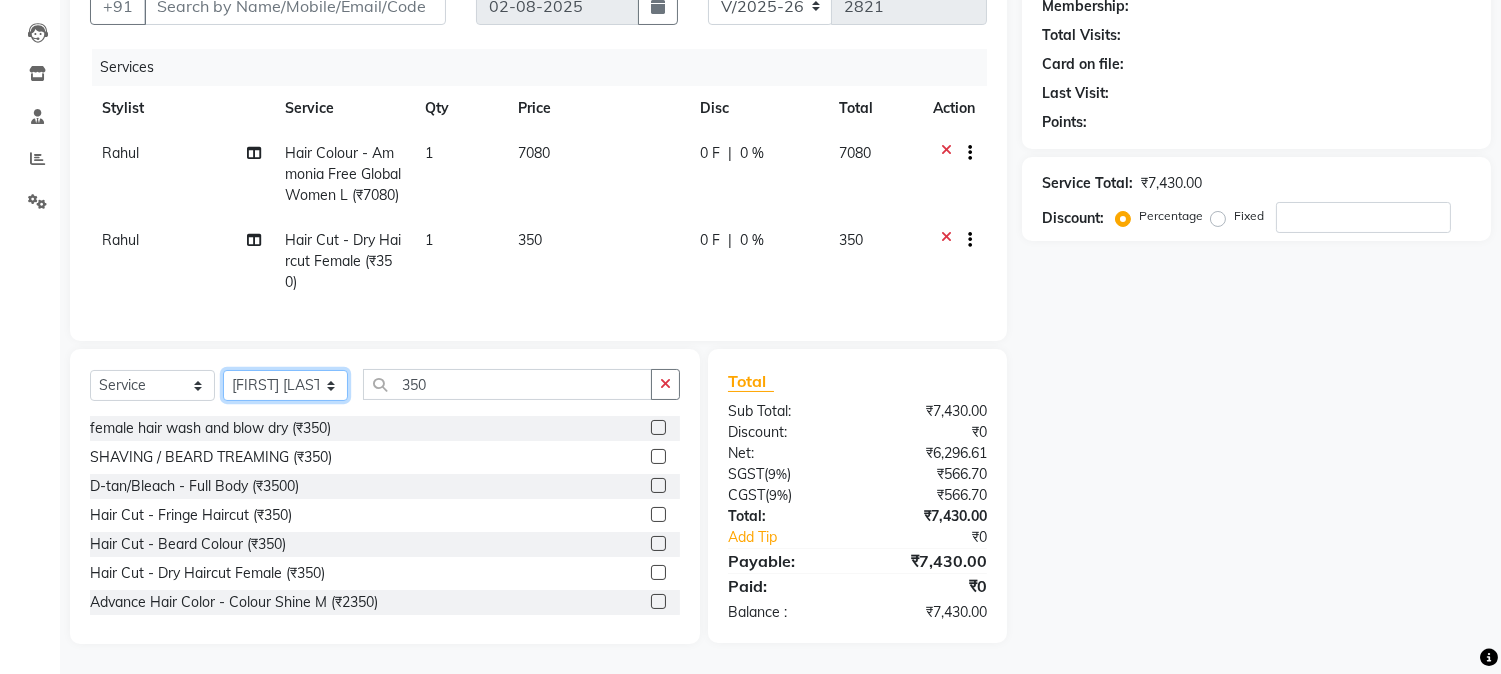 click on "Select Stylist Admin [FIRST] [LAST] Manager [FIRST] [LAST] [FIRST] [LAST] [FIRST]" 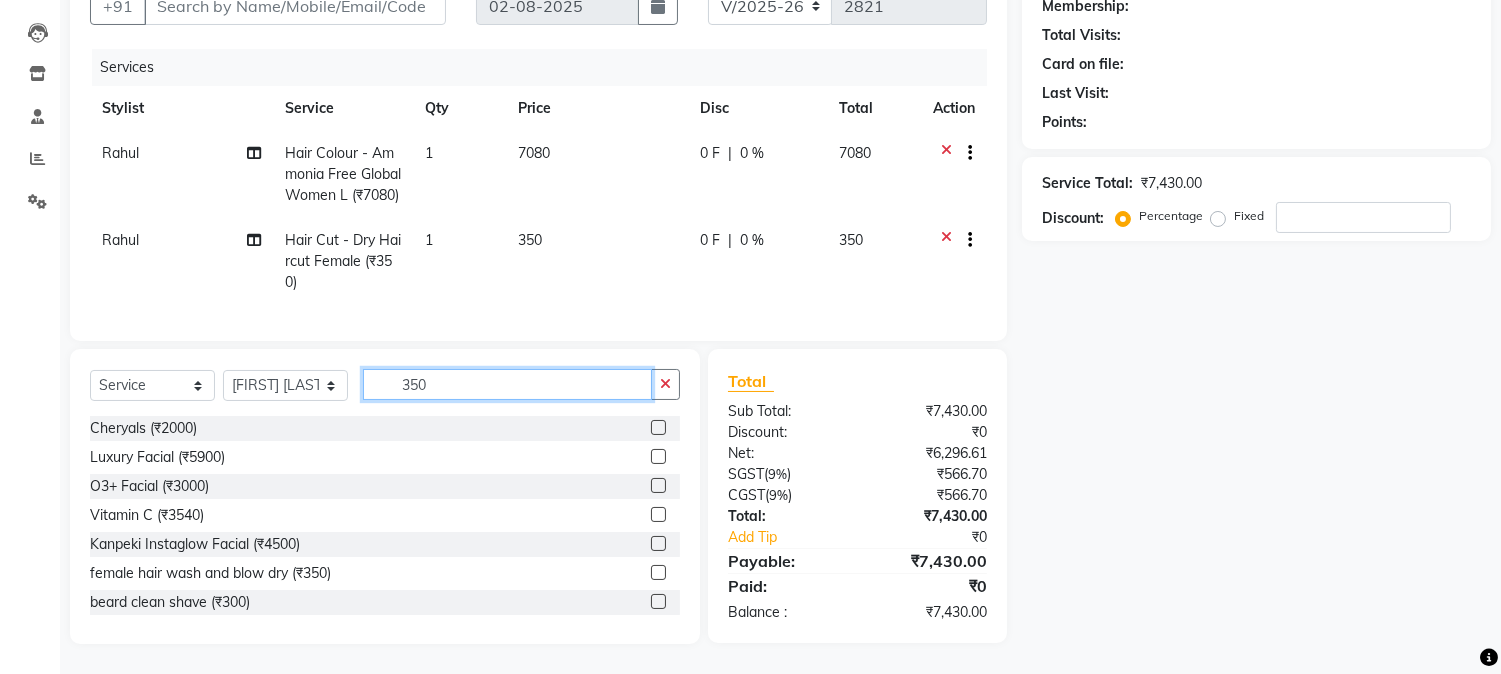 drag, startPoint x: 482, startPoint y: 392, endPoint x: 363, endPoint y: 396, distance: 119.06721 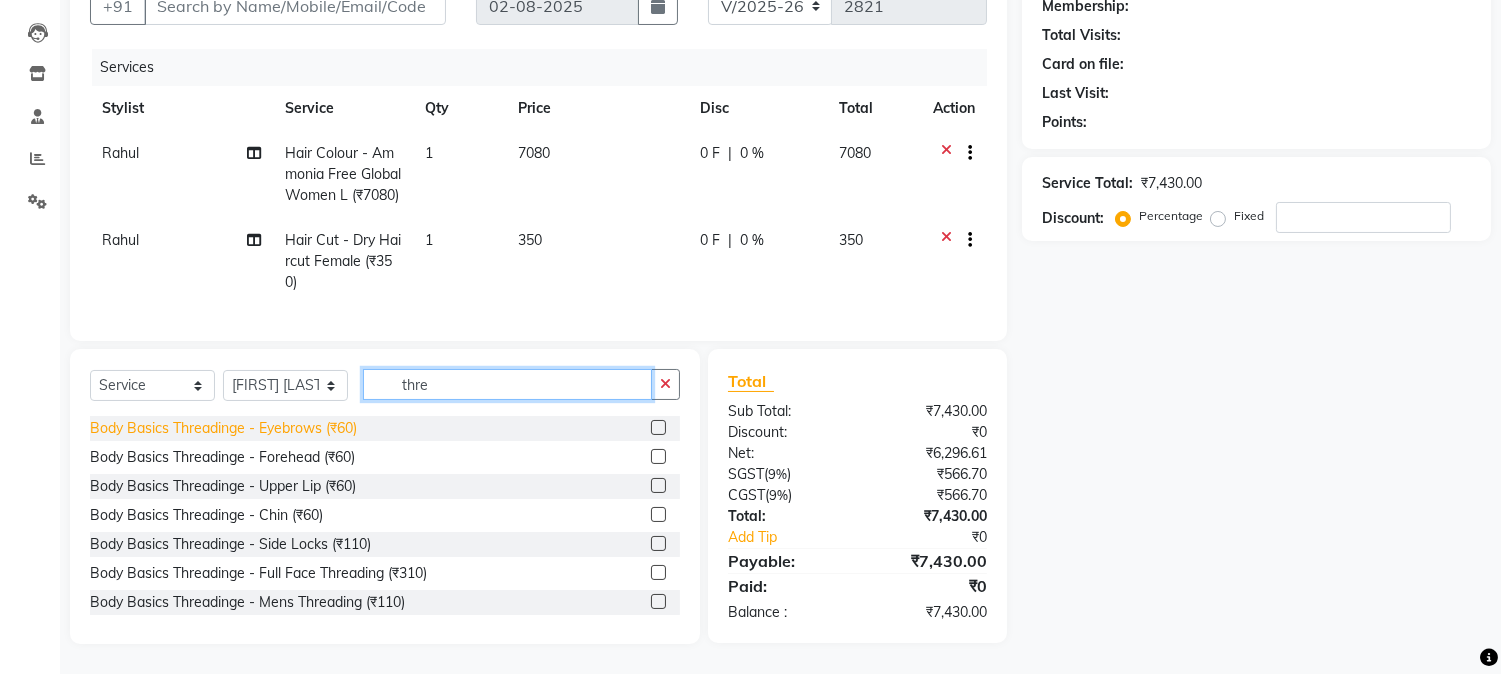 type on "thre" 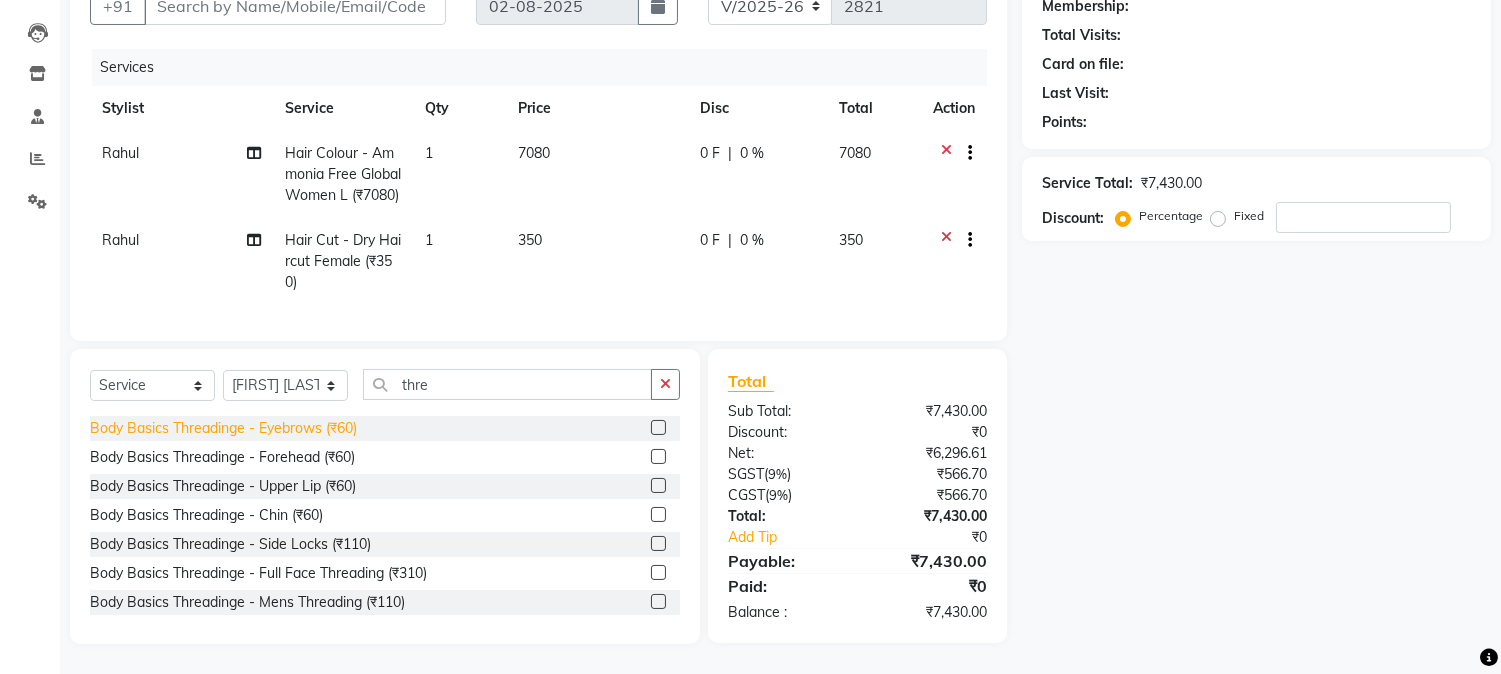 click on "Body Basics Threadinge - Eyebrows (₹60)" 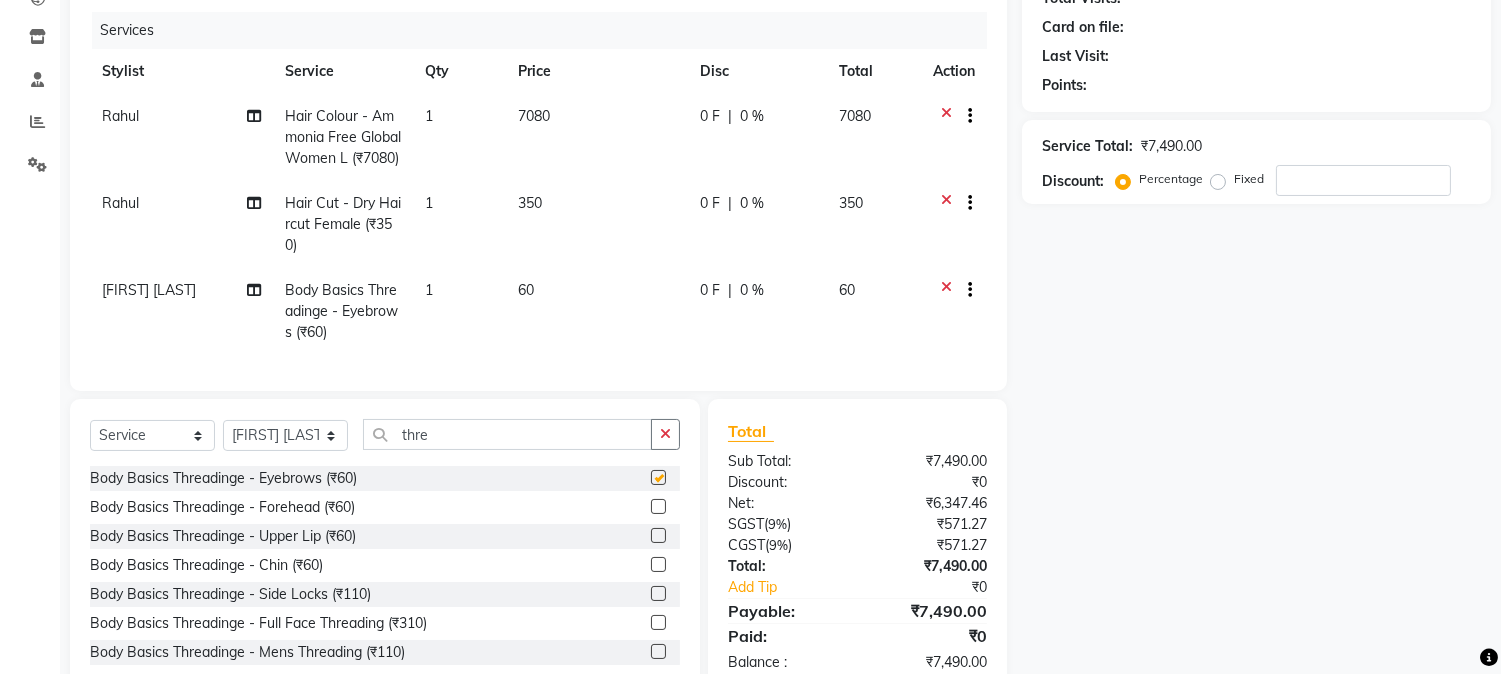 checkbox on "false" 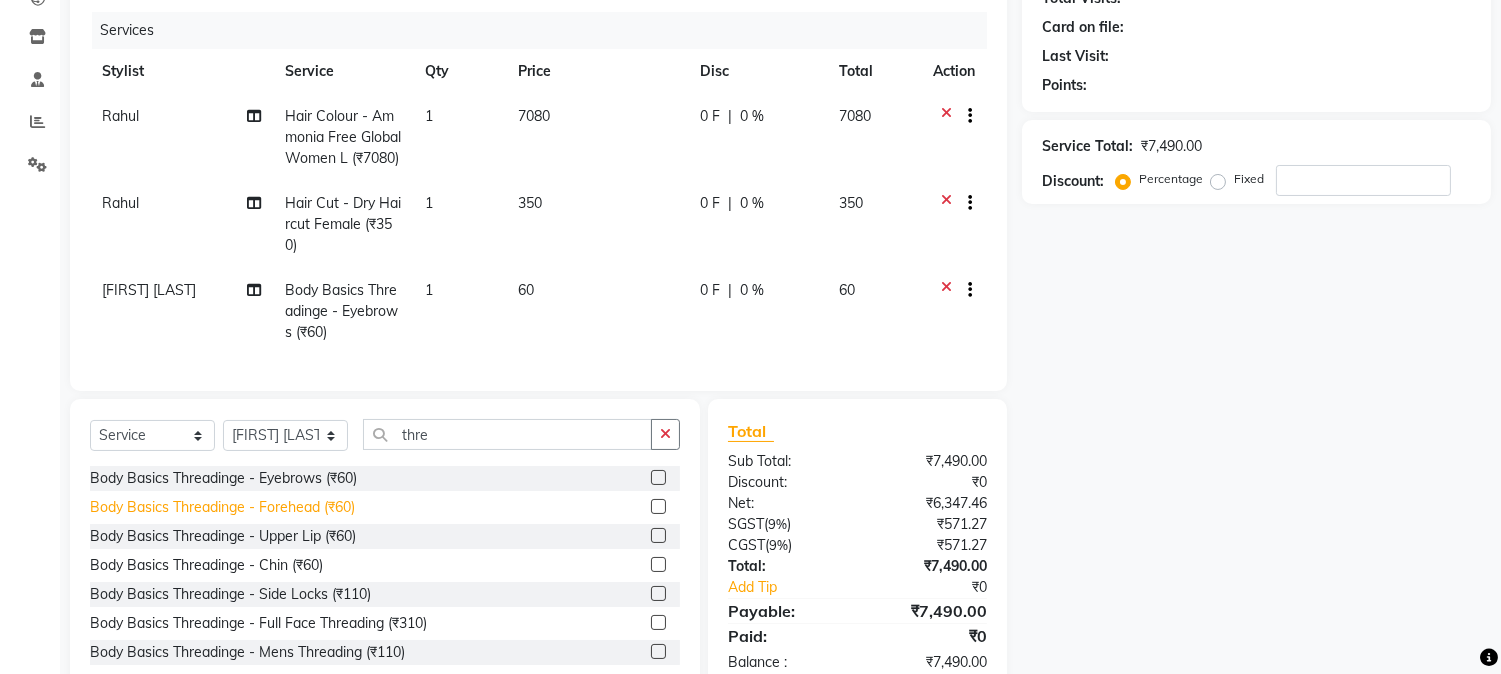 click on "Body Basics Threadinge - Forehead (₹60)" 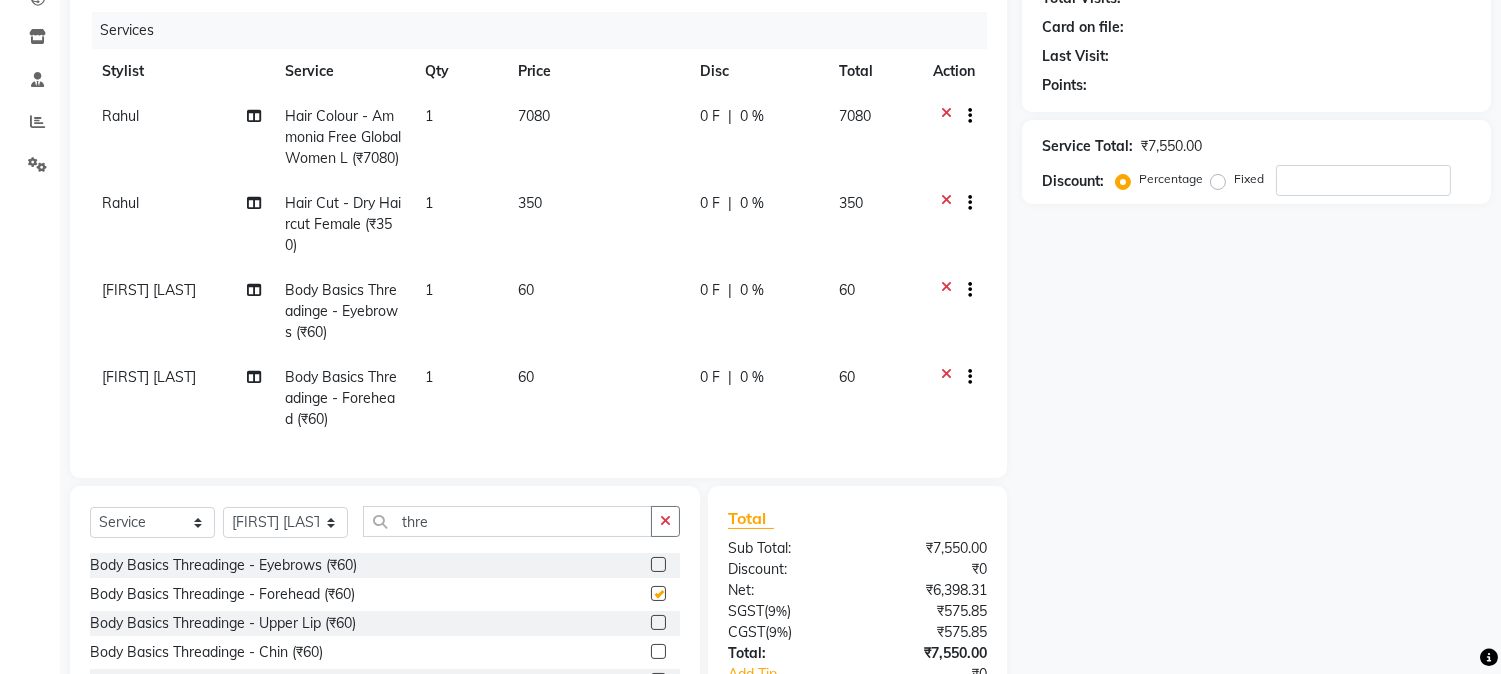 checkbox on "false" 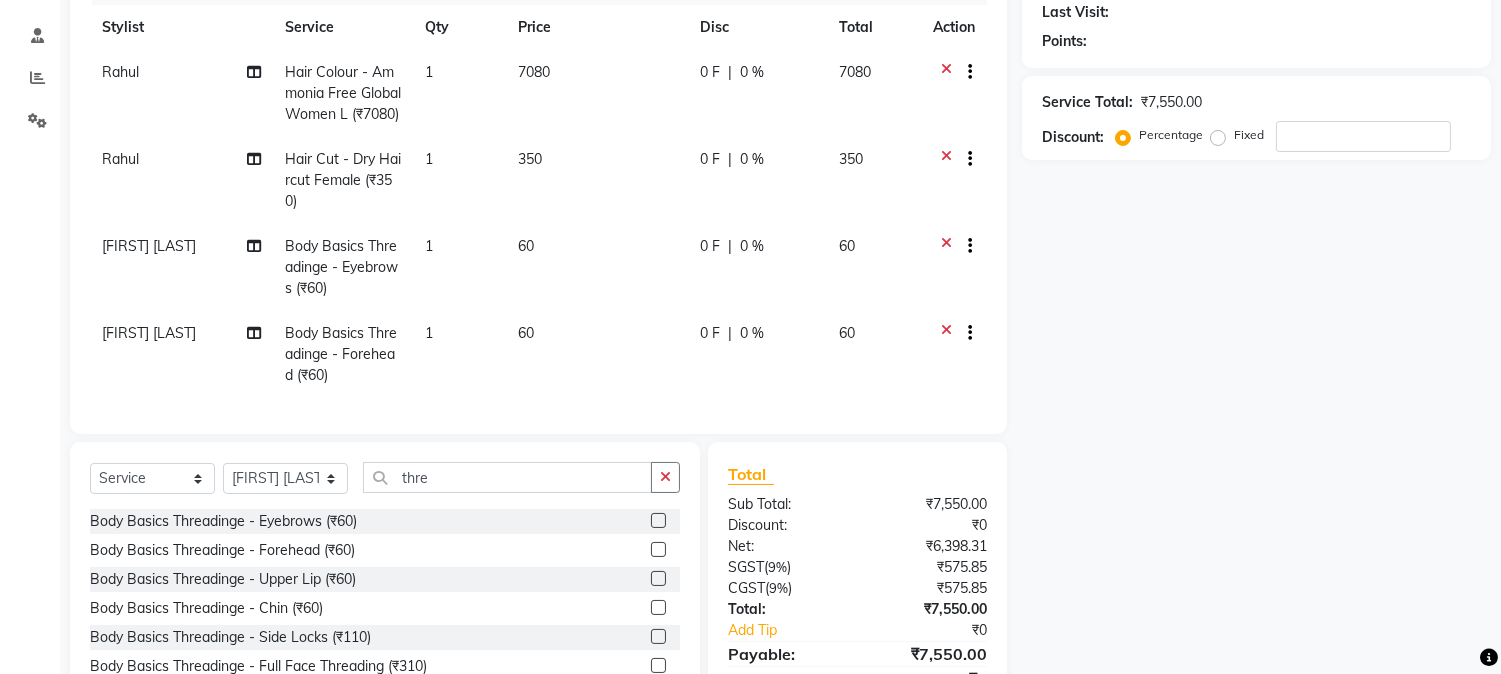 scroll, scrollTop: 410, scrollLeft: 0, axis: vertical 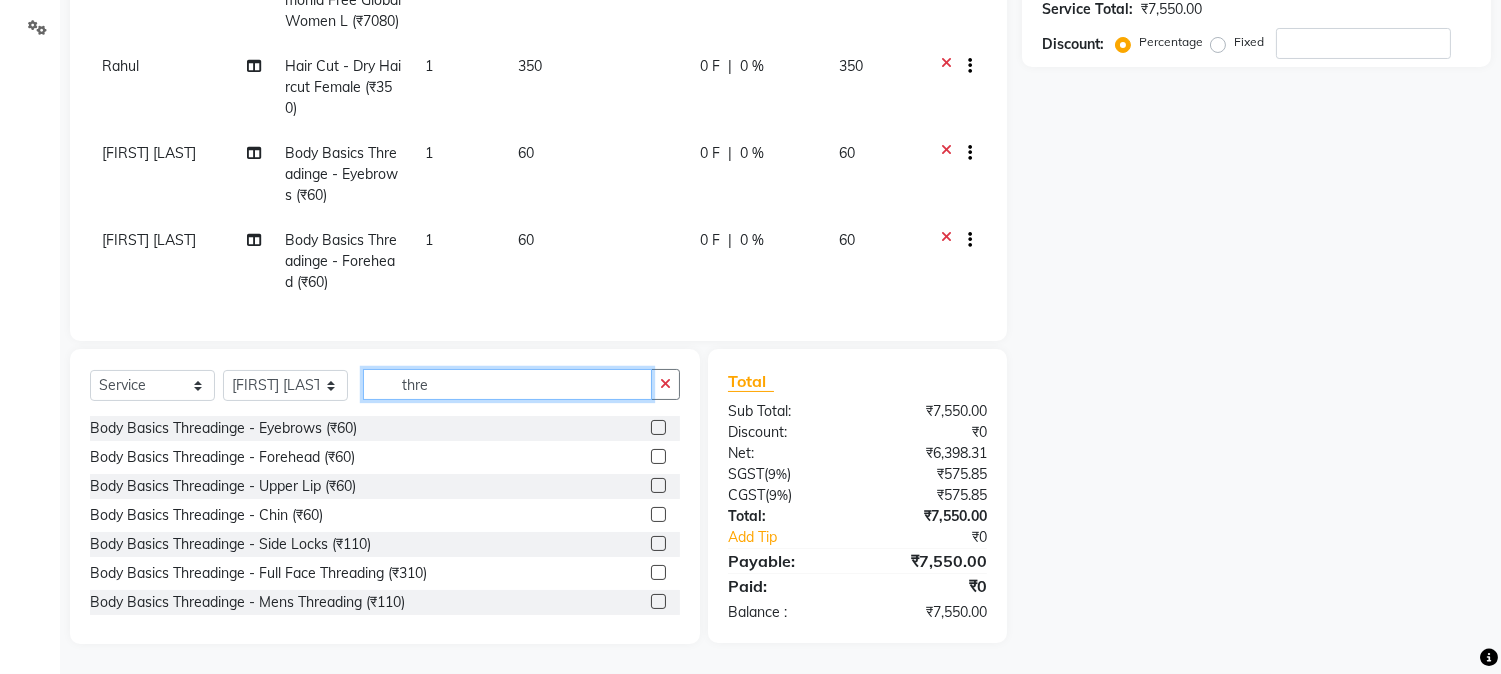 drag, startPoint x: 474, startPoint y: 373, endPoint x: 382, endPoint y: 388, distance: 93.214806 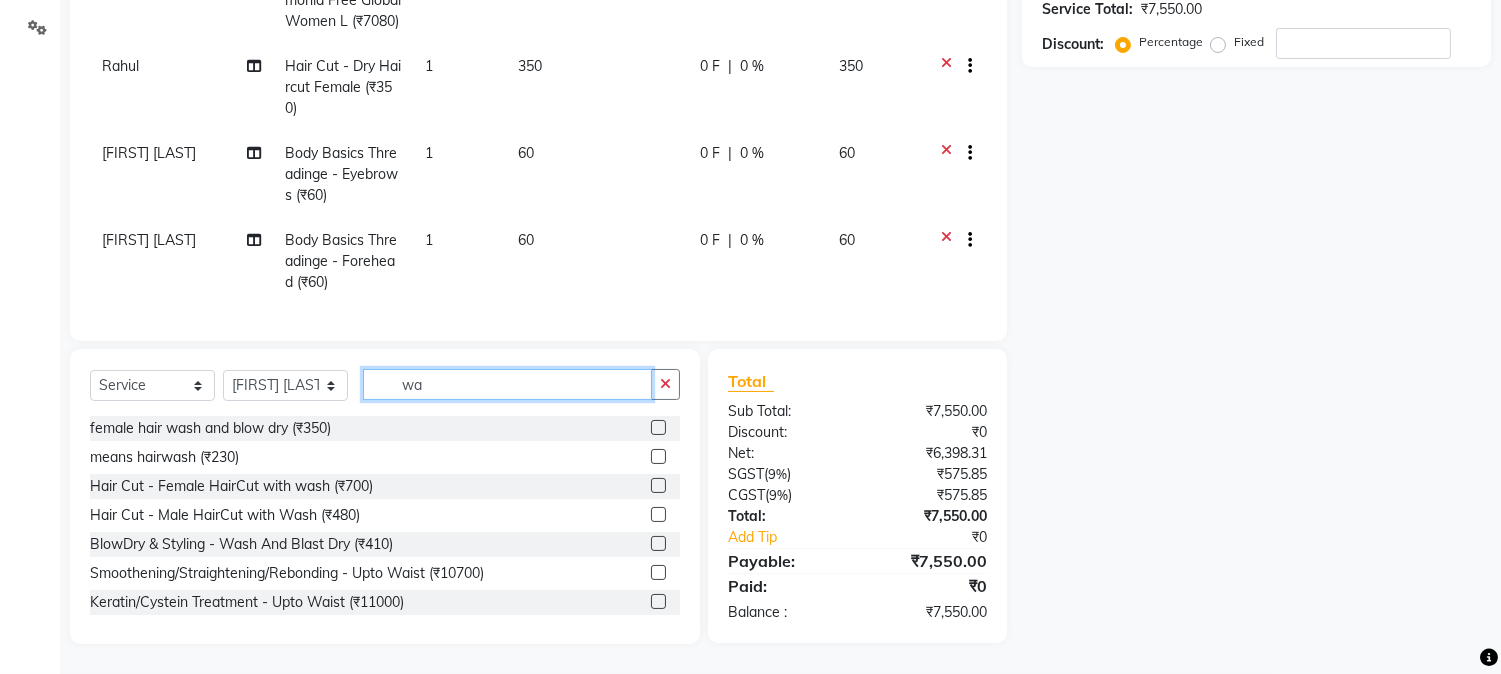 scroll, scrollTop: 410, scrollLeft: 0, axis: vertical 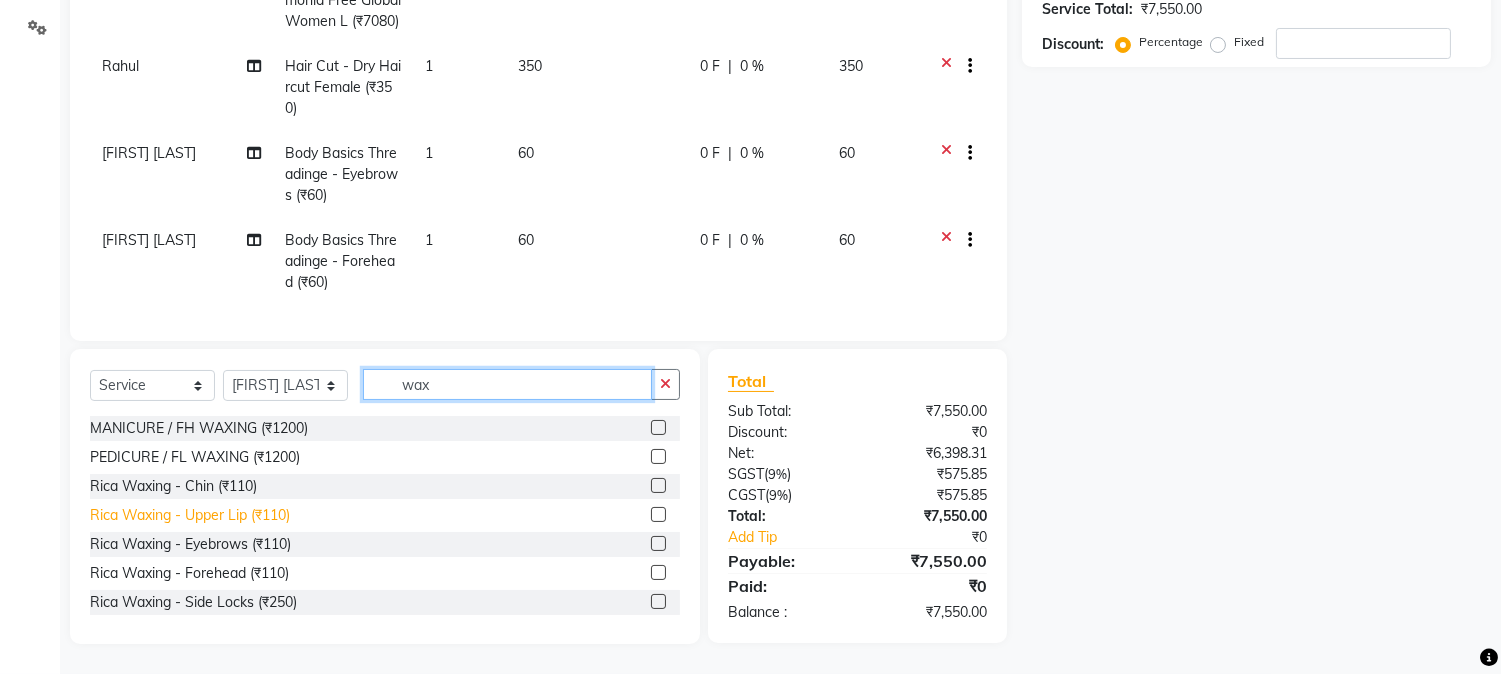 type on "wax" 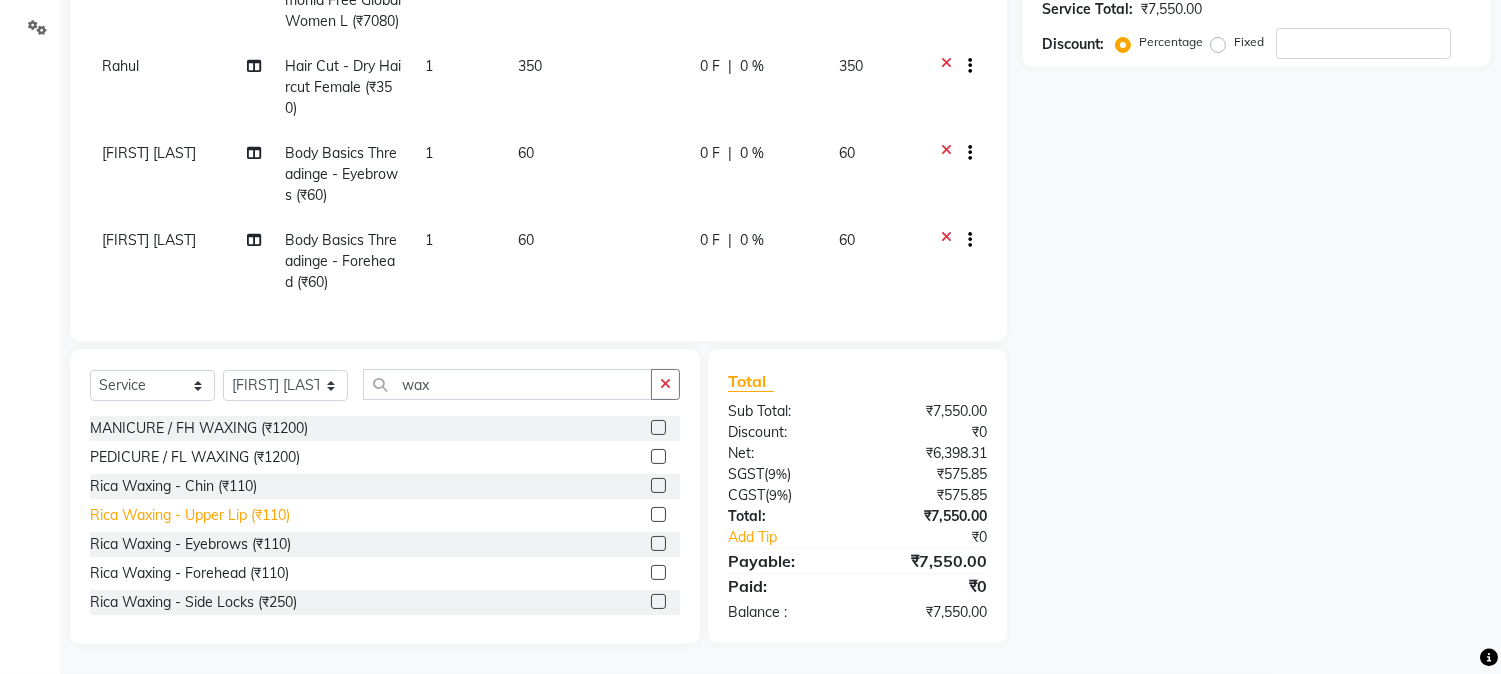 click on "Rica Waxing - Upper Lip (₹110)" 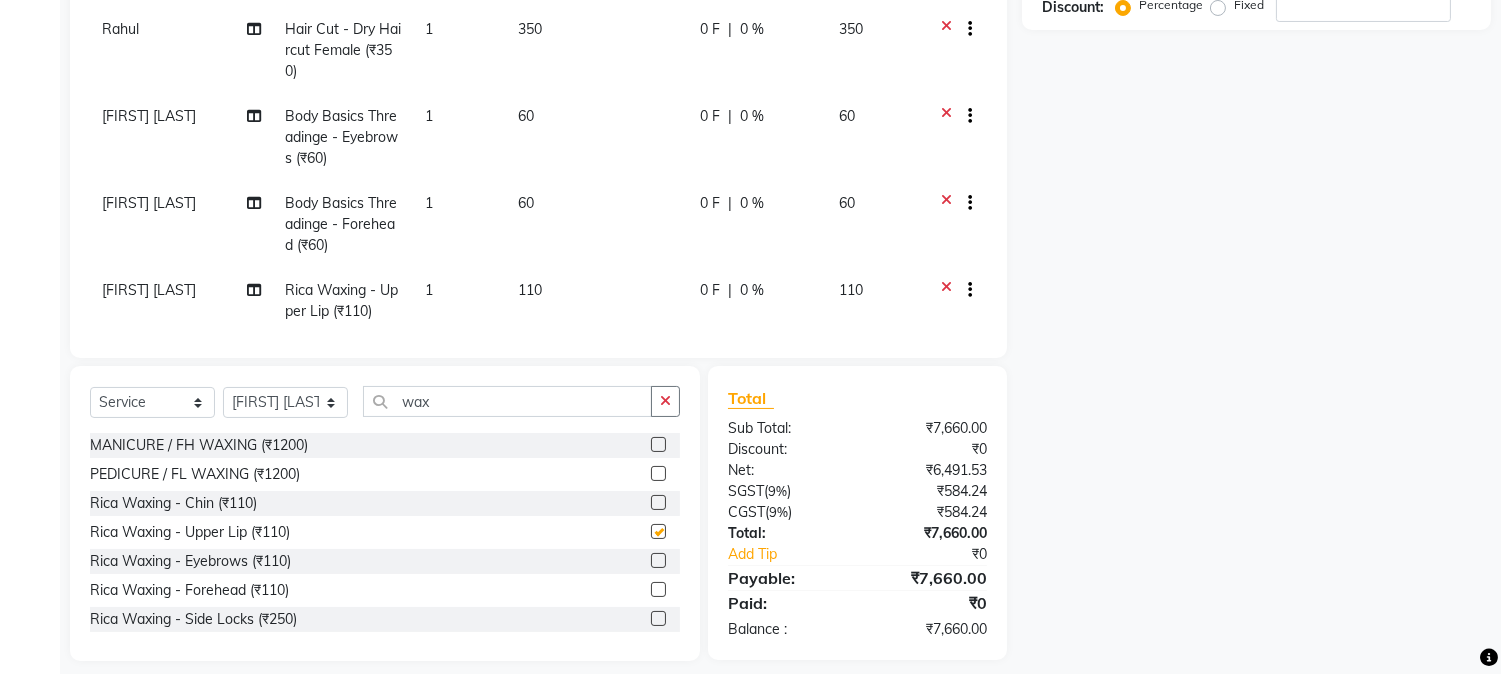 checkbox on "false" 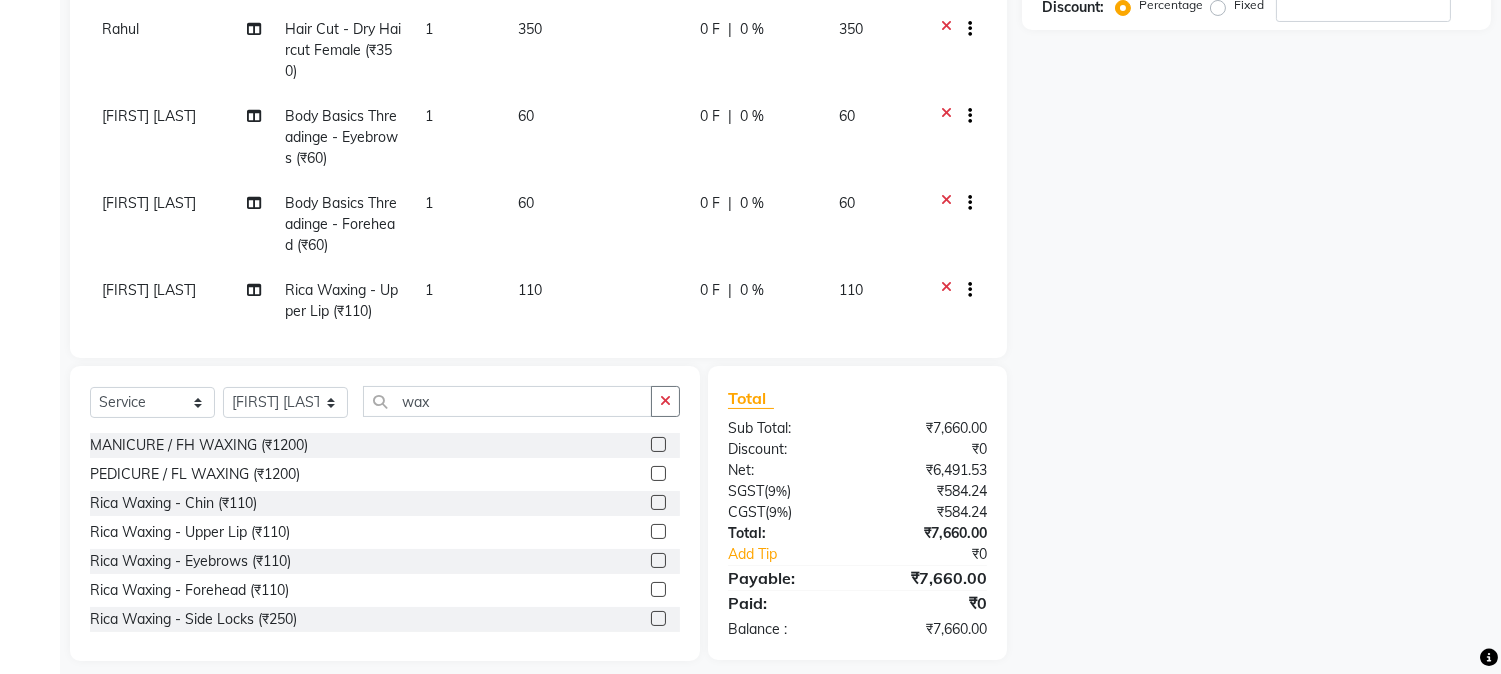 scroll, scrollTop: 426, scrollLeft: 0, axis: vertical 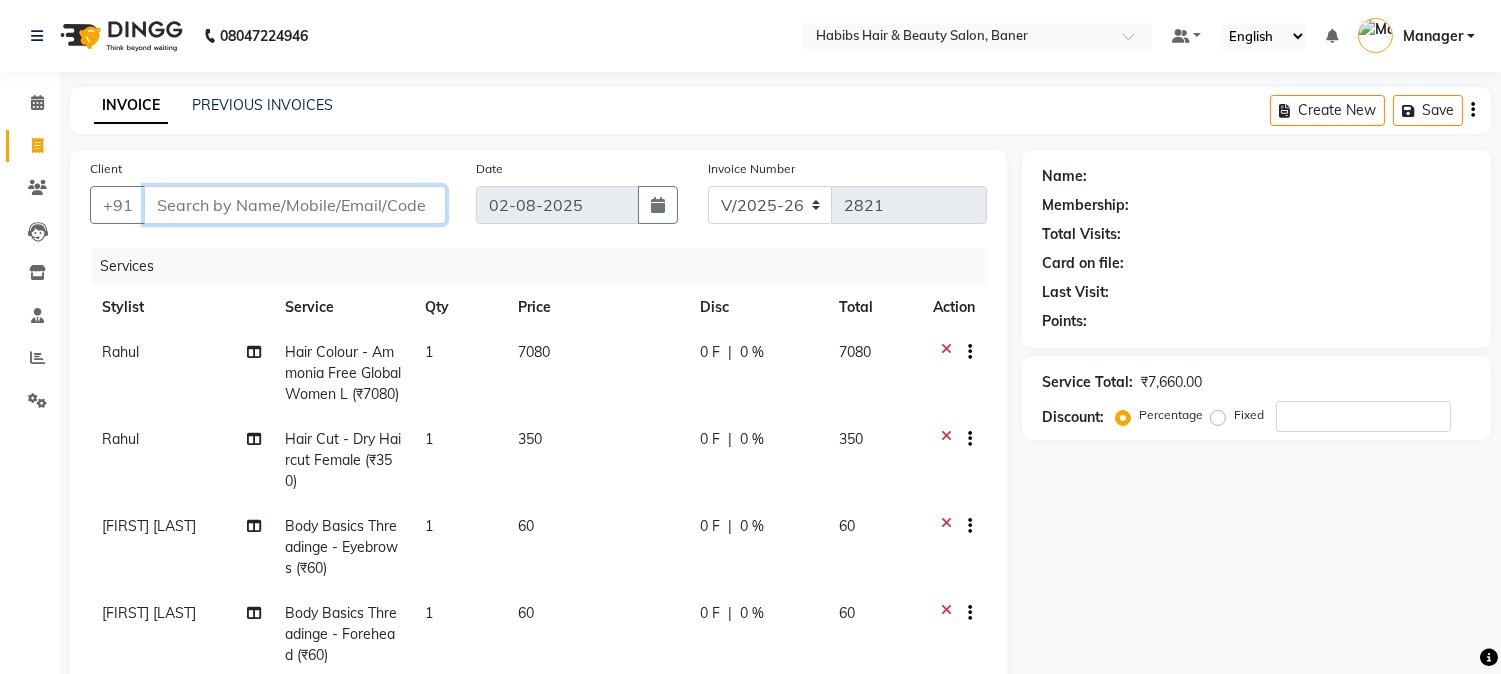 click on "Client" at bounding box center [295, 205] 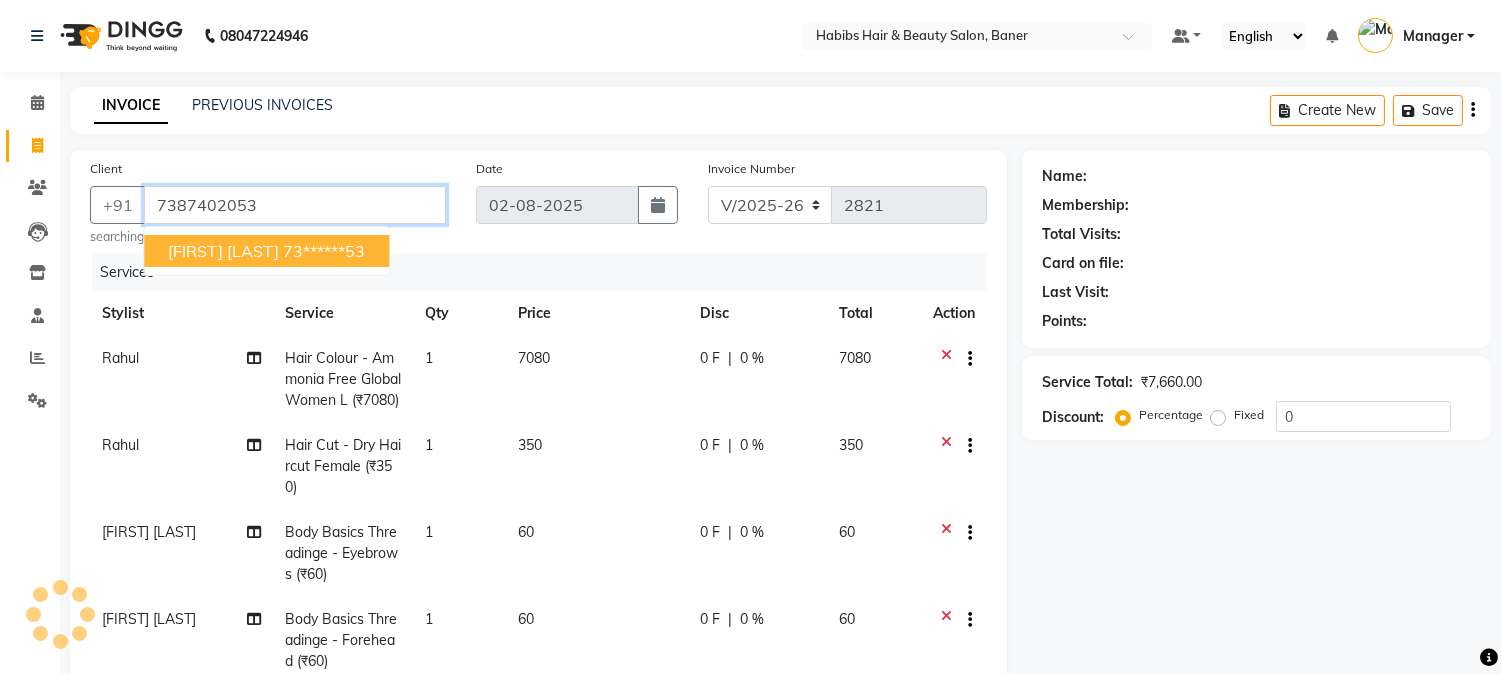 type on "7387402053" 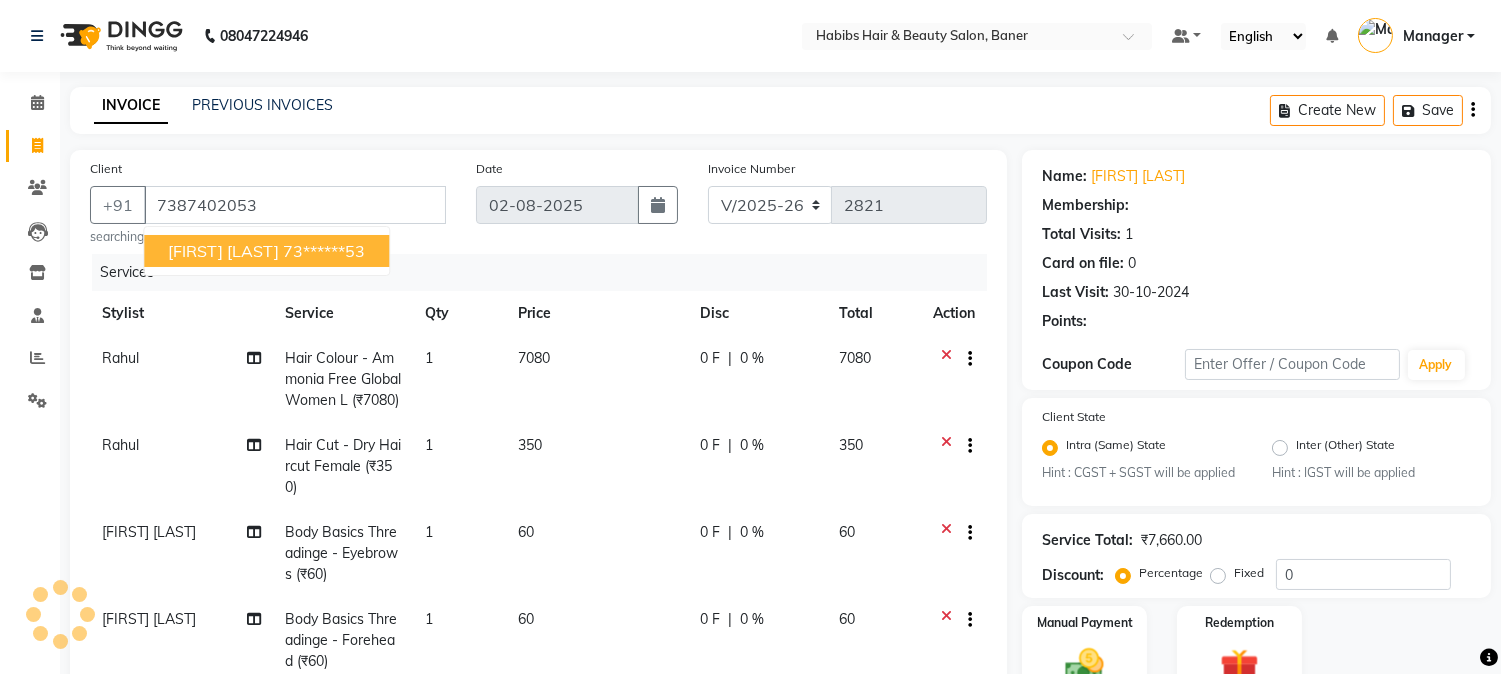 type on "20" 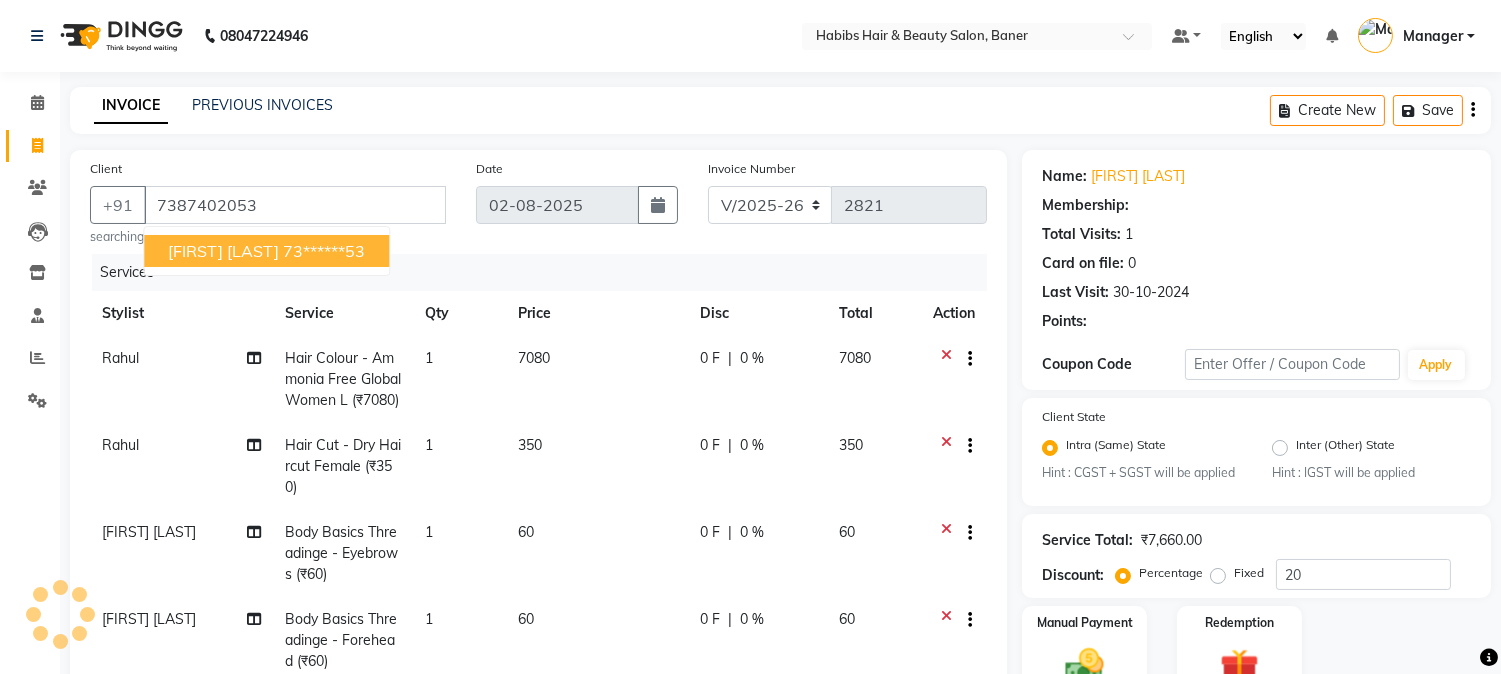 select on "2: Object" 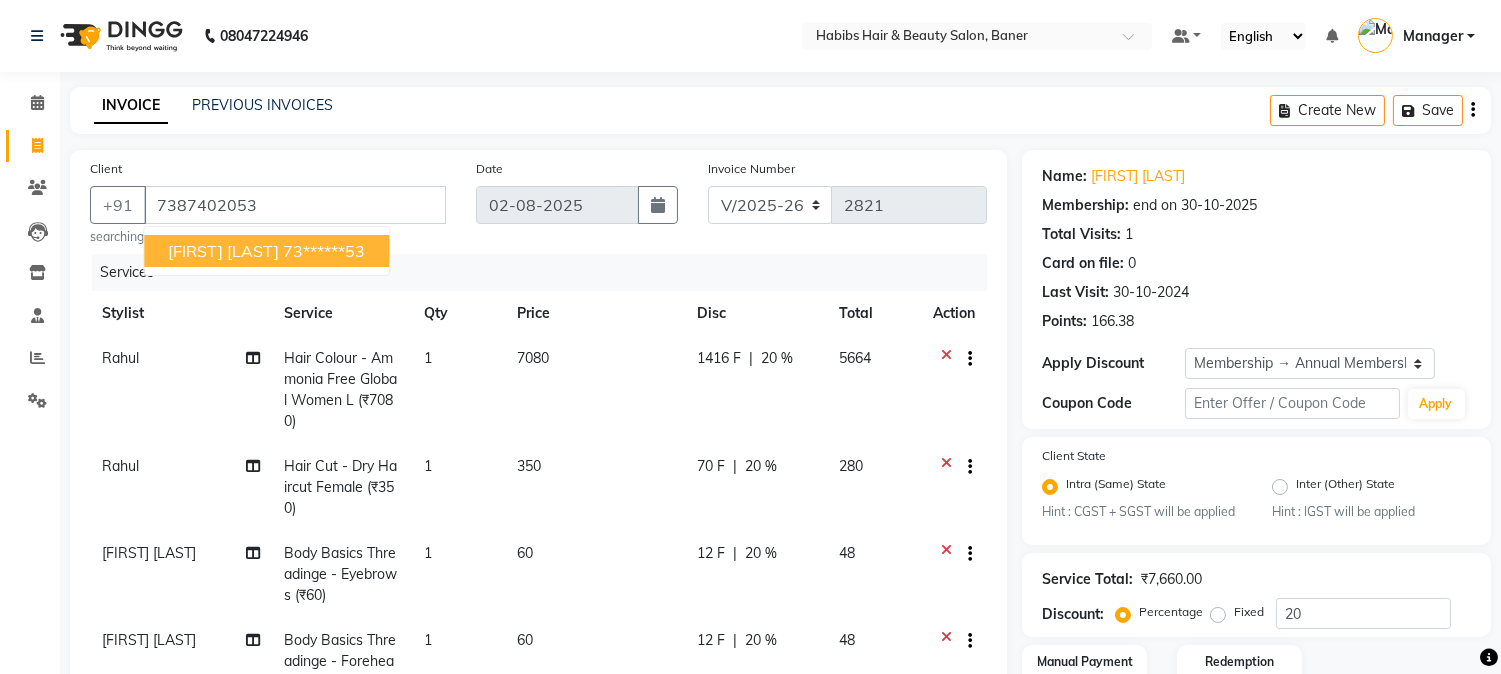 click on "73******53" at bounding box center [324, 251] 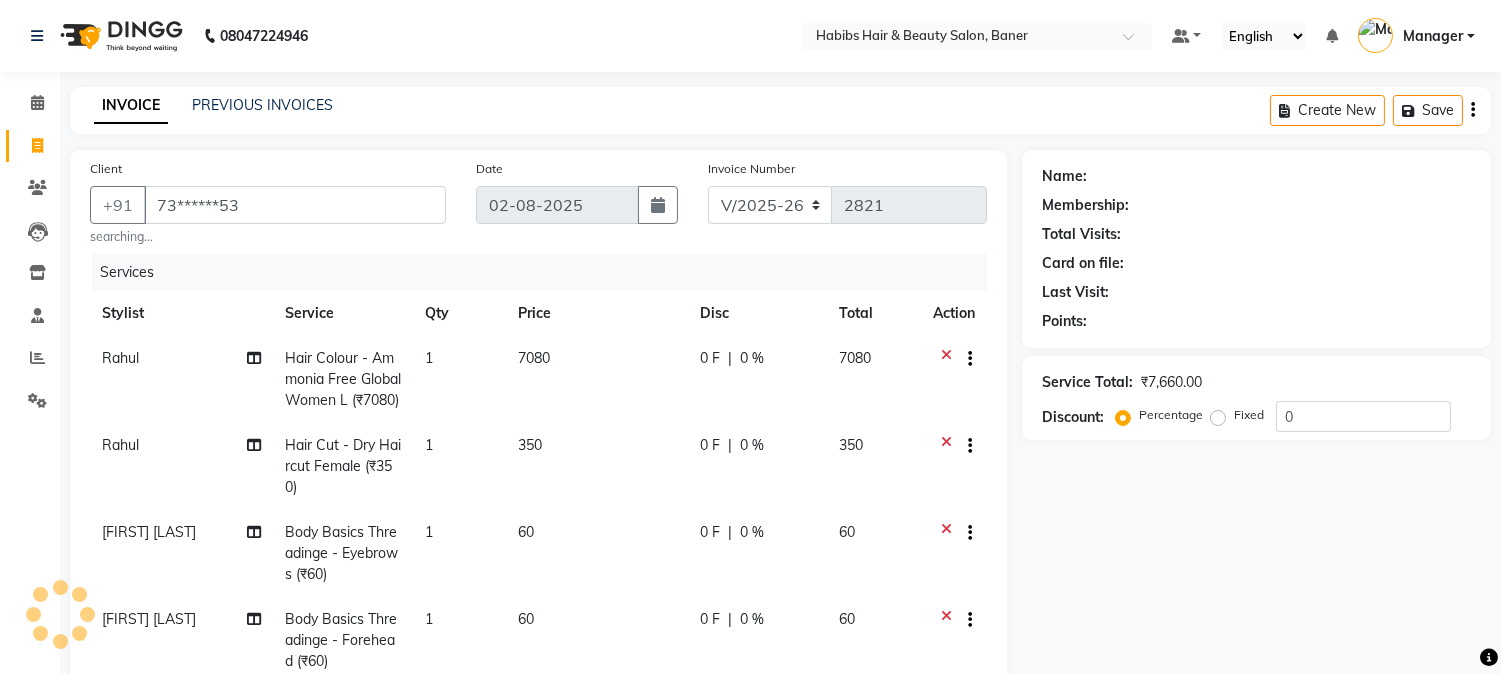 type on "20" 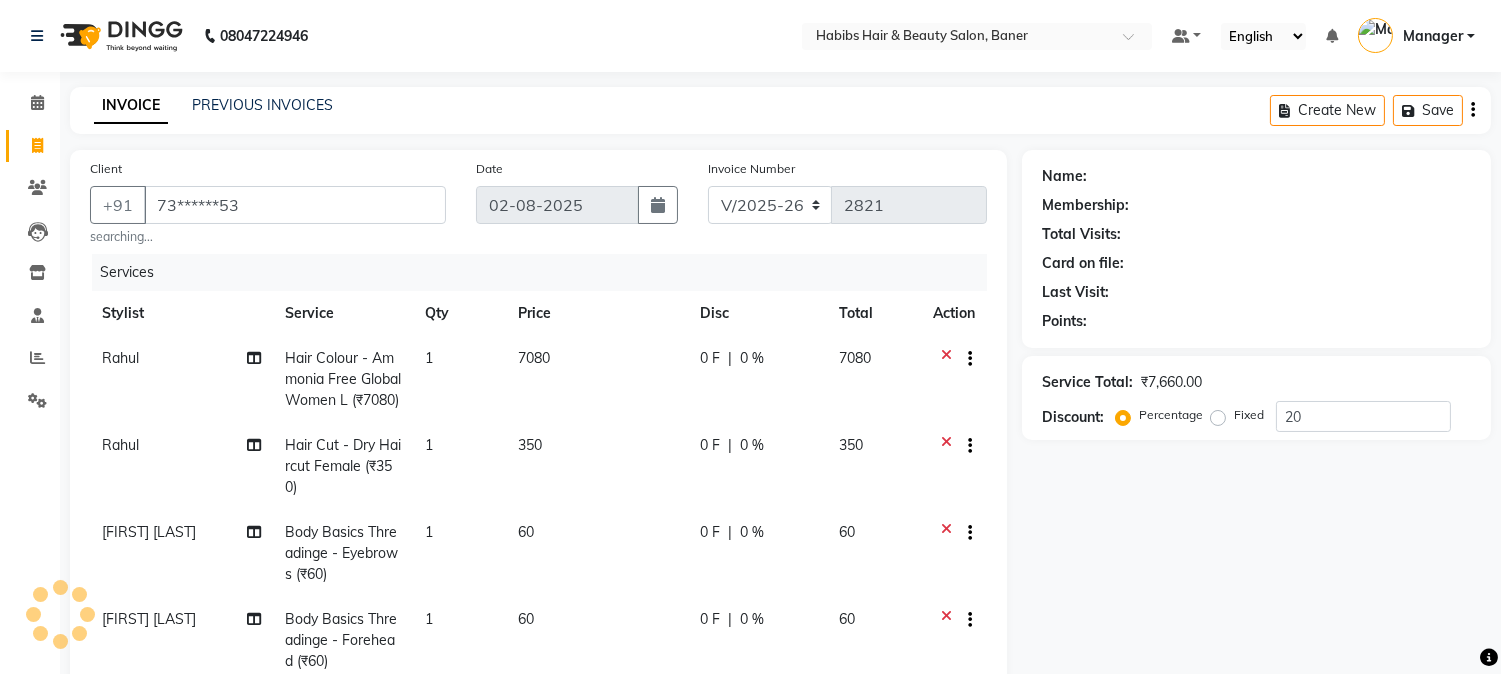 select on "2: Object" 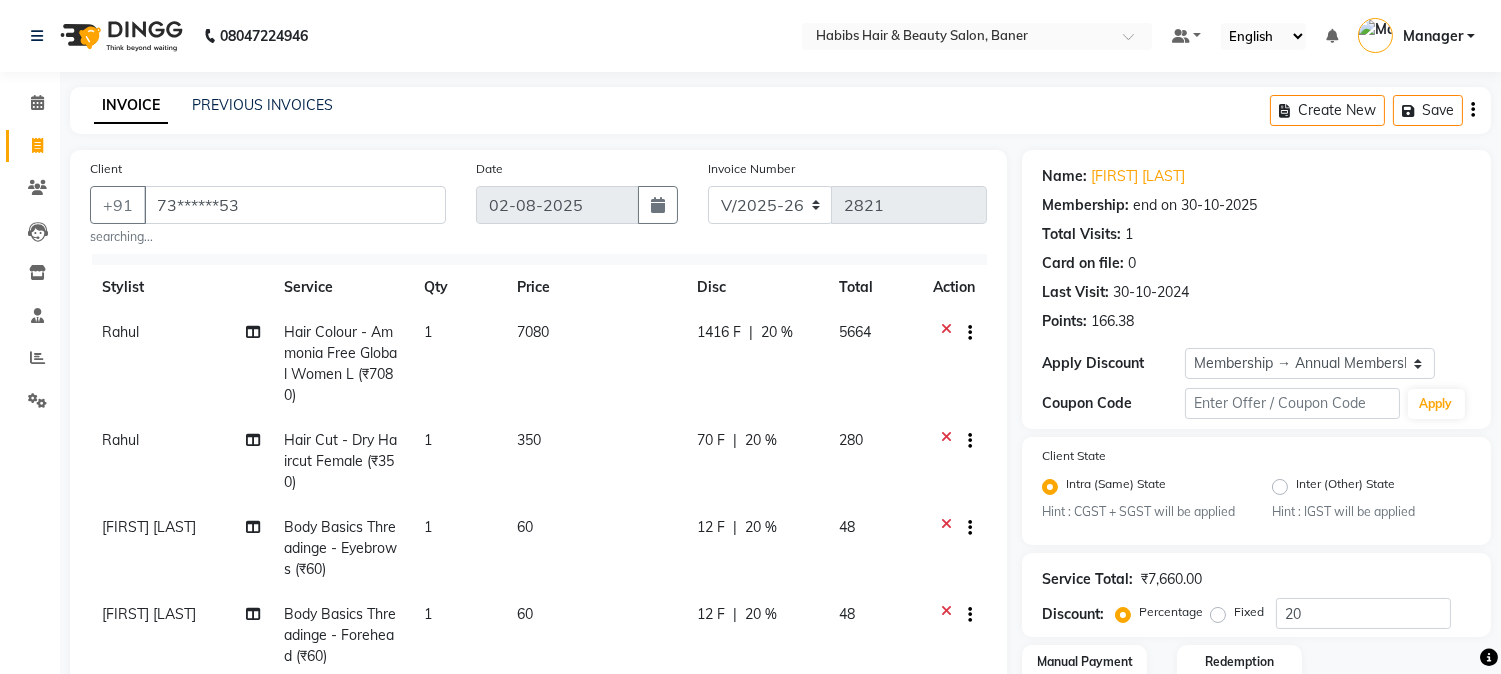 scroll, scrollTop: 48, scrollLeft: 0, axis: vertical 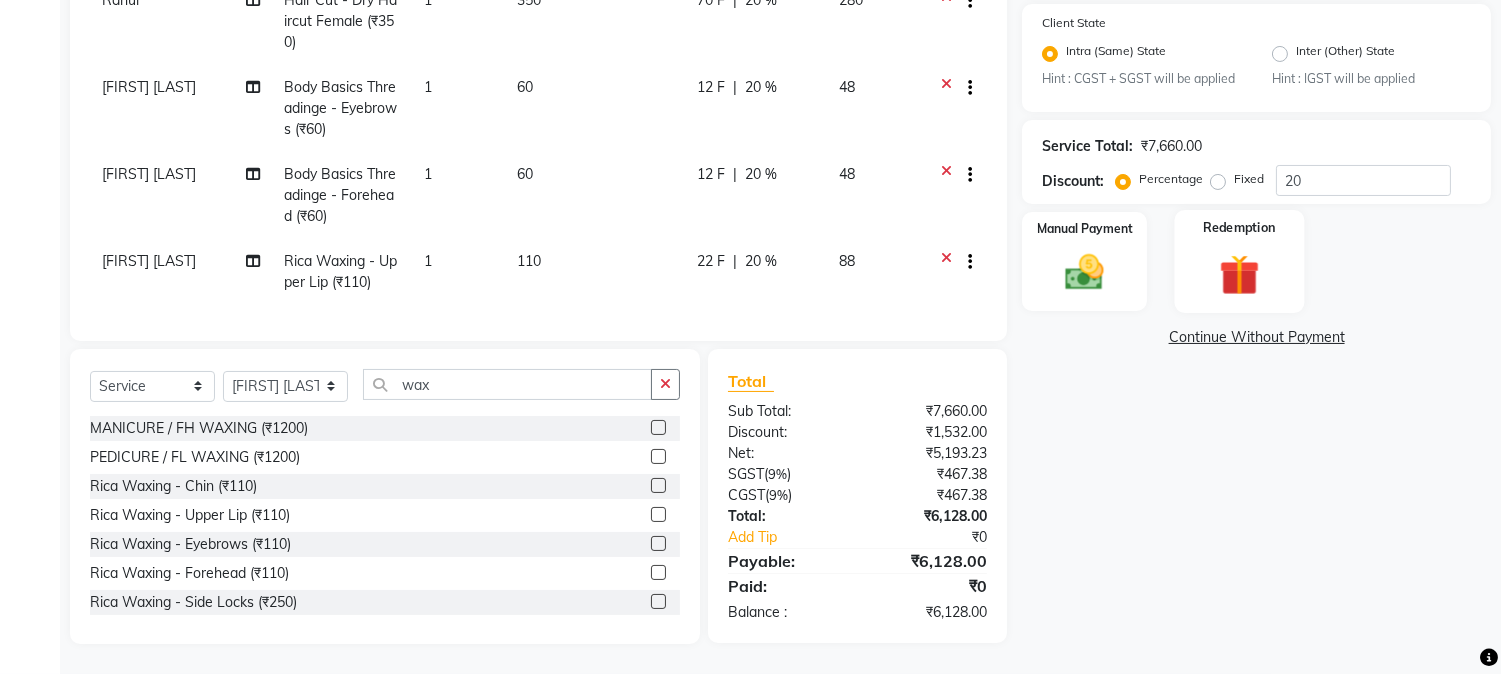 click 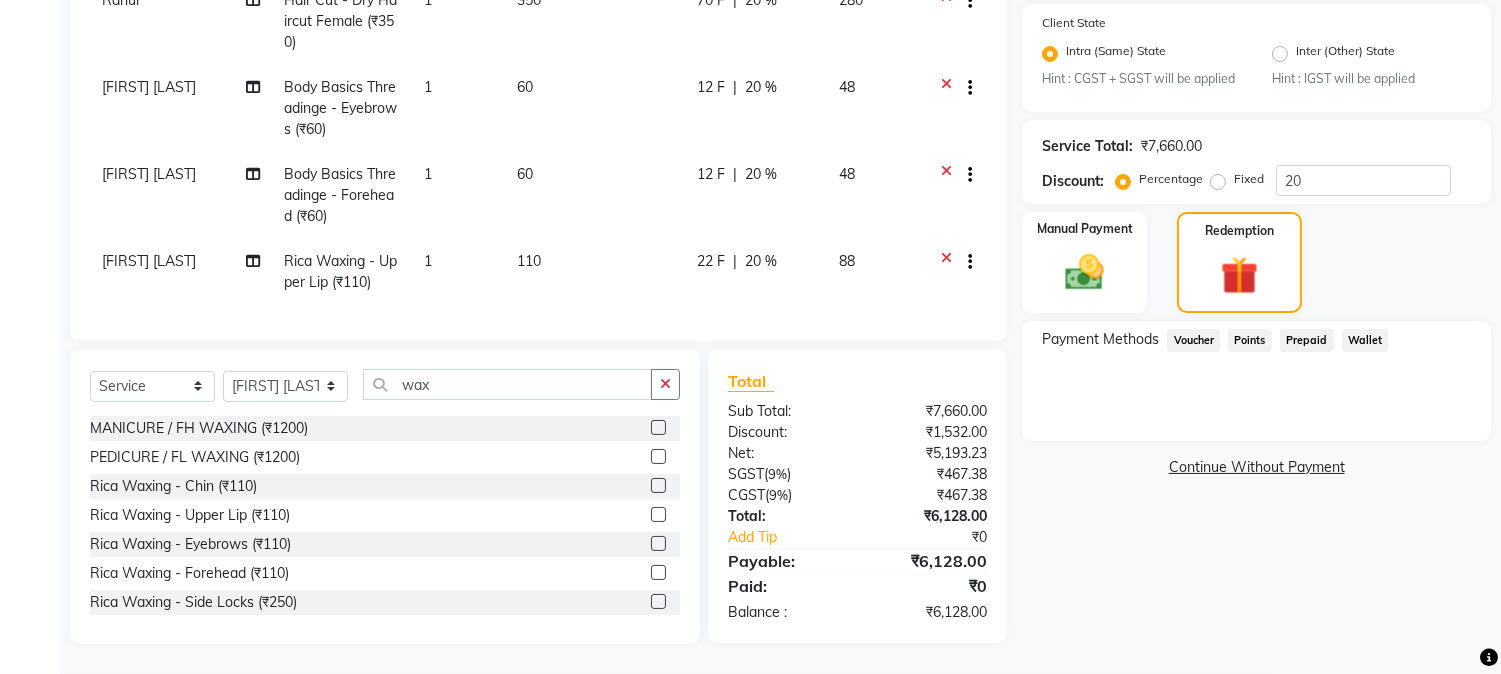 click on "Points" 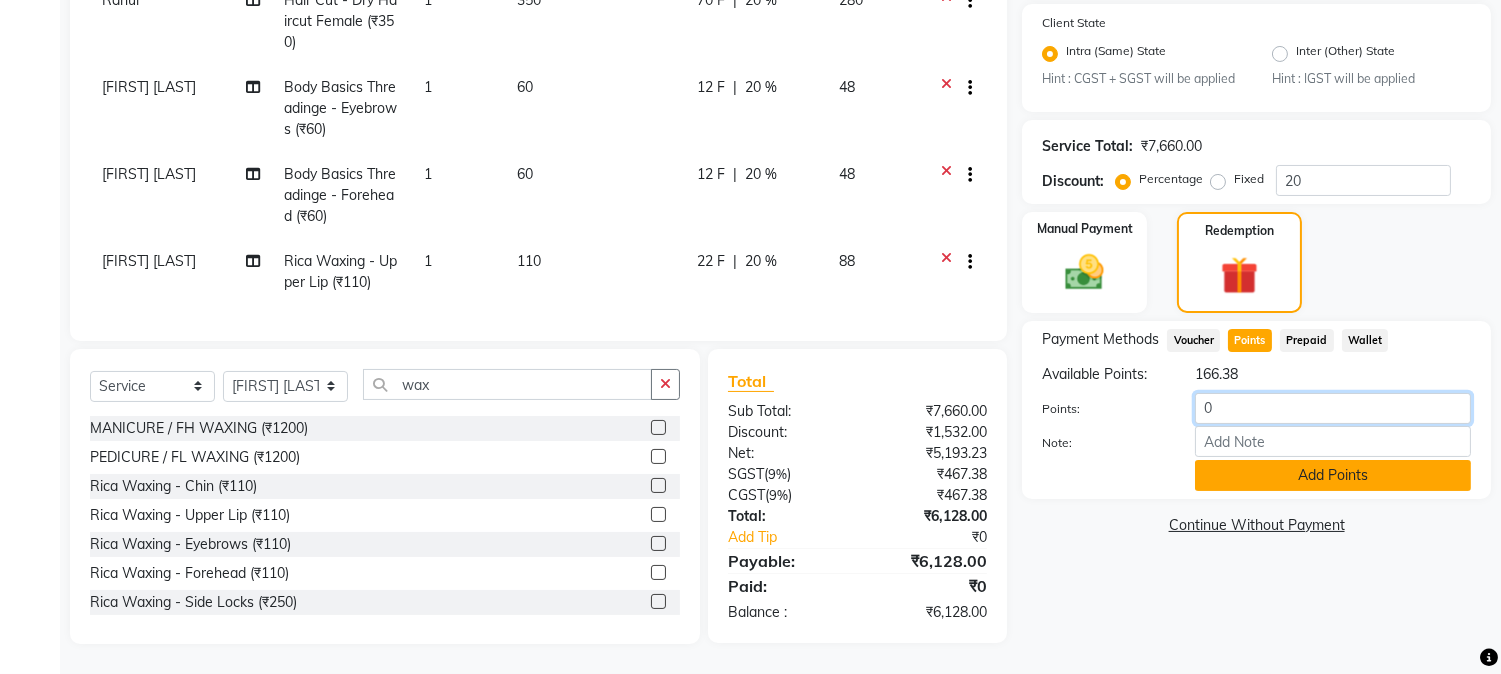 drag, startPoint x: 1255, startPoint y: 404, endPoint x: 1221, endPoint y: 481, distance: 84.17244 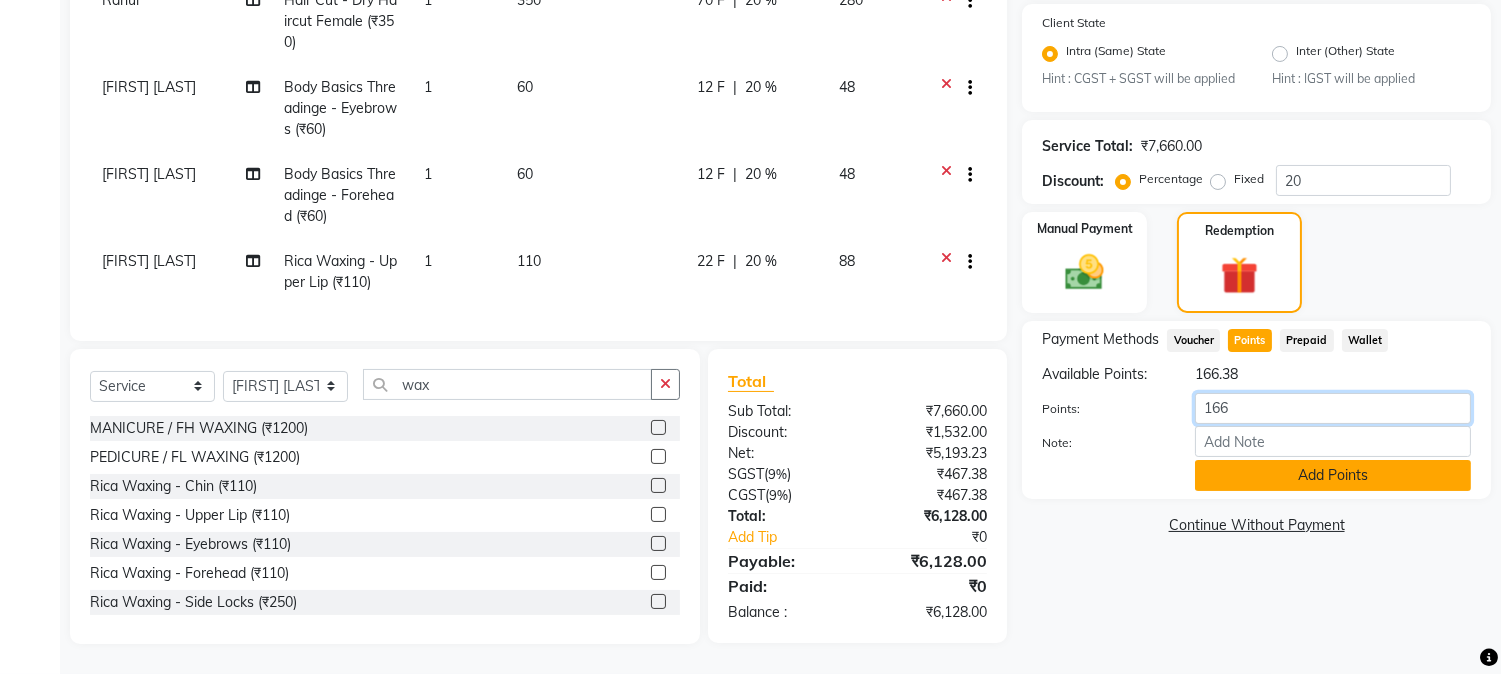 type on "166" 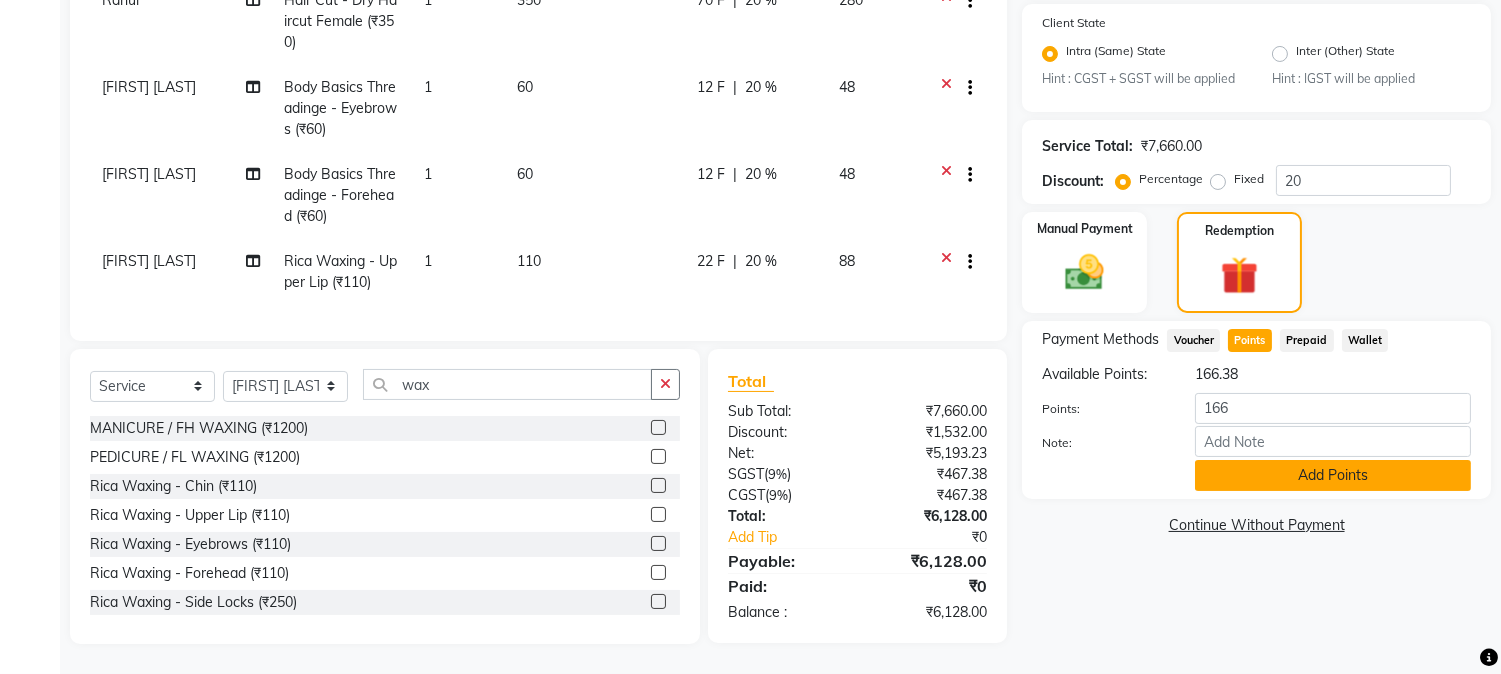 click on "Add Points" 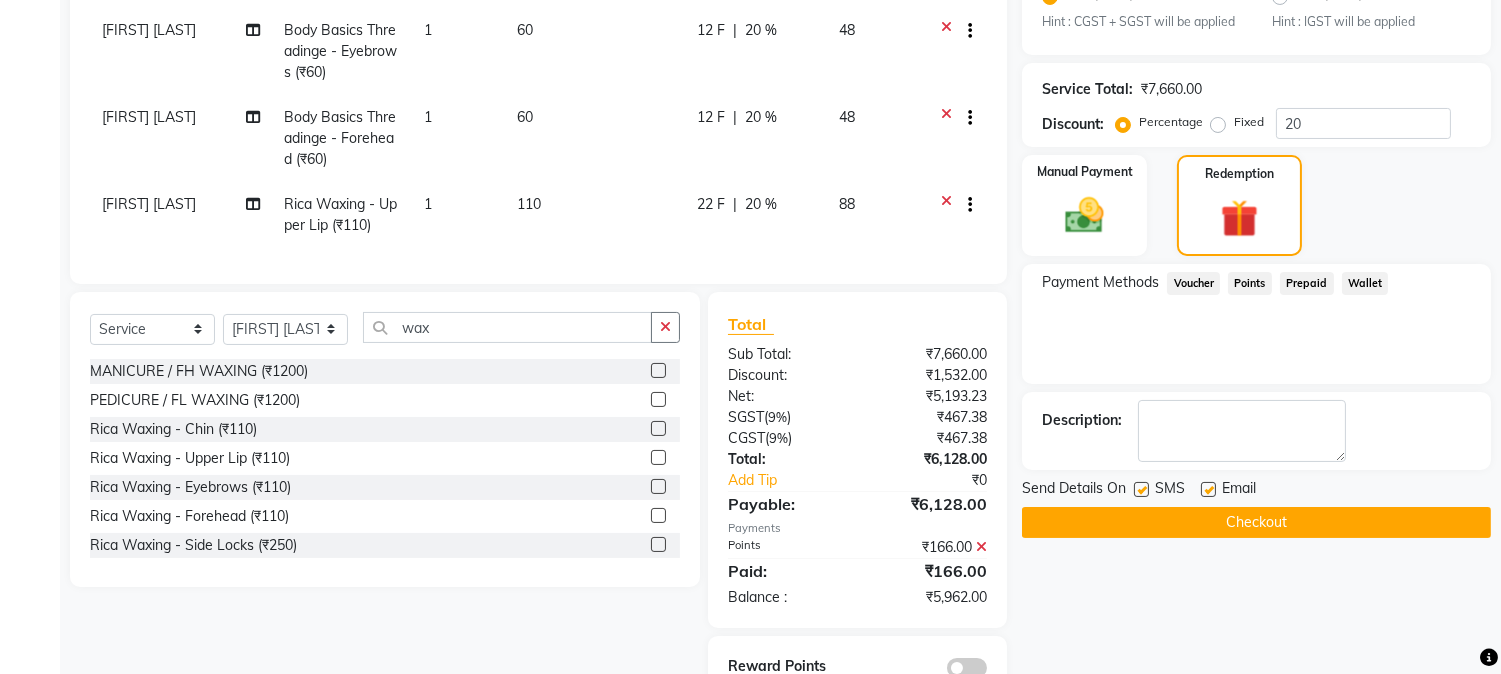 scroll, scrollTop: 544, scrollLeft: 0, axis: vertical 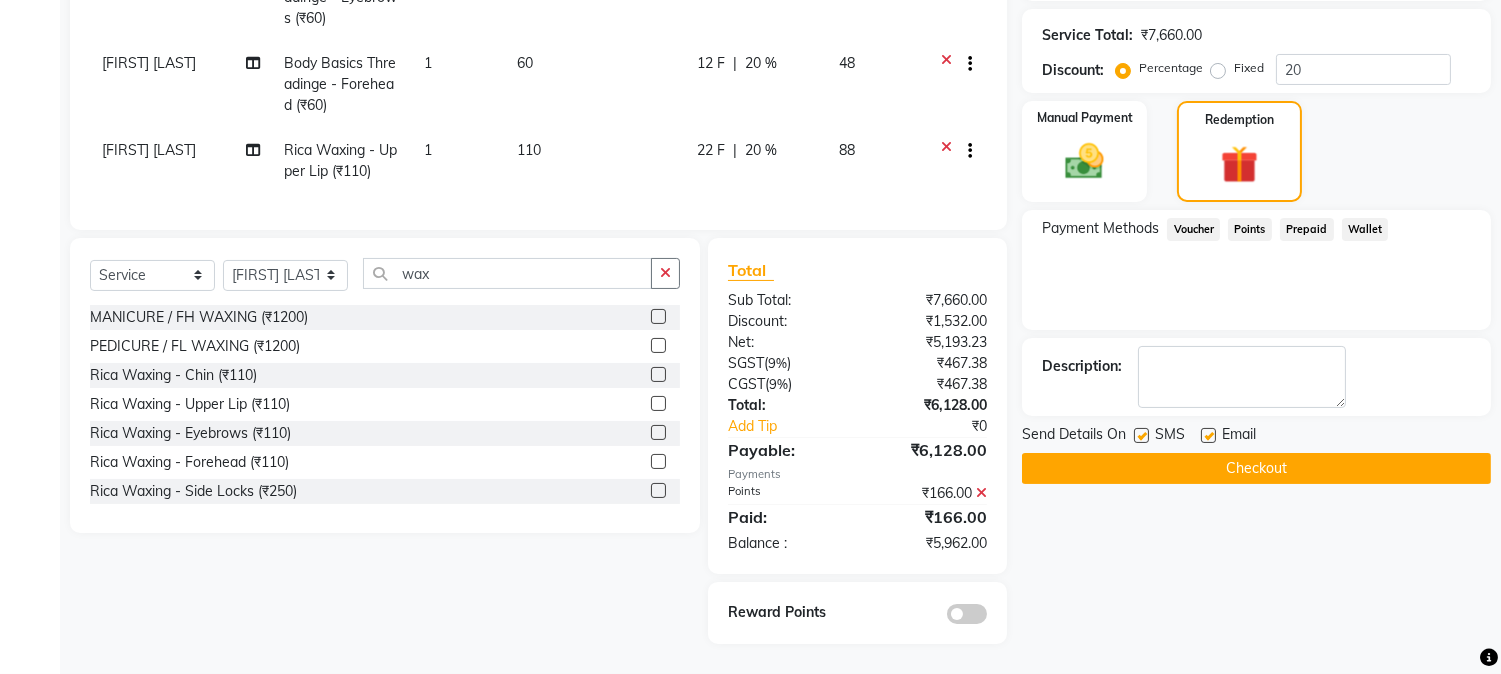 click 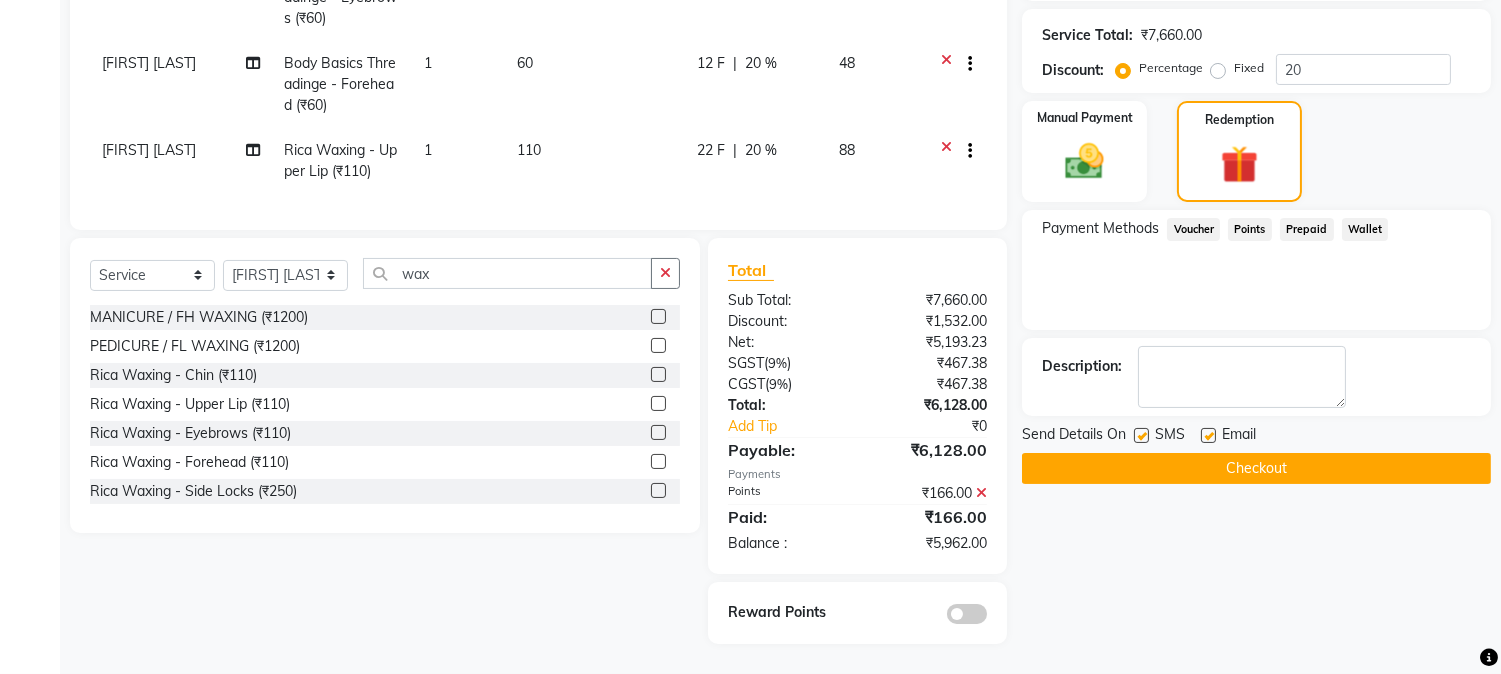 click 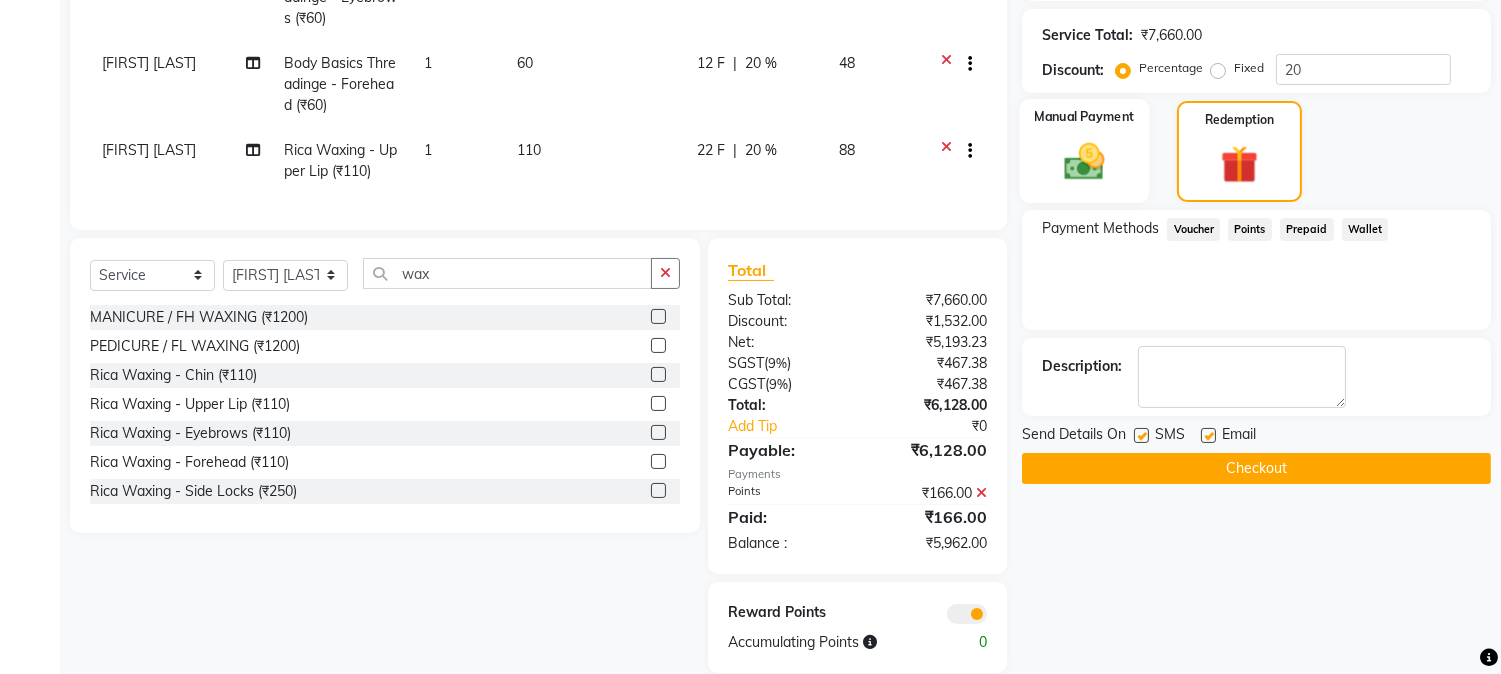 click 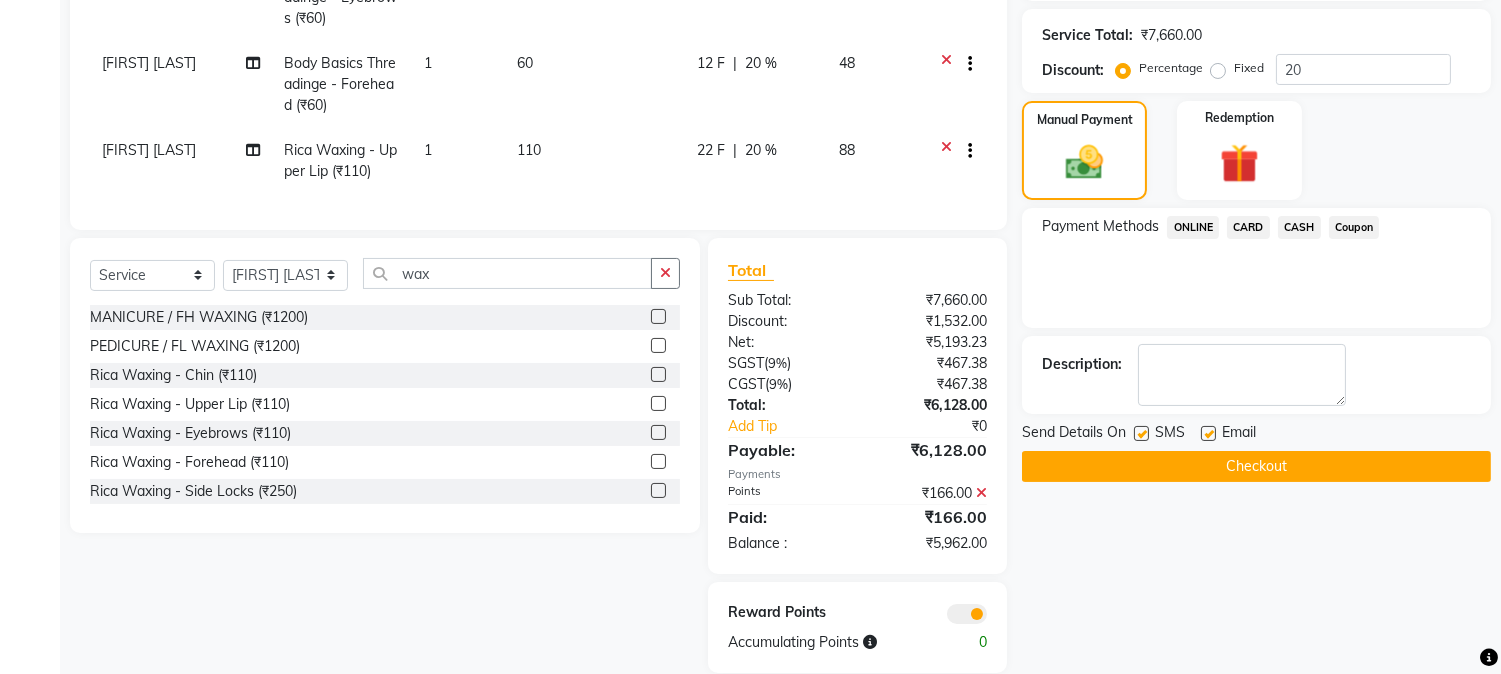 click on "ONLINE" 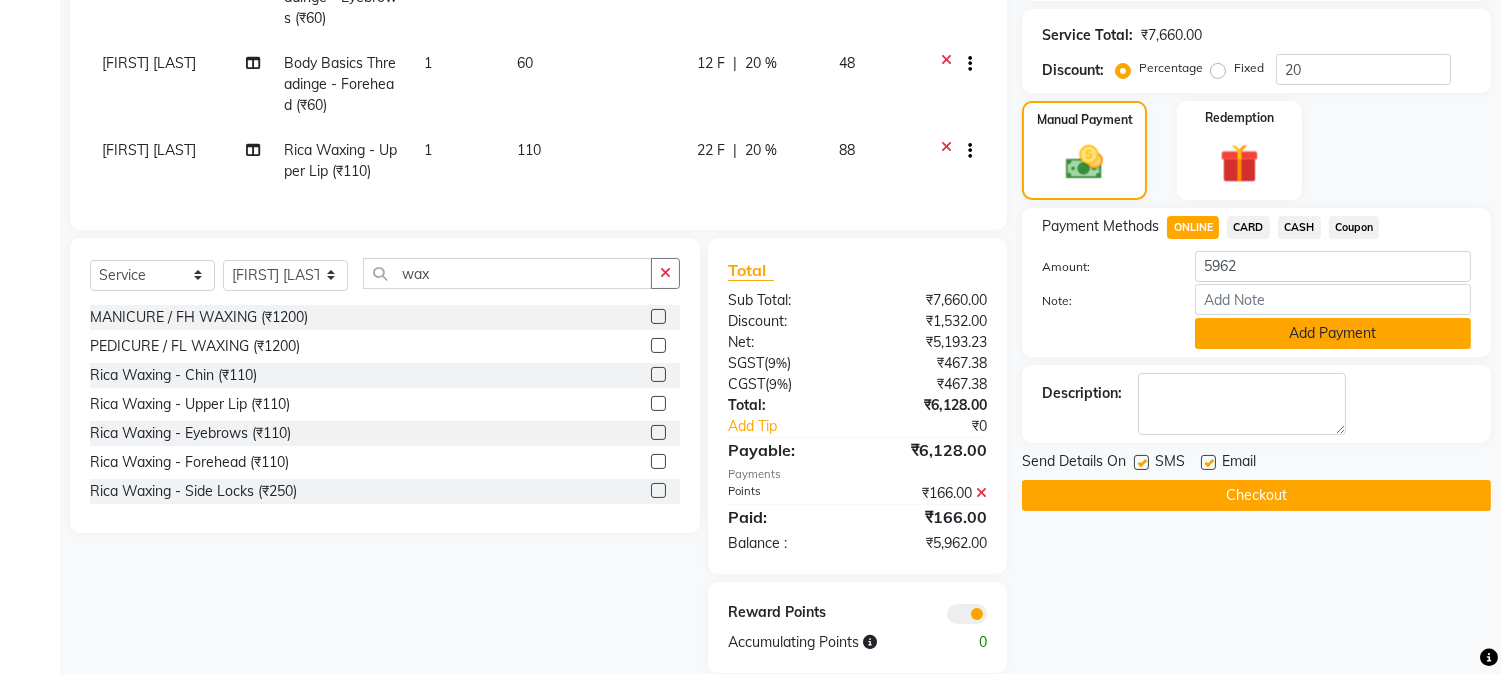 click on "Add Payment" 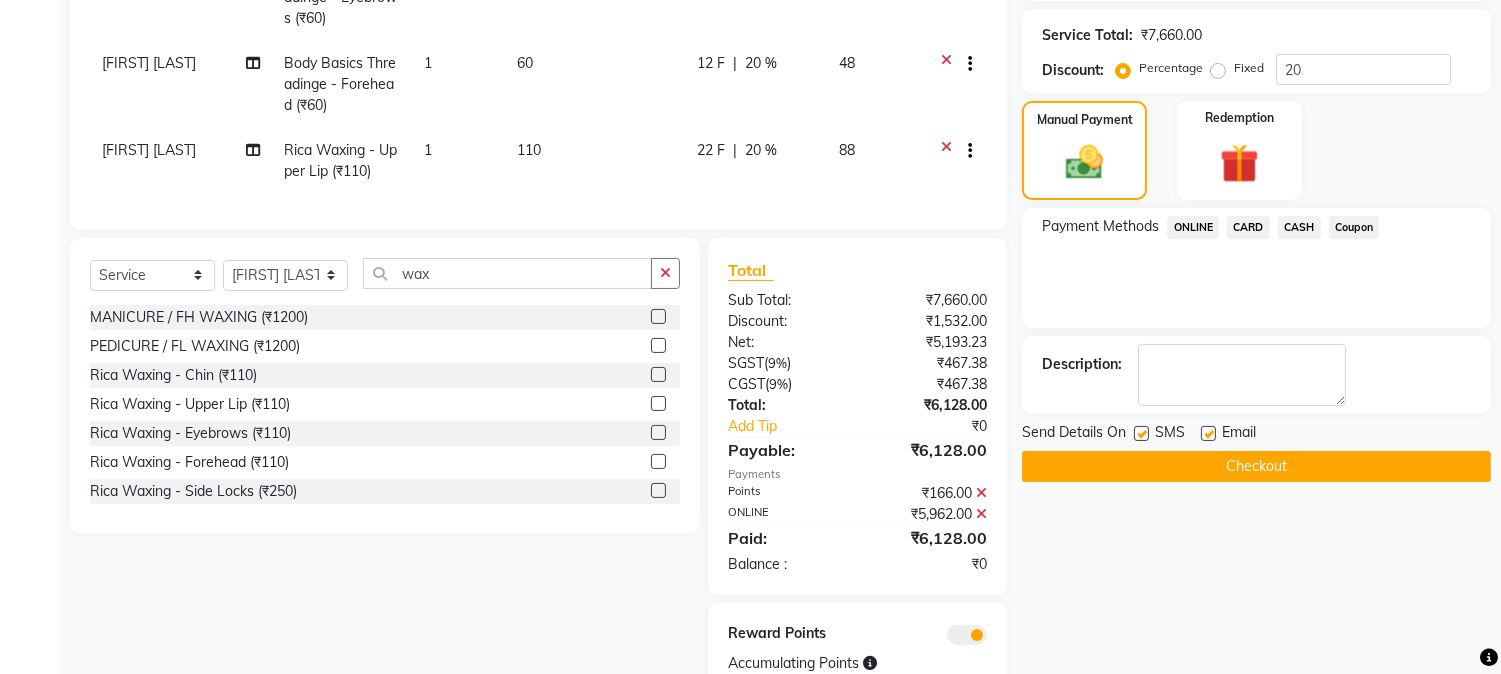 click on "Checkout" 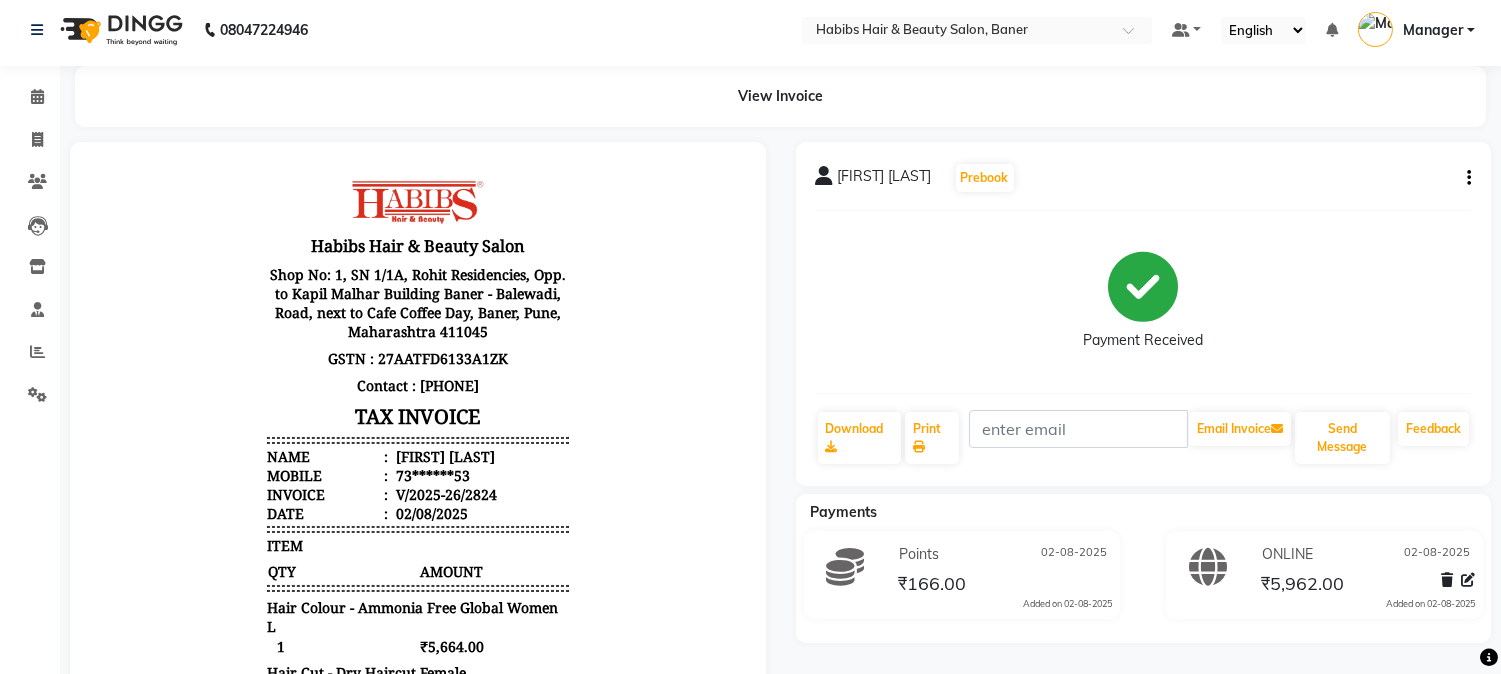 scroll, scrollTop: 0, scrollLeft: 0, axis: both 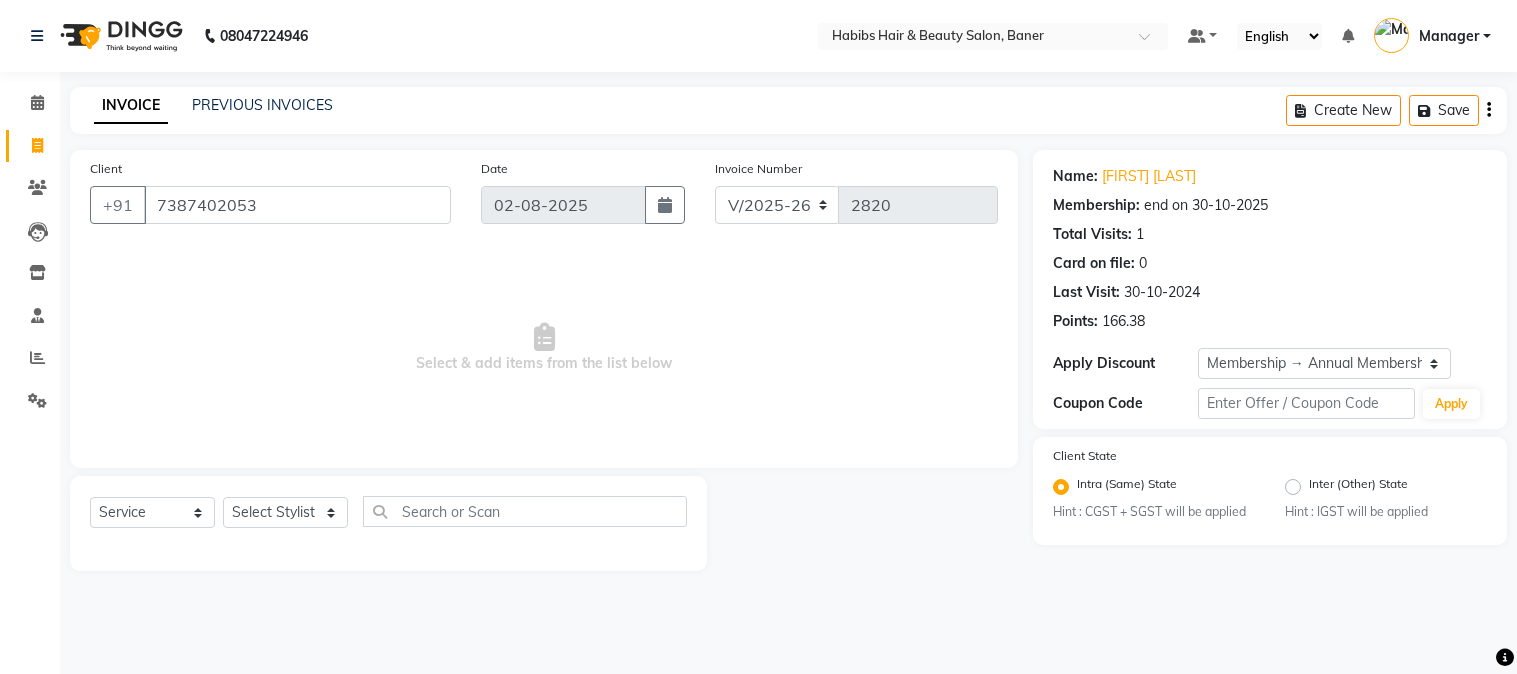 select on "5356" 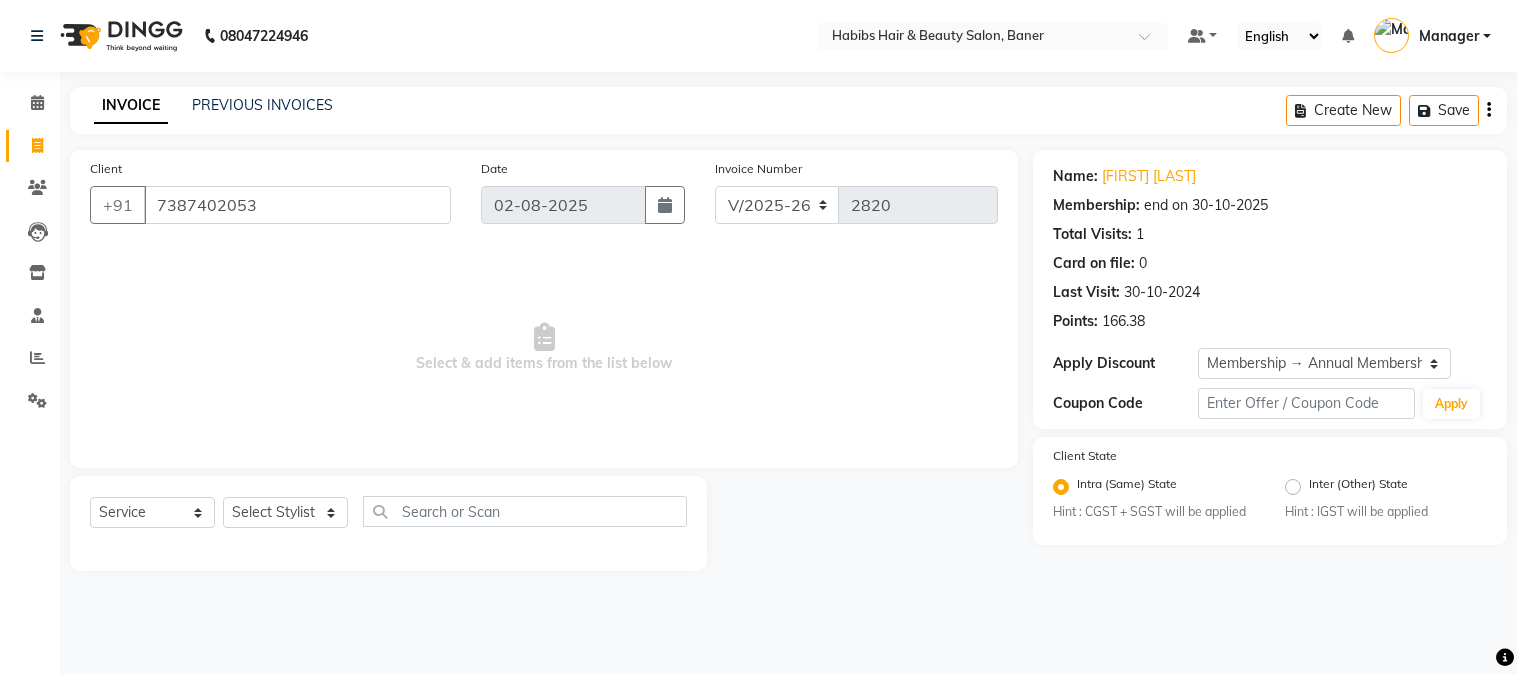 select on "2: Object" 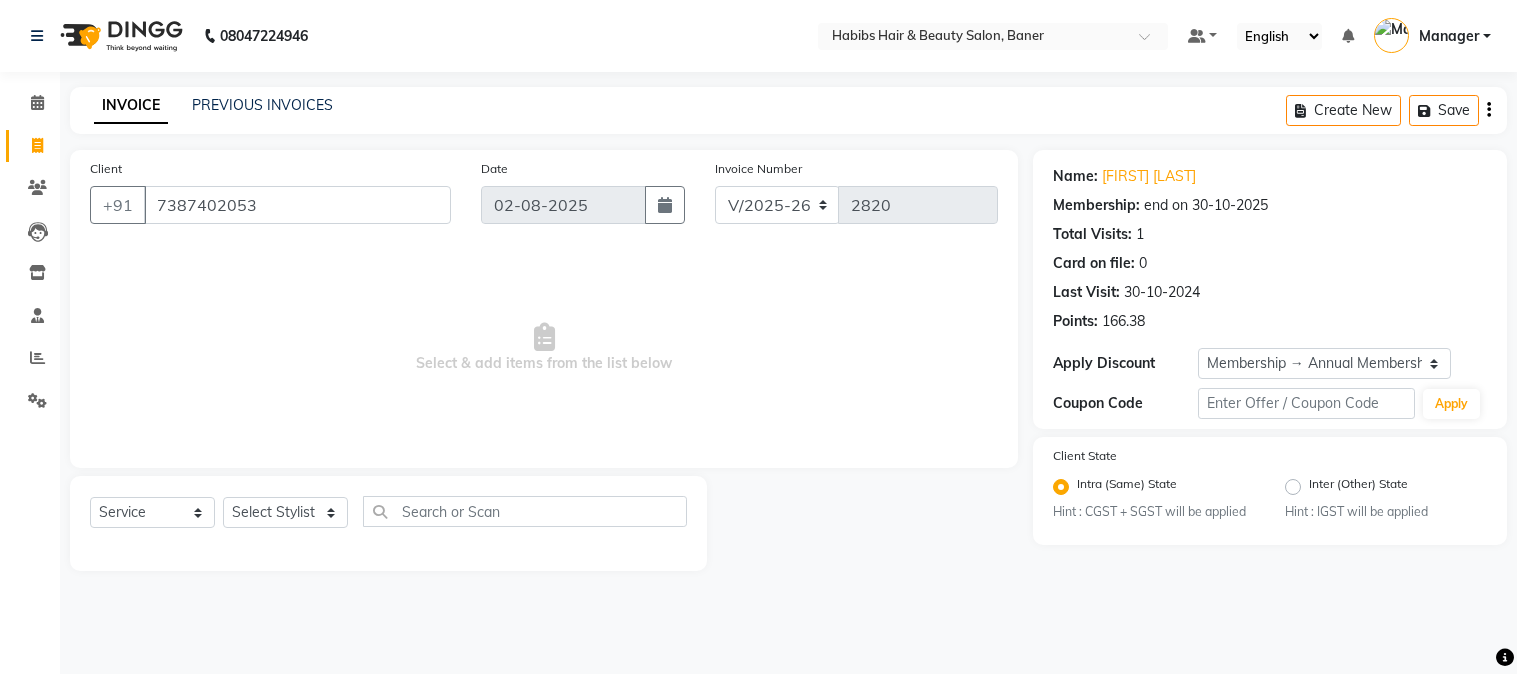 scroll, scrollTop: 0, scrollLeft: 0, axis: both 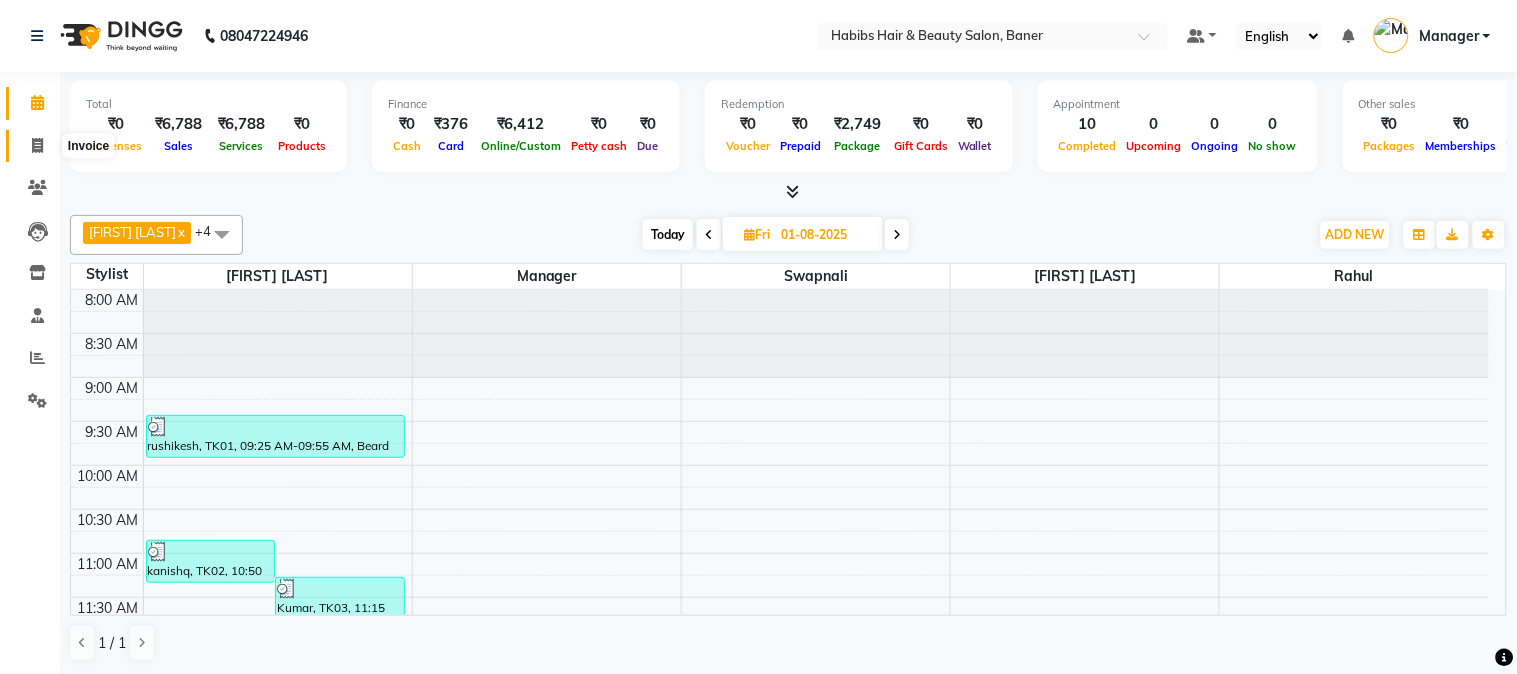click 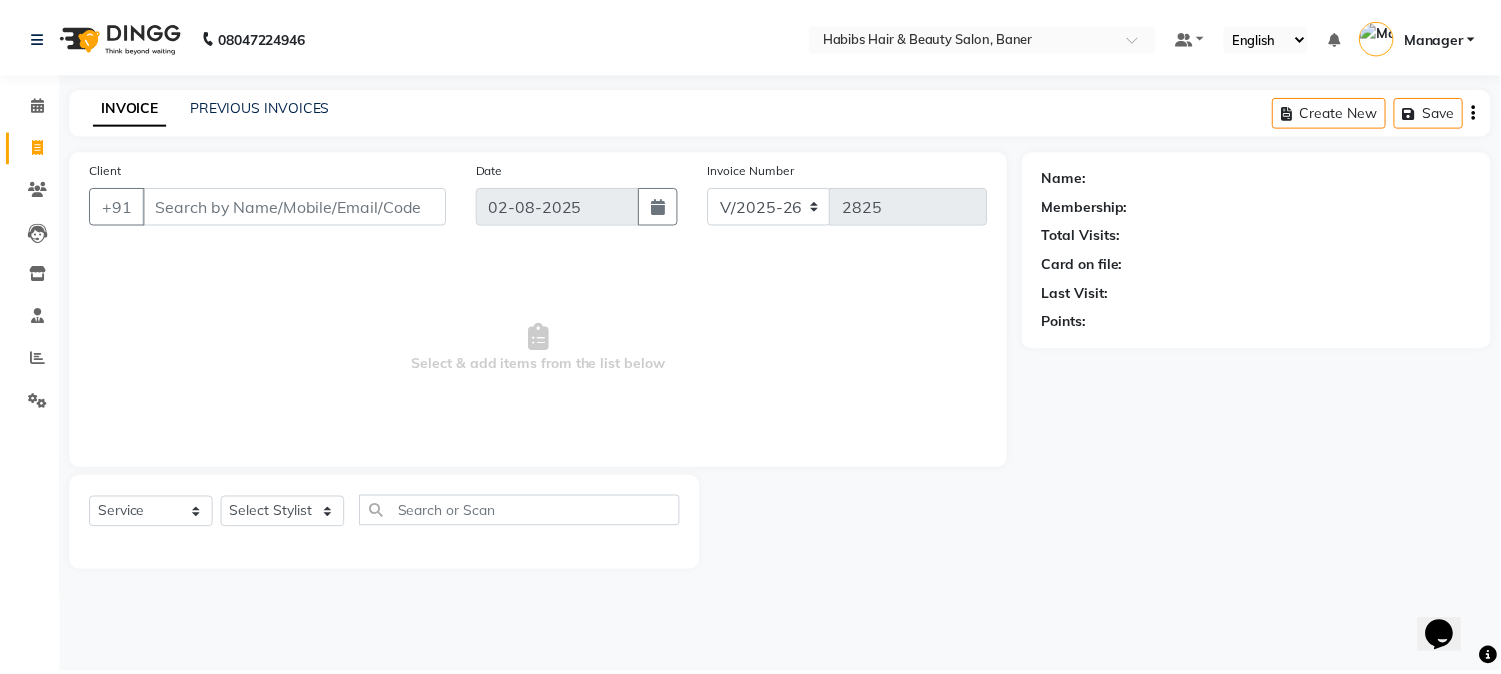 scroll, scrollTop: 0, scrollLeft: 0, axis: both 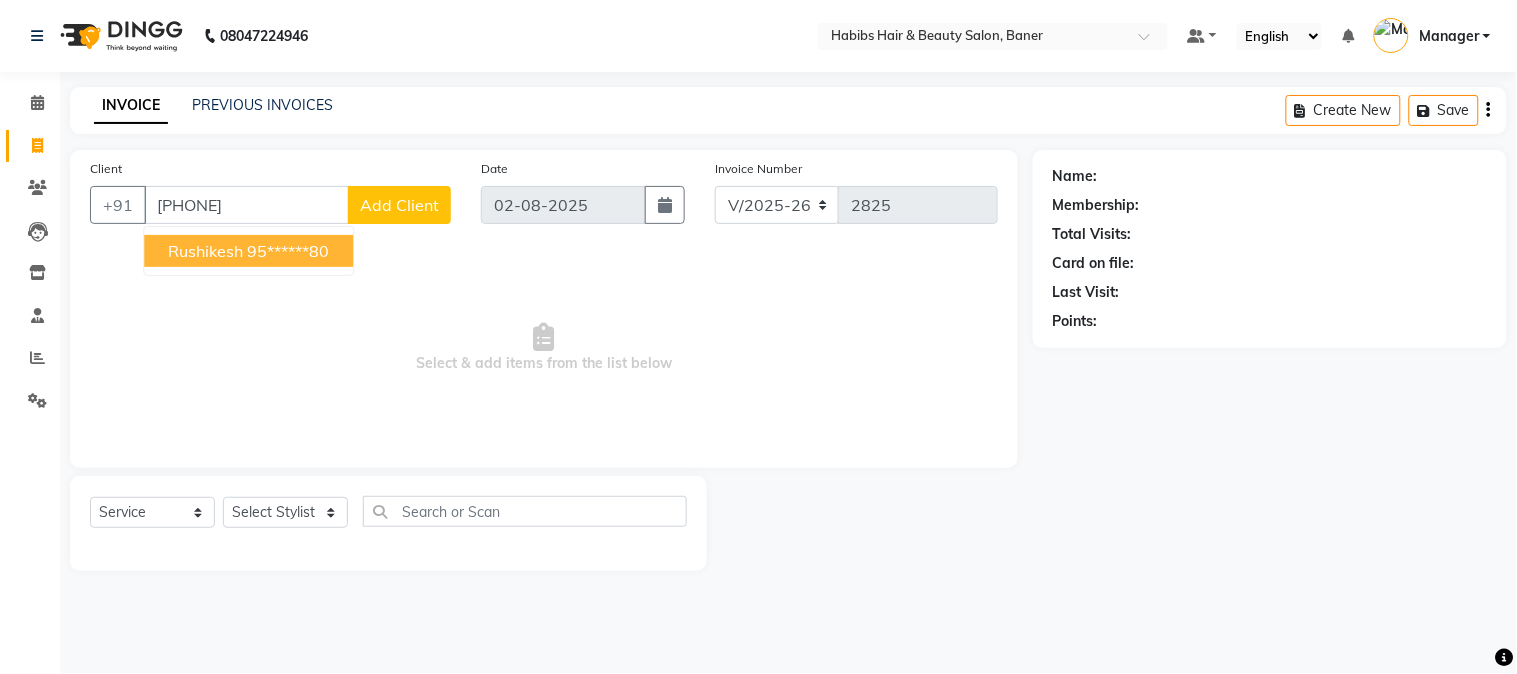 click on "Rushikesh" at bounding box center (205, 251) 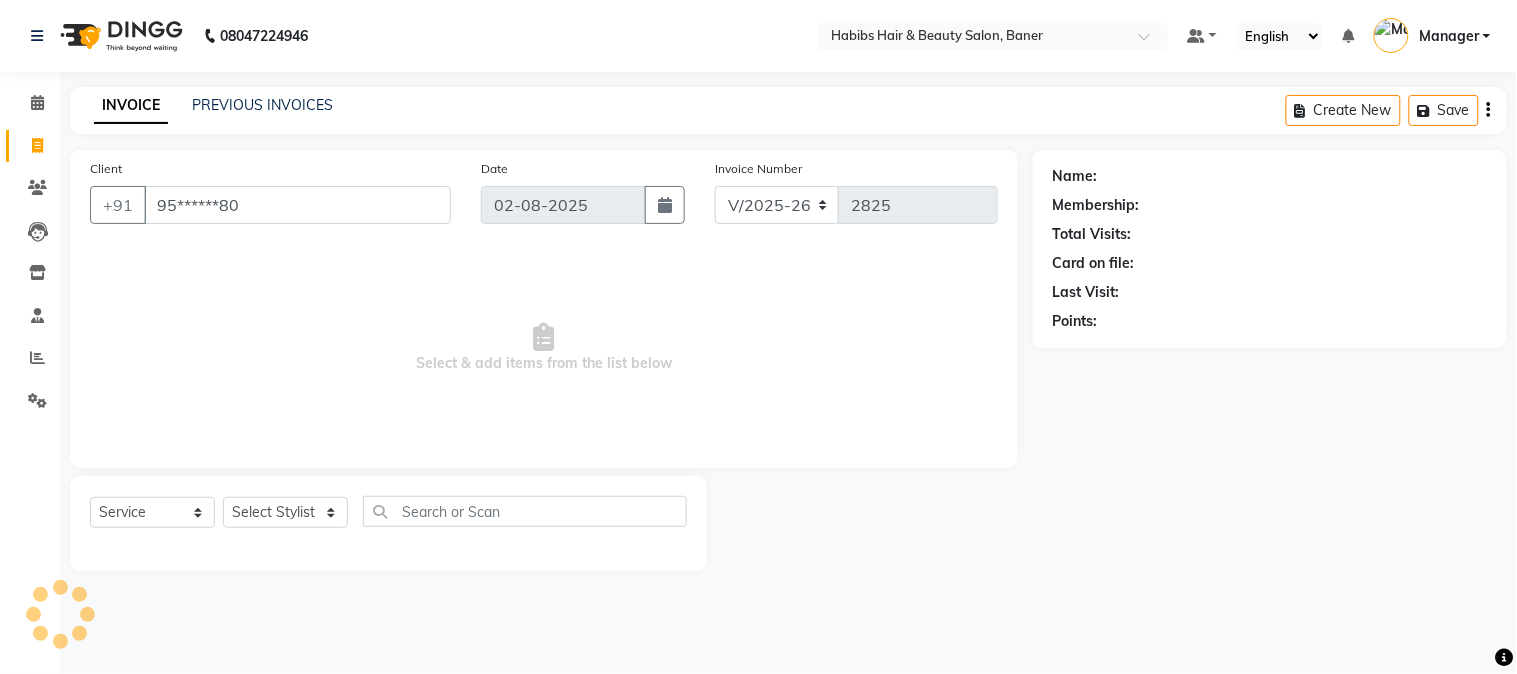 type on "95******80" 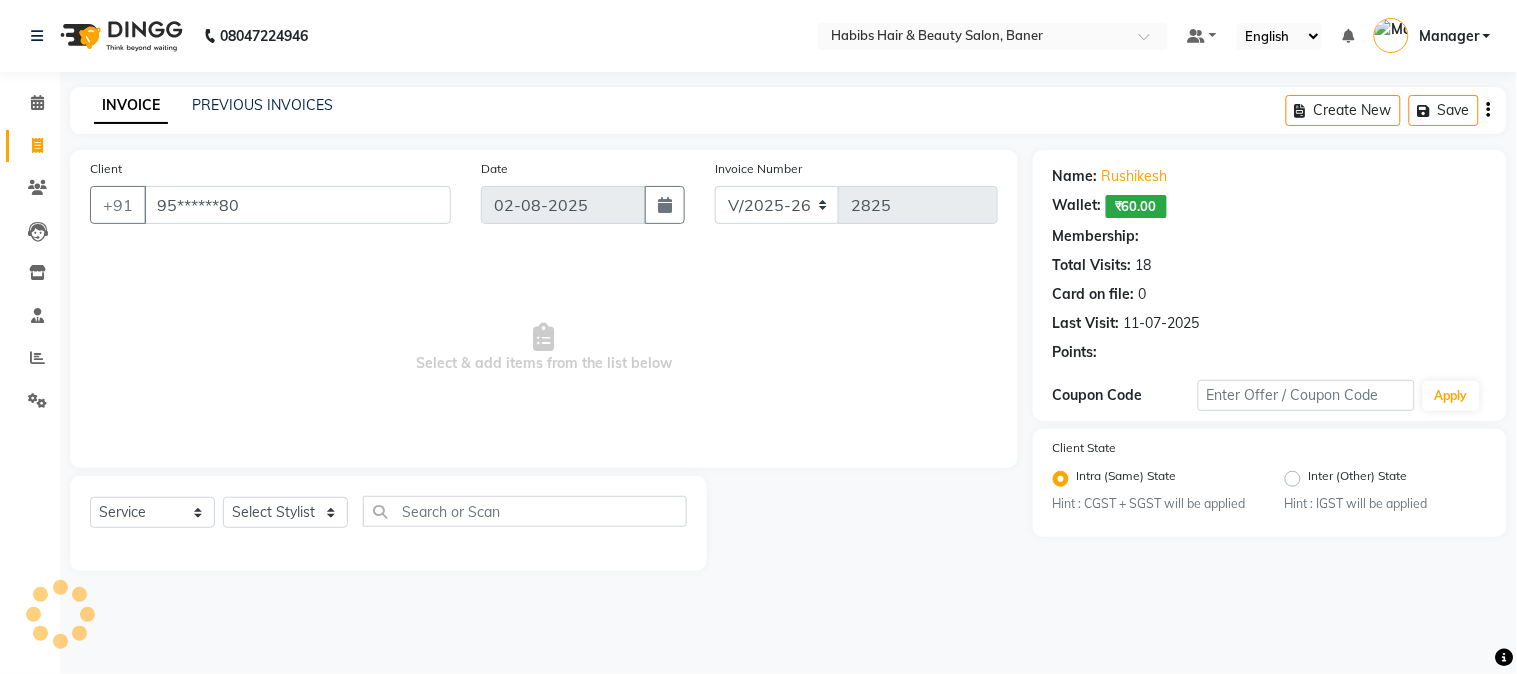 select on "2: Object" 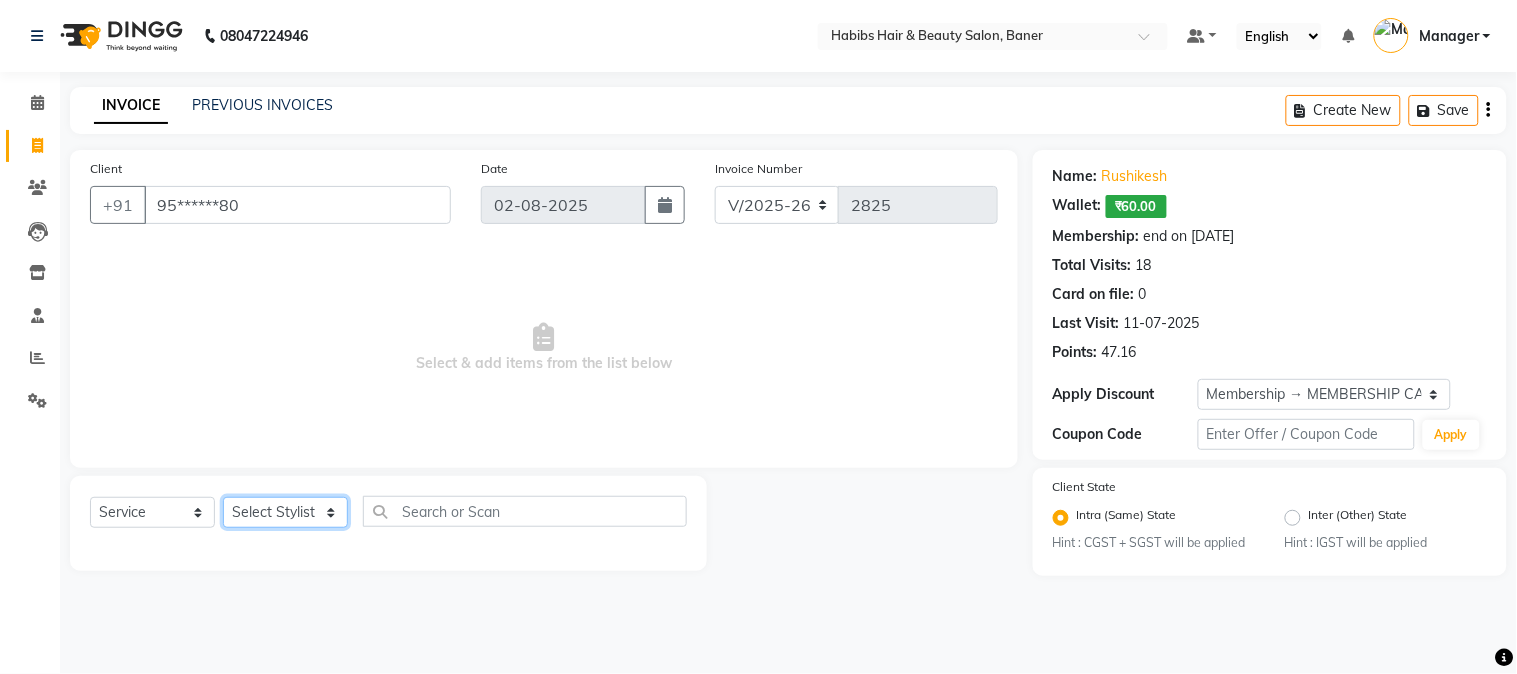 click on "Select Stylist Admin [FIRST] [LAST]  Manager [FIRST] [LAST] [FIRST] [FIRST]" 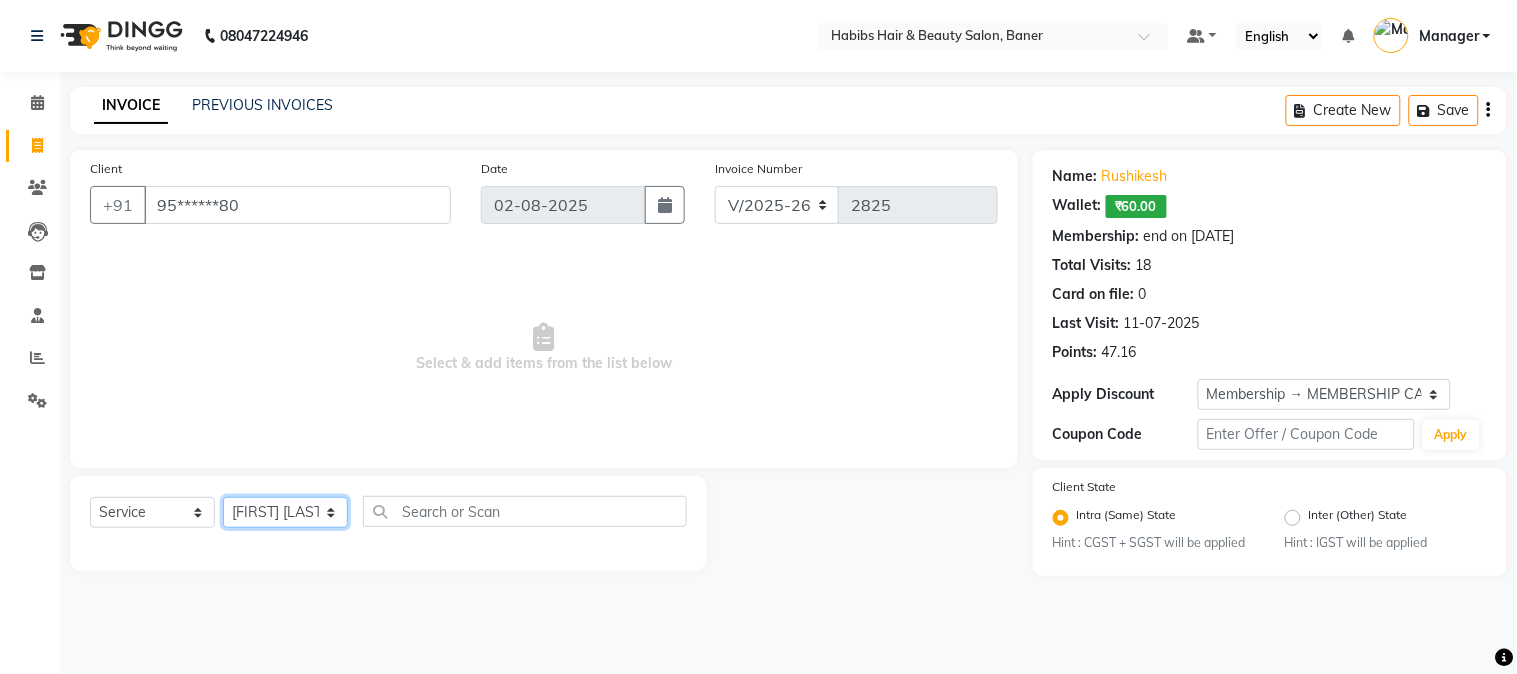 click on "Select Stylist Admin [FIRST] [LAST]  Manager [FIRST] [LAST] [FIRST] [FIRST]" 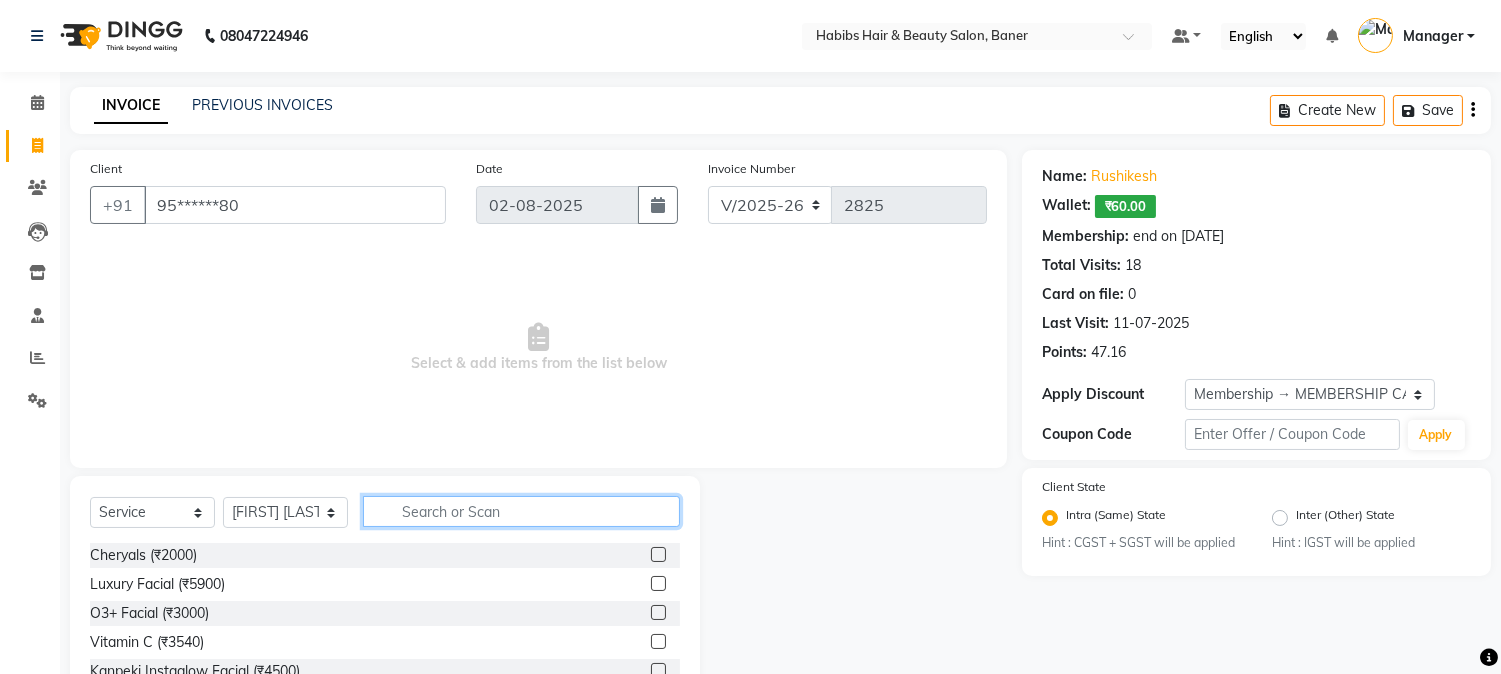 click 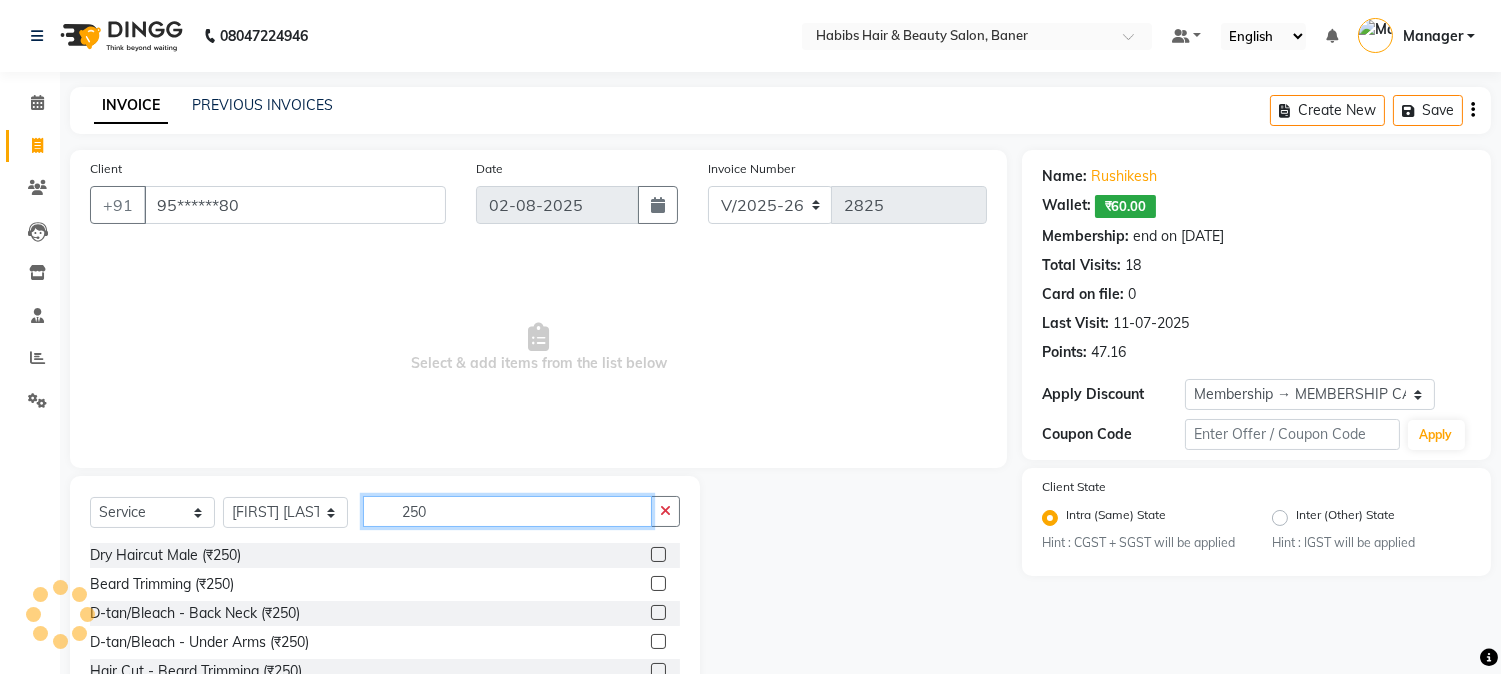type on "250" 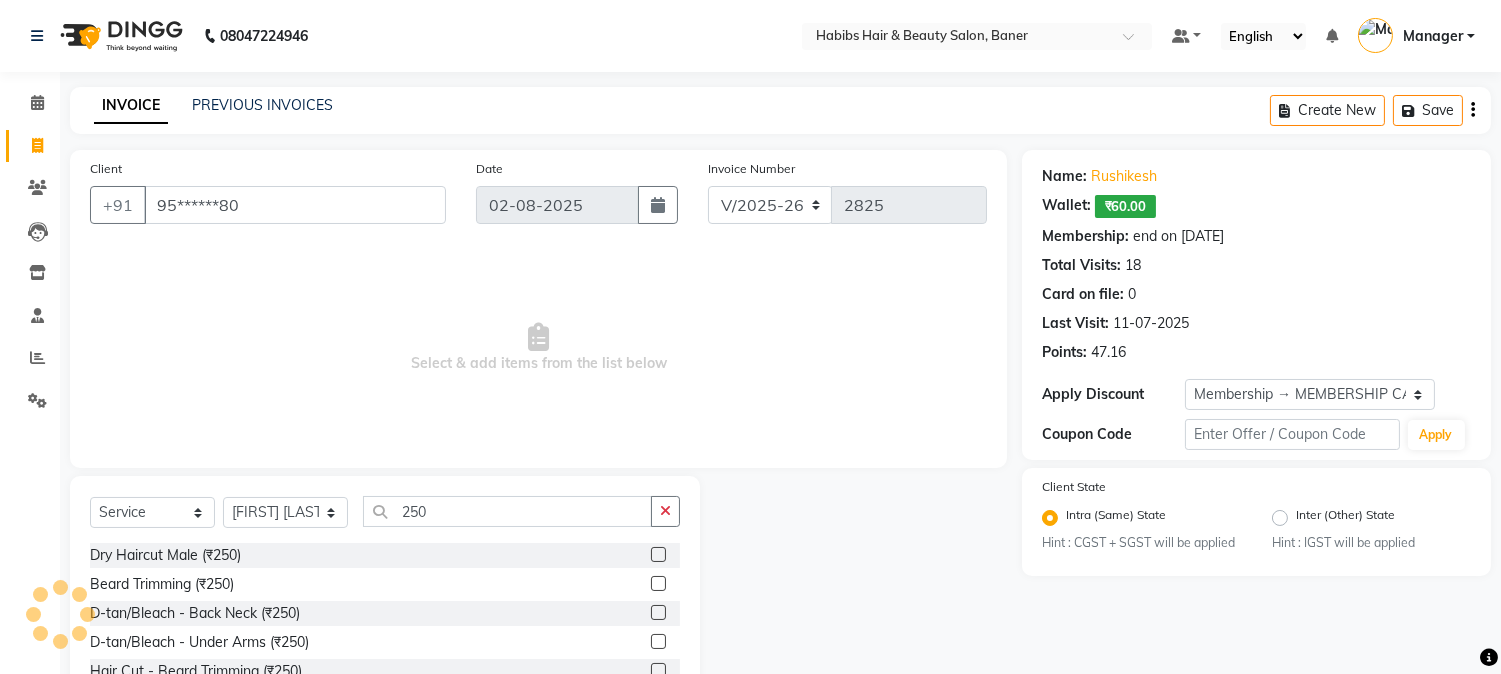 click 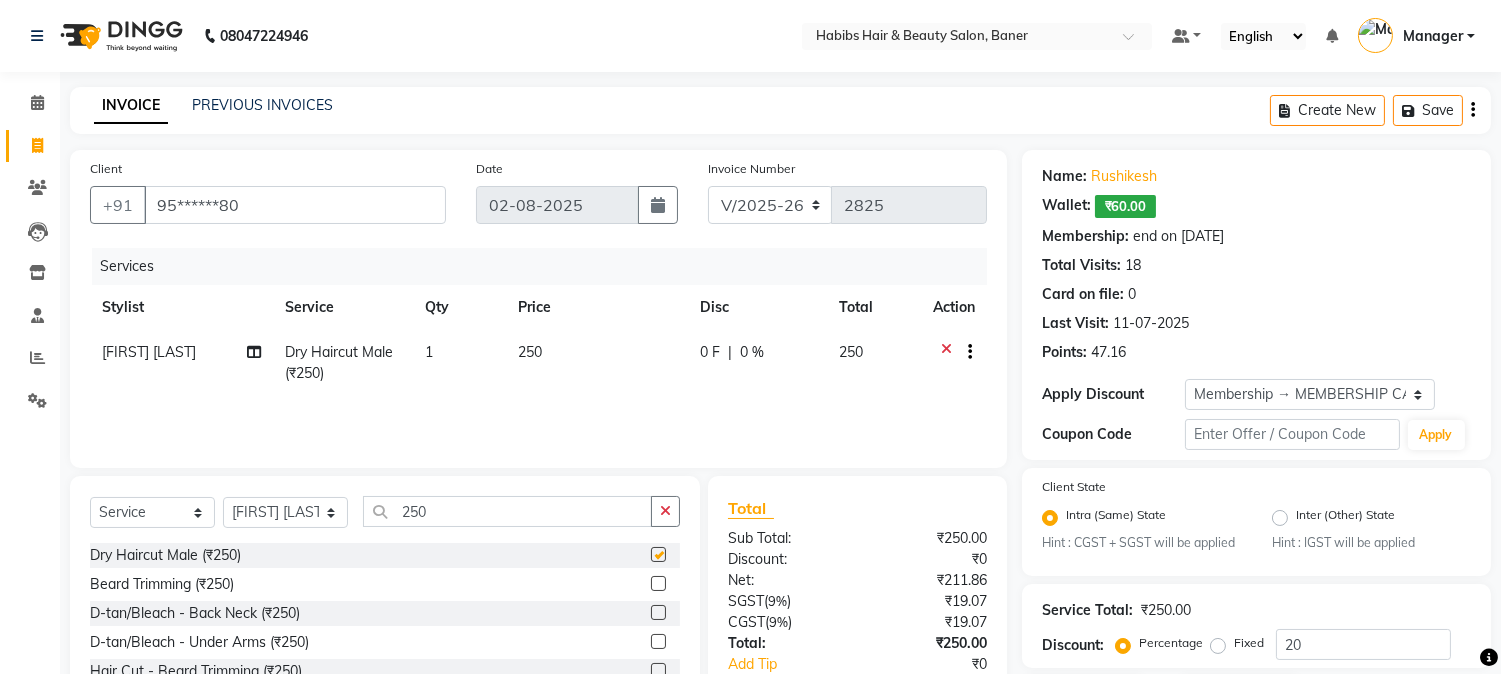 checkbox on "false" 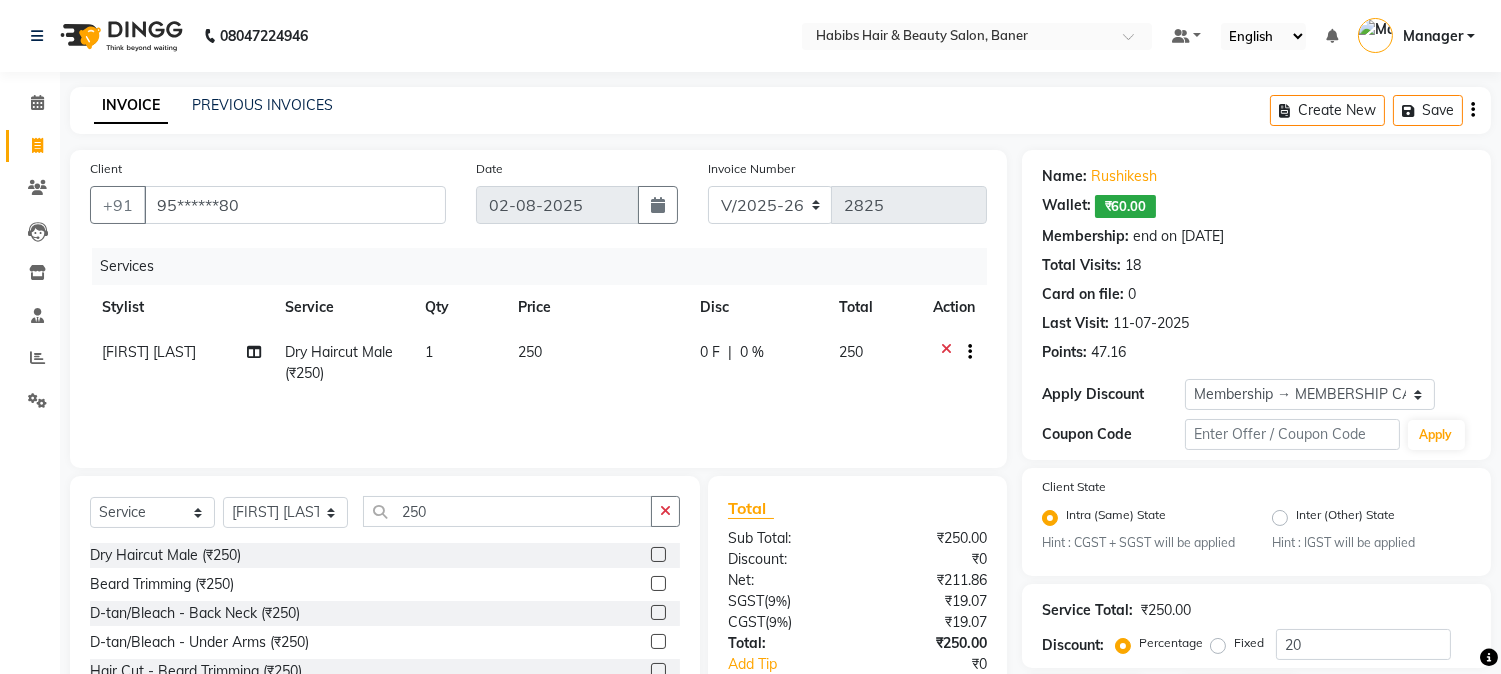 click 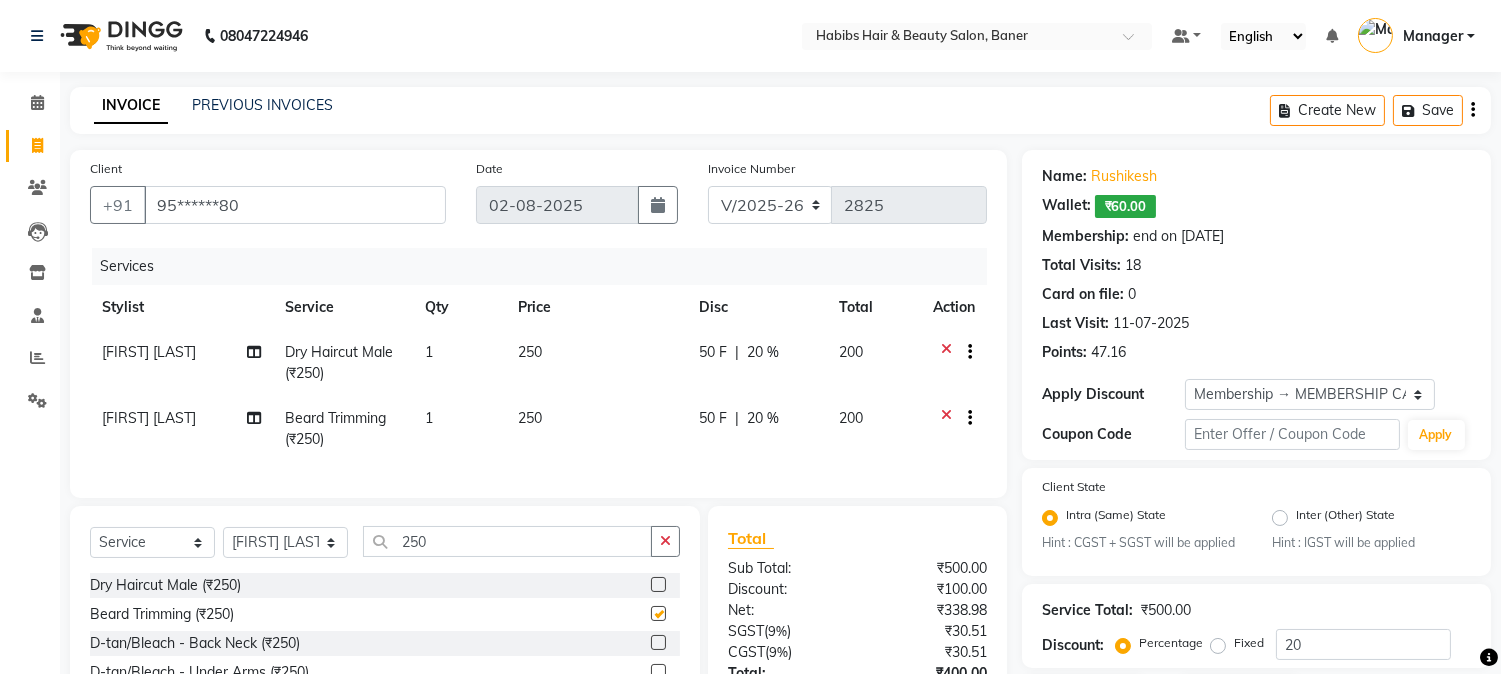 checkbox on "false" 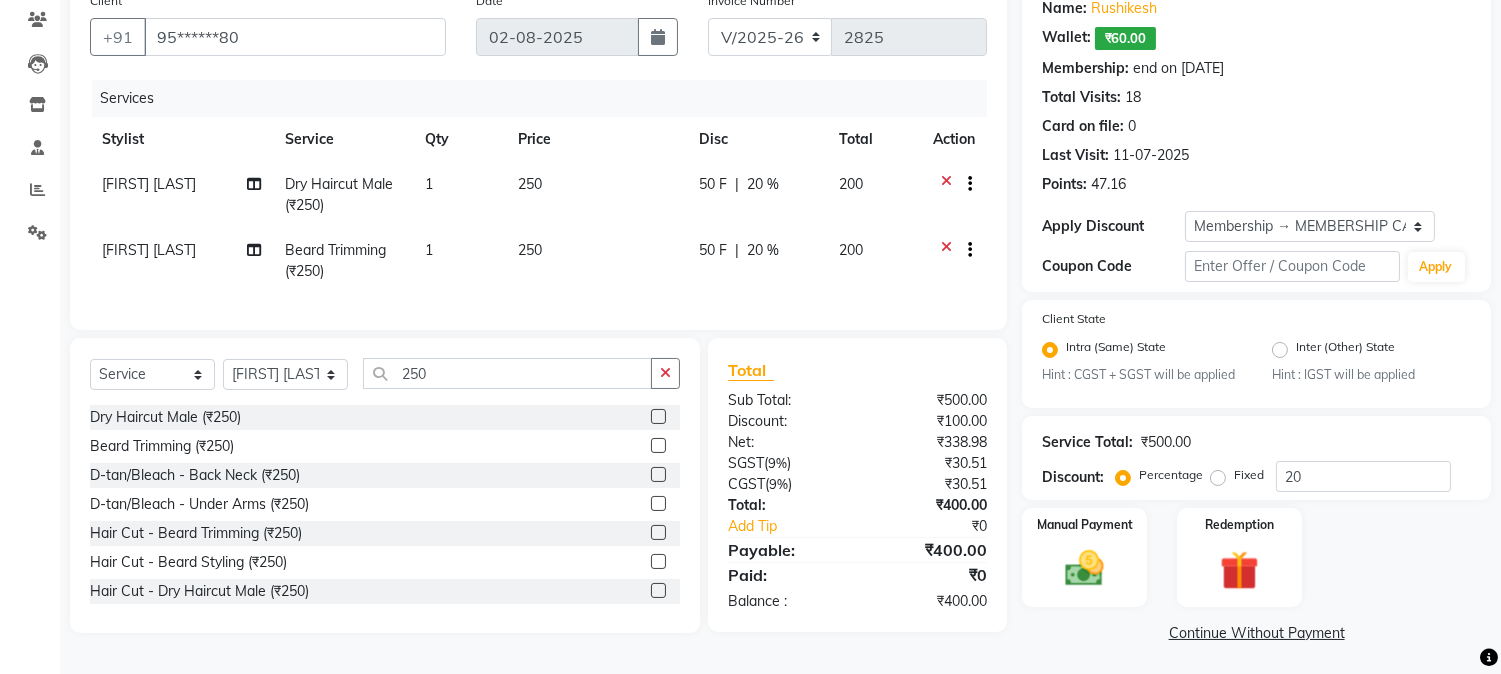 scroll, scrollTop: 173, scrollLeft: 0, axis: vertical 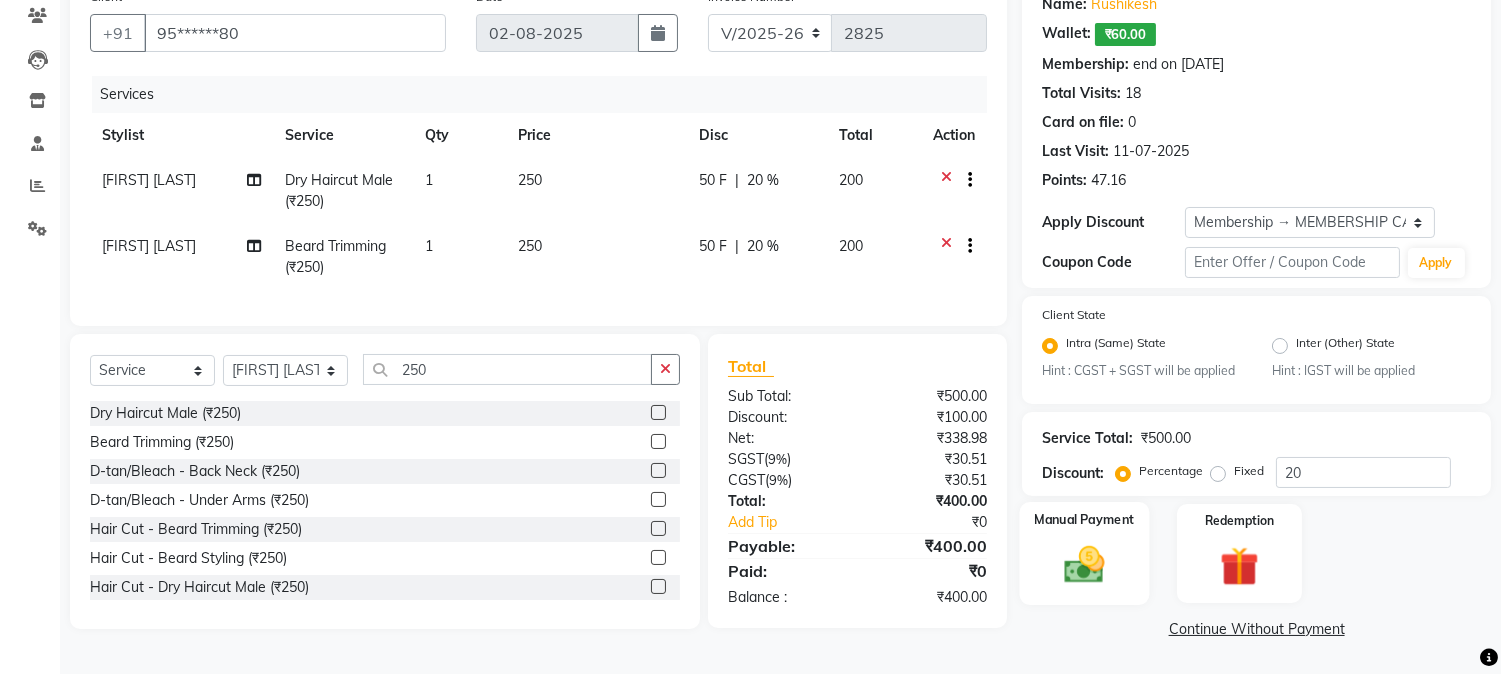 click 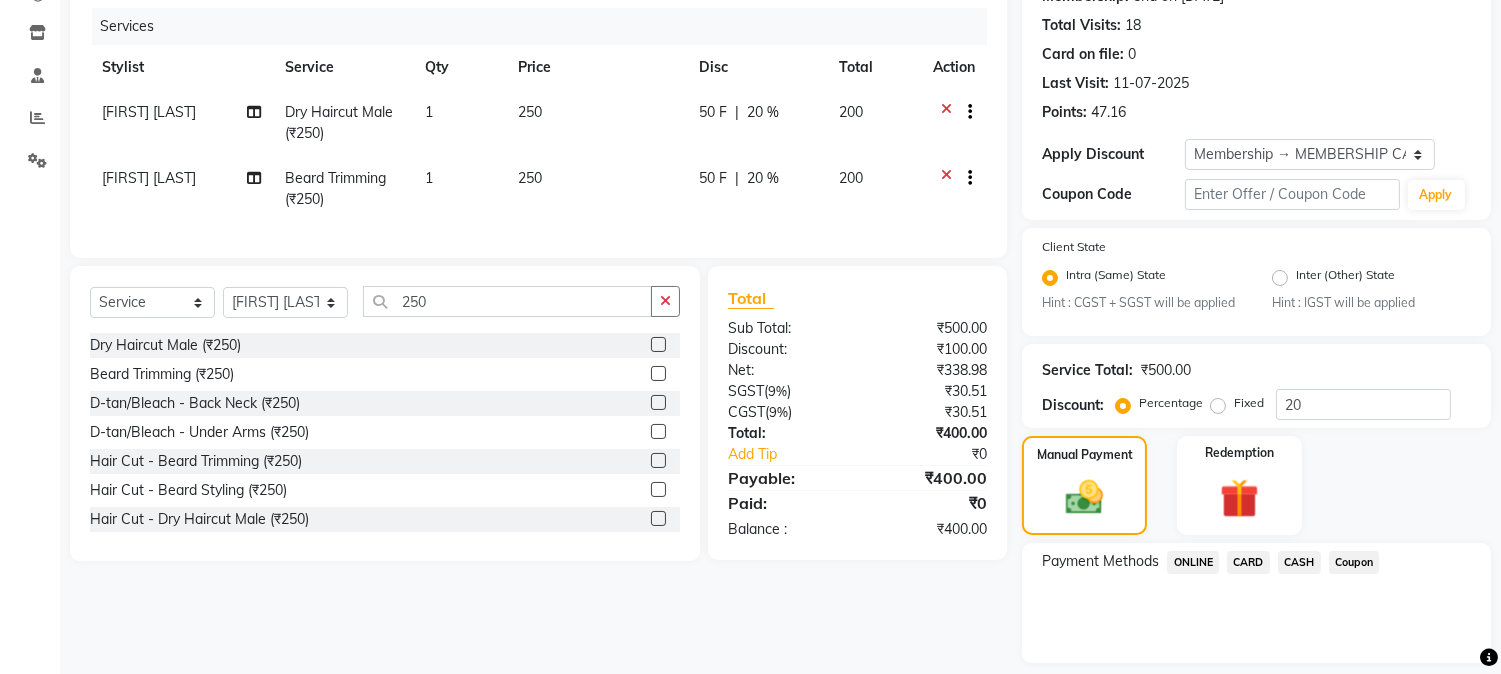scroll, scrollTop: 300, scrollLeft: 0, axis: vertical 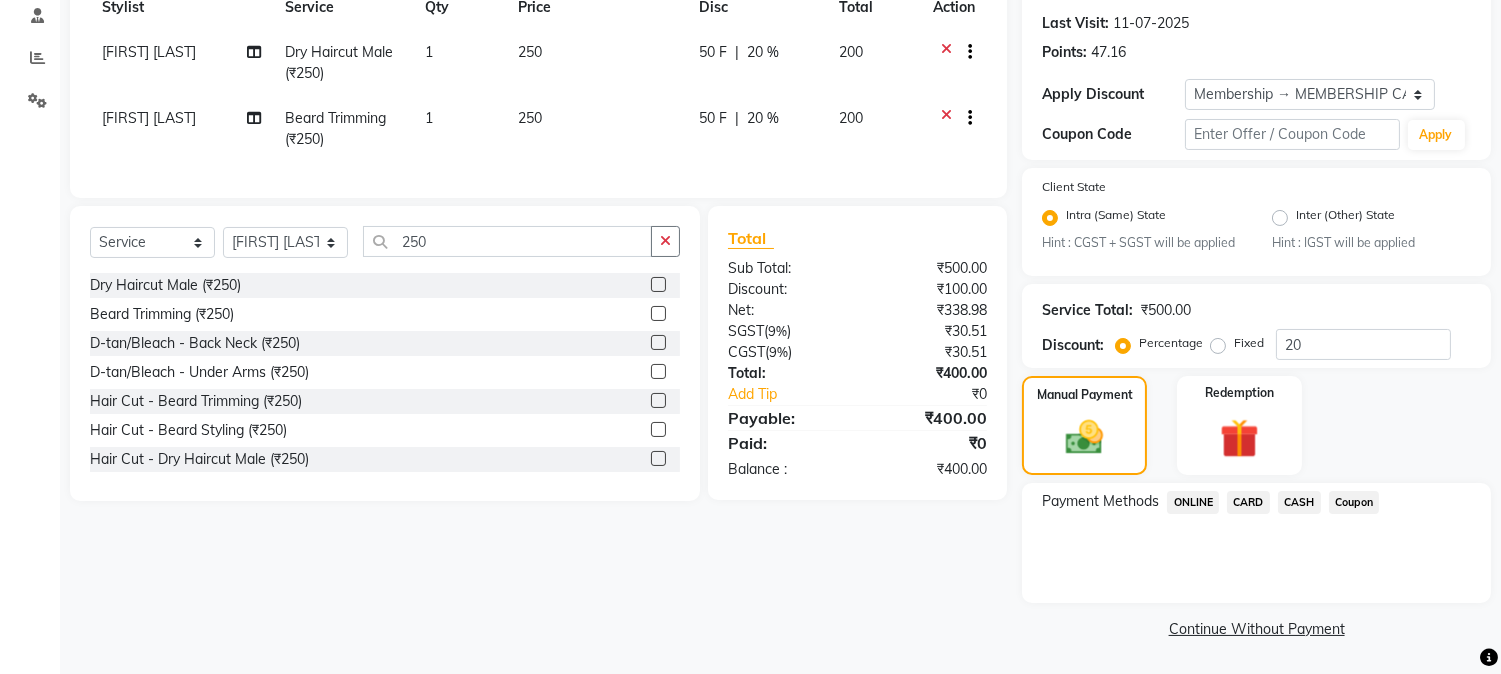 click on "ONLINE" 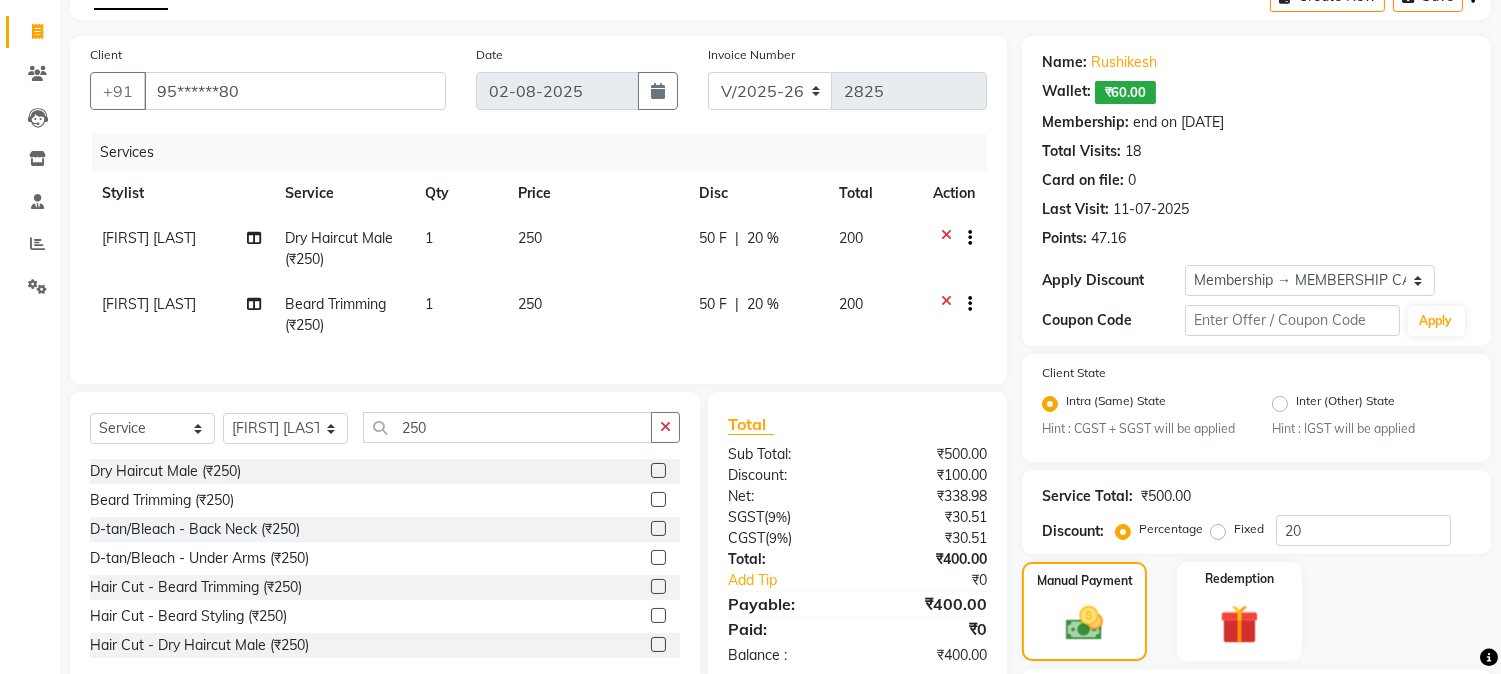 scroll, scrollTop: 328, scrollLeft: 0, axis: vertical 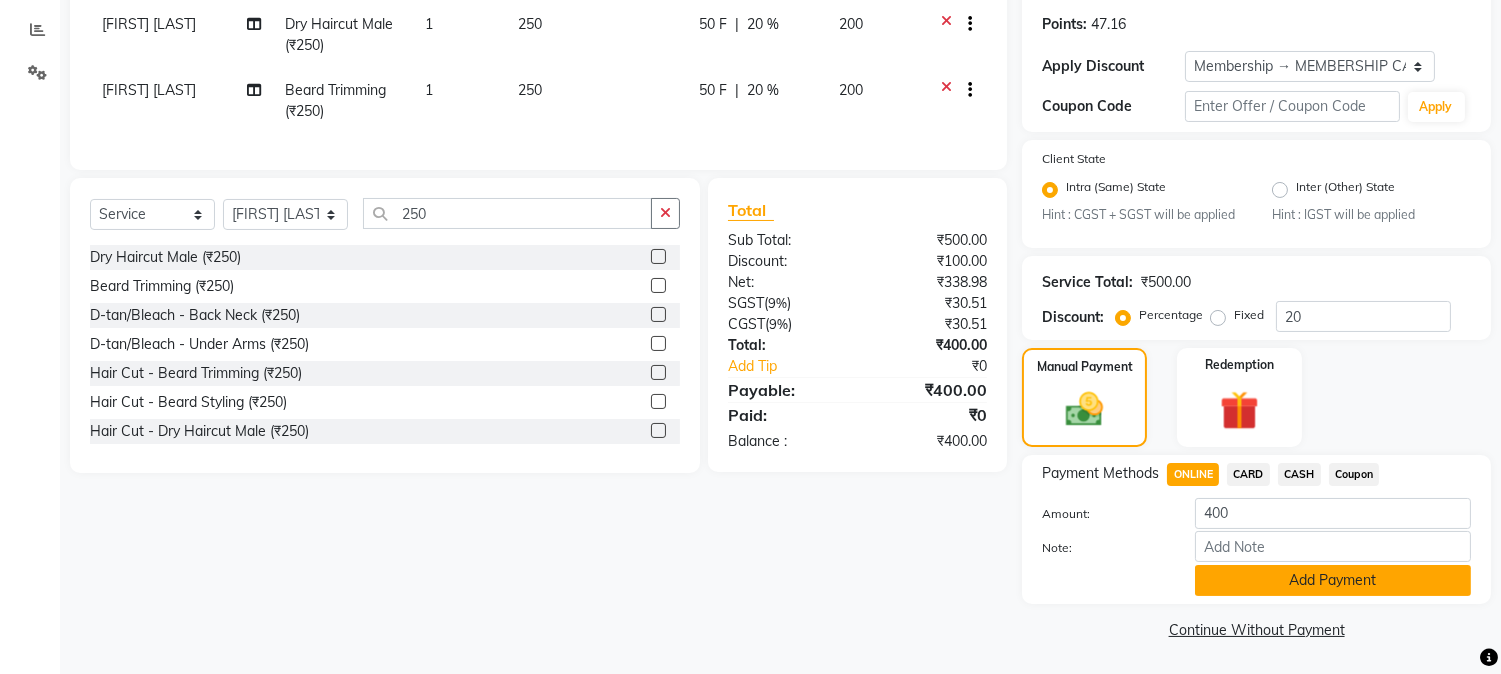 click on "Add Payment" 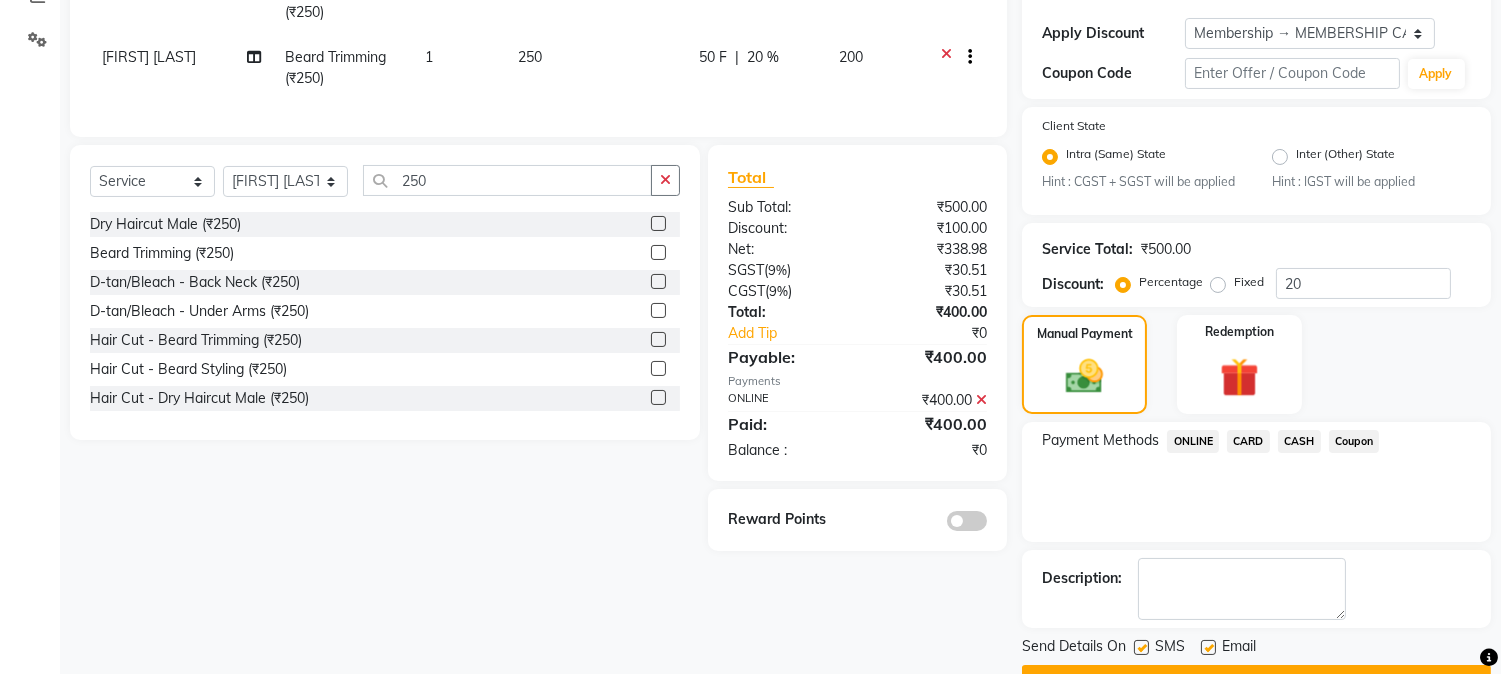 scroll, scrollTop: 412, scrollLeft: 0, axis: vertical 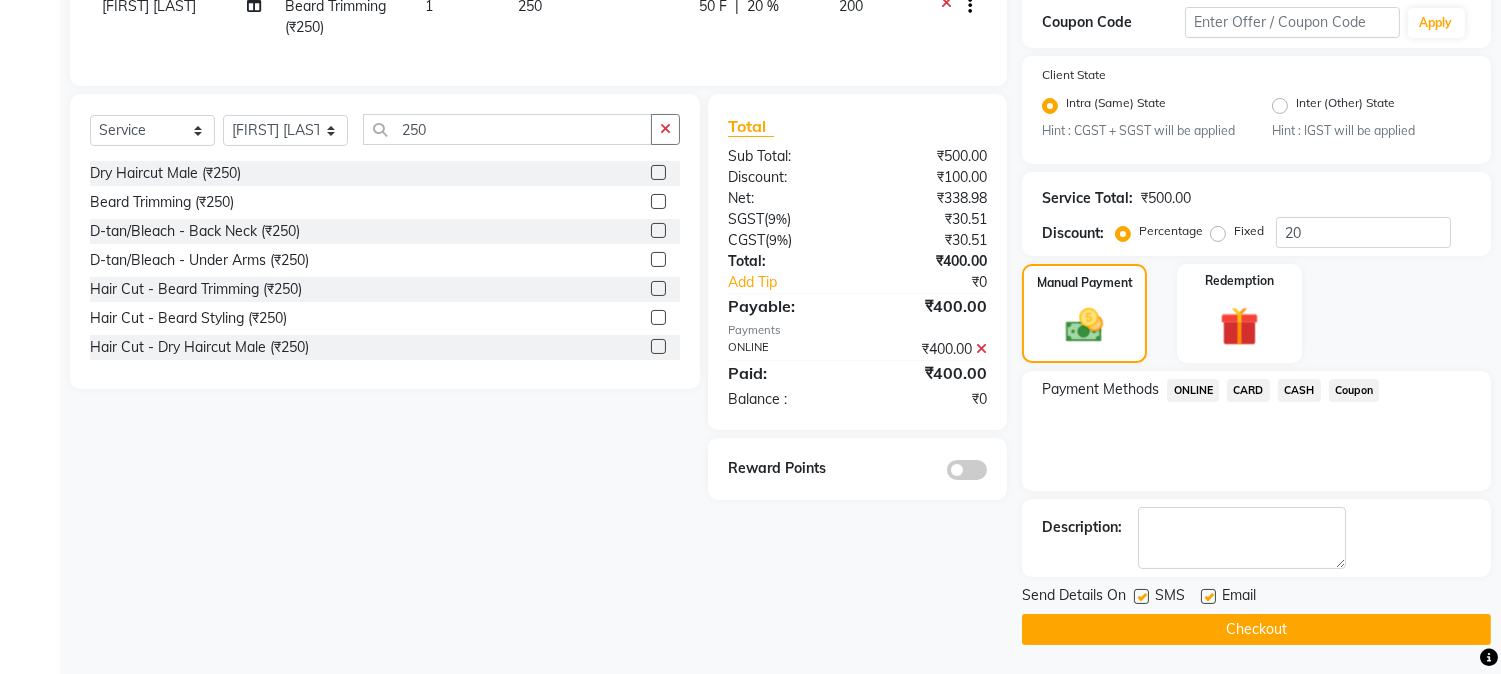 click on "Checkout" 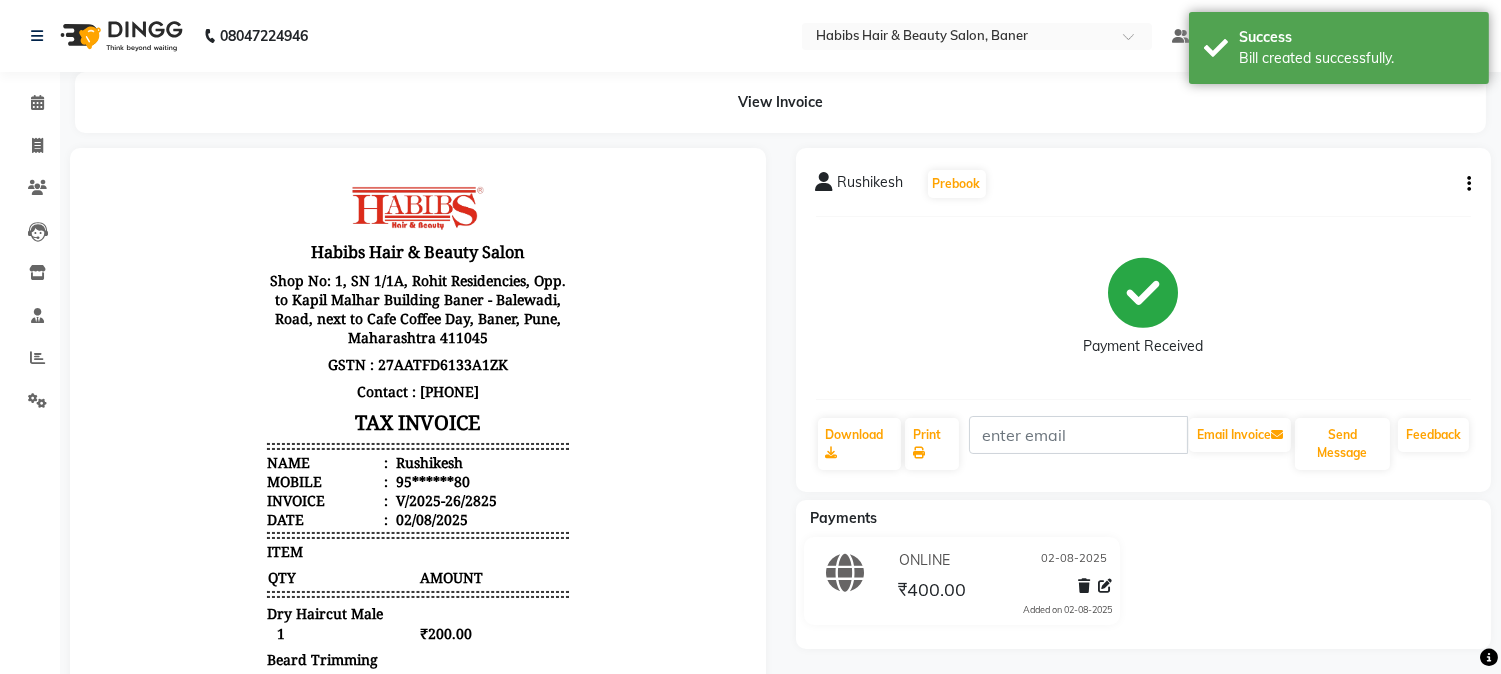 scroll, scrollTop: 0, scrollLeft: 0, axis: both 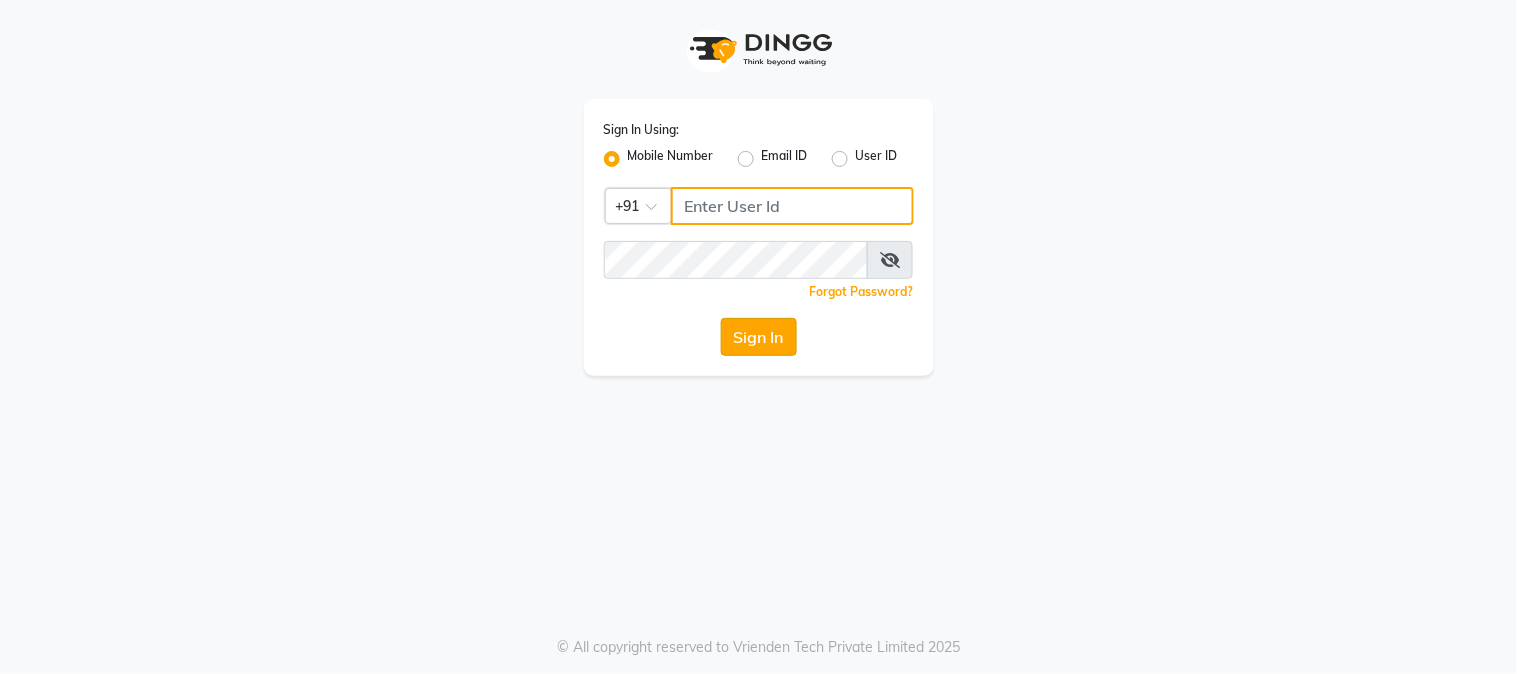 type on "8759660660" 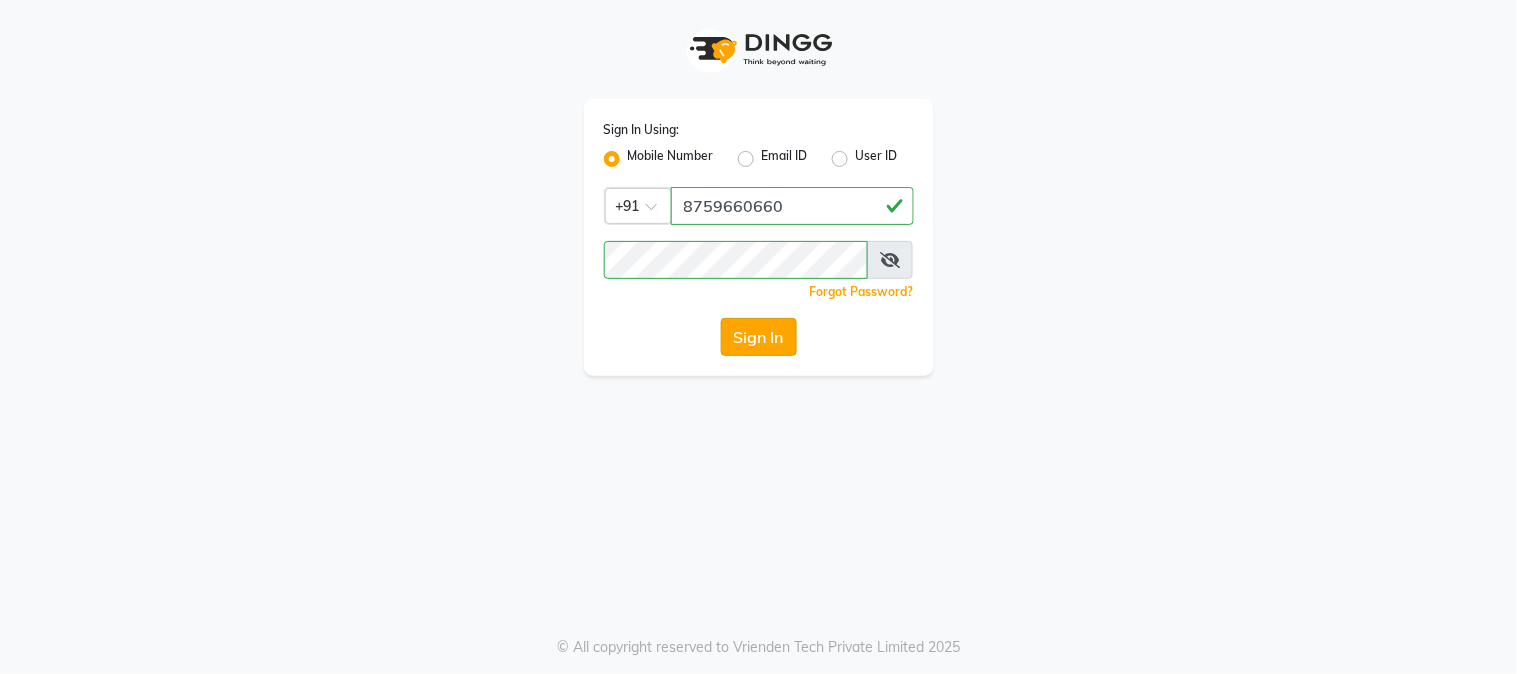 click on "Sign In" 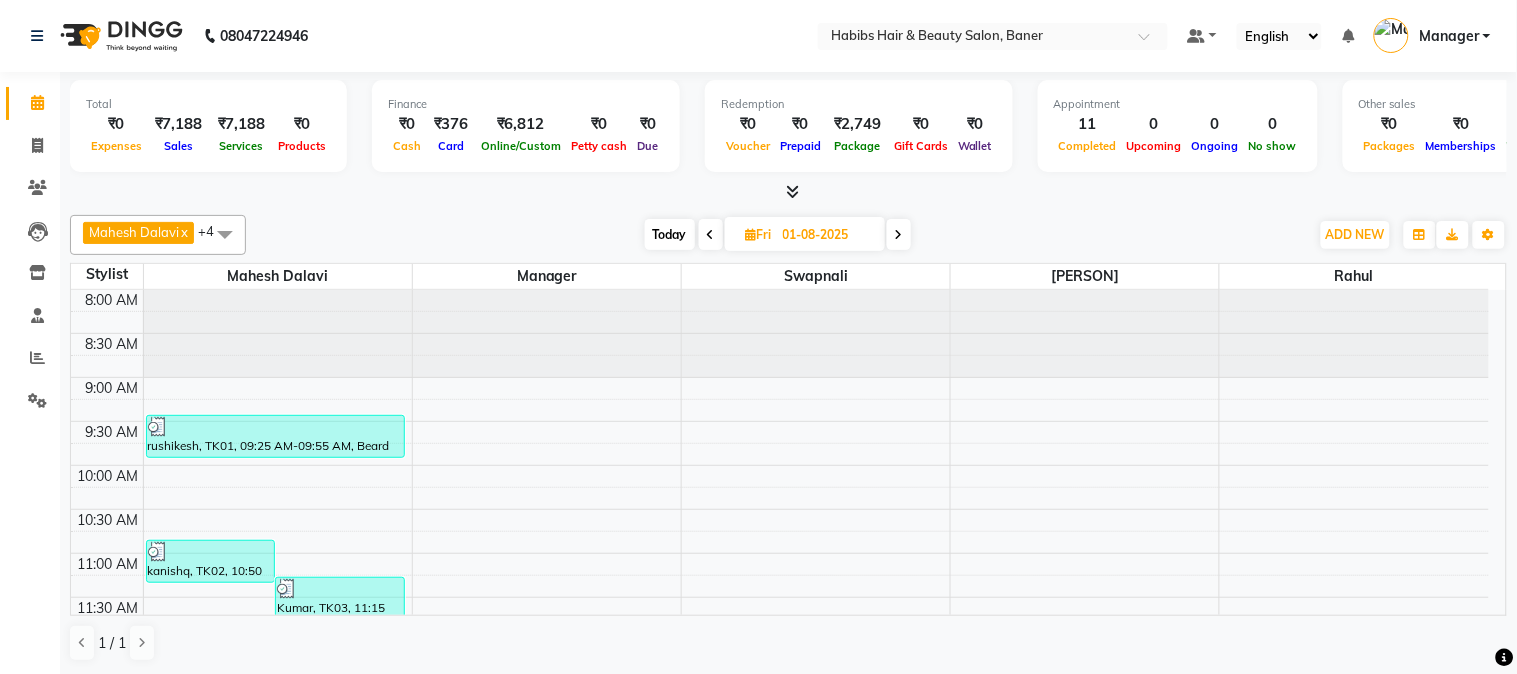 scroll, scrollTop: 0, scrollLeft: 0, axis: both 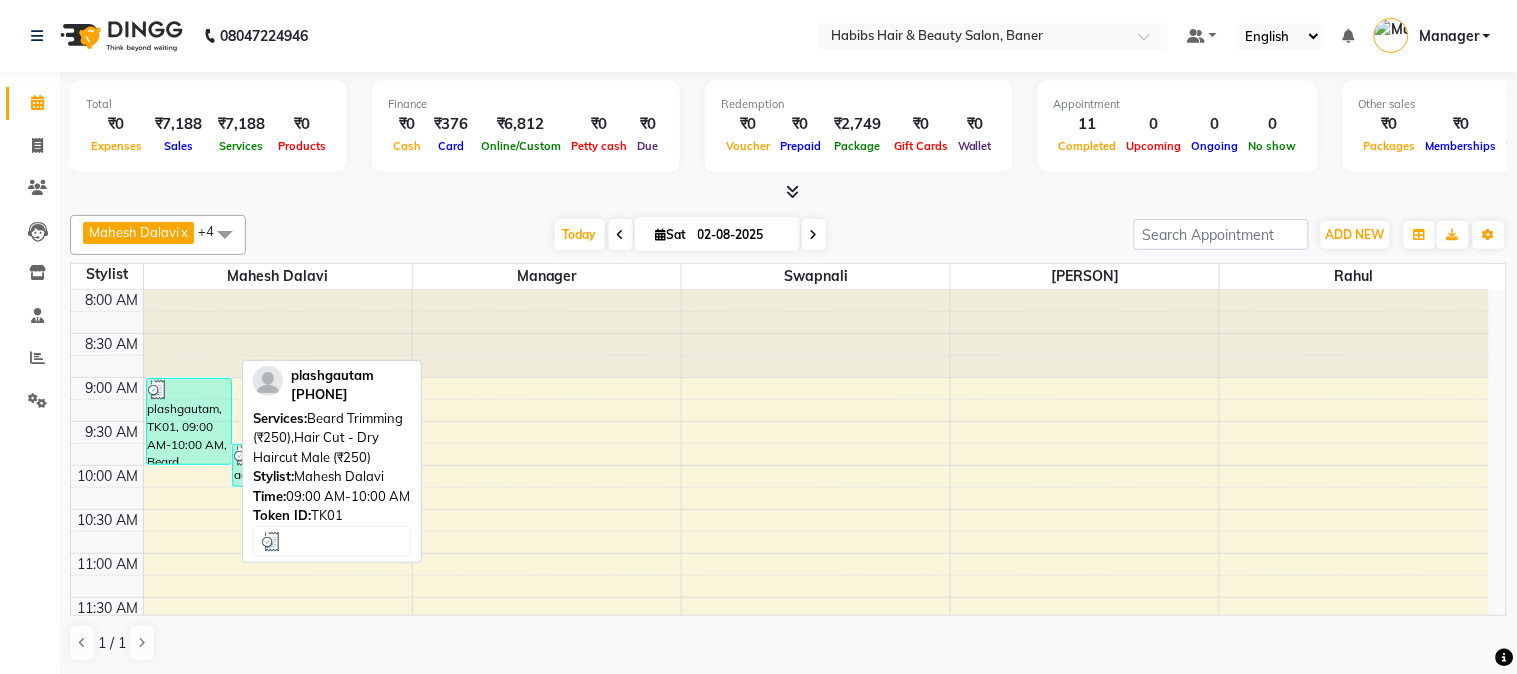 click on "plashgautam, TK01, 09:00 AM-10:00 AM, Beard Trimming (₹250),Hair Cut - Dry Haircut Male (₹250)" at bounding box center [189, 421] 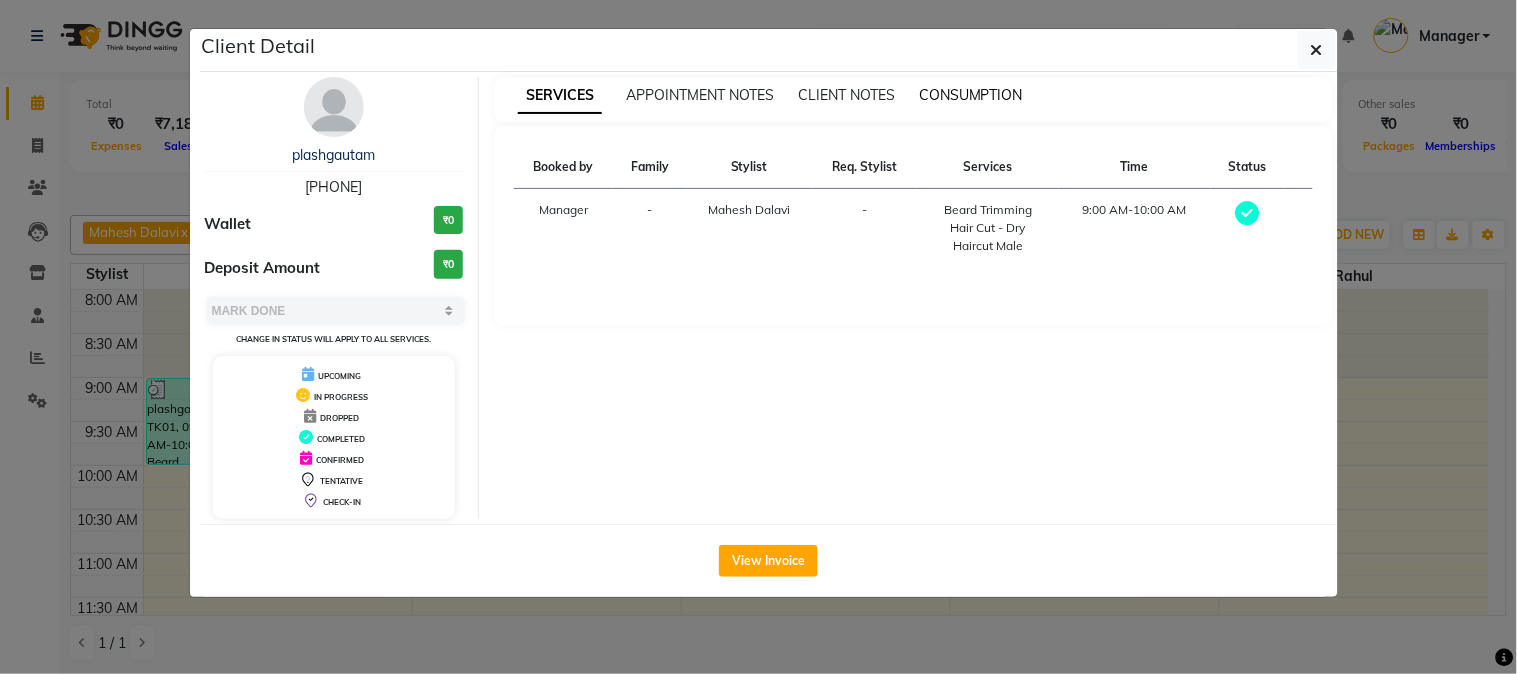 click on "CONSUMPTION" at bounding box center [971, 95] 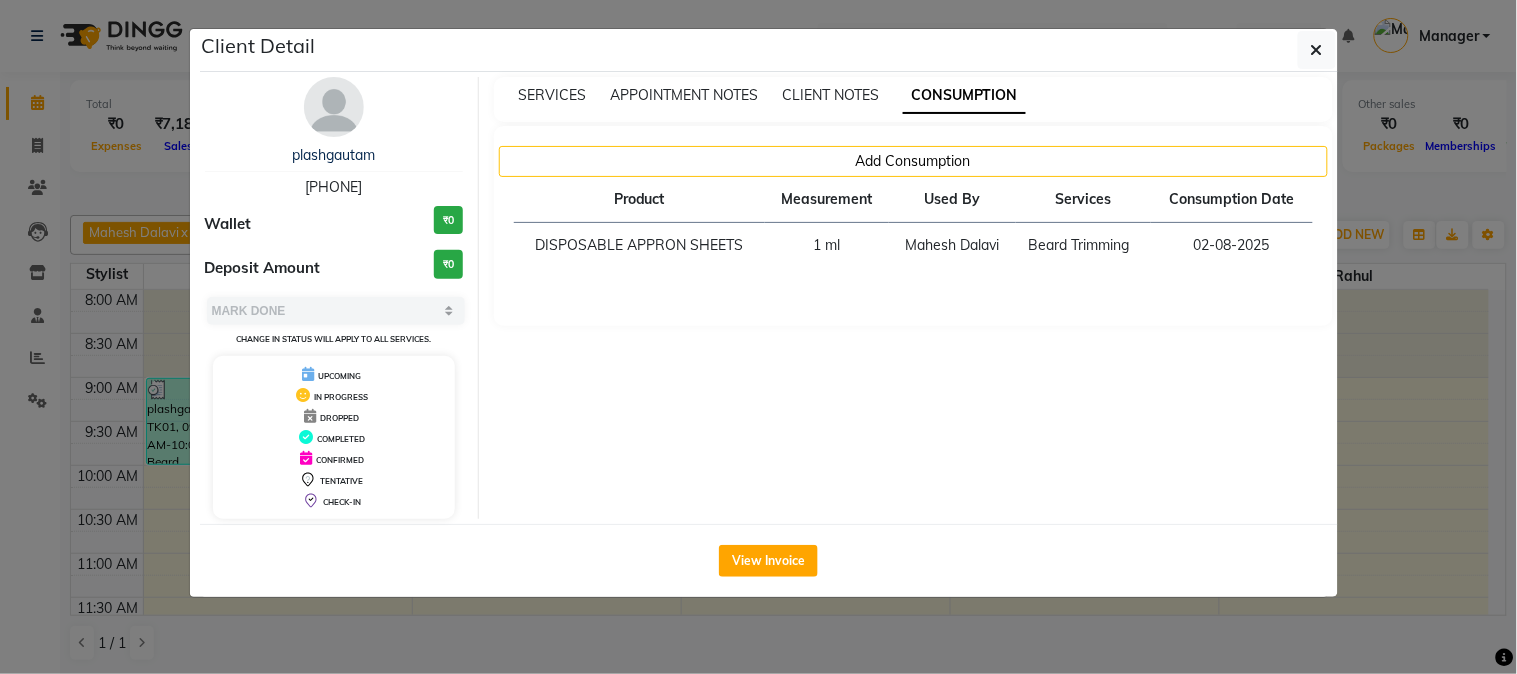click on "Client Detail  plashgautam    8828495238 Wallet ₹0 Deposit Amount  ₹0  Select MARK DONE UPCOMING Change in status will apply to all services. UPCOMING IN PROGRESS DROPPED COMPLETED CONFIRMED TENTATIVE CHECK-IN SERVICES APPOINTMENT NOTES CLIENT NOTES CONSUMPTION Add Consumption Product Measurement Used By Services Consumption Date  DISPOSABLE APPRON SHEETS   1 ml   Mahesh Dalavi    Beard Trimming   02-08-2025   View Invoice" 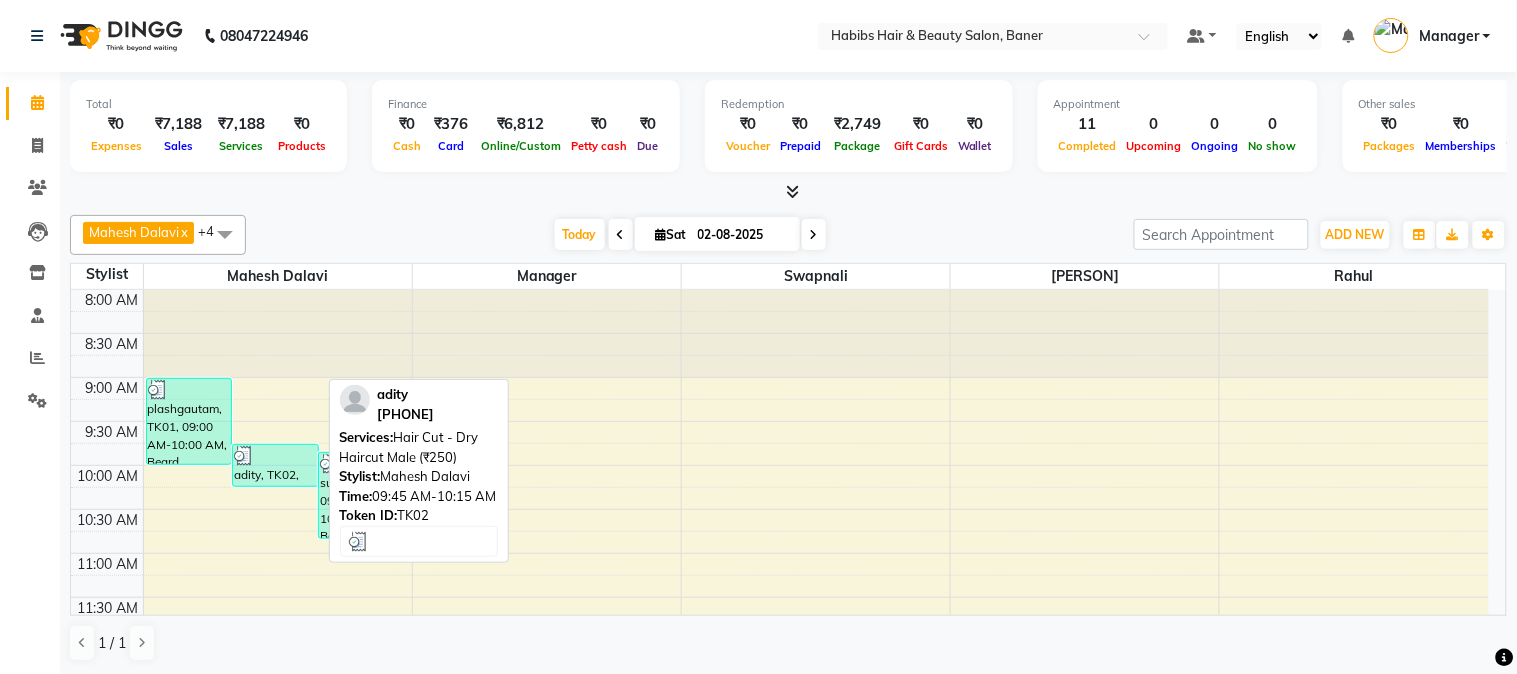 click on "adity, TK02, 09:45 AM-10:15 AM, Hair Cut - Dry Haircut Male (₹250)" at bounding box center (275, 465) 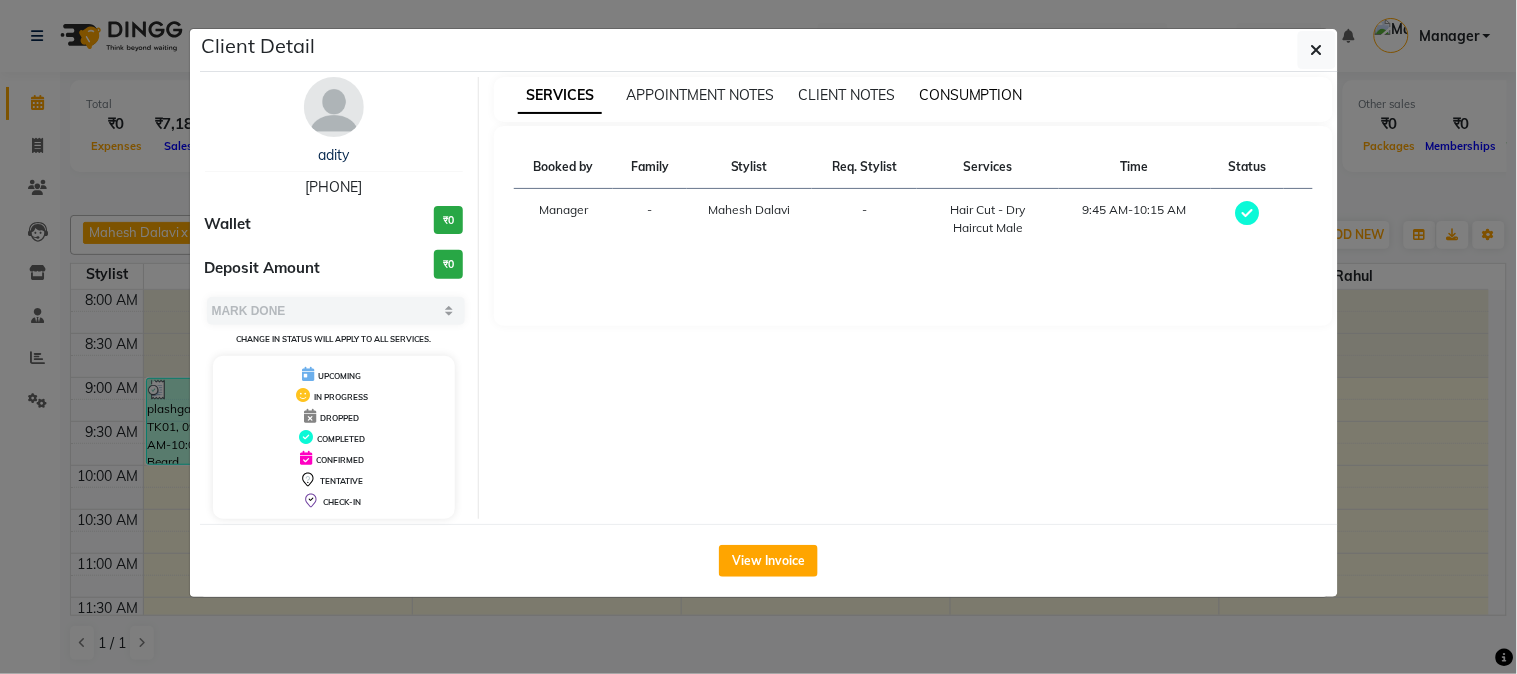 click on "CONSUMPTION" at bounding box center [971, 95] 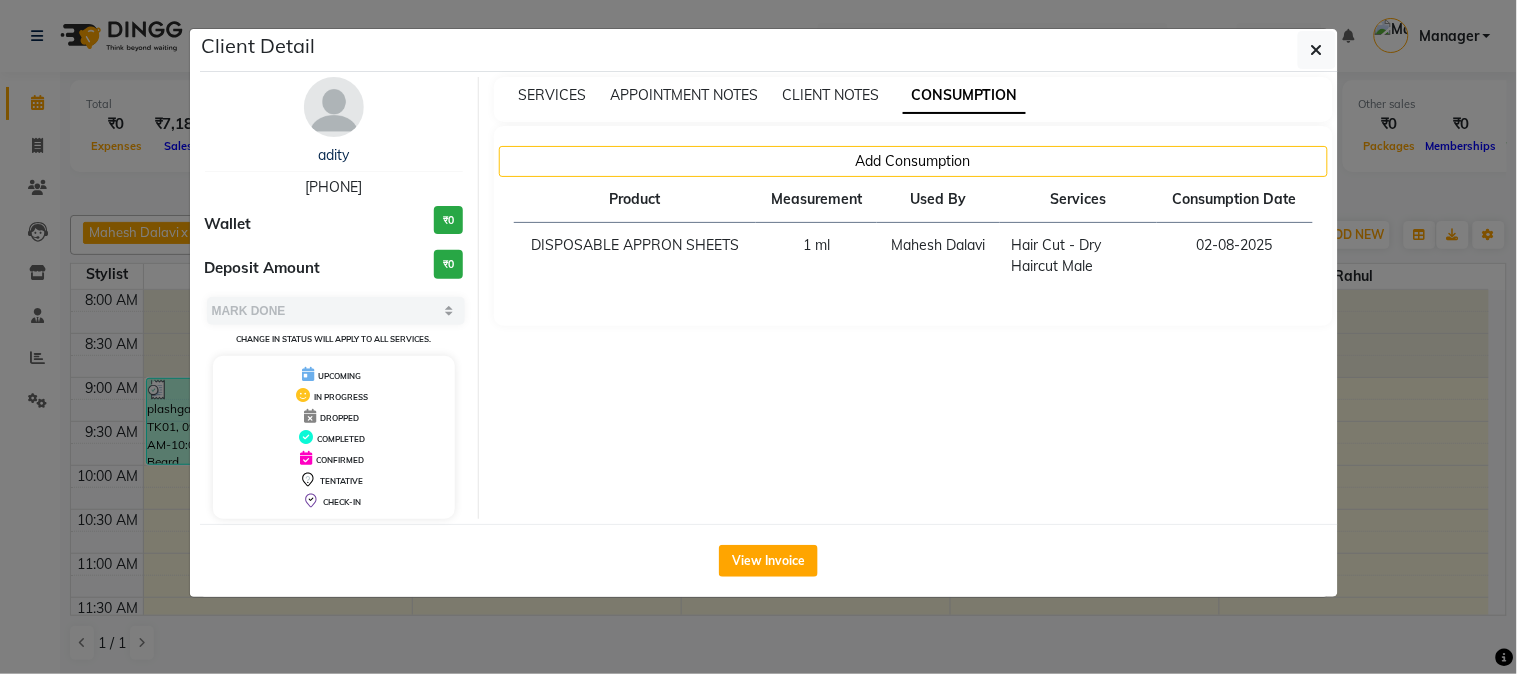 click on "Client Detail  adity    7588407510 Wallet ₹0 Deposit Amount  ₹0  Select MARK DONE UPCOMING Change in status will apply to all services. UPCOMING IN PROGRESS DROPPED COMPLETED CONFIRMED TENTATIVE CHECK-IN SERVICES APPOINTMENT NOTES CLIENT NOTES CONSUMPTION Add Consumption Product Measurement Used By Services Consumption Date  DISPOSABLE APPRON SHEETS   1 ml   Mahesh Dalavi    Hair Cut - Dry Haircut Male   02-08-2025   View Invoice" 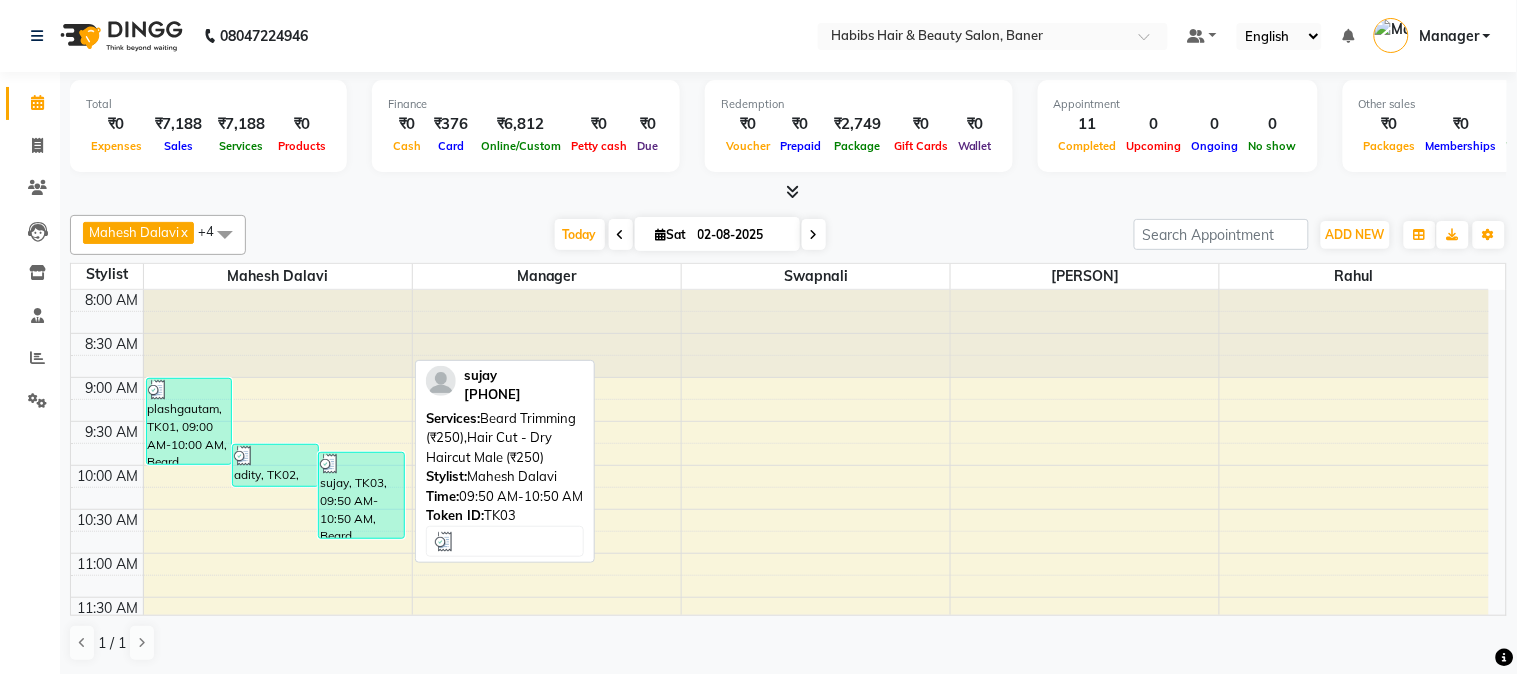 click on "sujay, TK03, 09:50 AM-10:50 AM, Beard Trimming (₹250),Hair Cut - Dry Haircut Male (₹250)" at bounding box center [361, 495] 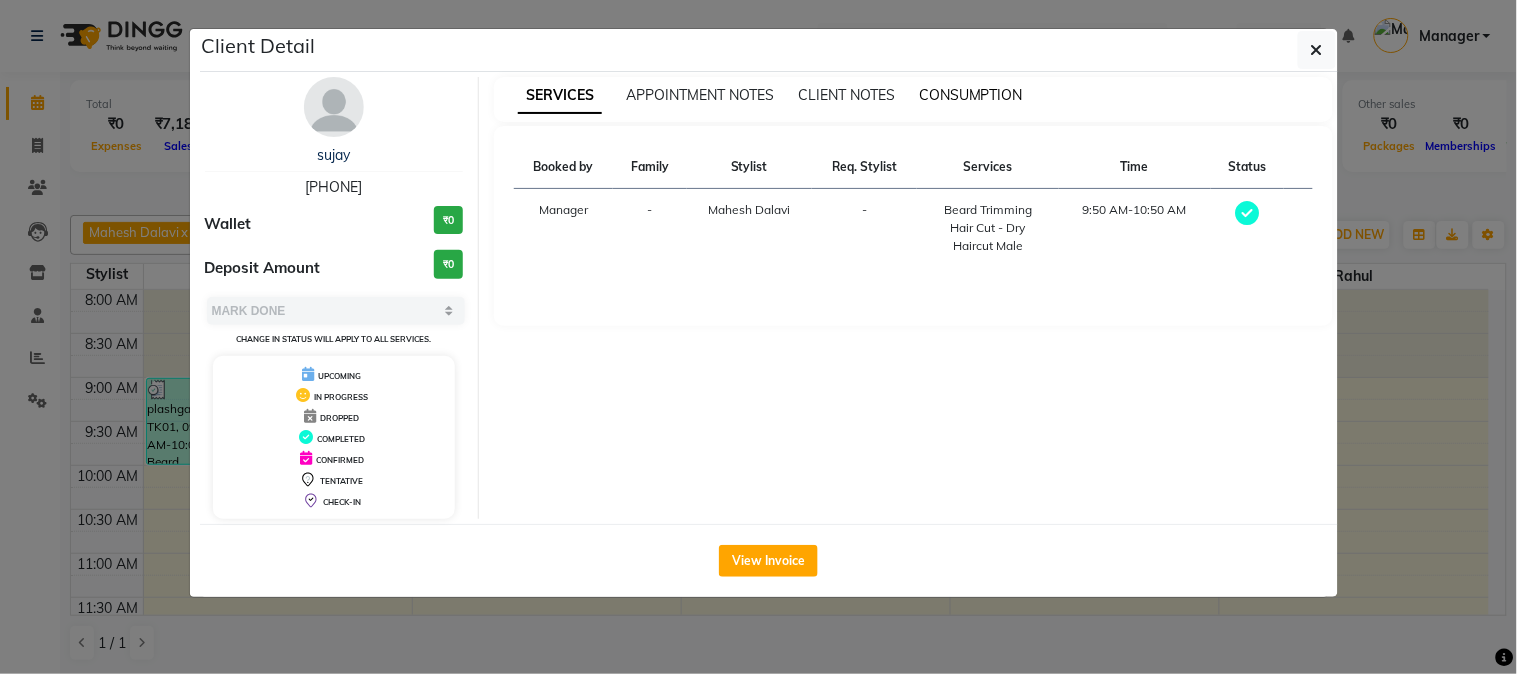 click on "CONSUMPTION" at bounding box center [971, 95] 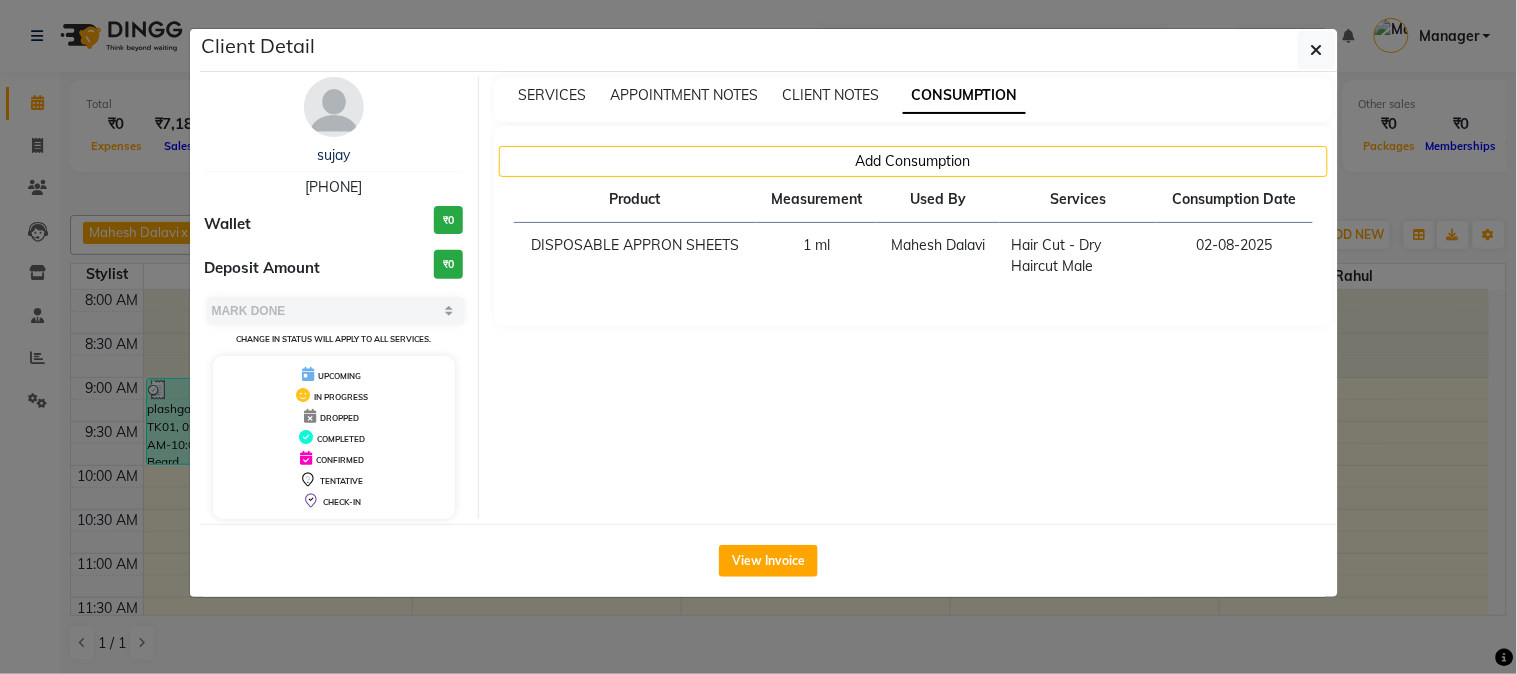 click on "SERVICES APPOINTMENT NOTES CLIENT NOTES CONSUMPTION Add Consumption Product Measurement Used By Services Consumption Date  DISPOSABLE APPRON SHEETS   1 ml   Mahesh Dalavi     Hair Cut - Dry Haircut Male   02-08-2025" at bounding box center [913, 298] 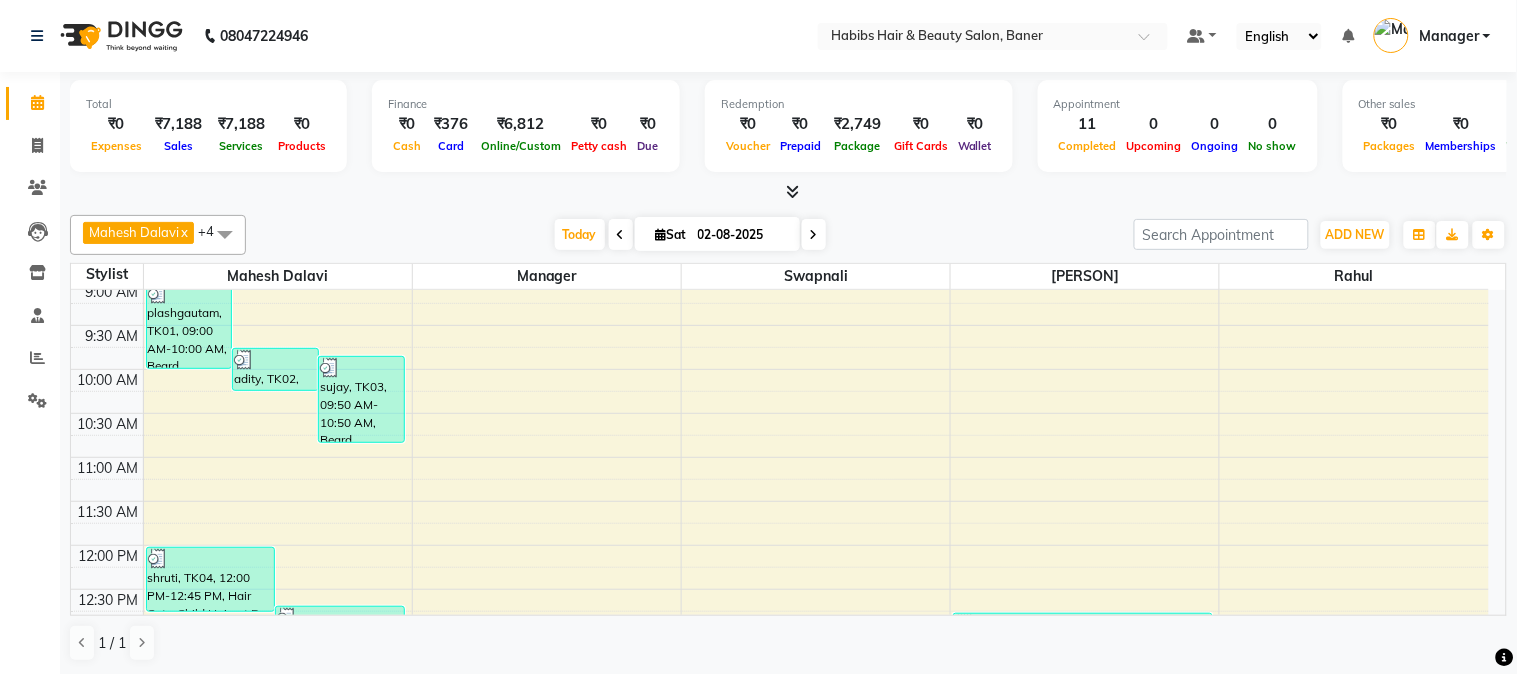 scroll, scrollTop: 333, scrollLeft: 0, axis: vertical 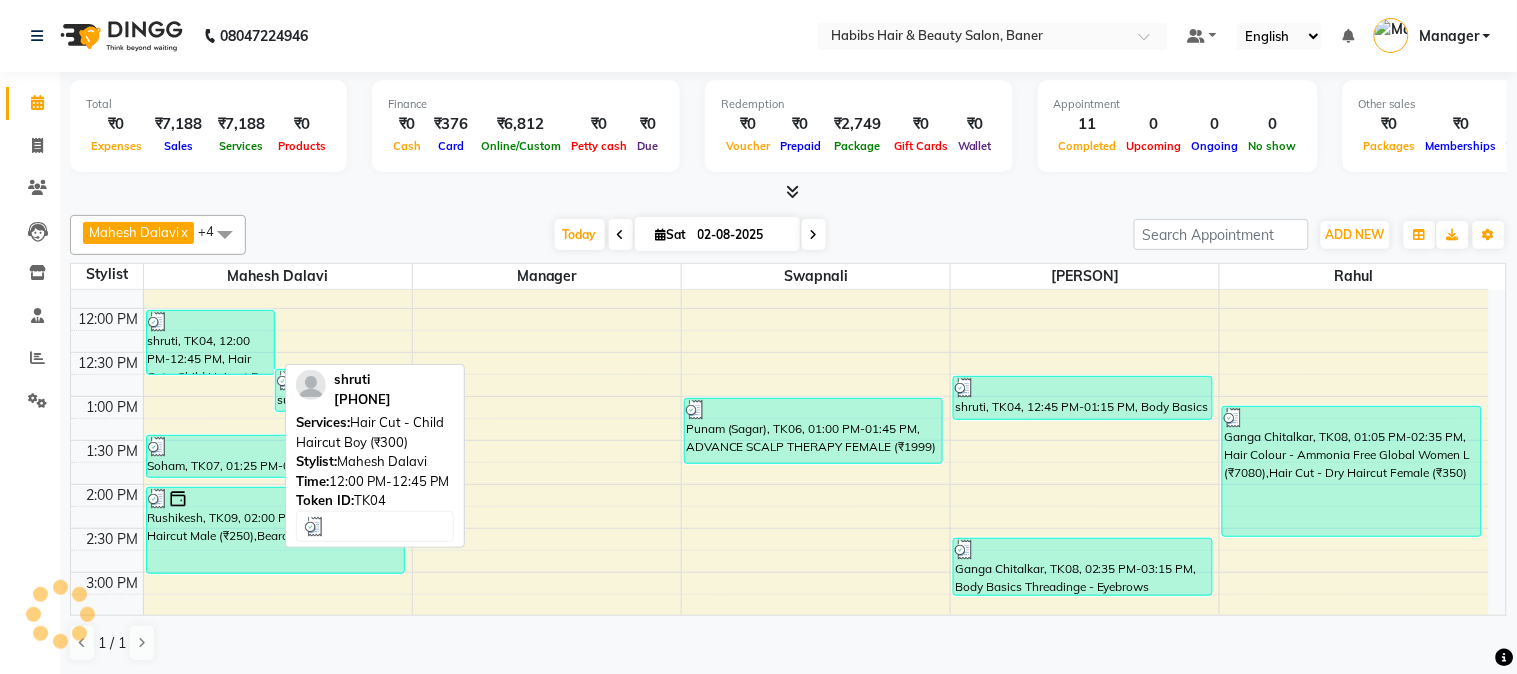 click on "shruti, TK04, 12:00 PM-12:45 PM, Hair Cut - Child Haircut Boy (₹300)" at bounding box center (211, 342) 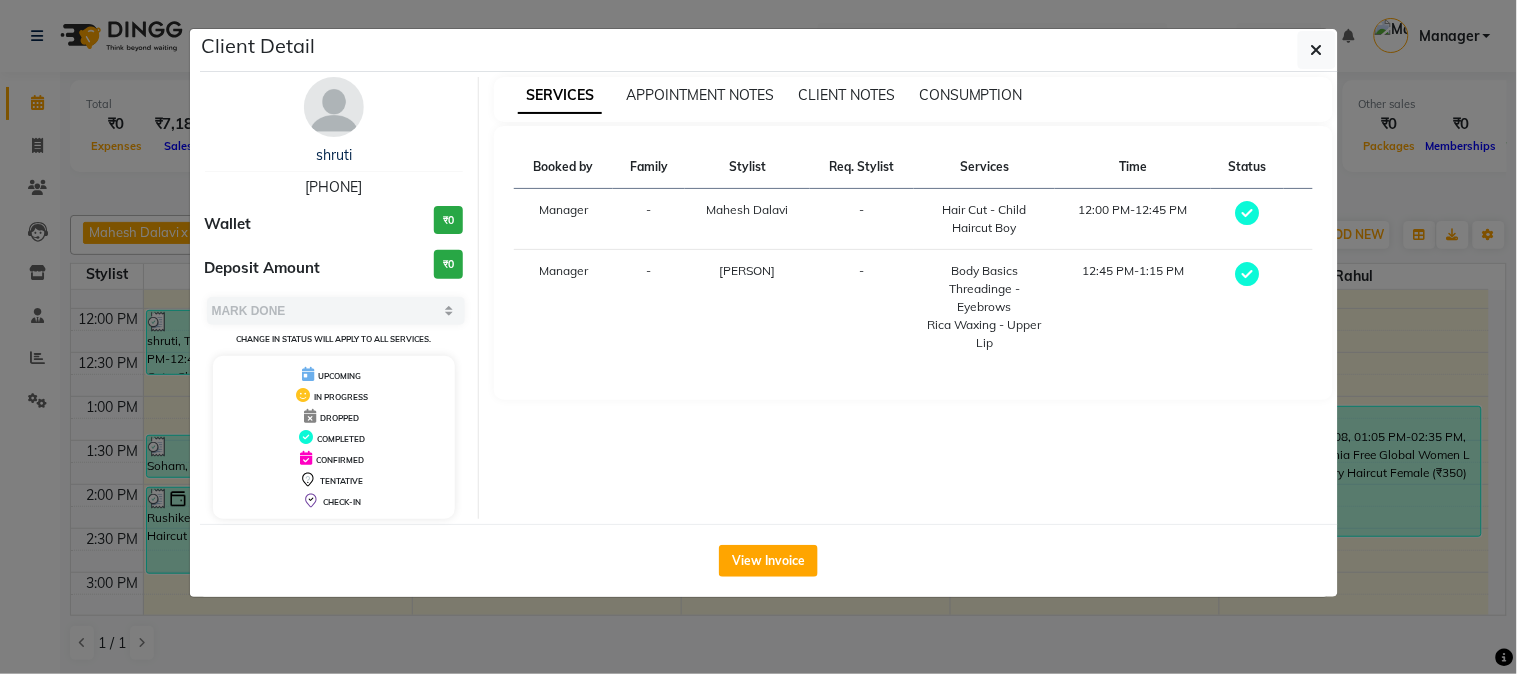 click on "CONSUMPTION" at bounding box center [971, 95] 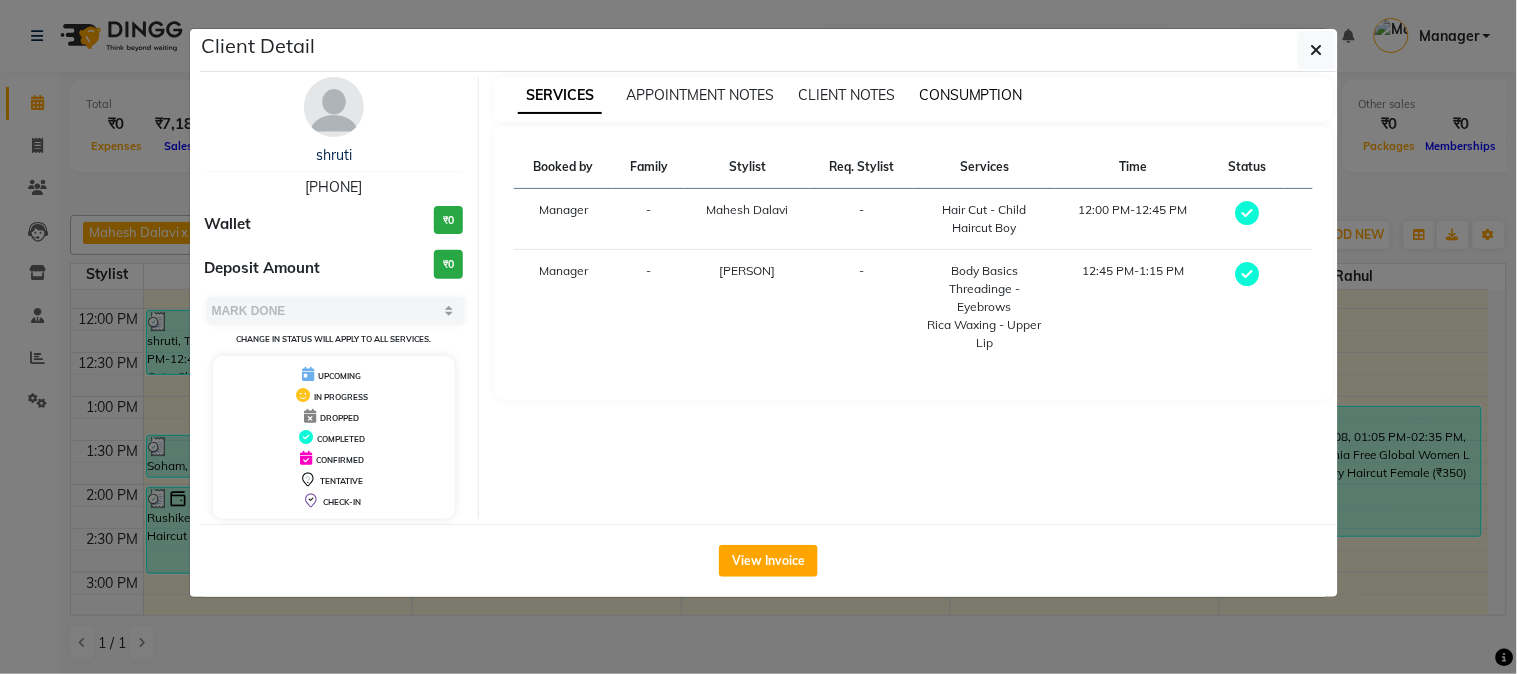 click on "CONSUMPTION" at bounding box center [971, 95] 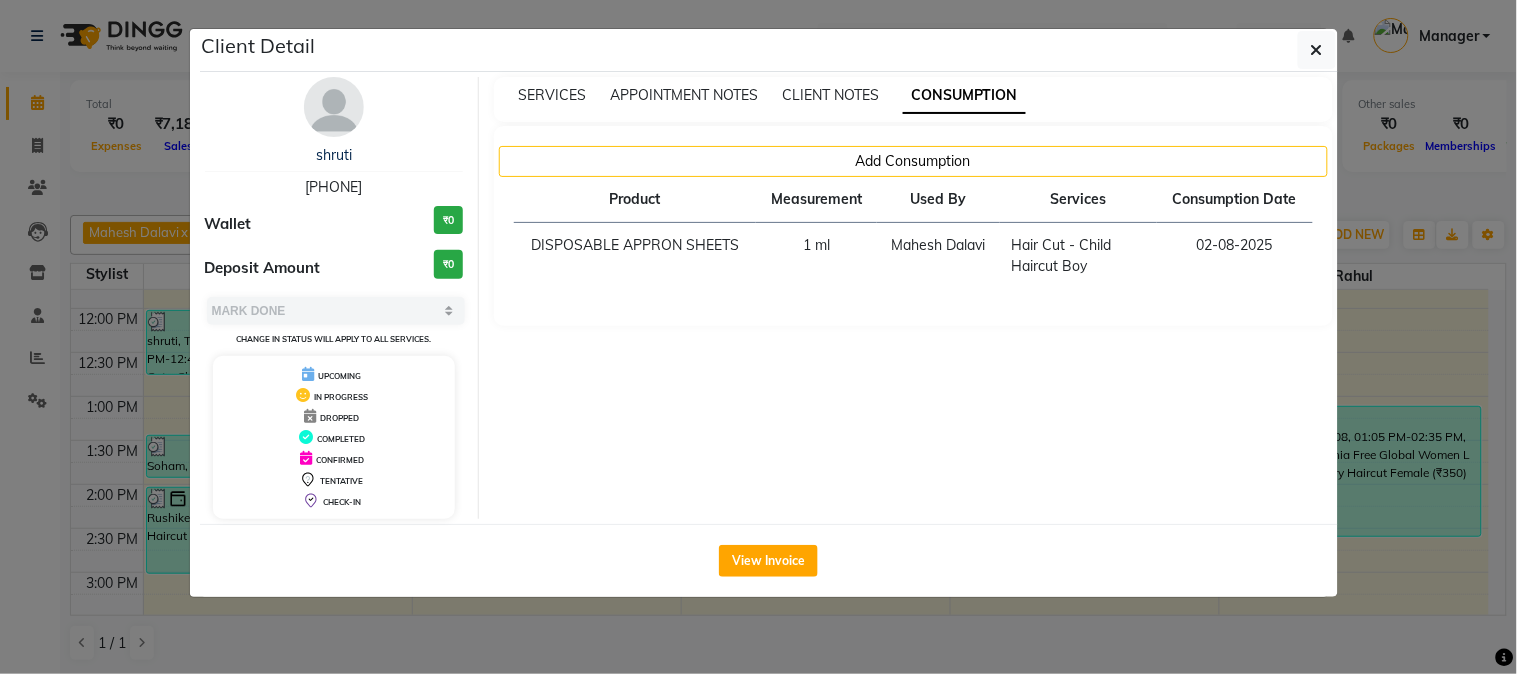 click on "Client Detail  shruti    9921229494 Wallet ₹0 Deposit Amount  ₹0  Select MARK DONE UPCOMING Change in status will apply to all services. UPCOMING IN PROGRESS DROPPED COMPLETED CONFIRMED TENTATIVE CHECK-IN SERVICES APPOINTMENT NOTES CLIENT NOTES CONSUMPTION Add Consumption Product Measurement Used By Services Consumption Date  DISPOSABLE APPRON SHEETS   1 ml   Mahesh Dalavi    Hair Cut - Child Haircut Boy   02-08-2025   View Invoice" 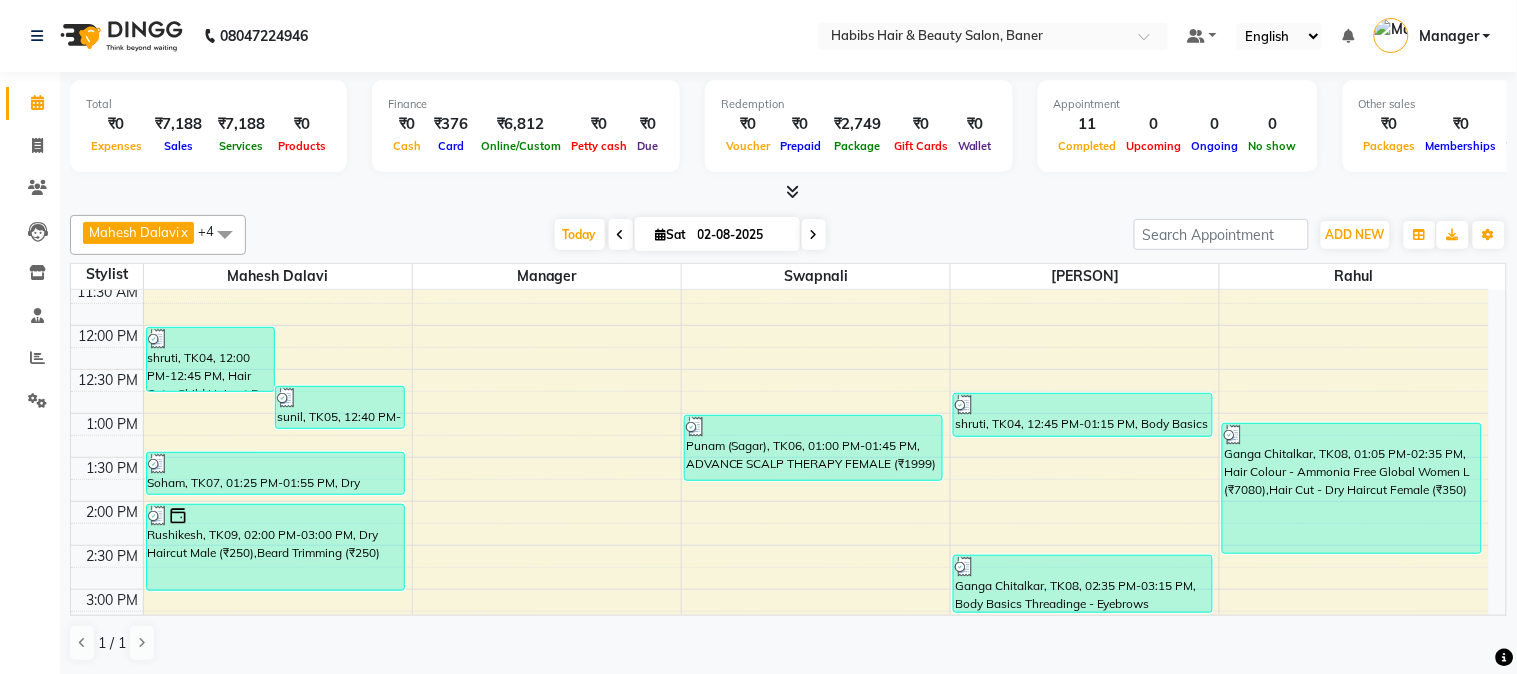 scroll, scrollTop: 333, scrollLeft: 0, axis: vertical 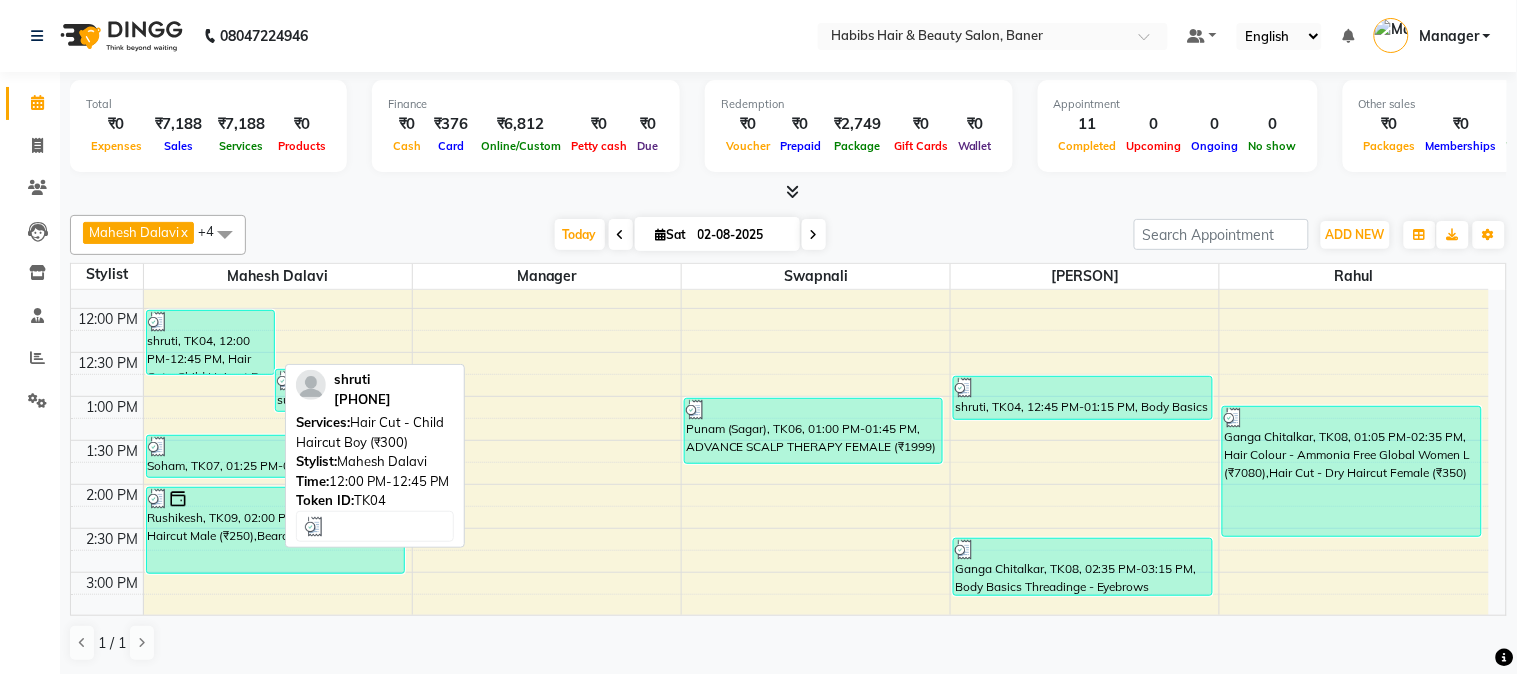 click on "shruti, TK04, 12:00 PM-12:45 PM, Hair Cut - Child Haircut Boy (₹300)" at bounding box center (211, 342) 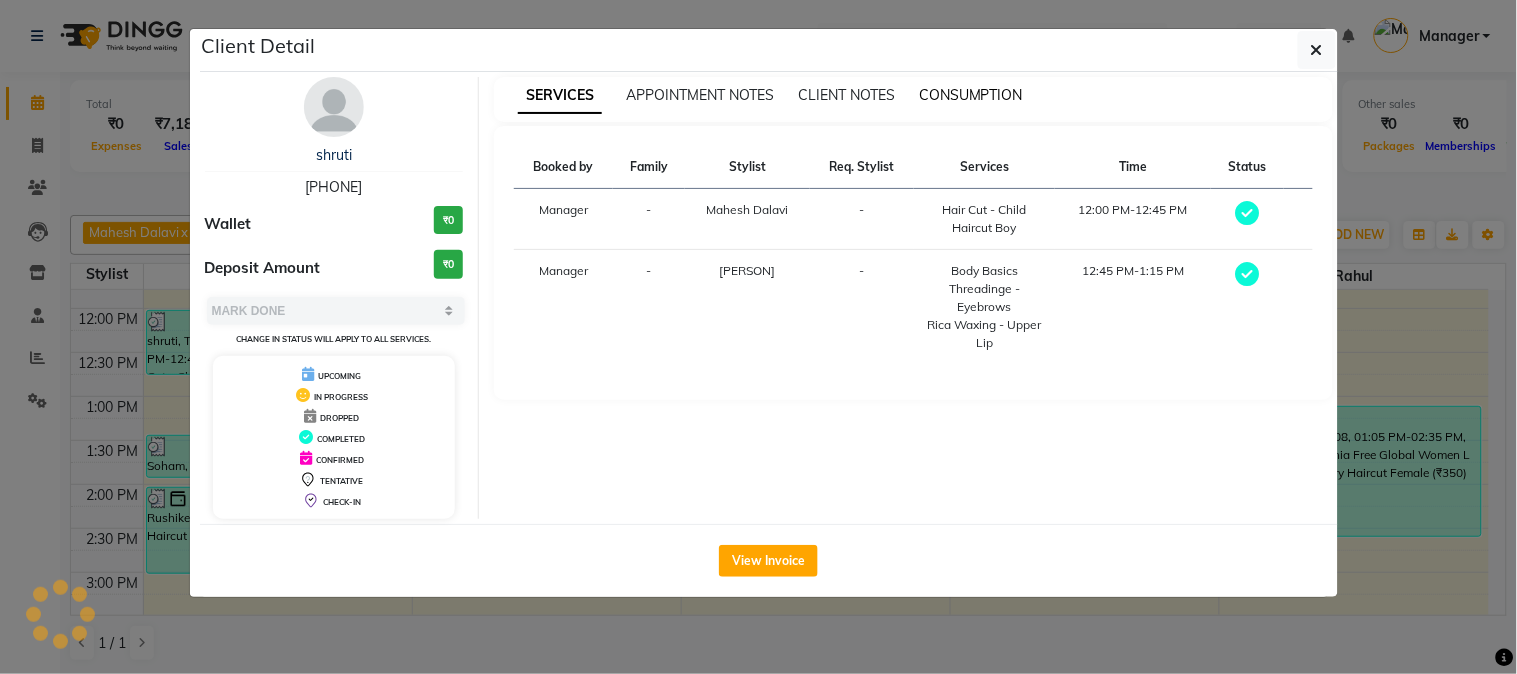 click on "CONSUMPTION" at bounding box center (971, 95) 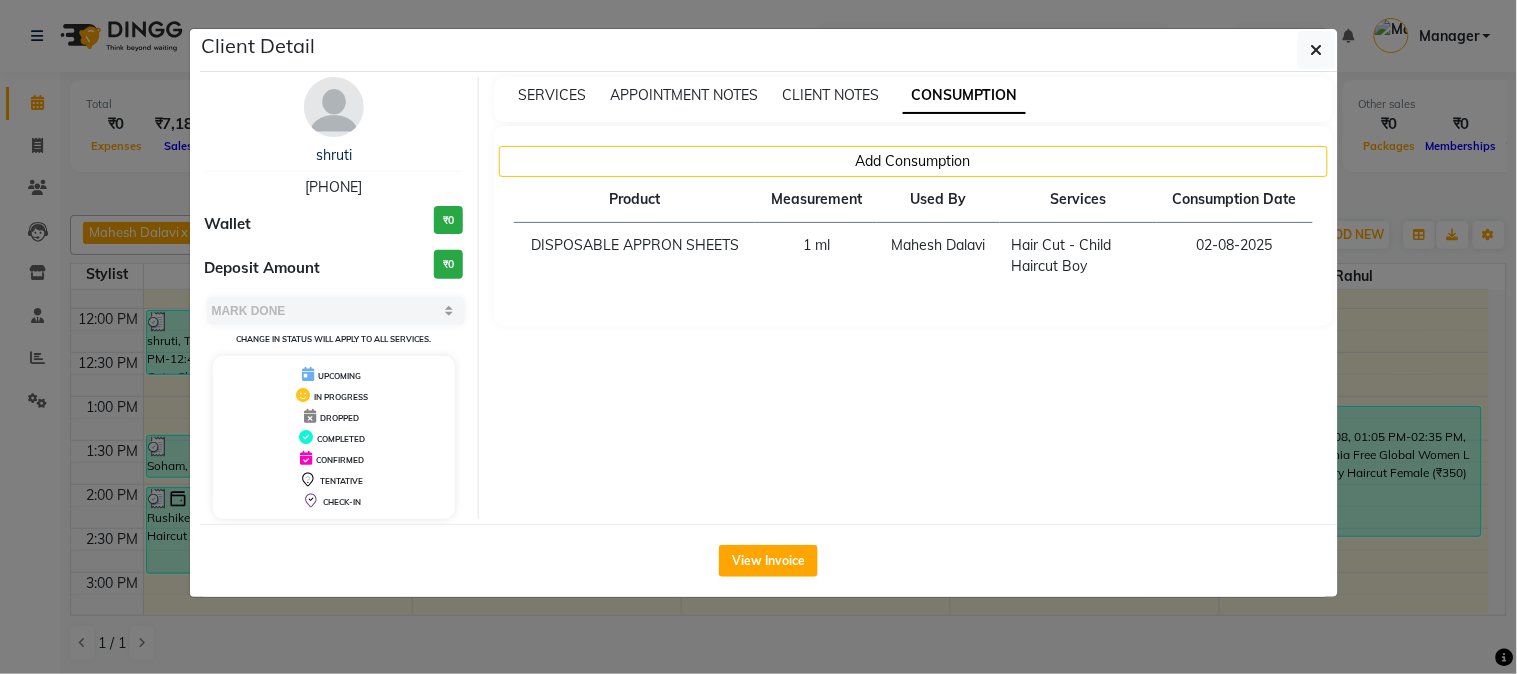 click on "Client Detail  shruti    9921229494 Wallet ₹0 Deposit Amount  ₹0  Select MARK DONE UPCOMING Change in status will apply to all services. UPCOMING IN PROGRESS DROPPED COMPLETED CONFIRMED TENTATIVE CHECK-IN SERVICES APPOINTMENT NOTES CLIENT NOTES CONSUMPTION Add Consumption Product Measurement Used By Services Consumption Date  DISPOSABLE APPRON SHEETS   1 ml   Mahesh Dalavi    Hair Cut - Child Haircut Boy   02-08-2025   View Invoice" 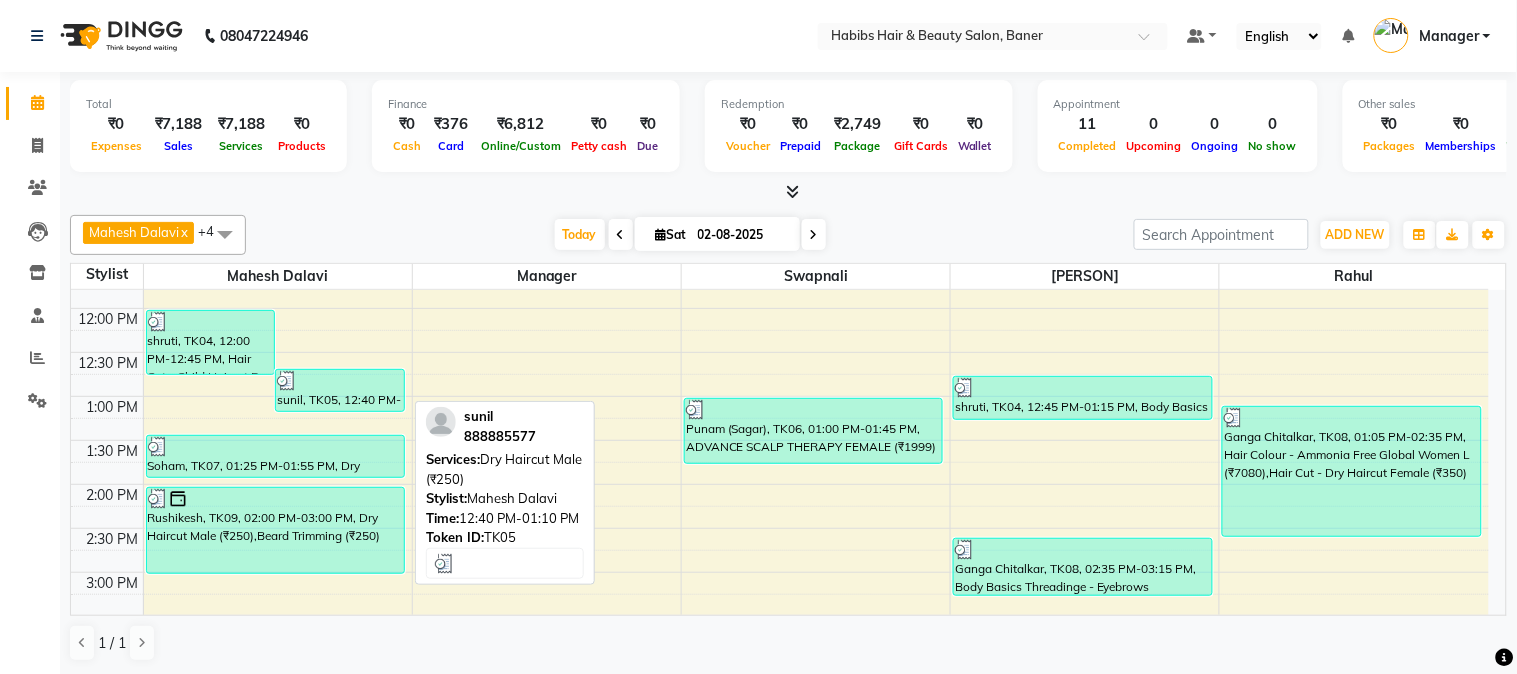 click on "sunil, TK05, 12:40 PM-01:10 PM, Dry Haircut Male (₹250)" at bounding box center [340, 390] 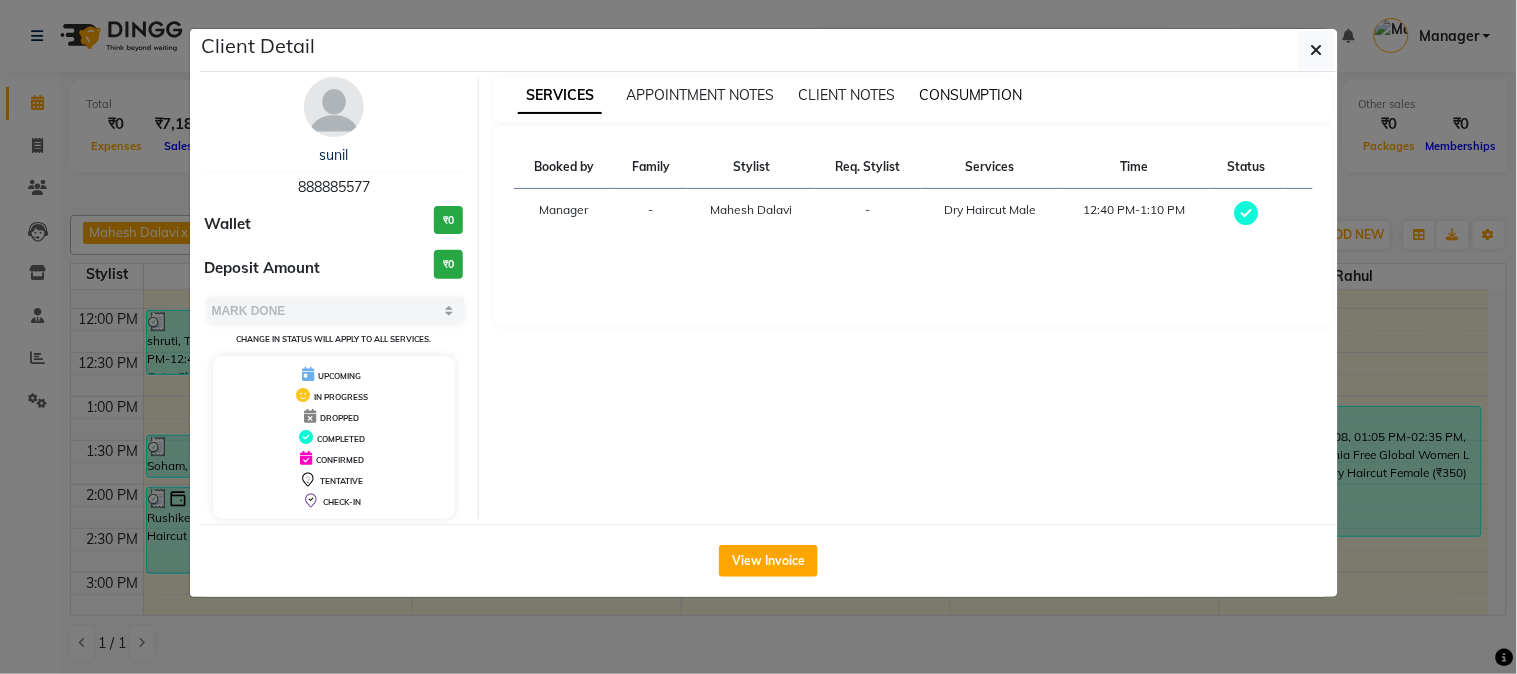 click on "CONSUMPTION" at bounding box center [971, 95] 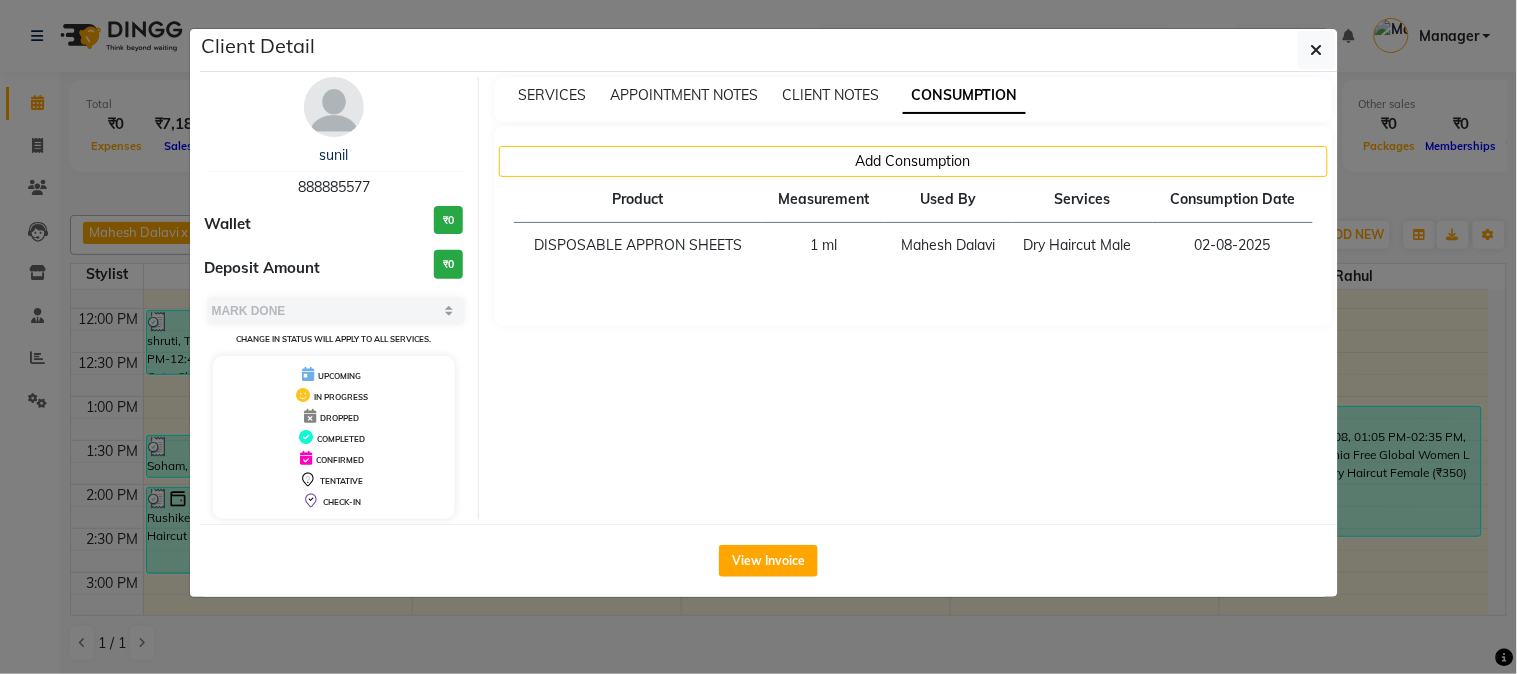 click on "Client Detail  sunil    888885577 Wallet ₹0 Deposit Amount  ₹0  Select MARK DONE UPCOMING Change in status will apply to all services. UPCOMING IN PROGRESS DROPPED COMPLETED CONFIRMED TENTATIVE CHECK-IN SERVICES APPOINTMENT NOTES CLIENT NOTES CONSUMPTION Add Consumption Product Measurement Used By Services Consumption Date  DISPOSABLE APPRON SHEETS   1 ml   Mahesh Dalavi    Dry Haircut Male   02-08-2025   View Invoice" 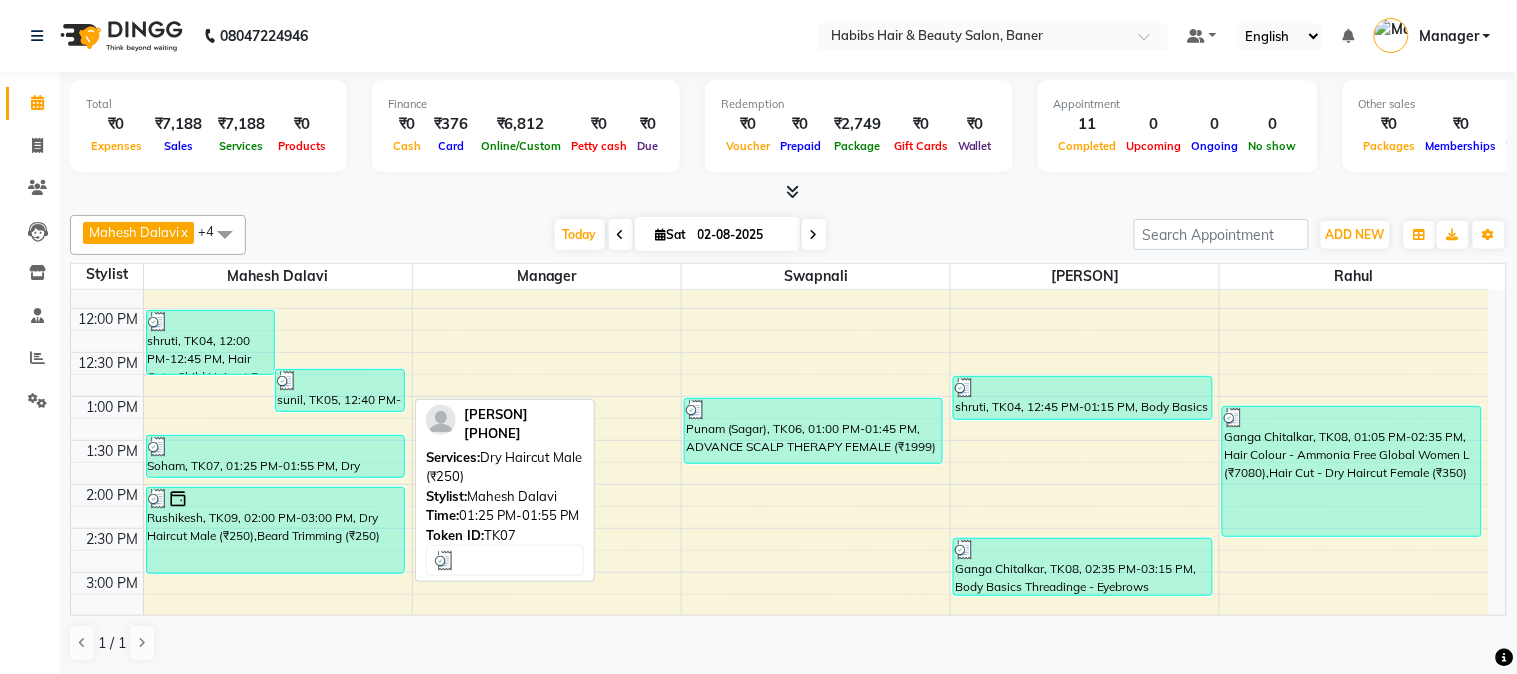 click on "Soham, TK07, 01:25 PM-01:55 PM, Dry Haircut Male (₹250)" at bounding box center (275, 456) 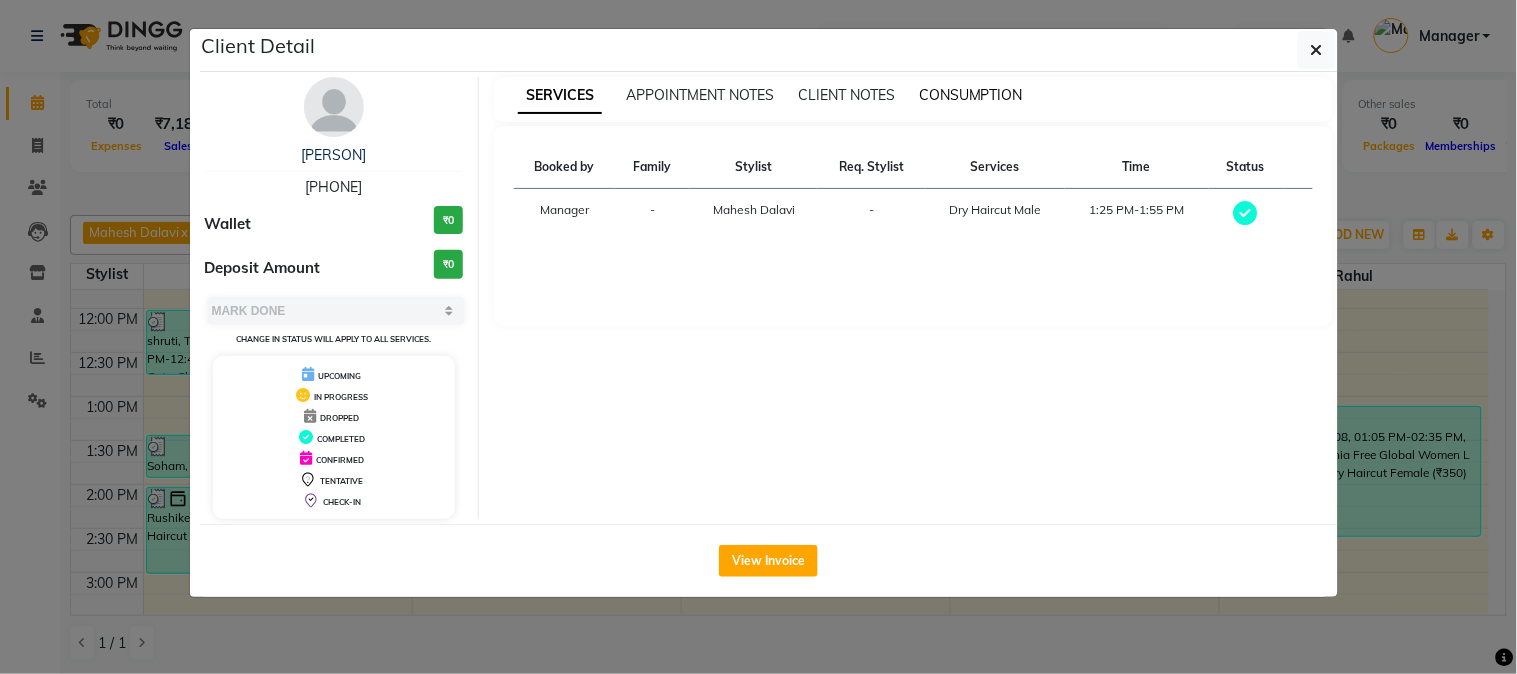 click on "CONSUMPTION" at bounding box center [971, 95] 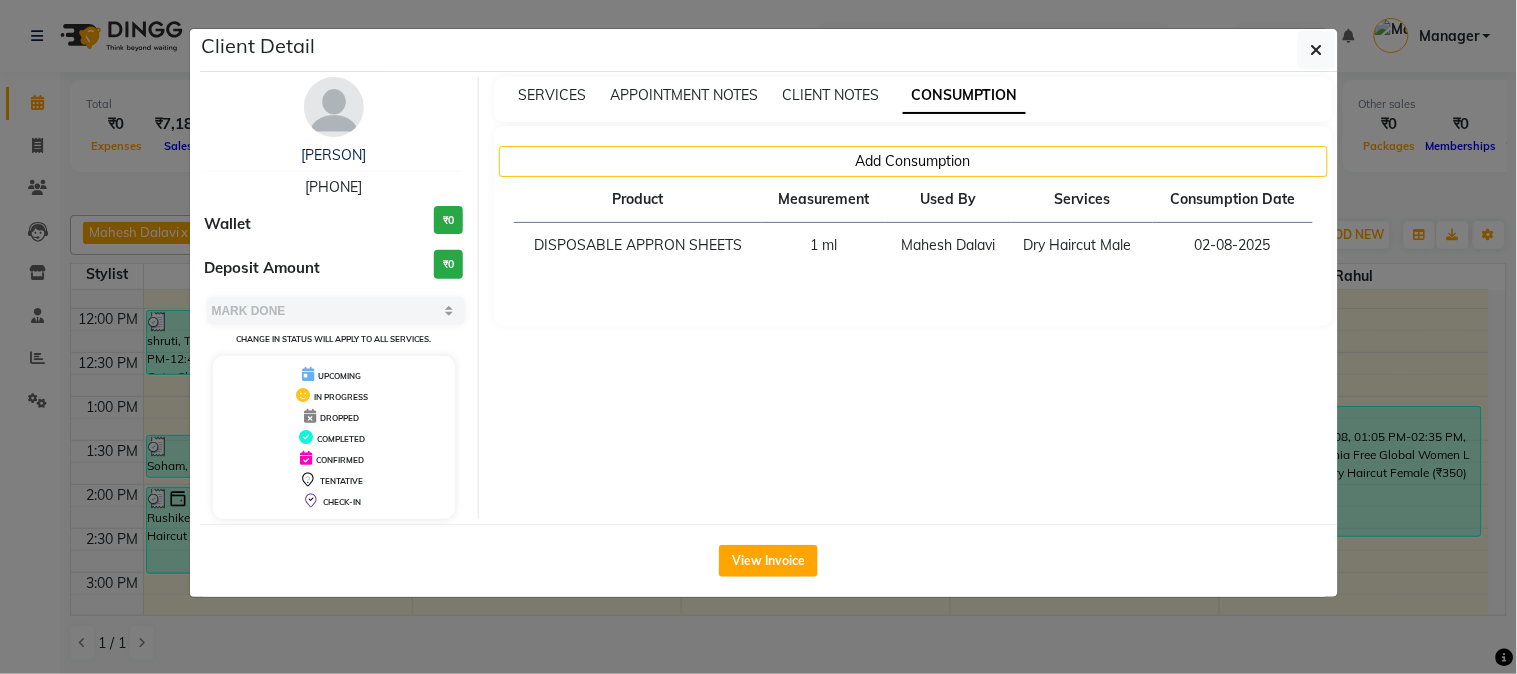 click on "Client Detail  Soham    9552912425 Wallet ₹0 Deposit Amount  ₹0  Select MARK DONE UPCOMING Change in status will apply to all services. UPCOMING IN PROGRESS DROPPED COMPLETED CONFIRMED TENTATIVE CHECK-IN SERVICES APPOINTMENT NOTES CLIENT NOTES CONSUMPTION Add Consumption Product Measurement Used By Services Consumption Date  DISPOSABLE APPRON SHEETS   1 ml   Mahesh Dalavi    Dry Haircut Male   02-08-2025   View Invoice" 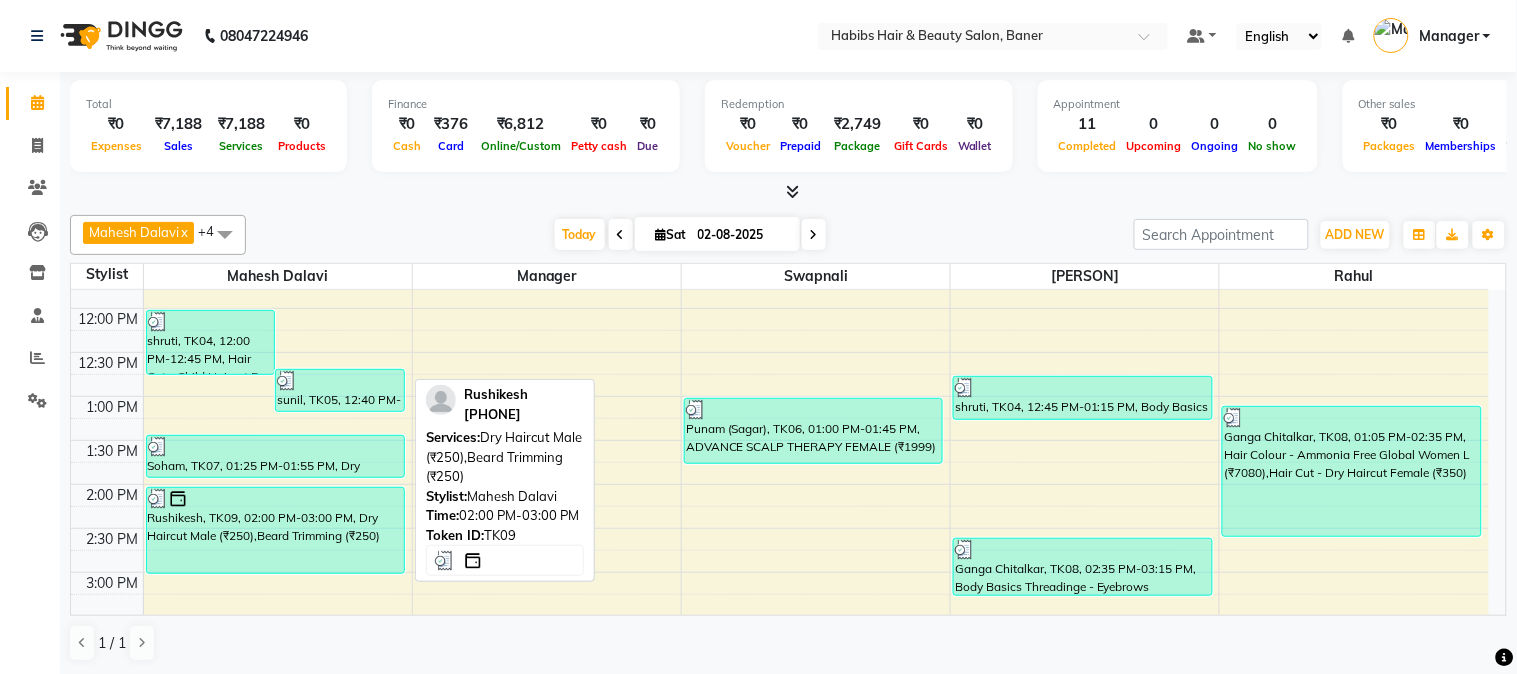 click on "Rushikesh, TK09, 02:00 PM-03:00 PM, Dry Haircut Male (₹250),Beard Trimming (₹250)" at bounding box center (275, 530) 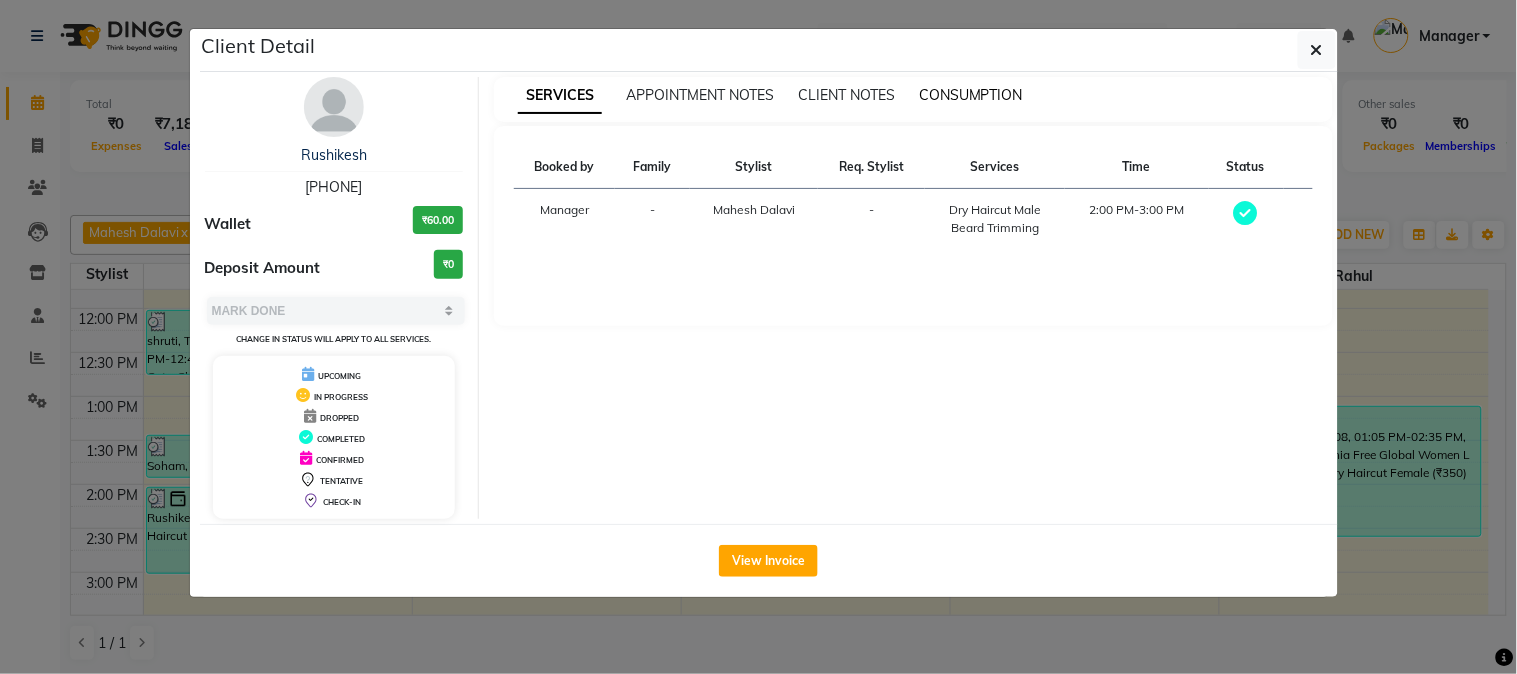 click on "CONSUMPTION" at bounding box center [971, 95] 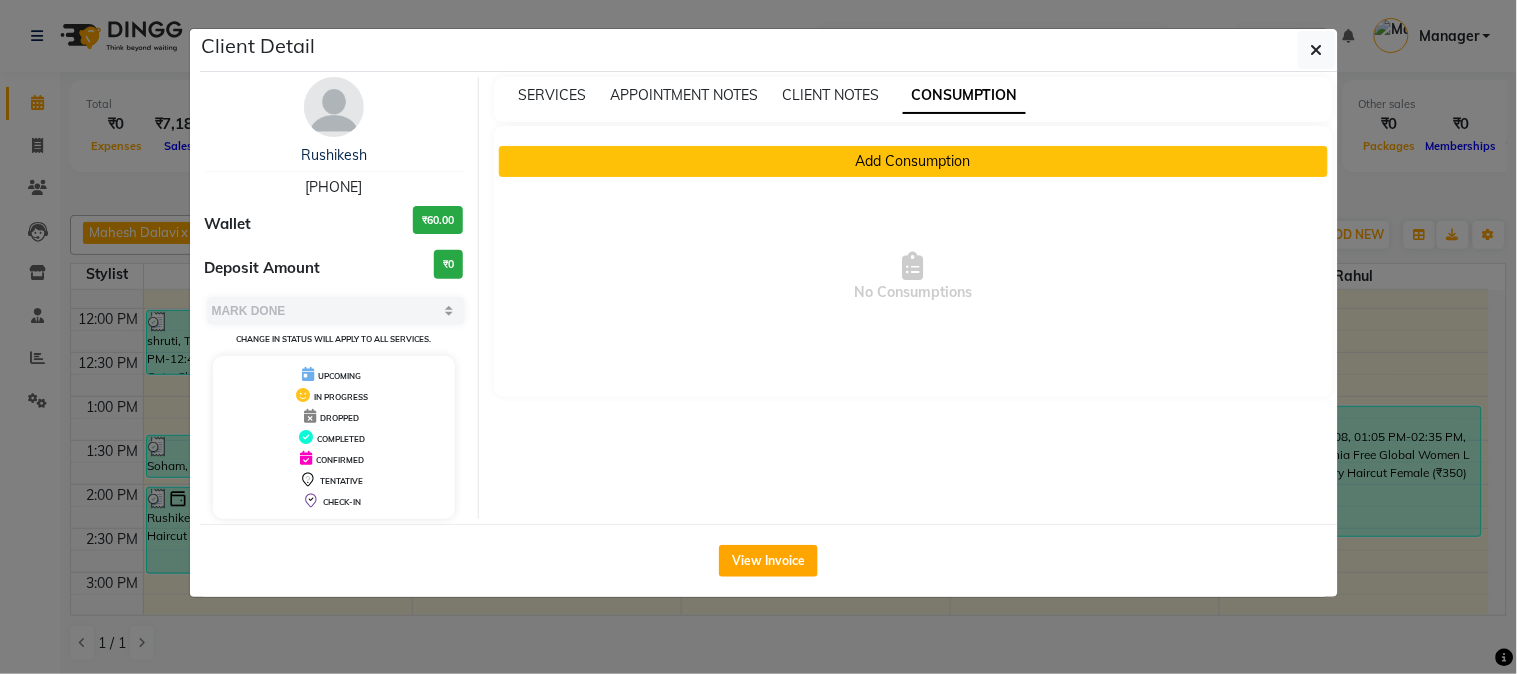 click on "Add Consumption" at bounding box center (913, 161) 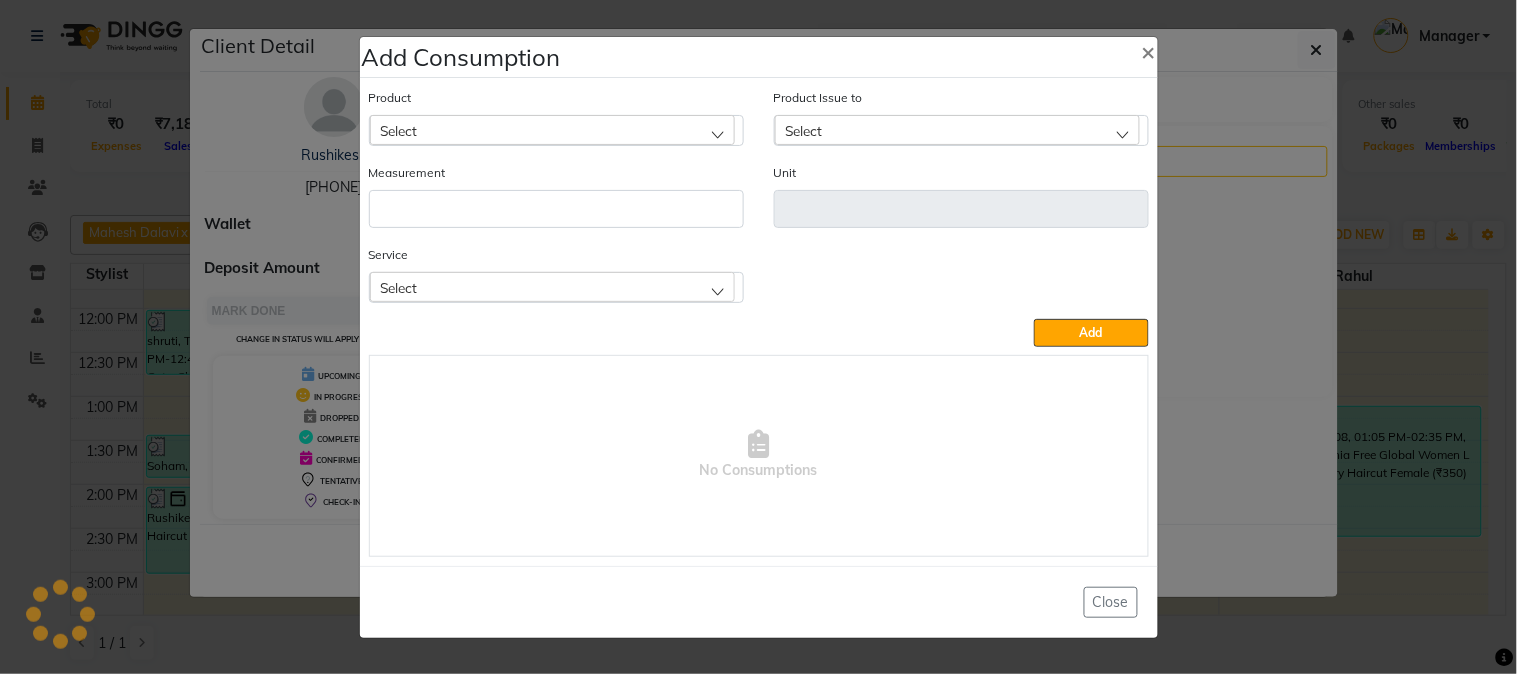 click on "Select" 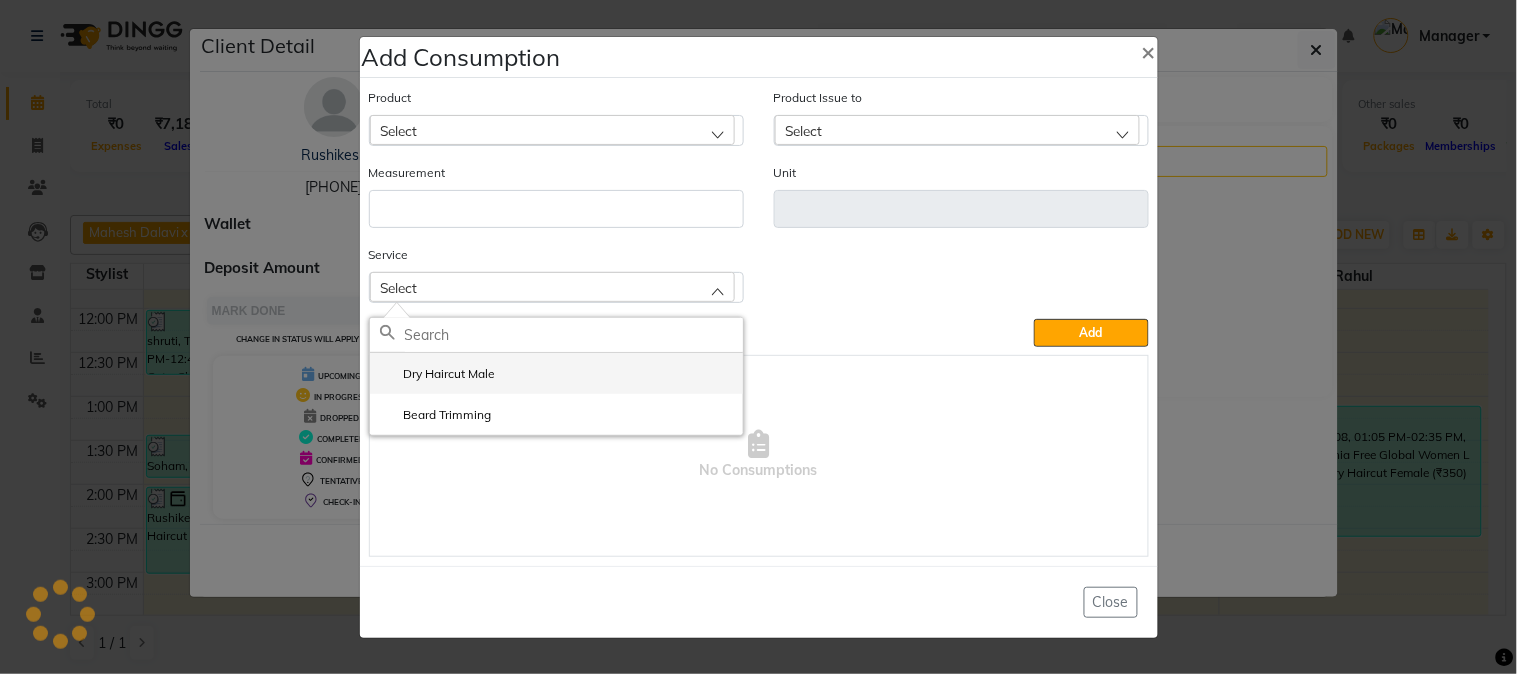 click on "Dry Haircut Male" 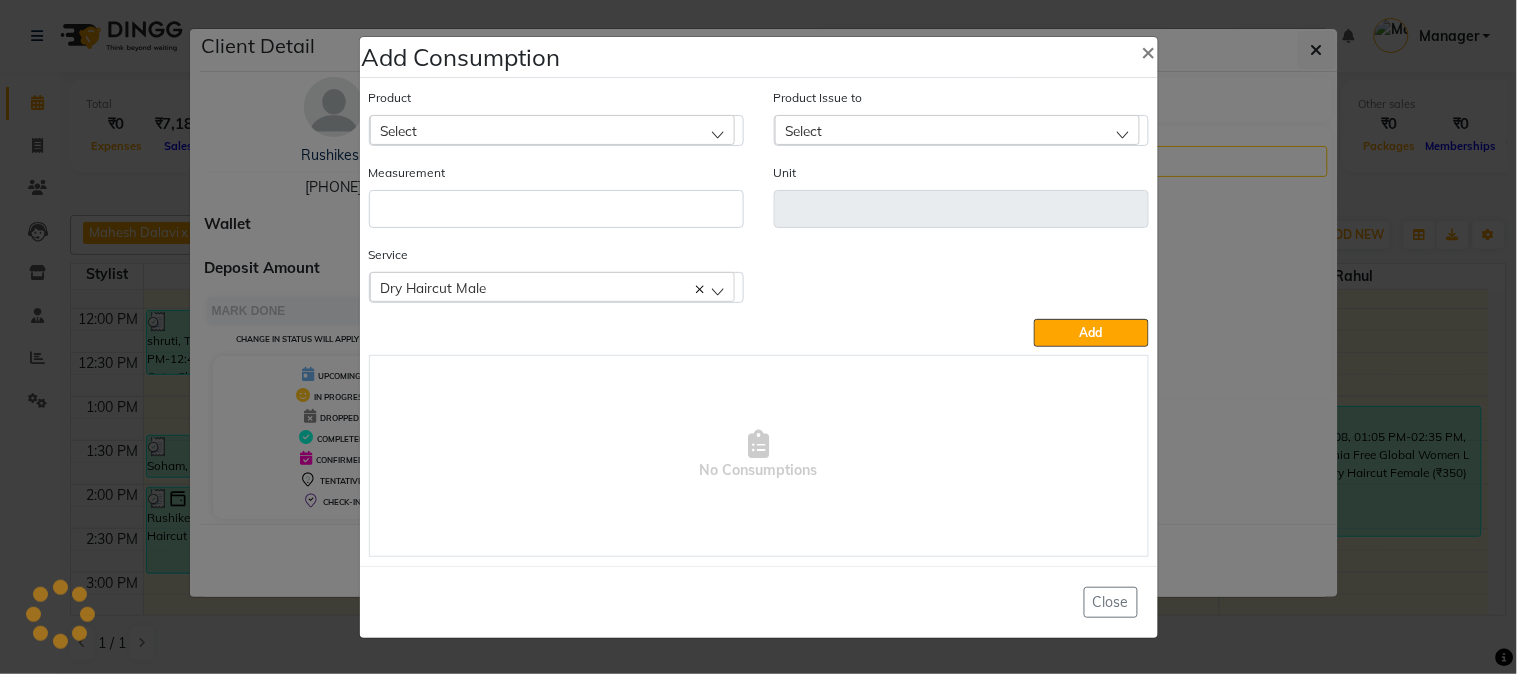 click on "Select" 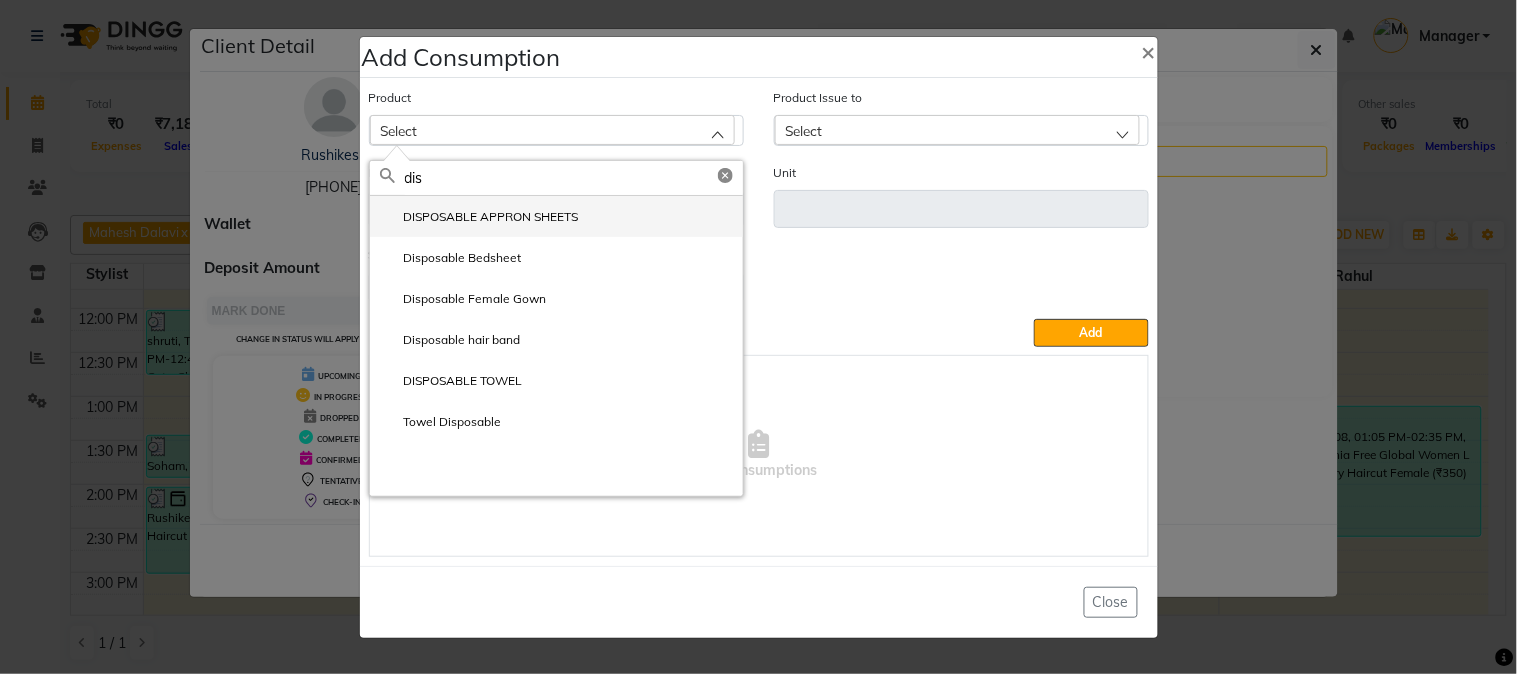 type on "dis" 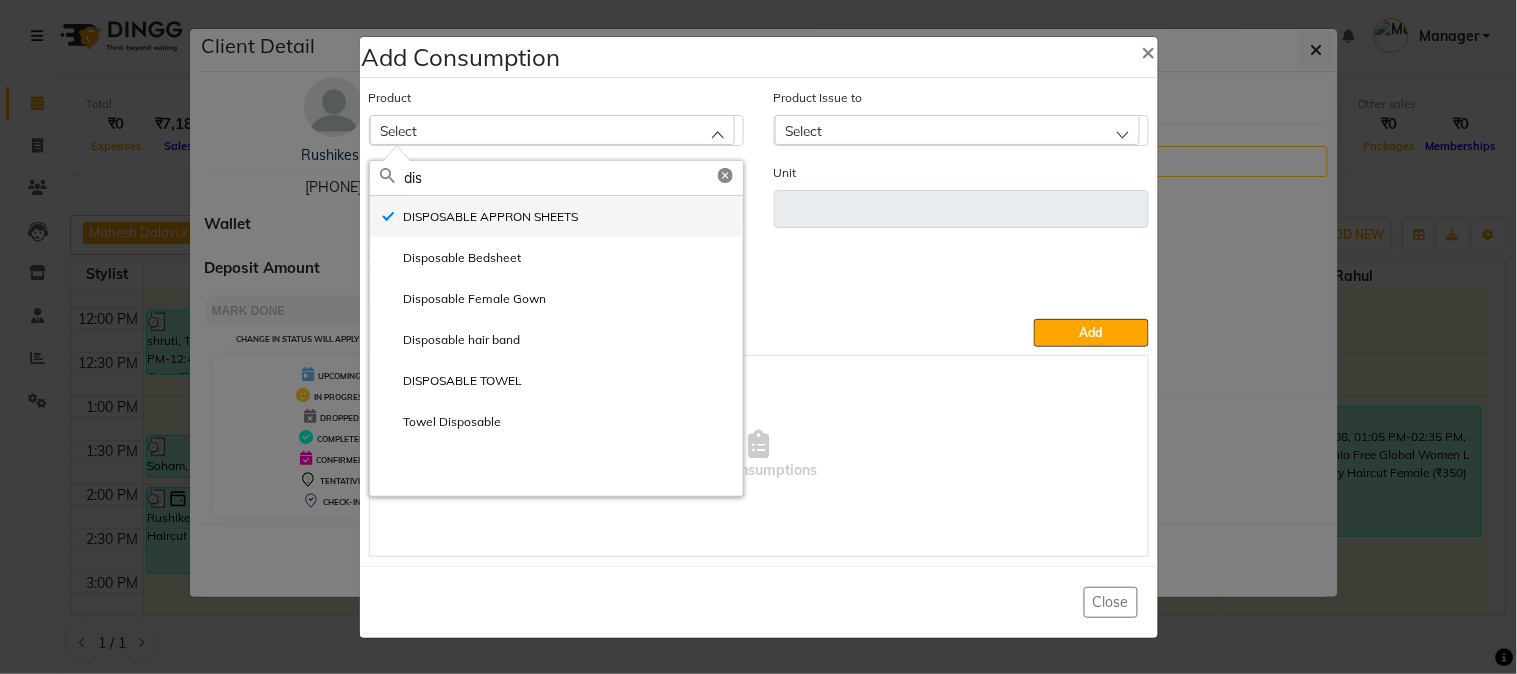 type on "ml" 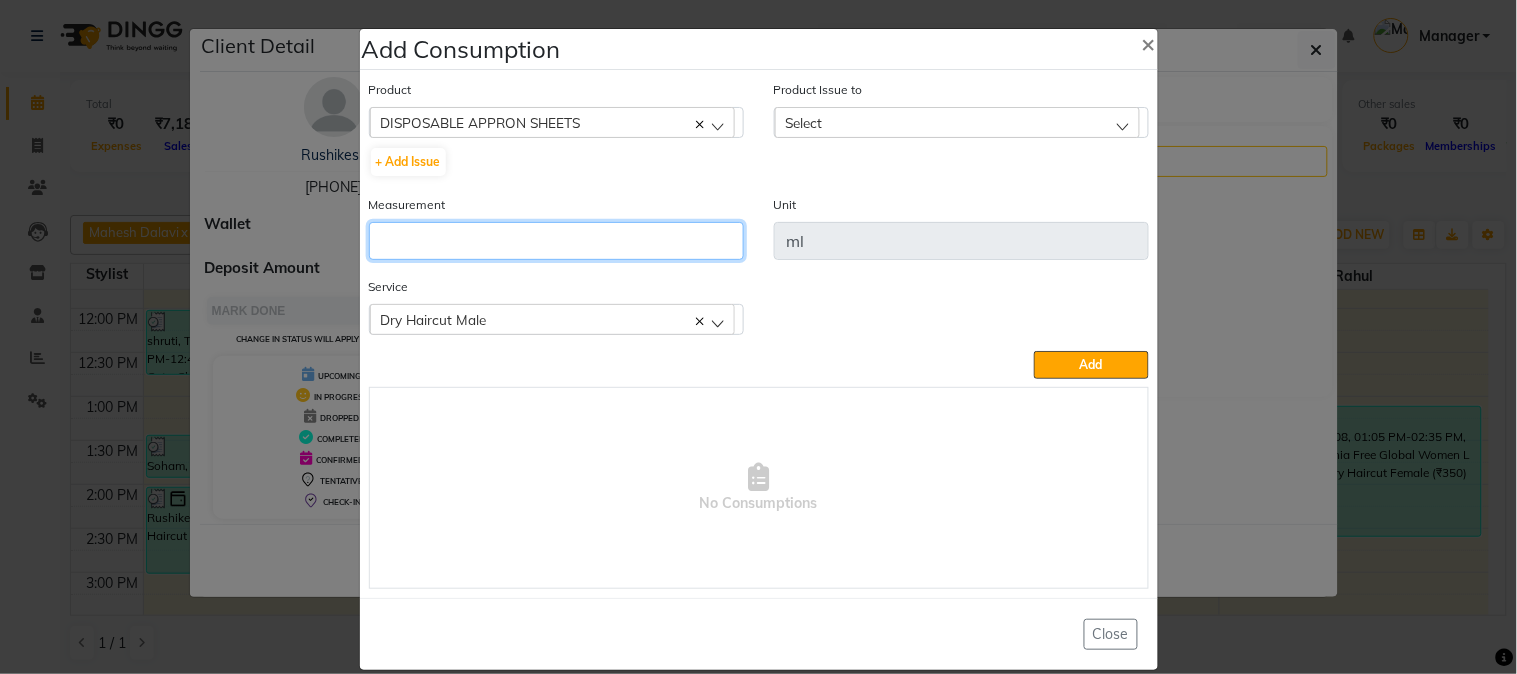 click 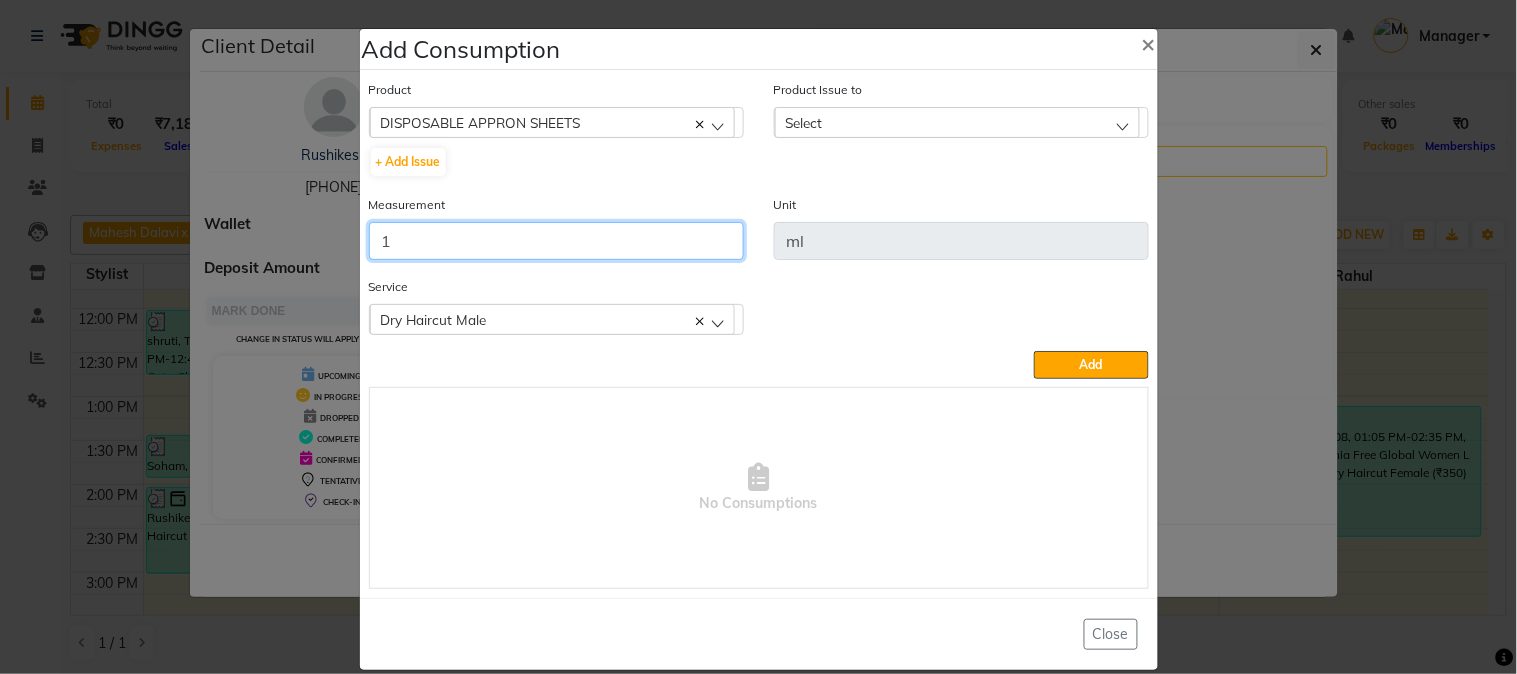 type on "1" 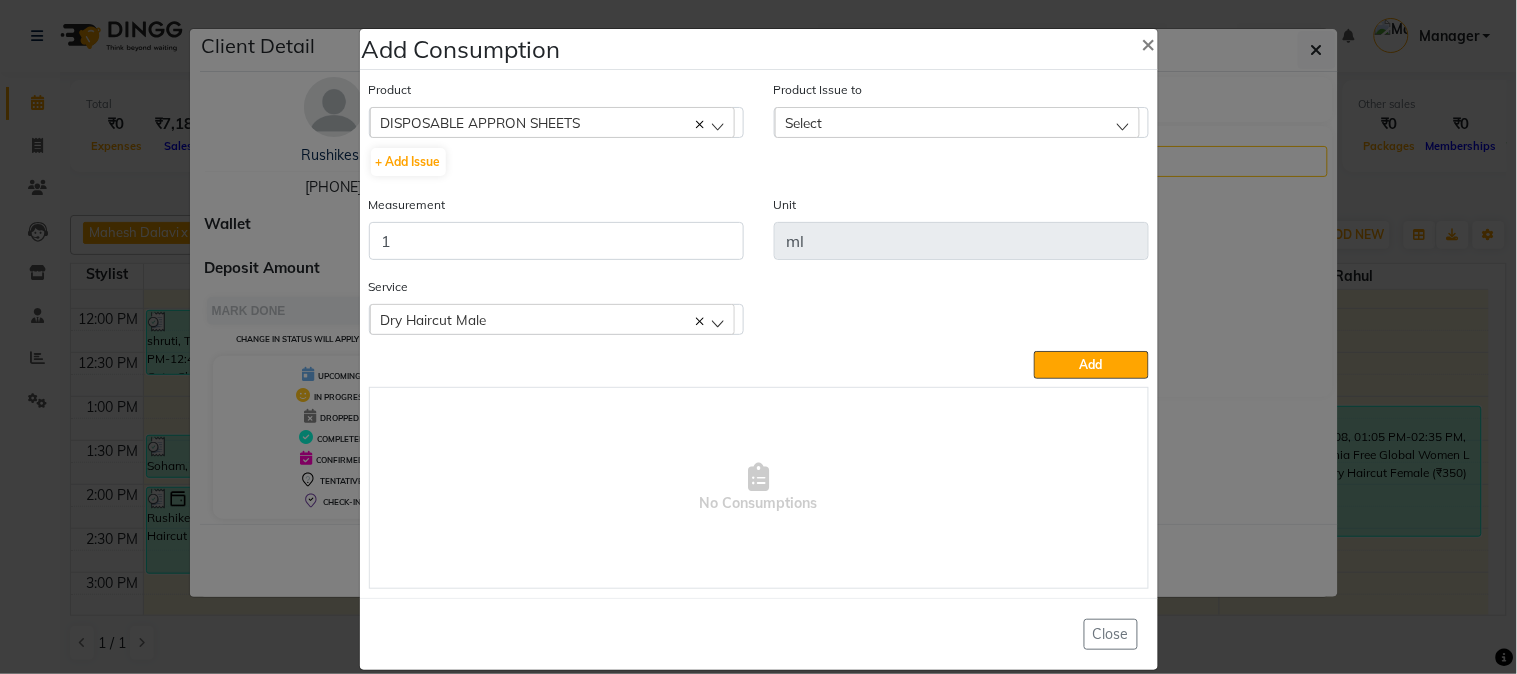 click on "Select" 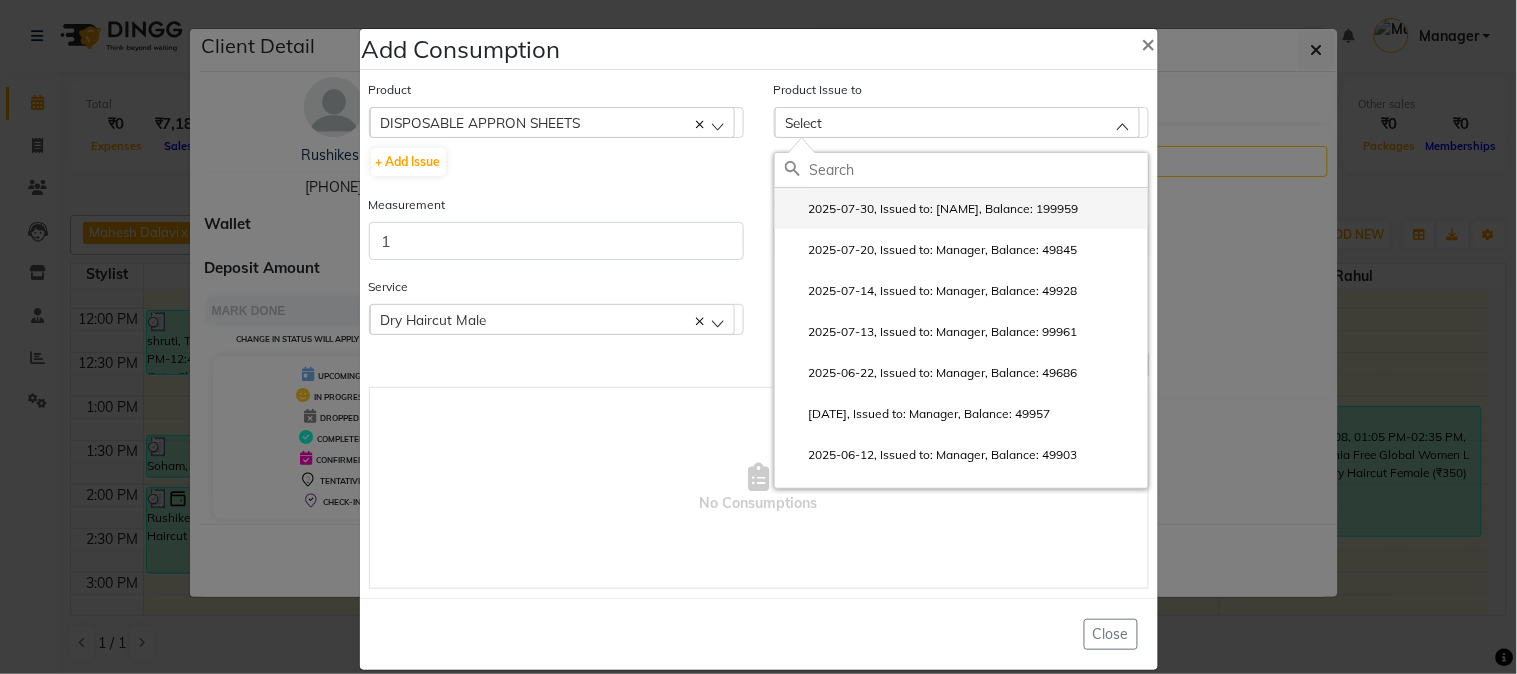 click on "2025-07-30, Issued to: Manager, Balance: 199959" 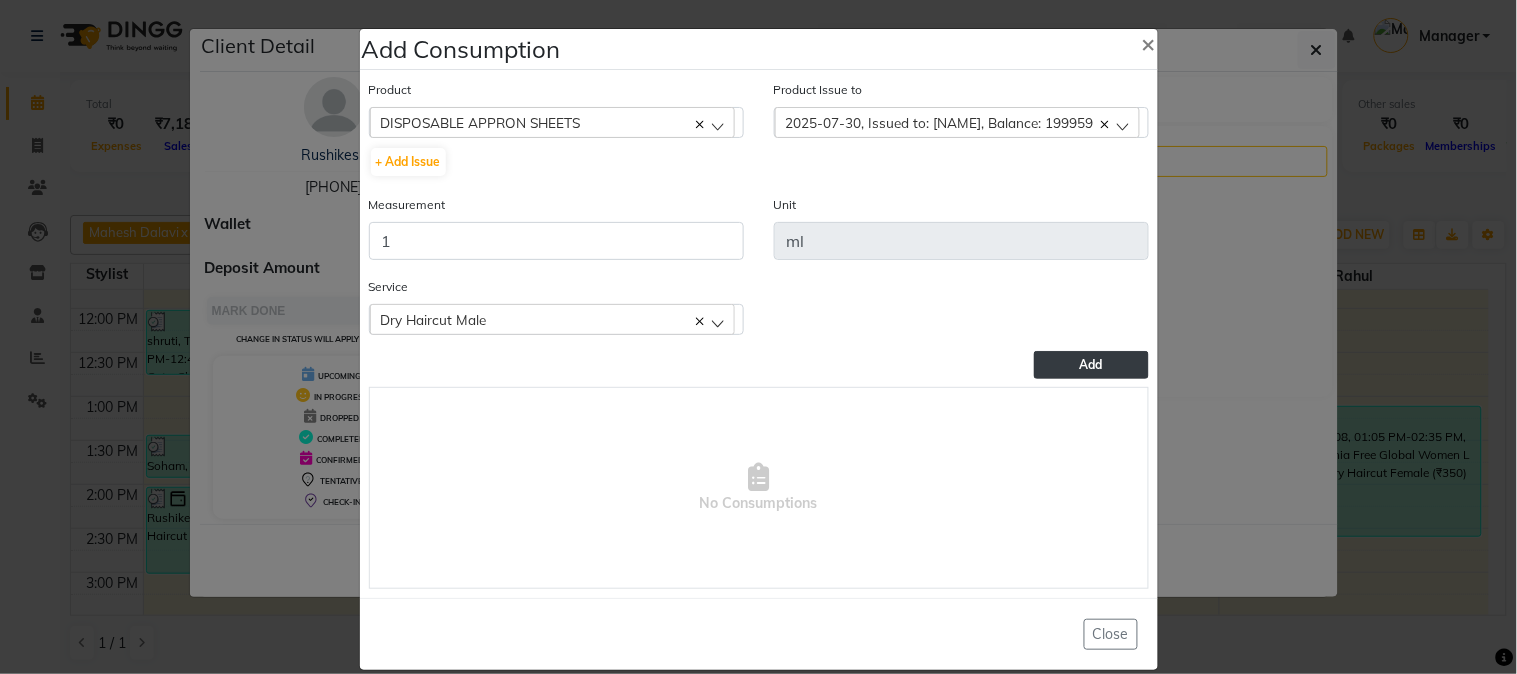 click on "Add" 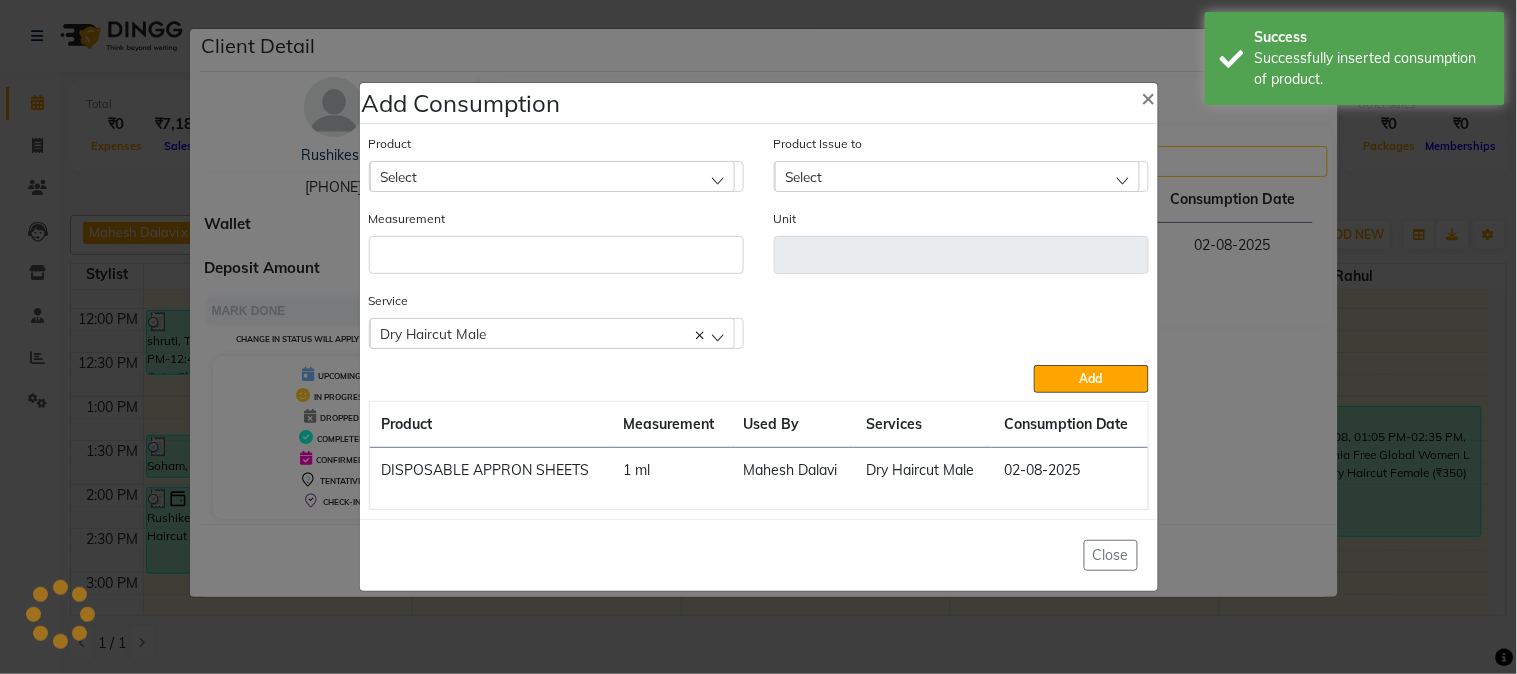 click on "Add Consumption × Product Select 5-7 Product Issue to Select 2025-07-30, Issued to: Manager, Balance: 199959 2025-07-20, Issued to: Manager, Balance: 49845 2025-07-14, Issued to: Manager, Balance: 49928 2025-07-13, Issued to: Manager, Balance: 99961 2025-06-22, Issued to: Manager, Balance: 49686 2025-06-20, Issued to: Manager, Balance: 49957 2025-06-12, Issued to: Manager, Balance: 49903 2025-06-07, Issued to: Manager, Balance: 199893 2025-06-07, Issued to: Manager, Balance: 500000 2025-05-08, Issued to: Manager, Balance: 49539 2025-05-03, Issued to: Manager, Balance: 299928 2025-03-28, Issued to: Manager, Balance: 199452 2025-02-10, Issued to: Manager, Balance: 99455 Measurement Unit Service  Dry Haircut Male  Dry Haircut Male  Beard Trimming  Add  Product Measurement Used By Services Consumption Date  DISPOSABLE APPRON SHEETS   1 ml   Mahesh Dalavi    Dry Haircut Male   02-08-2025   Close" 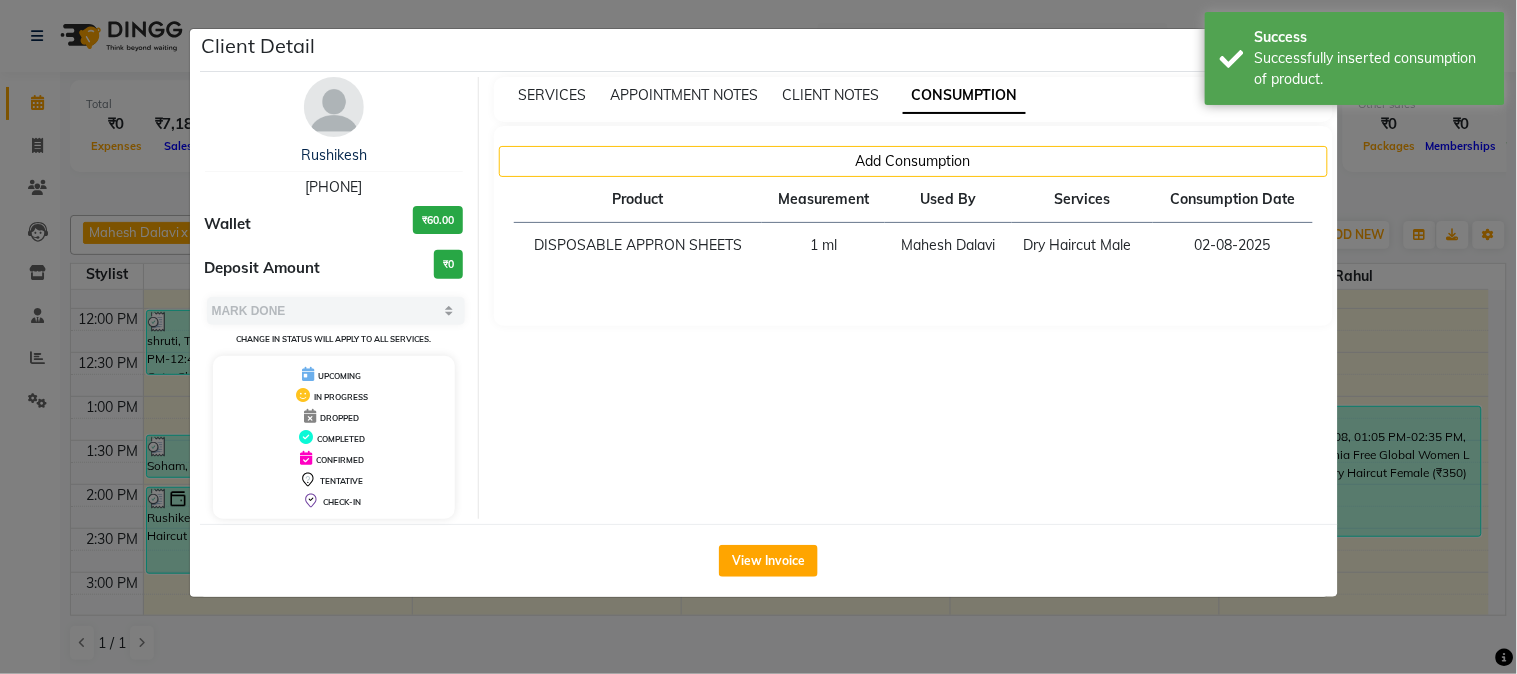click on "Client Detail  Rushikesh    9503614580 Wallet ₹60.00 Deposit Amount  ₹0  Select MARK DONE UPCOMING Change in status will apply to all services. UPCOMING IN PROGRESS DROPPED COMPLETED CONFIRMED TENTATIVE CHECK-IN SERVICES APPOINTMENT NOTES CLIENT NOTES CONSUMPTION Add Consumption Product Measurement Used By Services Consumption Date  DISPOSABLE APPRON SHEETS   1 ml   Mahesh Dalavi    Dry Haircut Male   02-08-2025   View Invoice" 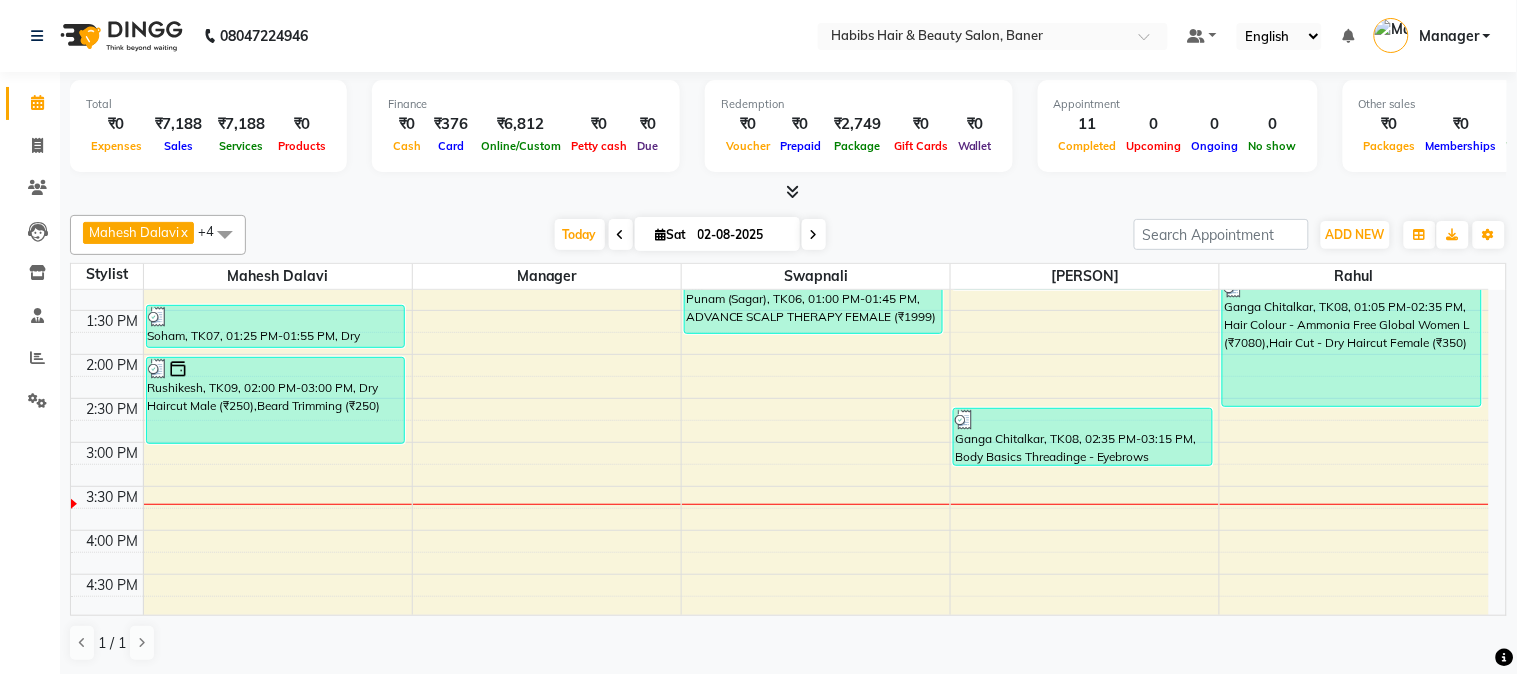 scroll, scrollTop: 444, scrollLeft: 0, axis: vertical 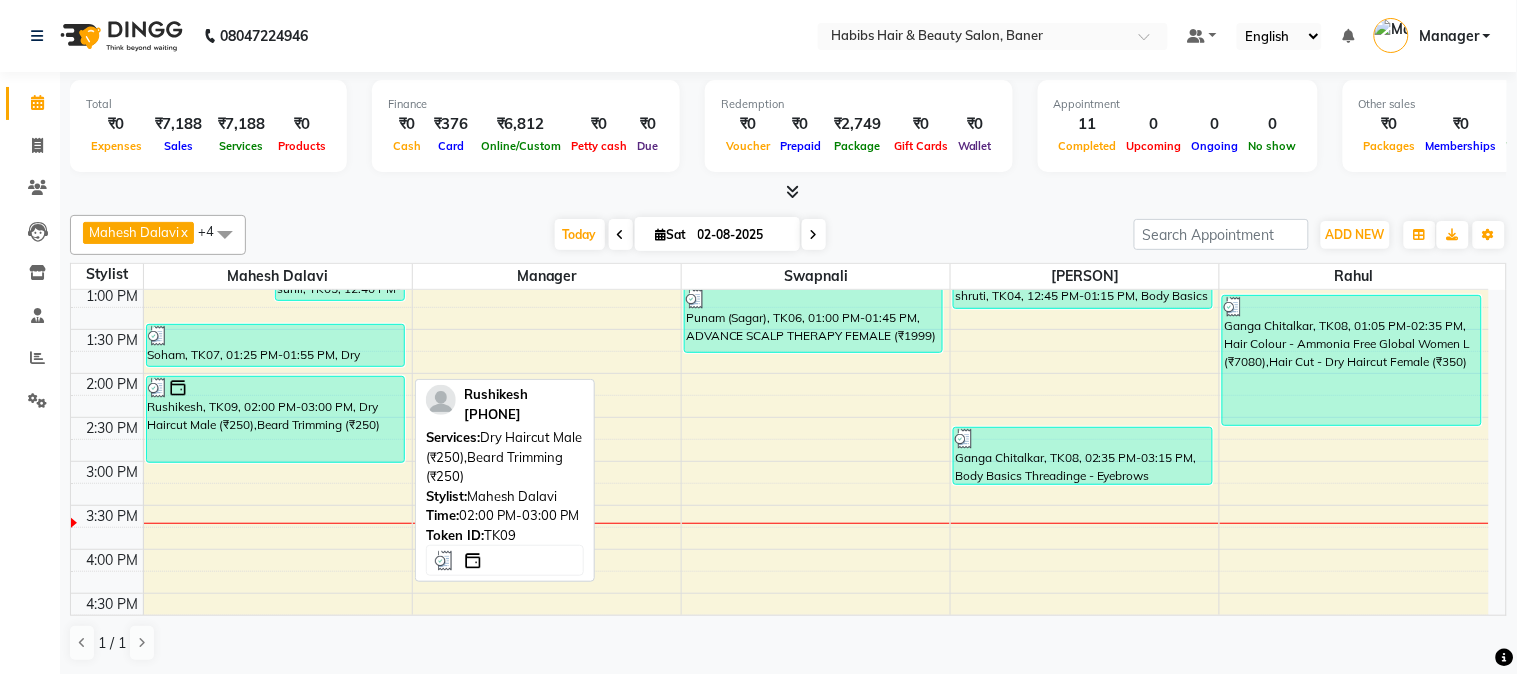 click on "Rushikesh, TK09, 02:00 PM-03:00 PM, Dry Haircut Male (₹250),Beard Trimming (₹250)" at bounding box center (275, 419) 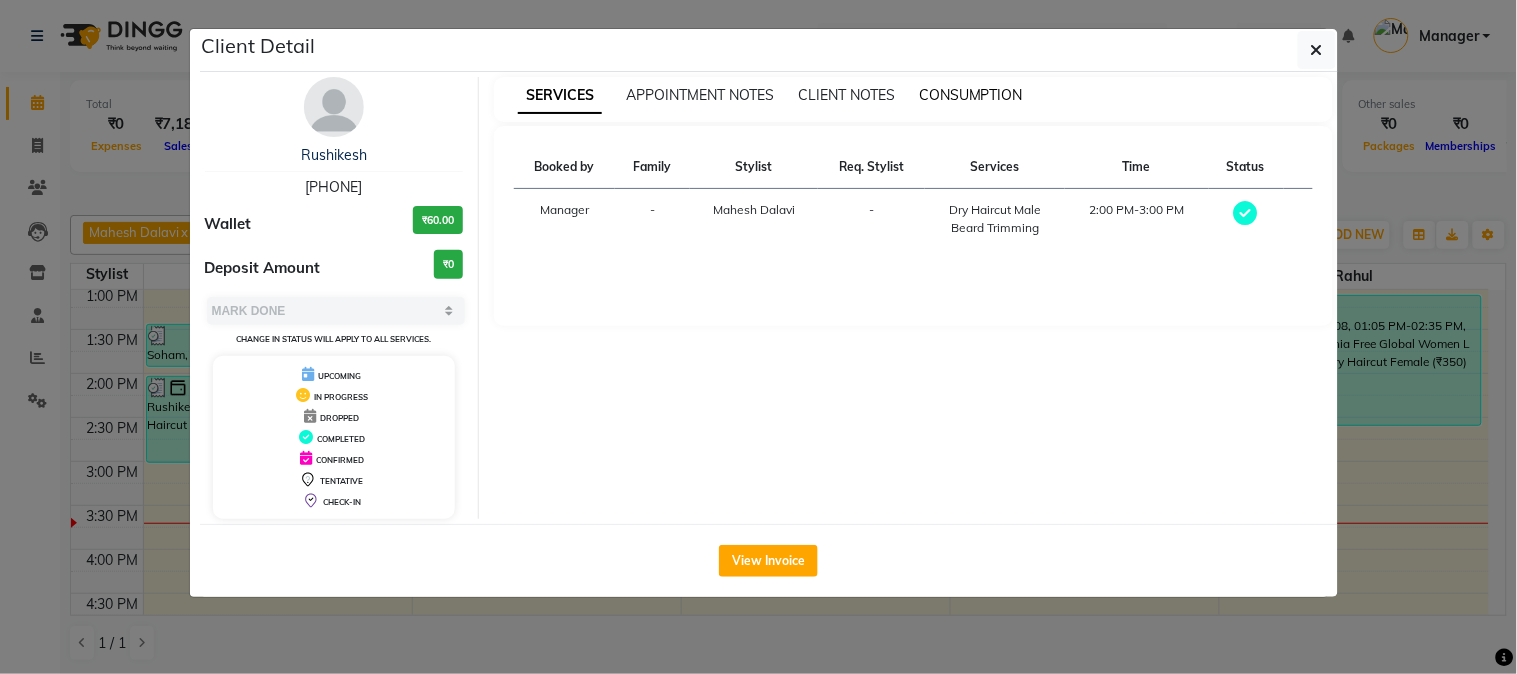 click on "CONSUMPTION" at bounding box center [971, 95] 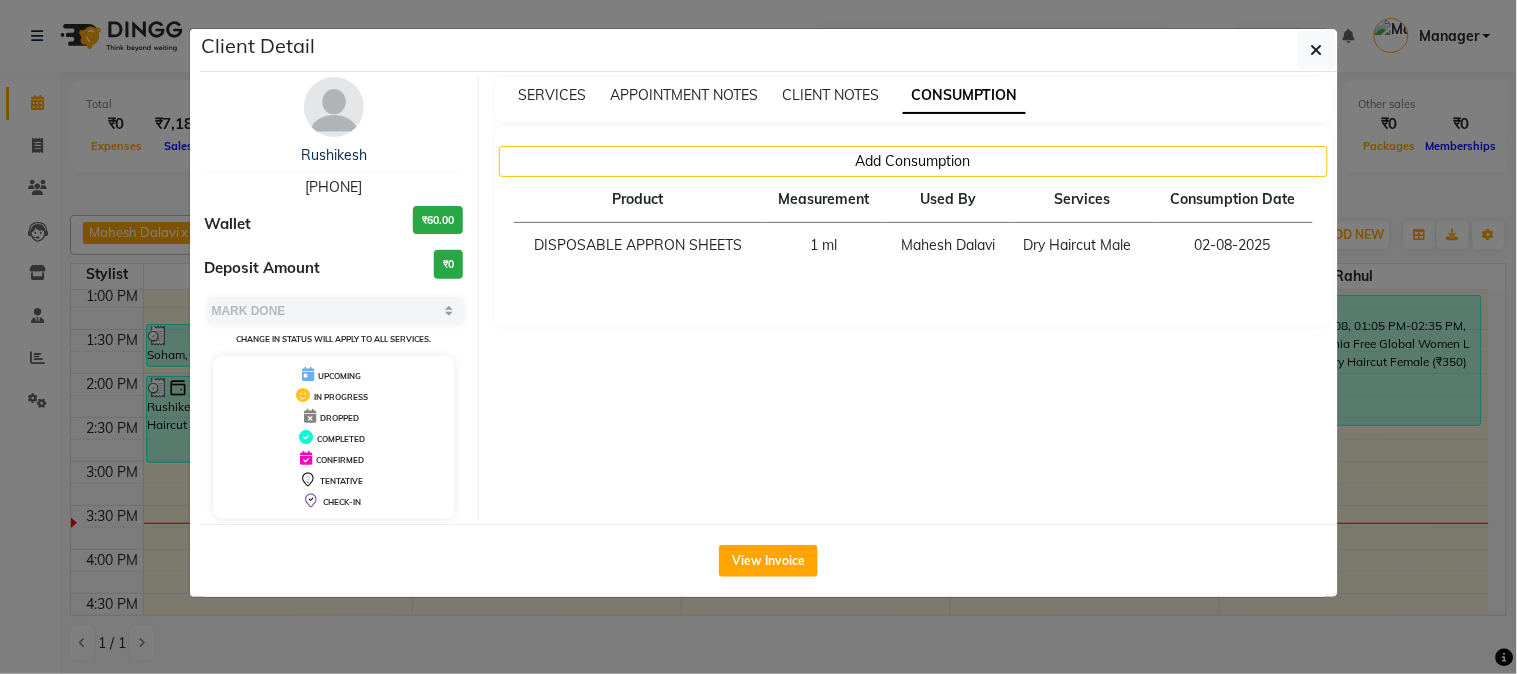 click on "Client Detail  Rushikesh    9503614580 Wallet ₹60.00 Deposit Amount  ₹0  Select MARK DONE UPCOMING Change in status will apply to all services. UPCOMING IN PROGRESS DROPPED COMPLETED CONFIRMED TENTATIVE CHECK-IN SERVICES APPOINTMENT NOTES CLIENT NOTES CONSUMPTION Add Consumption Product Measurement Used By Services Consumption Date  DISPOSABLE APPRON SHEETS   1 ml   Mahesh Dalavi    Dry Haircut Male   02-08-2025   View Invoice" 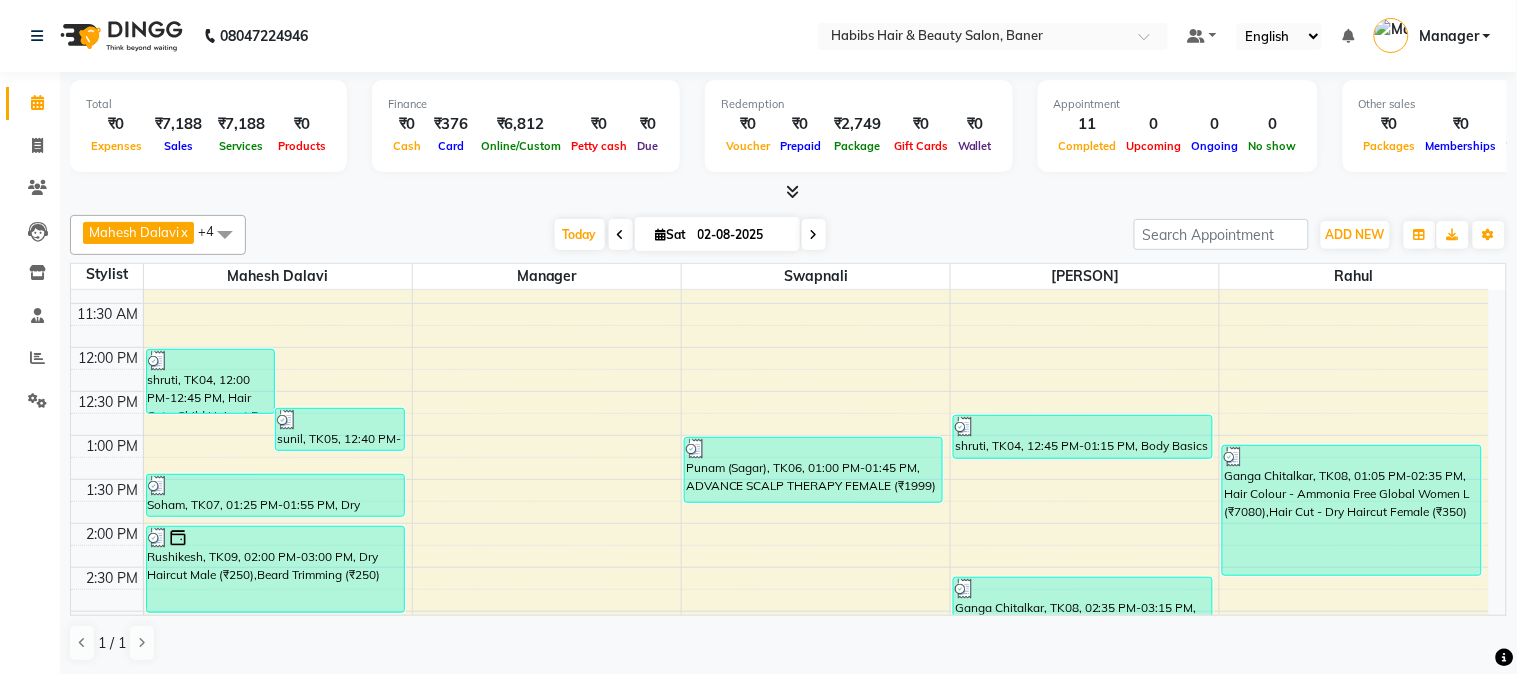 scroll, scrollTop: 333, scrollLeft: 0, axis: vertical 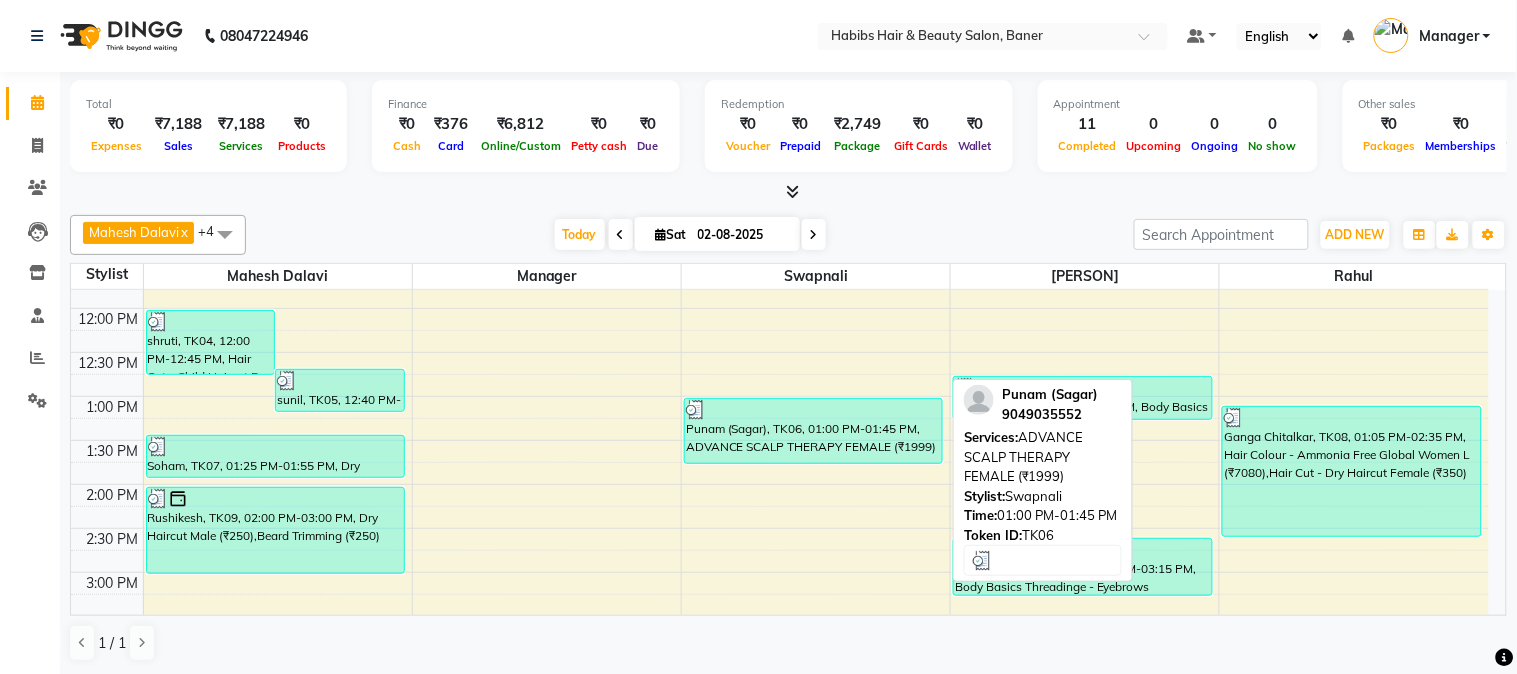 click on "Punam (Sagar), TK06, 01:00 PM-01:45 PM, ADVANCE SCALP THERAPY FEMALE (₹1999)" at bounding box center [813, 431] 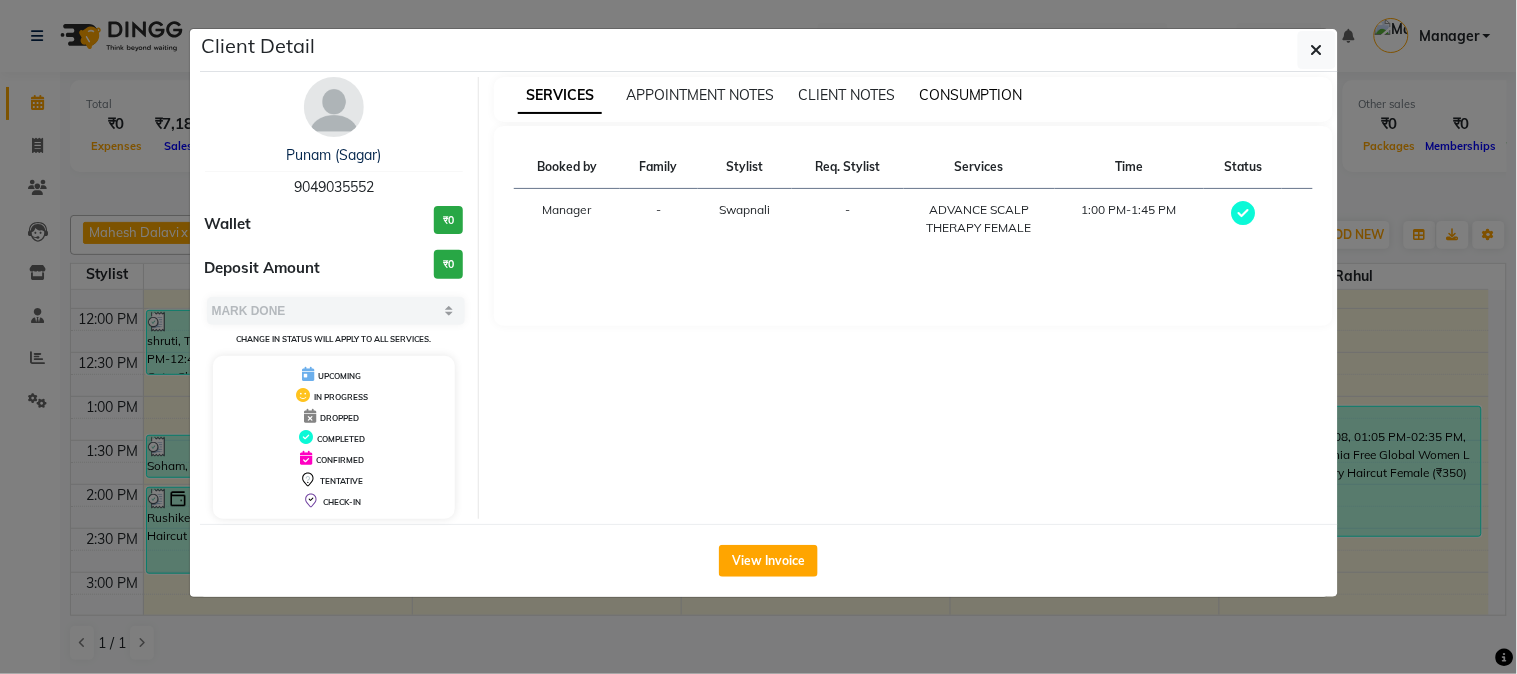 click on "CONSUMPTION" at bounding box center [971, 95] 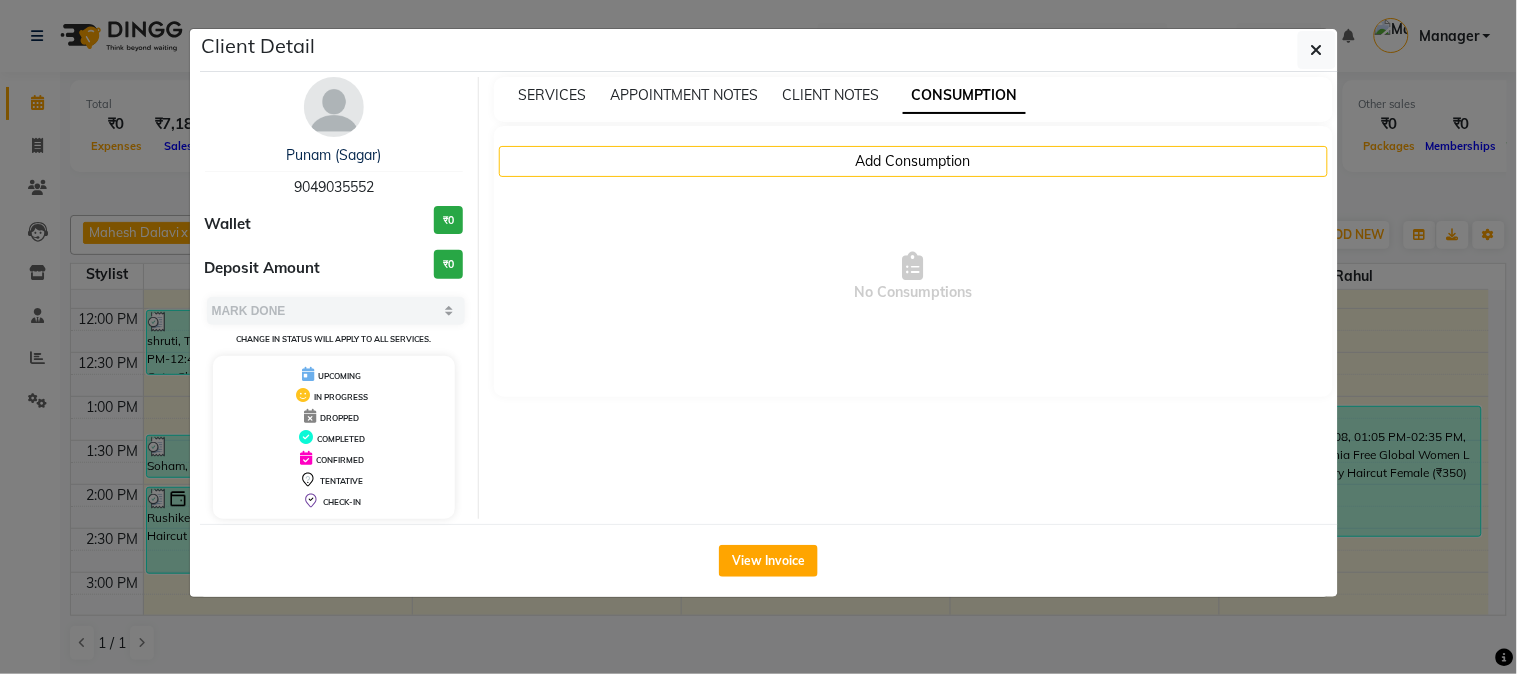 drag, startPoint x: 1410, startPoint y: 337, endPoint x: 1390, endPoint y: 347, distance: 22.36068 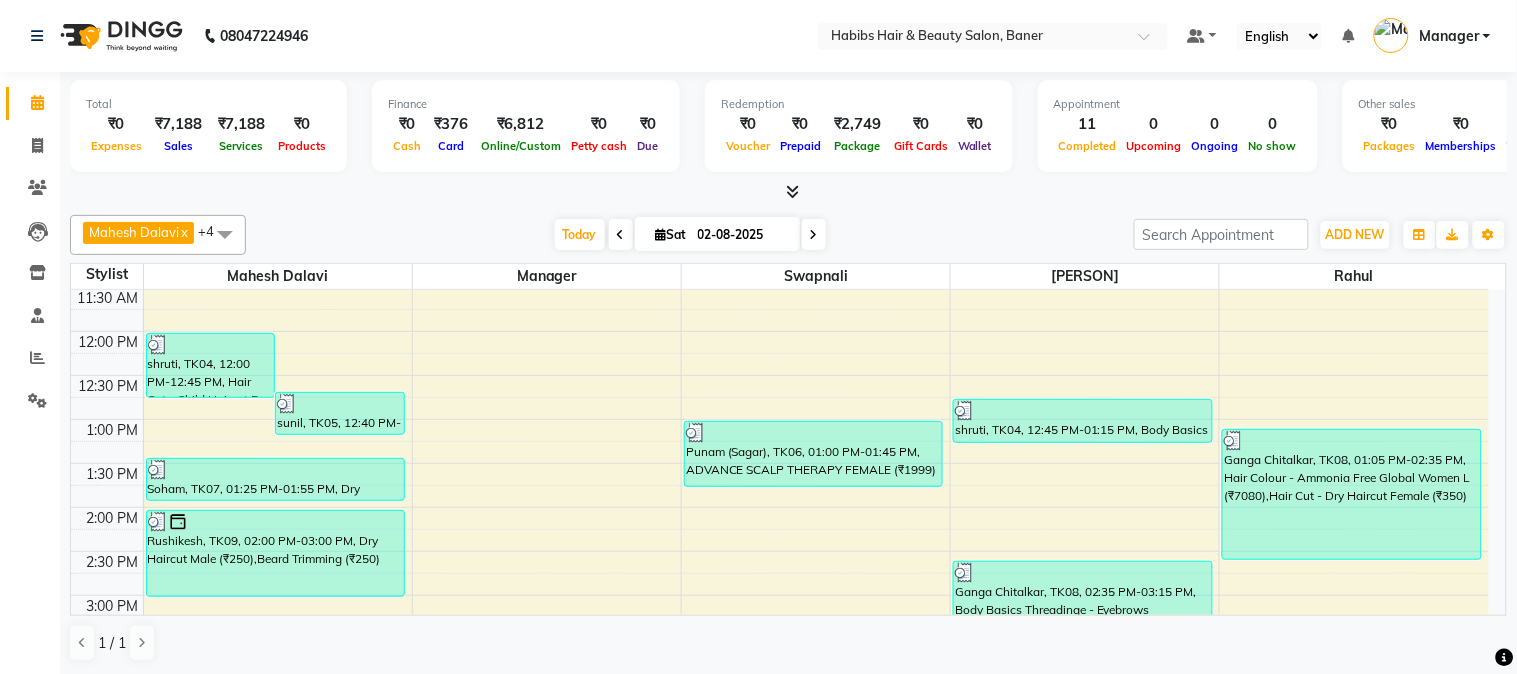 scroll, scrollTop: 333, scrollLeft: 0, axis: vertical 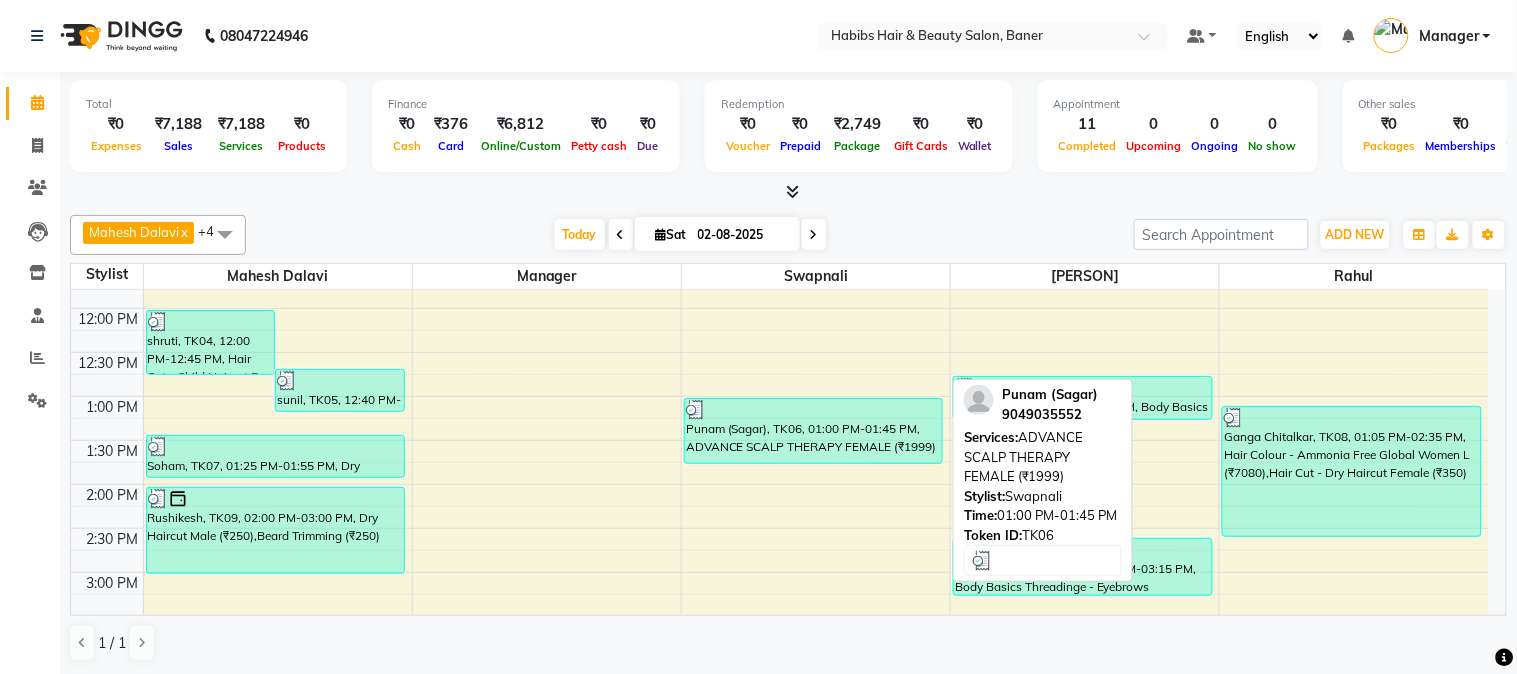 click on "Punam (Sagar), TK06, 01:00 PM-01:45 PM, ADVANCE SCALP THERAPY FEMALE (₹1999)" at bounding box center [813, 431] 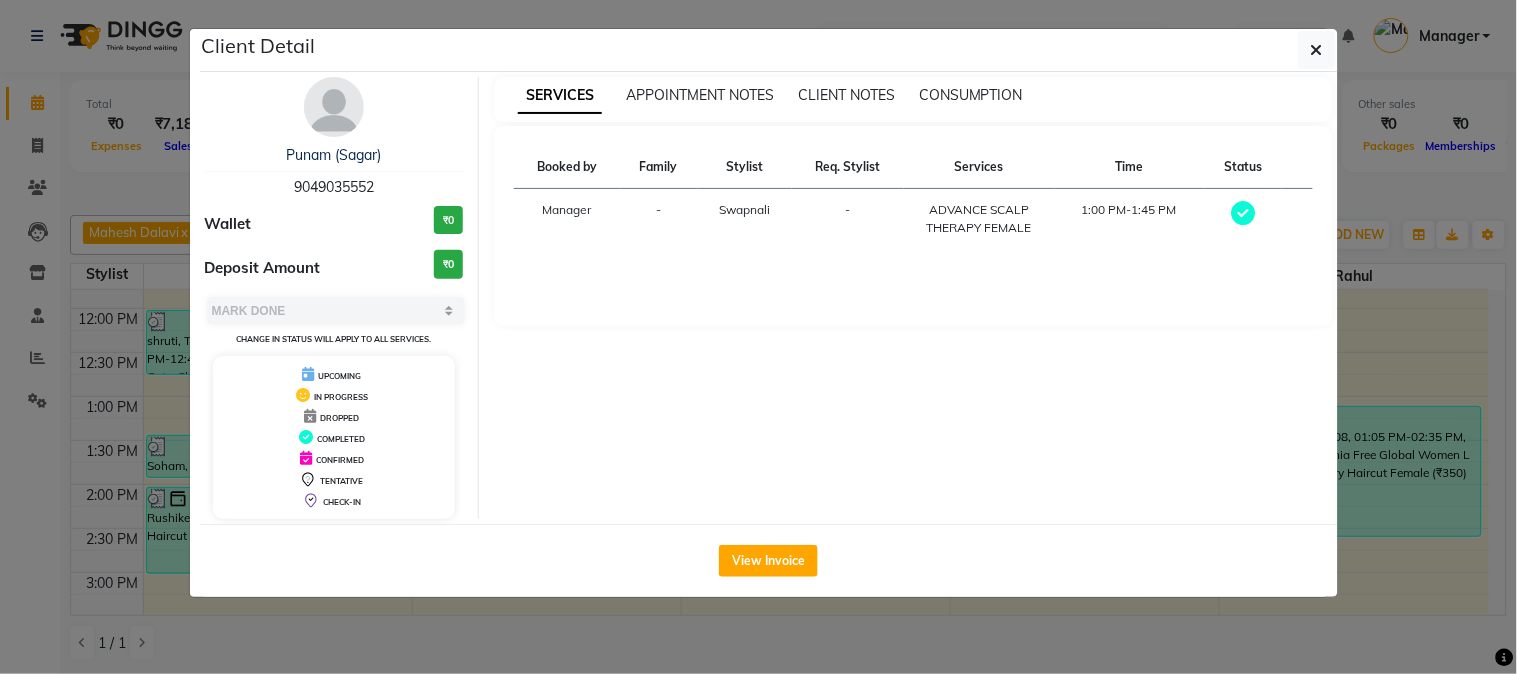 click on "Client Detail  Punam (Sagar)   9049035552 Wallet ₹0 Deposit Amount  ₹0  Select MARK DONE UPCOMING Change in status will apply to all services. UPCOMING IN PROGRESS DROPPED COMPLETED CONFIRMED TENTATIVE CHECK-IN SERVICES APPOINTMENT NOTES CLIENT NOTES CONSUMPTION Booked by Family Stylist Req. Stylist Services Time Status  Manager  - Swapnali -  ADVANCE SCALP THERAPY FEMALE   1:00 PM-1:45 PM   View Invoice" 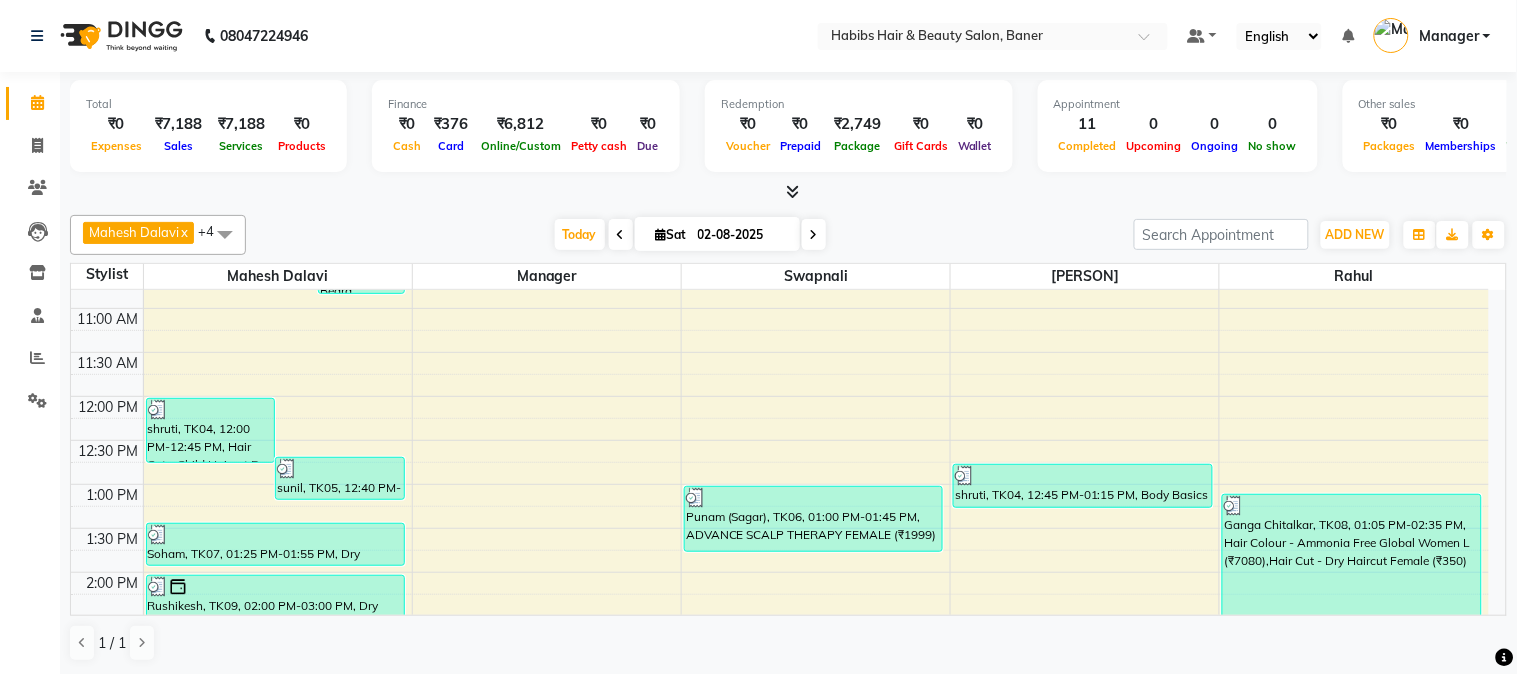 scroll, scrollTop: 333, scrollLeft: 0, axis: vertical 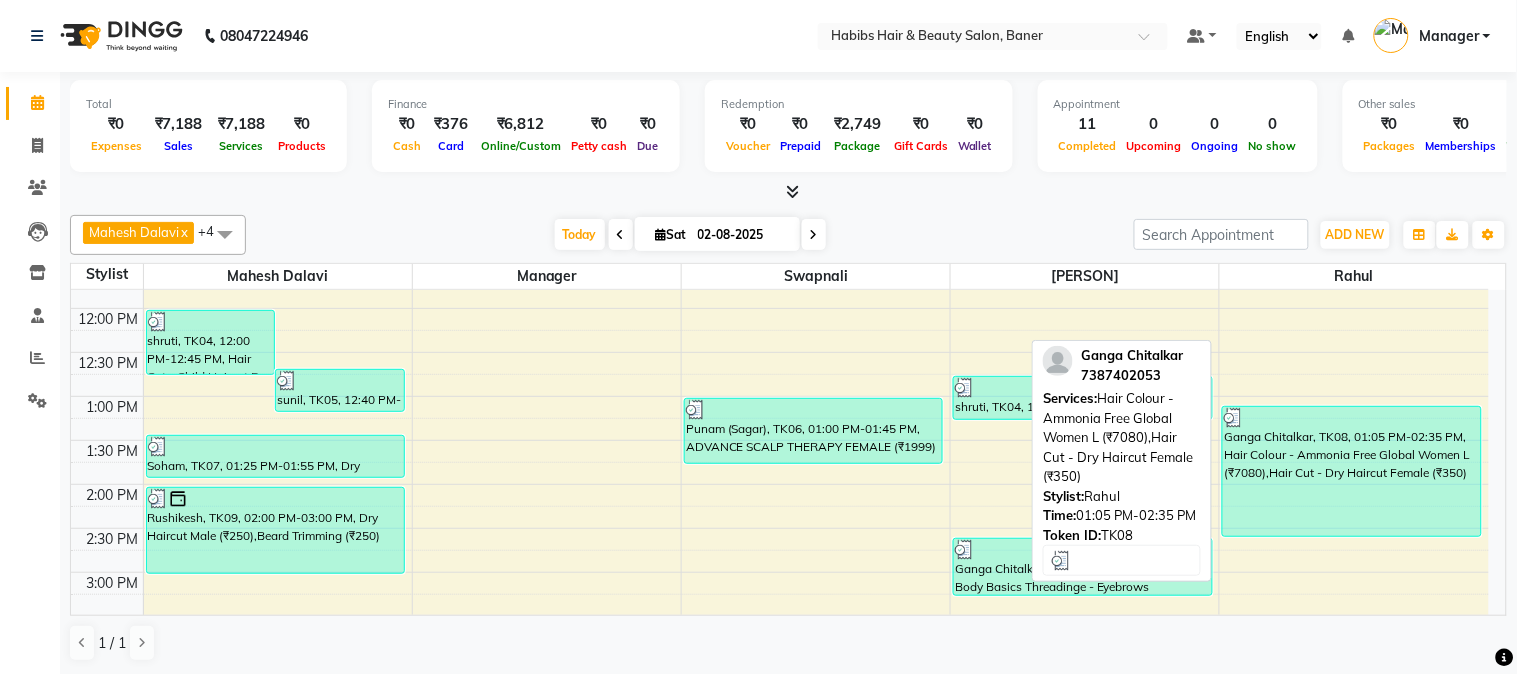 click on "Ganga Chitalkar, TK08, 01:05 PM-02:35 PM, Hair Colour  - Ammonia Free Global Women L (₹7080),Hair Cut - Dry Haircut Female (₹350)" at bounding box center (1352, 471) 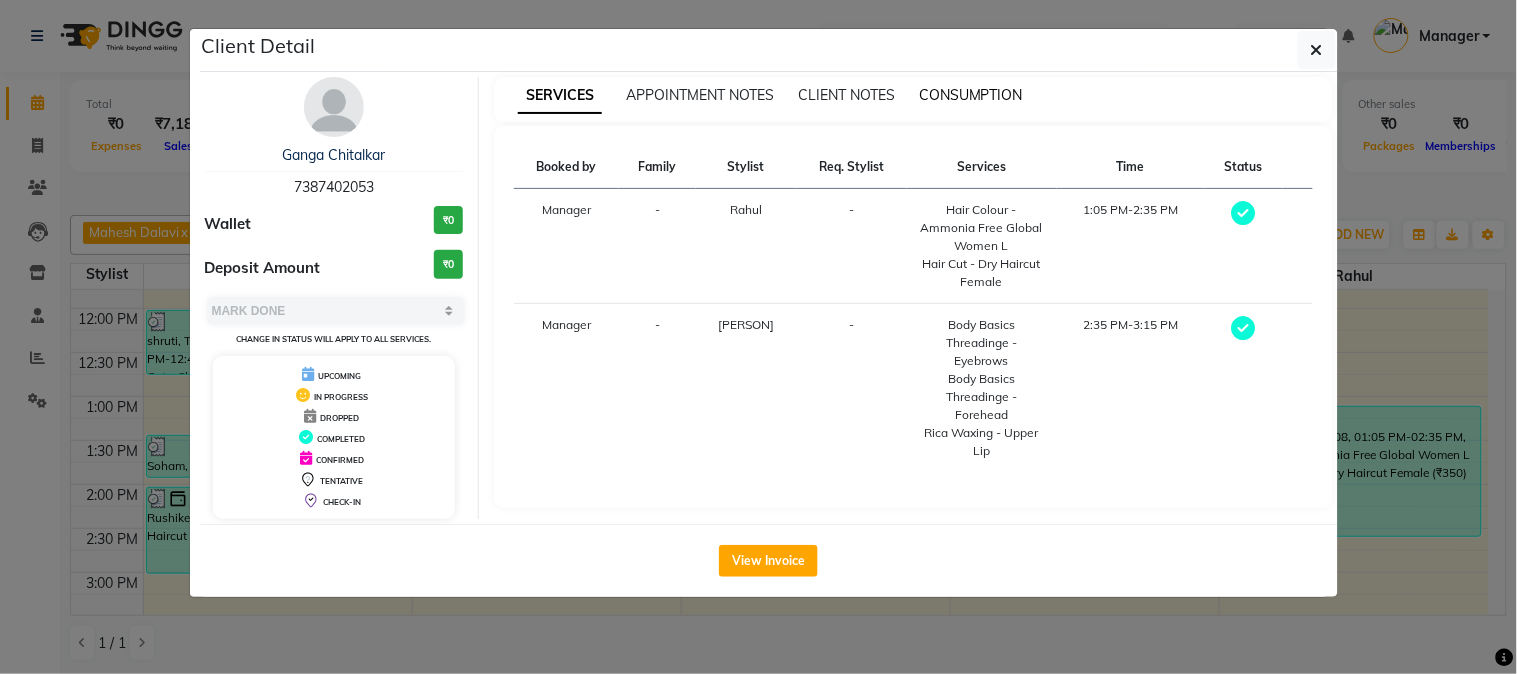 click on "CONSUMPTION" at bounding box center [971, 95] 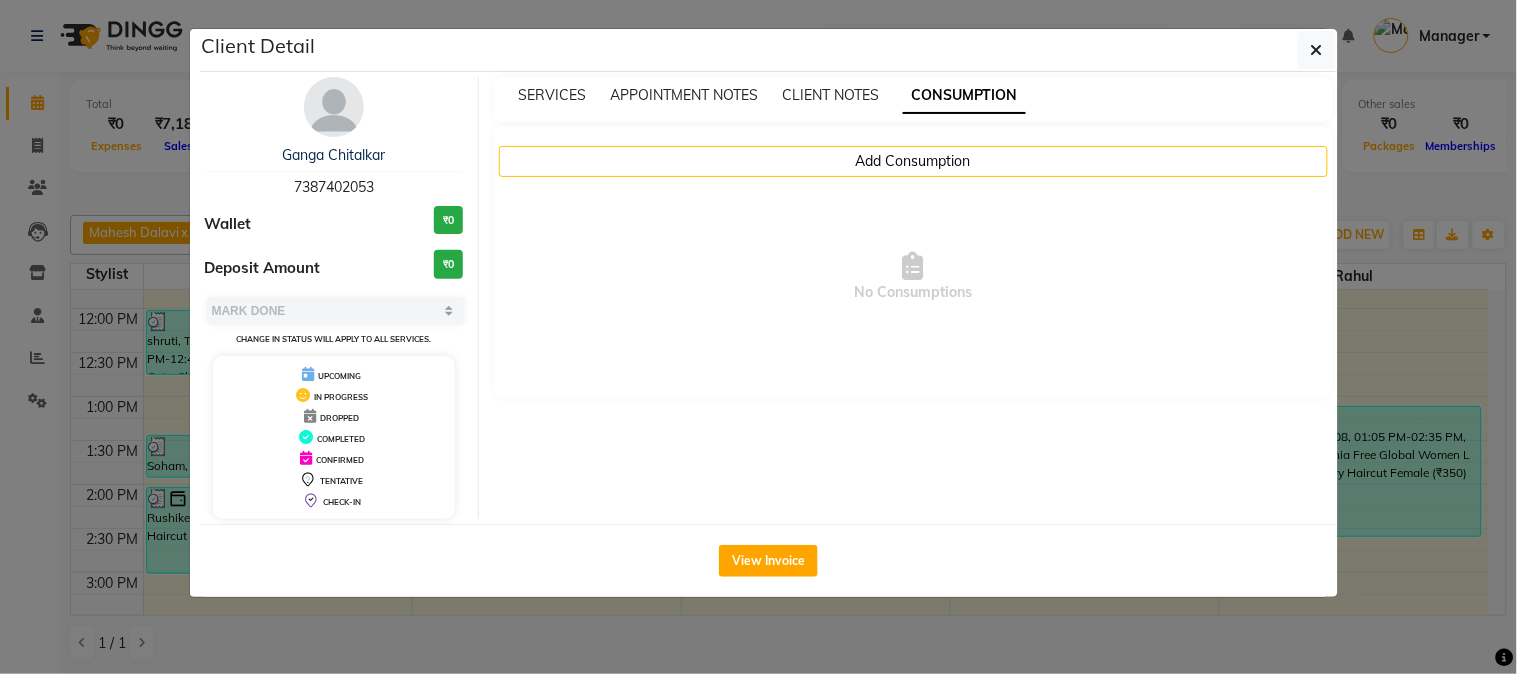 click on "Client Detail  Ganga Chitalkar   7387402053 Wallet ₹0 Deposit Amount  ₹0  Select MARK DONE UPCOMING Change in status will apply to all services. UPCOMING IN PROGRESS DROPPED COMPLETED CONFIRMED TENTATIVE CHECK-IN SERVICES APPOINTMENT NOTES CLIENT NOTES CONSUMPTION Add Consumption  No Consumptions   View Invoice" 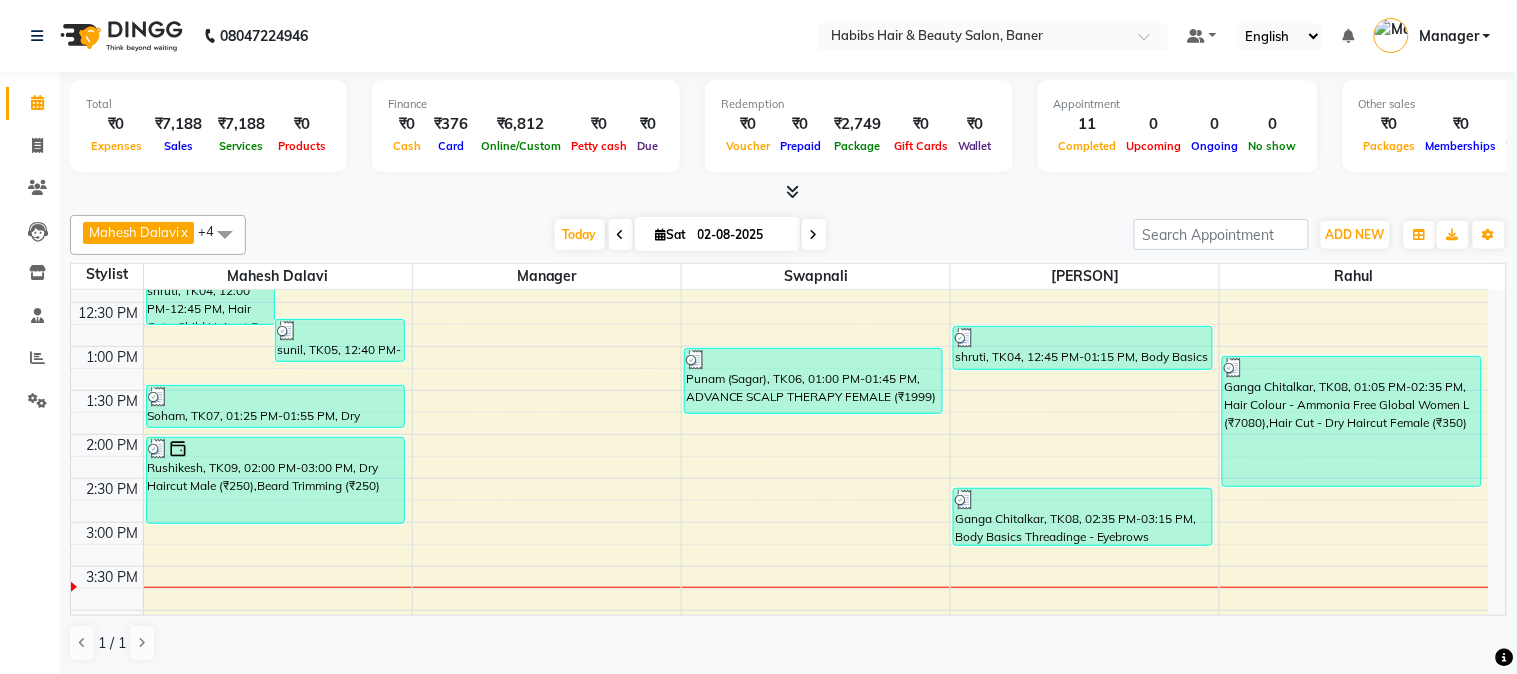 scroll, scrollTop: 333, scrollLeft: 0, axis: vertical 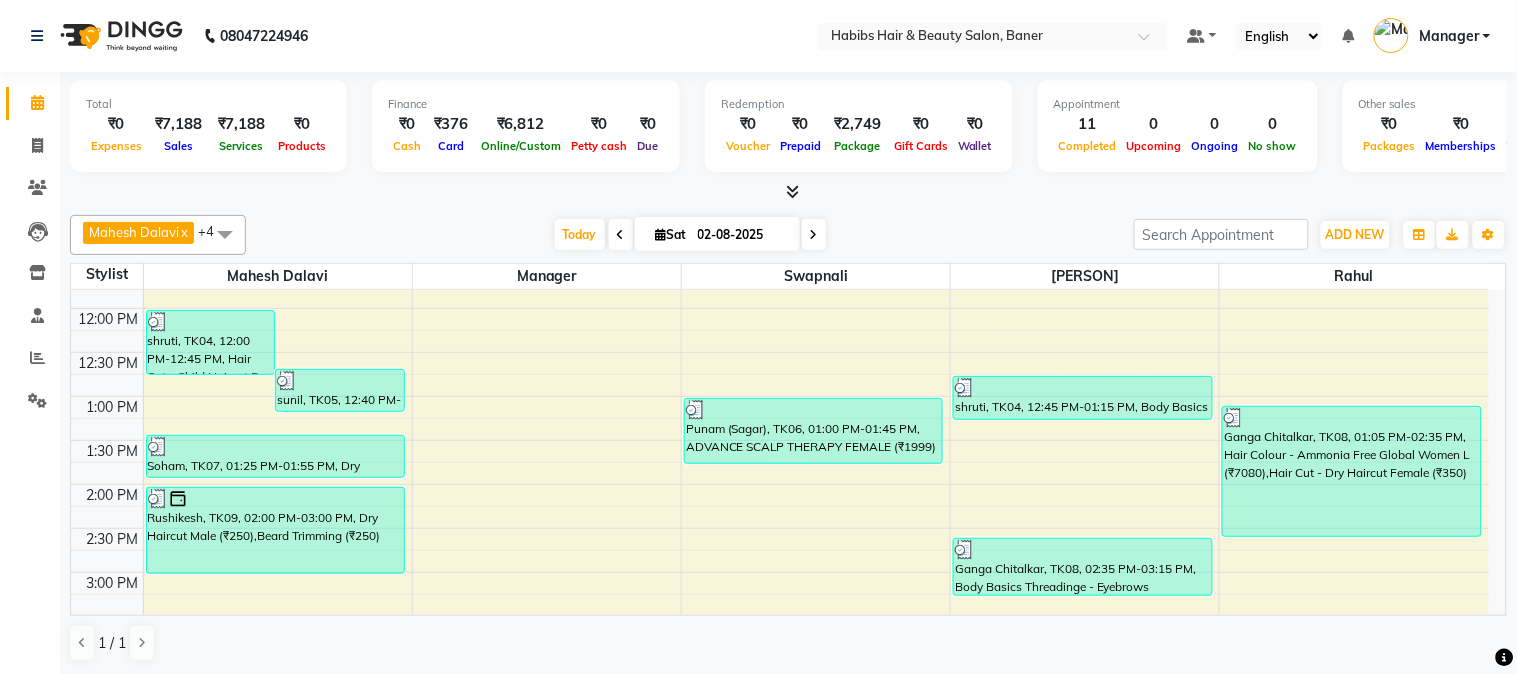 click on "Ganga Chitalkar, TK08, 01:05 PM-02:35 PM, Hair Colour  - Ammonia Free Global Women L (₹7080),Hair Cut - Dry Haircut Female (₹350)" at bounding box center [1352, 471] 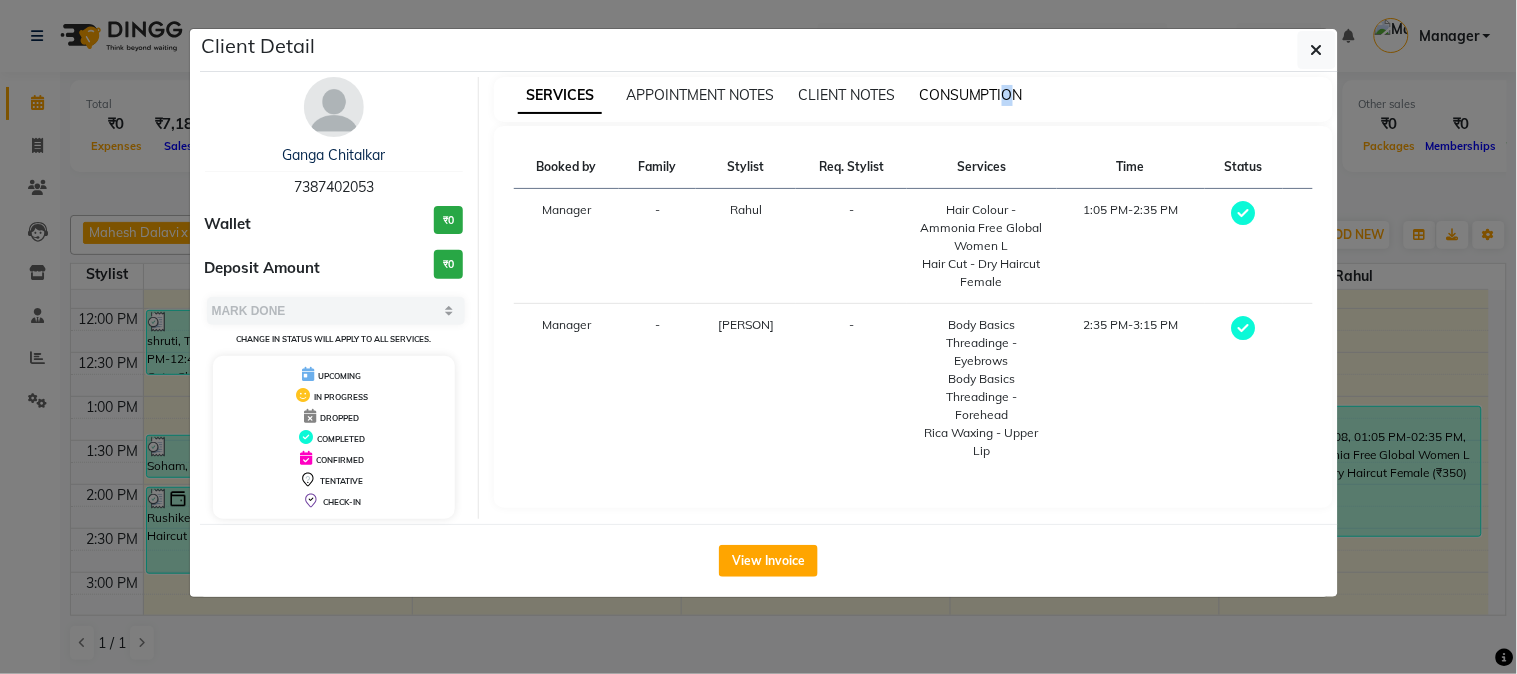 click on "CONSUMPTION" at bounding box center [971, 95] 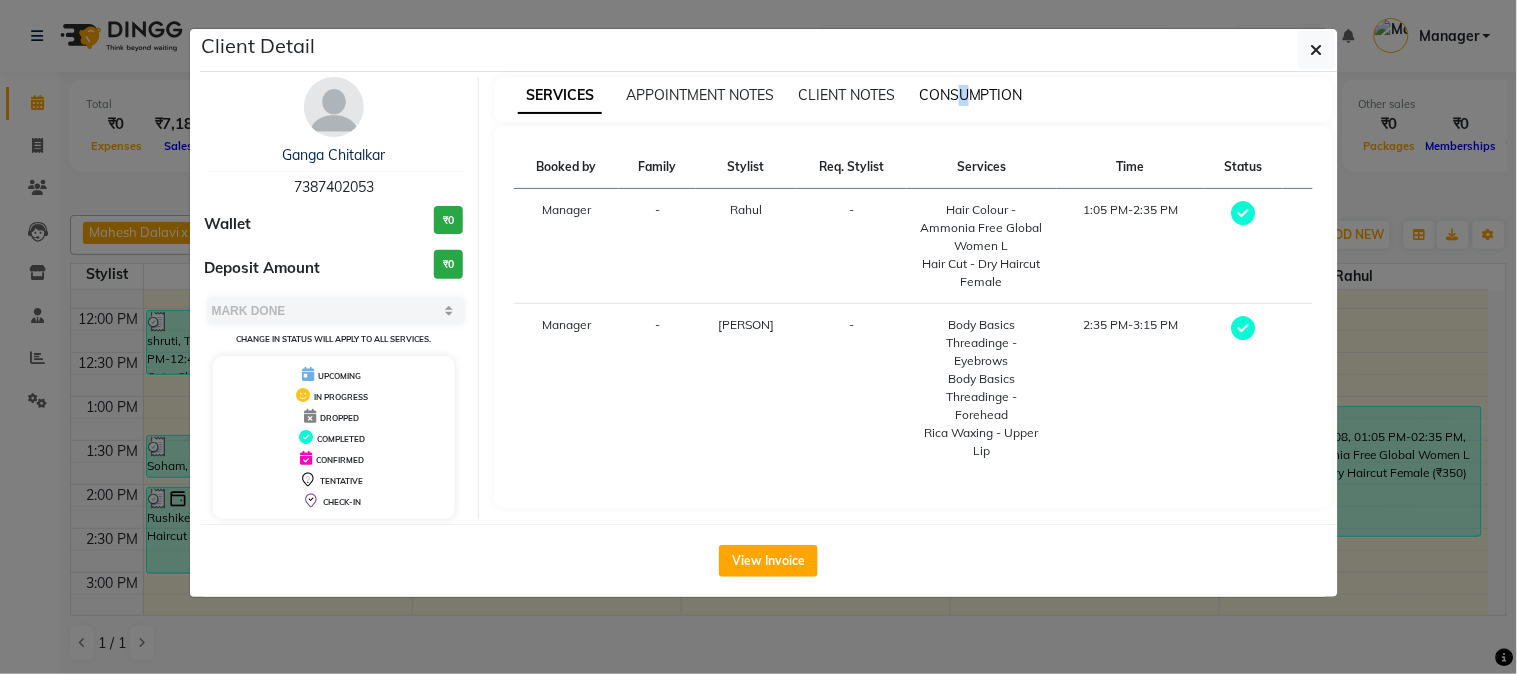 click on "CONSUMPTION" at bounding box center (971, 95) 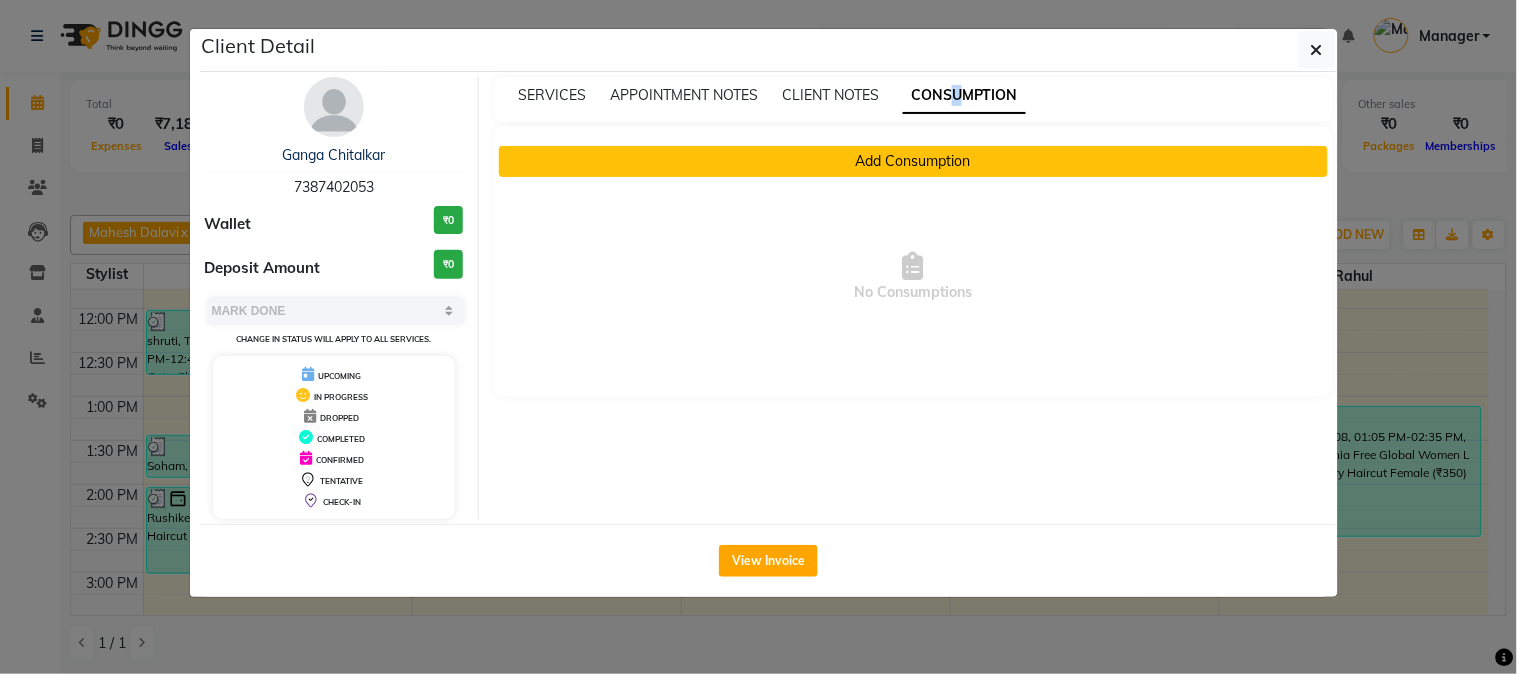 click on "Add Consumption" at bounding box center [913, 161] 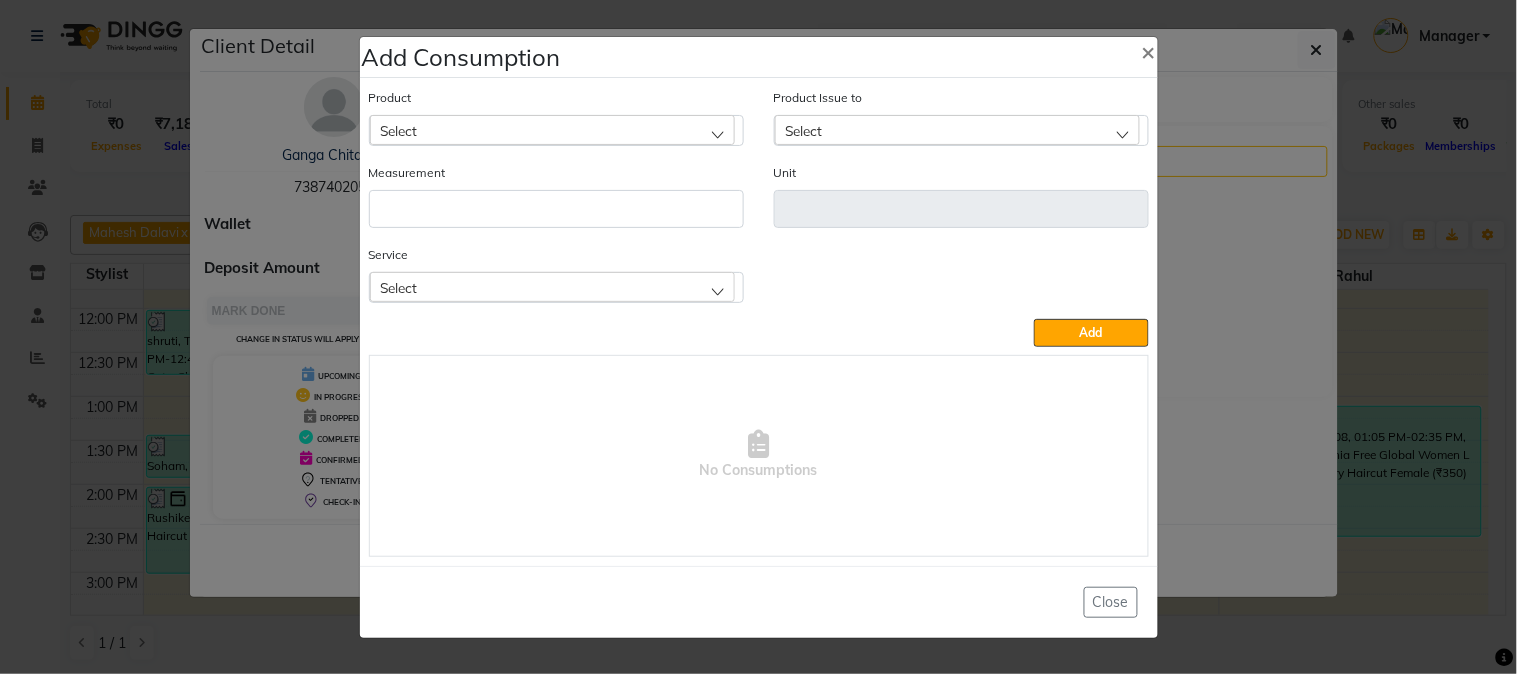 click on "Select" 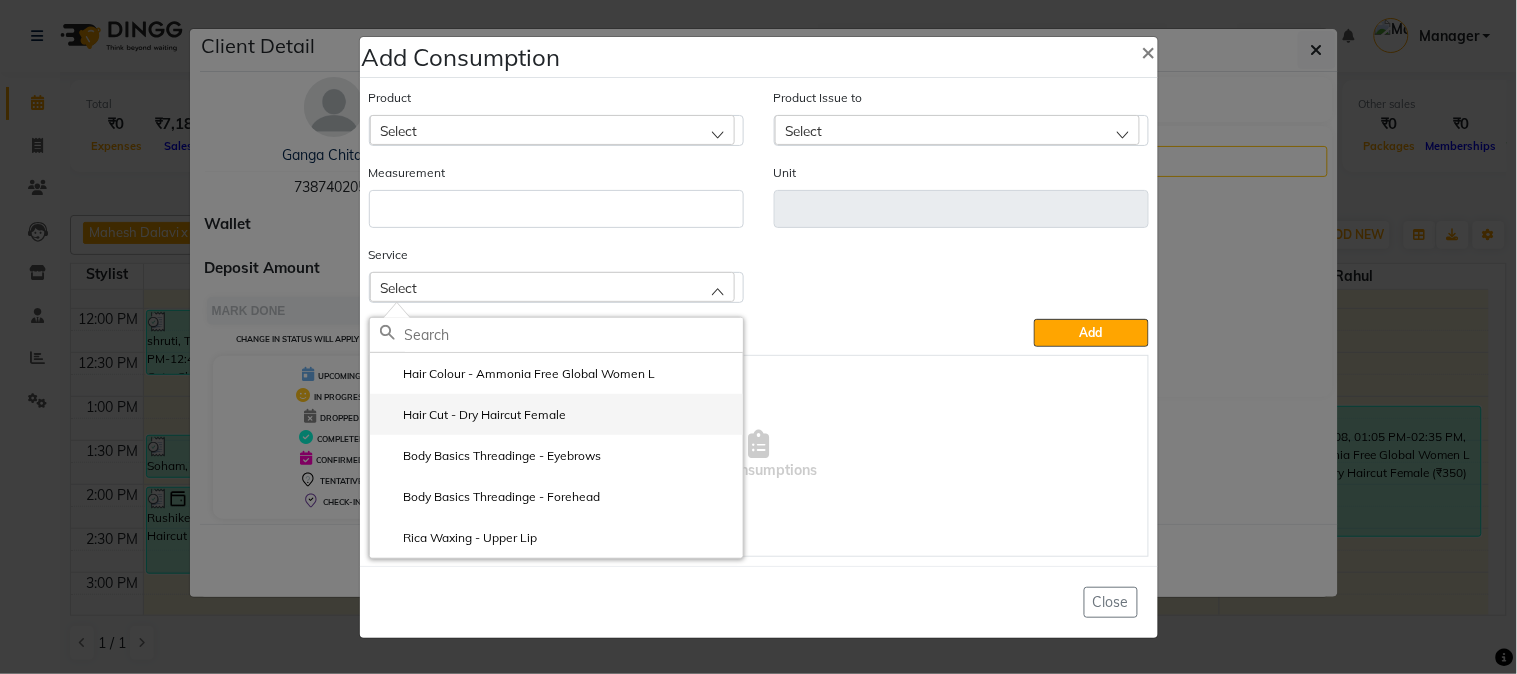 click on "Hair Cut - Dry Haircut Female" 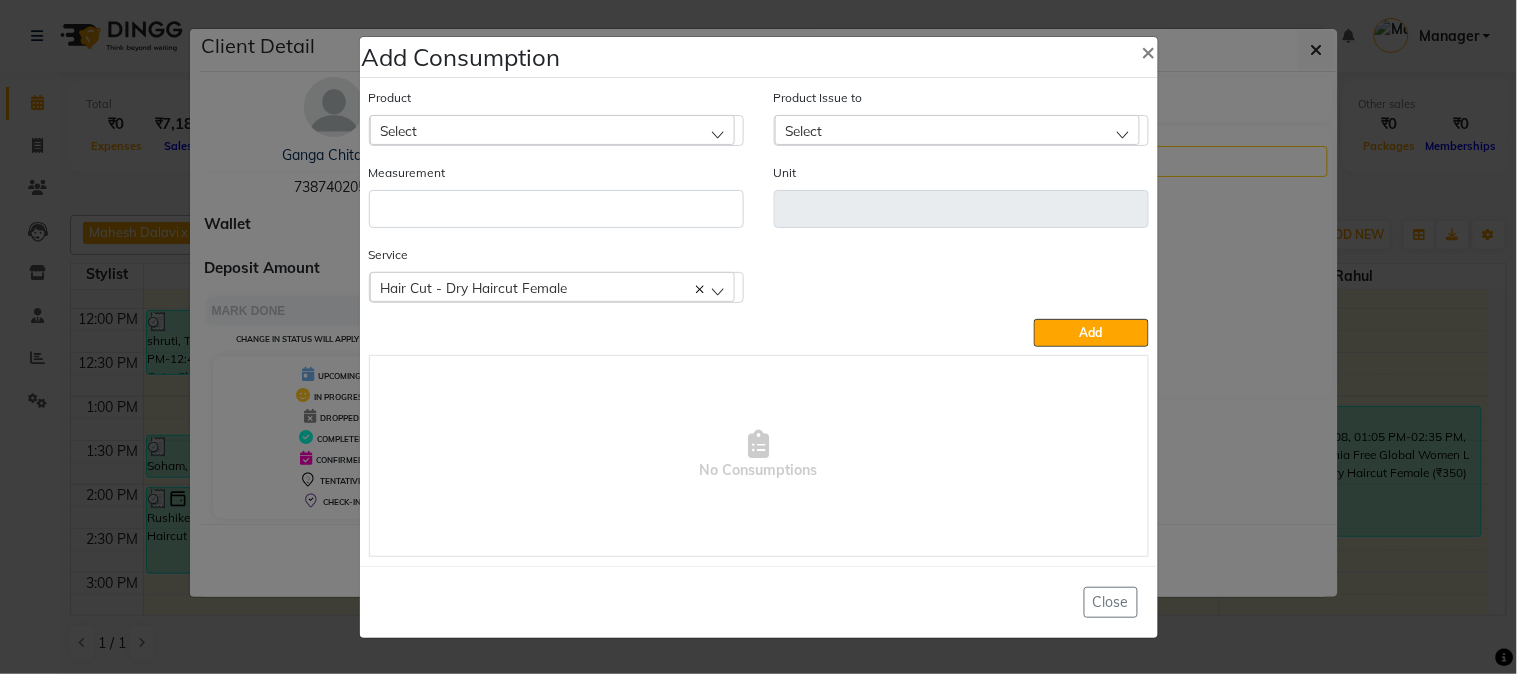 click on "Select" 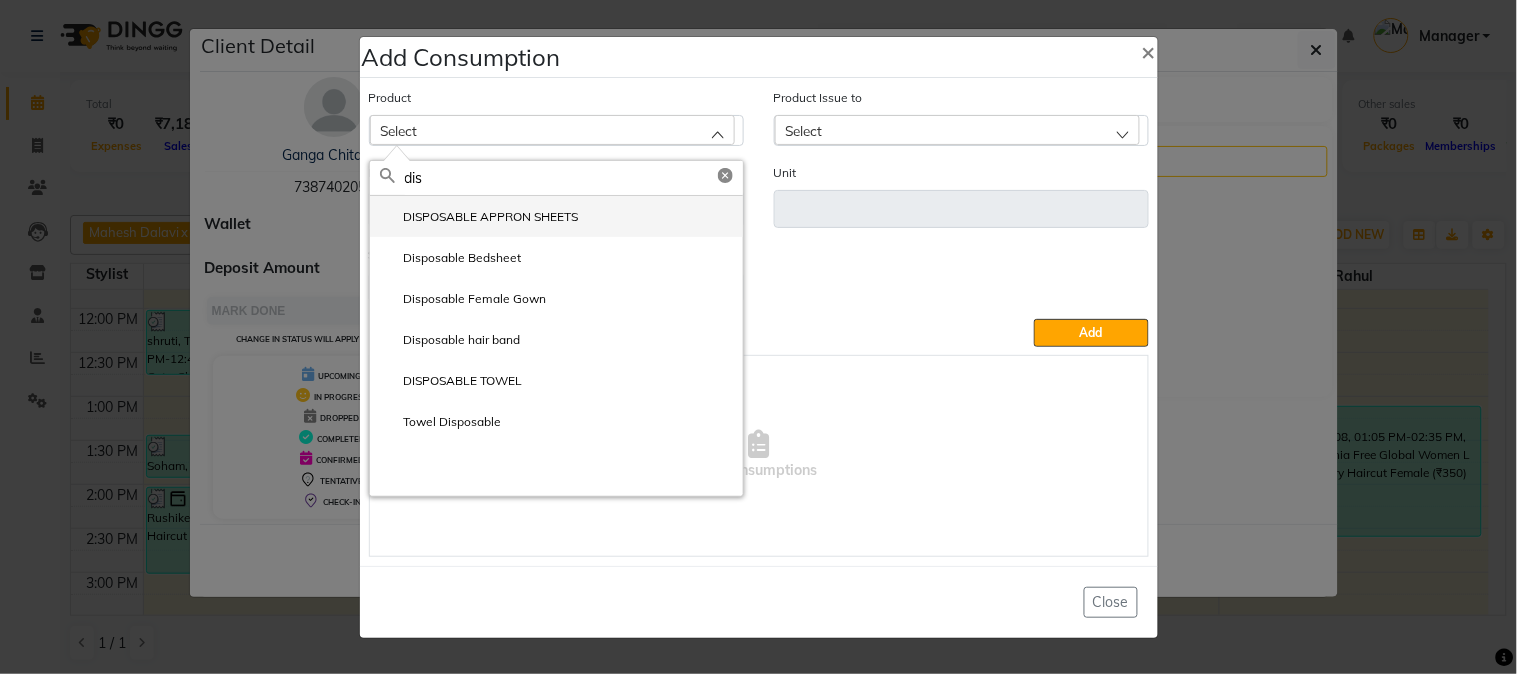 type on "dis" 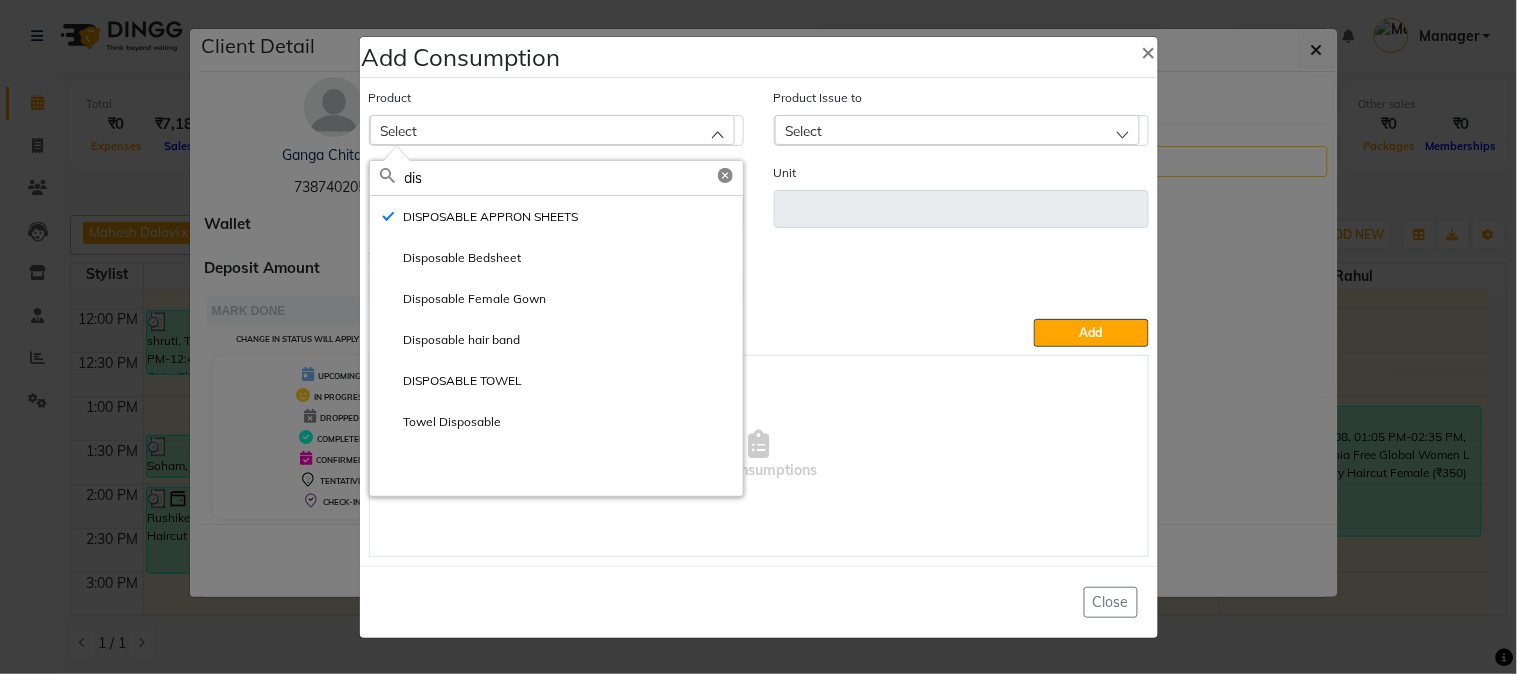 type on "ml" 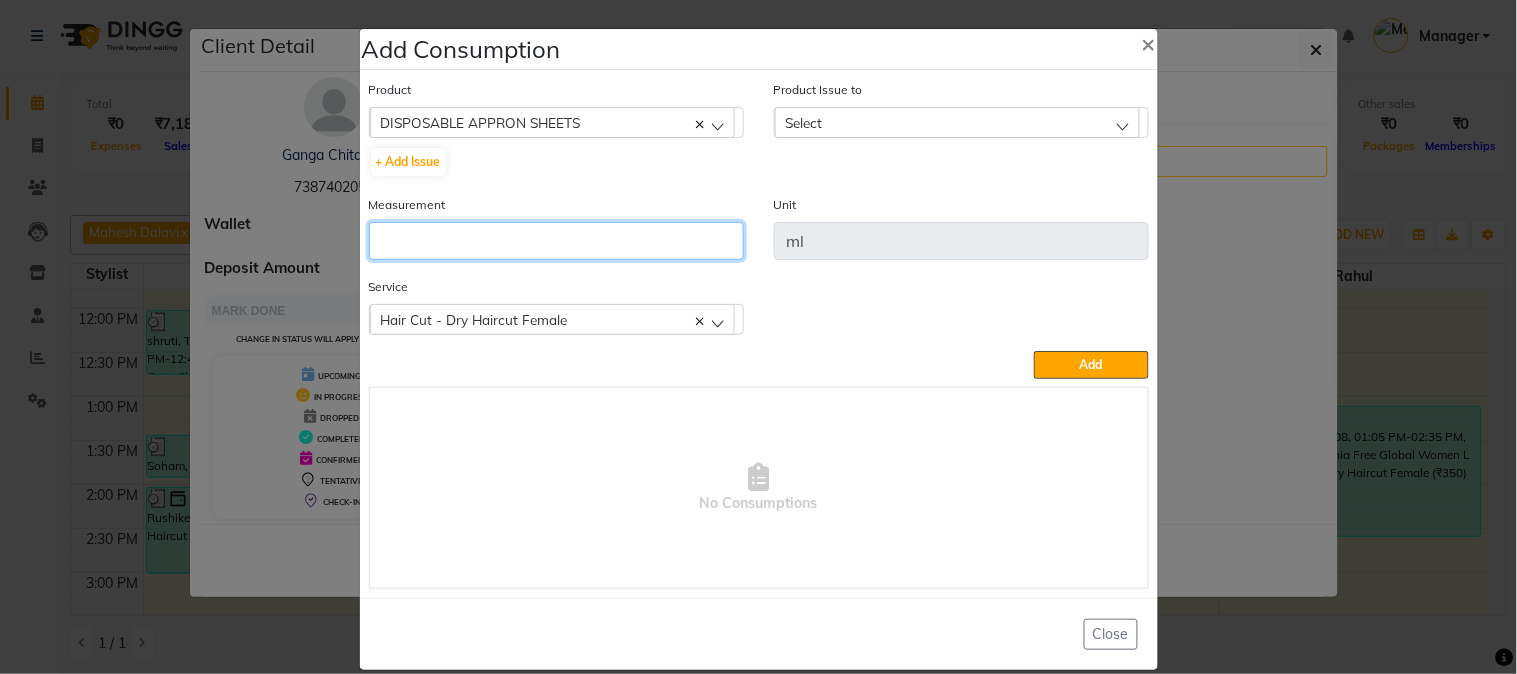 click 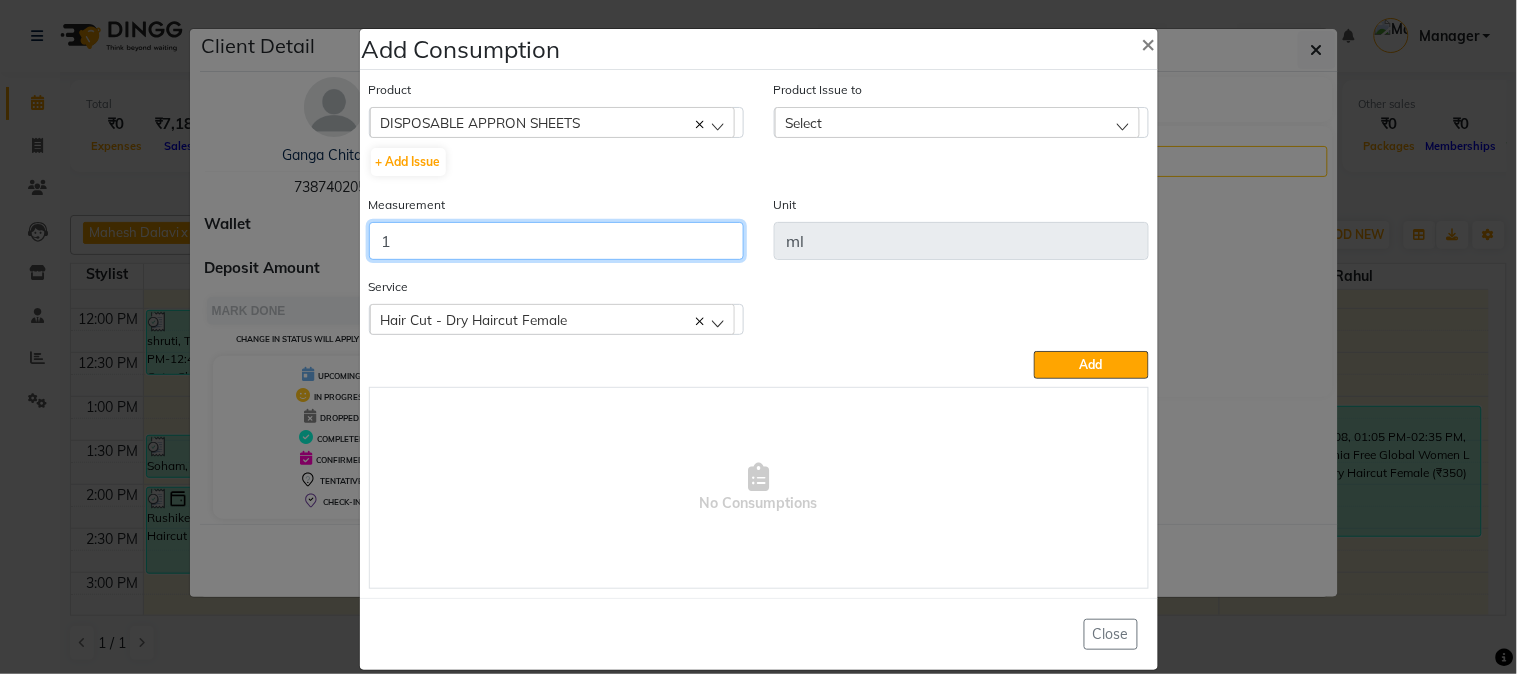 type on "1" 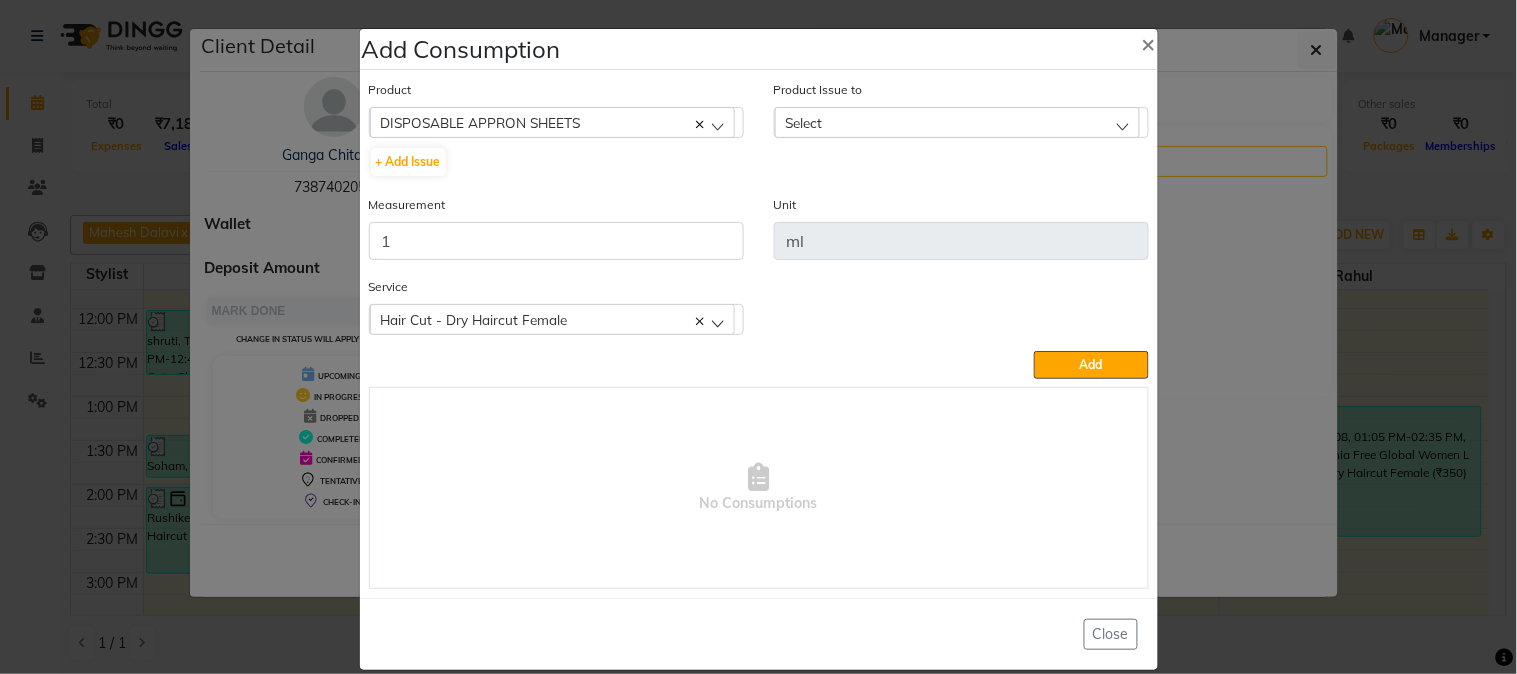 click on "Select" 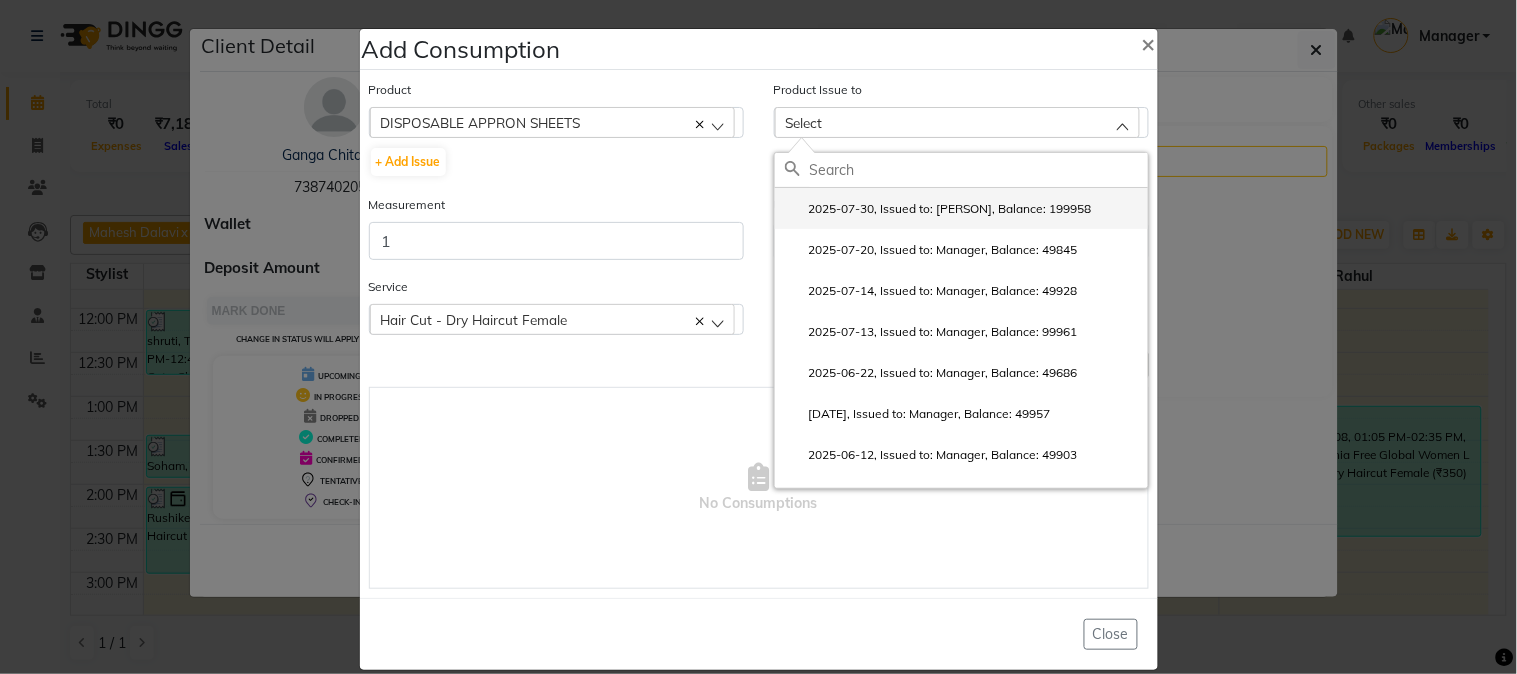 click on "2025-07-30, Issued to: Manager, Balance: 199958" 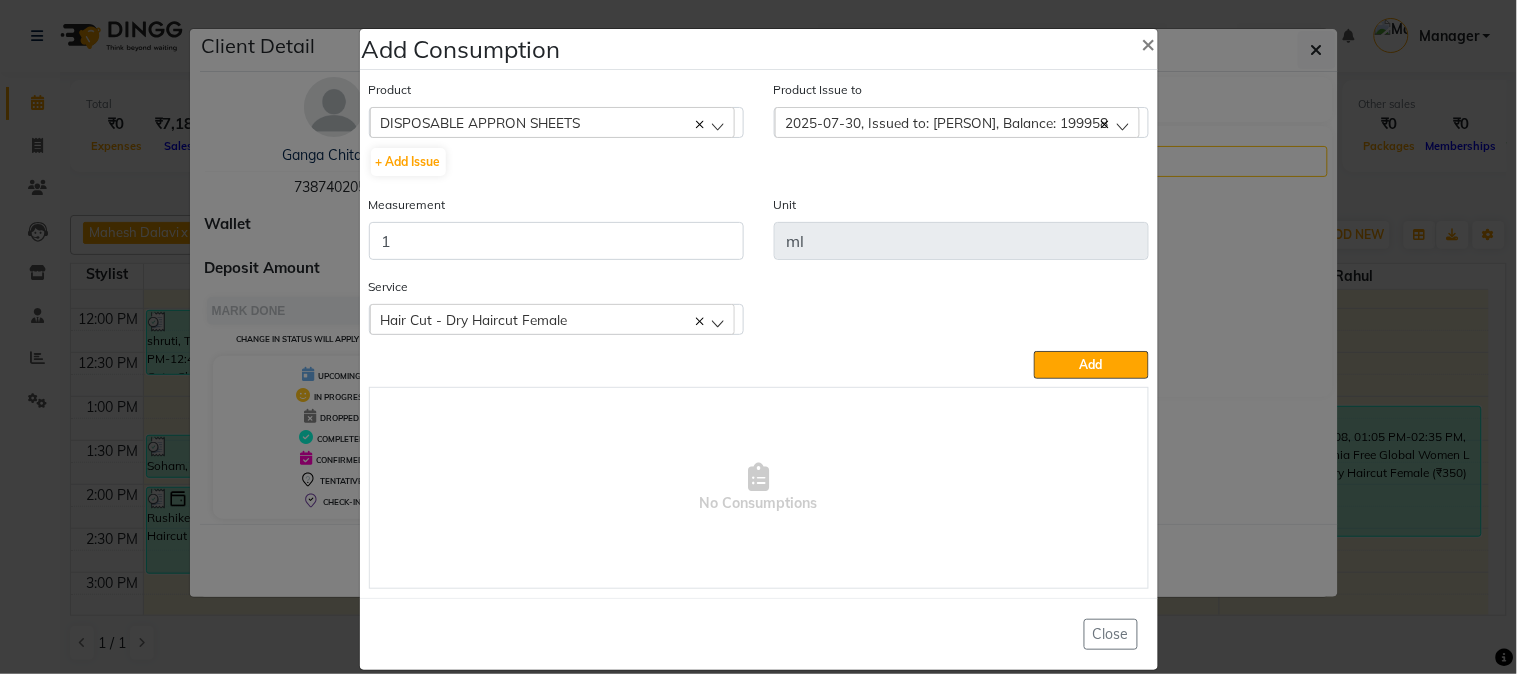 click on "Add" 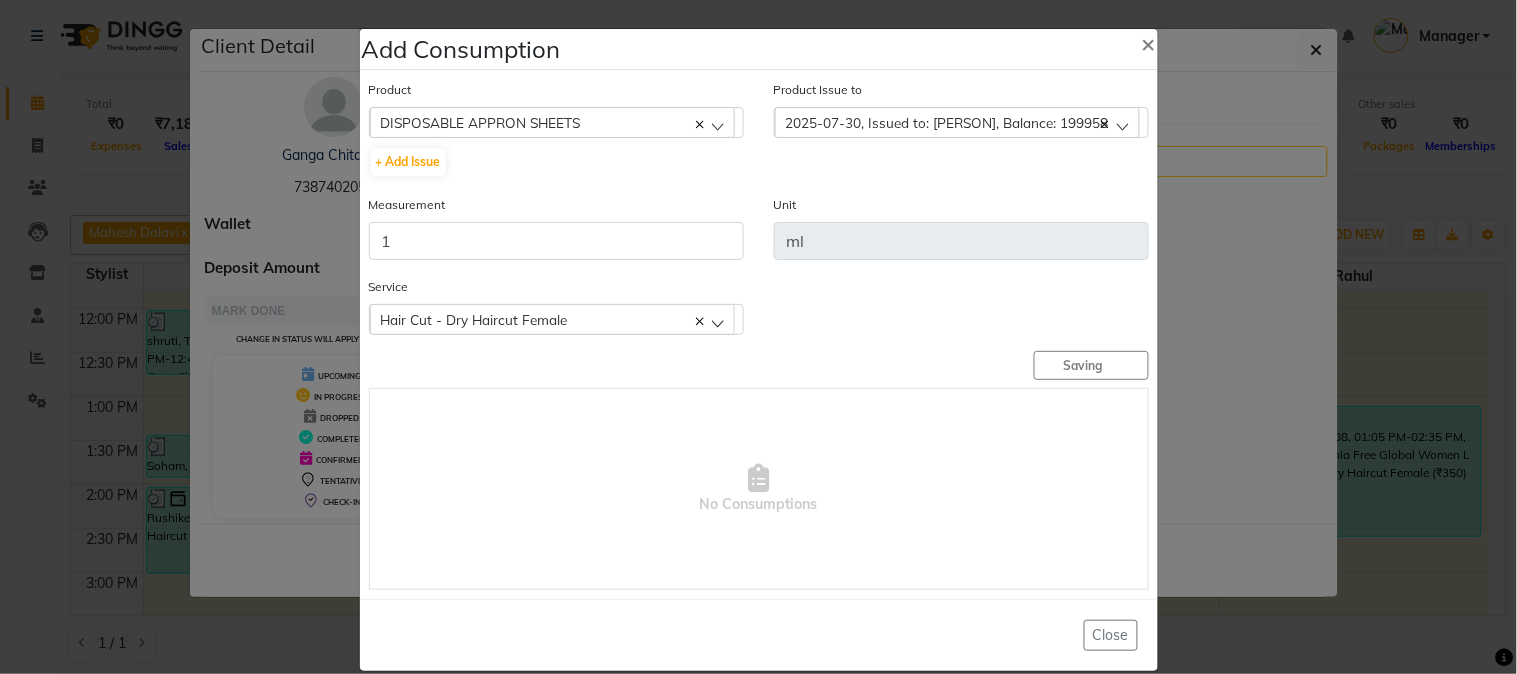 type 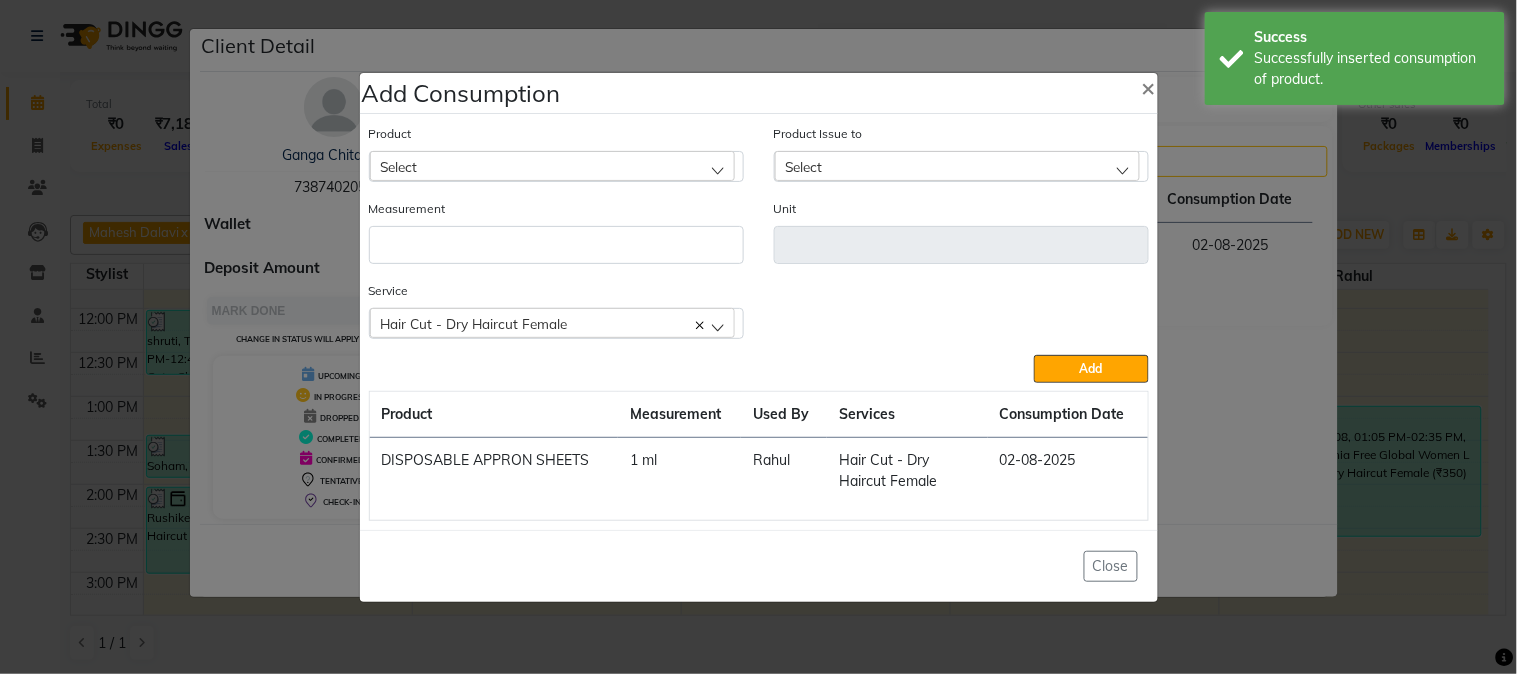 click 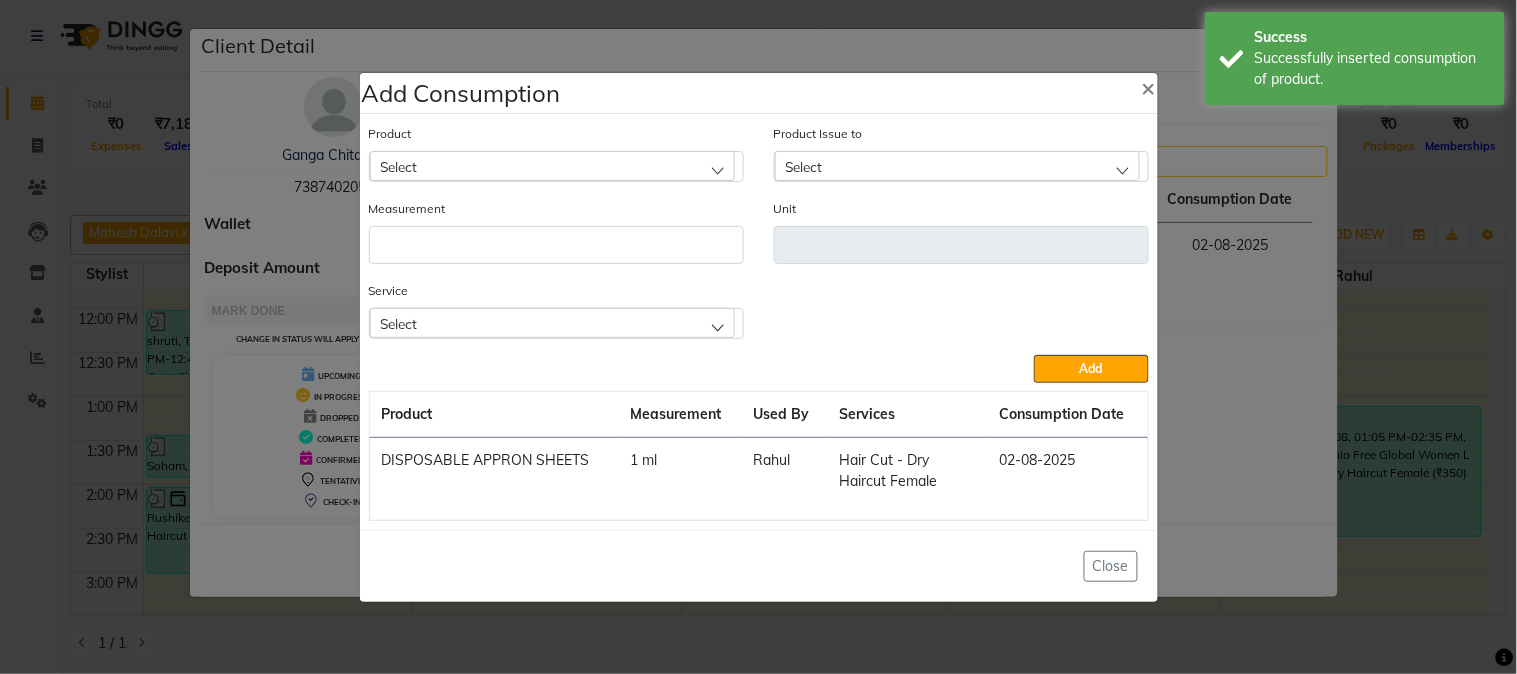 click on "Service Select Hair Colour  - Ammonia Free Global Women L  Hair Cut - Dry Haircut Female  Body Basics Threadinge - Eyebrows  Body Basics Threadinge - Forehead  Rica Waxing - Upper Lip" 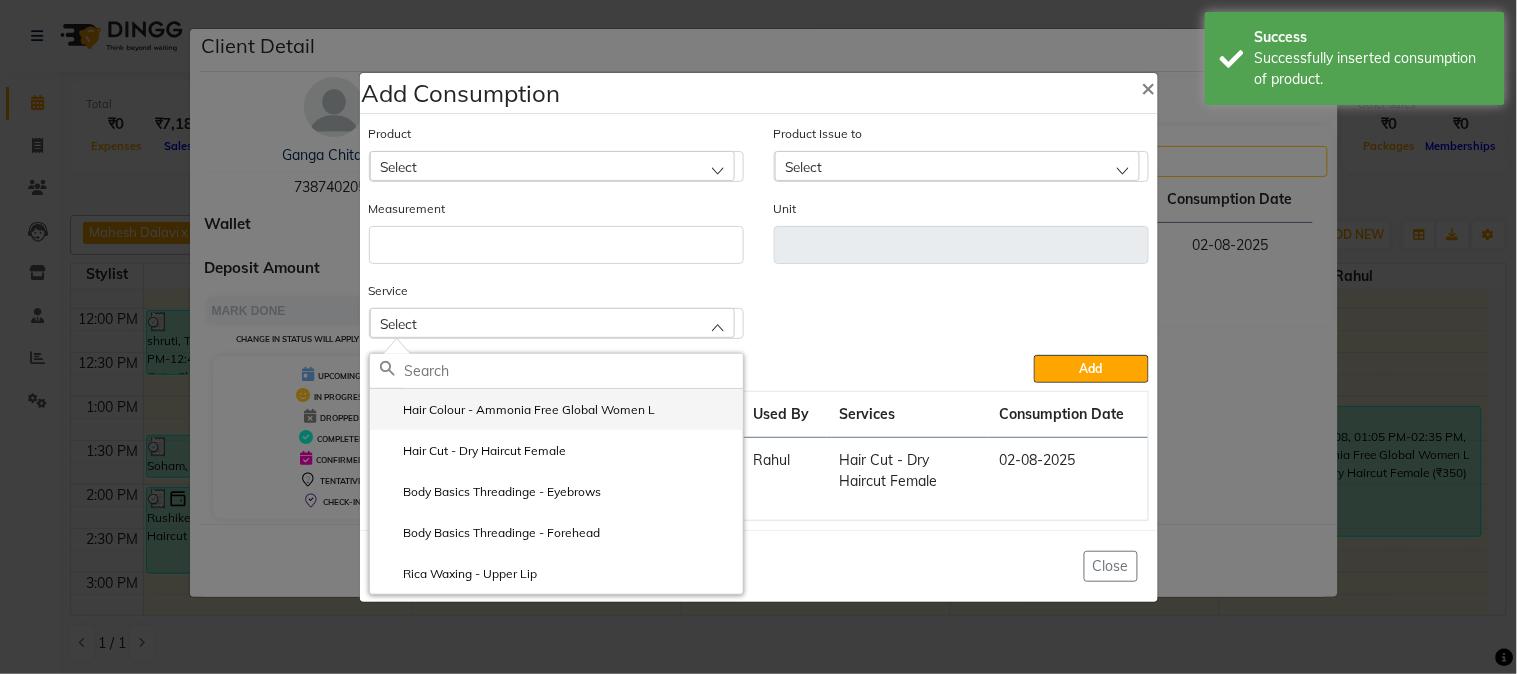 click on "Hair Colour  - Ammonia Free Global Women L" 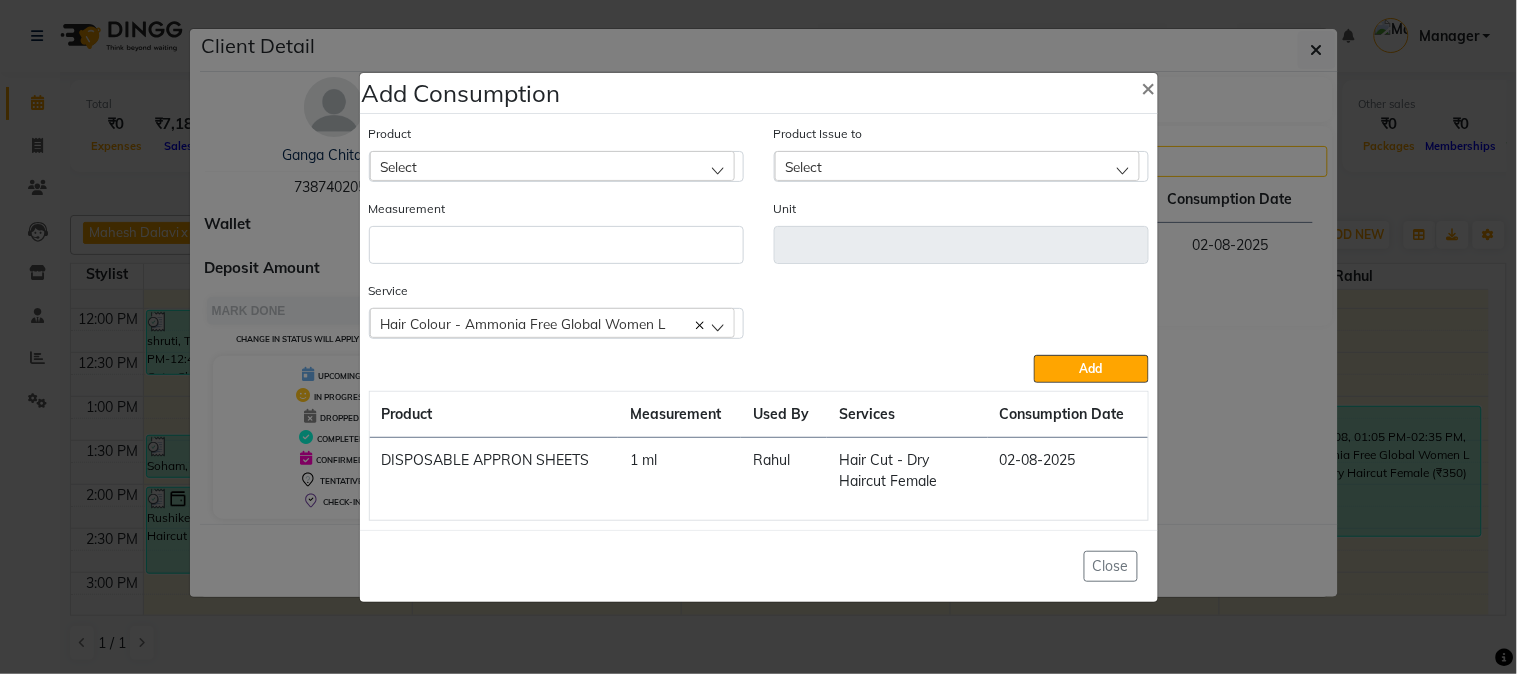 click on "Select" 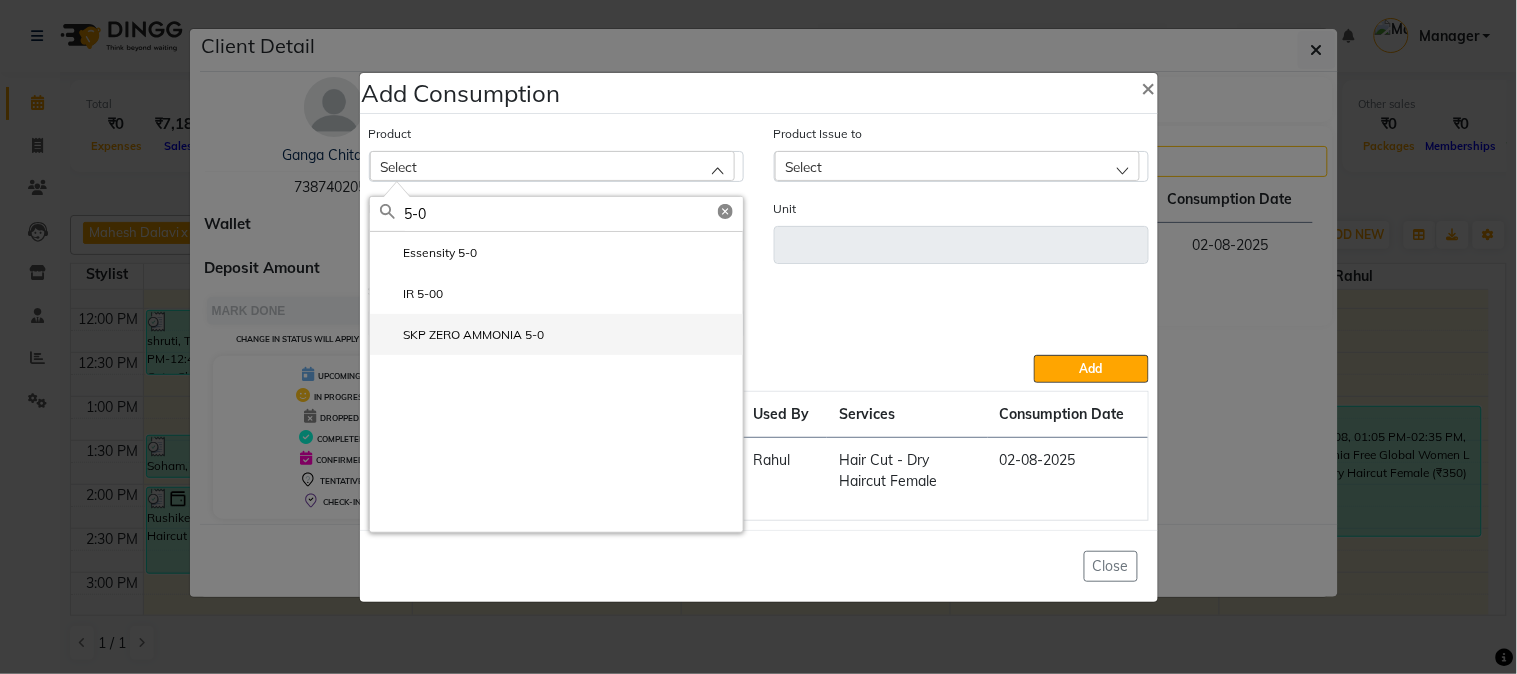 type on "5-0" 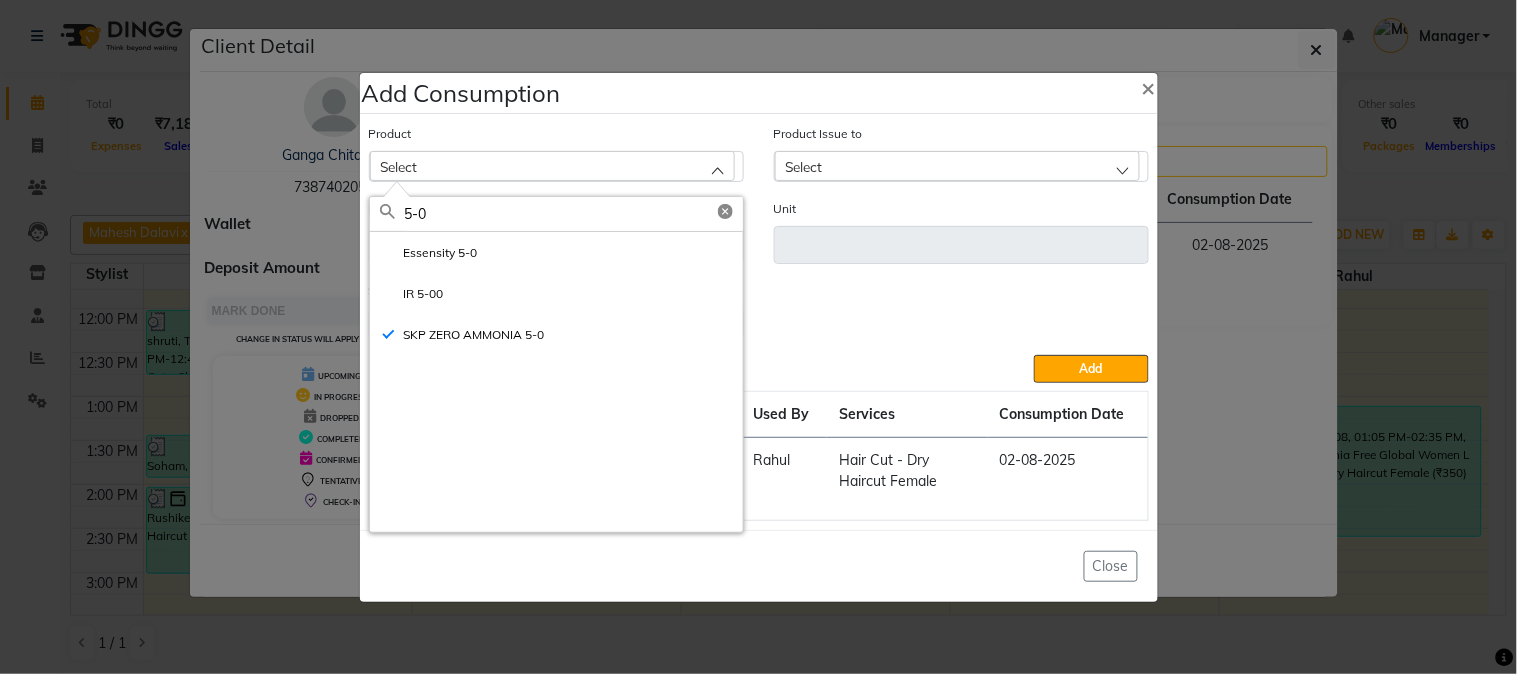 type on "ML" 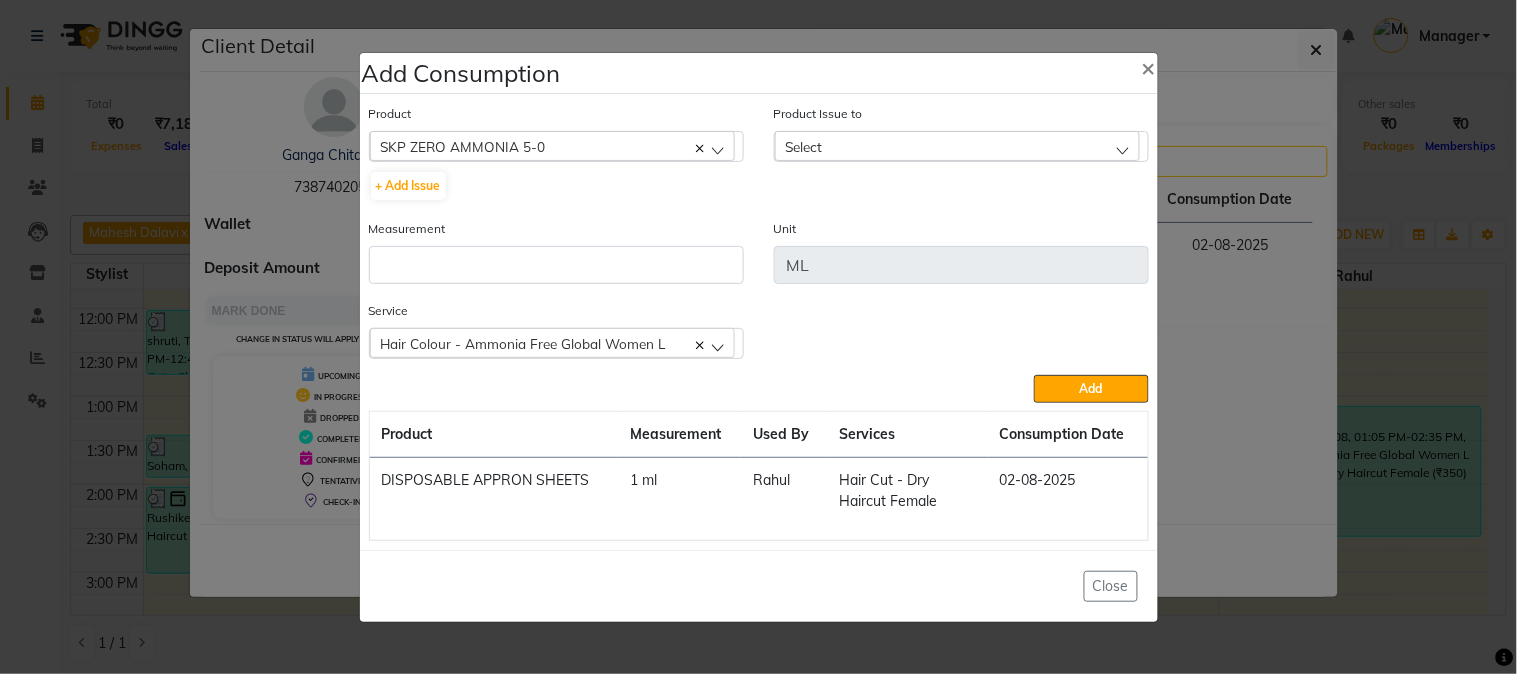 click on "Select" 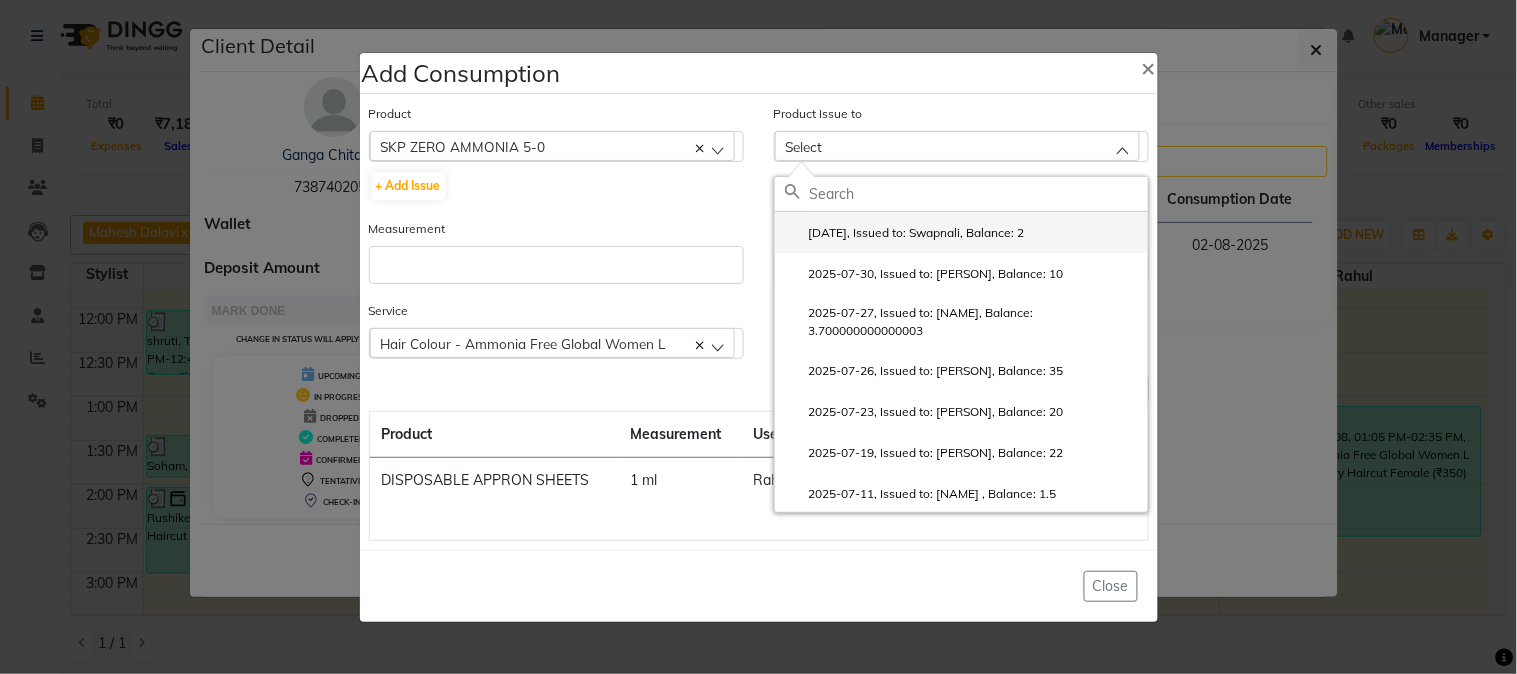click on "2025-07-30, Issued to: Swapnali, Balance: 2" 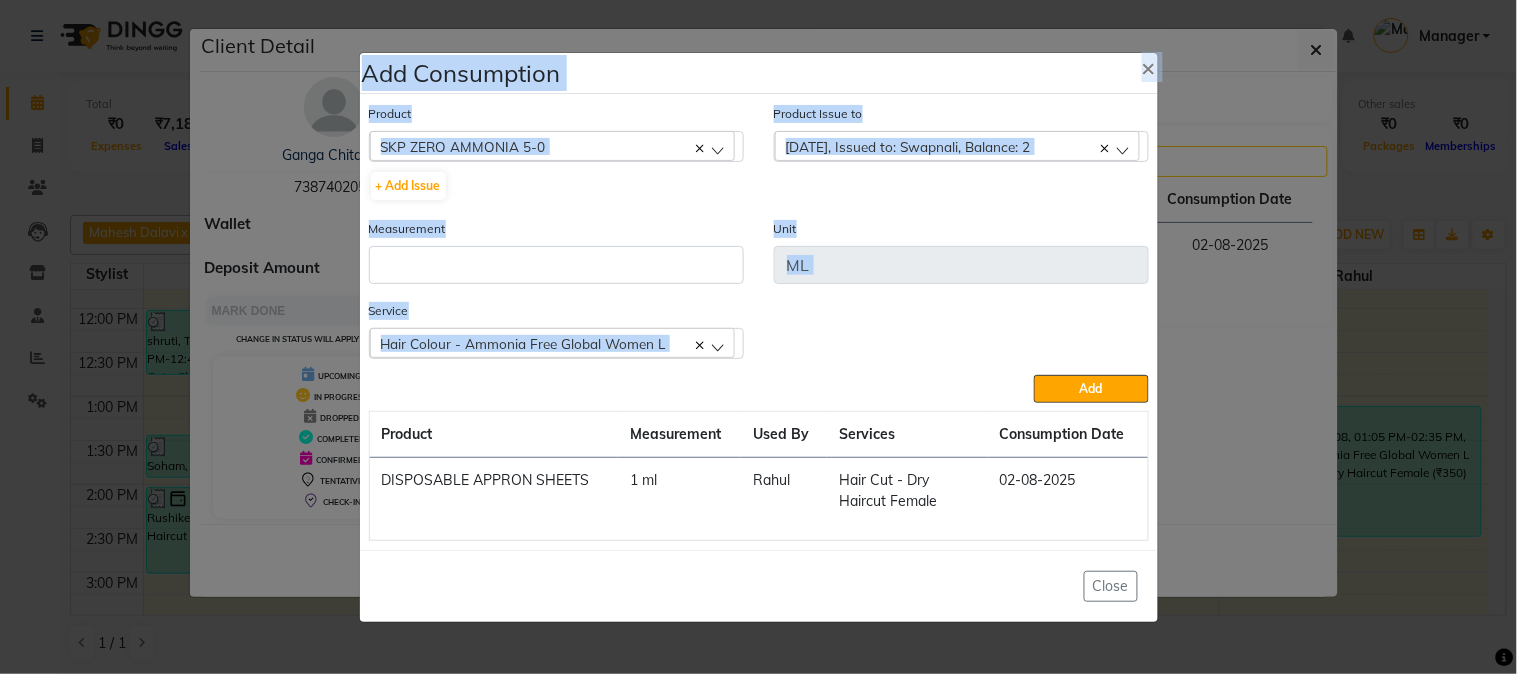 drag, startPoint x: 737, startPoint y: 220, endPoint x: 26, endPoint y: 550, distance: 783.8501 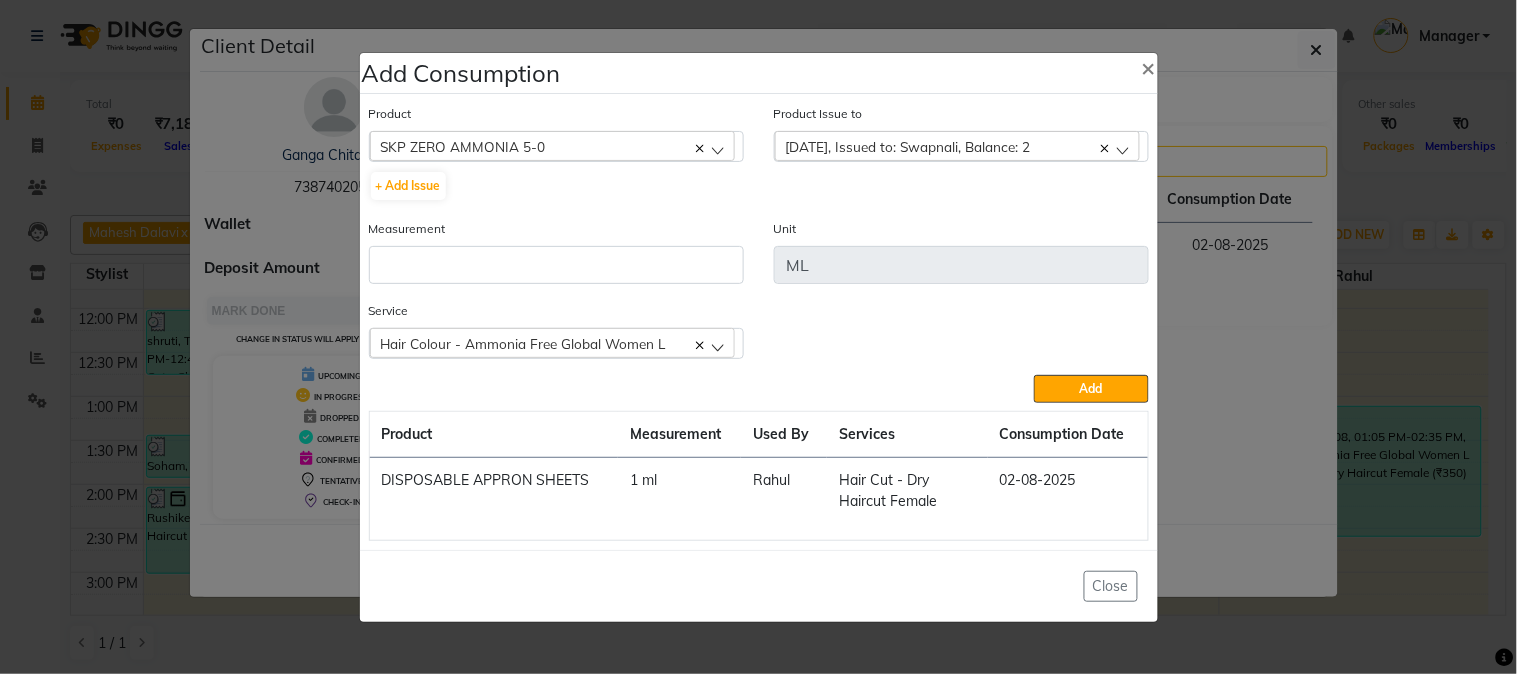 click on "Add Consumption × Product  SKP ZERO AMMONIA 5-0  5-7  + Add Issue  Product Issue to  2025-07-30, Issued to: Swapnali, Balance: 2  2025-07-30, Issued to: Swapnali, Balance: 2 2025-07-30, Issued to: Swapnali, Balance: 10 2025-07-27, Issued to: Swapnali, Balance: 3.700000000000003 2025-07-26, Issued to: Swapnali, Balance: 35 2025-07-23, Issued to: Swapnali, Balance: 20 2025-07-19, Issued to: Swapnali, Balance: 22 2025-07-11, Issued to: Mahesh Dalavi , Balance: 1.5 2025-07-06, Issued to: Swapnali, Balance: 11.399999999999999 2025-05-29, Issued to: Manager, Balance: 53 2025-04-17, Issued to: Manager, Balance: 23.5 2025-04-11, Issued to: Manager, Balance: 3 2025-04-05, Issued to: Manager, Balance: 8 2024-11-11, Issued to: Manager, Balance: 3 Measurement Unit ML Service  Hair Colour  - Ammonia Free Global Women L  Hair Colour  - Ammonia Free Global Women L  Hair Cut - Dry Haircut Female  Body Basics Threadinge - Eyebrows  Body Basics Threadinge - Forehead  Rica Waxing - Upper Lip  Add  Product Measurement Used By" 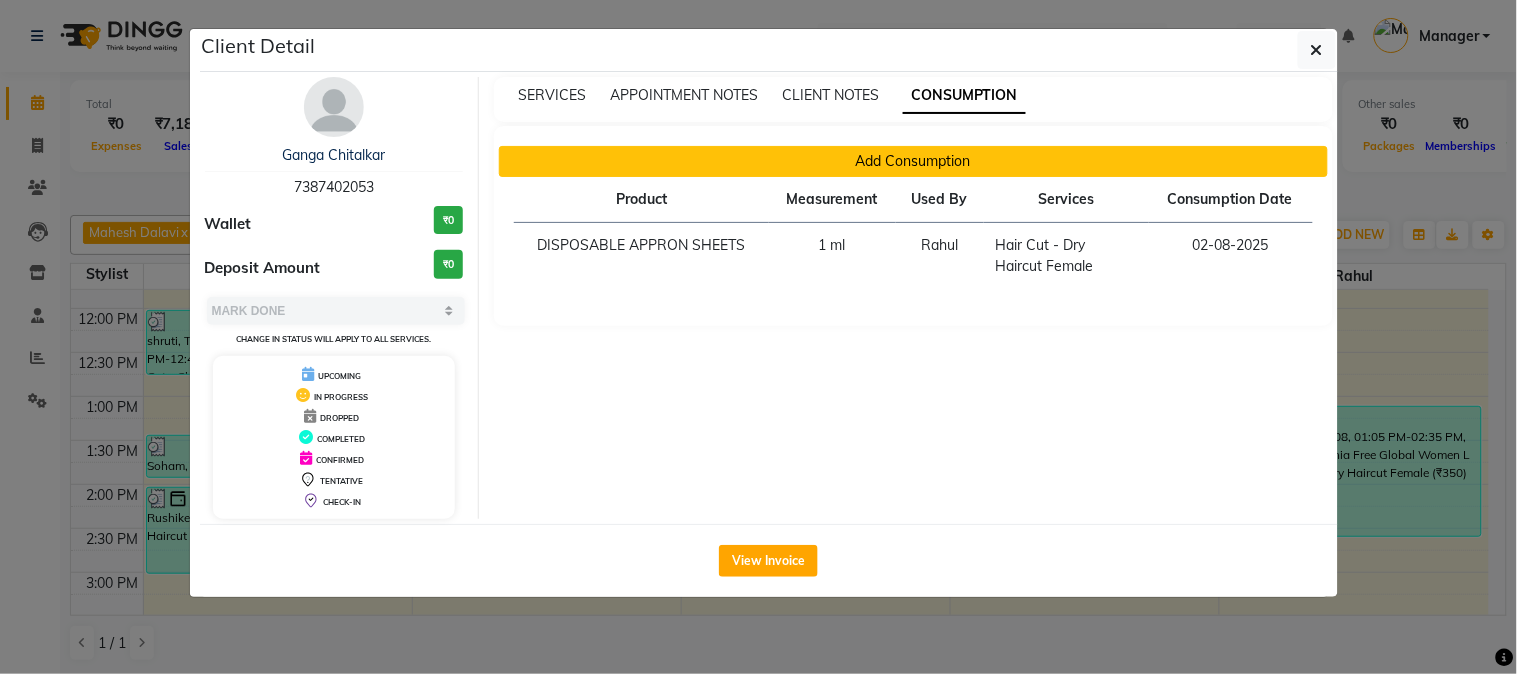 click on "Add Consumption" at bounding box center (913, 161) 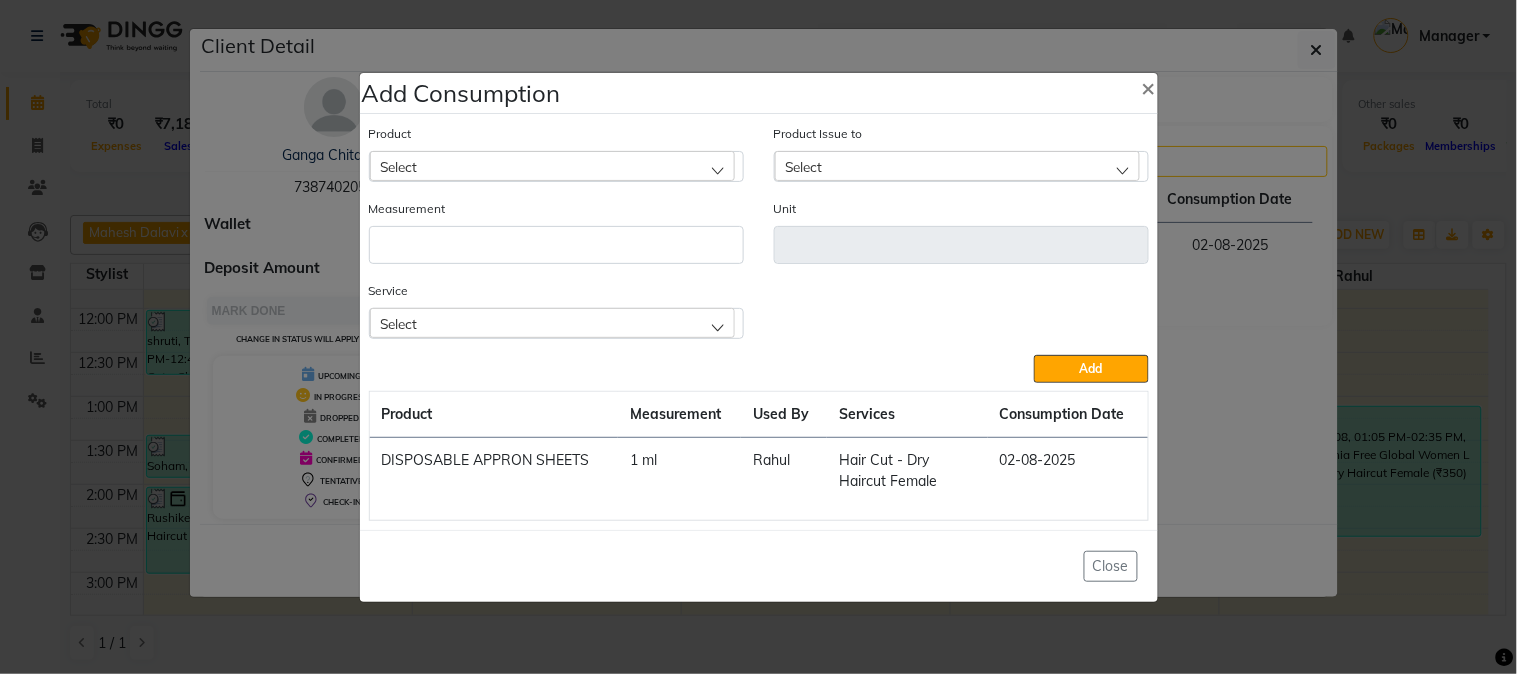 click on "Select" 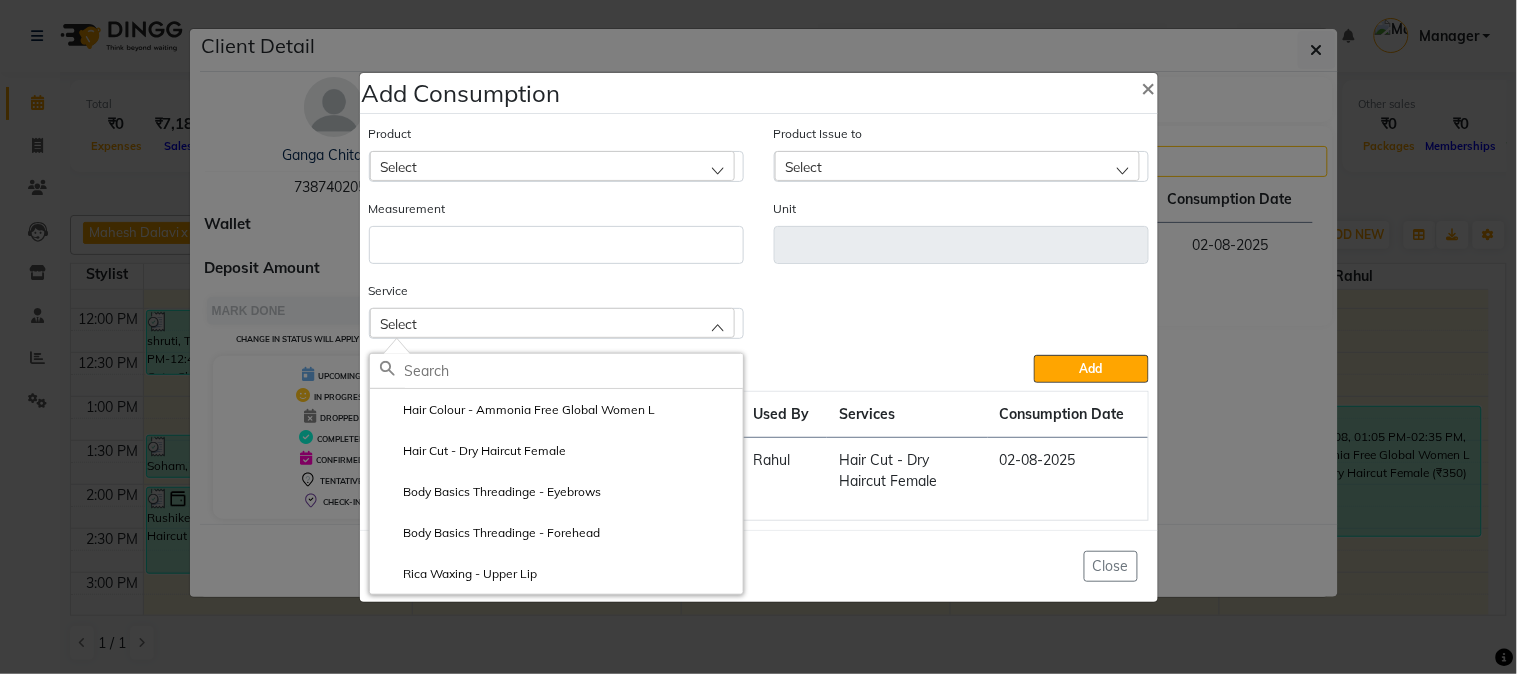 click on "Select" 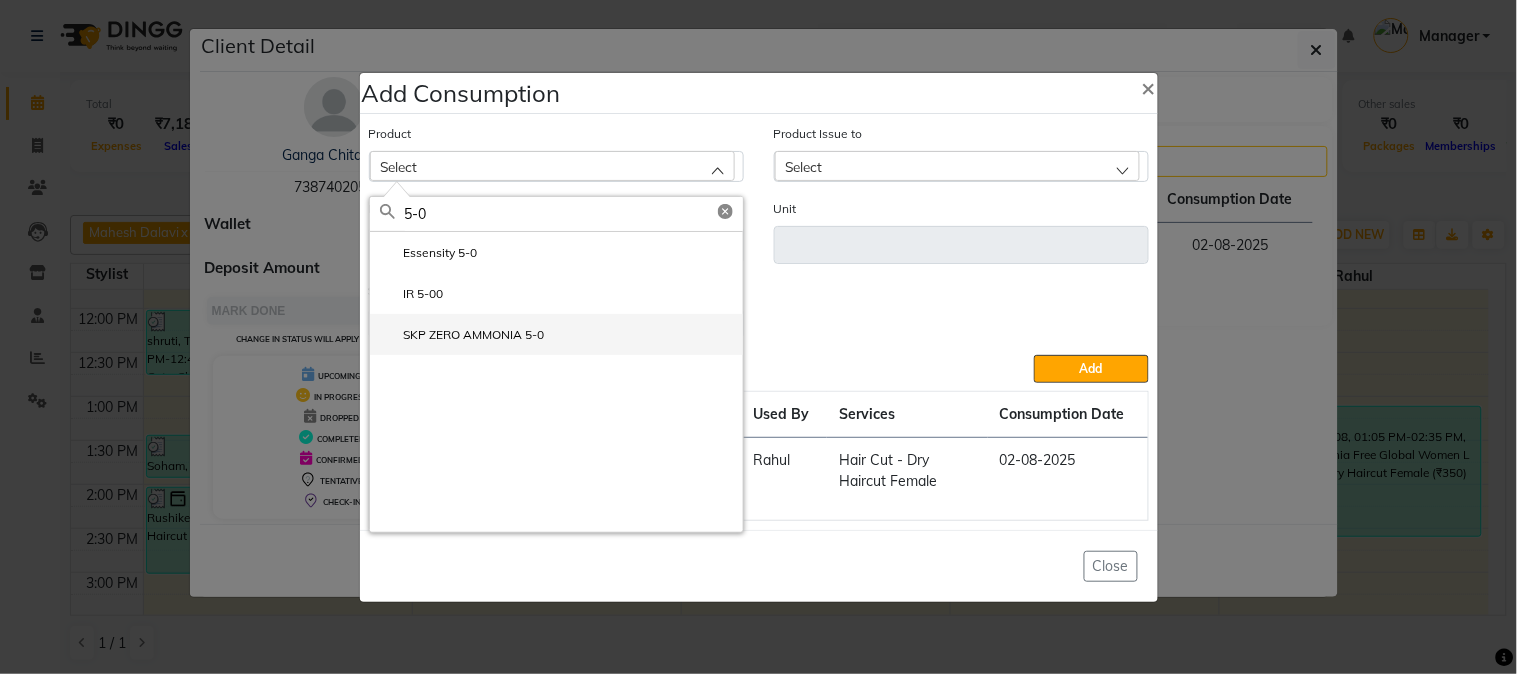 type on "5-0" 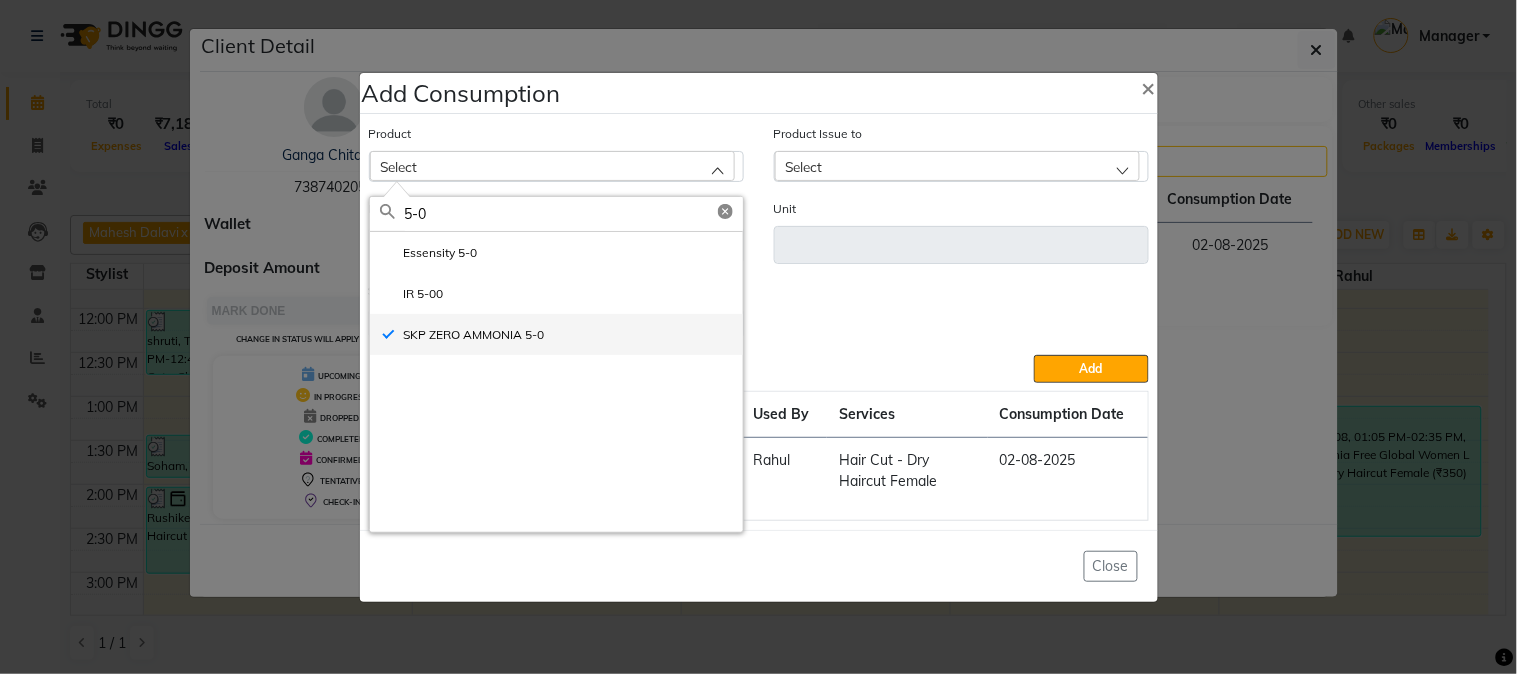 type on "ML" 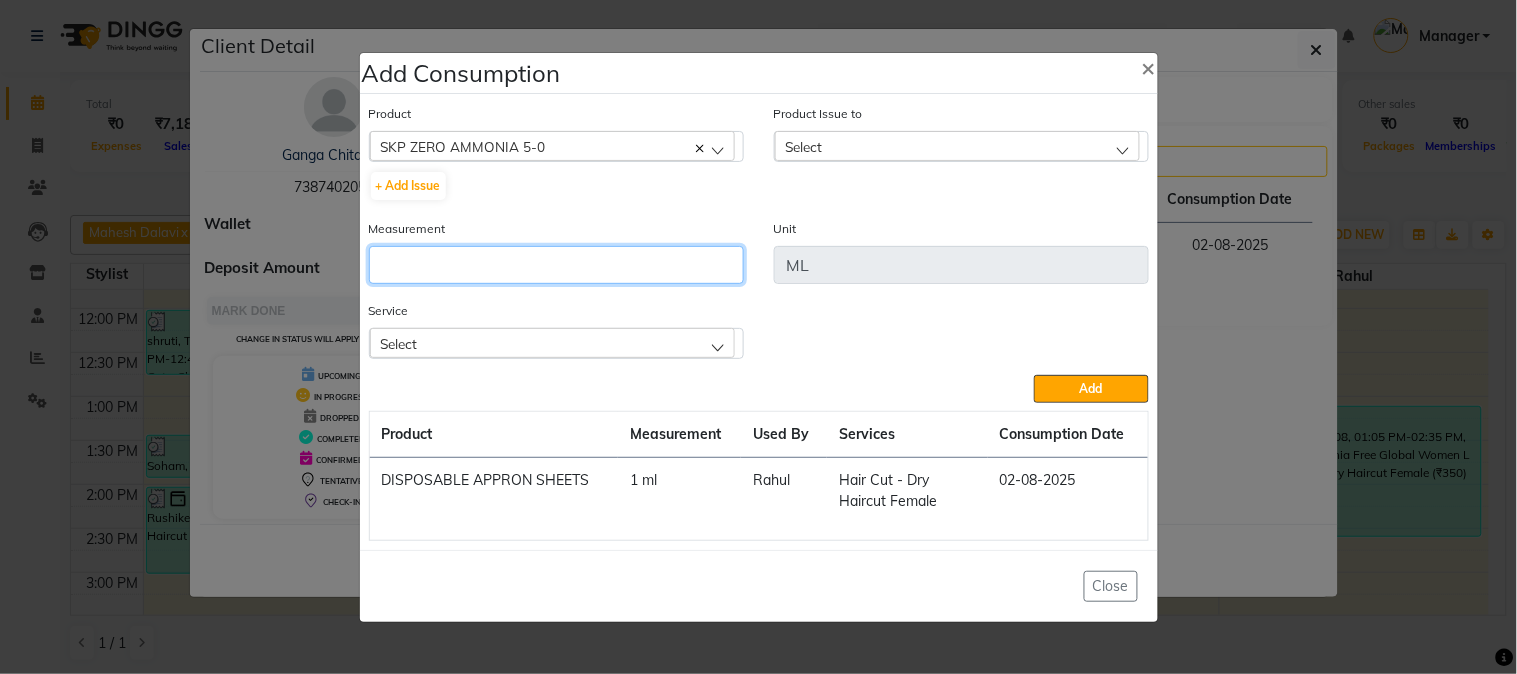 click 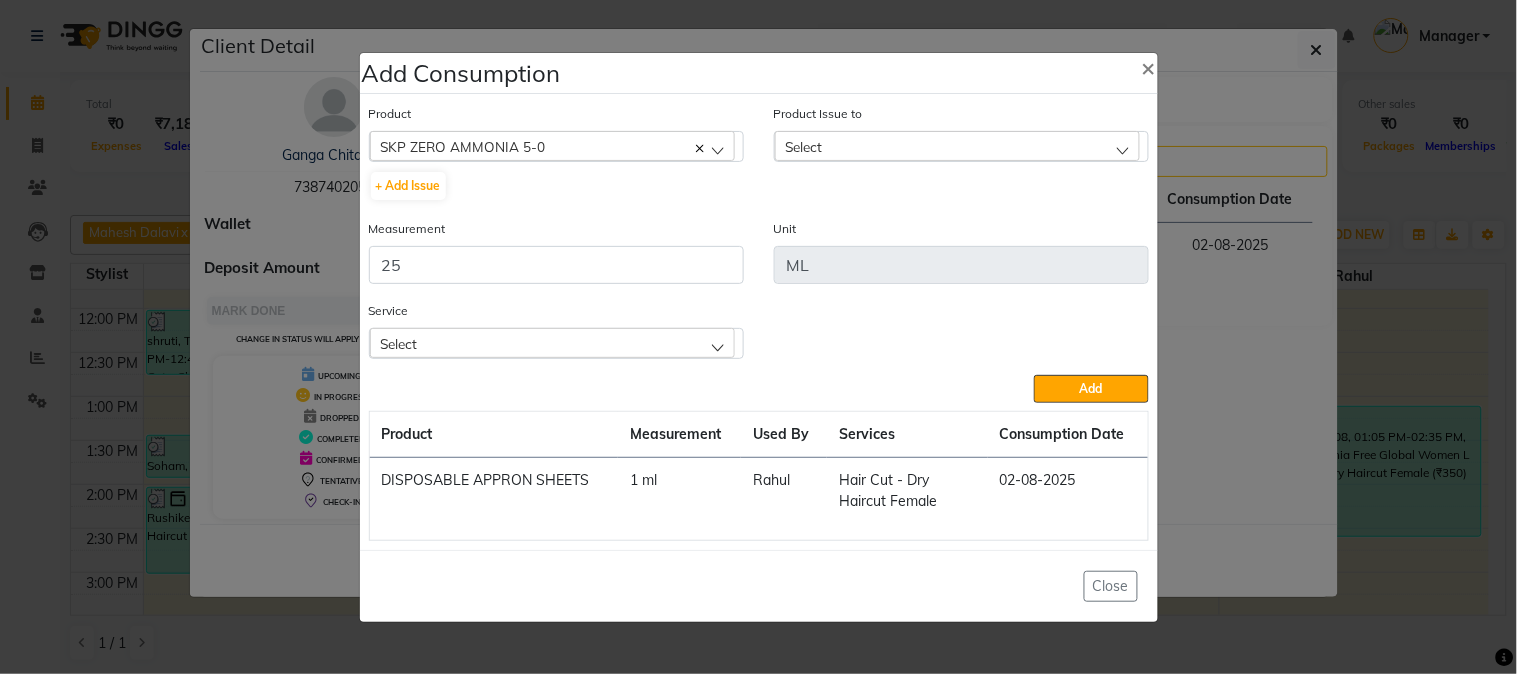 click on "Select" 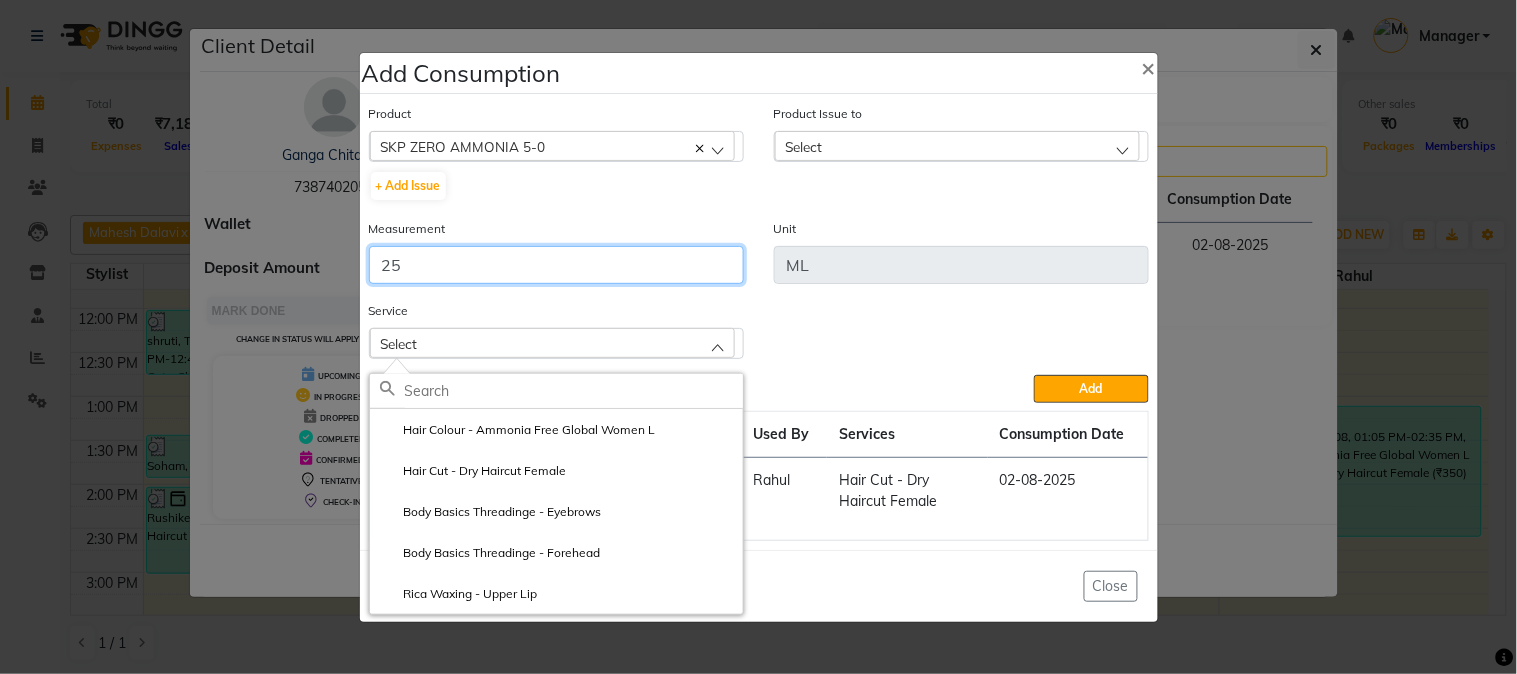 click on "25" 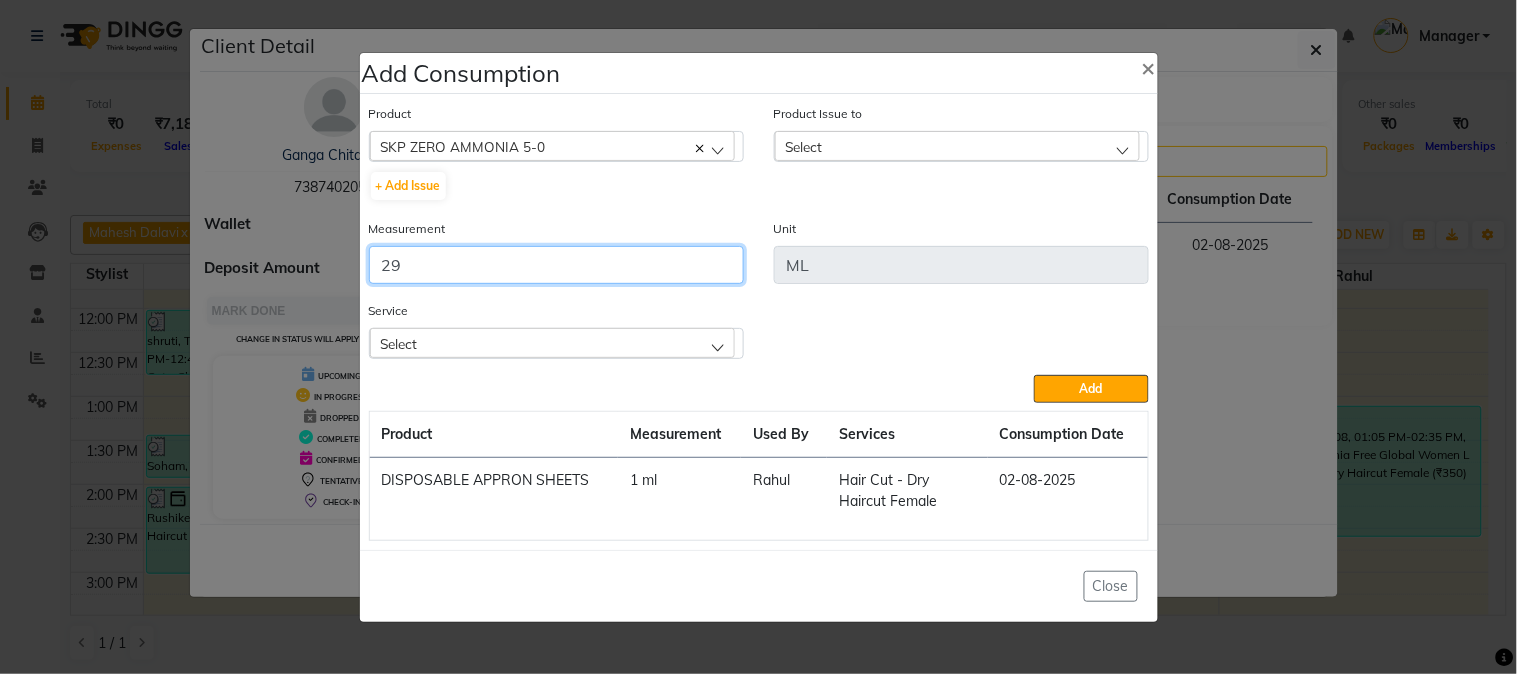 type on "29" 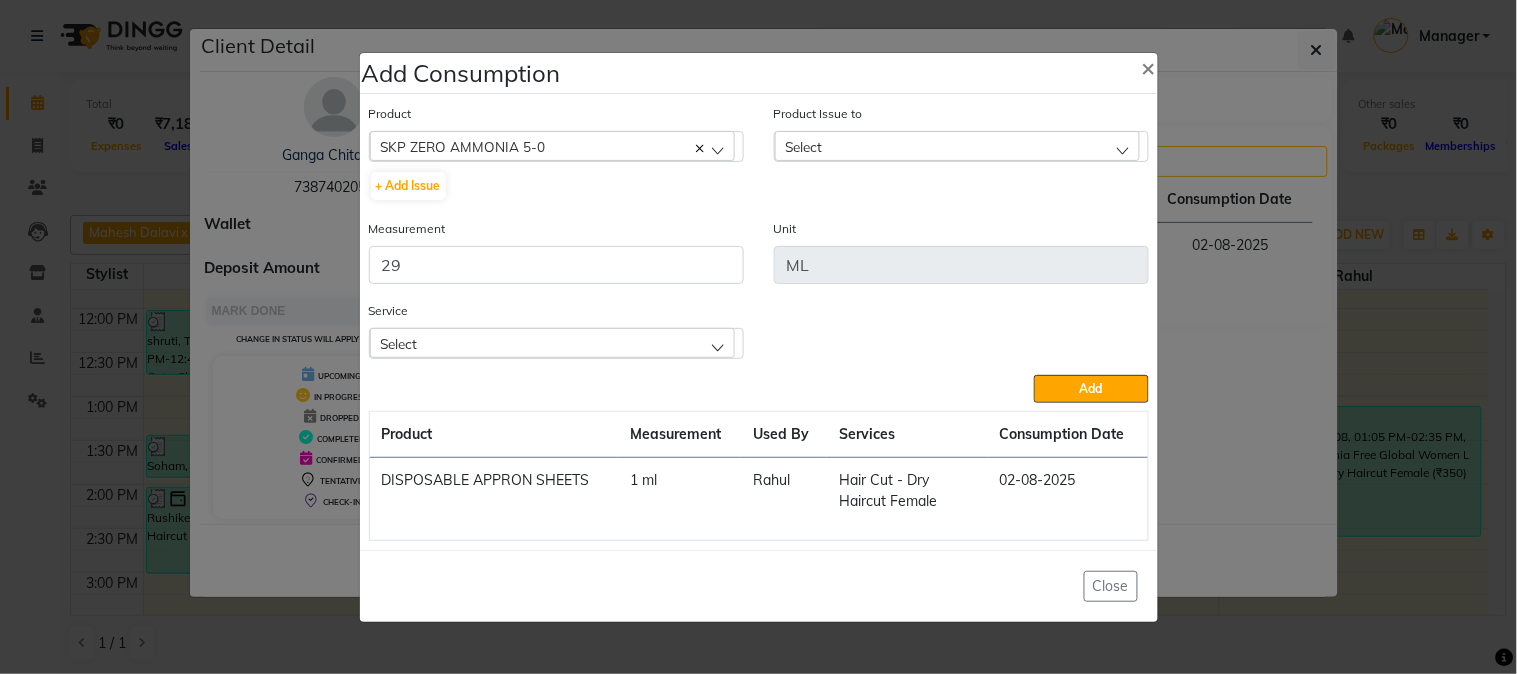 click on "Select" 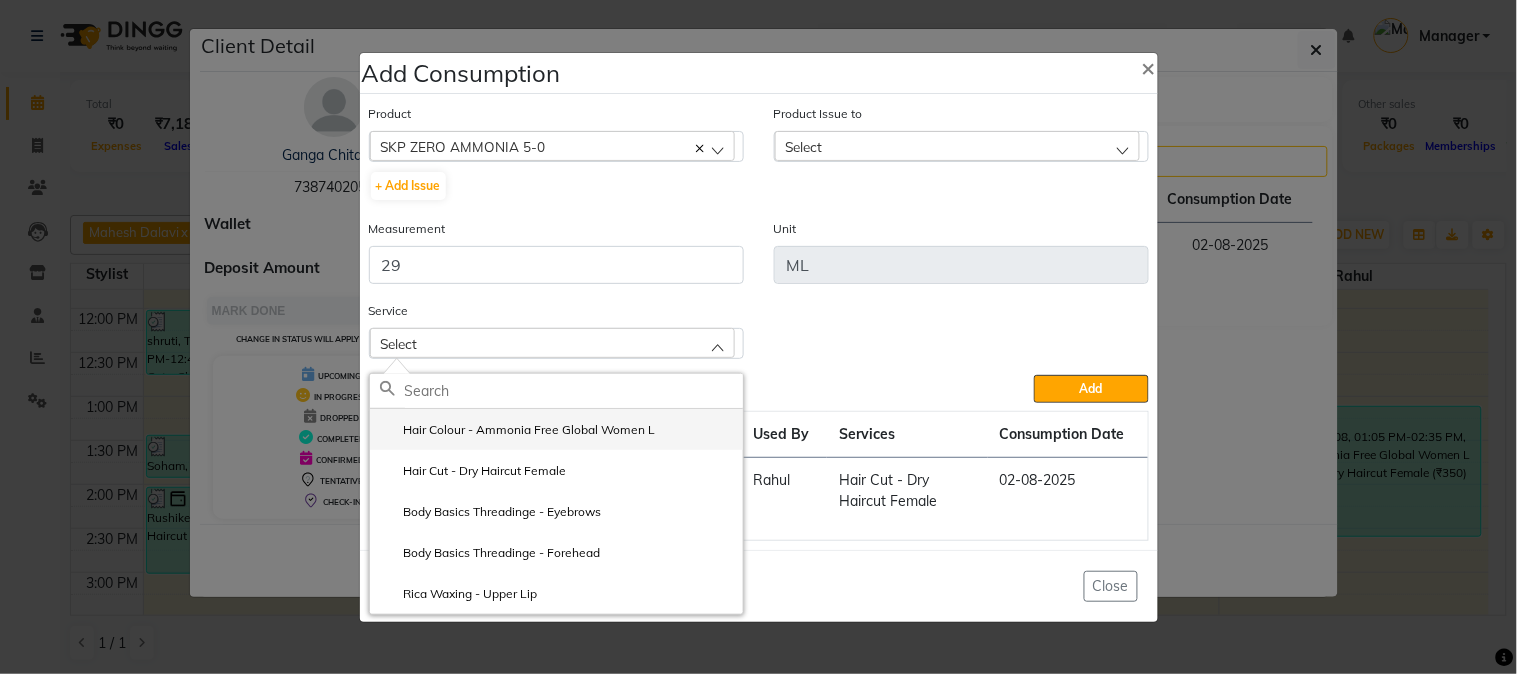 click on "Hair Colour  - Ammonia Free Global Women L" 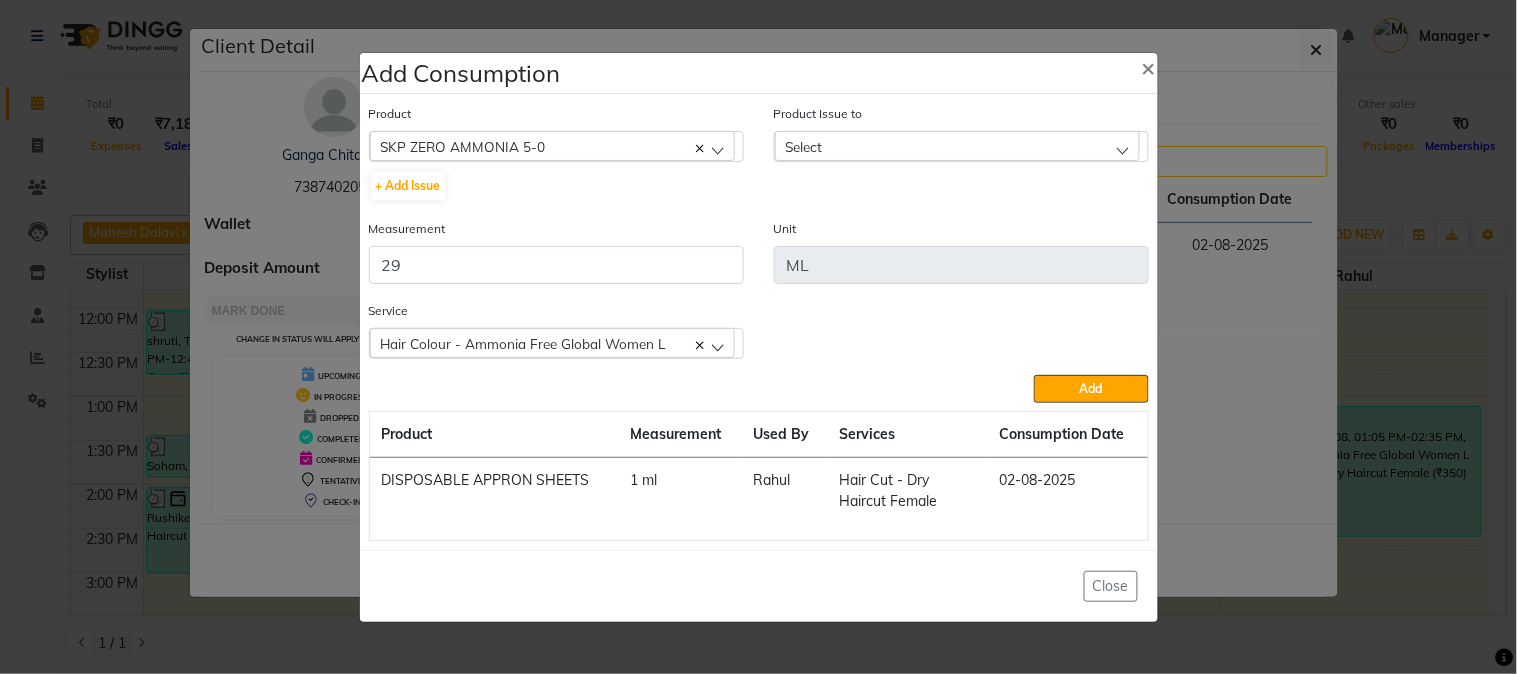 click on "Select" 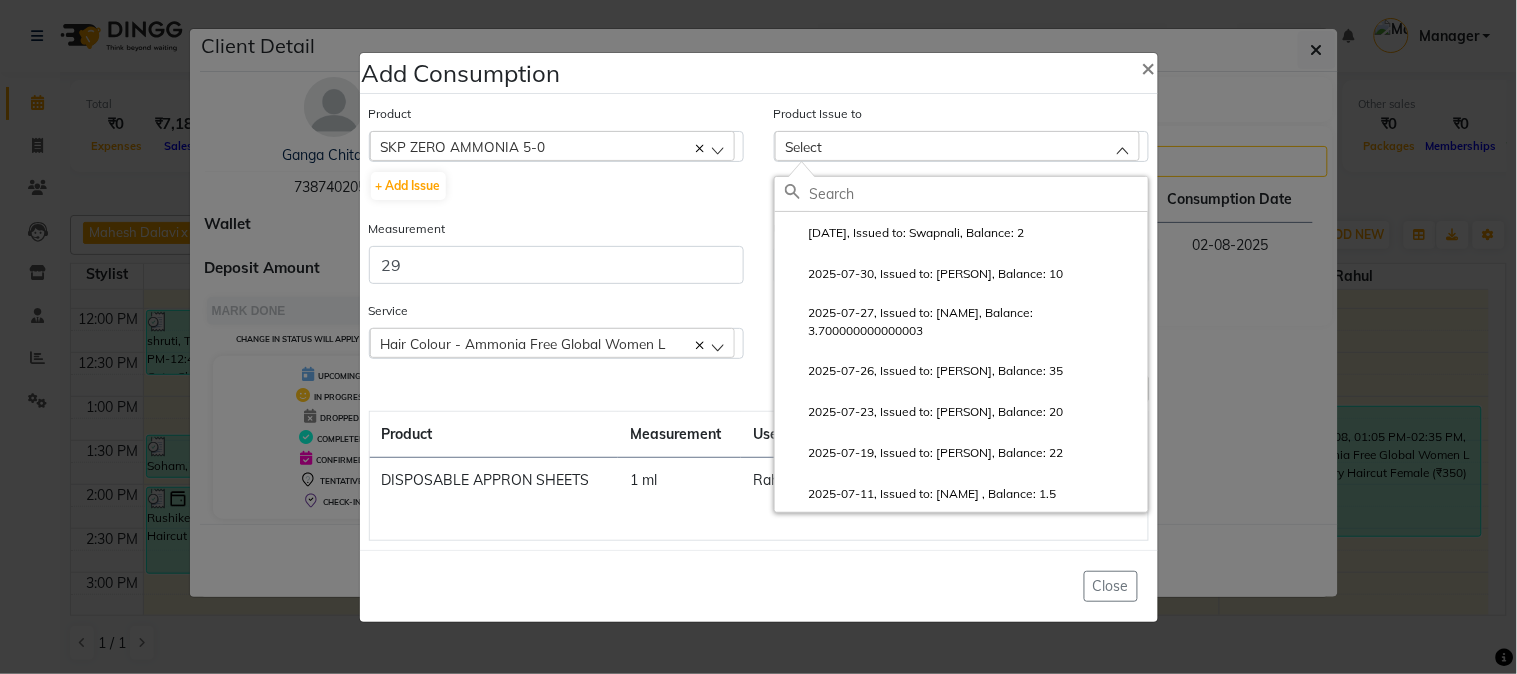 click on "2025-07-30, Issued to: Swapnali, Balance: 2" 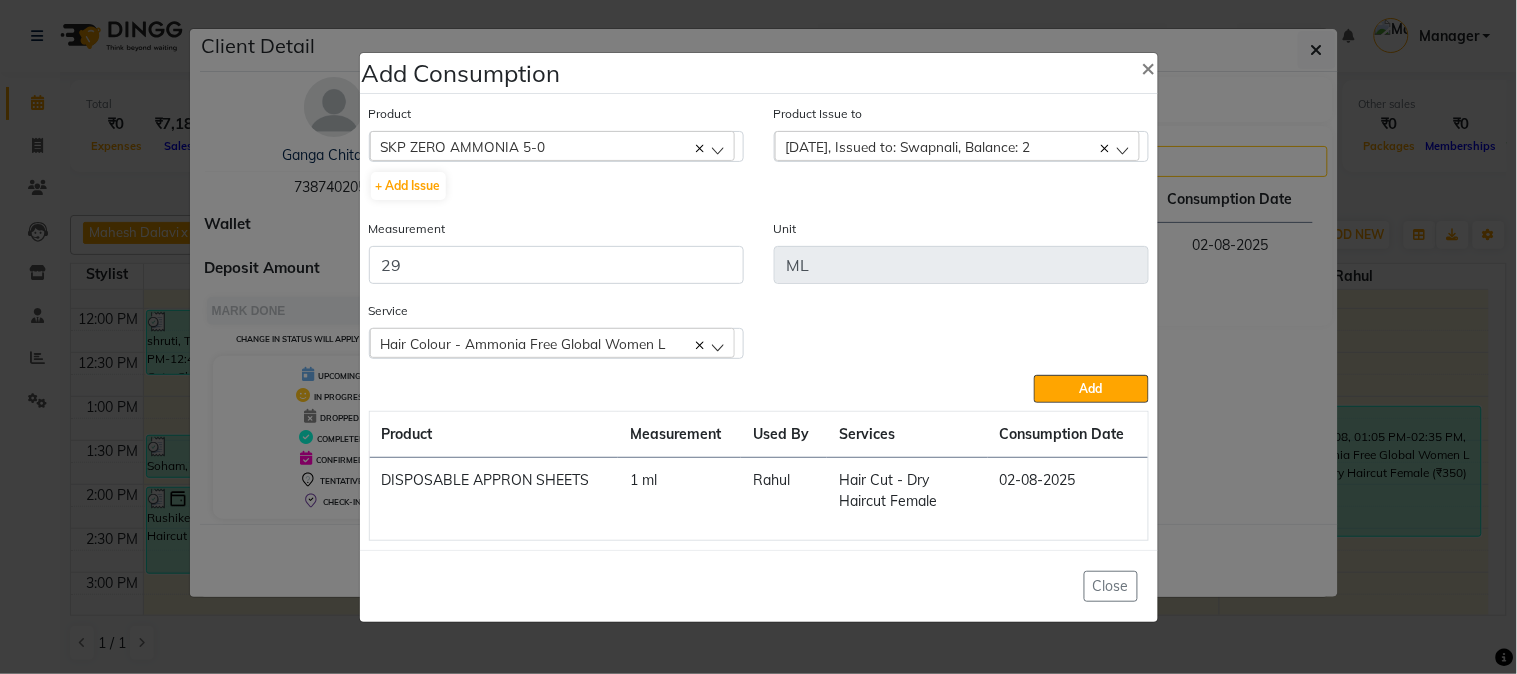 click on "2025-07-30, Issued to: Swapnali, Balance: 2" 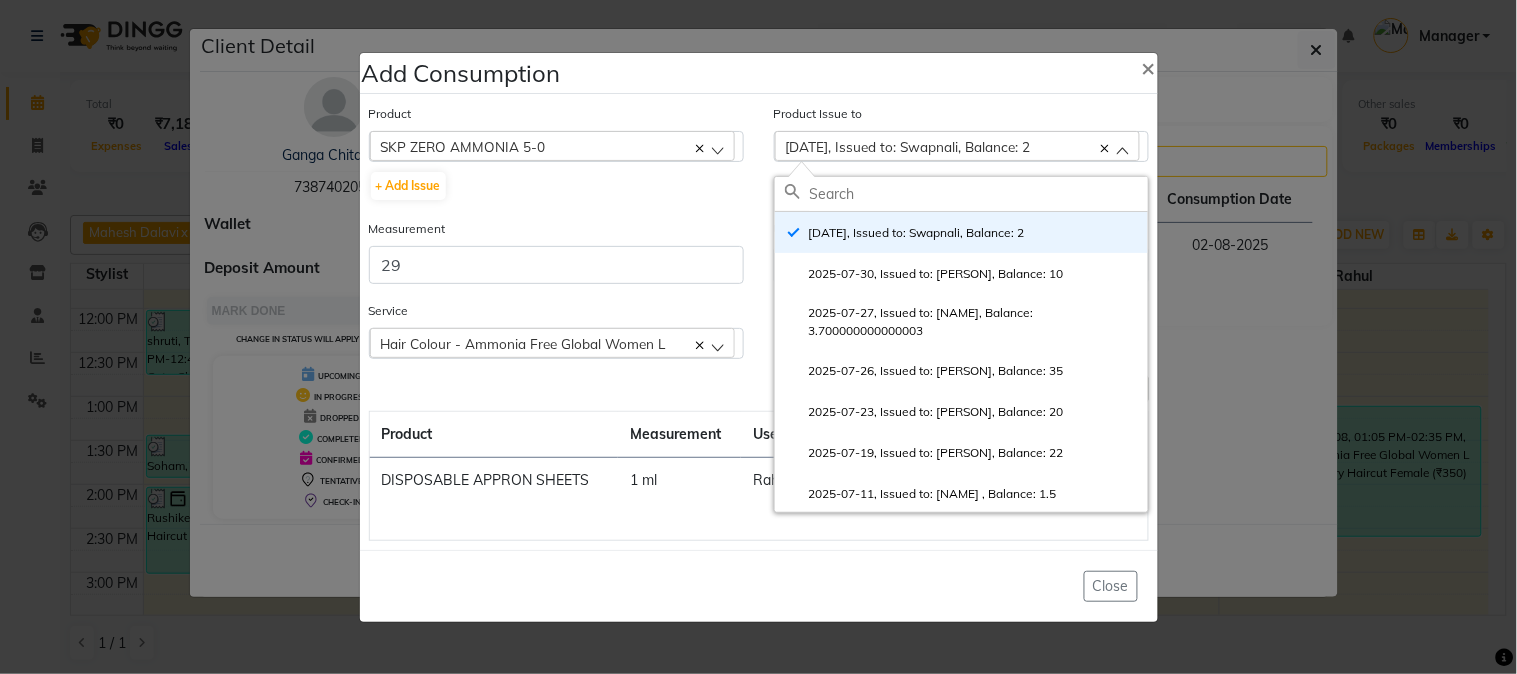 drag, startPoint x: 164, startPoint y: 202, endPoint x: 164, endPoint y: 236, distance: 34 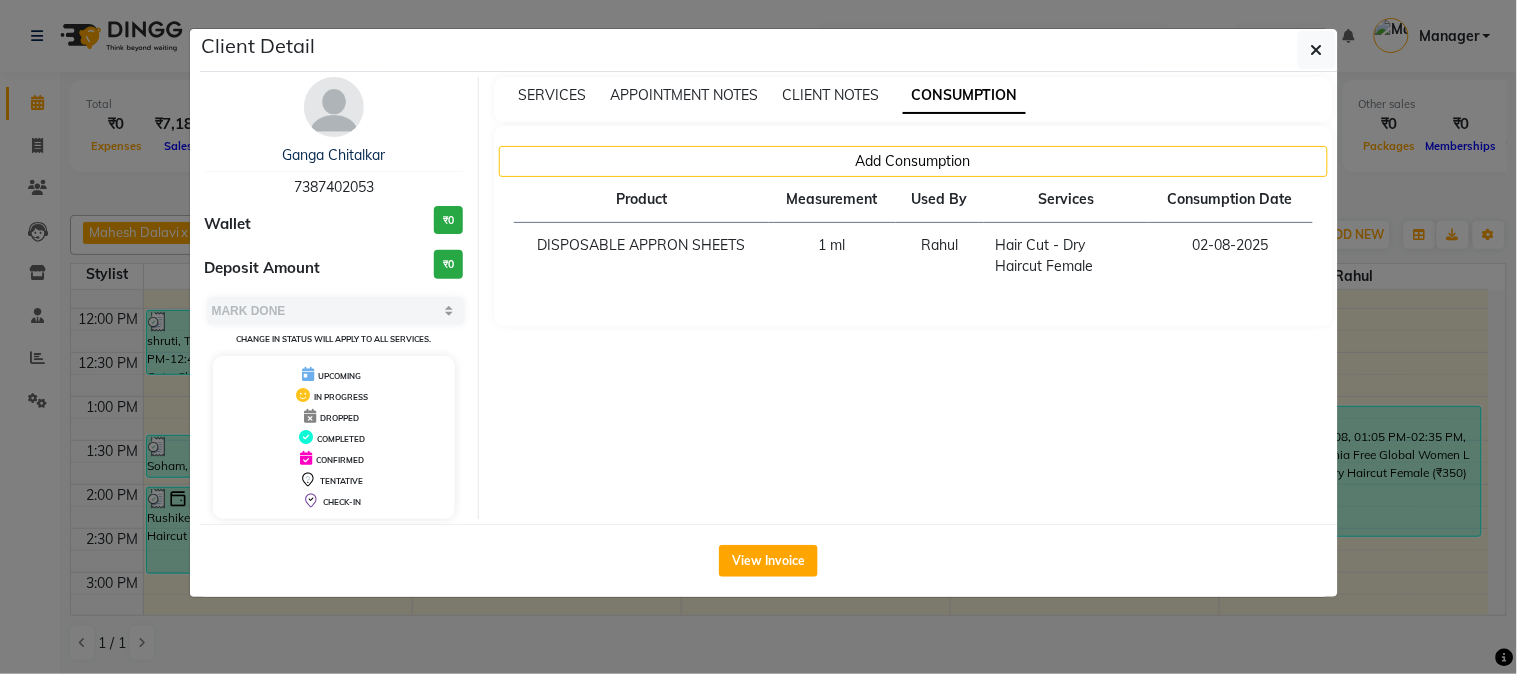 click on "Client Detail  Ganga Chitalkar   7387402053 Wallet ₹0 Deposit Amount  ₹0  Select MARK DONE UPCOMING Change in status will apply to all services. UPCOMING IN PROGRESS DROPPED COMPLETED CONFIRMED TENTATIVE CHECK-IN SERVICES APPOINTMENT NOTES CLIENT NOTES CONSUMPTION Add Consumption Product Measurement Used By Services Consumption Date  DISPOSABLE APPRON SHEETS   1 ml   Rahul    Hair Cut - Dry Haircut Female   02-08-2025   View Invoice" 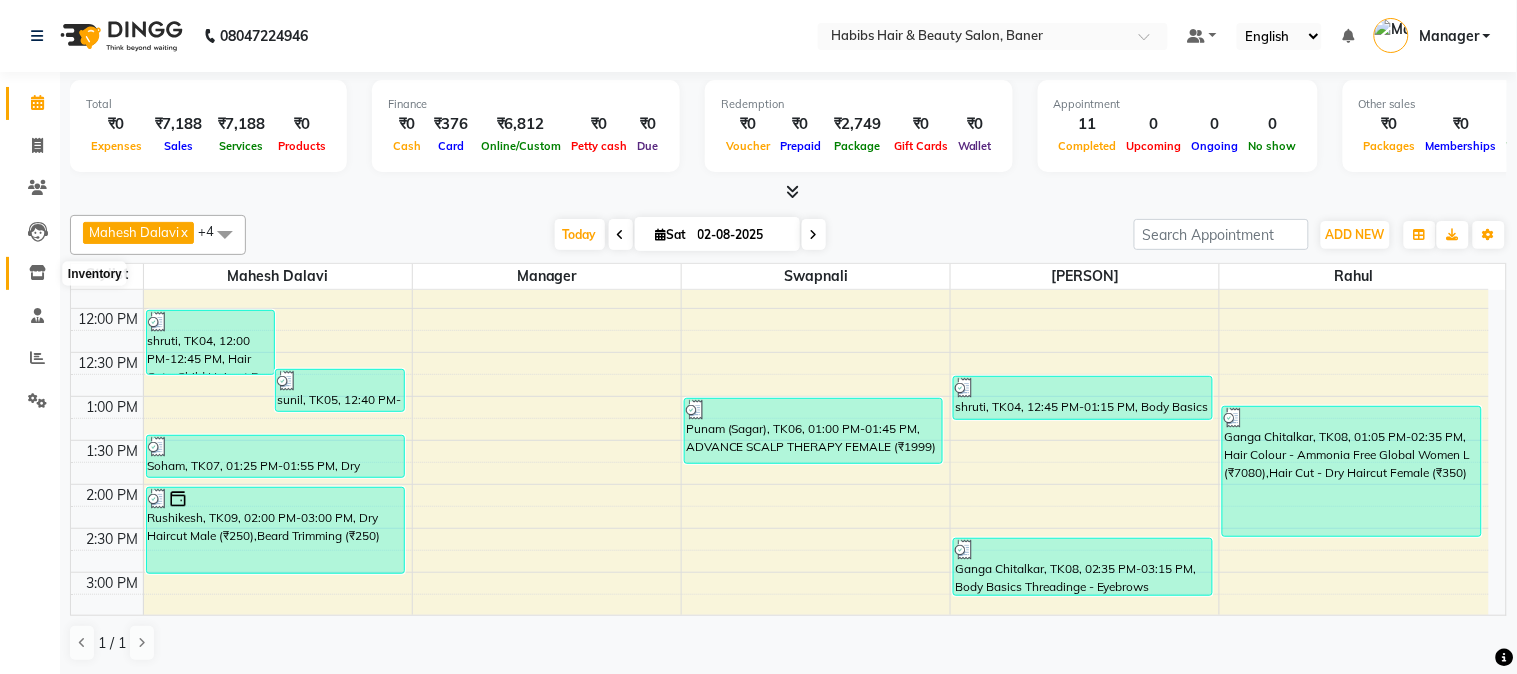 click 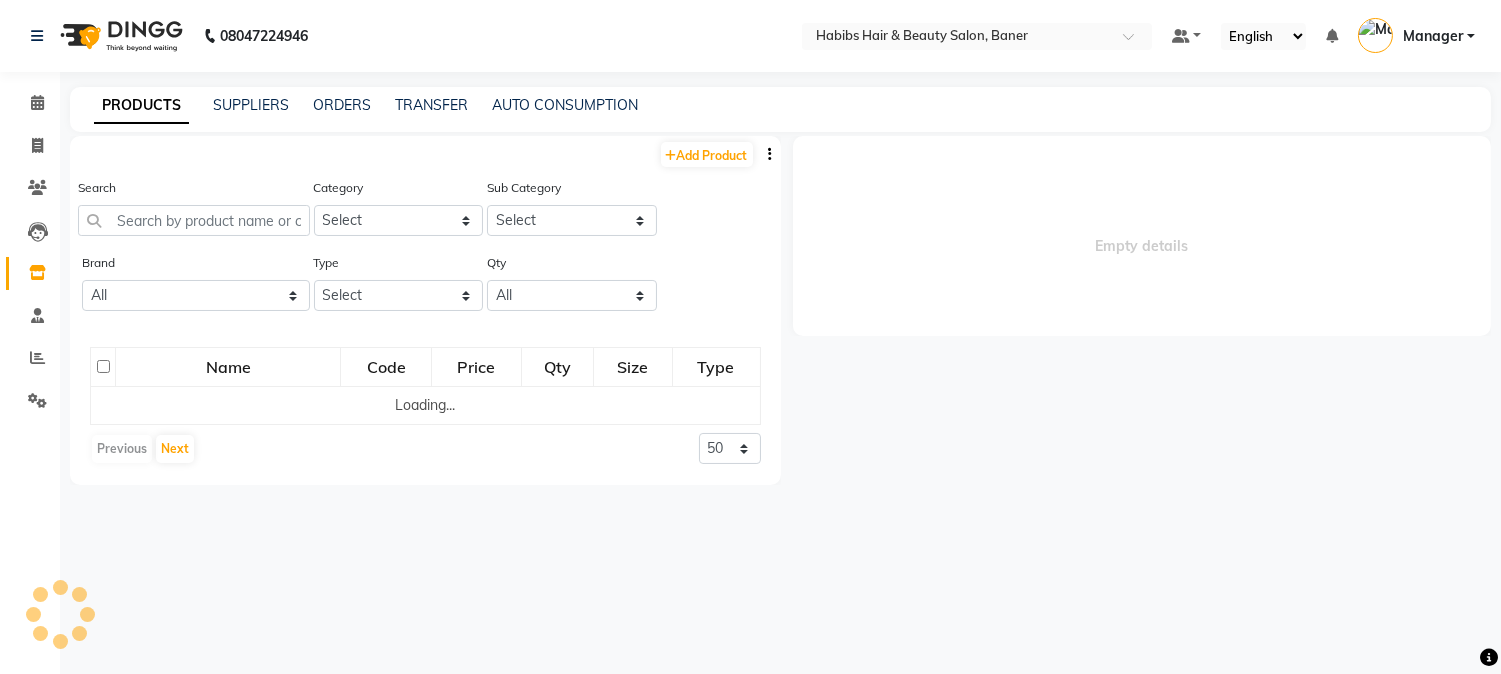 select 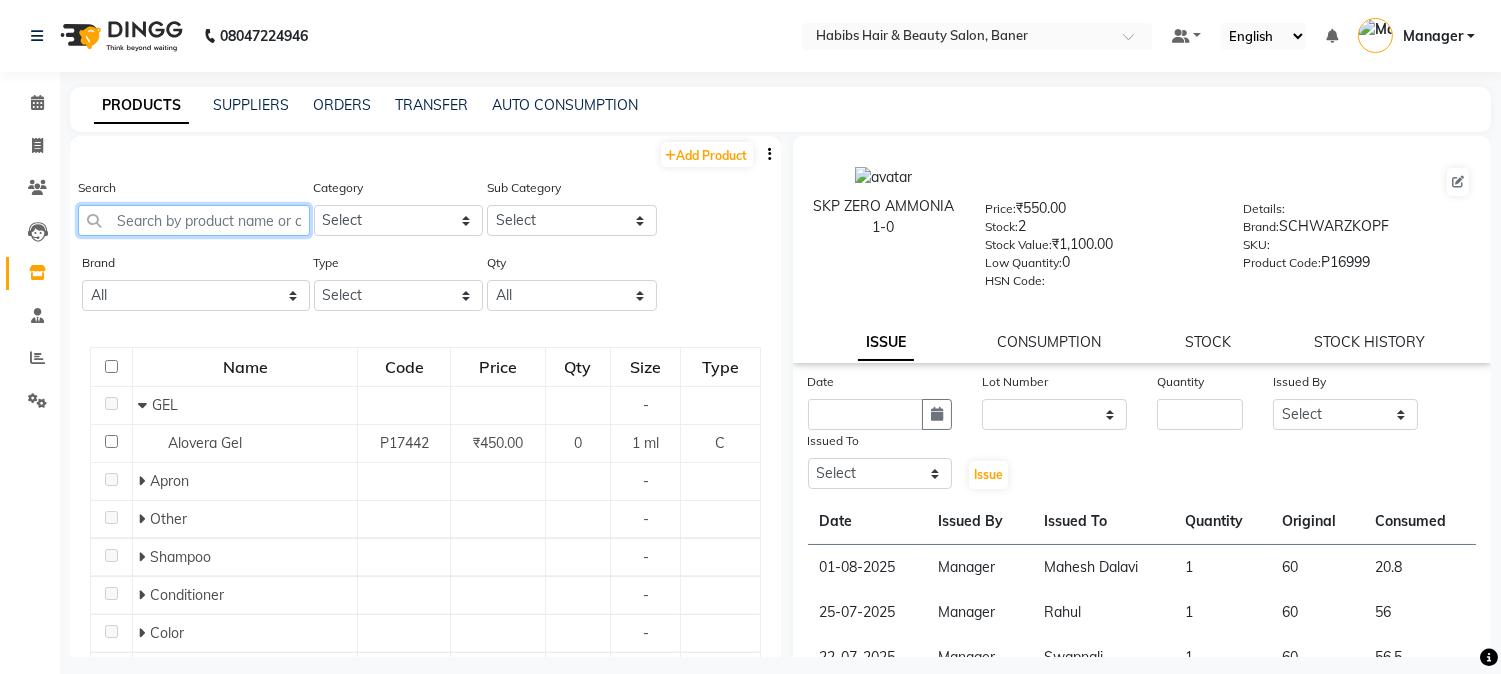 click 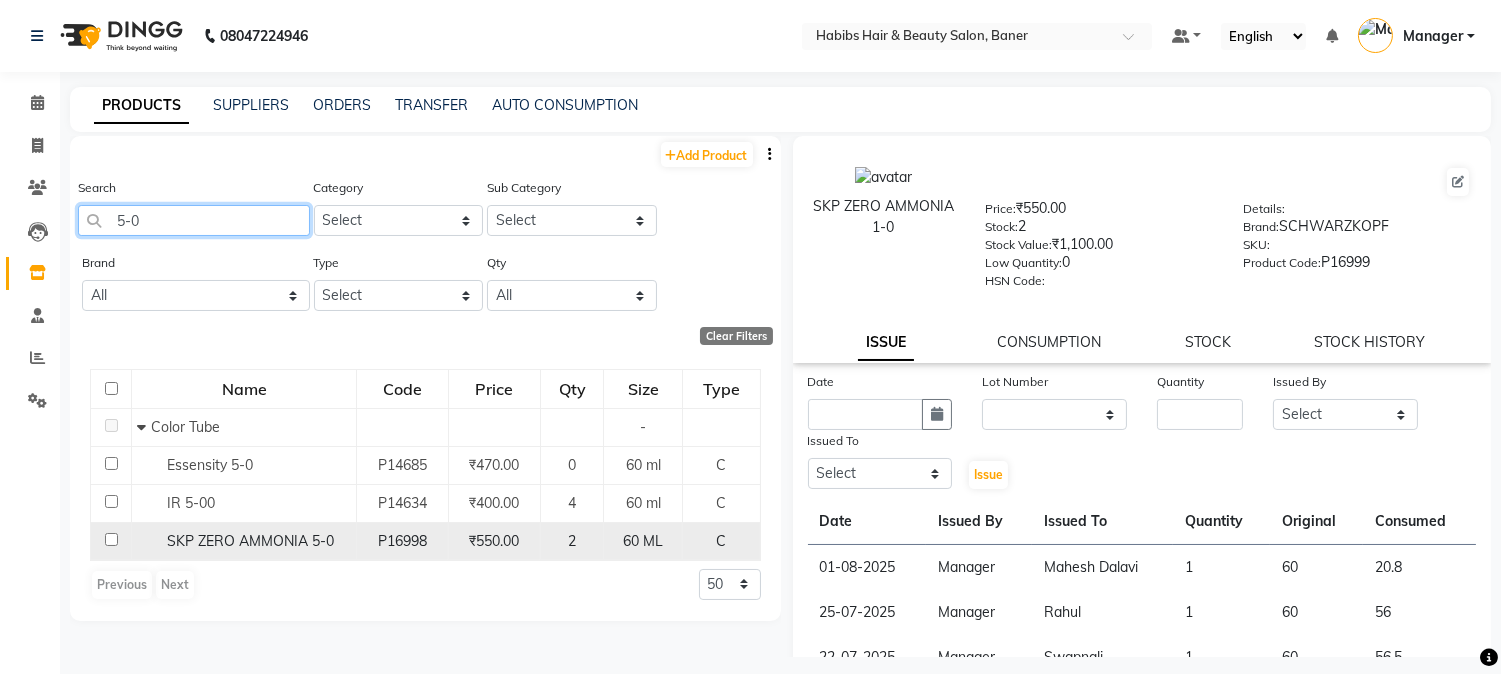 type on "5-0" 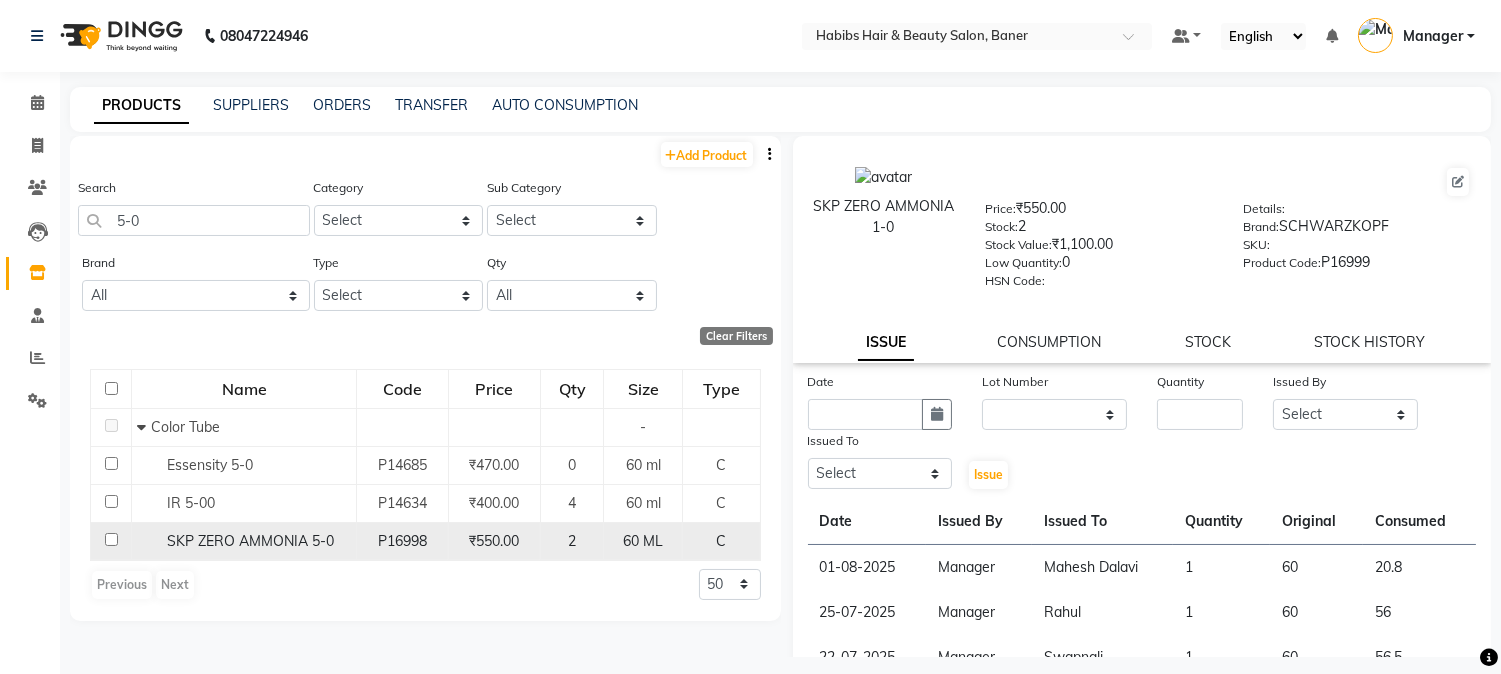 click 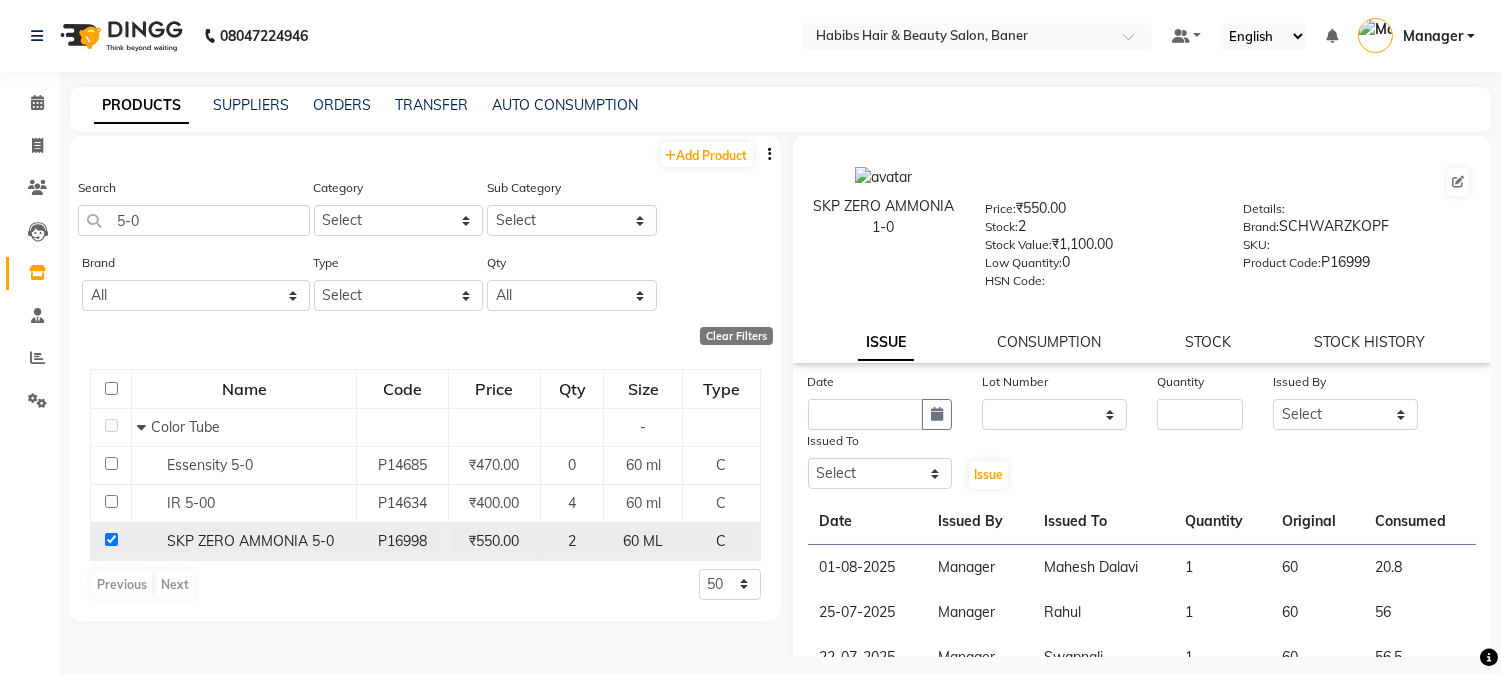 checkbox on "true" 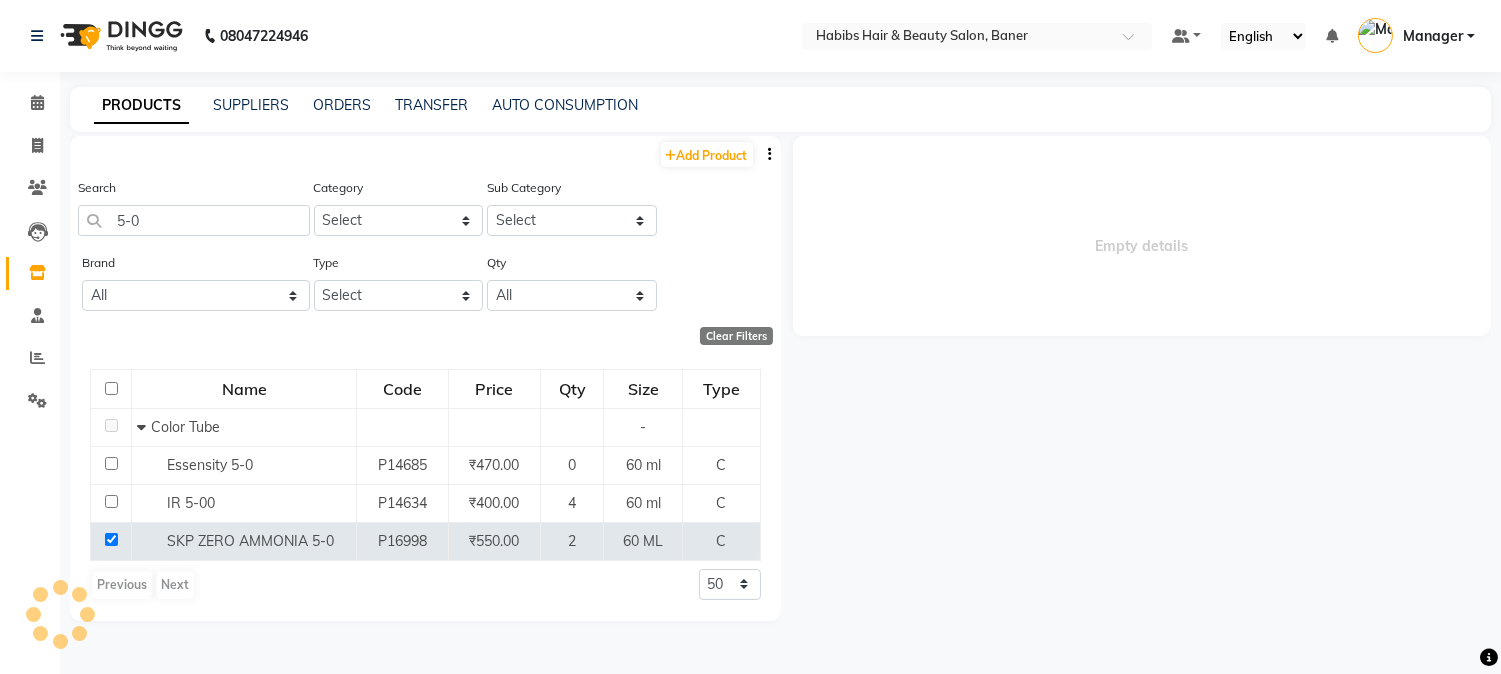 select 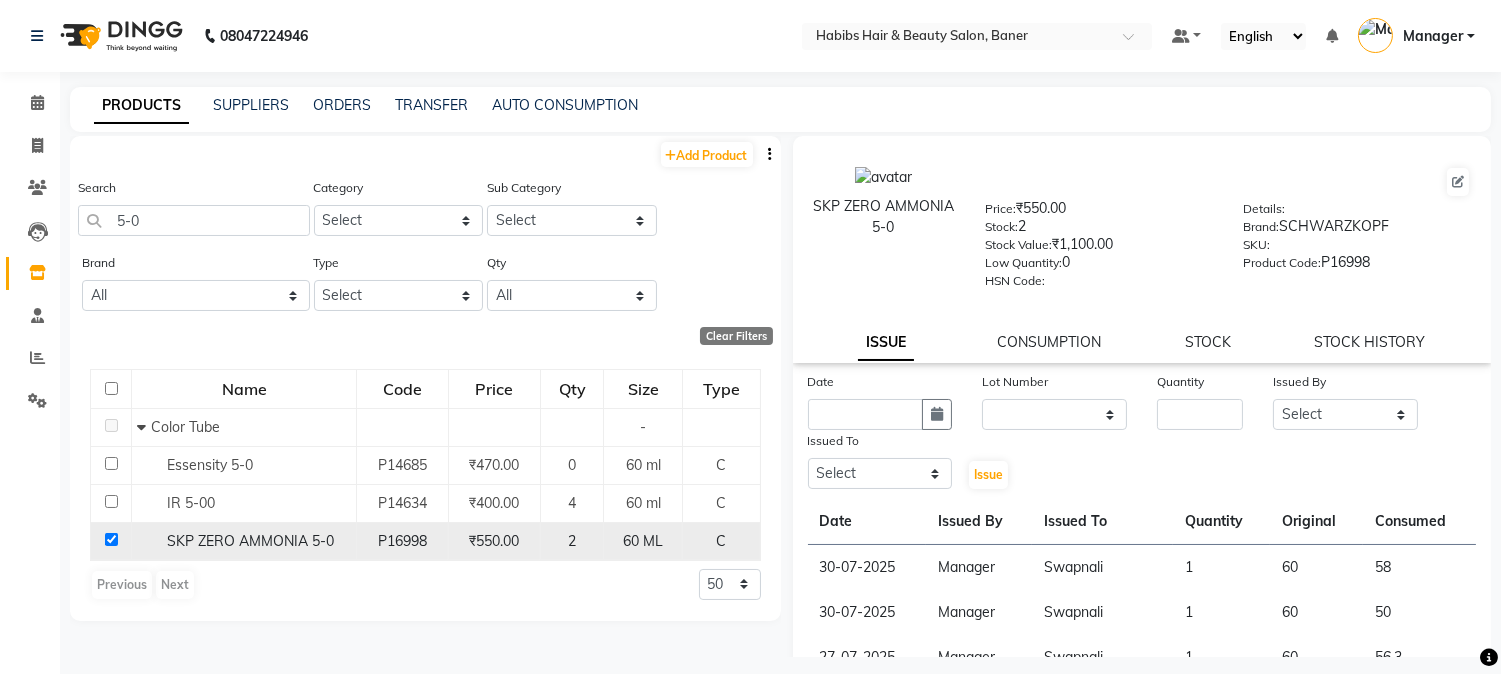 click 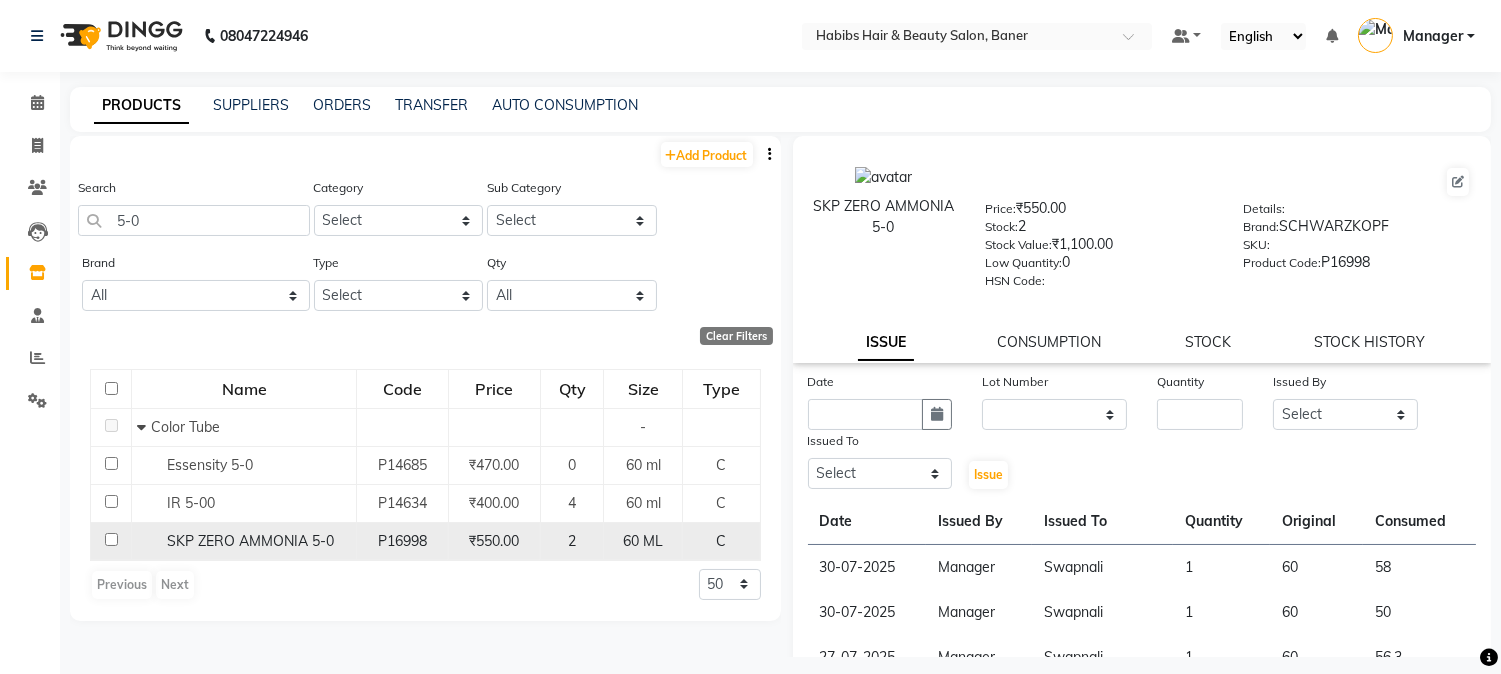 checkbox on "false" 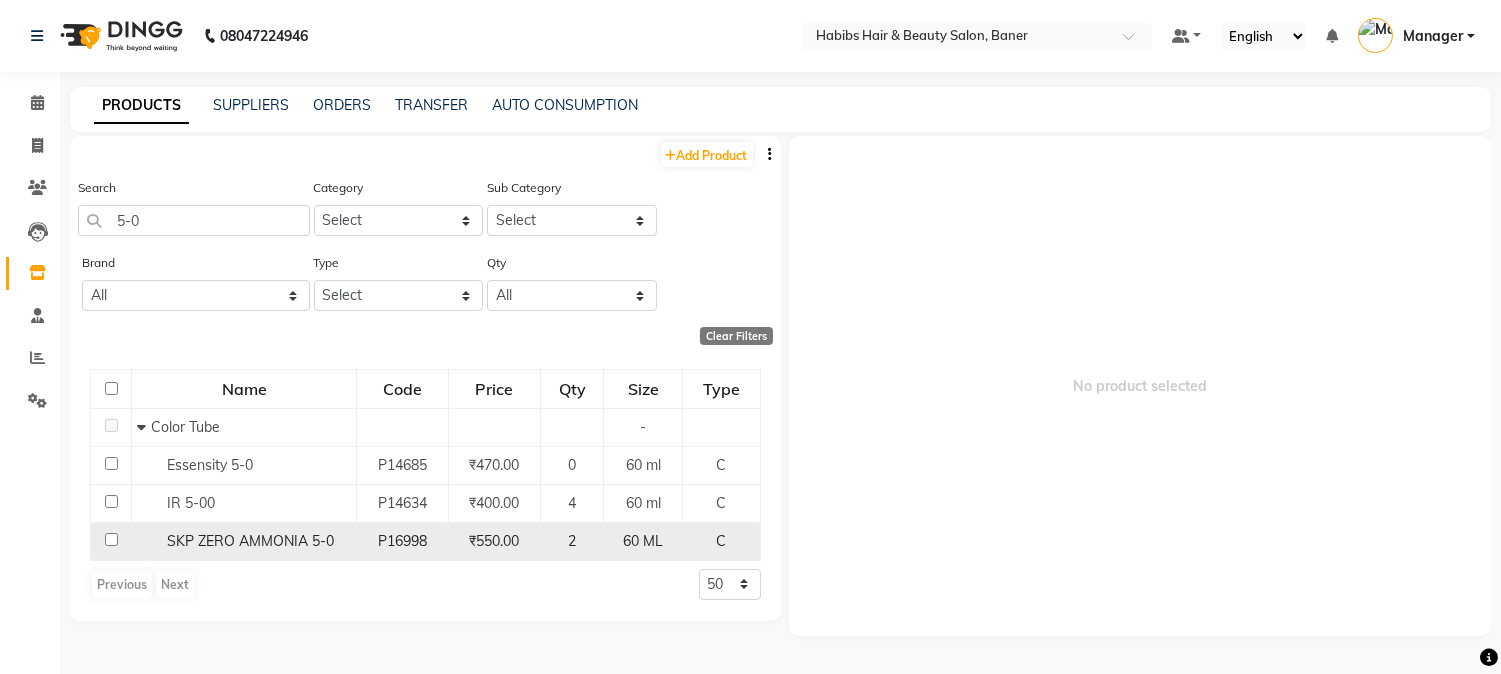 click on "SKP ZERO AMMONIA 5-0" 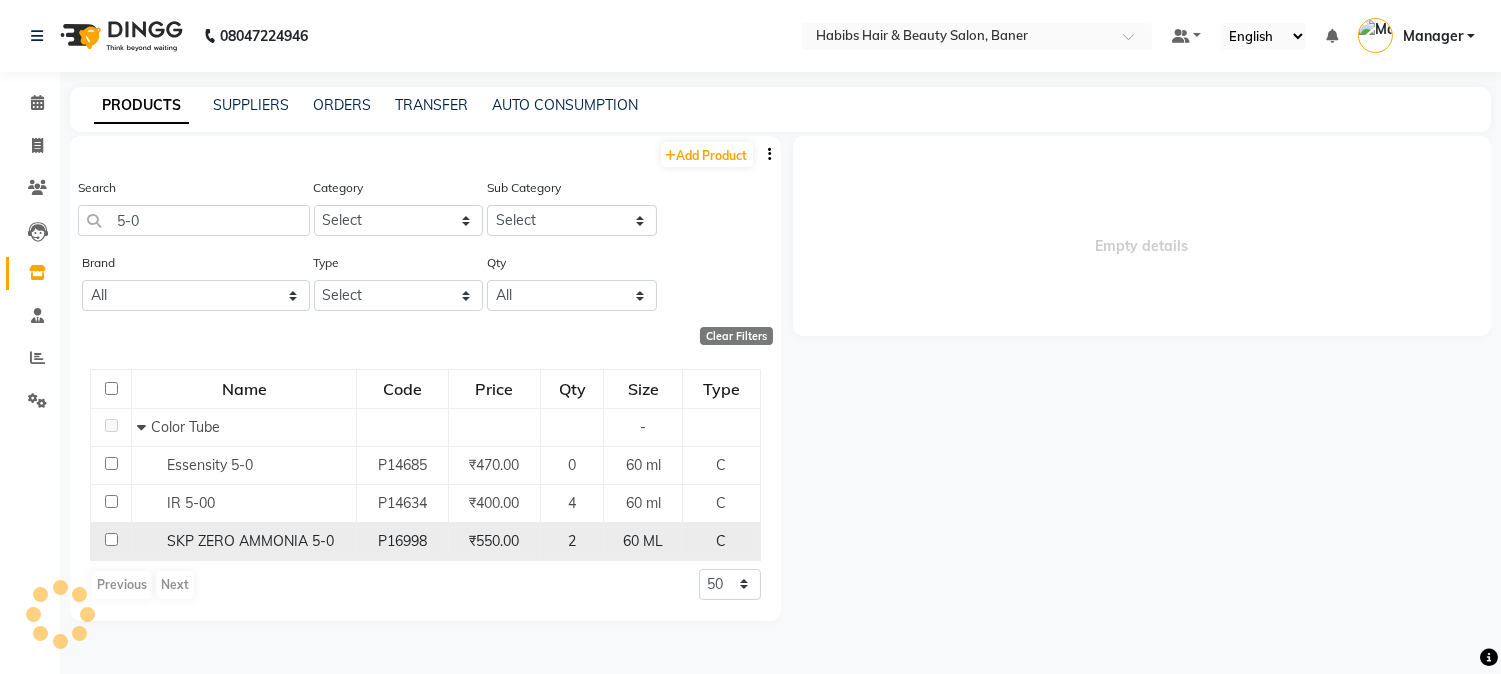 select 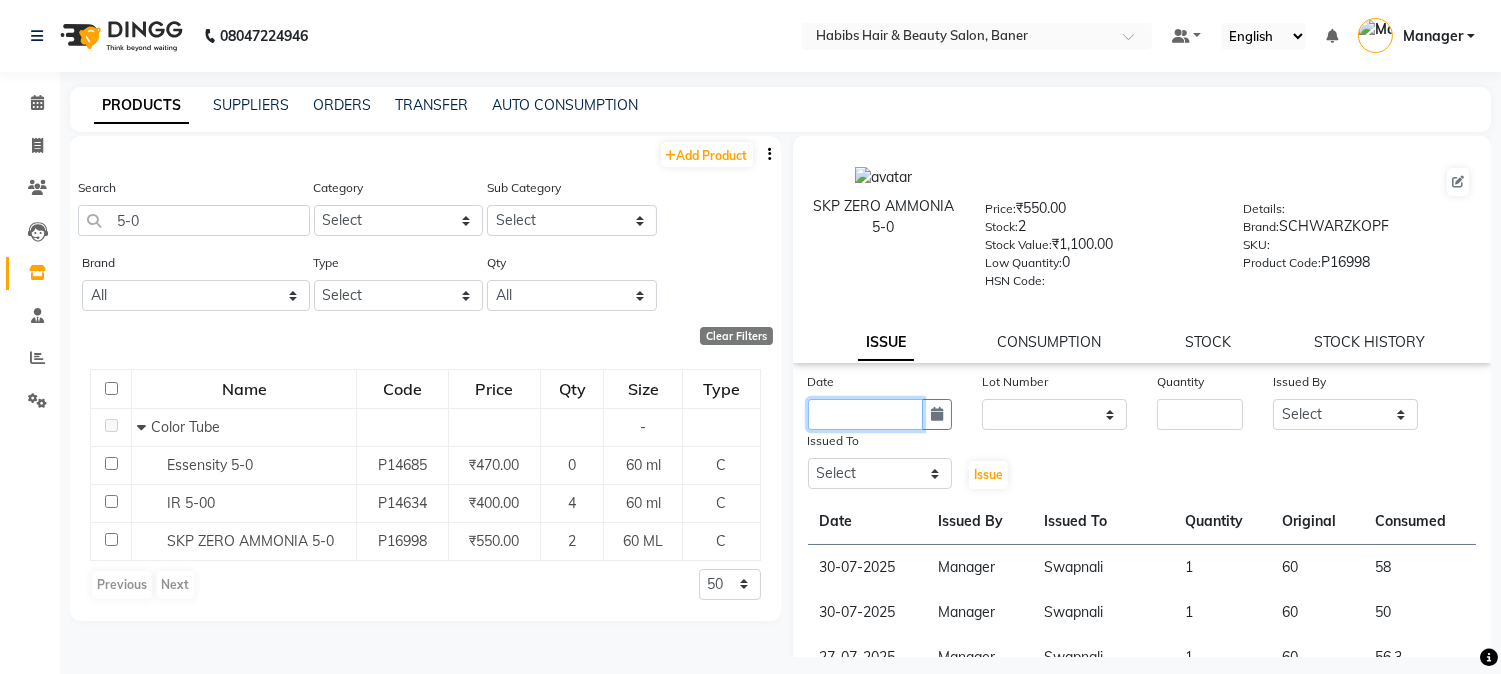 click 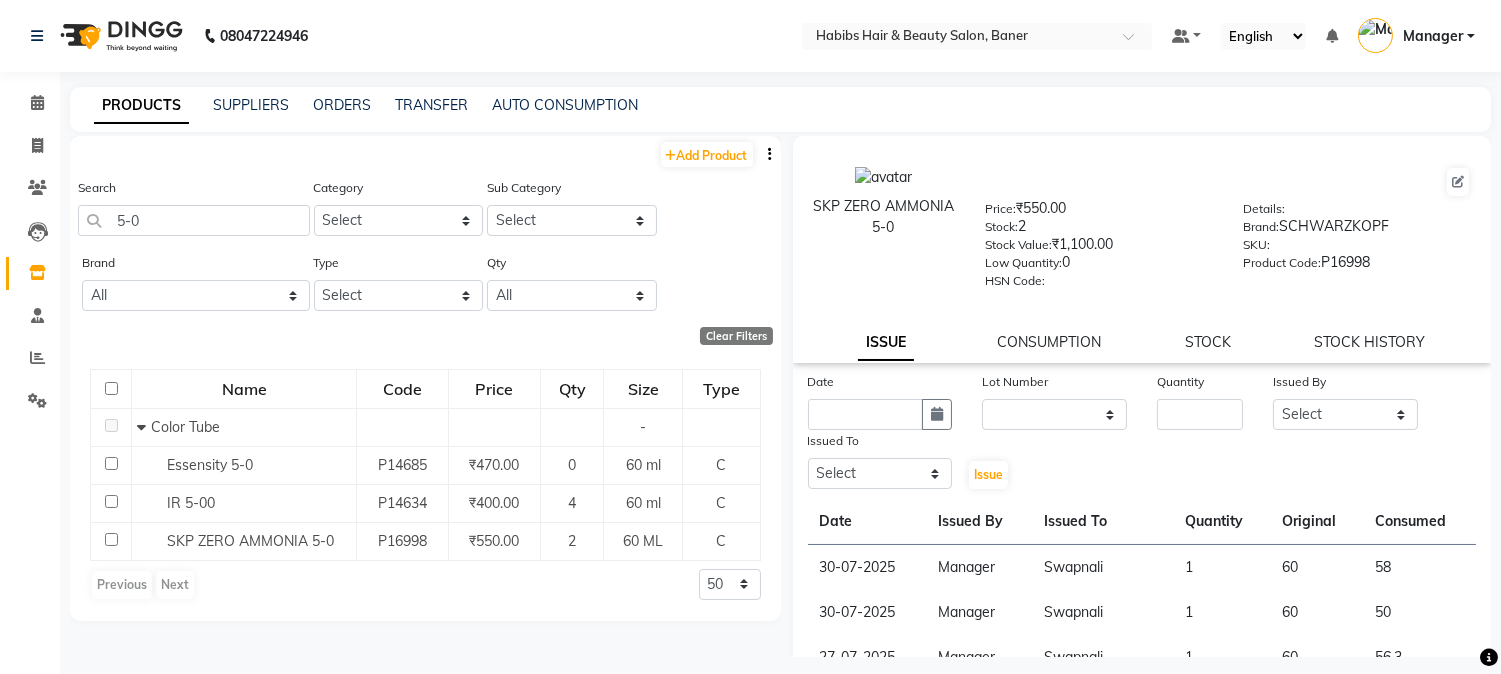 select on "8" 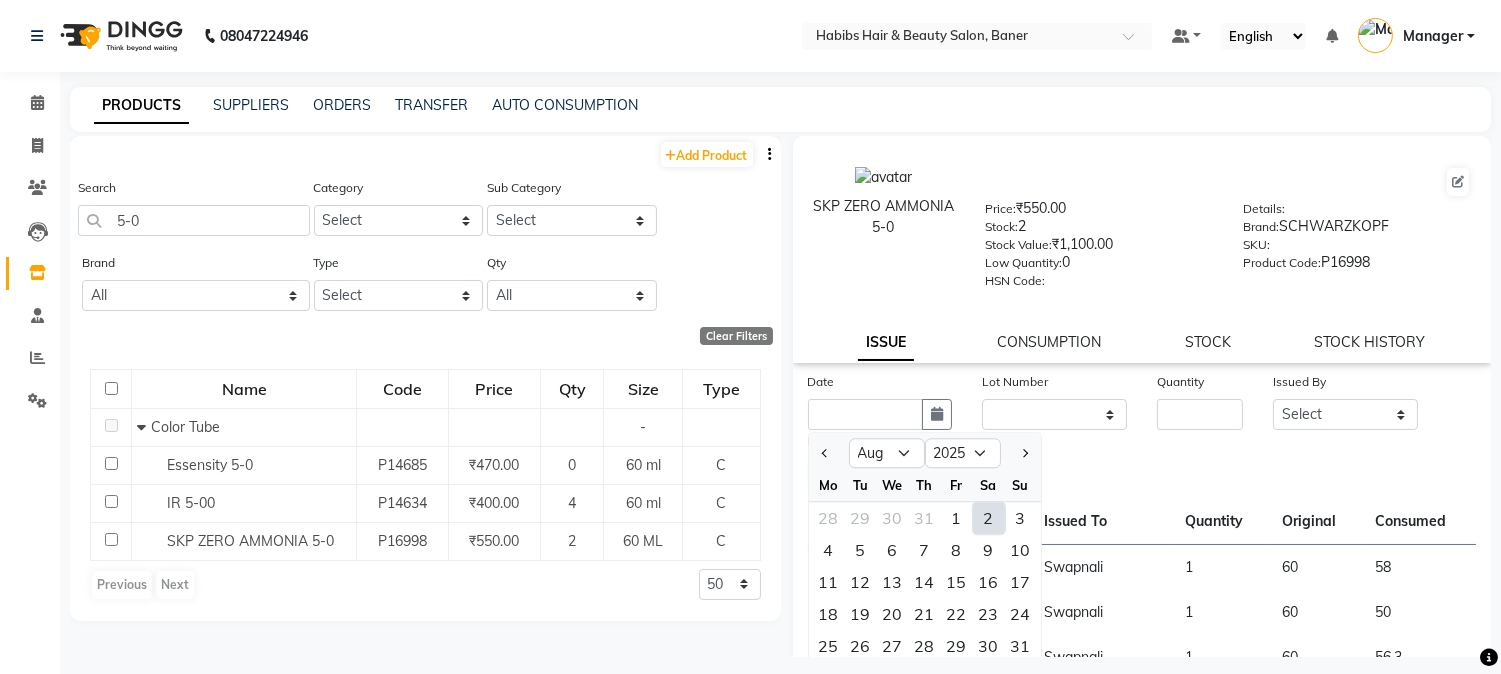 click on "2" 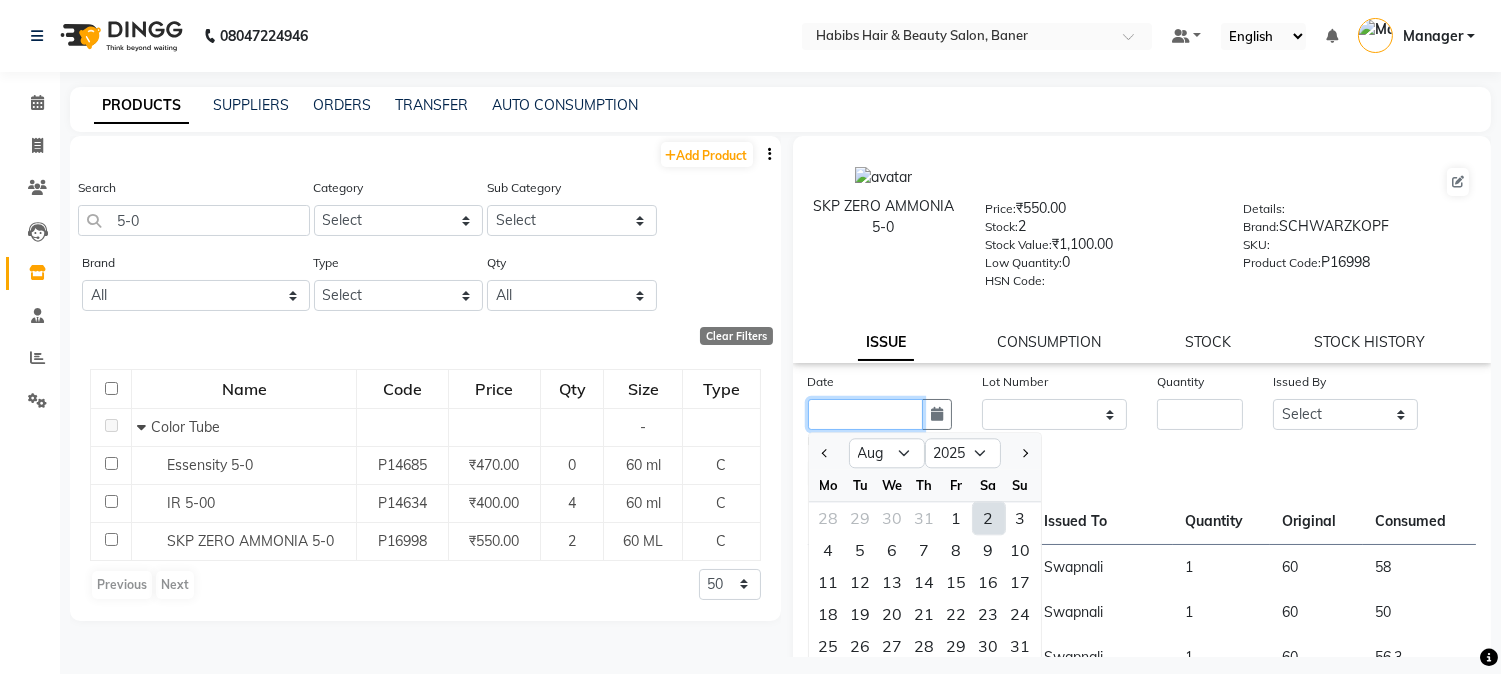 type on "02-08-2025" 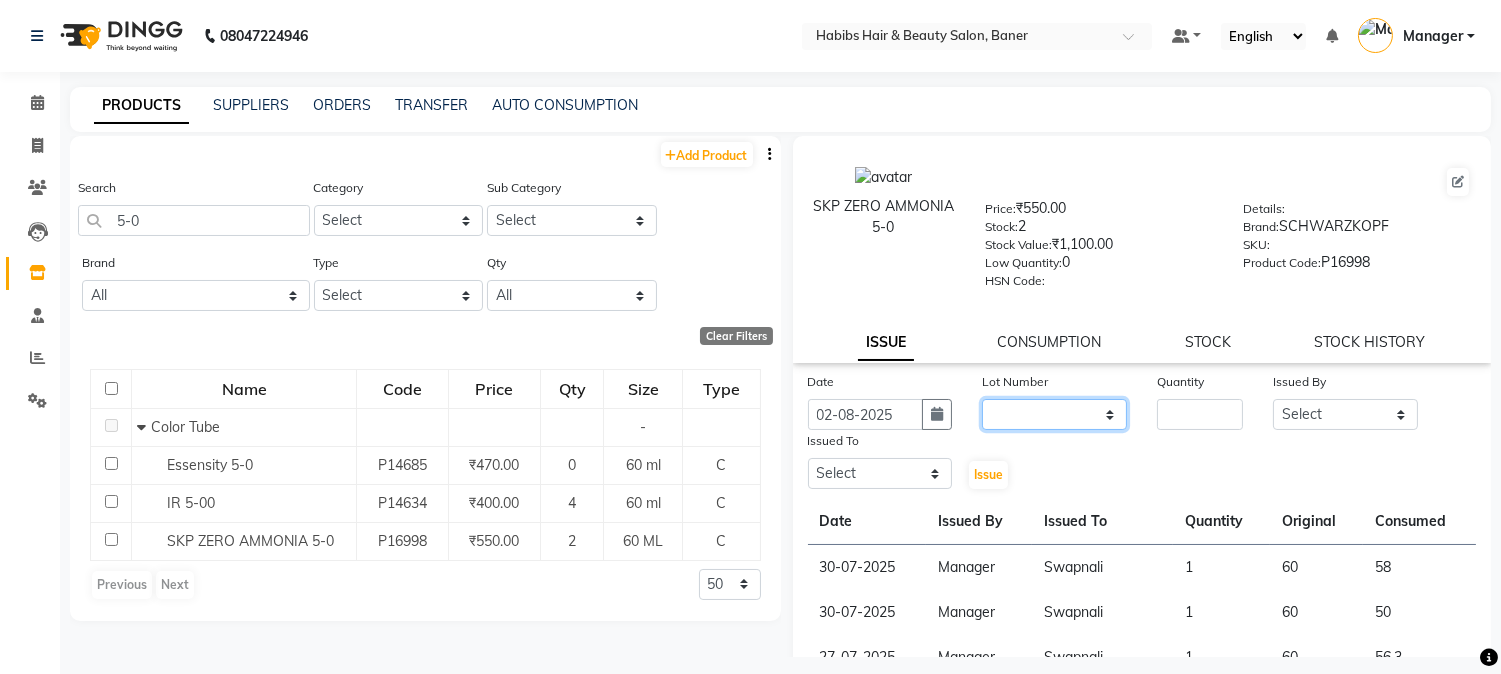 click on "None" 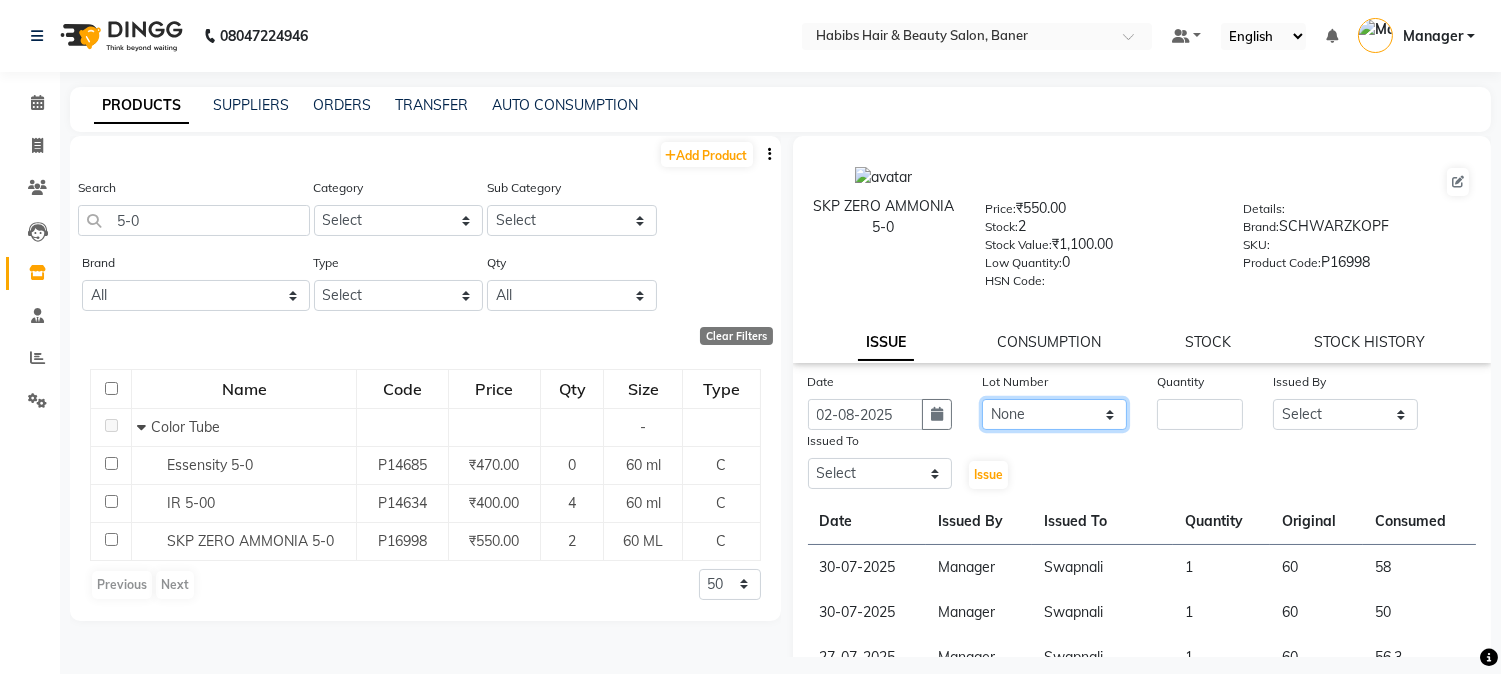 click on "None" 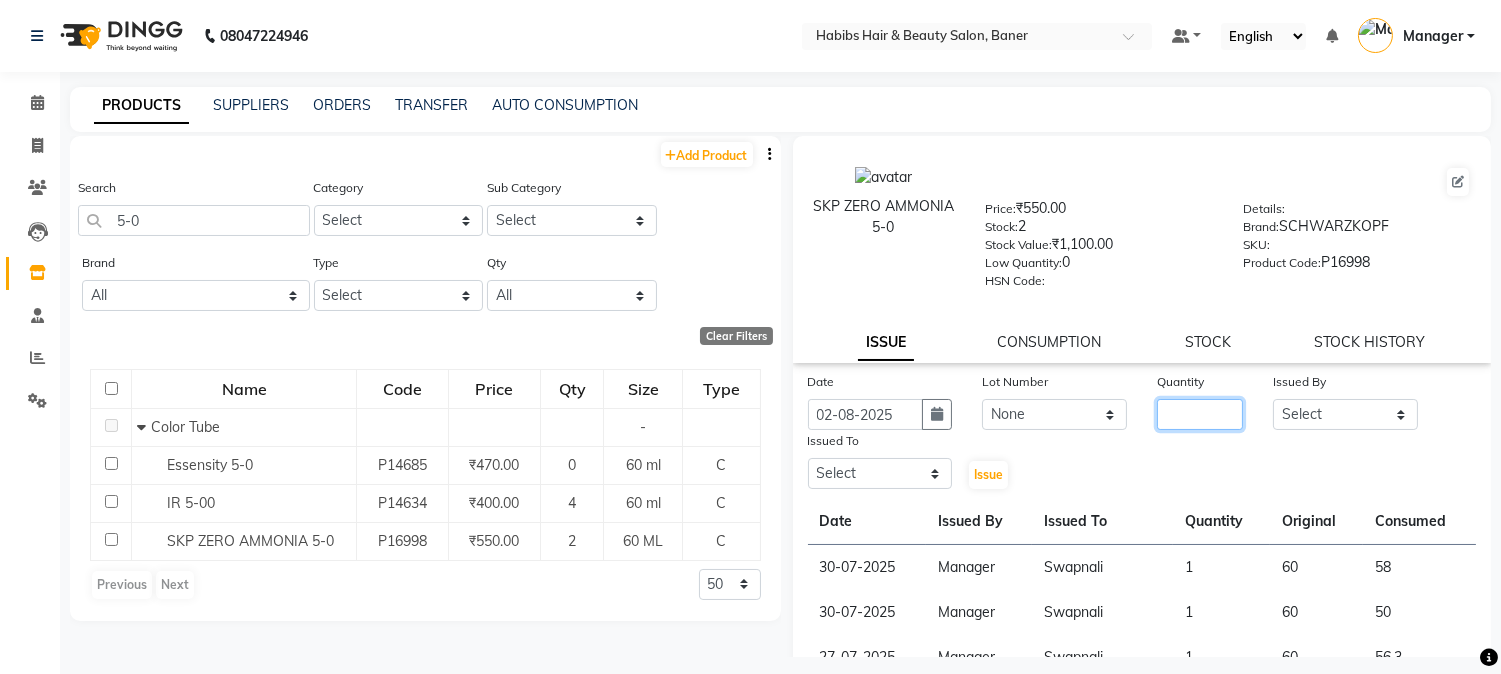 click 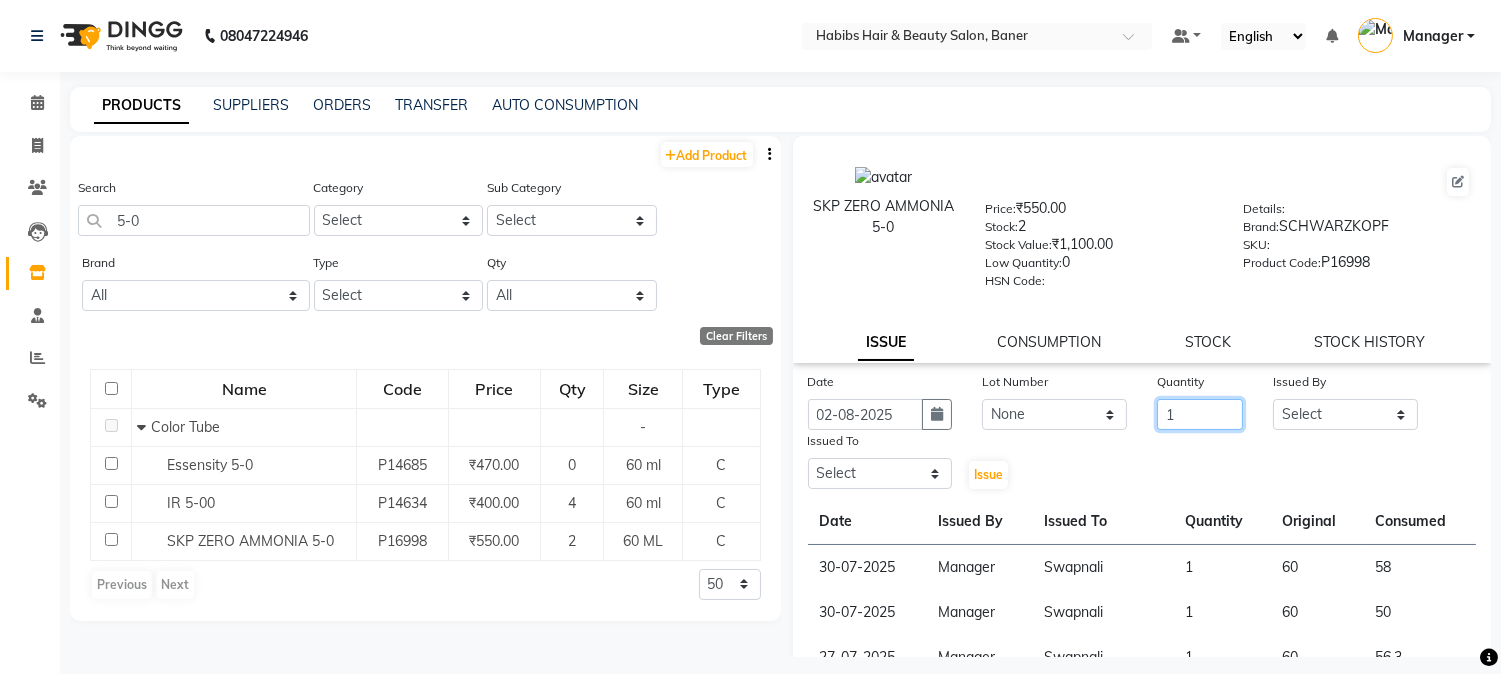 type on "1" 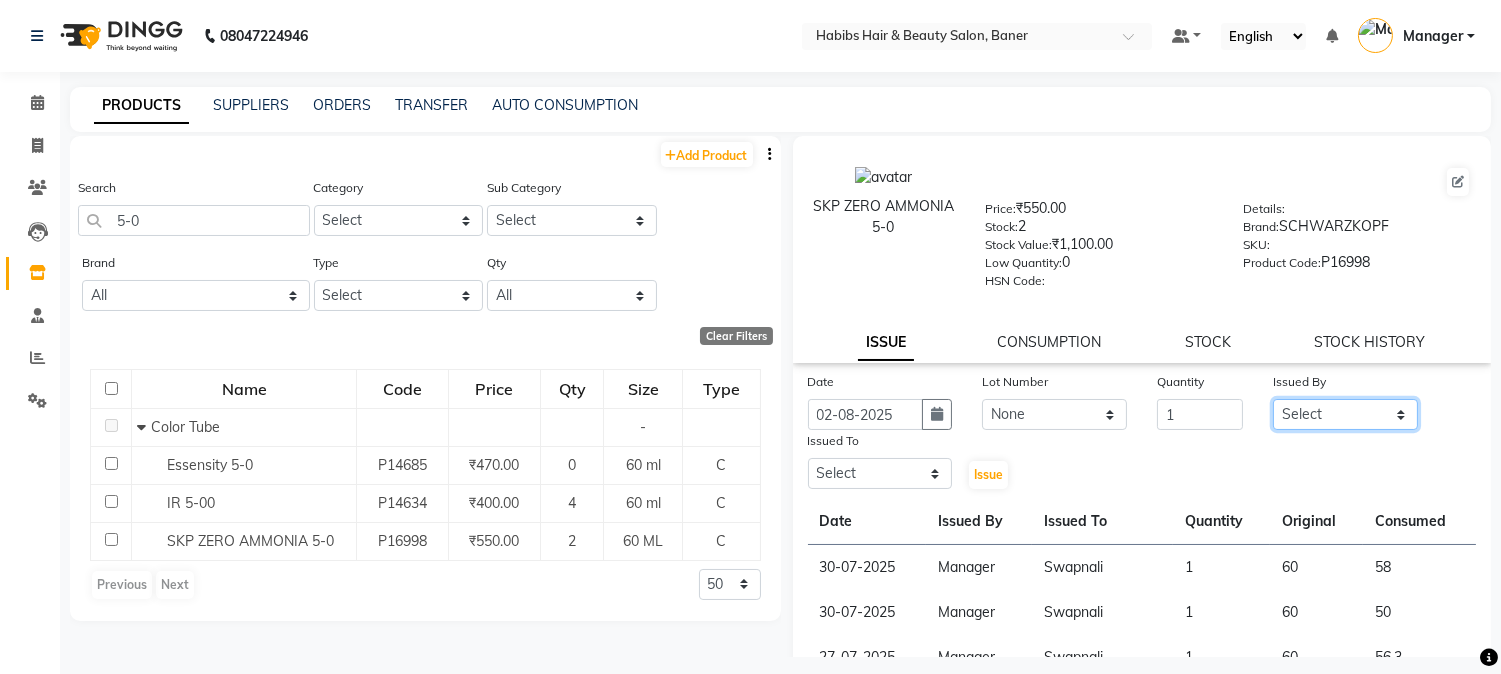 click on "Select Admin Kiran Mahesh Dalavi  Manager Pooja Singh Rahul Ram Swapnali" 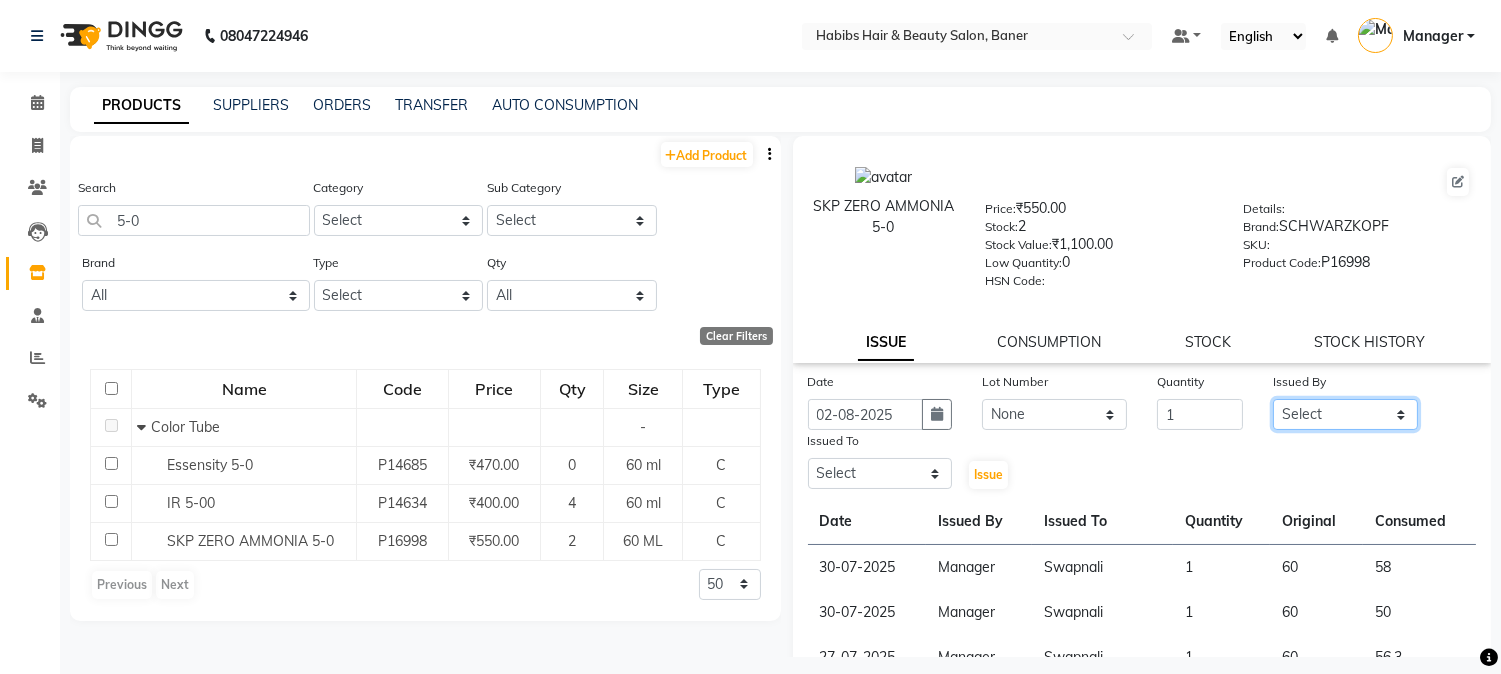 select on "35759" 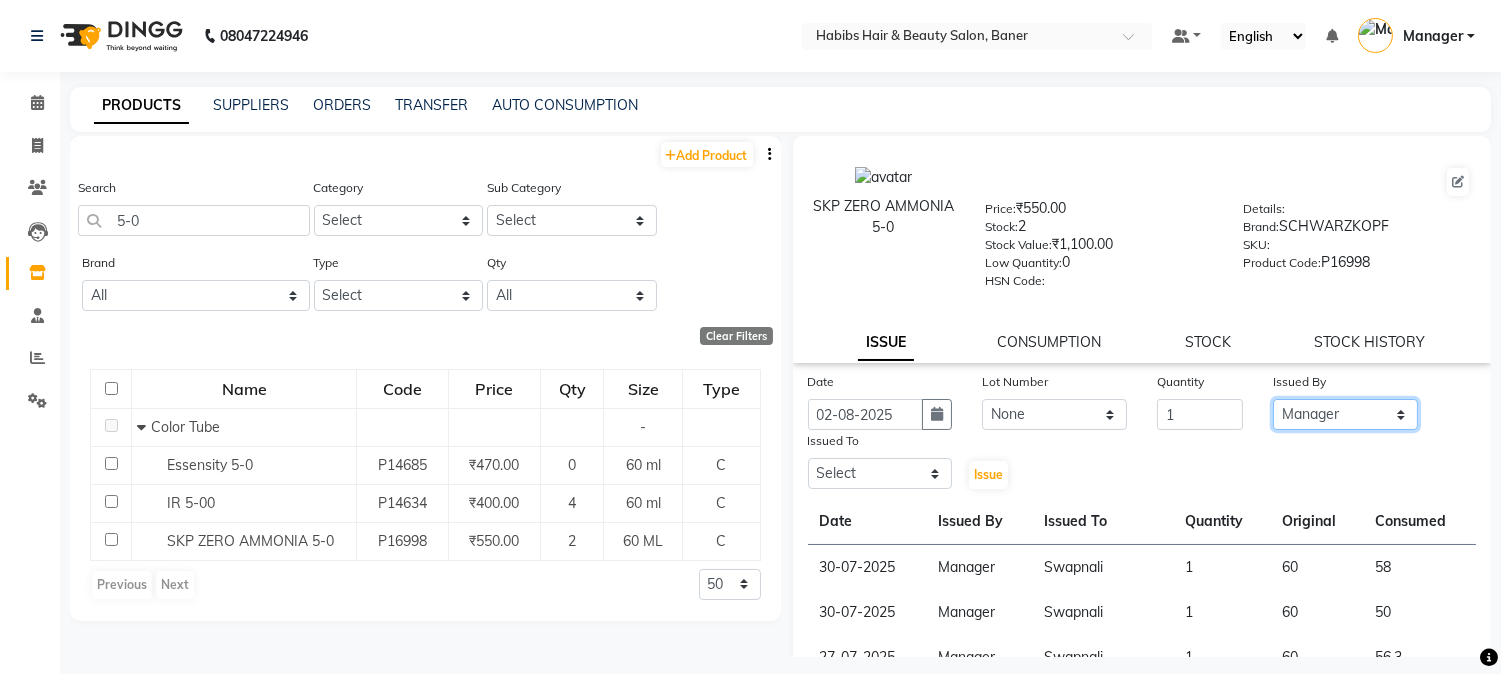 click on "Select Admin Kiran Mahesh Dalavi  Manager Pooja Singh Rahul Ram Swapnali" 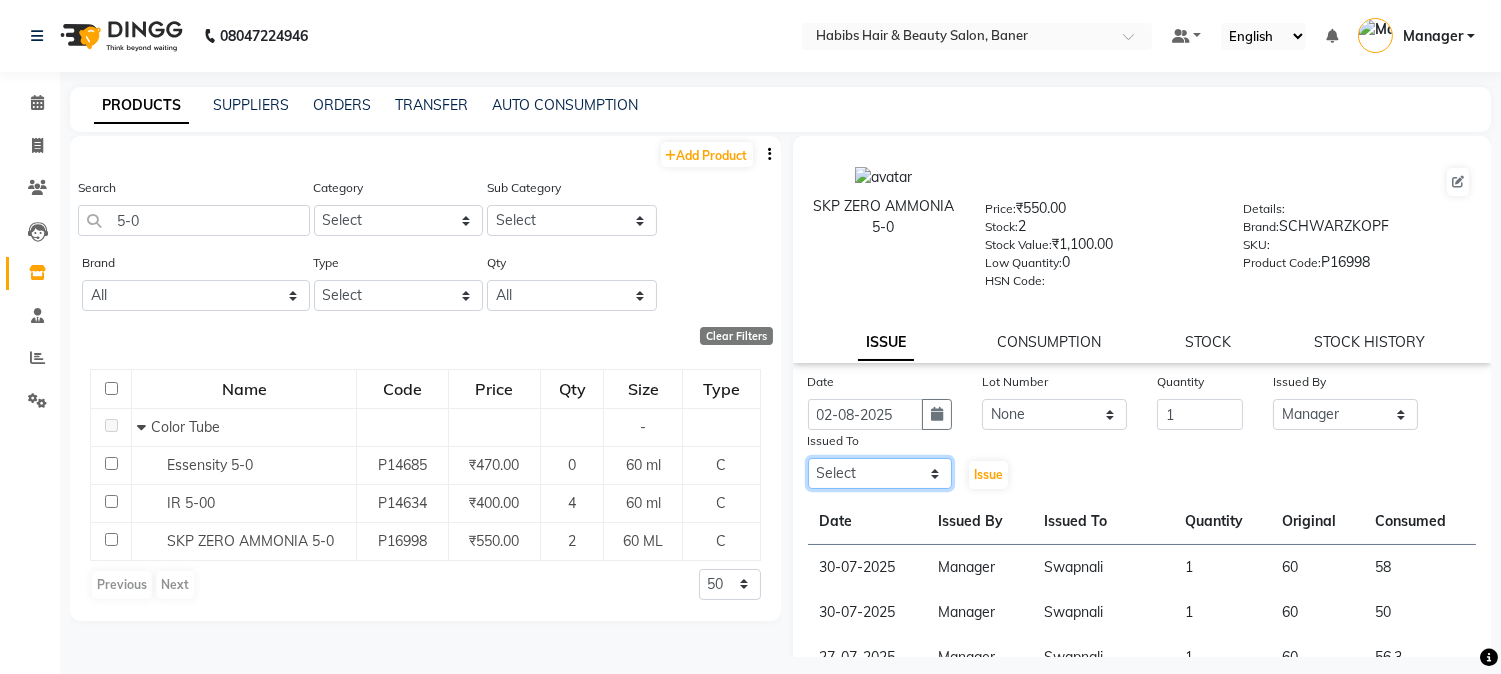 click on "Select Admin Kiran Mahesh Dalavi  Manager Pooja Singh Rahul Ram Swapnali" 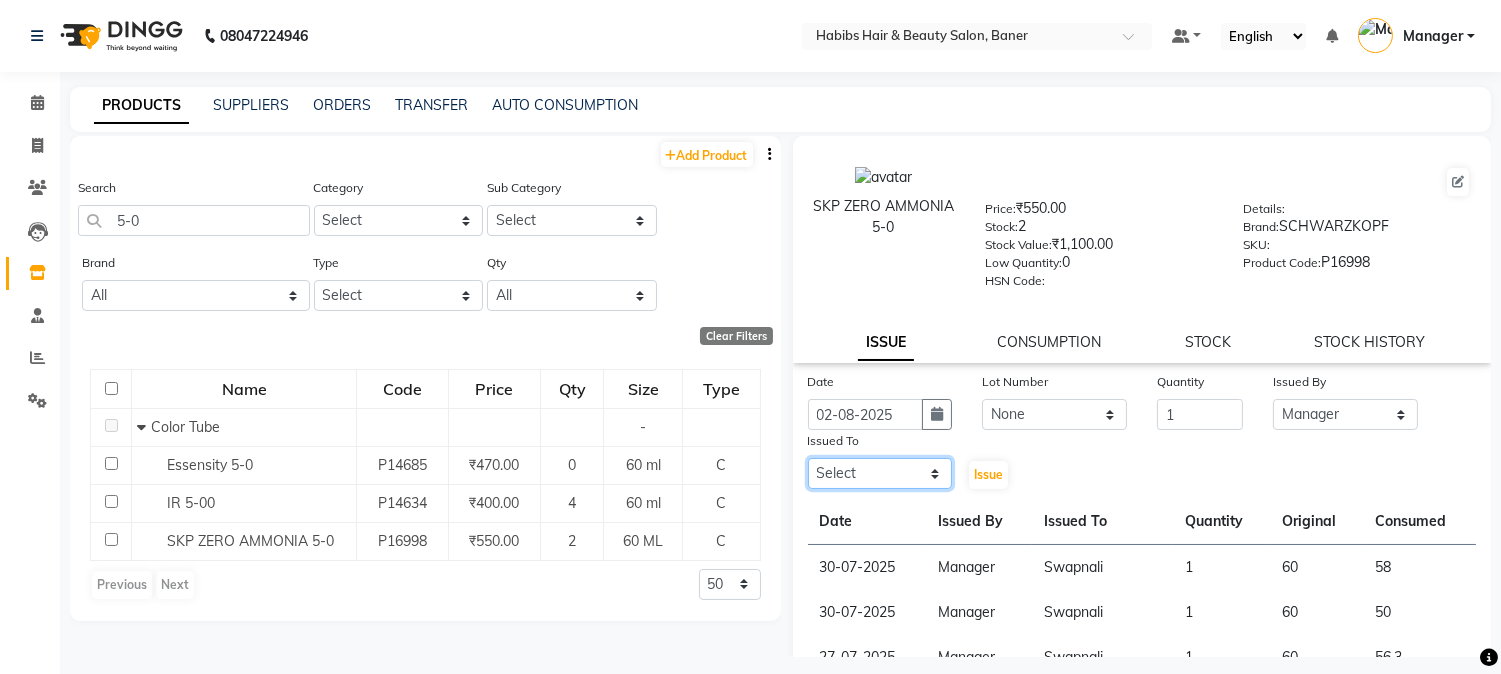 select on "83468" 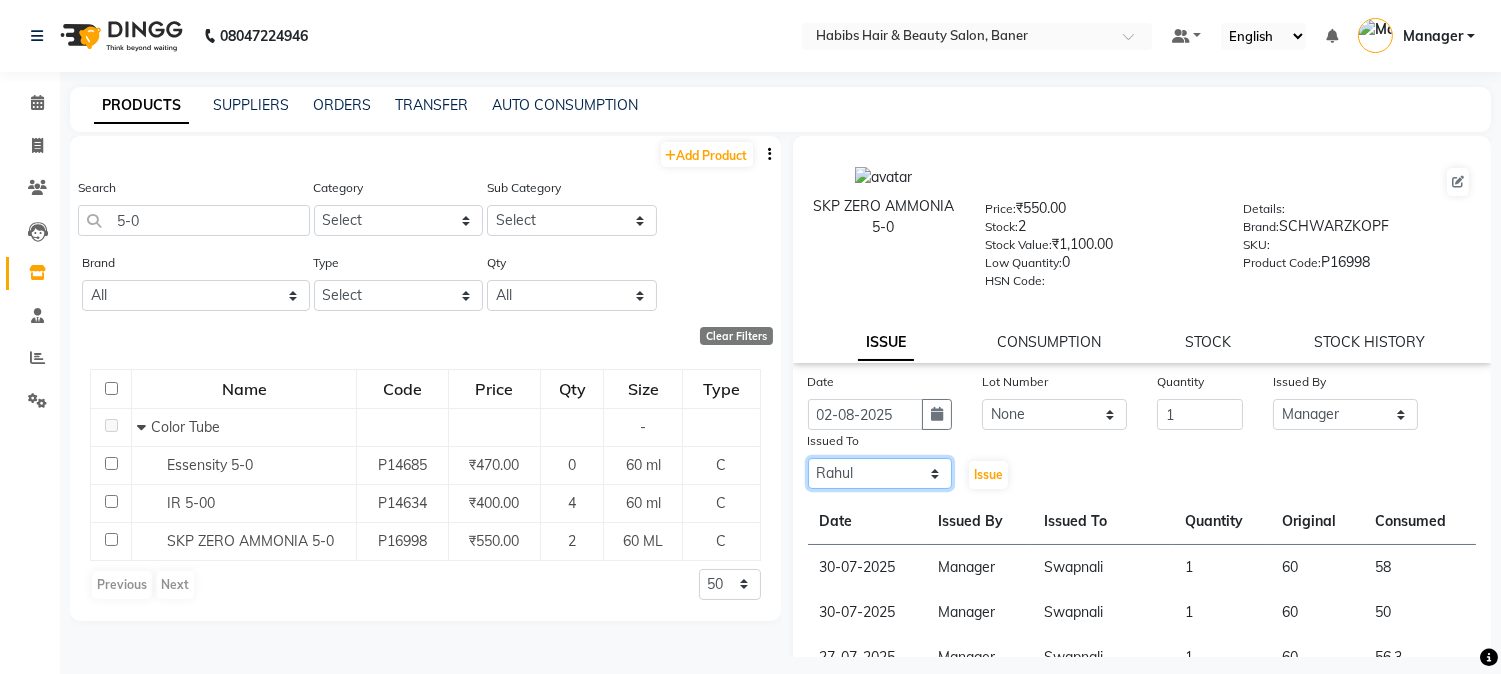 click on "Select Admin Kiran Mahesh Dalavi  Manager Pooja Singh Rahul Ram Swapnali" 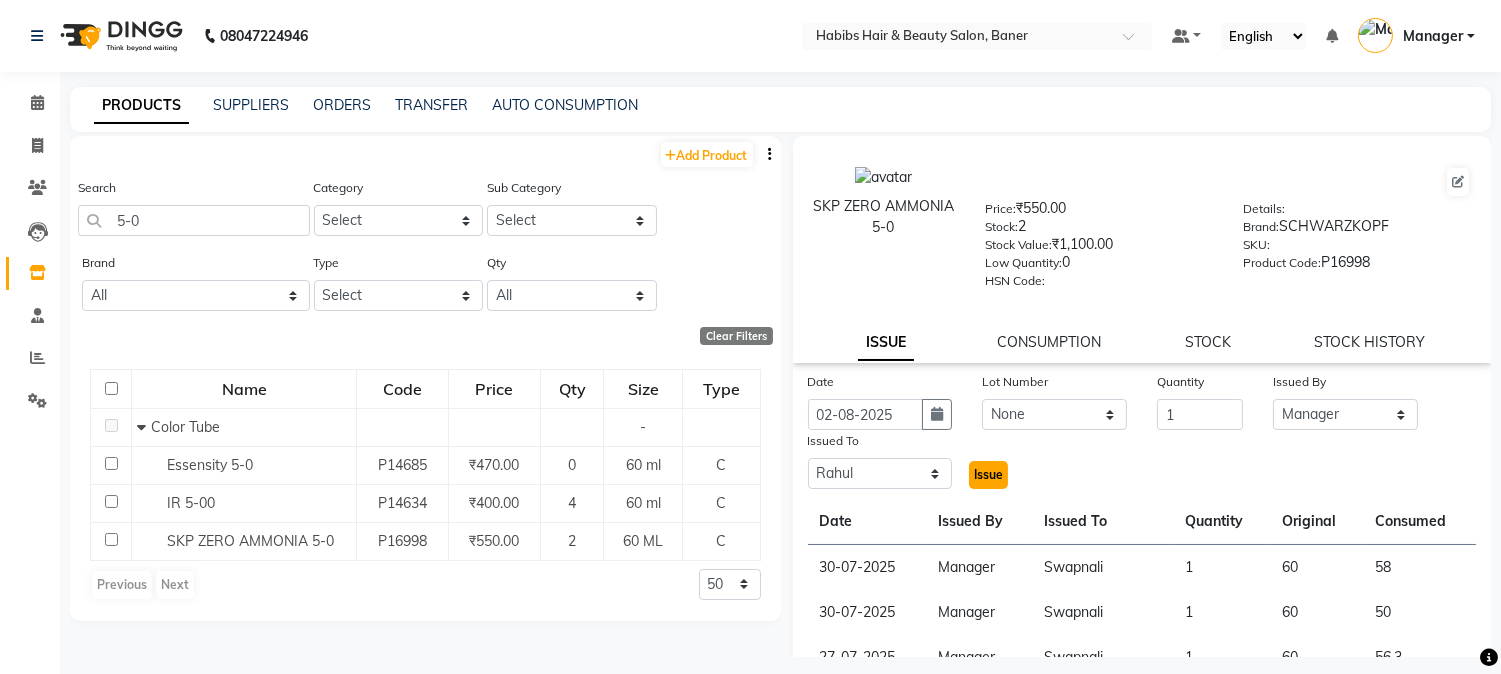 click on "Issue" 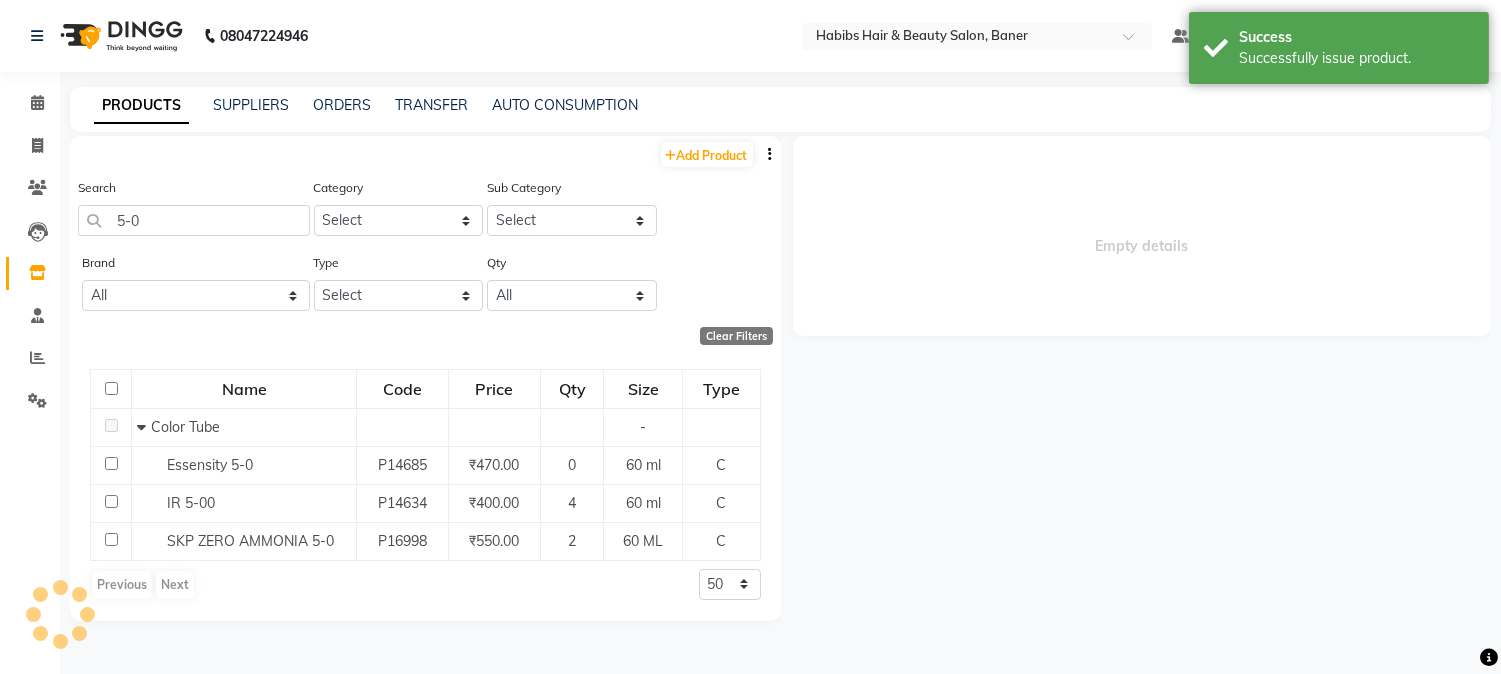 select 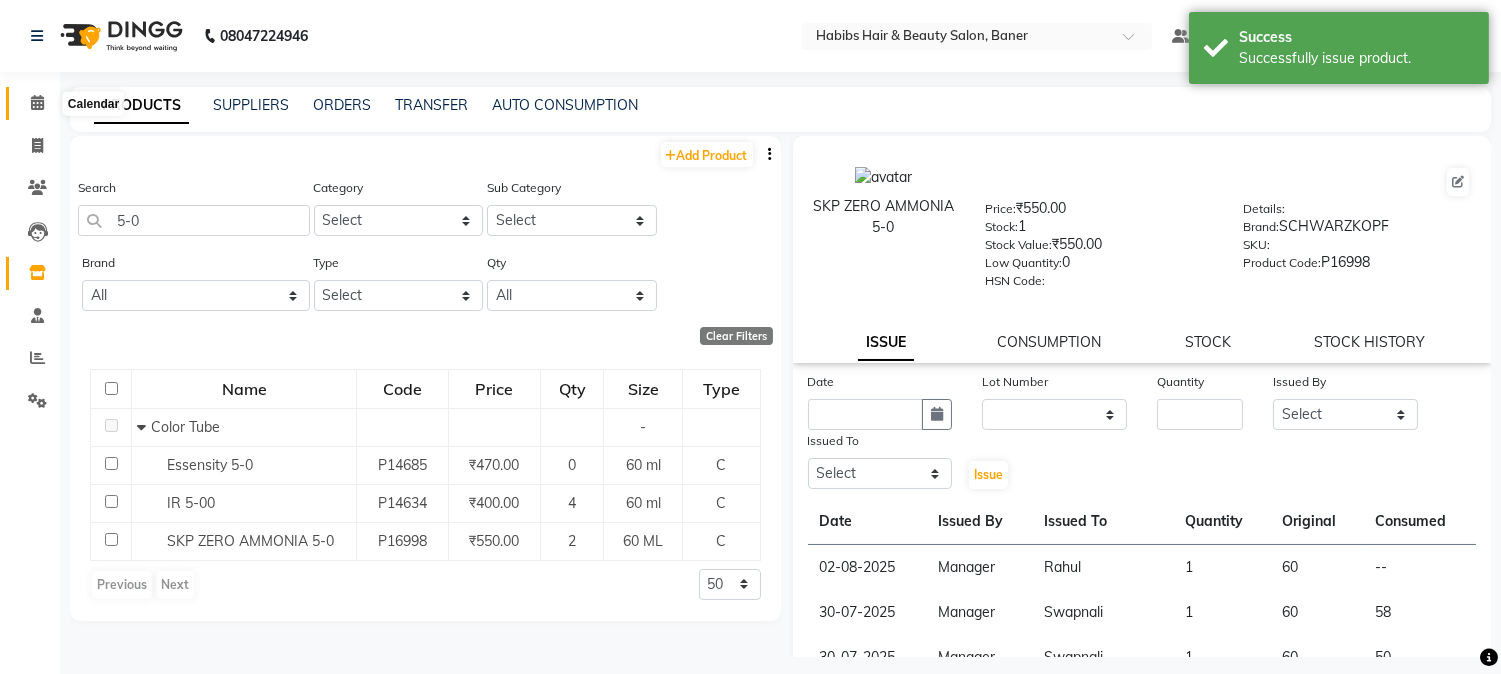 drag, startPoint x: 35, startPoint y: 103, endPoint x: 60, endPoint y: 111, distance: 26.24881 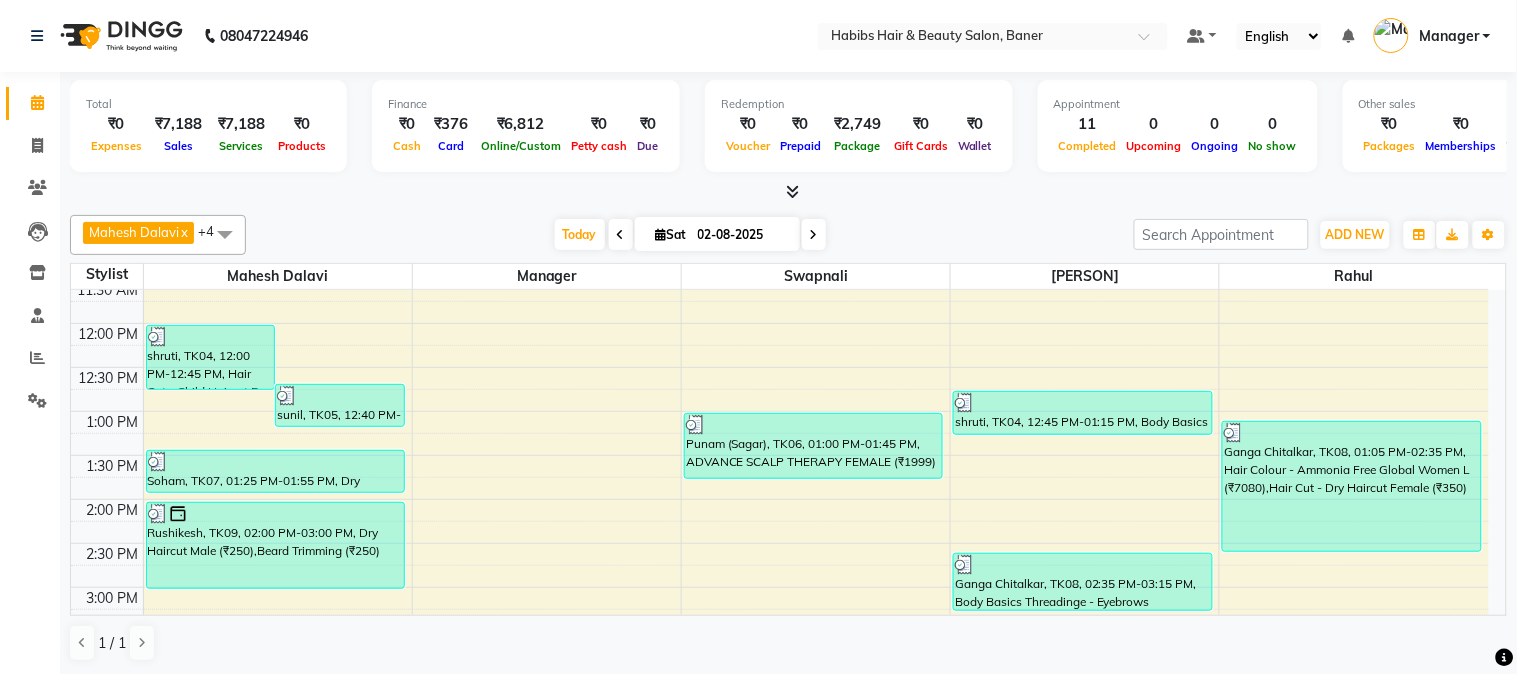 scroll, scrollTop: 333, scrollLeft: 0, axis: vertical 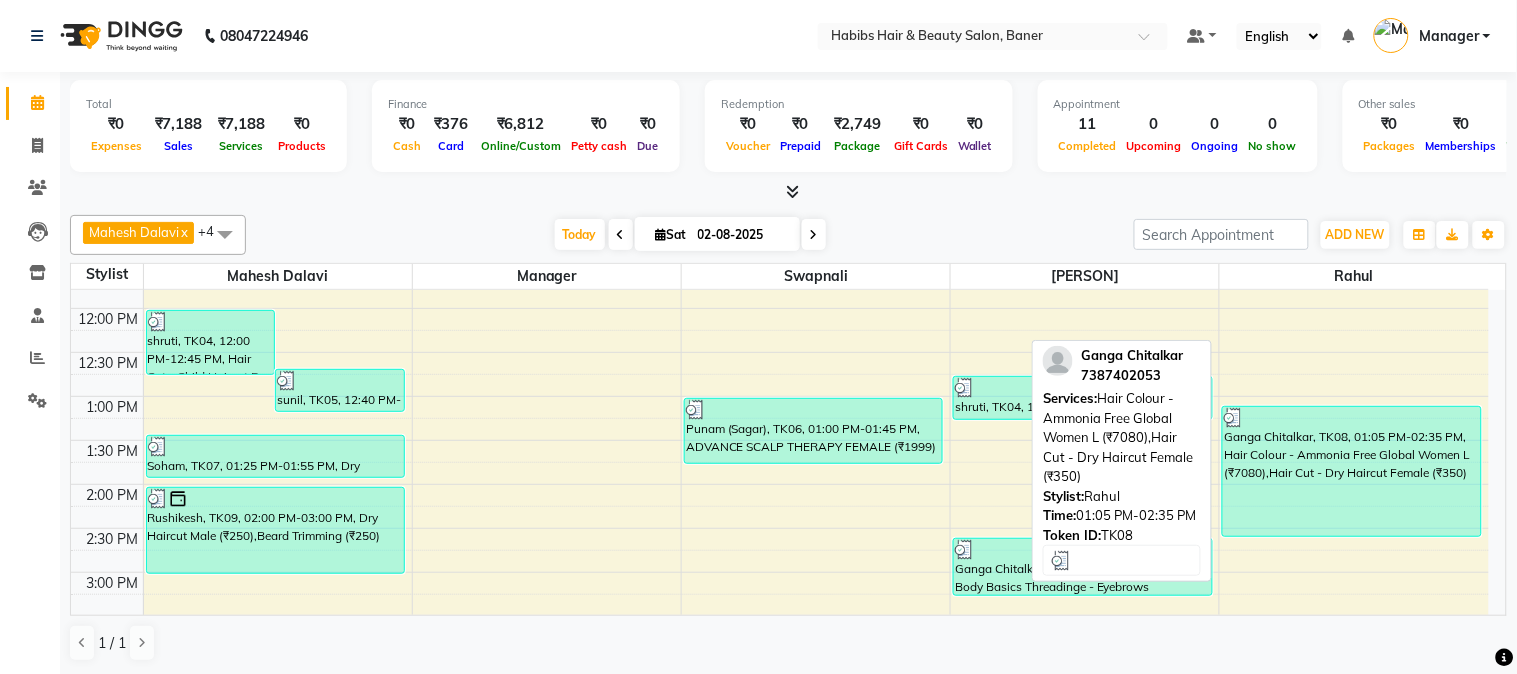 click on "Ganga Chitalkar, TK08, 01:05 PM-02:35 PM, Hair Colour  - Ammonia Free Global Women L (₹7080),Hair Cut - Dry Haircut Female (₹350)" at bounding box center (1352, 471) 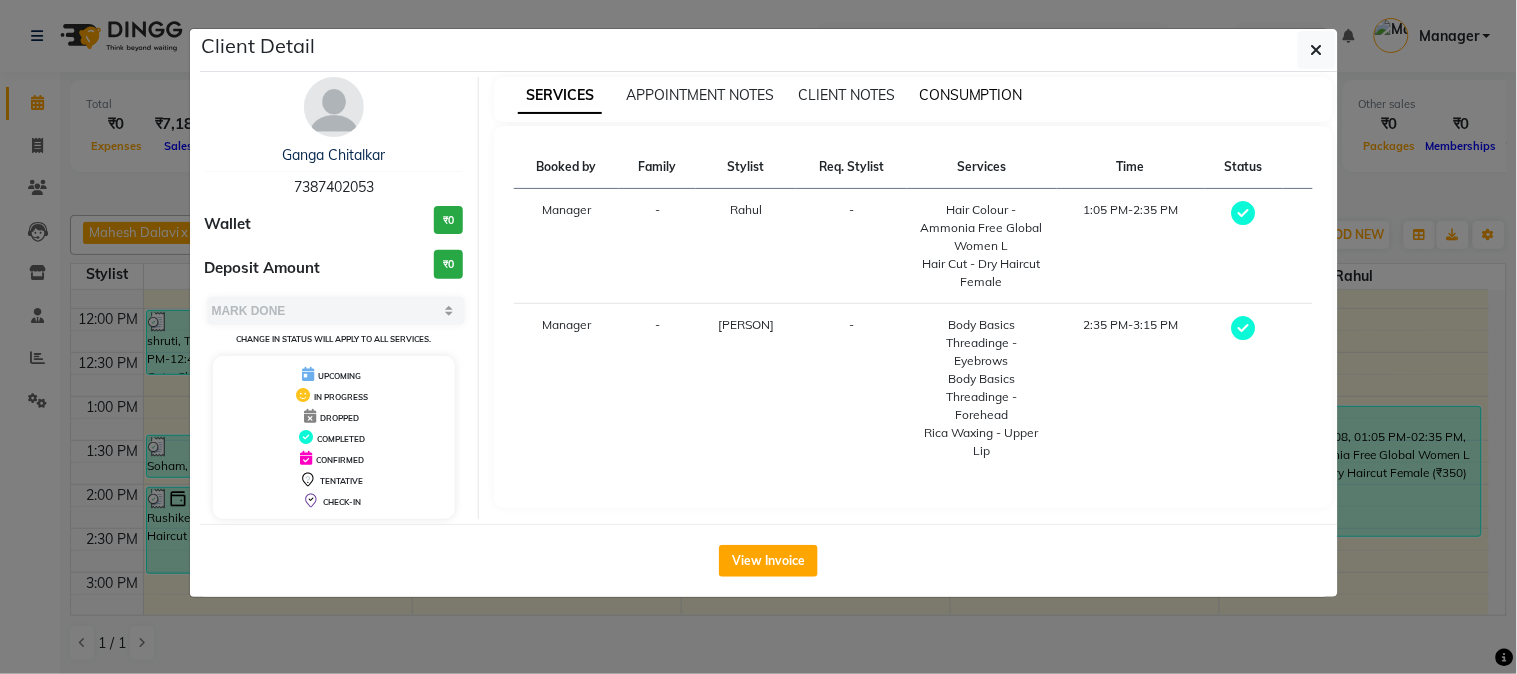 click on "CONSUMPTION" at bounding box center [971, 95] 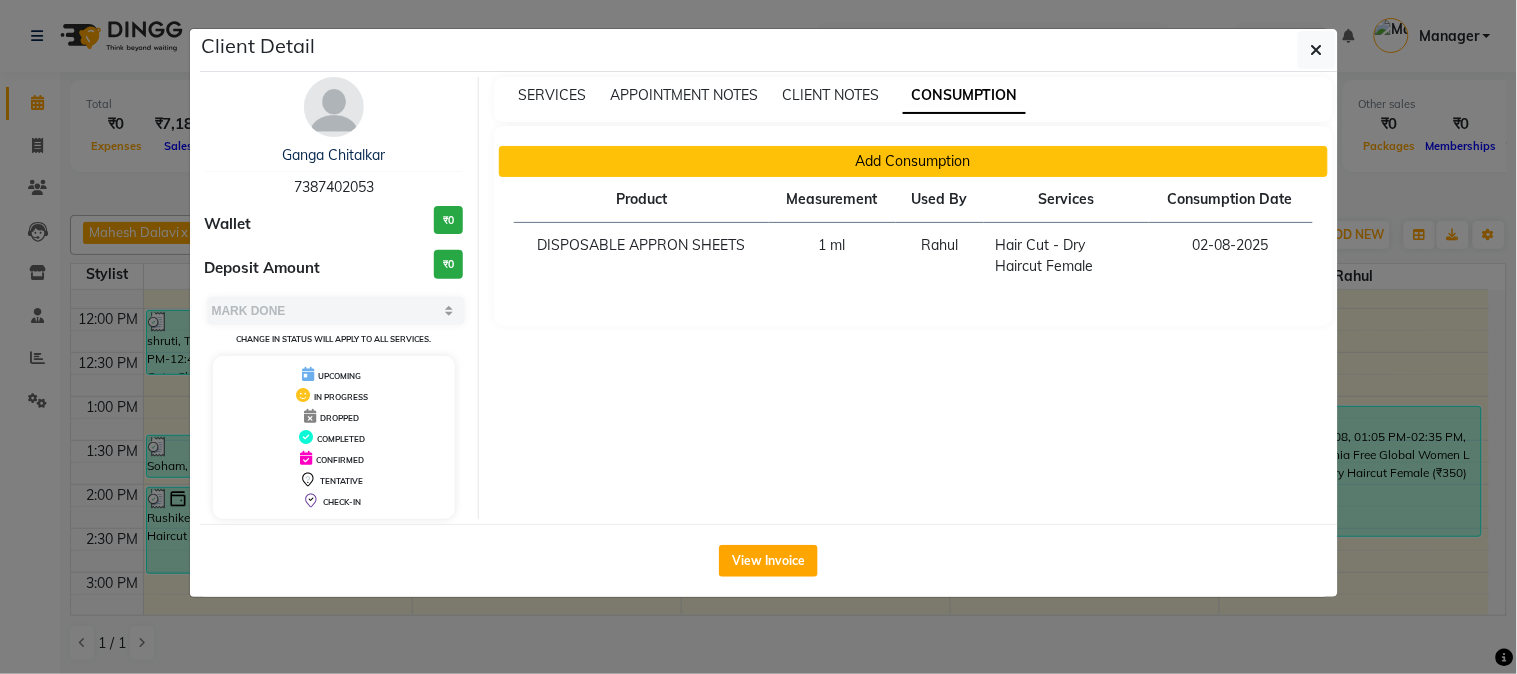 click on "Add Consumption" at bounding box center [913, 161] 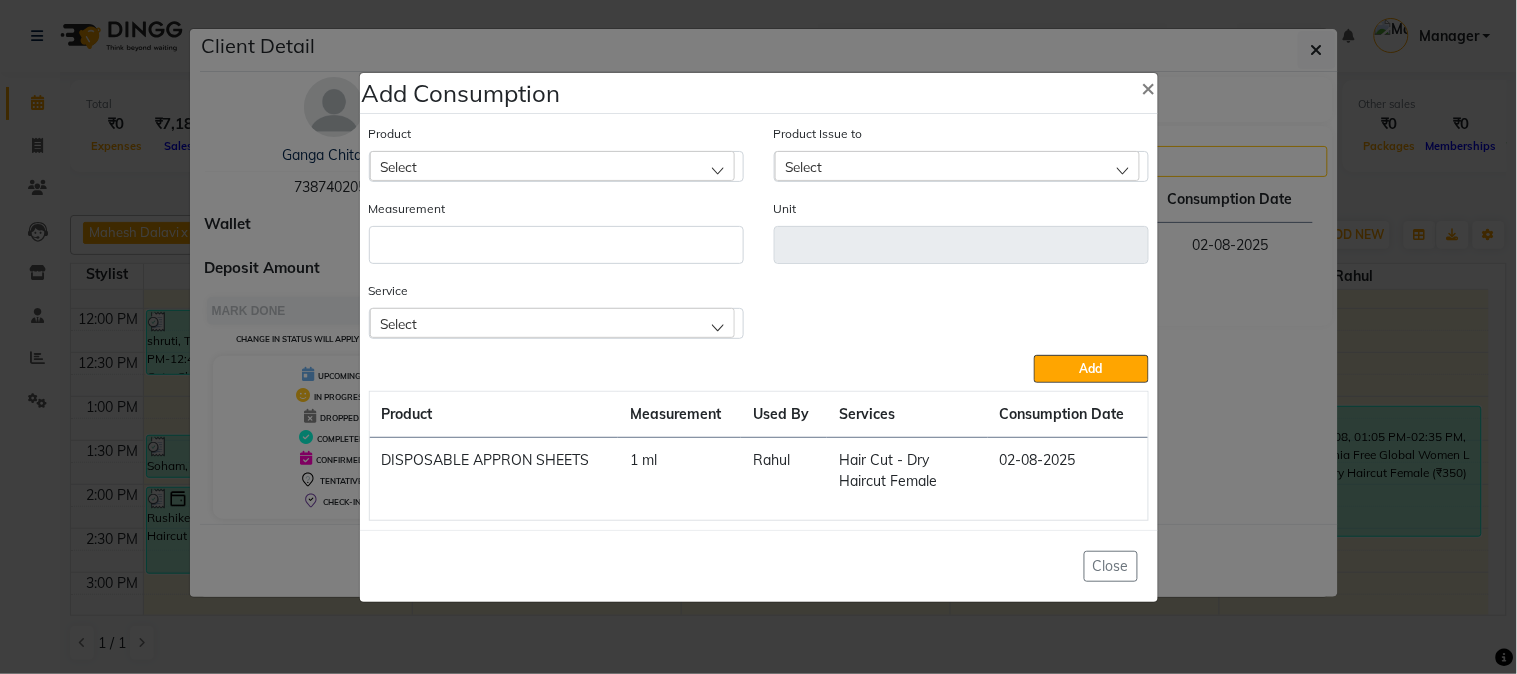 click on "Select" 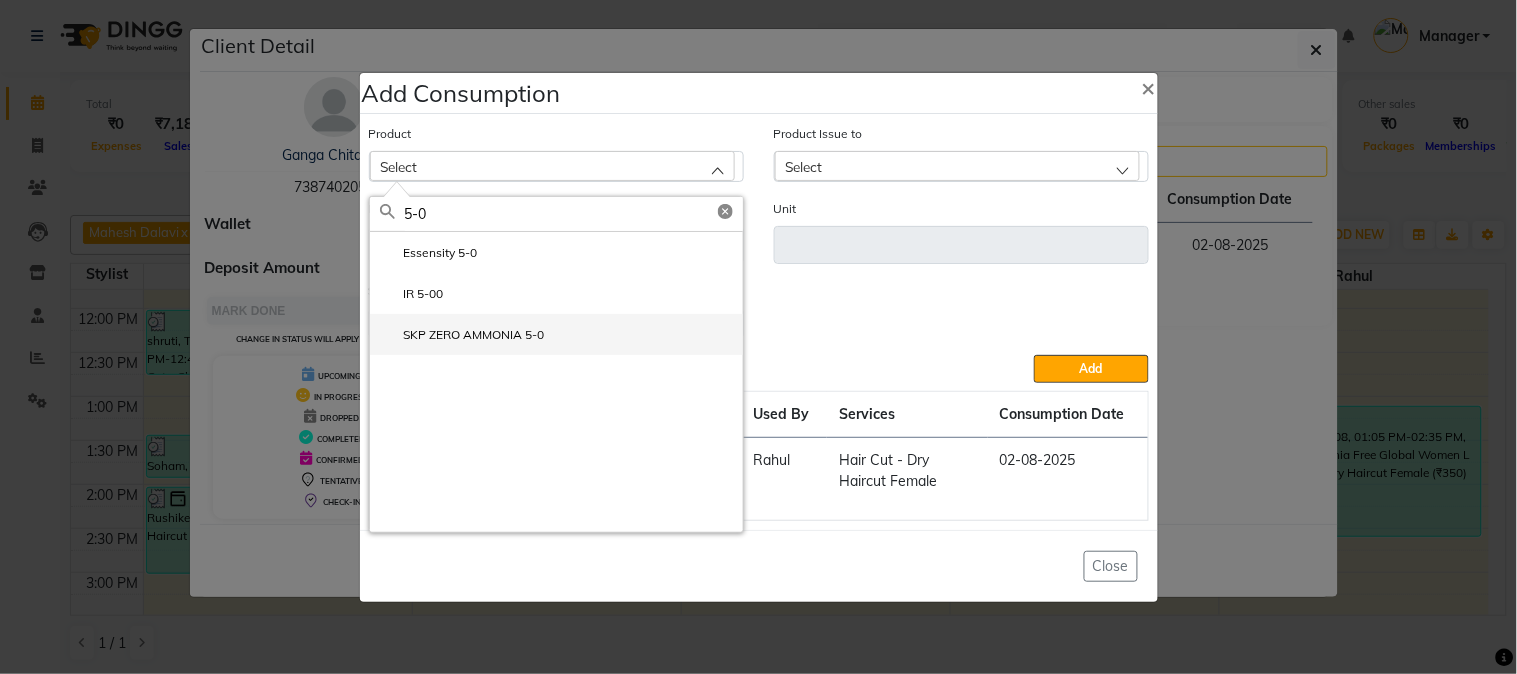 type on "5-0" 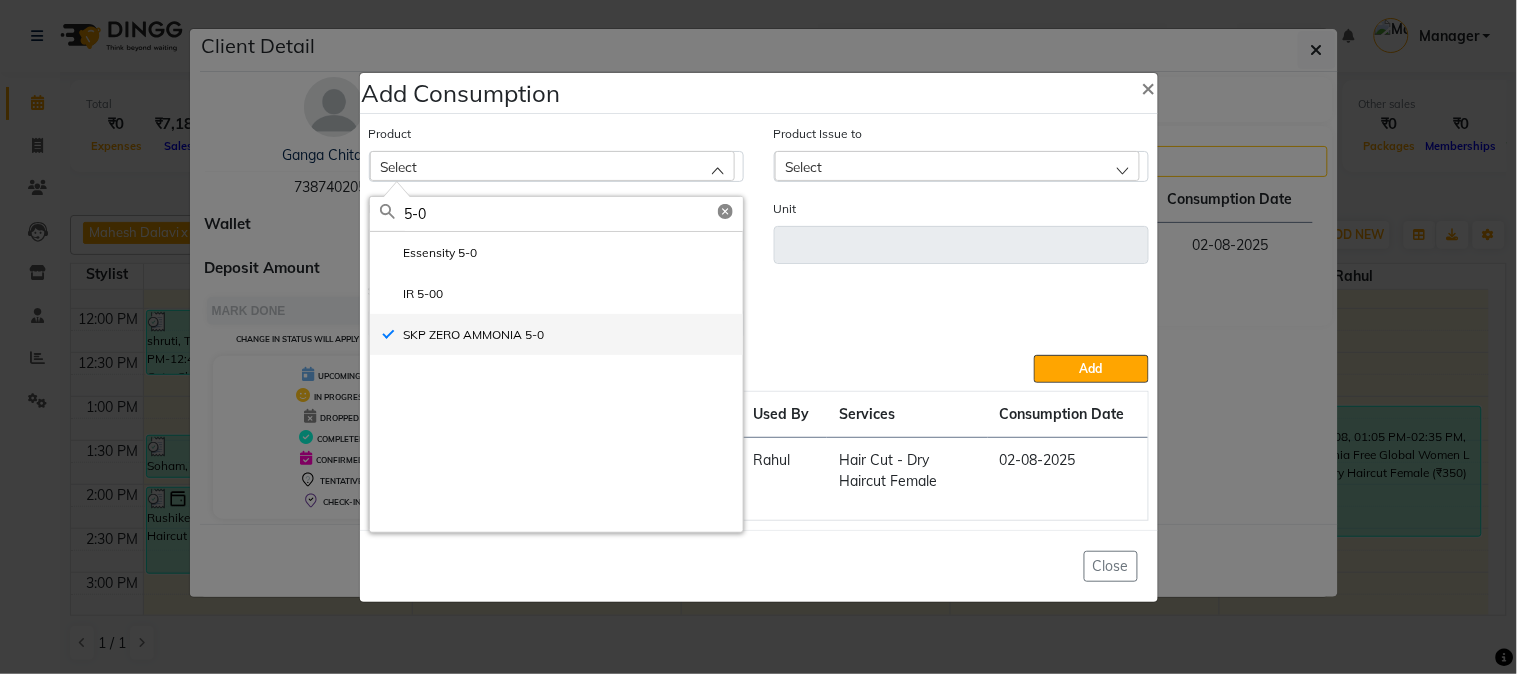 type on "ML" 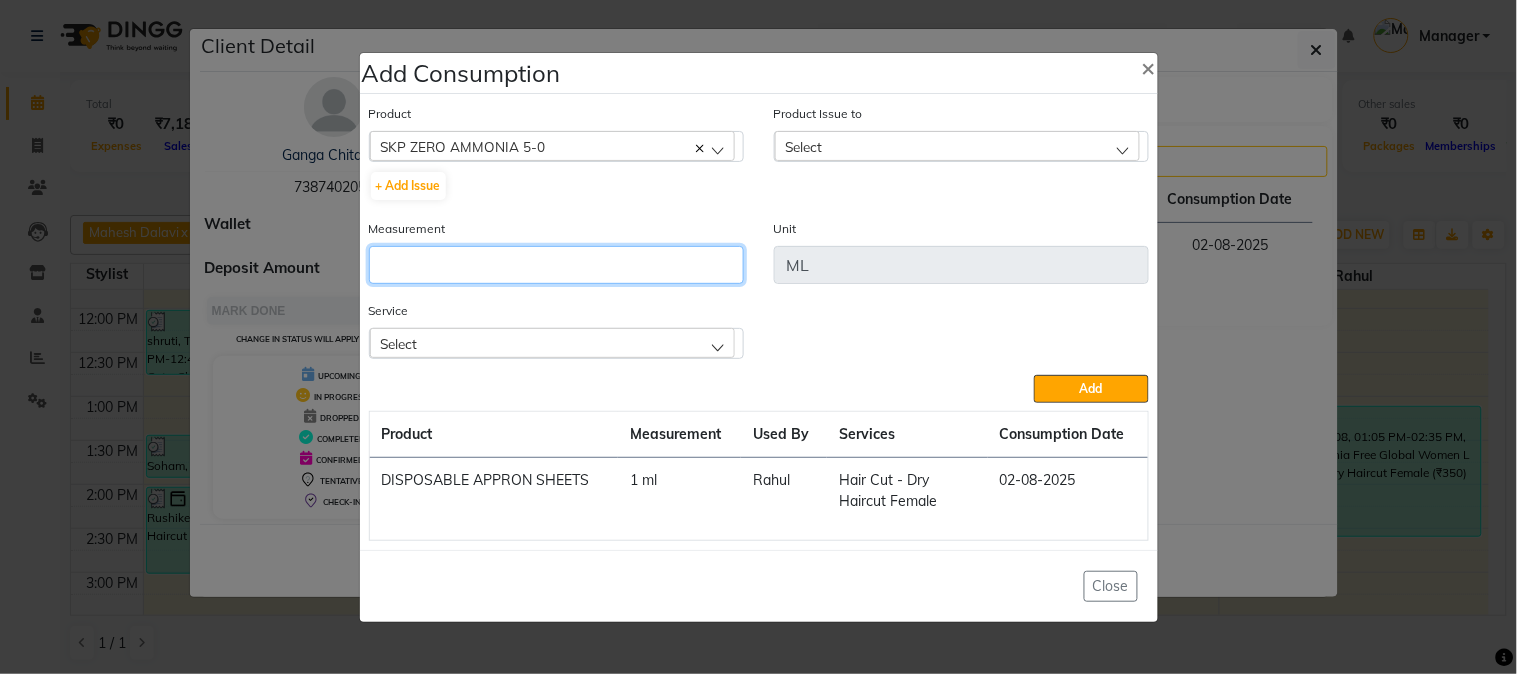 click 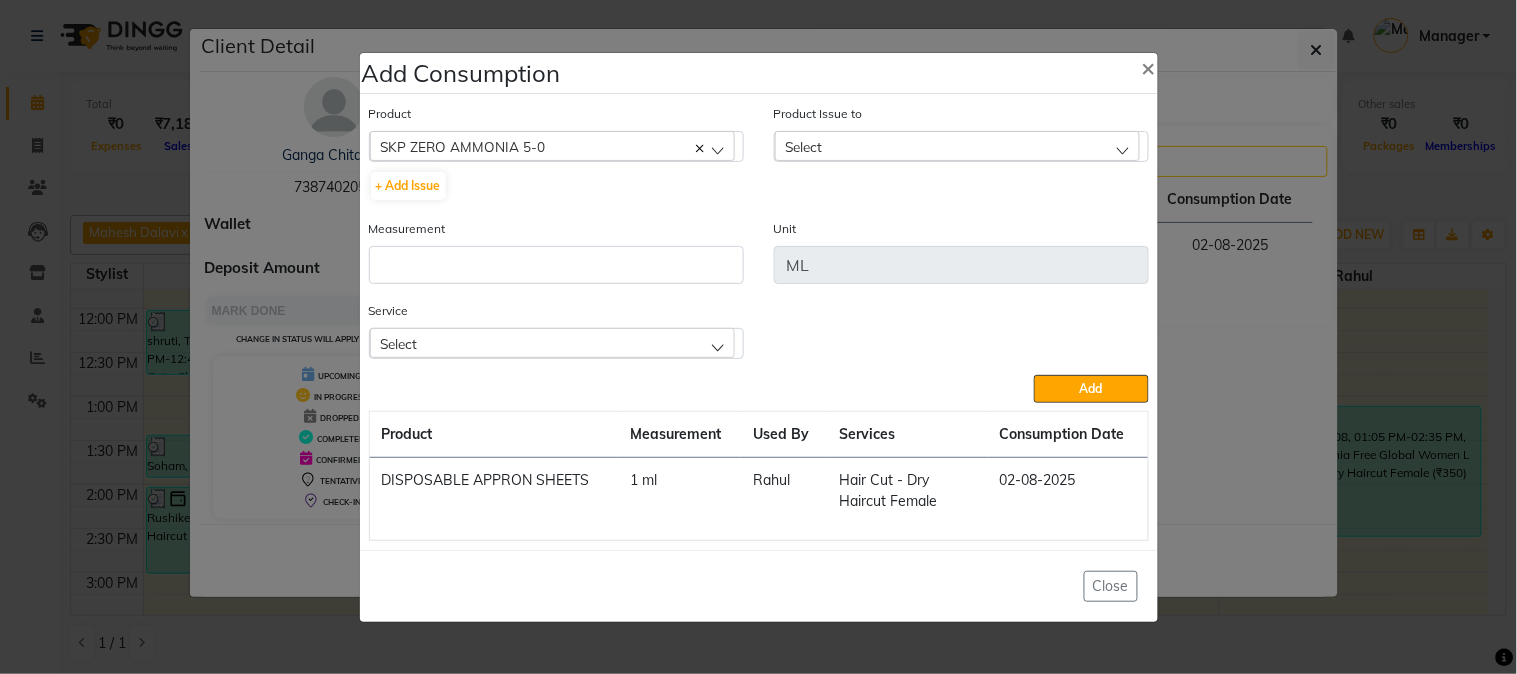 click on "Select" 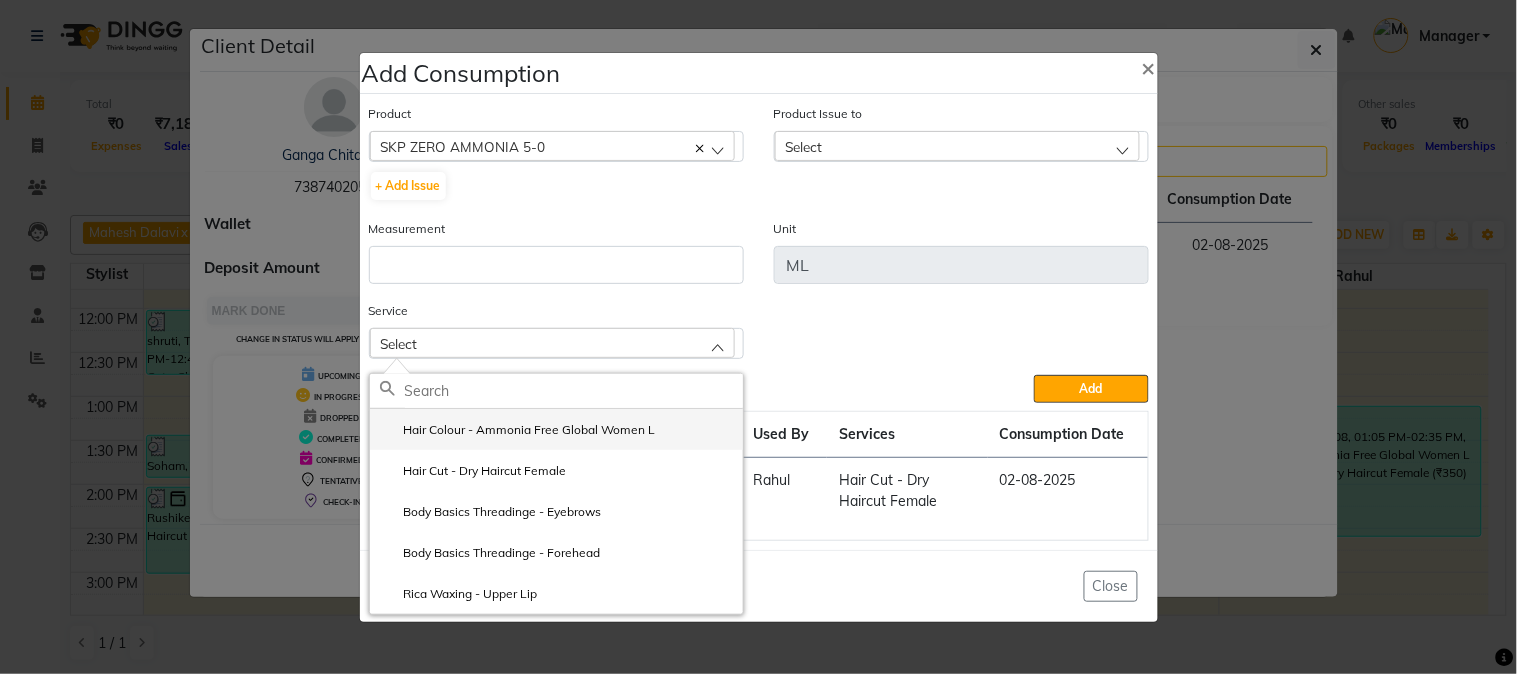click on "Hair Colour  - Ammonia Free Global Women L" 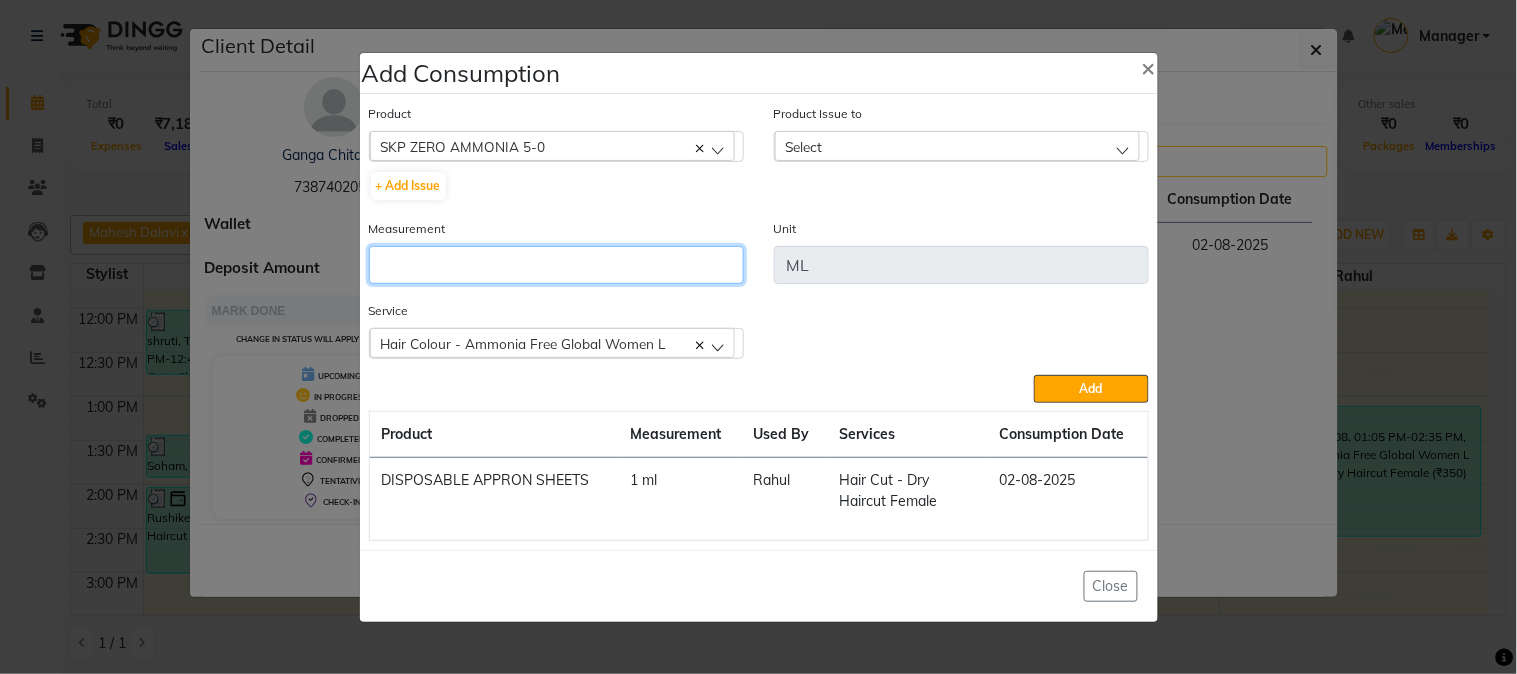 click 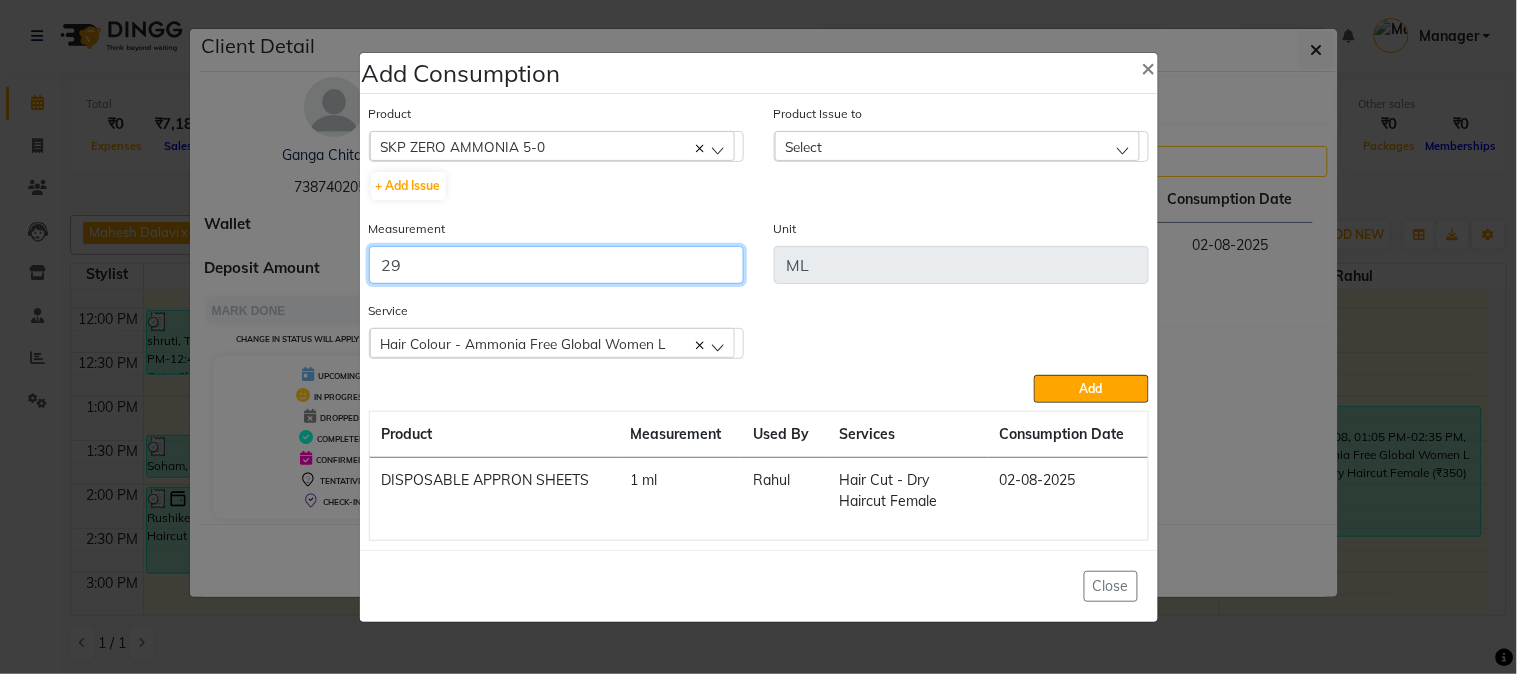 type on "29" 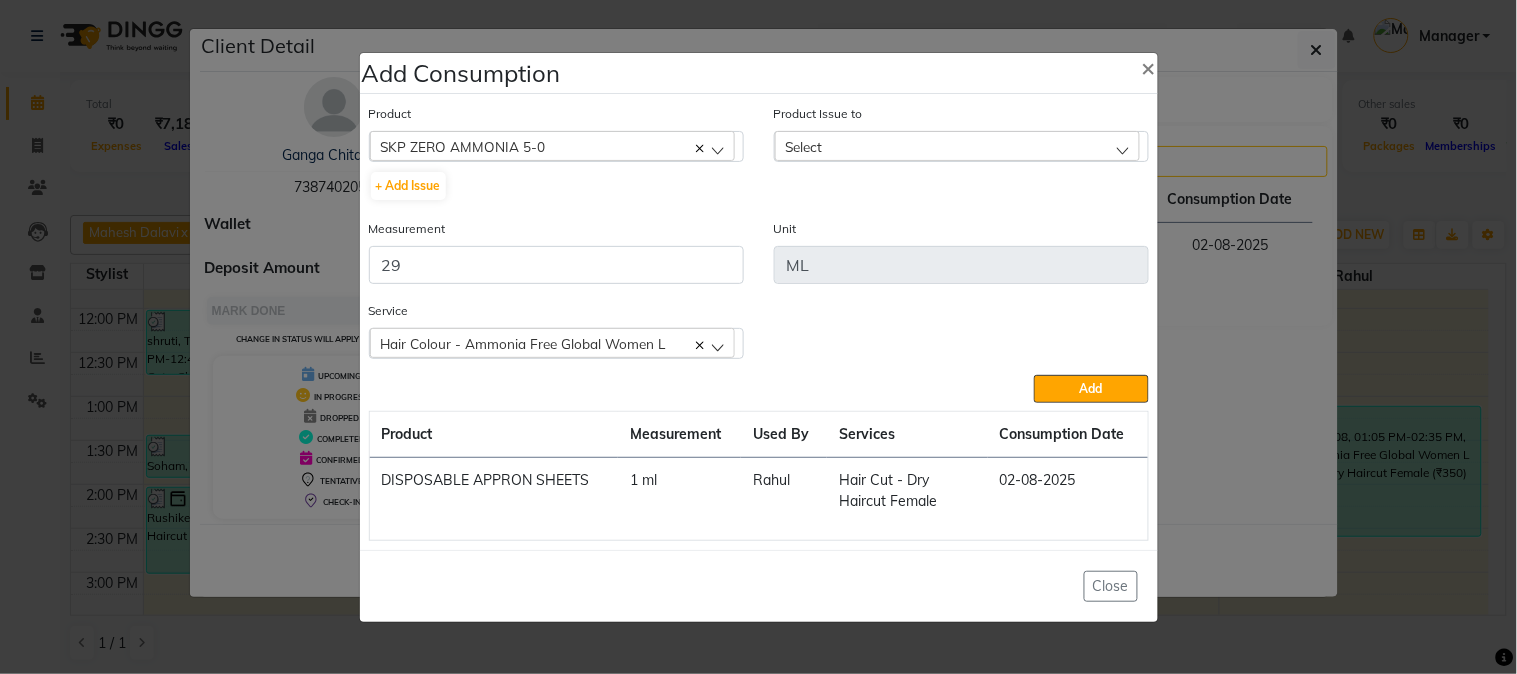 click on "Select" 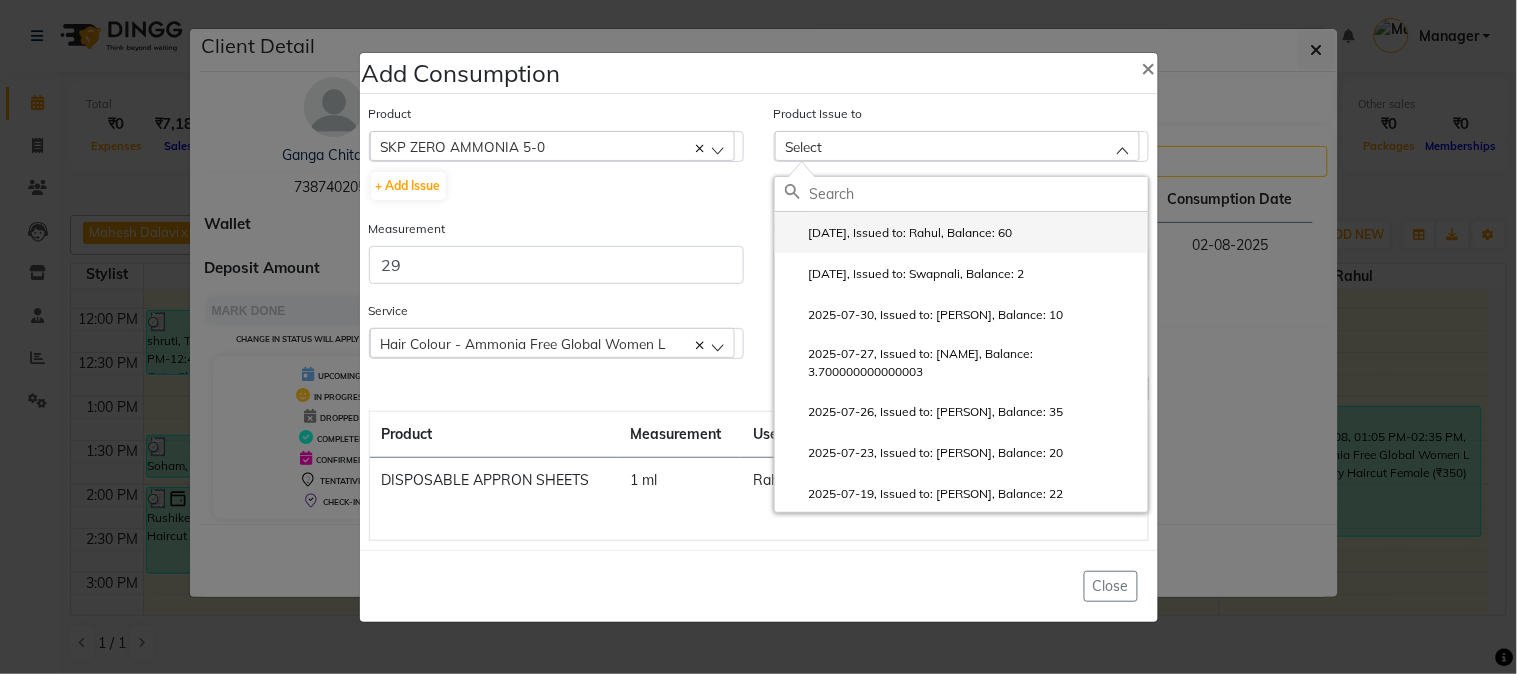click on "2025-08-02, Issued to: Rahul, Balance: 60" 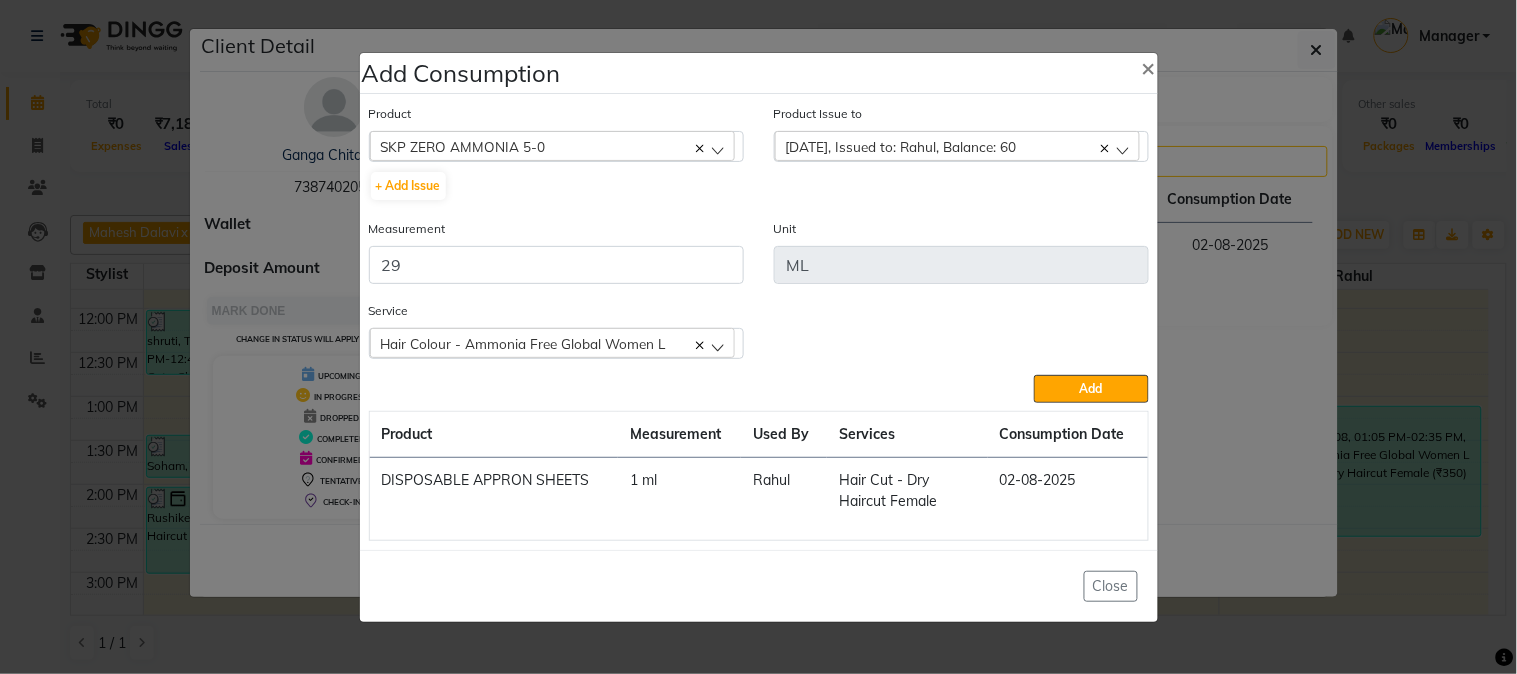 click on "Add" 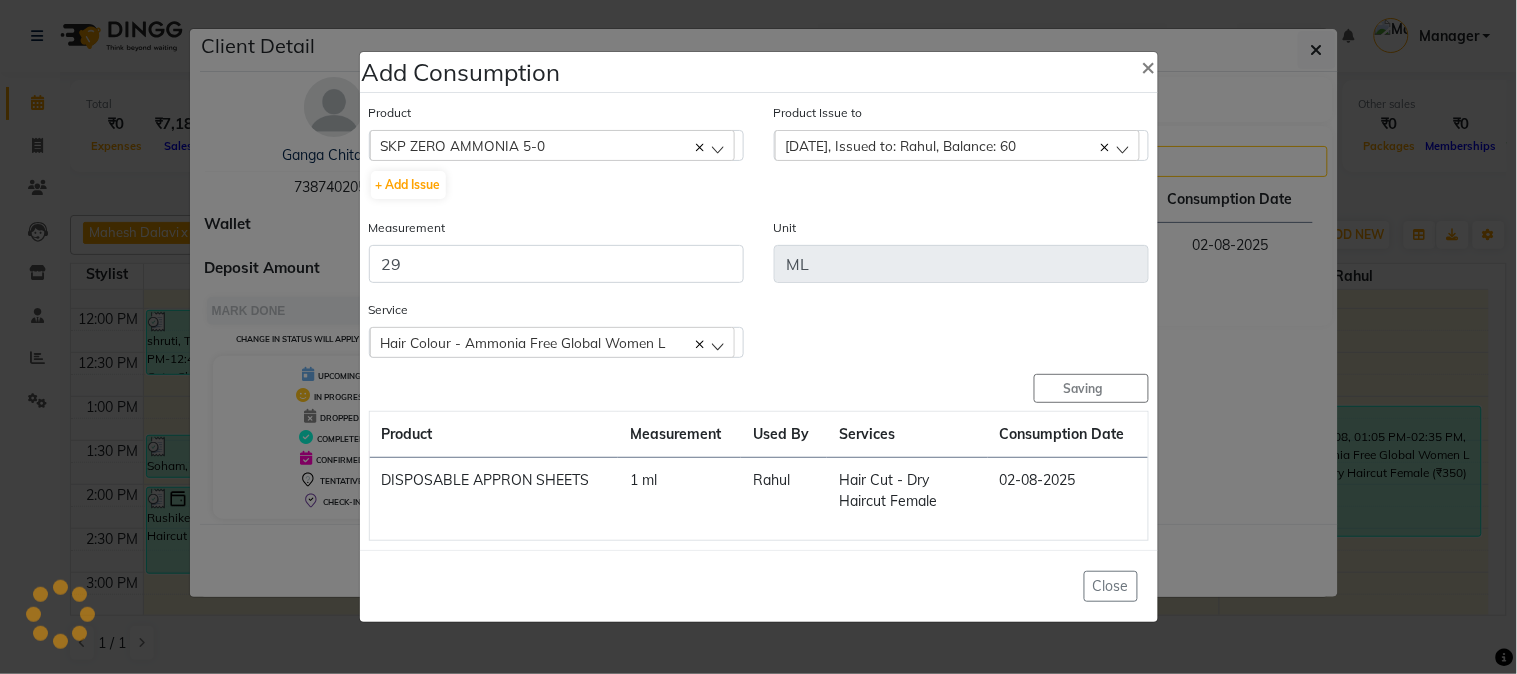 type 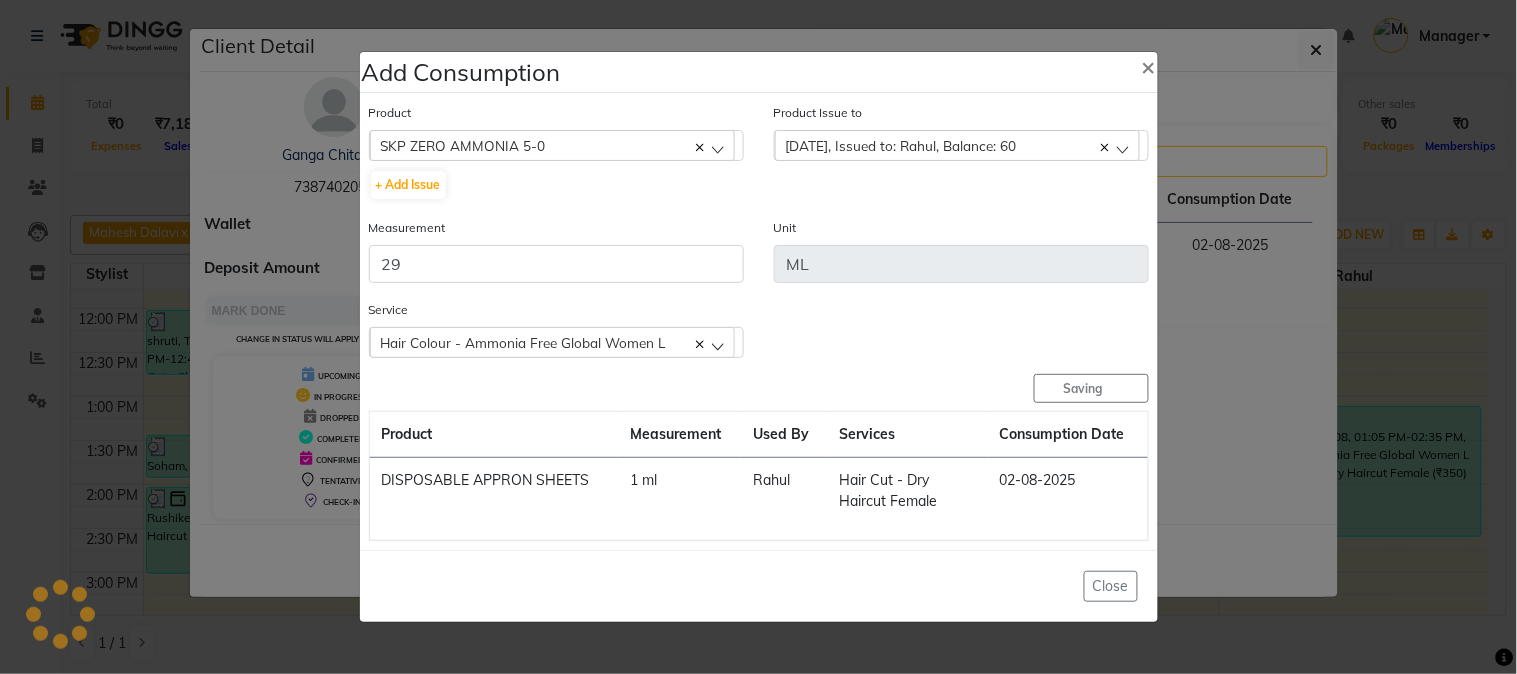type 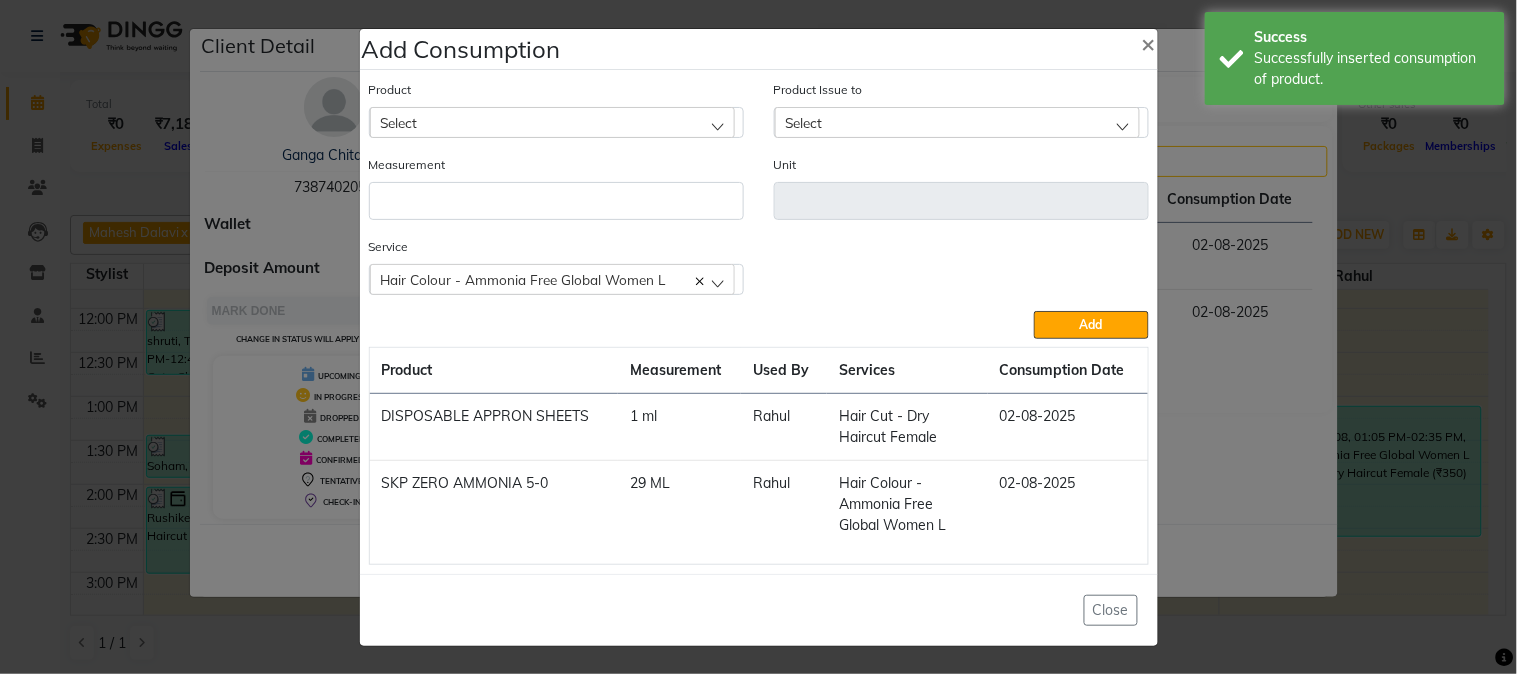 click on "Select" 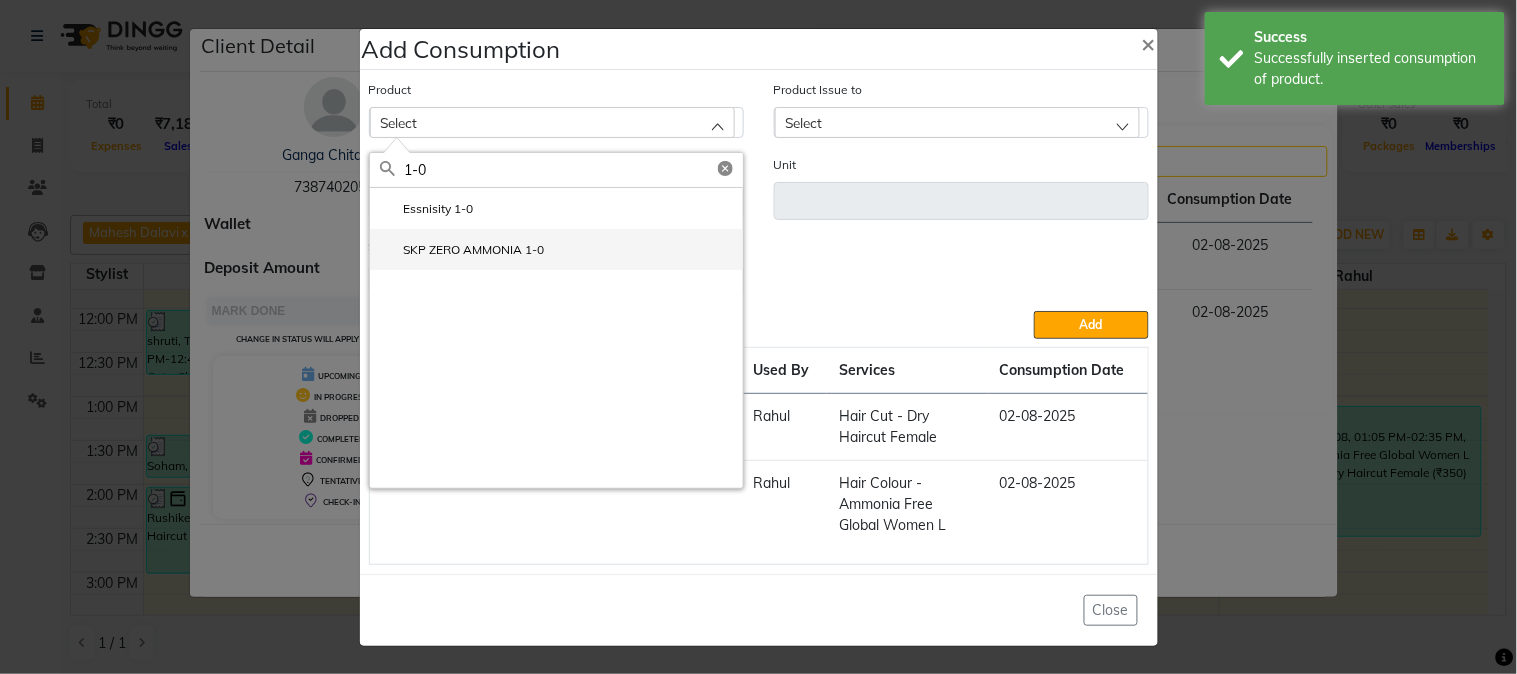 type on "1-0" 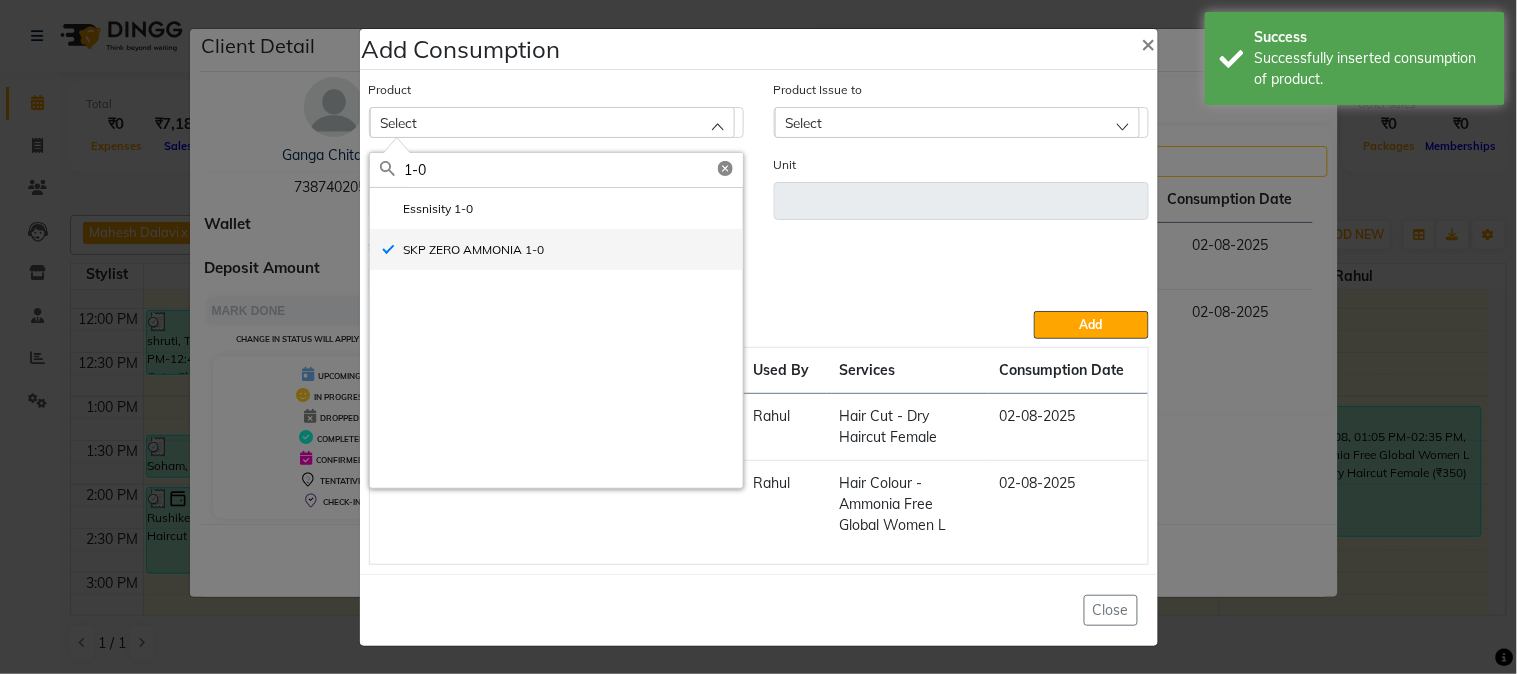 type on "ML" 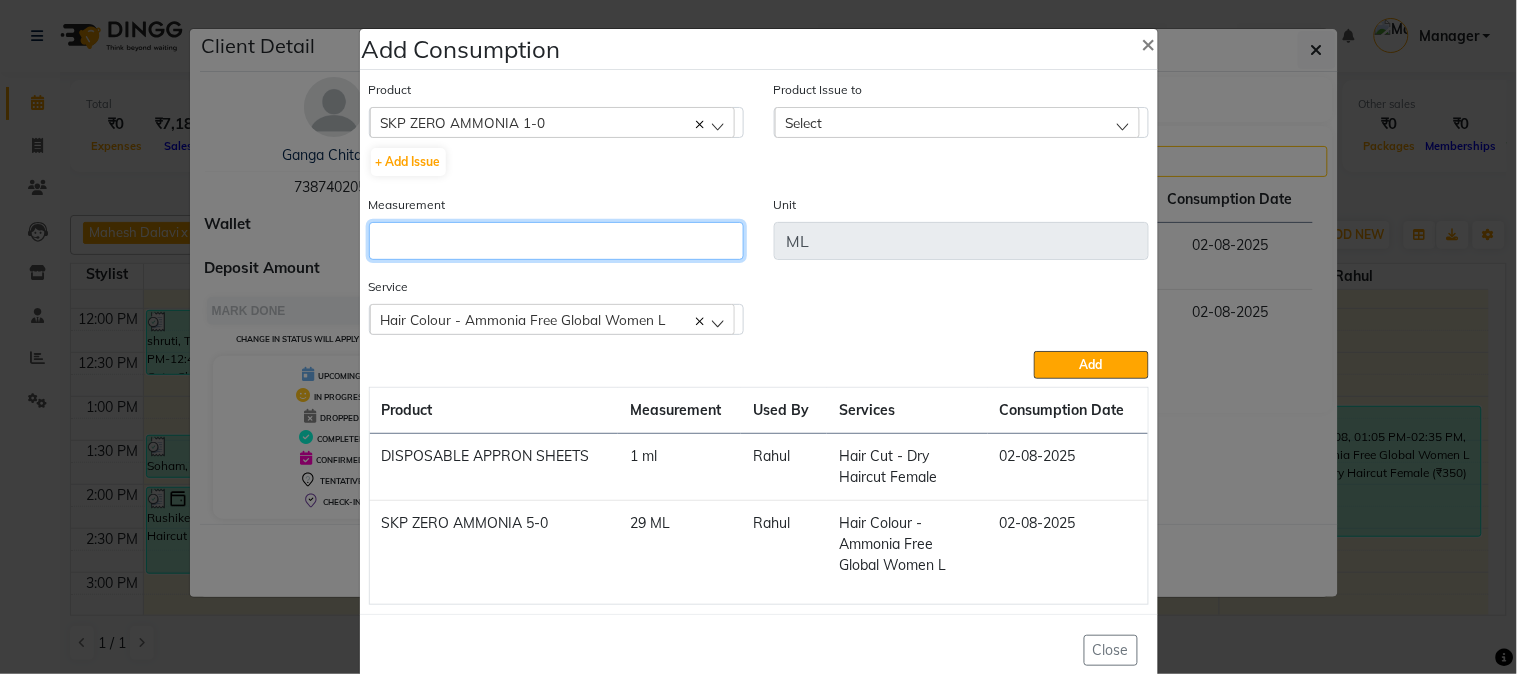 click 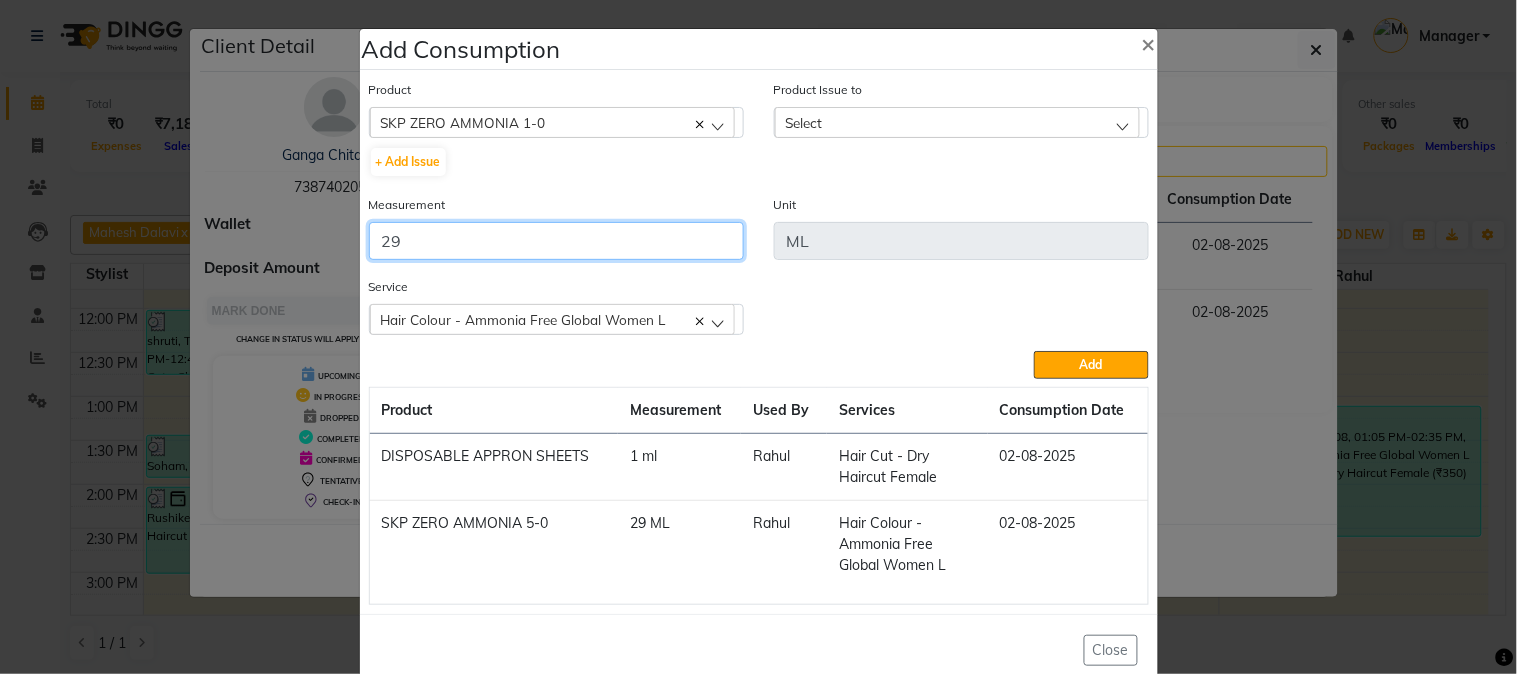 type on "29" 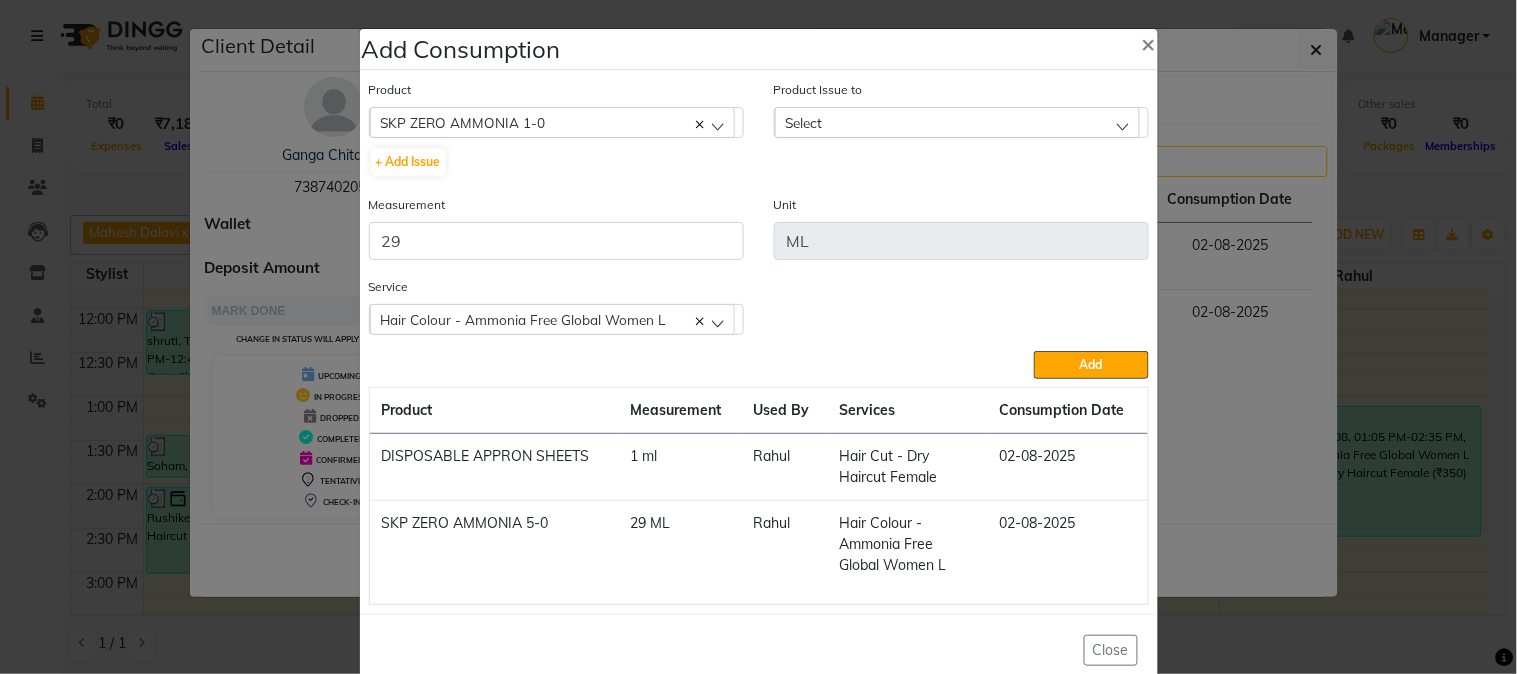 click on "Select" 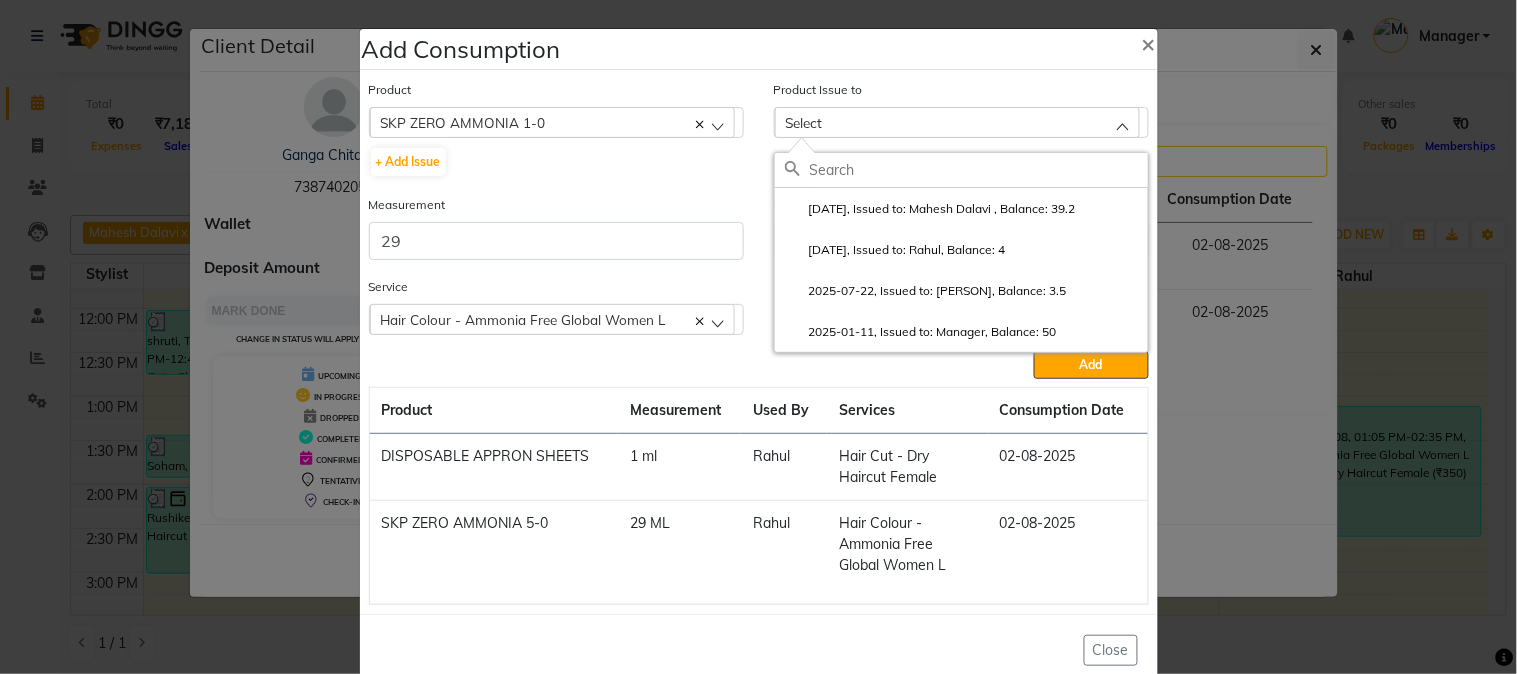 click on "Measurement 29" 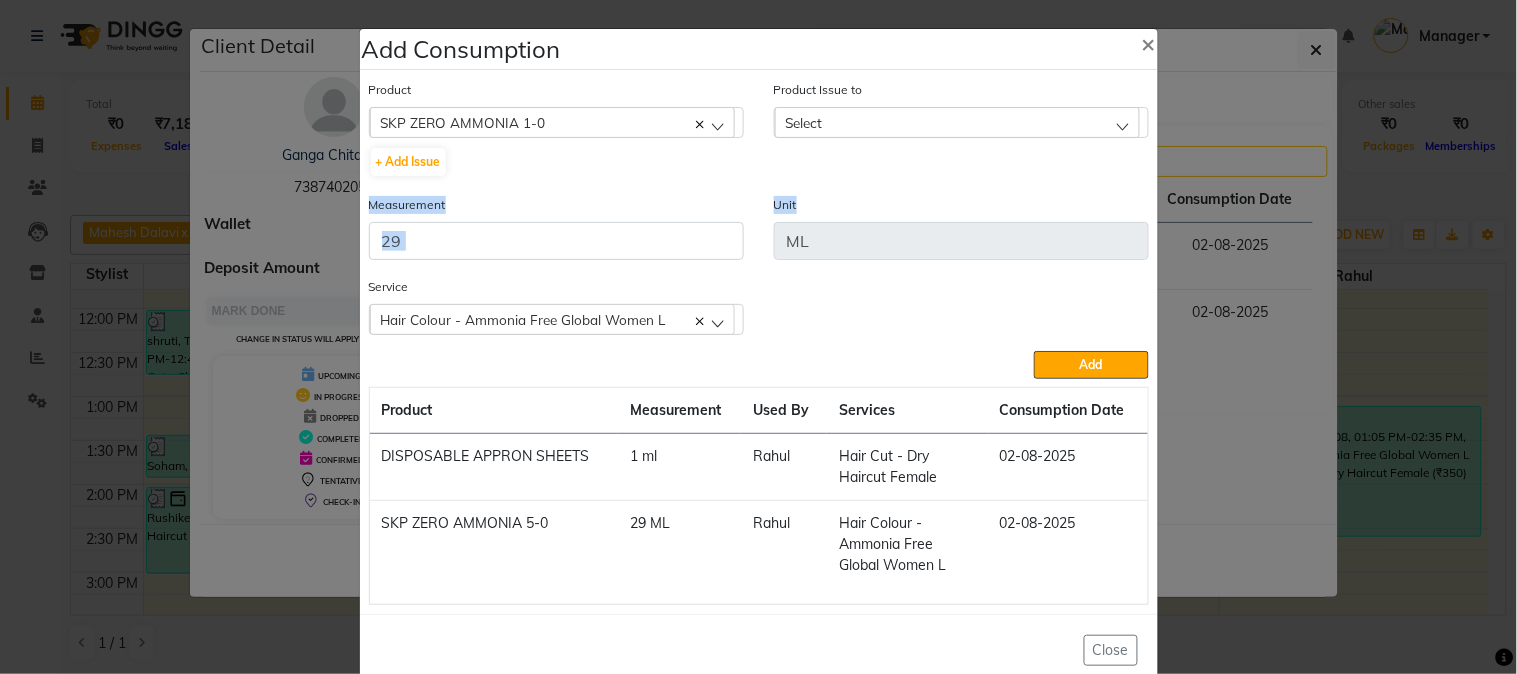click on "Product  SKP ZERO AMMONIA 1-0  5-7  + Add Issue  Product Issue to Select 2025-08-01, Issued to: Mahesh Dalavi , Balance: 39.2 2025-07-25, Issued to: Rahul, Balance: 4 2025-07-22, Issued to: Swapnali, Balance: 3.5 2025-01-11, Issued to: Manager, Balance: 50 Measurement 29 Unit ML Service  Hair Colour  - Ammonia Free Global Women L  Hair Colour  - Ammonia Free Global Women L  Hair Cut - Dry Haircut Female  Body Basics Threadinge - Eyebrows  Body Basics Threadinge - Forehead  Rica Waxing - Upper Lip  Add  Product Measurement Used By Services Consumption Date  DISPOSABLE APPRON SHEETS   1 ml   Rahul    Hair Cut - Dry Haircut Female   02-08-2025   SKP ZERO AMMONIA 5-0   29 ML   Rahul   Hair Colour  - Ammonia Free Global Women L   02-08-2025" 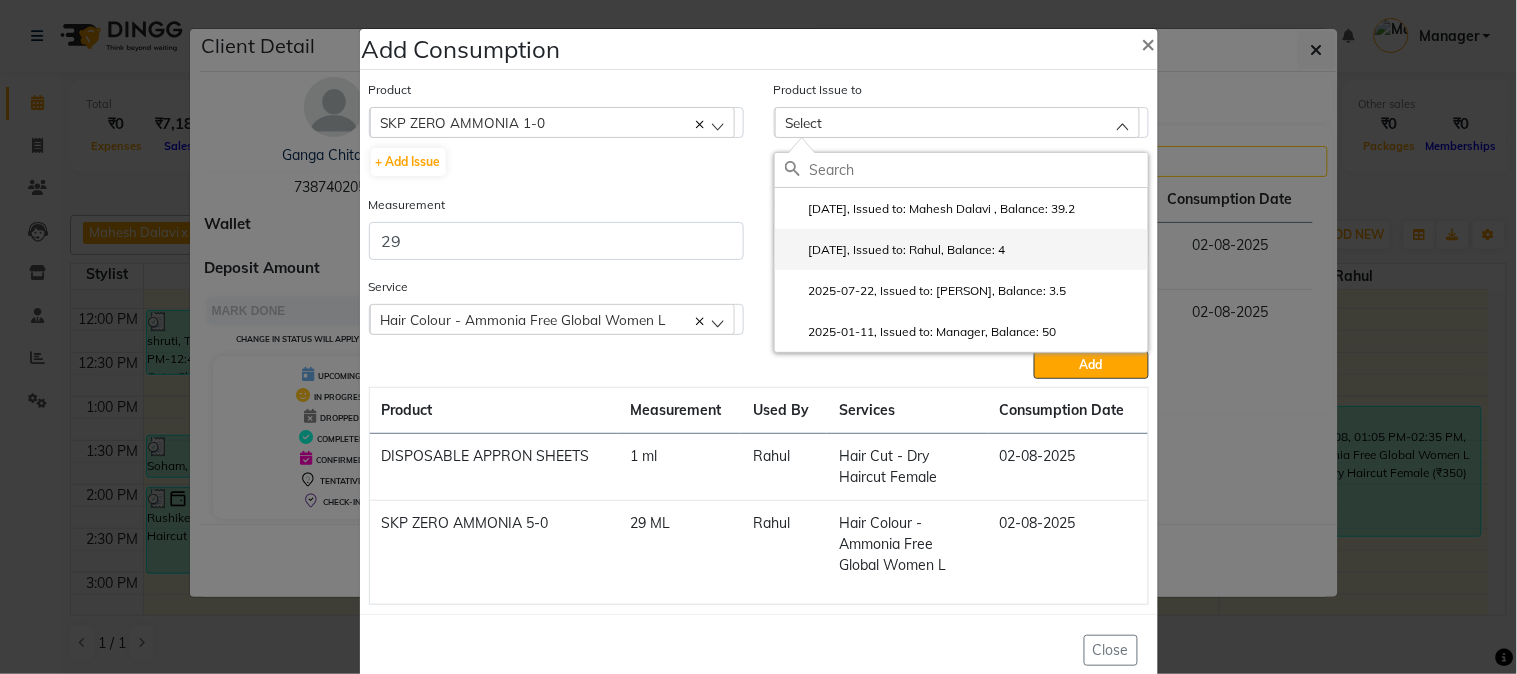 click on "2025-07-25, Issued to: Rahul, Balance: 4" 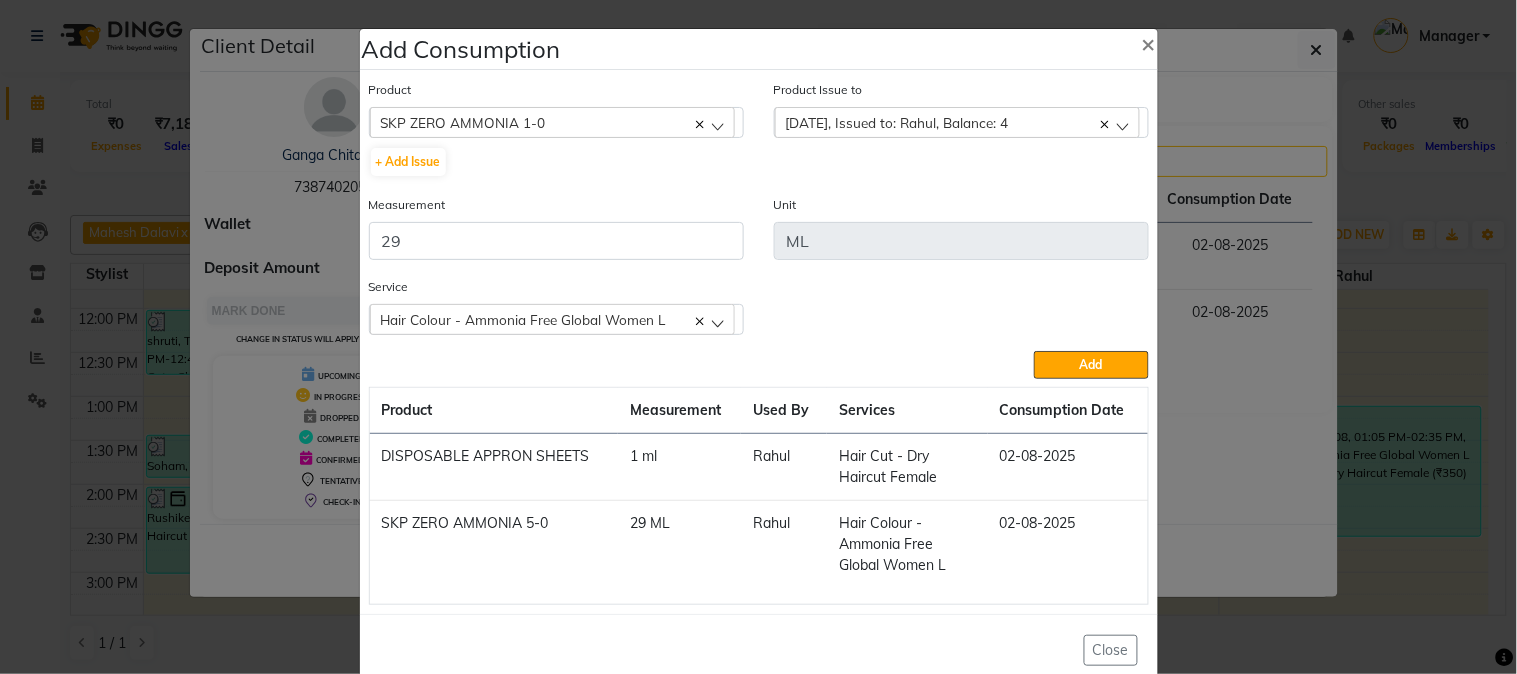 click 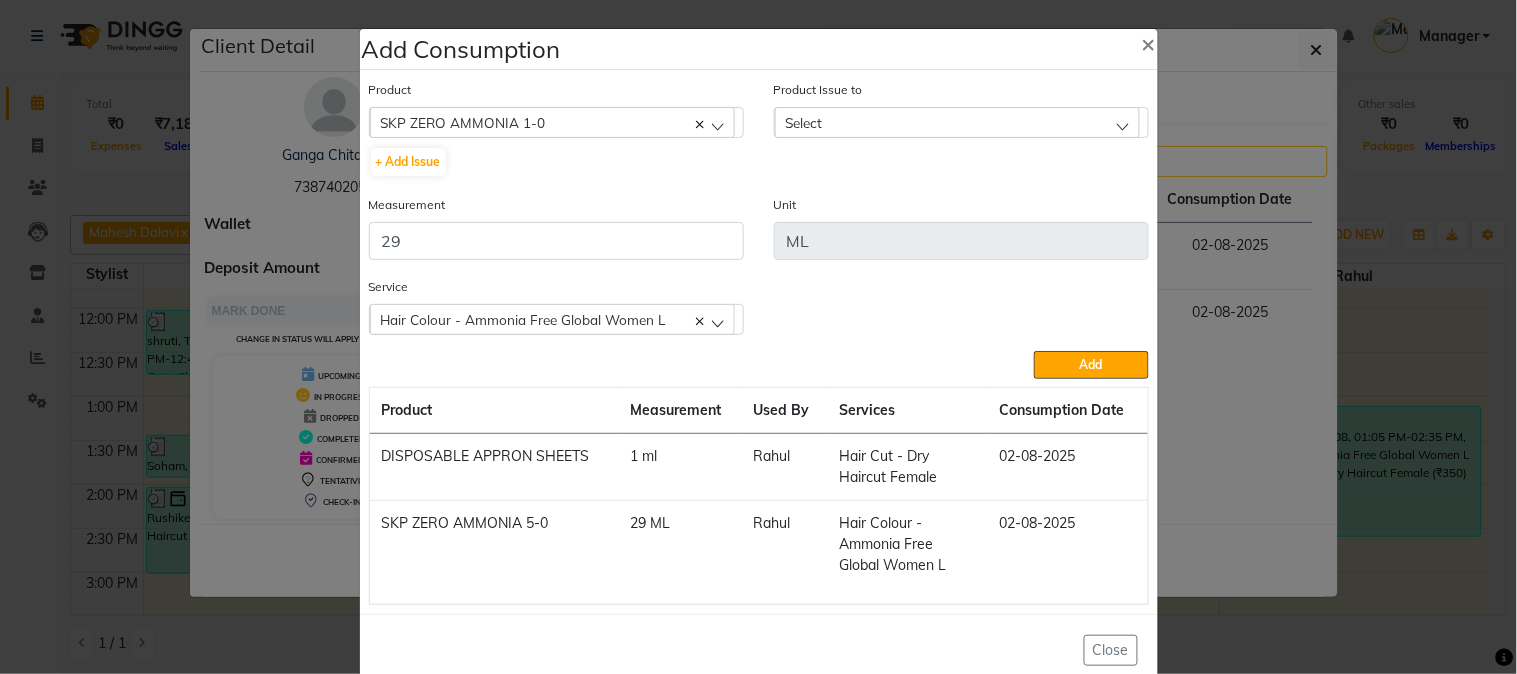 click 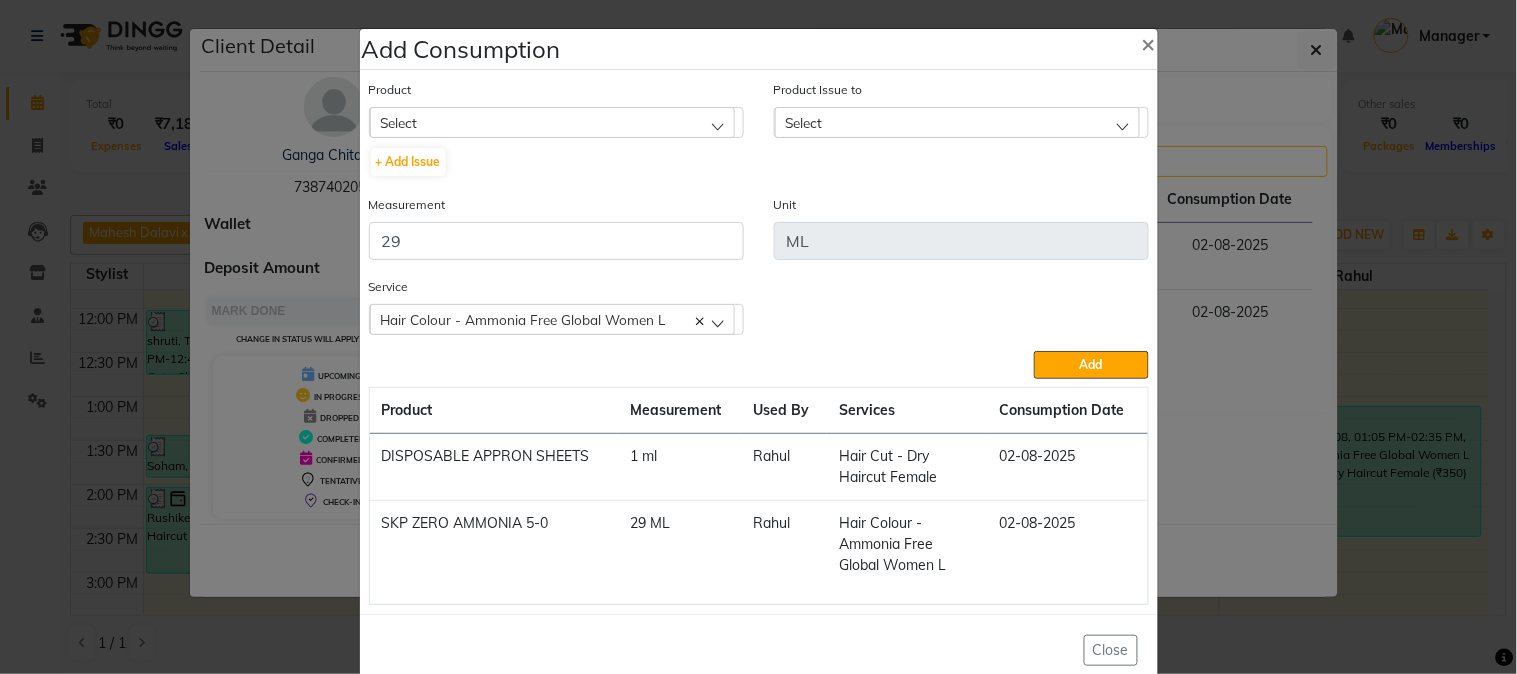 click on "Select" 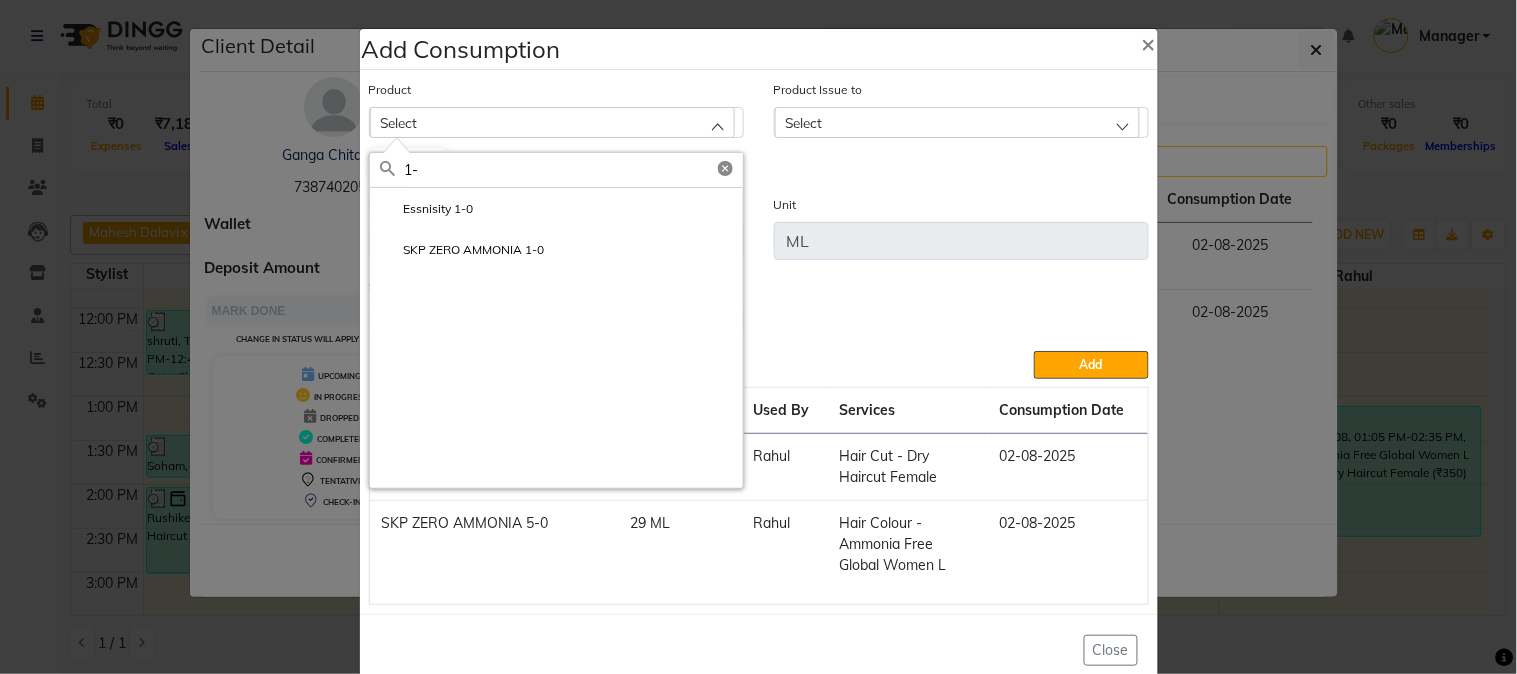 type on "1" 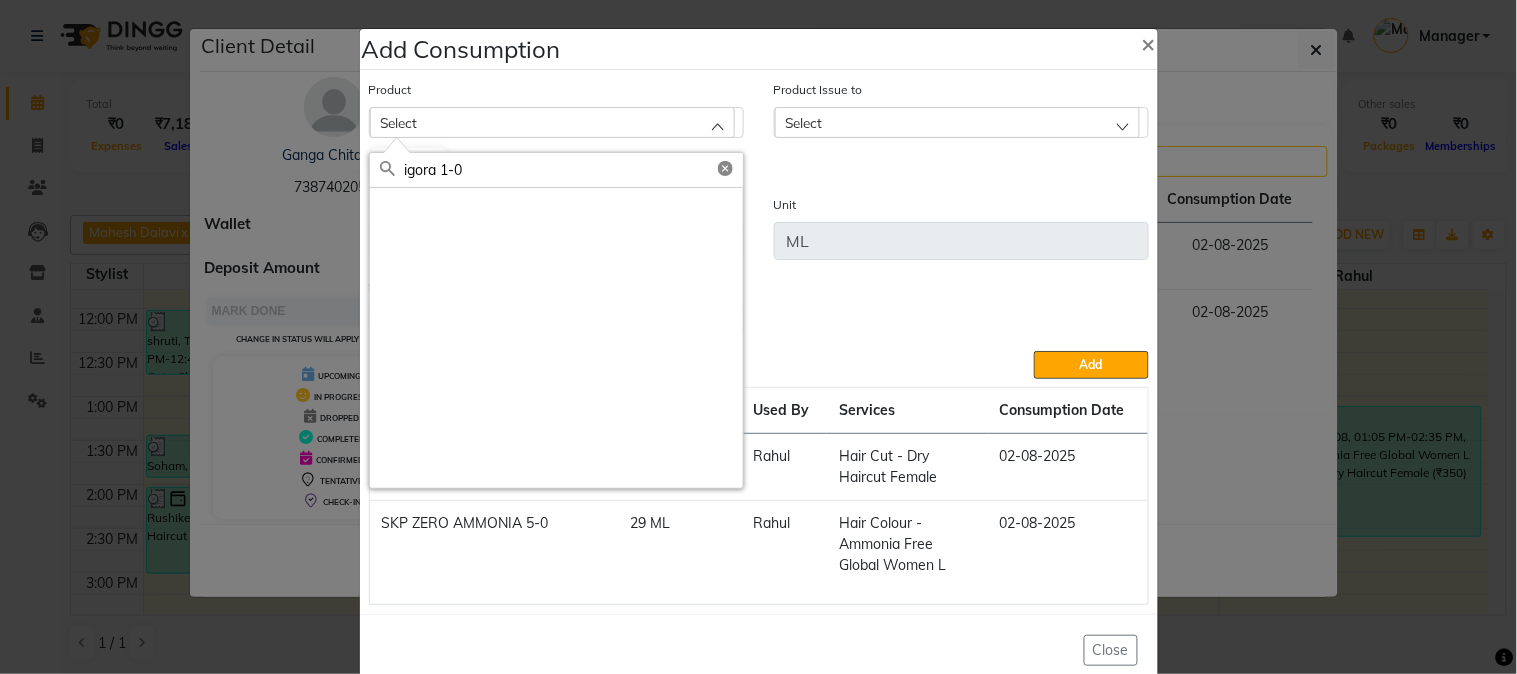 type on "igora 1-0" 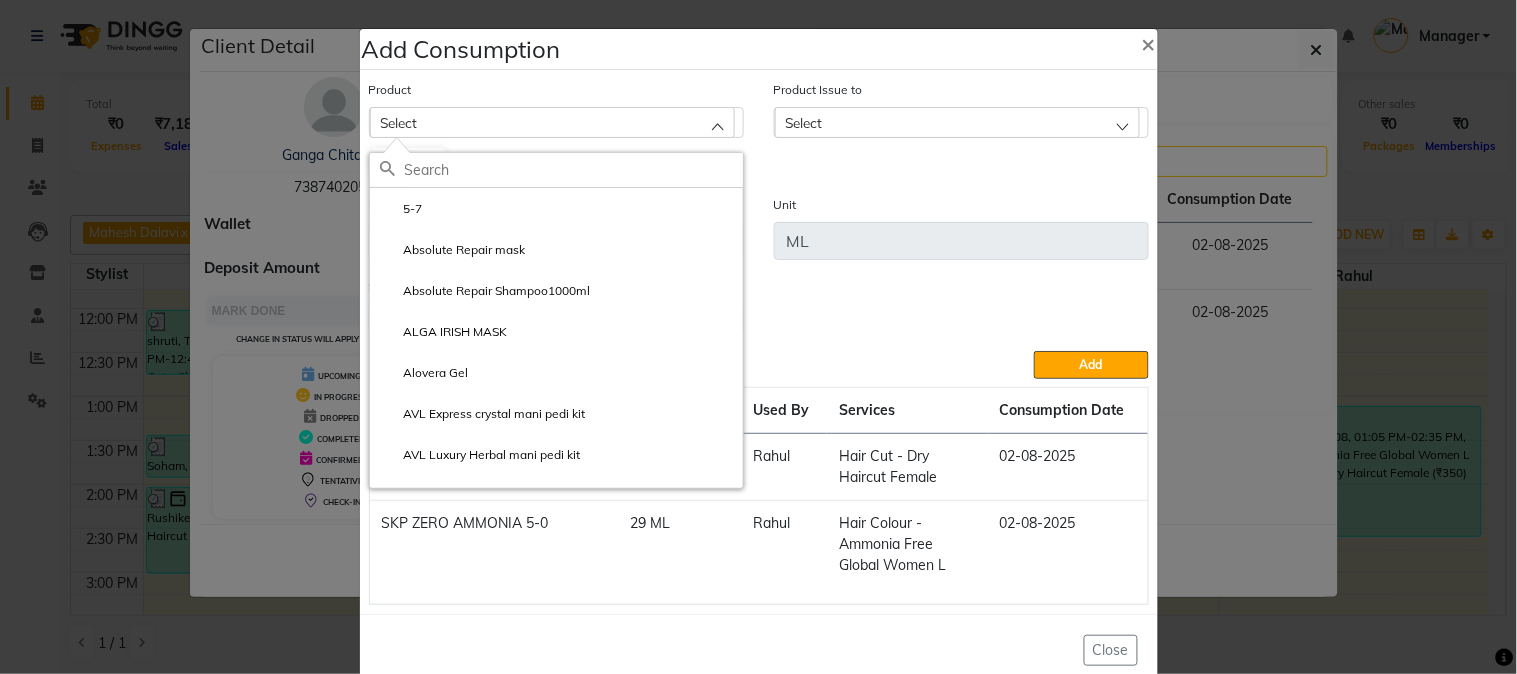 click on "Product Issue to Select 2025-08-01, Issued to: Mahesh Dalavi , Balance: 39.2 2025-07-25, Issued to: Rahul, Balance: 4 2025-07-22, Issued to: Swapnali, Balance: 3.5 2025-01-11, Issued to: Manager, Balance: 50" 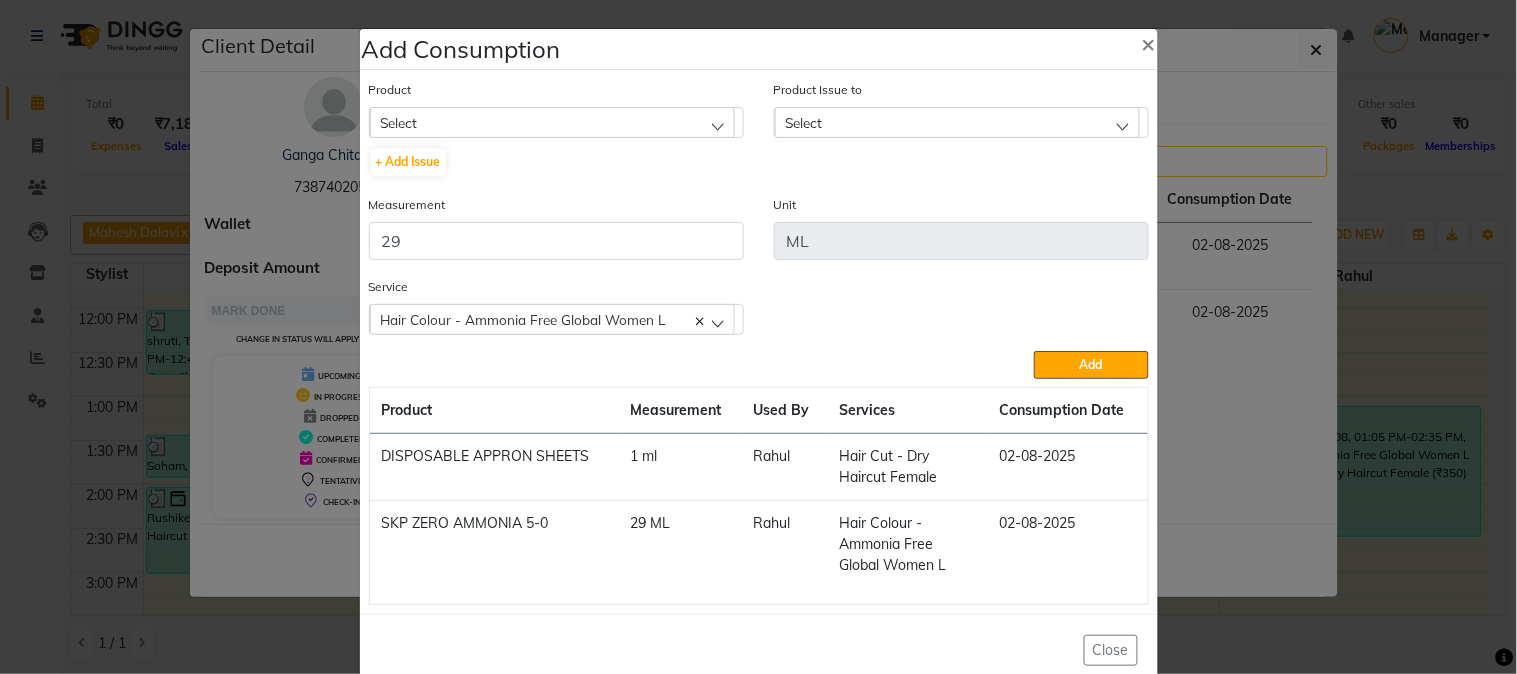 click on "Measurement 29" 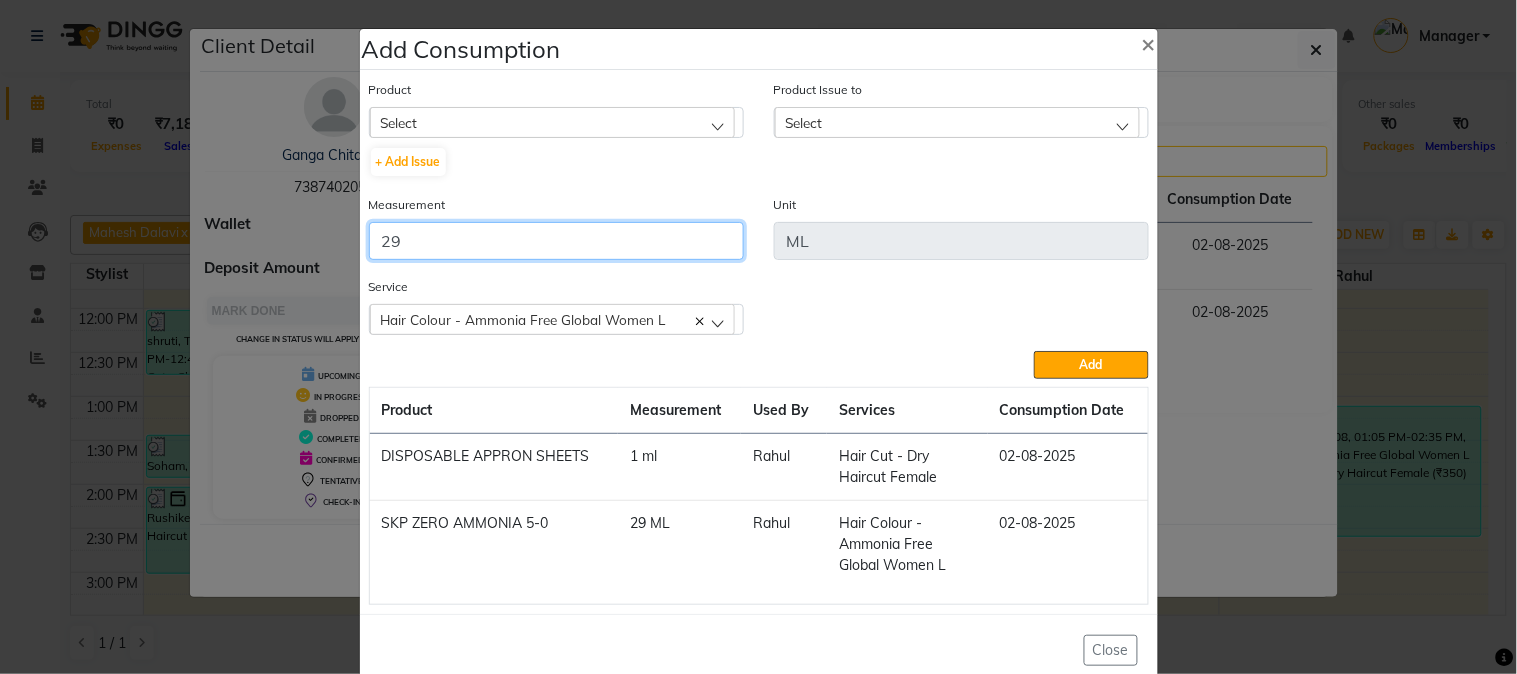 click on "29" 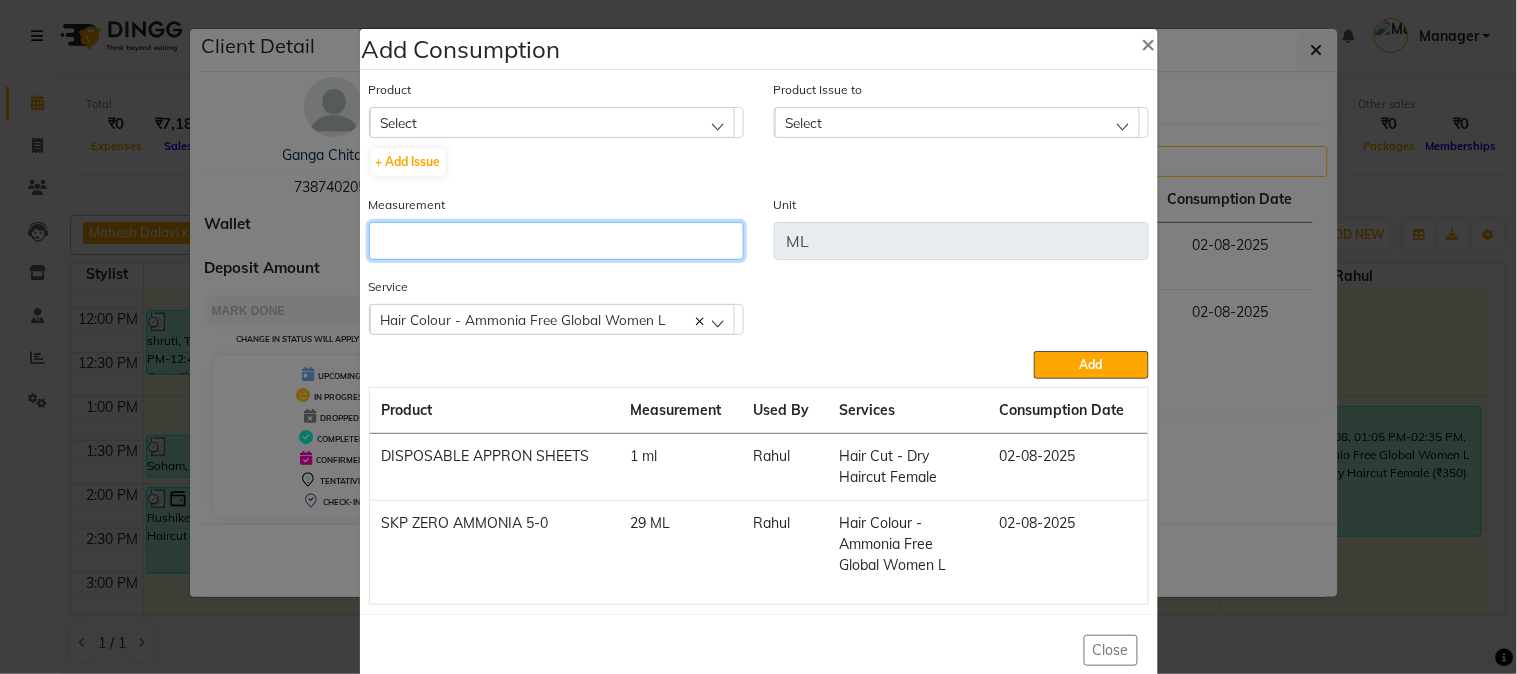 type on "6" 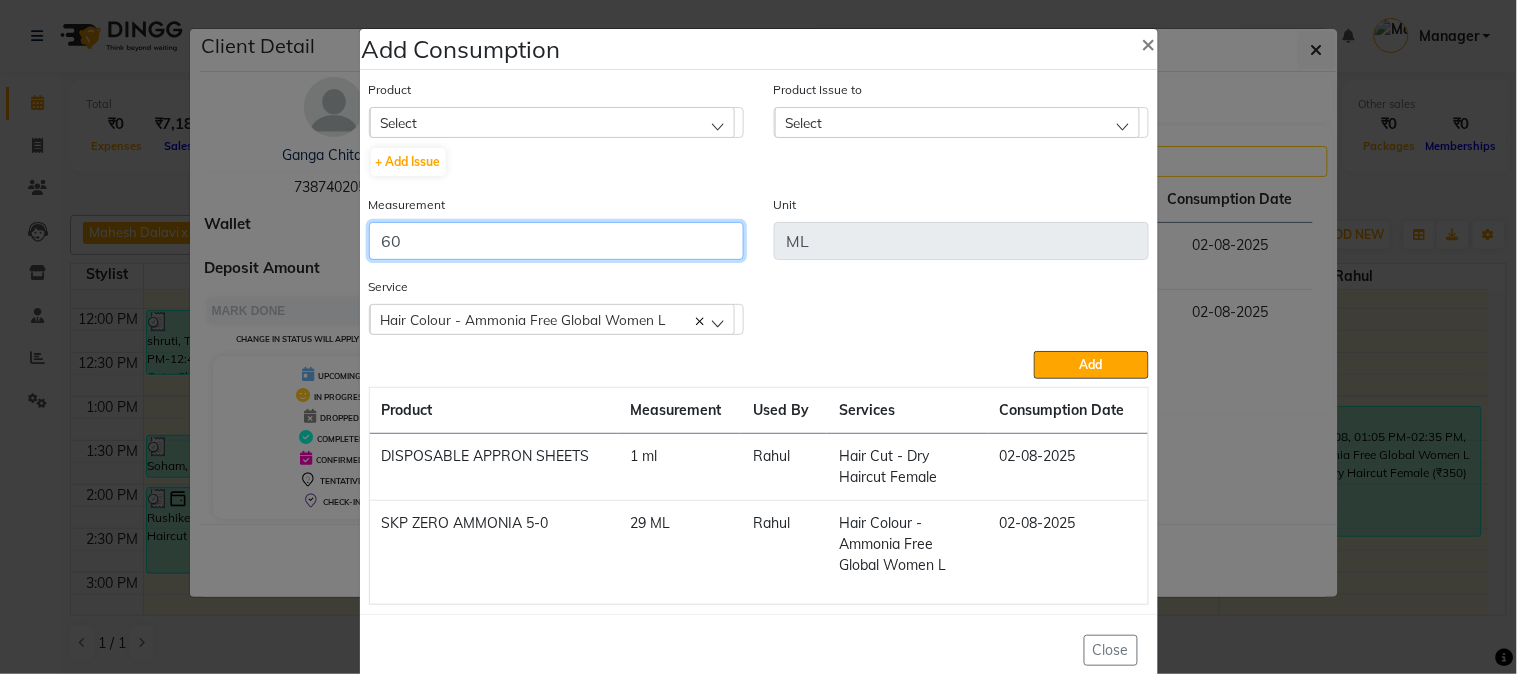 type on "60" 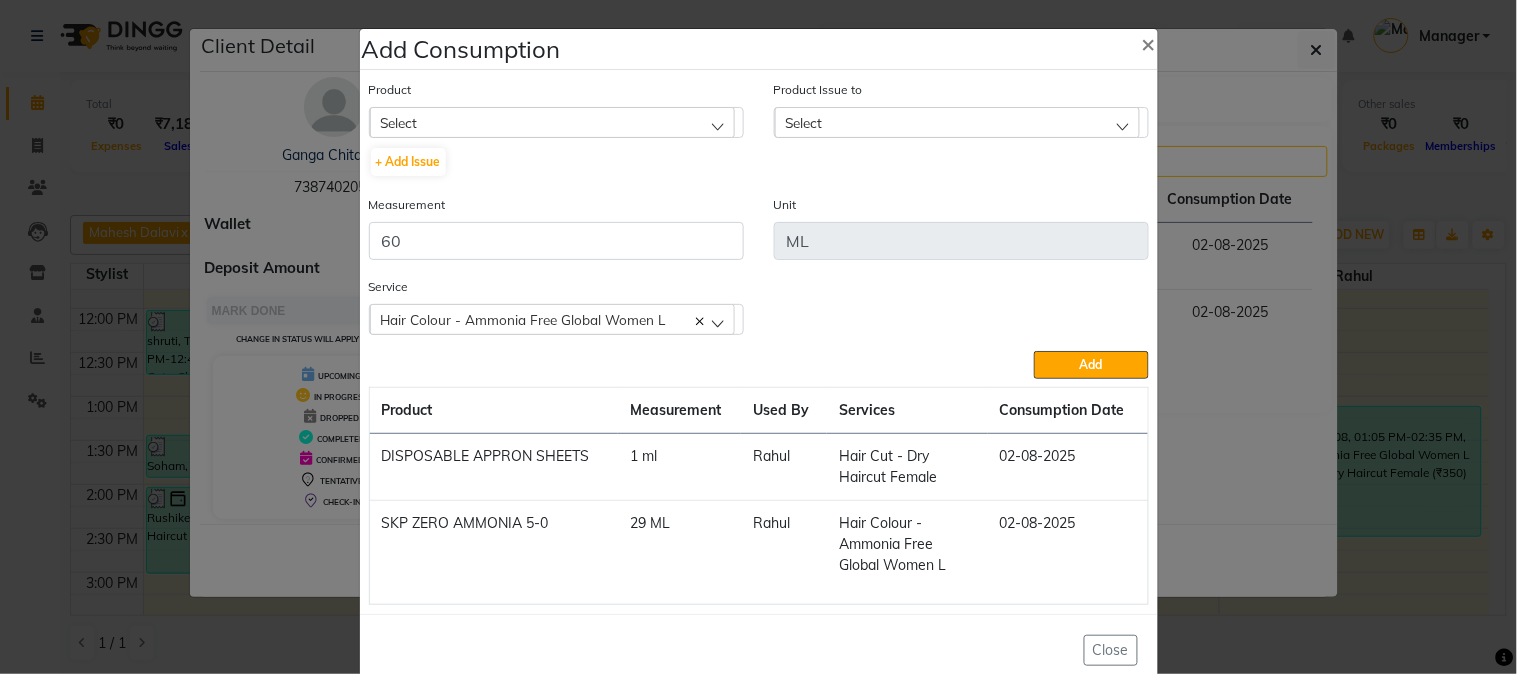 click on "Select" 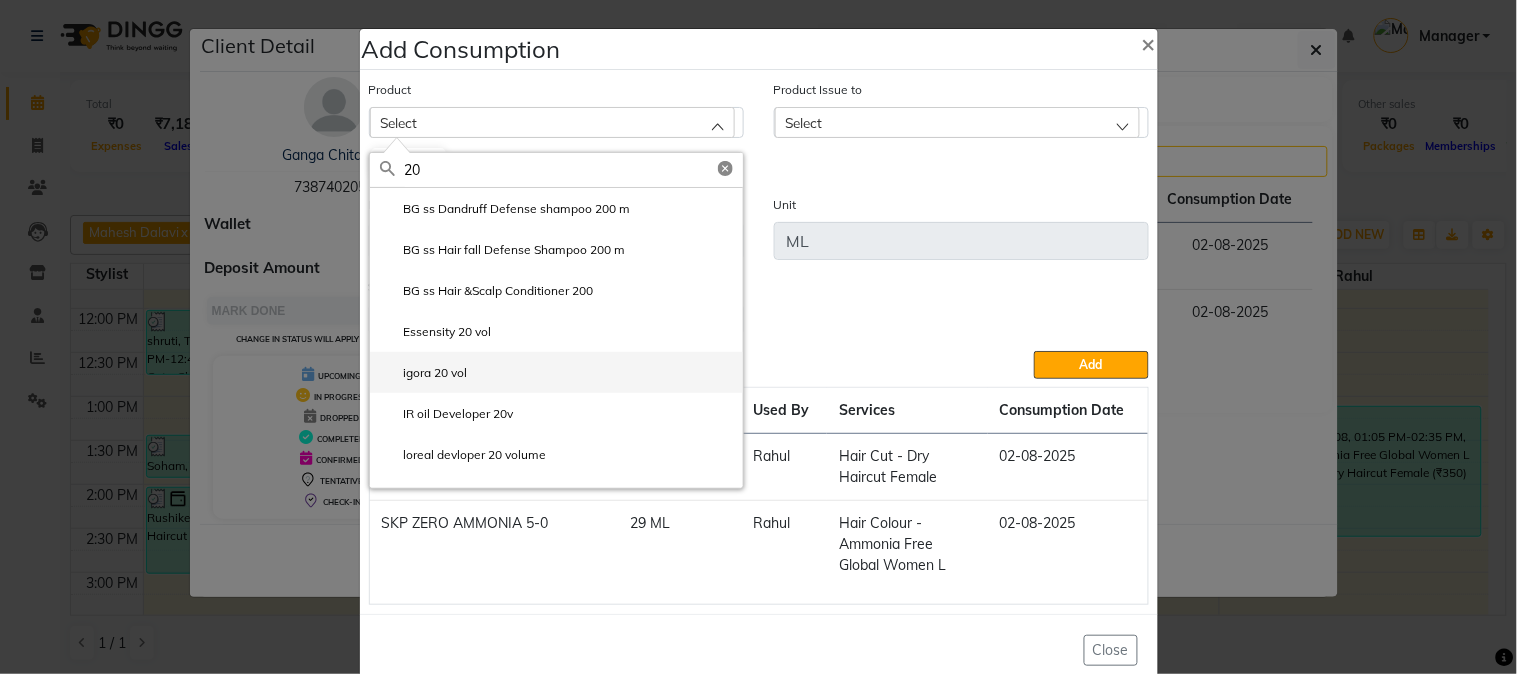type on "20" 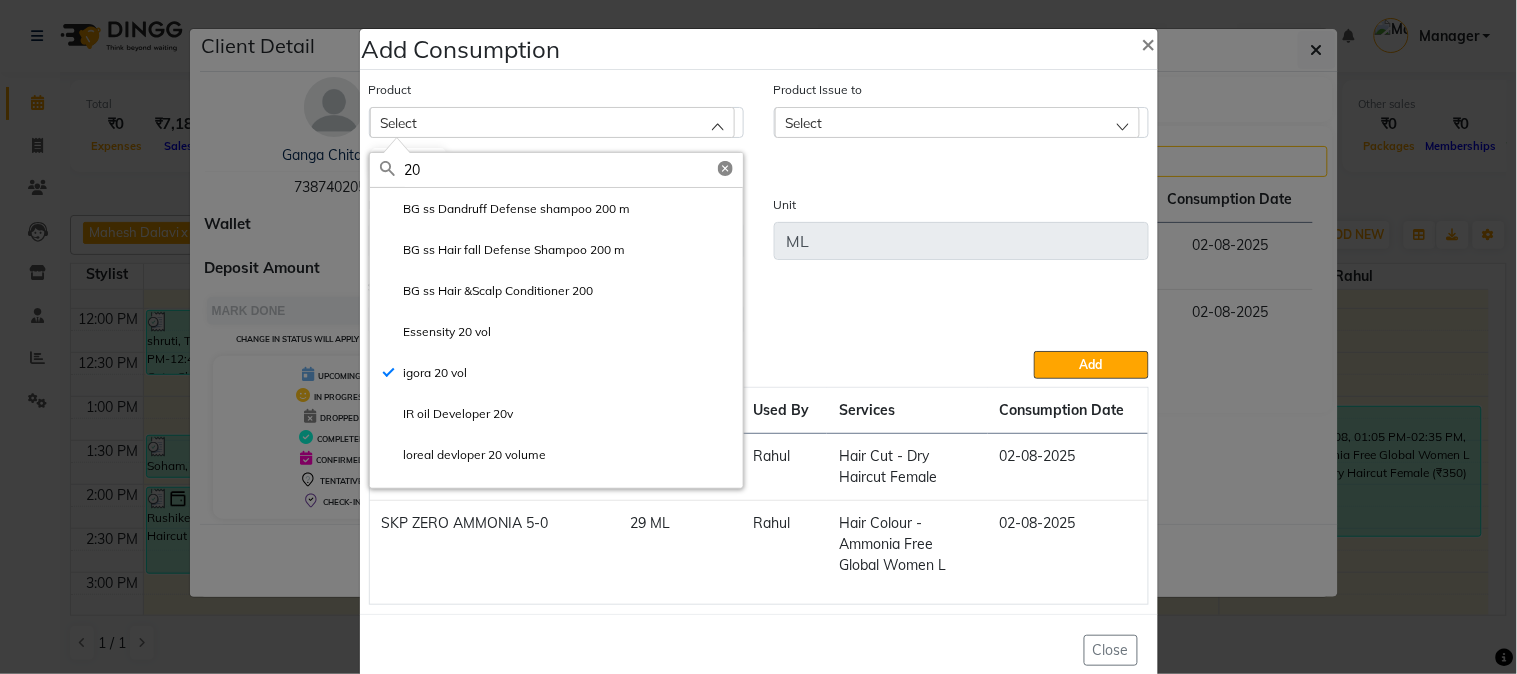 type on "ml" 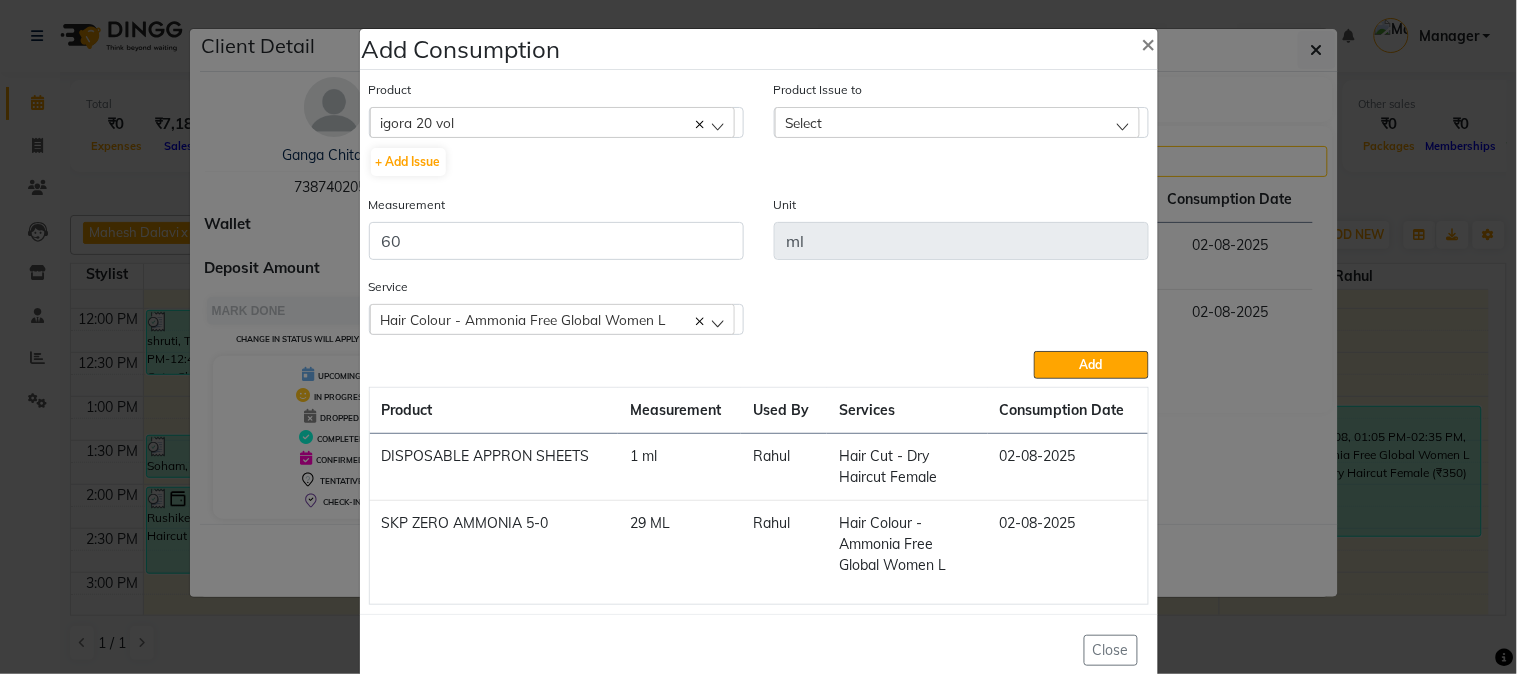 drag, startPoint x: 810, startPoint y: 141, endPoint x: 827, endPoint y: 132, distance: 19.235384 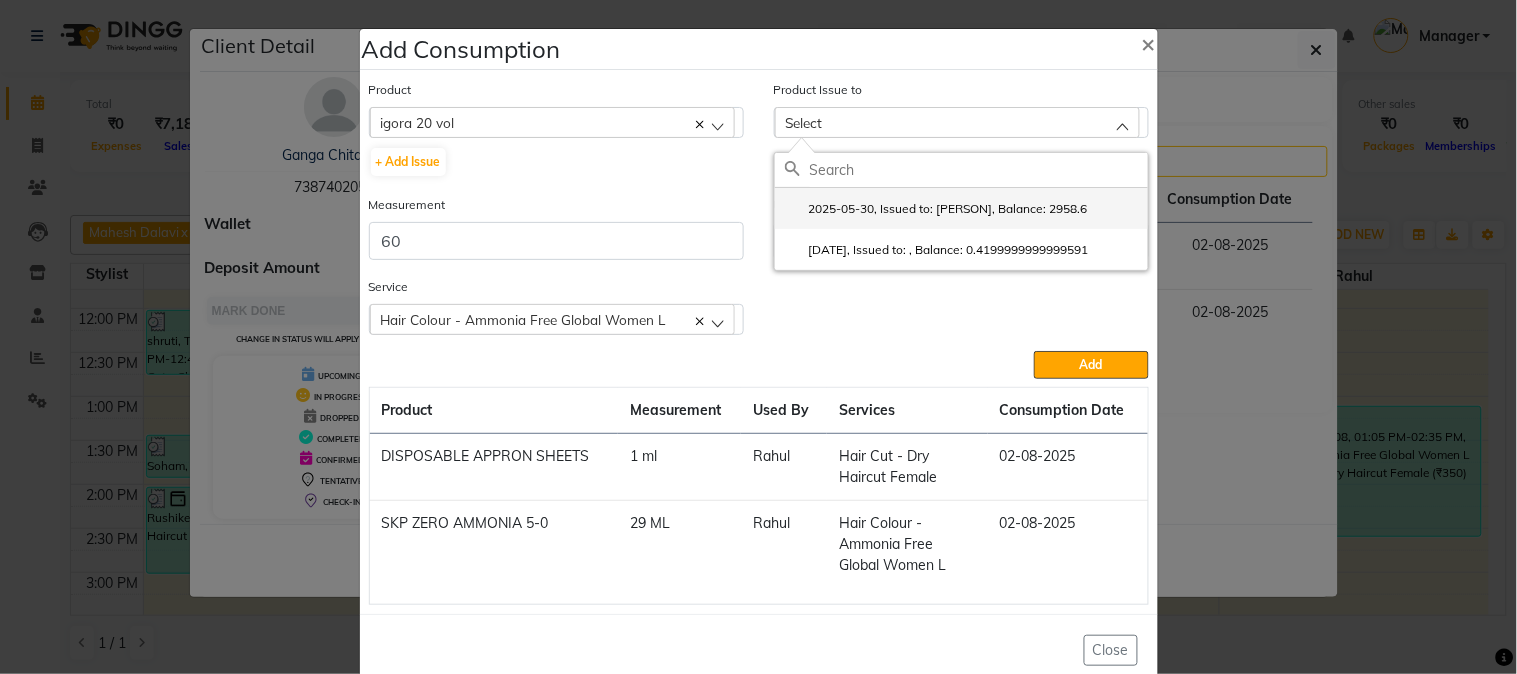 click on "2025-05-30, Issued to: Manager, Balance: 2958.6" 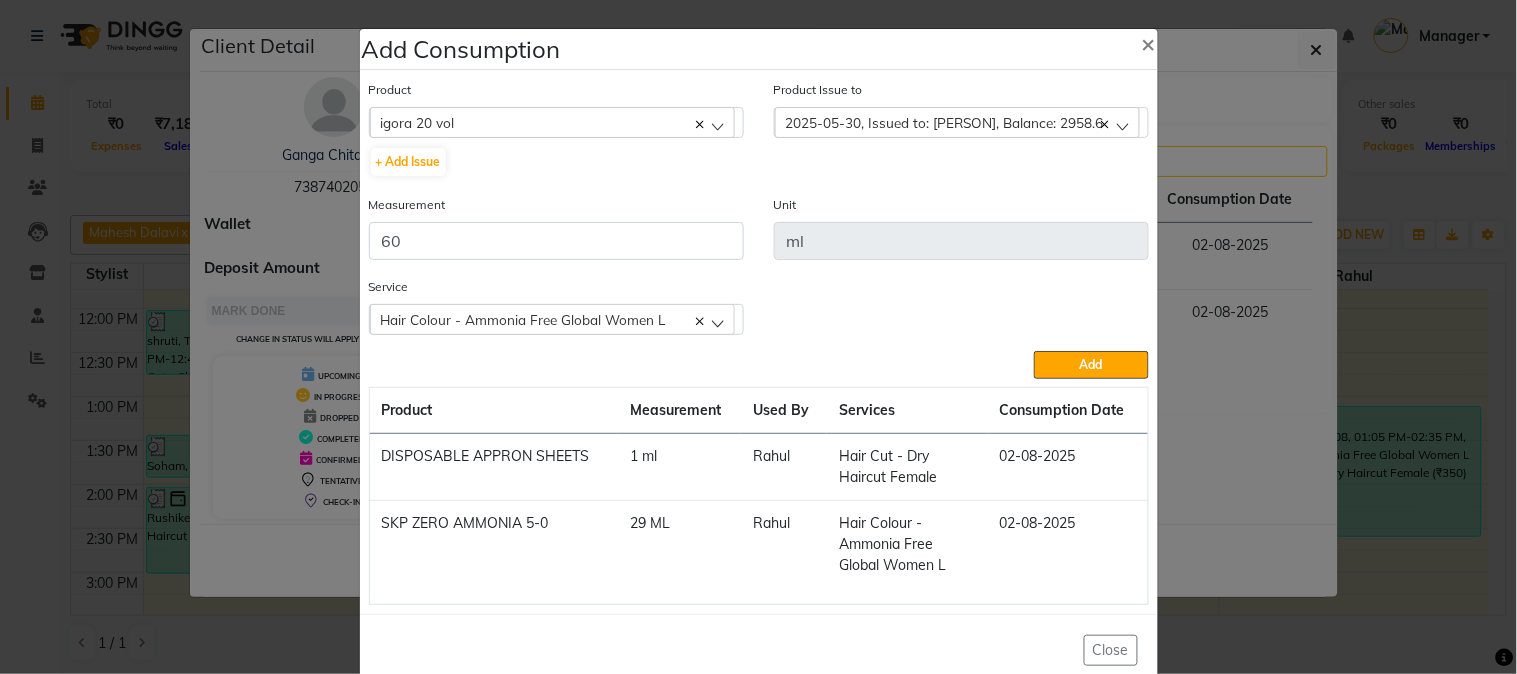 click 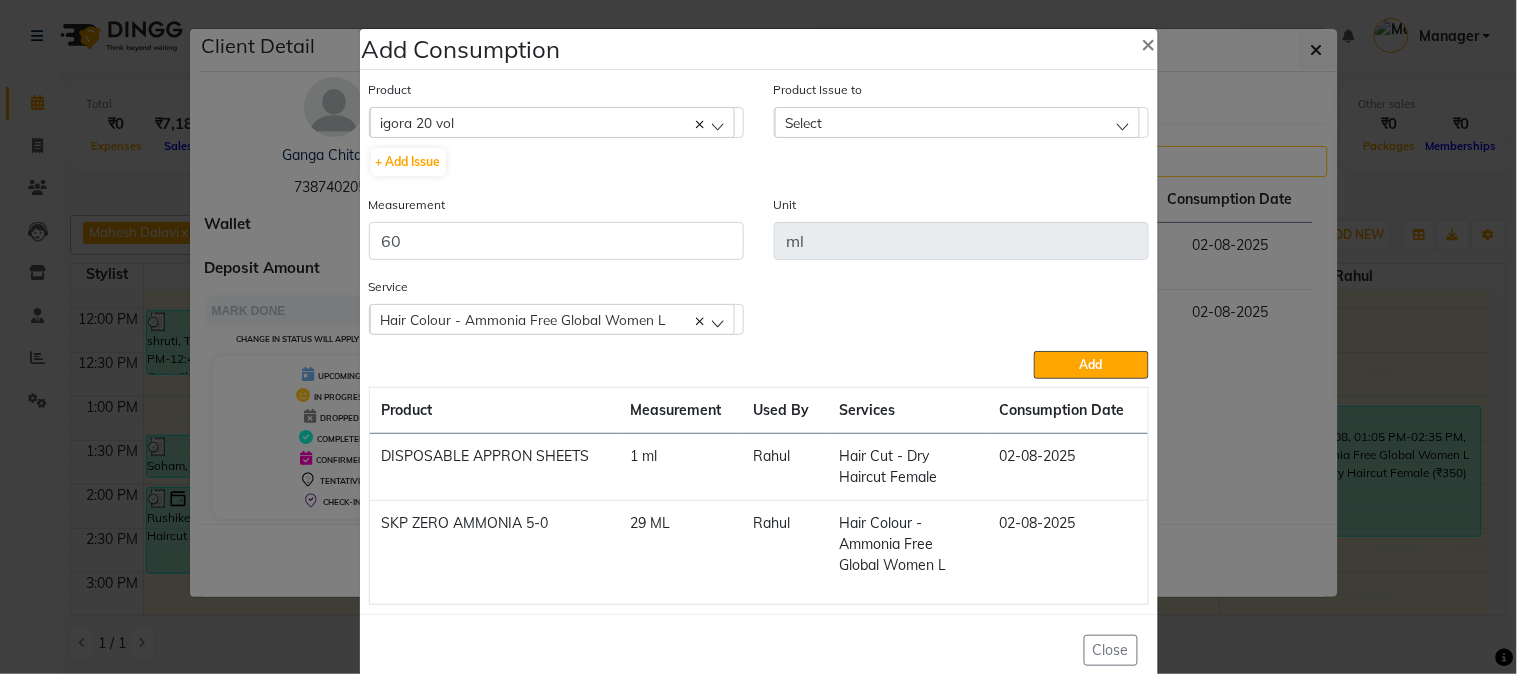 click on "Select" 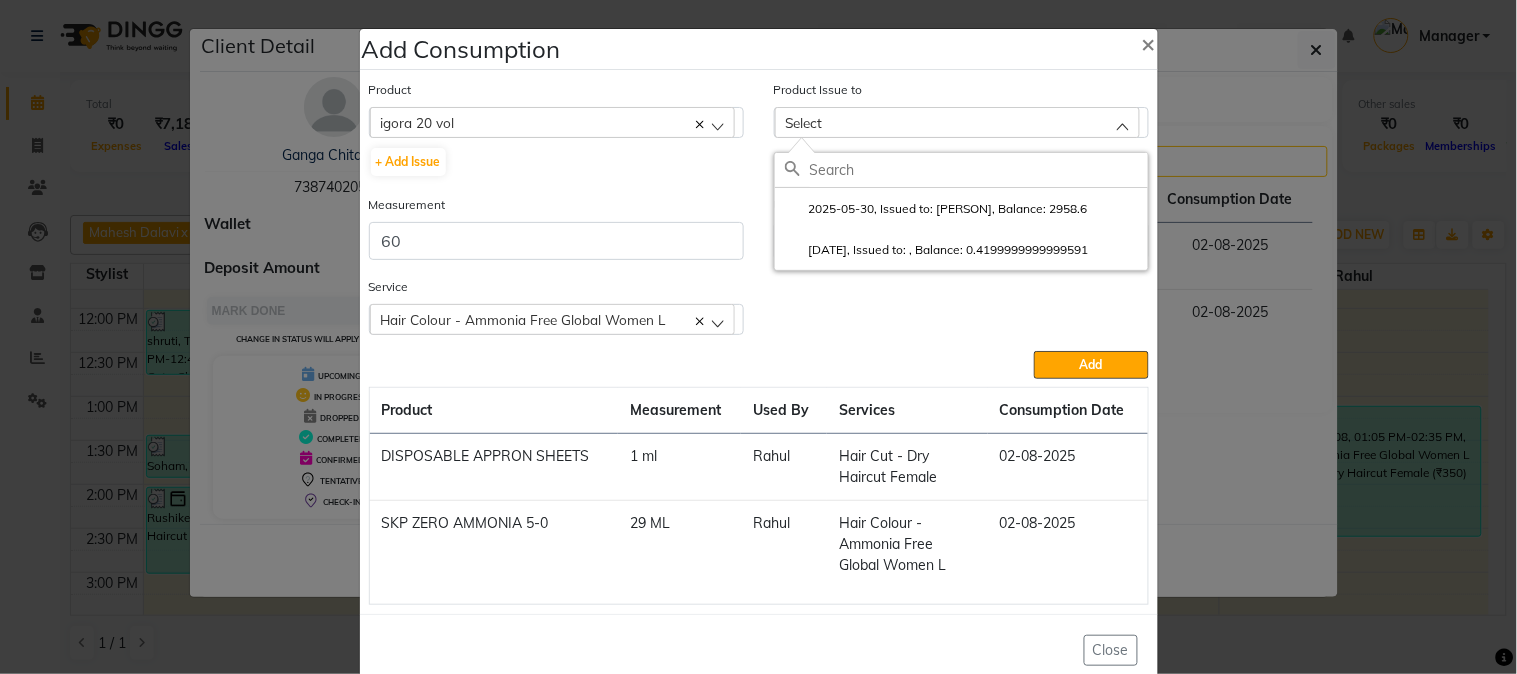 click on "Service  Hair Colour  - Ammonia Free Global Women L  Hair Colour  - Ammonia Free Global Women L  Hair Cut - Dry Haircut Female  Body Basics Threadinge - Eyebrows  Body Basics Threadinge - Forehead  Rica Waxing - Upper Lip" 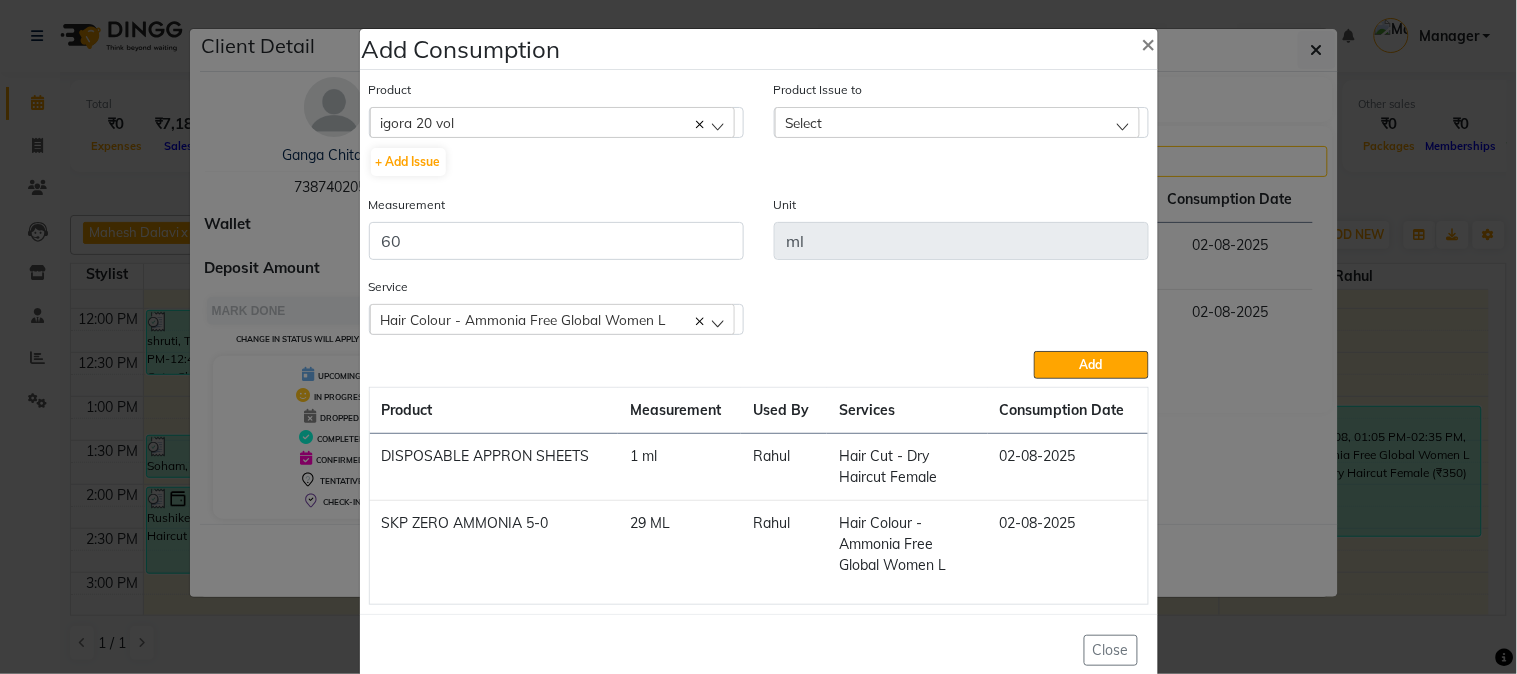 click on "Product  igora 20 vol  5-7  + Add Issue  Product Issue to Select 2025-05-30, Issued to: Manager, Balance: 2958.6 2025-01-16, Issued to: , Balance: 0.4199999999999591 Measurement 60 Unit ml Service  Hair Colour  - Ammonia Free Global Women L  Hair Colour  - Ammonia Free Global Women L  Hair Cut - Dry Haircut Female  Body Basics Threadinge - Eyebrows  Body Basics Threadinge - Forehead  Rica Waxing - Upper Lip  Add  Product Measurement Used By Services Consumption Date  DISPOSABLE APPRON SHEETS   1 ml   Rahul    Hair Cut - Dry Haircut Female   02-08-2025   SKP ZERO AMMONIA 5-0   29 ML   Rahul   Hair Colour  - Ammonia Free Global Women L   02-08-2025" 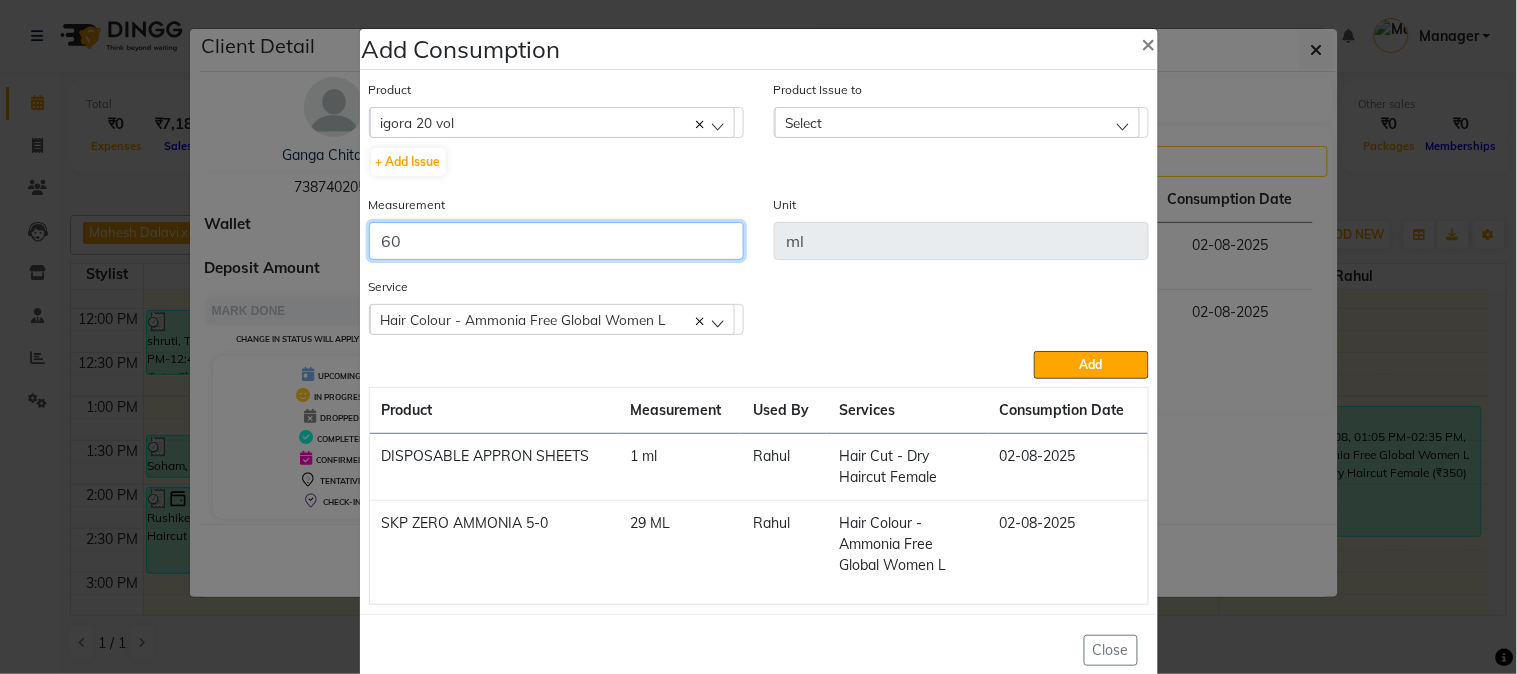 click on "60" 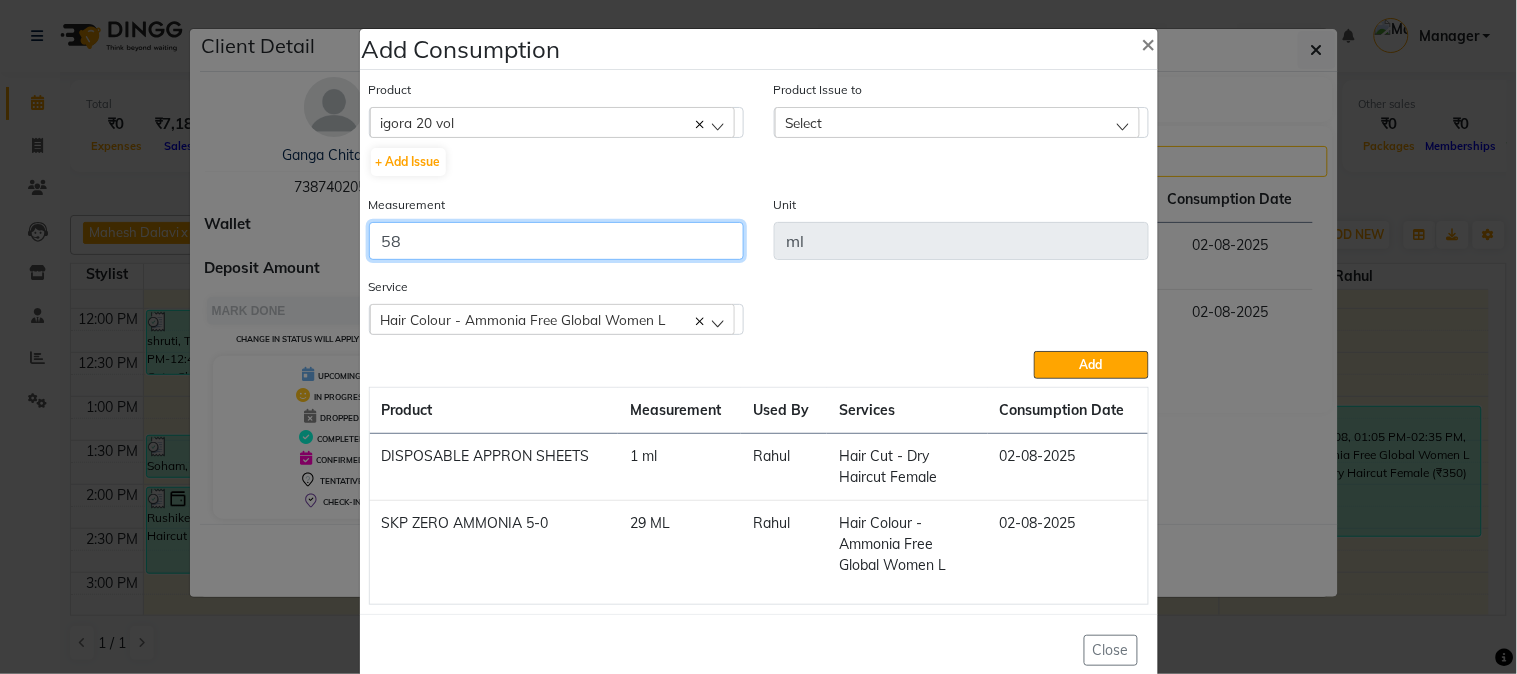 type on "58" 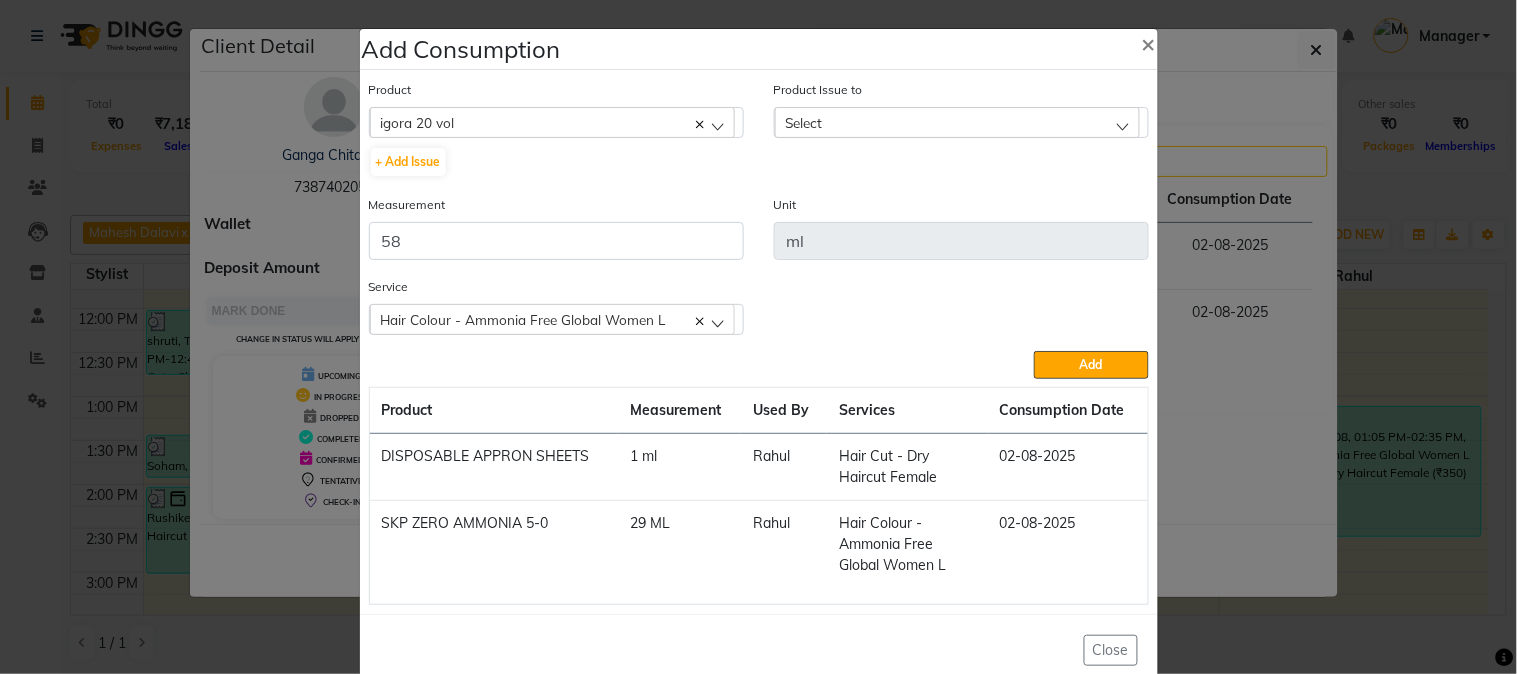 click on "Hair Colour  - Ammonia Free Global Women L" 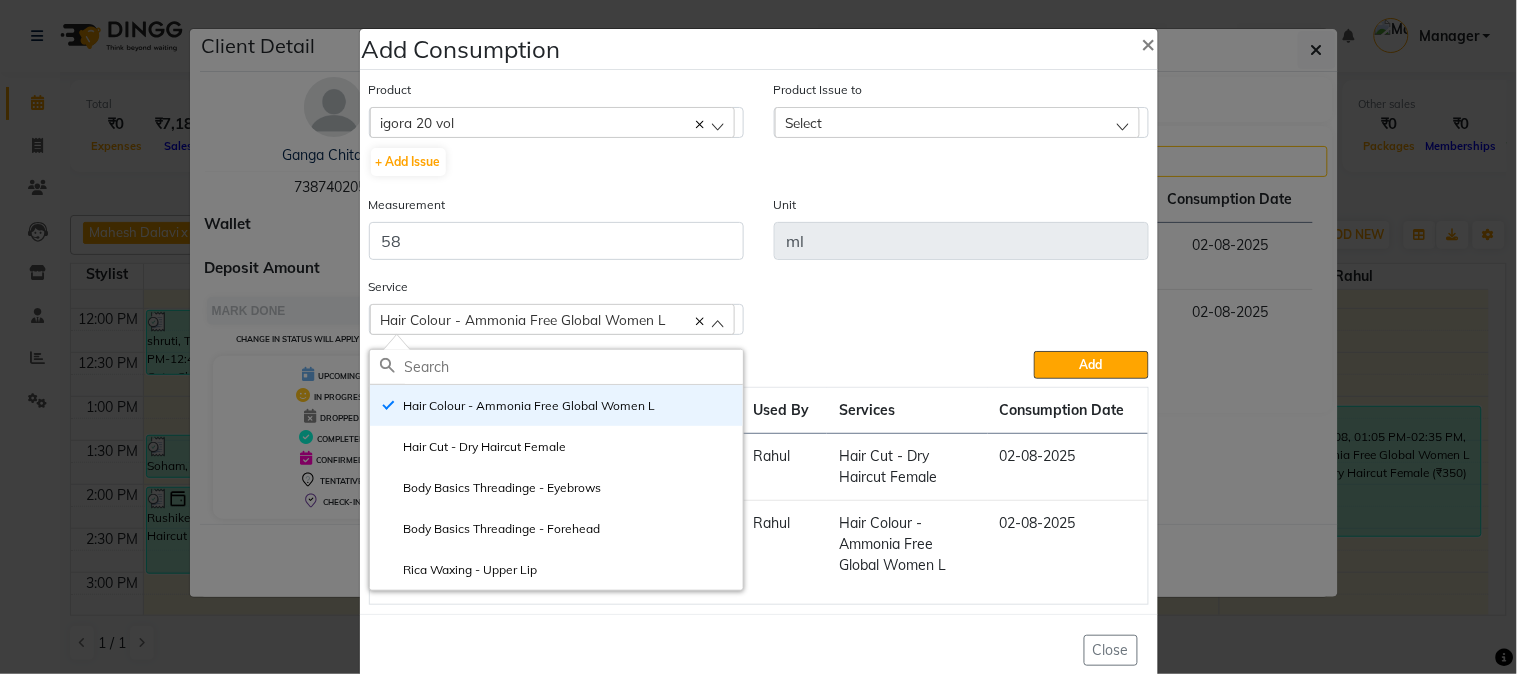 click on "Hair Colour  - Ammonia Free Global Women L" 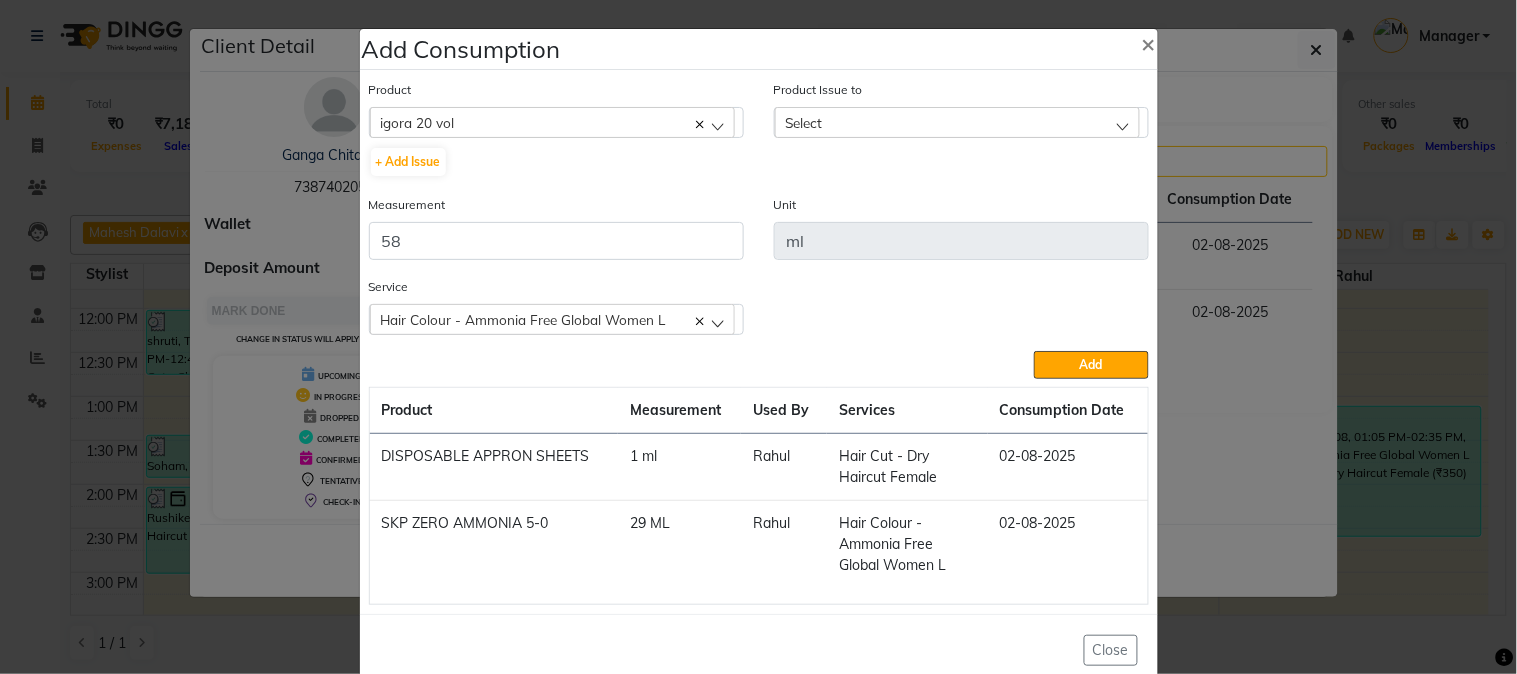 click on "igora 20 vol" 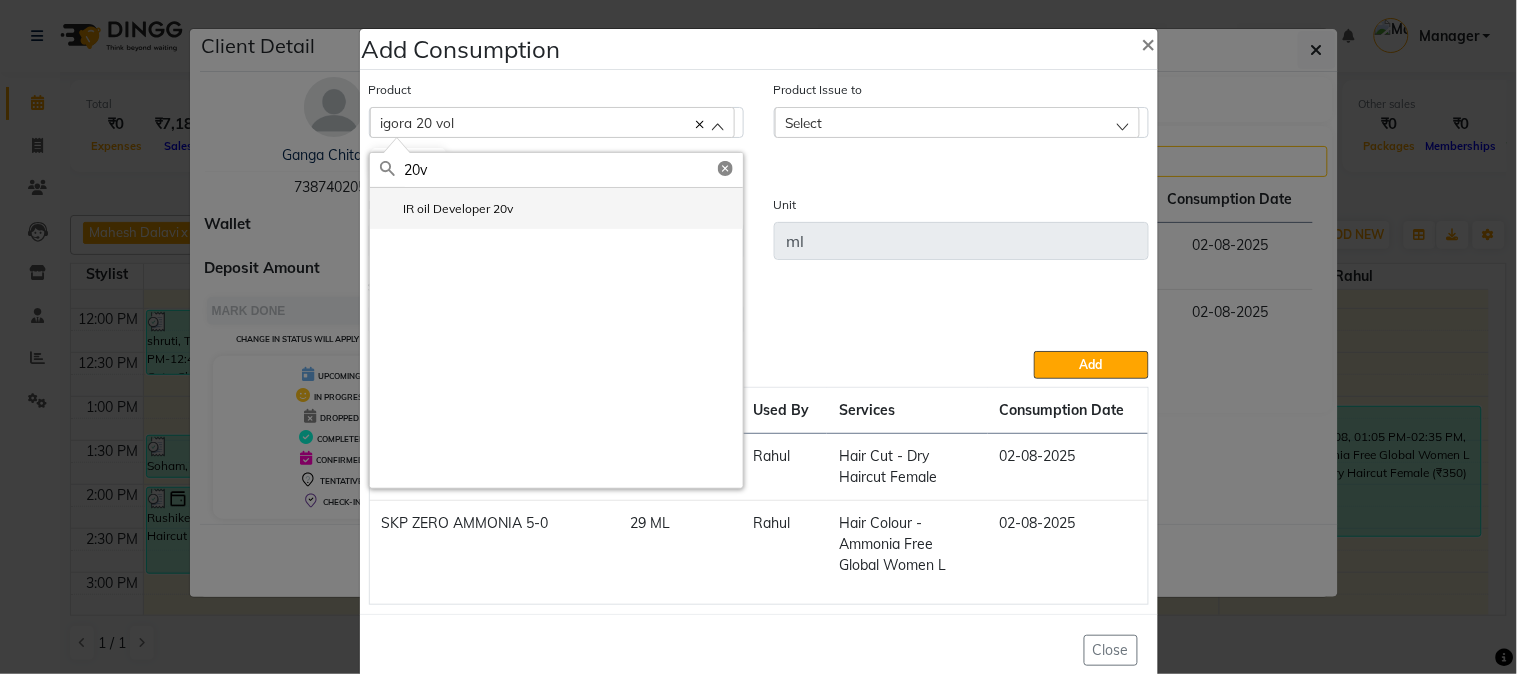 type on "20v" 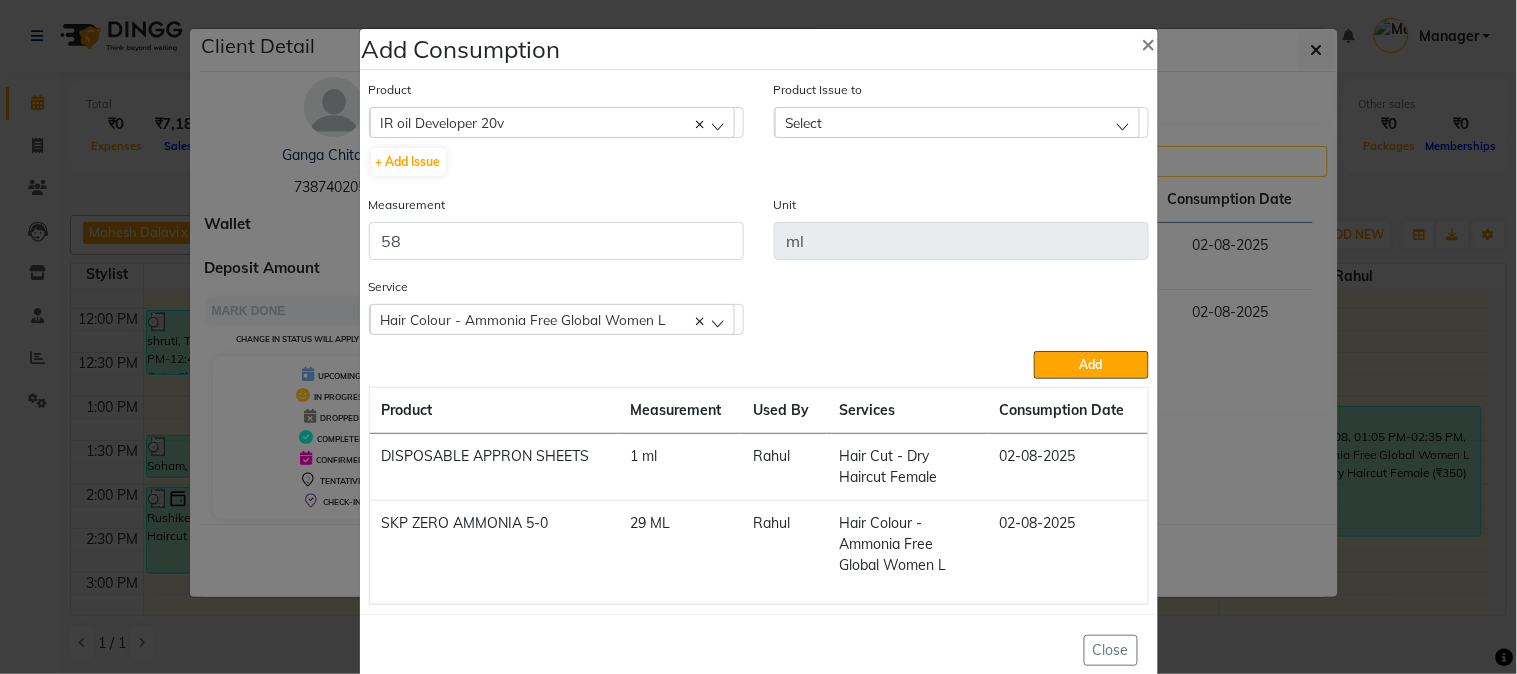 drag, startPoint x: 830, startPoint y: 116, endPoint x: 866, endPoint y: 138, distance: 42.190044 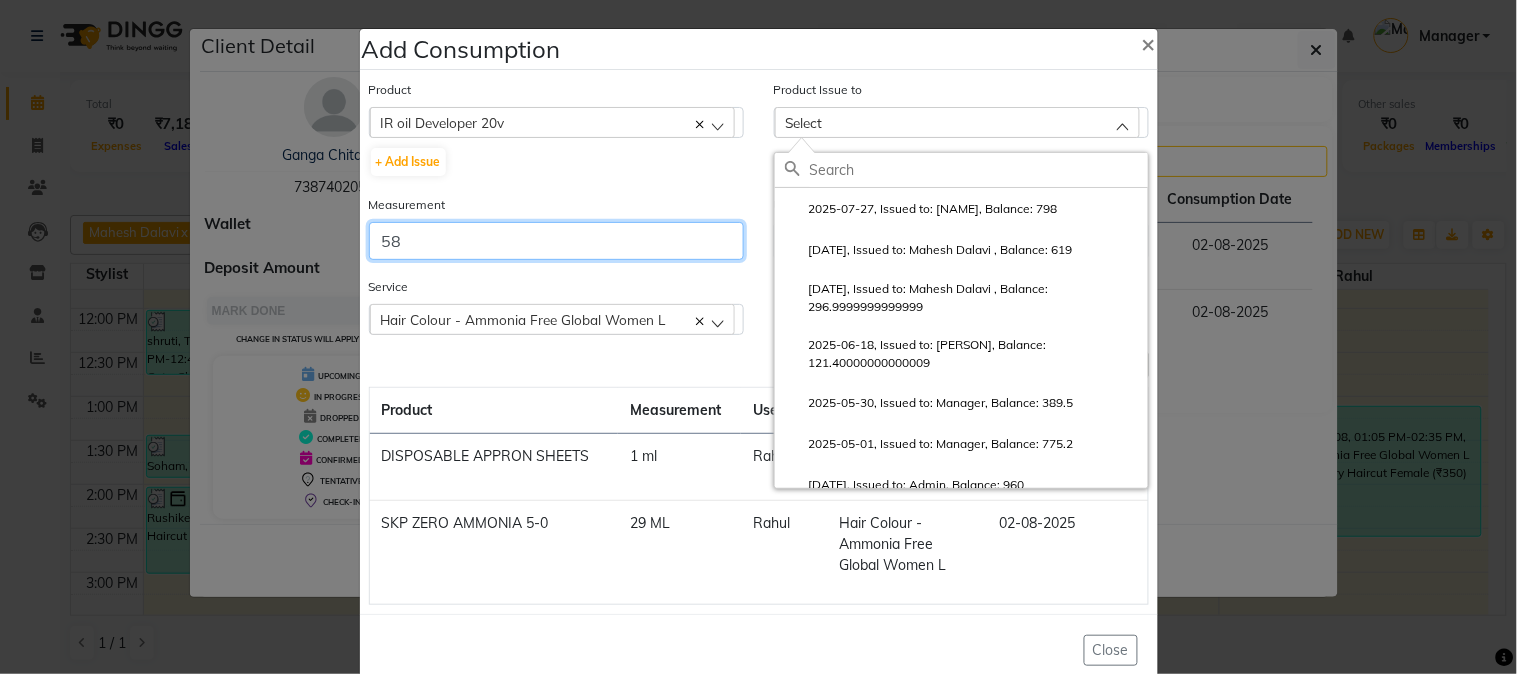 drag, startPoint x: 483, startPoint y: 250, endPoint x: 248, endPoint y: 253, distance: 235.01915 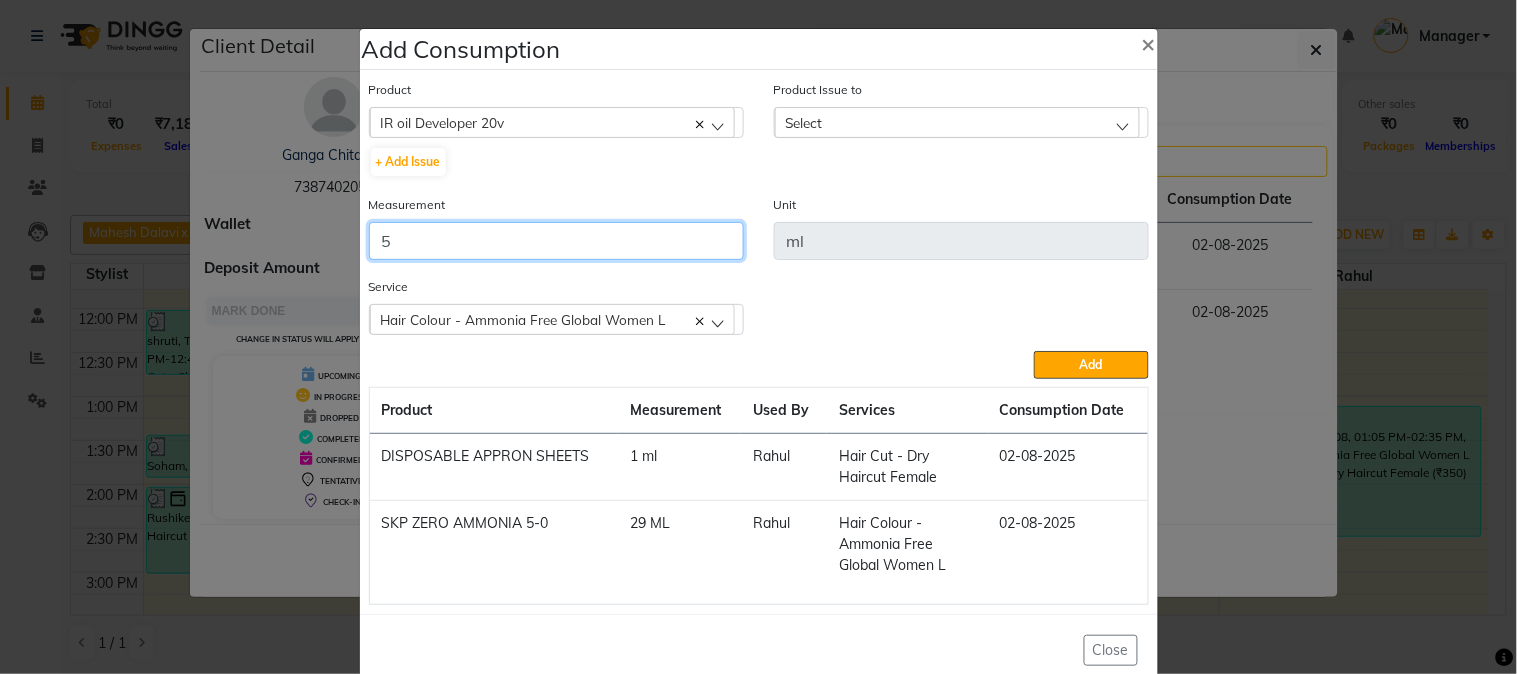 type on "58" 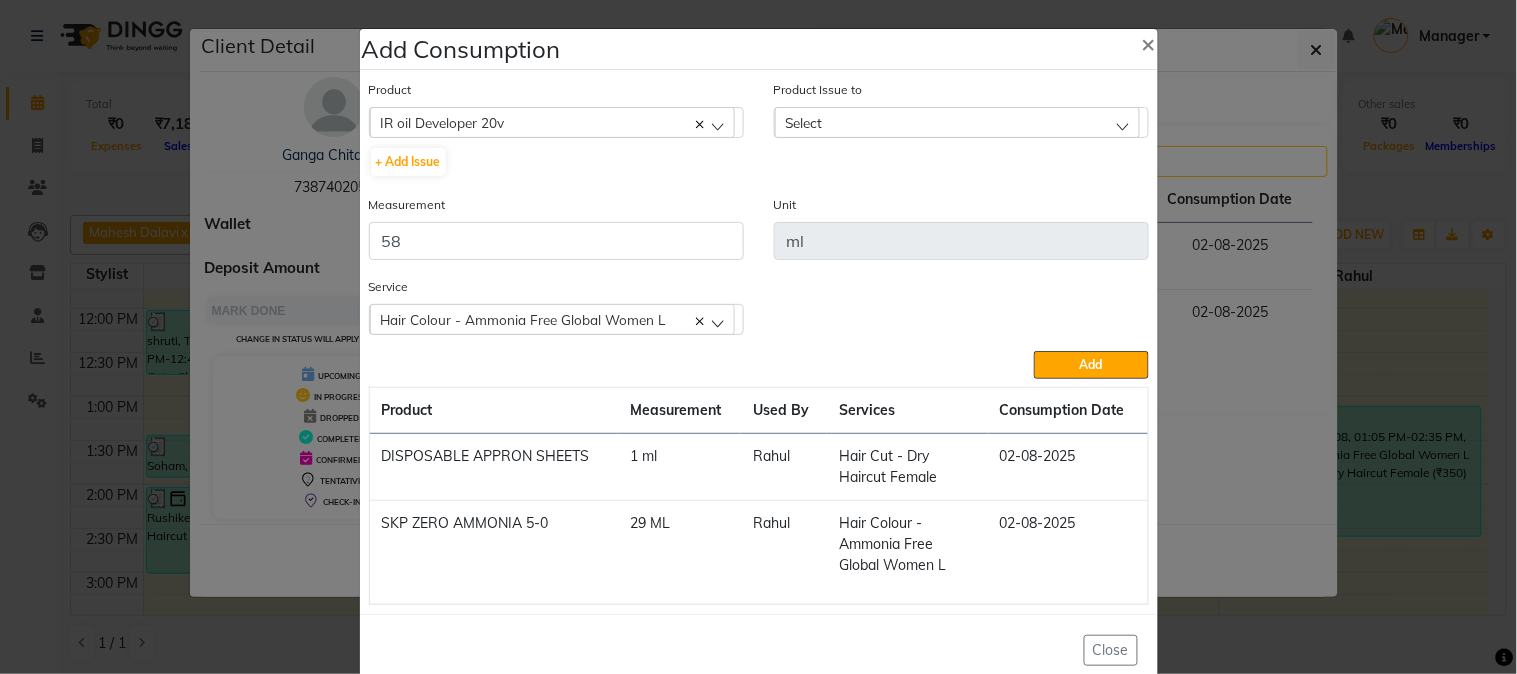 click on "Select" 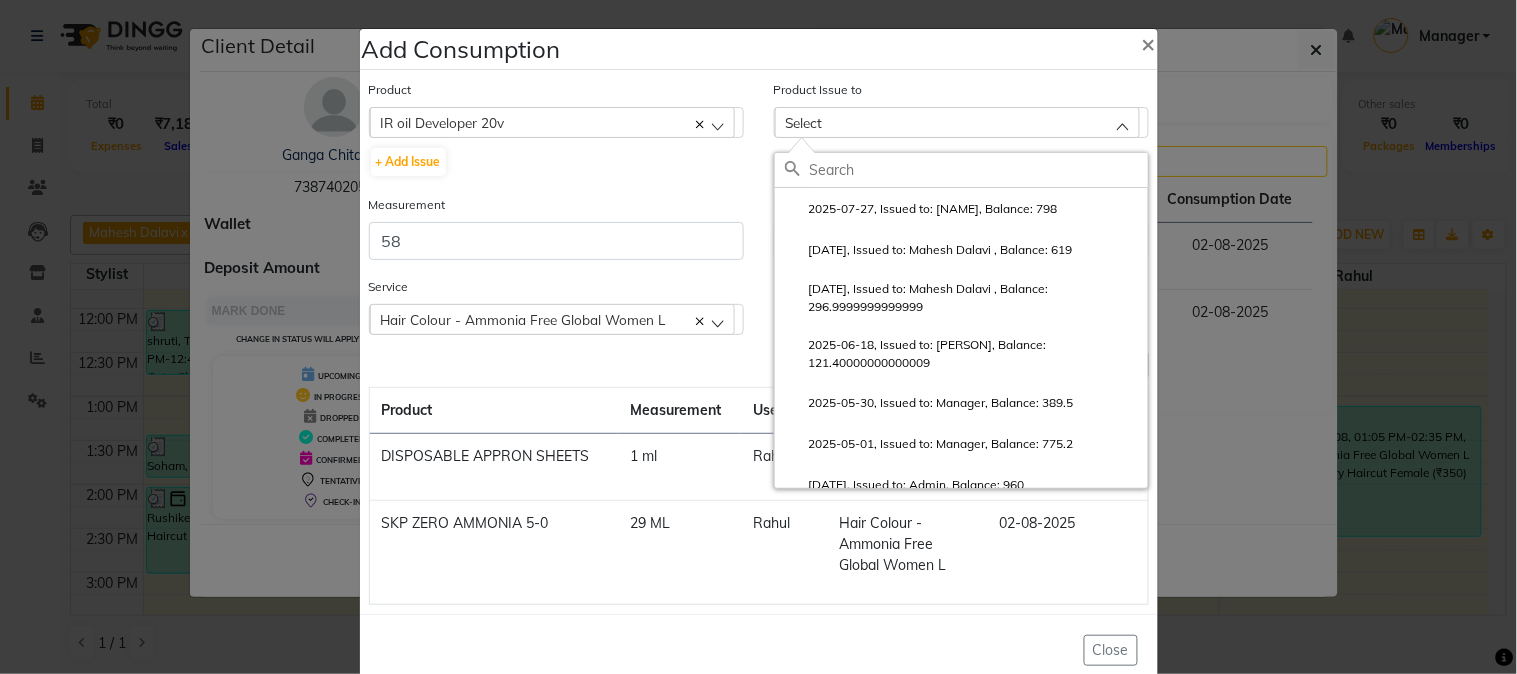 click on "2025-07-27, Issued to: Swapnali, Balance: 798" 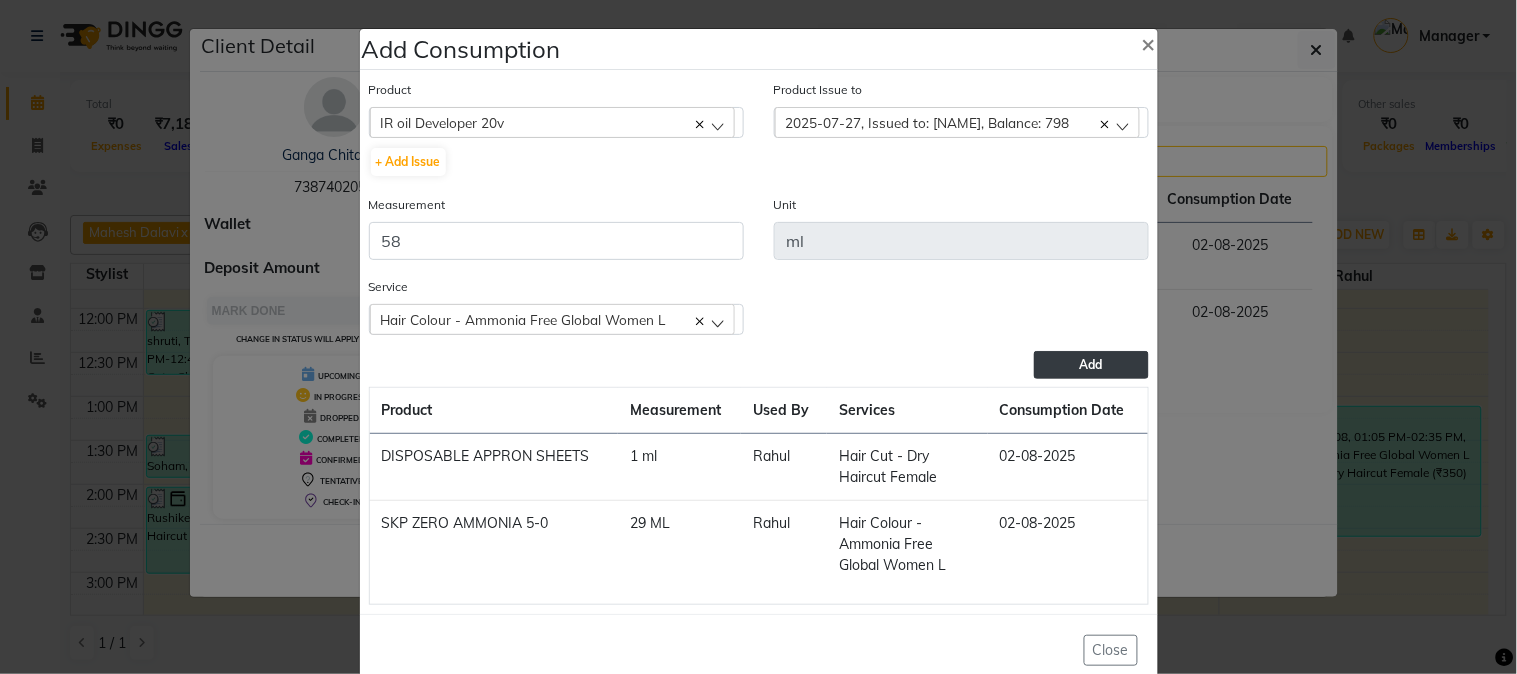 click on "Add" 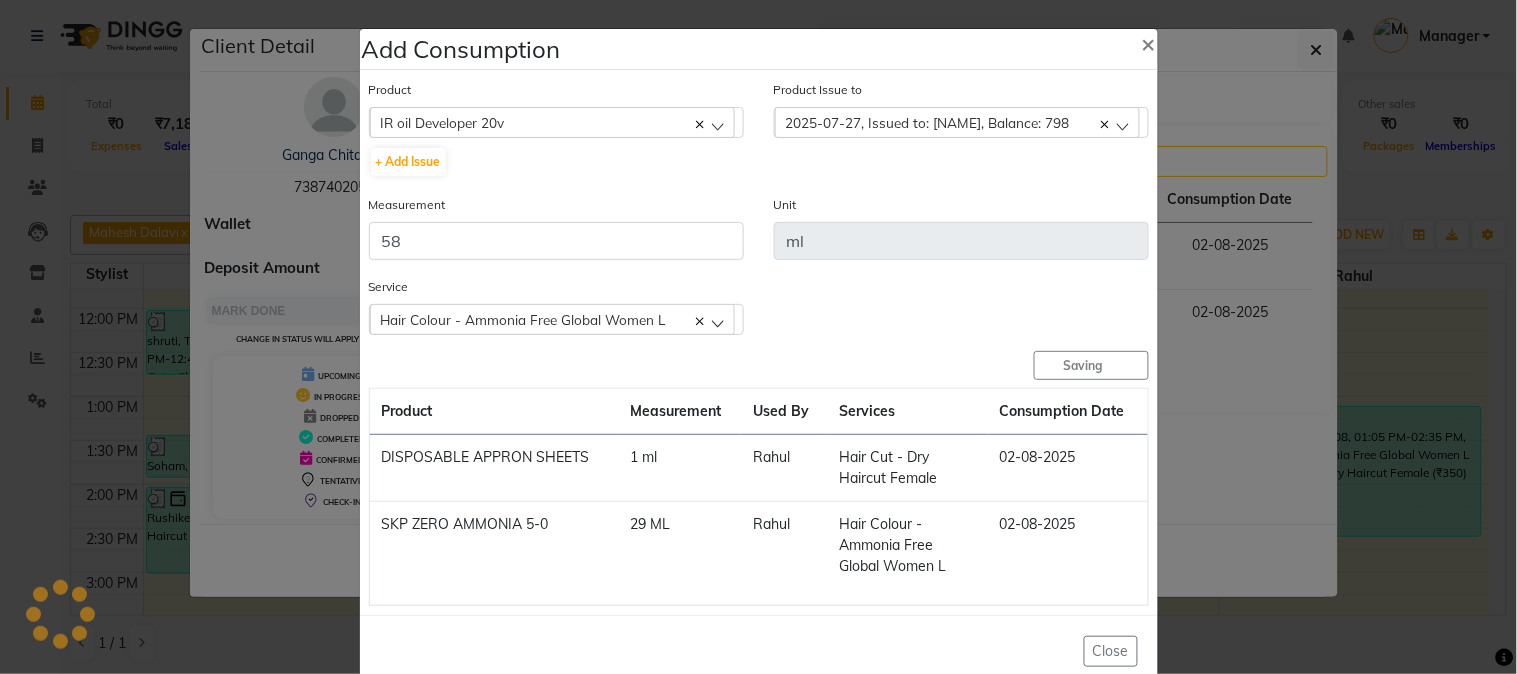 type 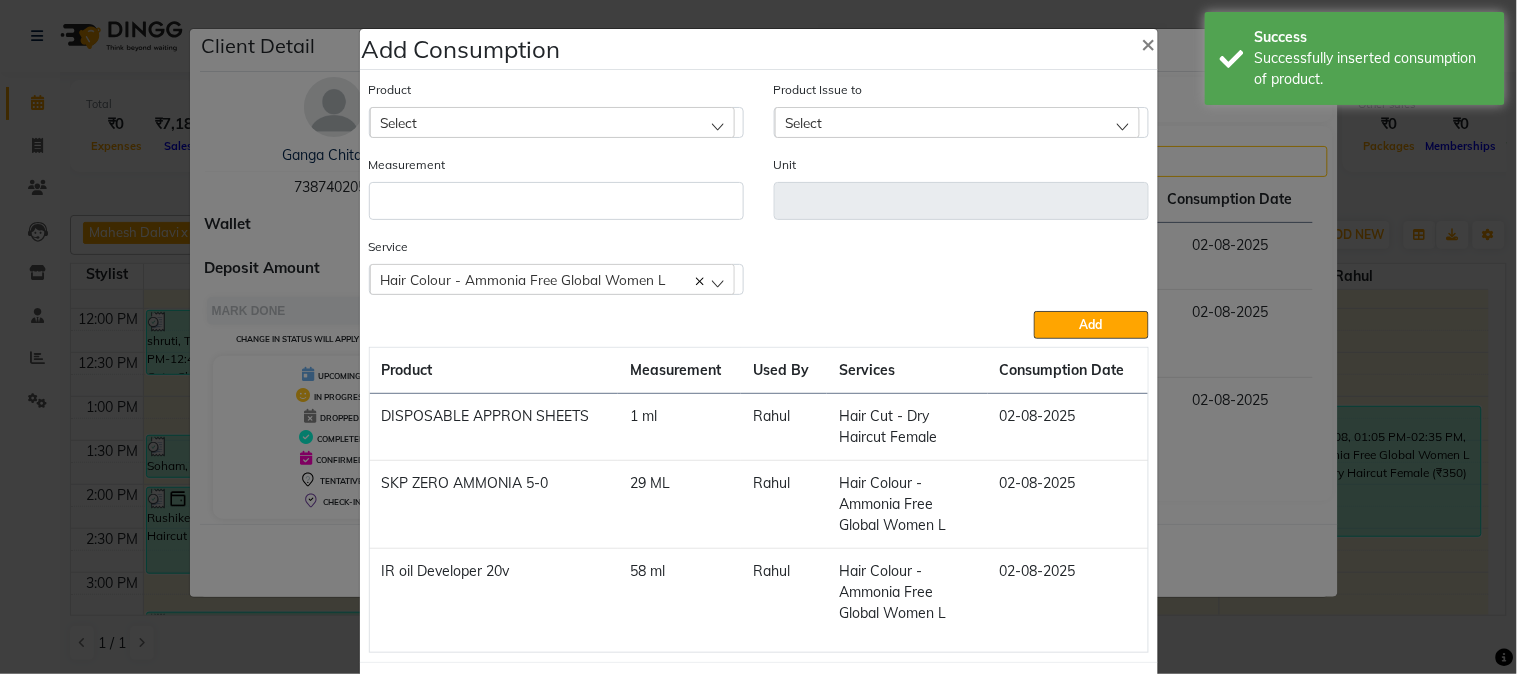 click on "Select" 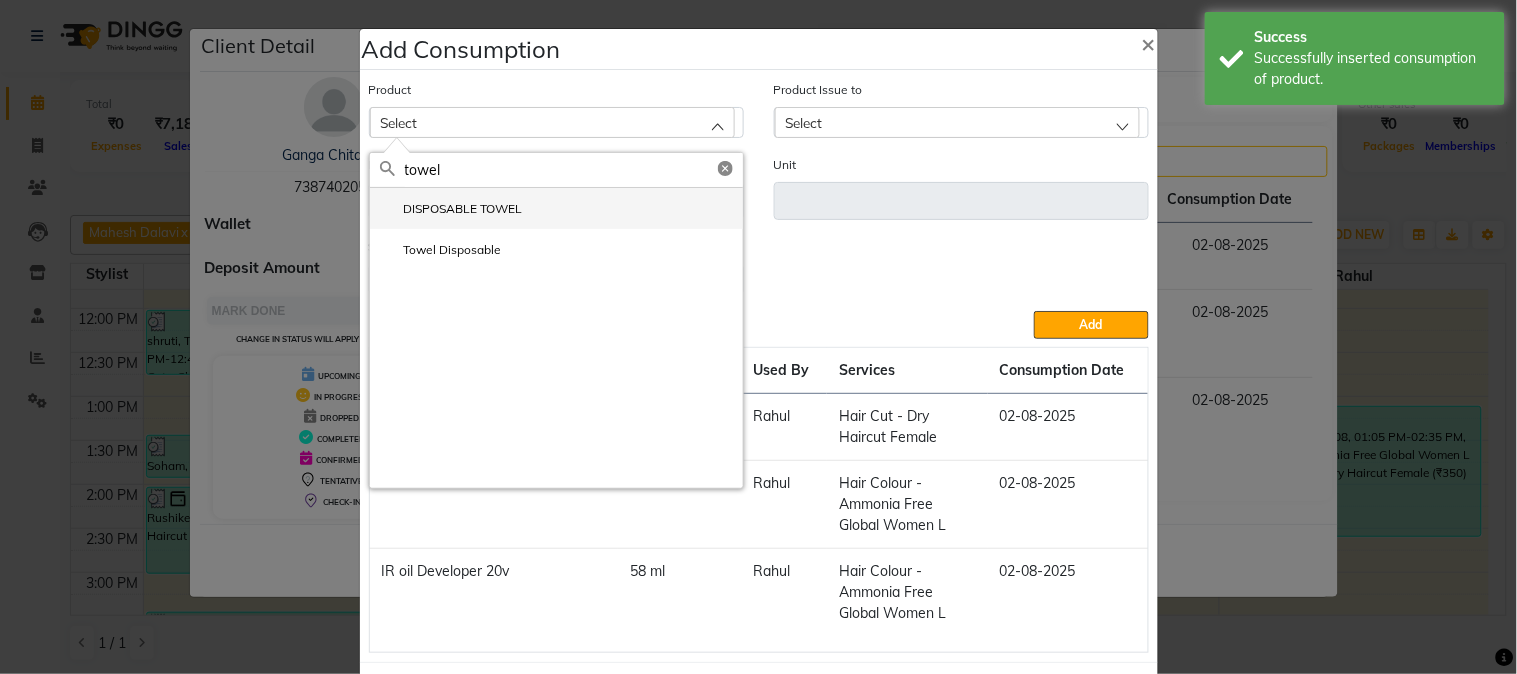 type on "towel" 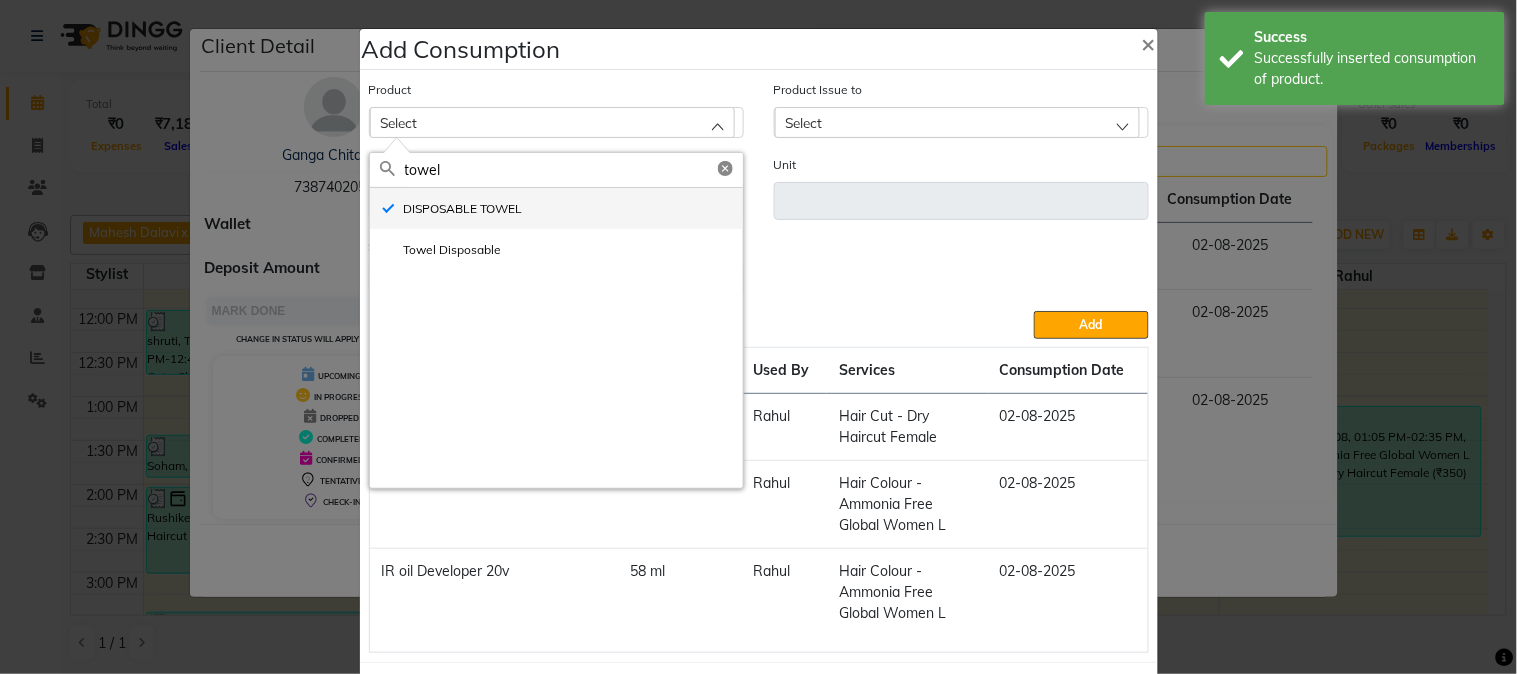 type on "ml" 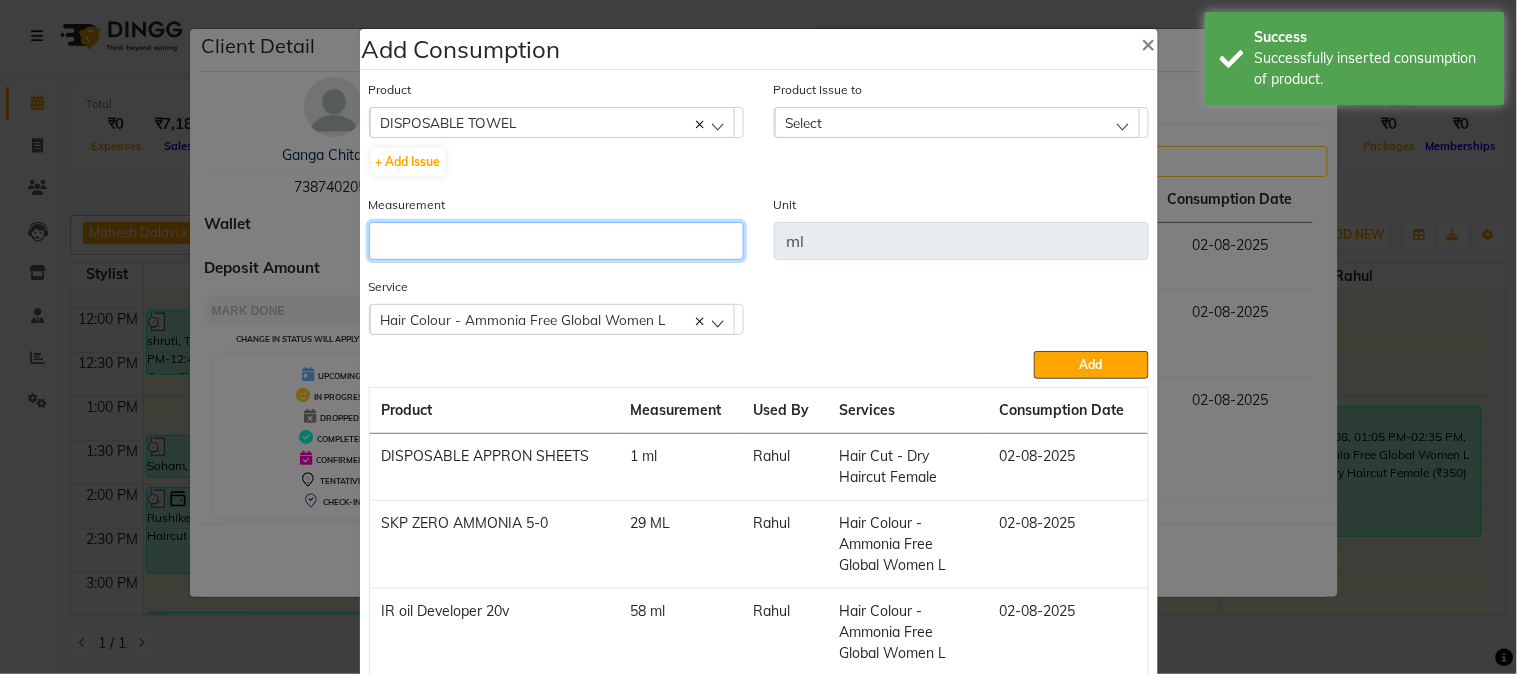 click 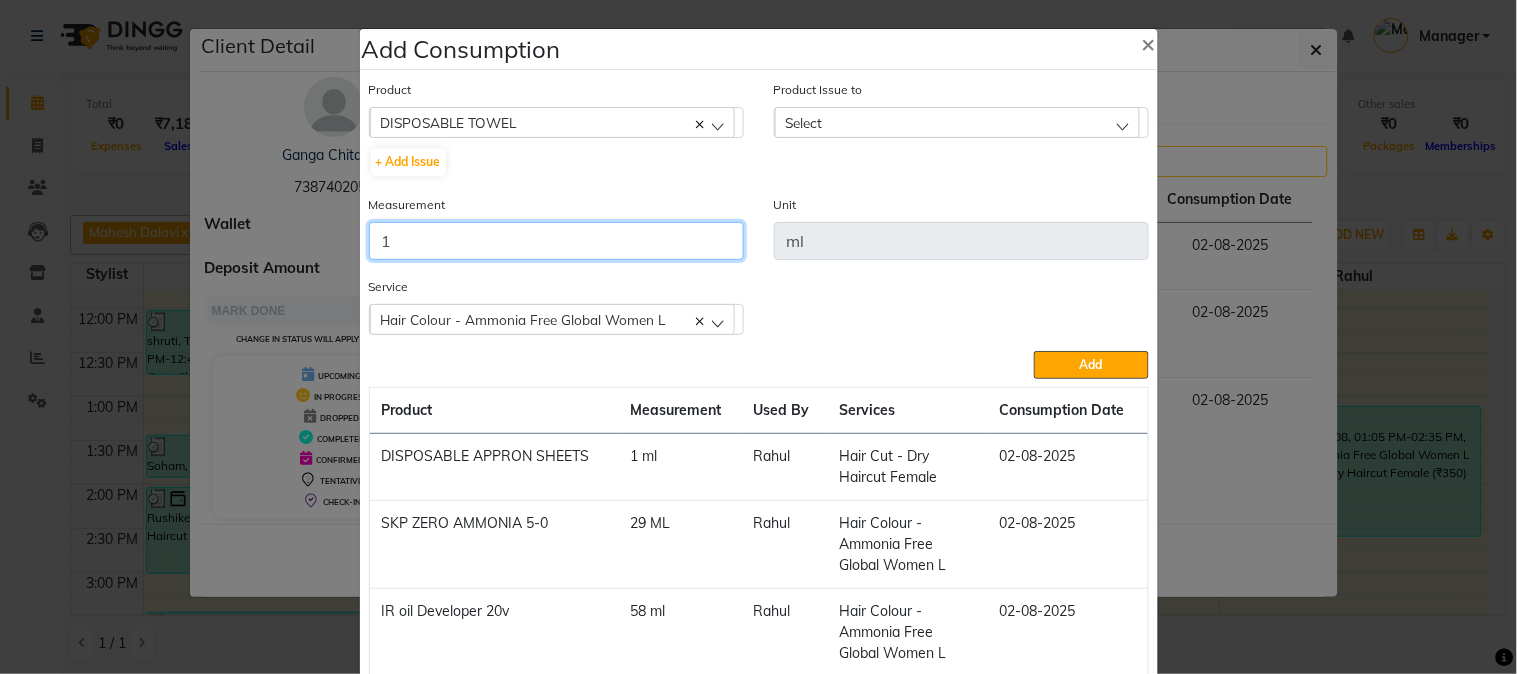 type on "1" 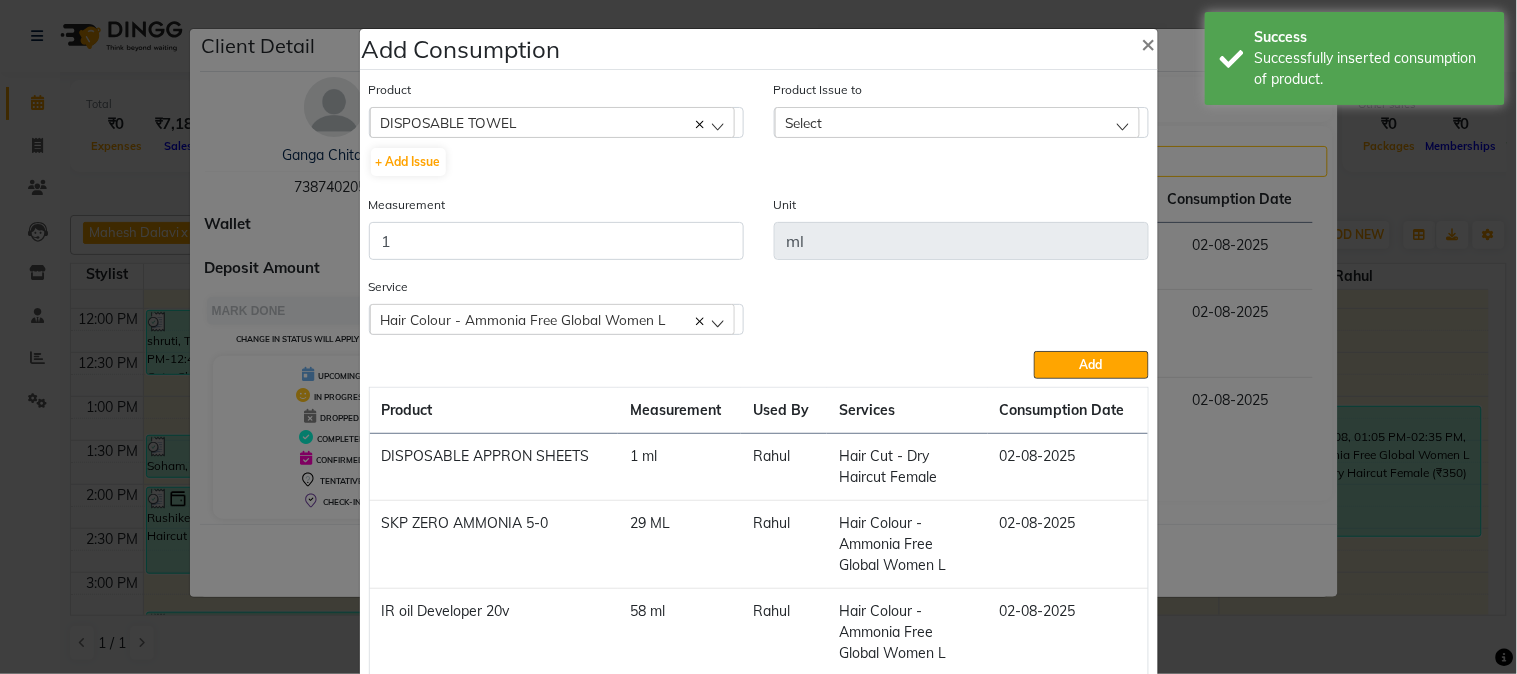click on "Select" 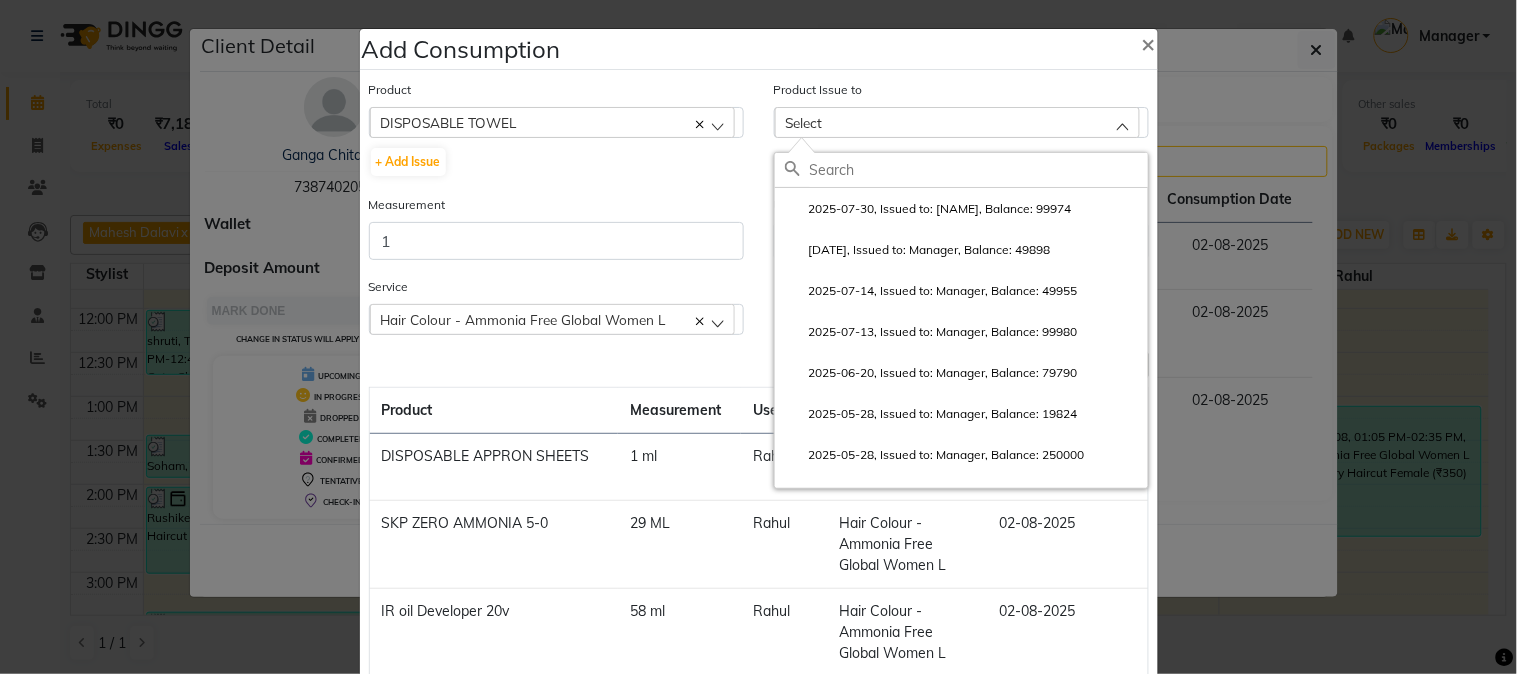 click on "2025-07-30, Issued to: Manager, Balance: 99974" 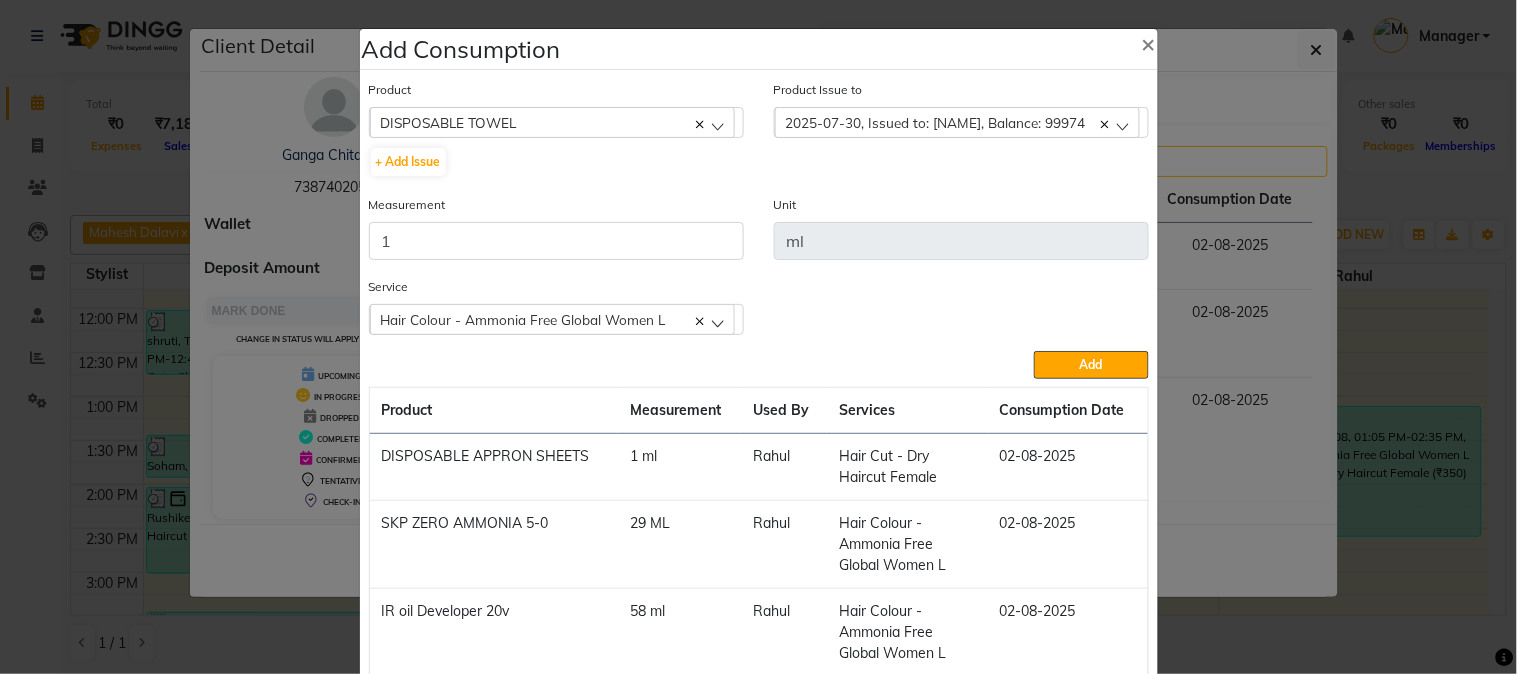 click on "Service  Hair Colour  - Ammonia Free Global Women L  Hair Colour  - Ammonia Free Global Women L  Hair Cut - Dry Haircut Female  Body Basics Threadinge - Eyebrows  Body Basics Threadinge - Forehead  Rica Waxing - Upper Lip" 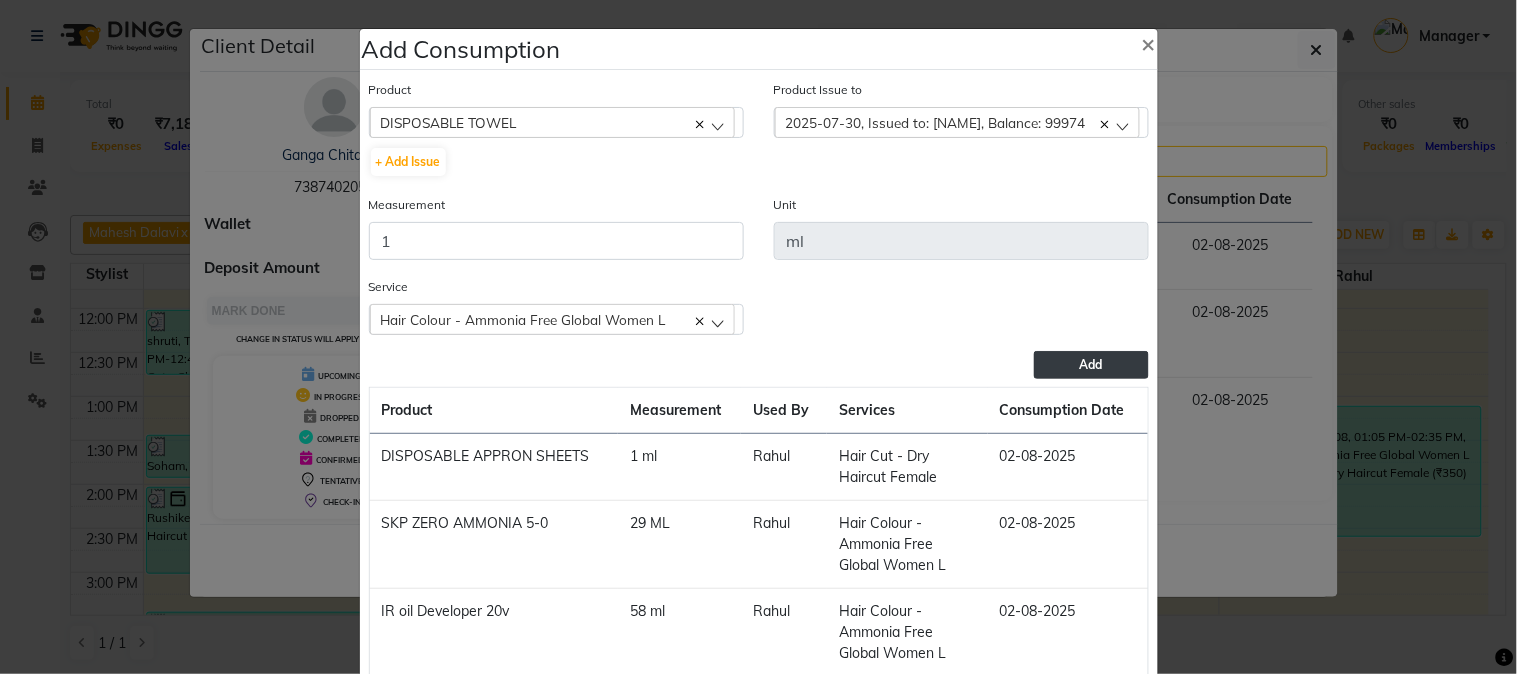 click on "Add" 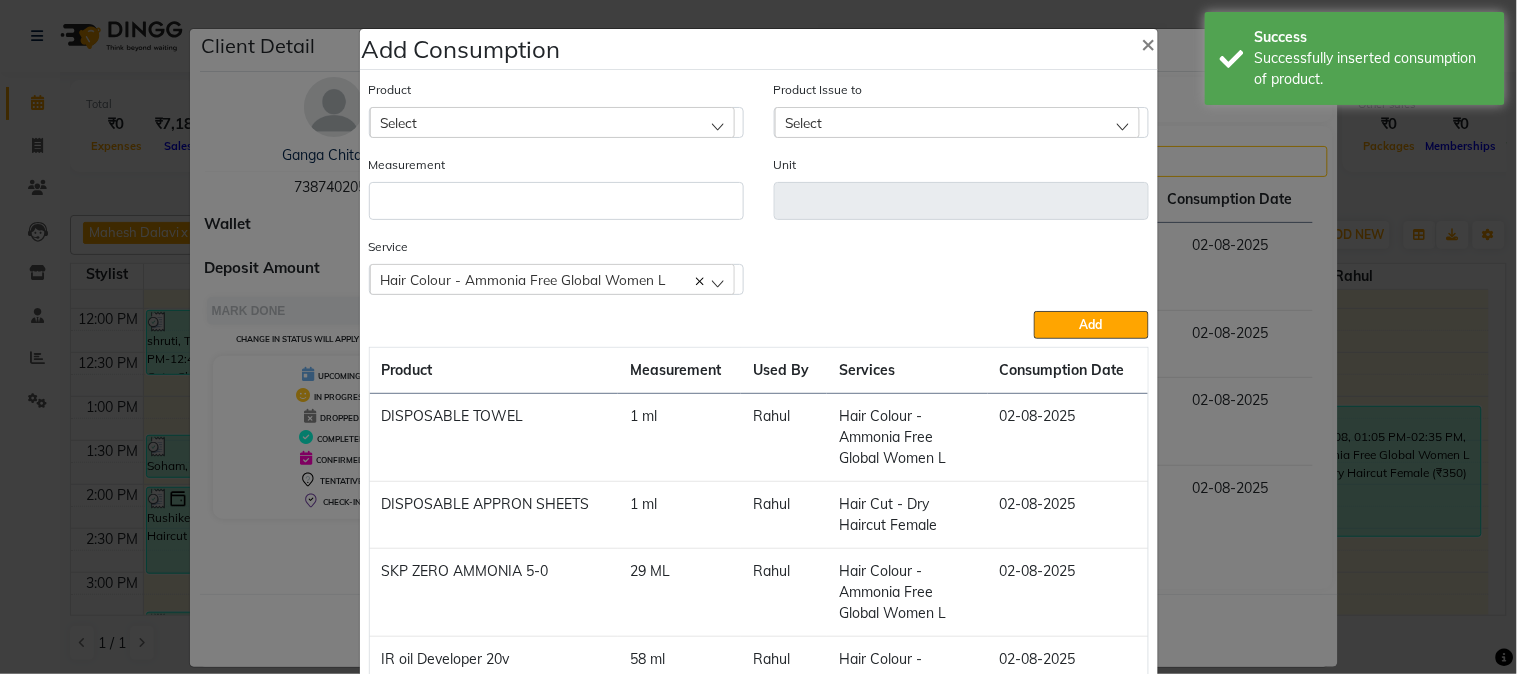 click on "Select" 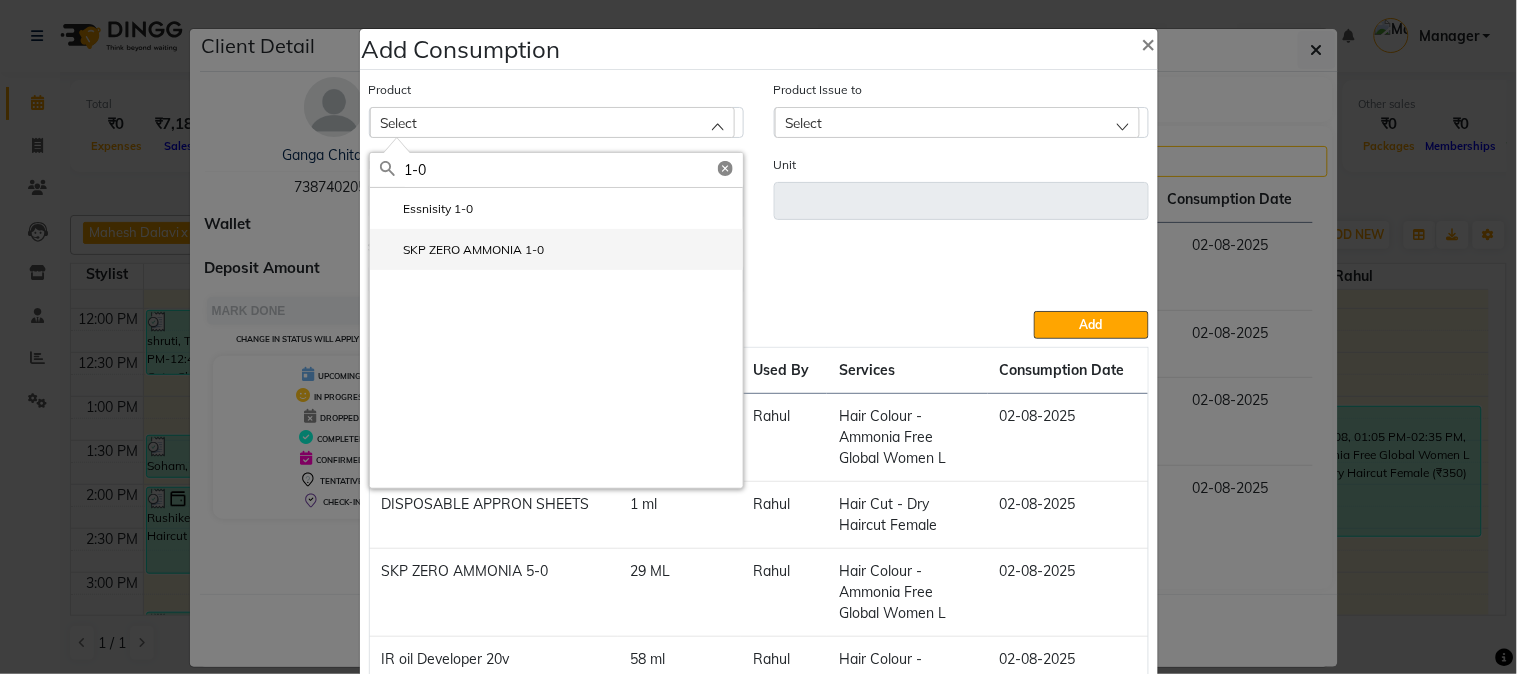 type on "1-0" 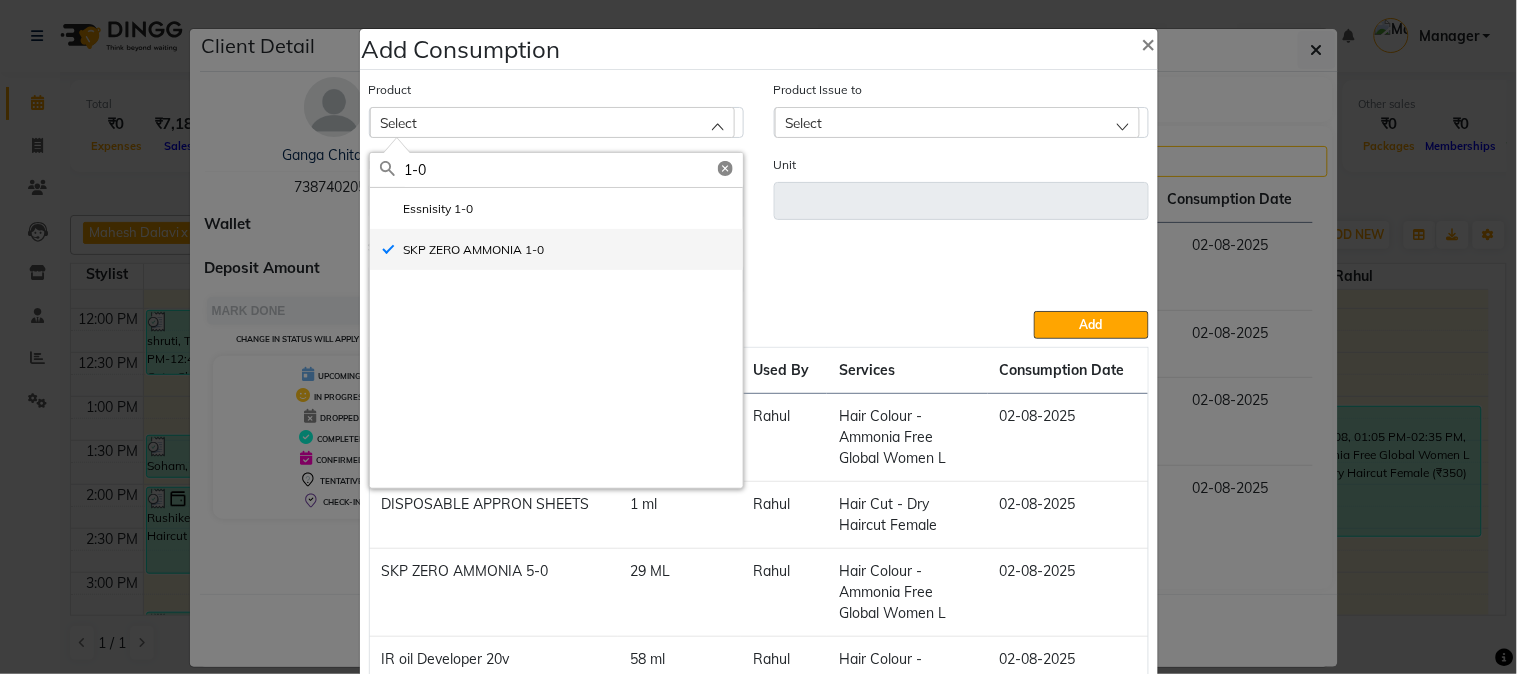 type on "ML" 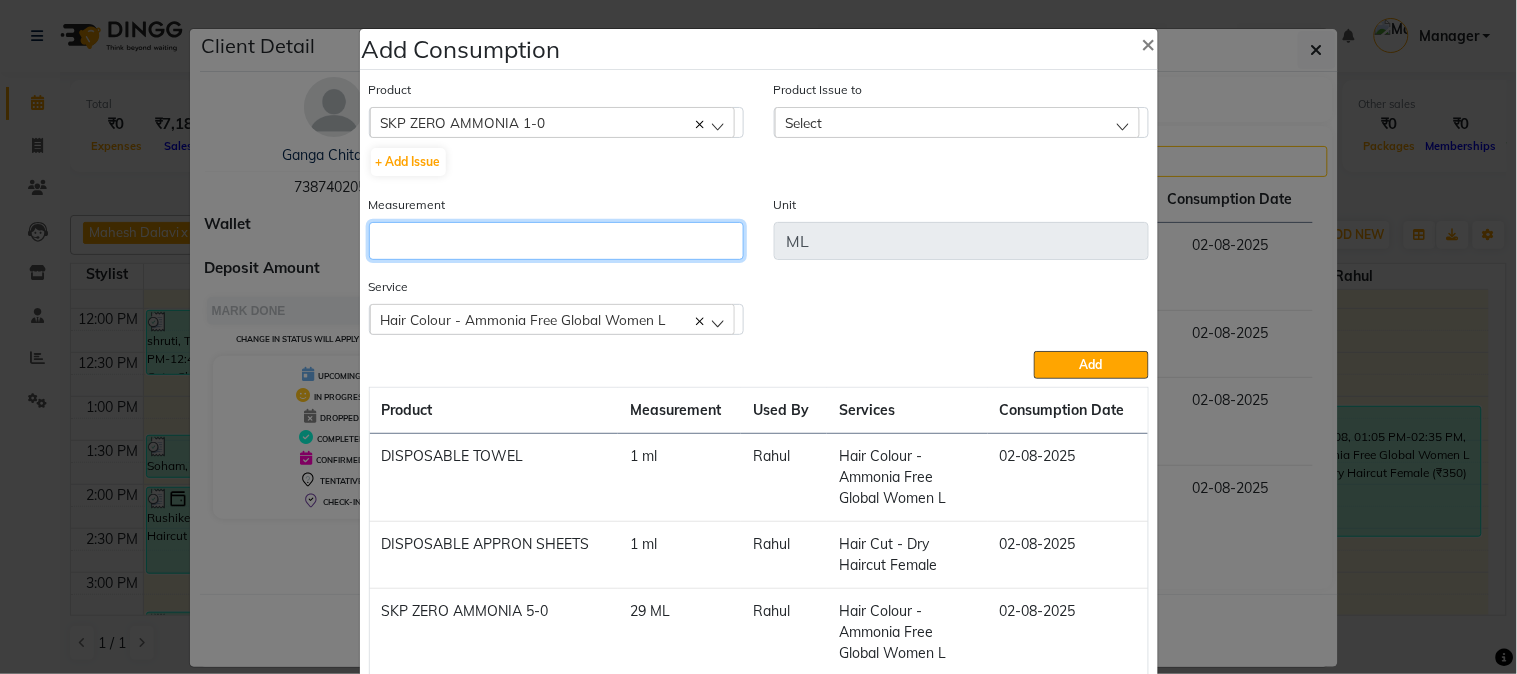 click 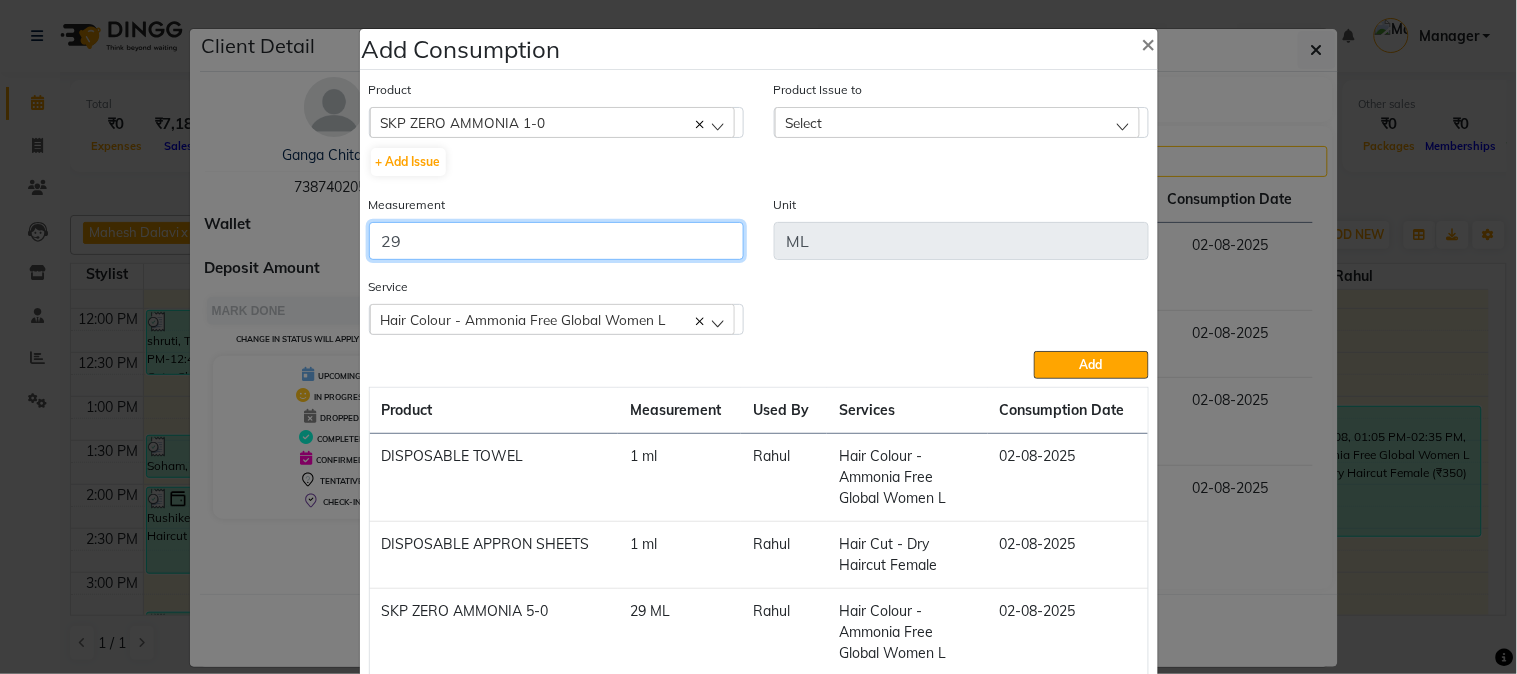 type on "29" 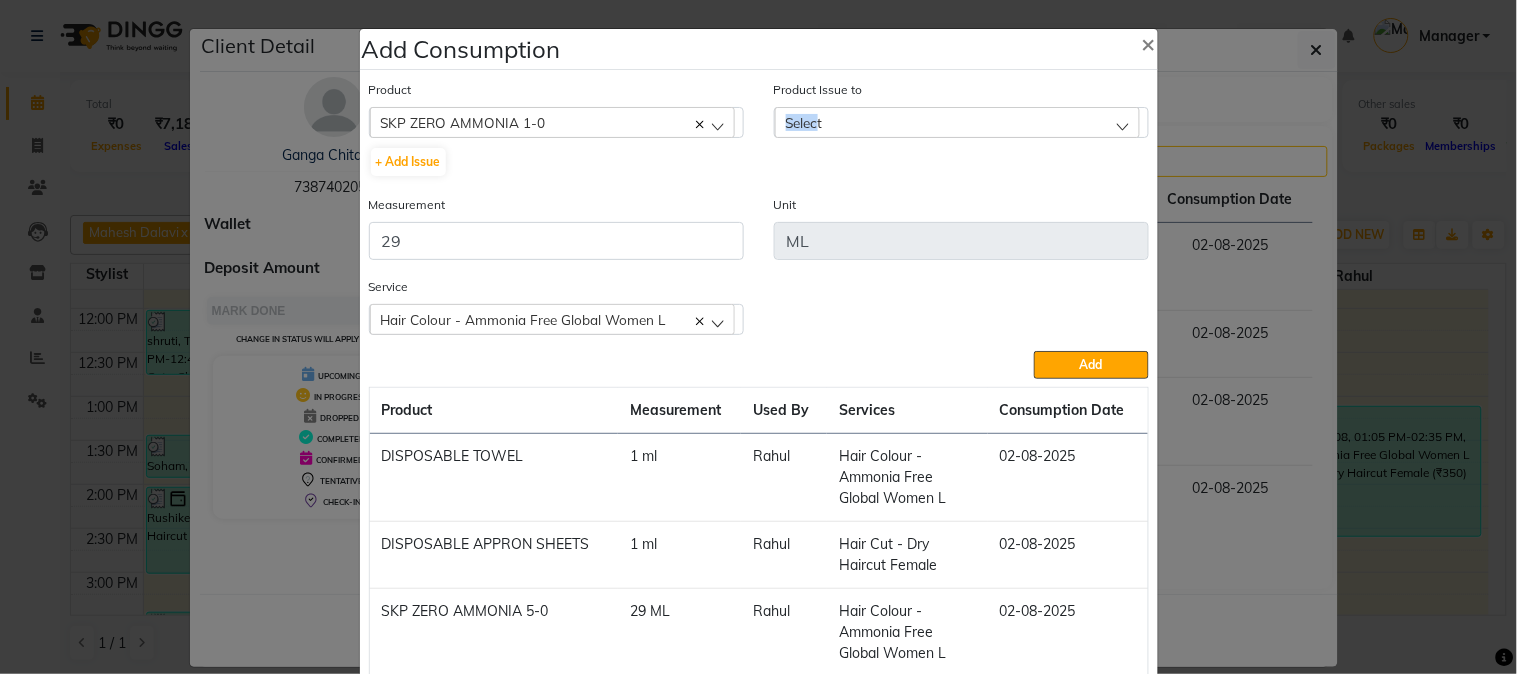 click on "Product Issue to Select 2025-08-01, Issued to: Mahesh Dalavi , Balance: 39.2 2025-07-25, Issued to: Rahul, Balance: 4 2025-07-22, Issued to: Swapnali, Balance: 3.5 2025-01-11, Issued to: Manager, Balance: 50" 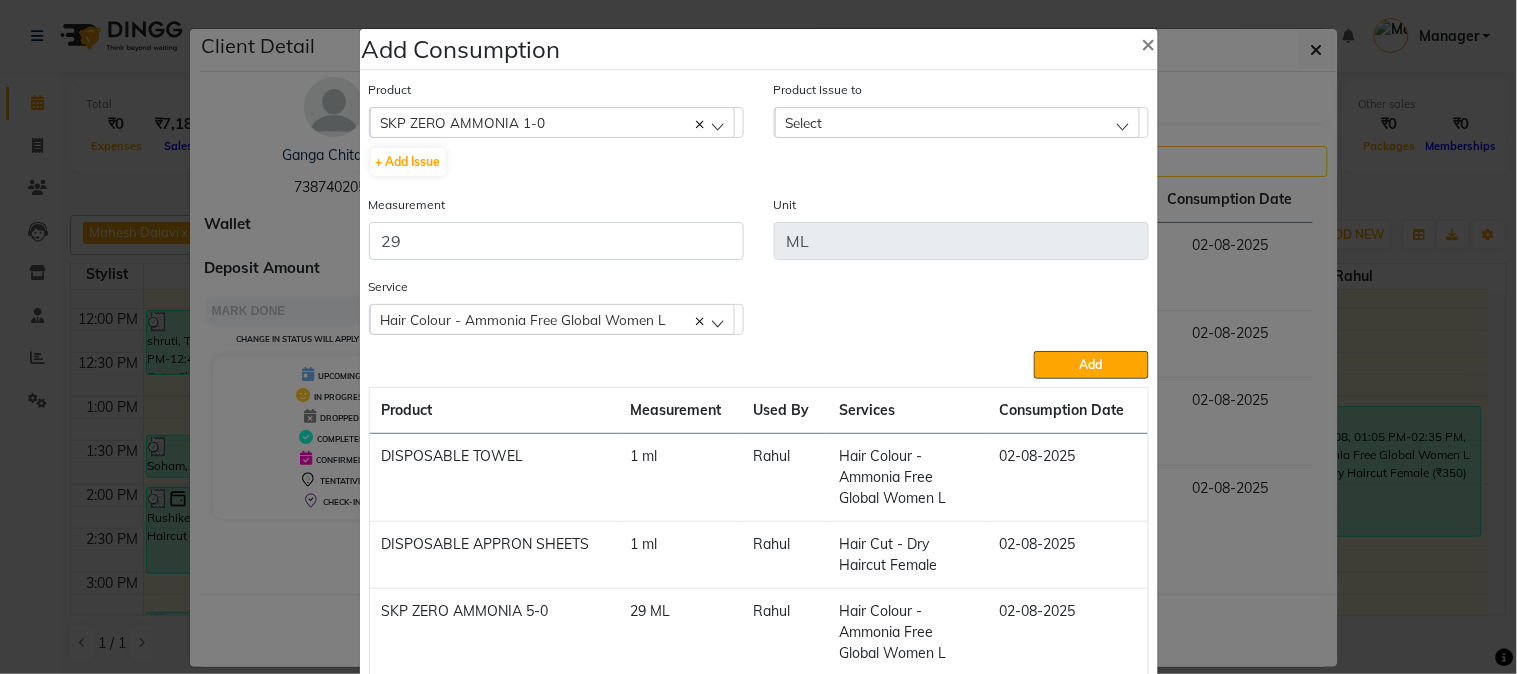 click on "Select" 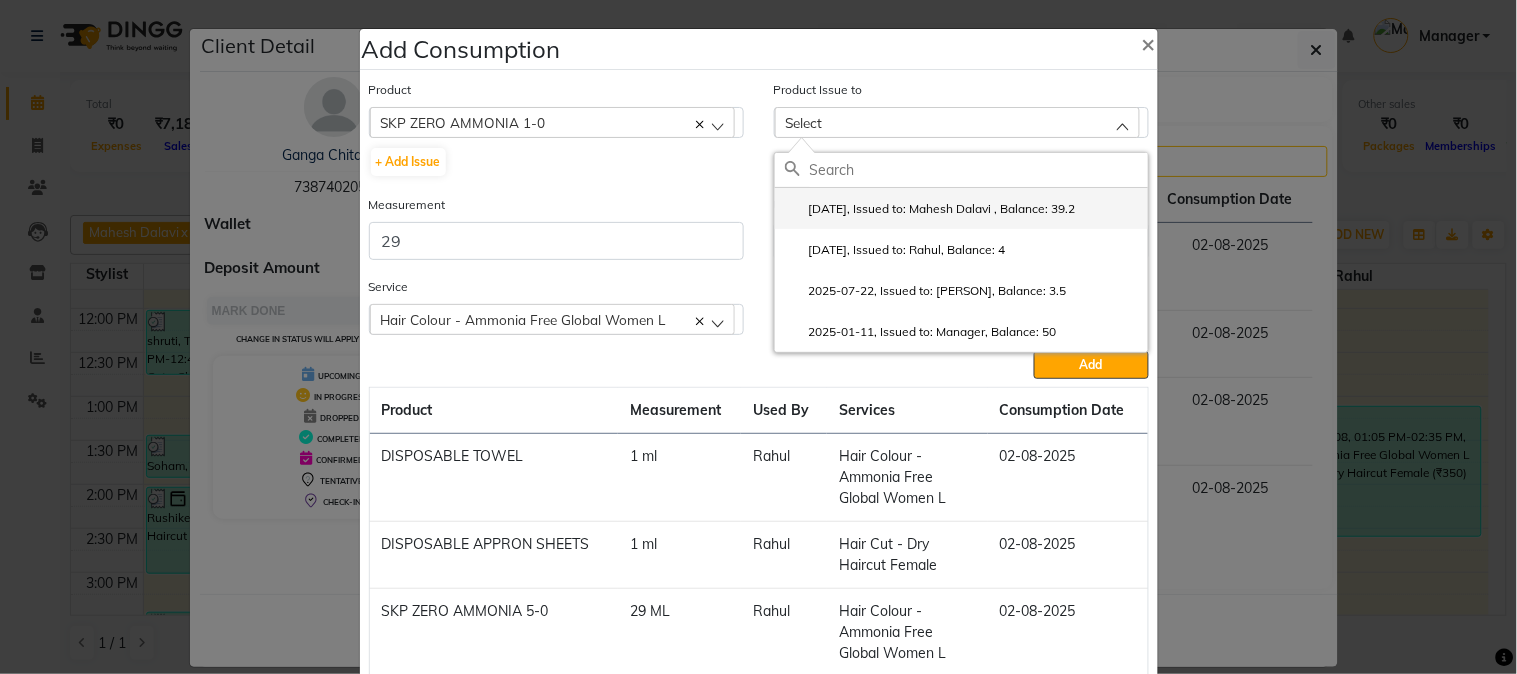 click on "2025-08-01, Issued to: Mahesh Dalavi , Balance: 39.2" 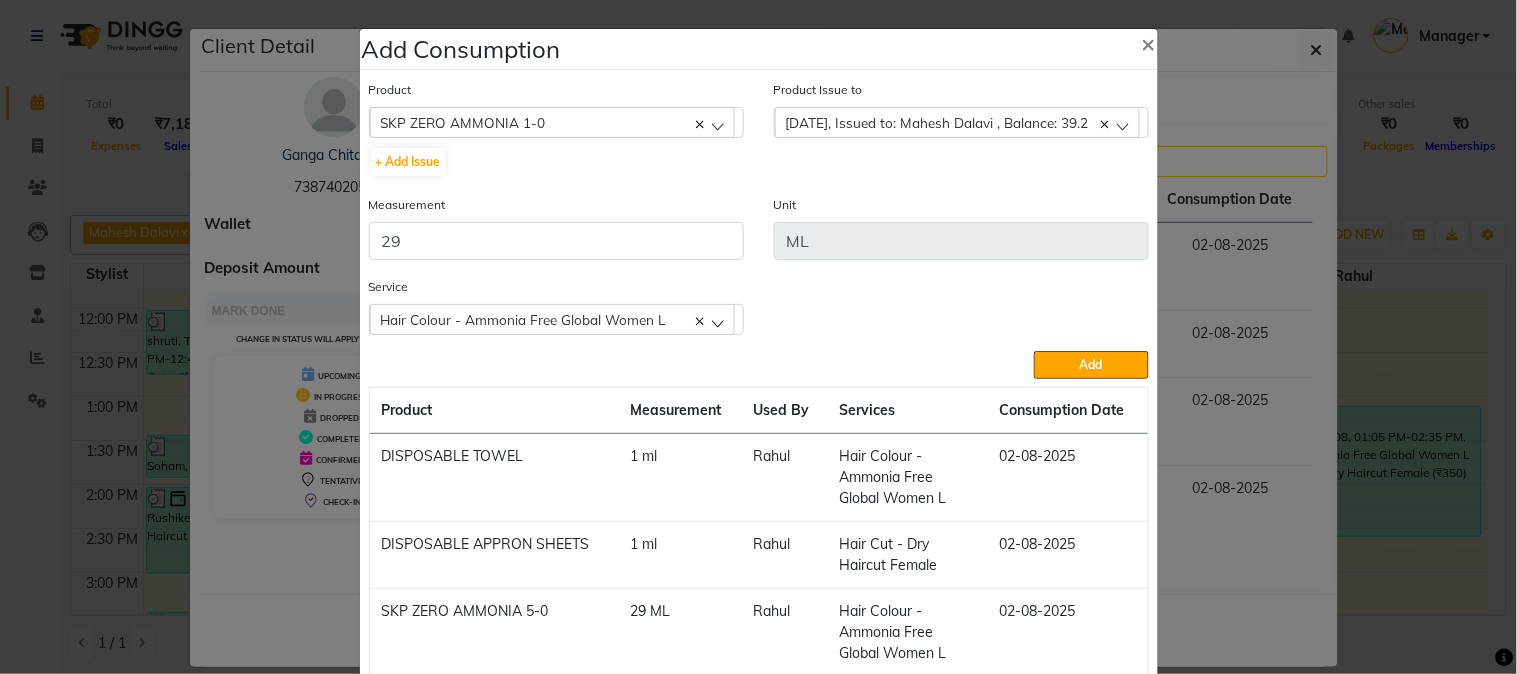 click on "Add" 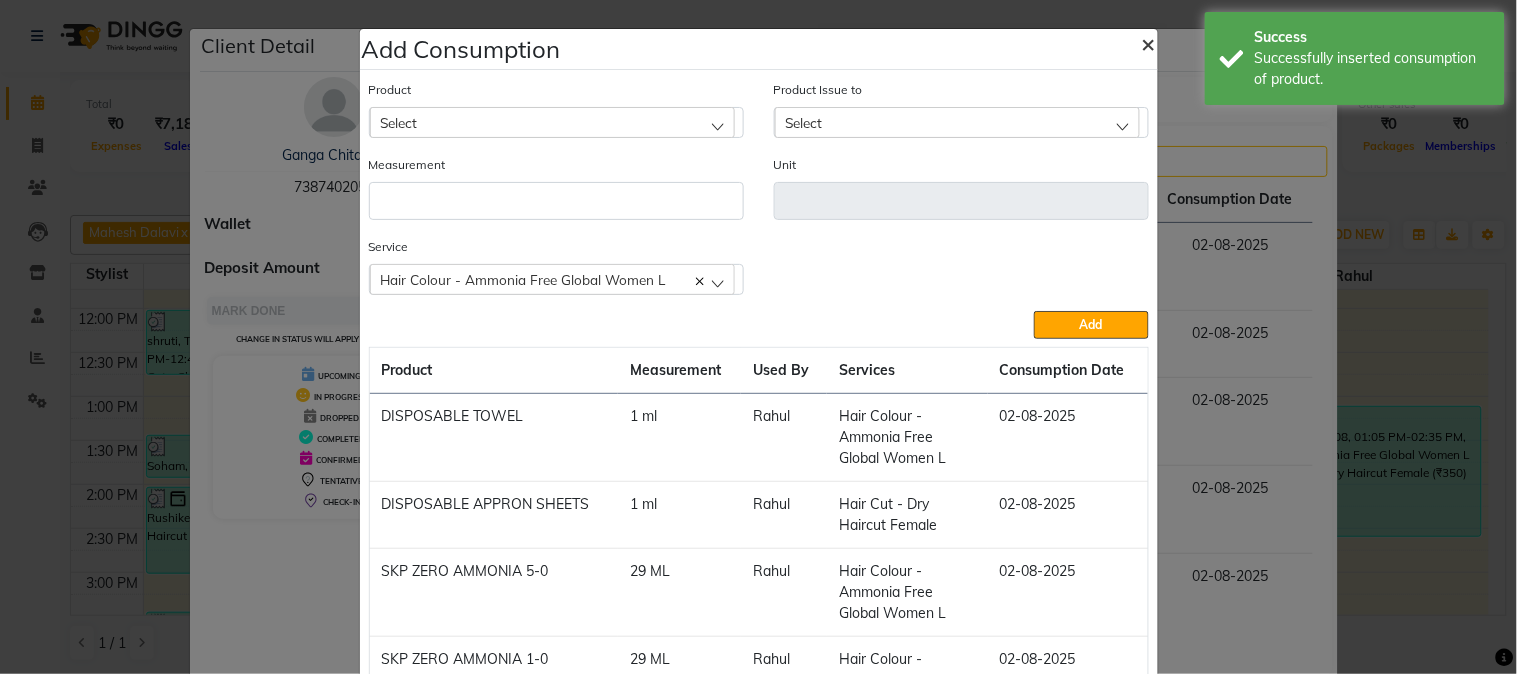 drag, startPoint x: 1141, startPoint y: 50, endPoint x: 1152, endPoint y: 45, distance: 12.083046 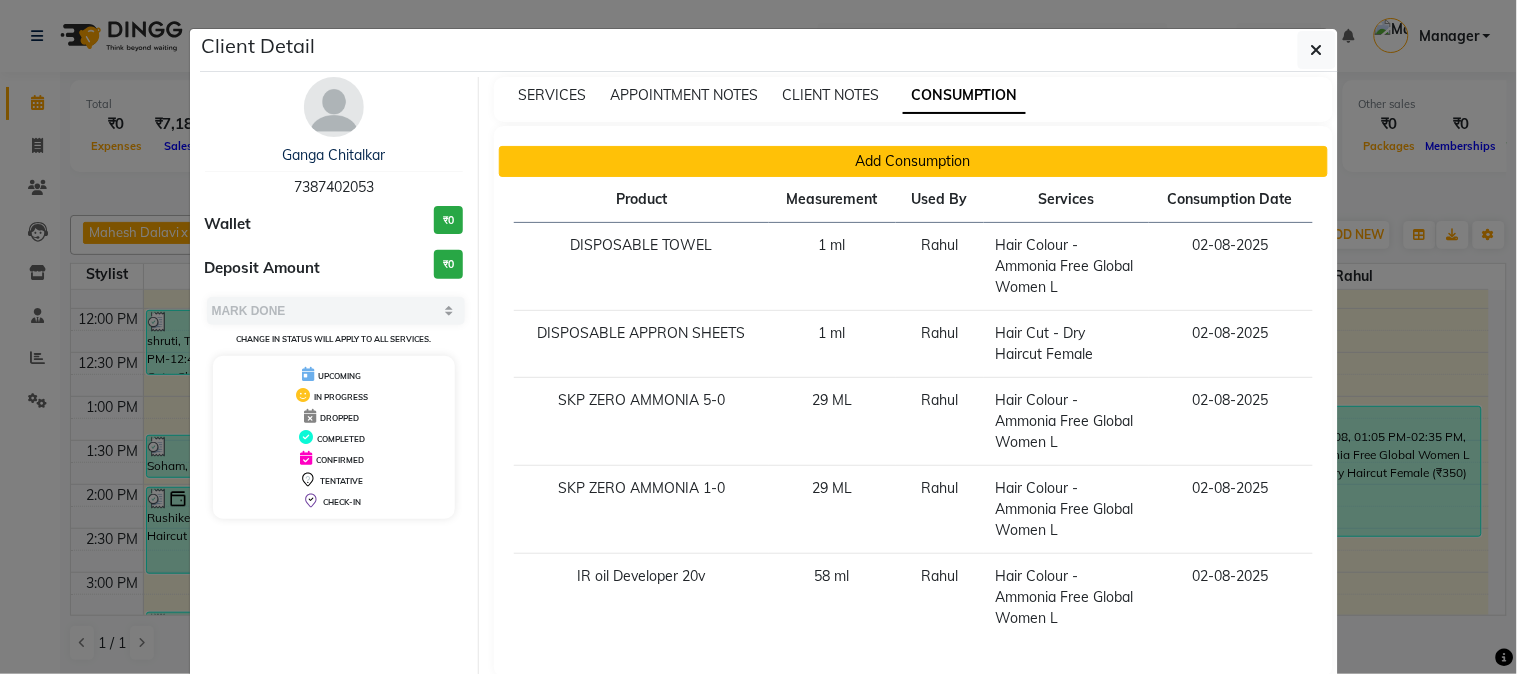 click on "Add Consumption" at bounding box center (913, 161) 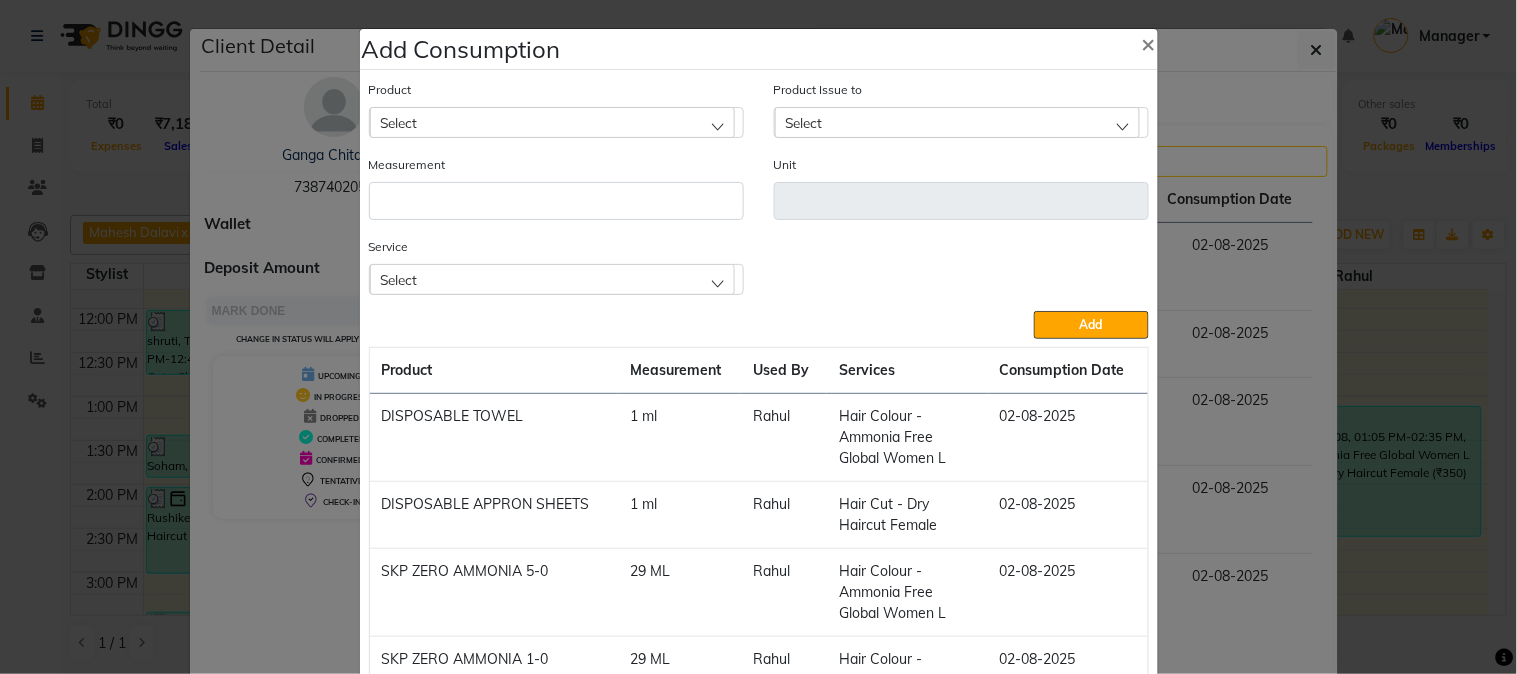 click on "Select" 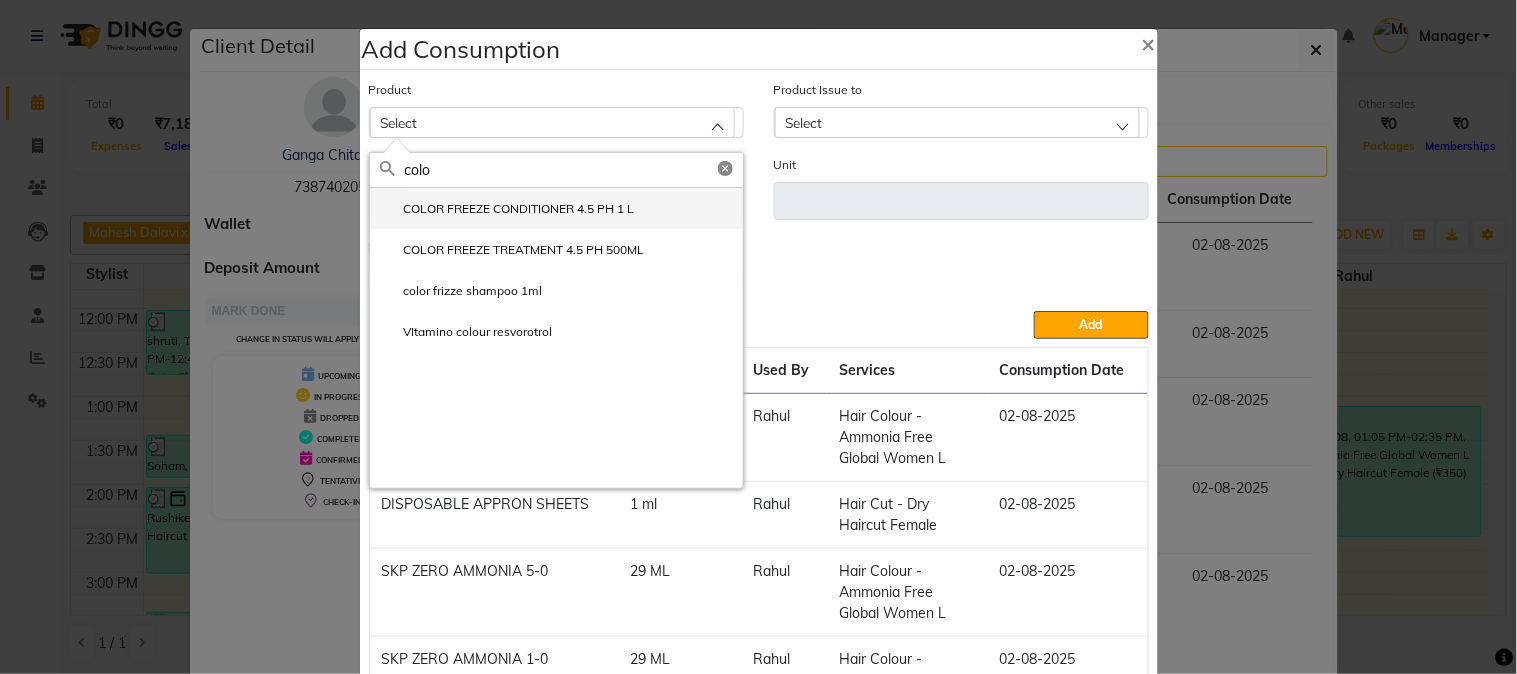 type on "colo" 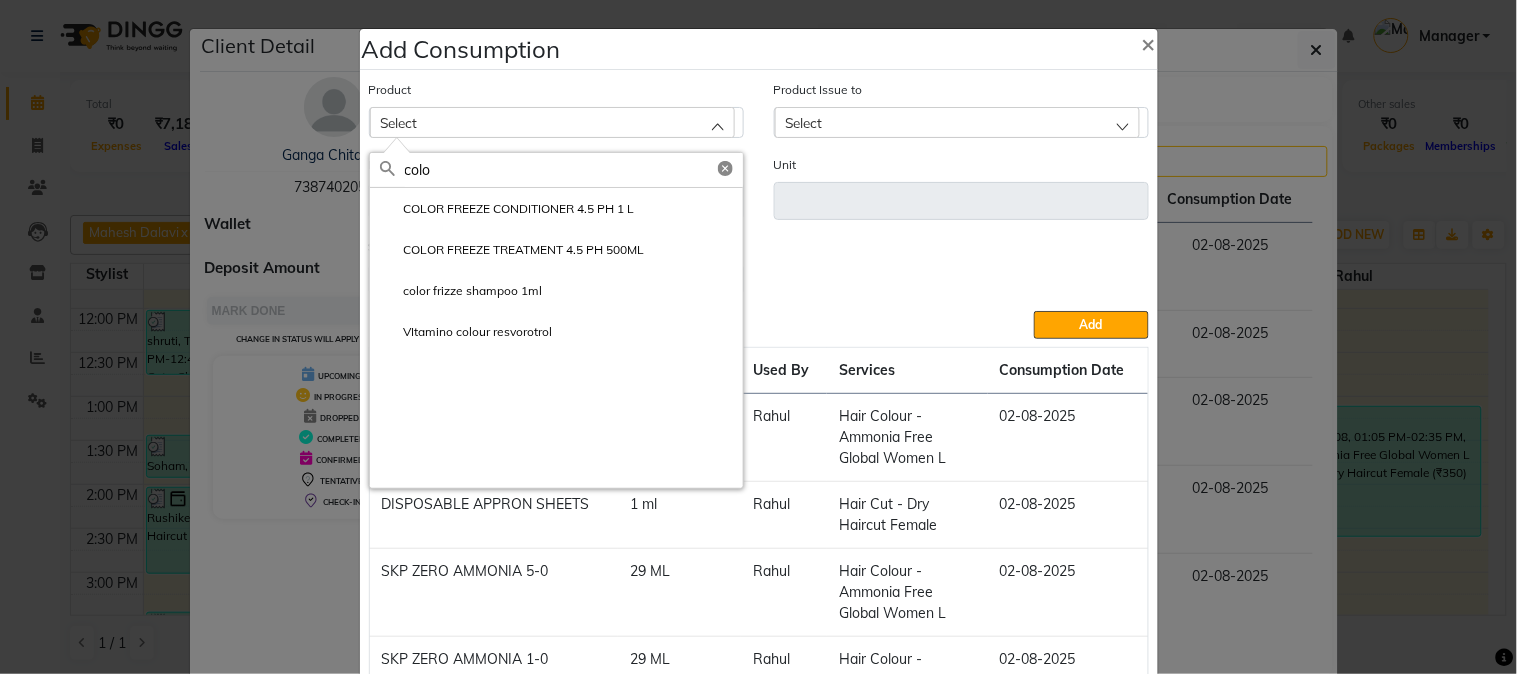click on "COLOR FREEZE CONDITIONER 4.5 PH 1 L" 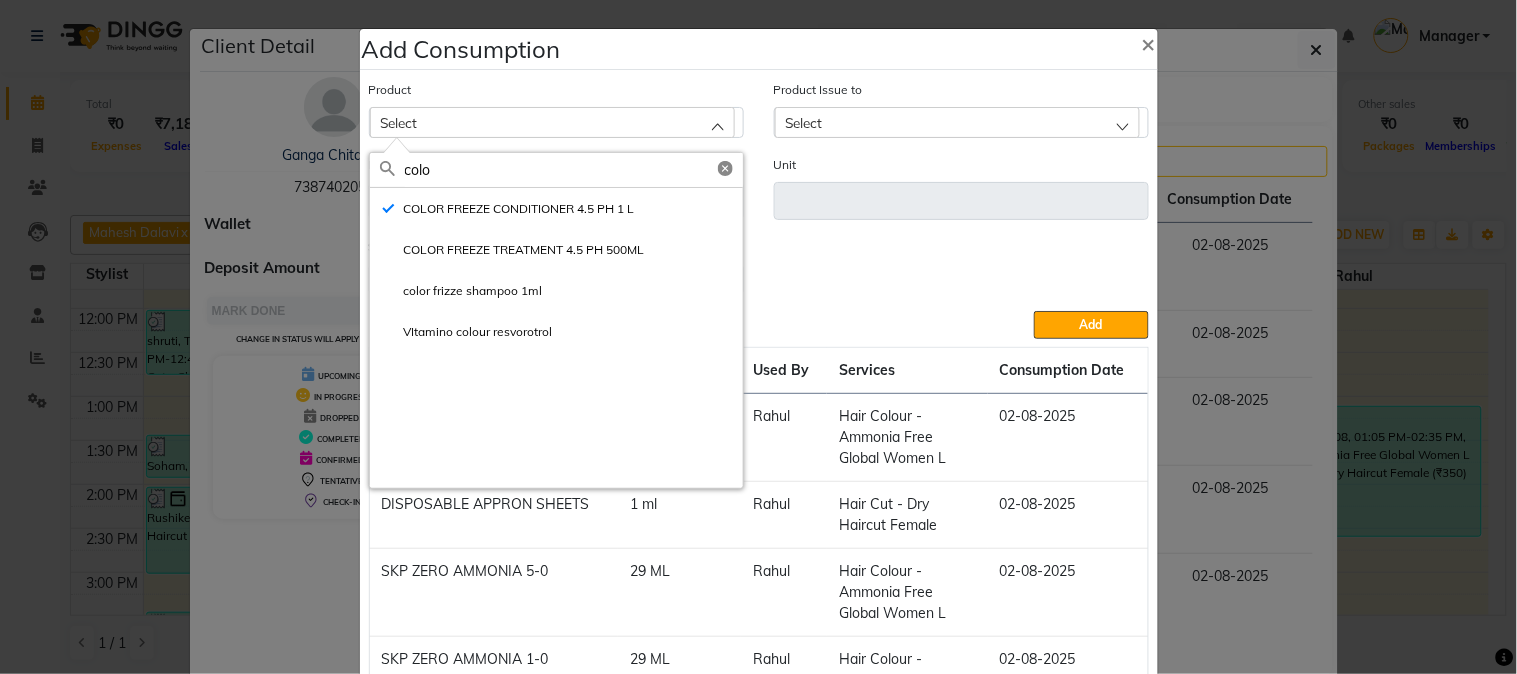 type on "ml" 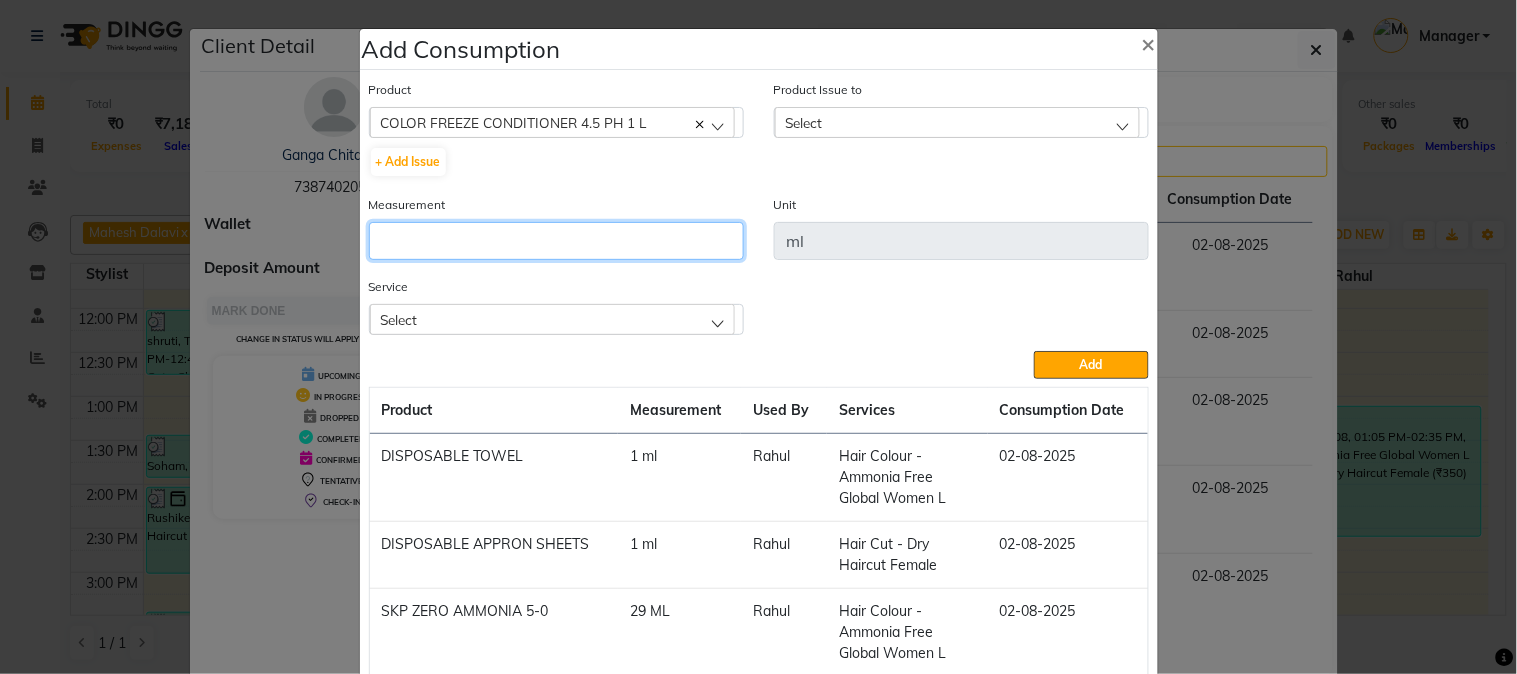 click 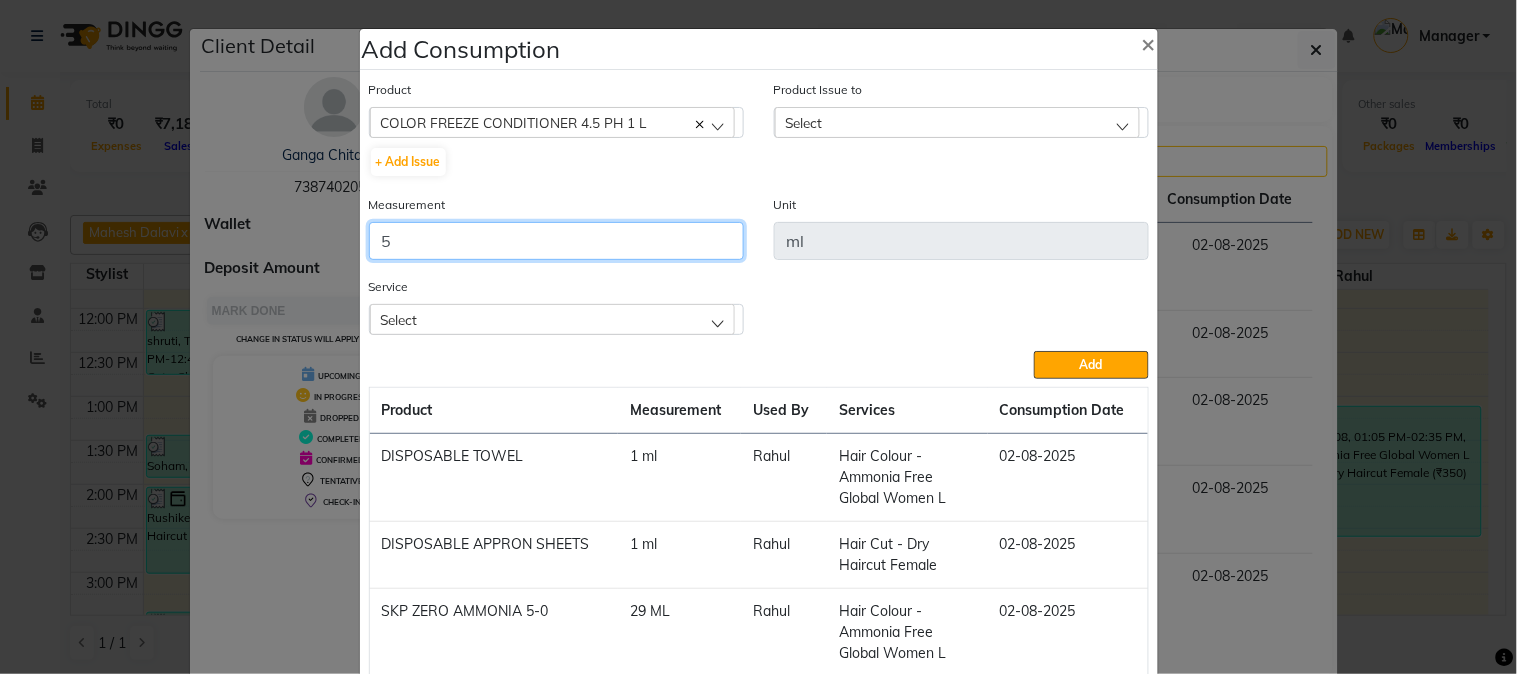 type on "5" 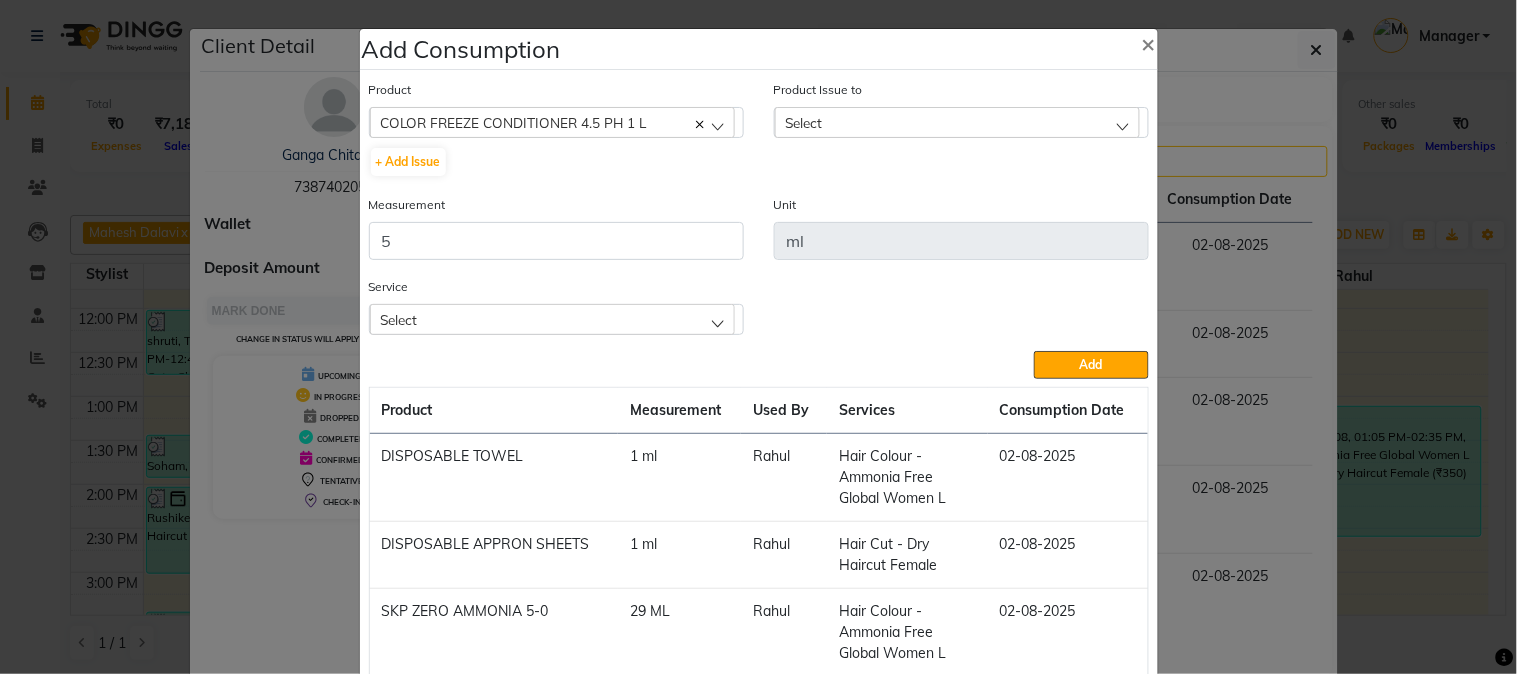 click on "Select" 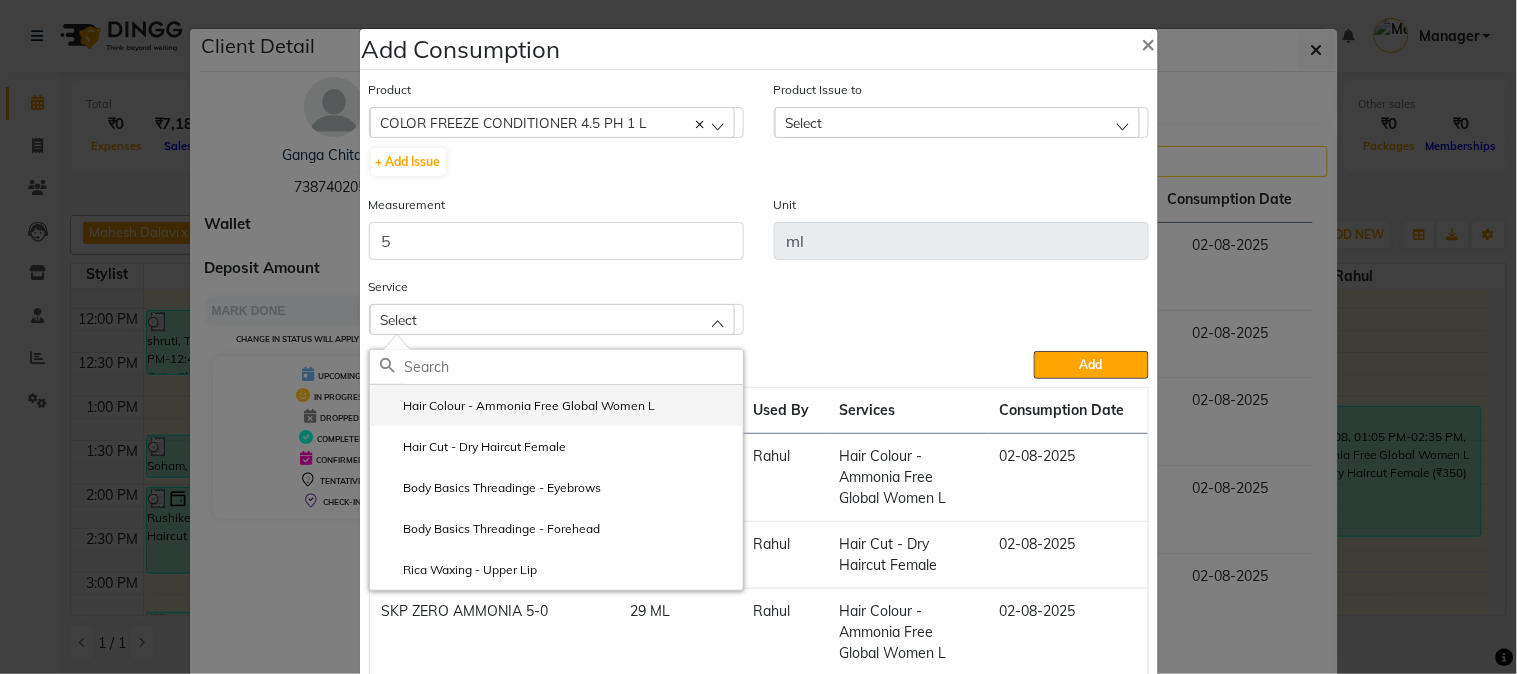 click on "Hair Colour  - Ammonia Free Global Women L" 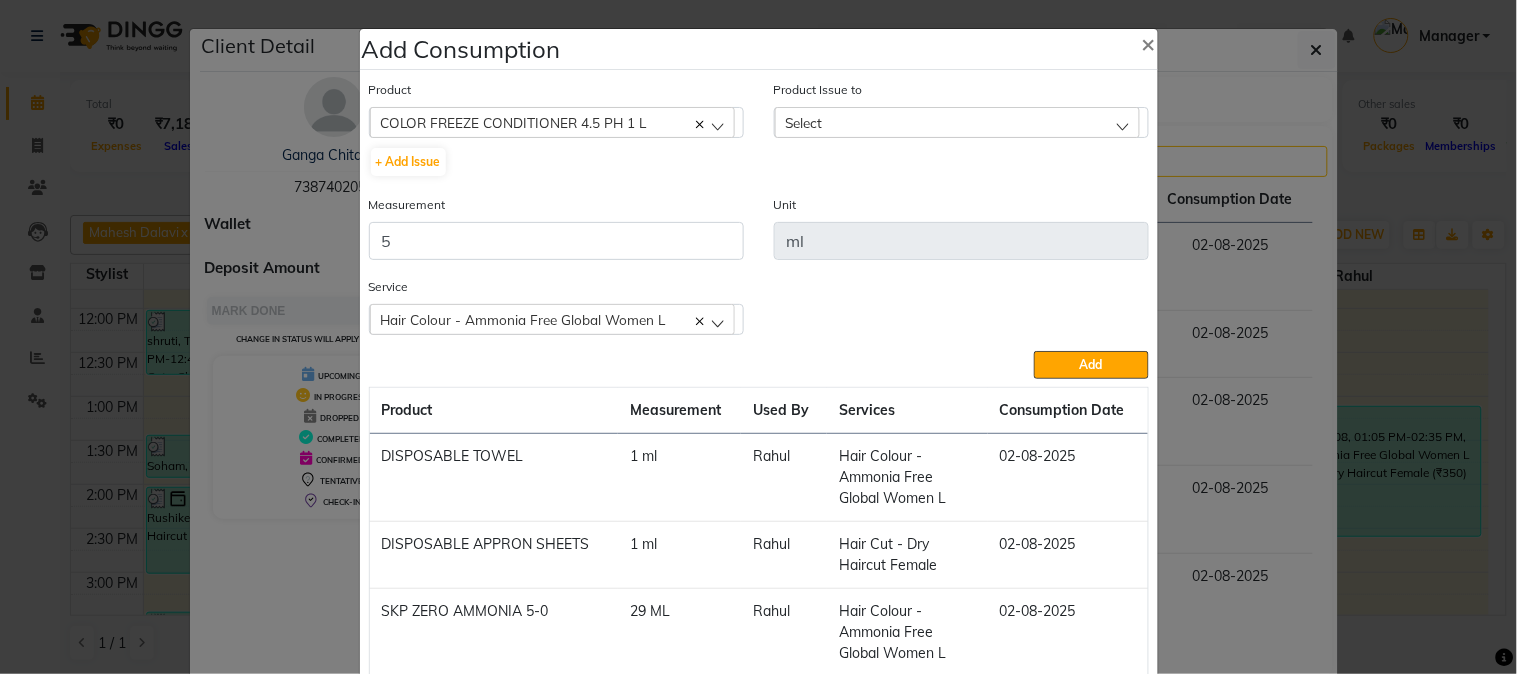 click on "Select" 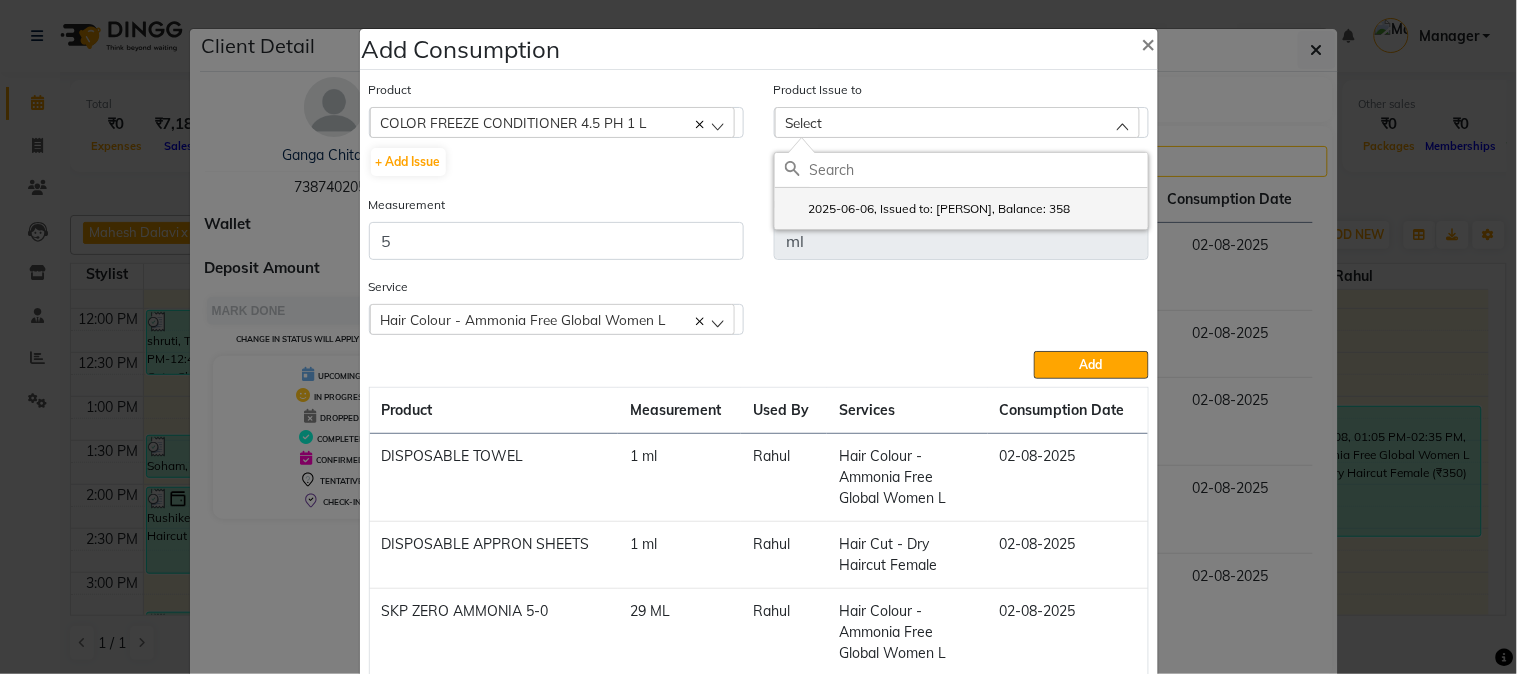 click on "2025-06-06, Issued to: Manager, Balance: 358" 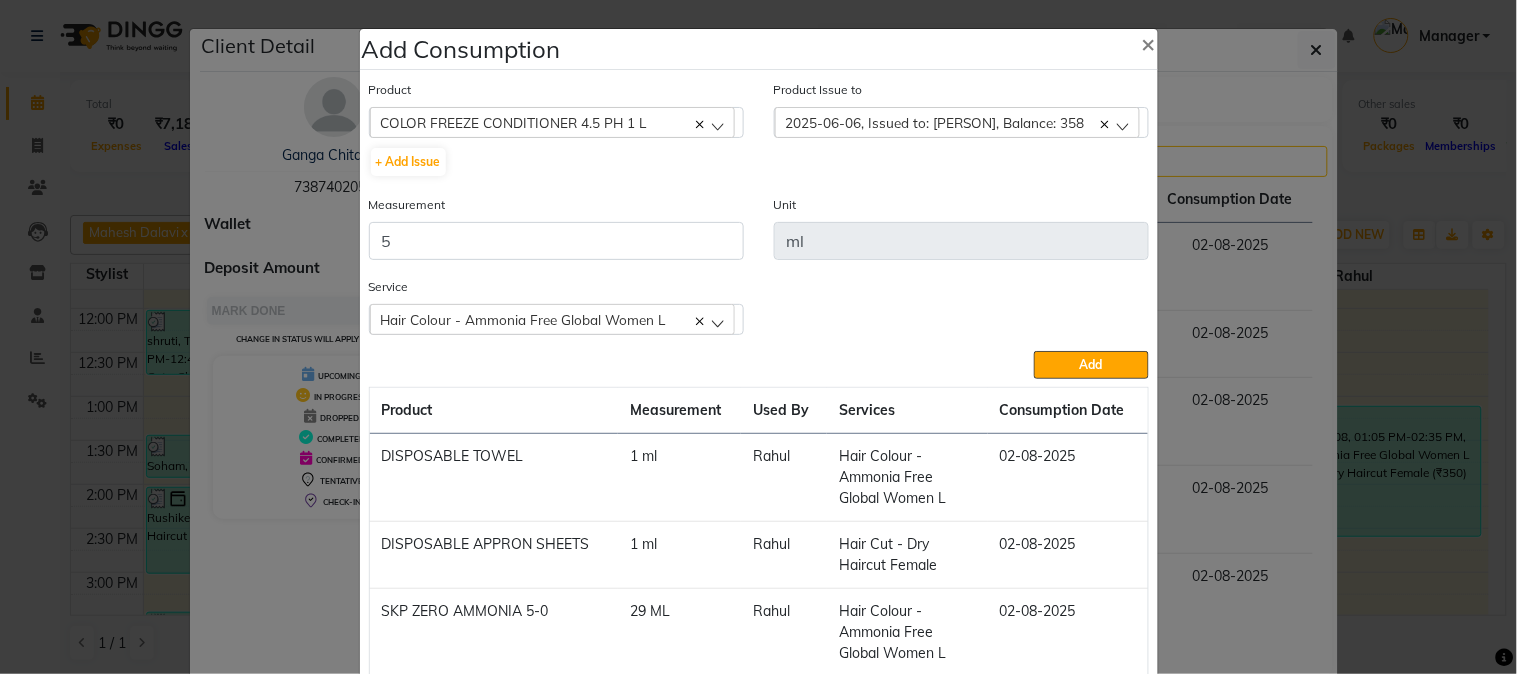 click on "Add" 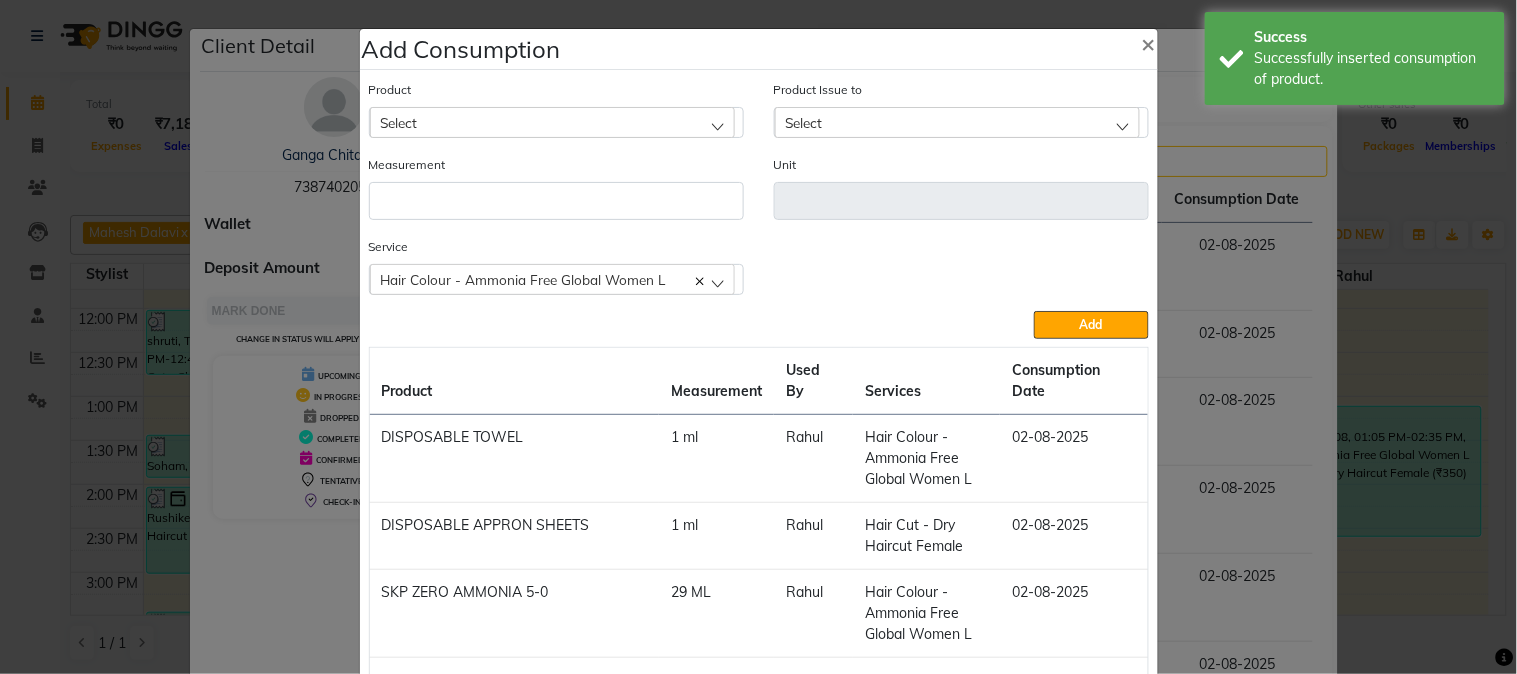 click on "Select" 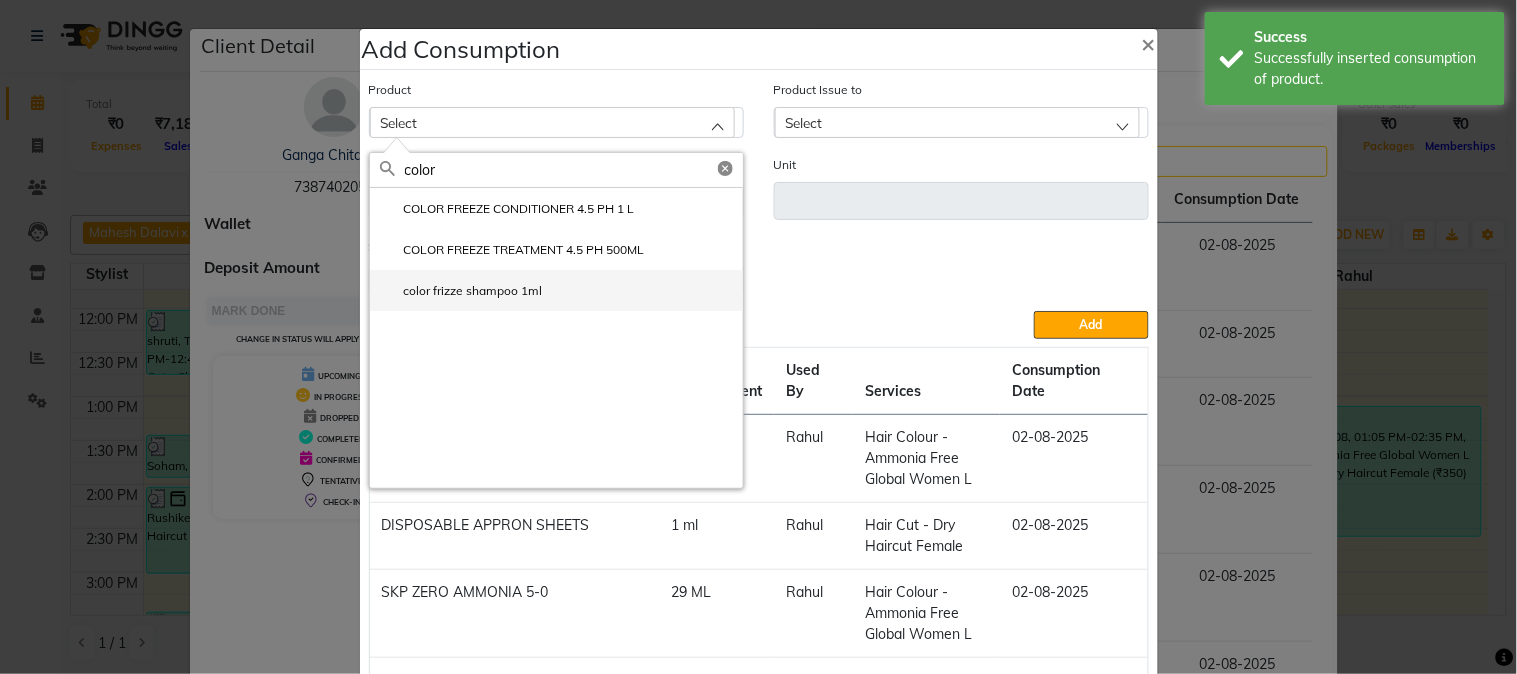 type on "color" 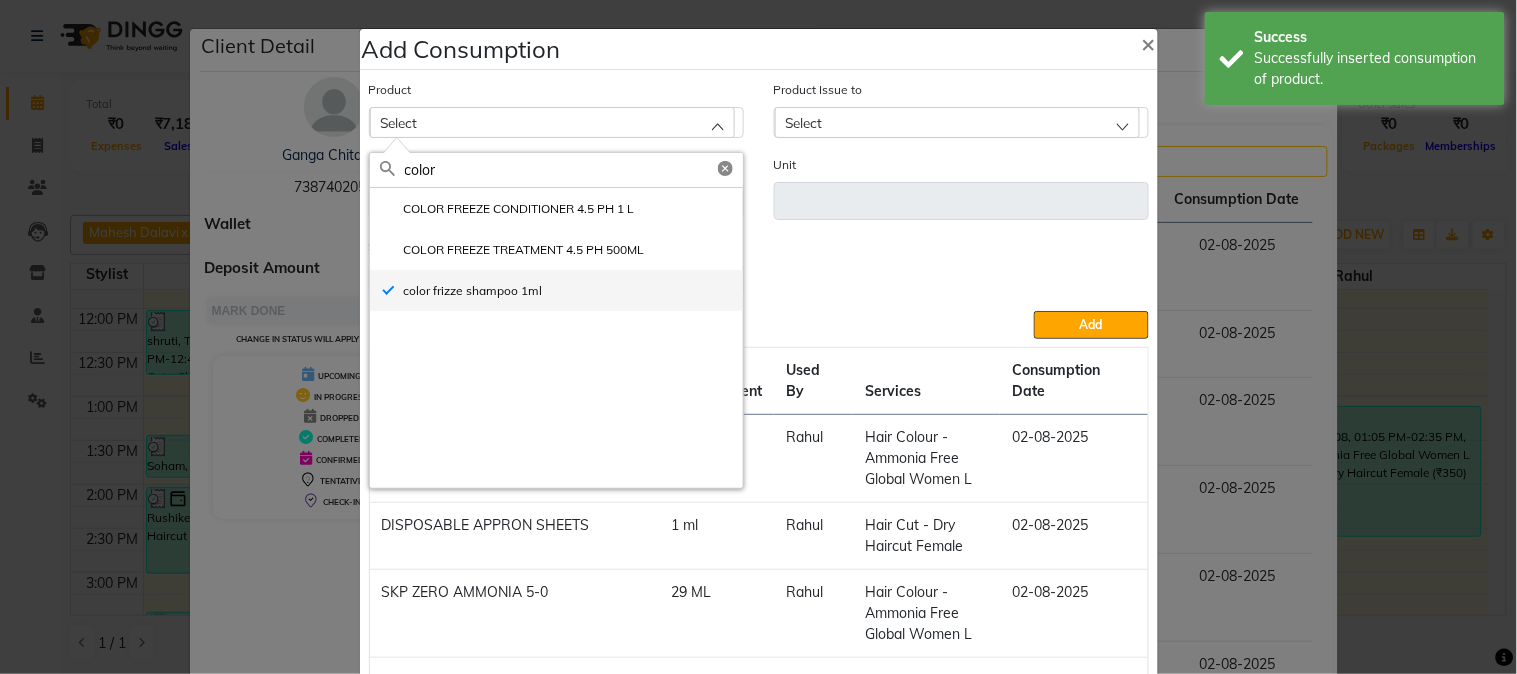 type on "ml" 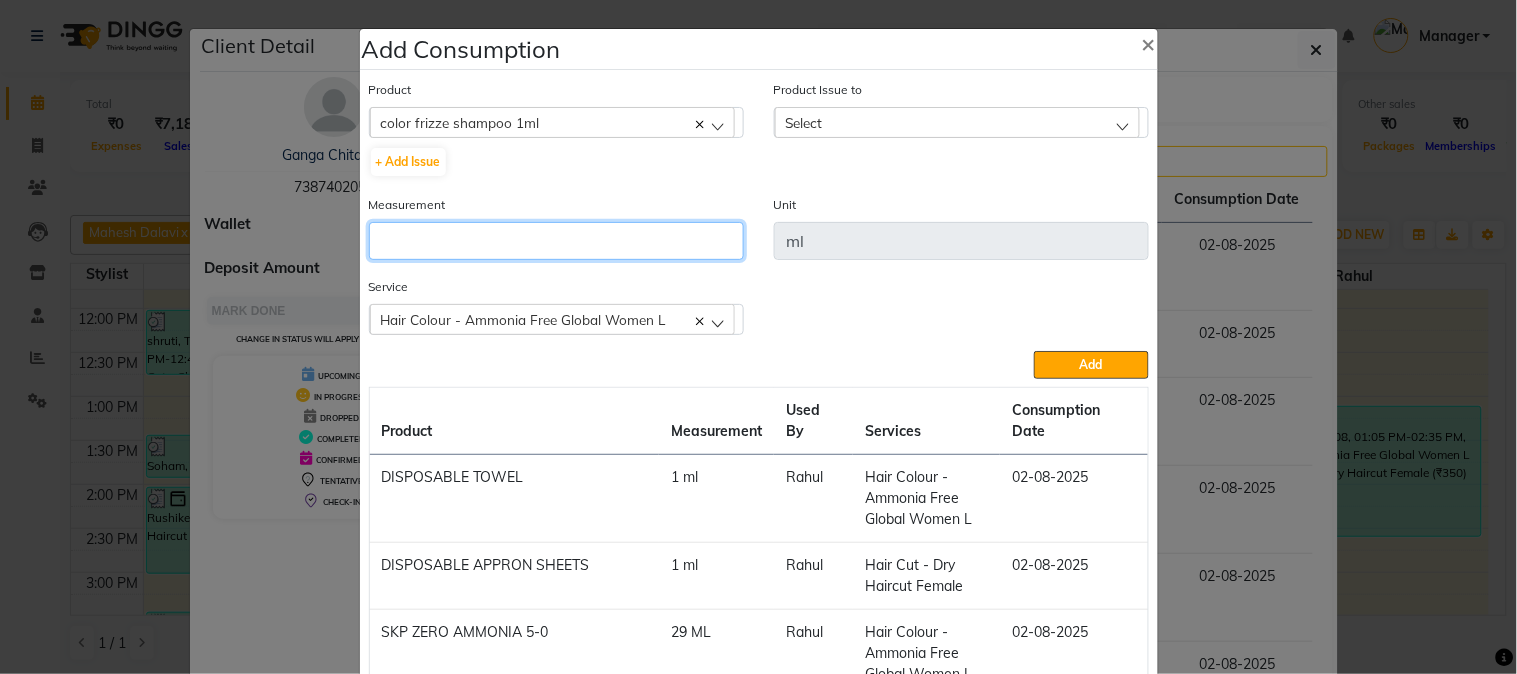 click 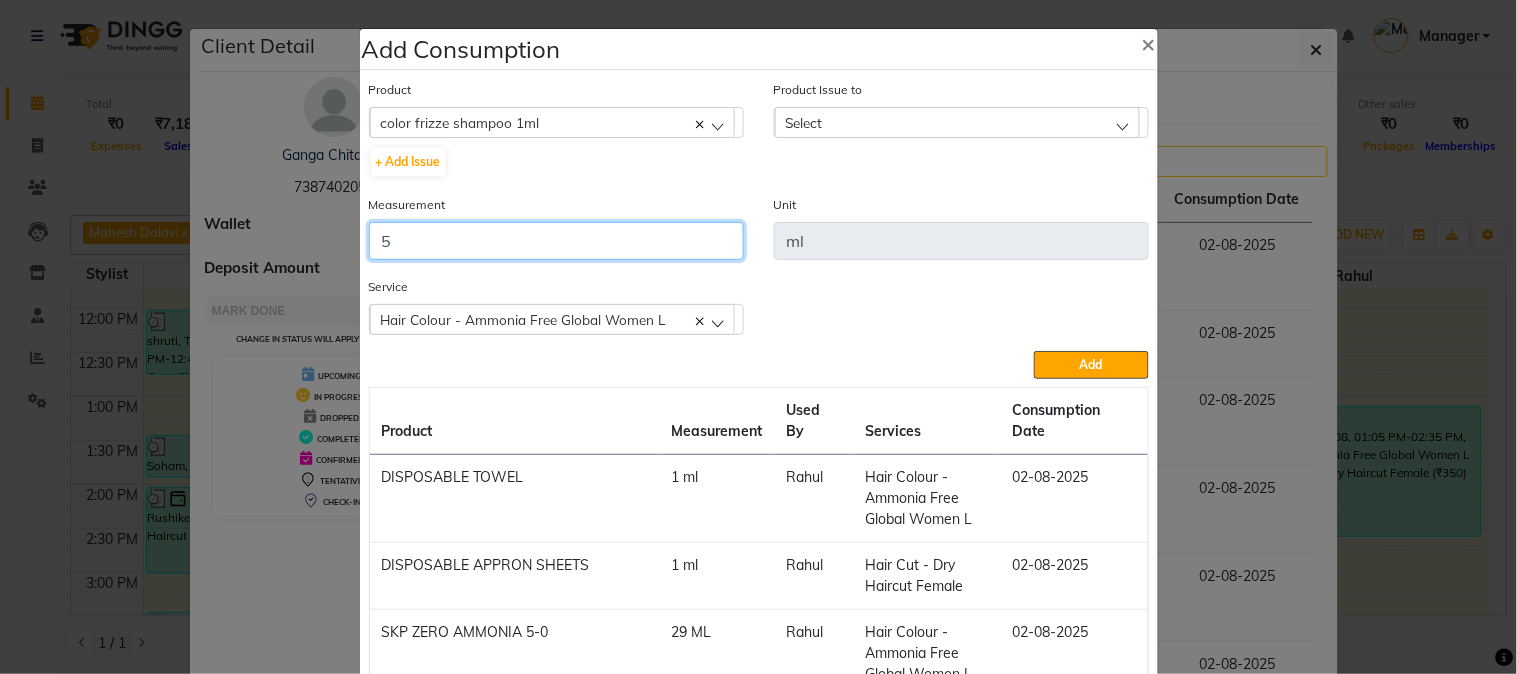 type on "5" 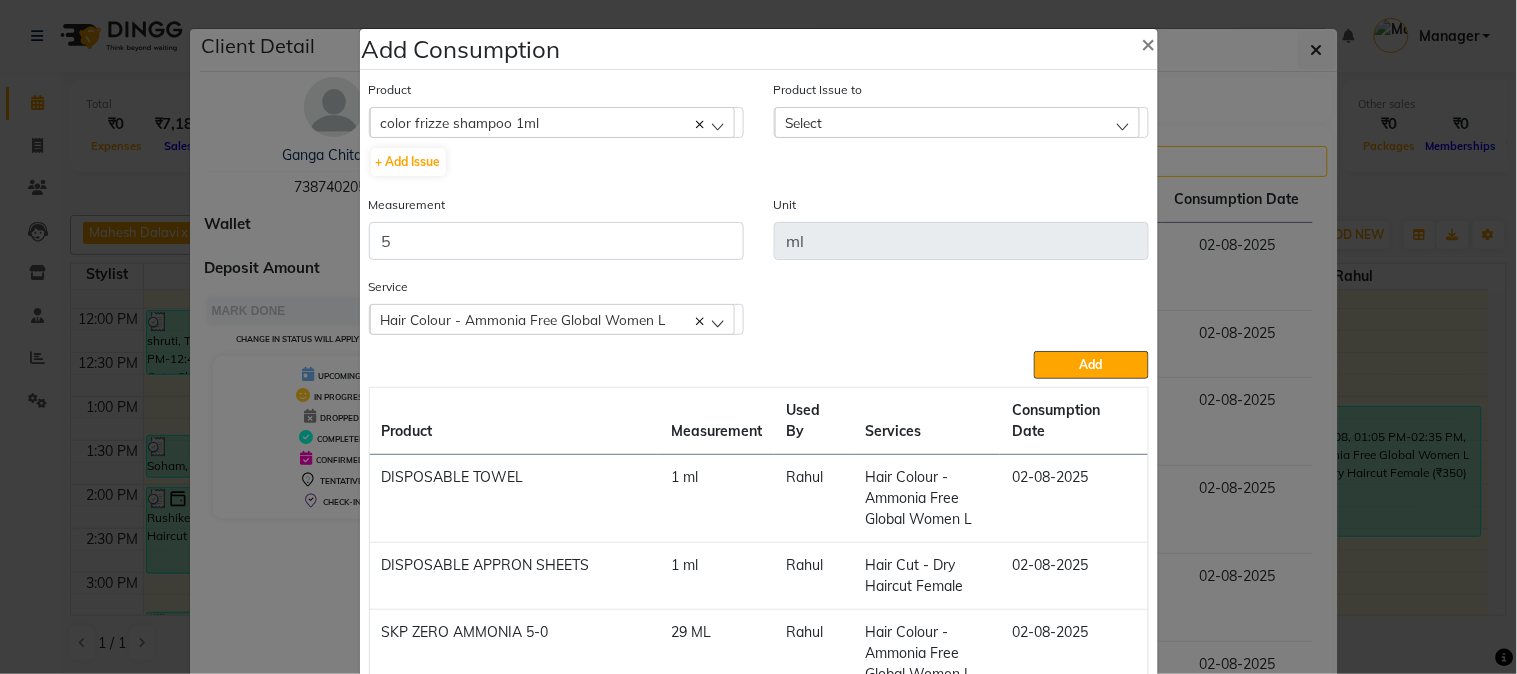click on "Select" 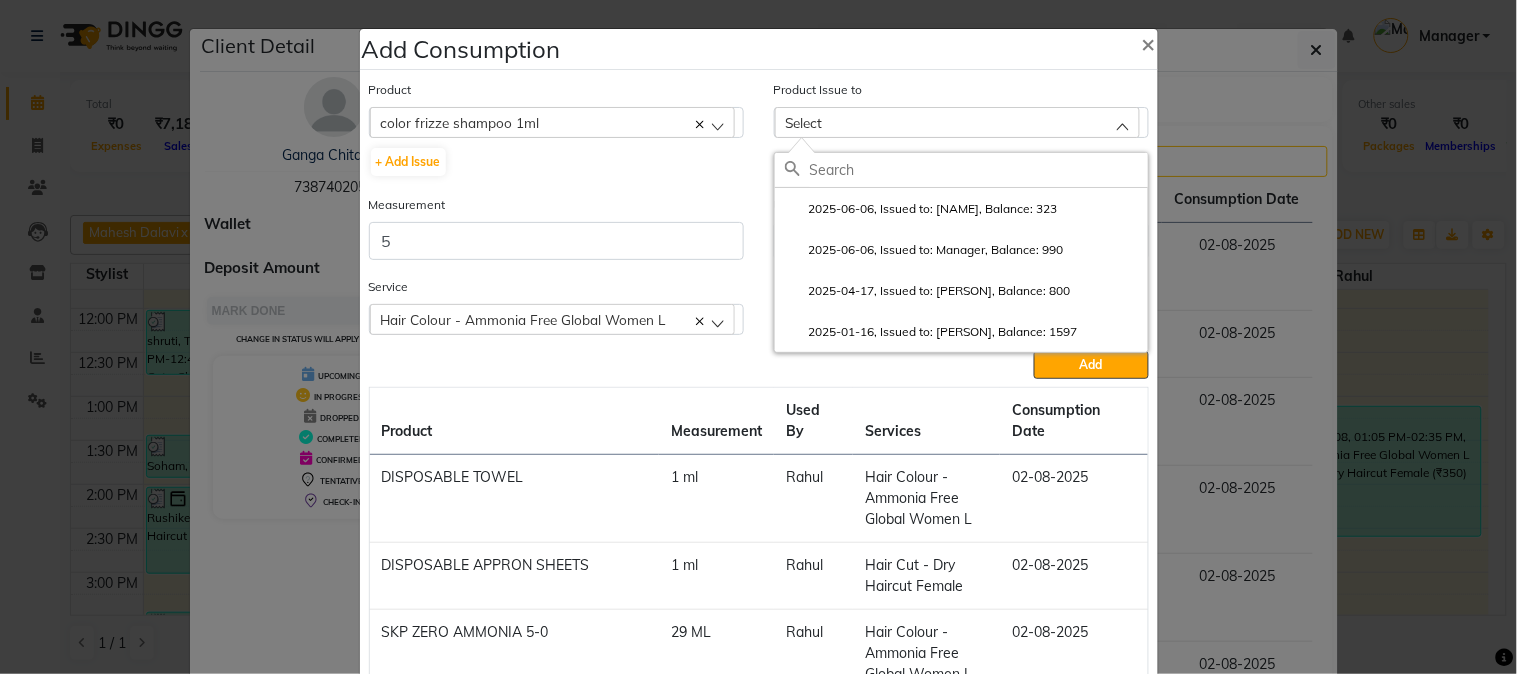 drag, startPoint x: 950, startPoint y: 193, endPoint x: 952, endPoint y: 210, distance: 17.117243 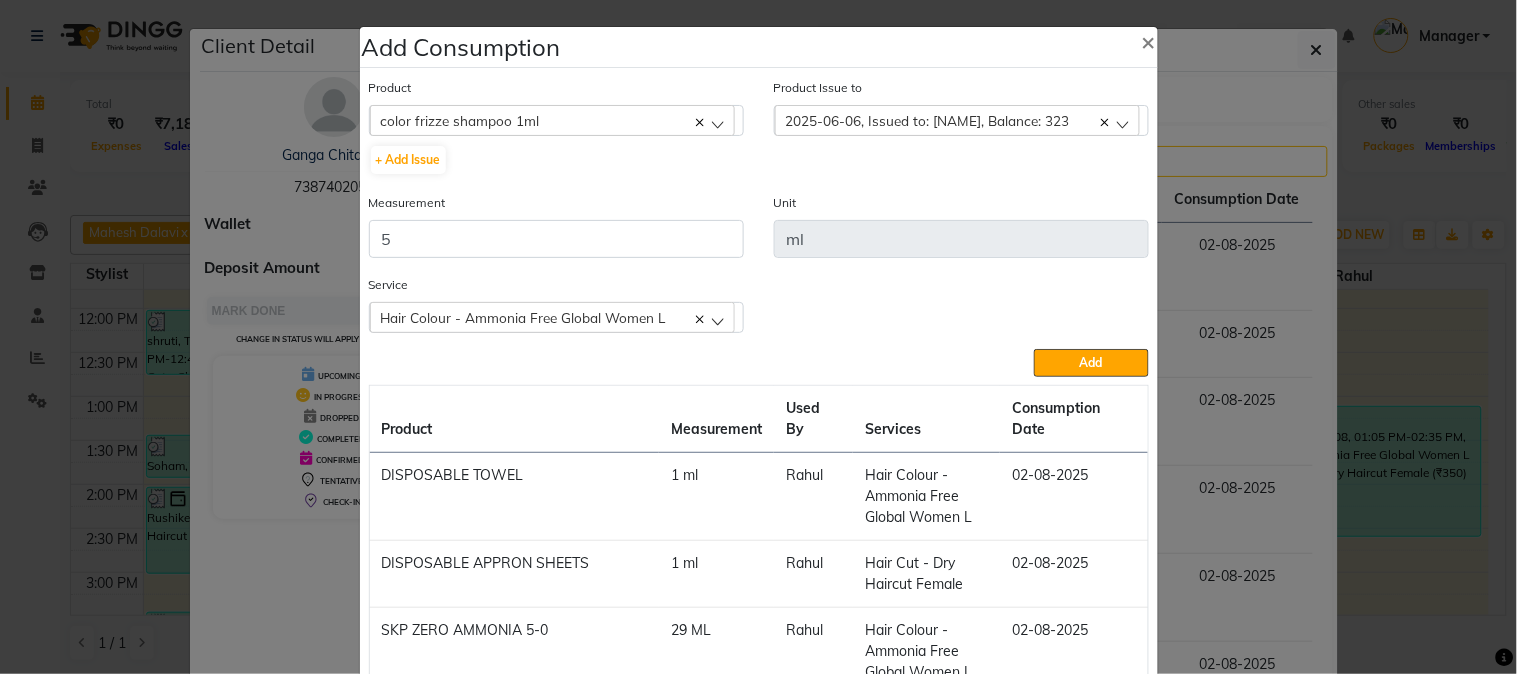 scroll, scrollTop: 0, scrollLeft: 0, axis: both 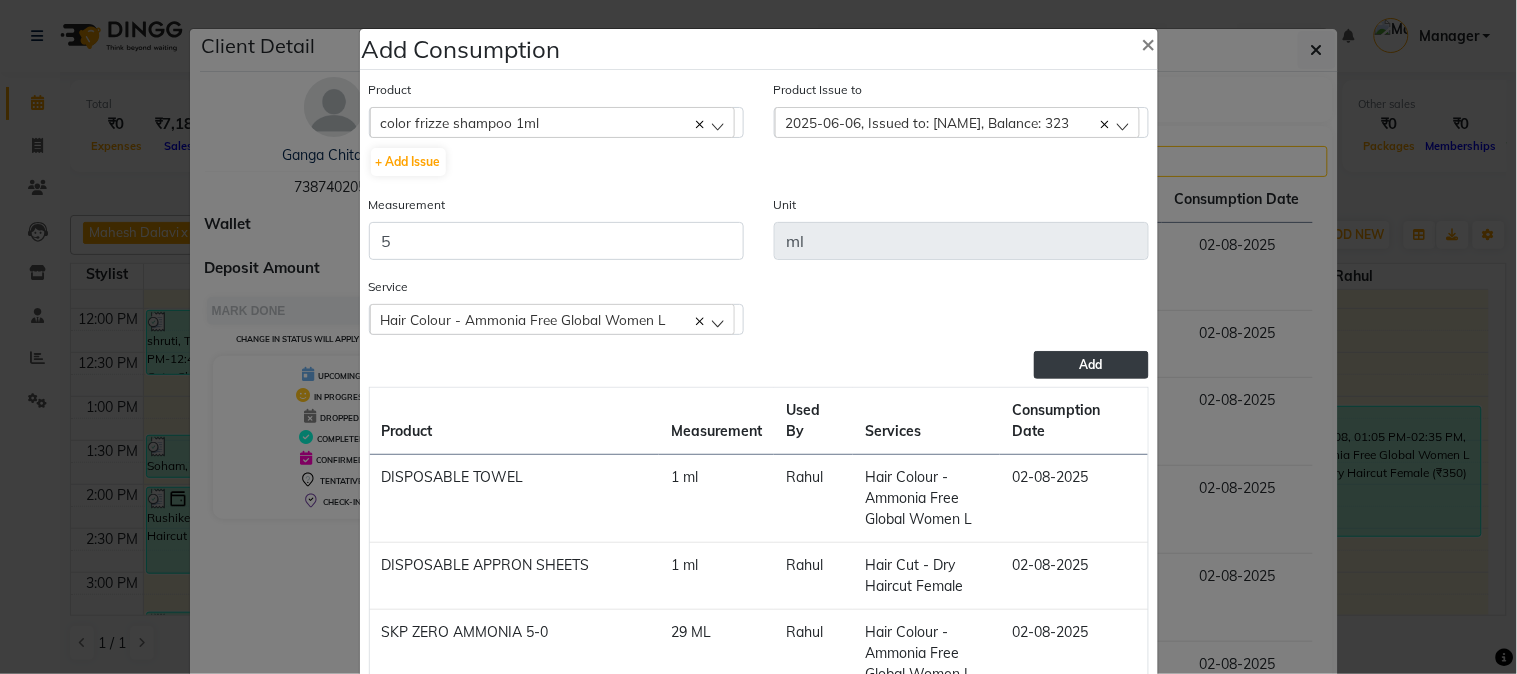 click on "Add" 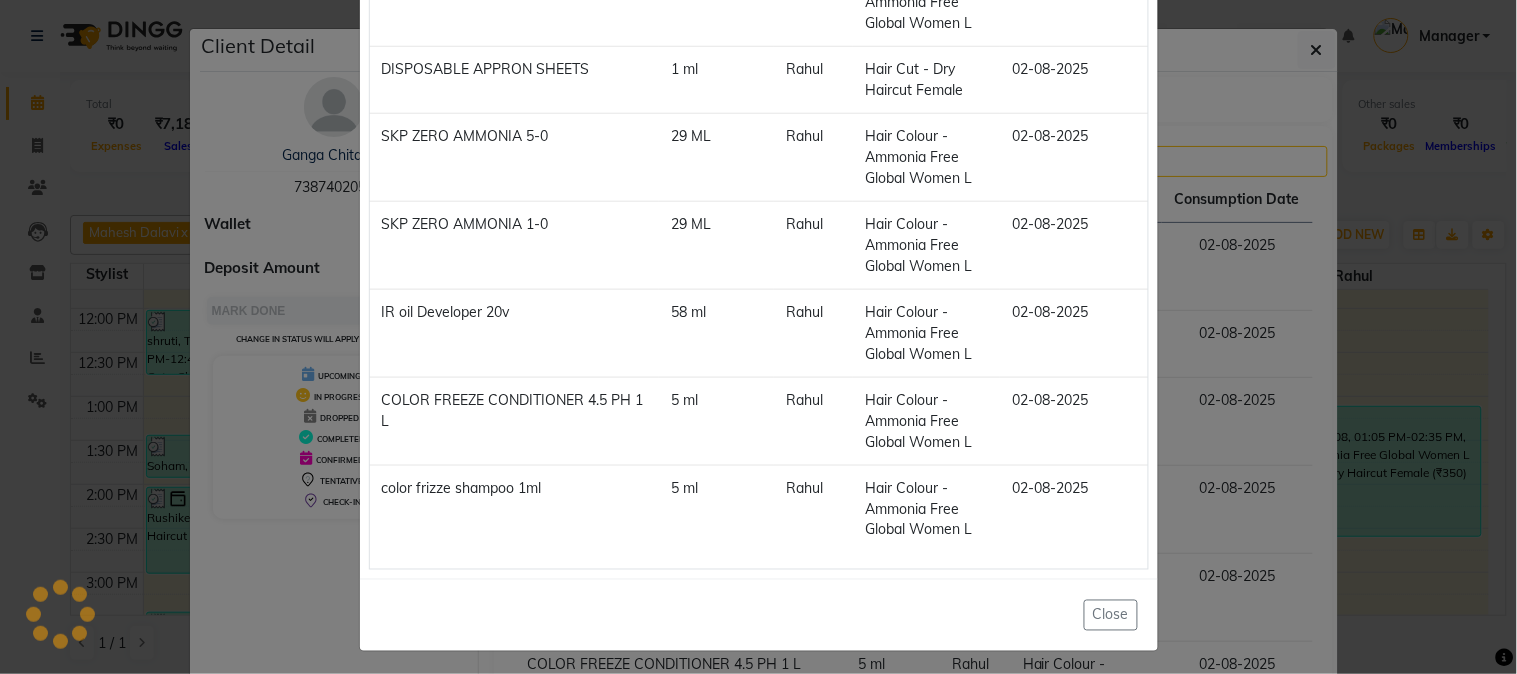 scroll, scrollTop: 463, scrollLeft: 0, axis: vertical 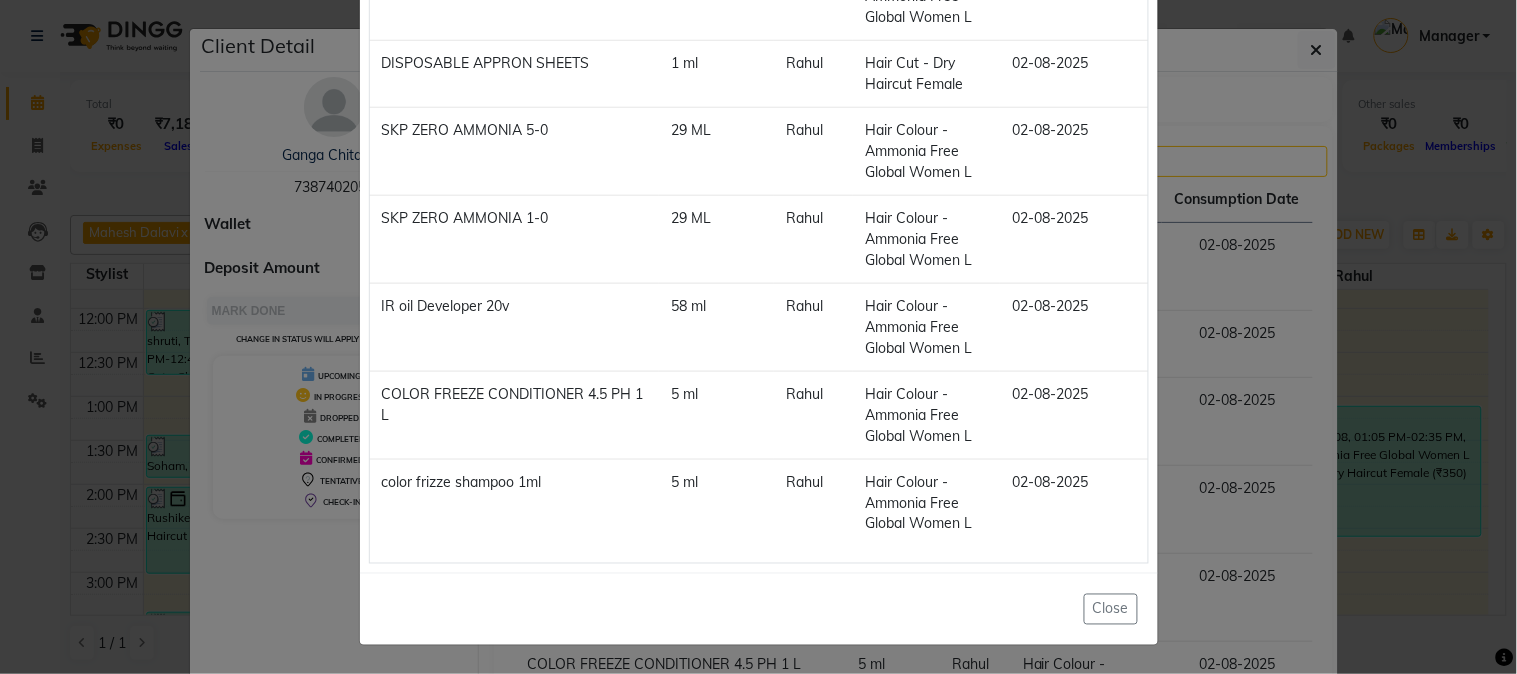 click on "Add Consumption × Product Select 5-7 Product Issue to Select 2025-06-06, Issued to: Manager, Balance: 323 2025-06-06, Issued to: Manager, Balance: 990 2025-04-17, Issued to: Manager, Balance: 800 2025-01-16, Issued to: Manager, Balance: 1597 Measurement Unit Service  Hair Colour  - Ammonia Free Global Women L  Hair Colour  - Ammonia Free Global Women L  Hair Cut - Dry Haircut Female  Body Basics Threadinge - Eyebrows  Body Basics Threadinge - Forehead  Rica Waxing - Upper Lip  Add  Product Measurement Used By Services Consumption Date  DISPOSABLE TOWEL   1 ml   Rahul   Hair Colour  - Ammonia Free Global Women L   02-08-2025   DISPOSABLE APPRON SHEETS   1 ml   Rahul    Hair Cut - Dry Haircut Female   02-08-2025   SKP ZERO AMMONIA 5-0   29 ML   Rahul   Hair Colour  - Ammonia Free Global Women L   02-08-2025   SKP ZERO AMMONIA 1-0   29 ML   Rahul   Hair Colour  - Ammonia Free Global Women L   02-08-2025   IR oil Developer 20v   58 ml   Rahul   Hair Colour  - Ammonia Free Global Women L   02-08-2025   5 ml" 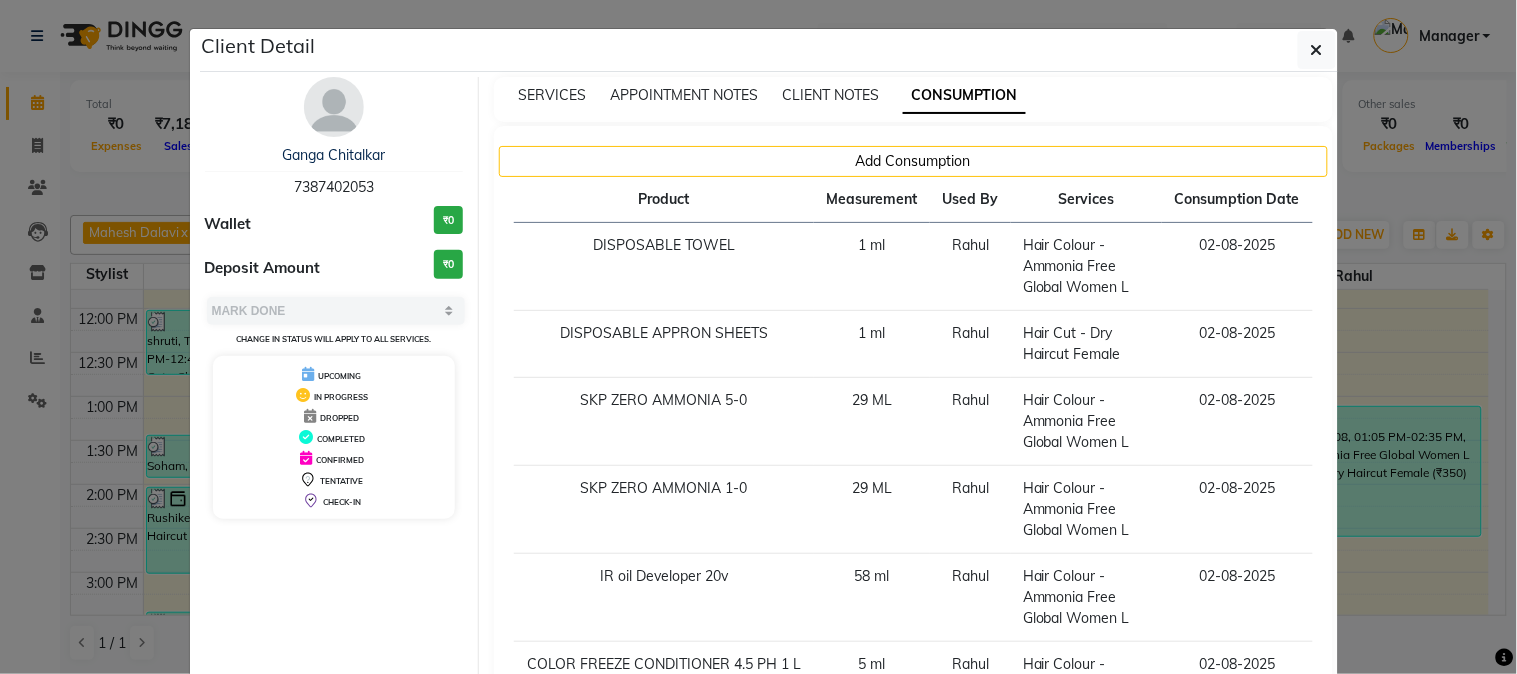 click on "Client Detail  Ganga Chitalkar   7387402053 Wallet ₹0 Deposit Amount  ₹0  Select MARK DONE UPCOMING Change in status will apply to all services. UPCOMING IN PROGRESS DROPPED COMPLETED CONFIRMED TENTATIVE CHECK-IN SERVICES APPOINTMENT NOTES CLIENT NOTES CONSUMPTION Add Consumption Product Measurement Used By Services Consumption Date  DISPOSABLE TOWEL   1 ml   Rahul   Hair Colour  - Ammonia Free Global Women L   02-08-2025   DISPOSABLE APPRON SHEETS   1 ml   Rahul    Hair Cut - Dry Haircut Female   02-08-2025   SKP ZERO AMMONIA 5-0   29 ML   Rahul   Hair Colour  - Ammonia Free Global Women L   02-08-2025   SKP ZERO AMMONIA 1-0   29 ML   Rahul   Hair Colour  - Ammonia Free Global Women L   02-08-2025   IR oil Developer 20v   58 ml   Rahul   Hair Colour  - Ammonia Free Global Women L   02-08-2025   COLOR FREEZE CONDITIONER 4.5 PH 1 L   5 ml   Rahul   Hair Colour  - Ammonia Free Global Women L   02-08-2025   color frizze shampoo 1ml   5 ml   Rahul   Hair Colour  - Ammonia Free Global Women L   02-08-2025" 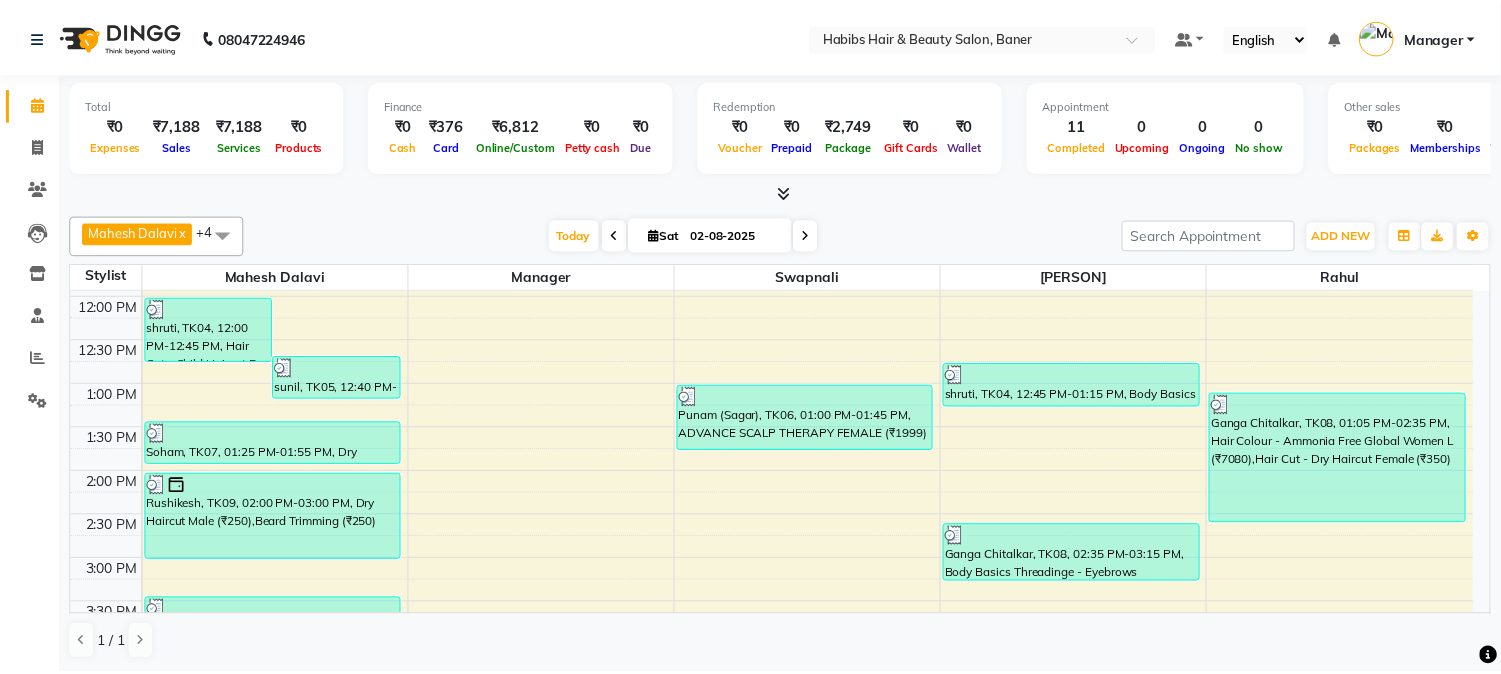 scroll, scrollTop: 333, scrollLeft: 0, axis: vertical 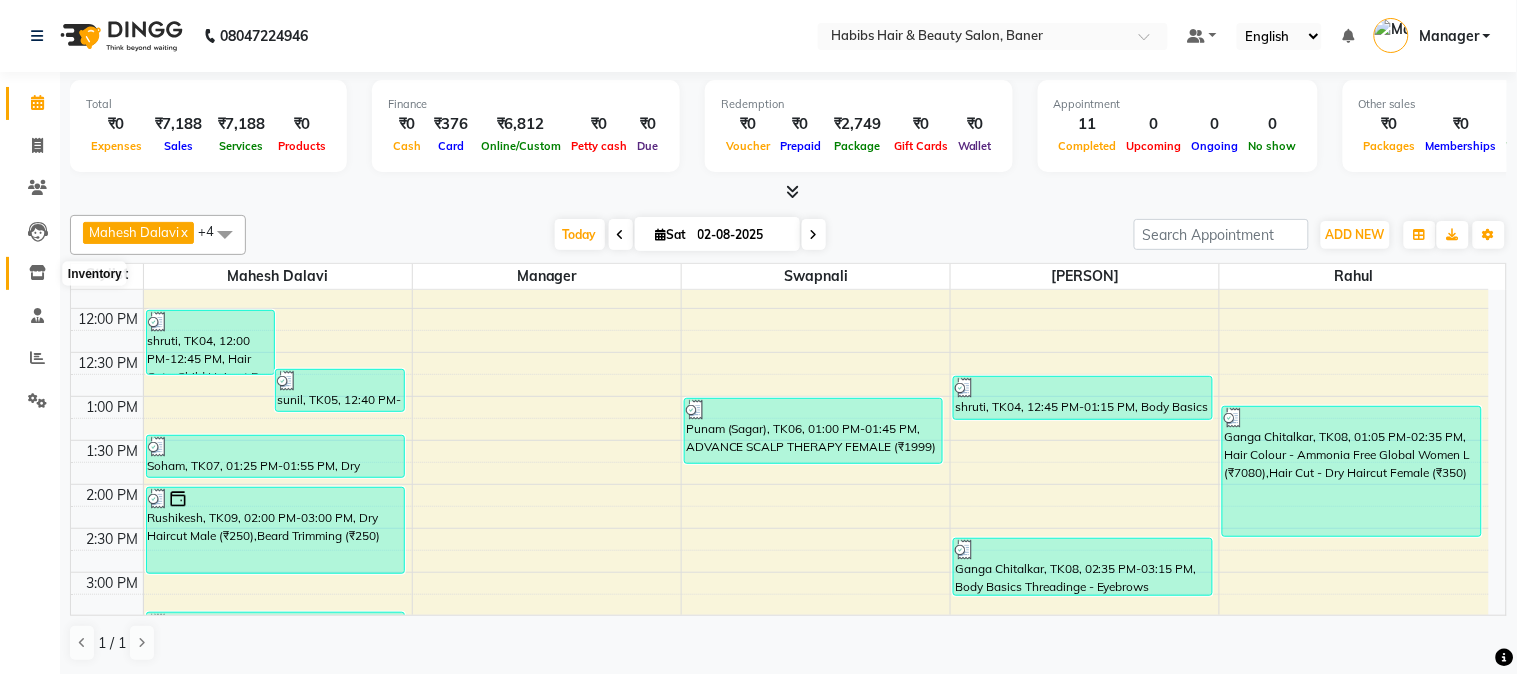 click 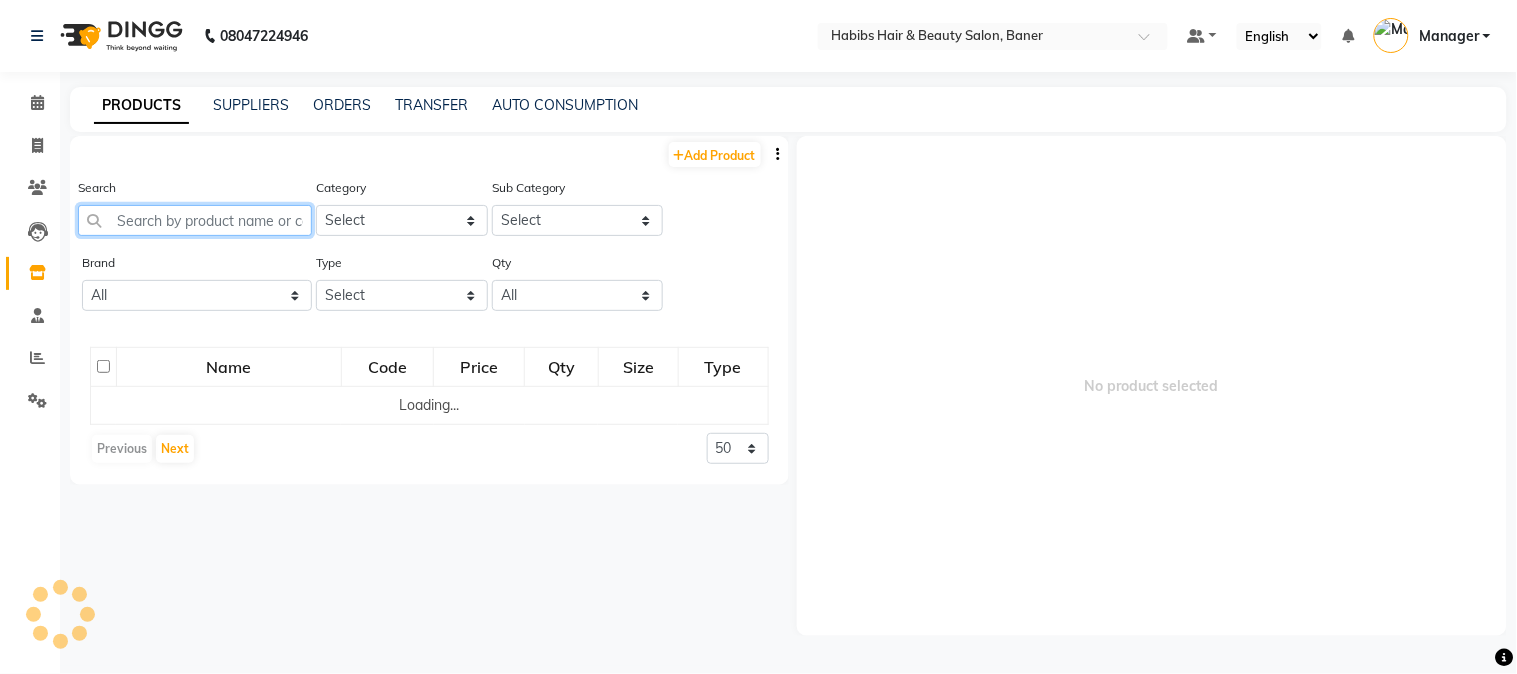 click 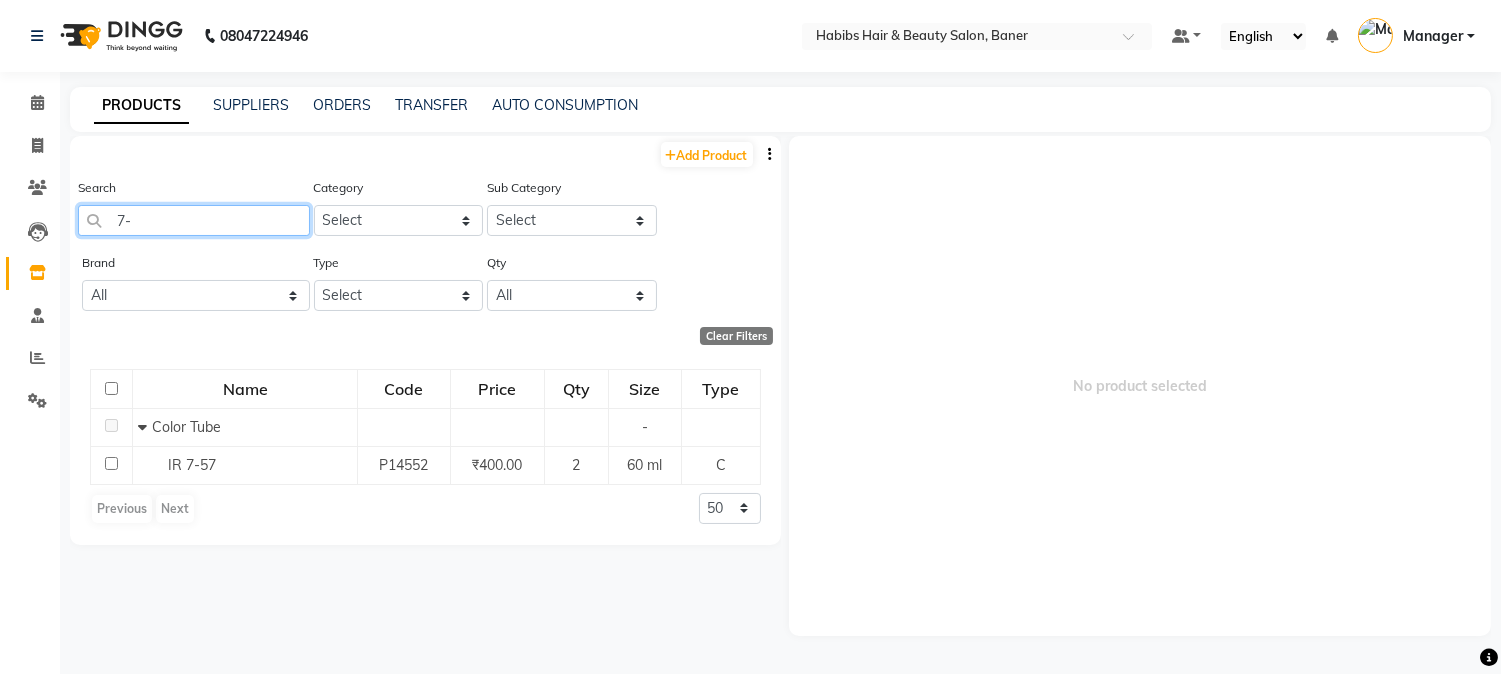 type on "7" 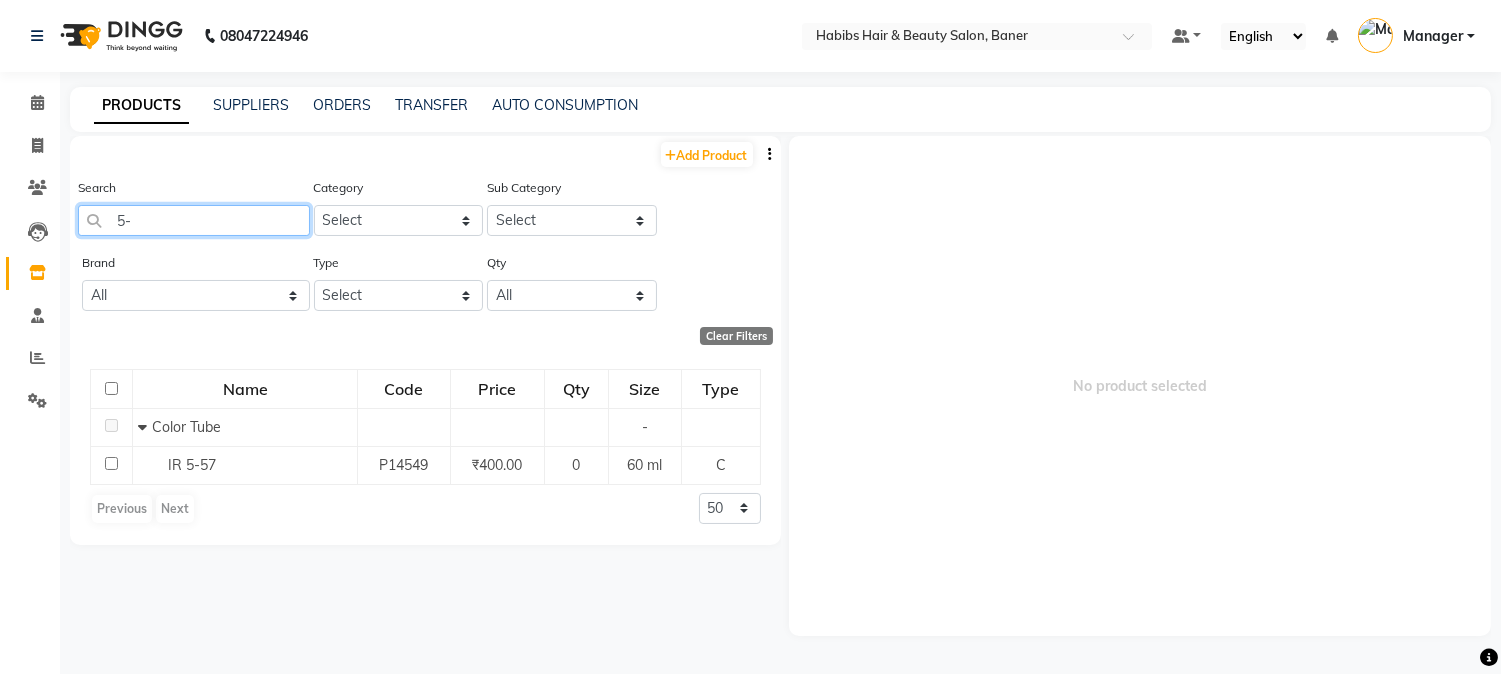 type on "5" 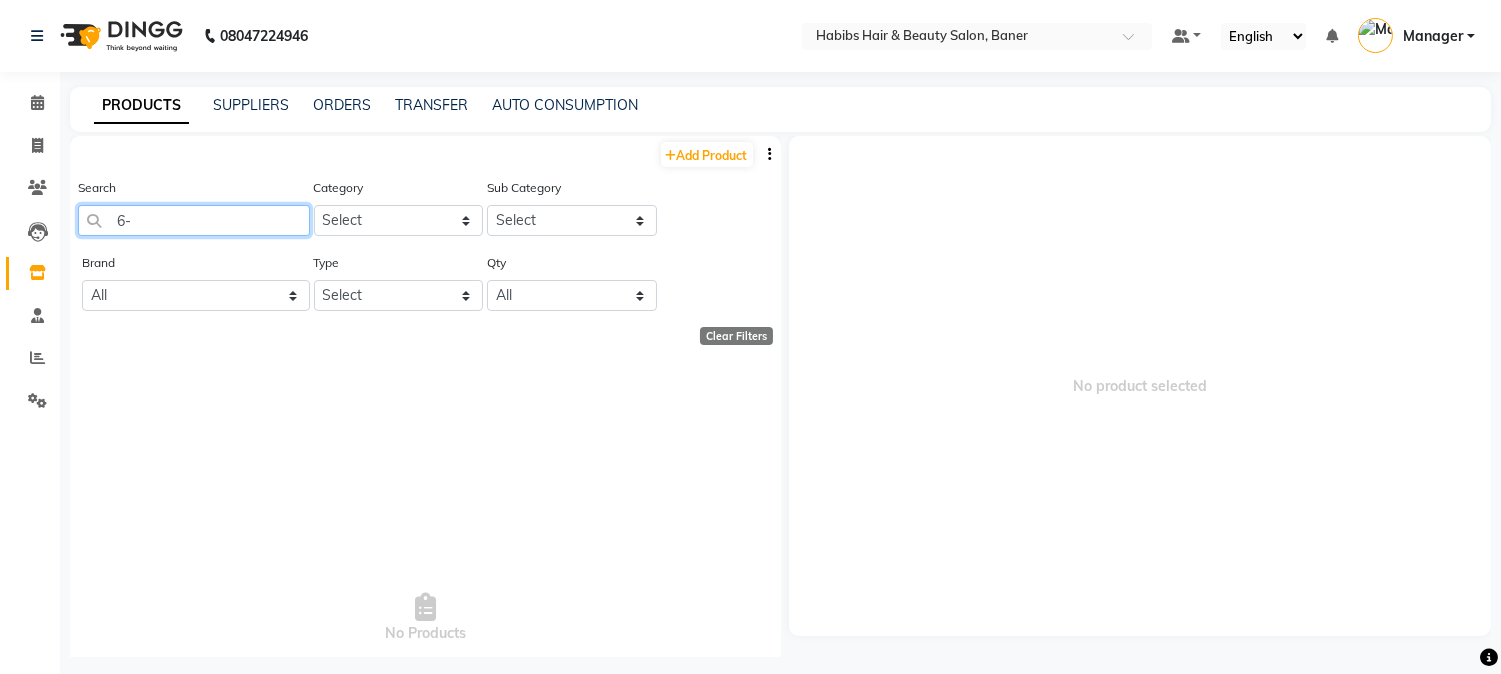 type on "6" 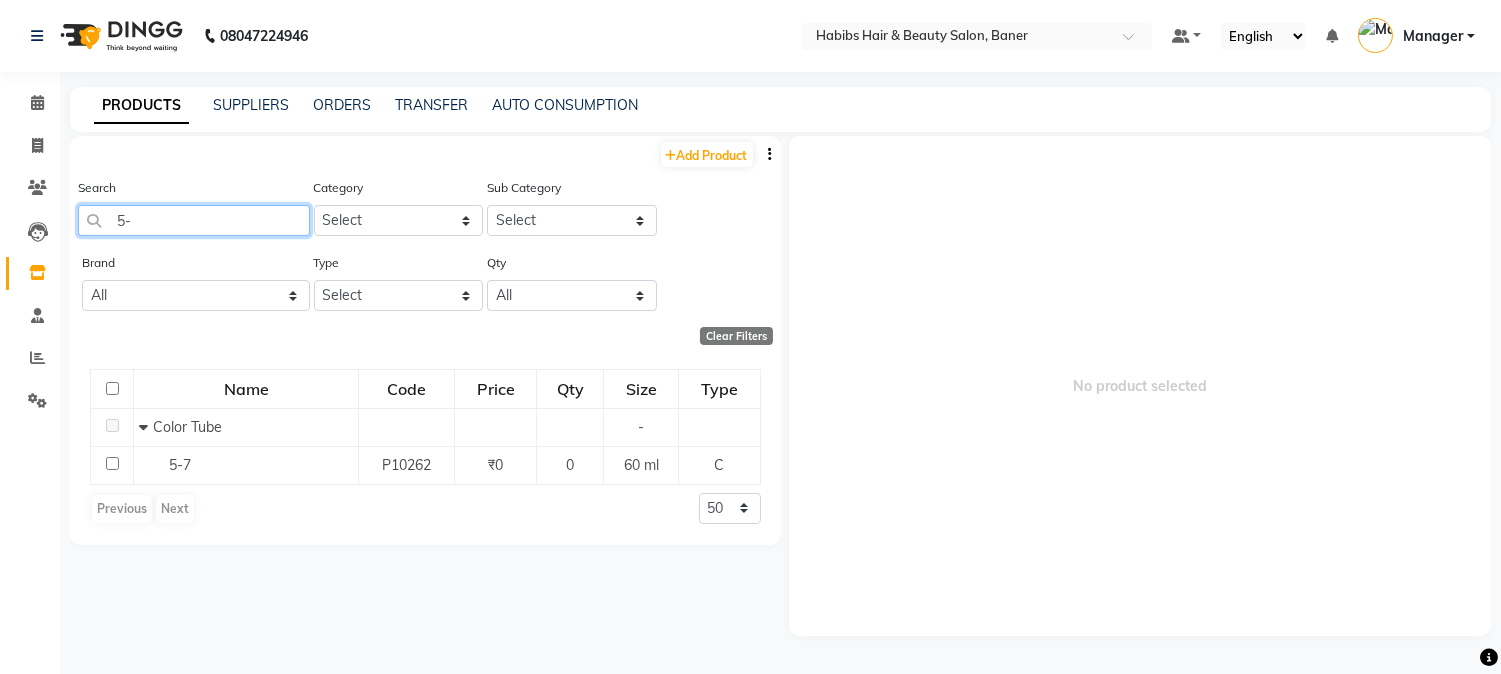 type on "5" 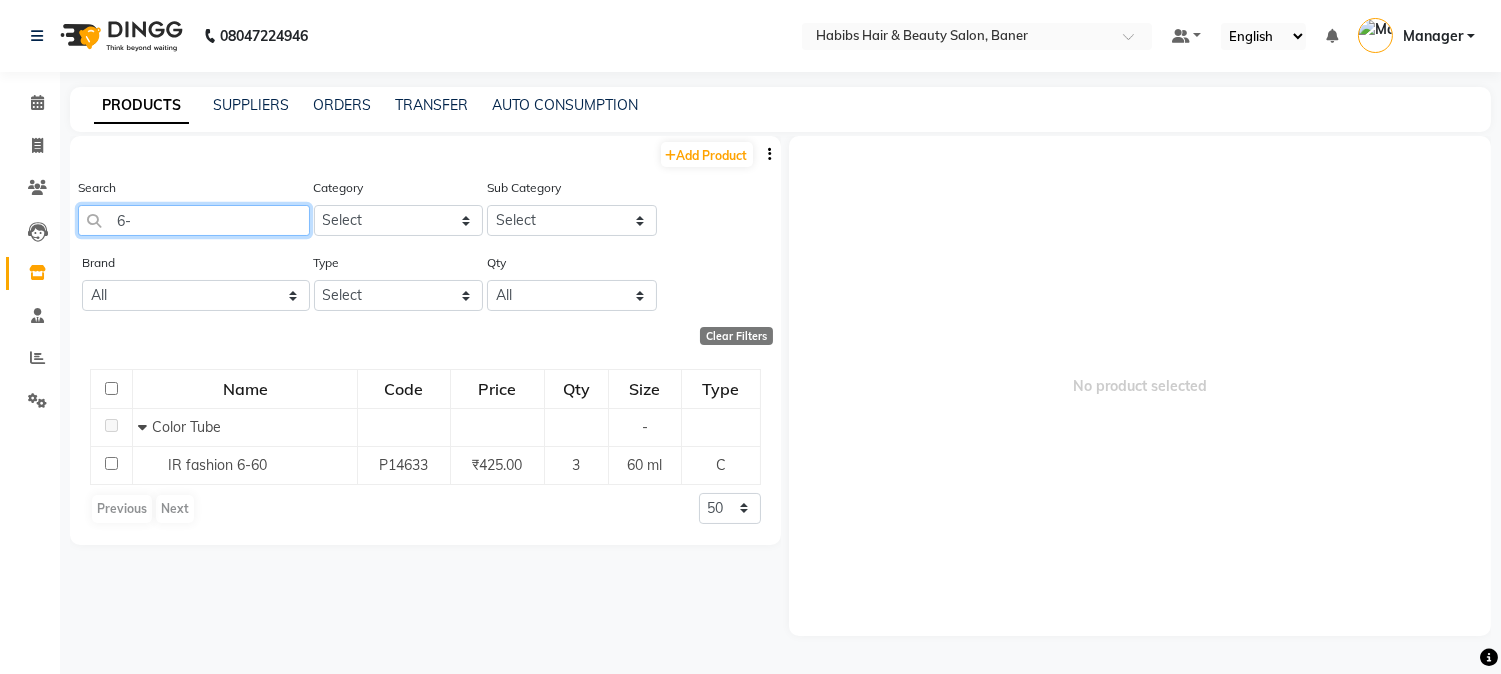 type on "6" 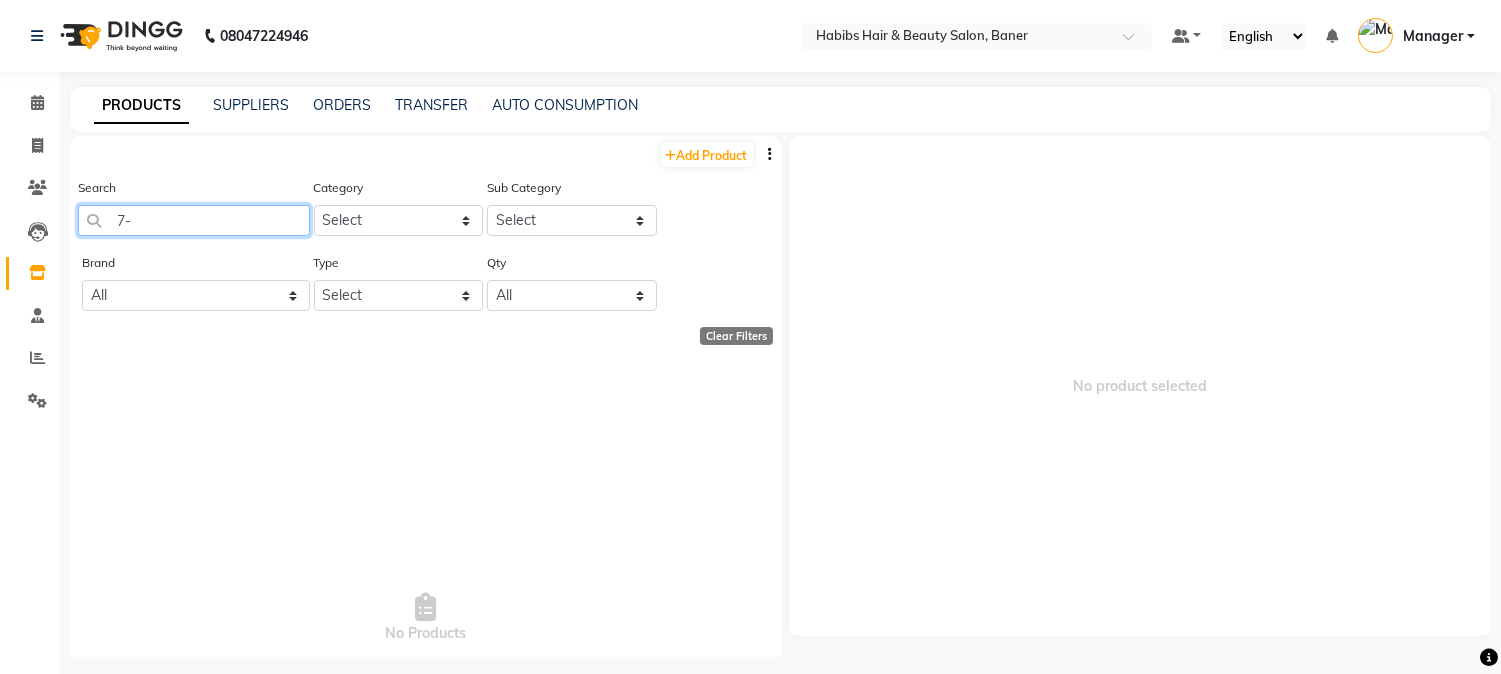 type on "7" 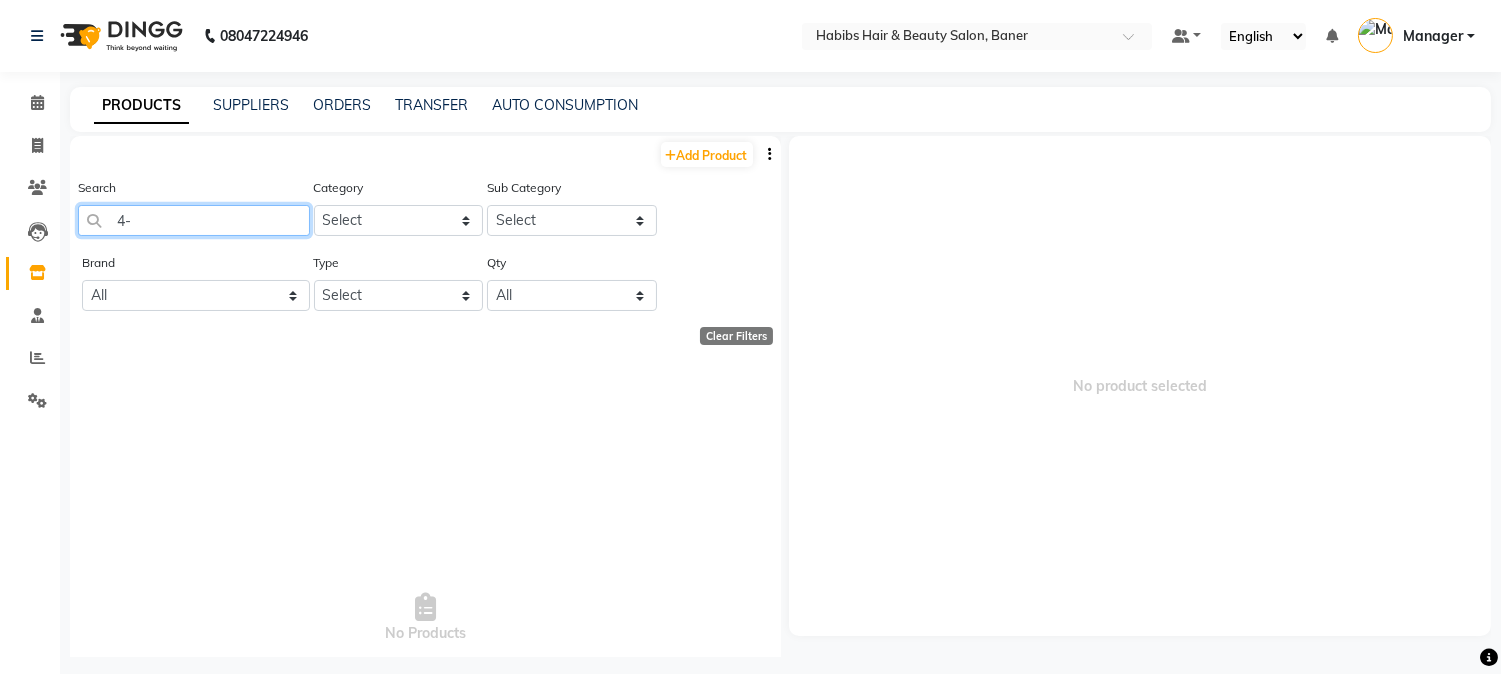 type on "4" 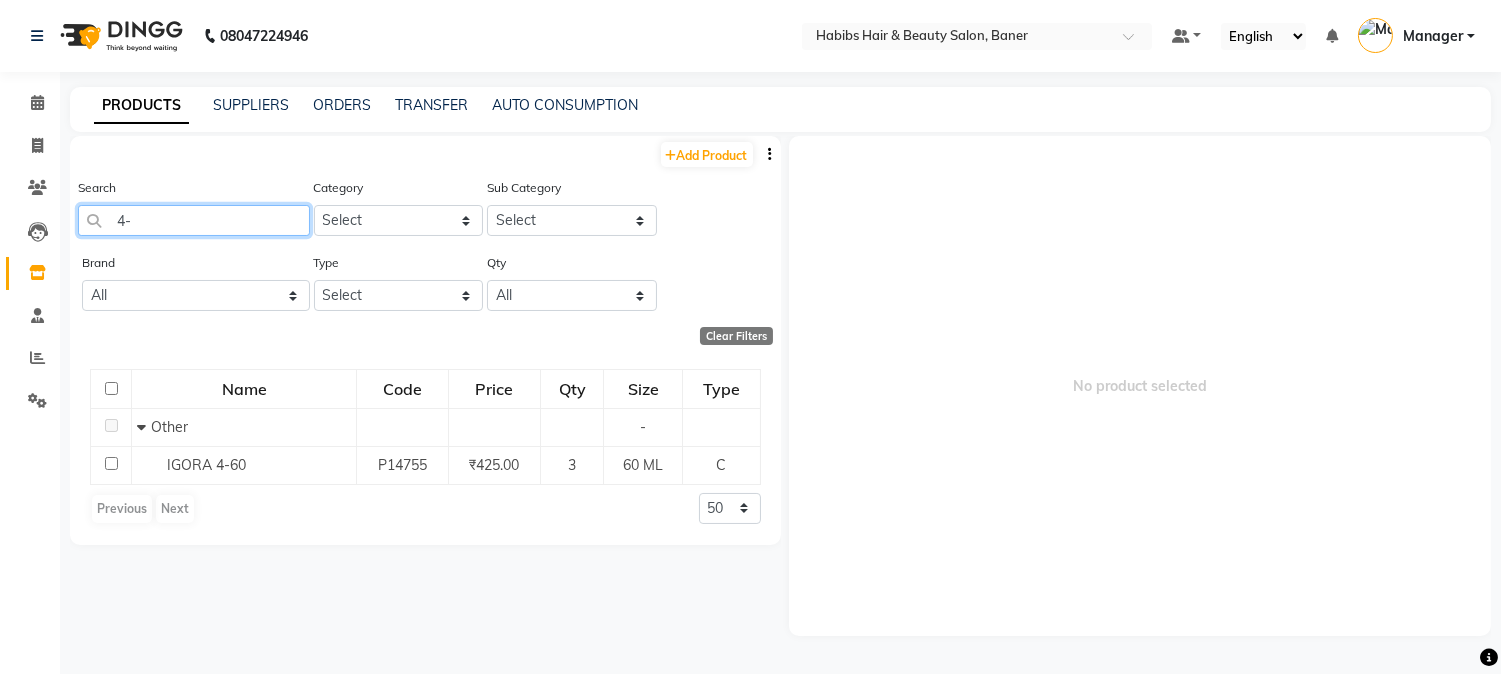 type on "4" 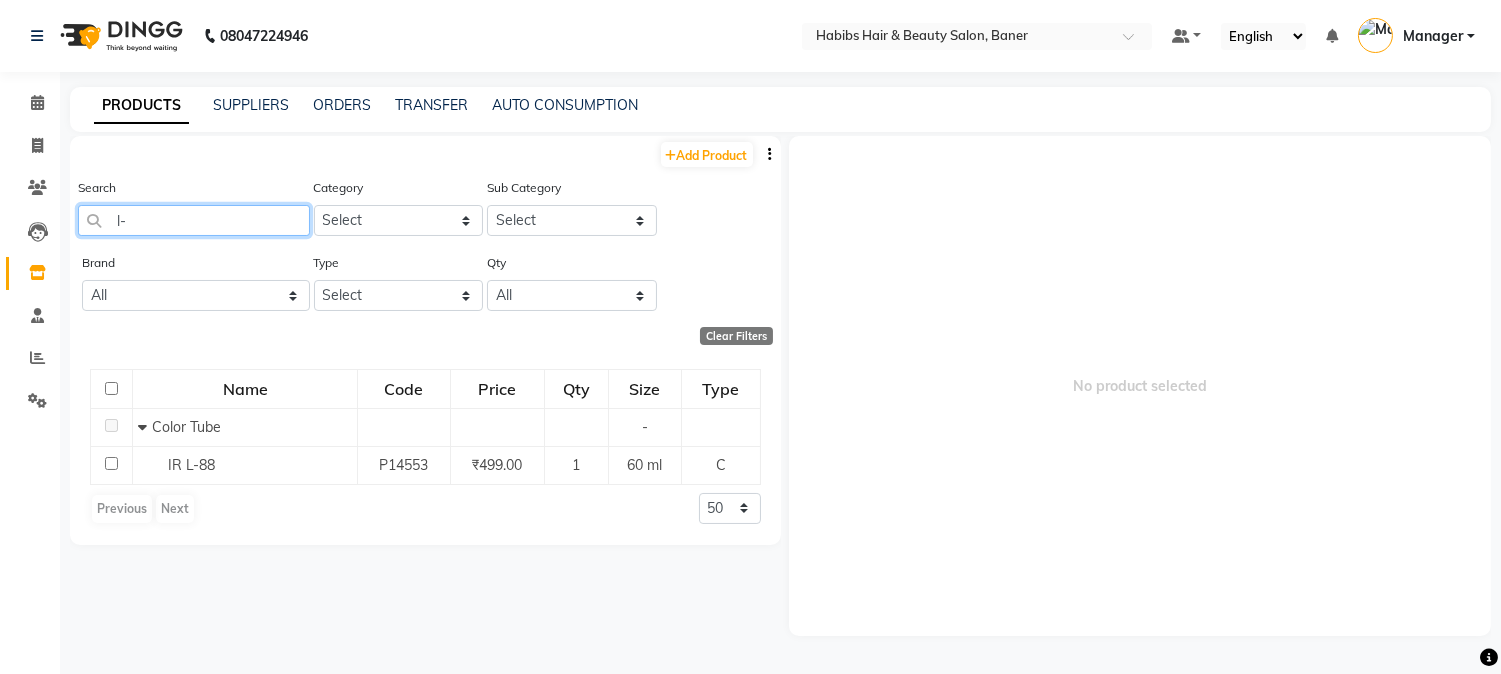 type on "l" 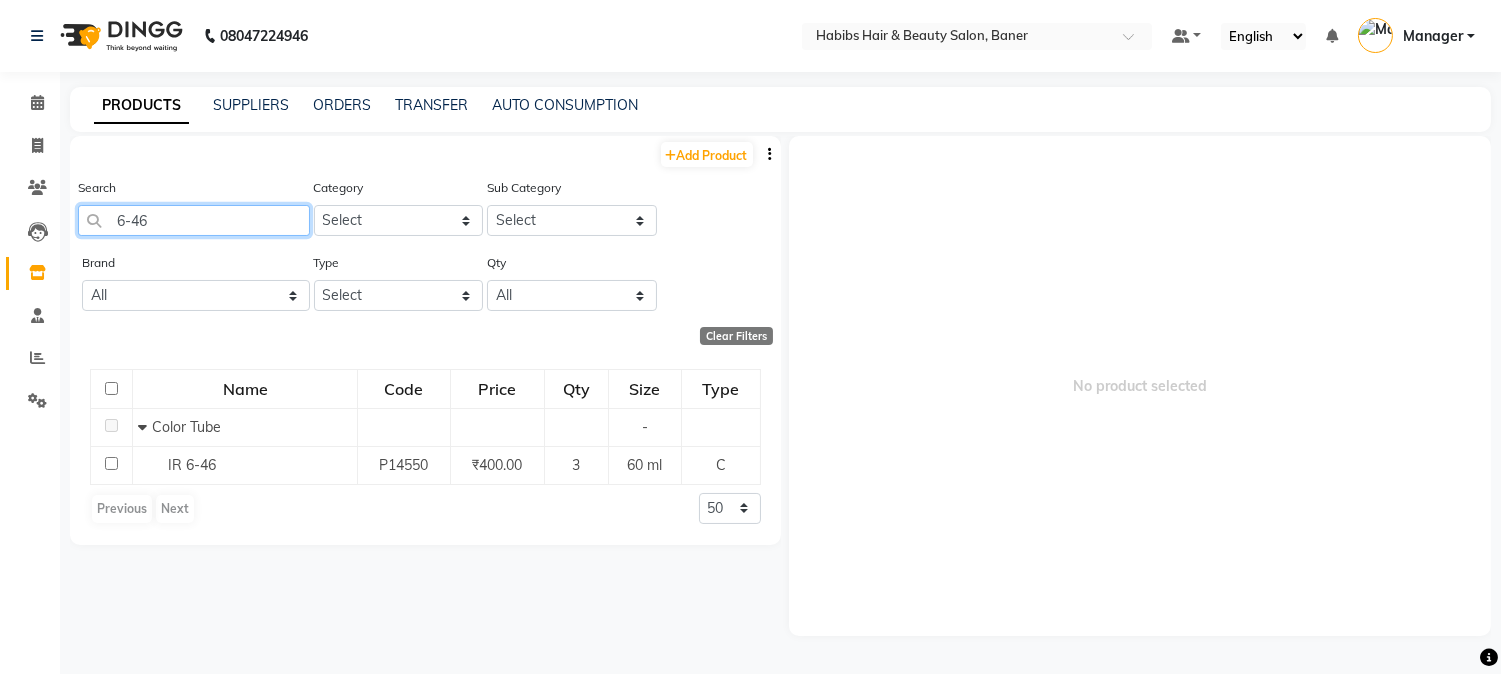 type on "6-46" 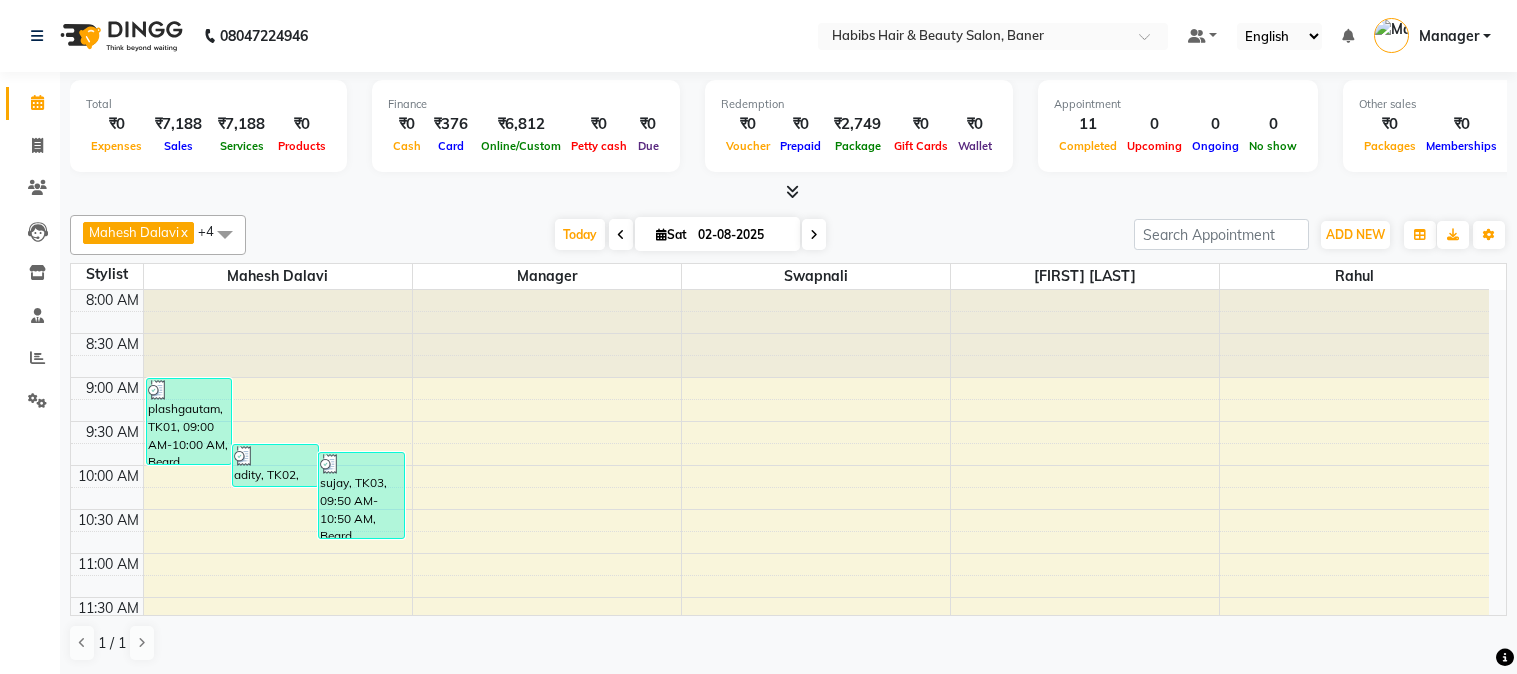scroll, scrollTop: 0, scrollLeft: 0, axis: both 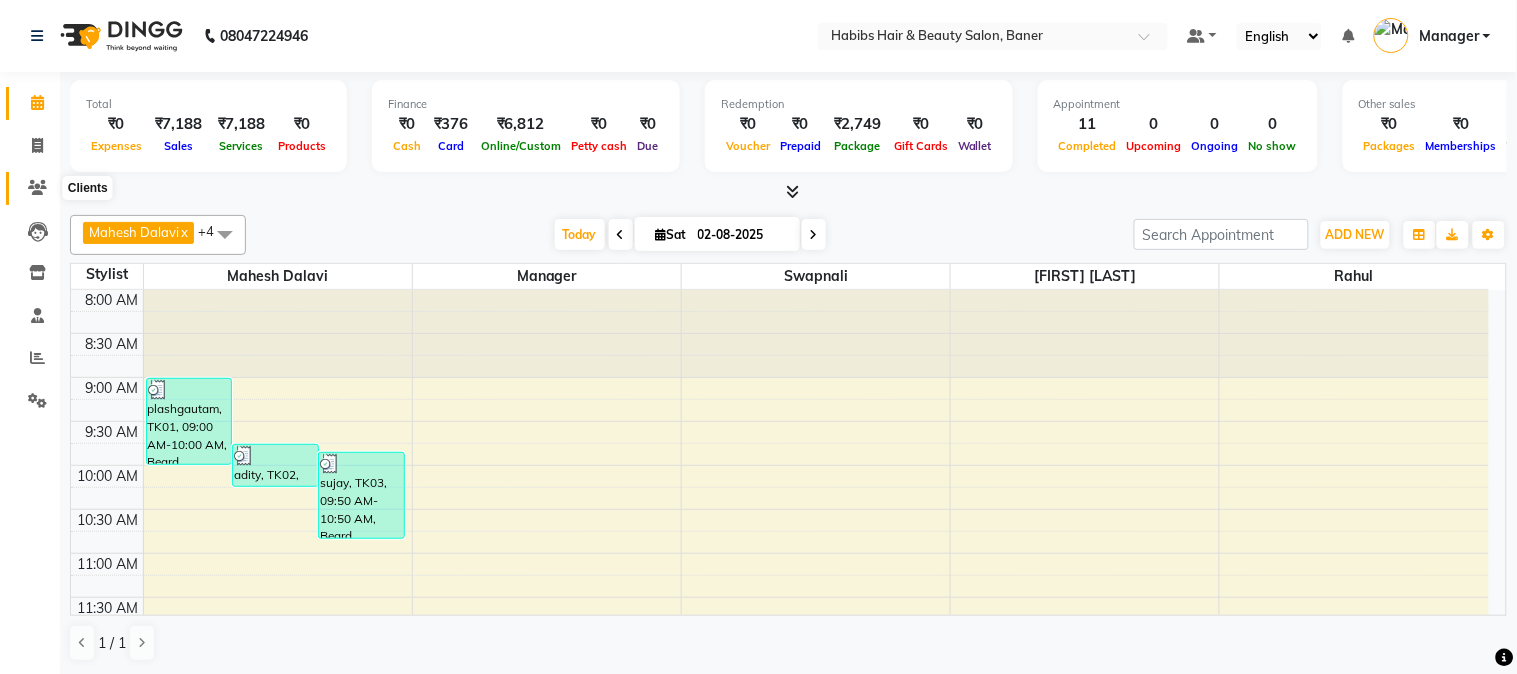 click 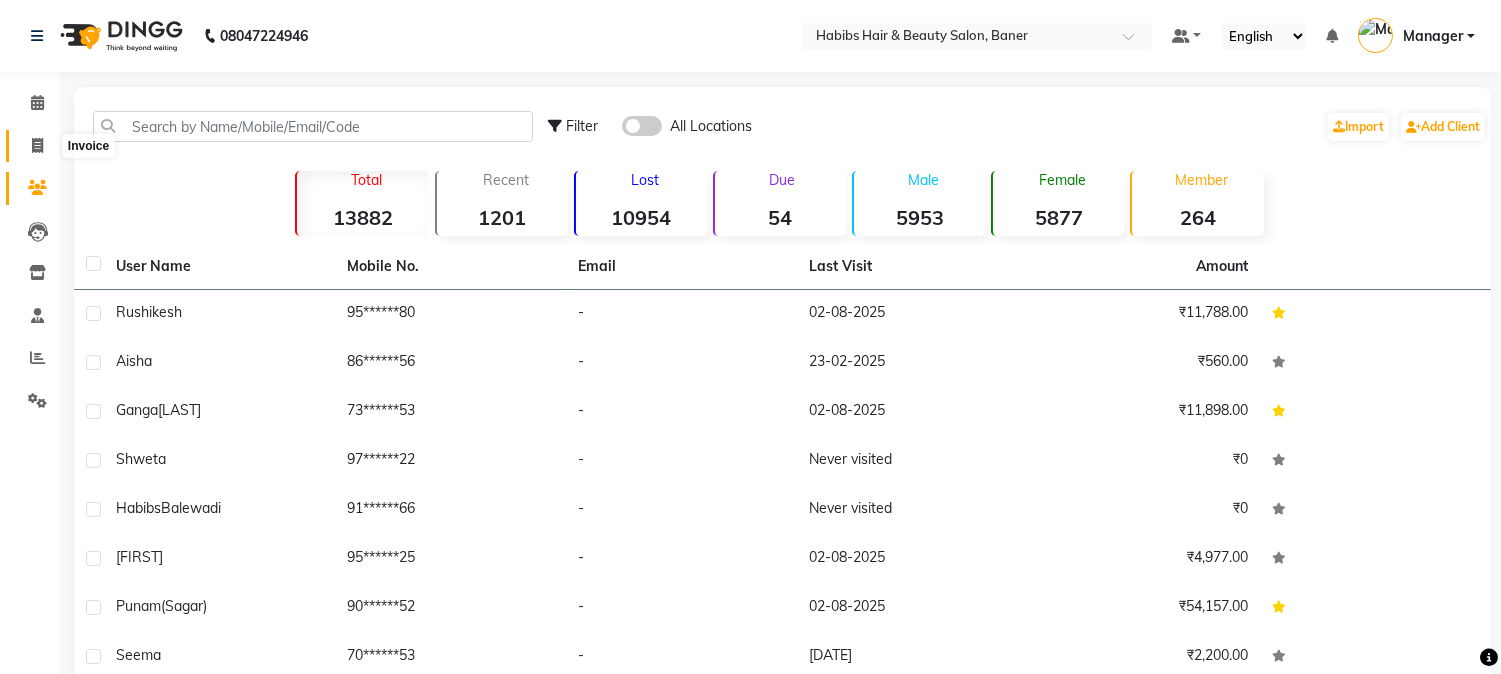 click 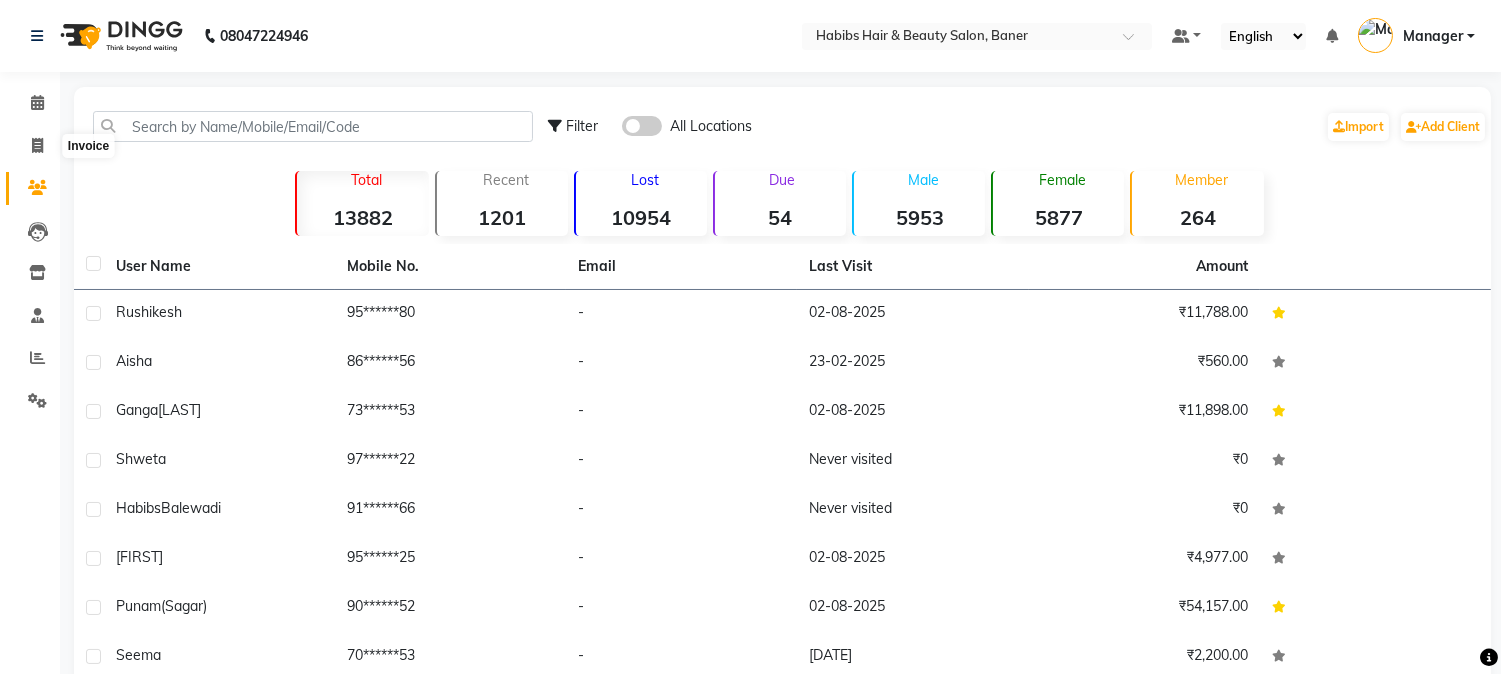 select on "service" 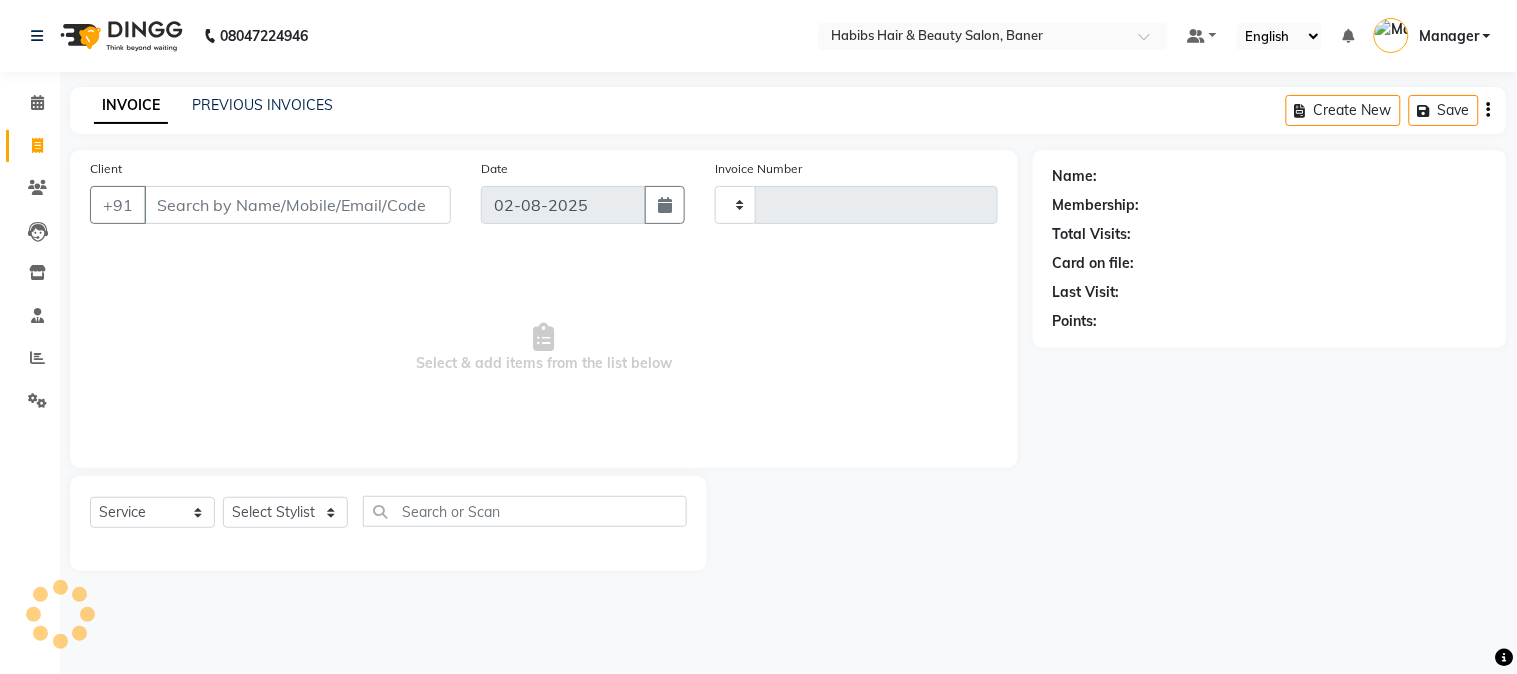 type on "2826" 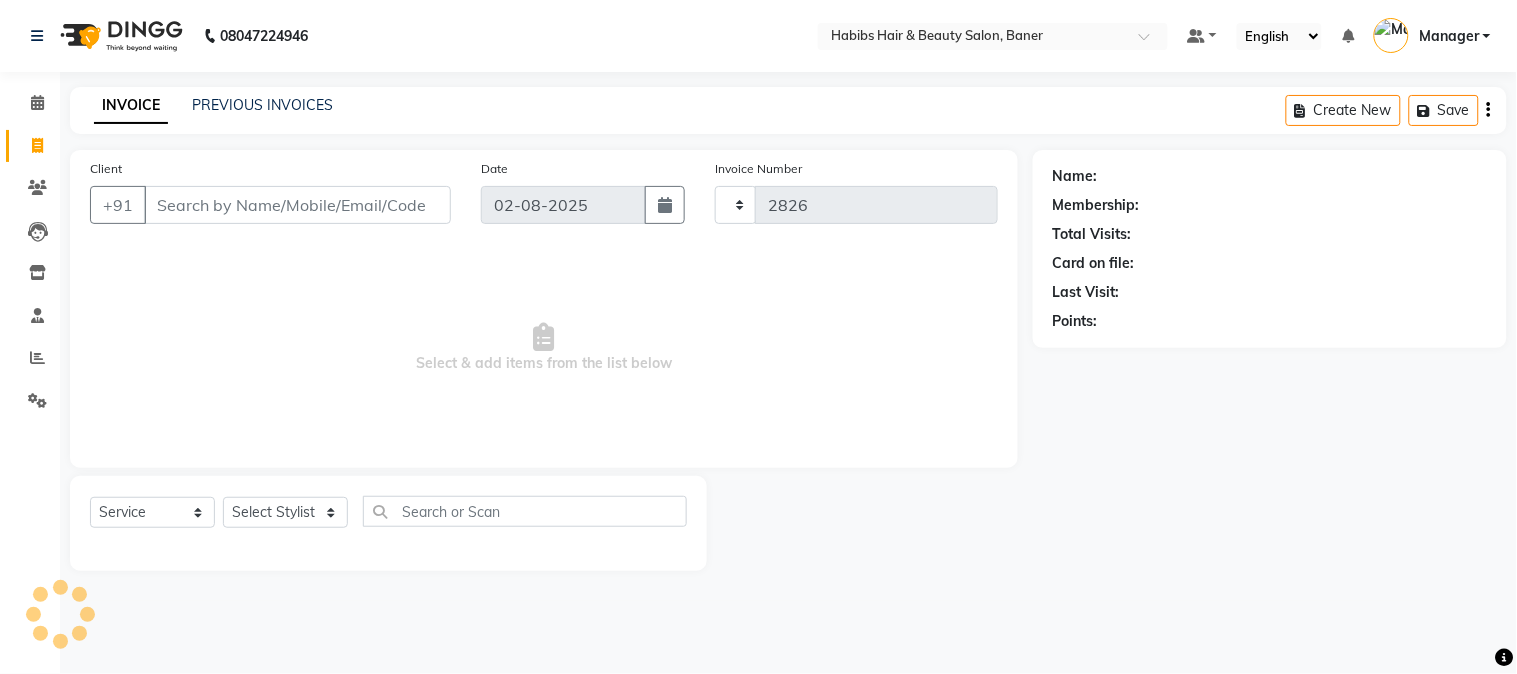 select on "5356" 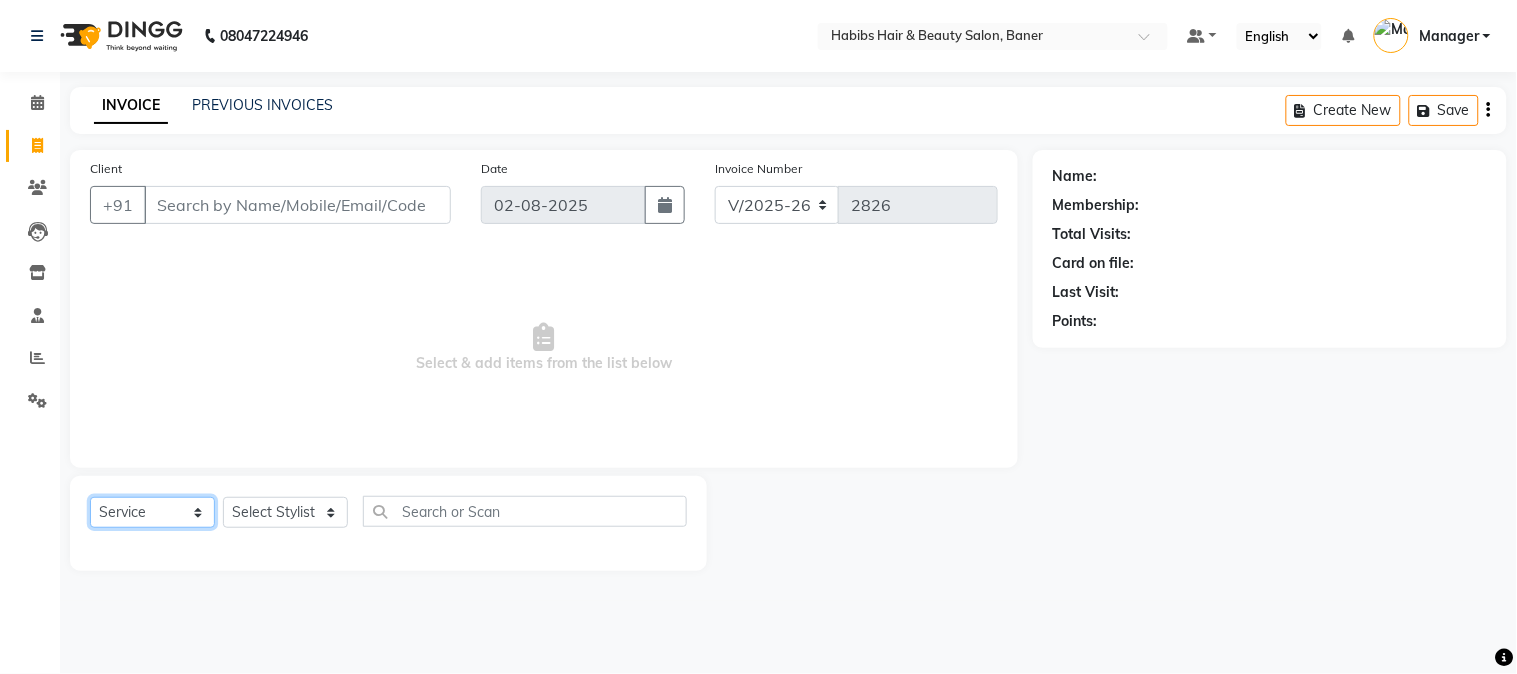 drag, startPoint x: 145, startPoint y: 502, endPoint x: 156, endPoint y: 518, distance: 19.416489 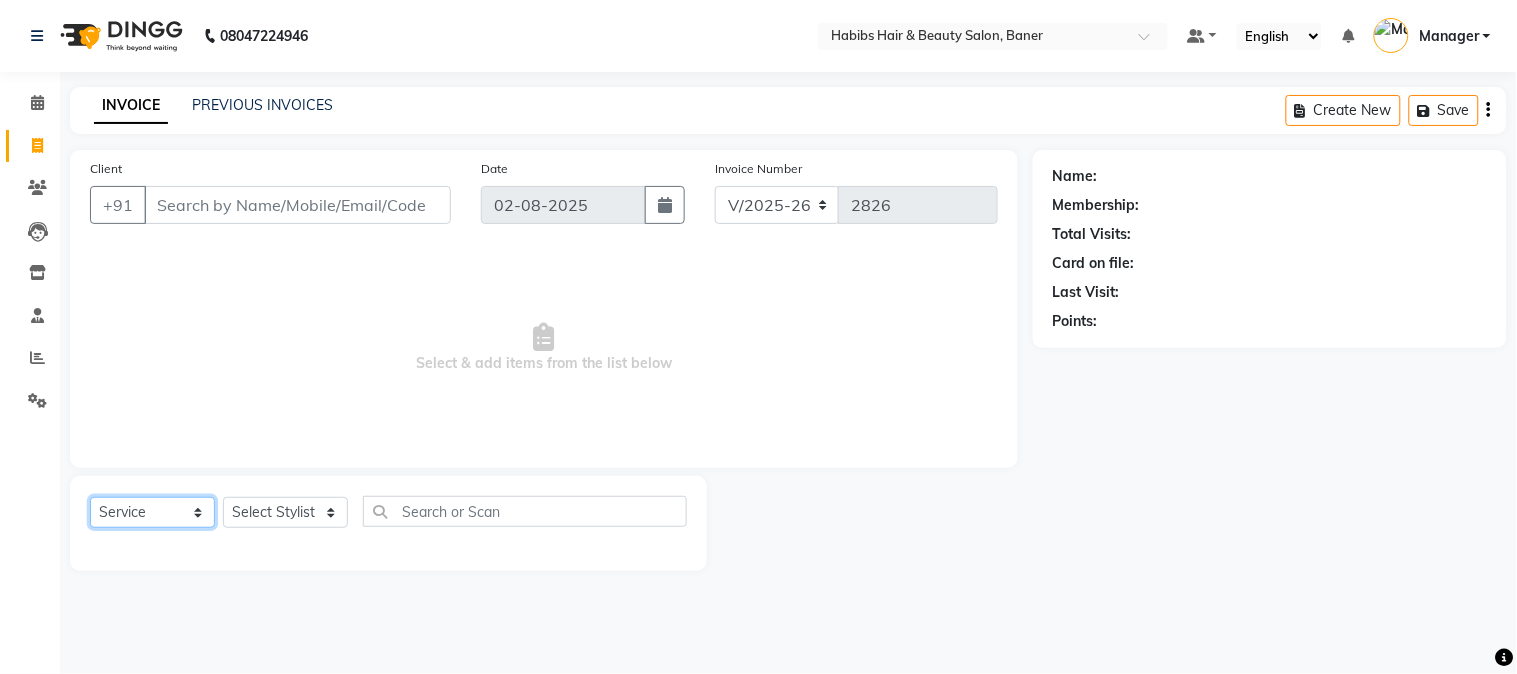 click on "Select  Service  Product  Membership  Package Voucher Prepaid Gift Card" 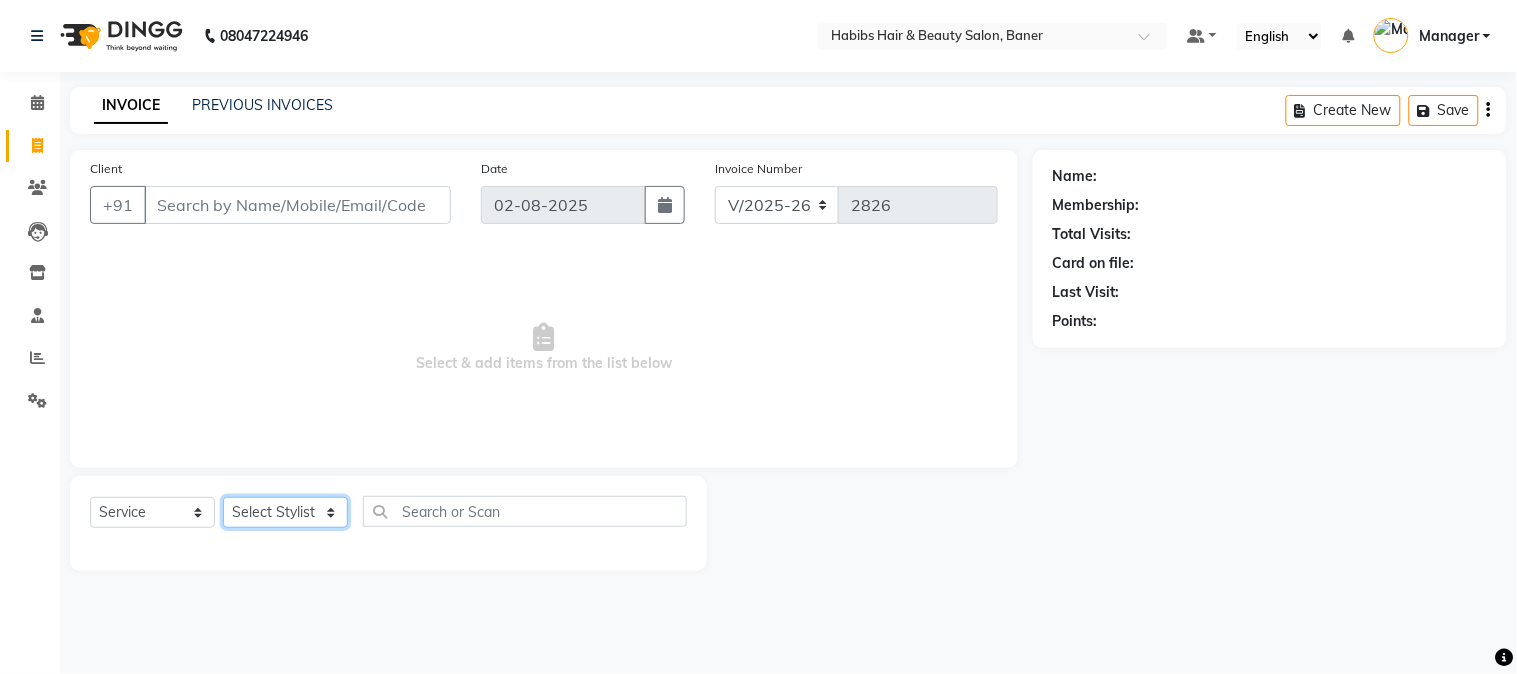 click on "Select Stylist Admin [FIRST] [LAST] Manager [FIRST] [LAST] [FIRST] [LAST]" 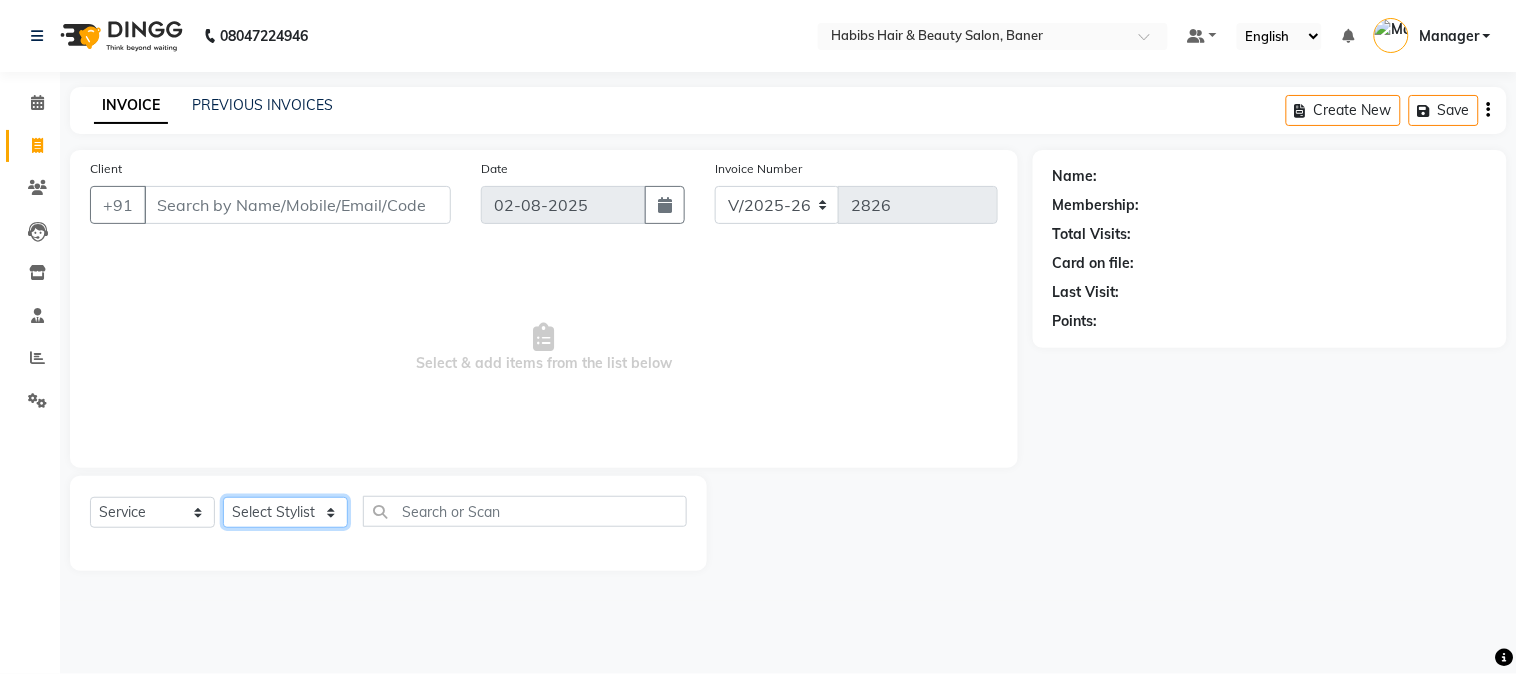select on "35380" 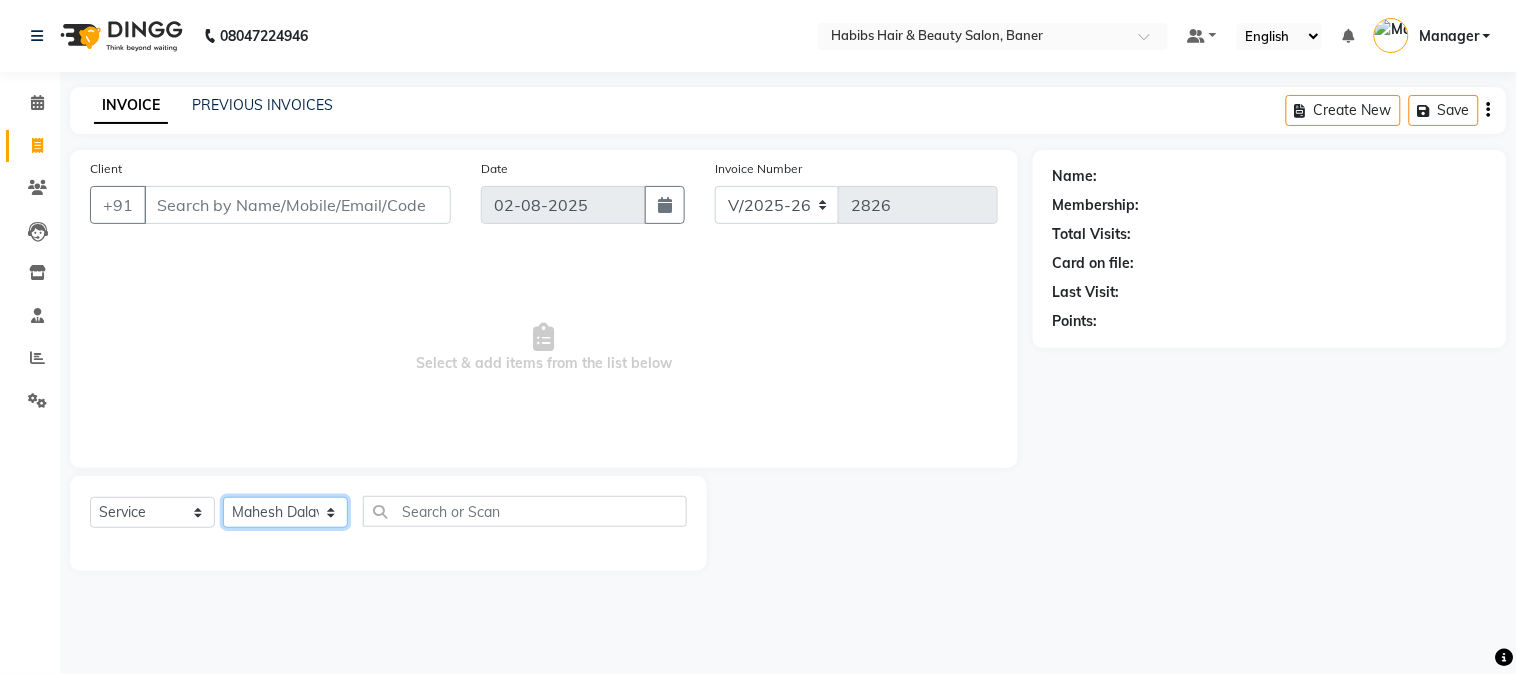 click on "Select Stylist Admin [FIRST] [LAST] Manager [FIRST] [LAST] [FIRST] [LAST]" 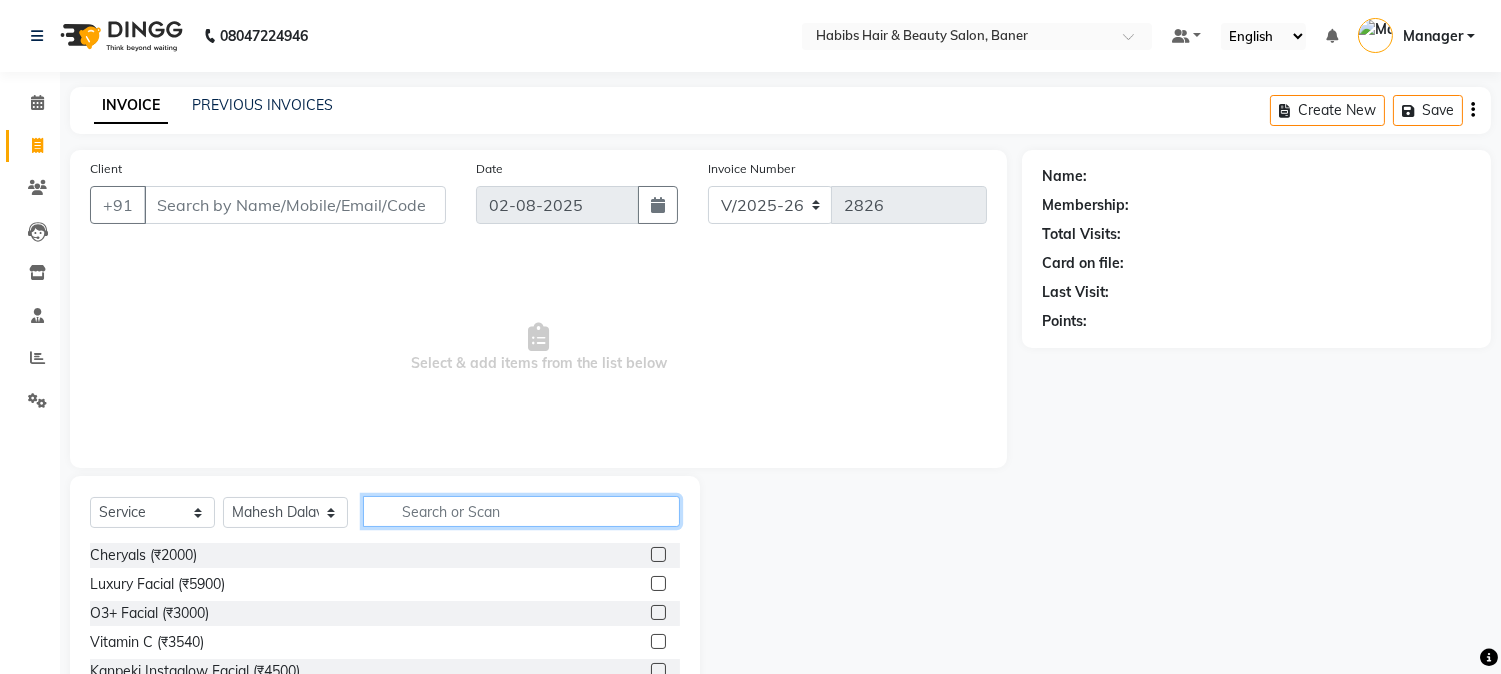 click 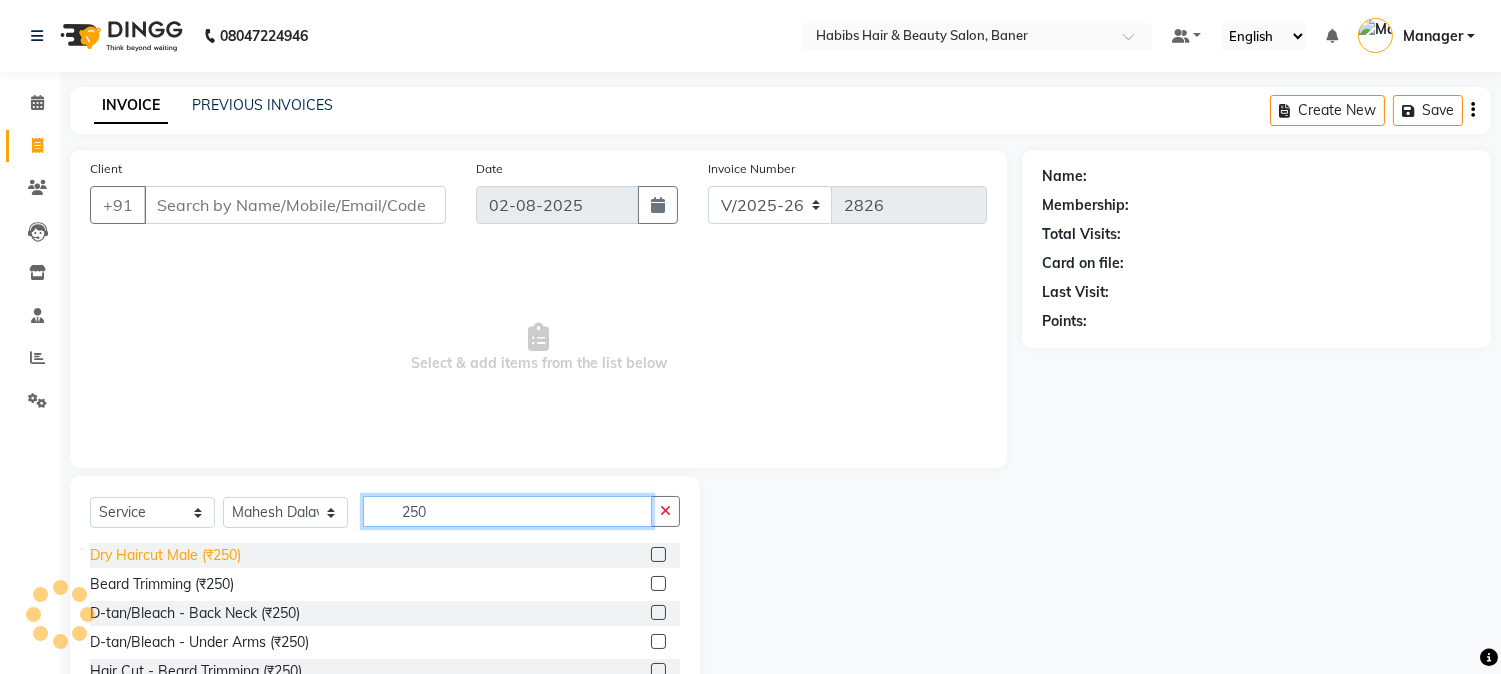 type on "250" 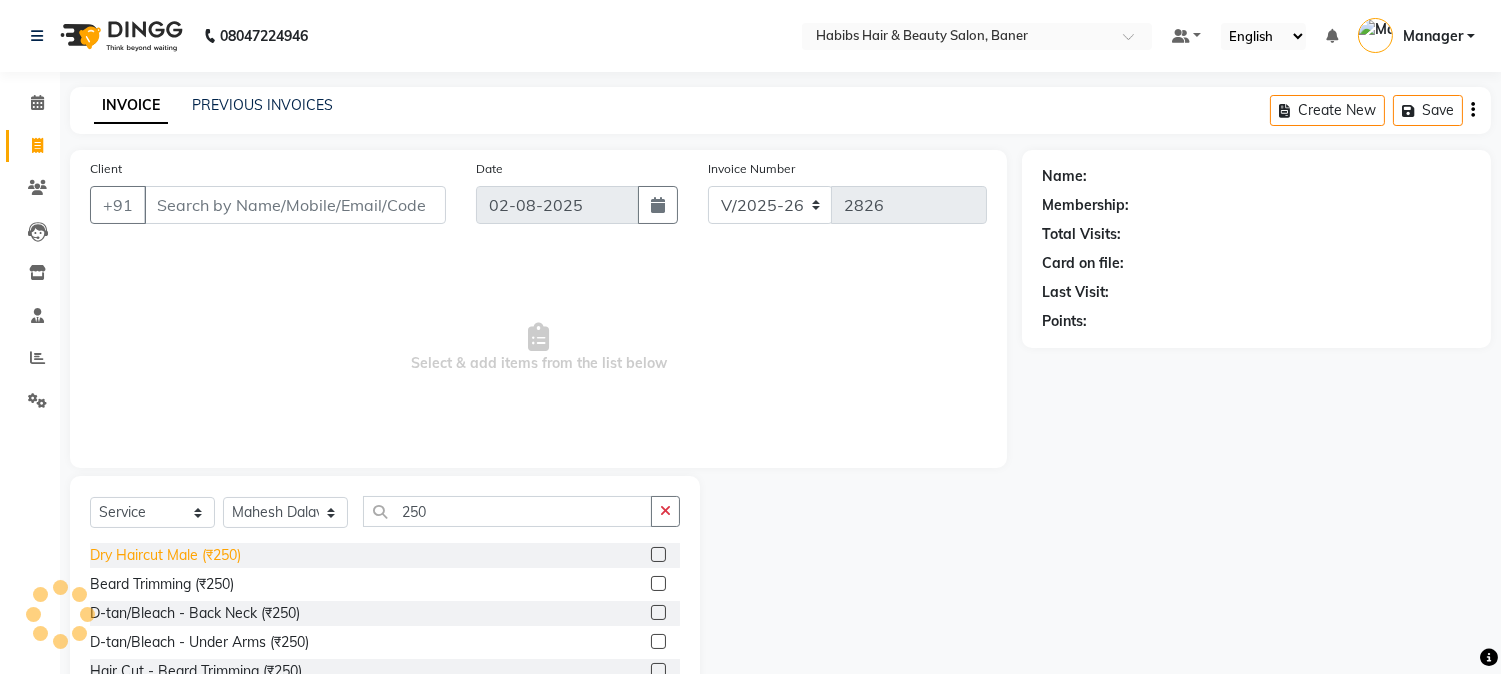 click on "Dry Haircut Male (₹250)" 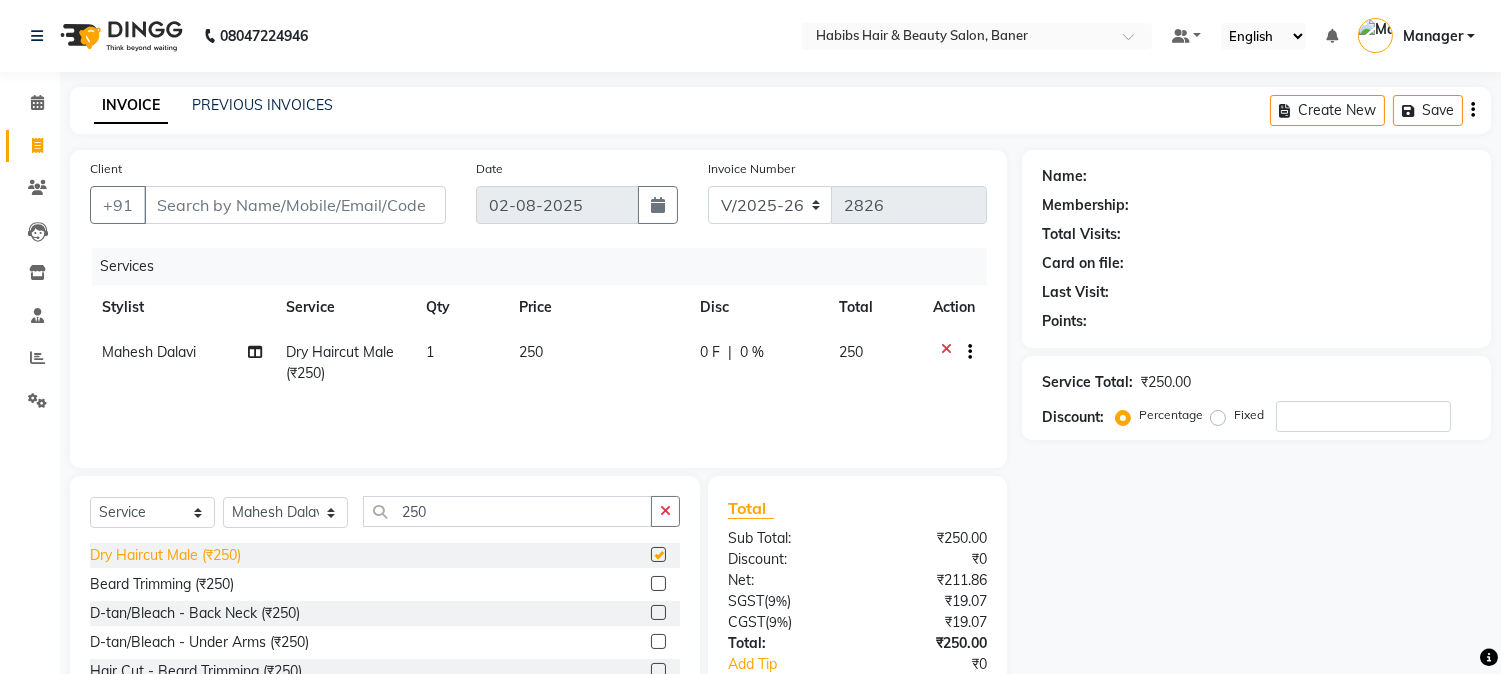 checkbox on "false" 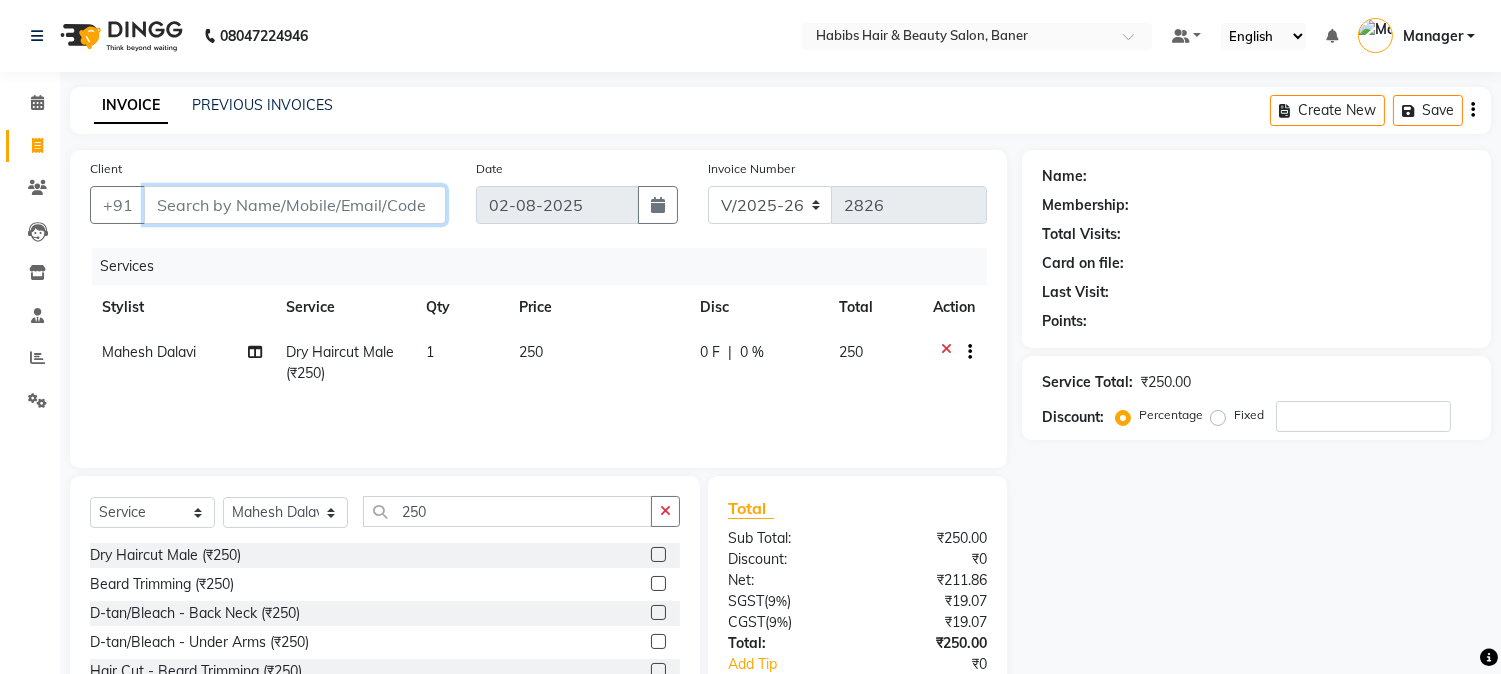 click on "Client" at bounding box center [295, 205] 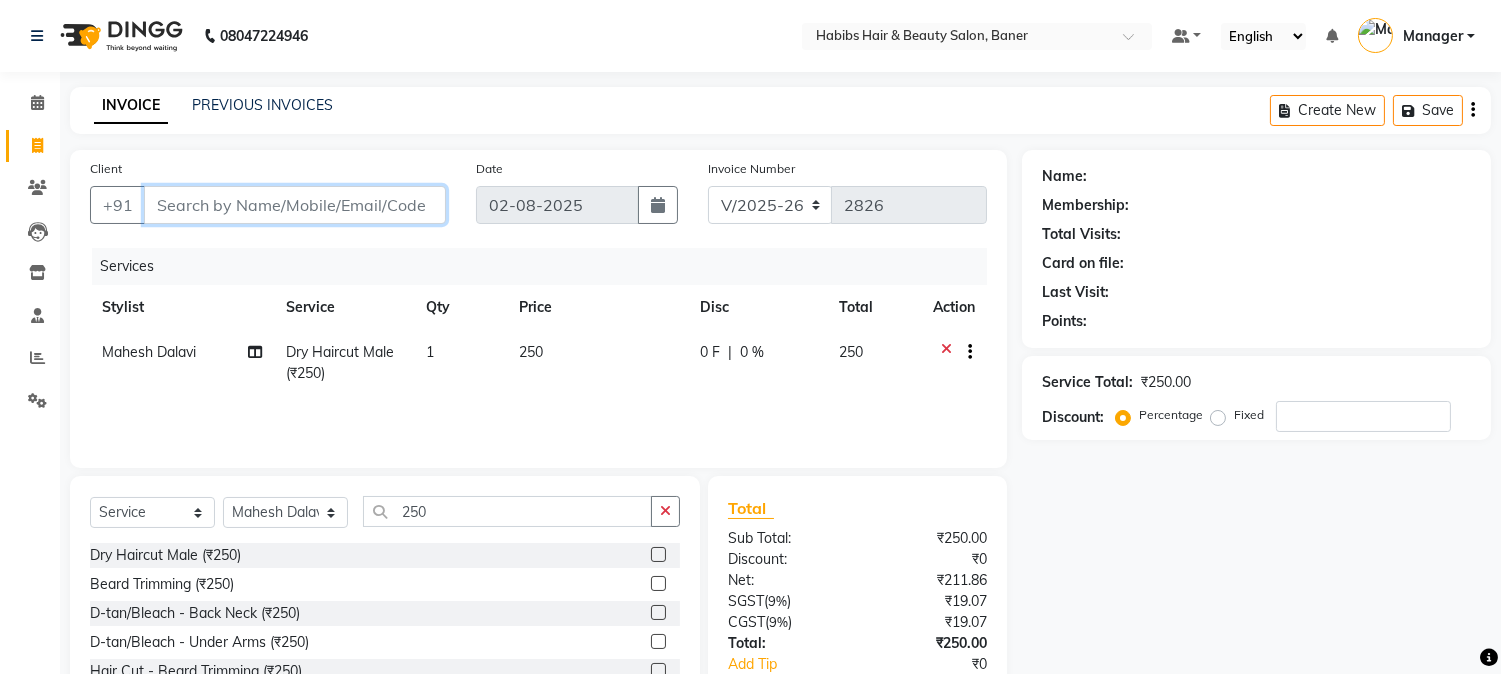 type on "7" 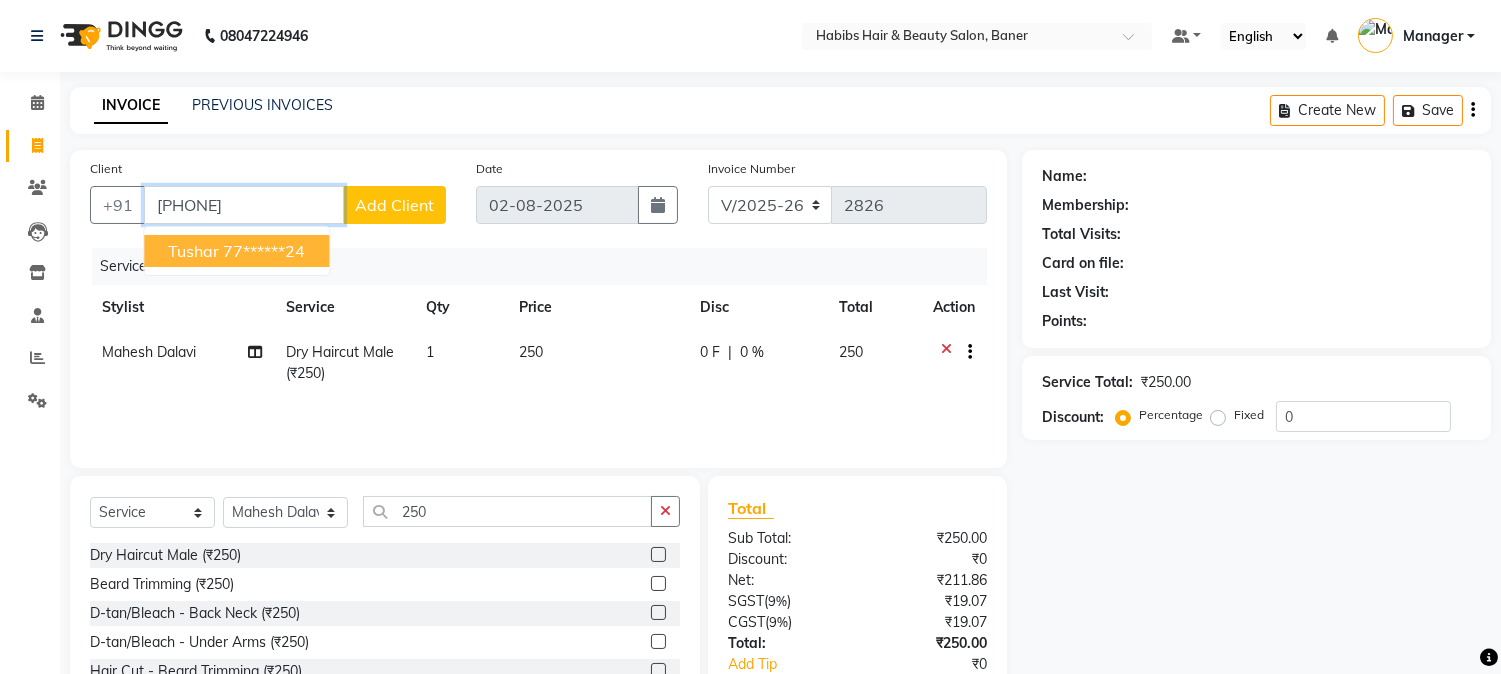 type on "[PHONE]" 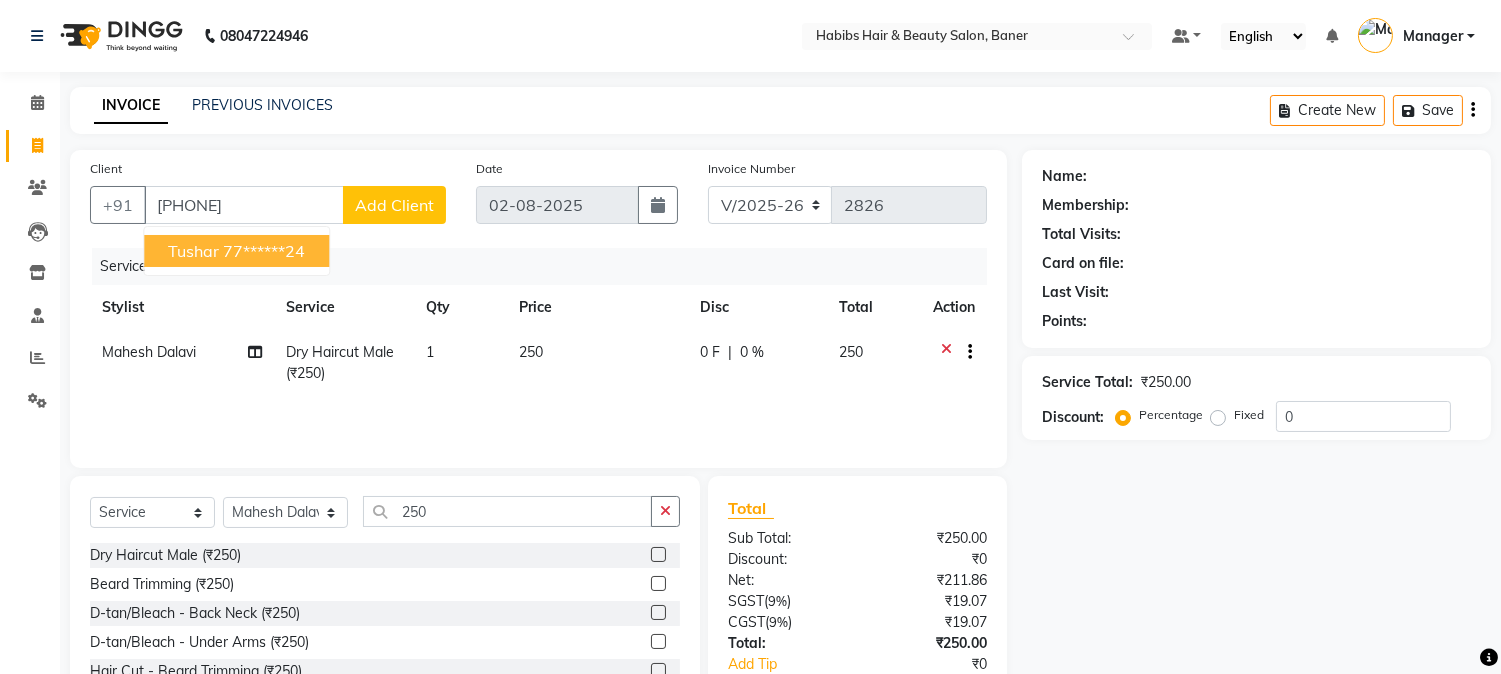 select on "1: Object" 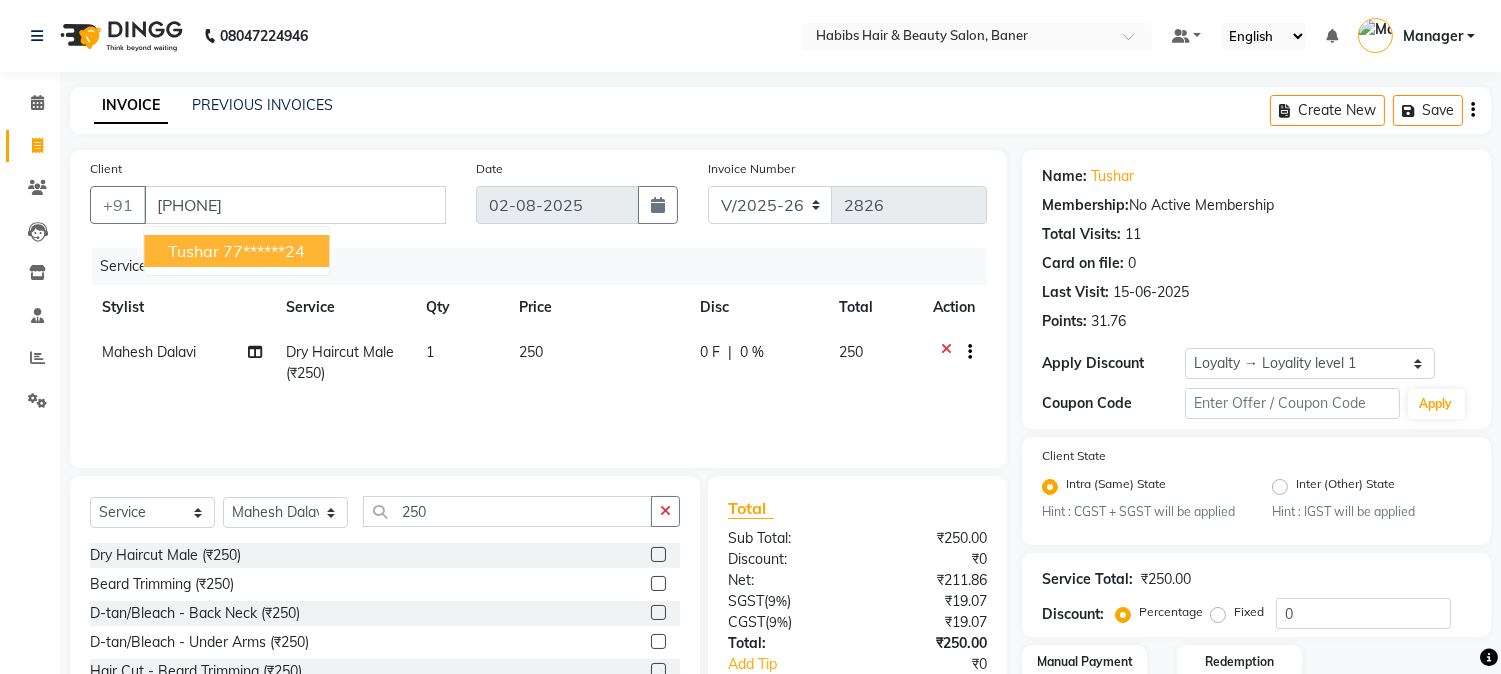 click on "Tushar" at bounding box center (193, 251) 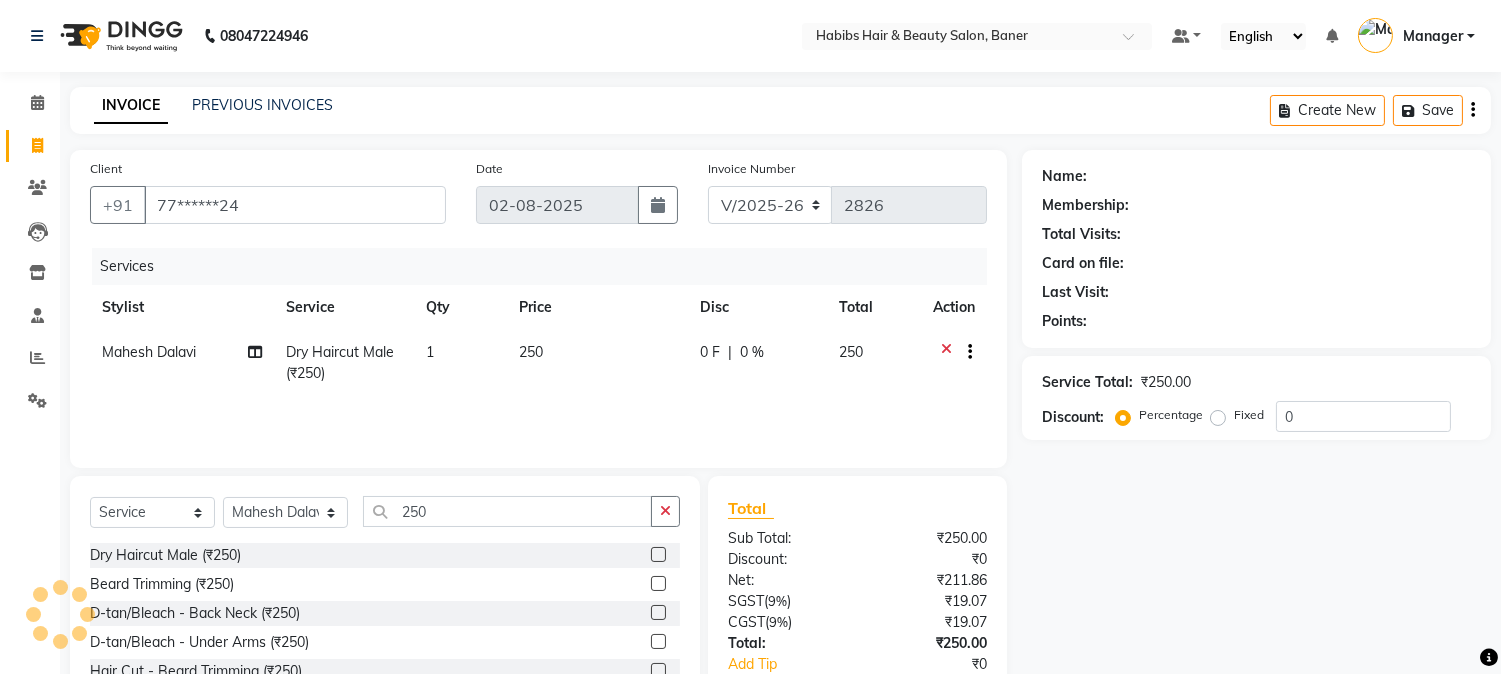 select on "1: Object" 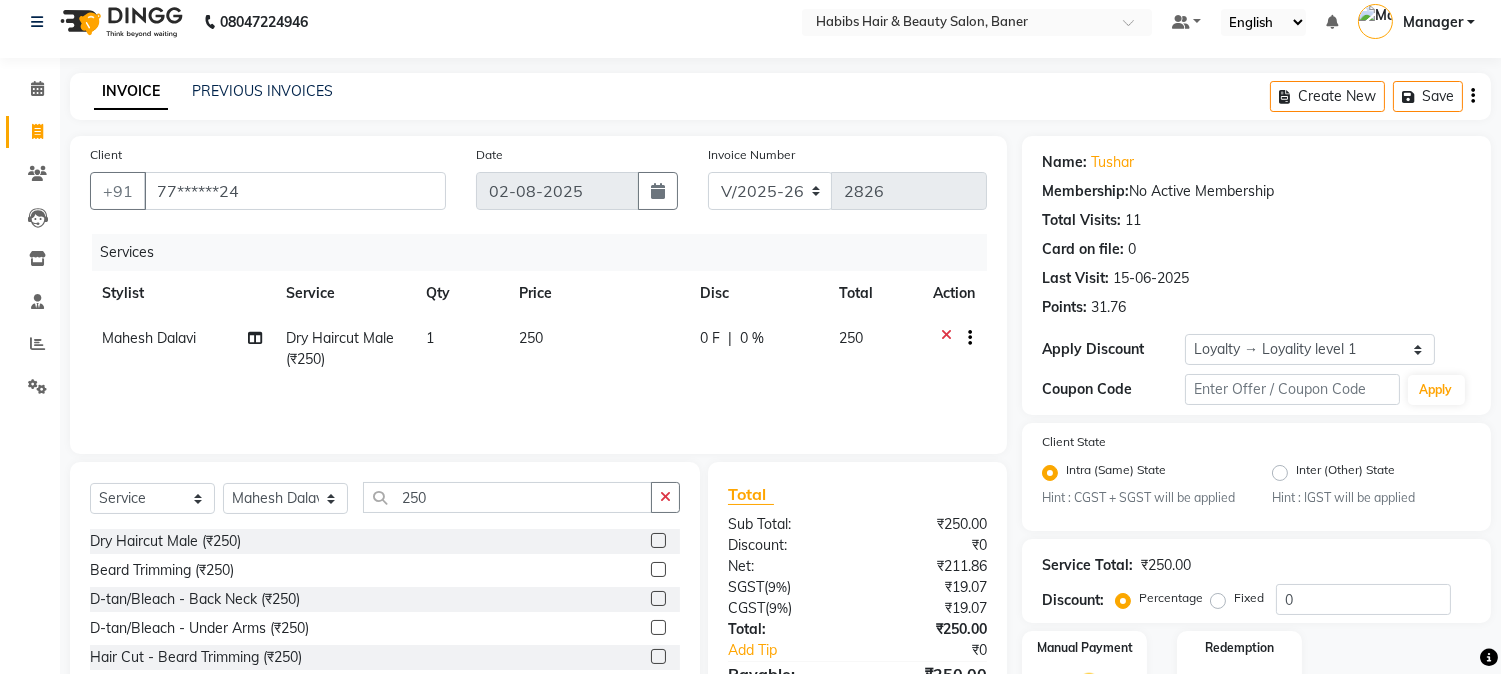scroll, scrollTop: 140, scrollLeft: 0, axis: vertical 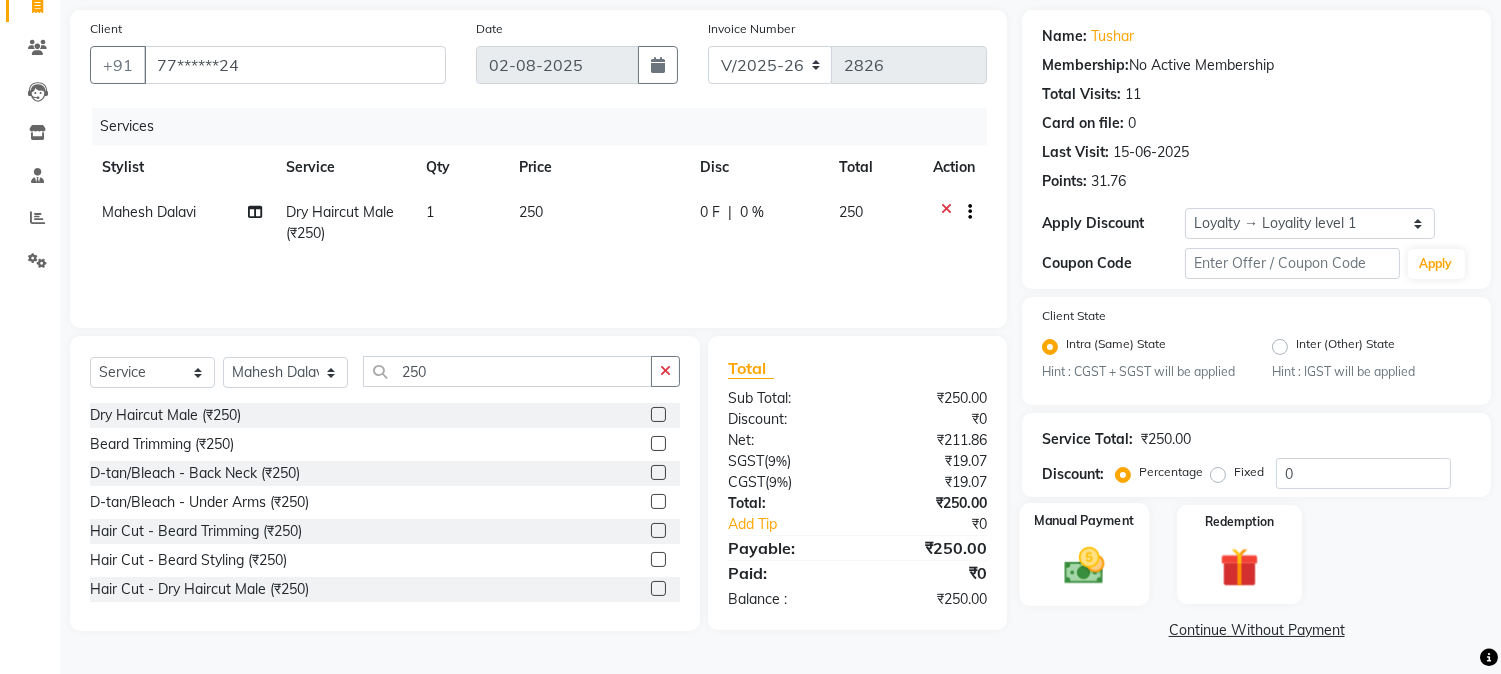 click 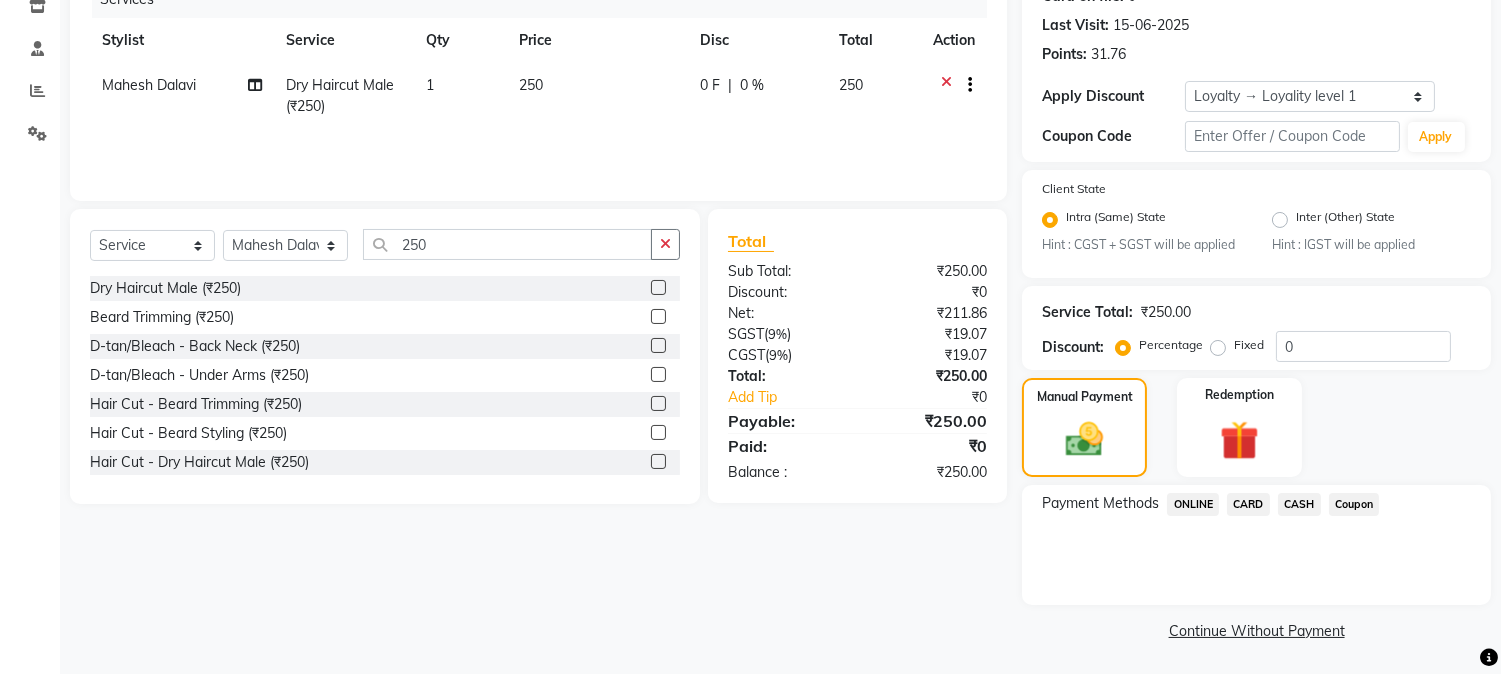 scroll, scrollTop: 268, scrollLeft: 0, axis: vertical 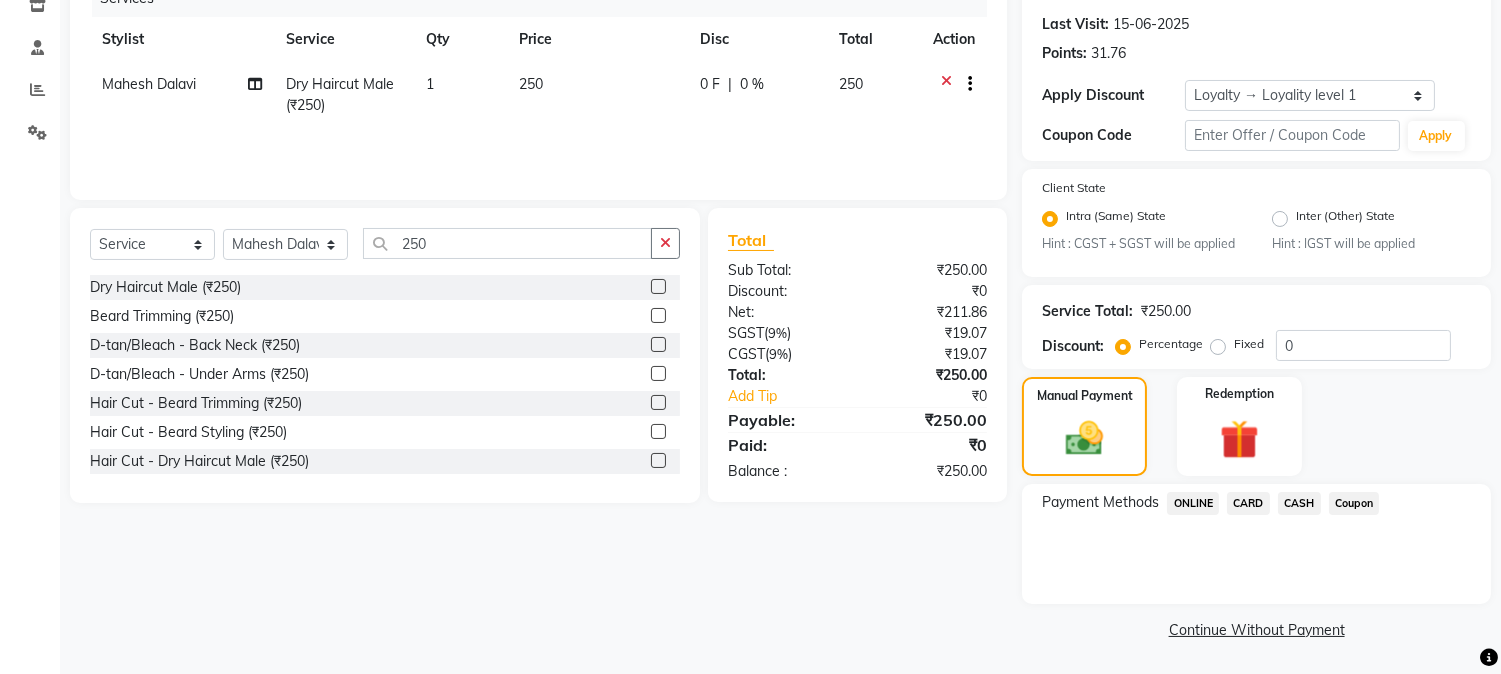 click on "ONLINE" 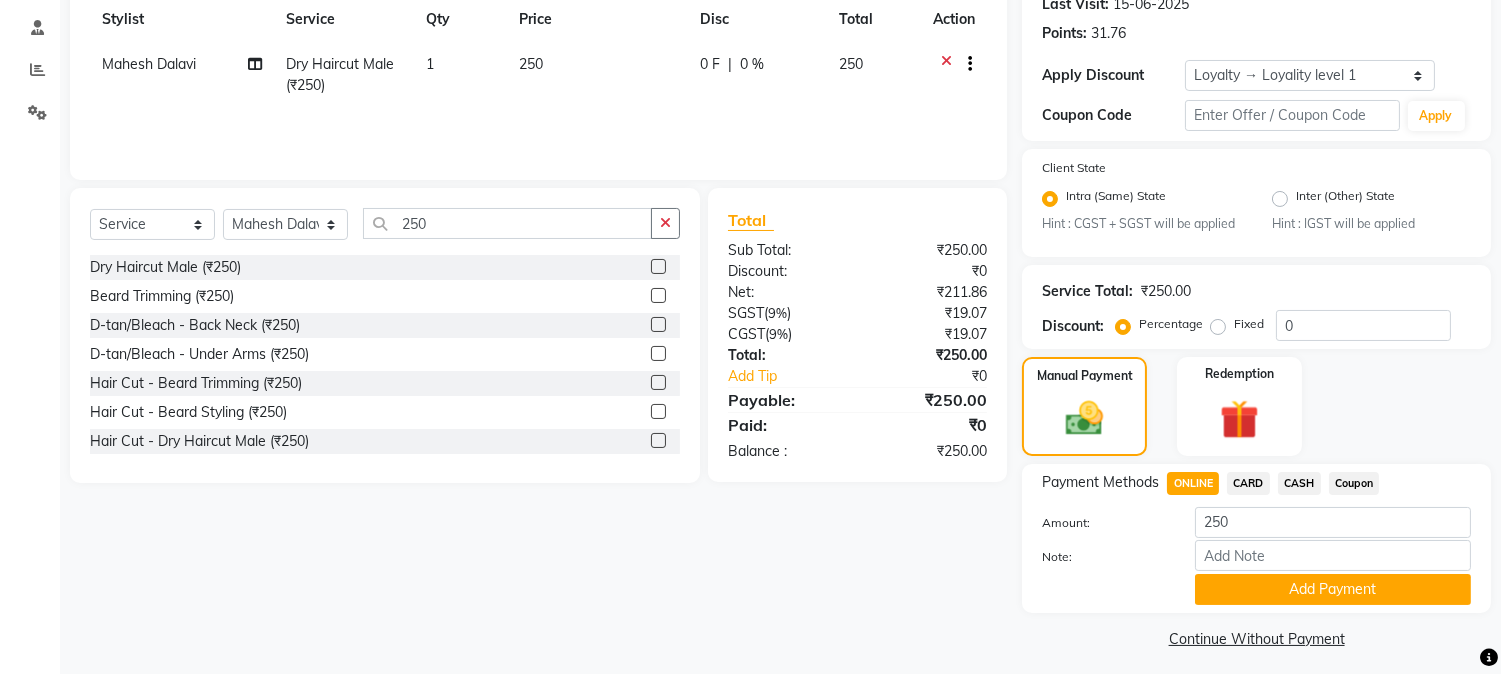 scroll, scrollTop: 297, scrollLeft: 0, axis: vertical 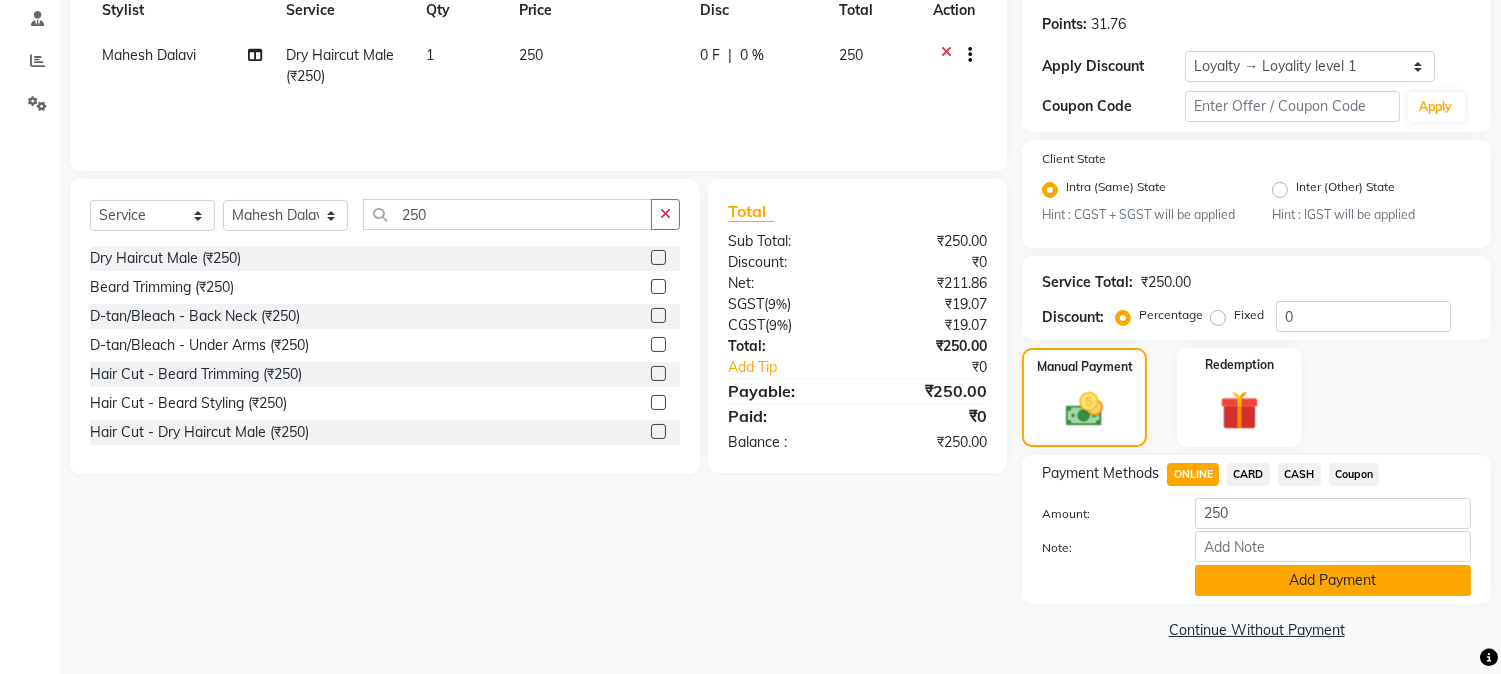 click on "Add Payment" 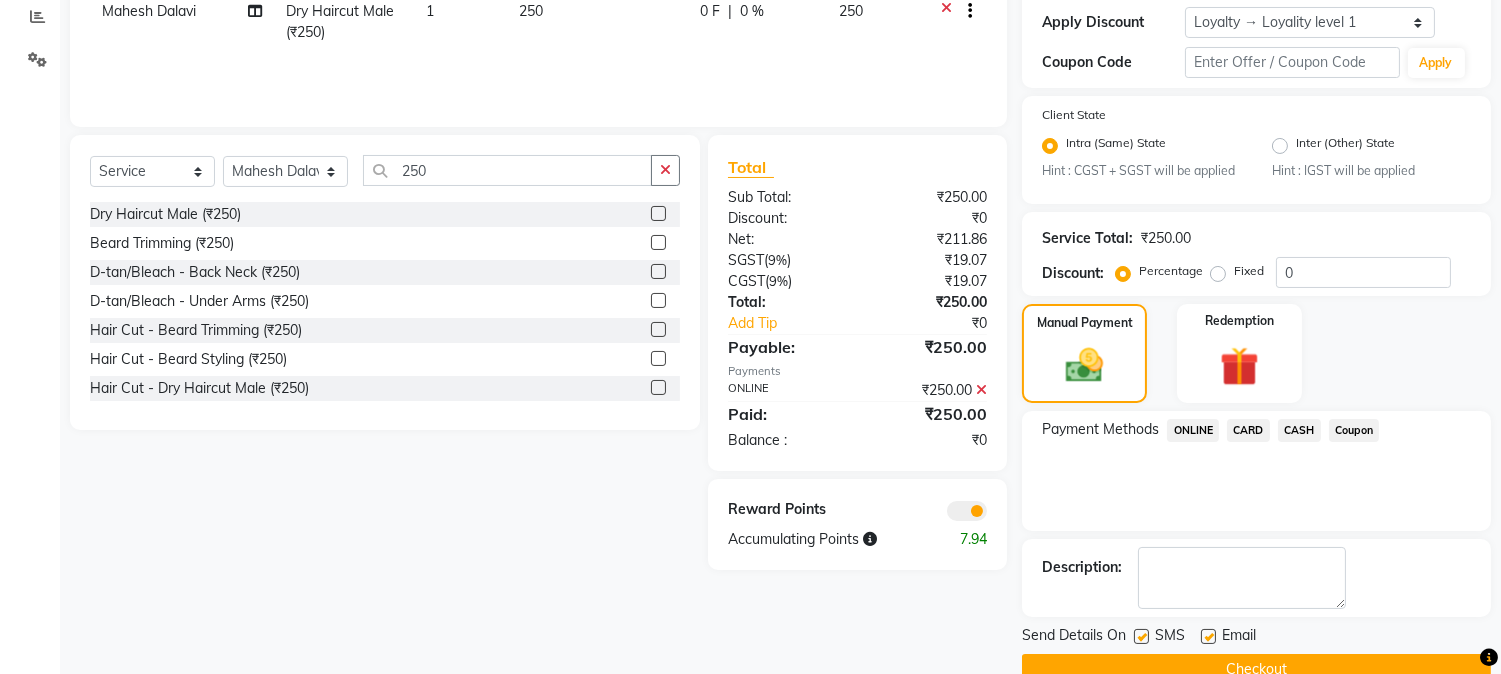 scroll, scrollTop: 382, scrollLeft: 0, axis: vertical 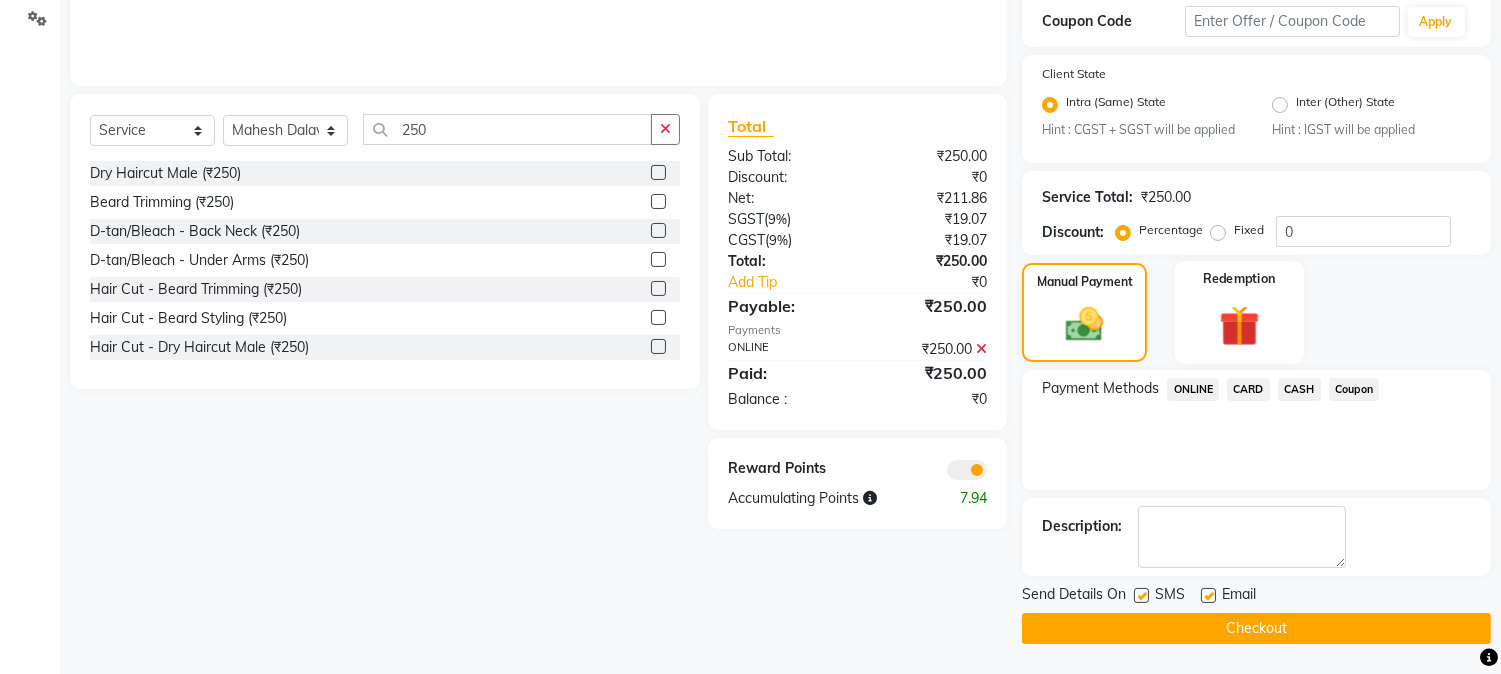 click 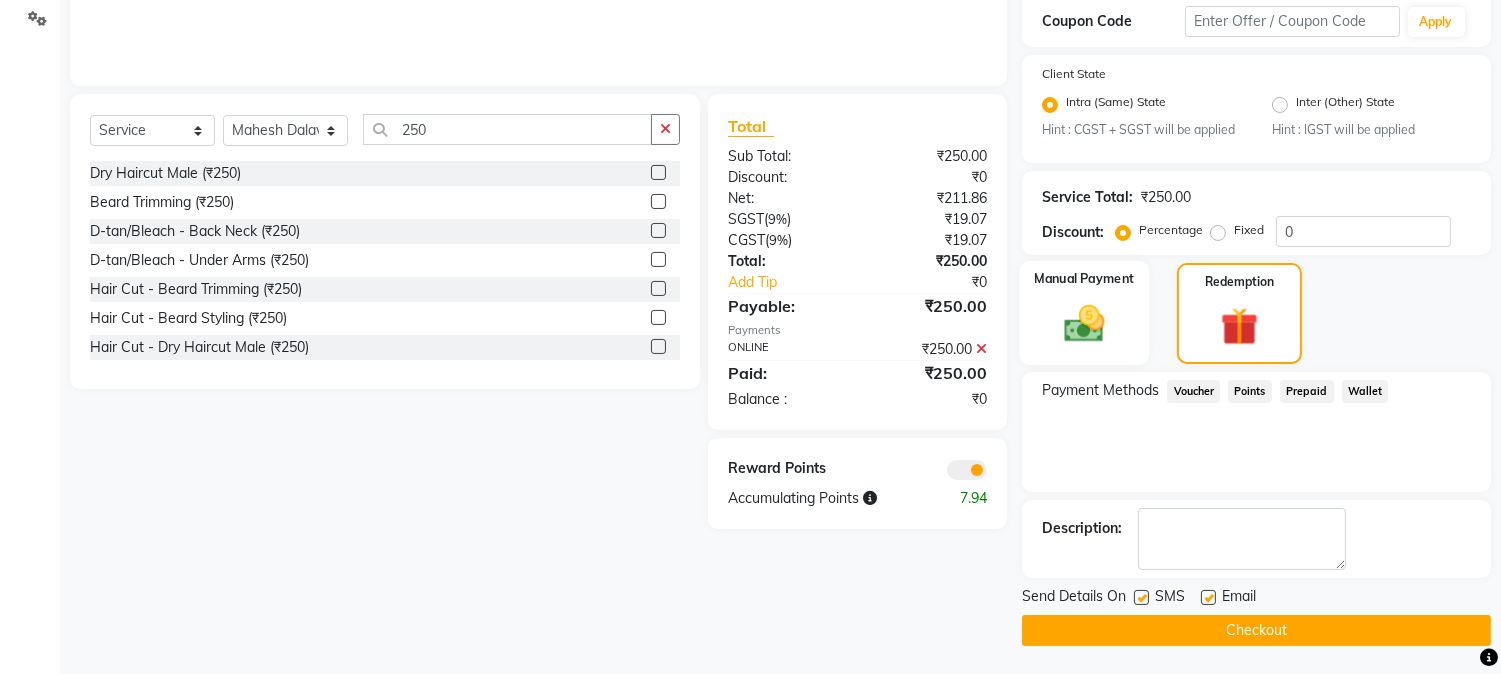 click 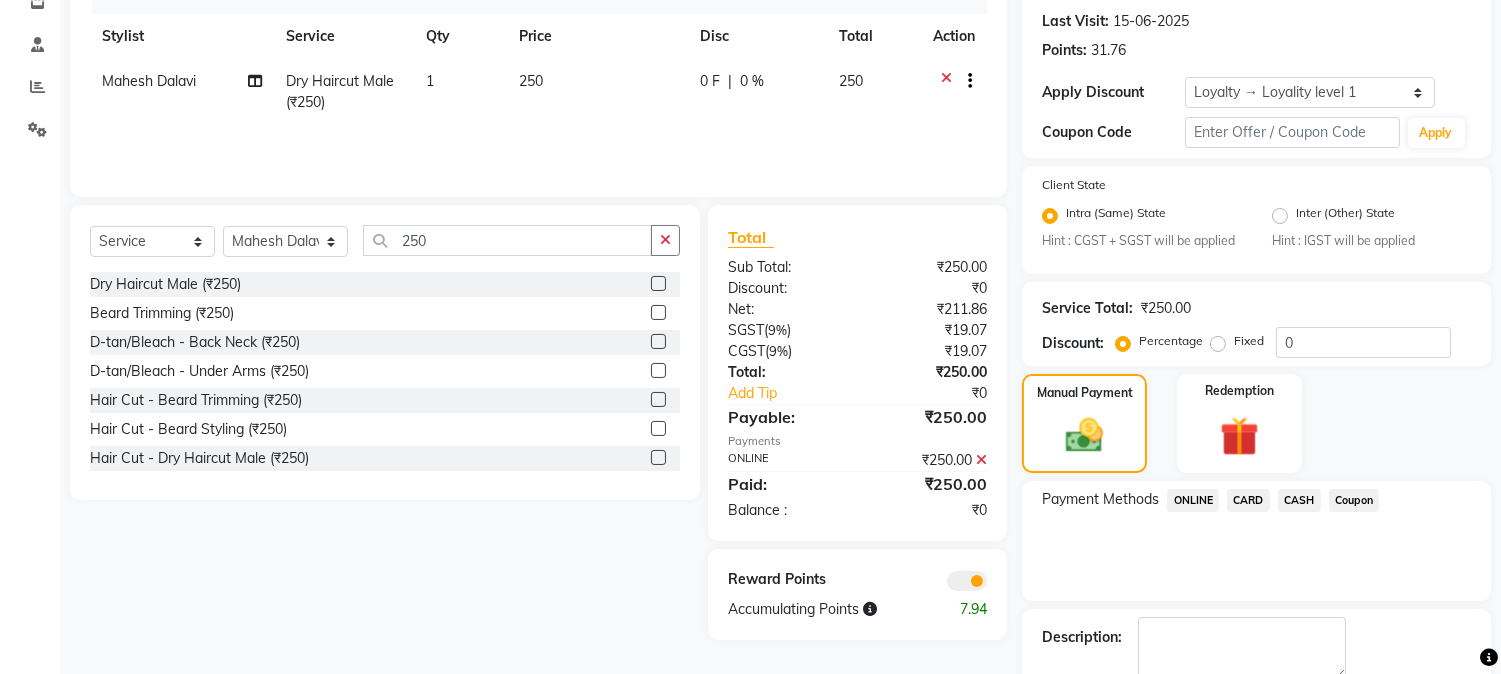 scroll, scrollTop: 382, scrollLeft: 0, axis: vertical 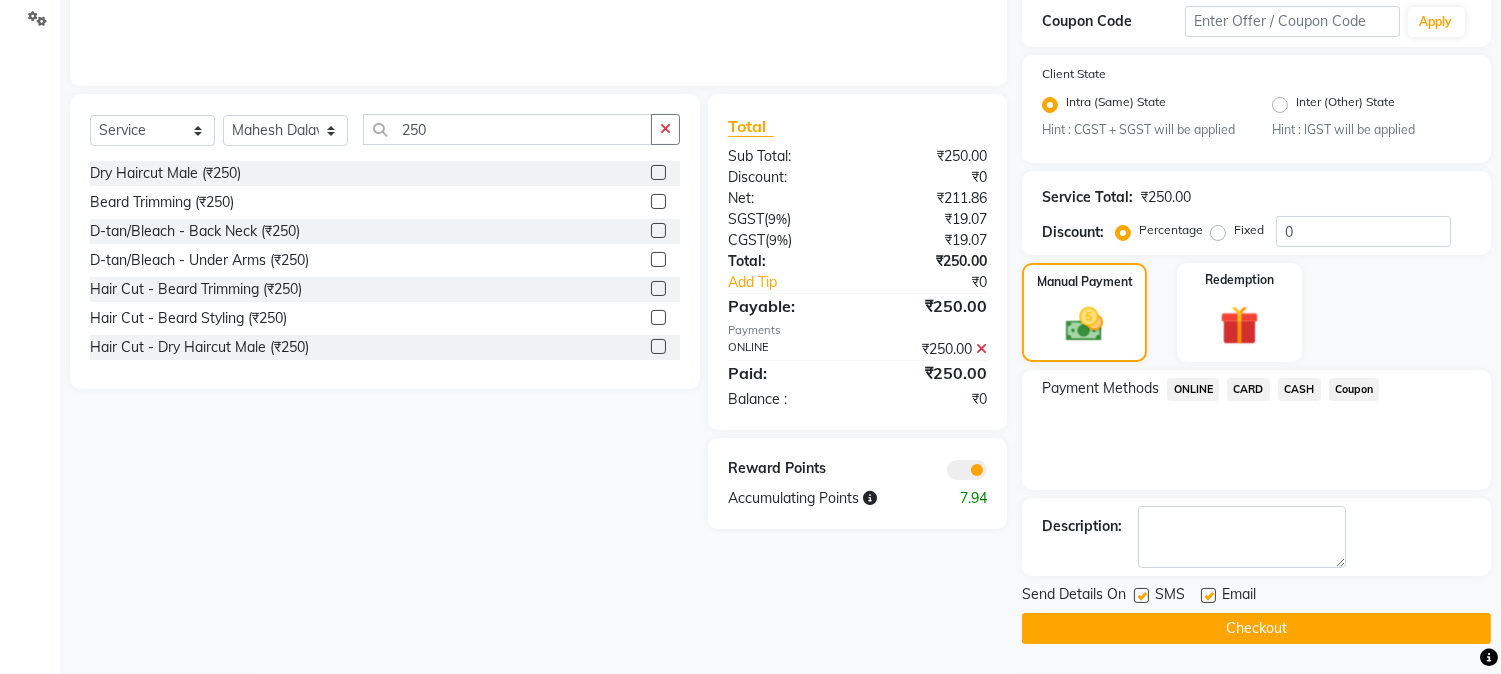 click on "Checkout" 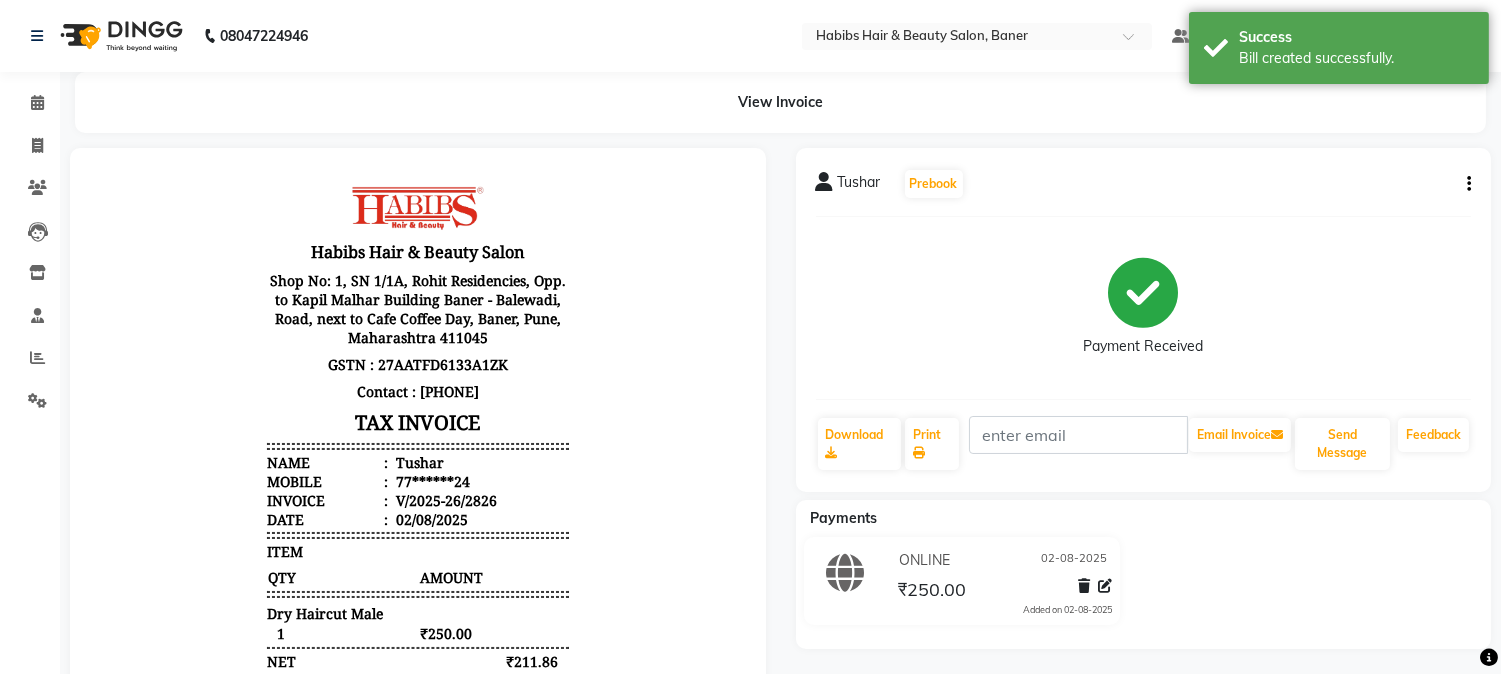 scroll, scrollTop: 0, scrollLeft: 0, axis: both 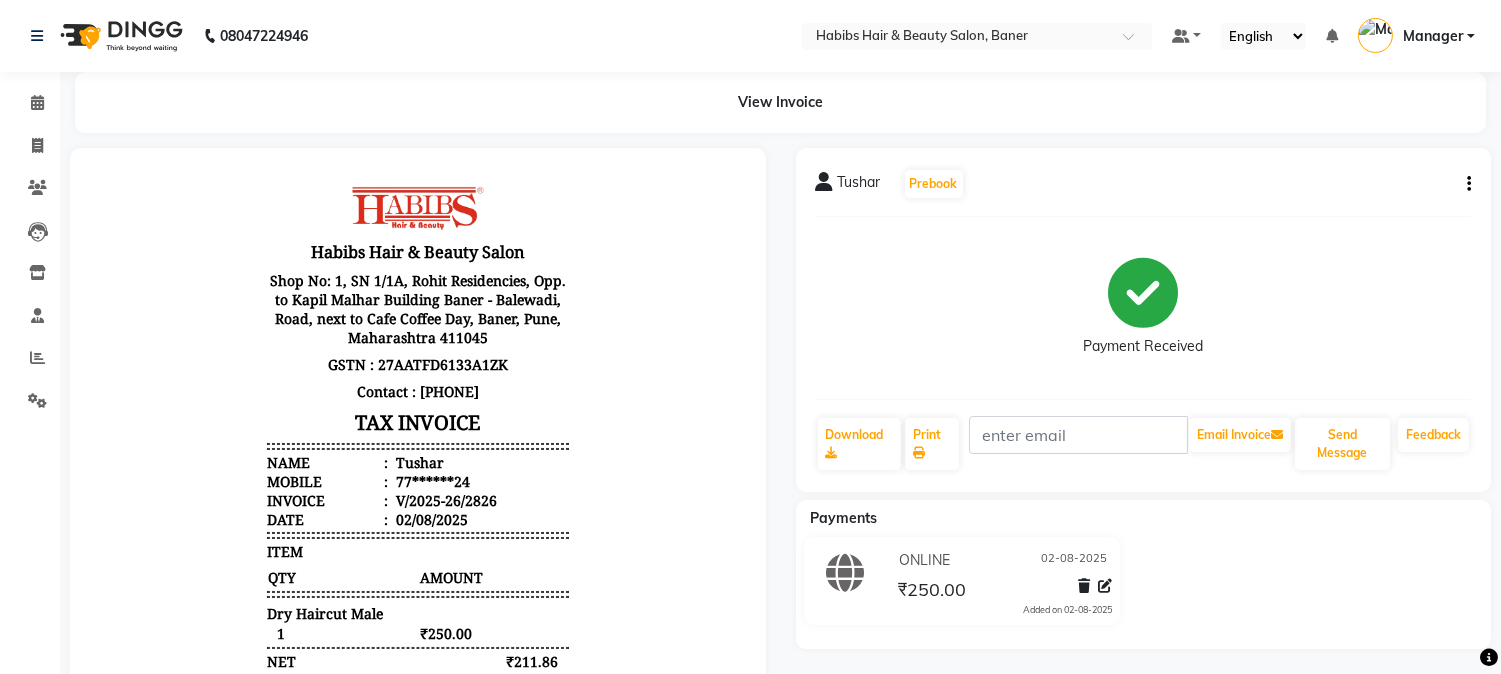 click on "ONLINE [DATE] ₹250.00  Added on [DATE]" 